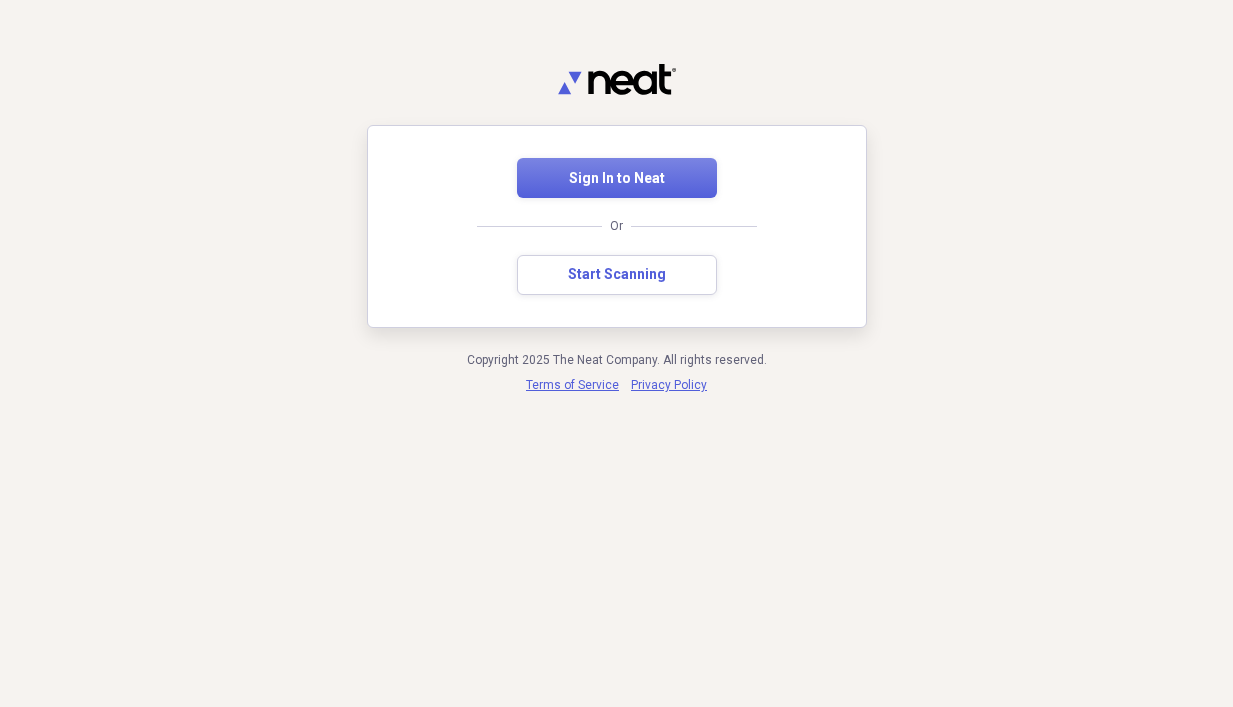 scroll, scrollTop: 0, scrollLeft: 0, axis: both 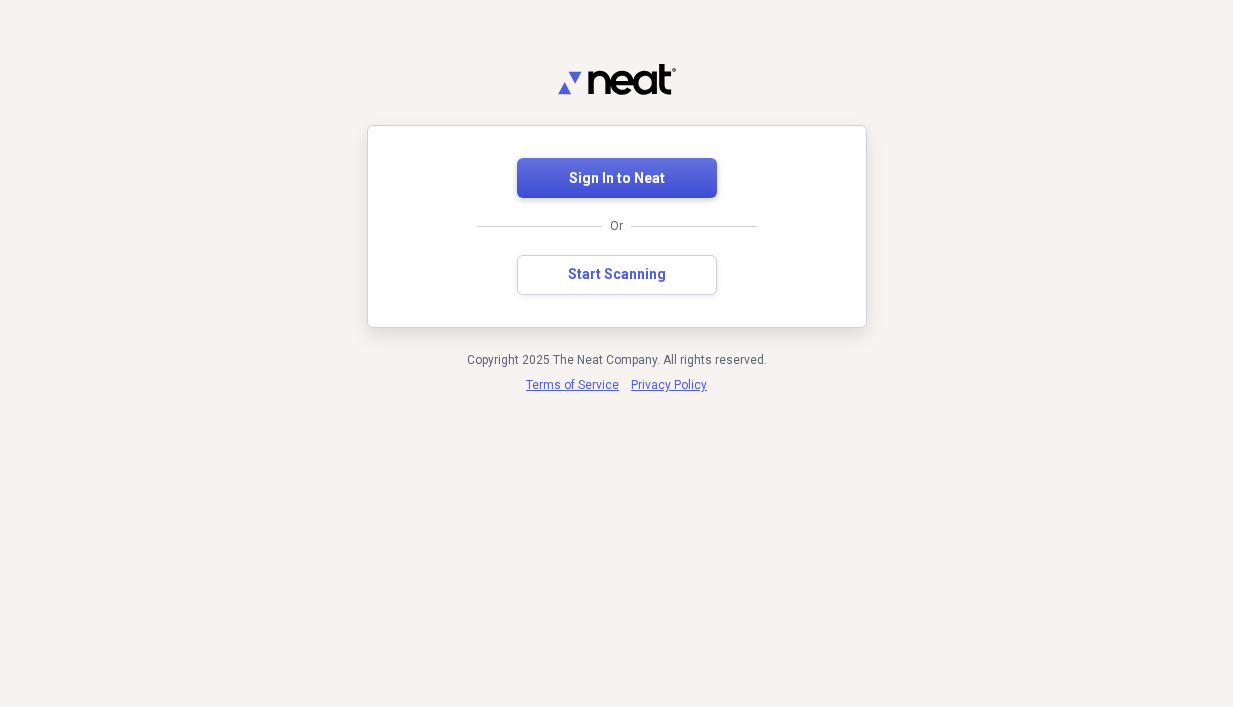 click on "Sign In to Neat" at bounding box center (617, 178) 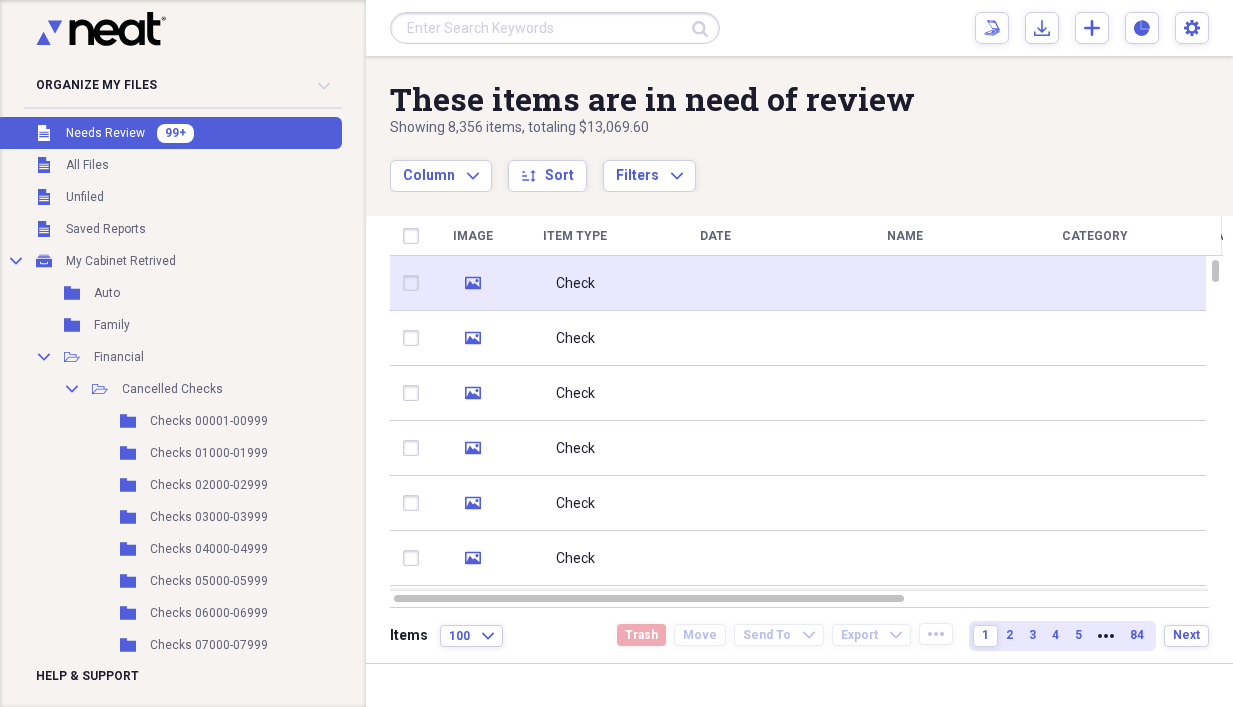 click at bounding box center [715, 283] 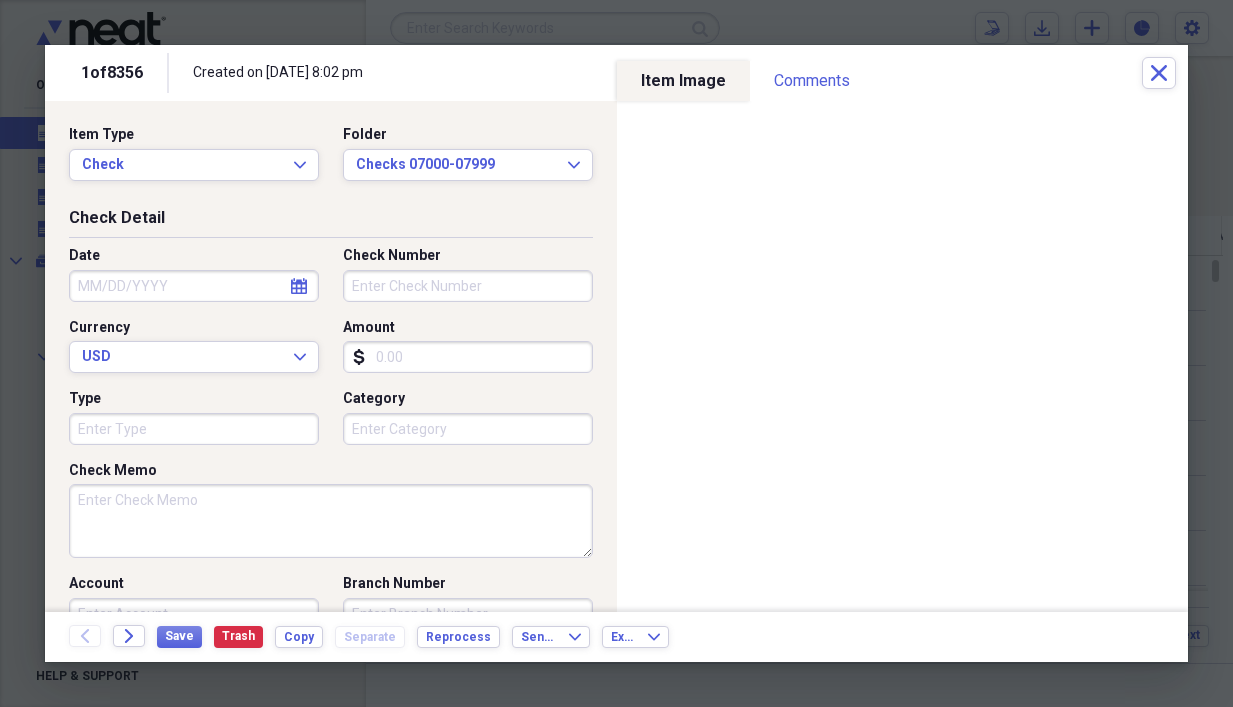 click on "Amount" at bounding box center [468, 357] 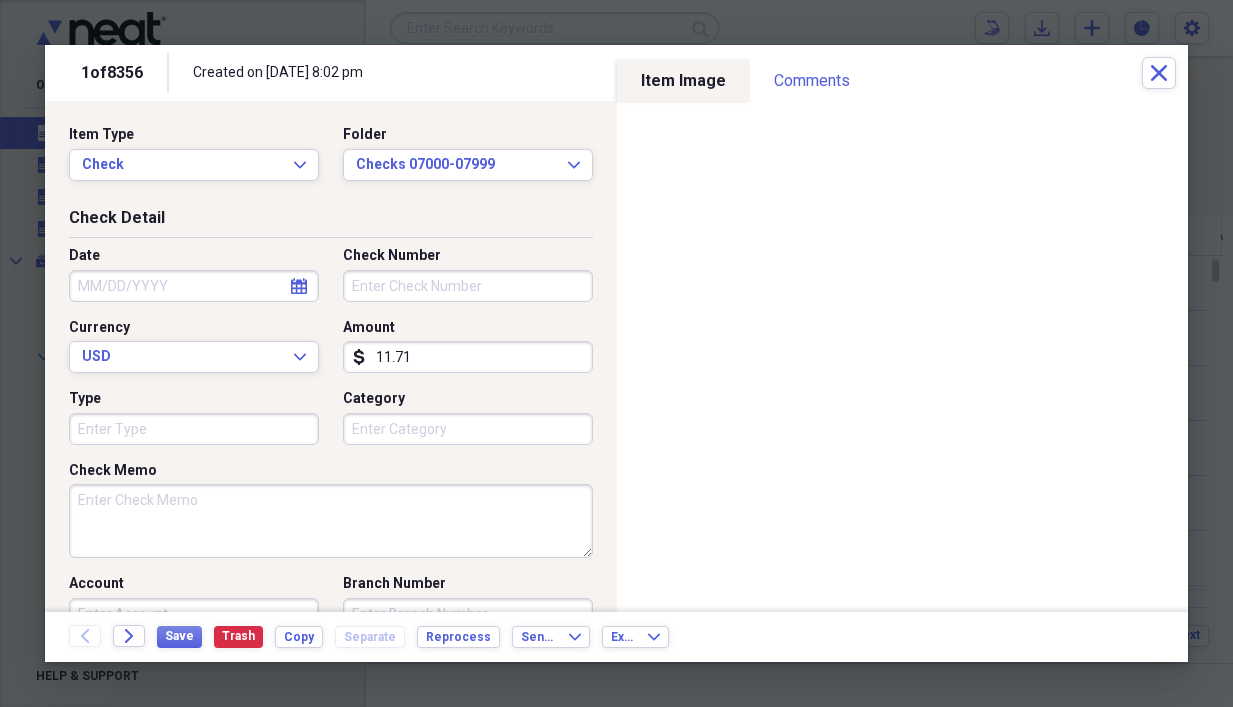 type on "11.71" 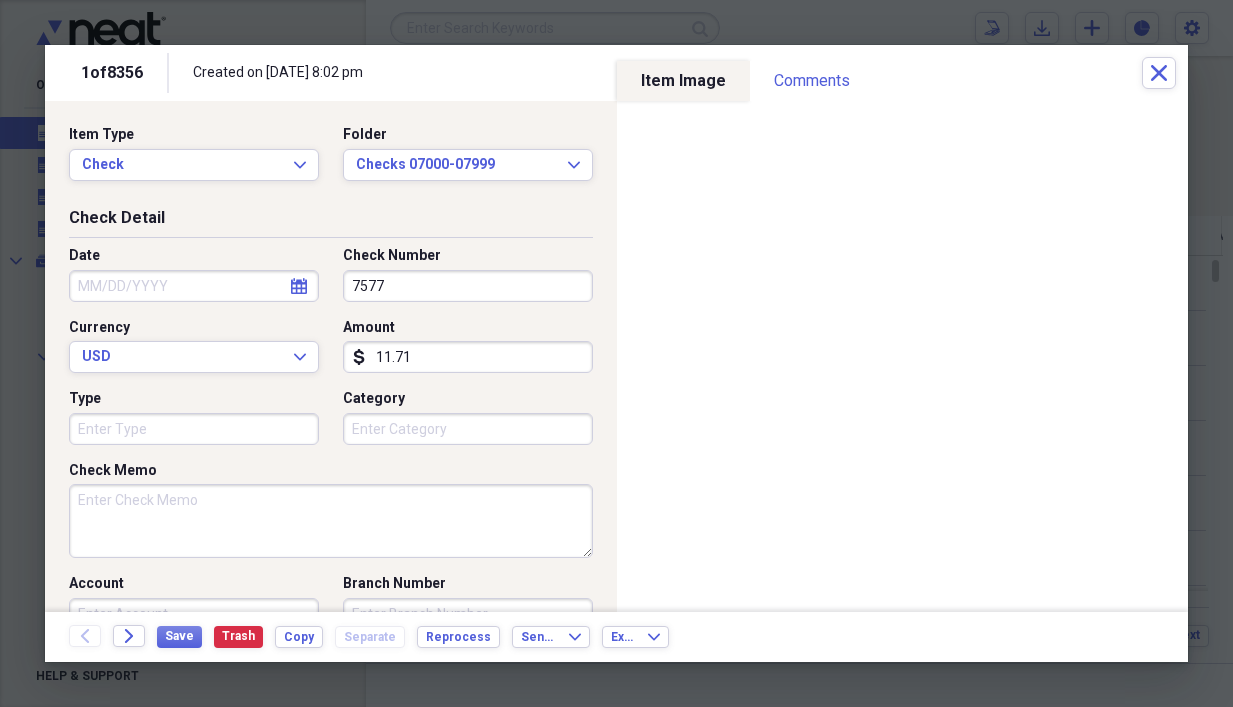 type on "7577" 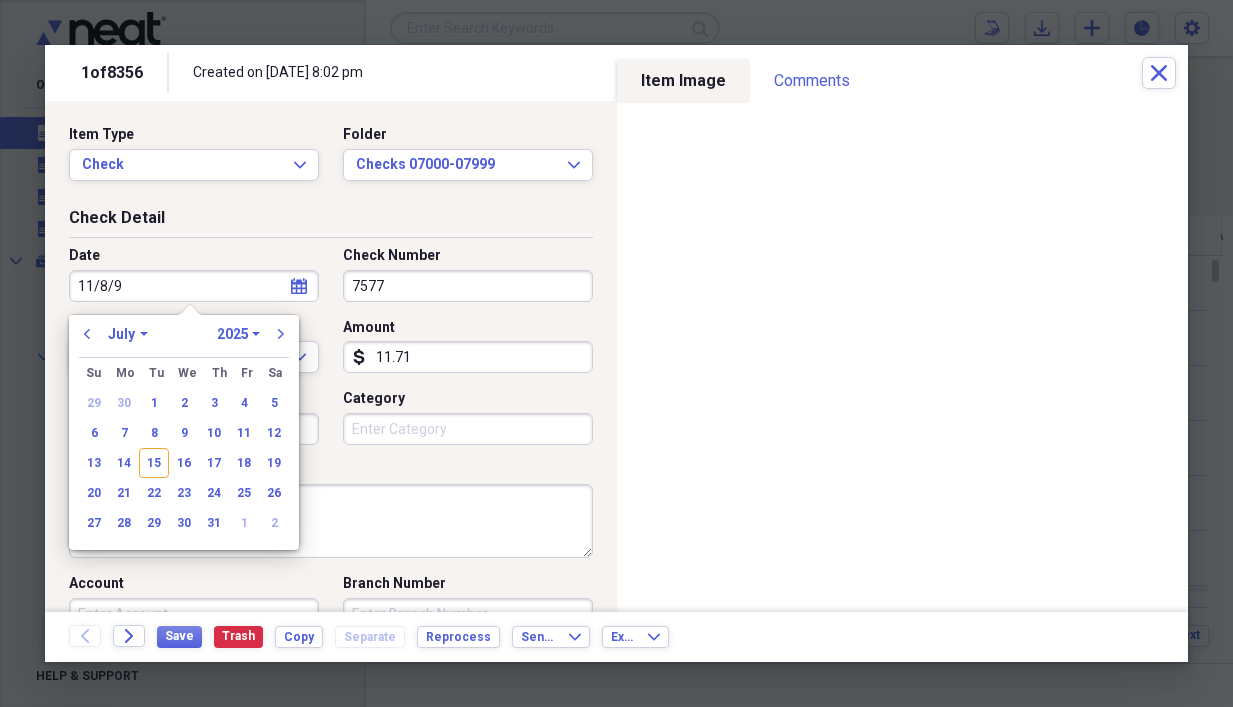 type on "[DATE]" 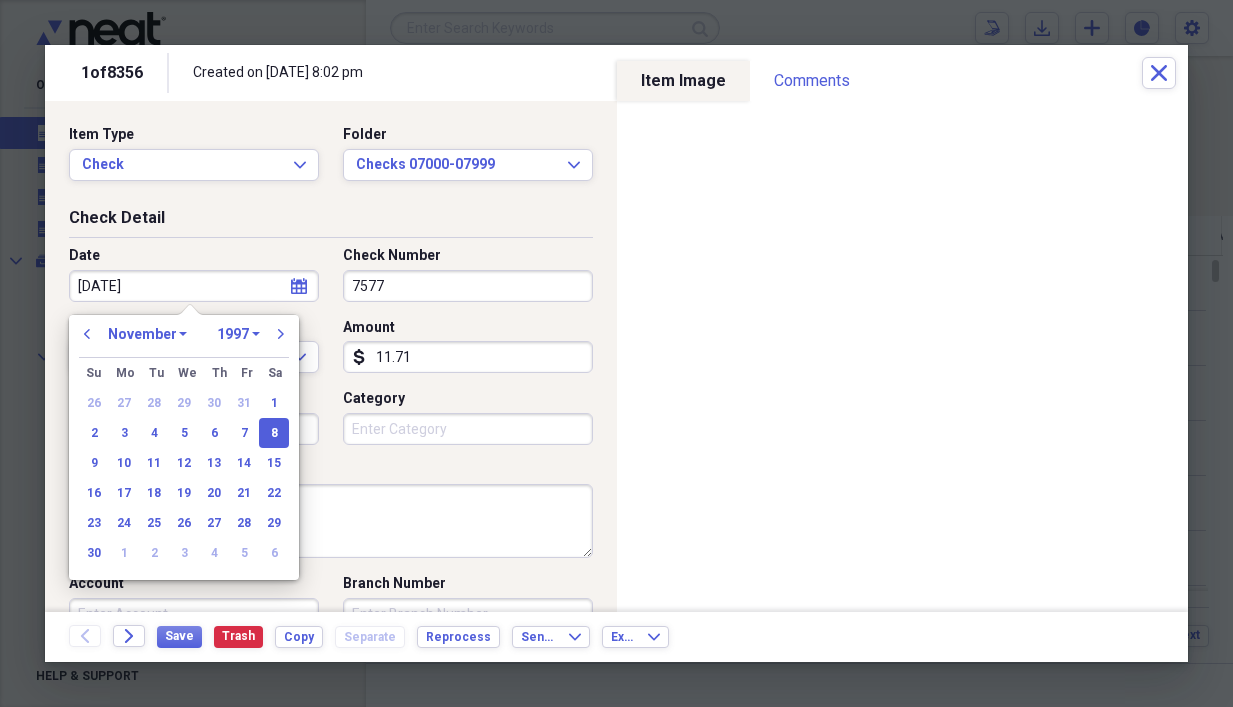 type on "[DATE]" 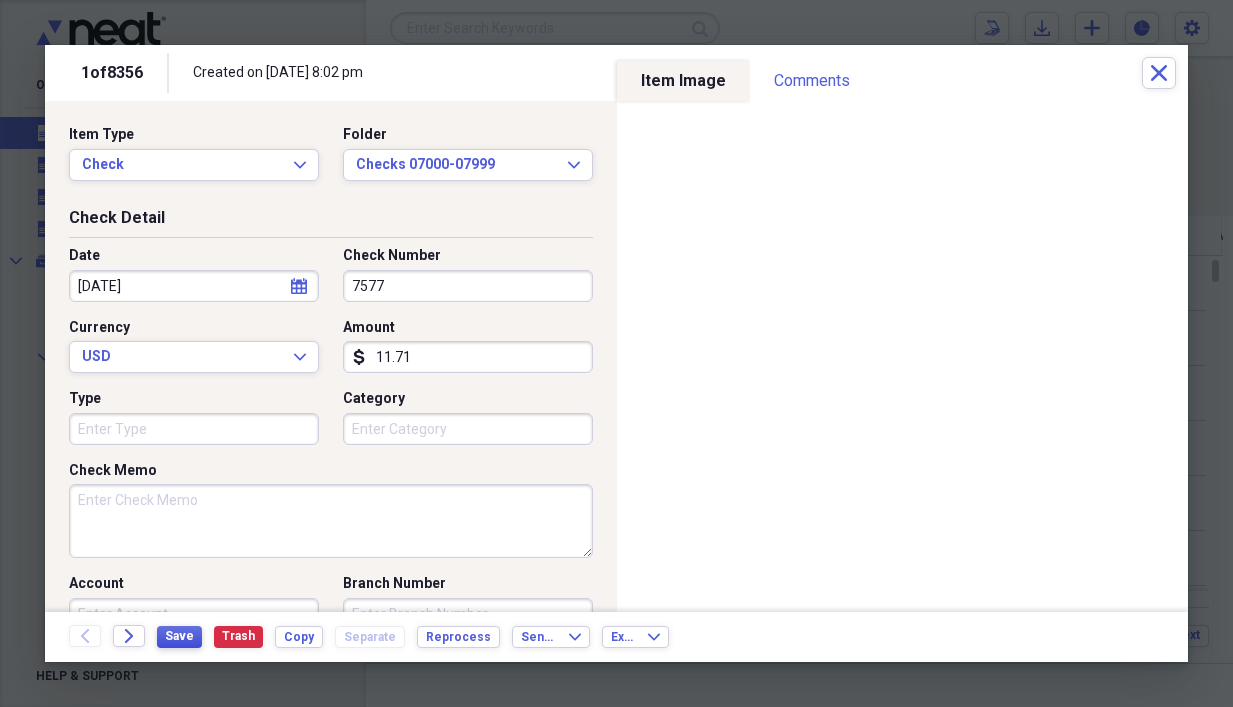 click on "Save" at bounding box center [179, 636] 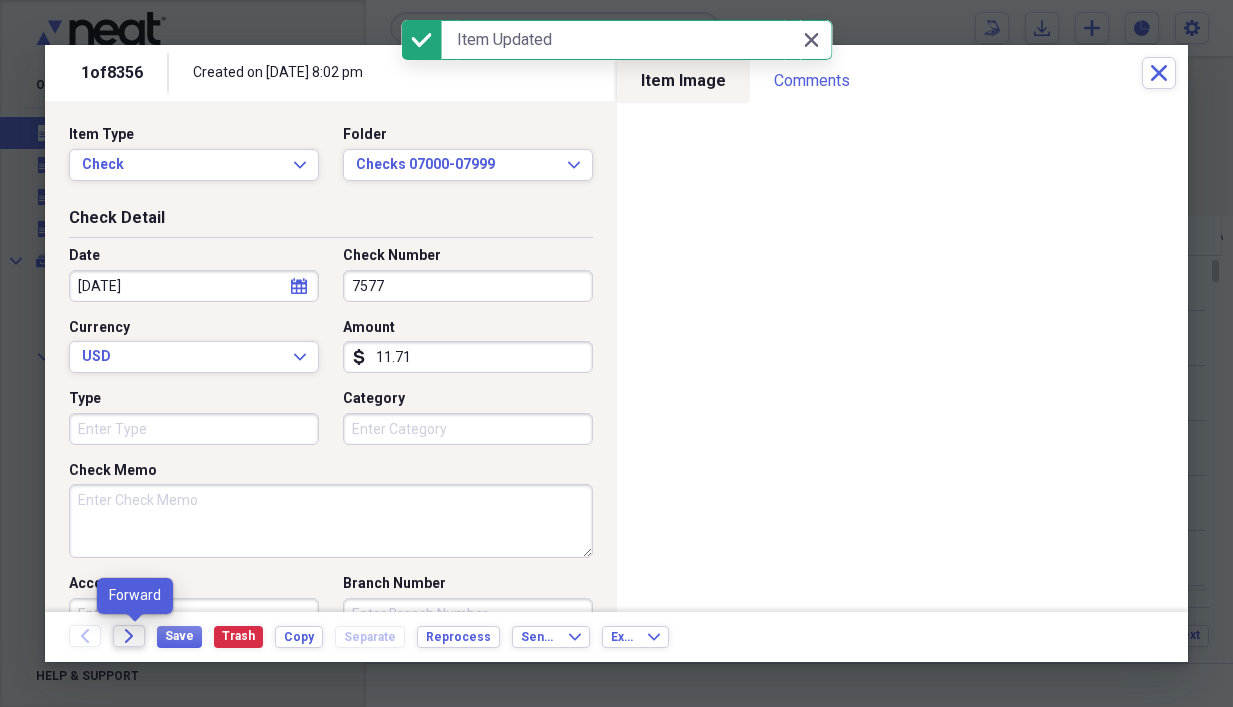 click on "Forward" 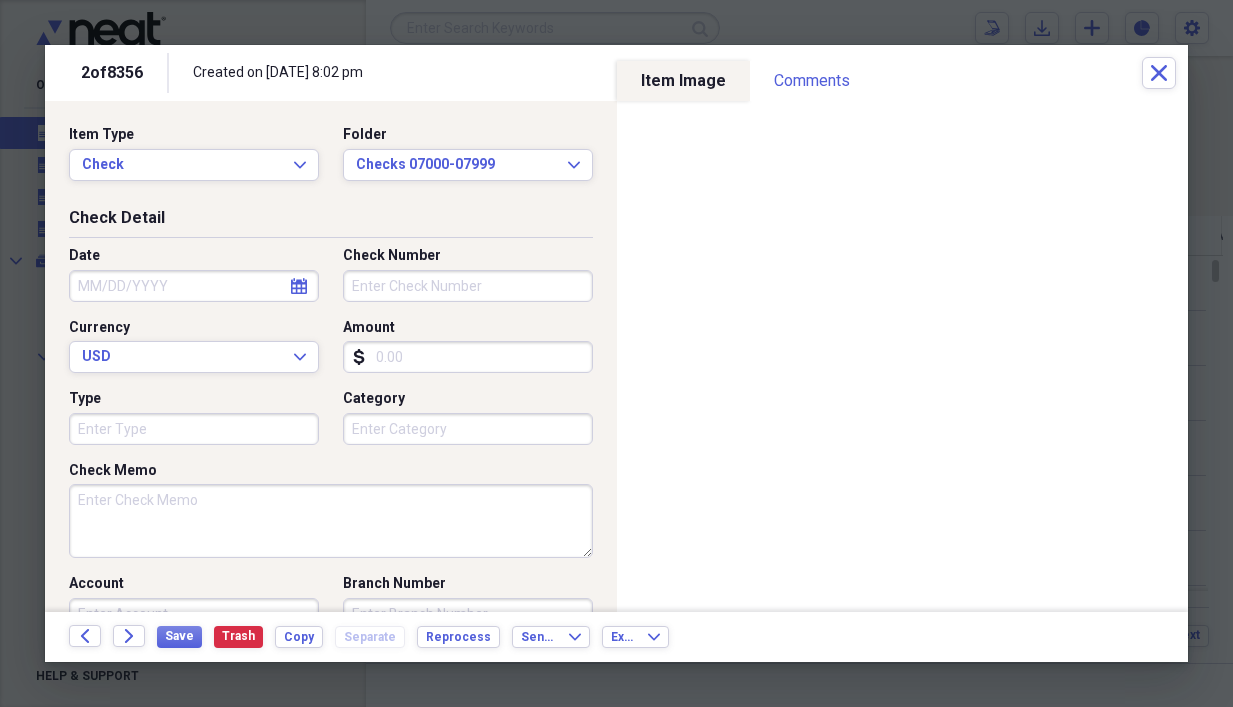 click on "Amount" at bounding box center (468, 357) 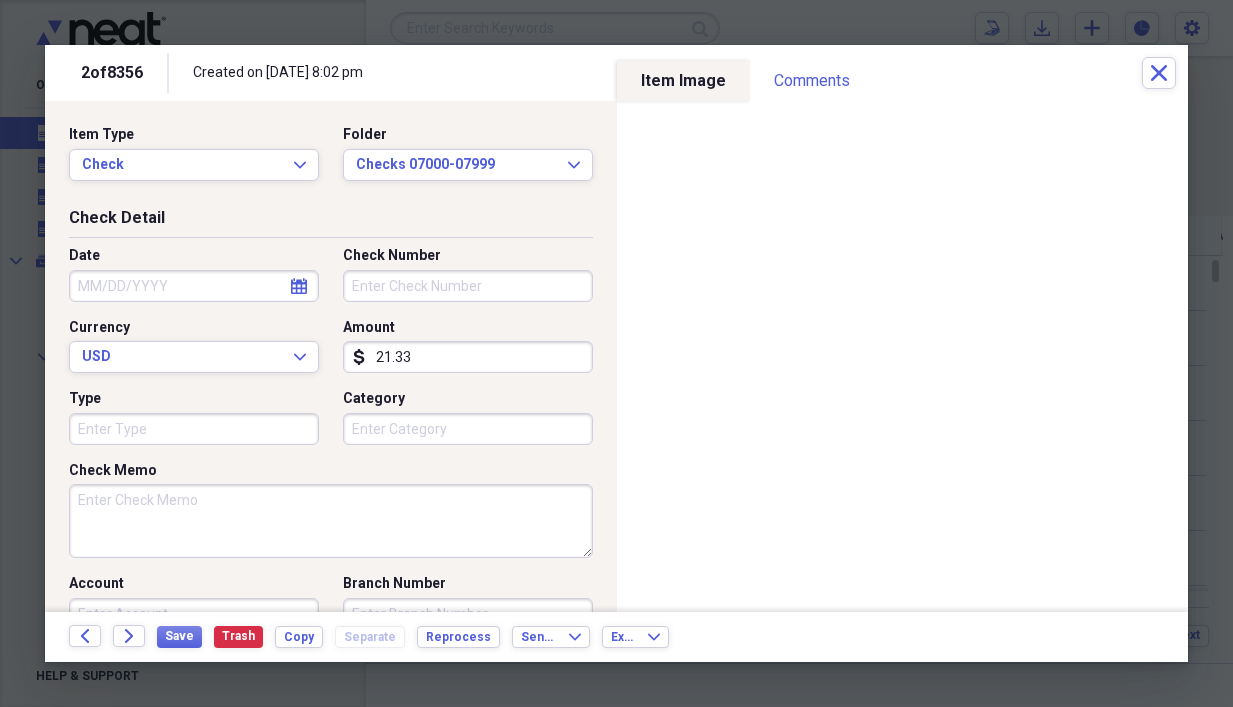 type on "21.33" 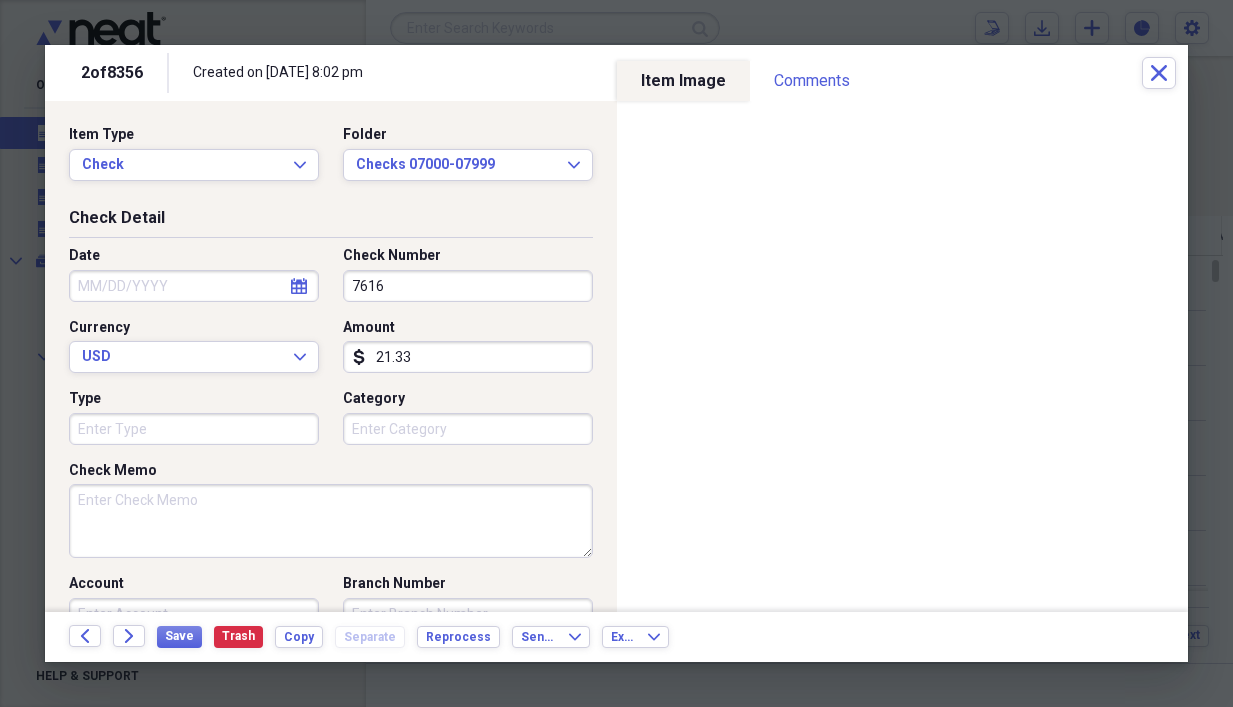 type on "7616" 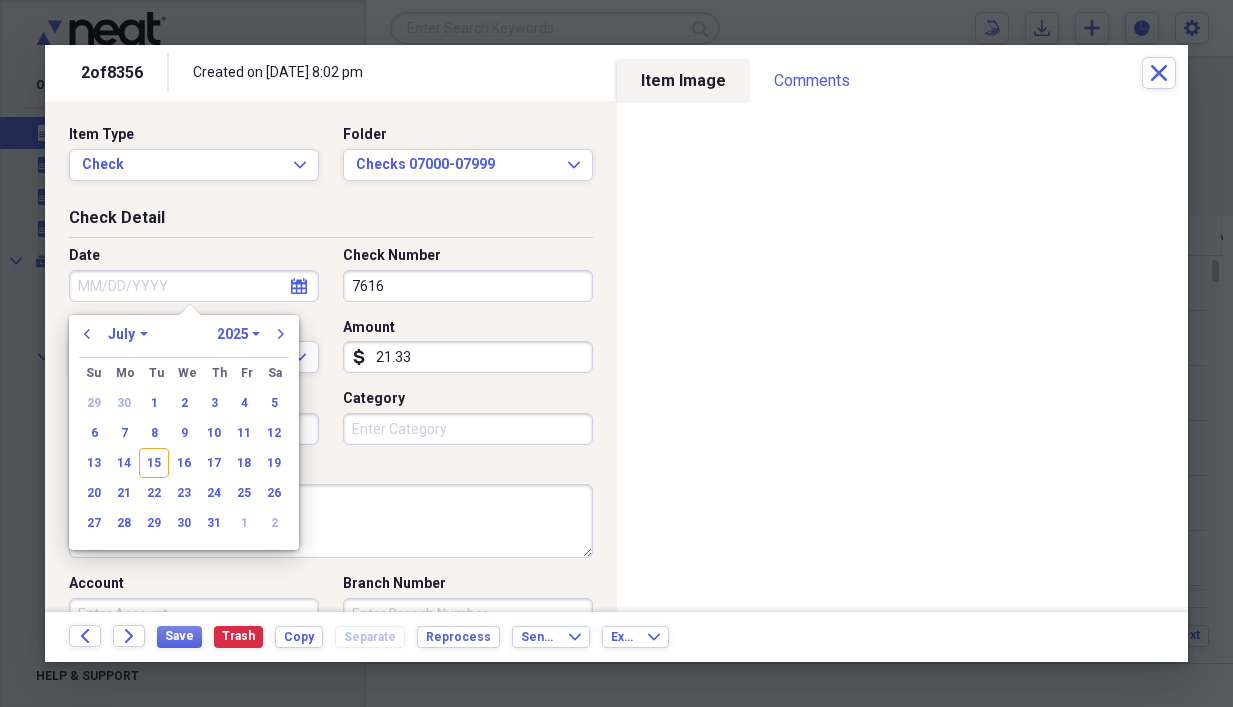 click on "Date" at bounding box center (194, 286) 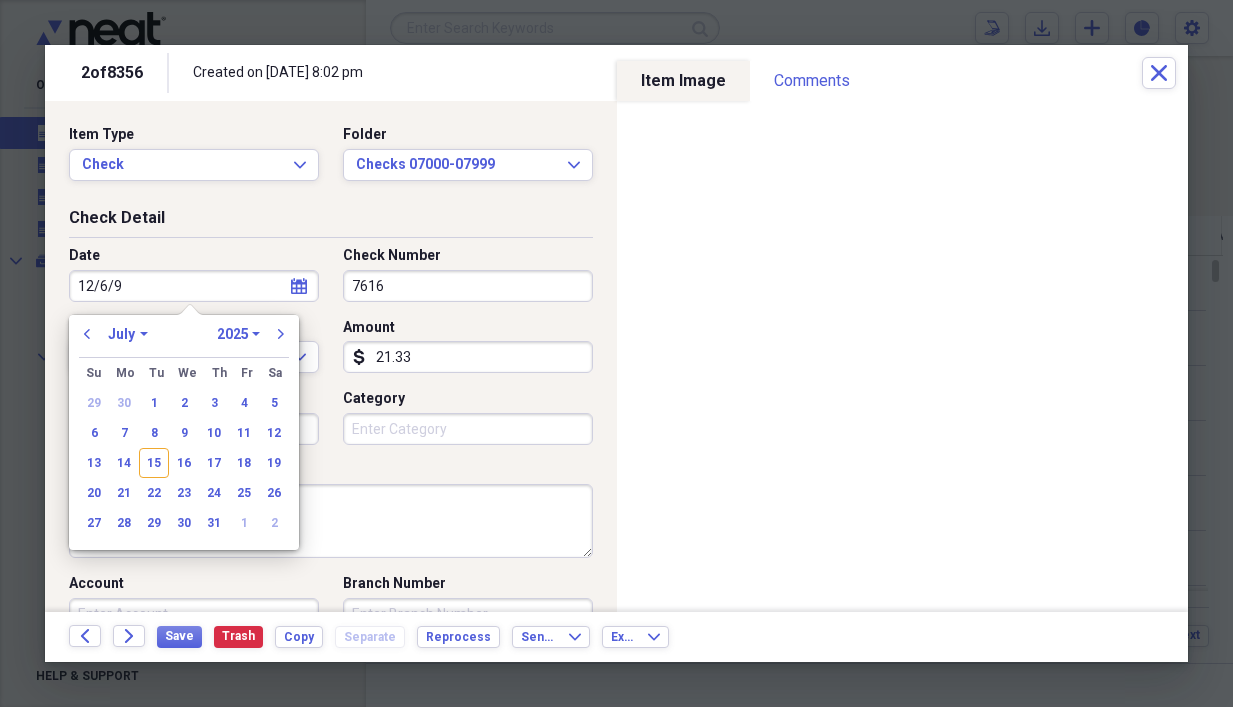type on "[DATE]" 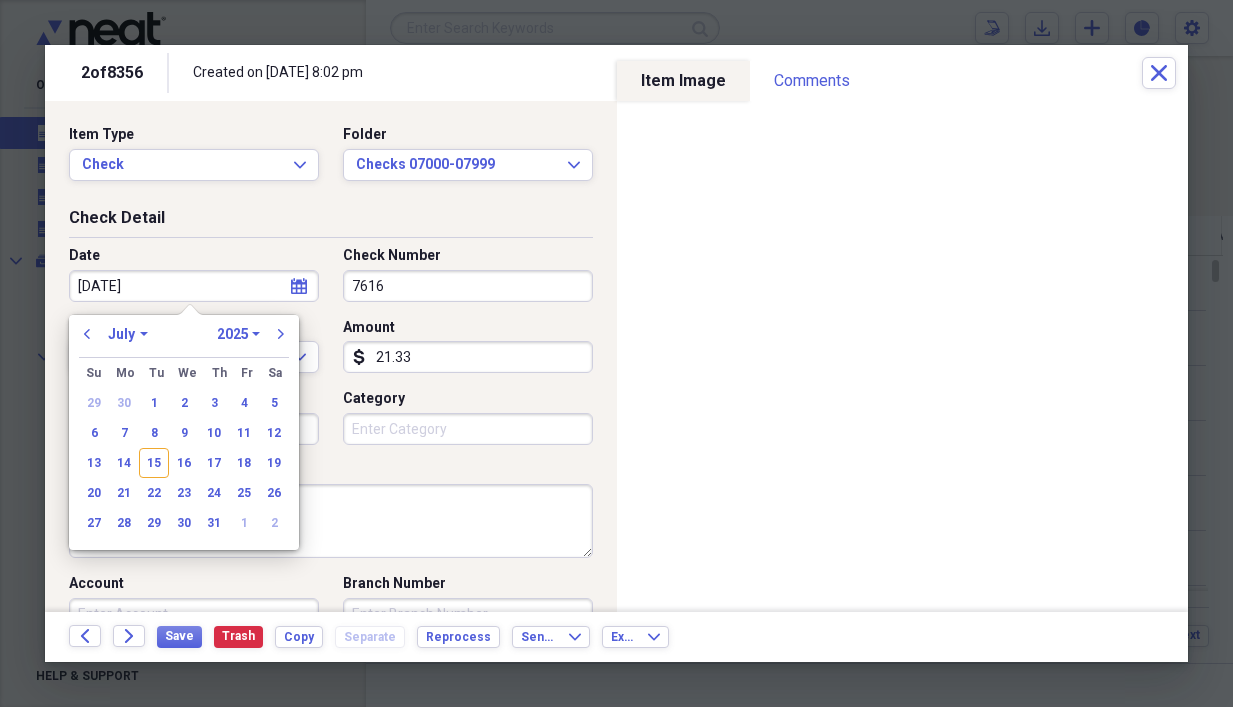 select on "11" 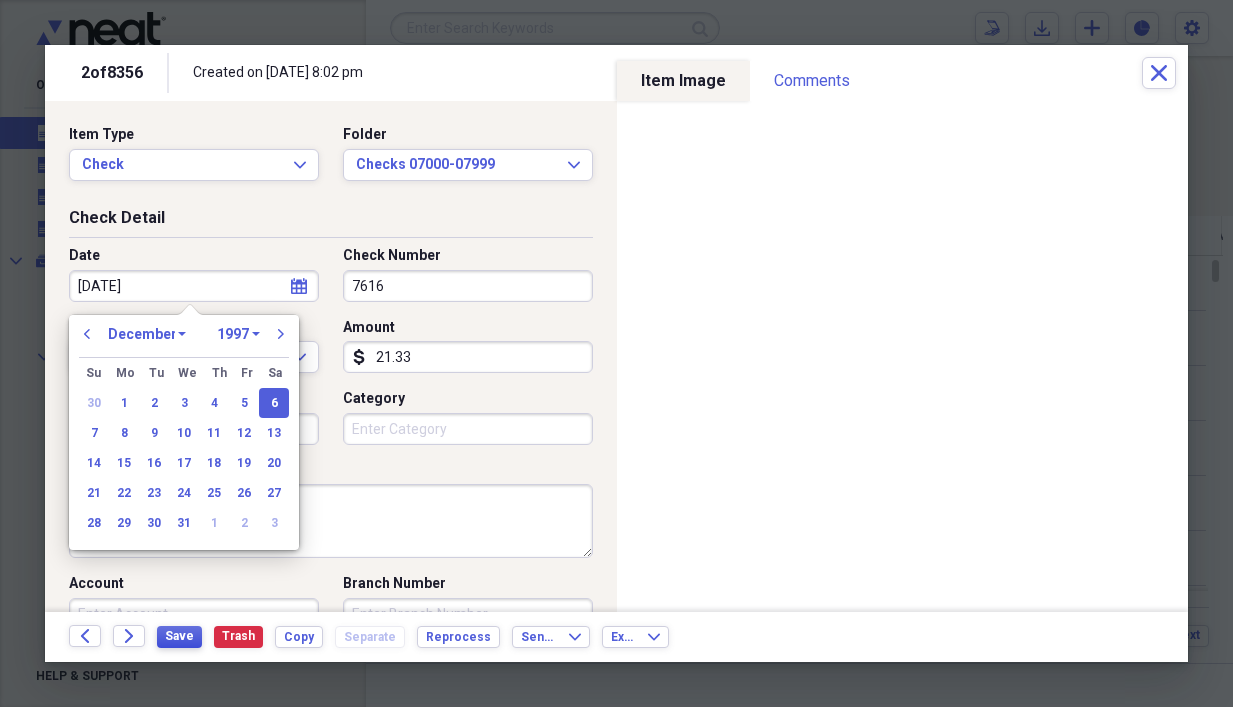 type on "[DATE]" 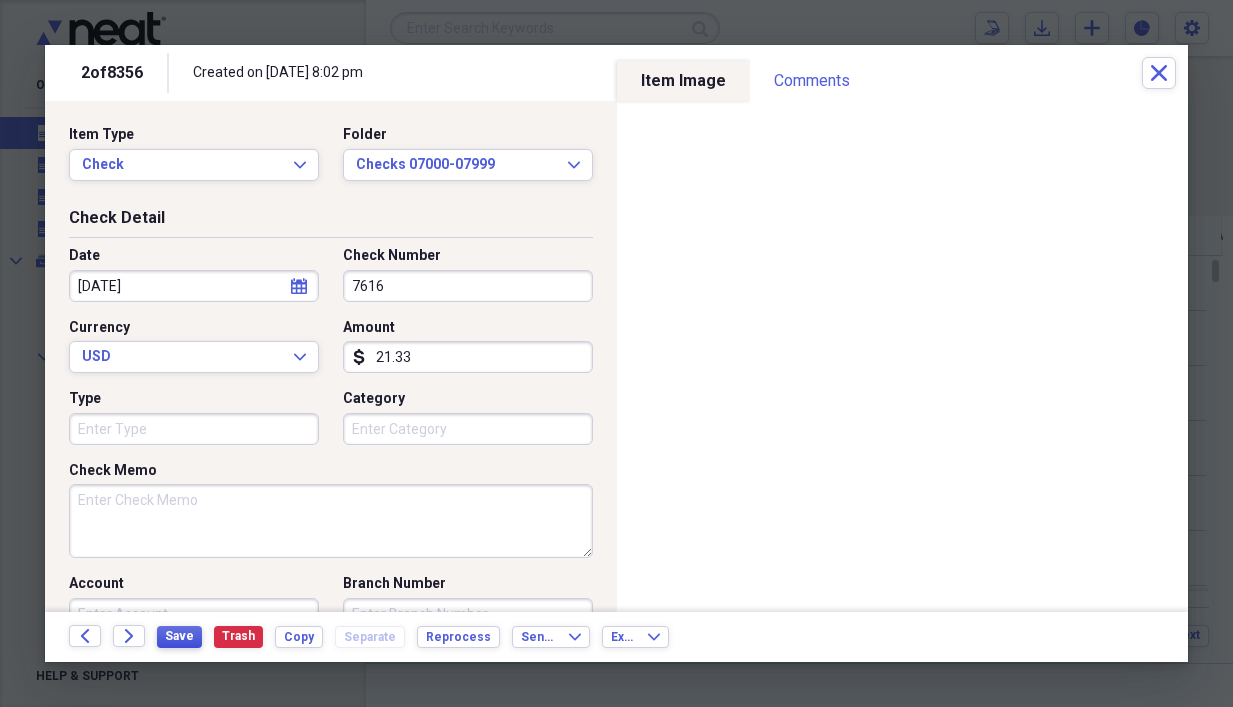 click on "Save" at bounding box center [179, 636] 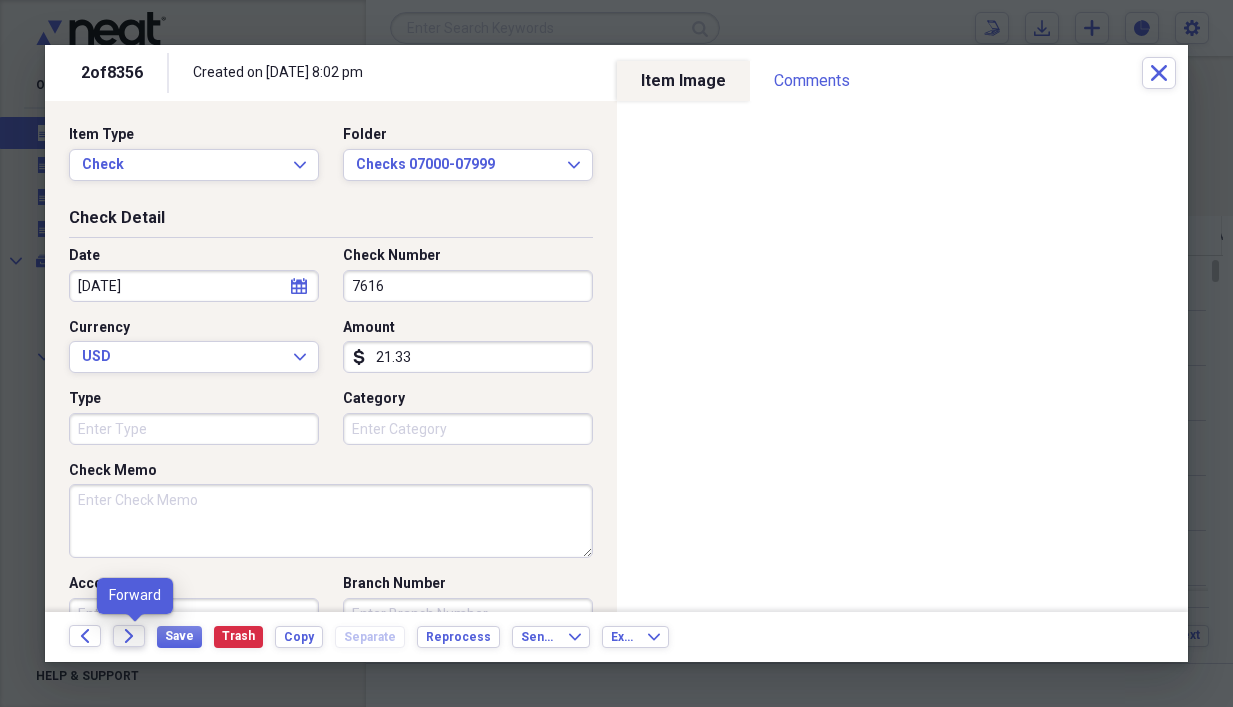 click on "Forward" 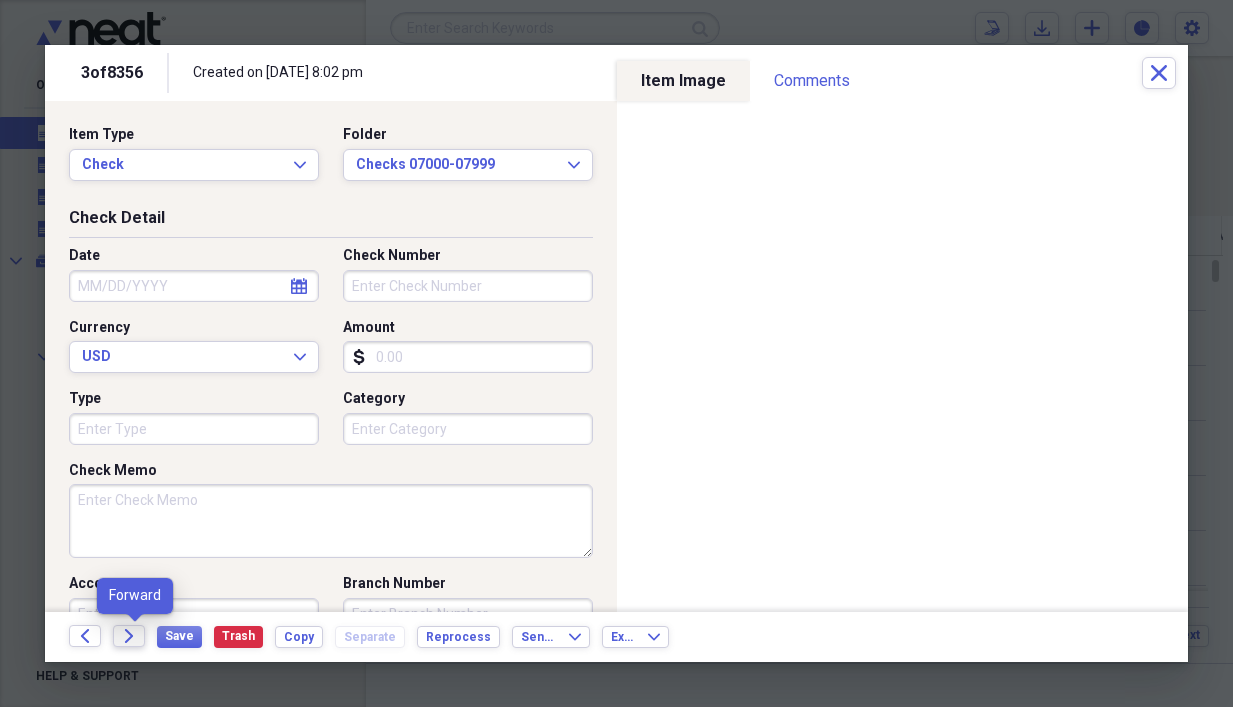 click on "Forward" 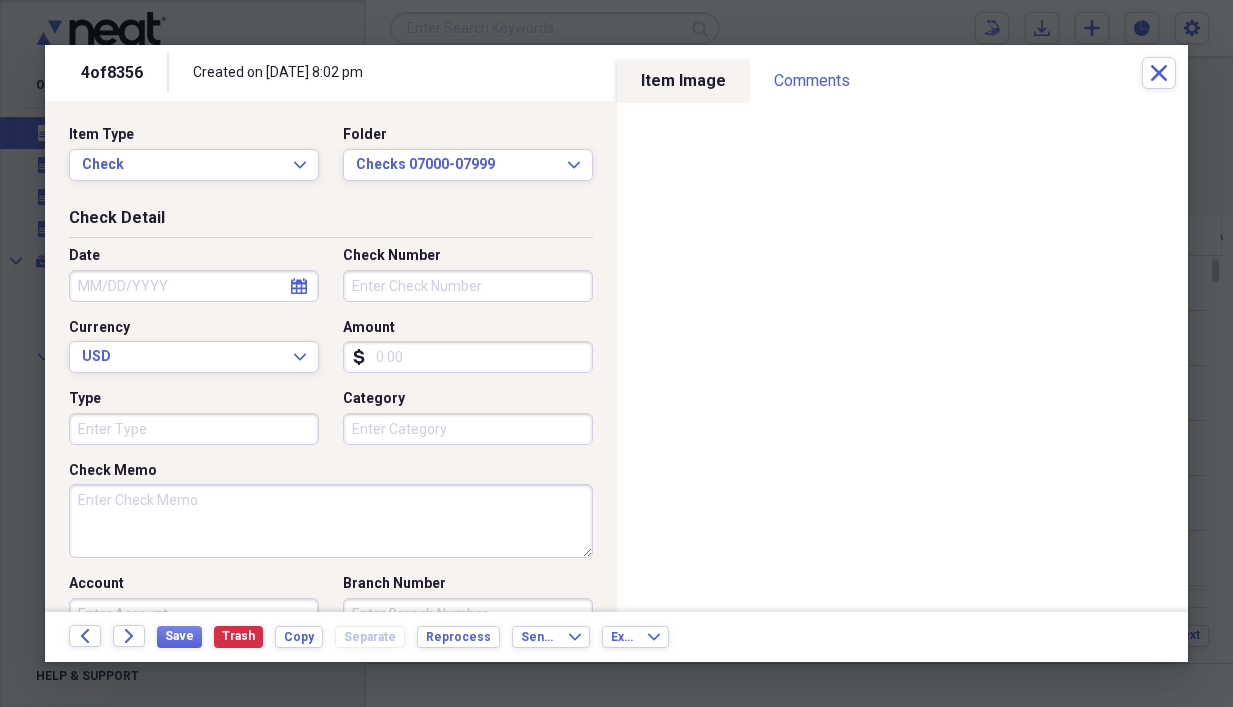 click on "Amount" at bounding box center [468, 357] 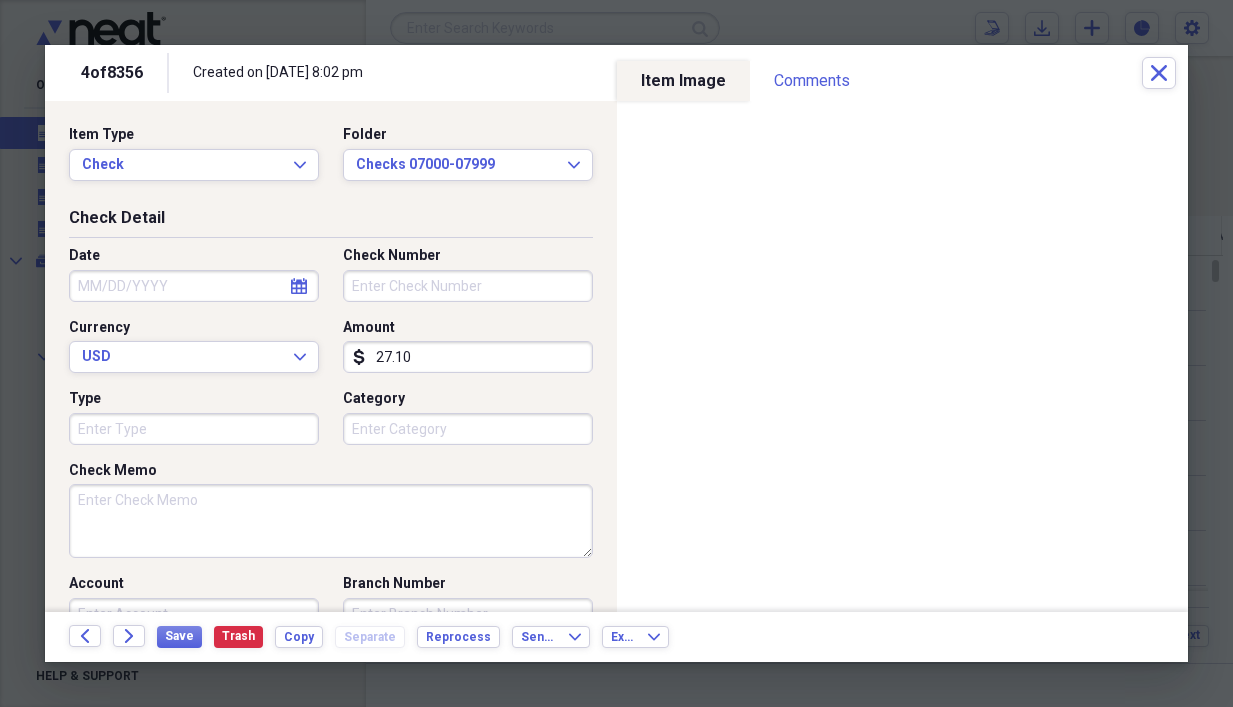 type on "27.10" 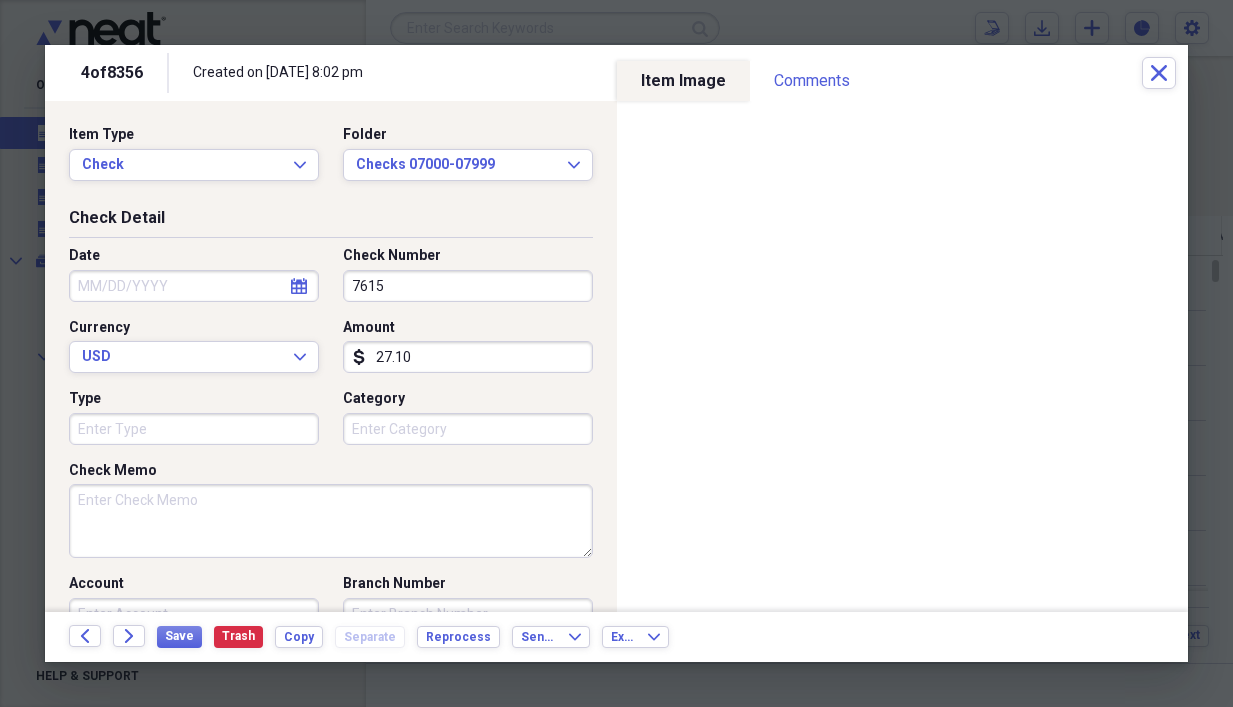 type on "7615" 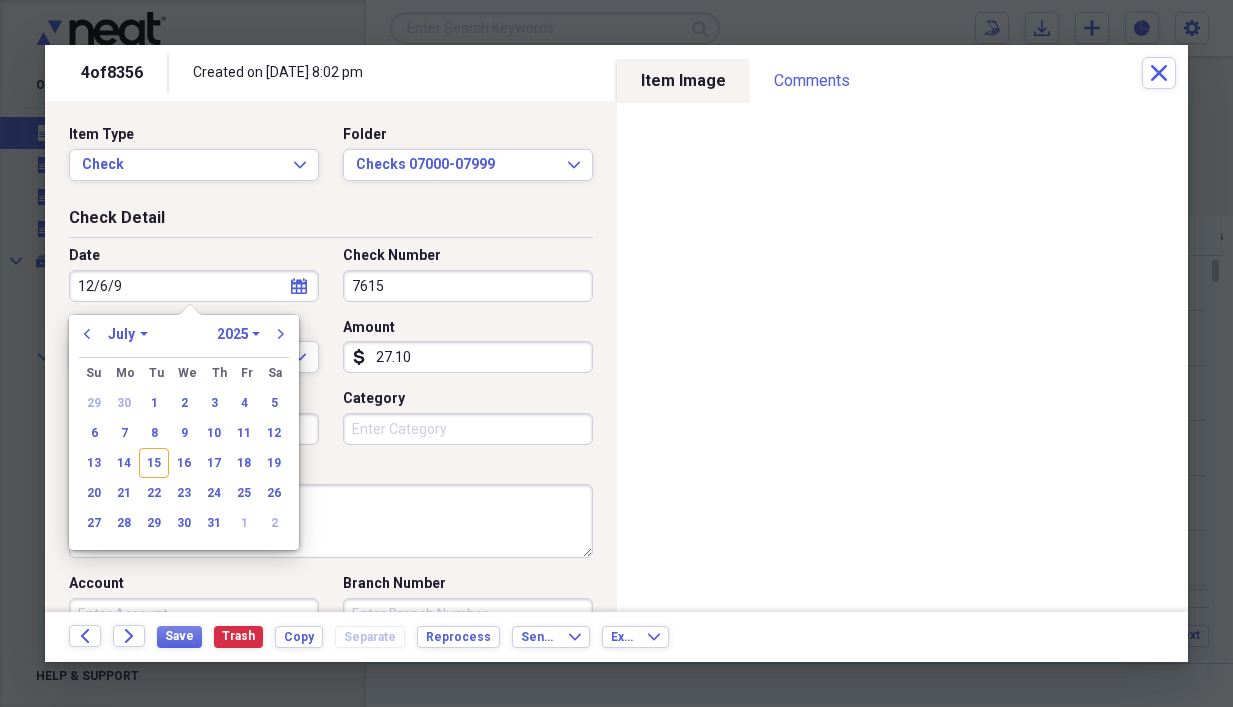 type on "[DATE]" 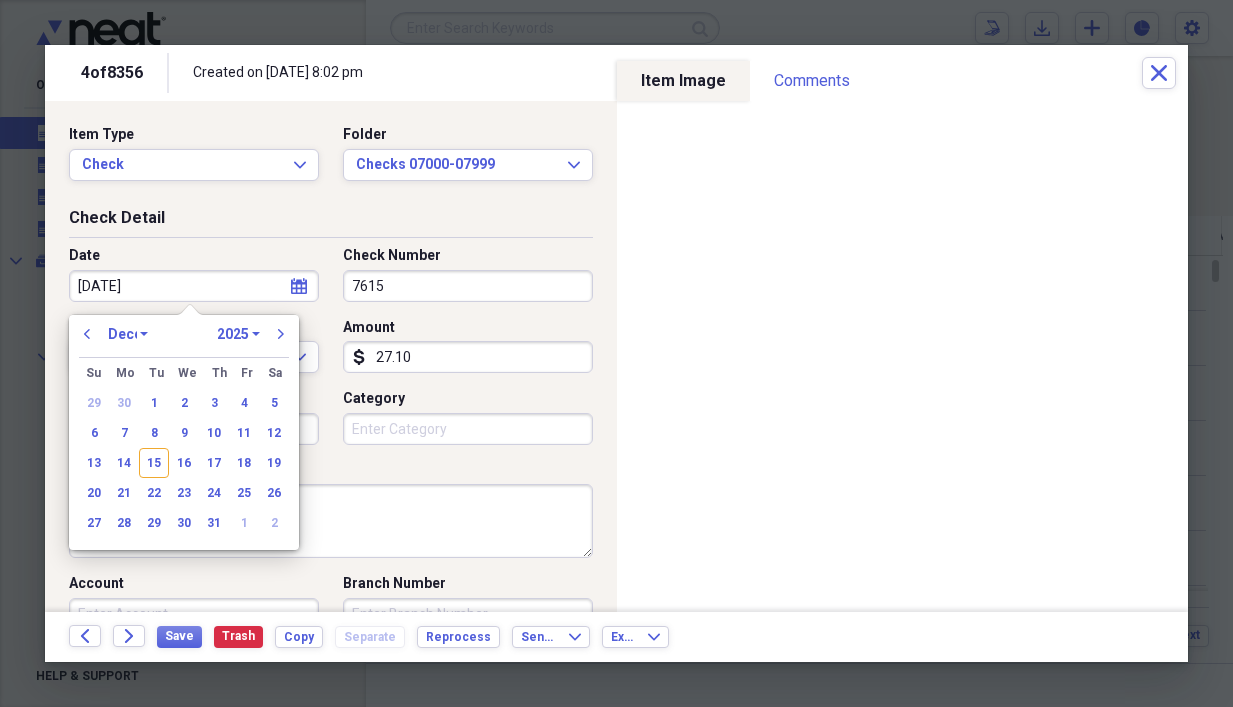 select on "1997" 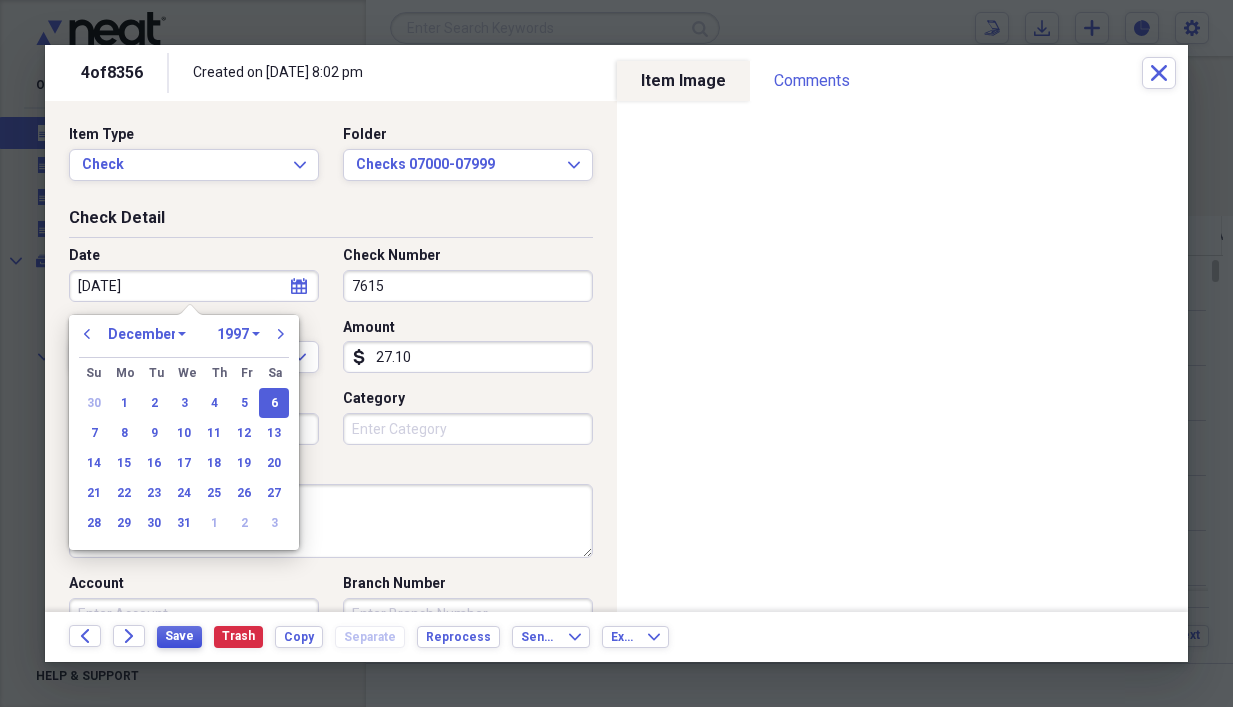 type on "[DATE]" 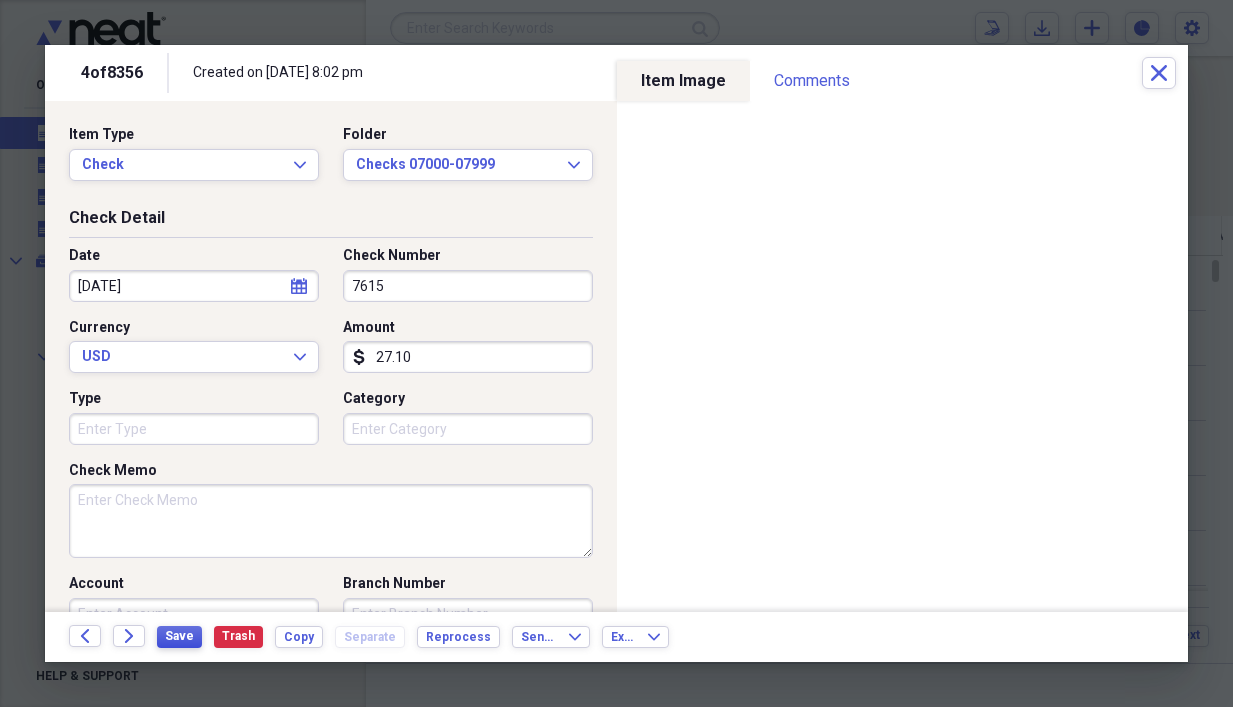 click on "Save" at bounding box center (179, 636) 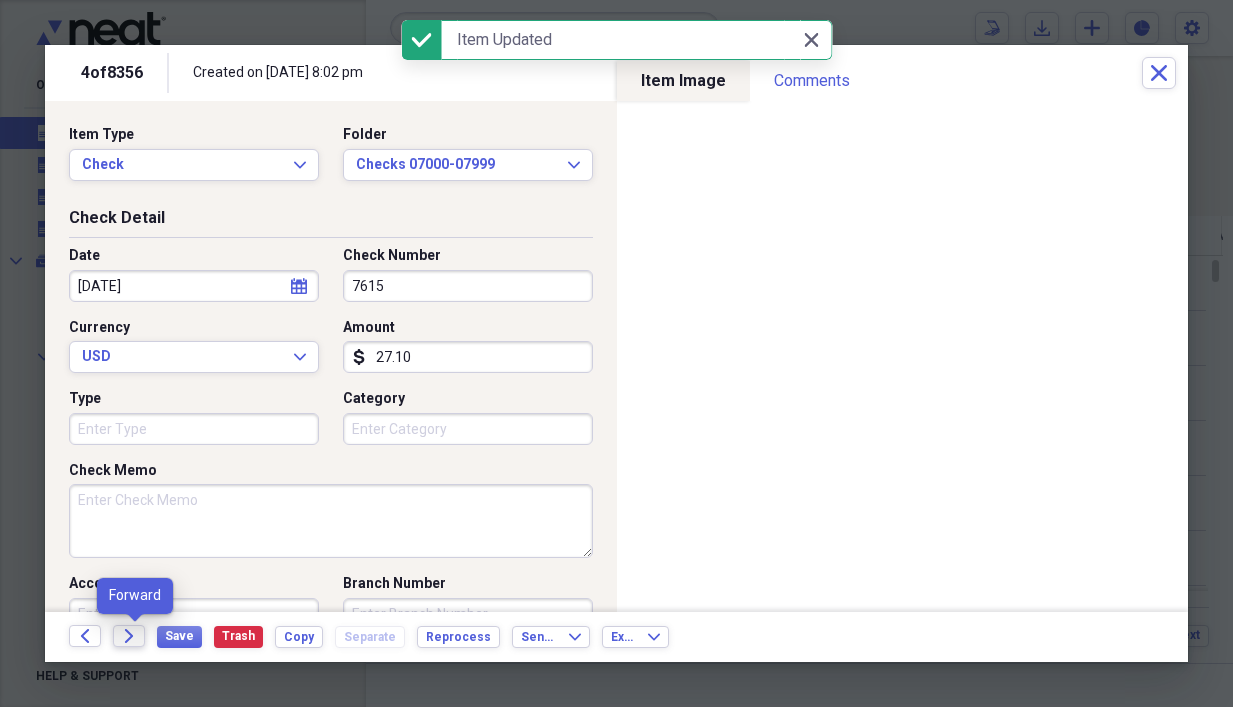 click 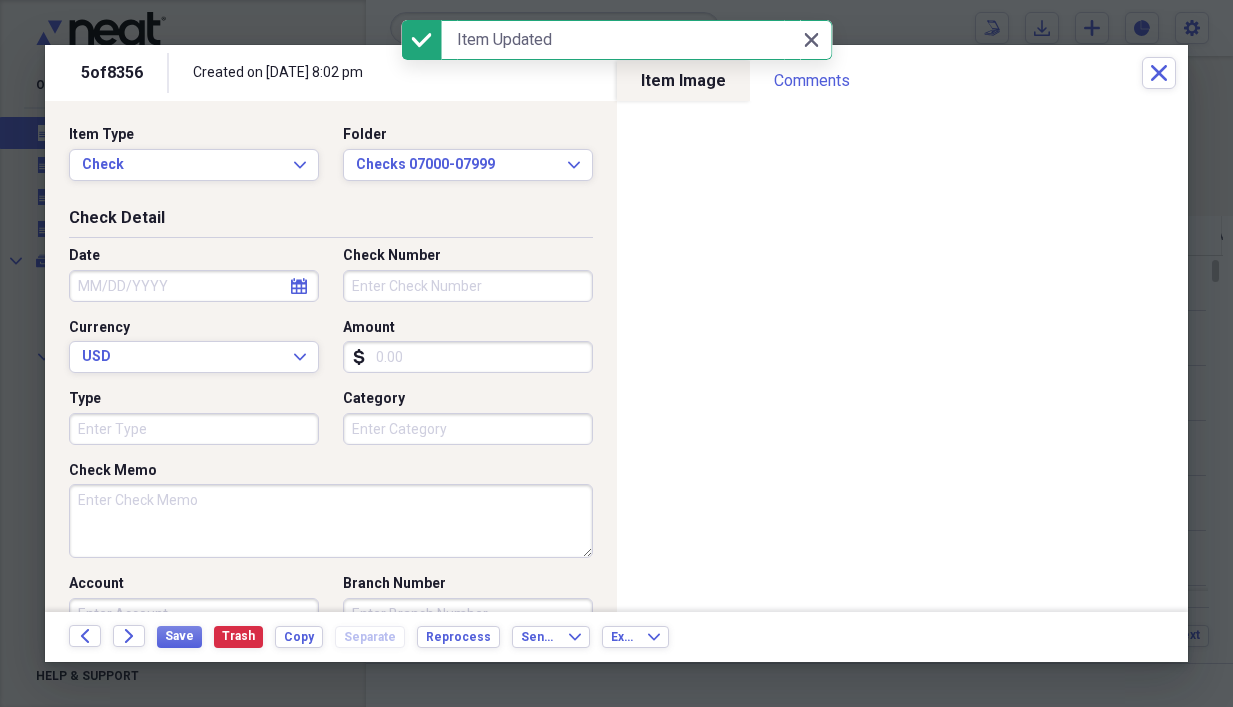 click on "Amount" at bounding box center (468, 357) 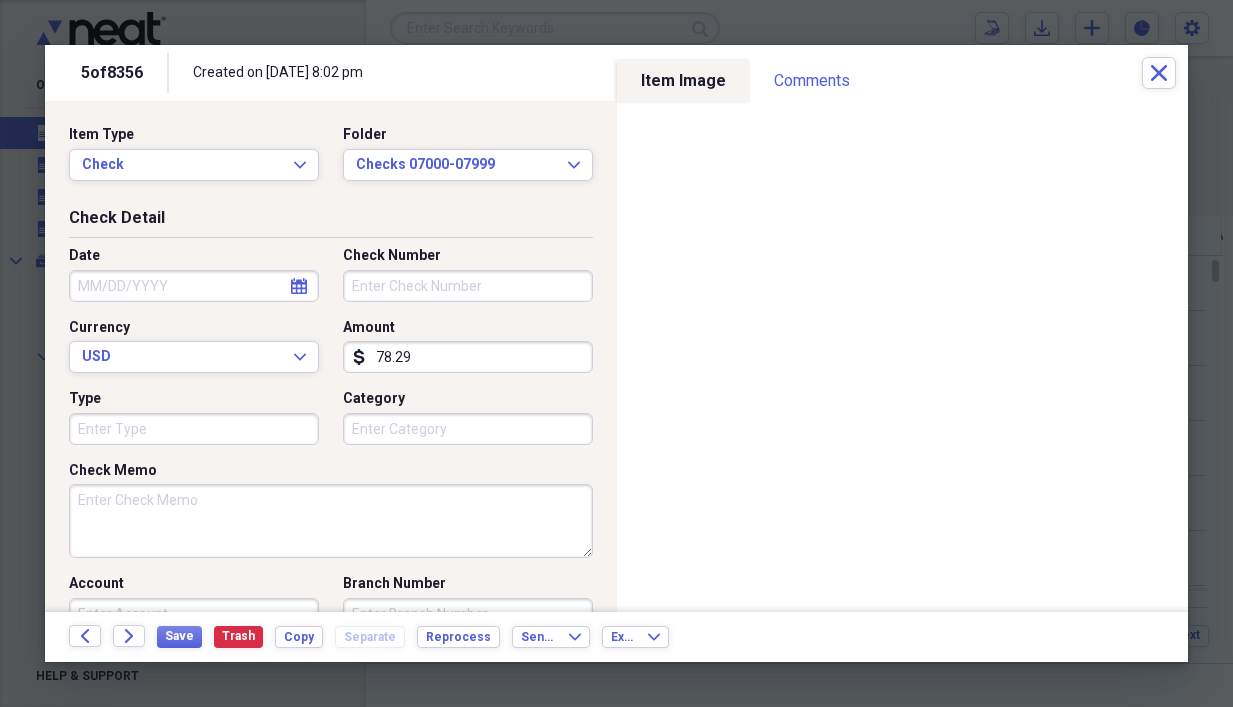 type on "78.29" 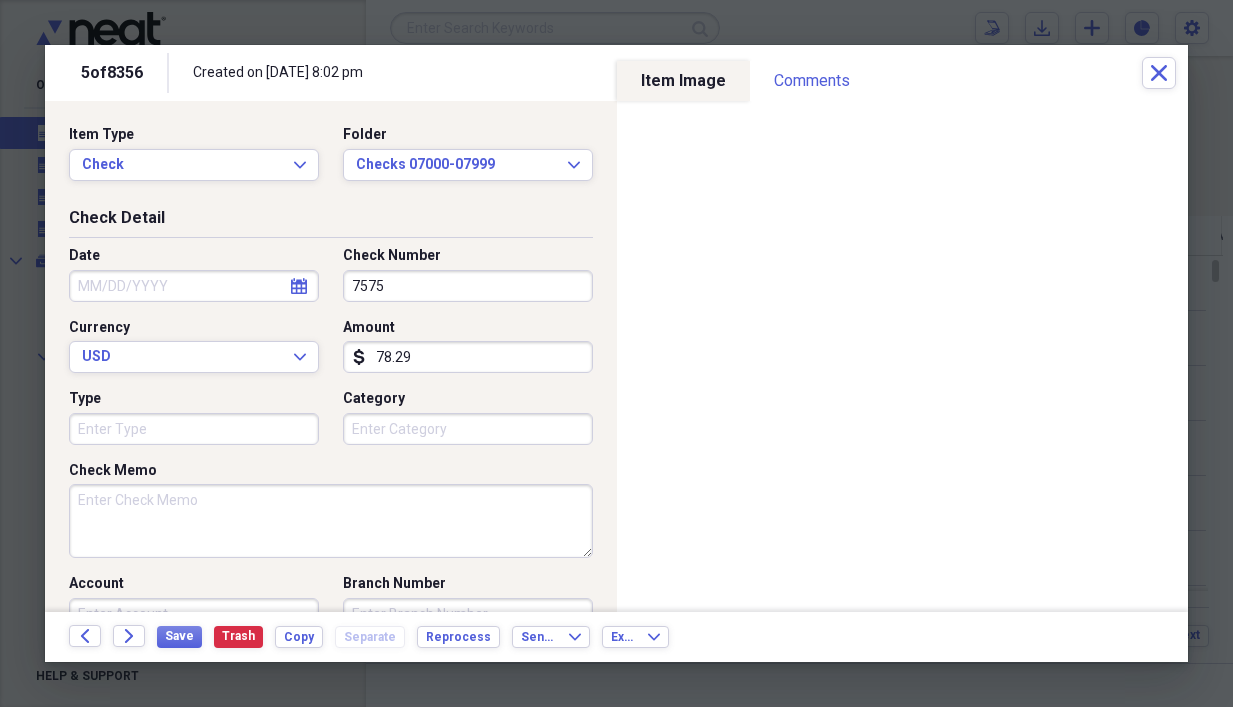 type on "7575" 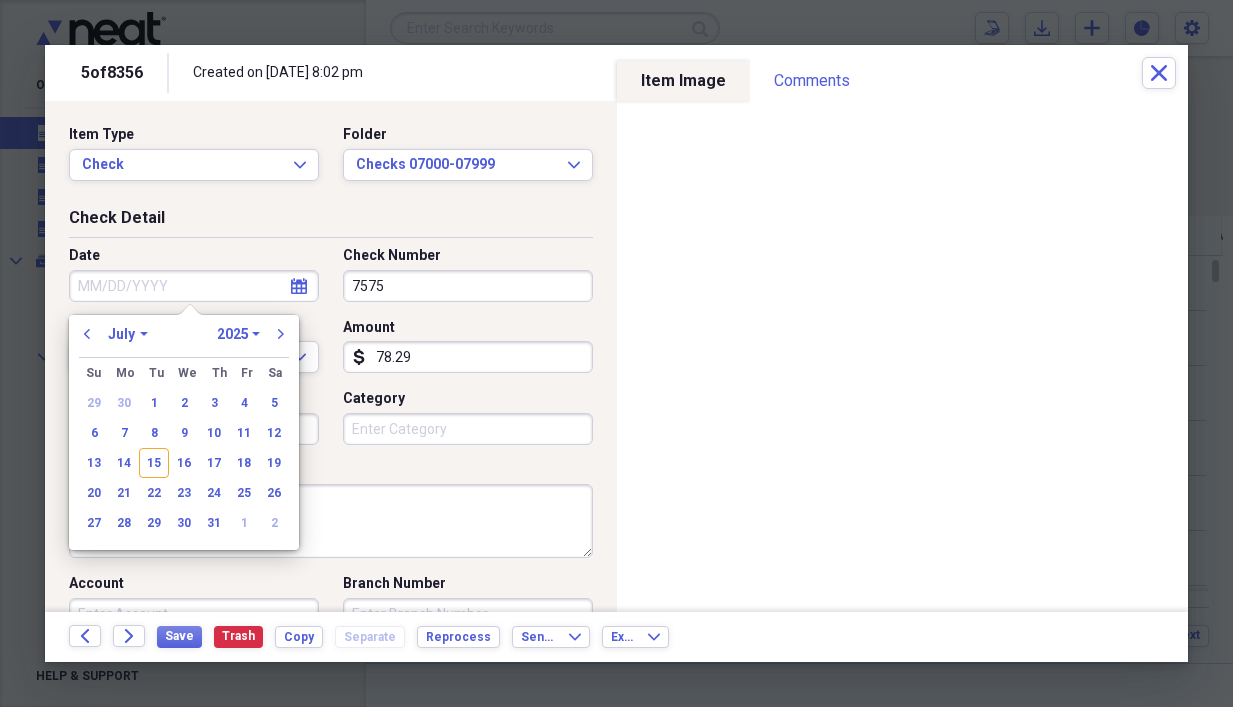 click on "Date" at bounding box center [194, 286] 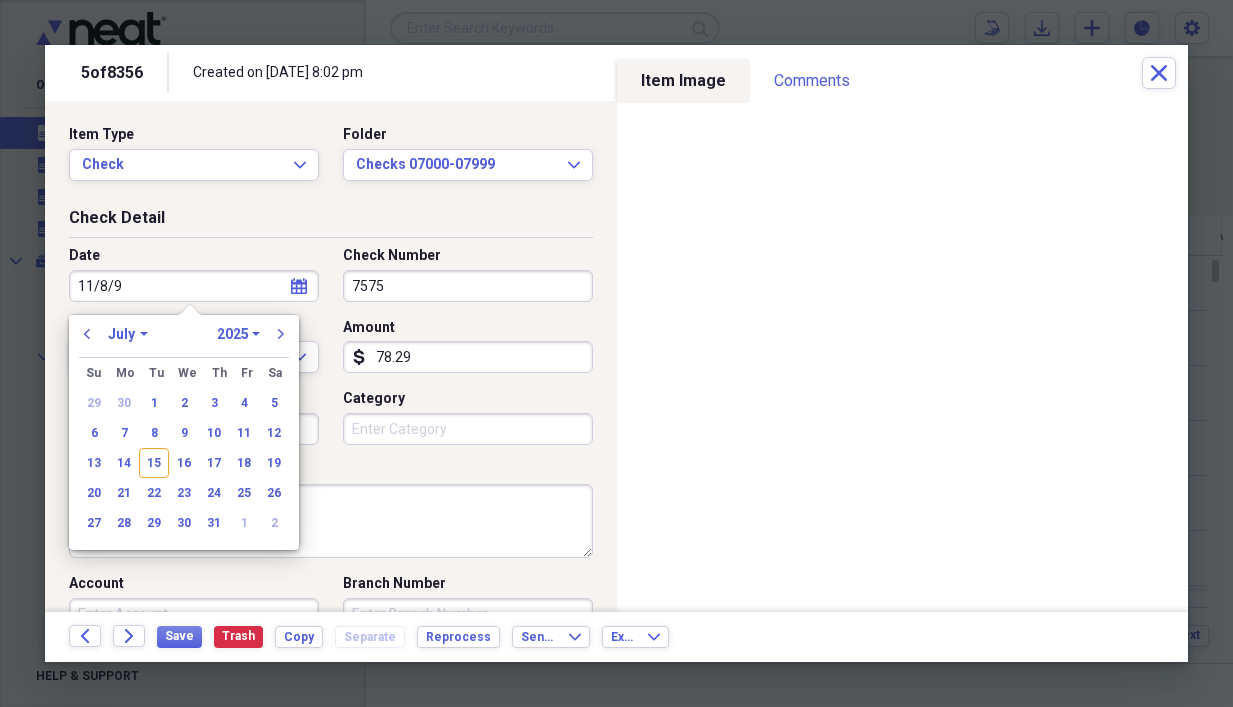 type on "[DATE]" 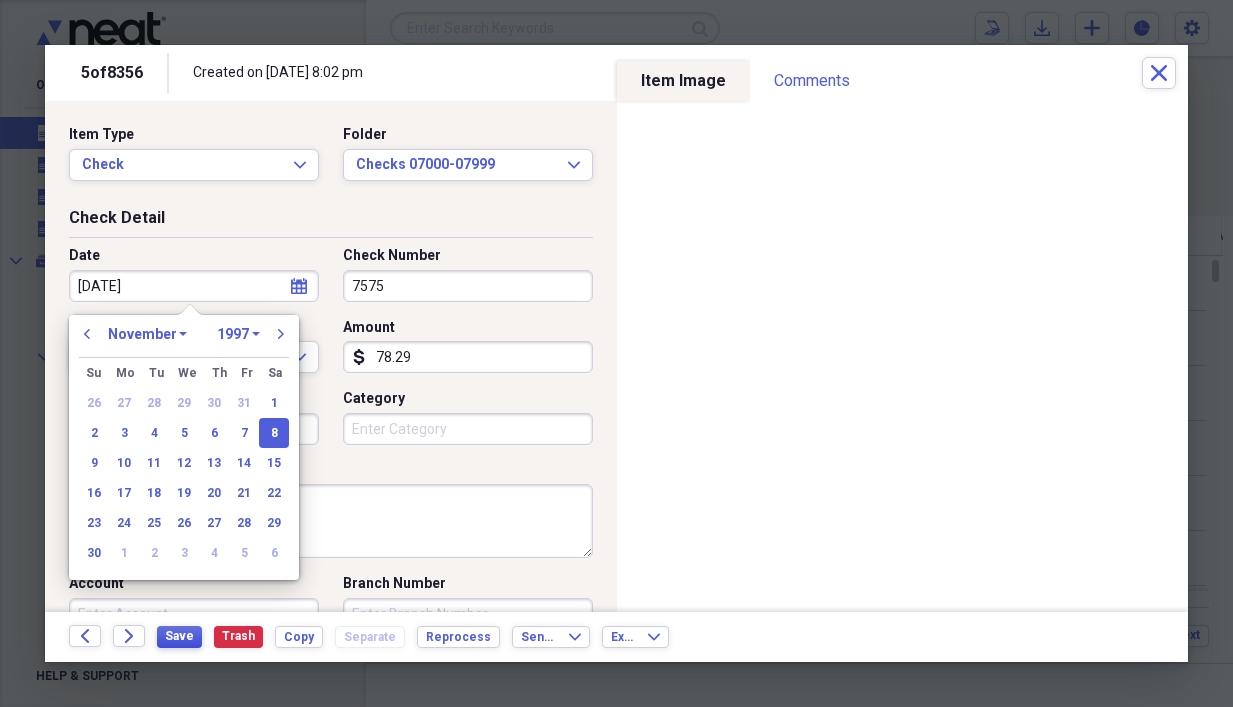 type on "[DATE]" 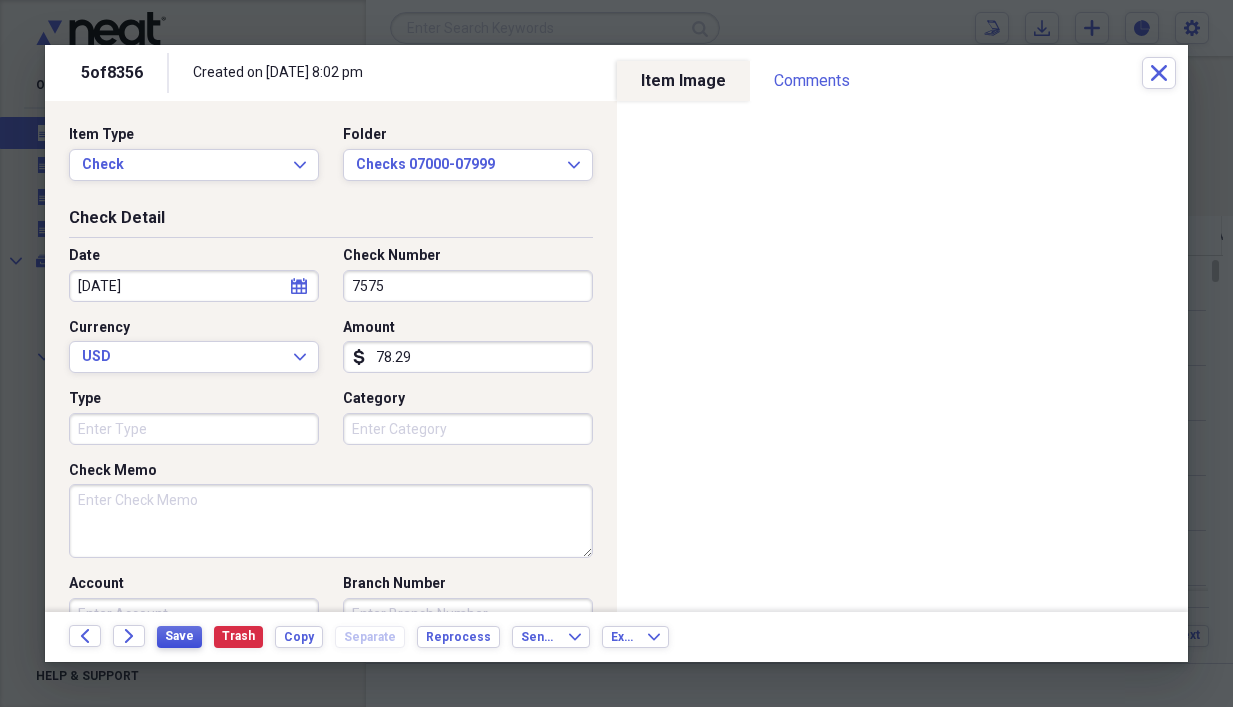 click on "Save" at bounding box center [179, 636] 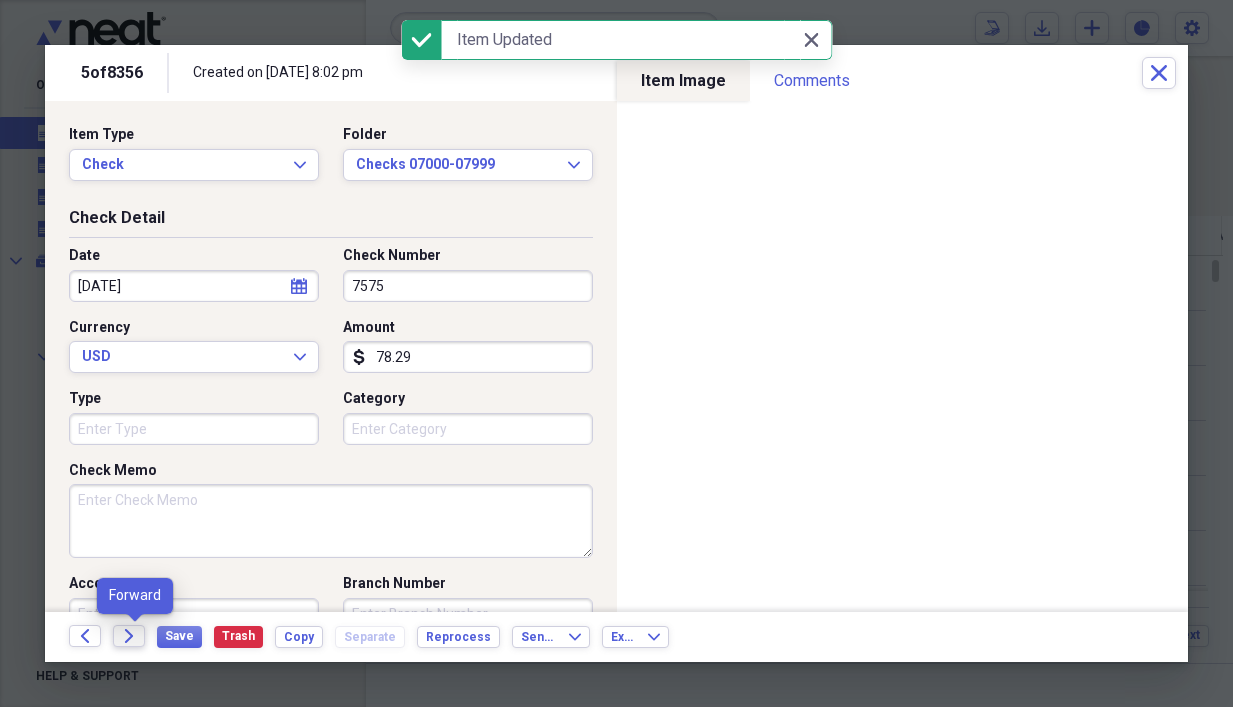 click on "Forward" 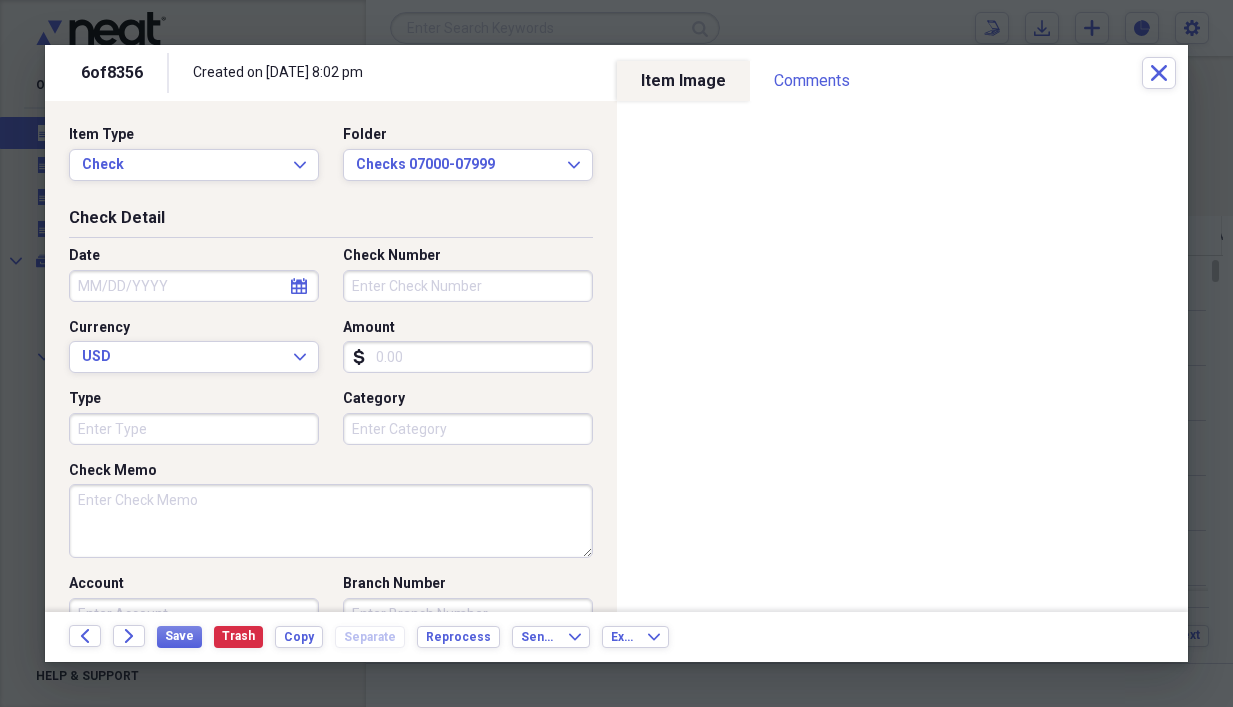 drag, startPoint x: 387, startPoint y: 357, endPoint x: 390, endPoint y: 369, distance: 12.369317 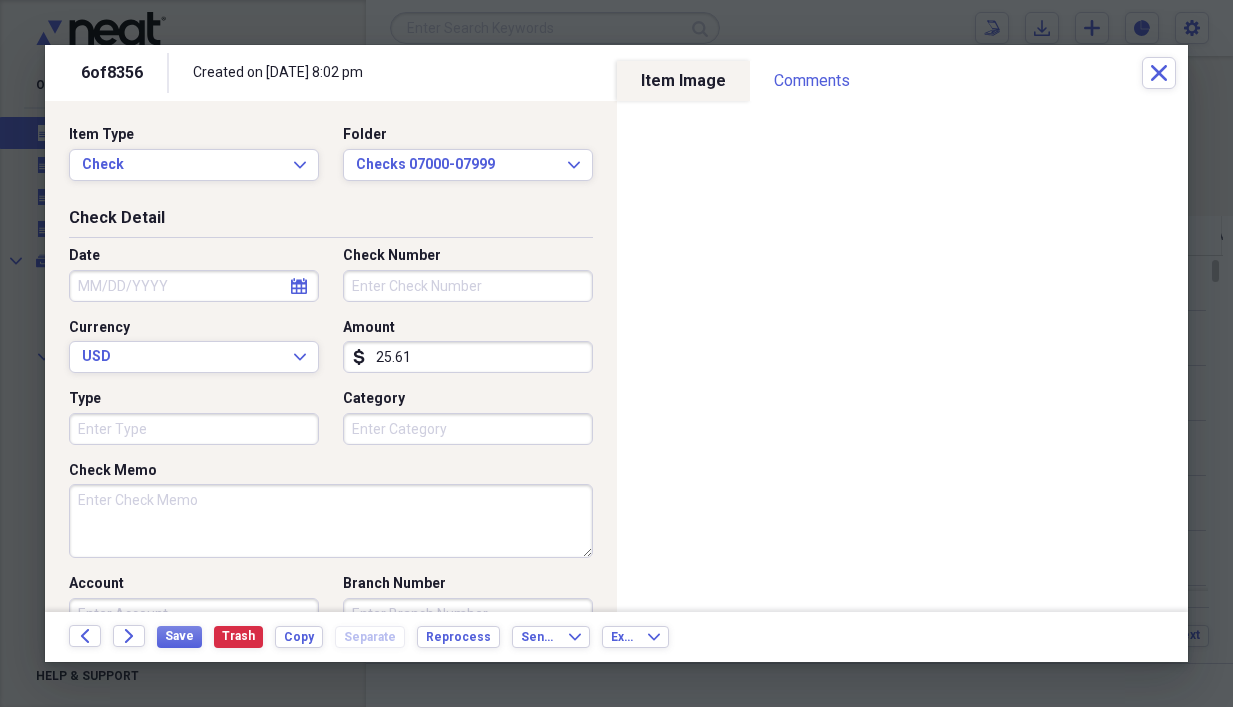 type on "25.61" 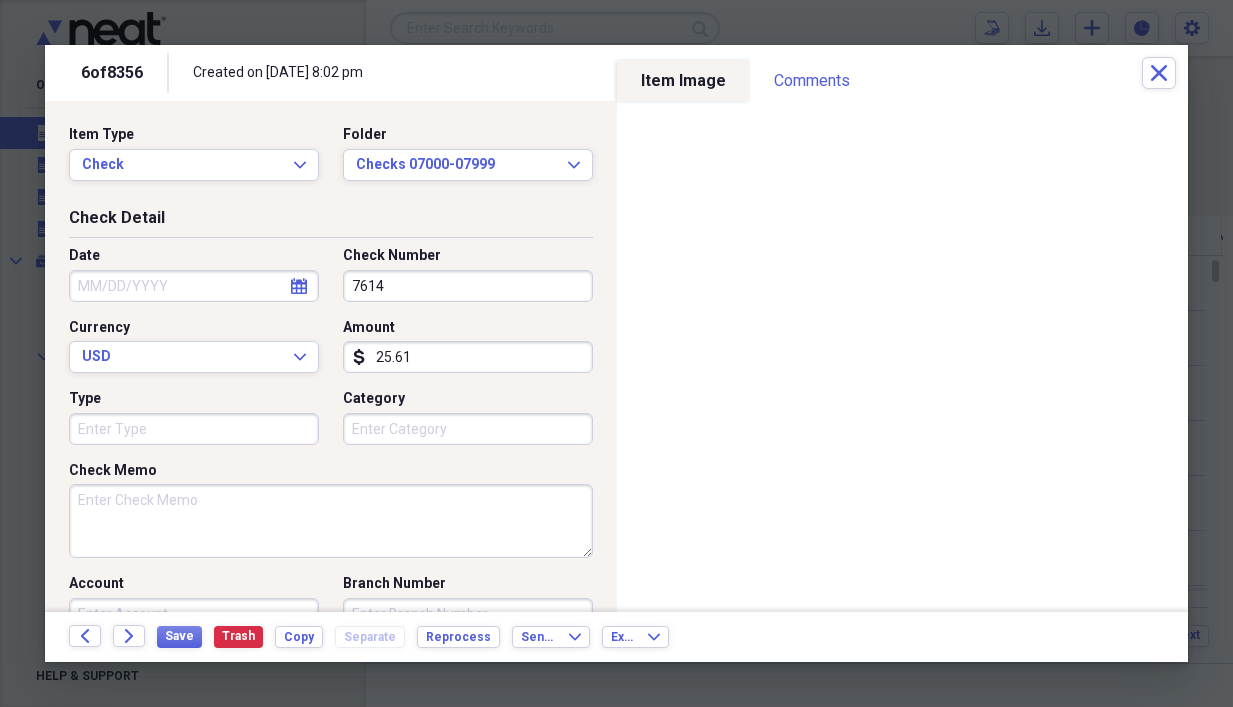 type on "7614" 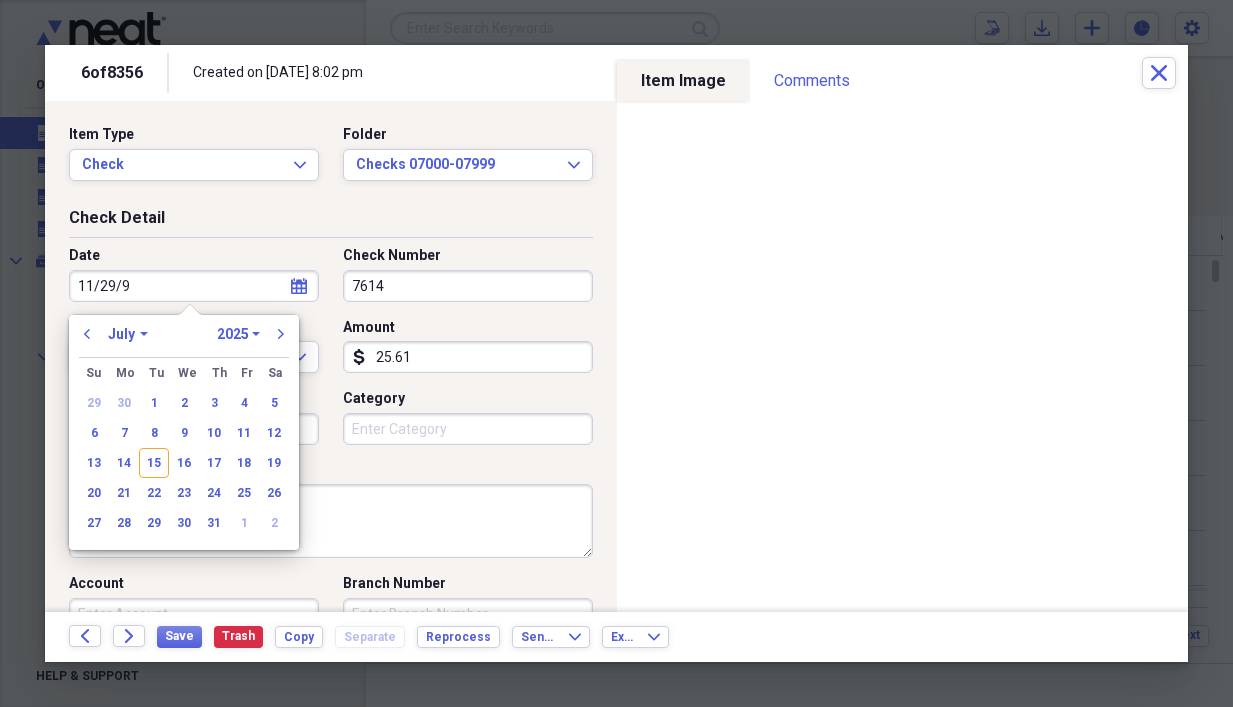 type on "[DATE]" 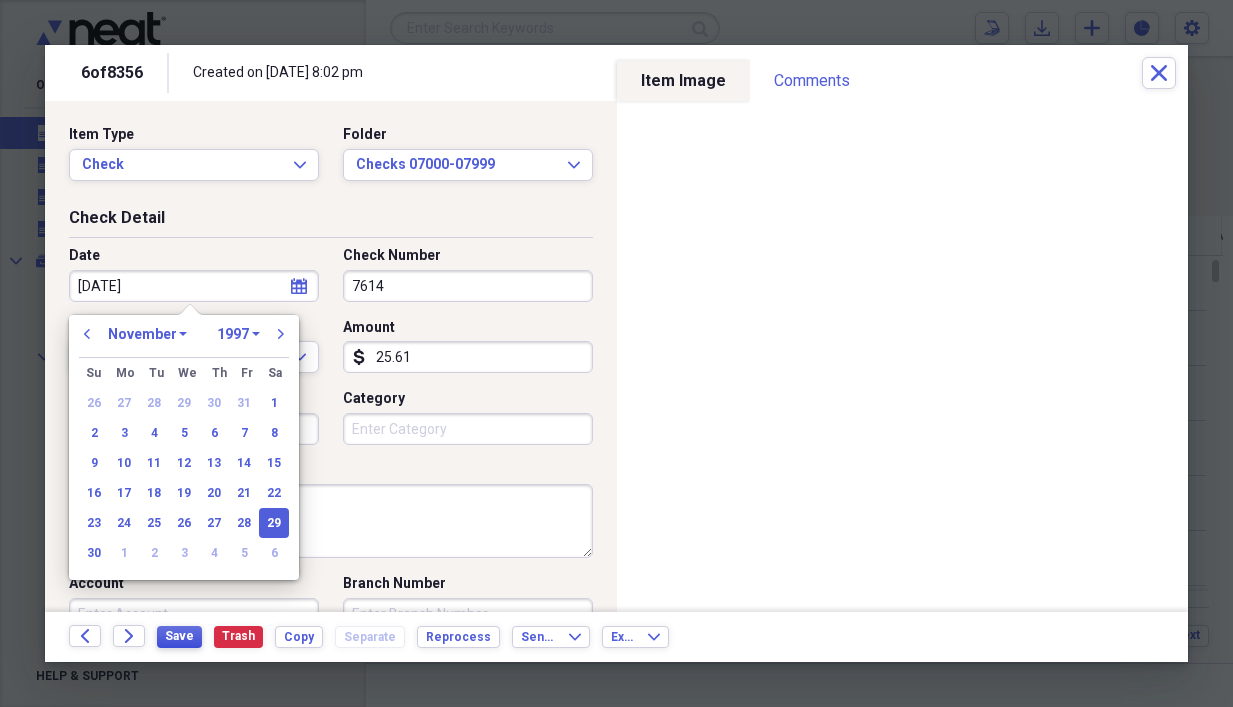 type on "[DATE]" 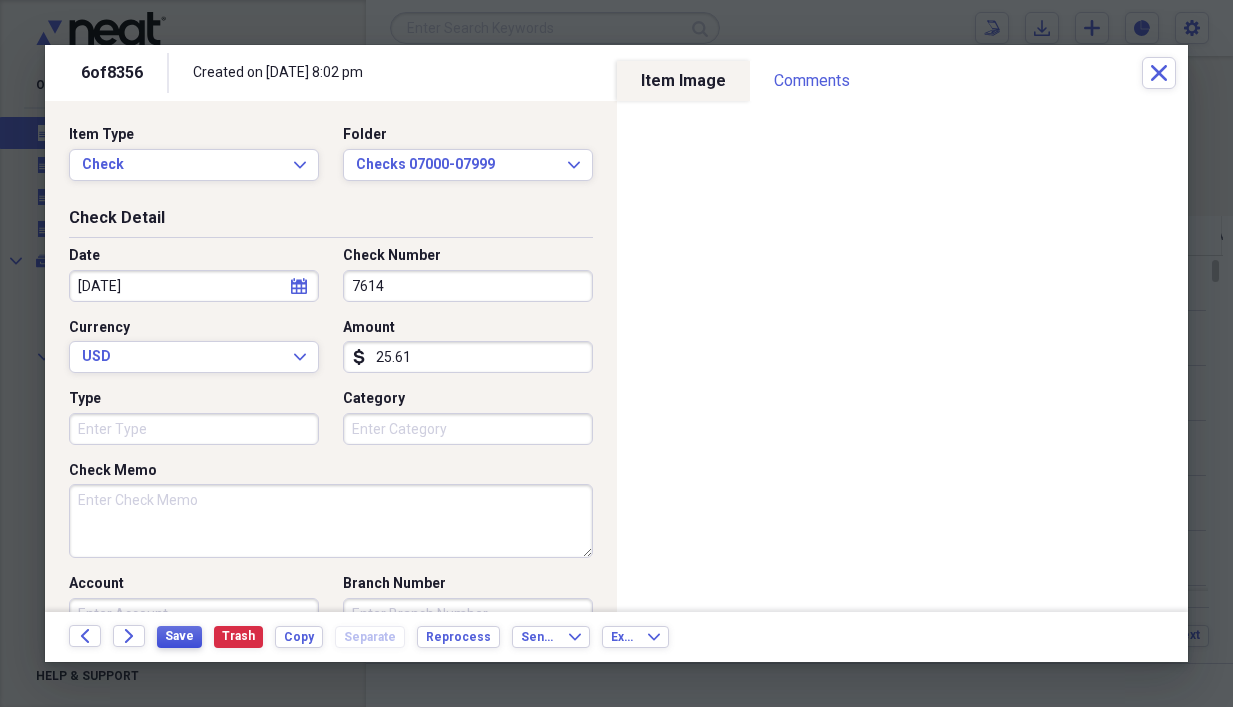 click on "Save" at bounding box center (179, 637) 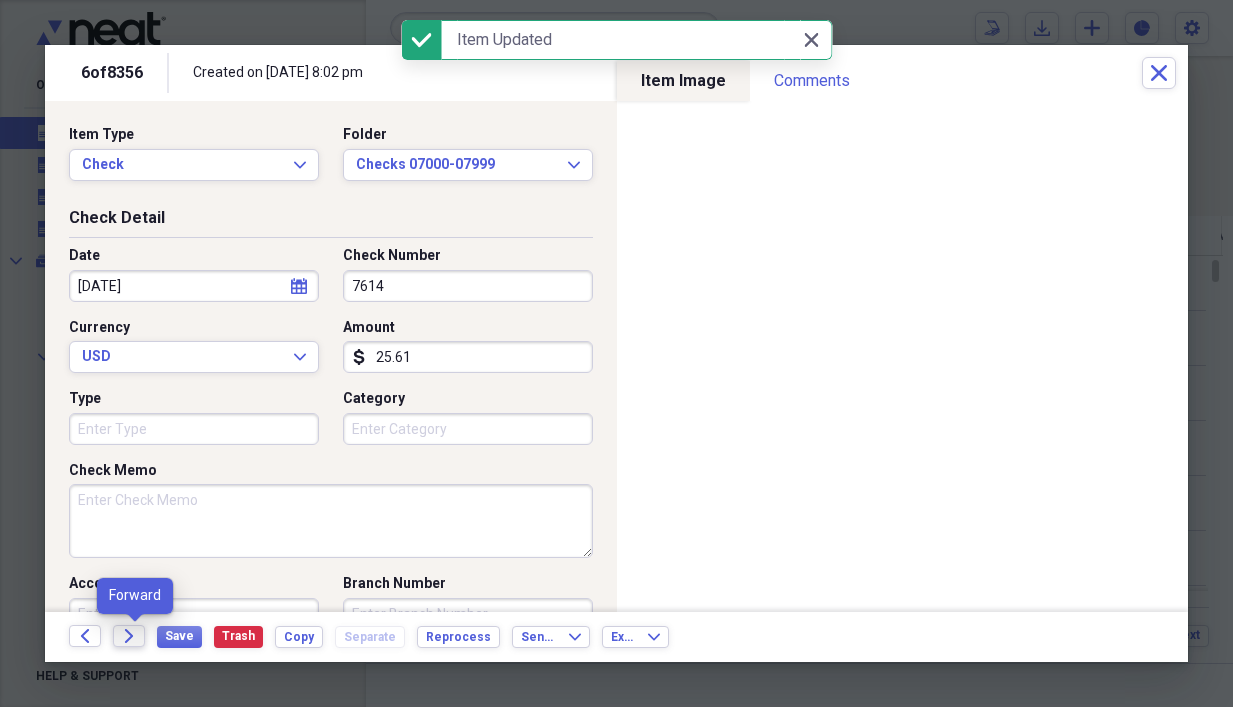 click on "Forward" at bounding box center (129, 636) 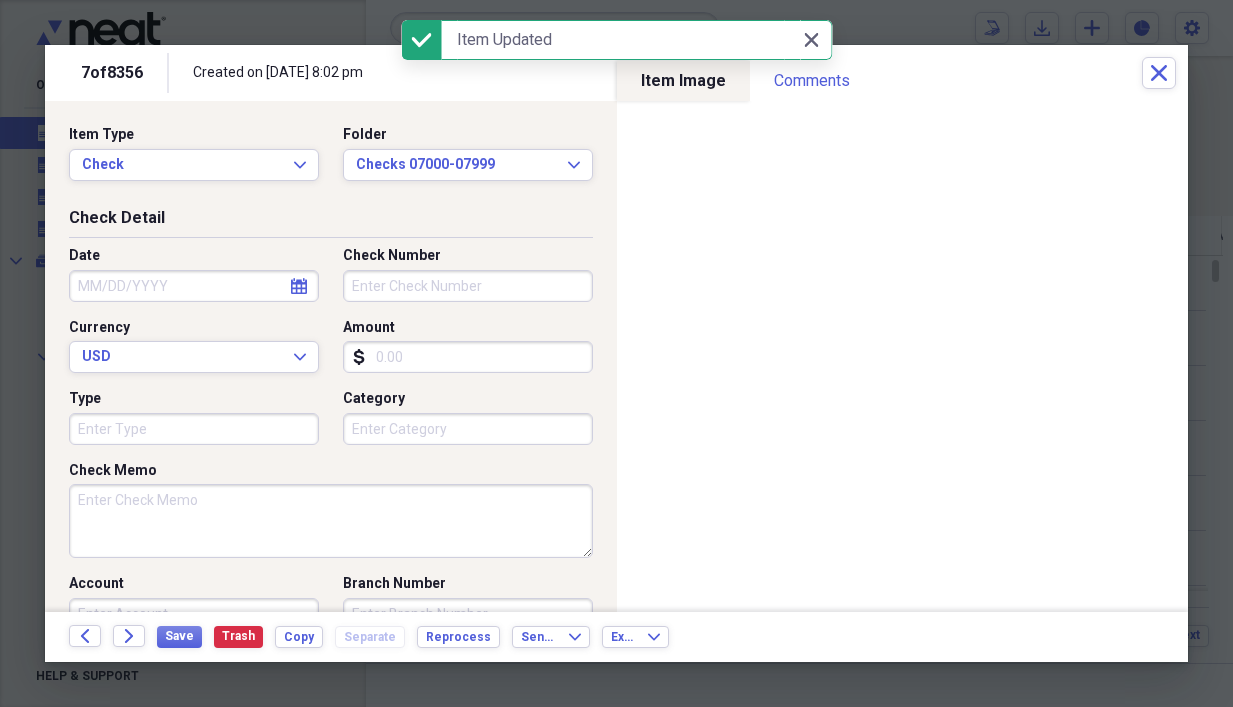click on "Amount" at bounding box center (468, 357) 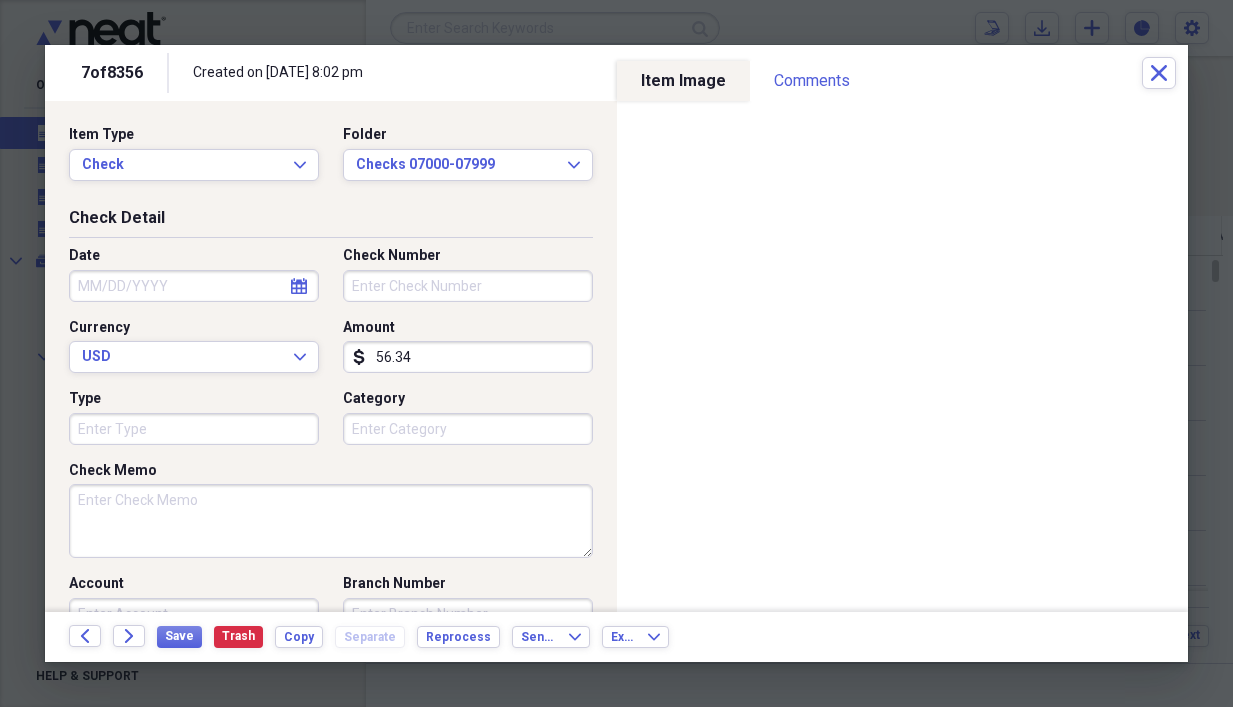 type on "56.34" 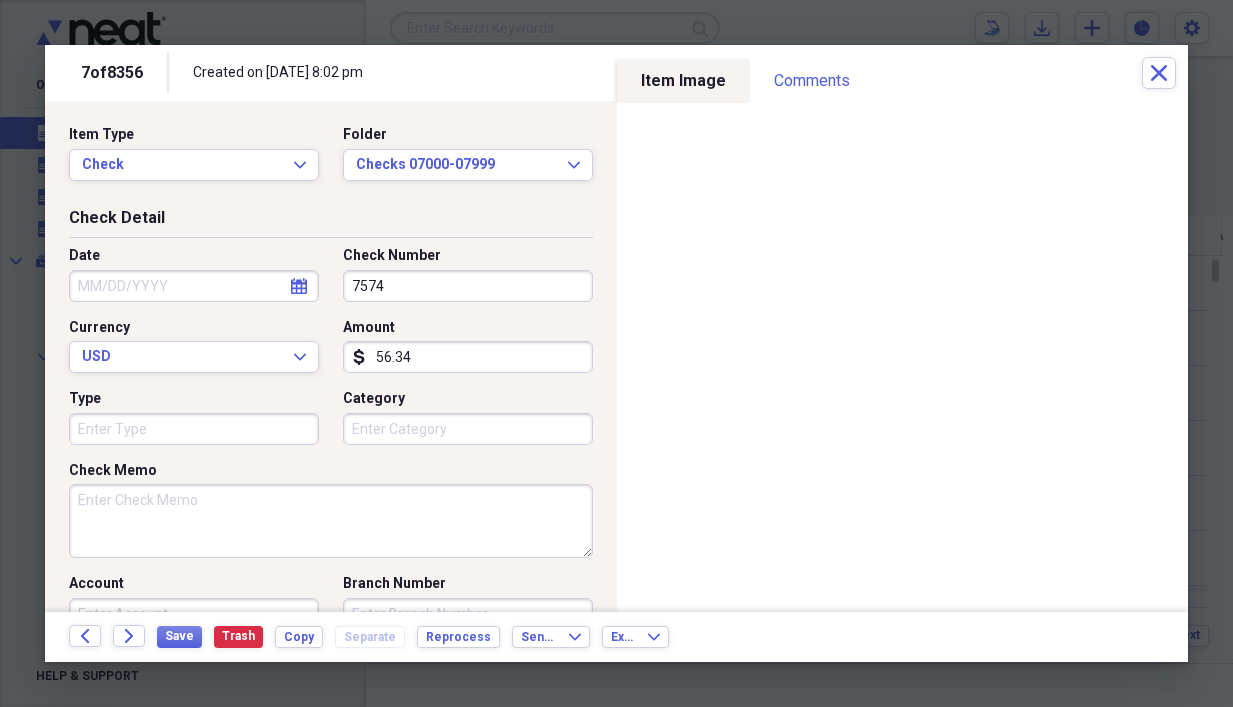 type on "7574" 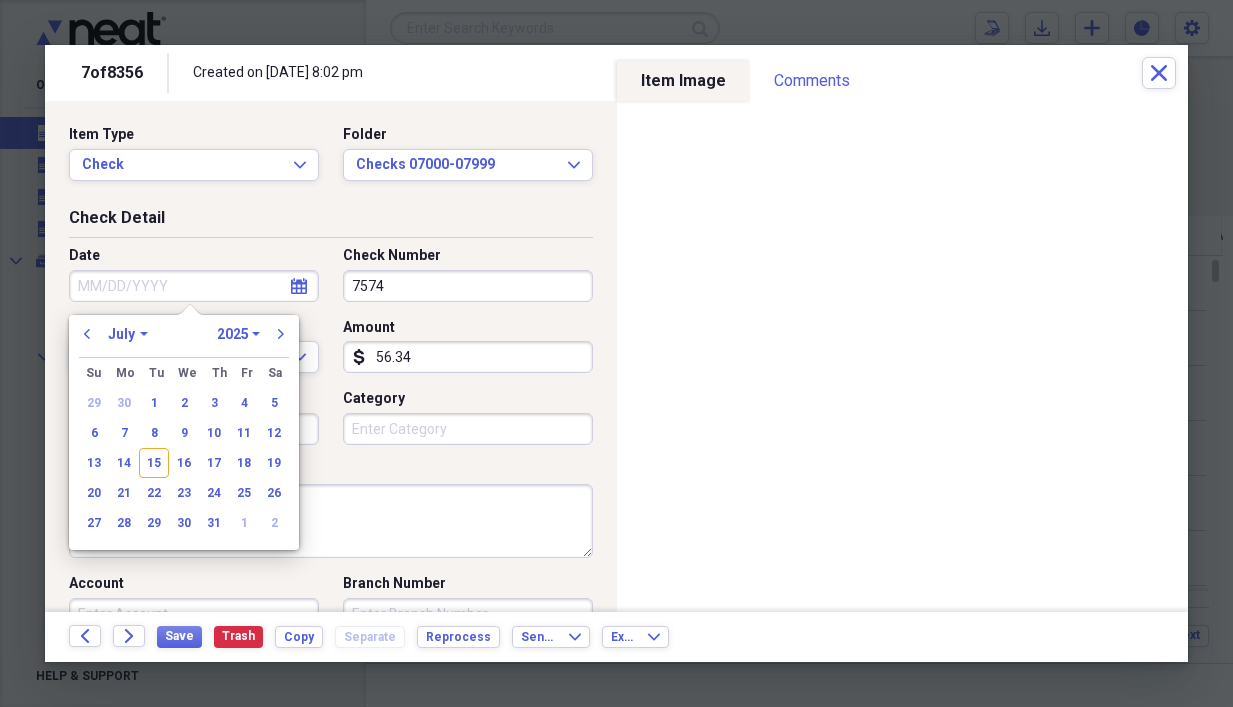 click on "Date" at bounding box center (194, 286) 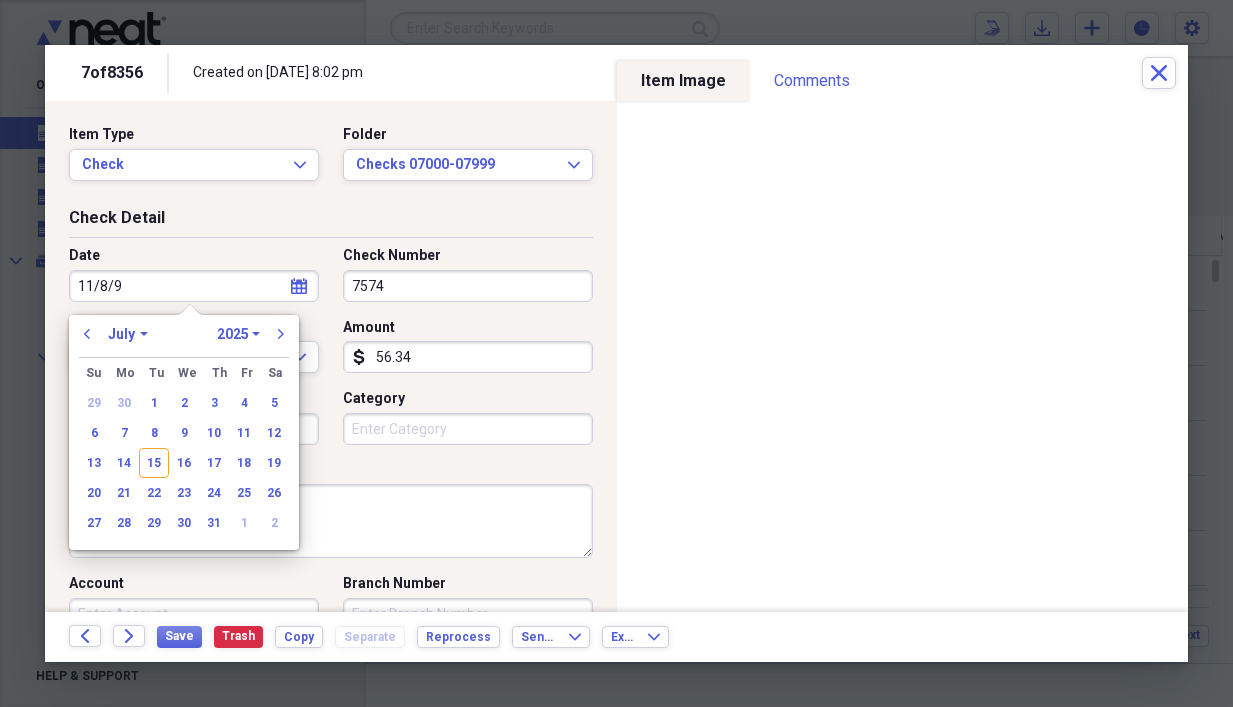 type on "[DATE]" 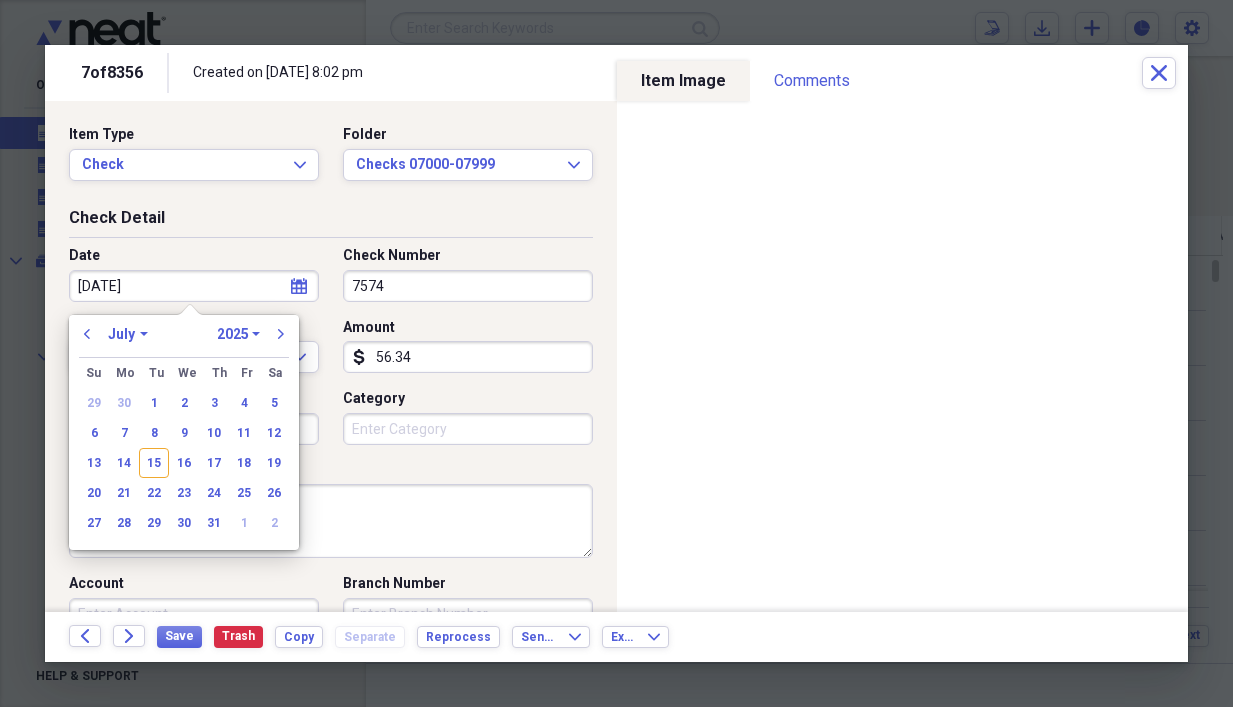 select on "10" 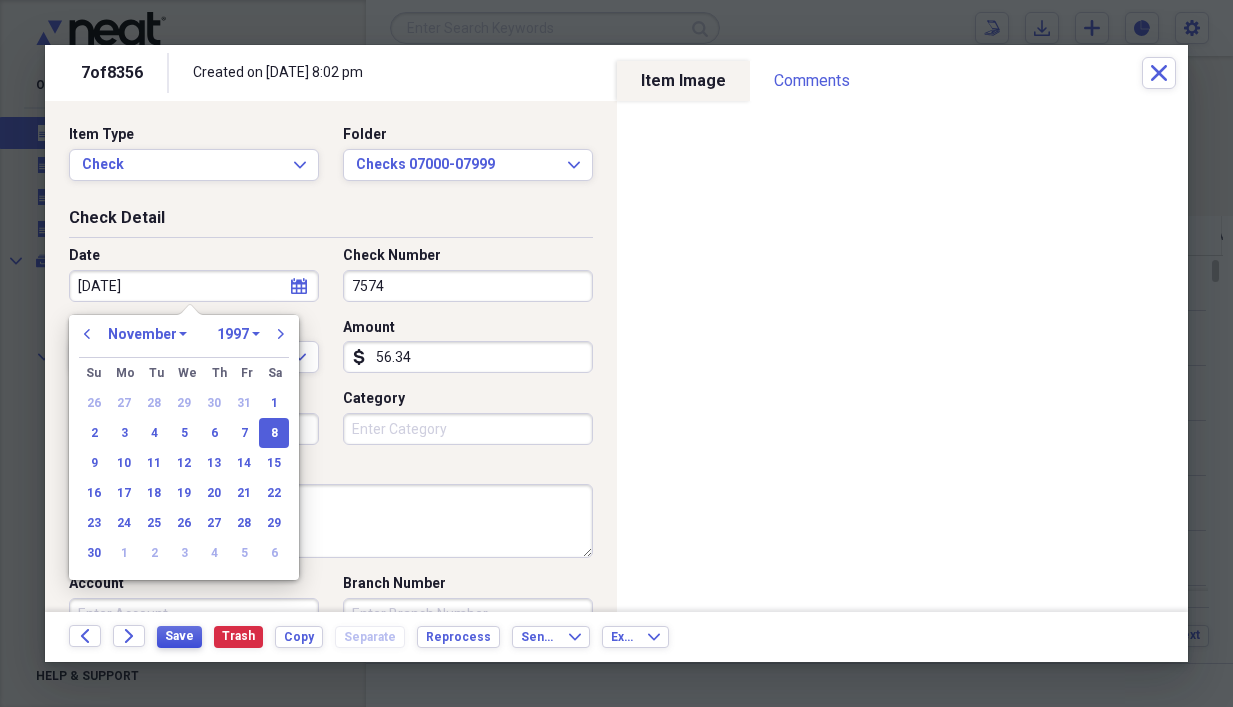 type on "[DATE]" 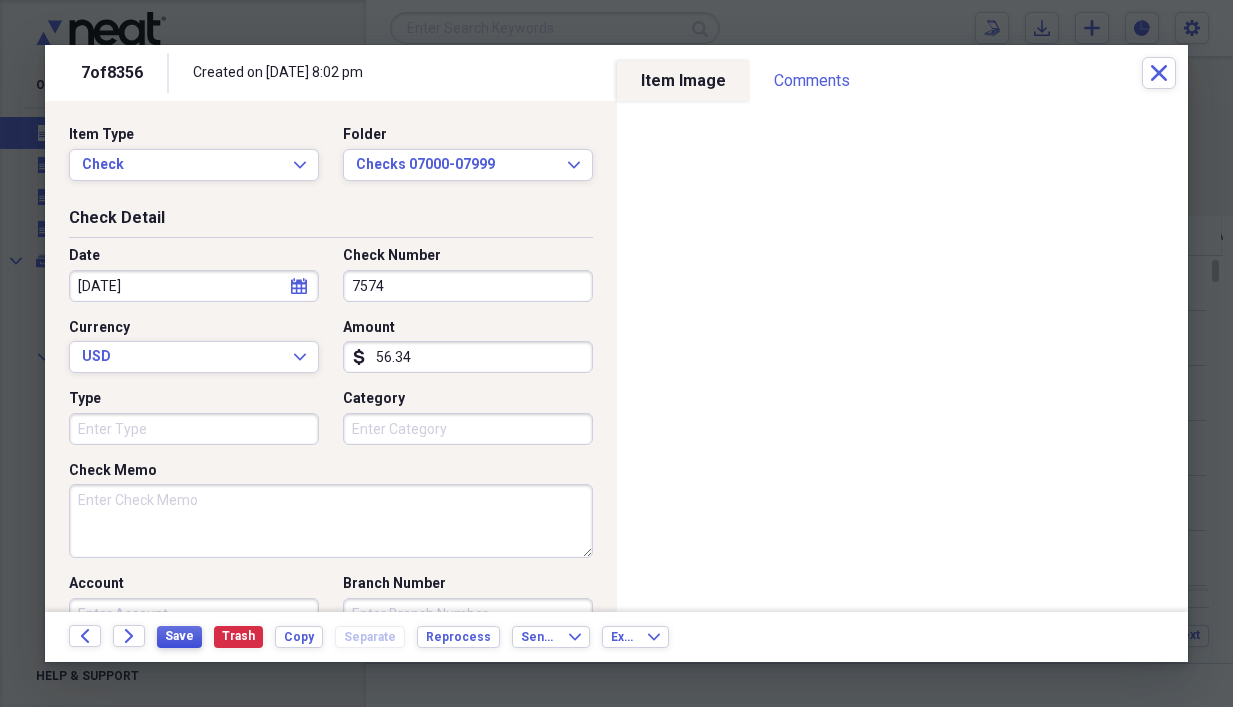 click on "Save" at bounding box center (179, 637) 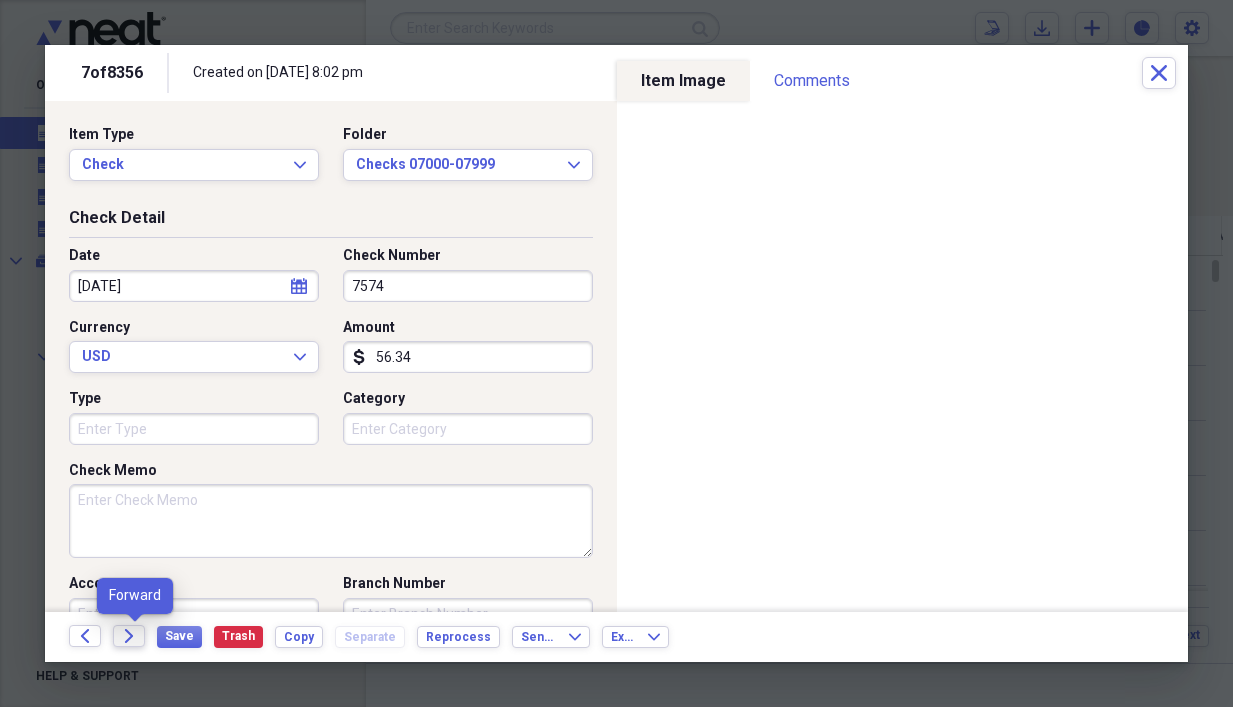 click on "Forward" 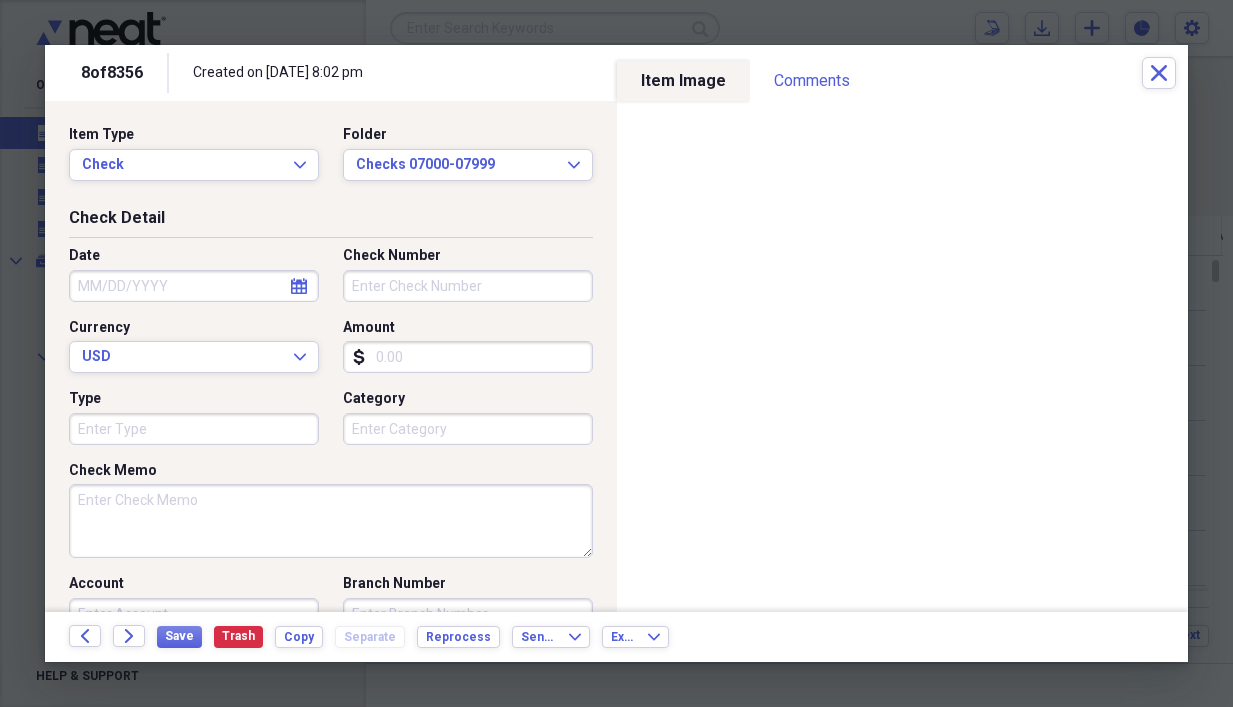 click on "Amount" at bounding box center (468, 357) 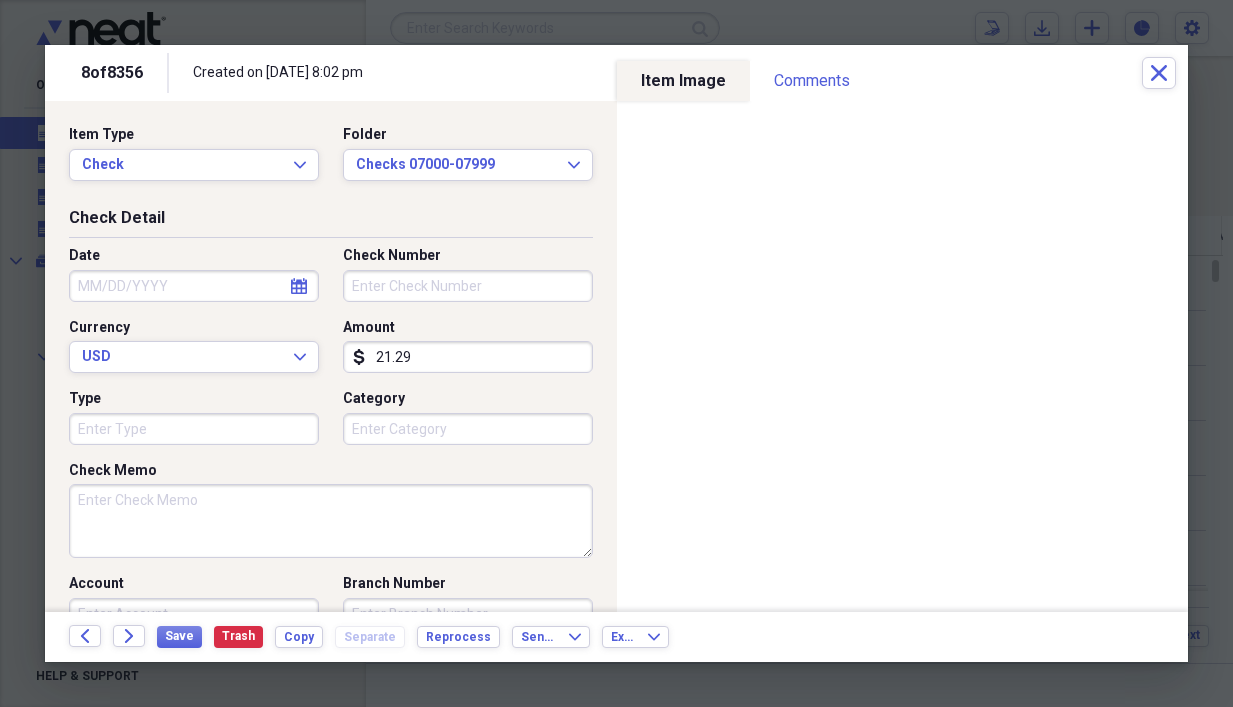 type on "21.29" 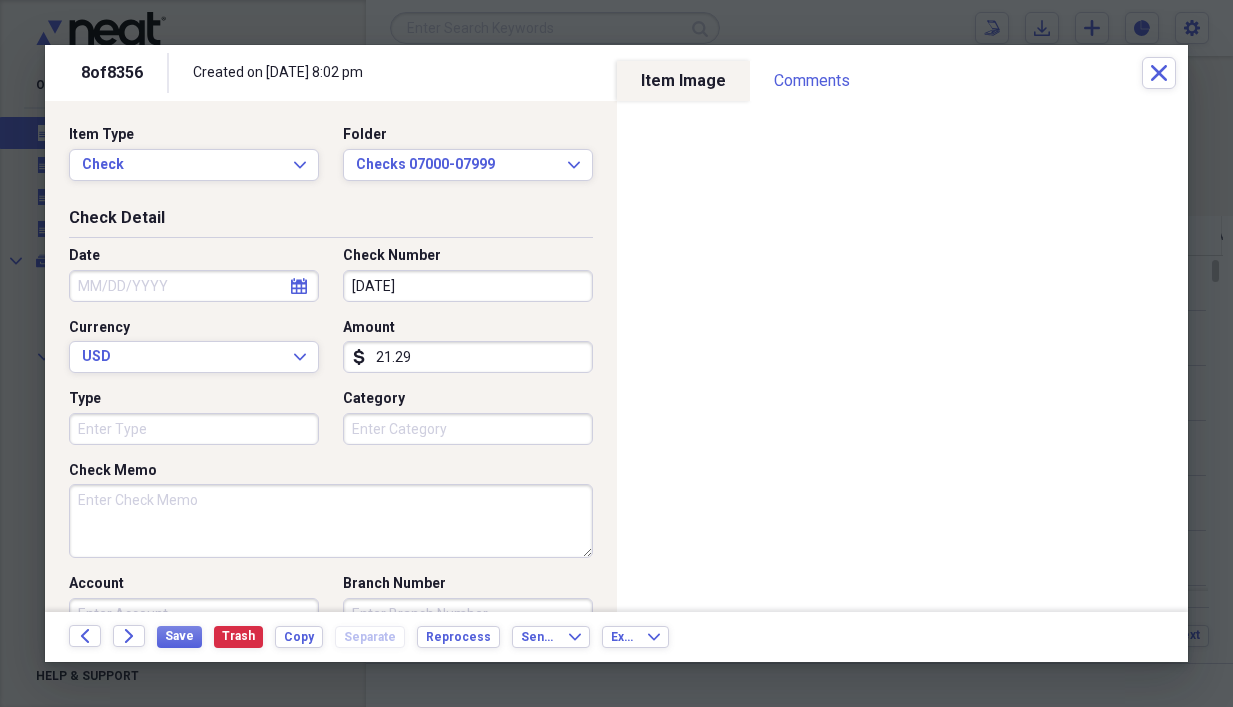 type on "[DATE]" 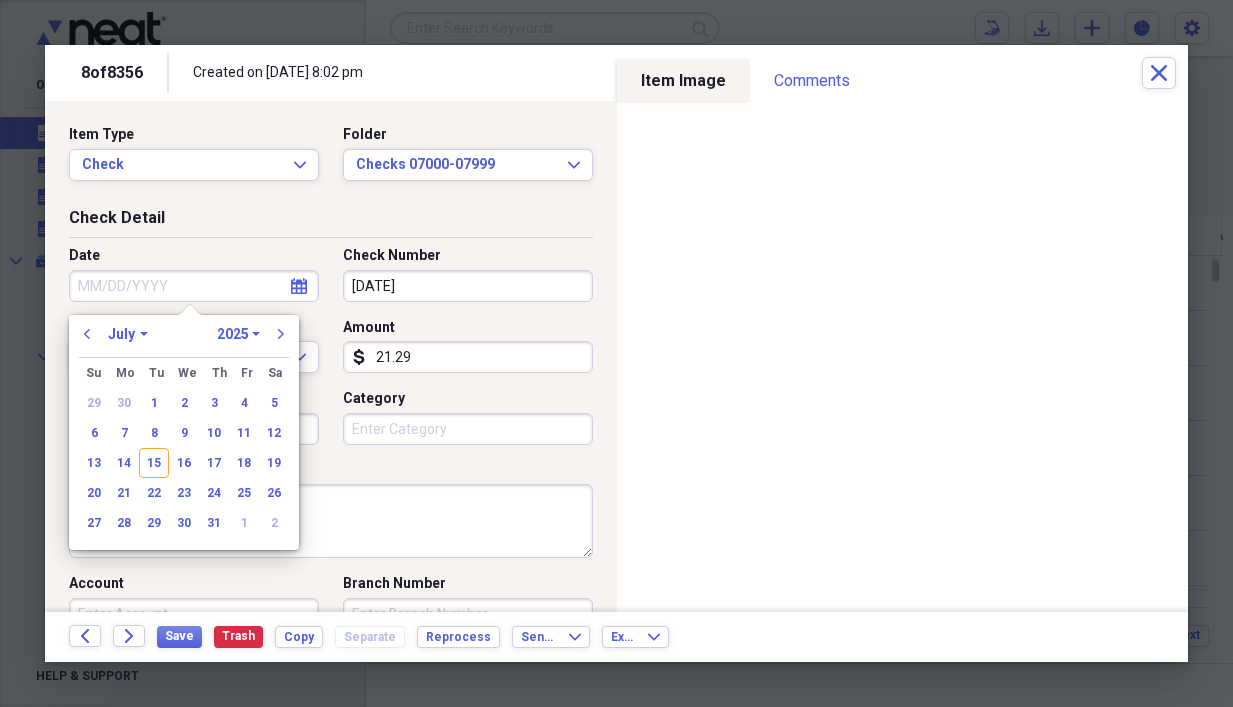 click on "Date" at bounding box center (194, 286) 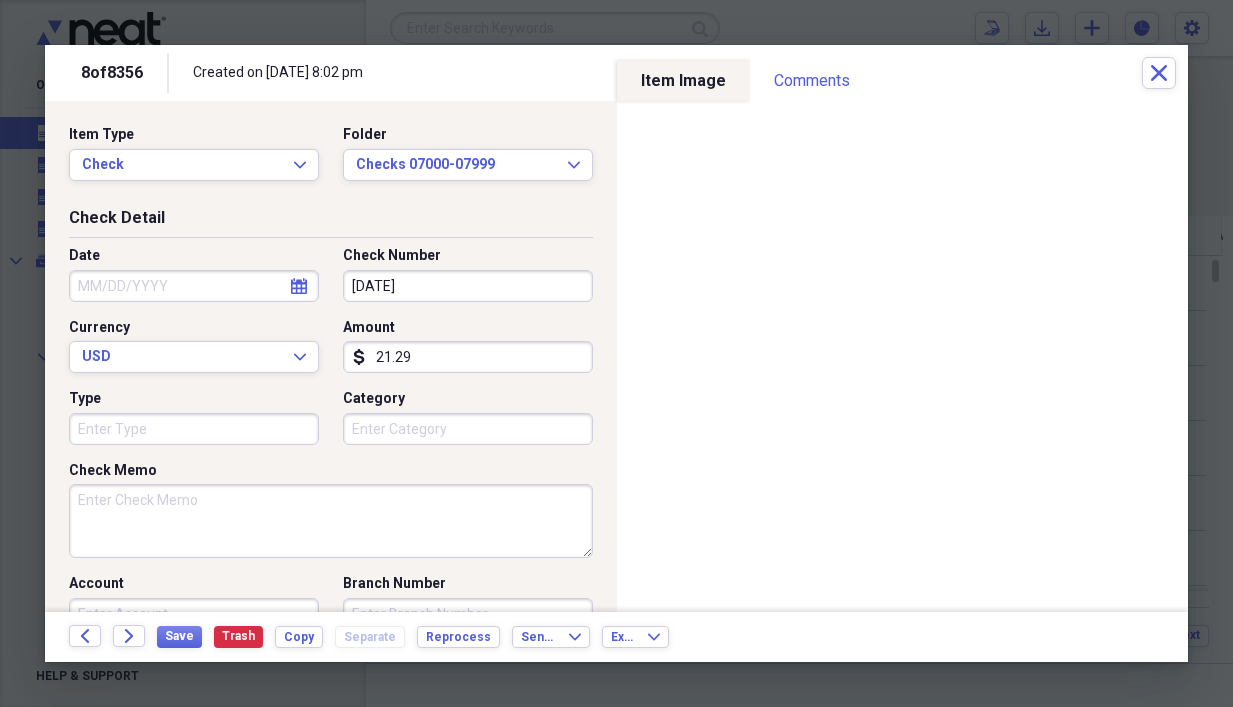 drag, startPoint x: 415, startPoint y: 273, endPoint x: 327, endPoint y: 292, distance: 90.02777 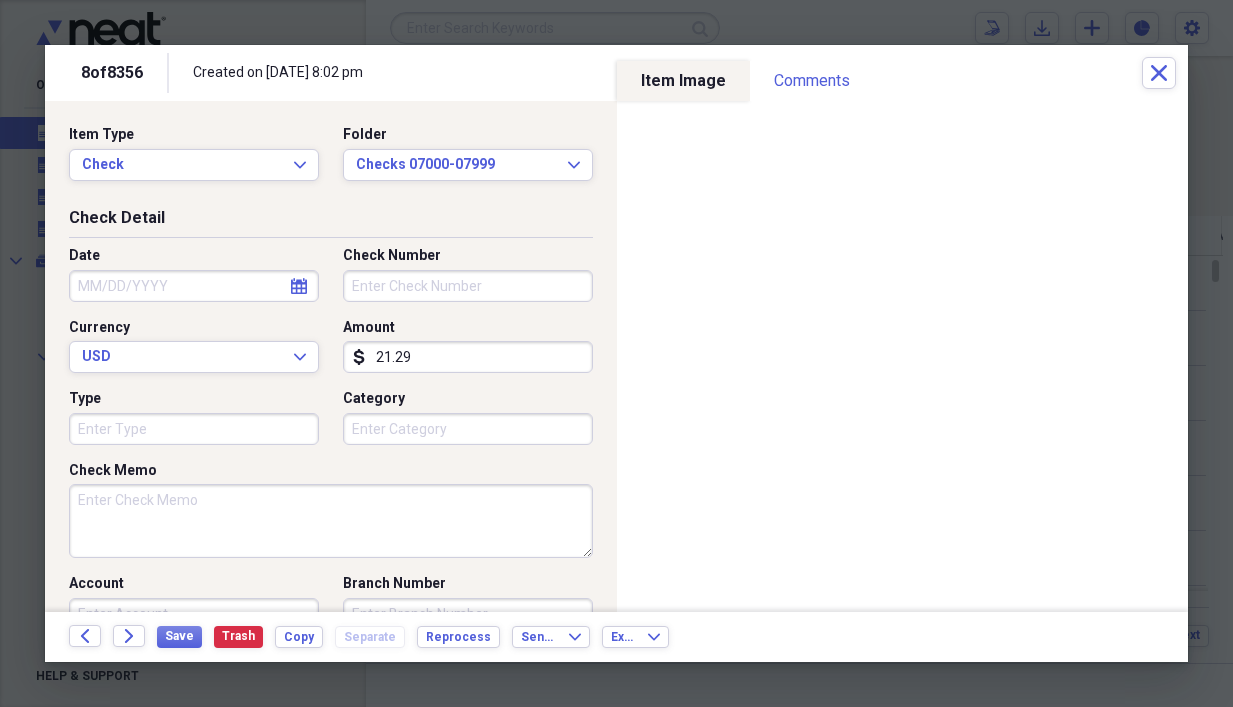 type 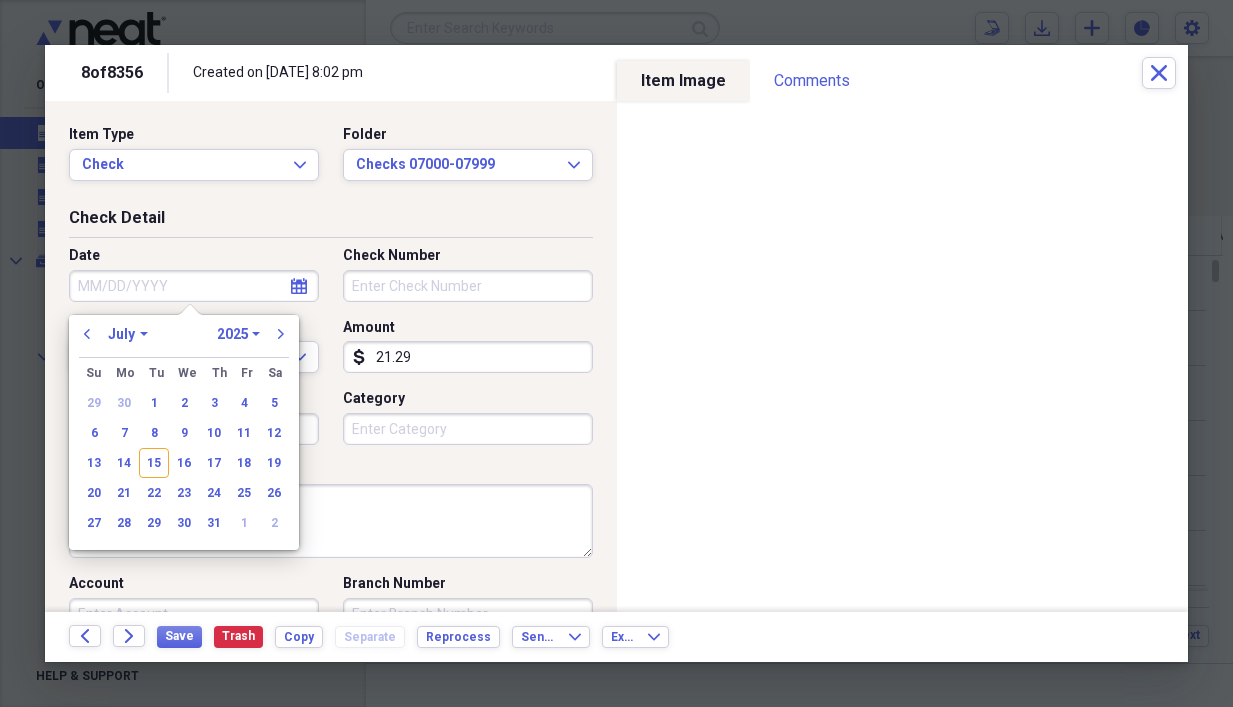 paste on "[DATE]" 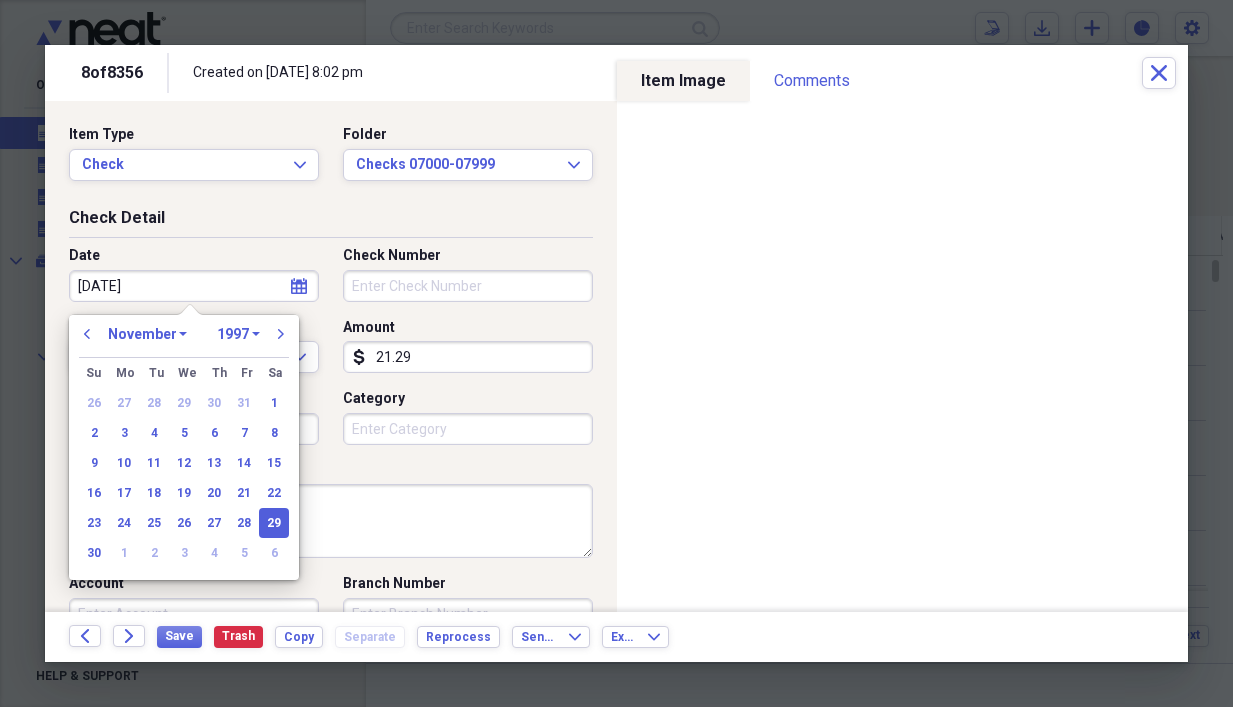 type on "[DATE]" 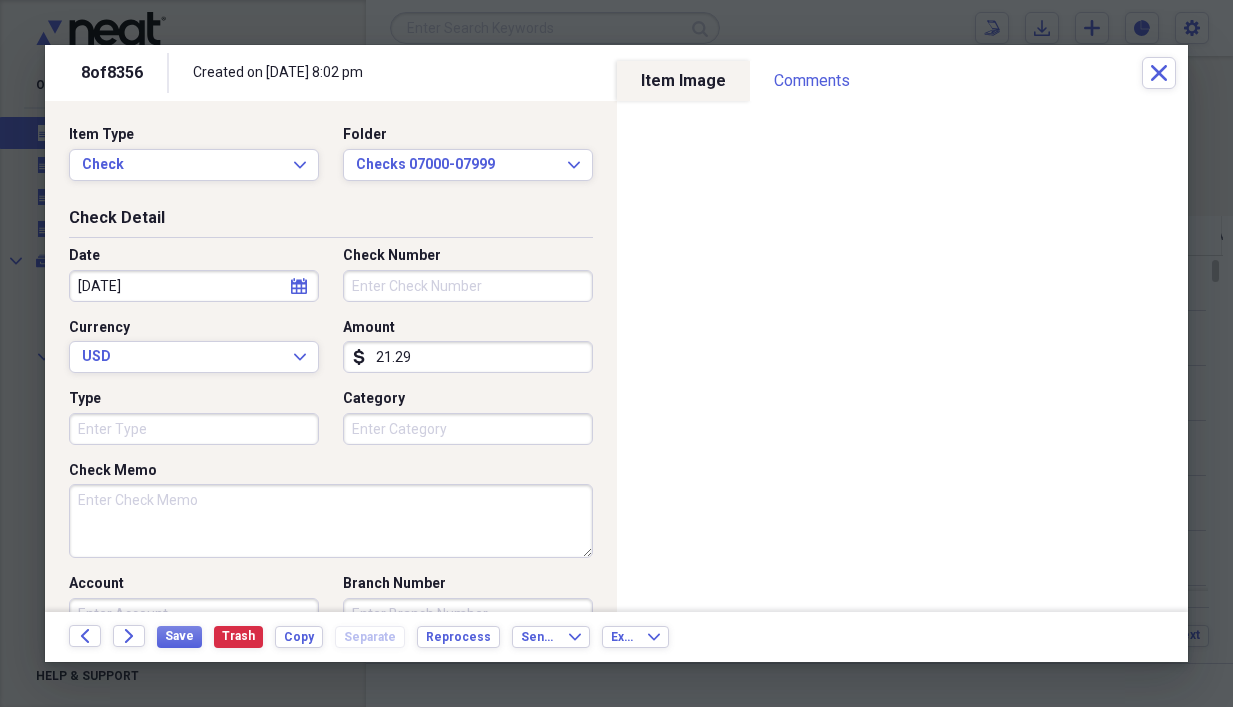 click on "Check Number" at bounding box center [468, 286] 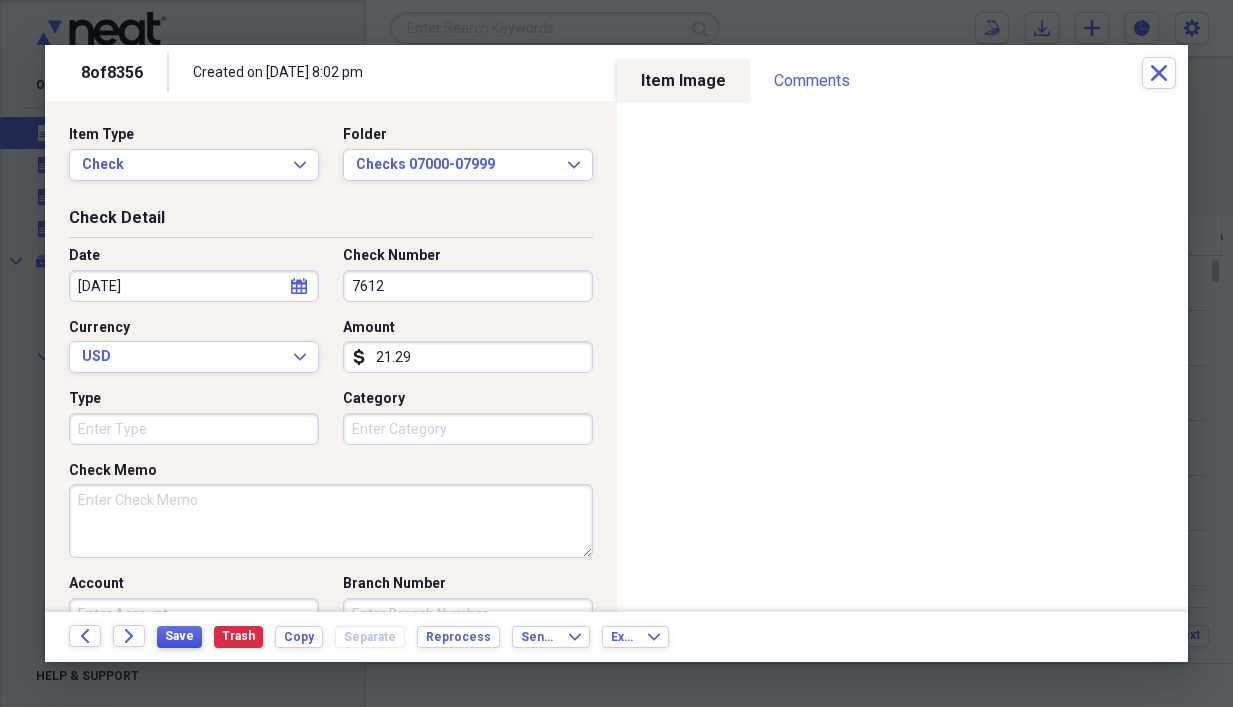 type on "7612" 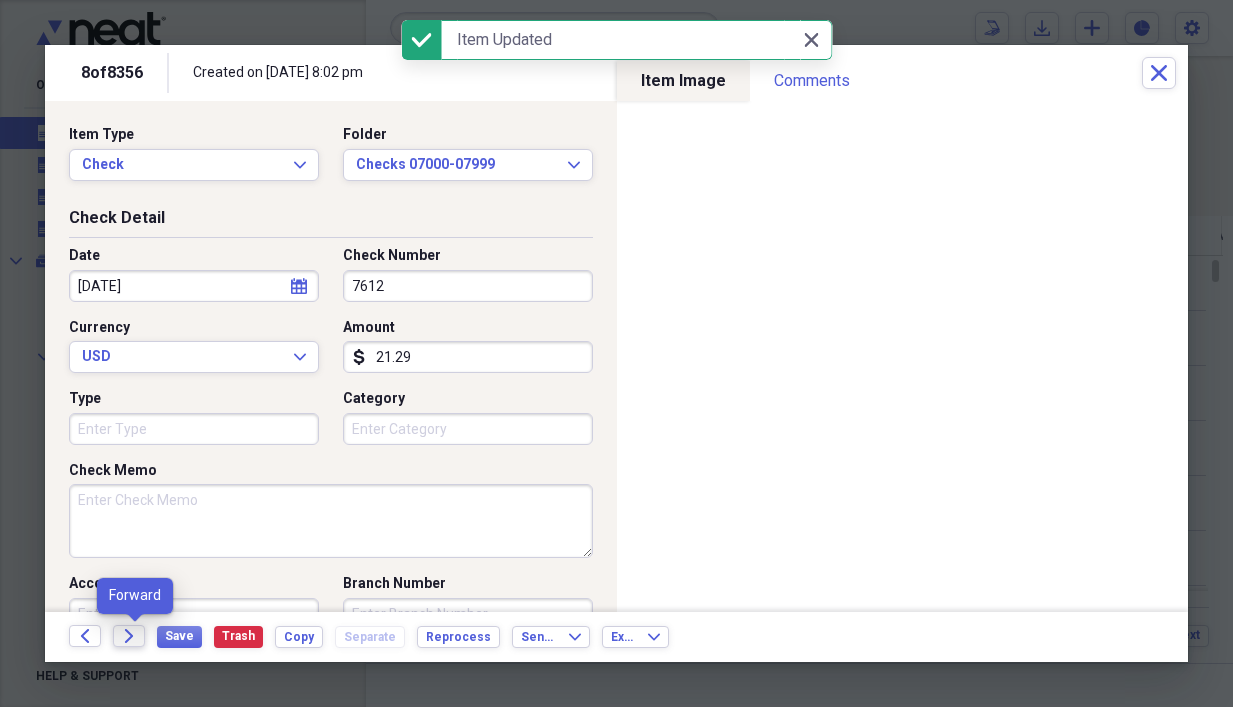click on "Forward" 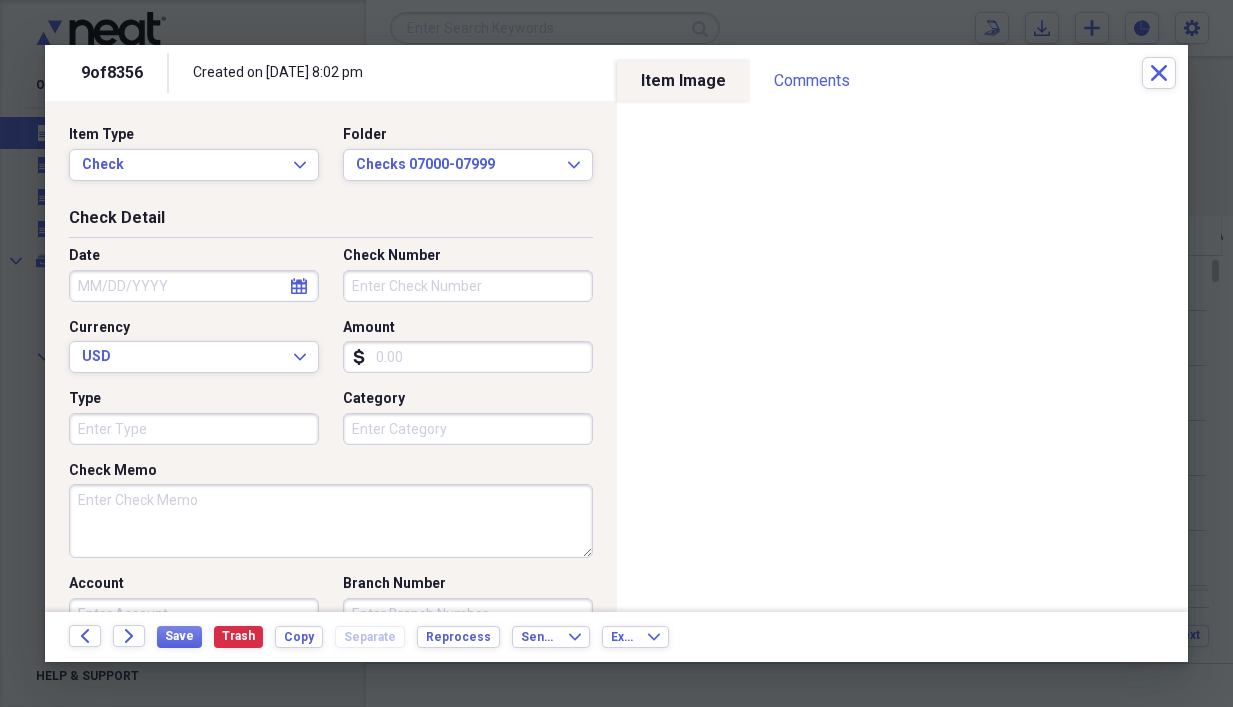 click on "Amount" at bounding box center (468, 357) 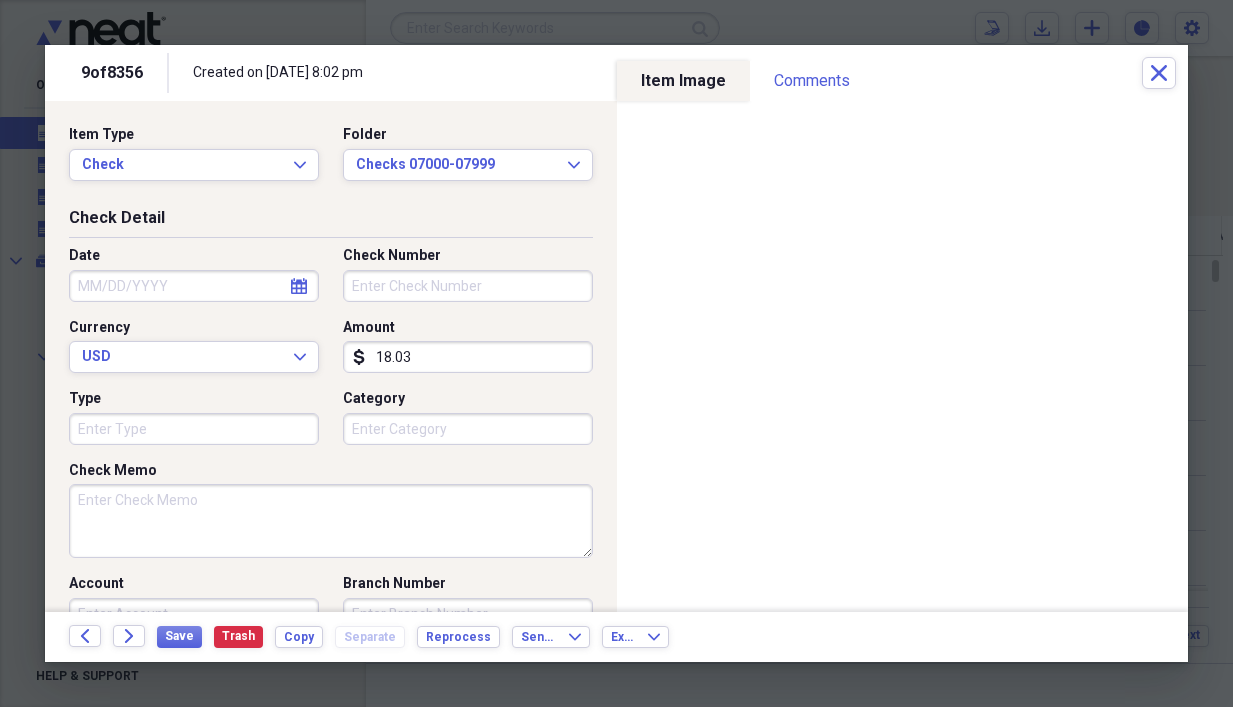 type on "18.03" 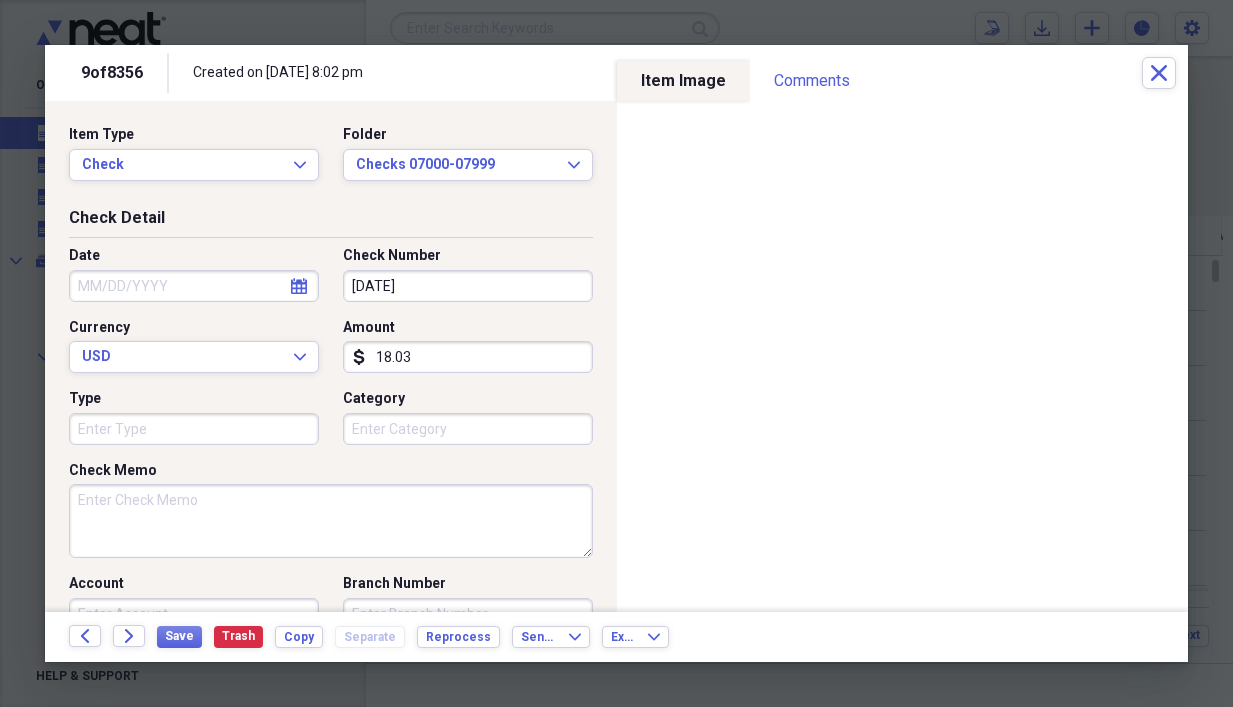 type on "[DATE]" 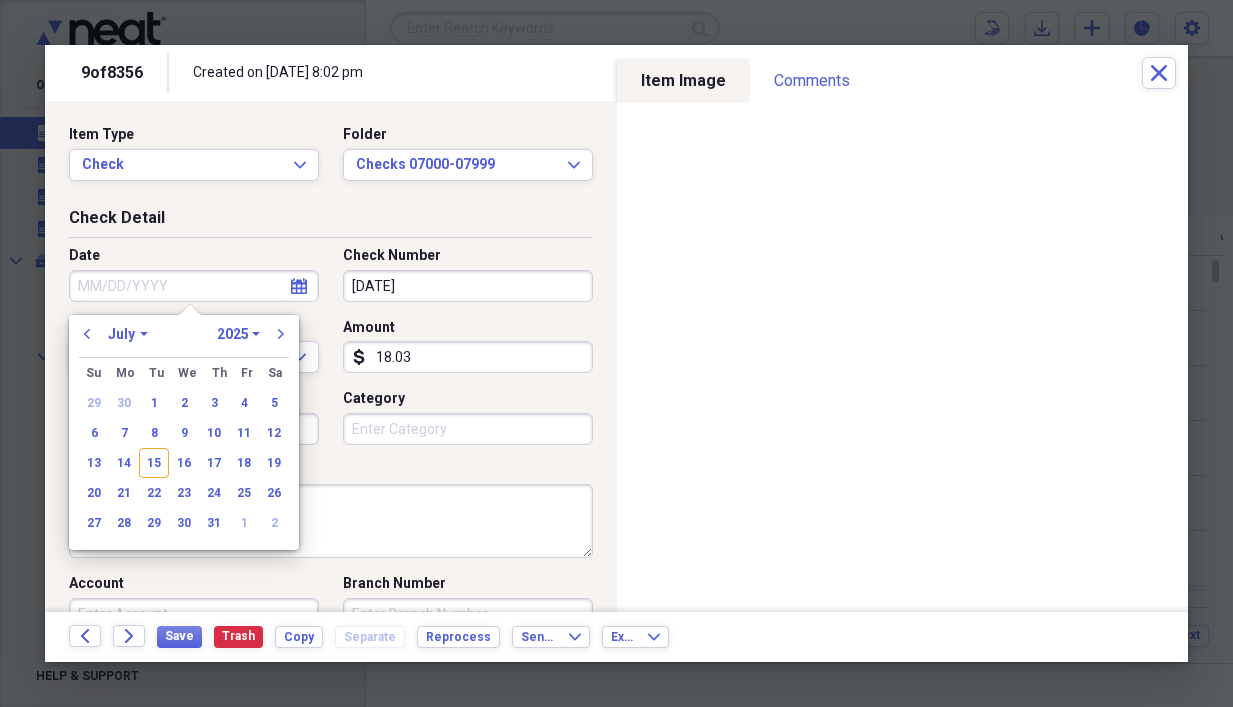click on "Date" at bounding box center (194, 286) 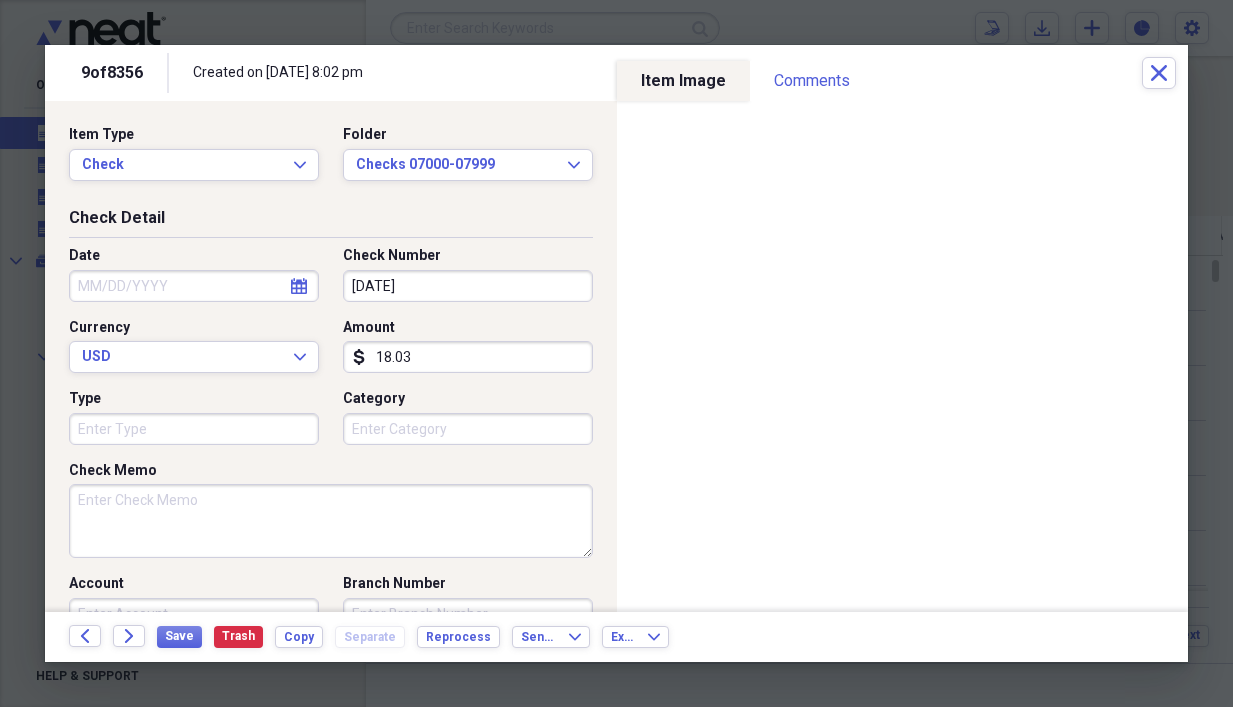 drag, startPoint x: 443, startPoint y: 293, endPoint x: 314, endPoint y: 283, distance: 129.38702 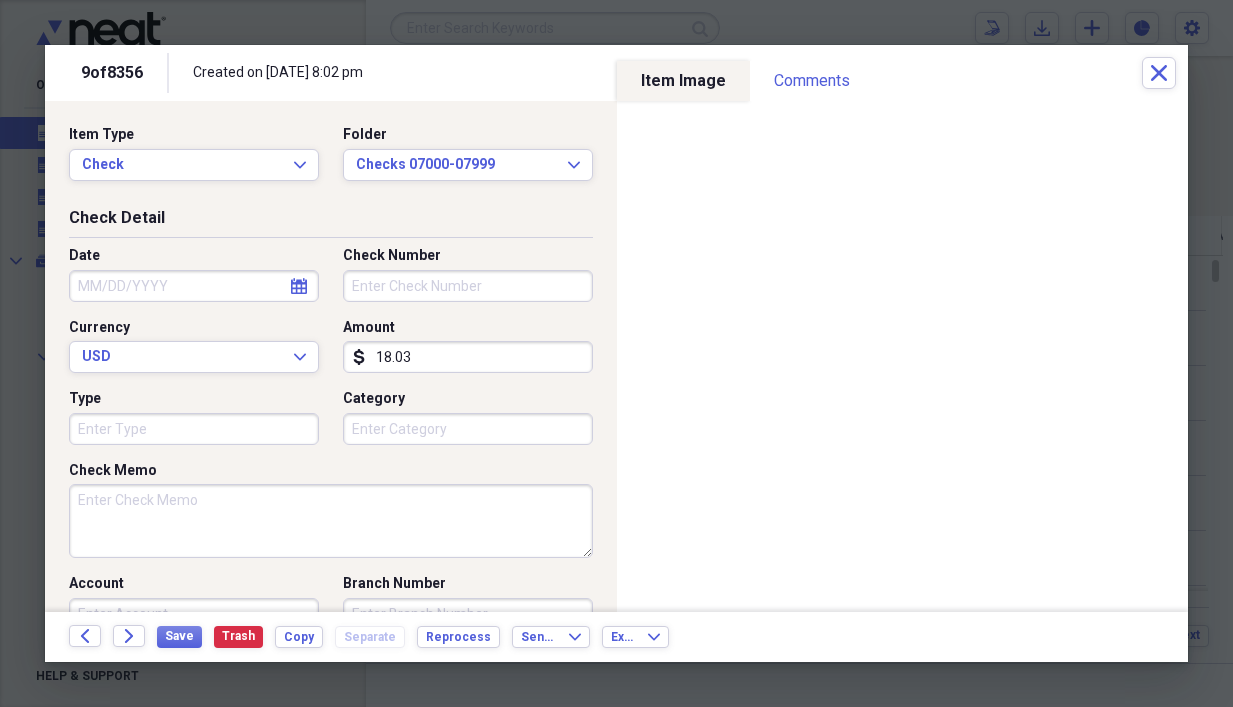 type 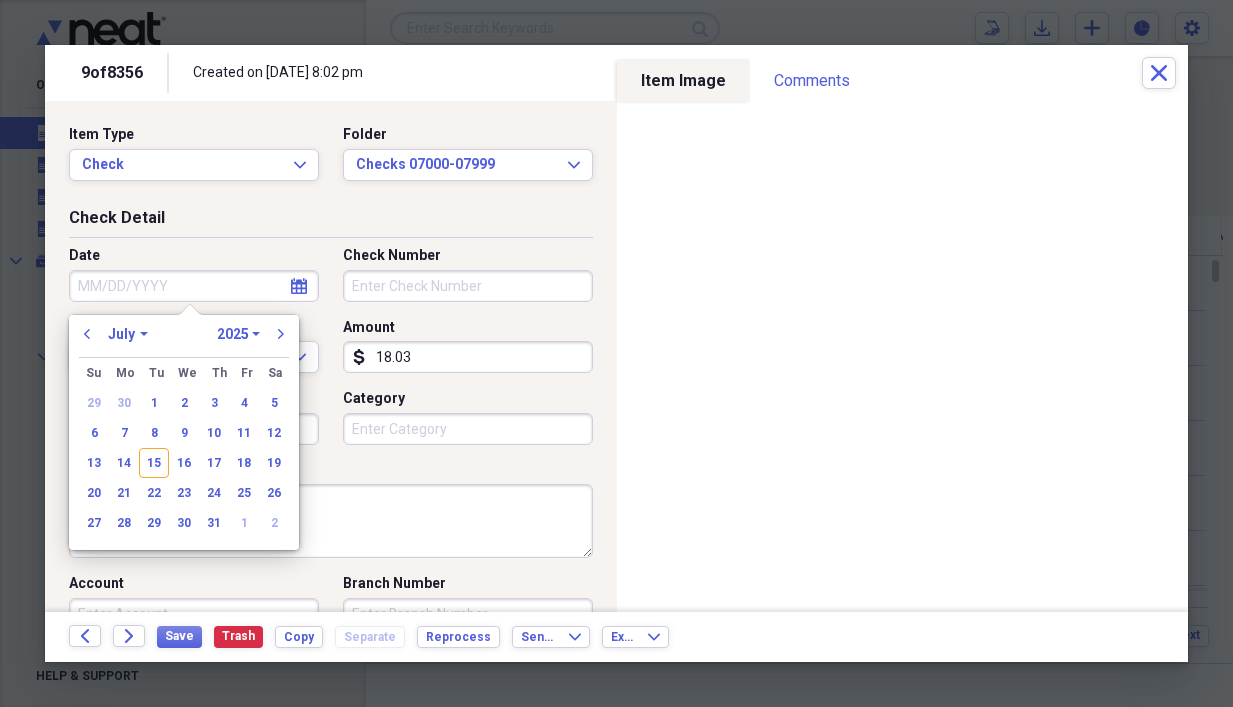 click on "Date" at bounding box center (194, 286) 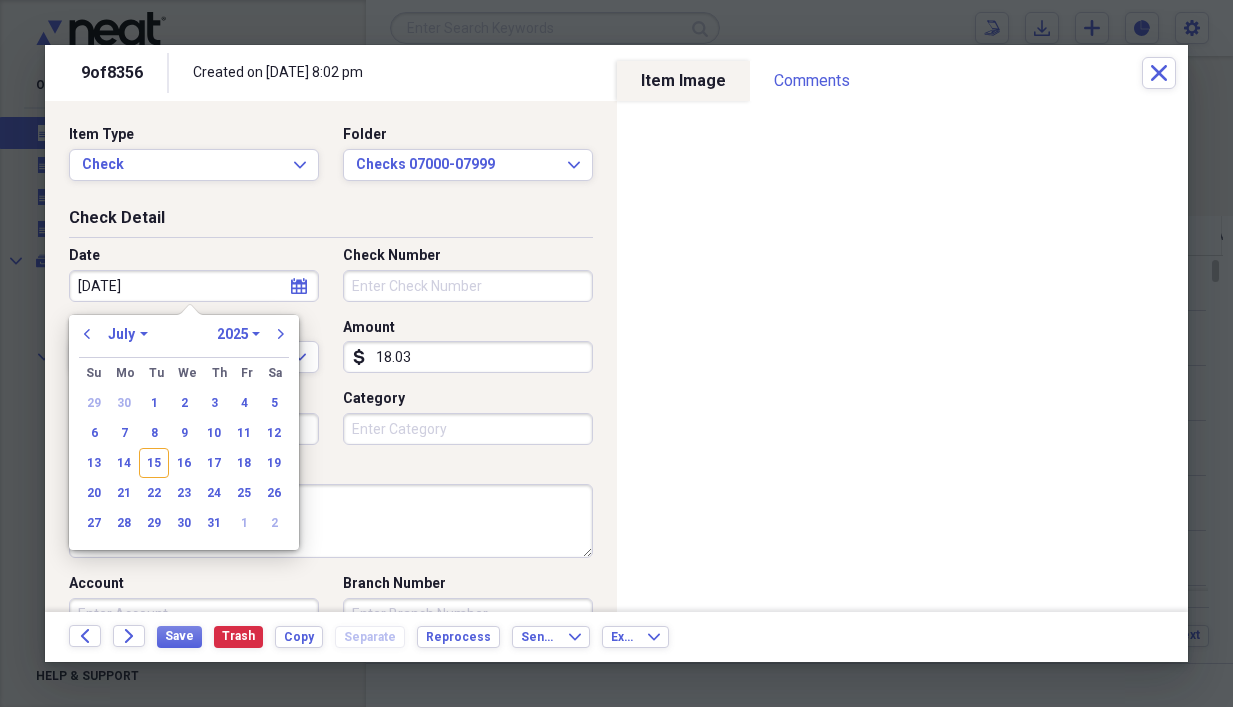select on "10" 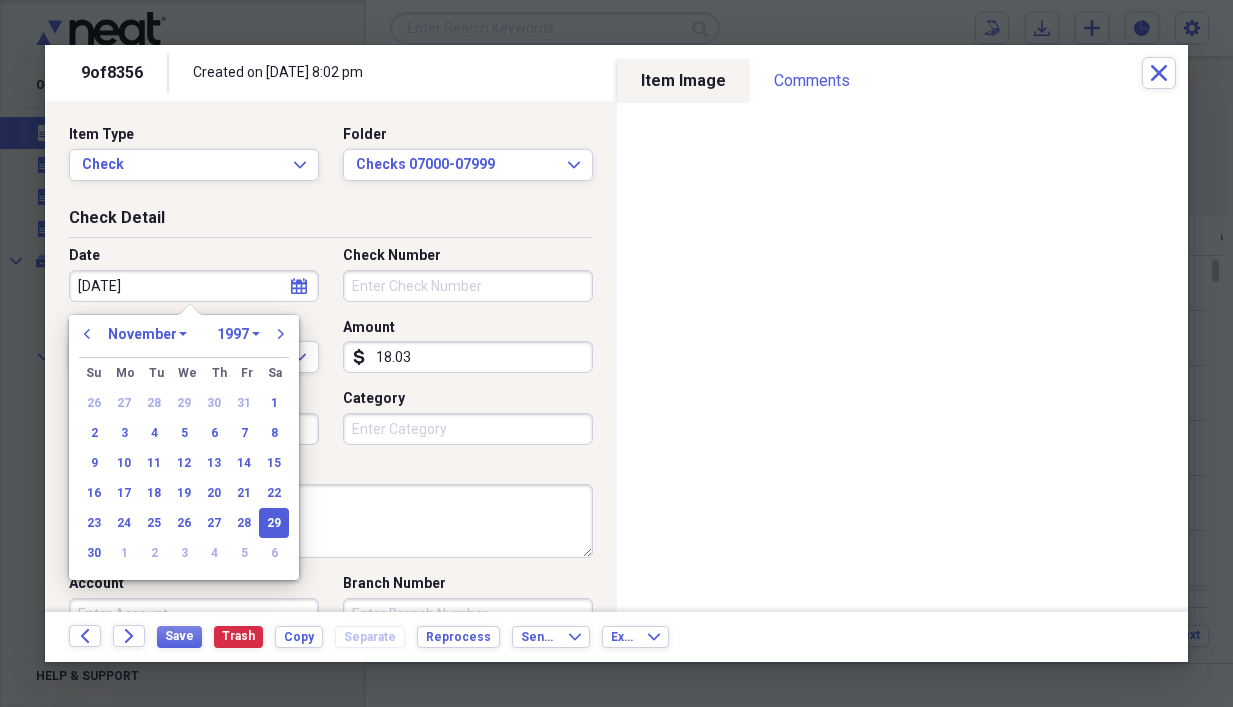 type on "[DATE]" 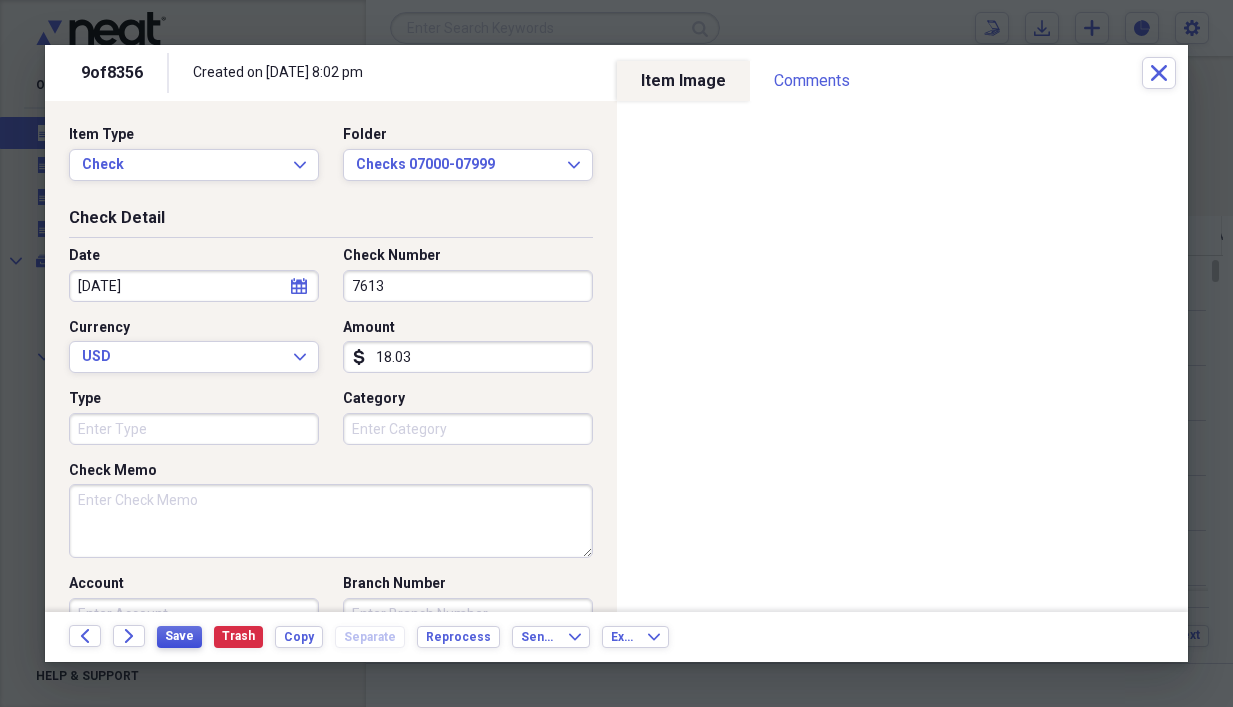 type on "7613" 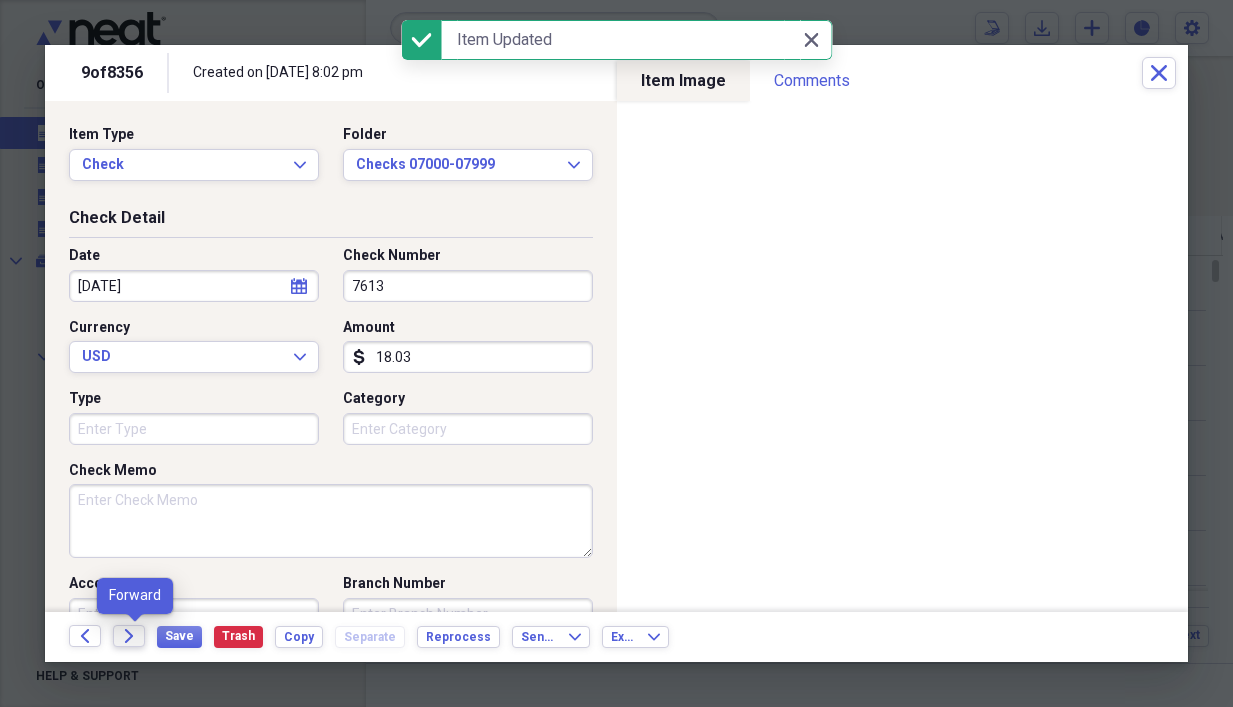 click on "Forward" 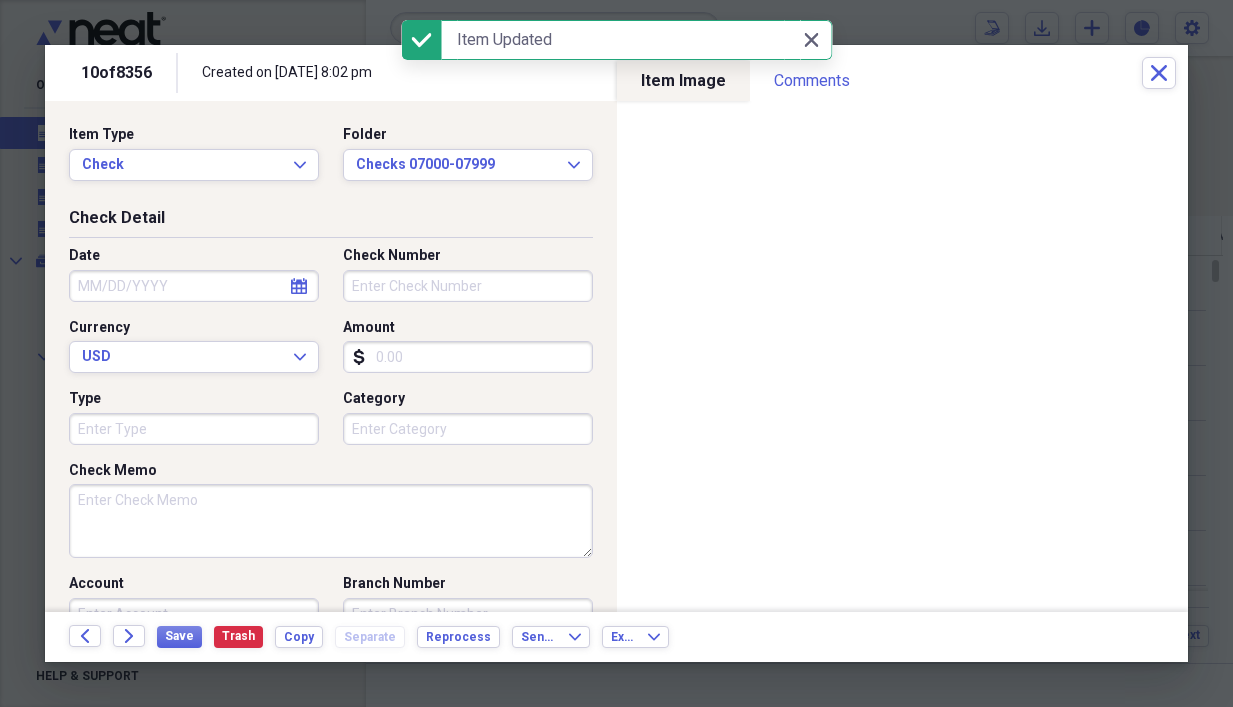 click on "Amount" at bounding box center [468, 357] 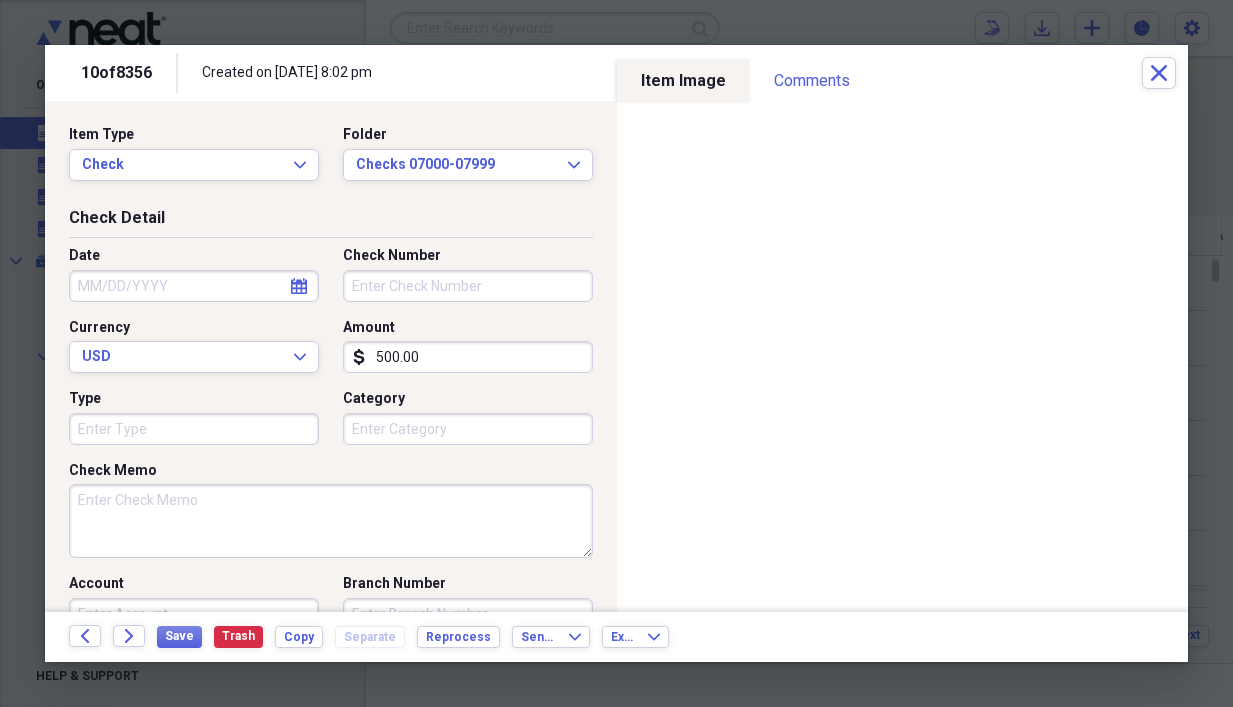type on "500.00" 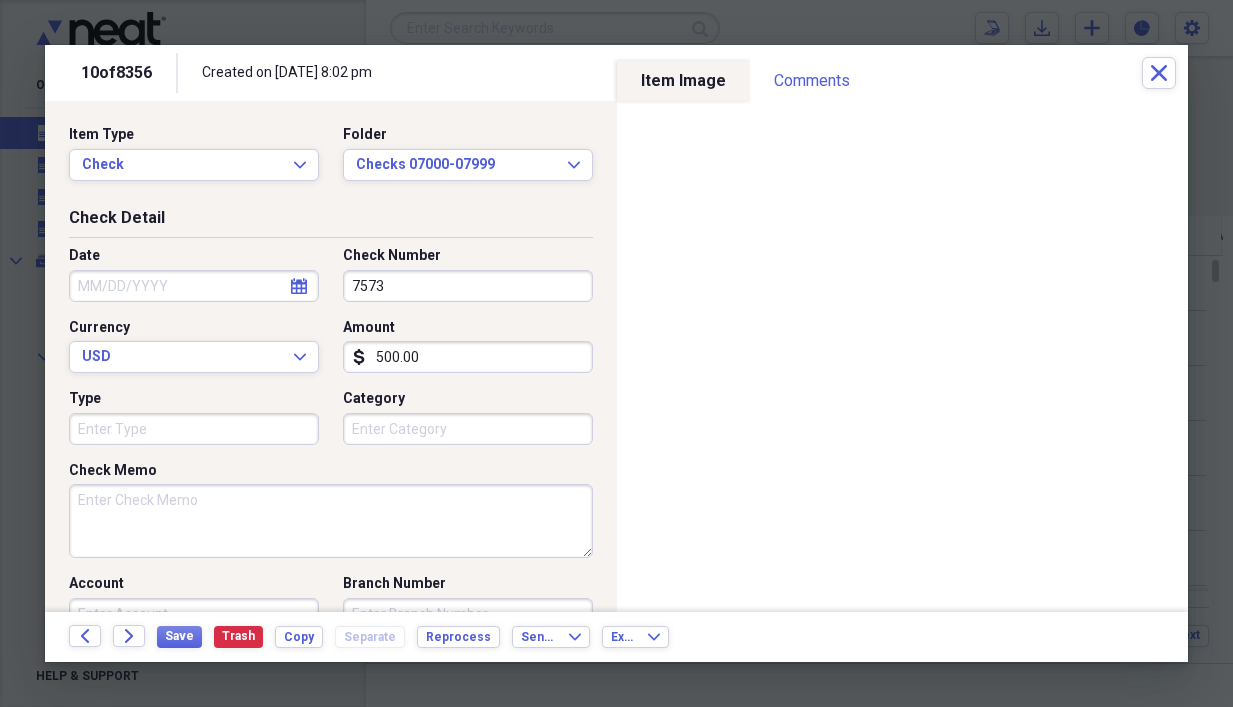 type on "7573" 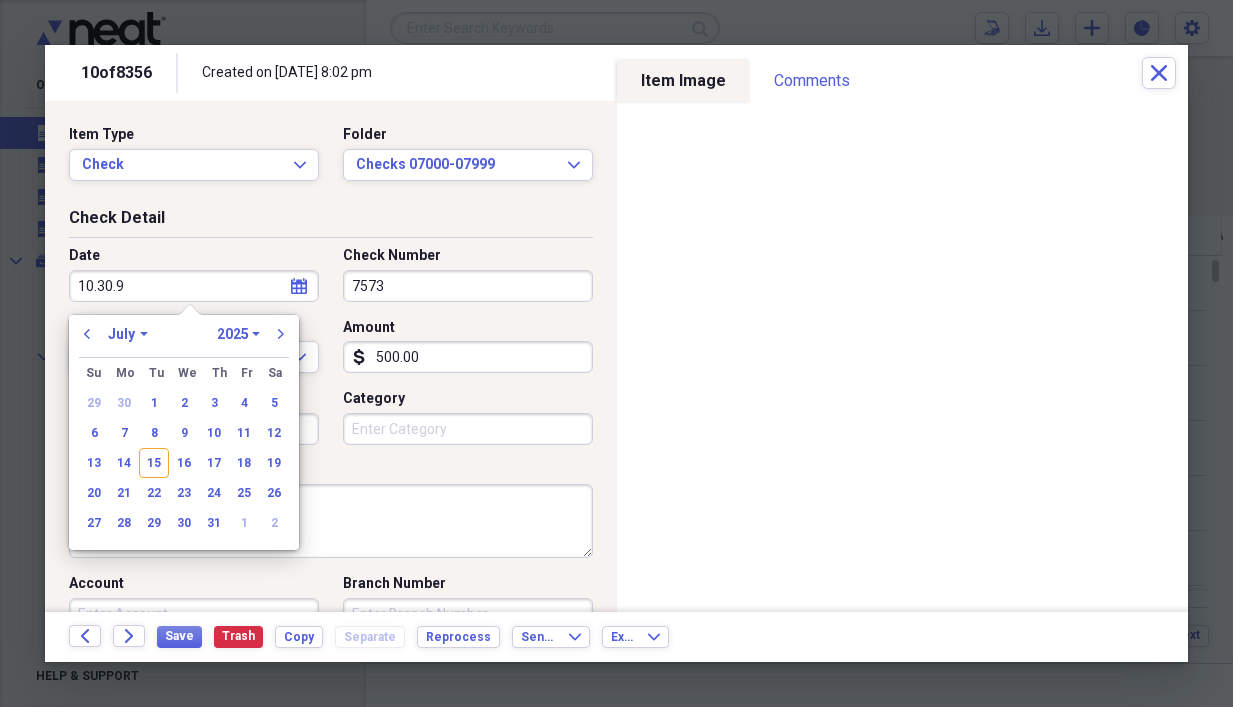 type on "[DATE]" 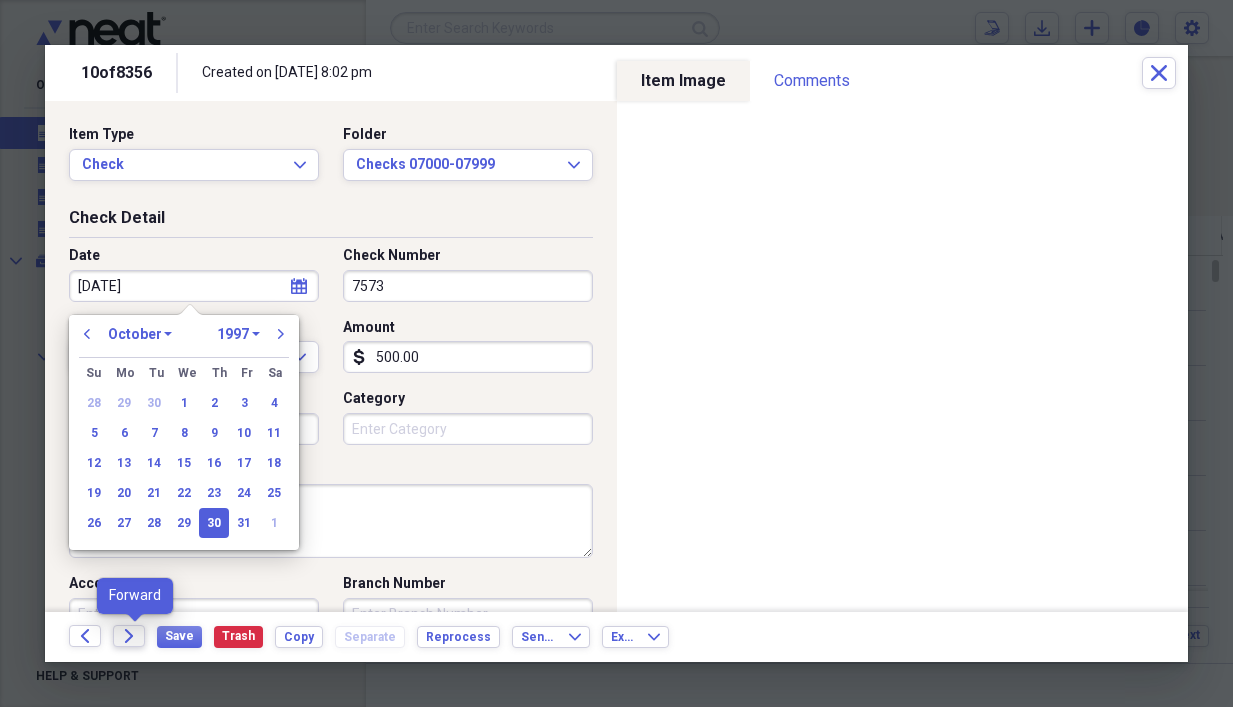 type on "[DATE]" 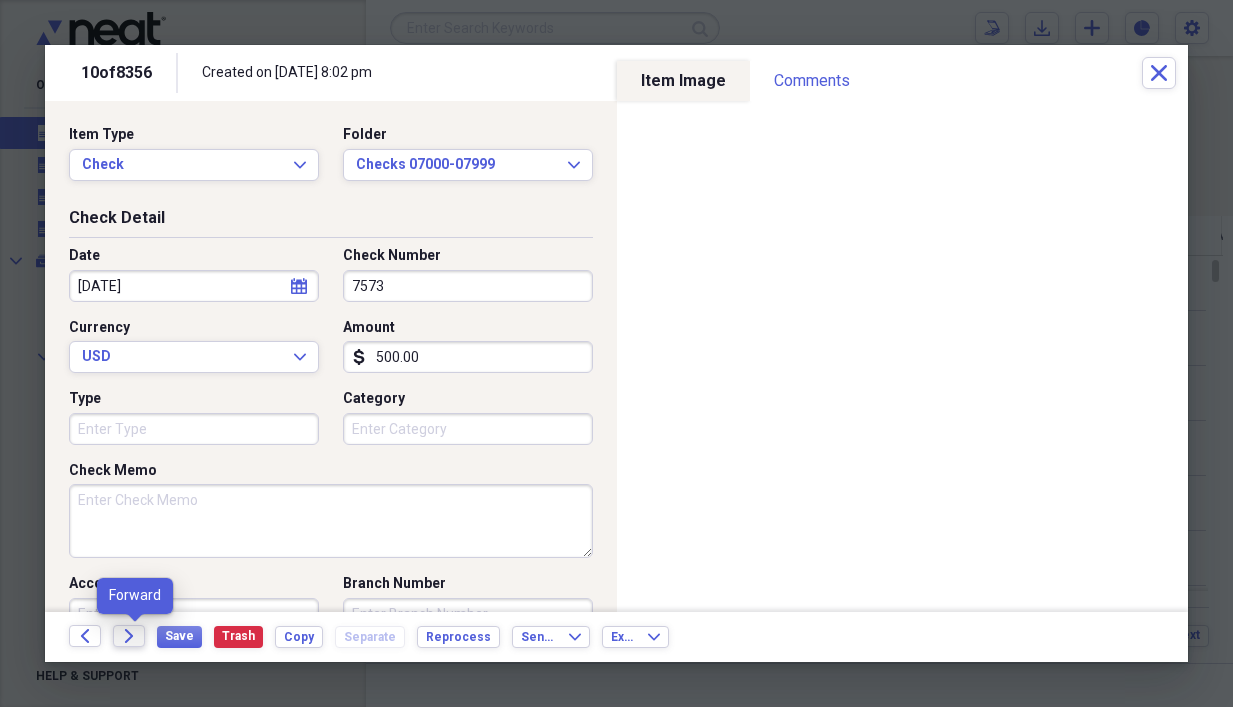 click on "Forward" 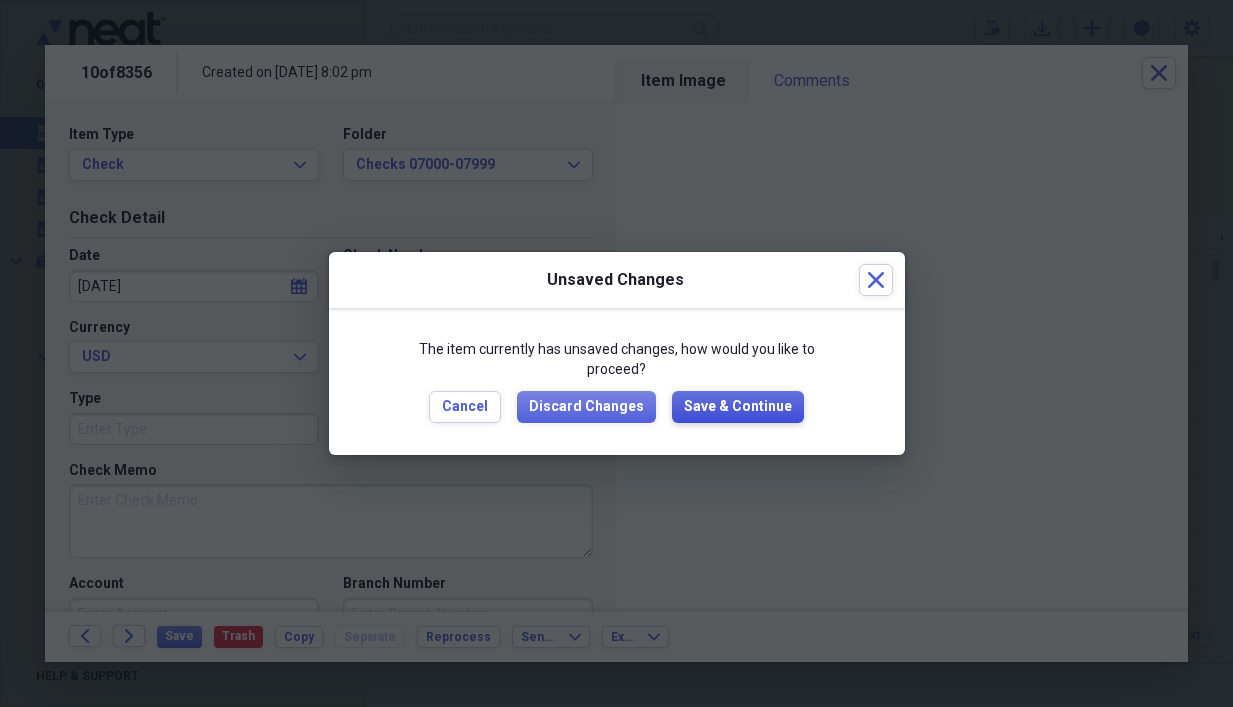 click on "Save & Continue" at bounding box center (738, 407) 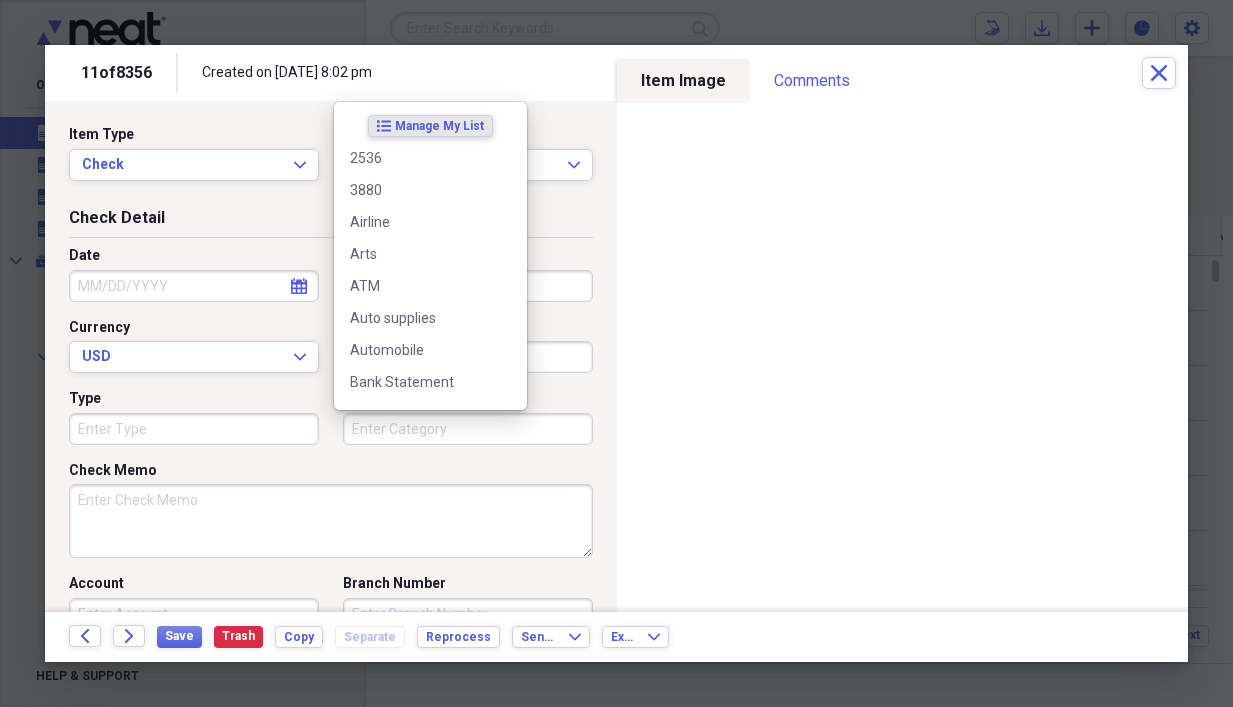 click on "Category" at bounding box center [468, 429] 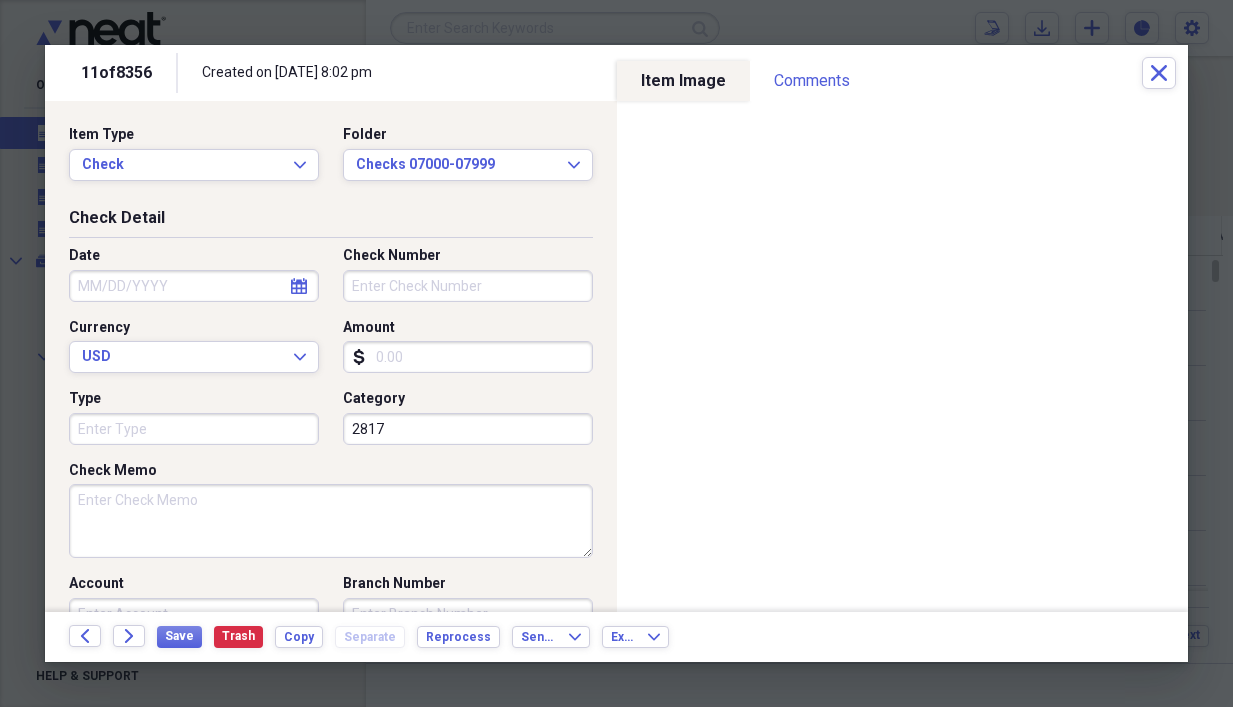 type on "2817" 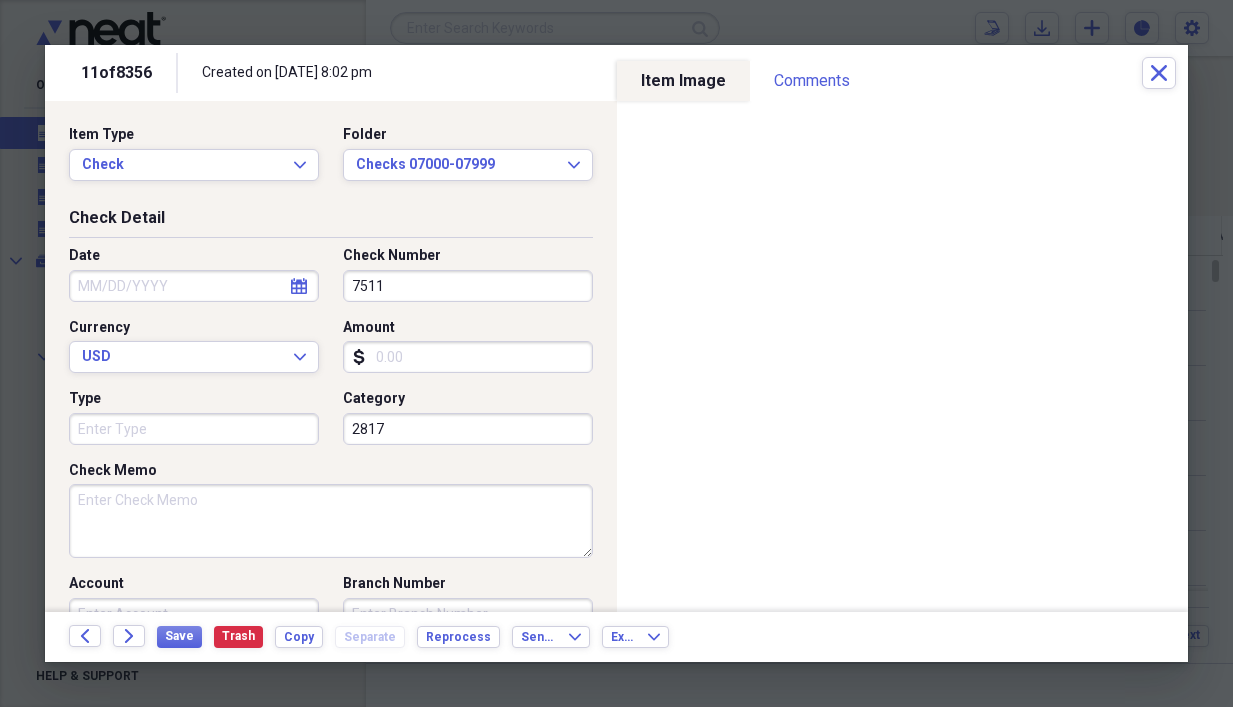 type on "7511" 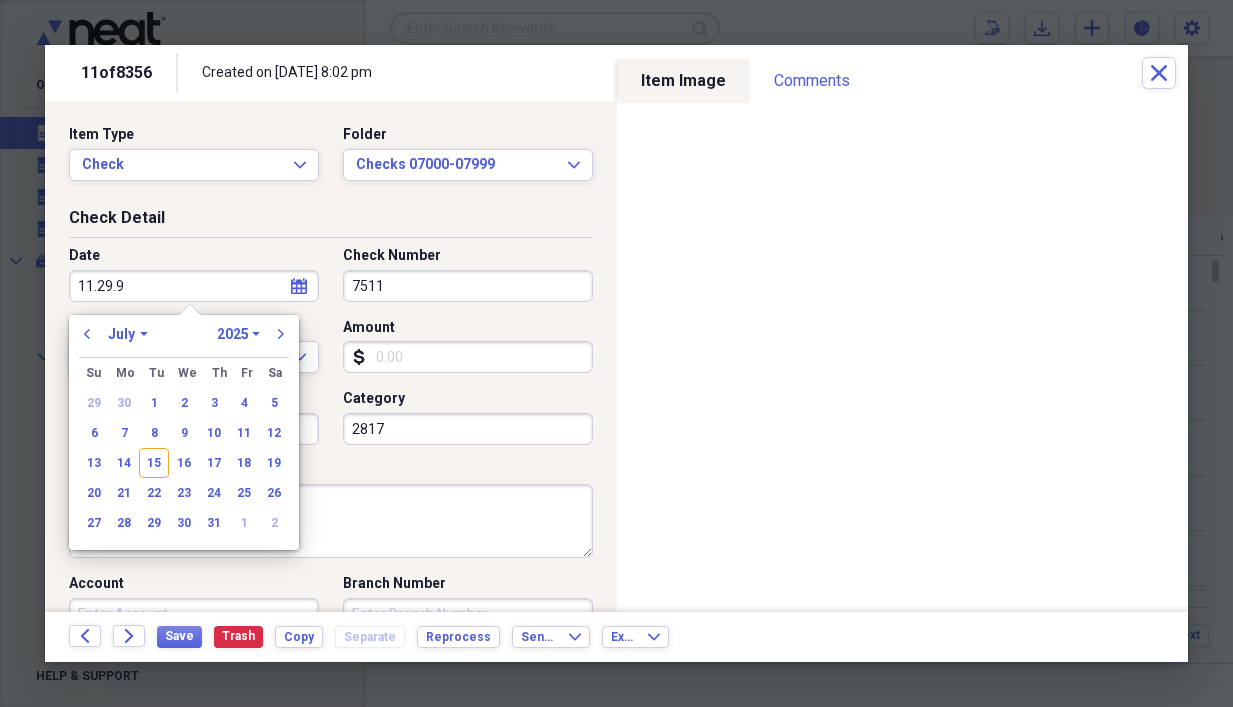 type on "[DATE]" 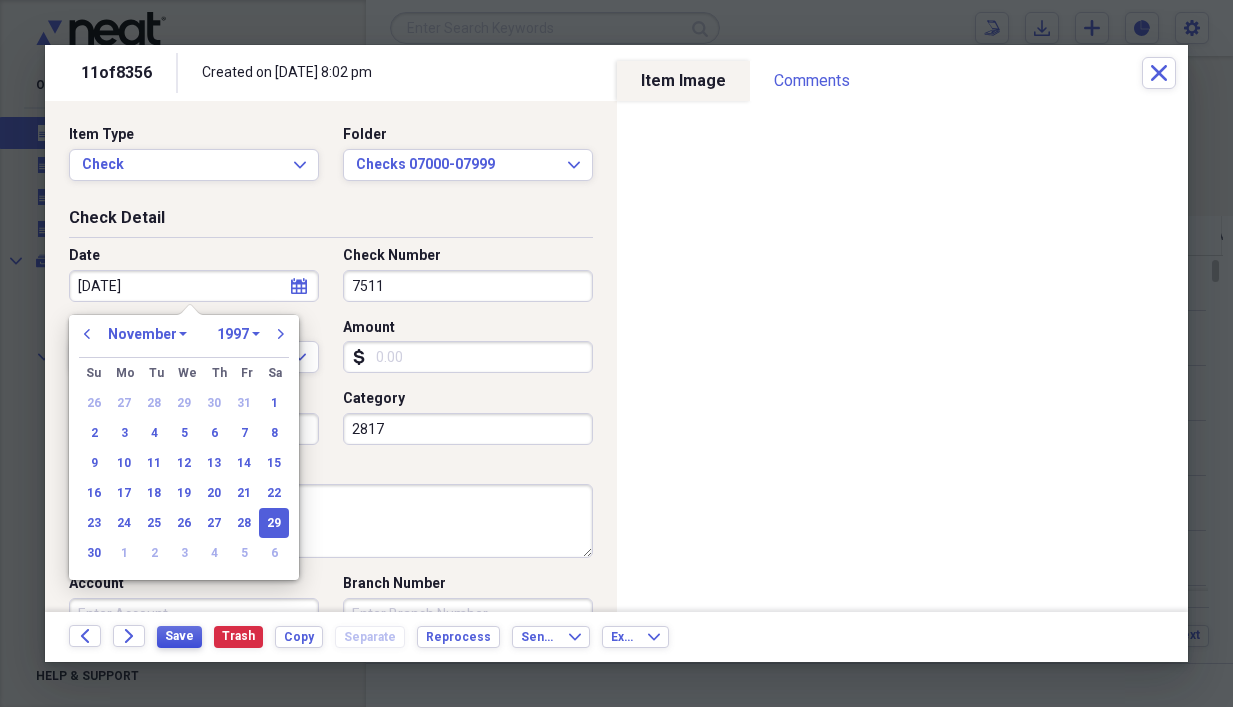 type on "[DATE]" 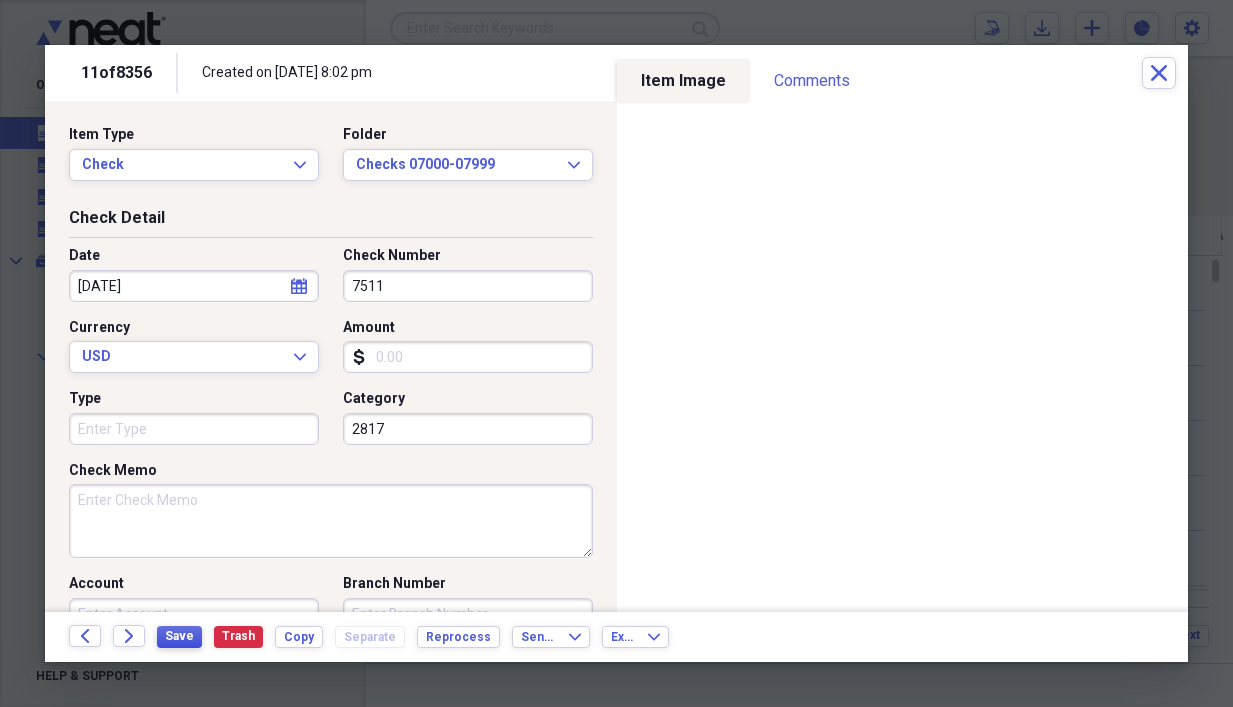 click on "Save" at bounding box center [179, 636] 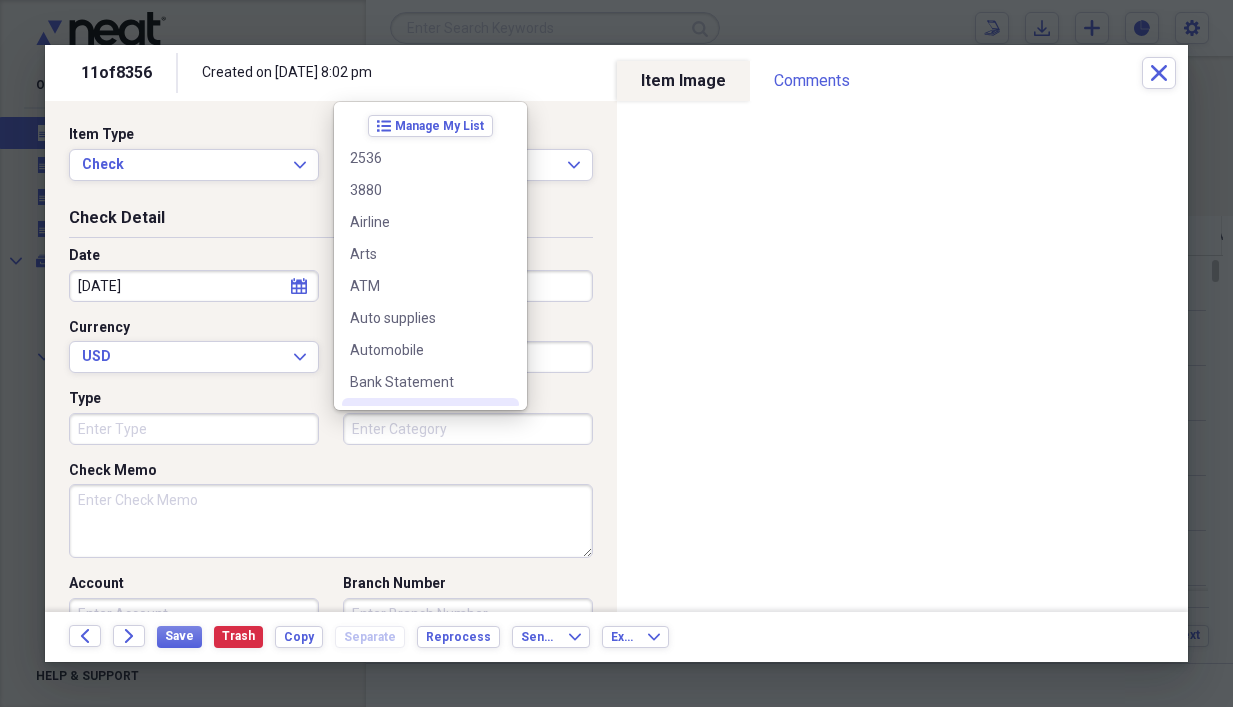 type 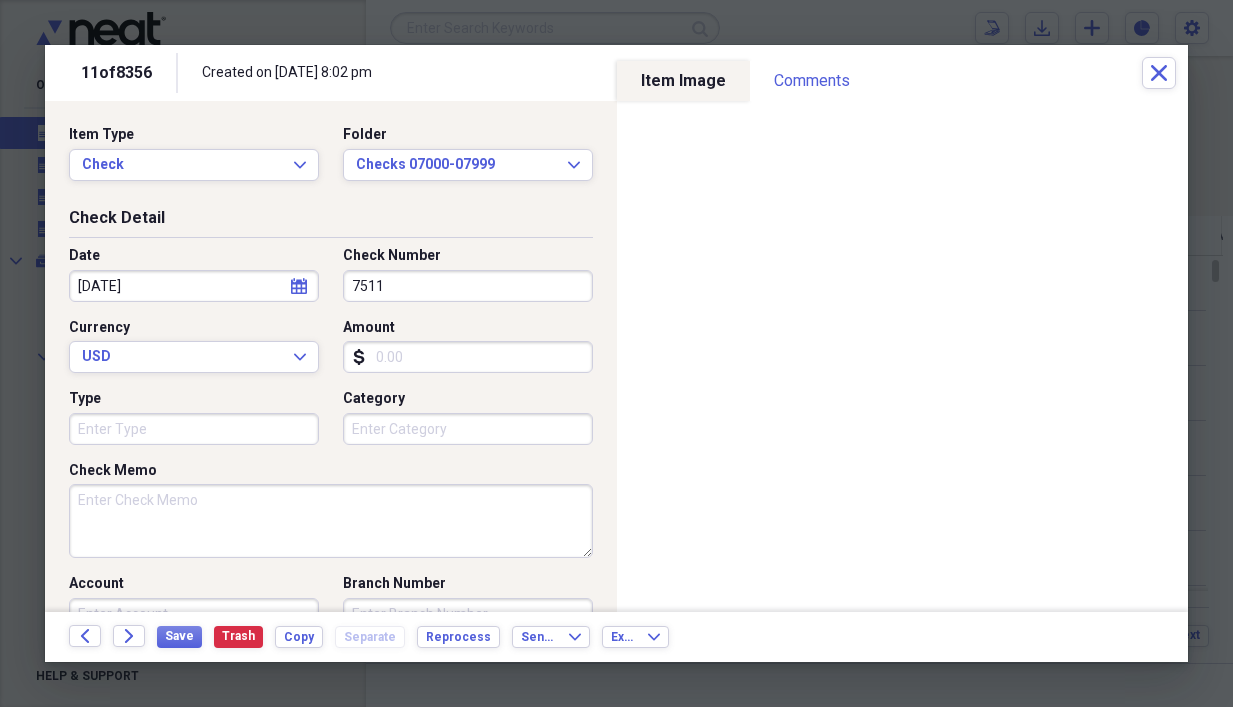 click on "Amount" at bounding box center (468, 357) 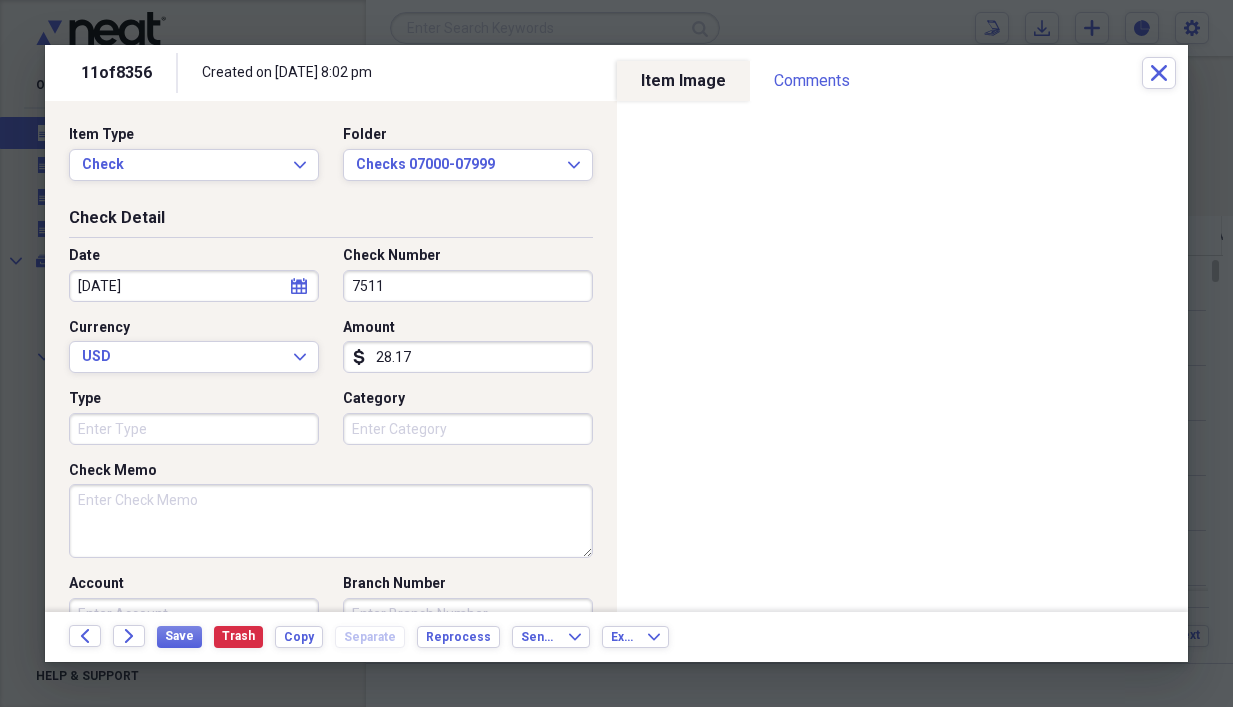 type on "28.17" 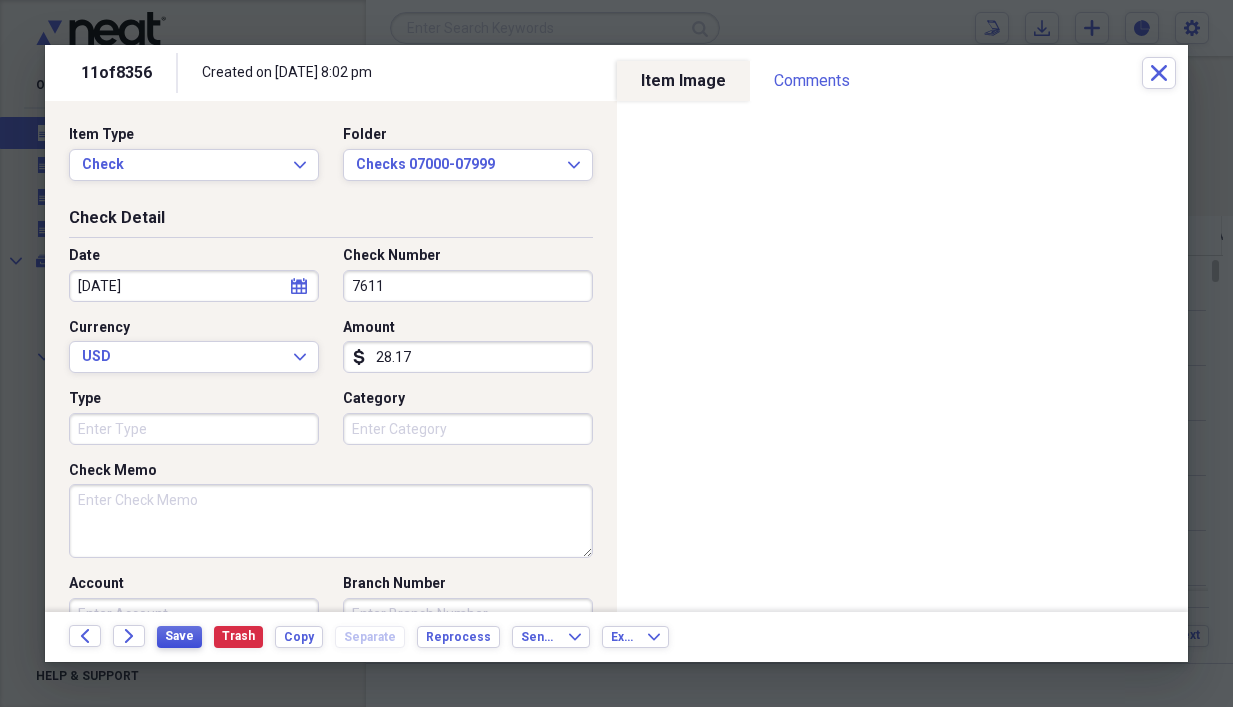 type on "7611" 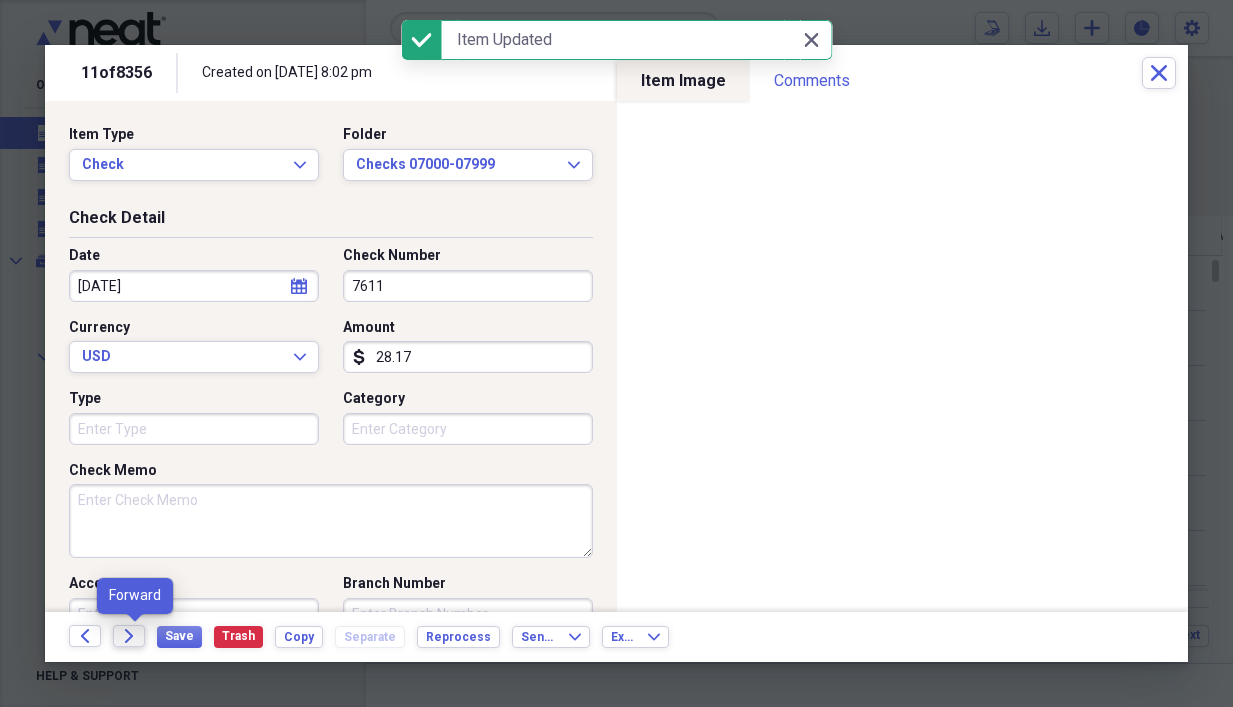 click 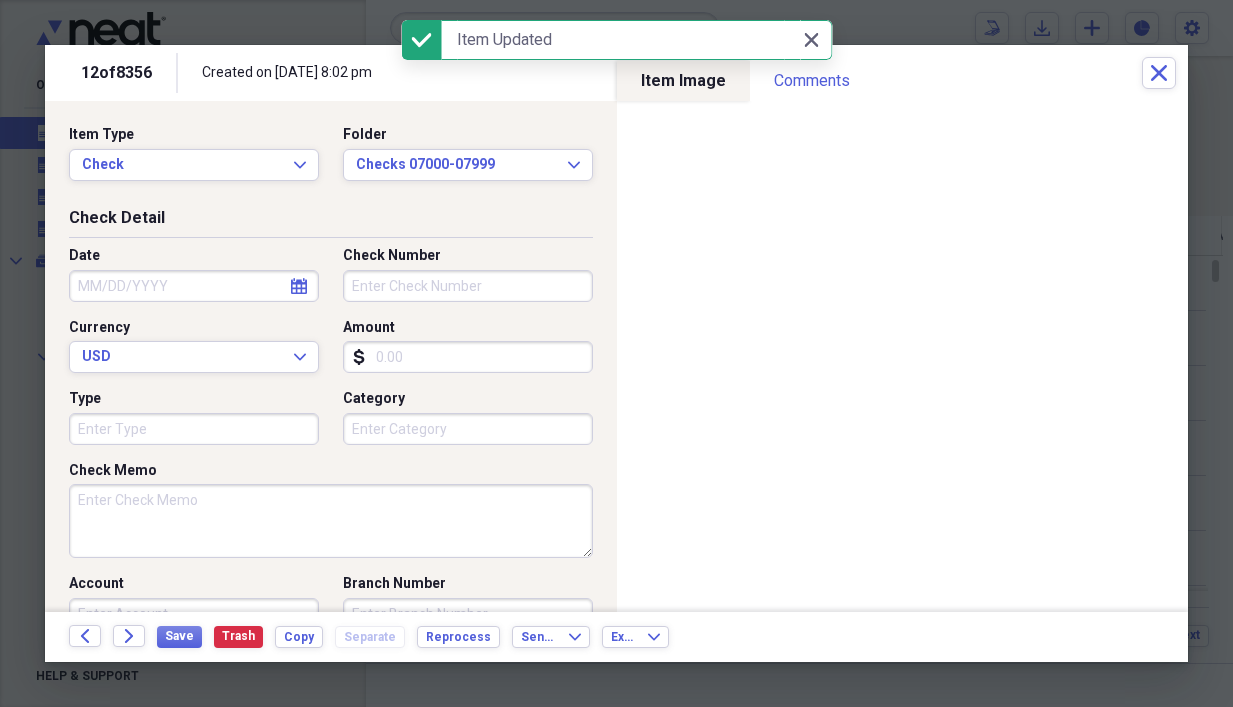 click on "Amount" at bounding box center [468, 357] 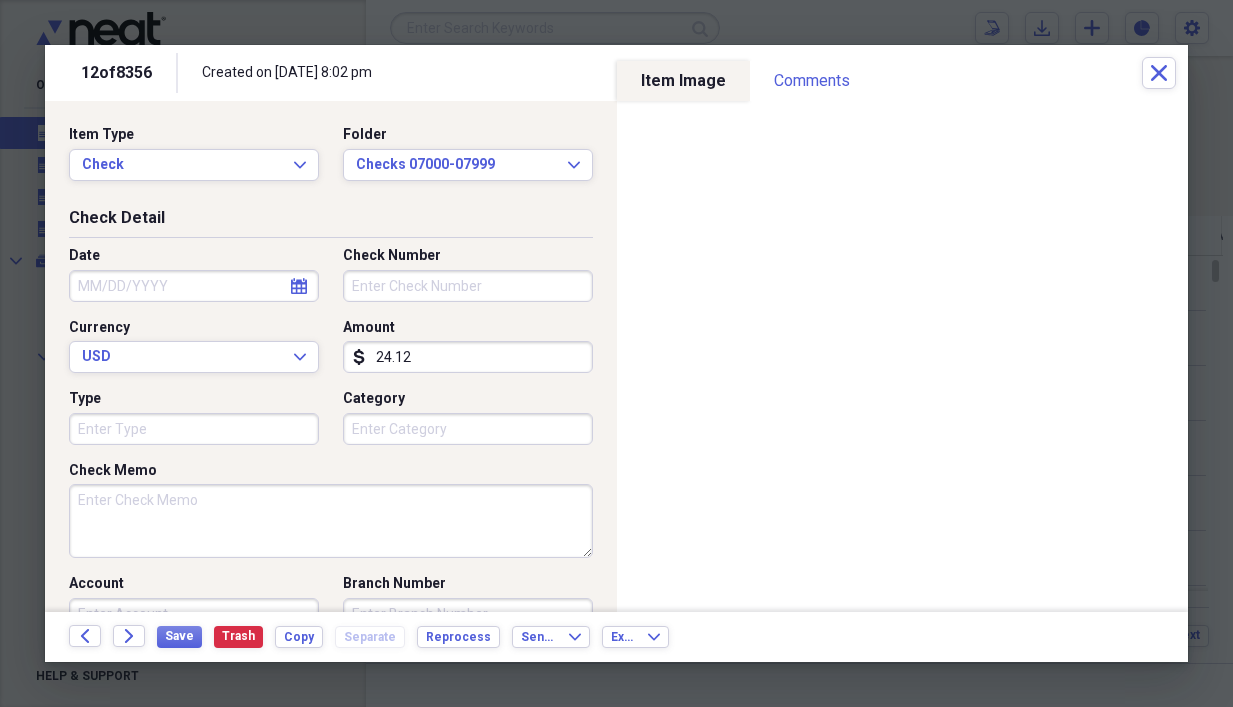 type on "24.12" 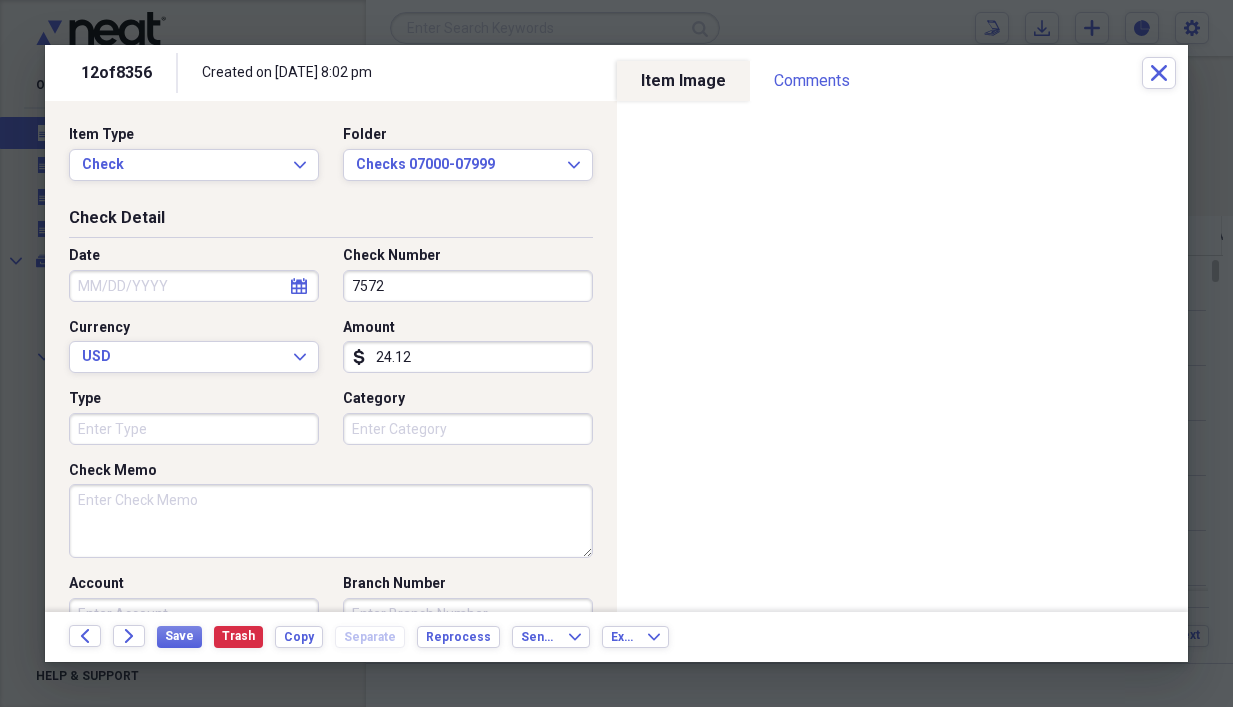 type on "7572" 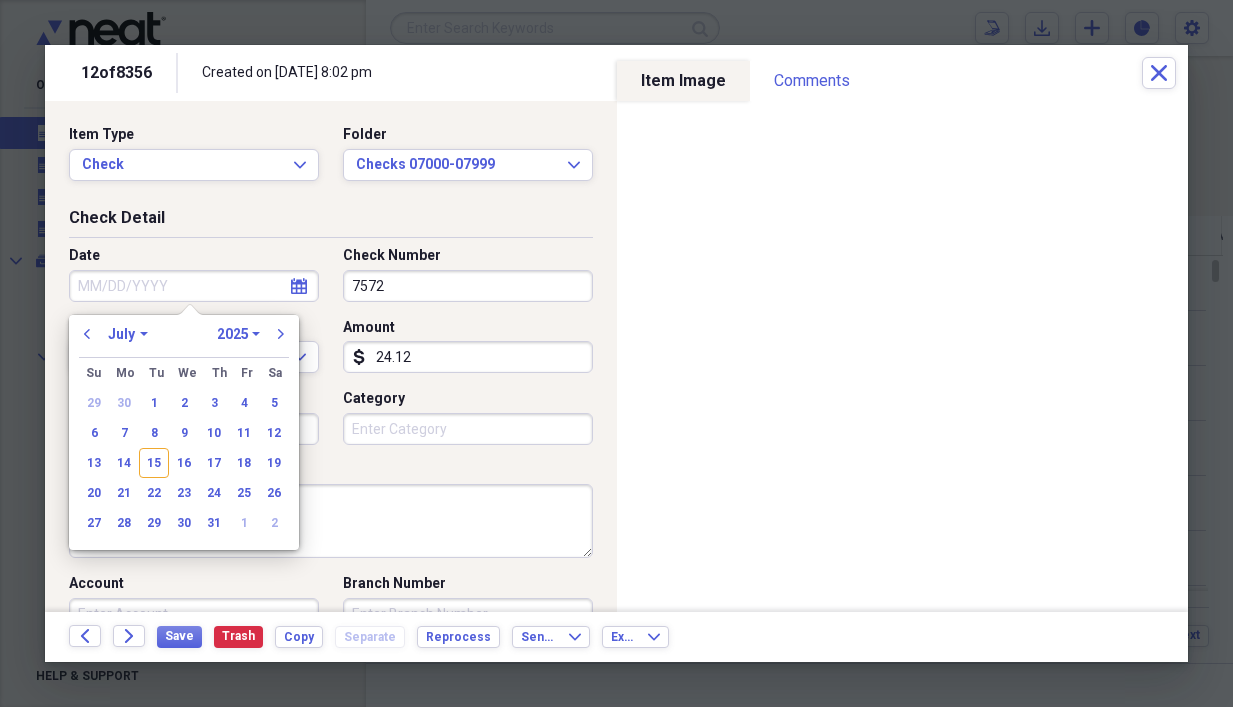 click on "Date" at bounding box center (194, 286) 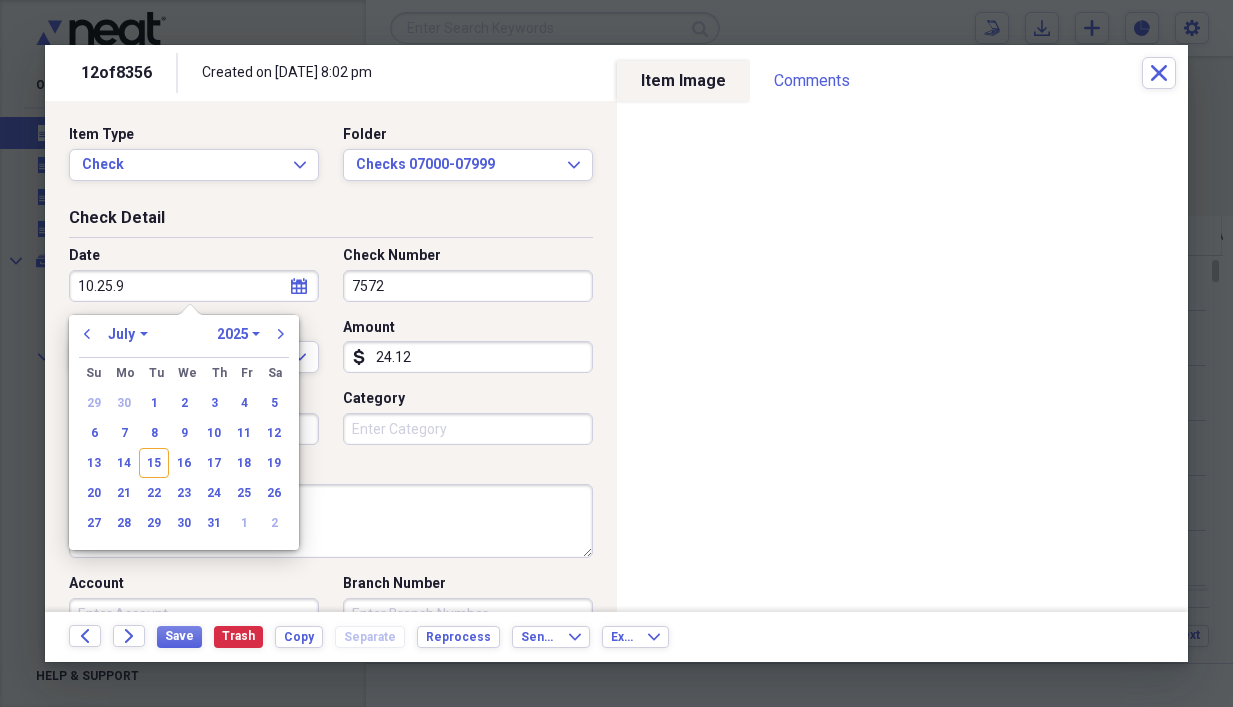 type on "[DATE]" 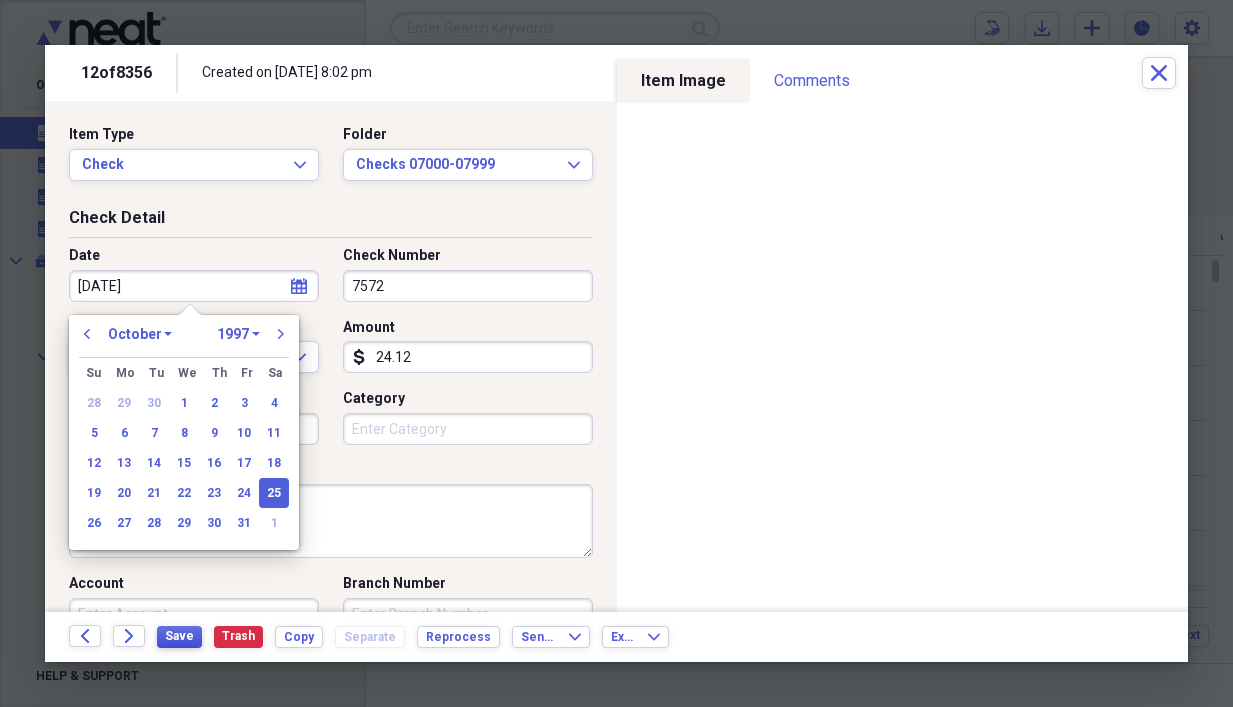 type on "[DATE]" 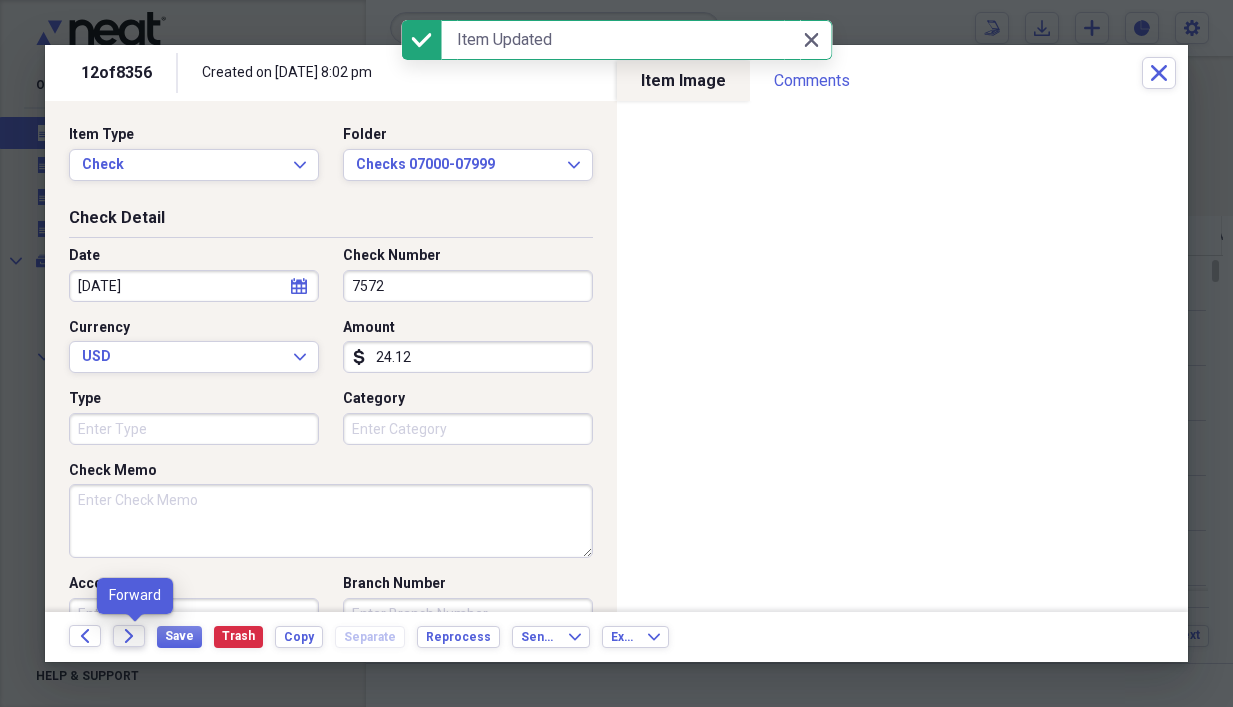 click on "Forward" at bounding box center [129, 636] 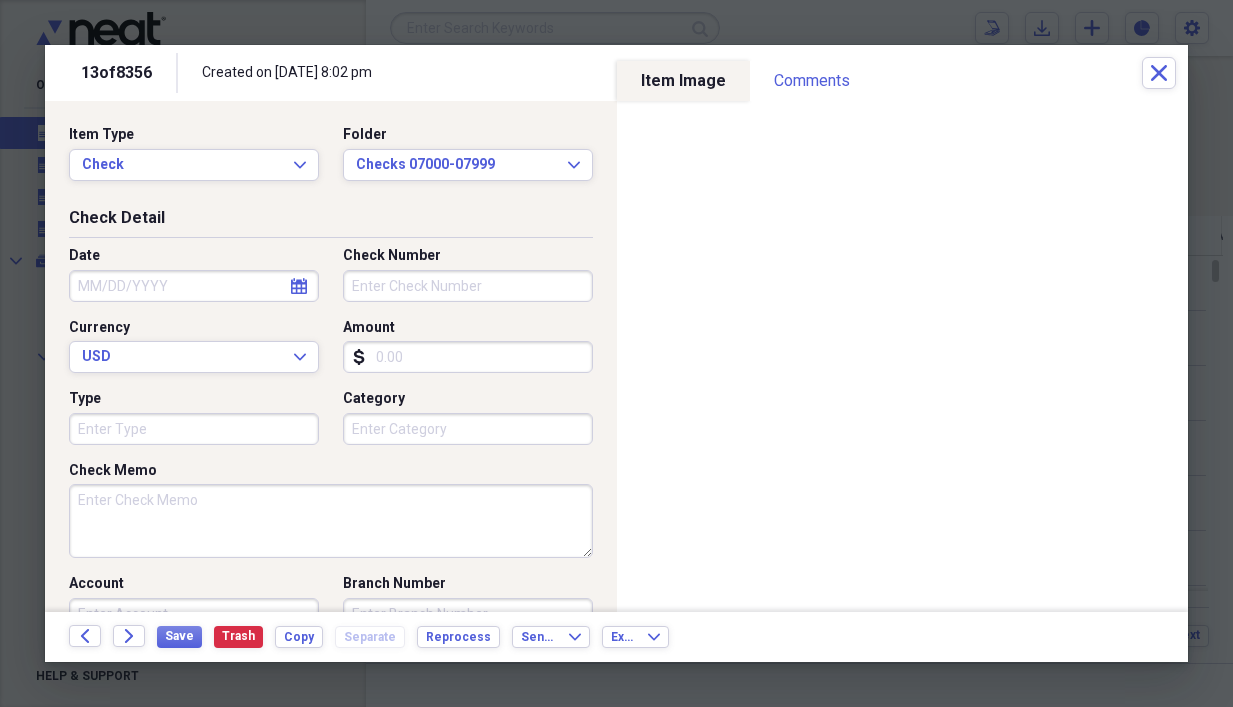 click on "Amount" at bounding box center [468, 357] 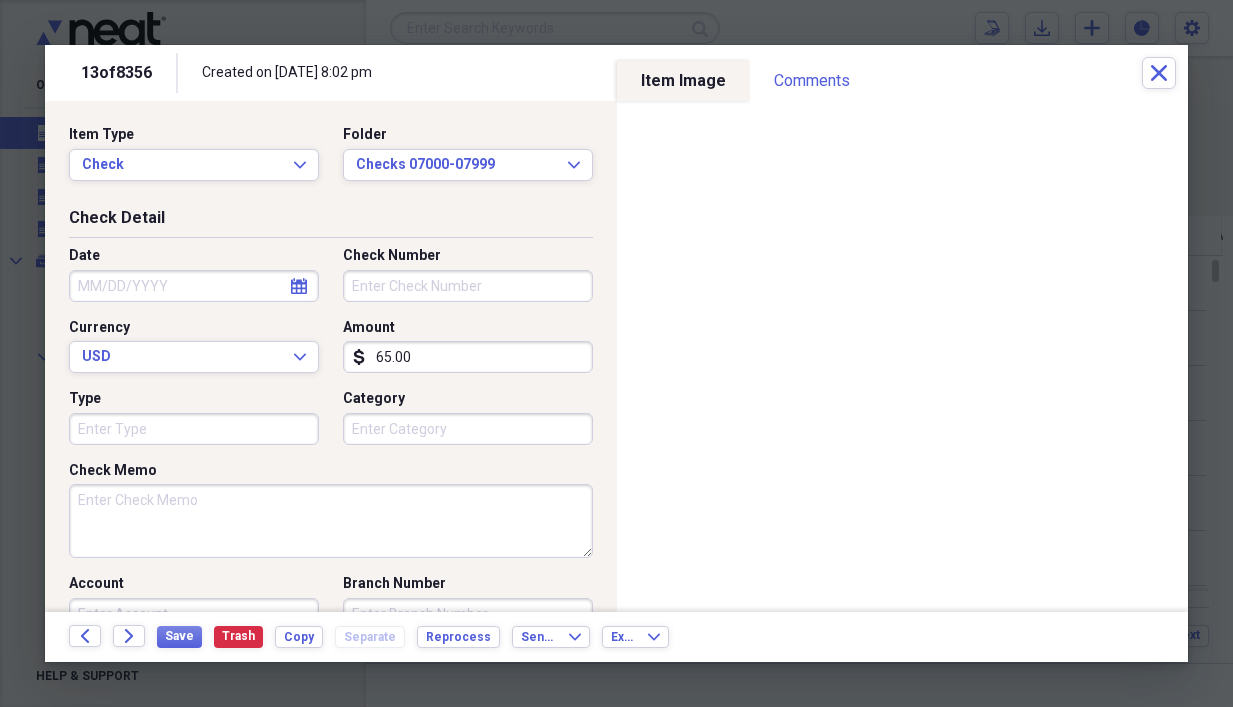 type on "65.00" 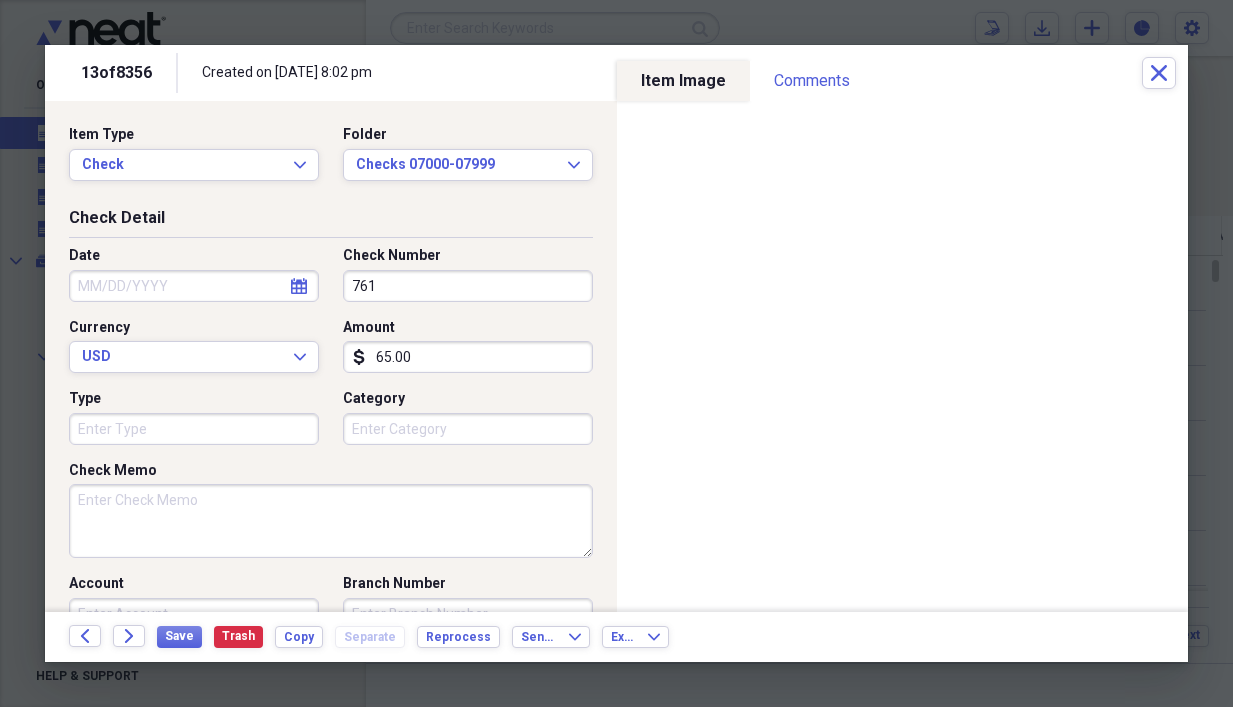 type on "761" 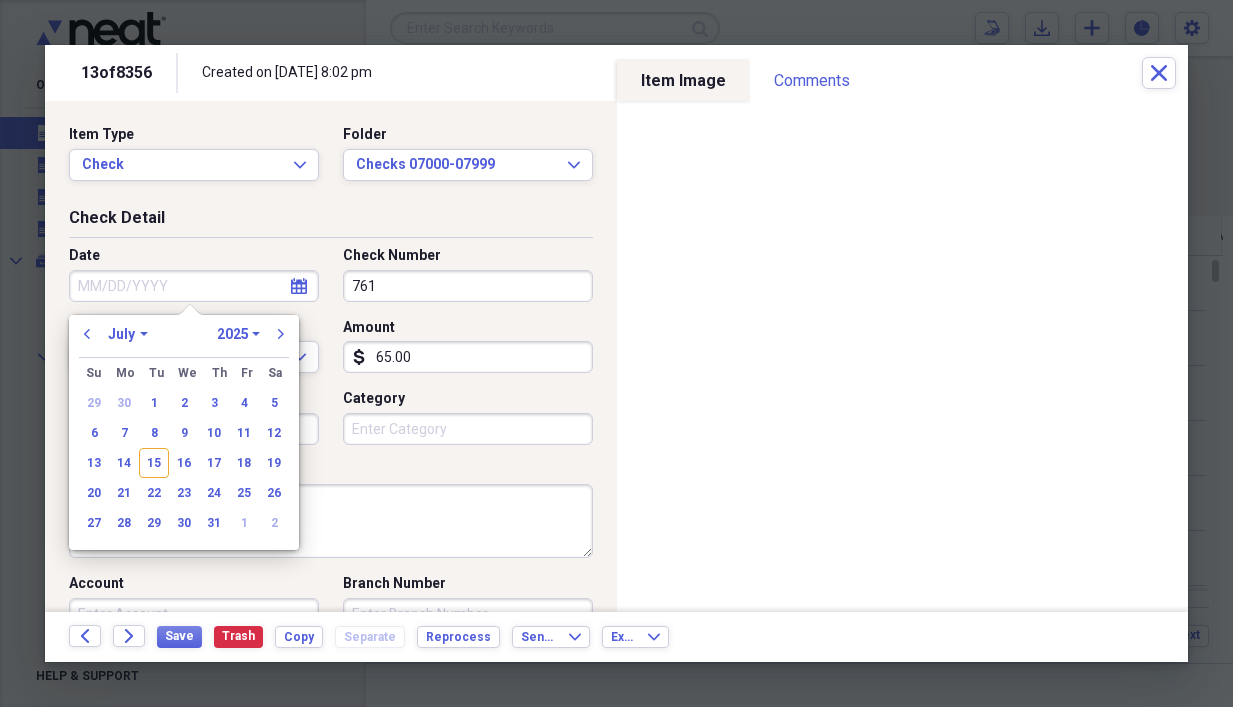 click on "Date" at bounding box center (194, 286) 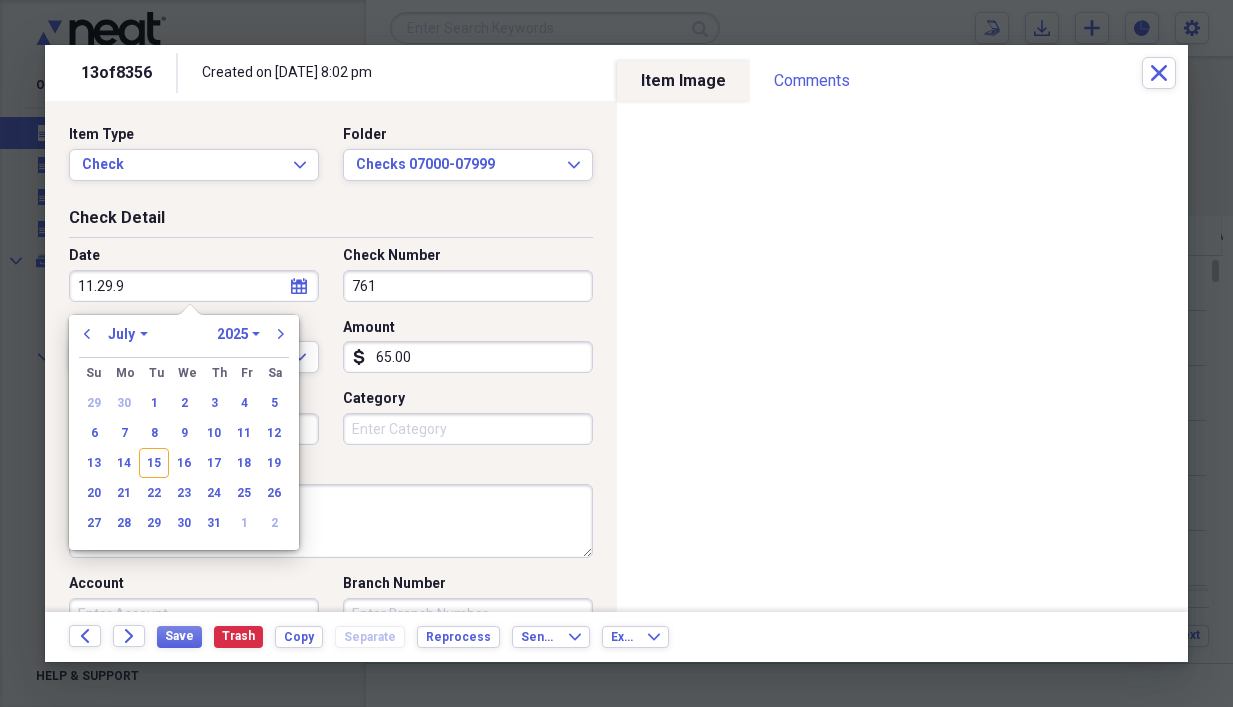 type on "[DATE]" 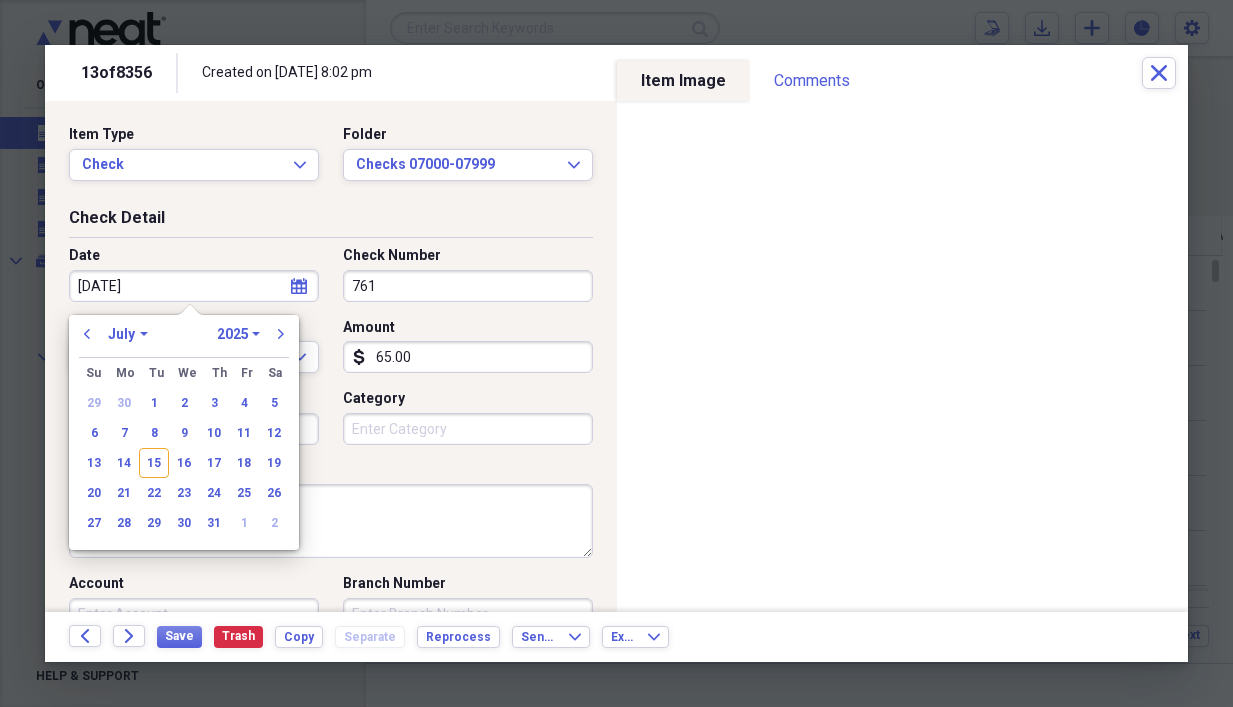 select on "10" 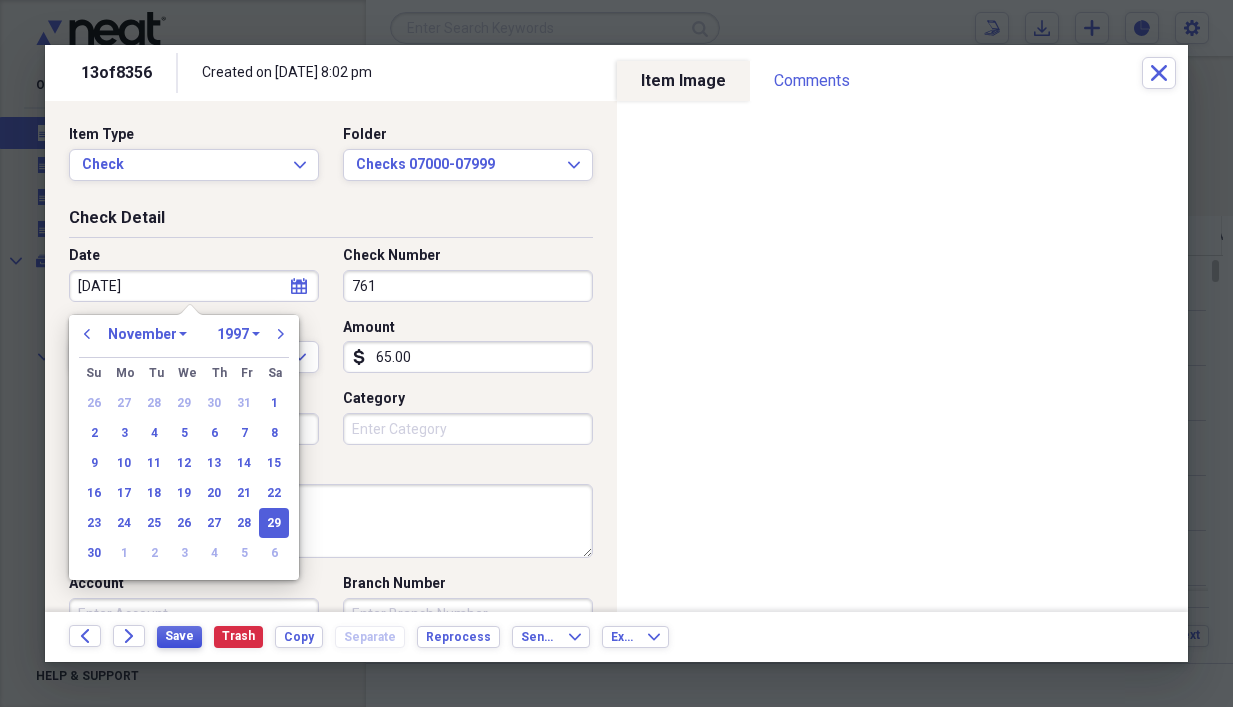 type on "[DATE]" 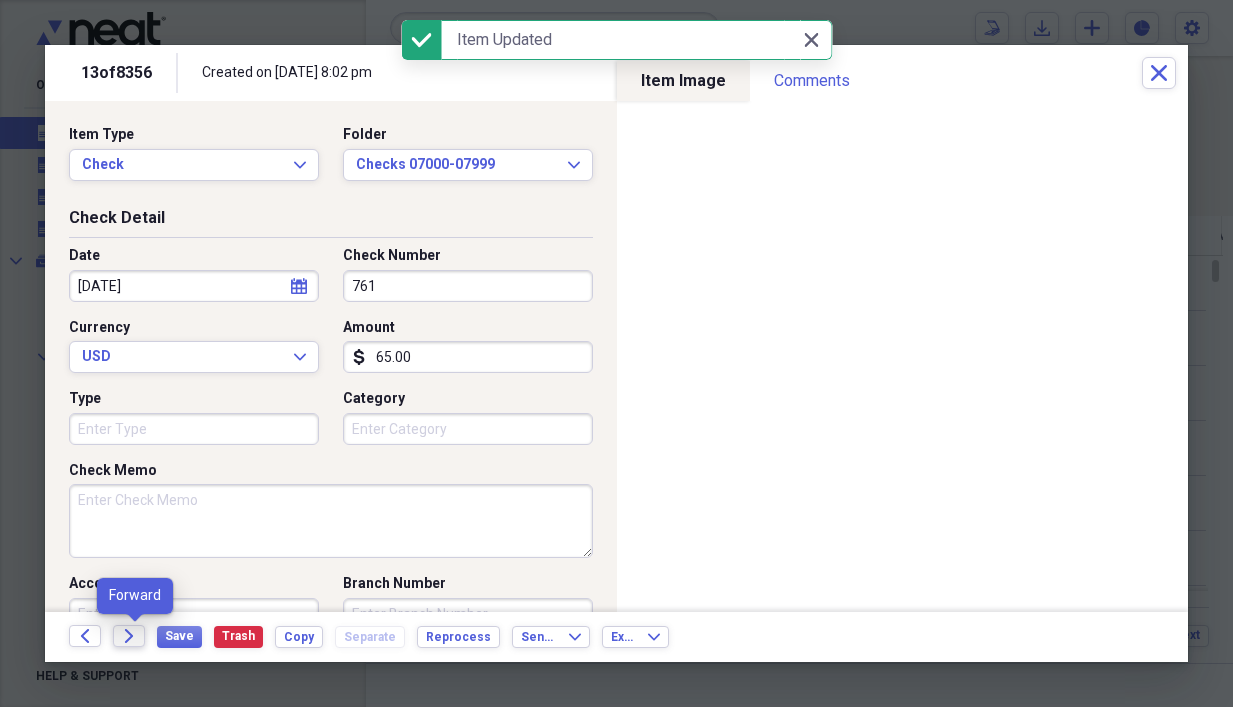 click 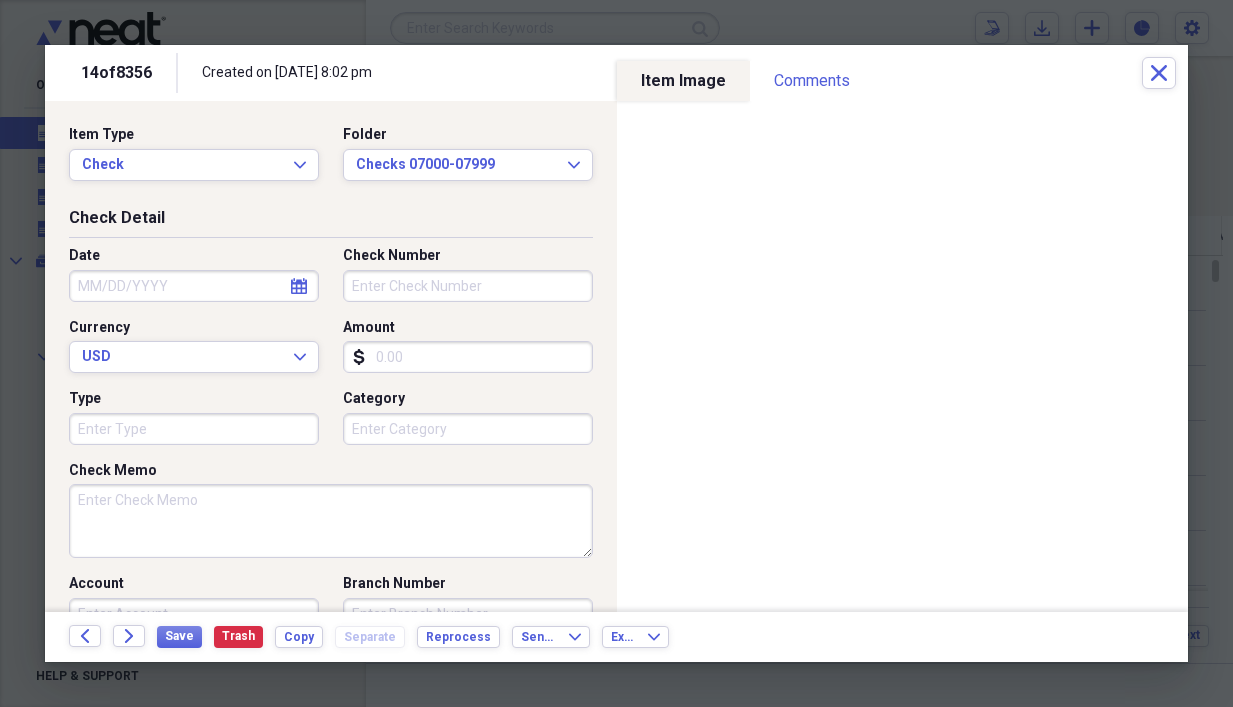 click on "Amount" at bounding box center (468, 357) 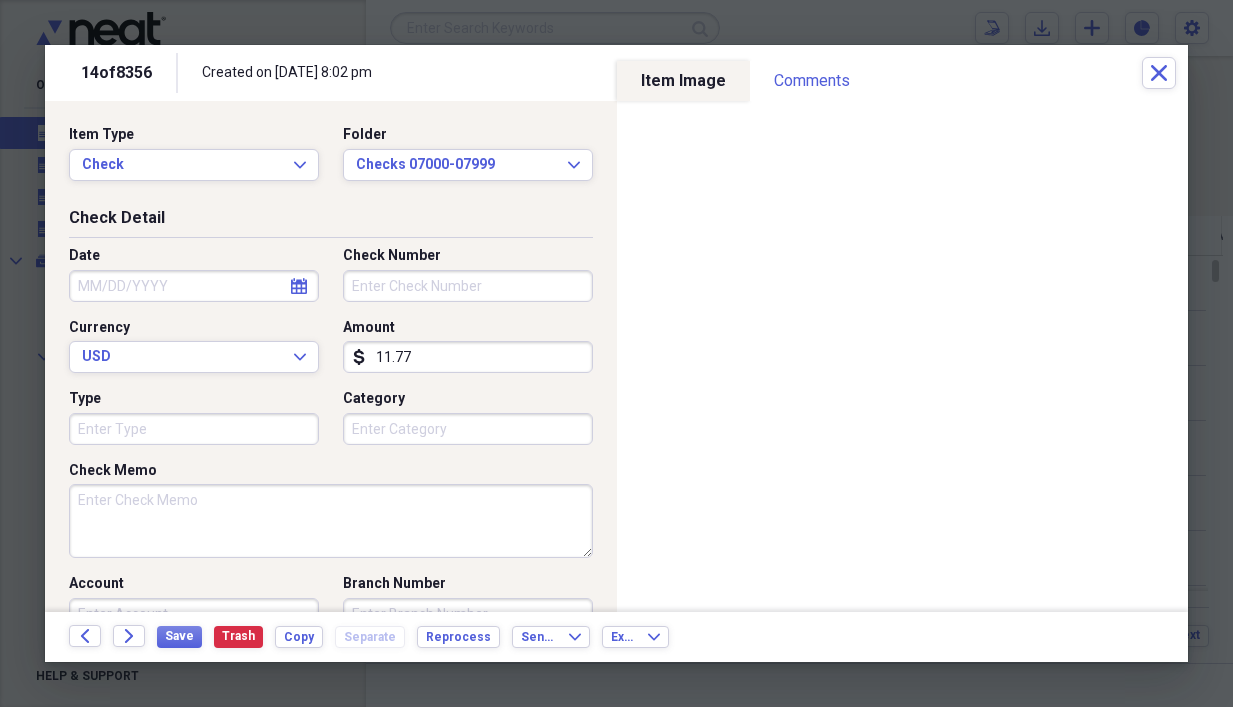 type on "11.77" 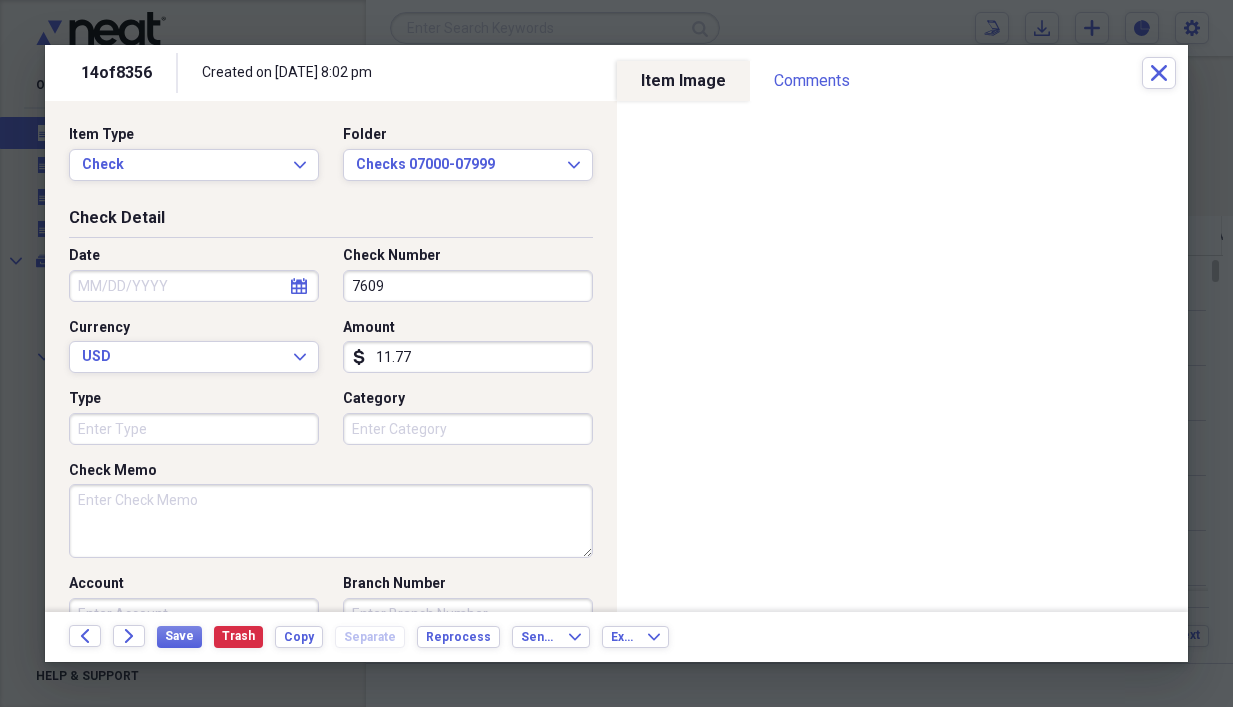 type on "7609" 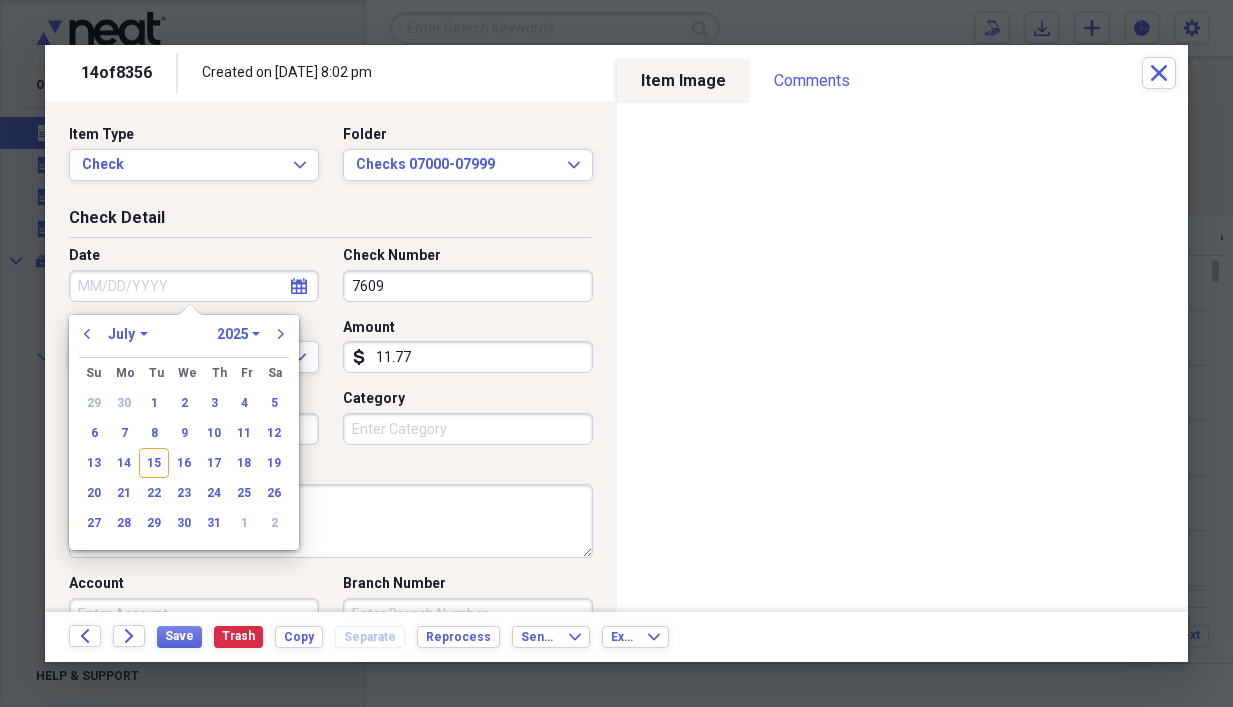 click on "Date" at bounding box center [194, 286] 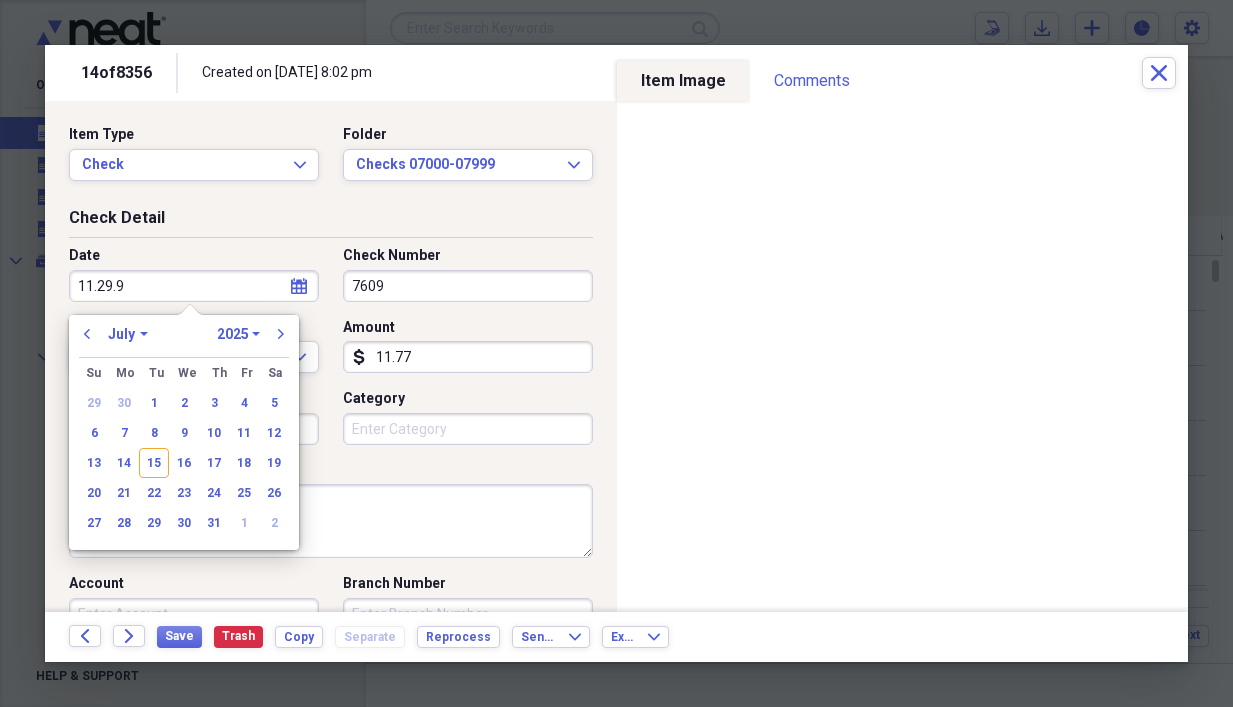 type on "[DATE]" 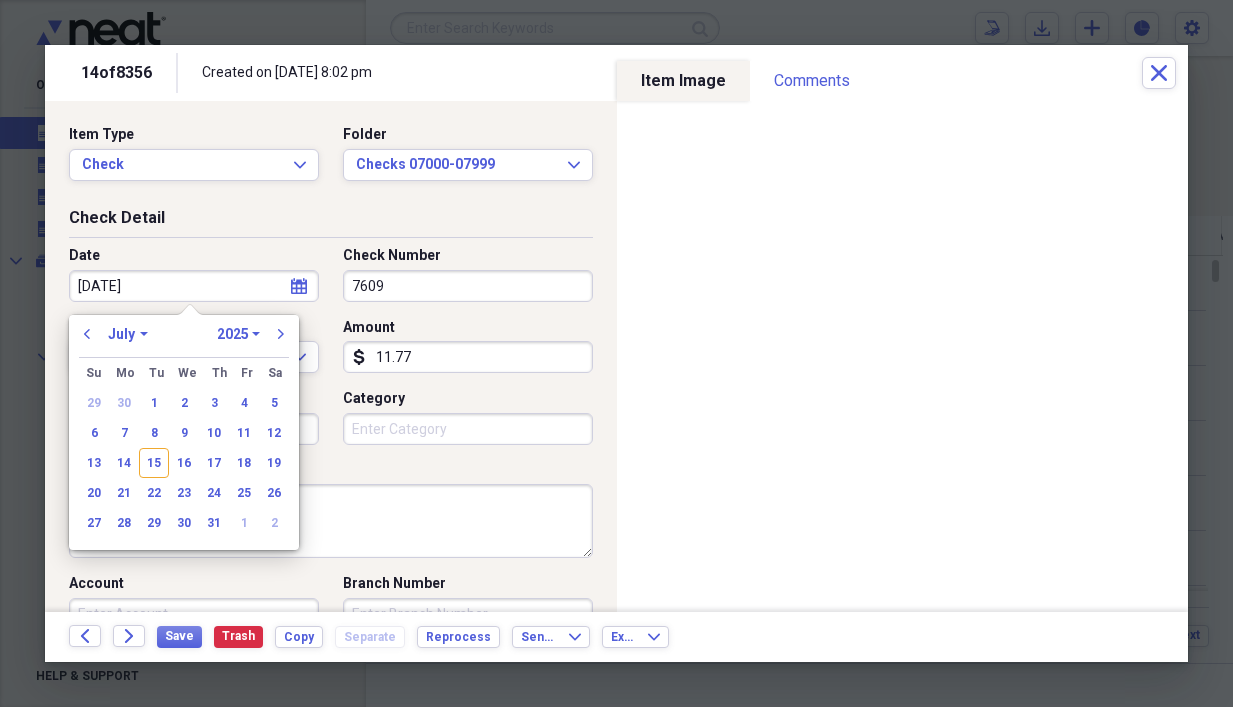 select on "10" 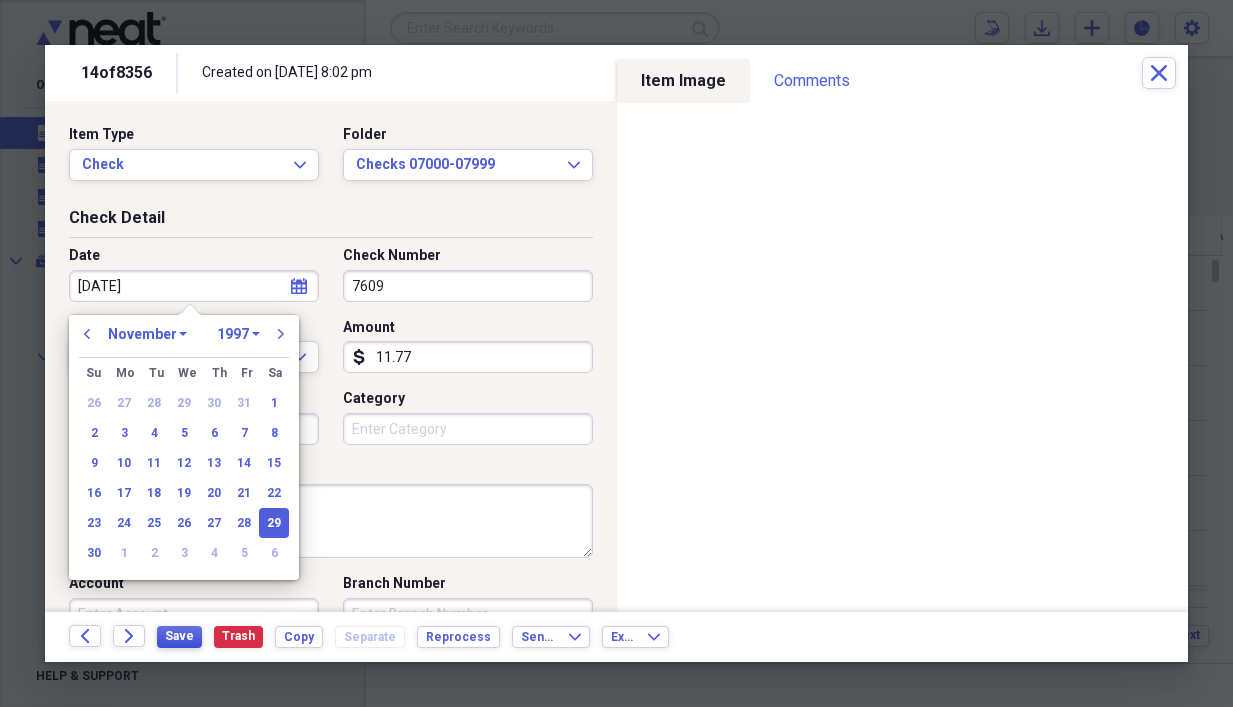 type on "[DATE]" 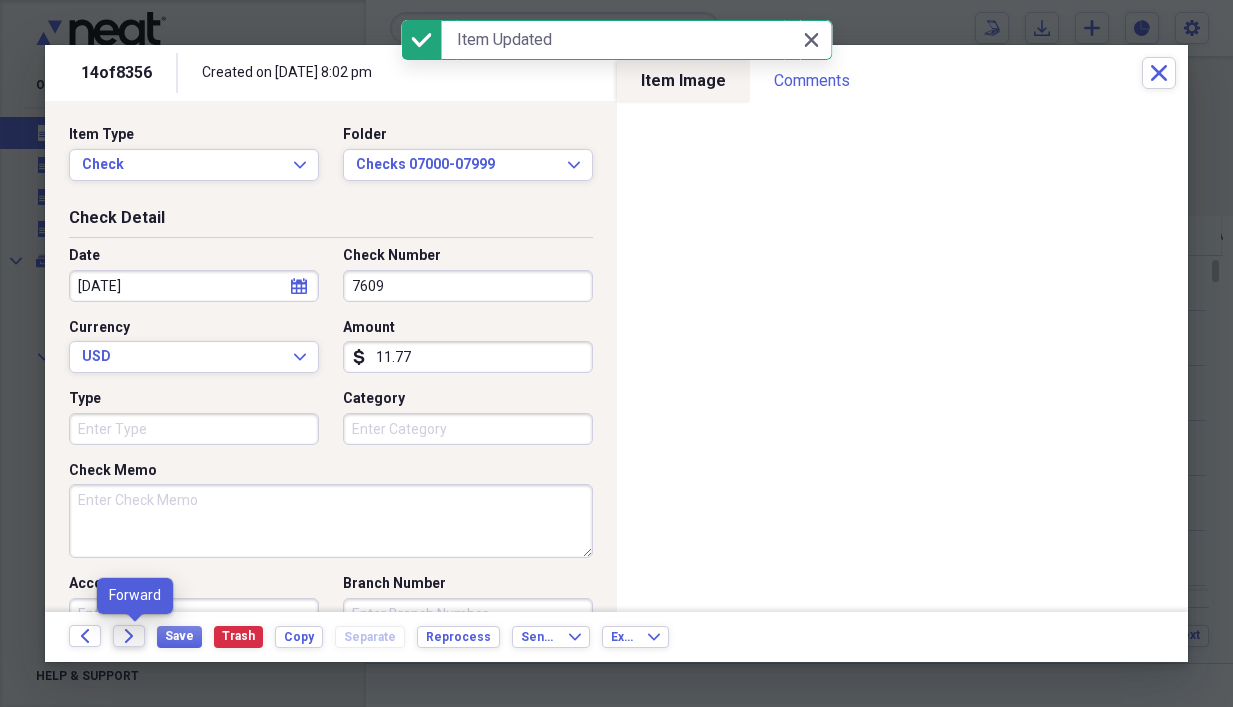 click on "Forward" 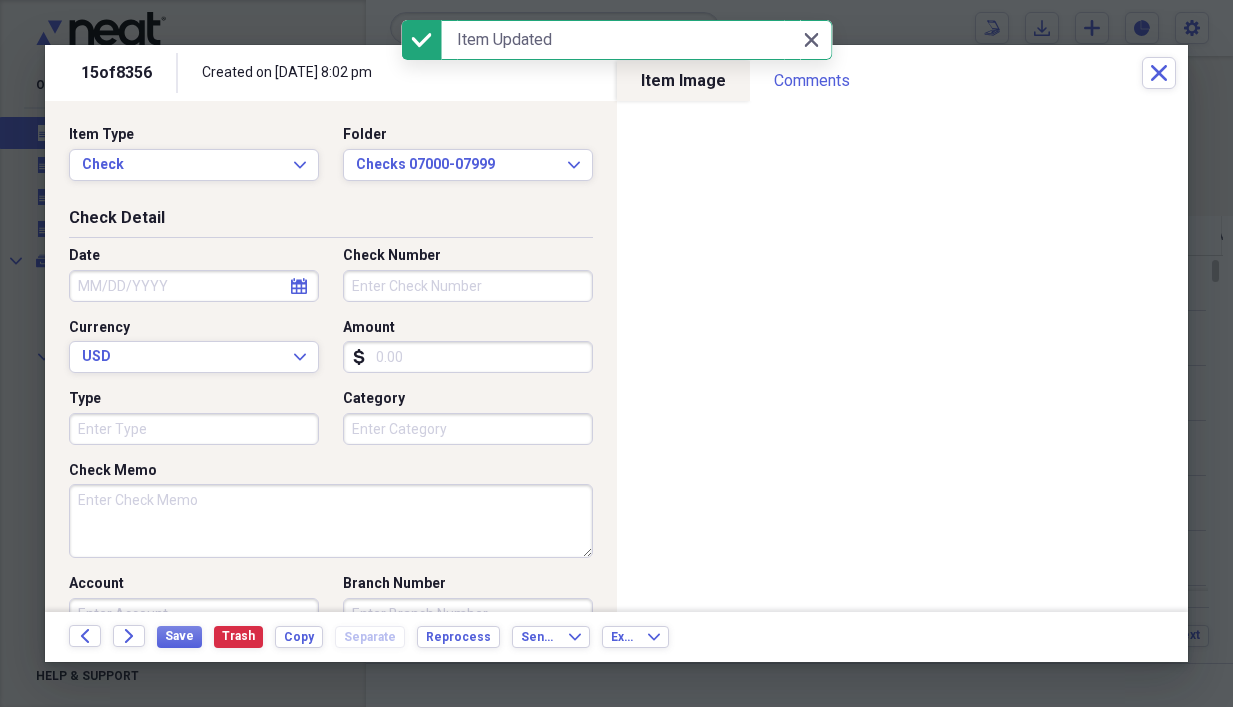 click on "Amount" at bounding box center (468, 357) 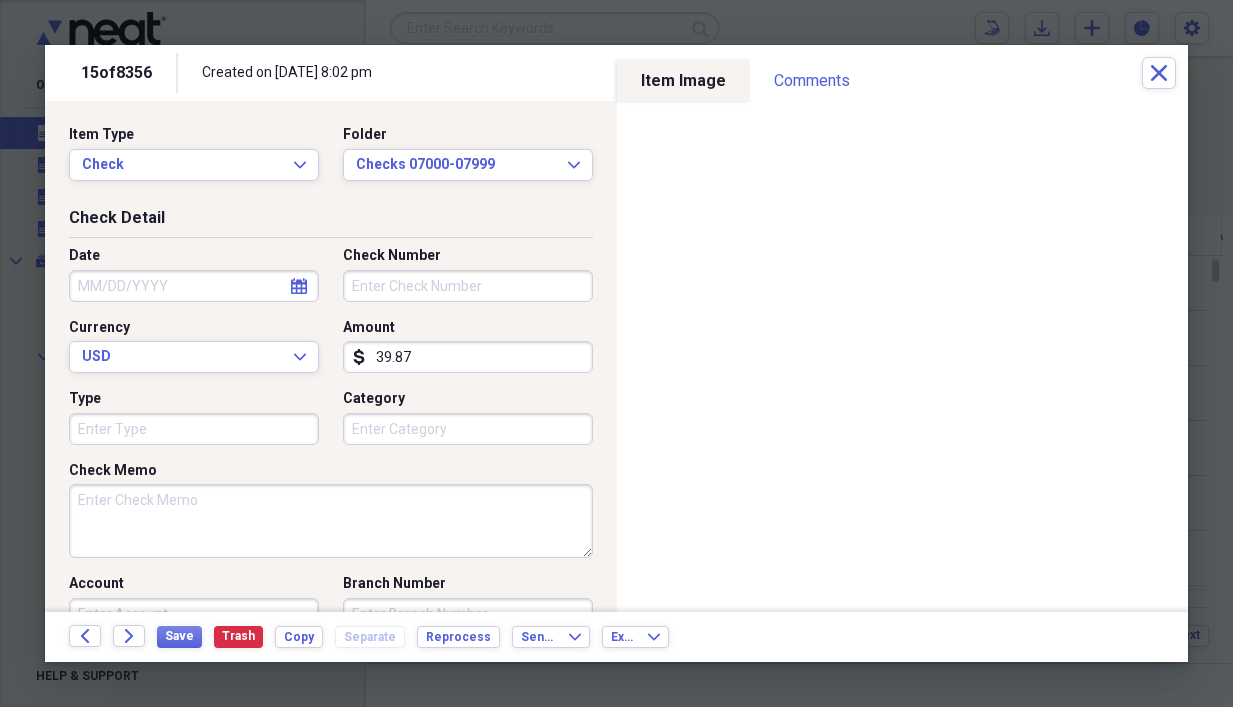 type on "39.87" 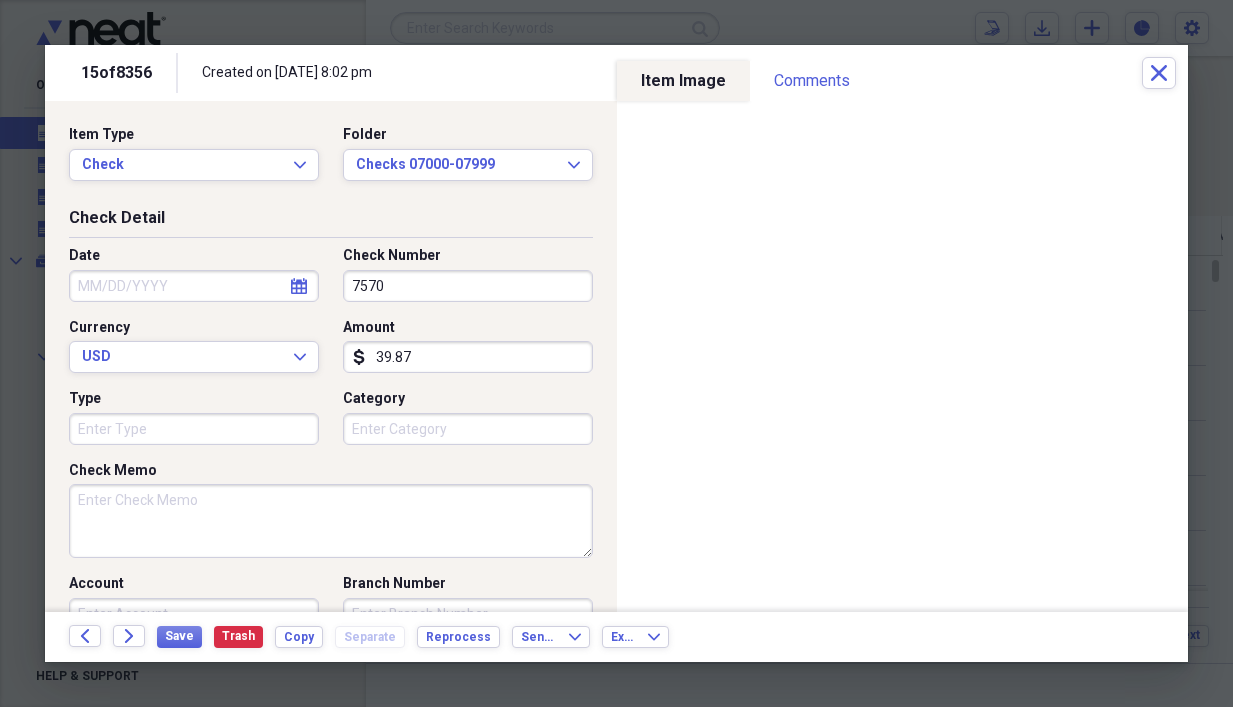 type on "7570" 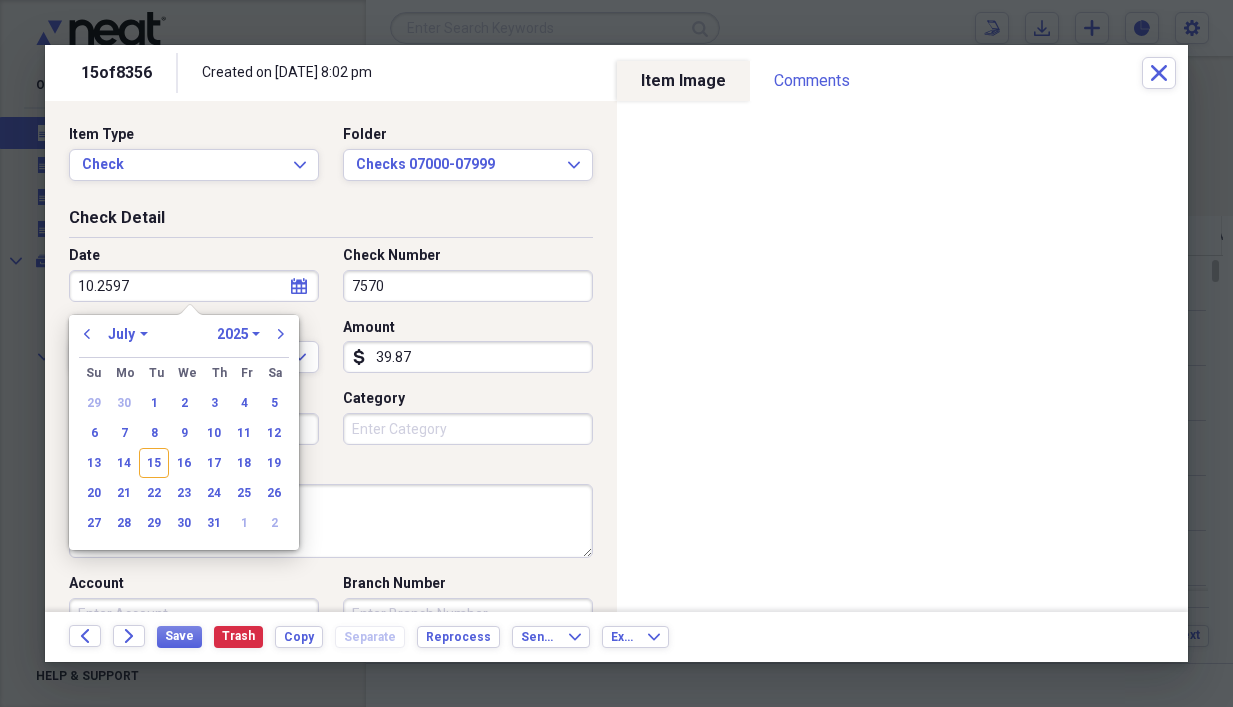 click on "10.2597" at bounding box center [194, 286] 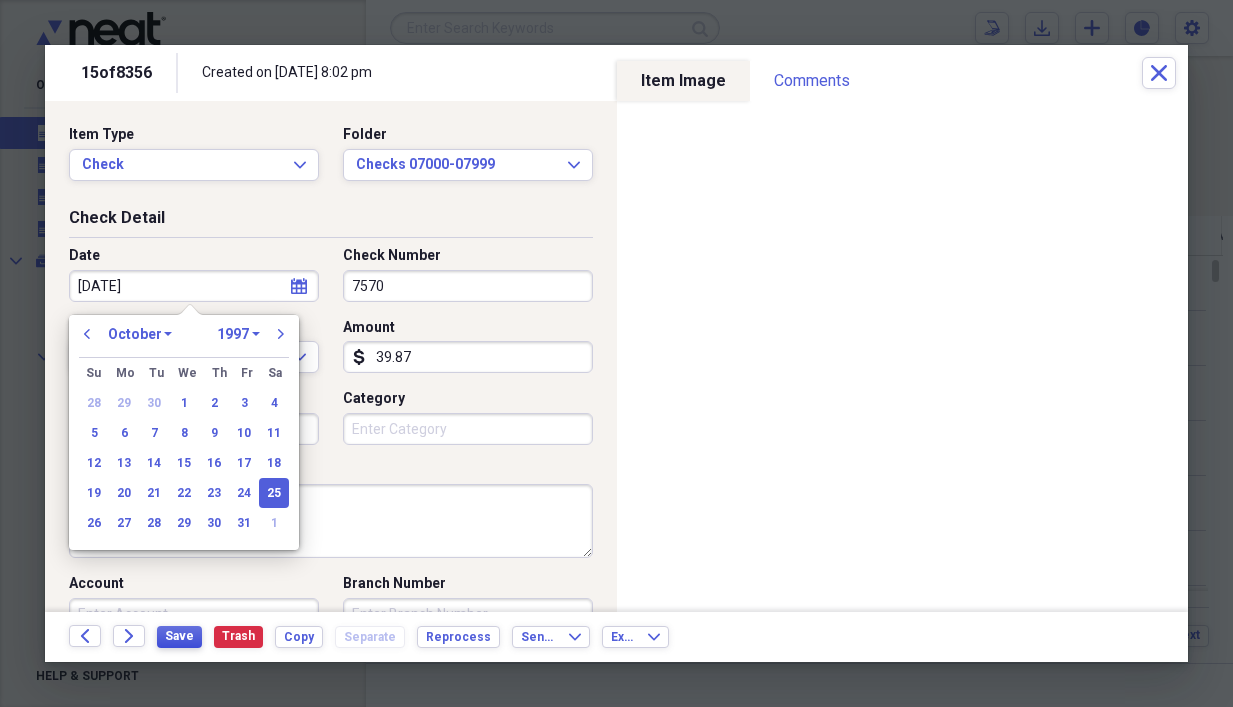 type on "[DATE]" 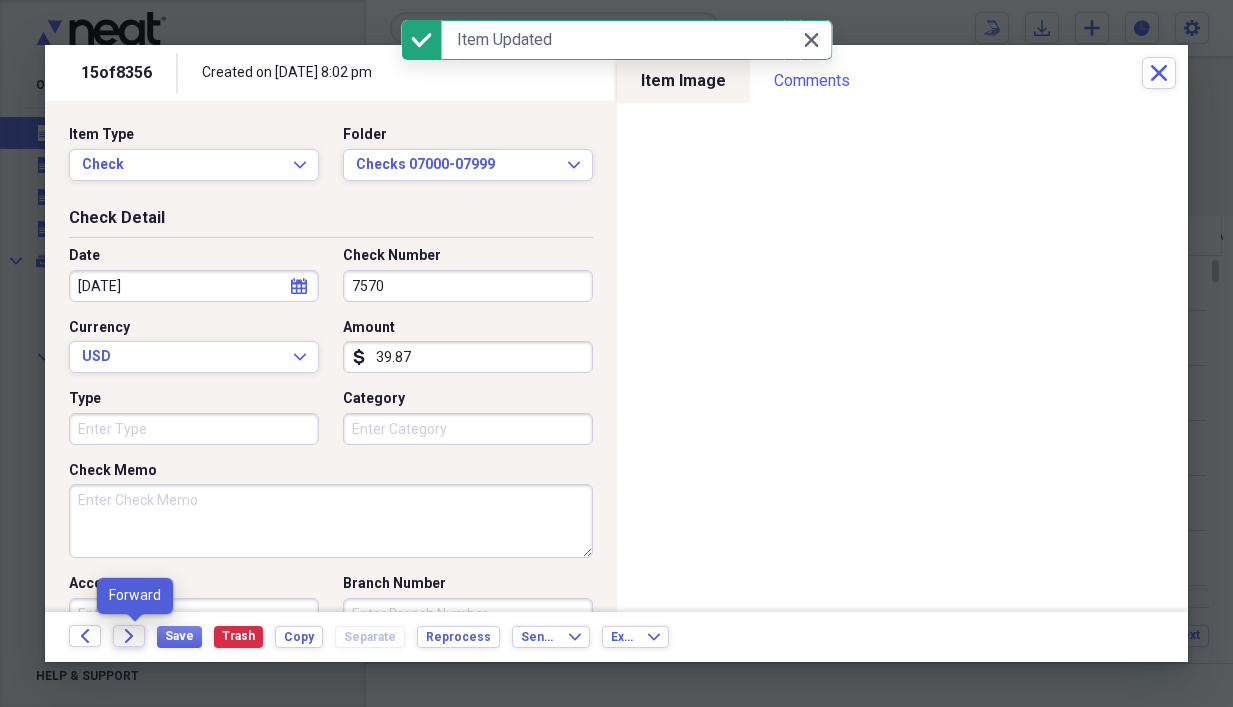 click on "Forward" at bounding box center [129, 636] 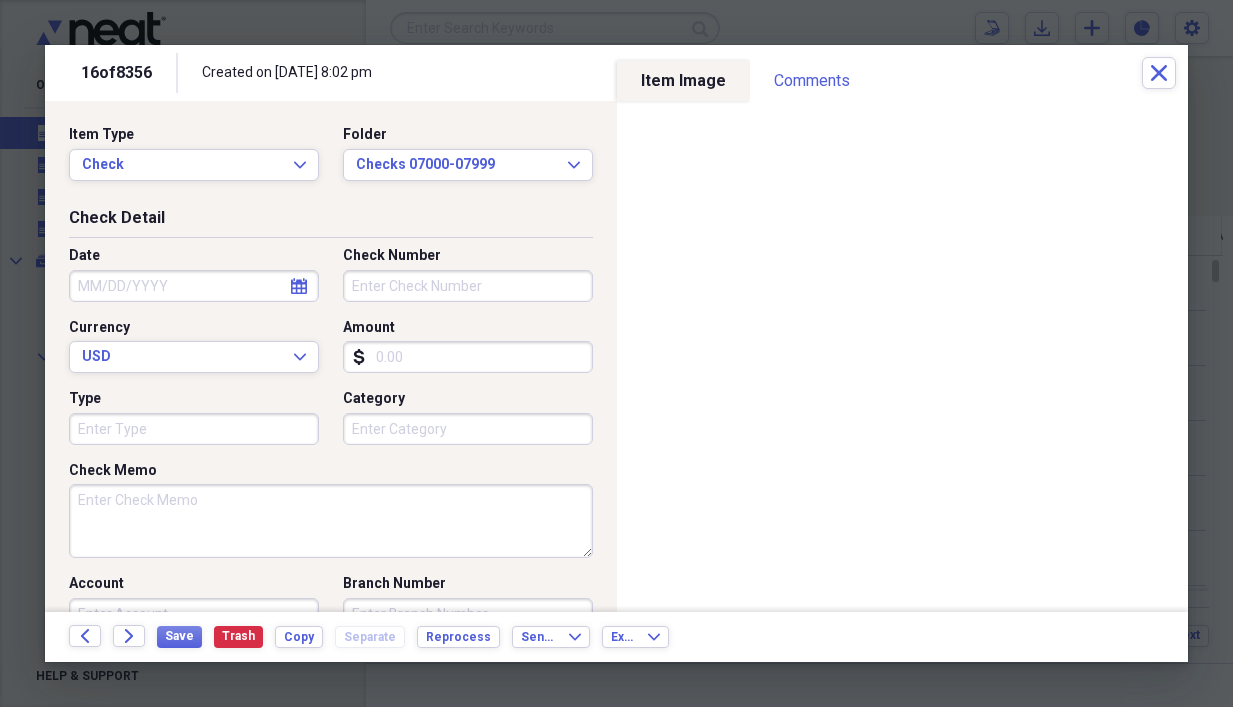 click on "Amount" at bounding box center [468, 357] 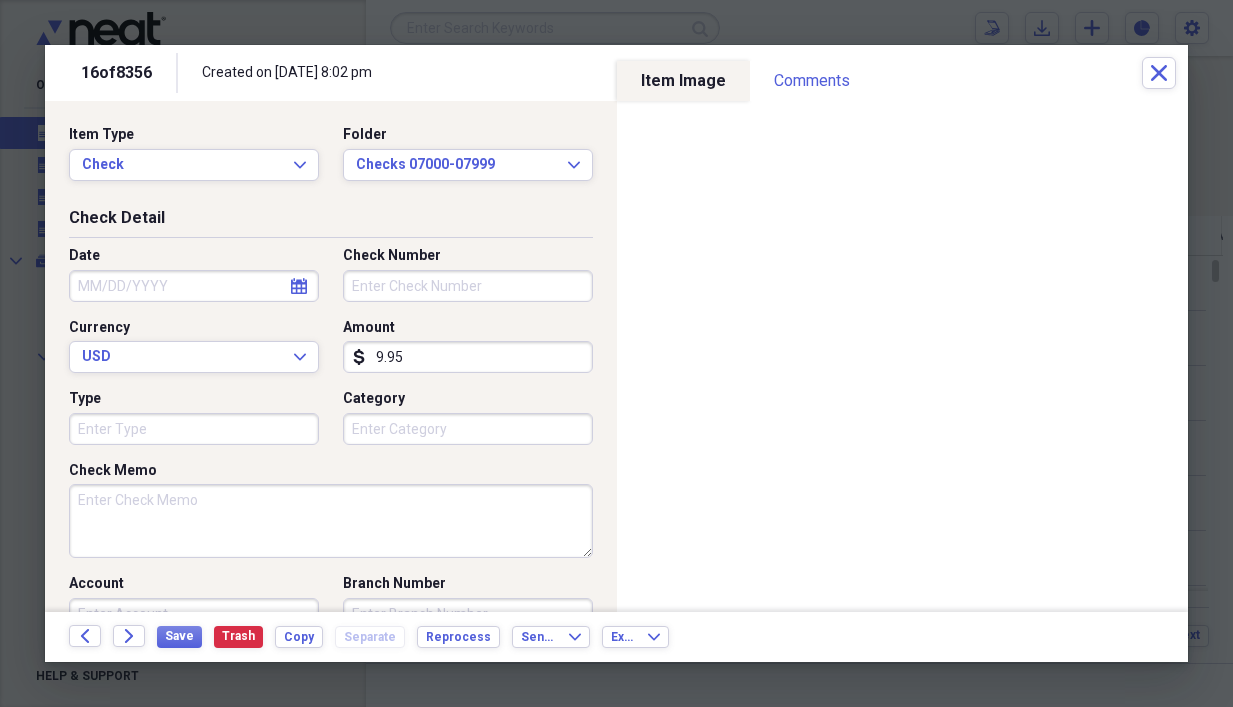 type on "9.95" 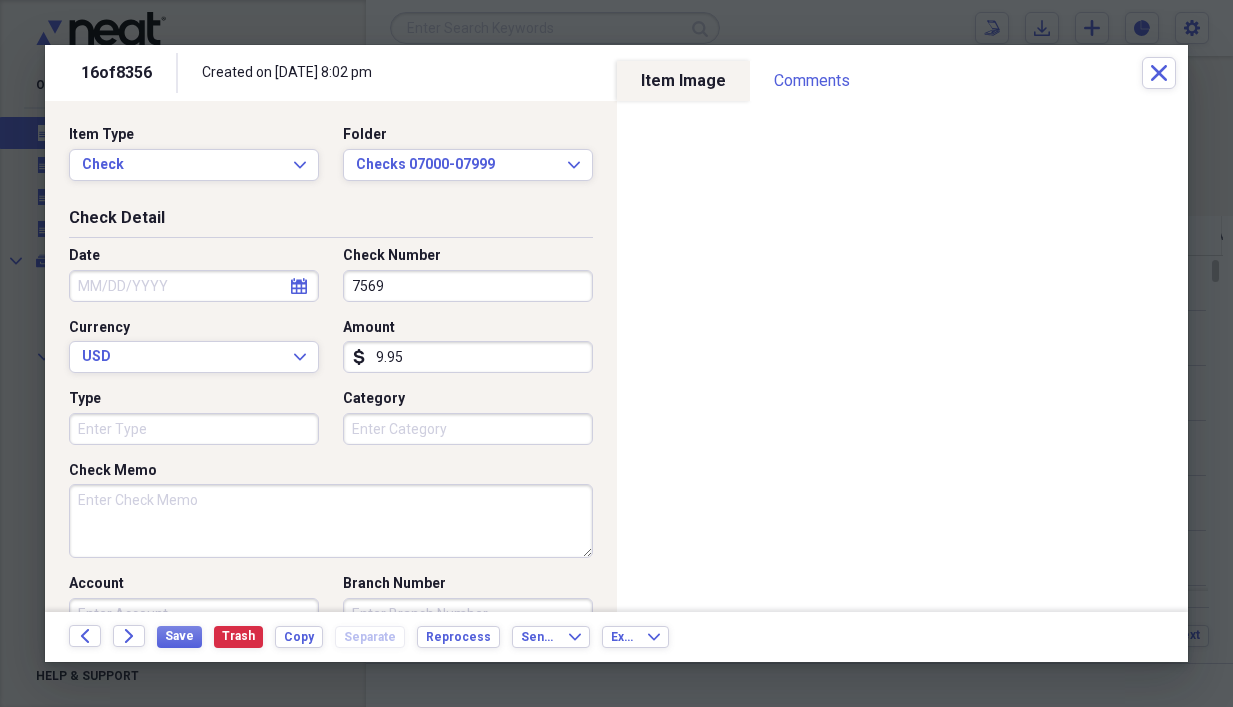 type on "7569" 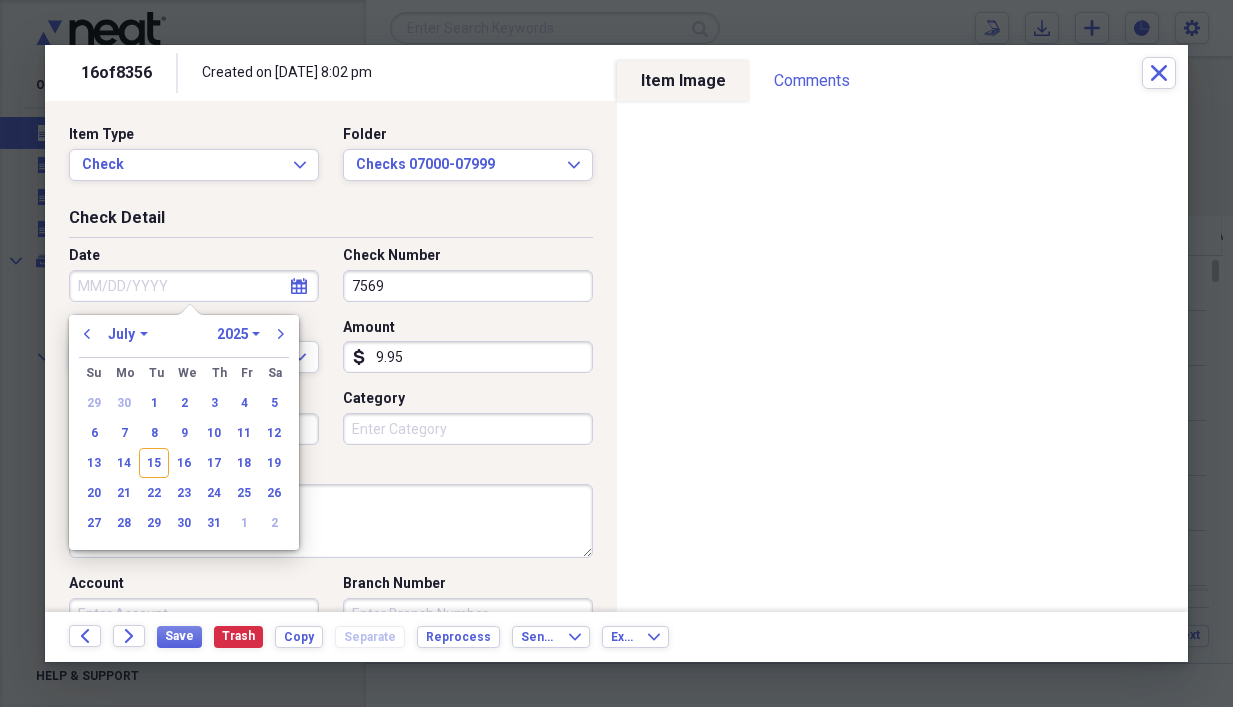 click on "Date" at bounding box center [194, 286] 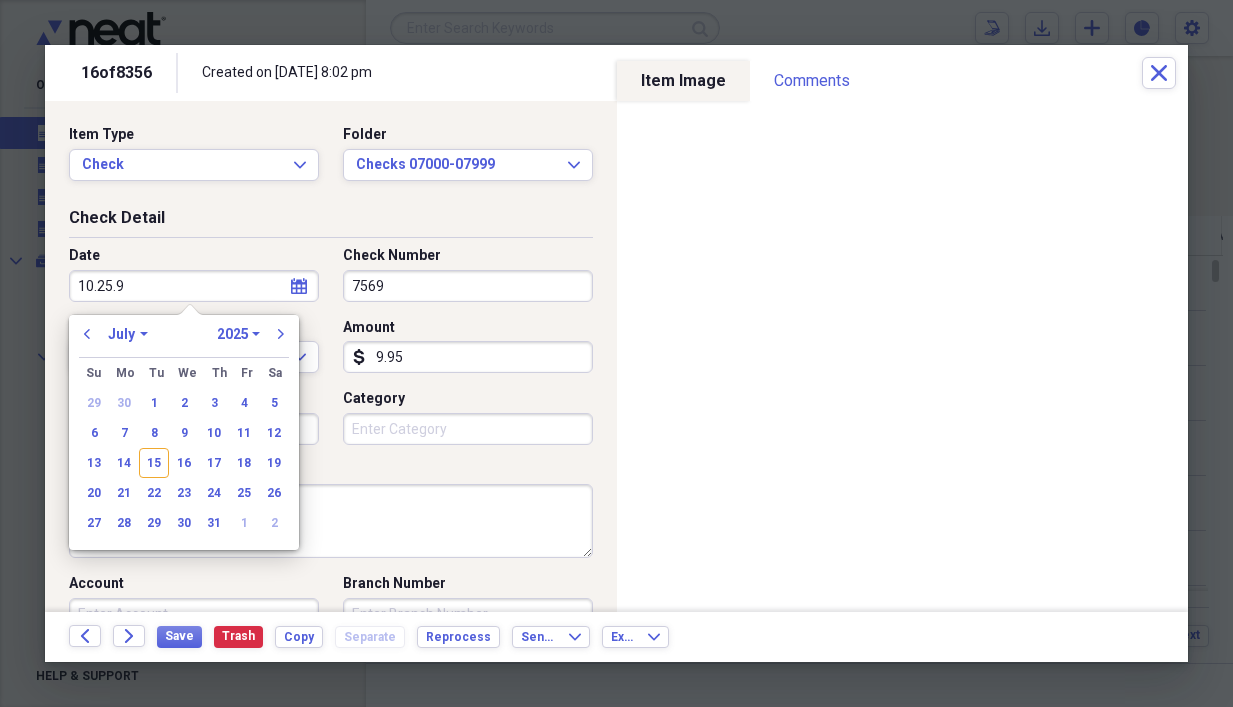 type on "[DATE]" 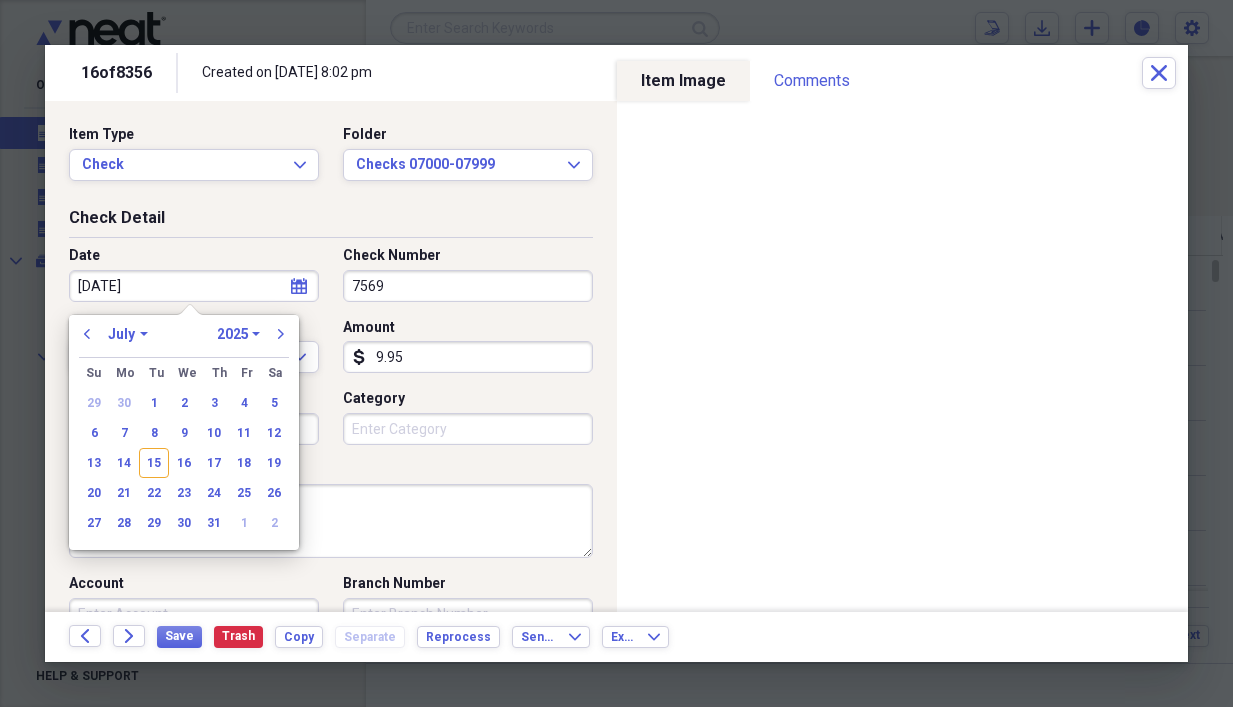 select on "9" 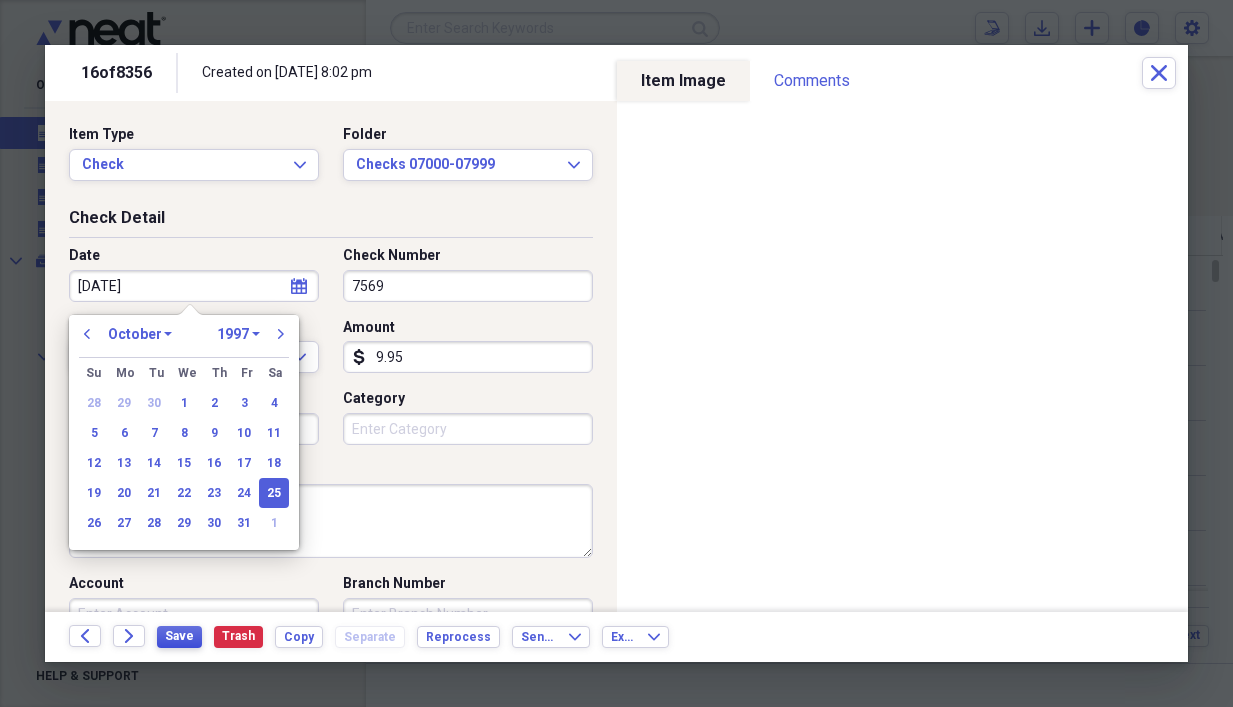 type on "[DATE]" 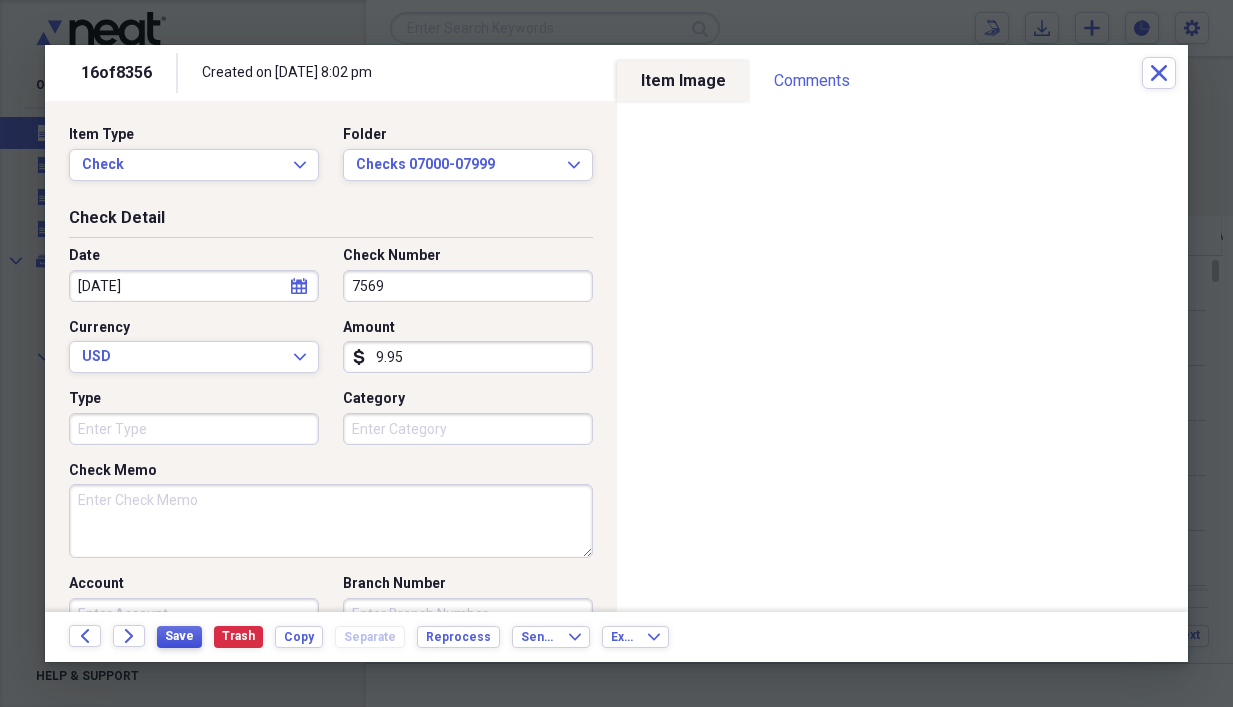 click on "Save" at bounding box center (179, 636) 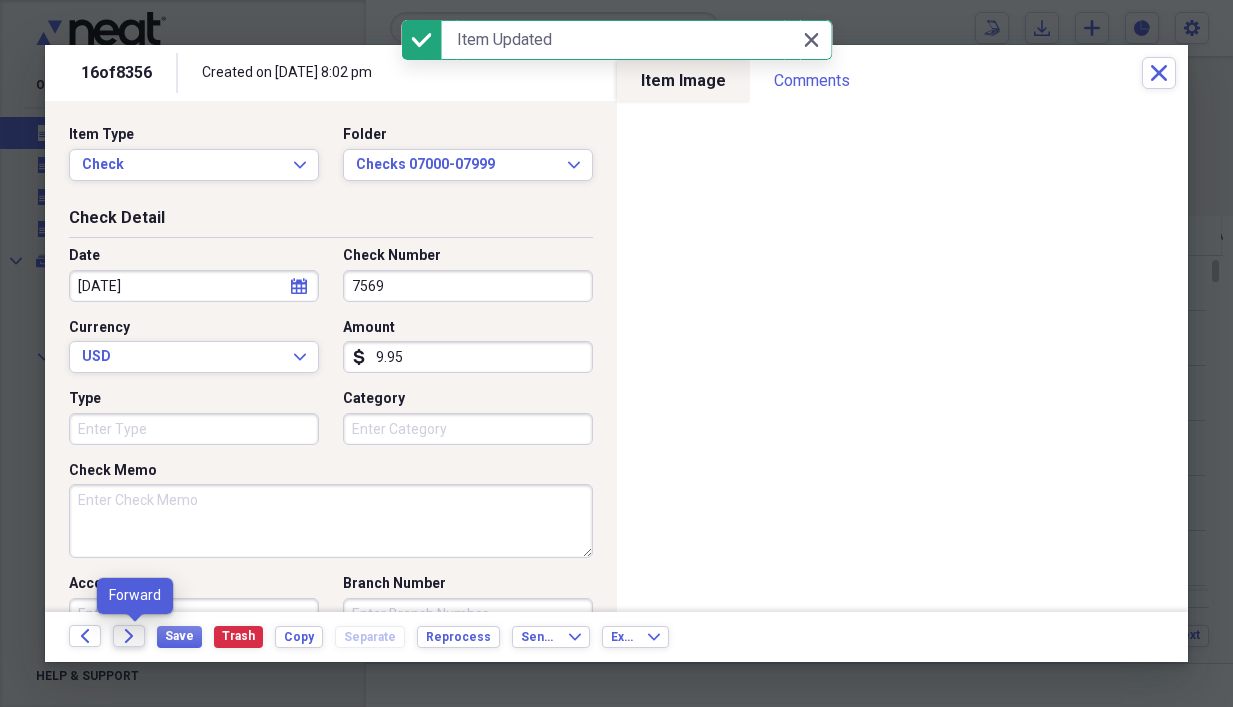 click on "Forward" 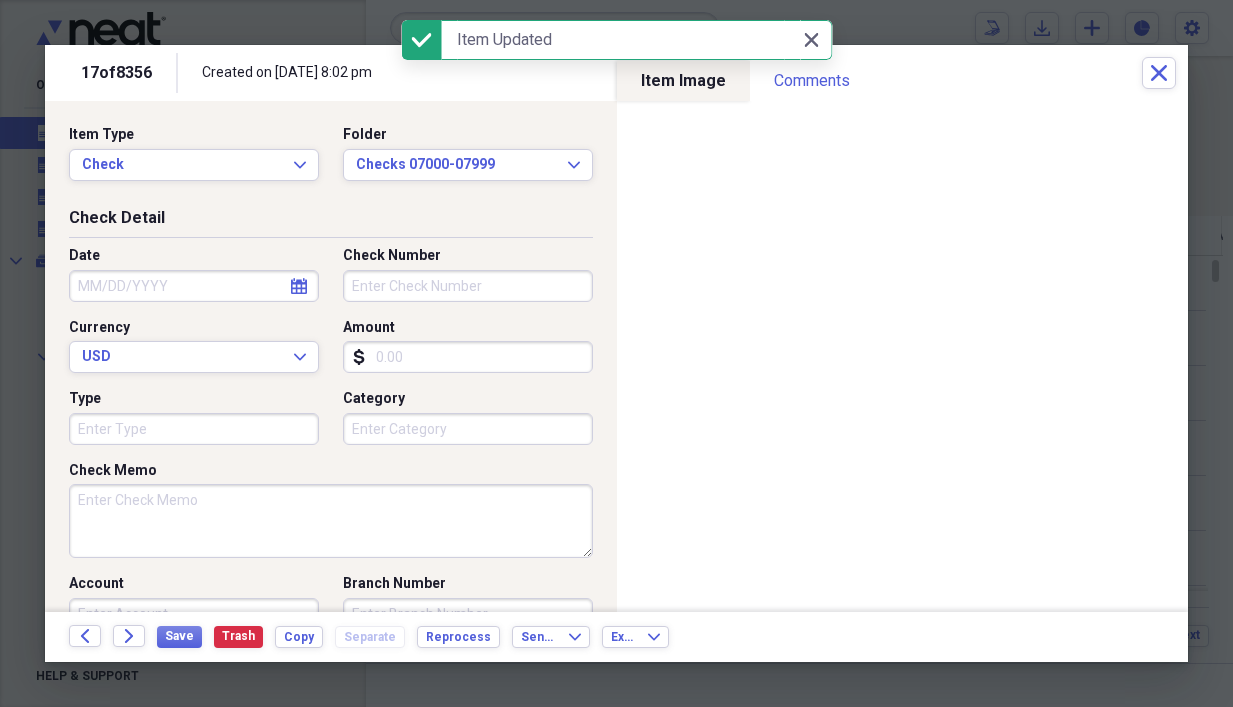 click on "Amount" at bounding box center [468, 357] 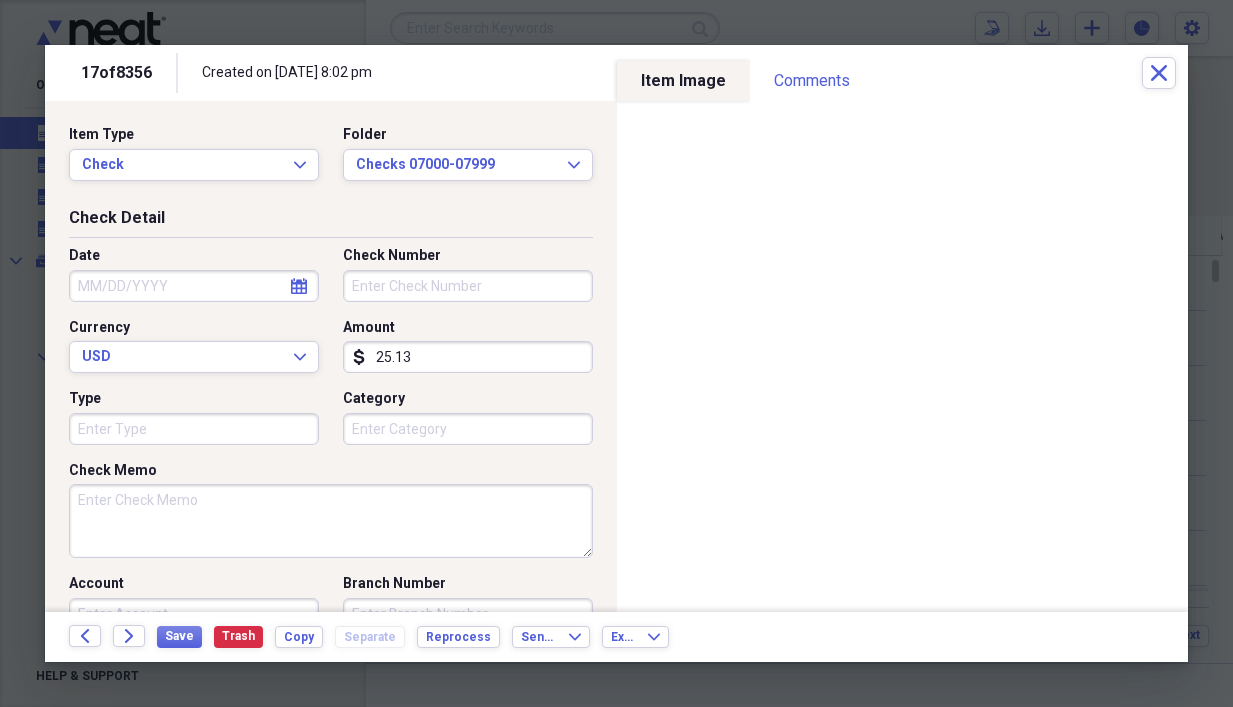 type on "25.13" 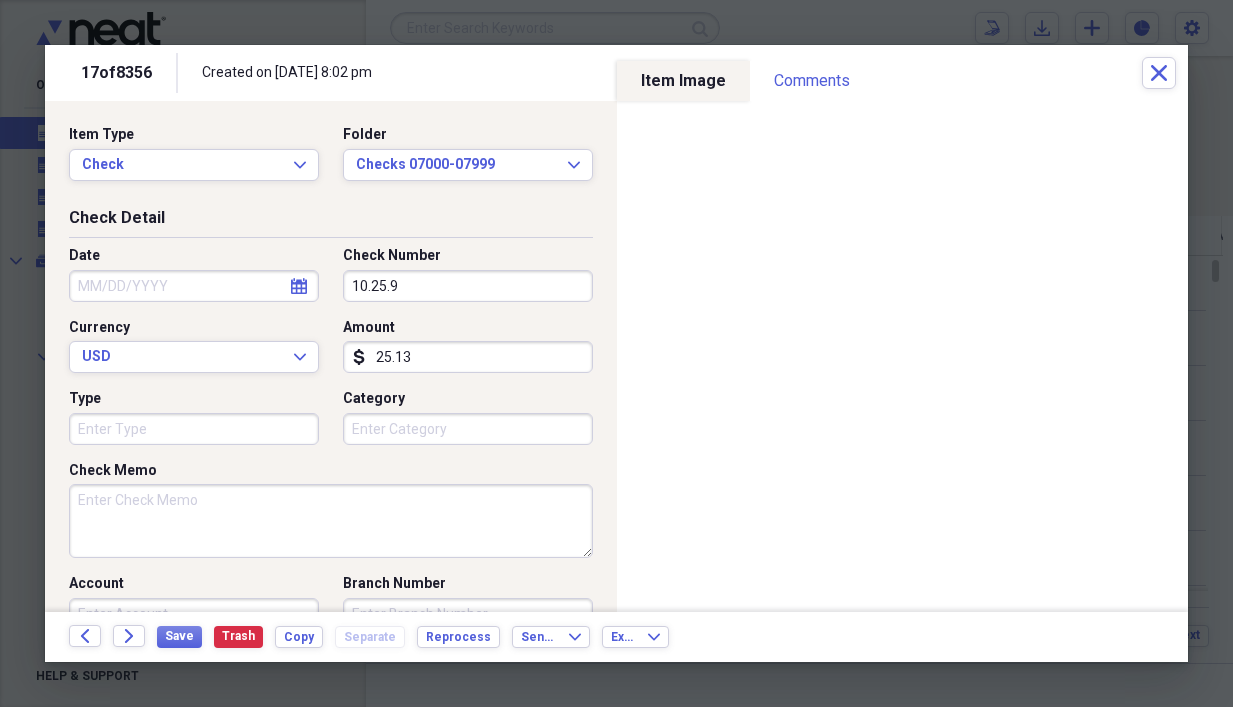 type on "[DATE]" 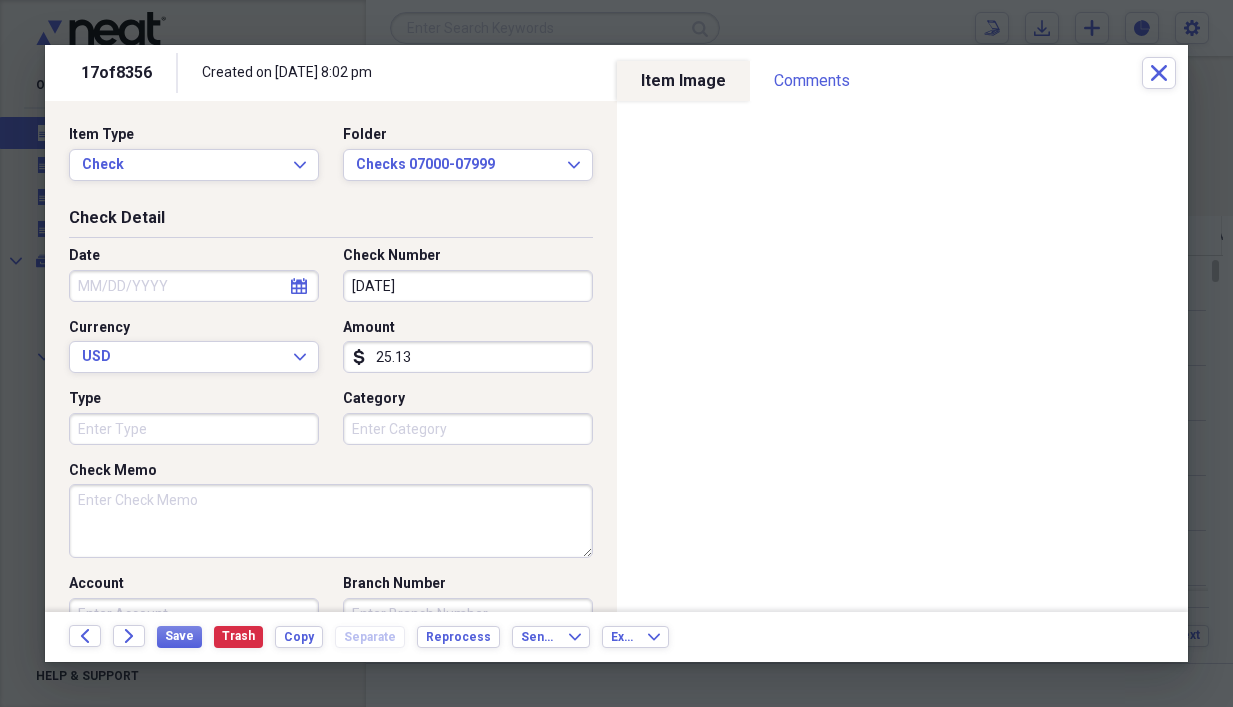 drag, startPoint x: 423, startPoint y: 275, endPoint x: 324, endPoint y: 293, distance: 100.62306 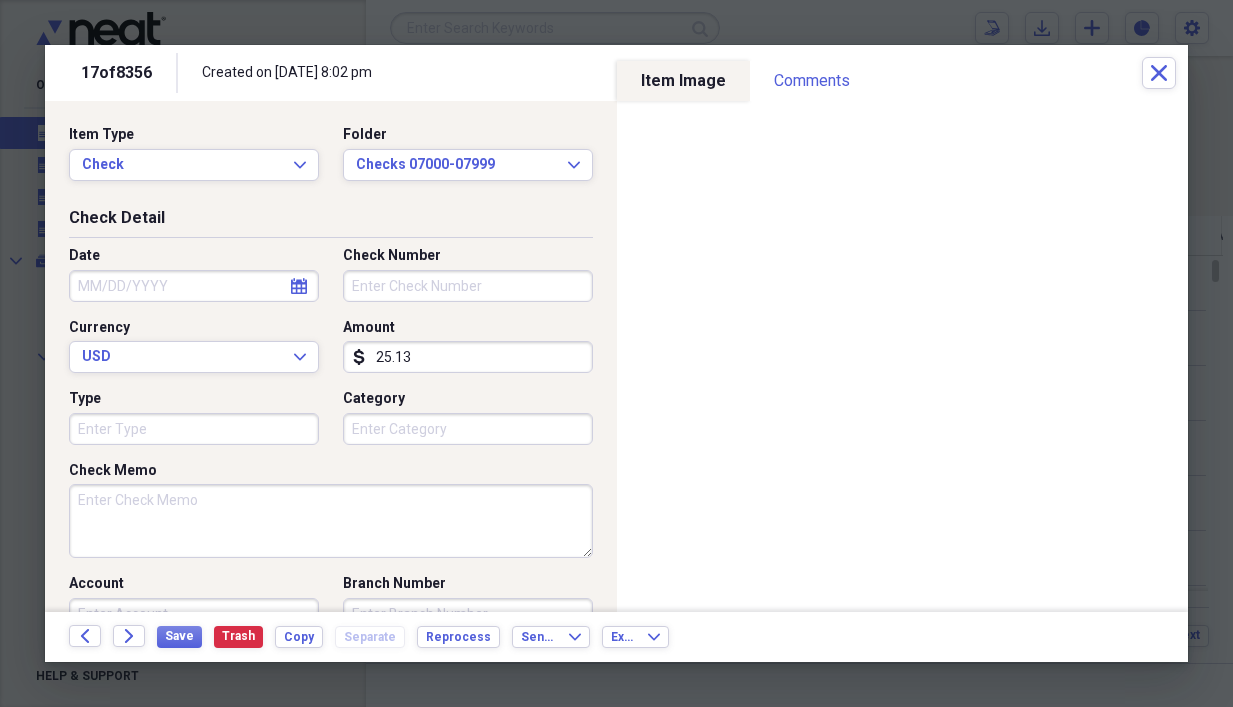 select on "6" 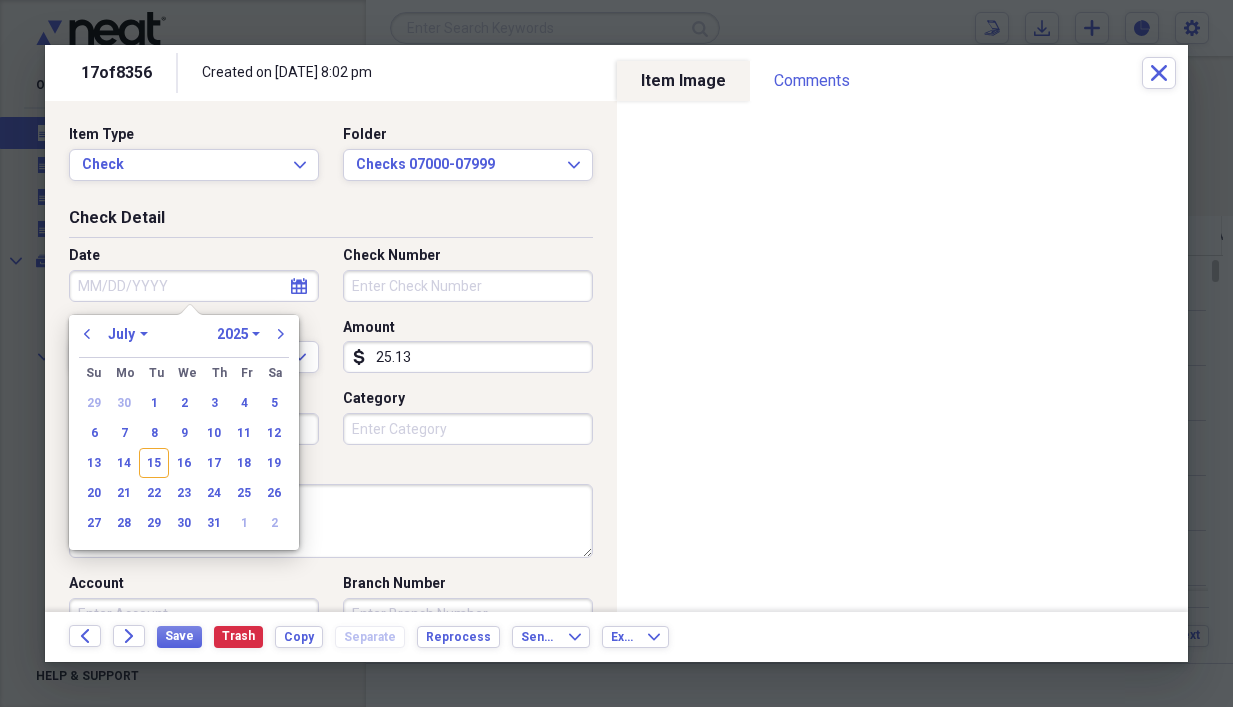 click on "Date" at bounding box center [194, 286] 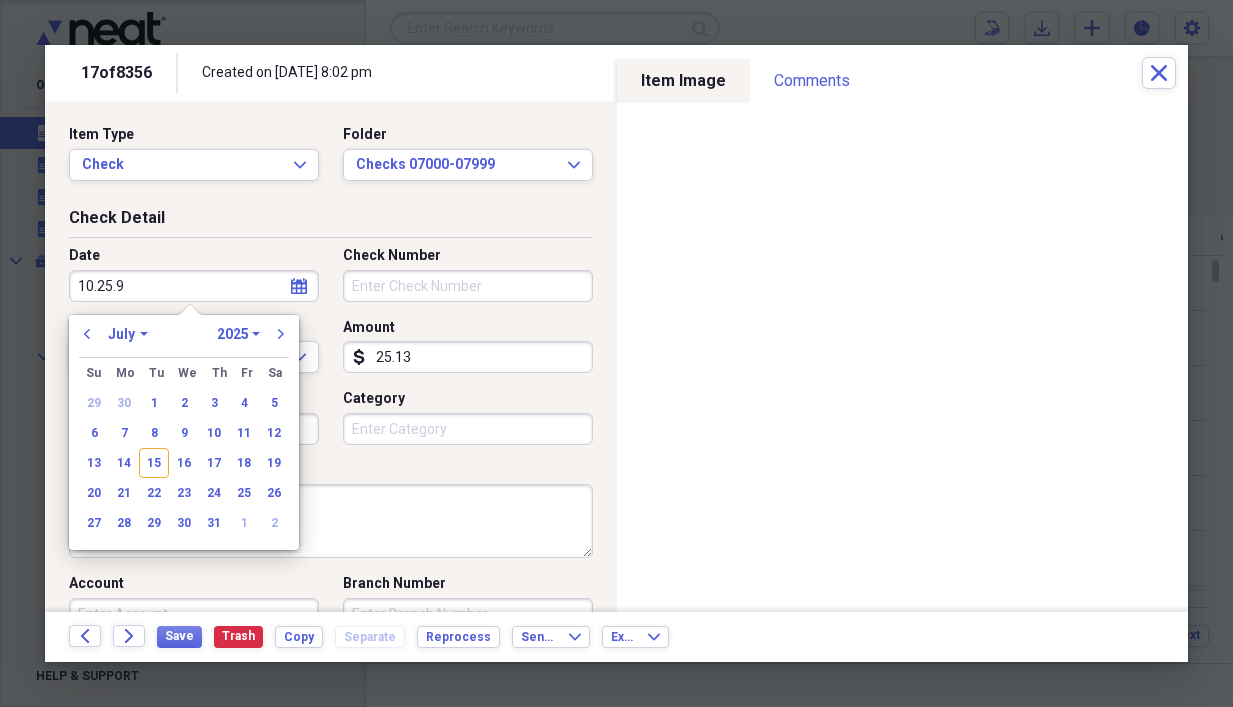 type on "[DATE]" 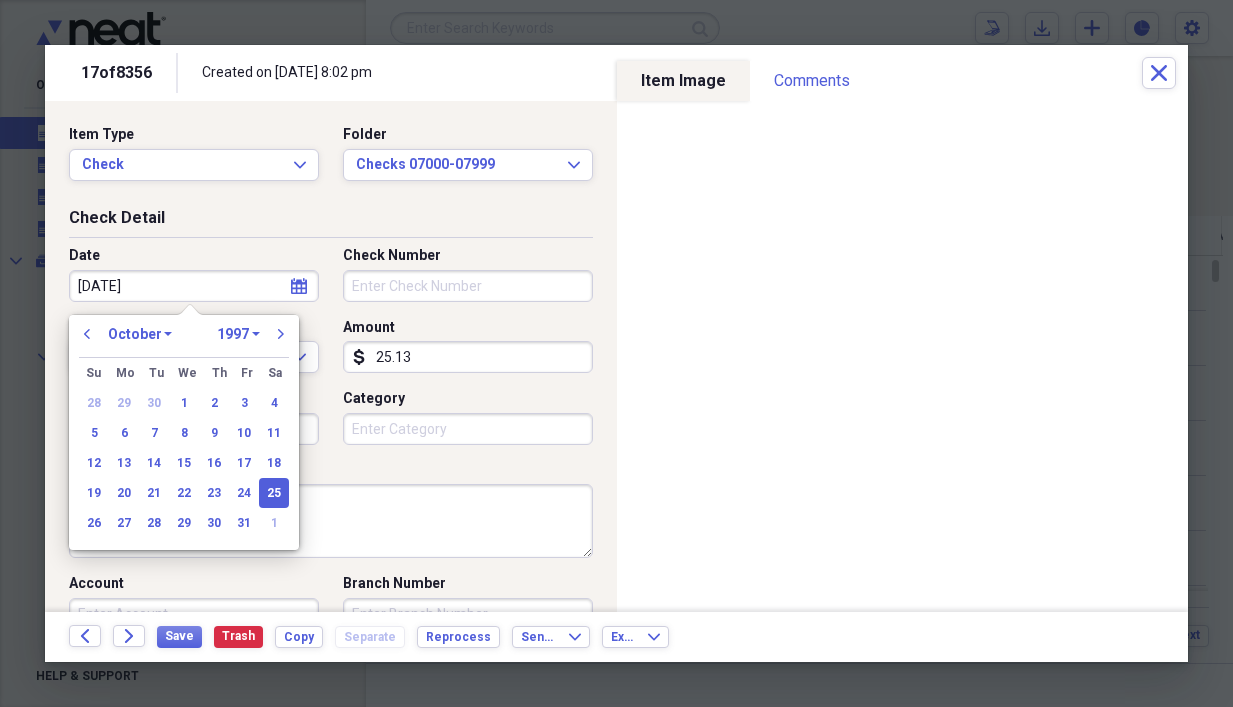 type on "[DATE]" 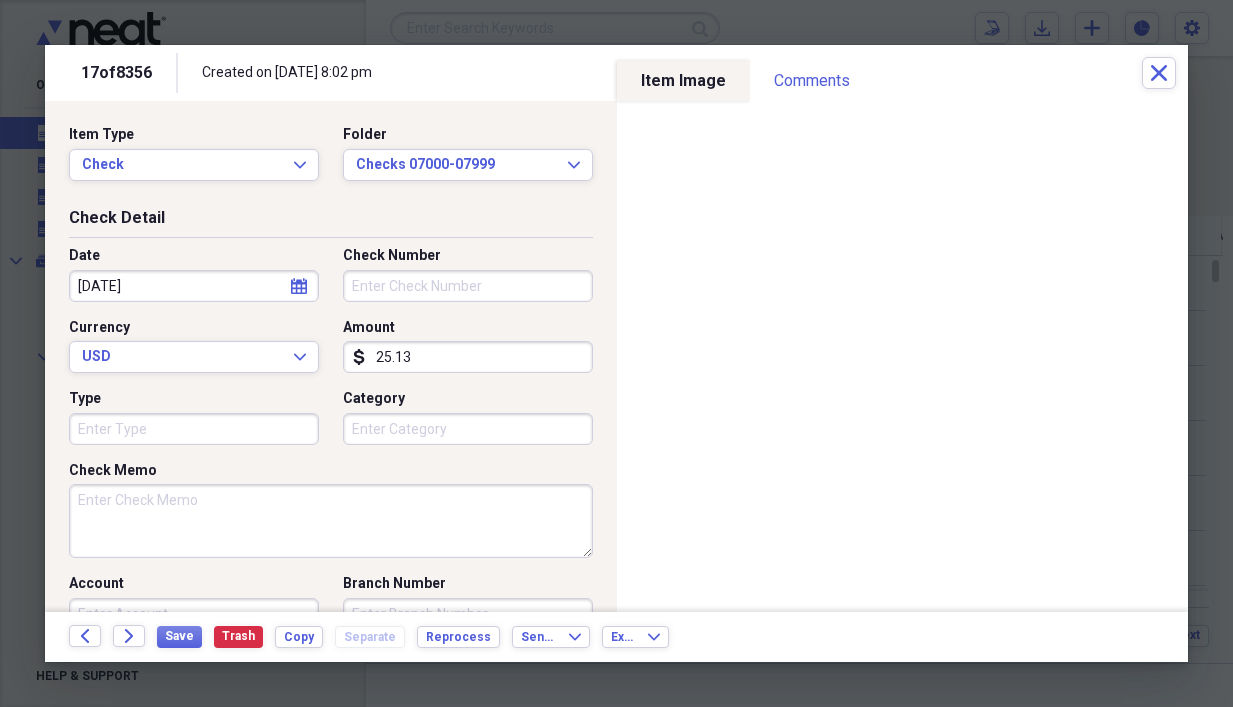 click on "Check Number" at bounding box center (468, 286) 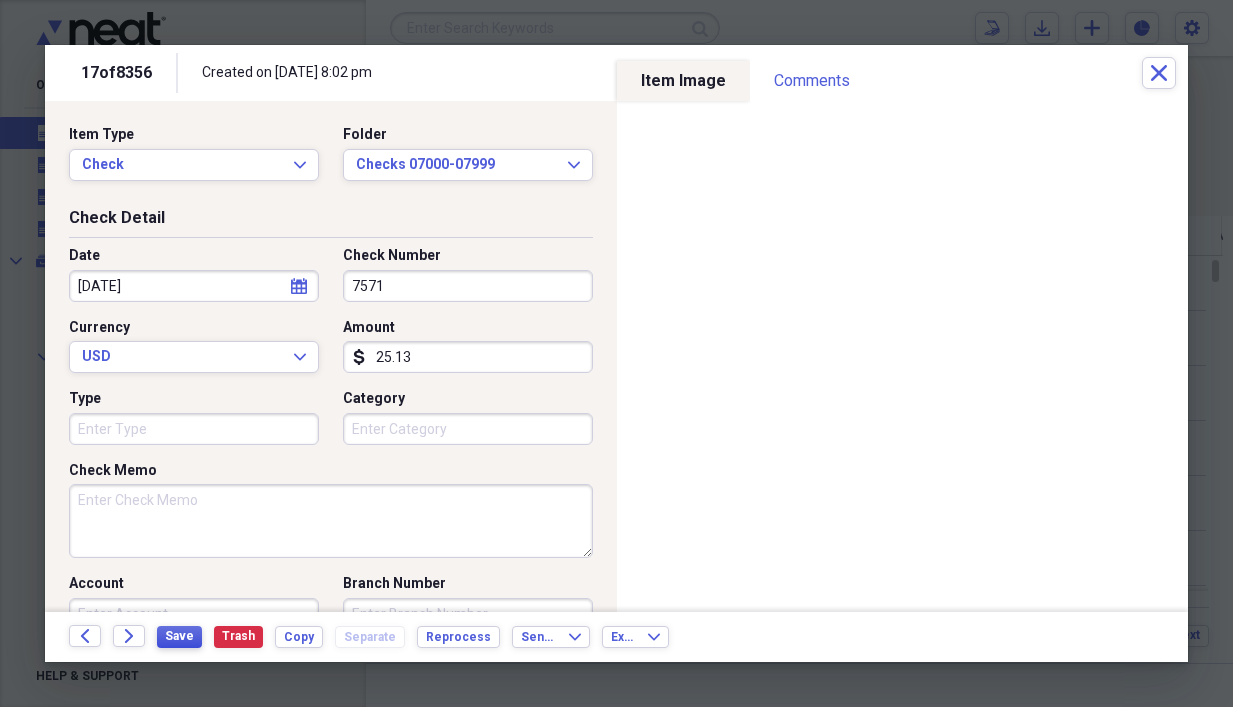 type on "7571" 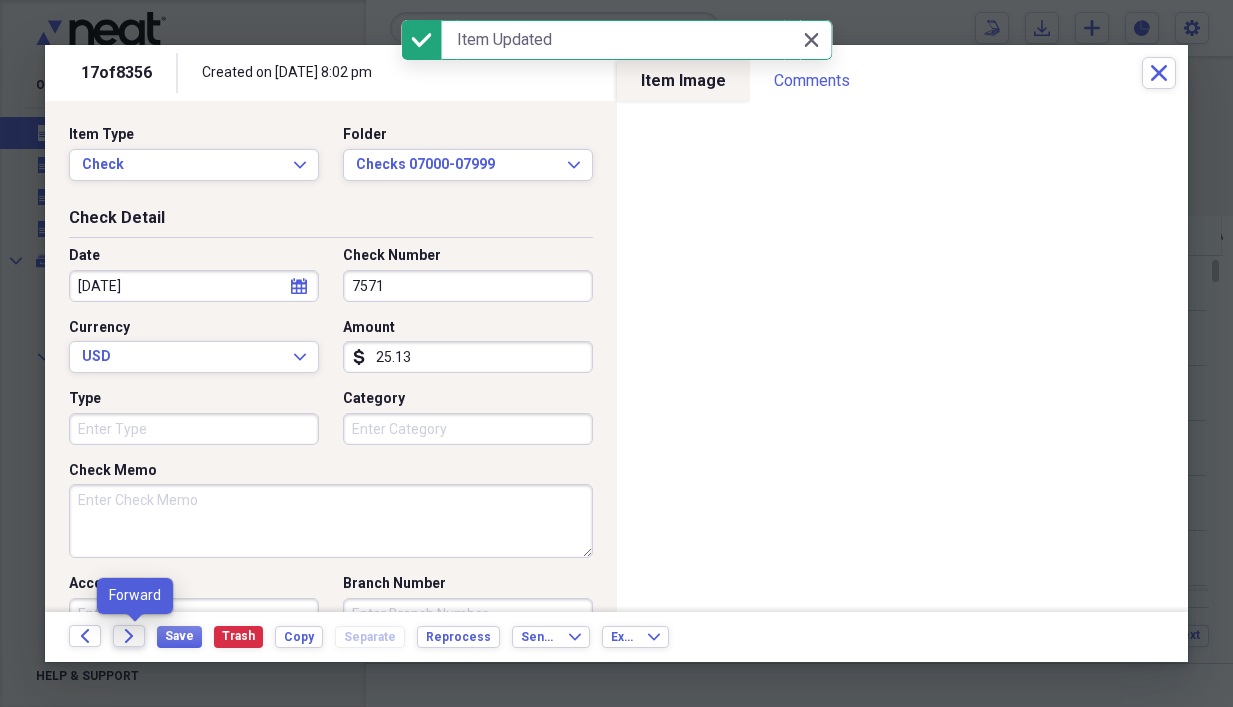 click on "Forward" 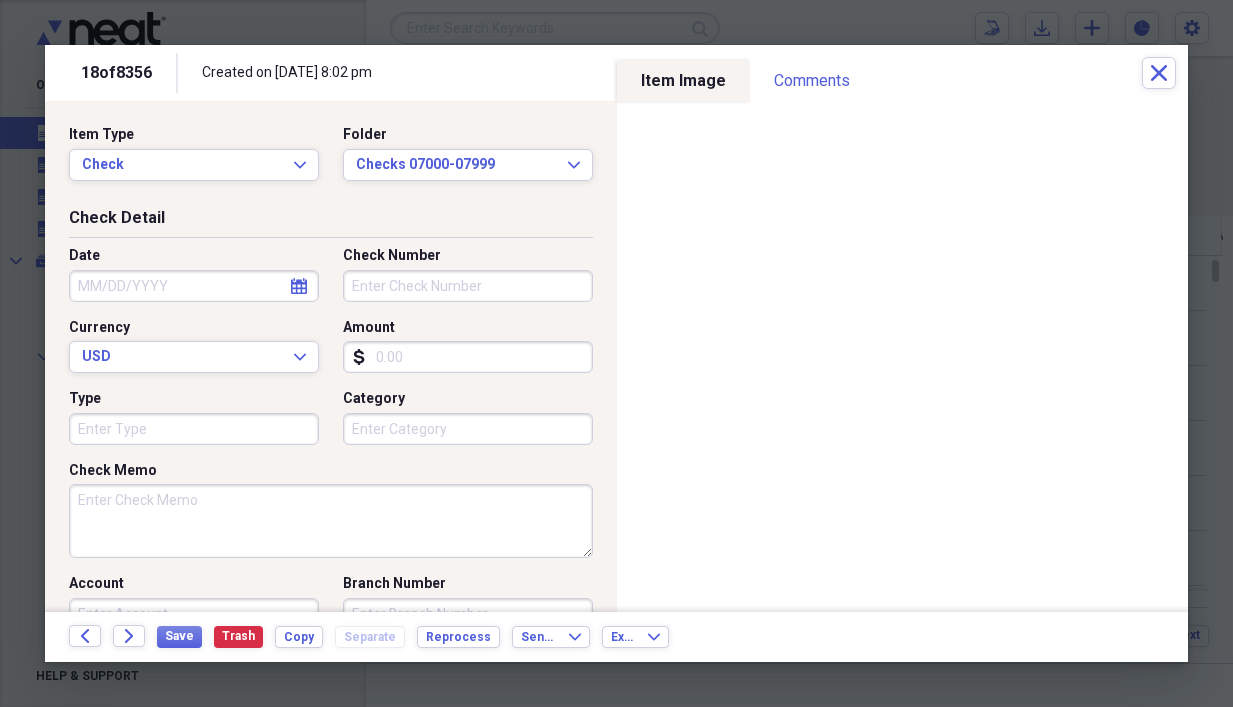 click on "Amount" at bounding box center [468, 357] 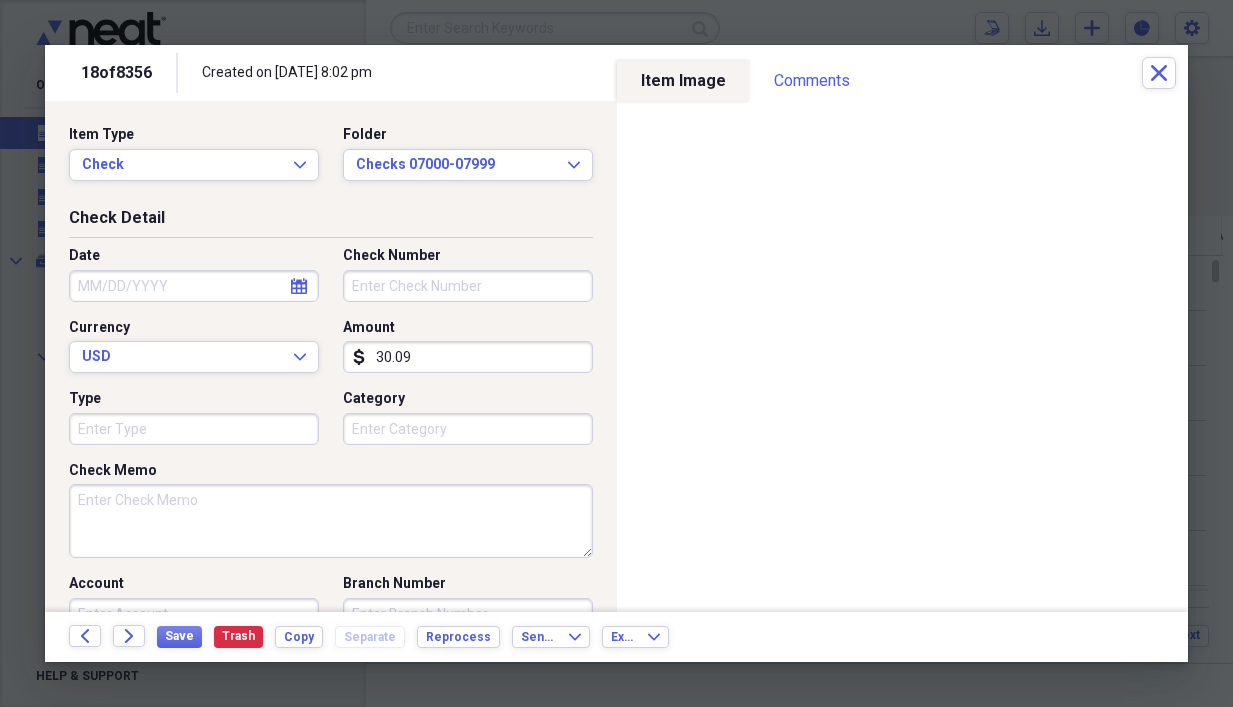 type on "30.09" 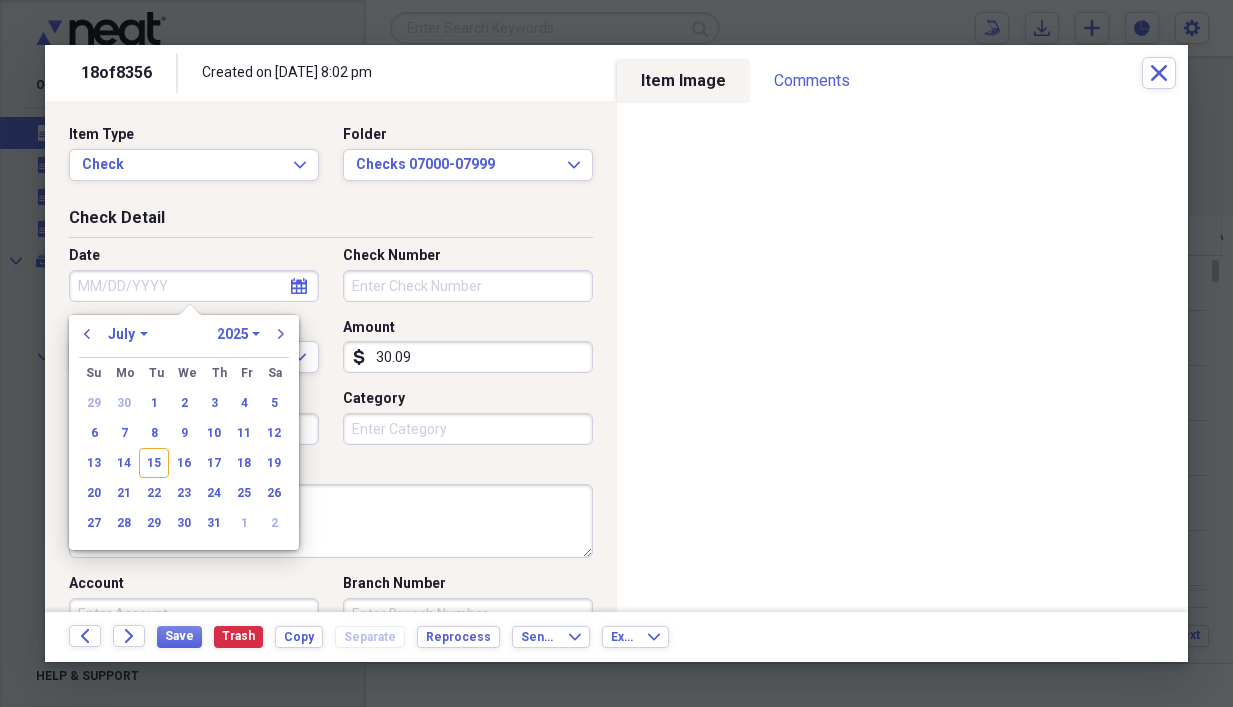 click on "Date" at bounding box center (194, 286) 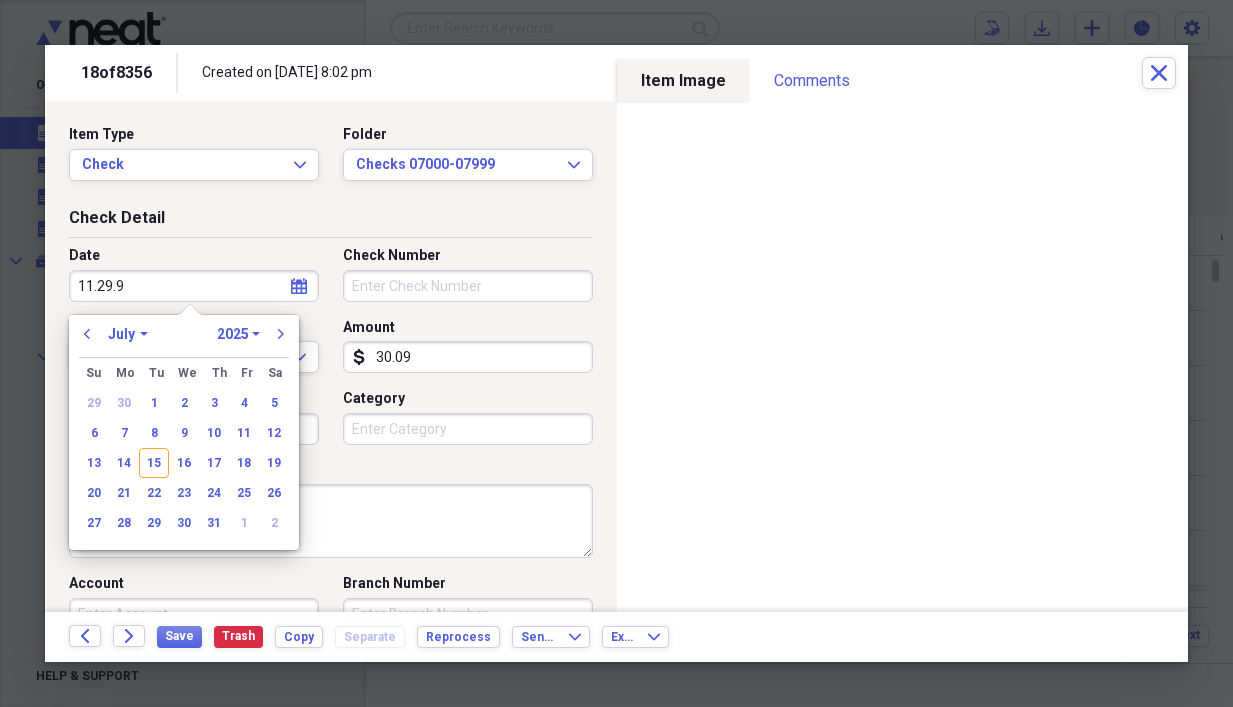 type on "[DATE]" 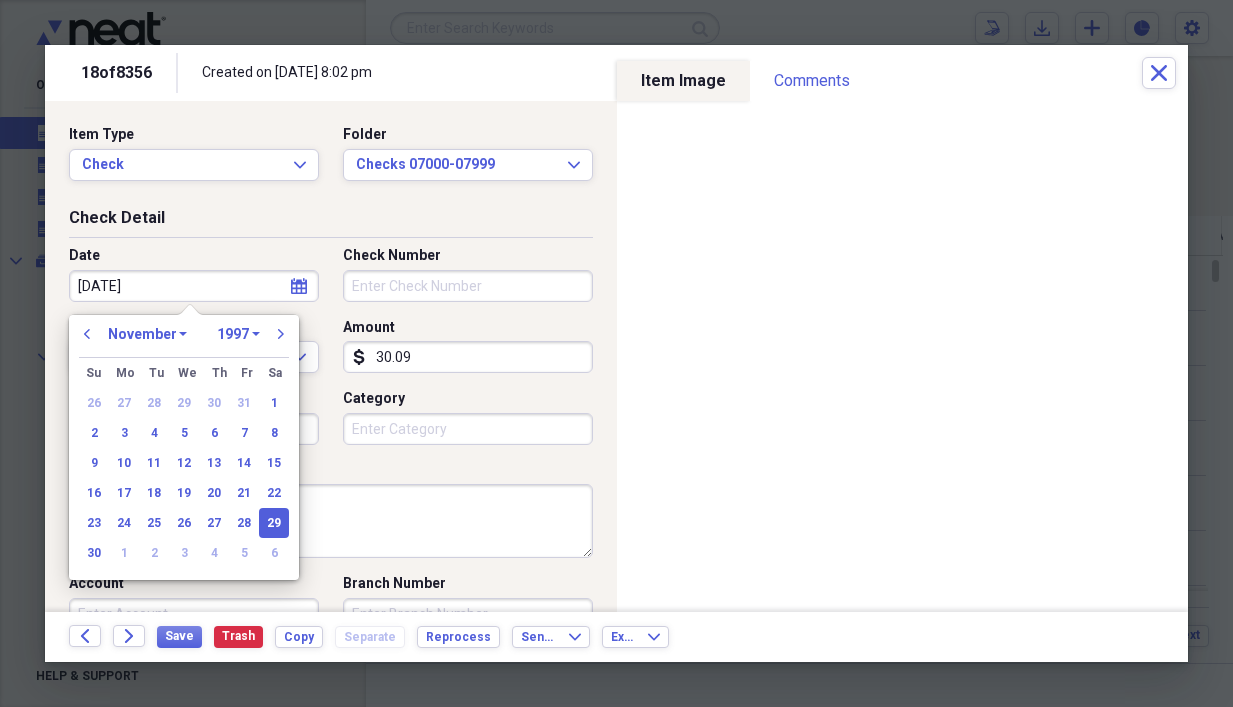 type on "[DATE]" 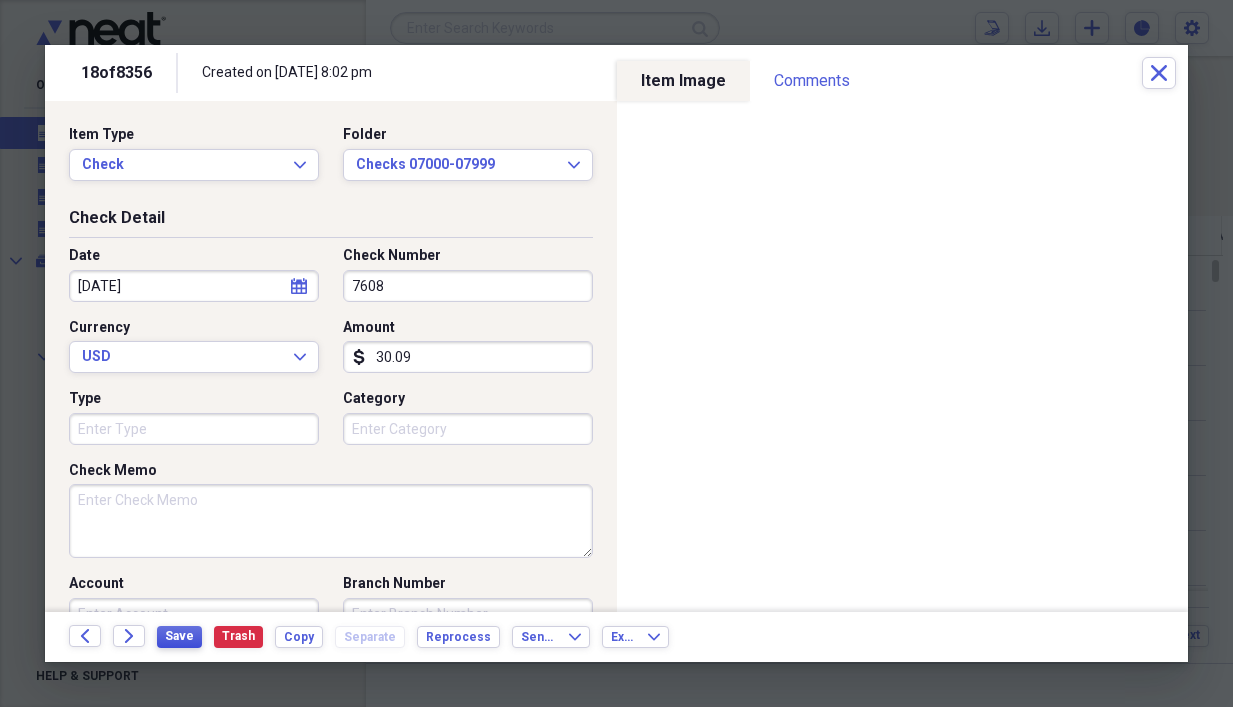 type on "7608" 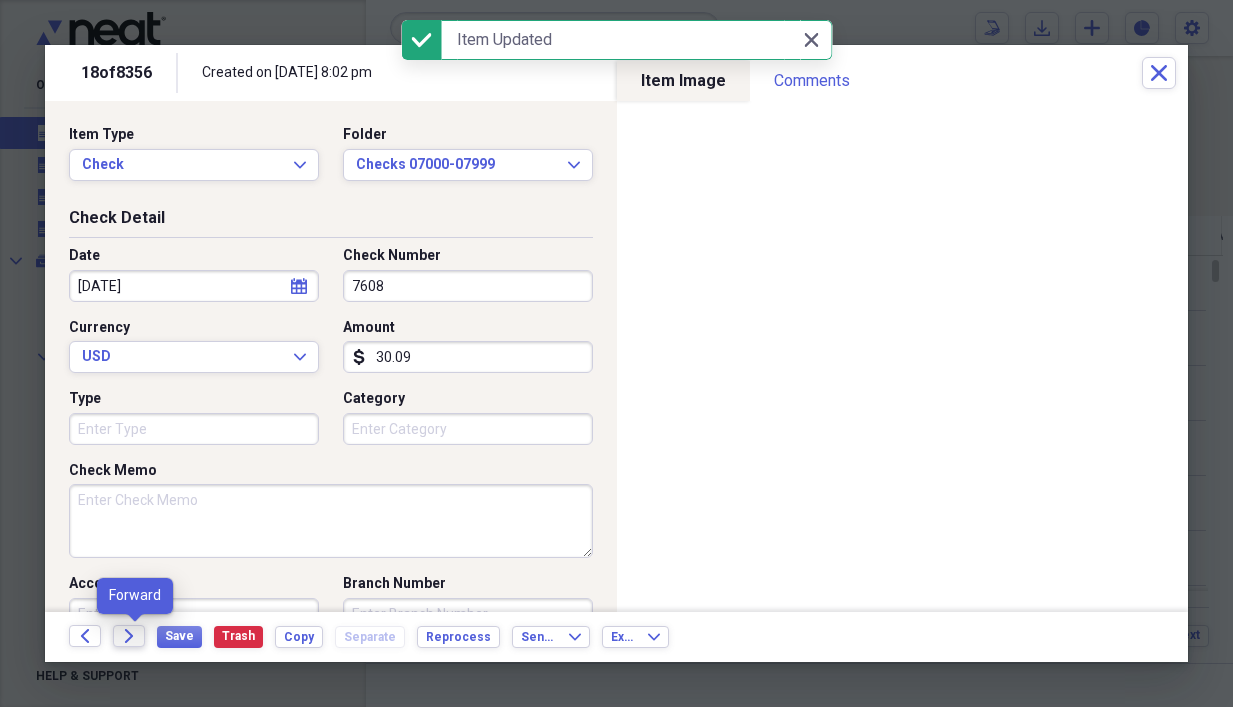 click on "Forward" 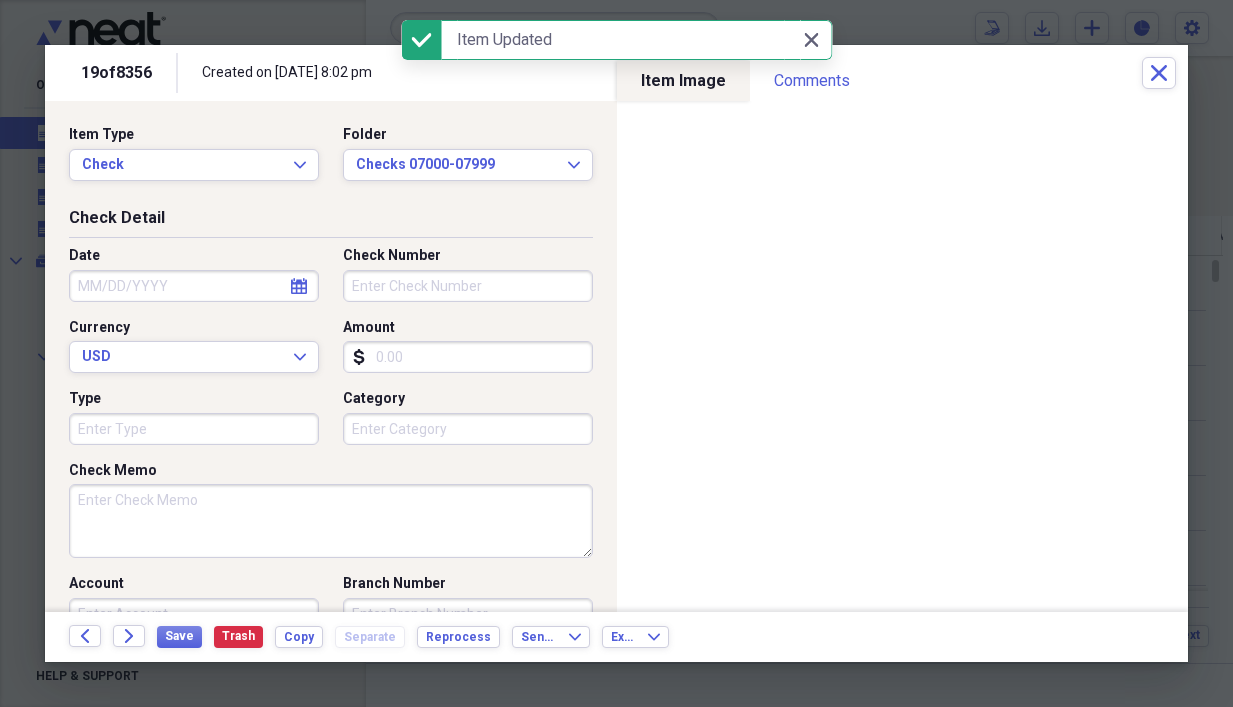 click on "Amount" at bounding box center [468, 357] 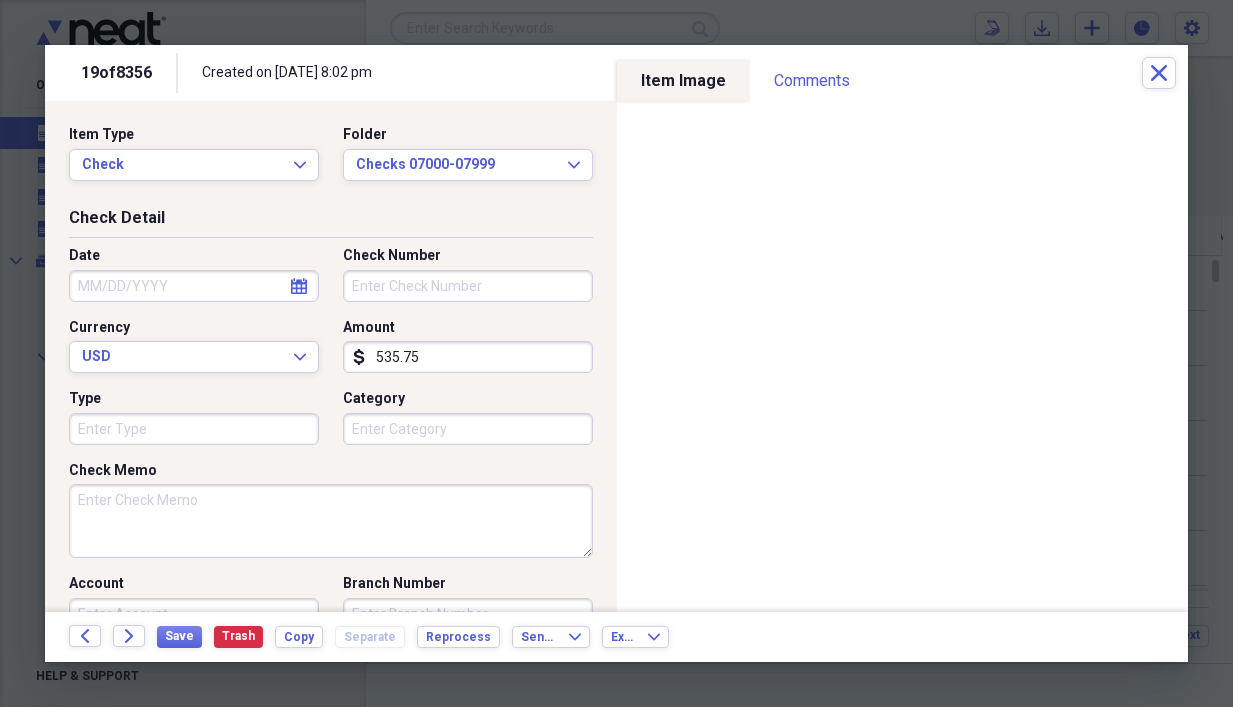 type on "535.75" 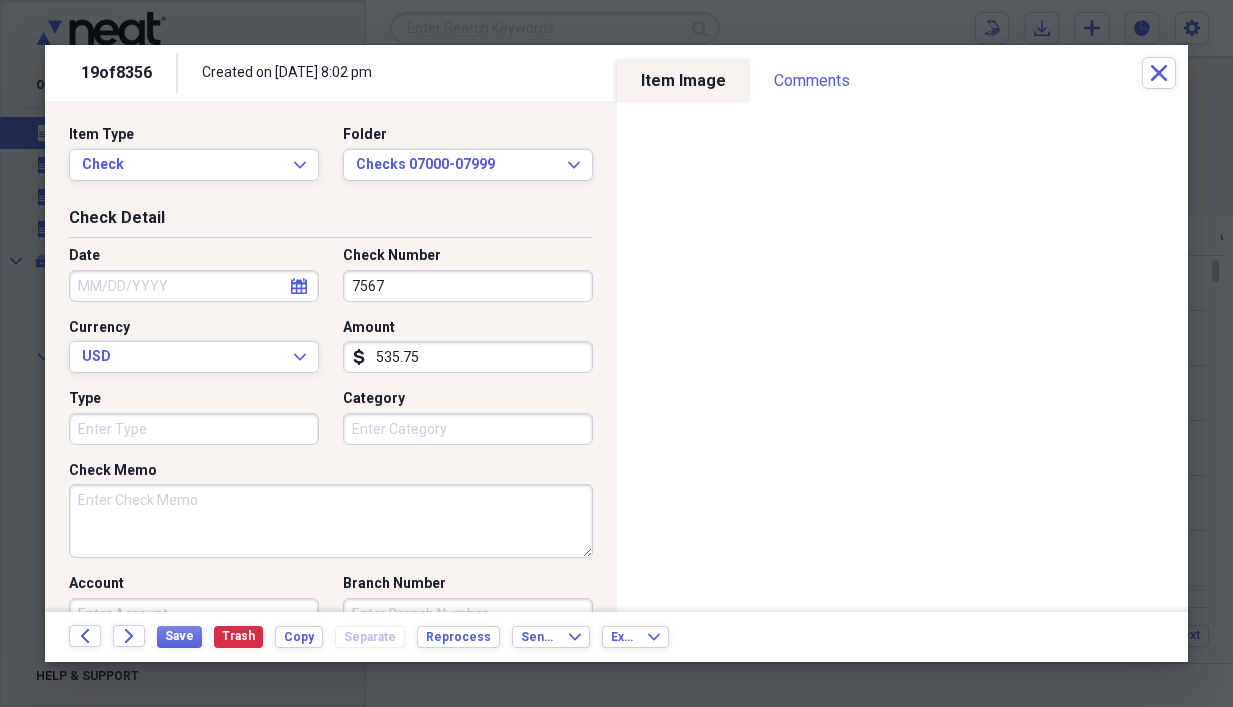 type on "7567" 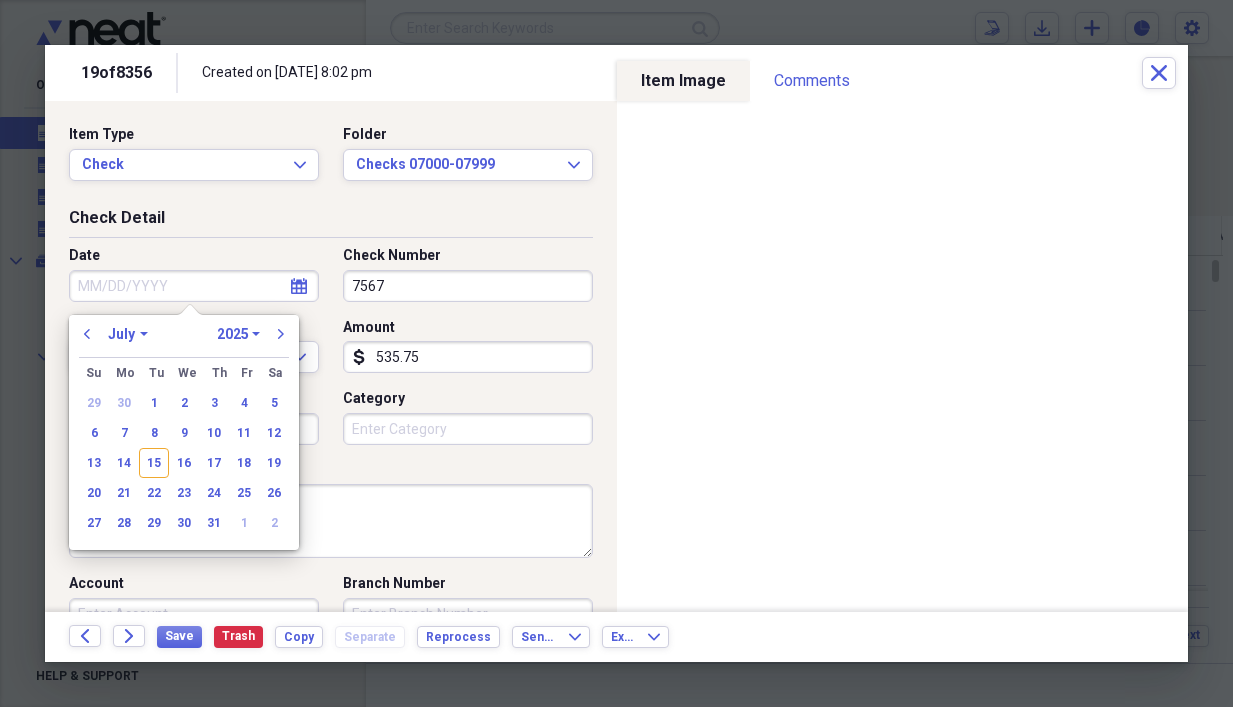 click on "Date" at bounding box center [194, 286] 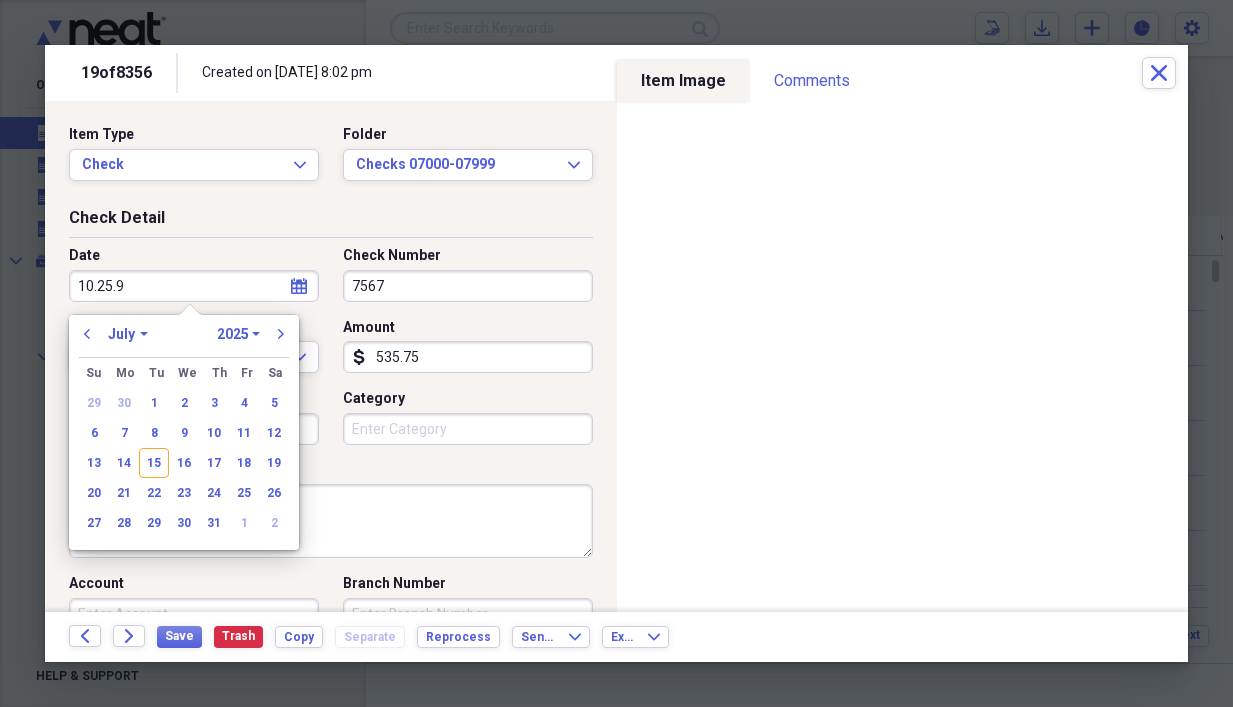 type on "[DATE]" 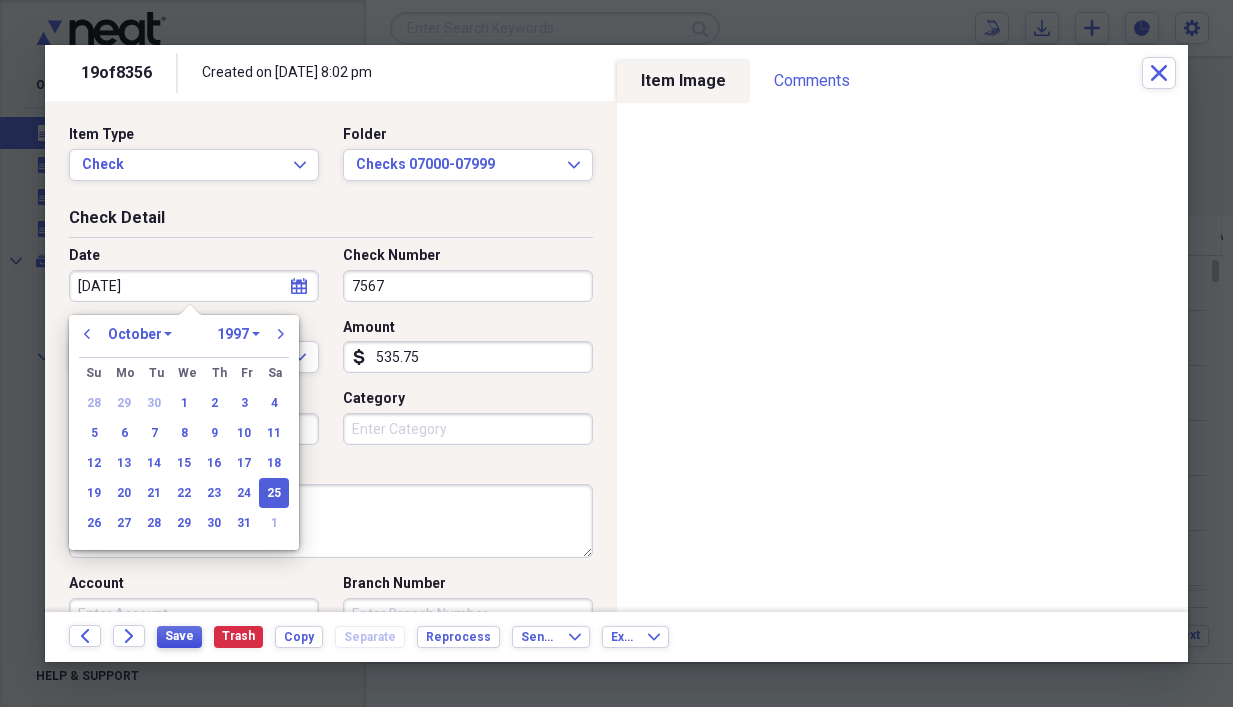type on "[DATE]" 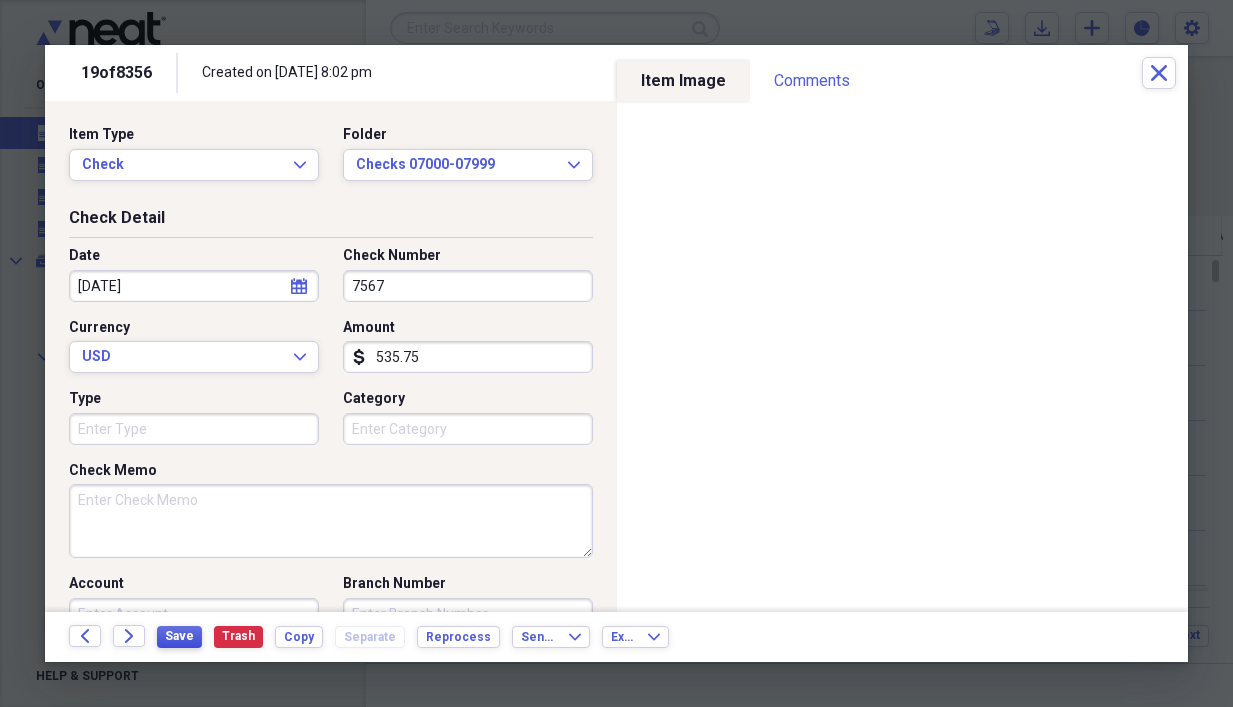 click on "Save" at bounding box center [179, 637] 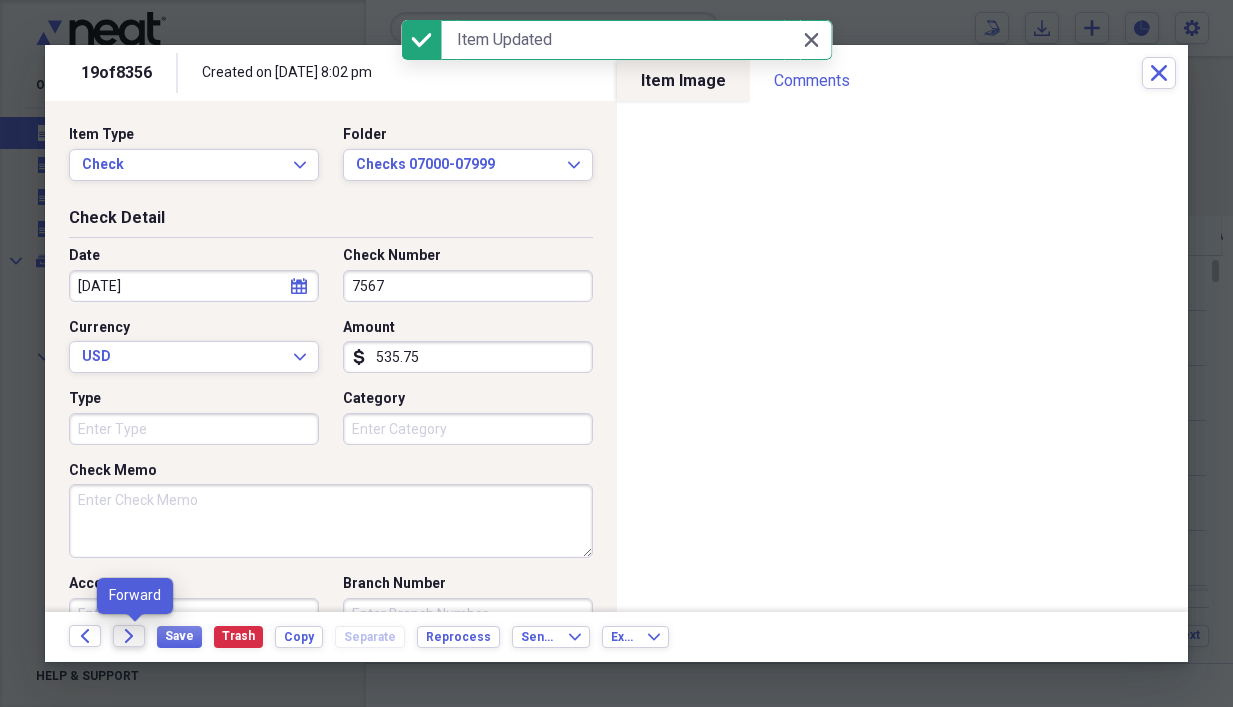 click on "Forward" at bounding box center [129, 636] 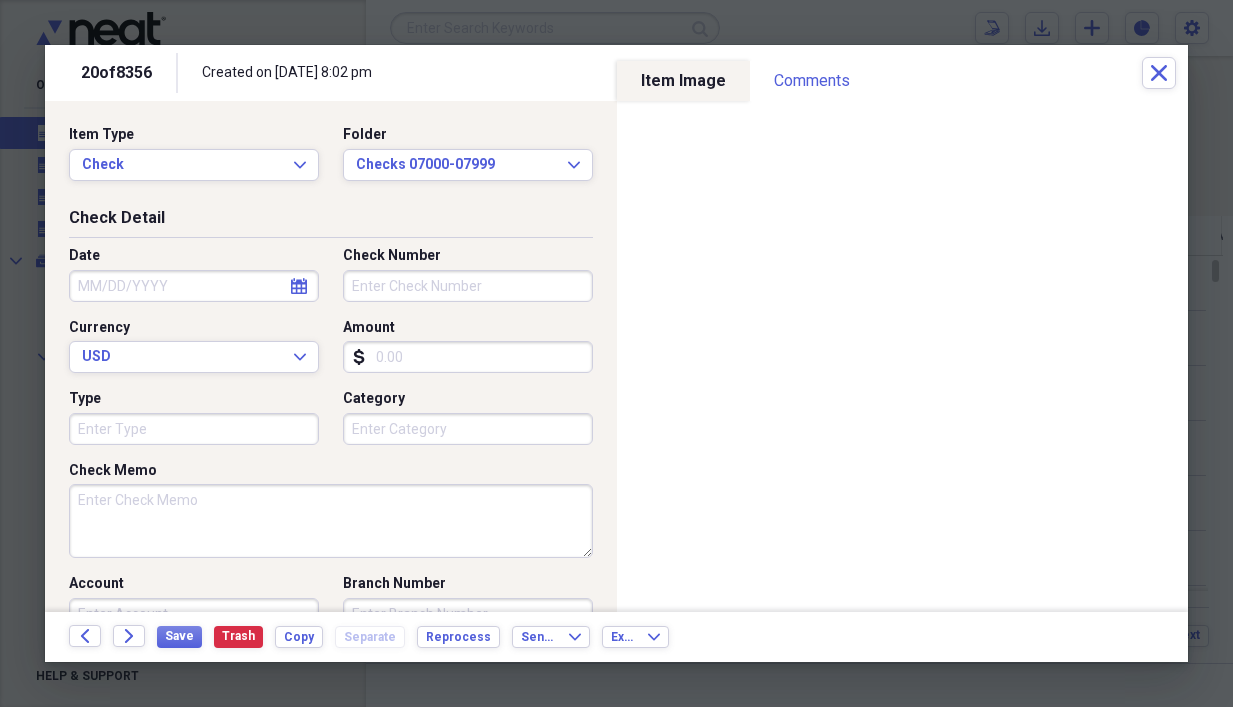 click on "Amount" at bounding box center [468, 357] 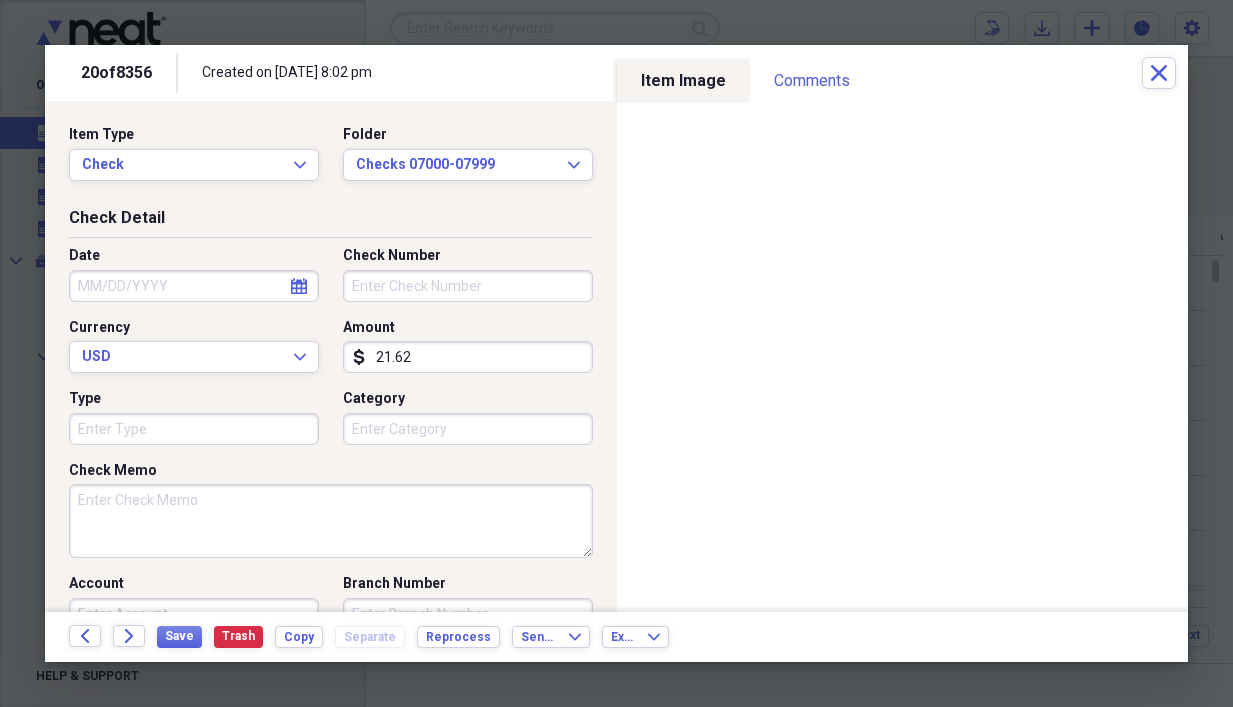 type on "21.62" 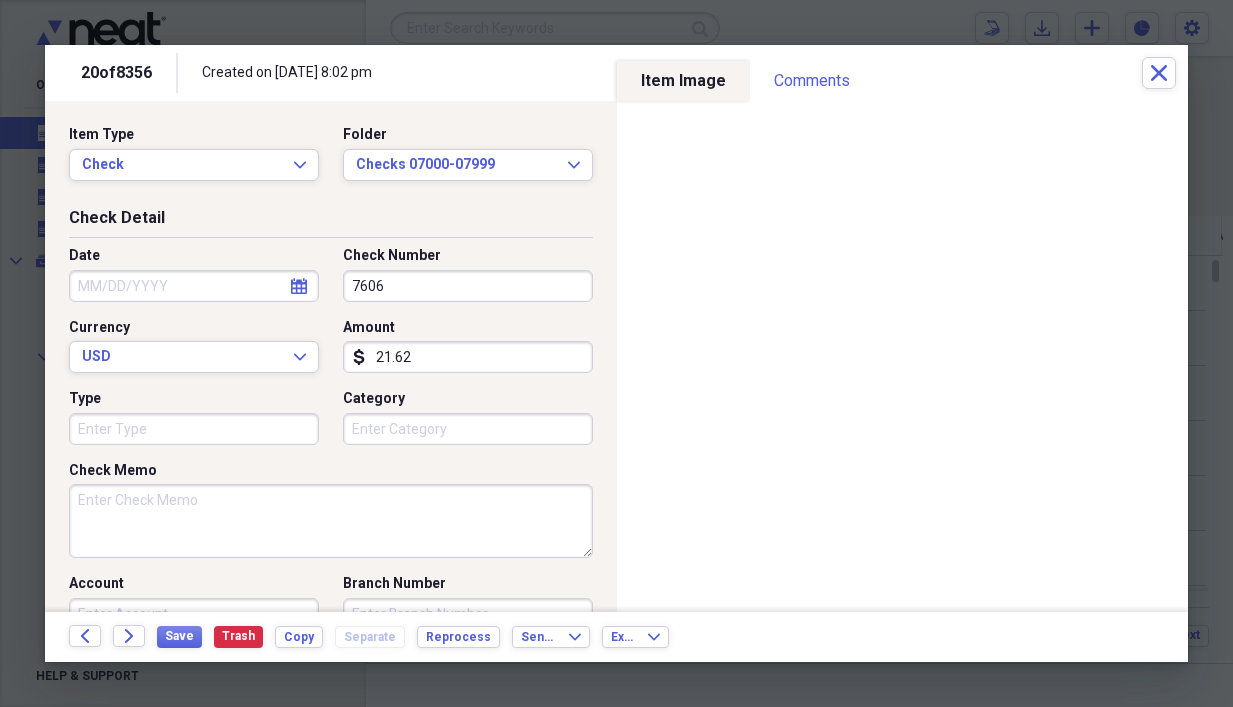 type on "7606" 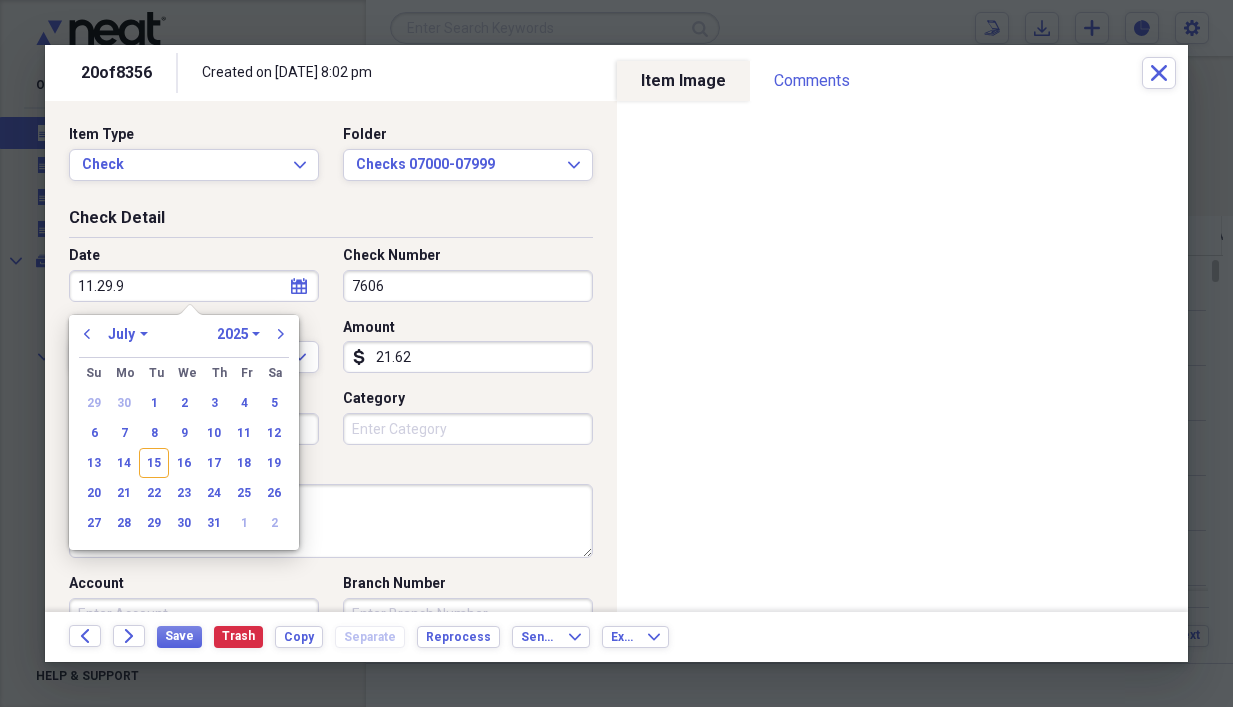 type on "[DATE]" 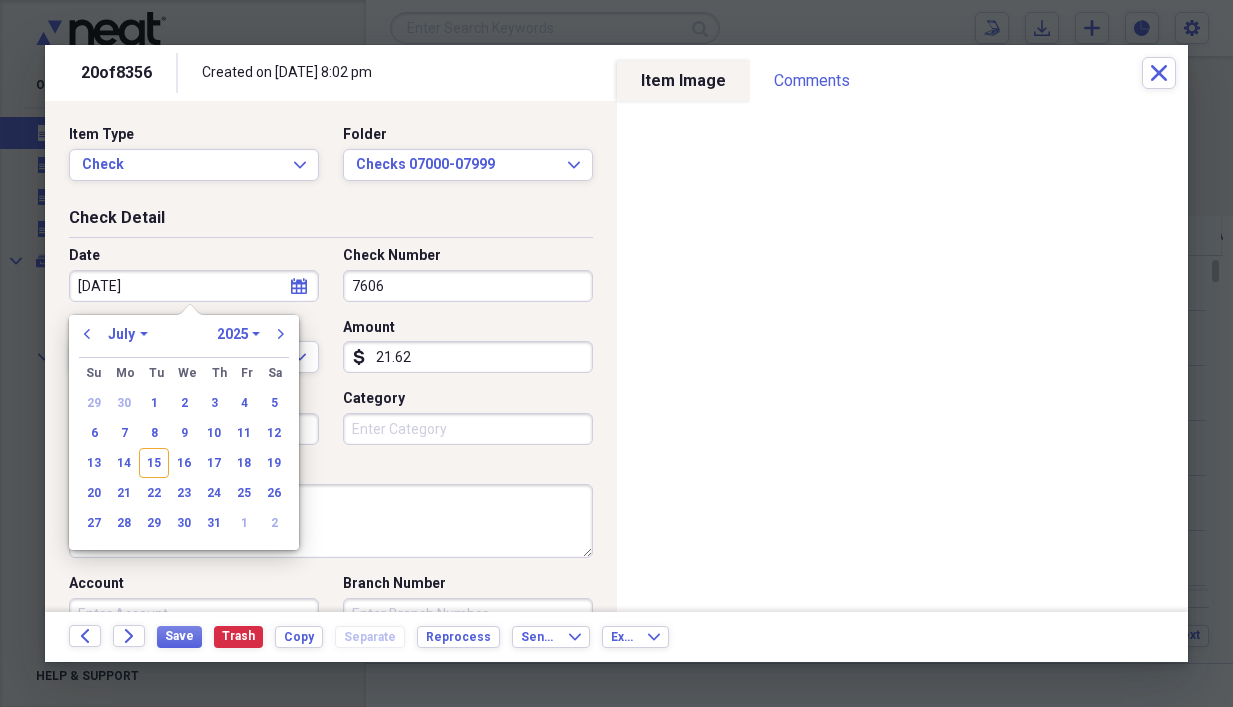 select on "10" 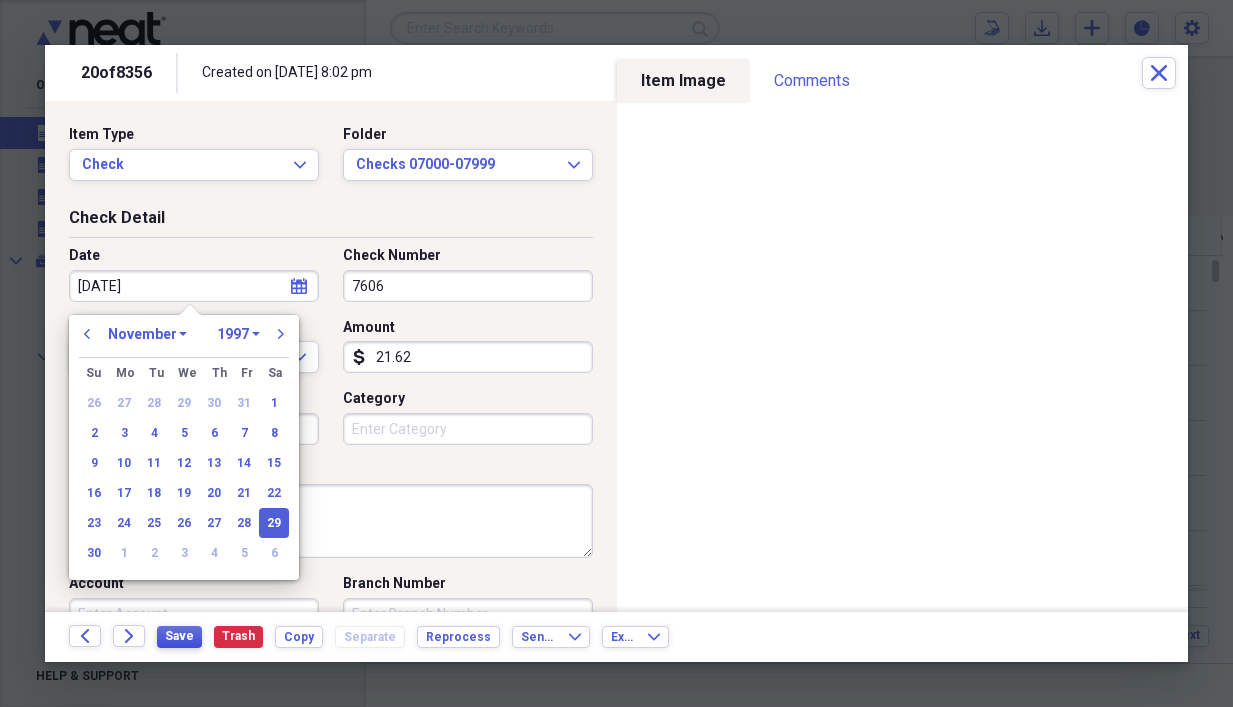 type on "[DATE]" 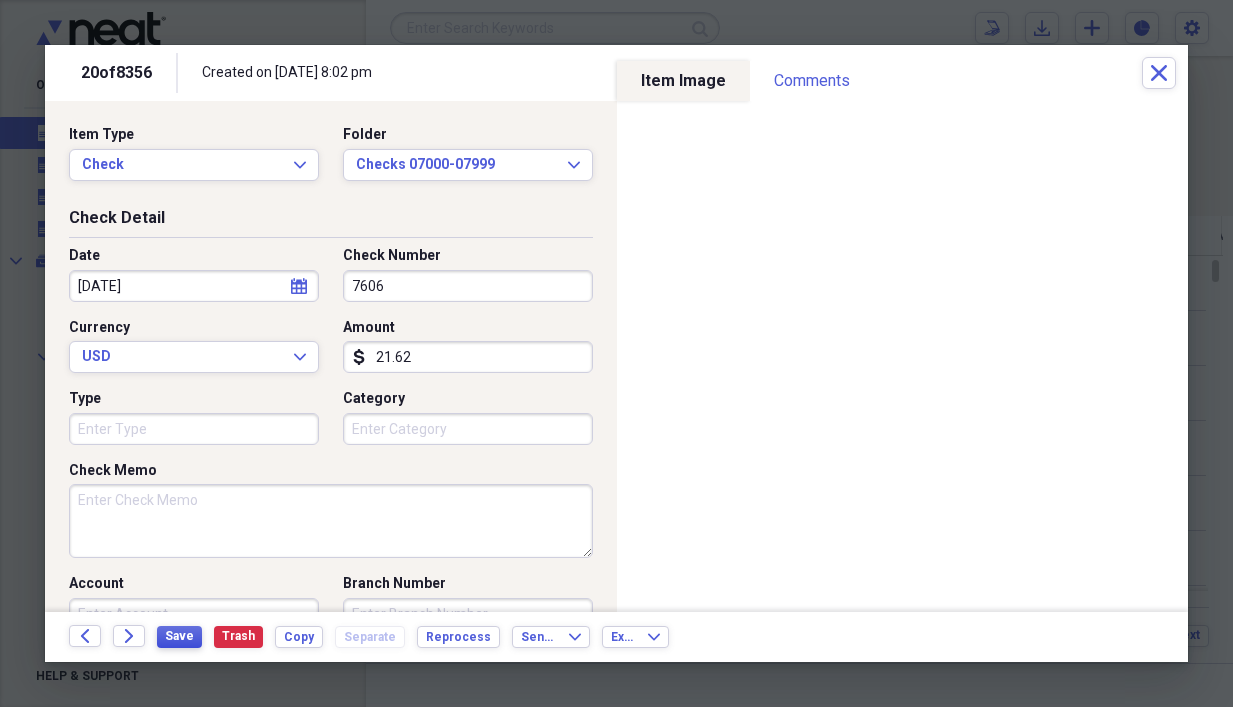 click on "Save" at bounding box center [179, 637] 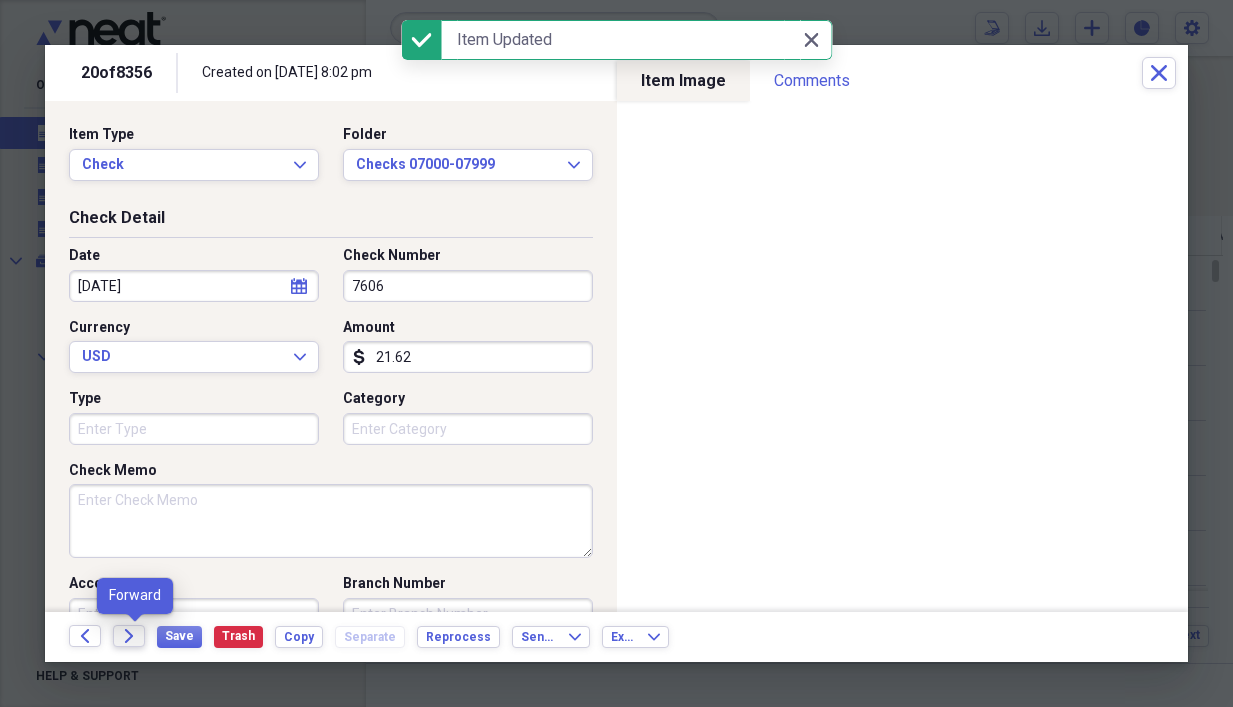 click on "Forward" at bounding box center (129, 636) 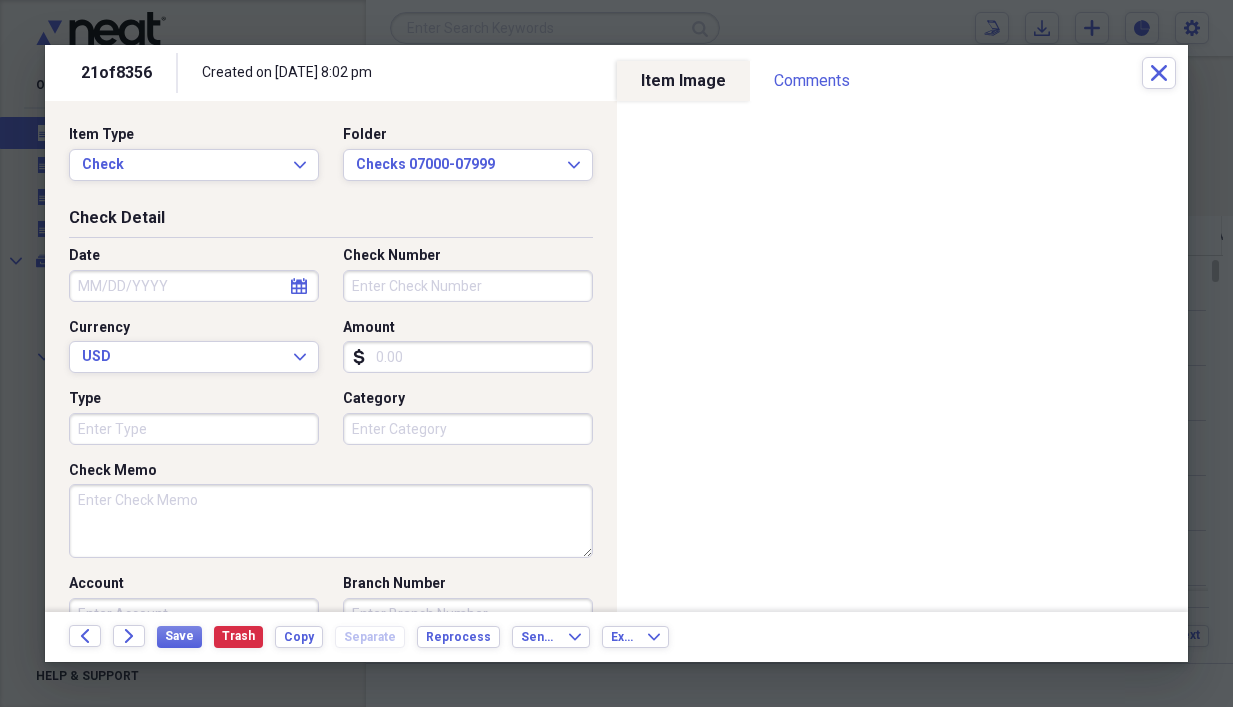 click on "Amount" at bounding box center [468, 357] 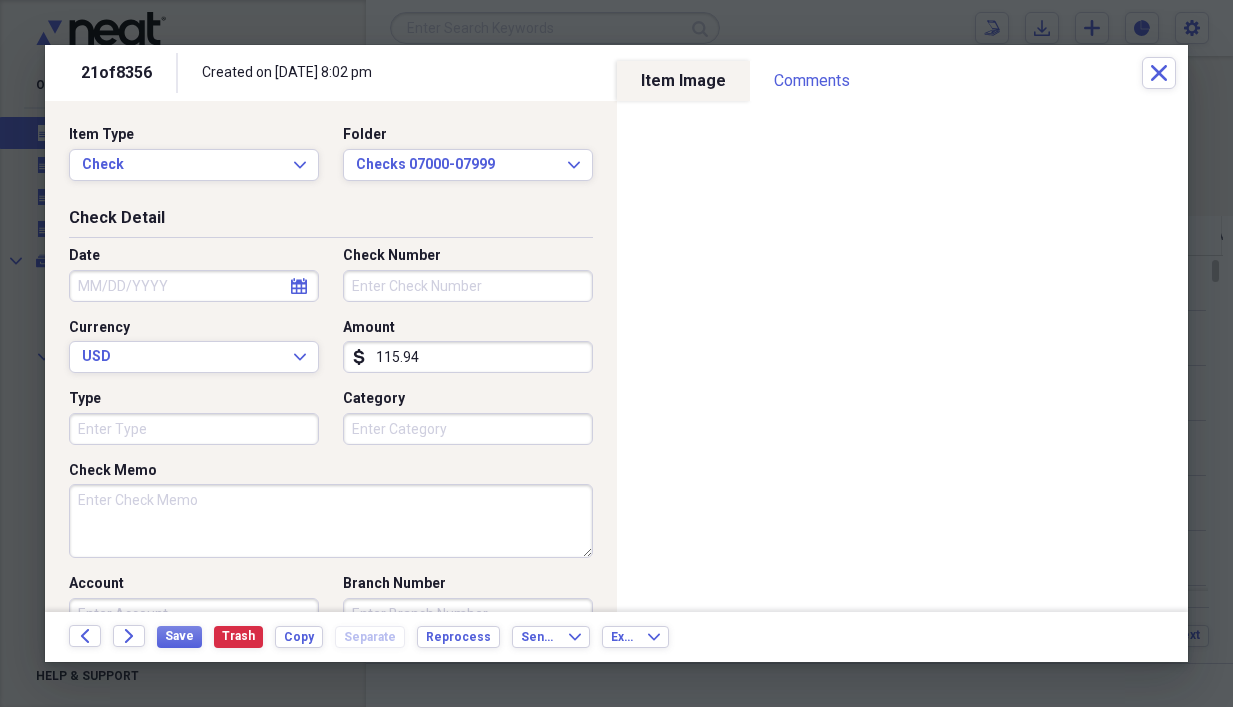 type on "115.94" 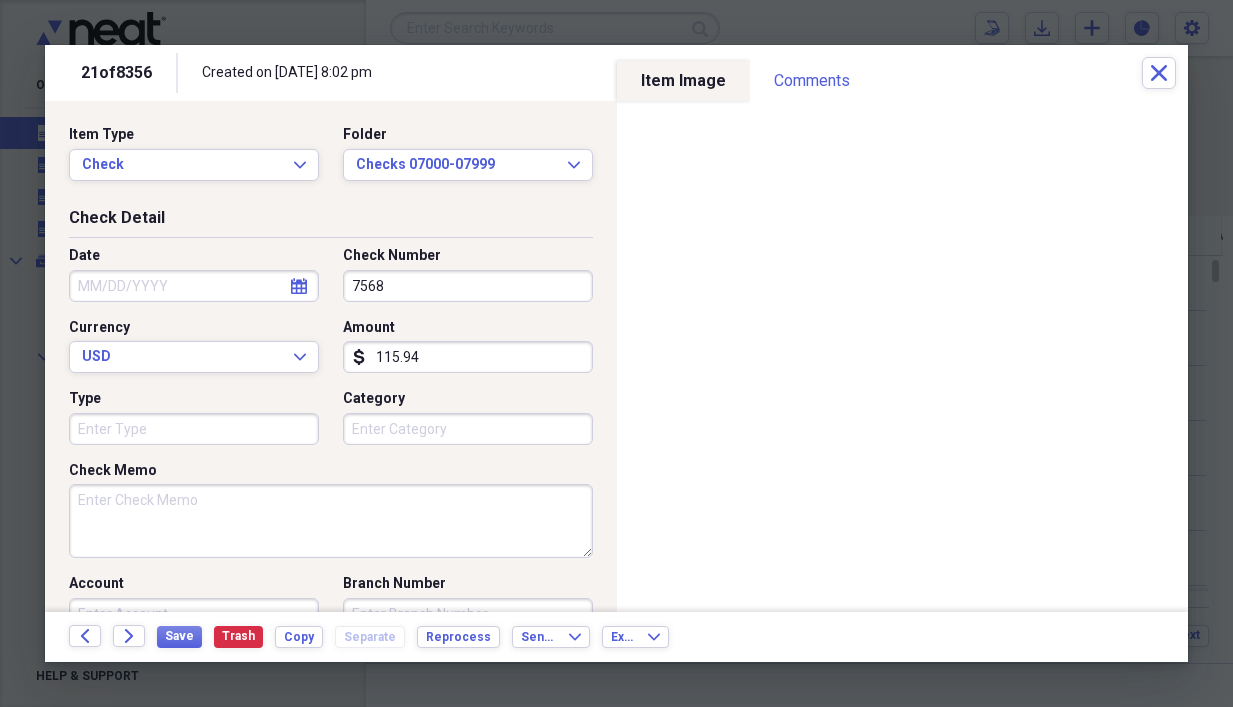 type on "7568" 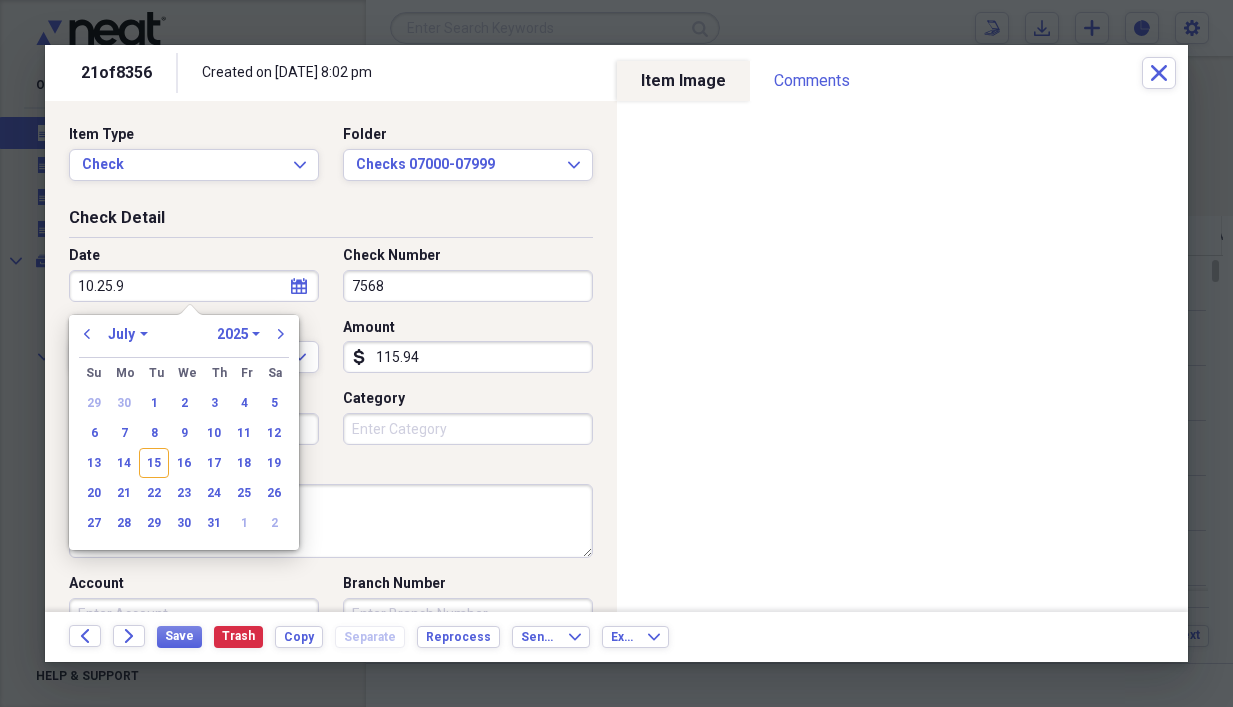 type on "[DATE]" 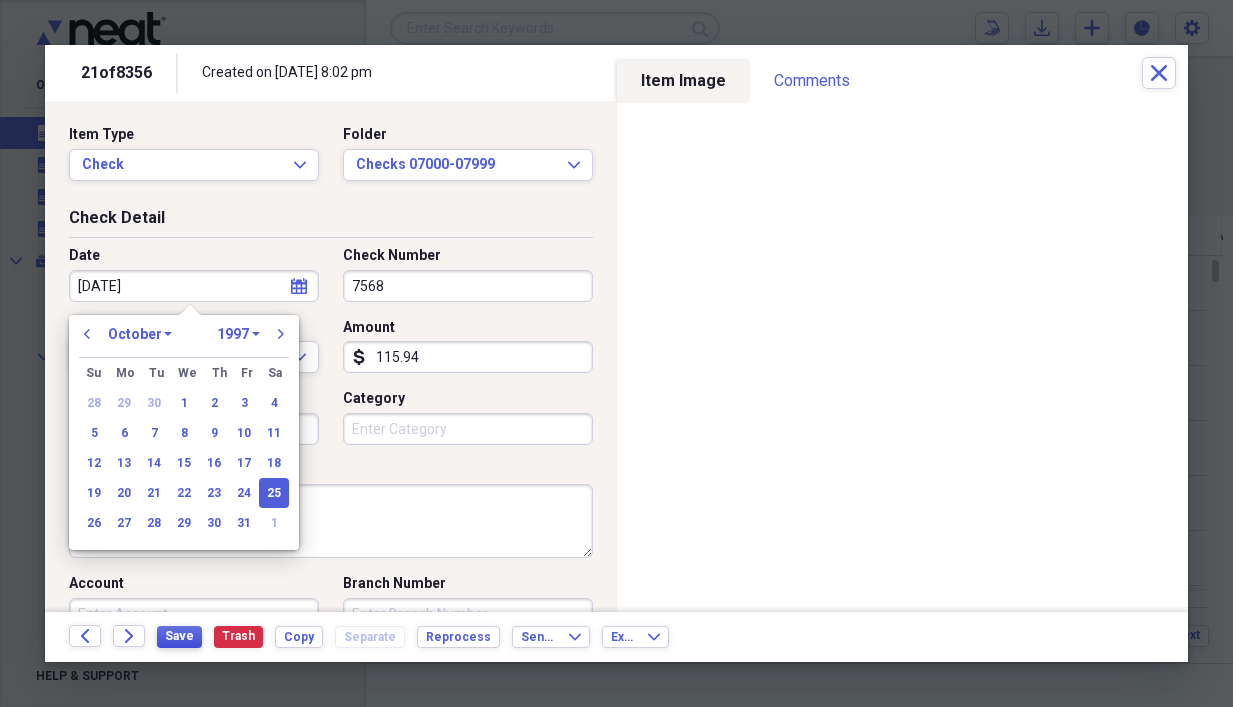 type on "[DATE]" 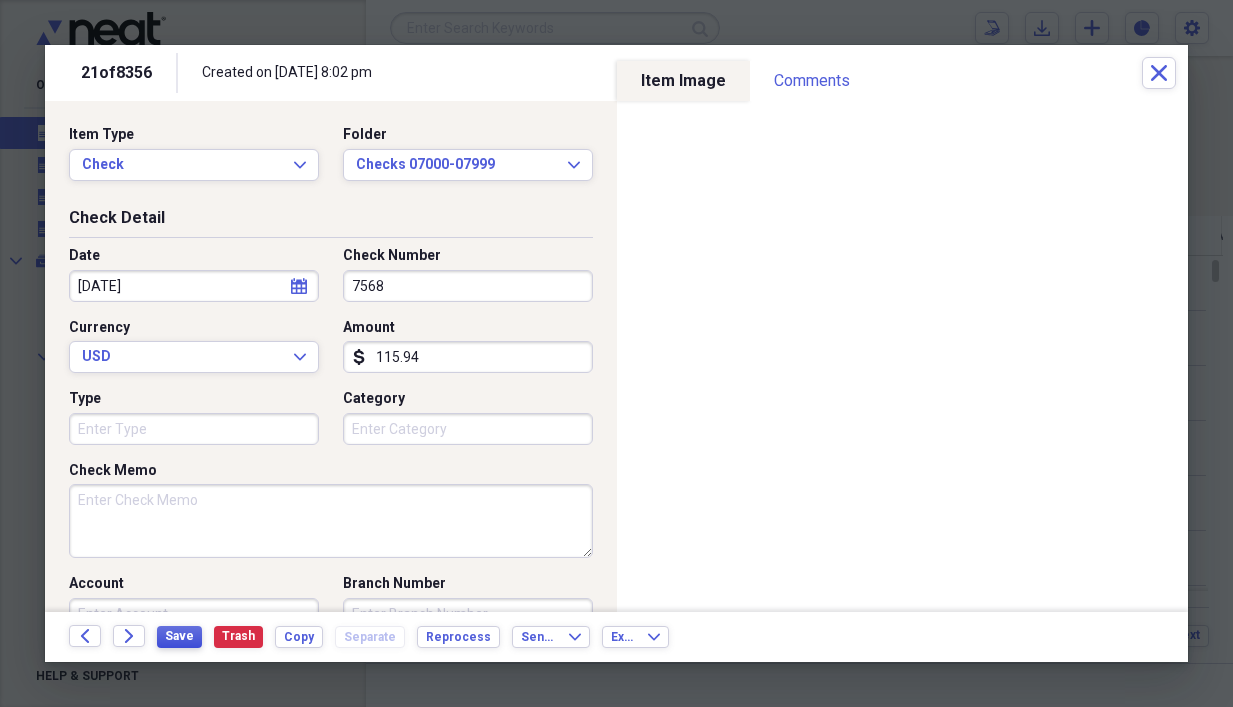 click on "Save" at bounding box center [179, 636] 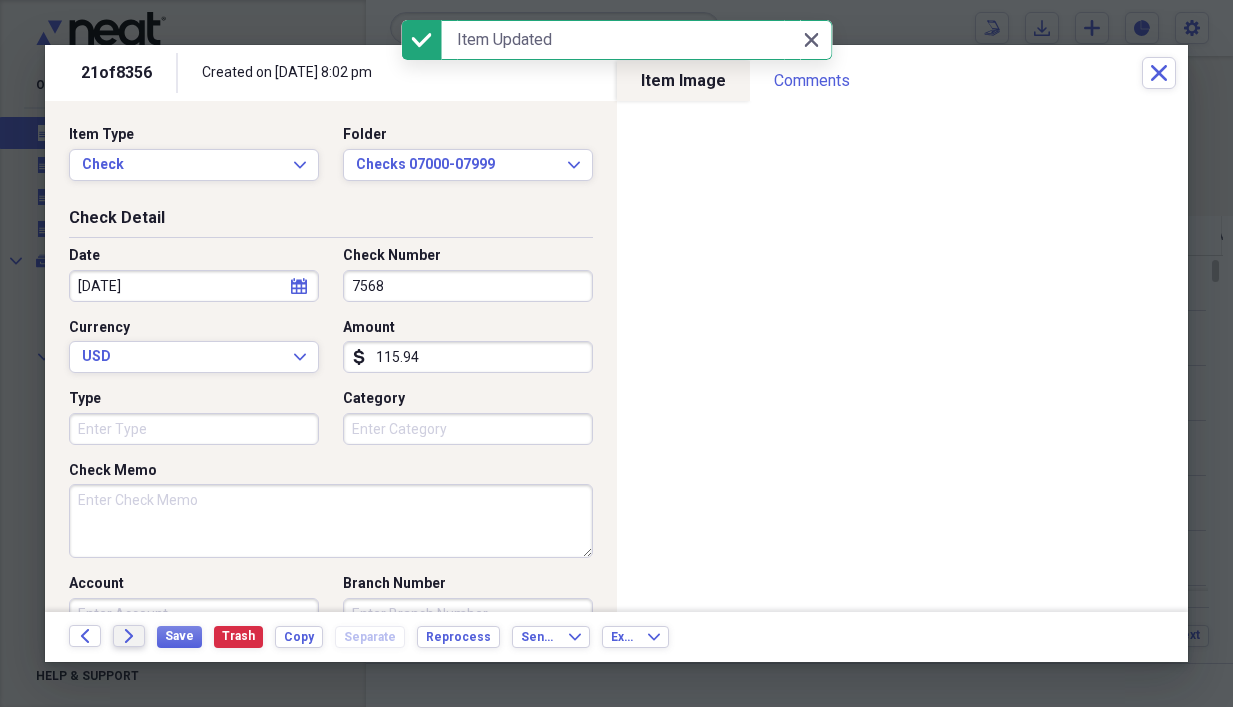 click on "Forward" 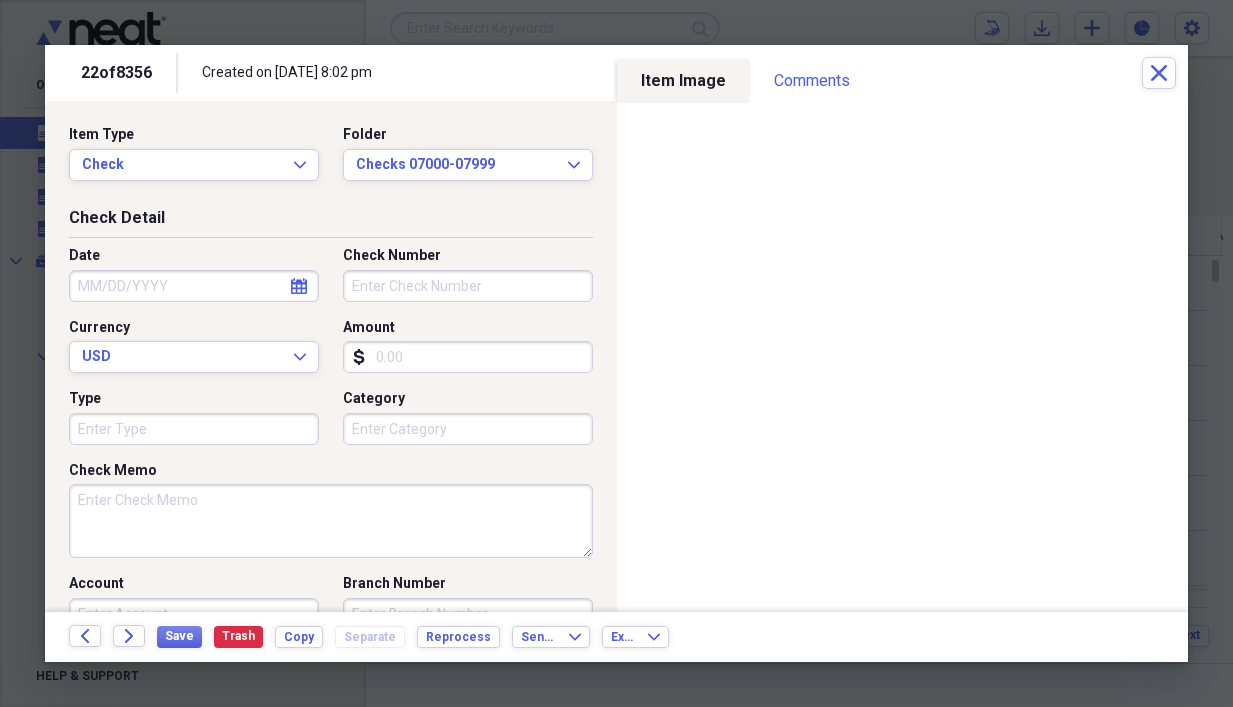 click on "Amount" at bounding box center (468, 357) 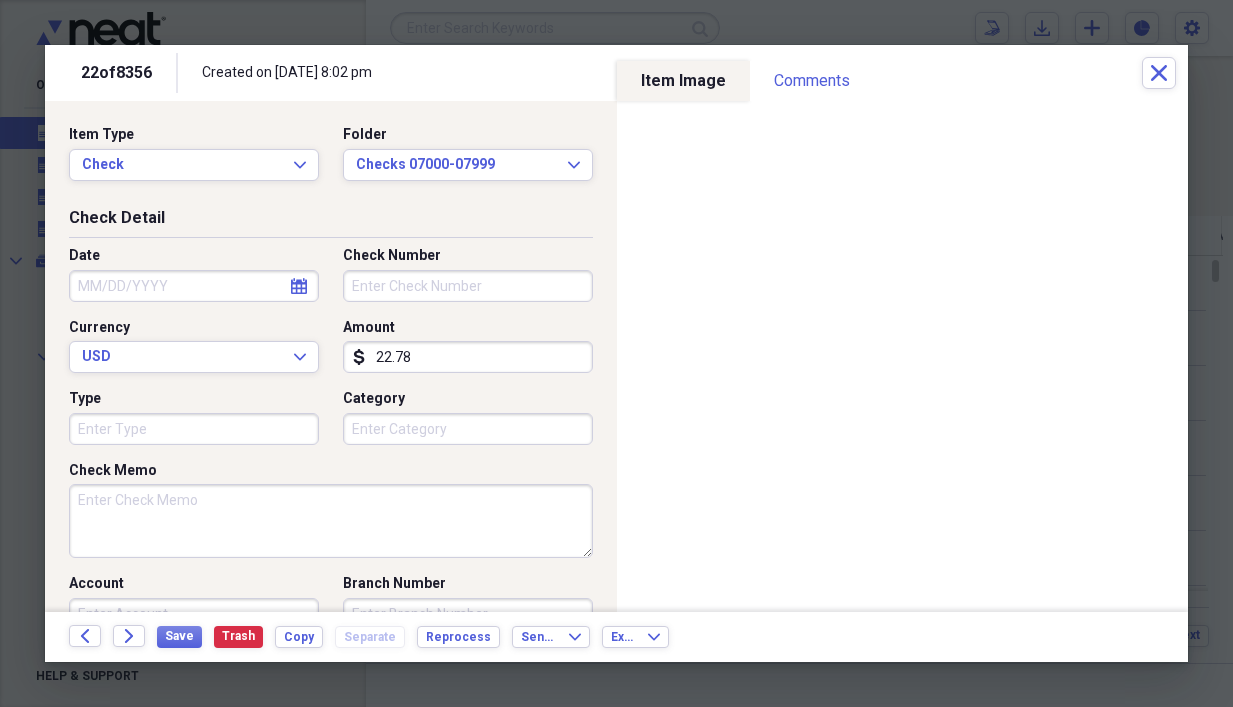 type on "22.78" 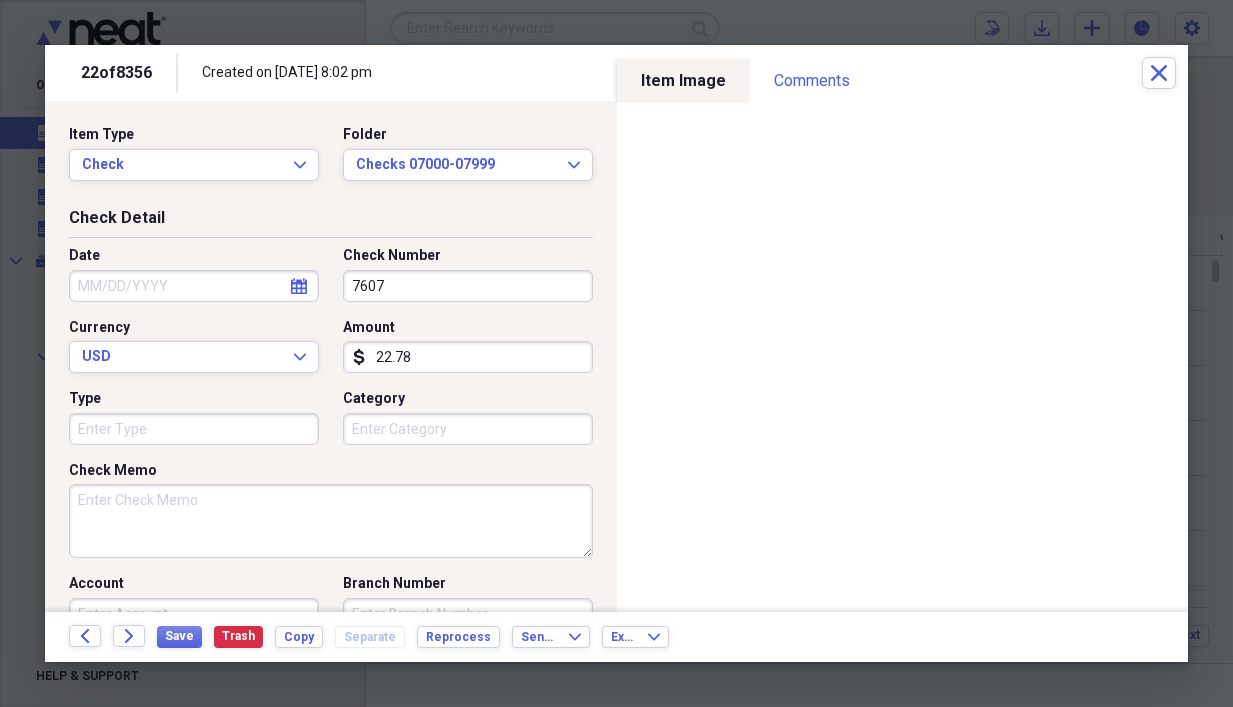 type on "7607" 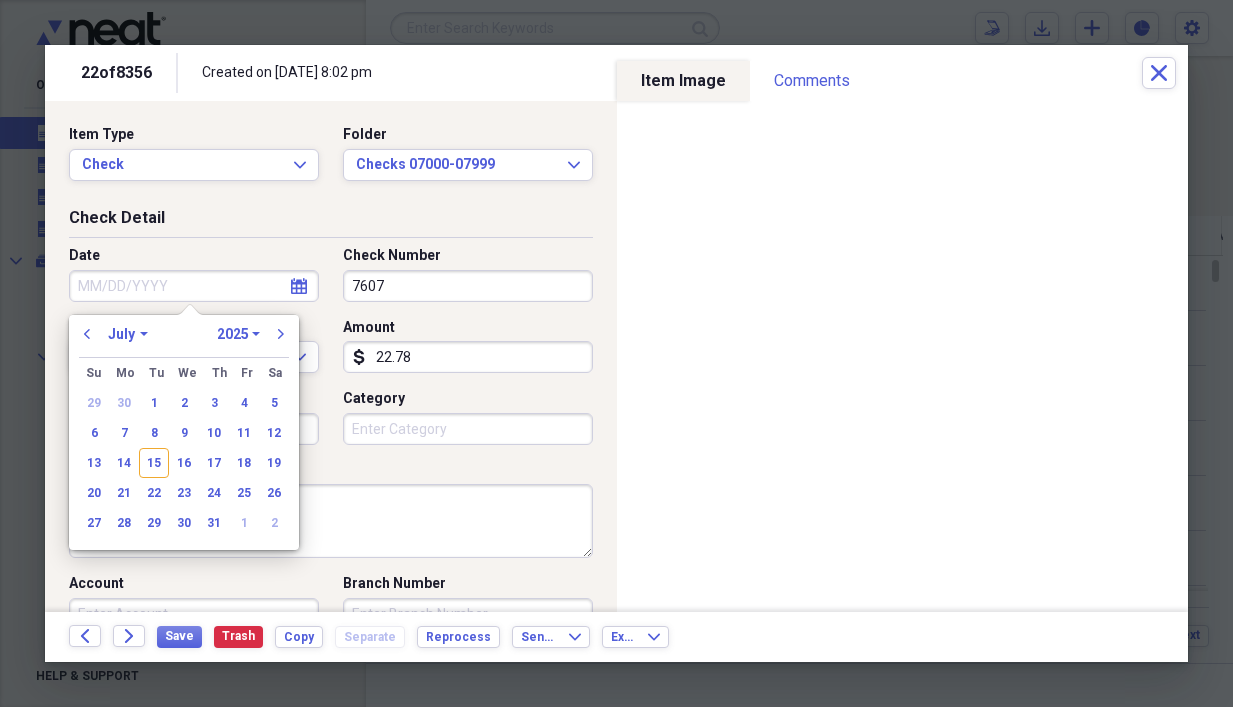click on "Date" at bounding box center (194, 286) 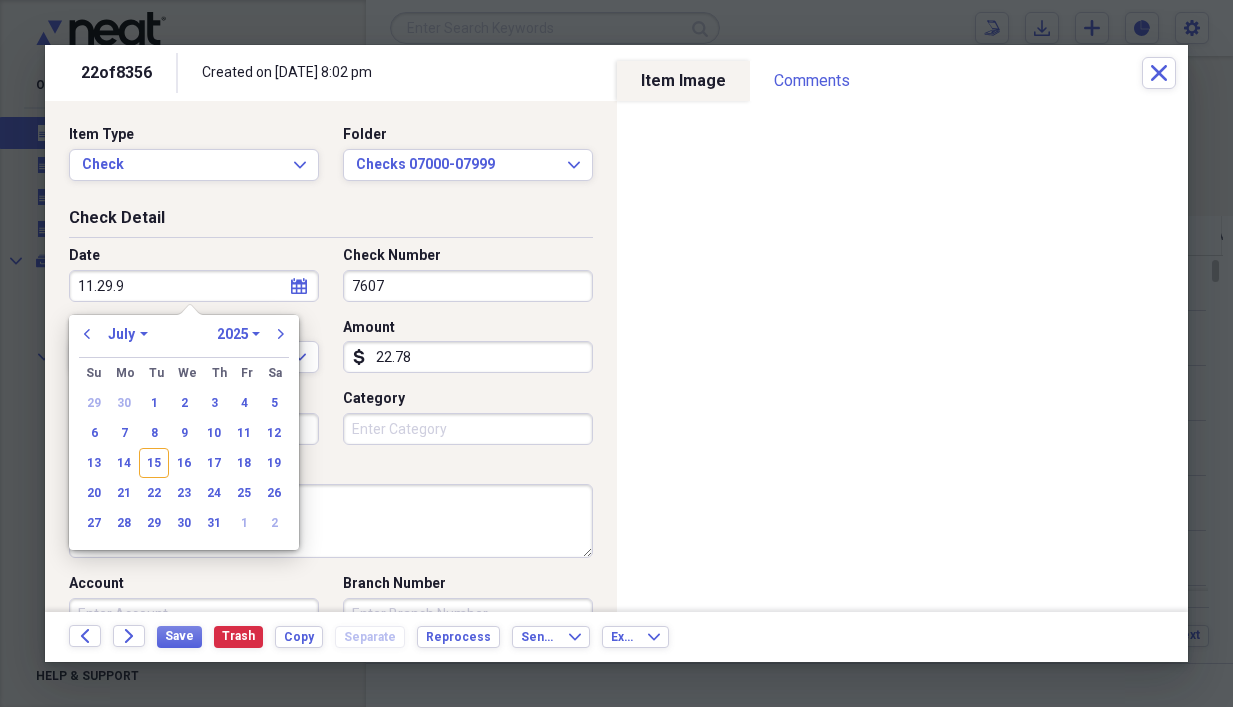type on "[DATE]" 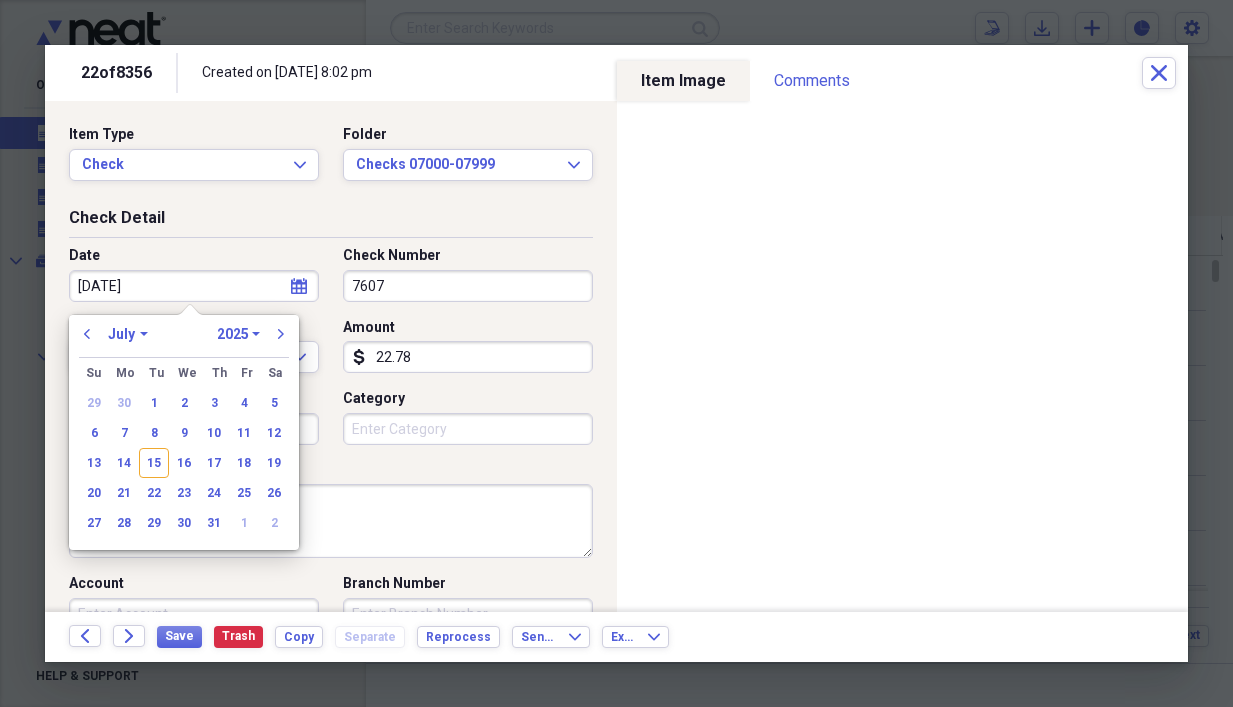 select on "10" 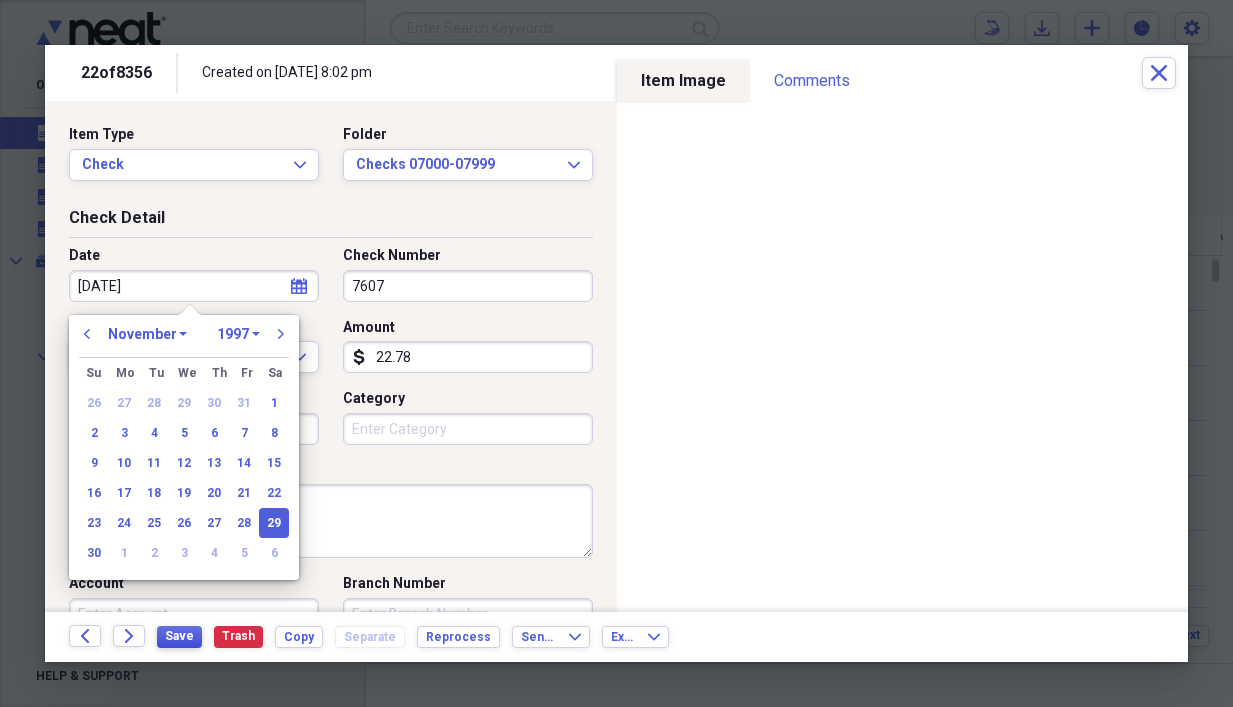 type on "[DATE]" 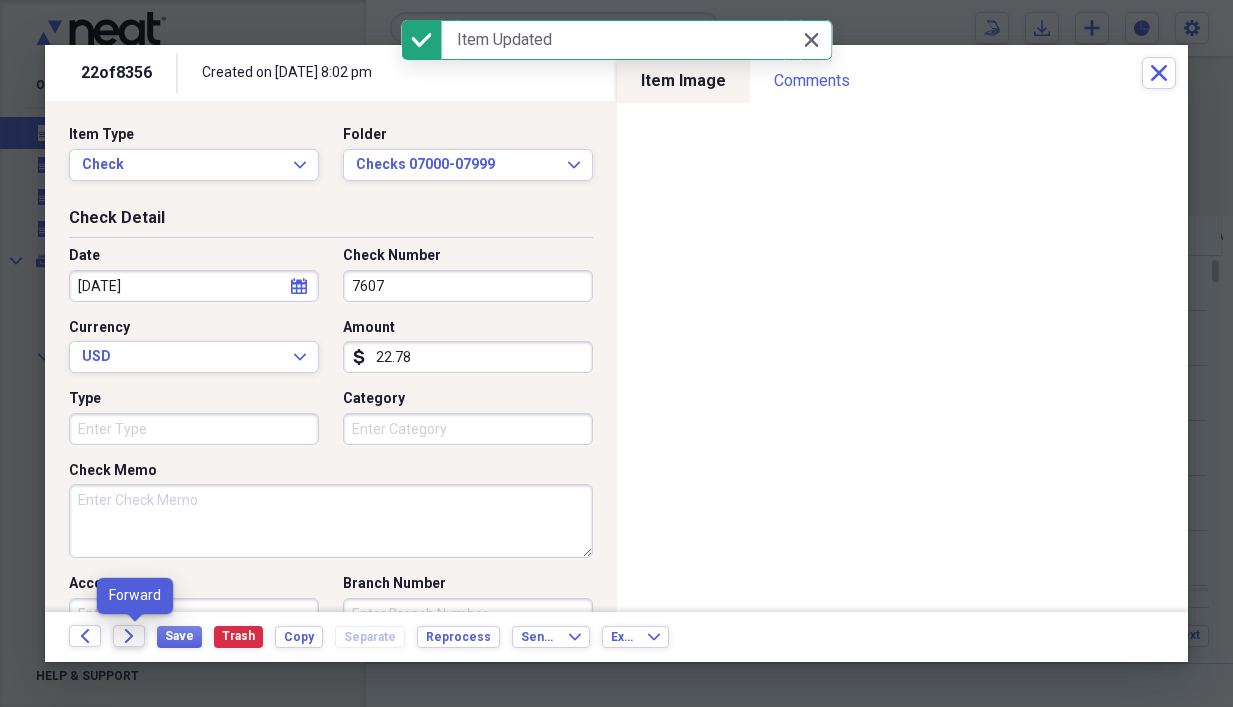 click on "Forward" 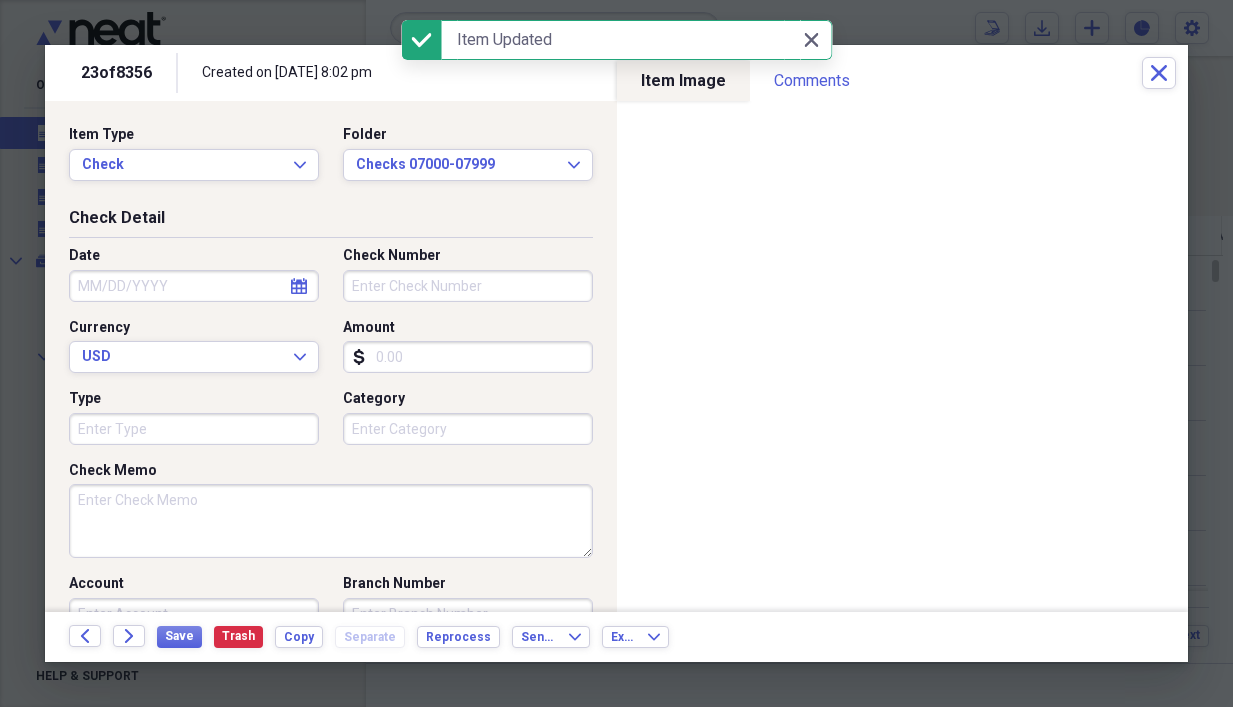 click on "Amount" at bounding box center [468, 357] 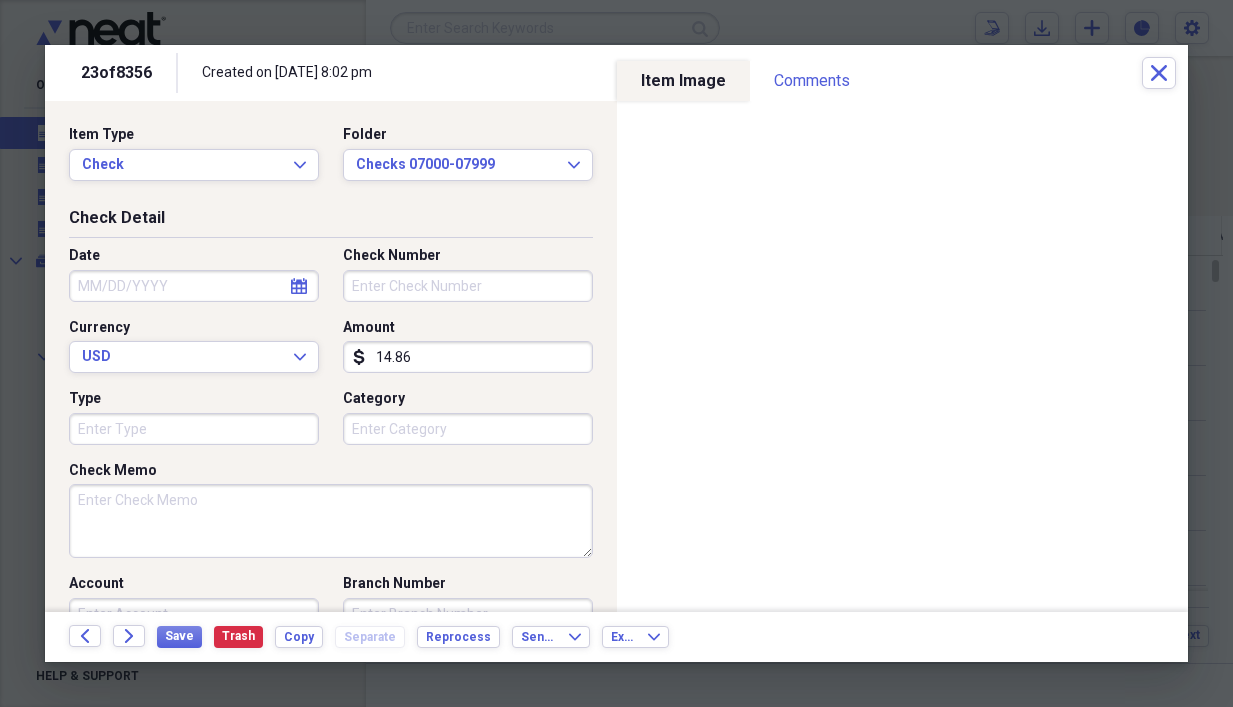 type on "14.86" 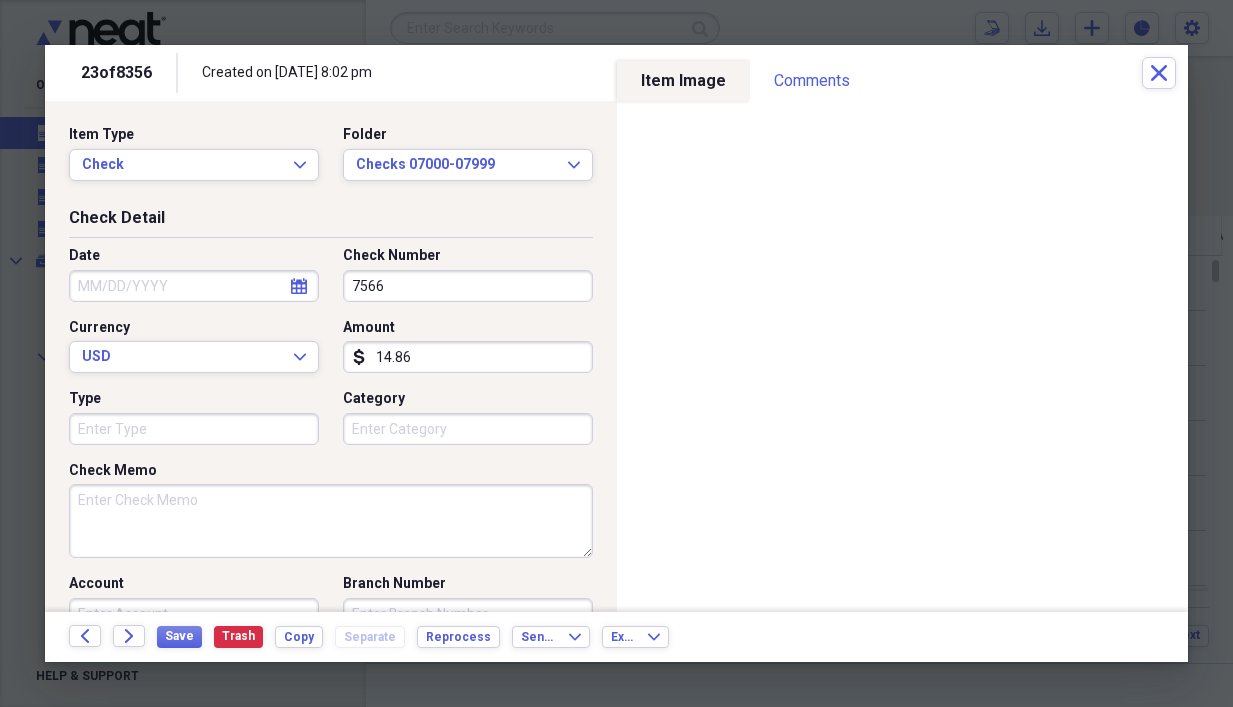 type on "7566" 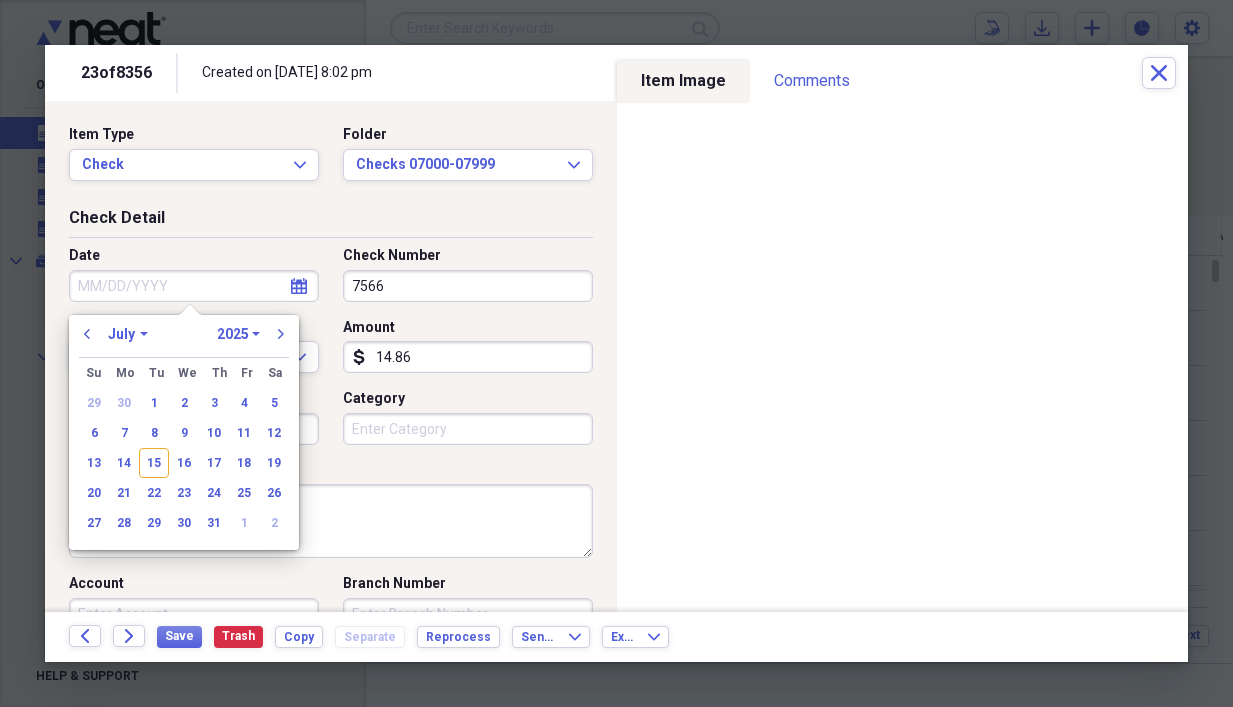 click on "Date" at bounding box center (194, 286) 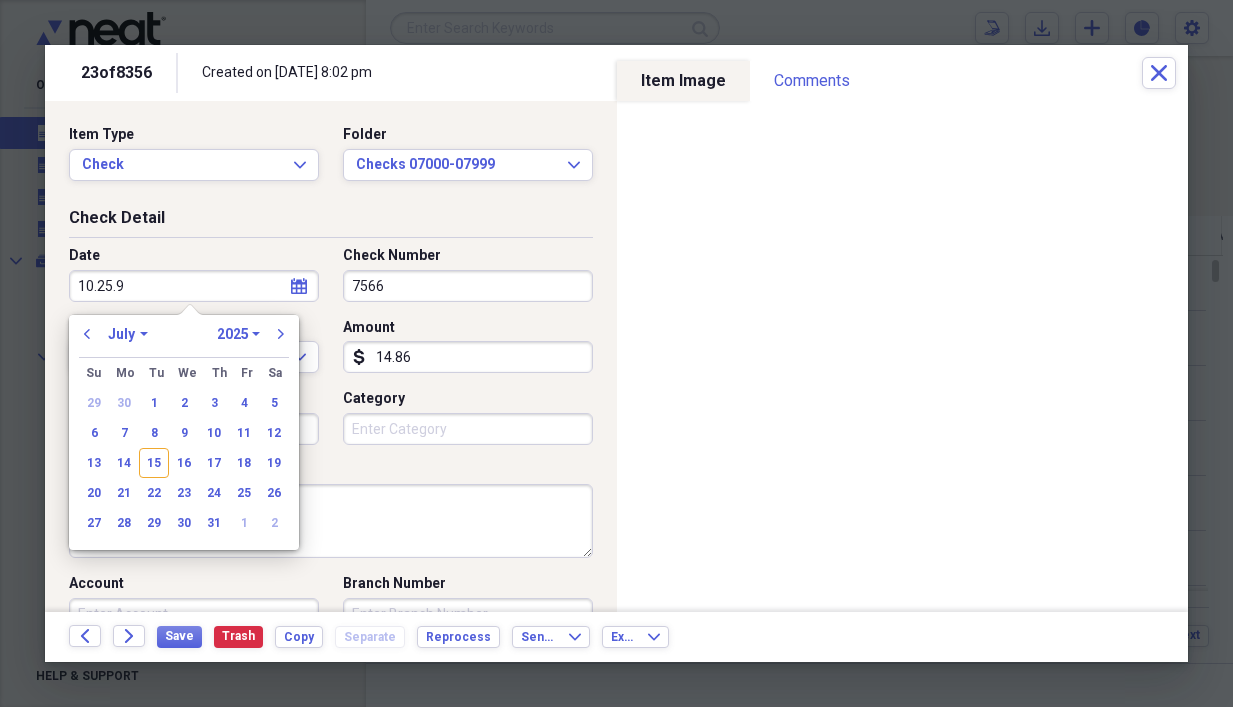 type on "[DATE]" 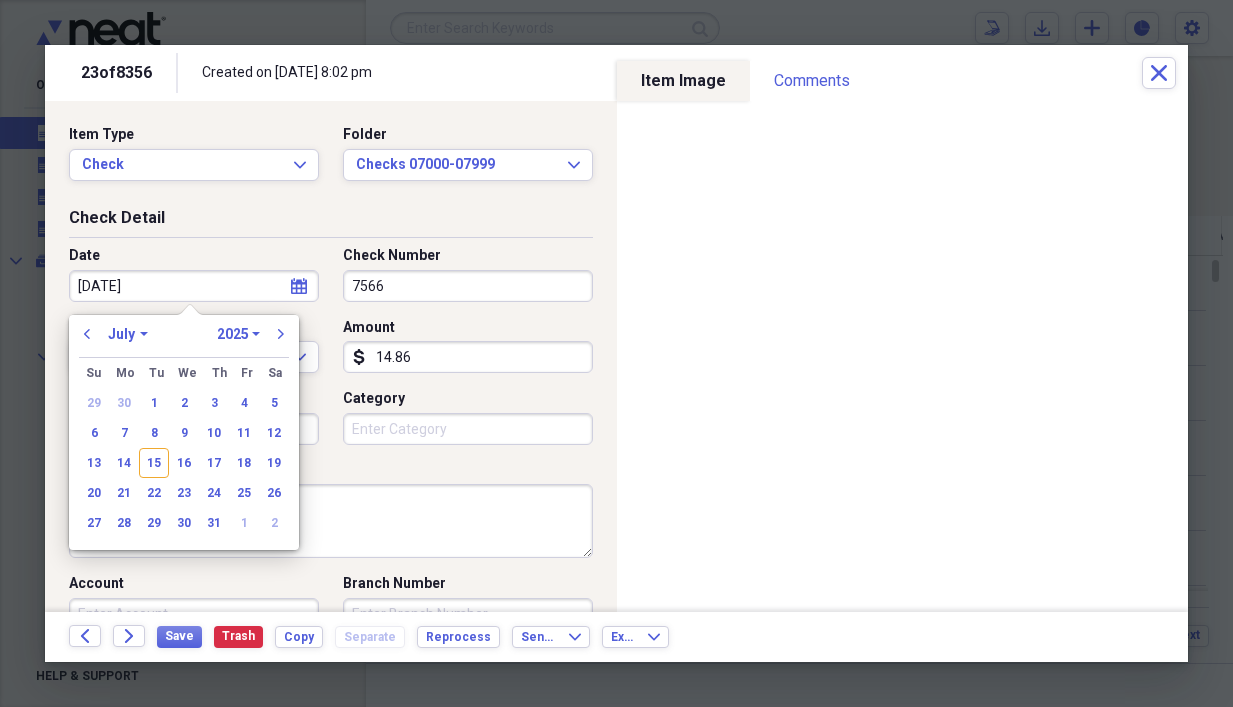 select on "9" 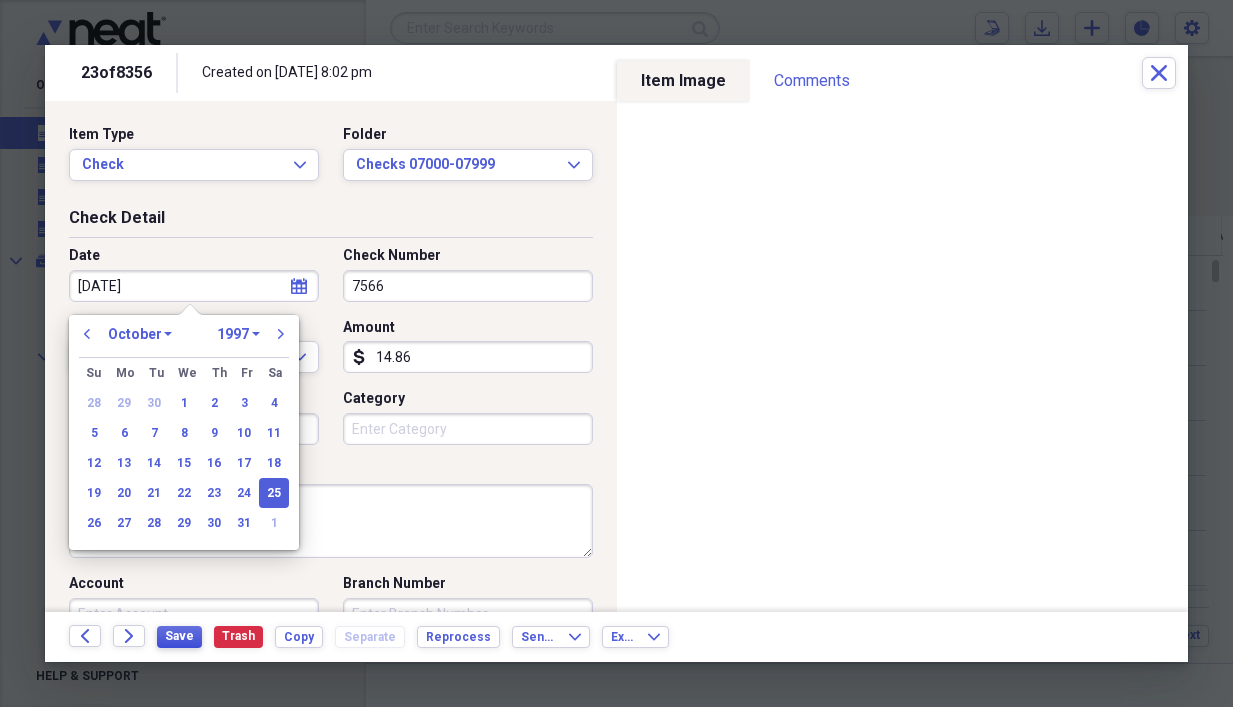 type on "[DATE]" 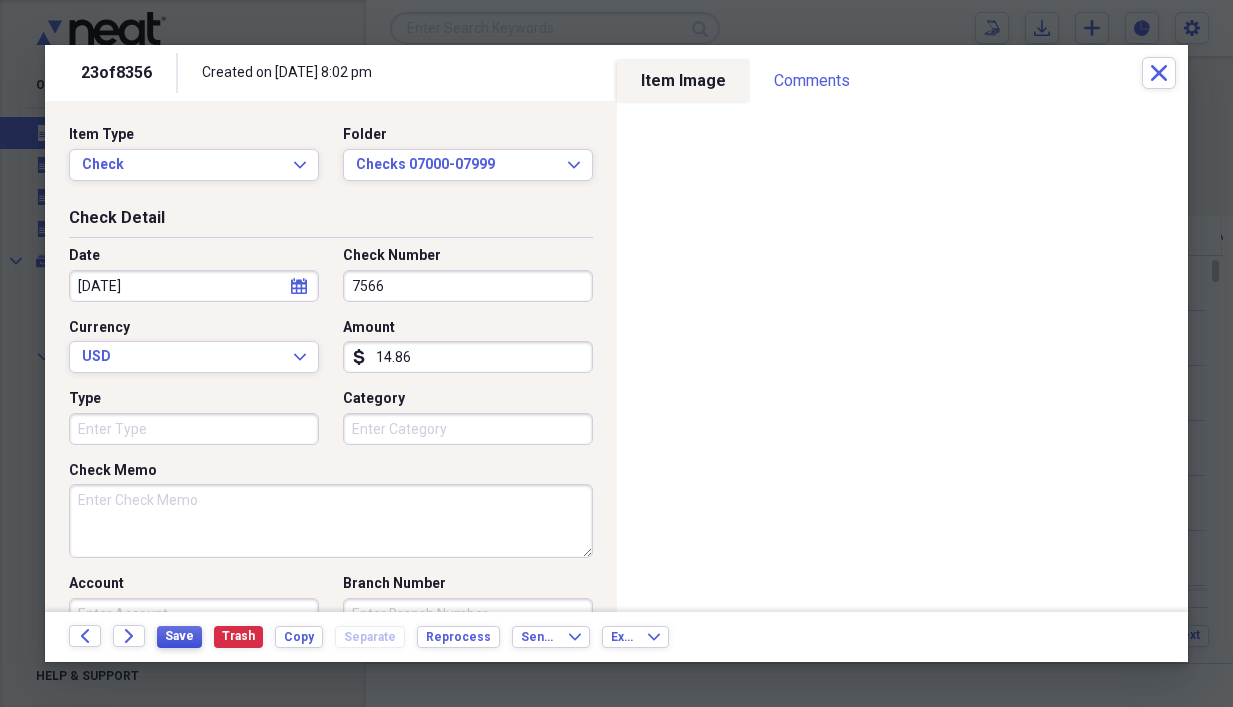 click on "Save" at bounding box center [179, 636] 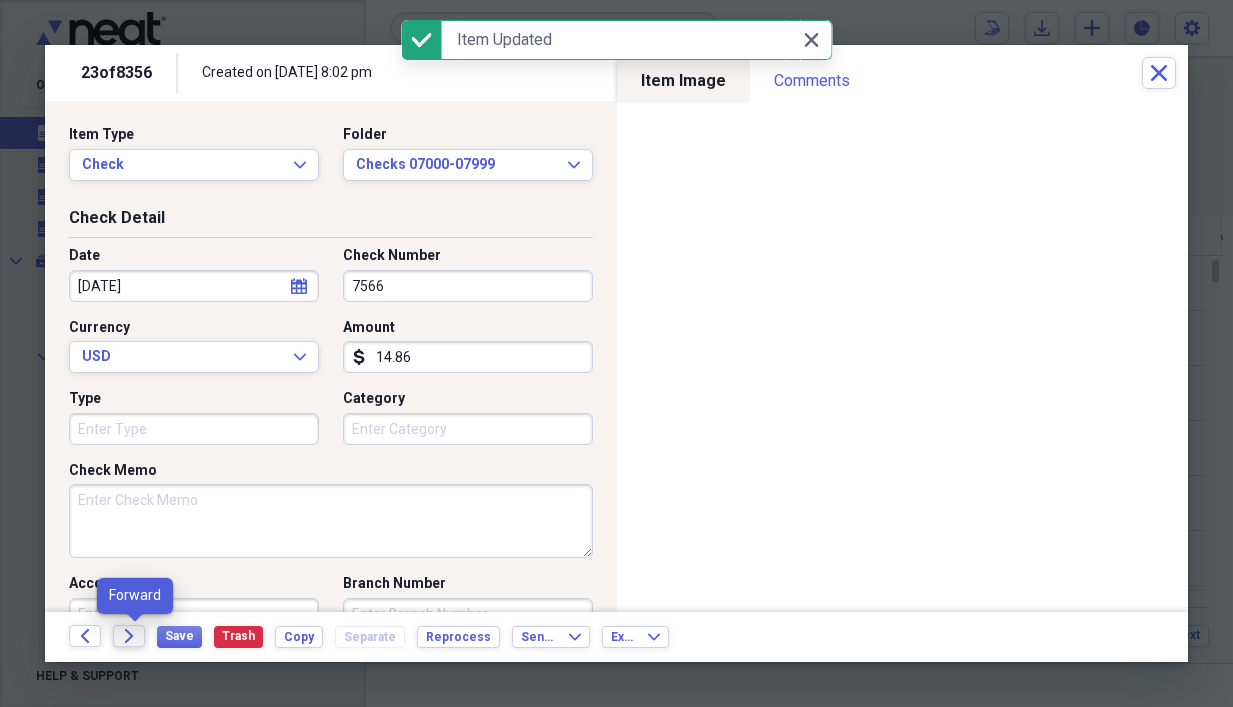 click 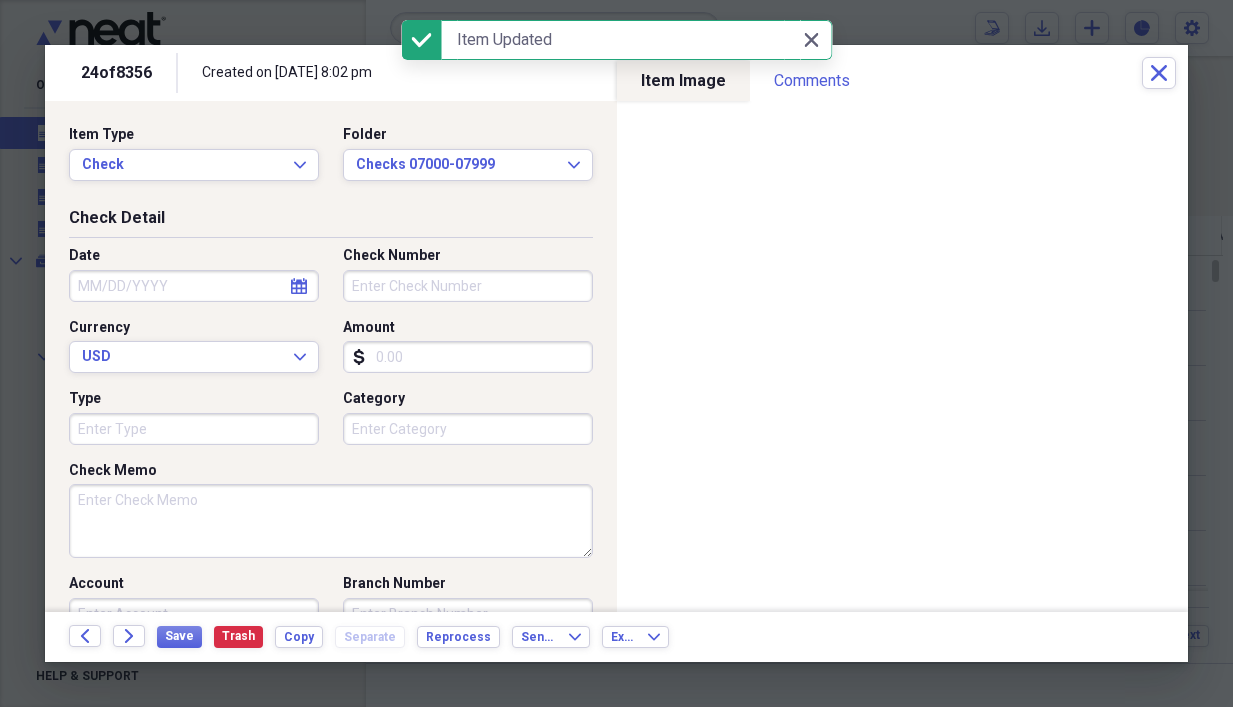 click on "Category" at bounding box center [468, 429] 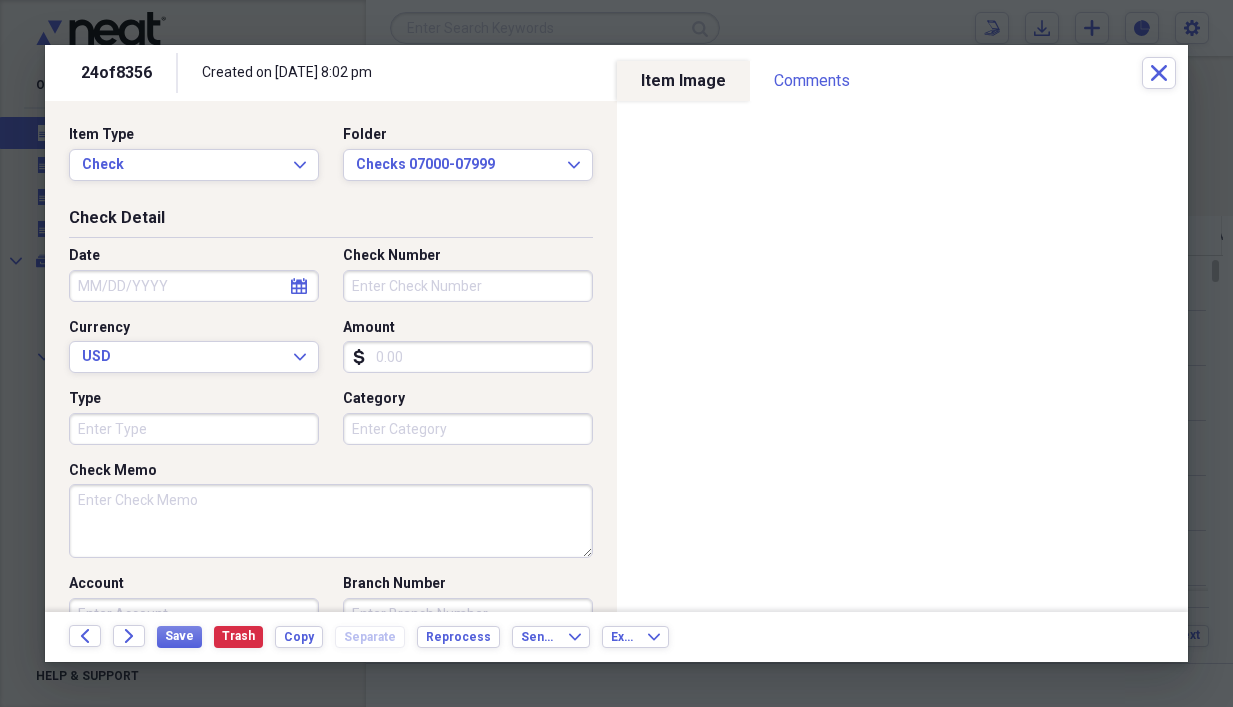 click on "Amount" at bounding box center [468, 357] 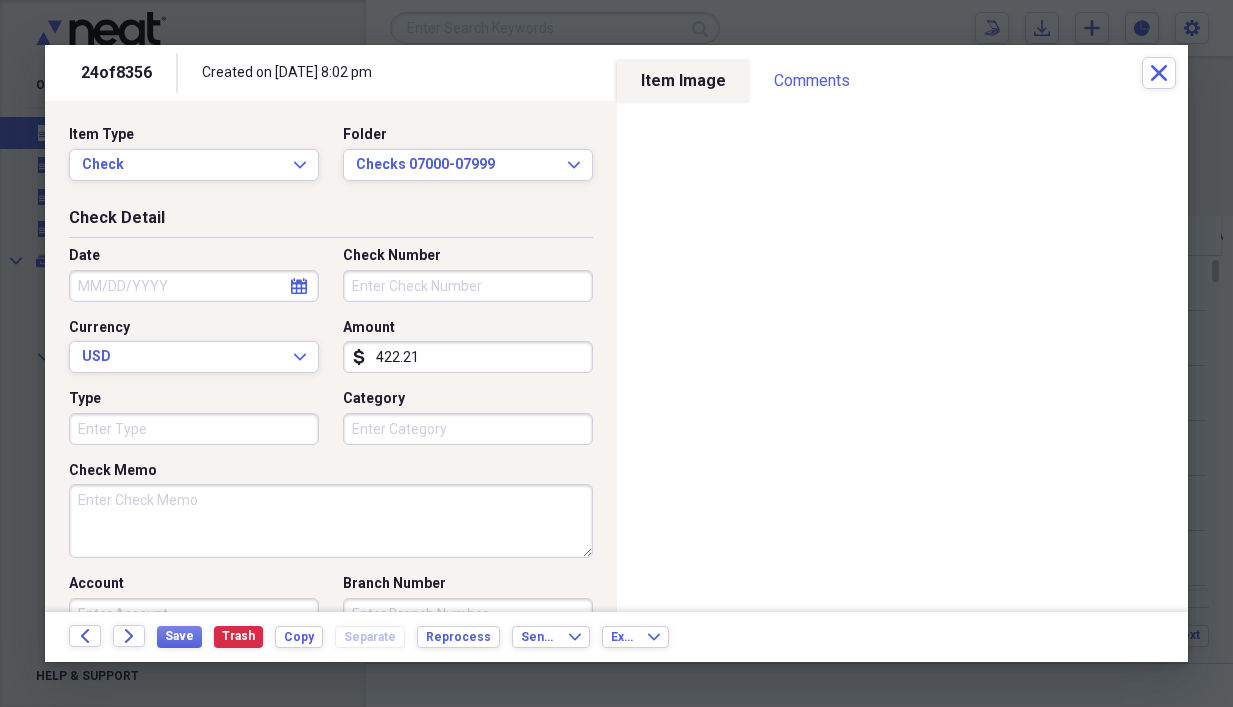 type on "422.21" 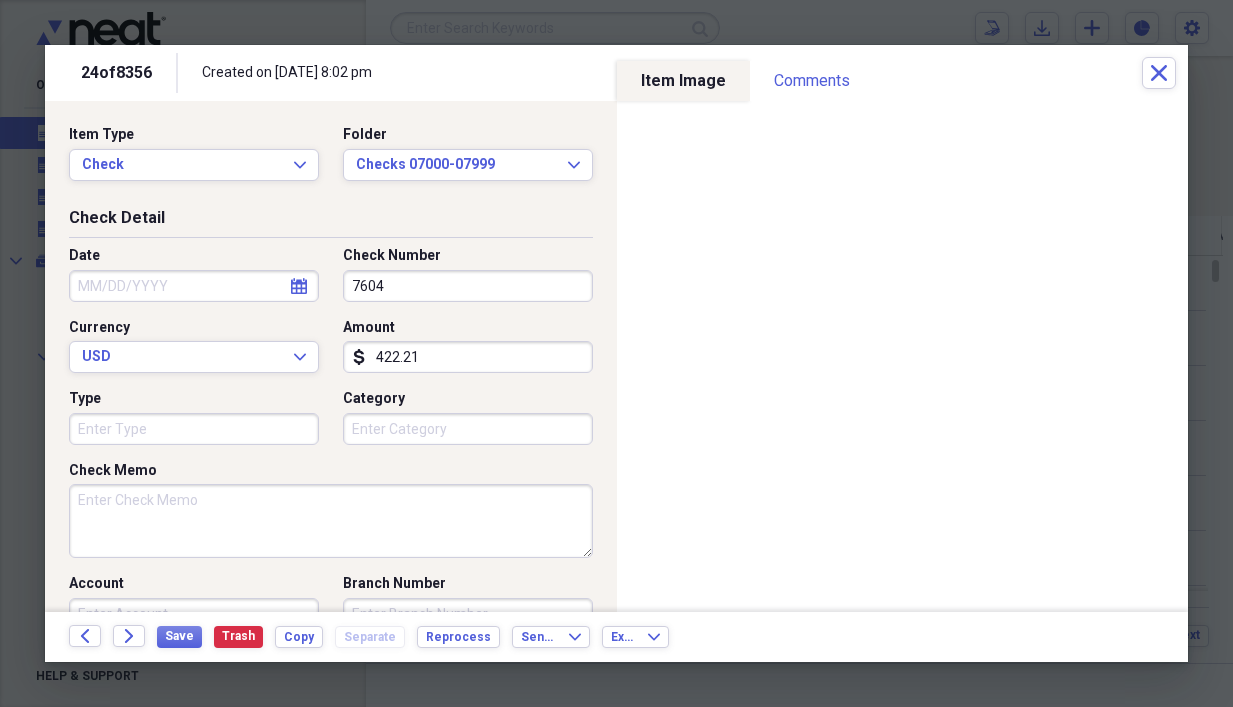 type on "7604" 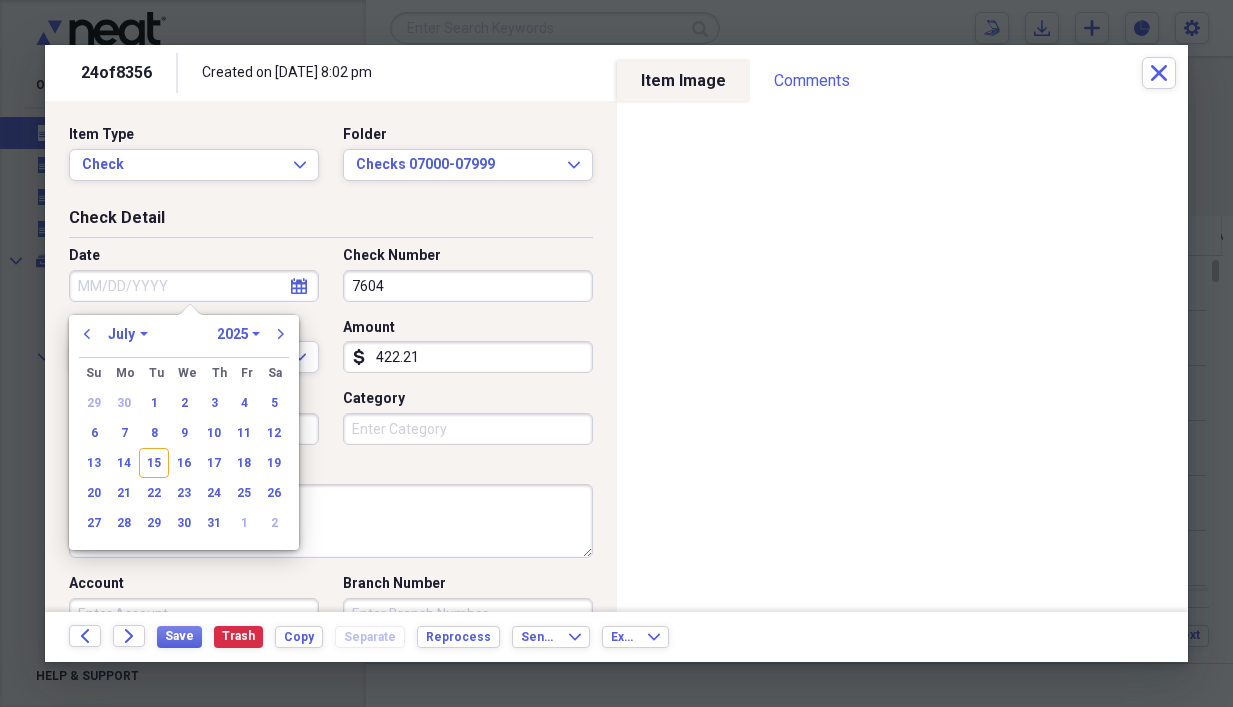click on "Date" at bounding box center [194, 286] 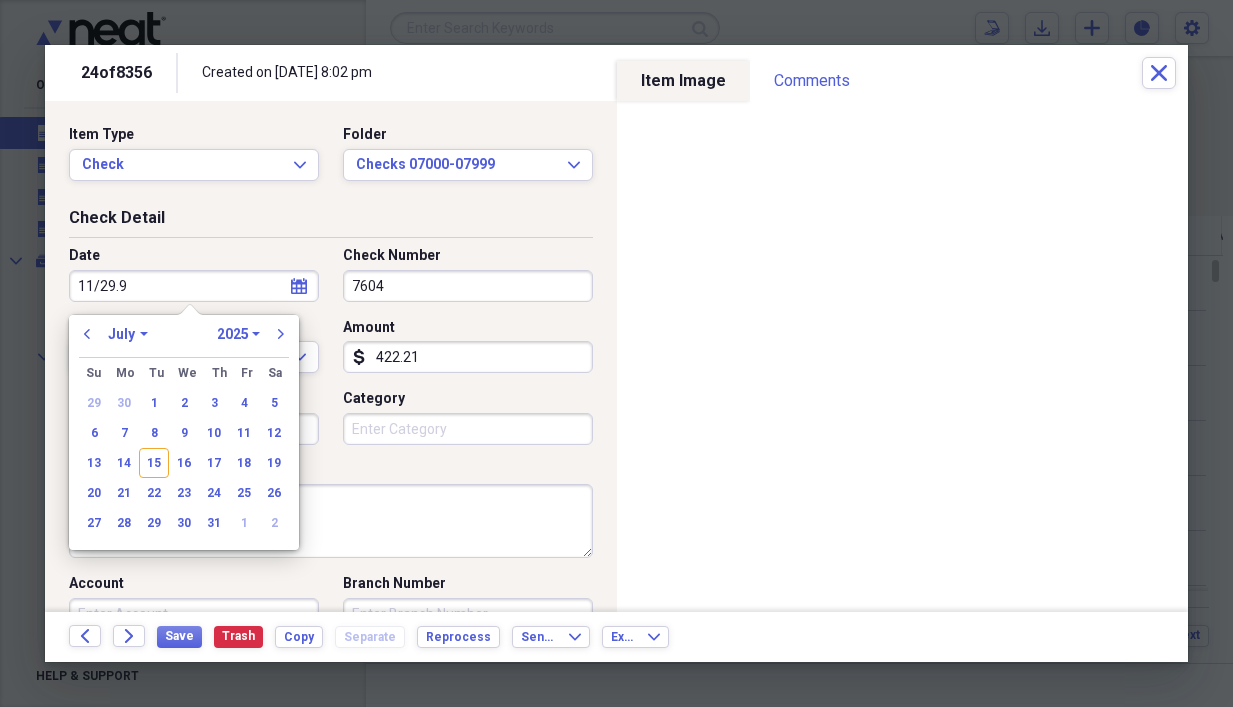 type on "11/29.97" 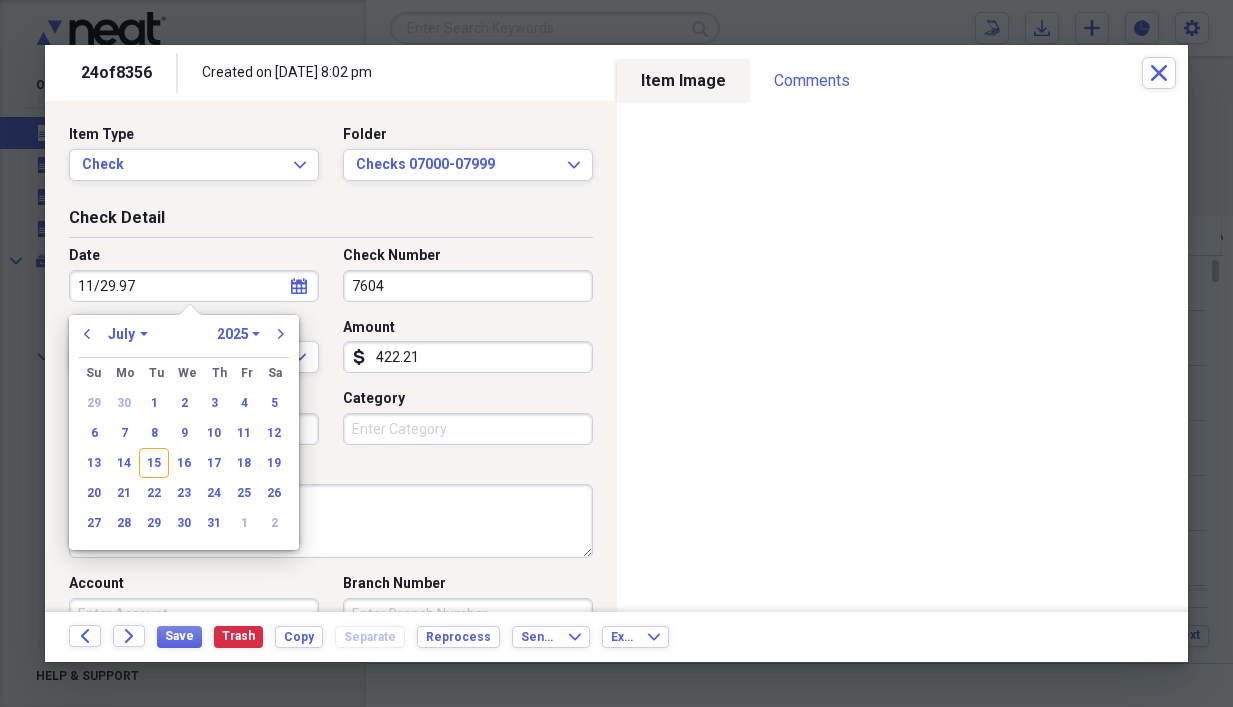 select on "10" 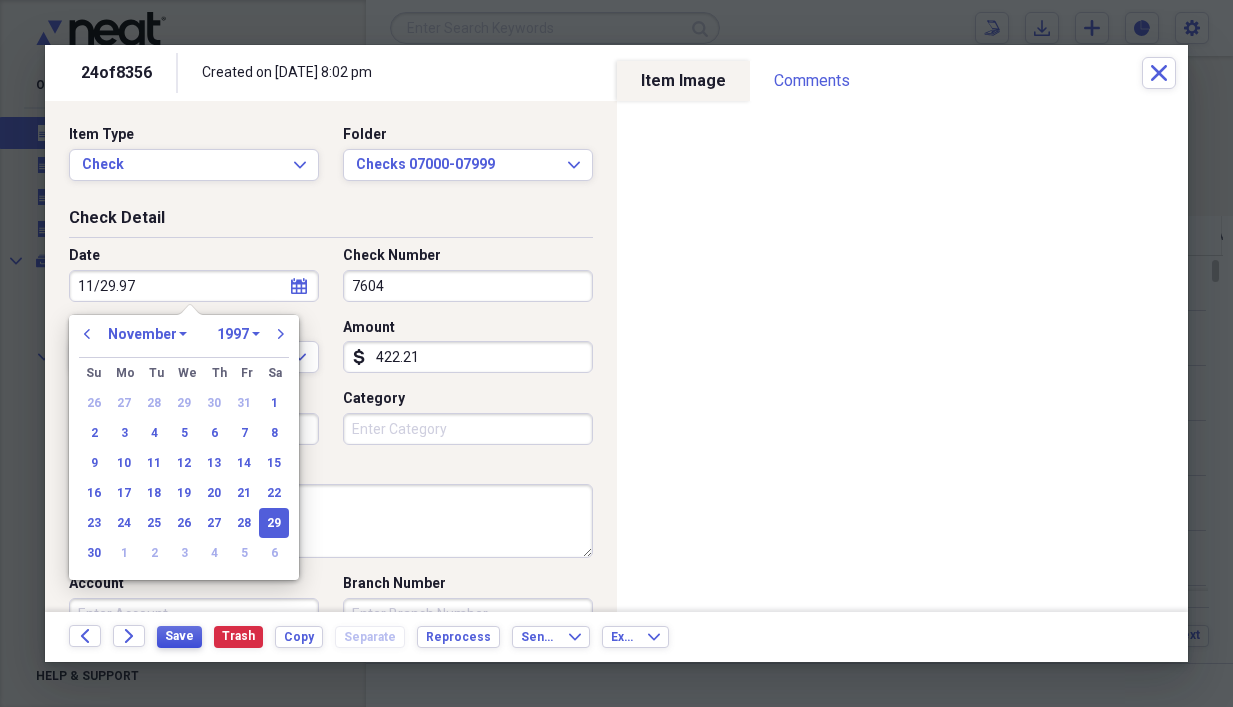type on "[DATE]" 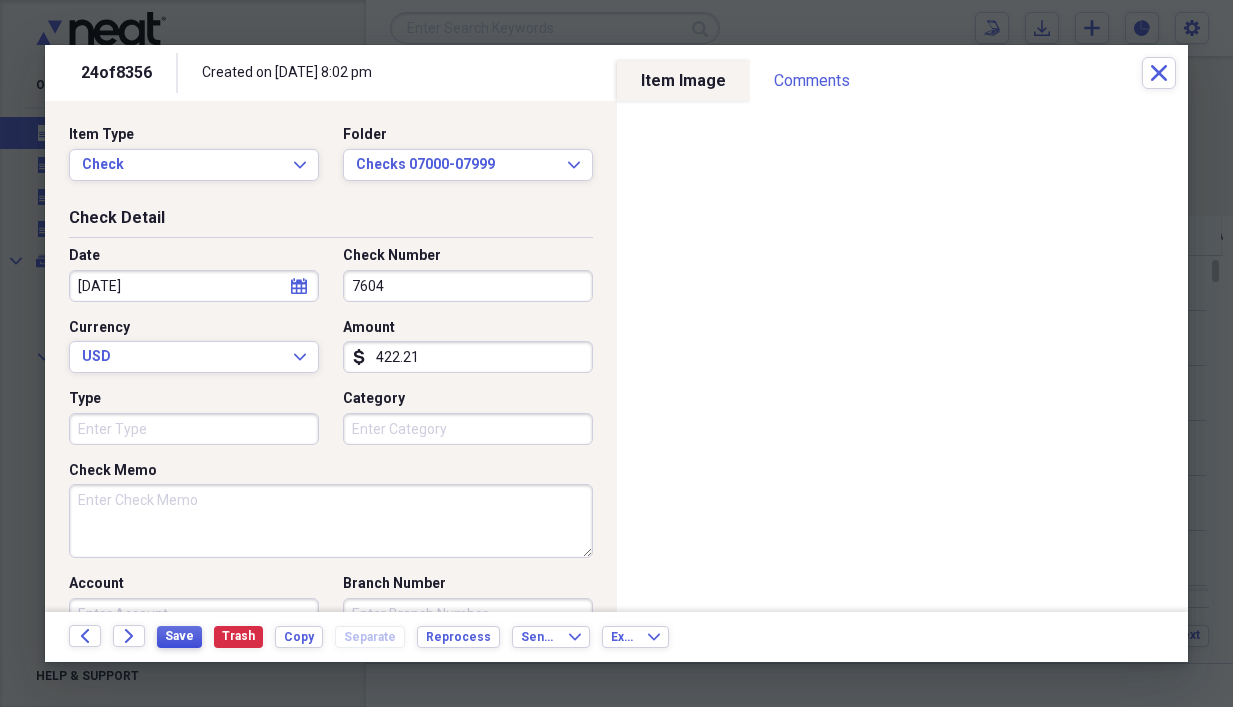 click on "Save" at bounding box center (179, 636) 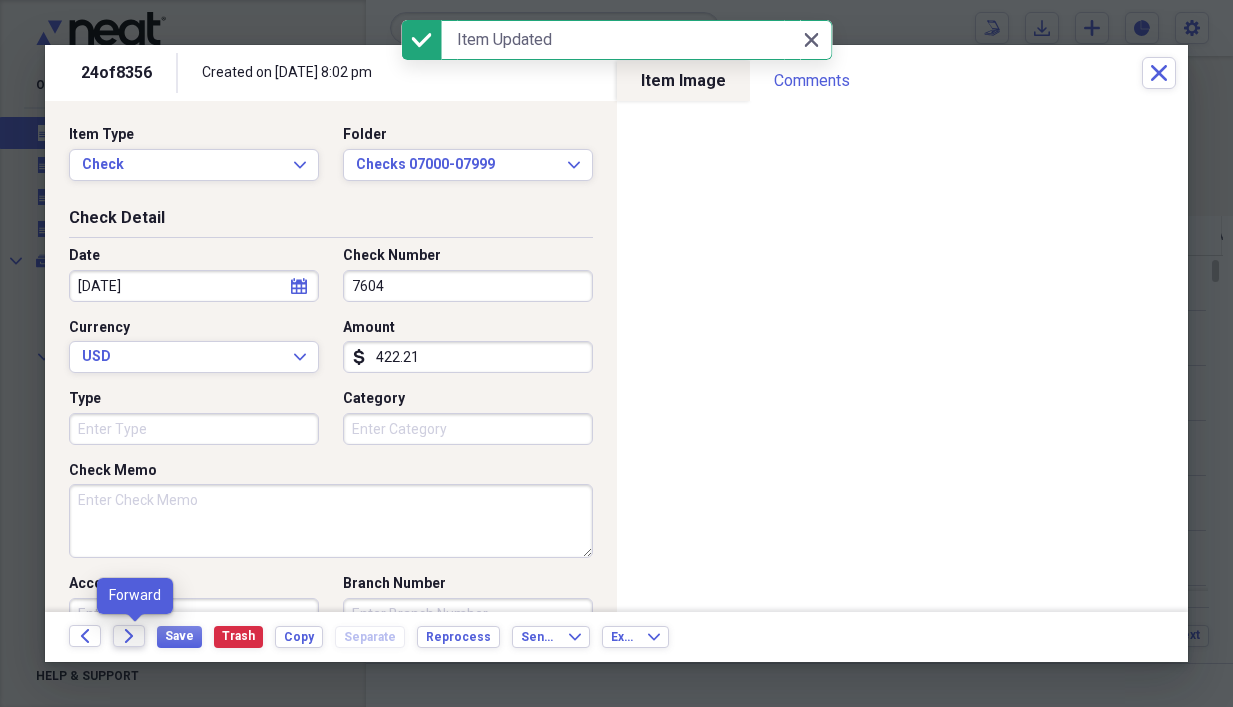 click on "Forward" 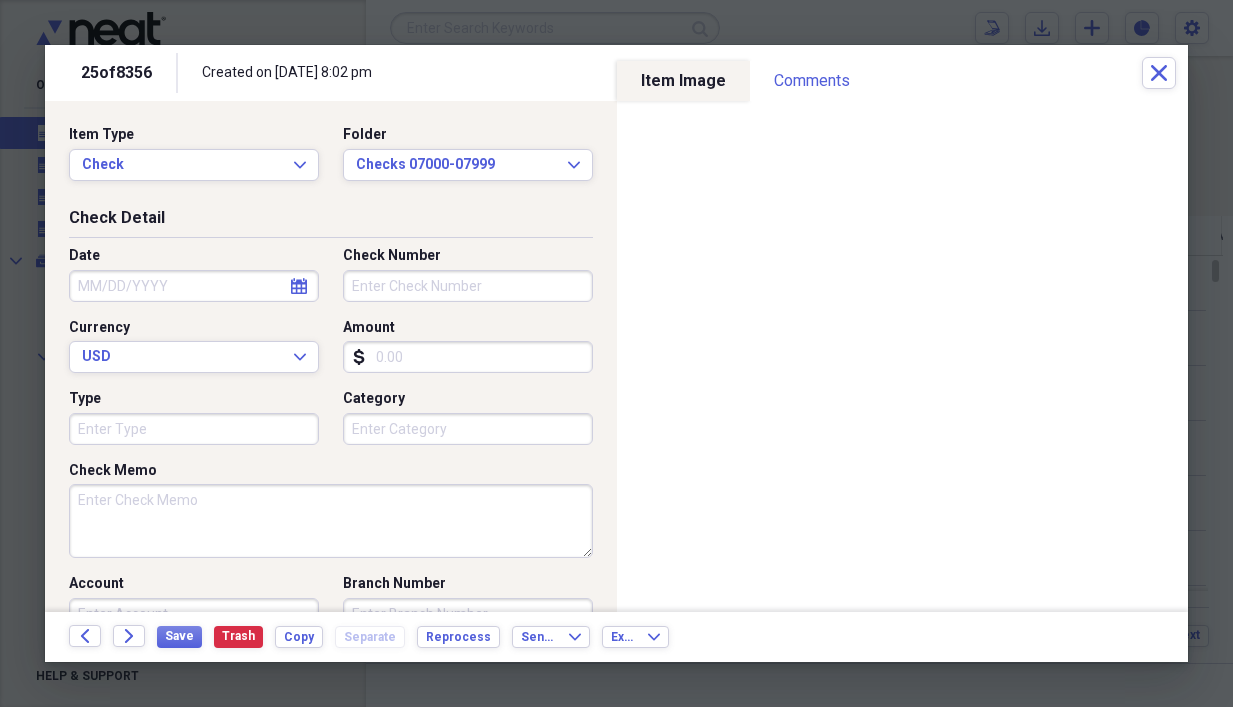 click on "Amount" at bounding box center [468, 357] 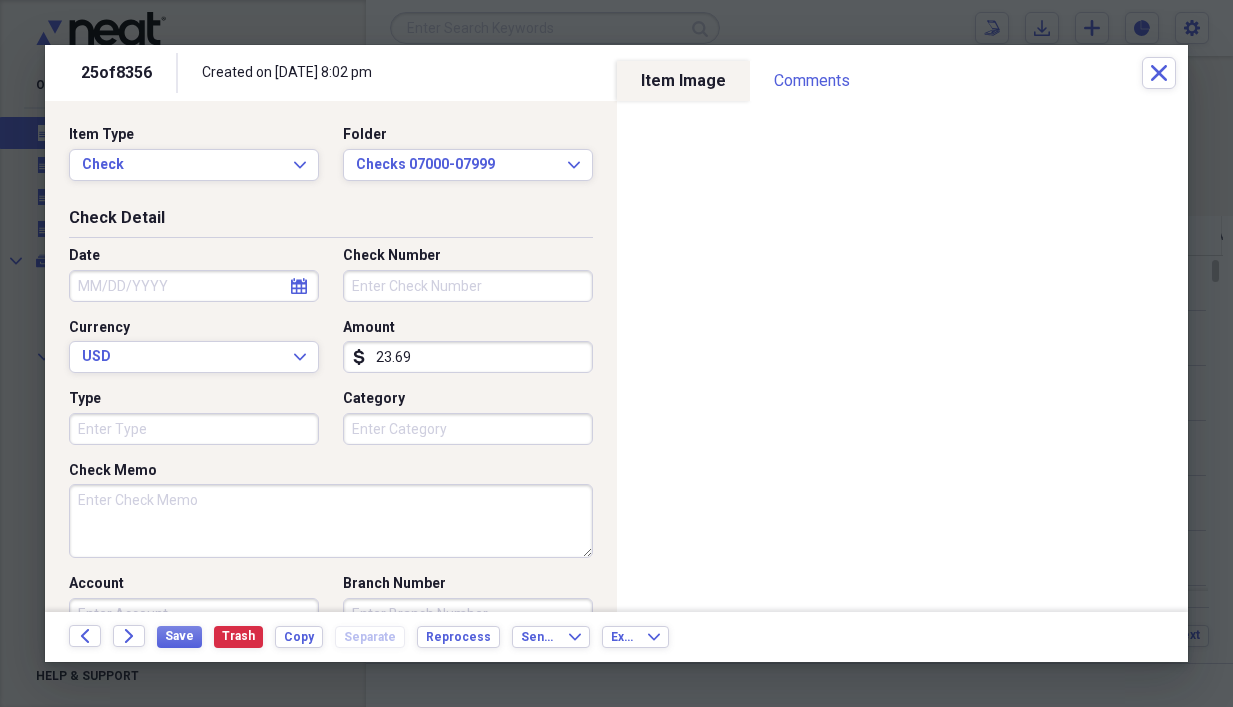 type on "23.69" 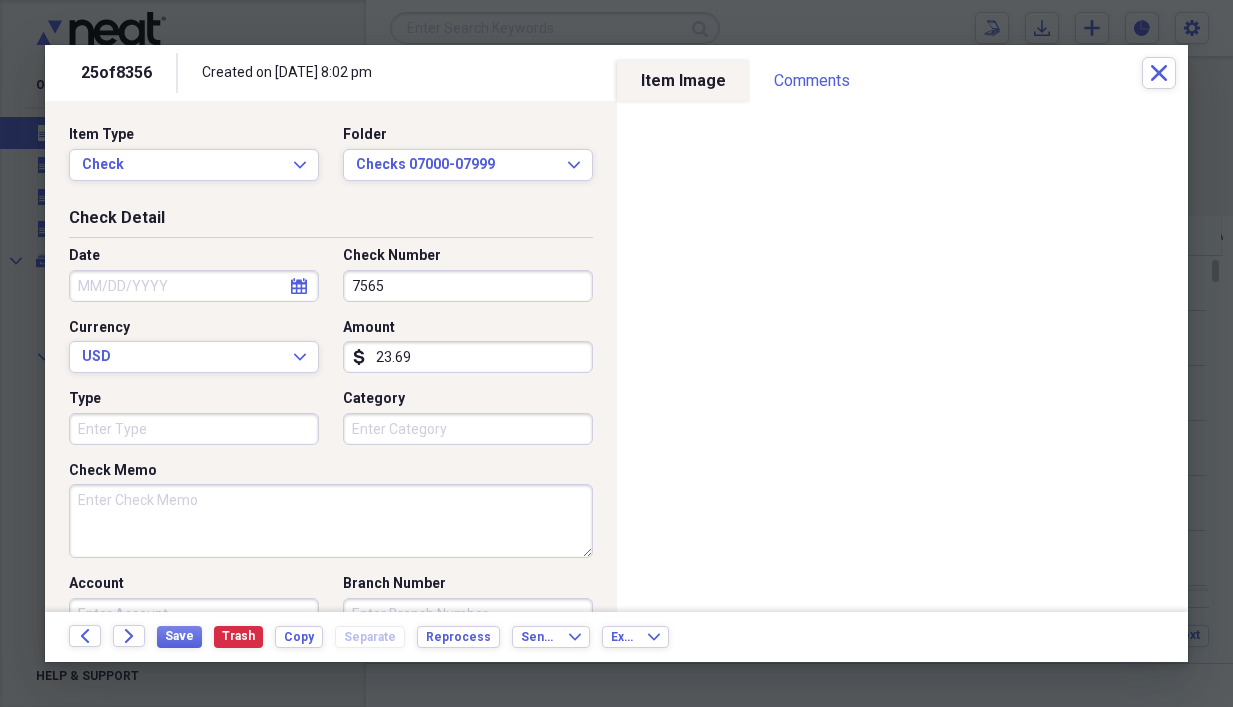type on "7565" 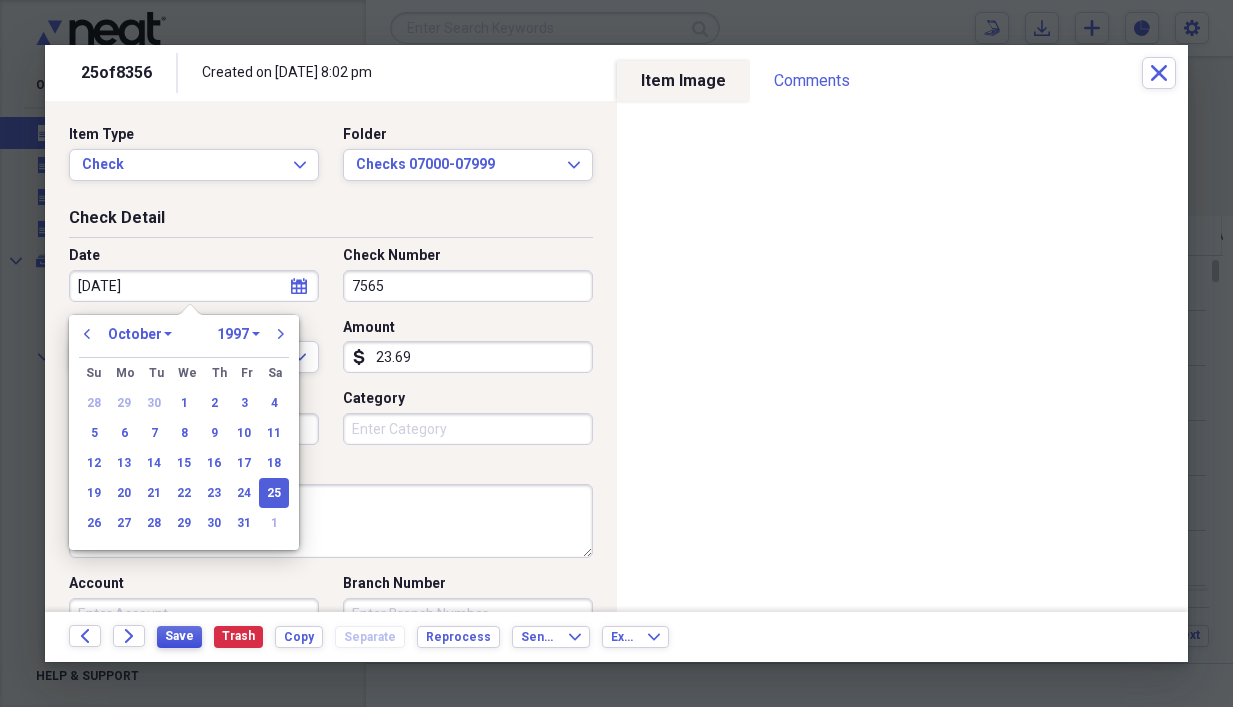 click on "Save" at bounding box center [179, 636] 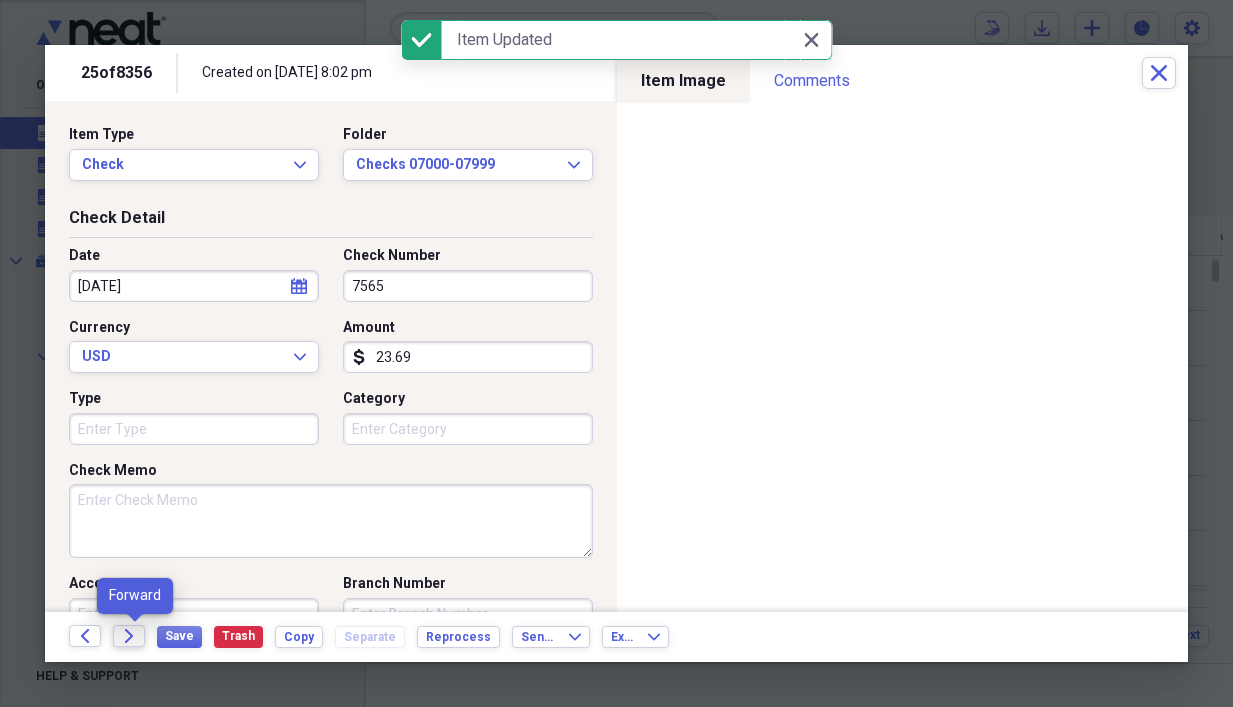 click on "Forward" 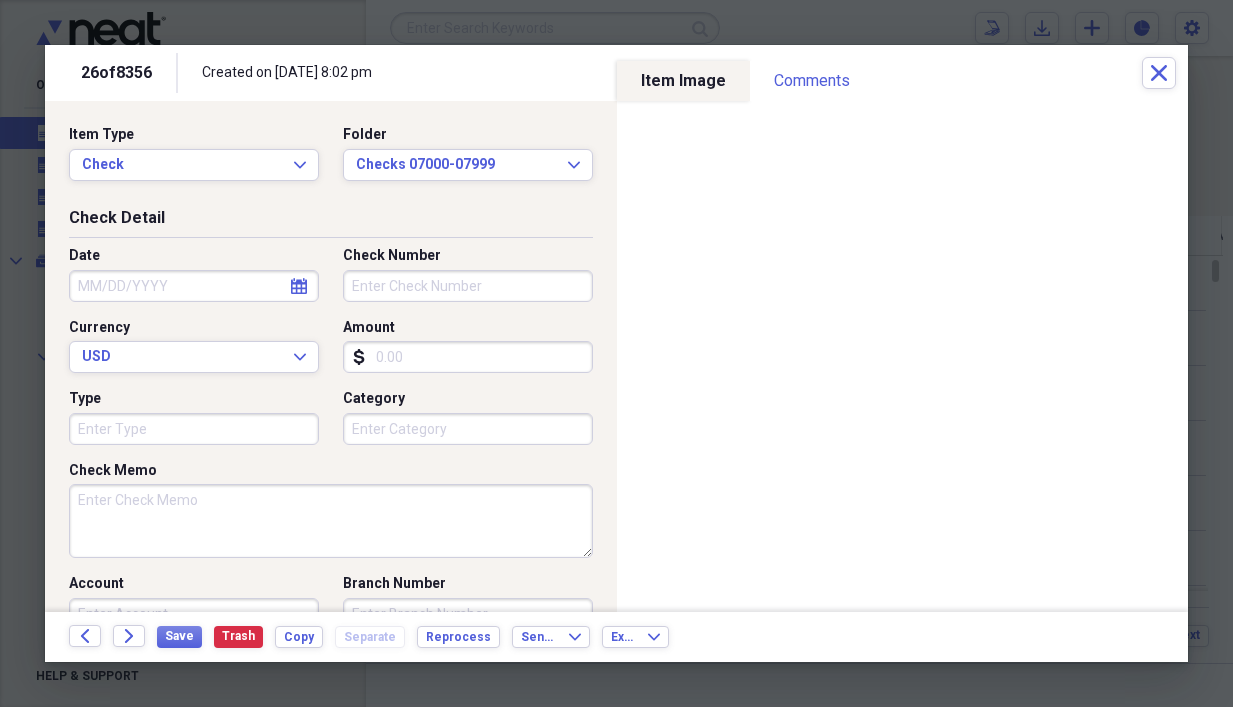 click on "Amount" at bounding box center [468, 357] 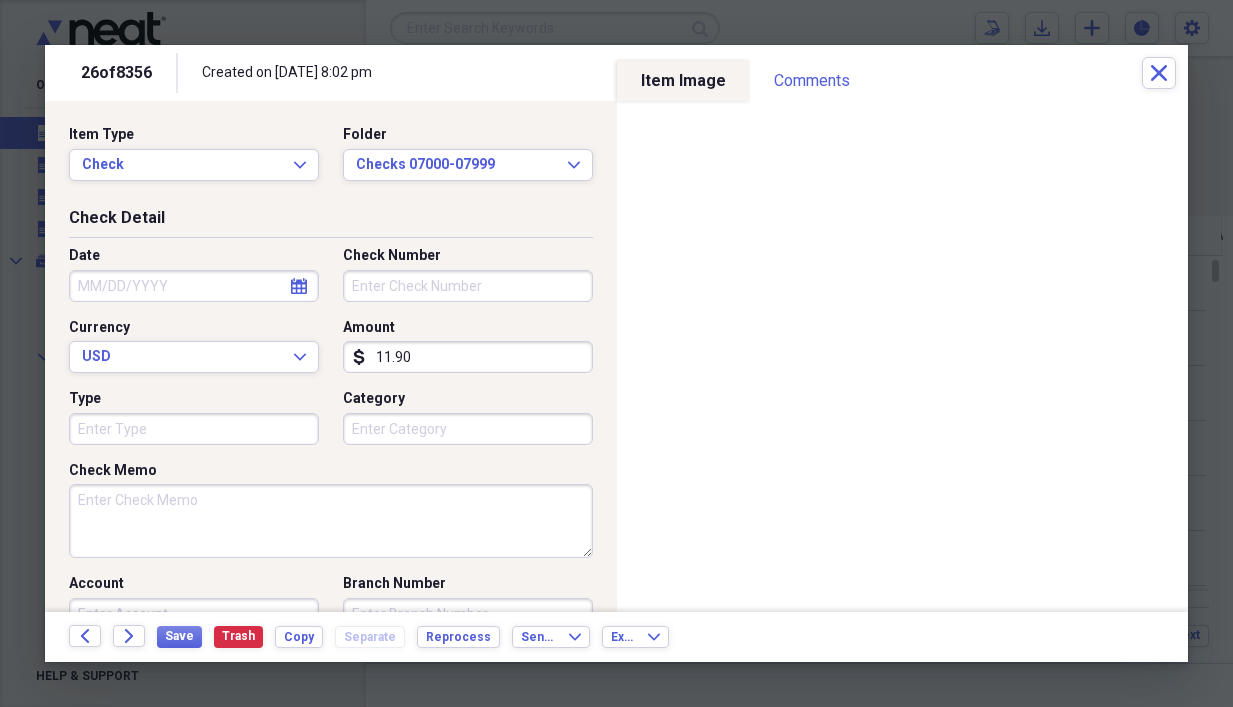 click on "Check Number" at bounding box center [468, 286] 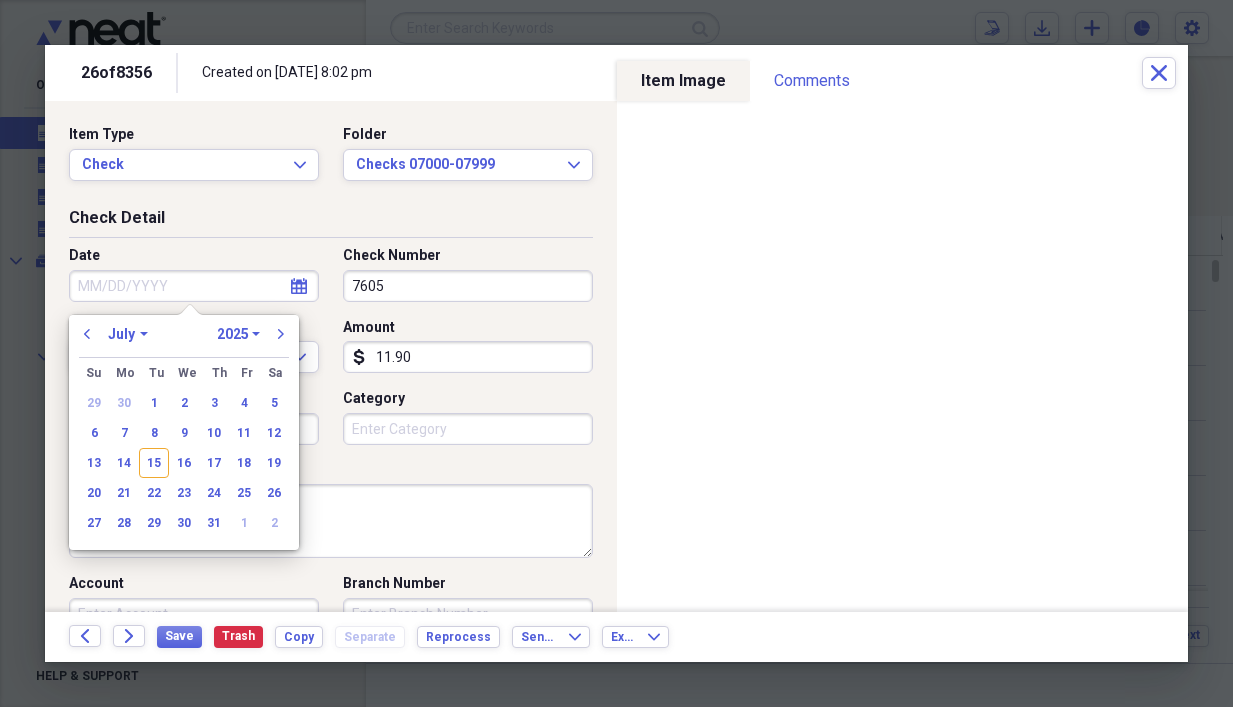 click on "Date" at bounding box center [194, 286] 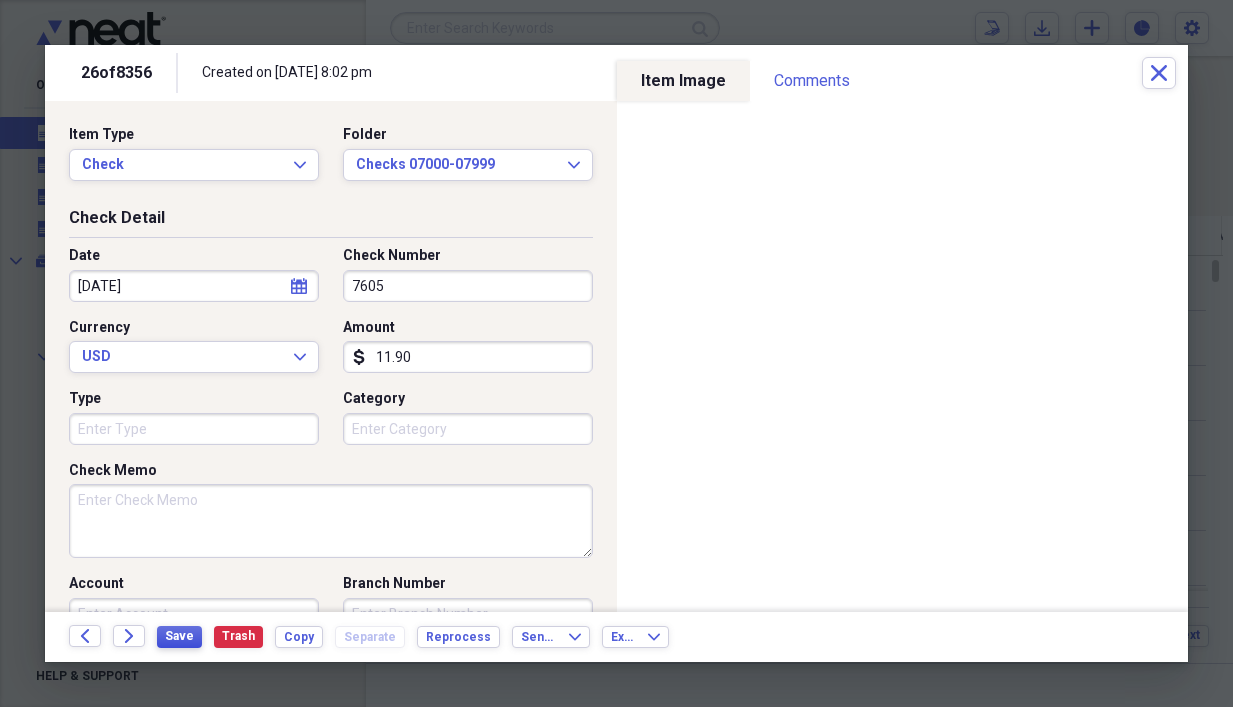 click on "Save" at bounding box center (179, 636) 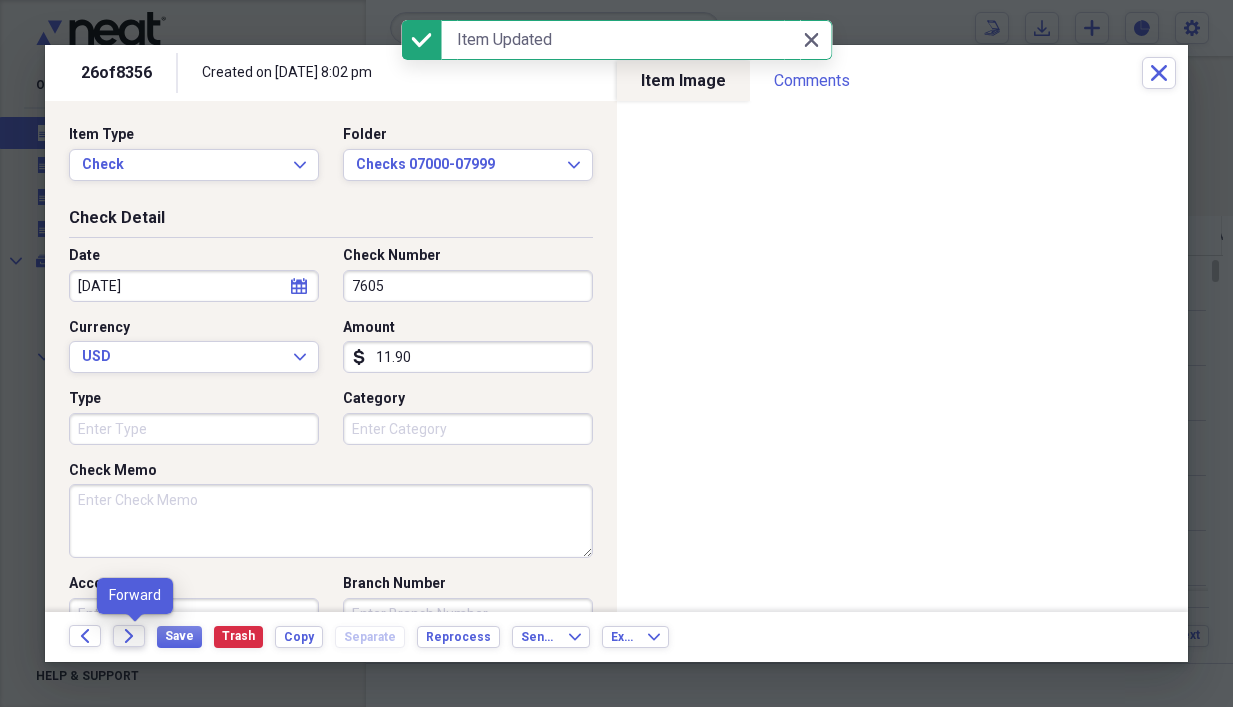 click on "Forward" 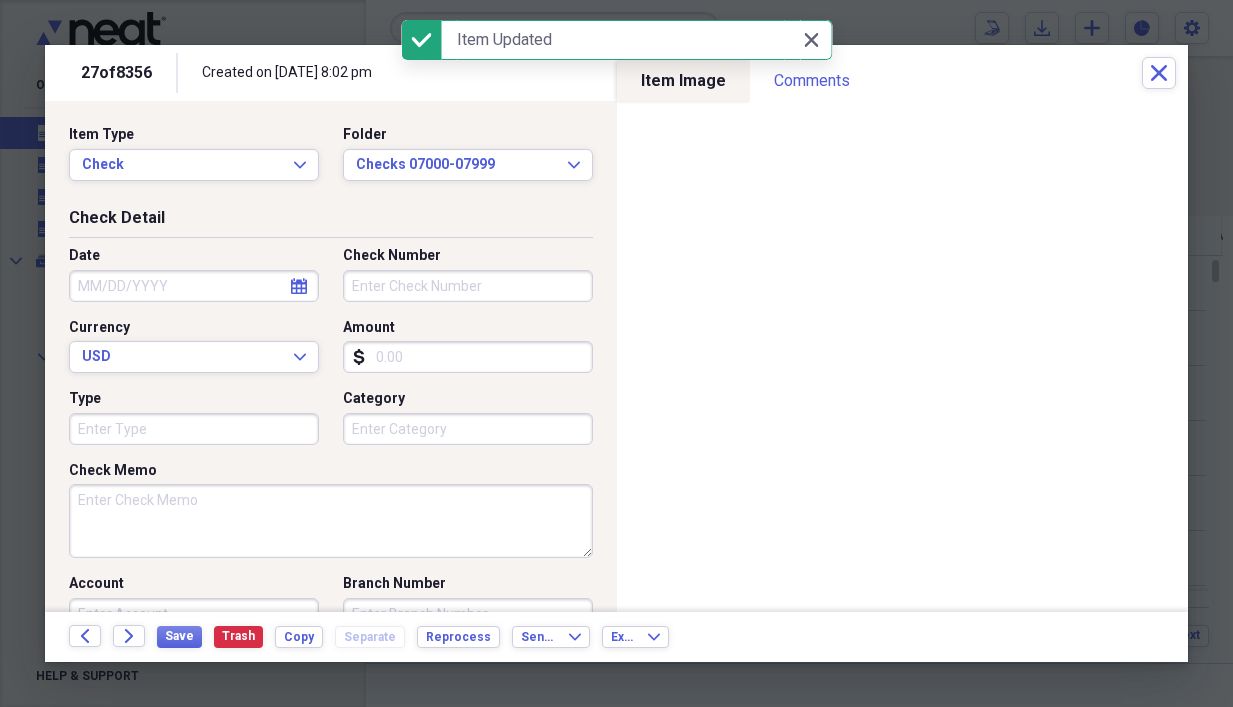 click on "Category" at bounding box center [468, 429] 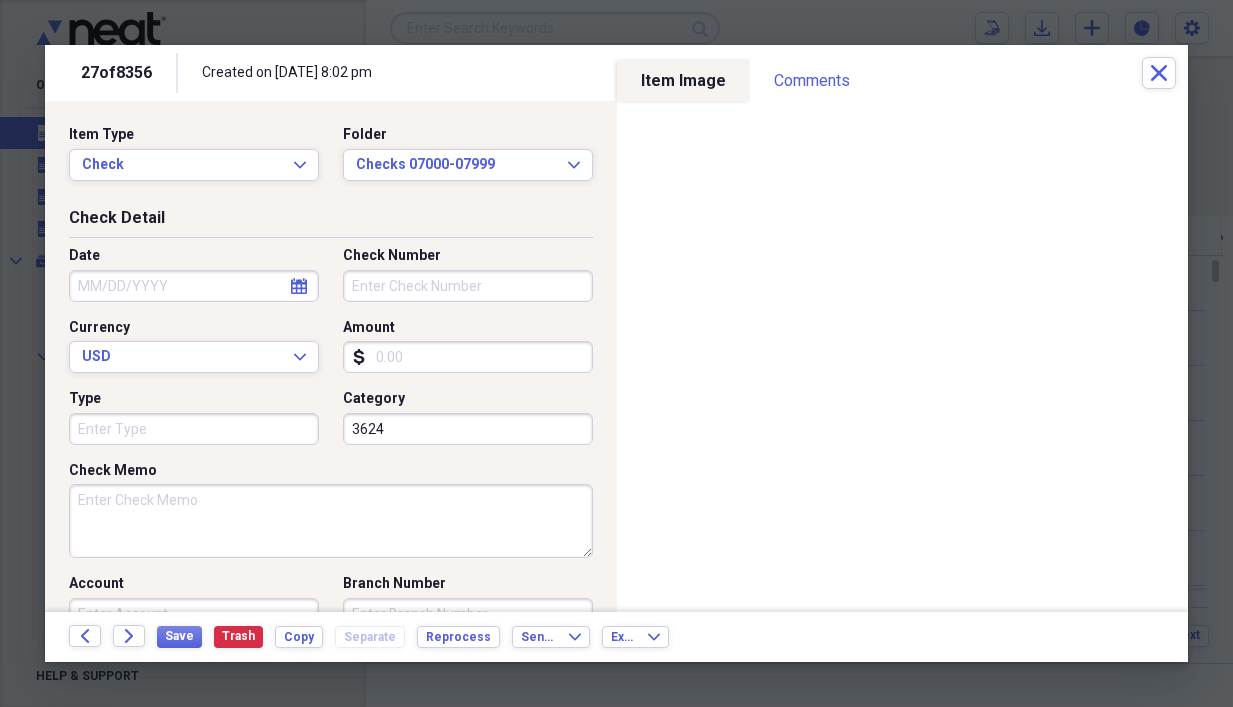 click on "Check Number" at bounding box center (468, 286) 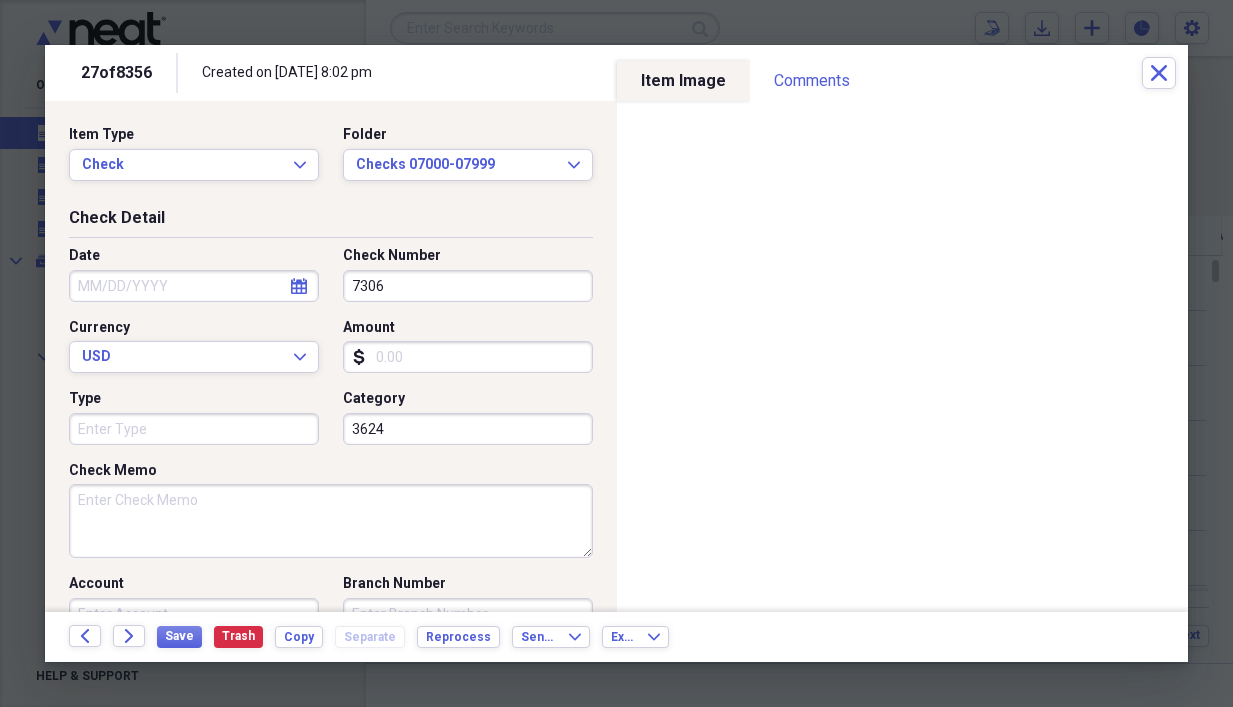 click on "Date" at bounding box center [194, 286] 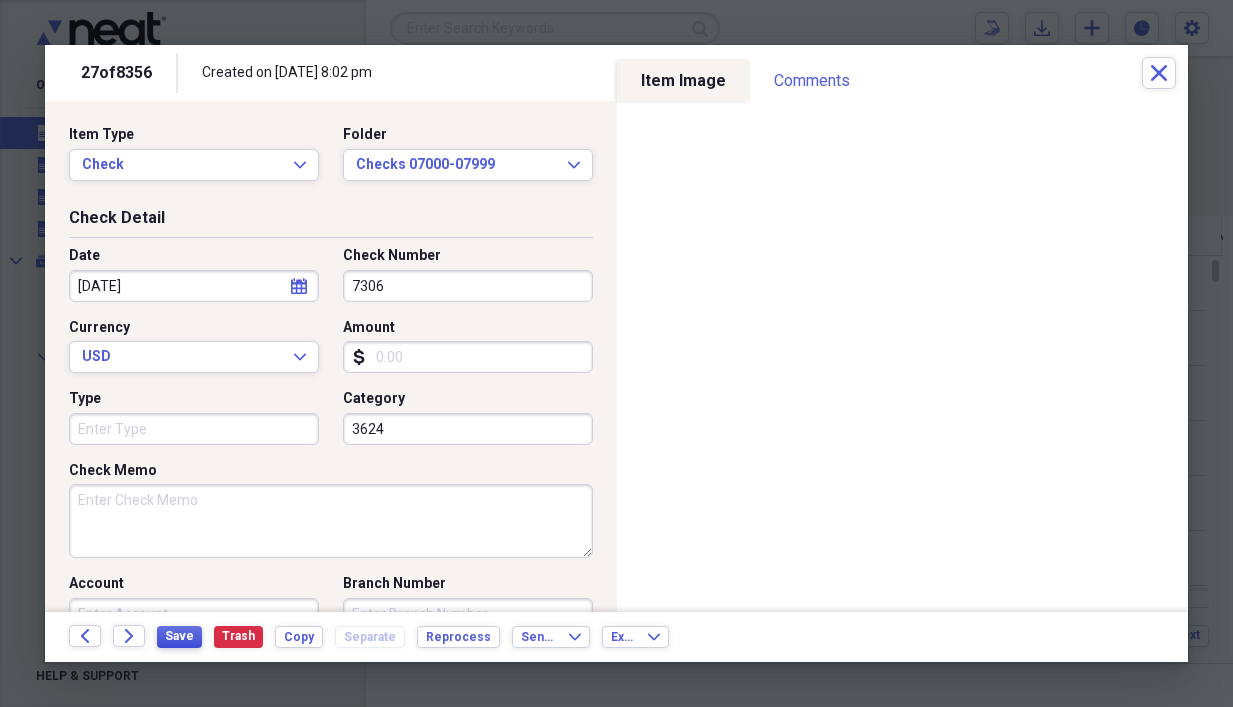 click on "Save" at bounding box center (179, 636) 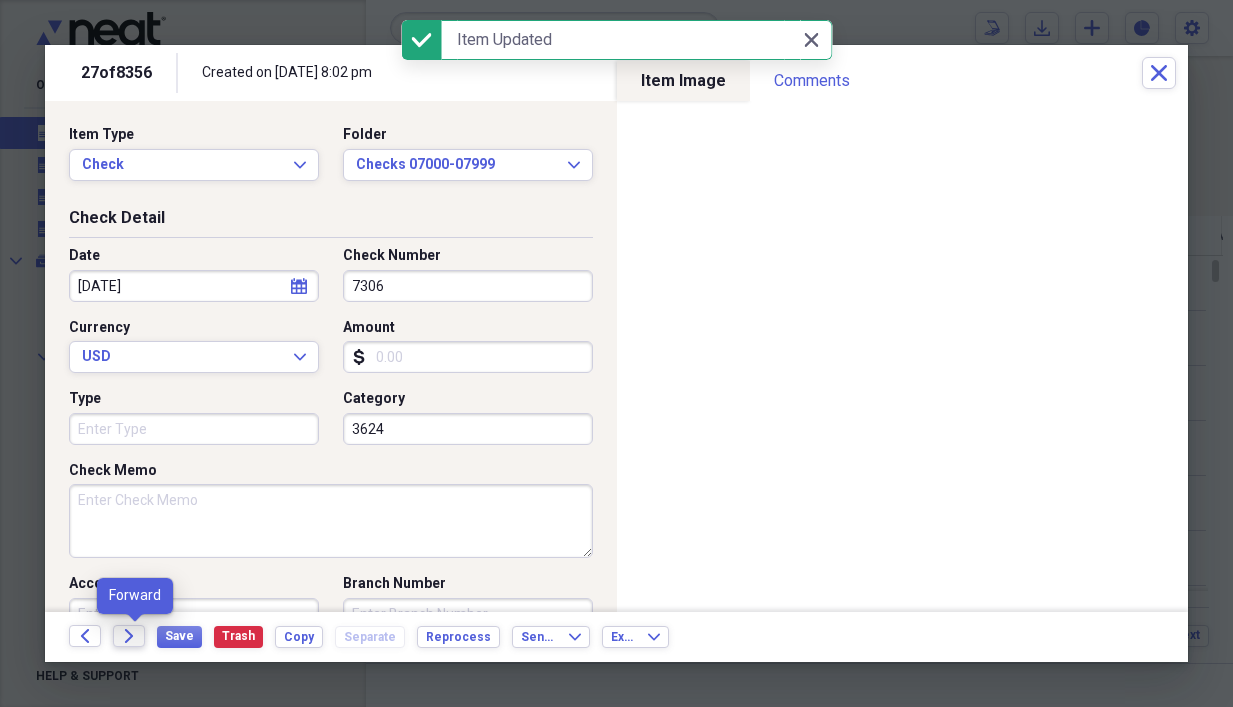 click on "Forward" 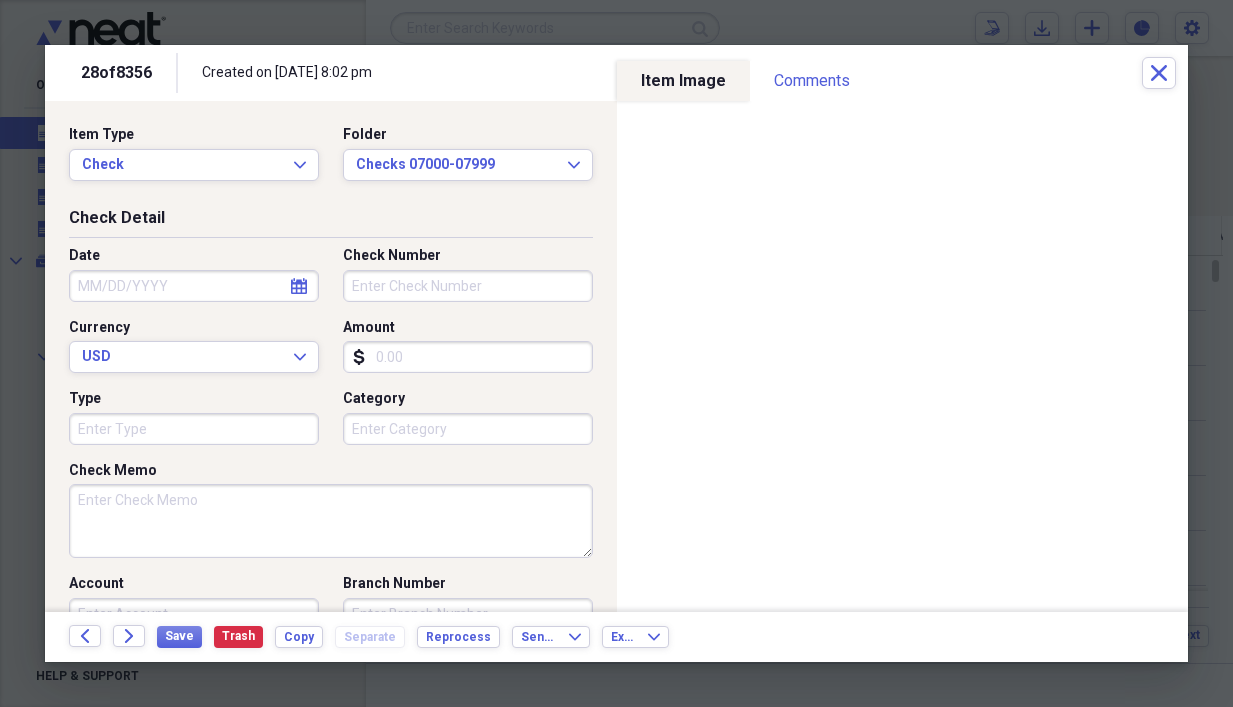 click on "Amount" at bounding box center [468, 357] 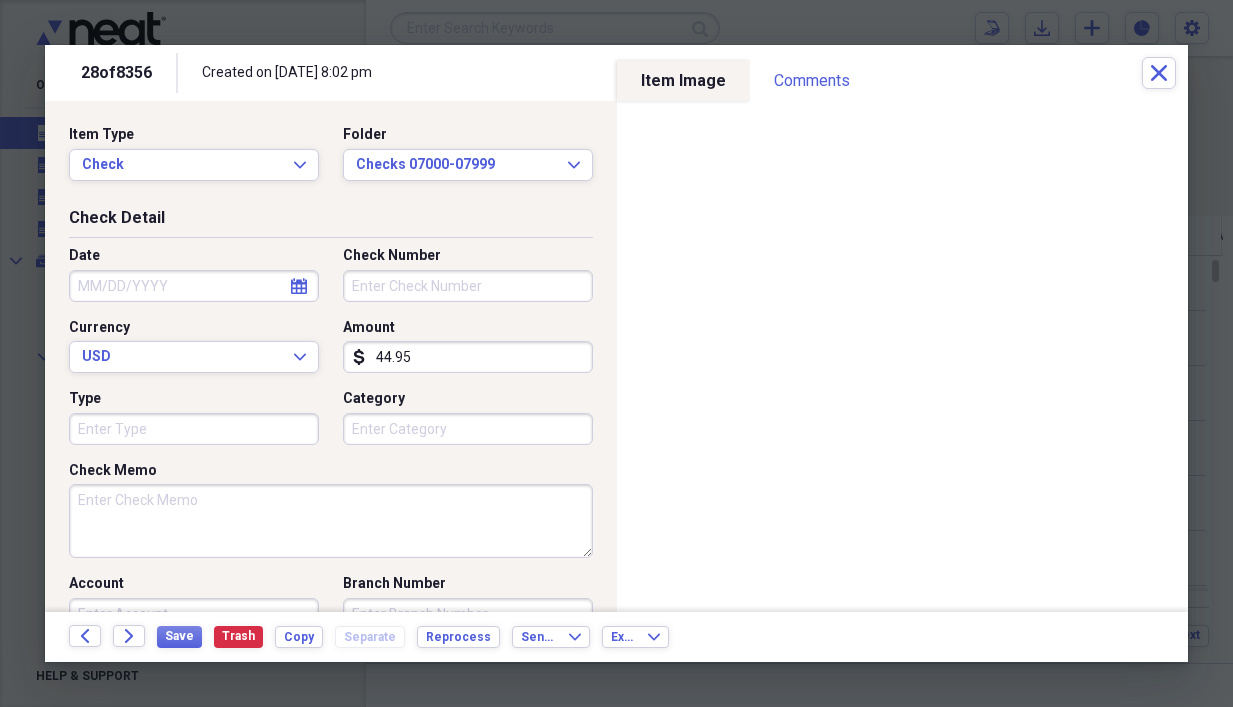 click on "Check Number" at bounding box center [468, 286] 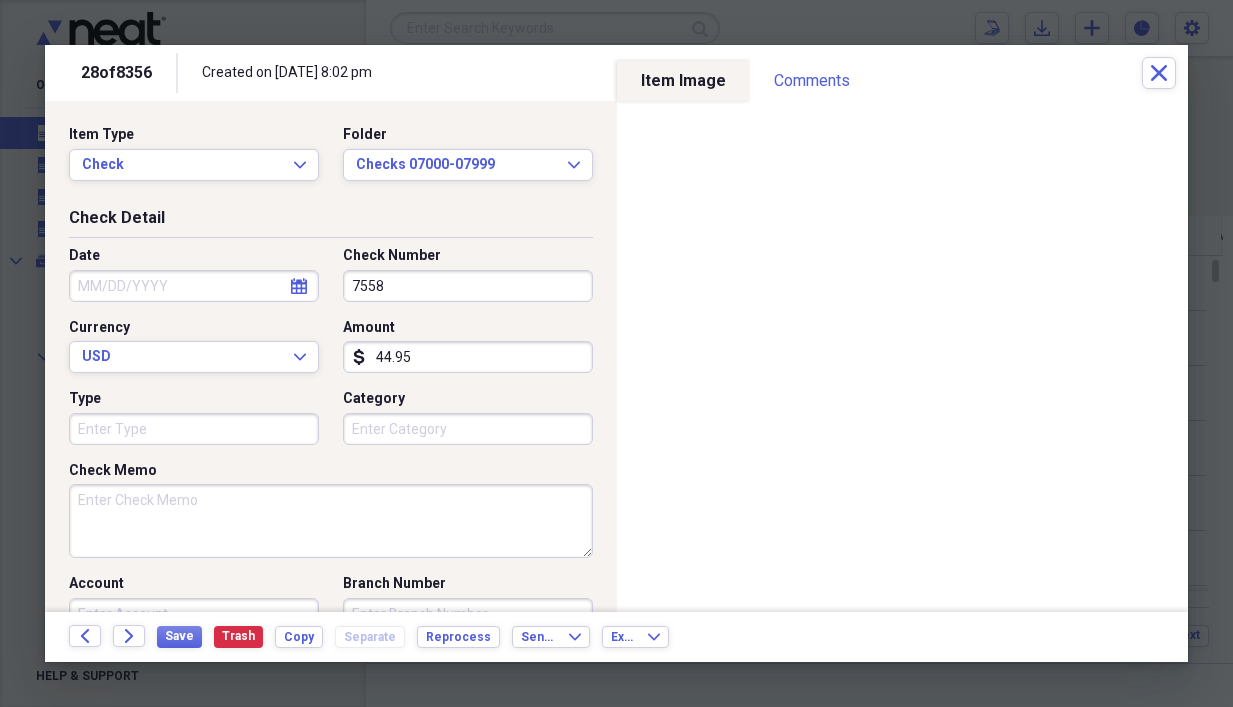 click on "Date" at bounding box center [194, 286] 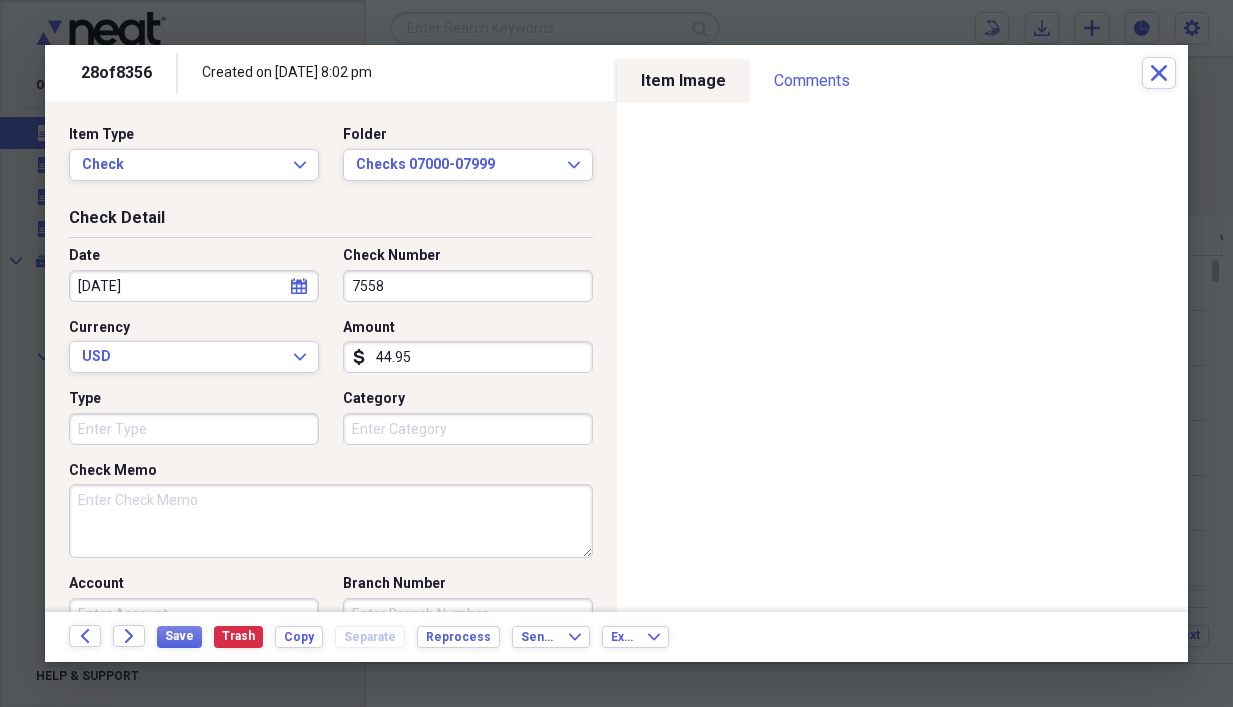 click on "Save Trash Copy Separate Reprocess" at bounding box center [334, 637] 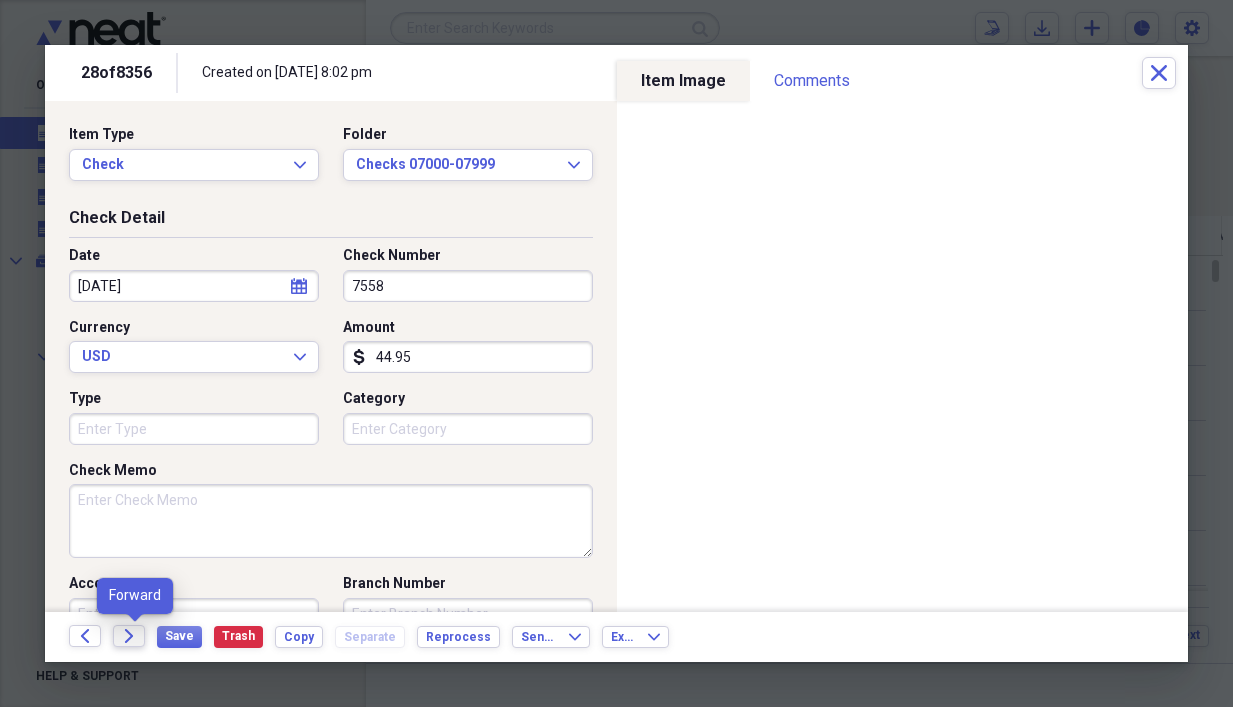 click on "Forward" 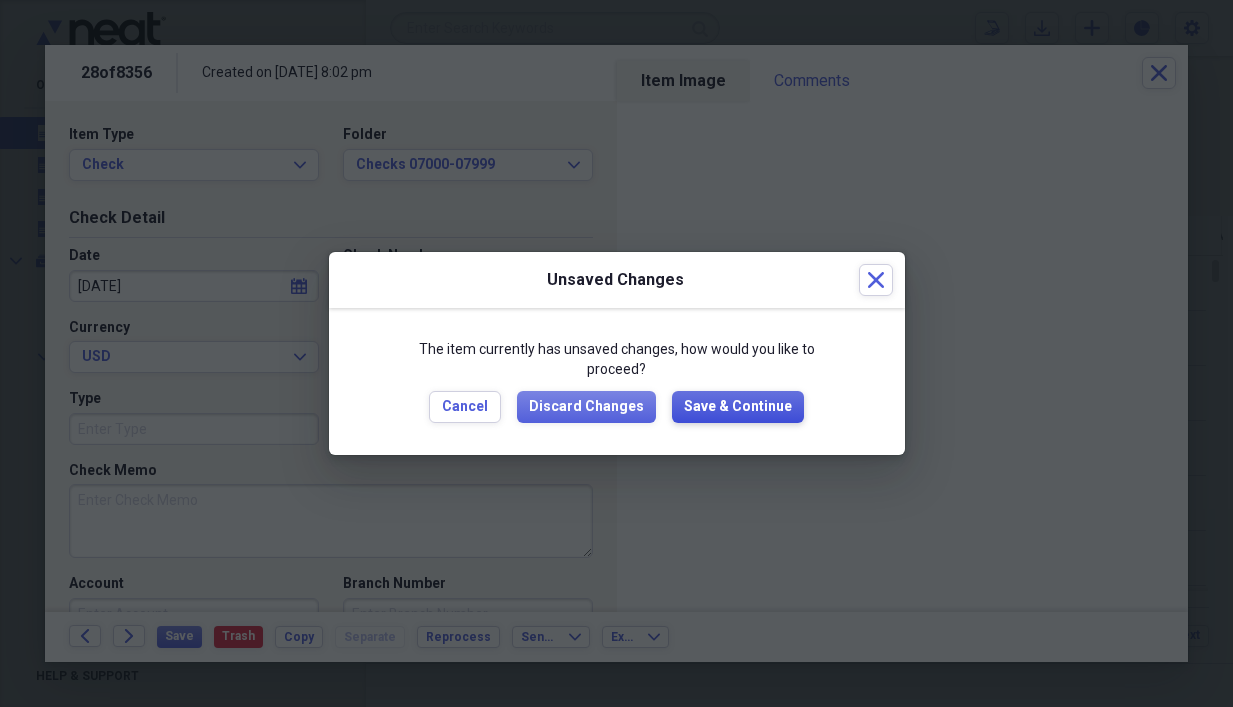 click on "Save & Continue" at bounding box center (738, 407) 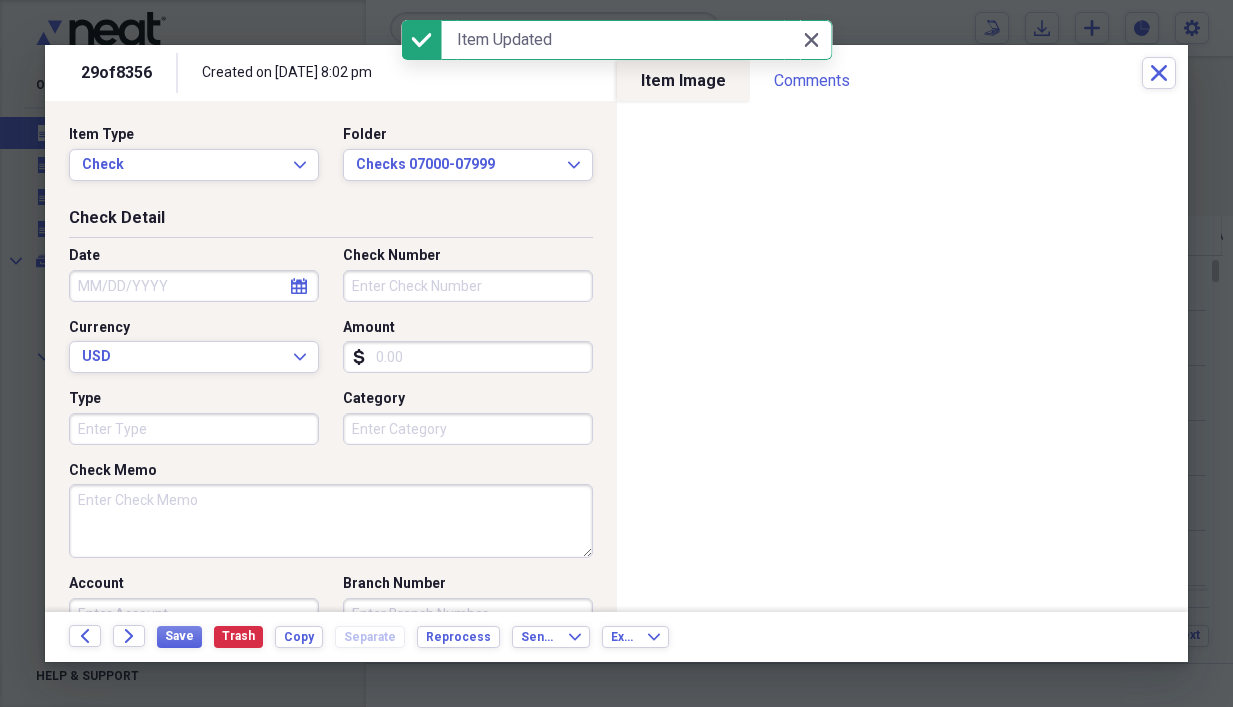 click on "Amount" at bounding box center [468, 357] 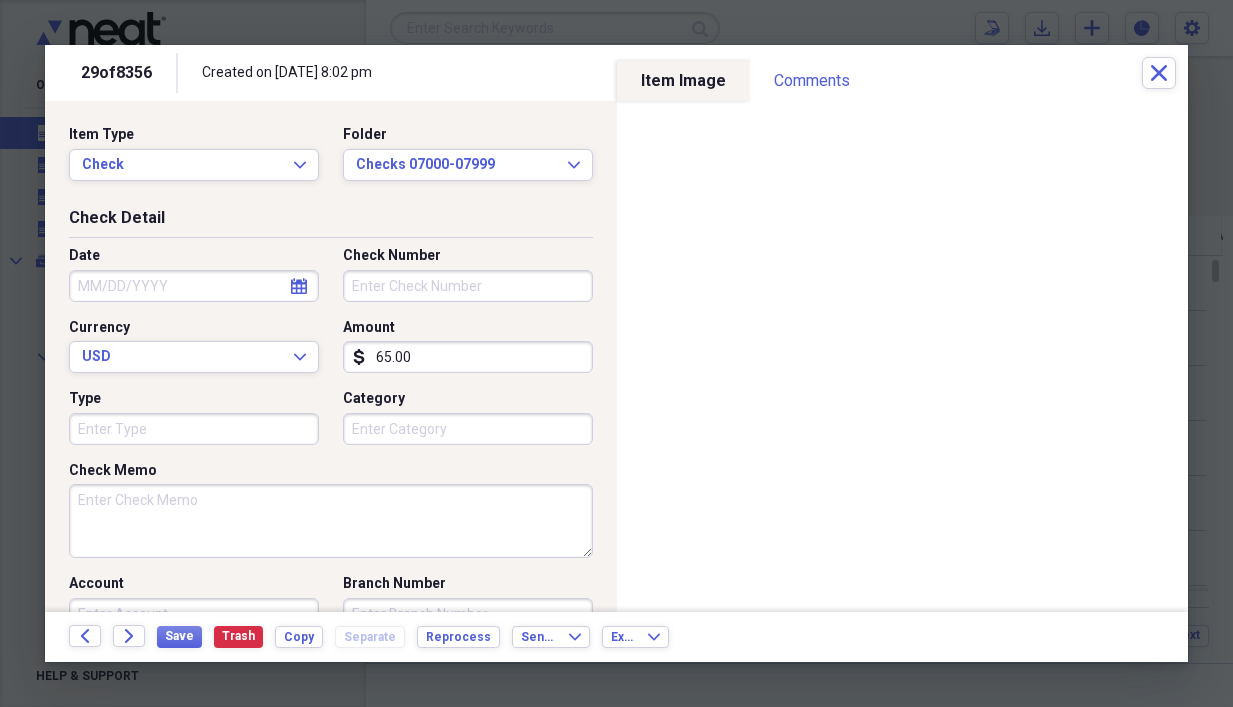 click on "Check Number" at bounding box center (468, 286) 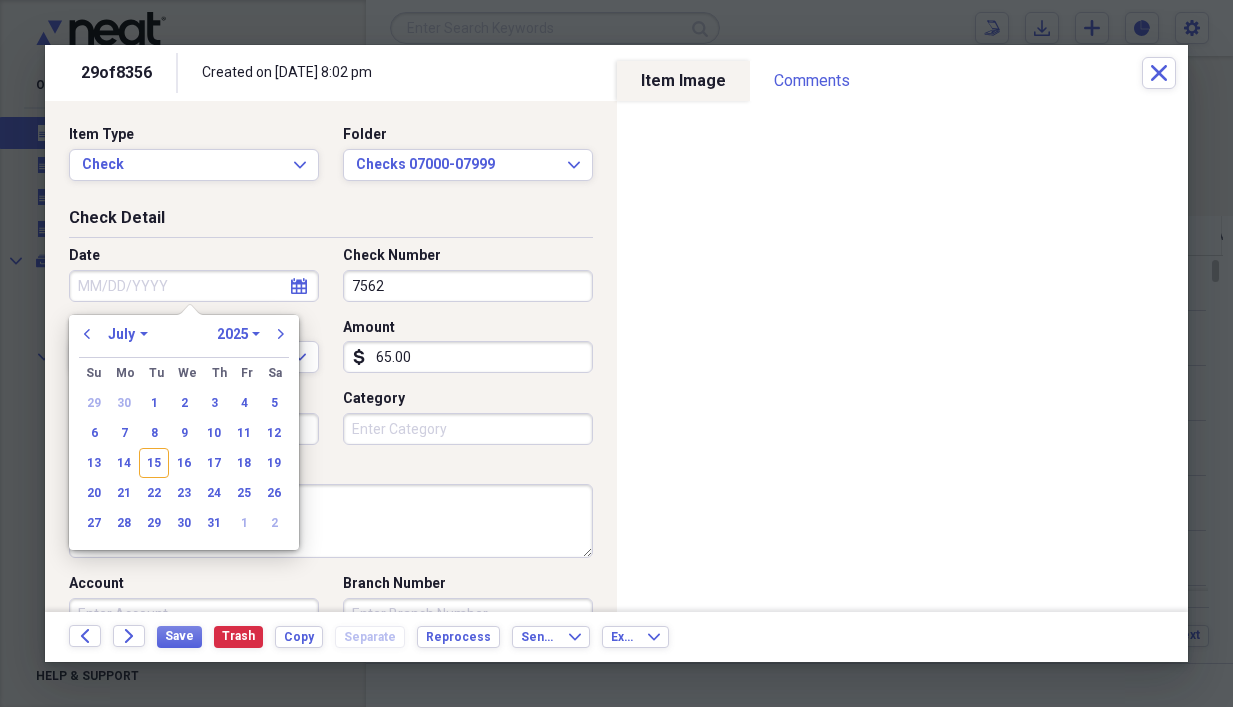 click on "Date" at bounding box center [194, 286] 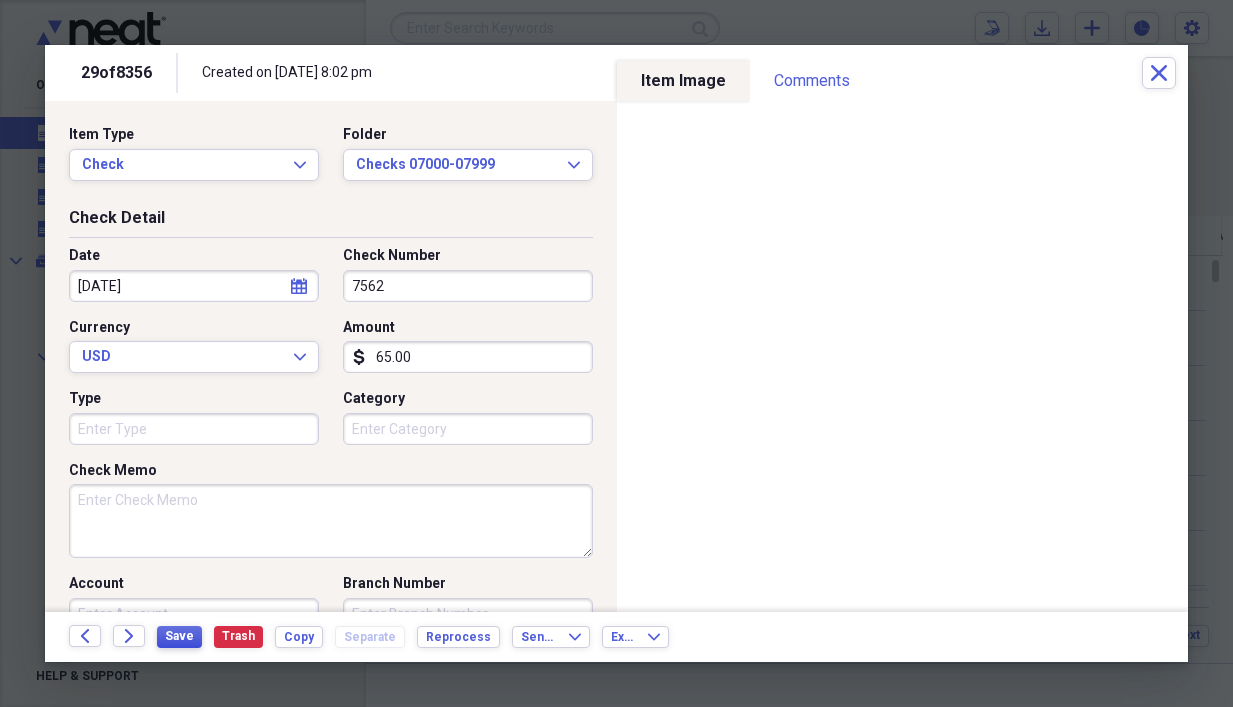 click on "Save" at bounding box center [179, 636] 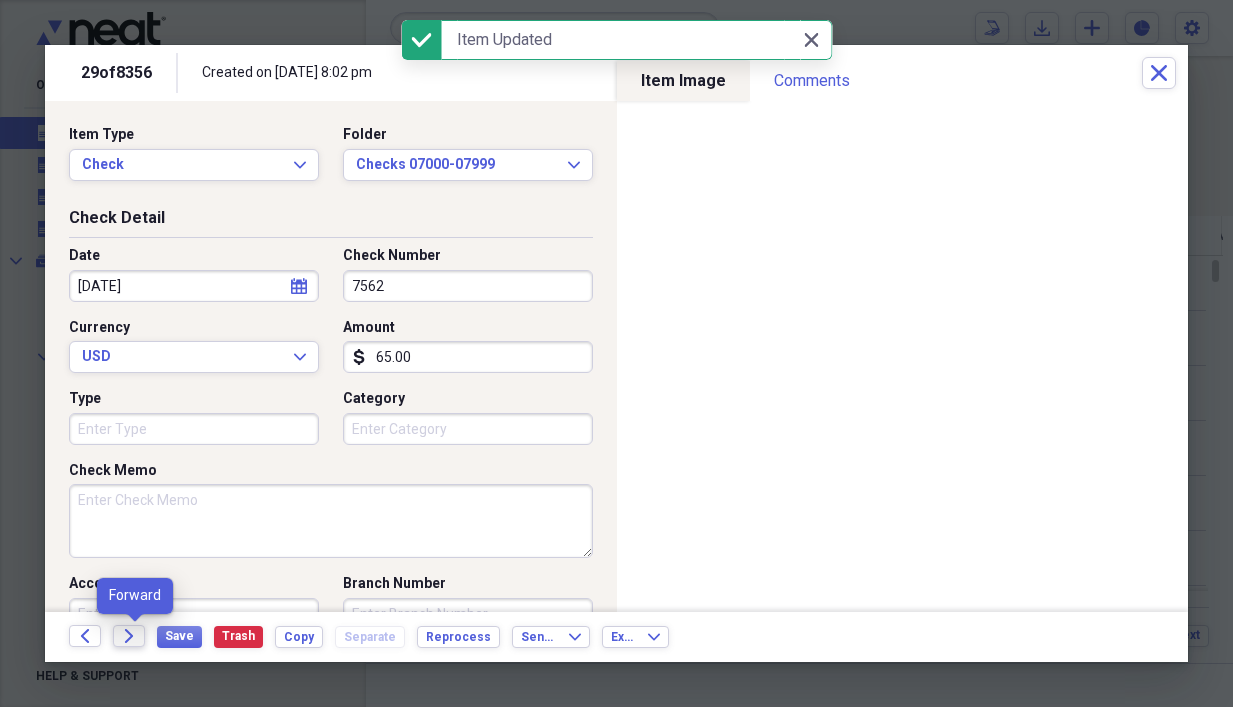 click on "Forward" at bounding box center [129, 636] 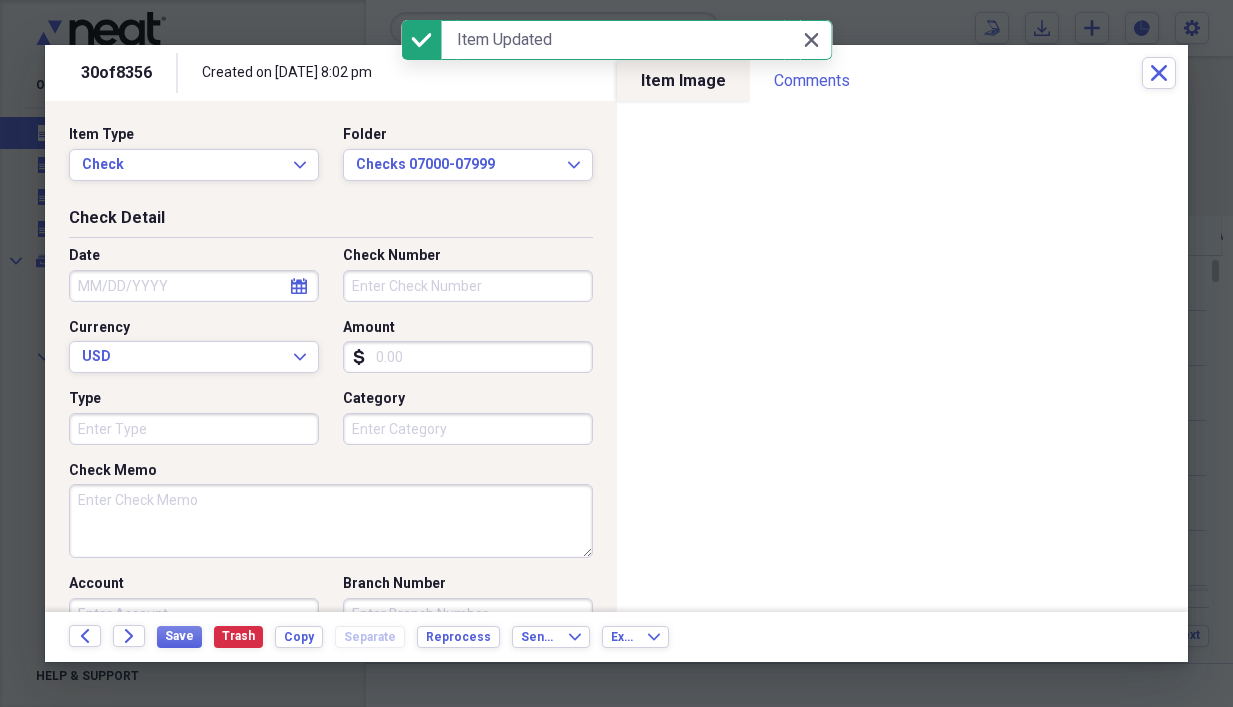 click on "Amount" at bounding box center [468, 357] 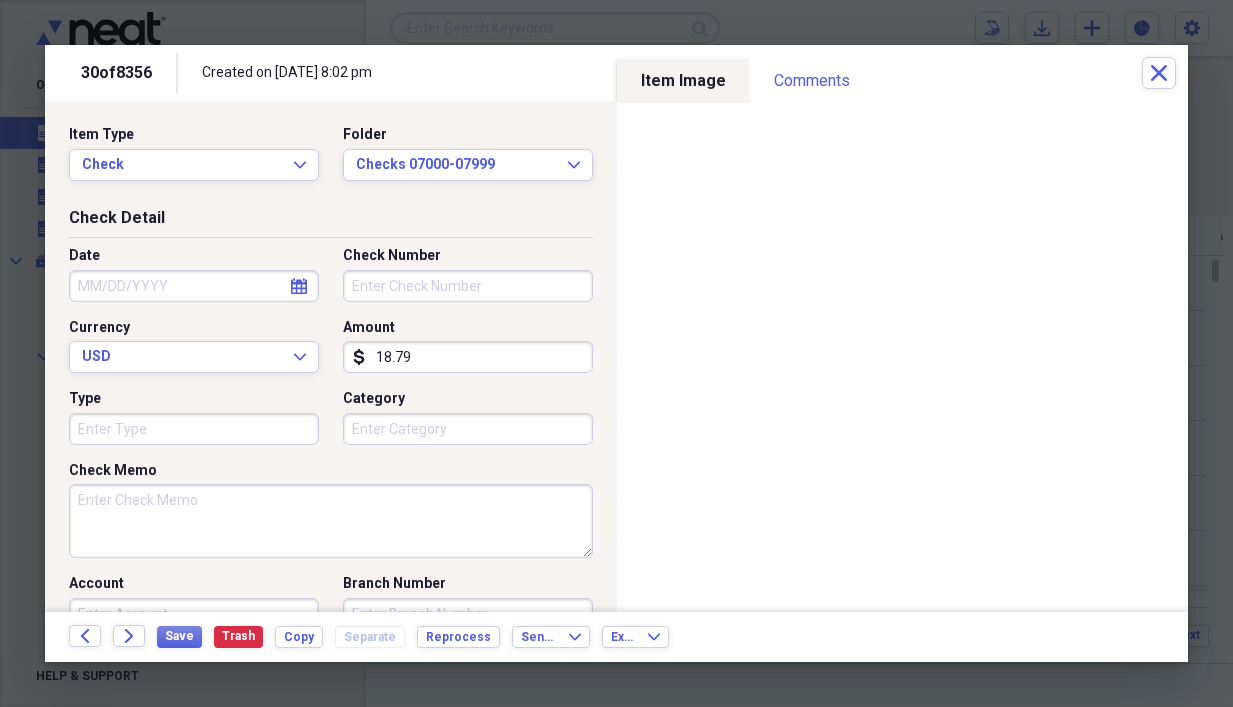 click on "Check Number" at bounding box center (468, 286) 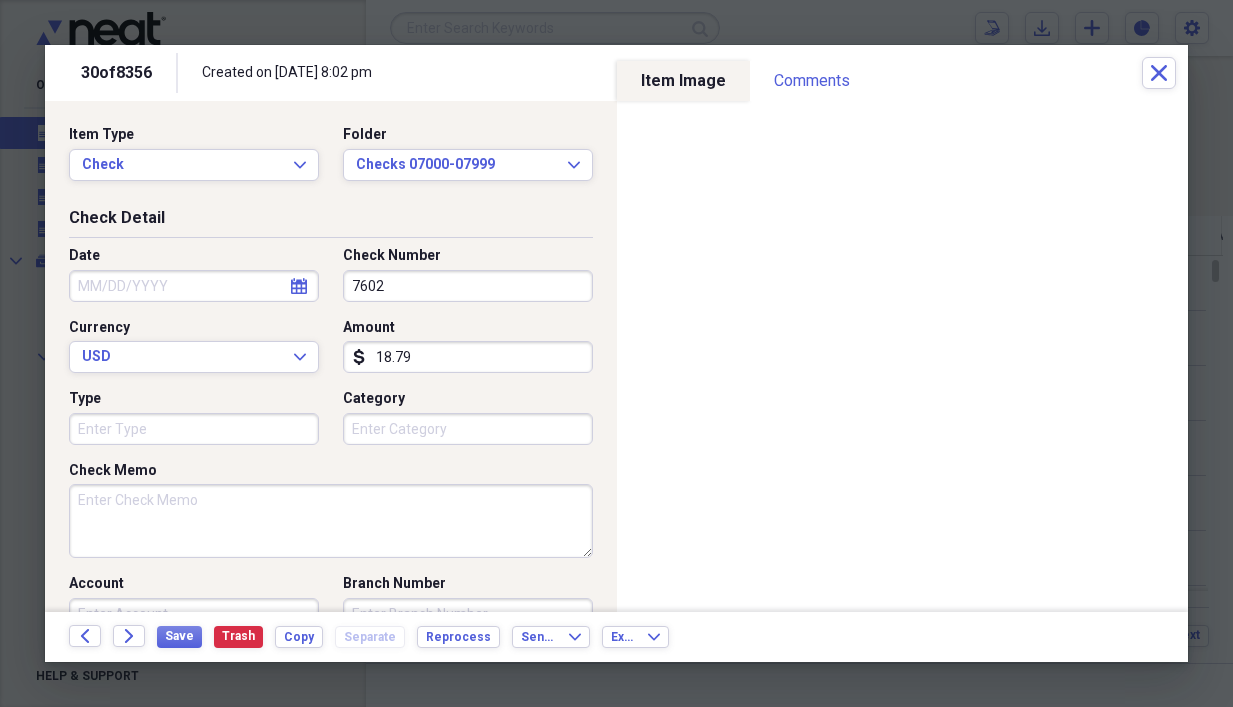click on "Date" at bounding box center (194, 286) 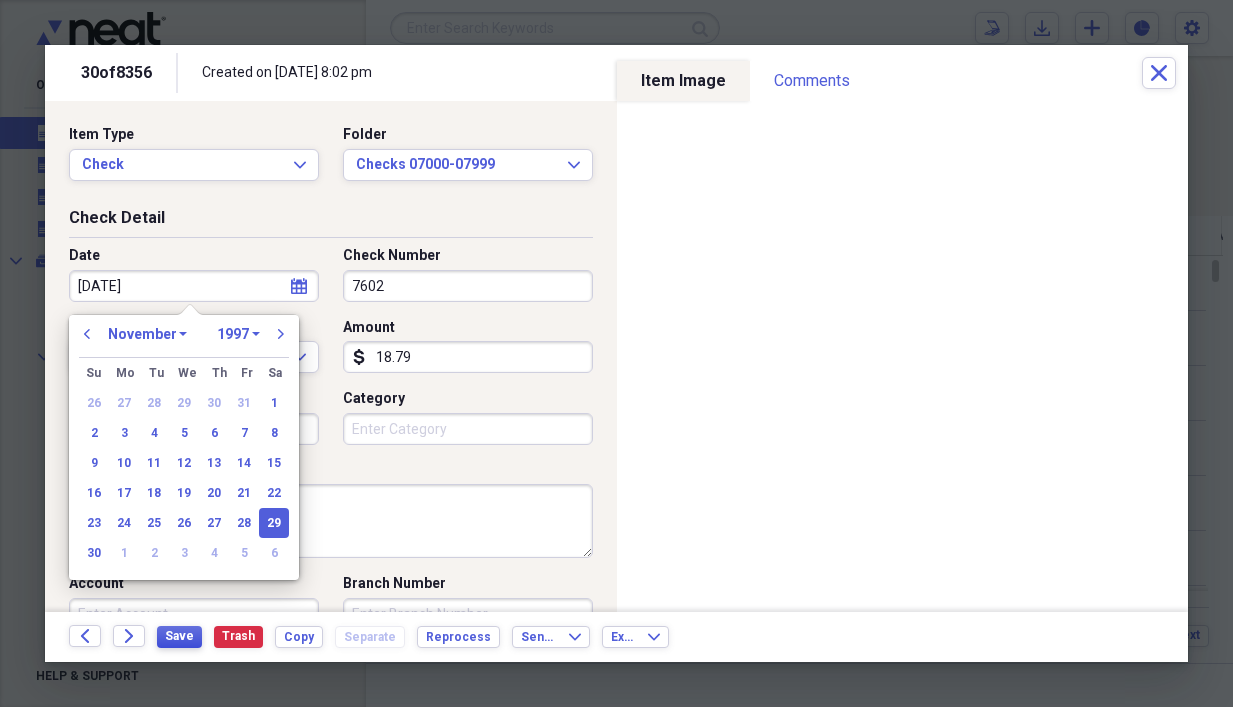 click on "Save" at bounding box center [179, 636] 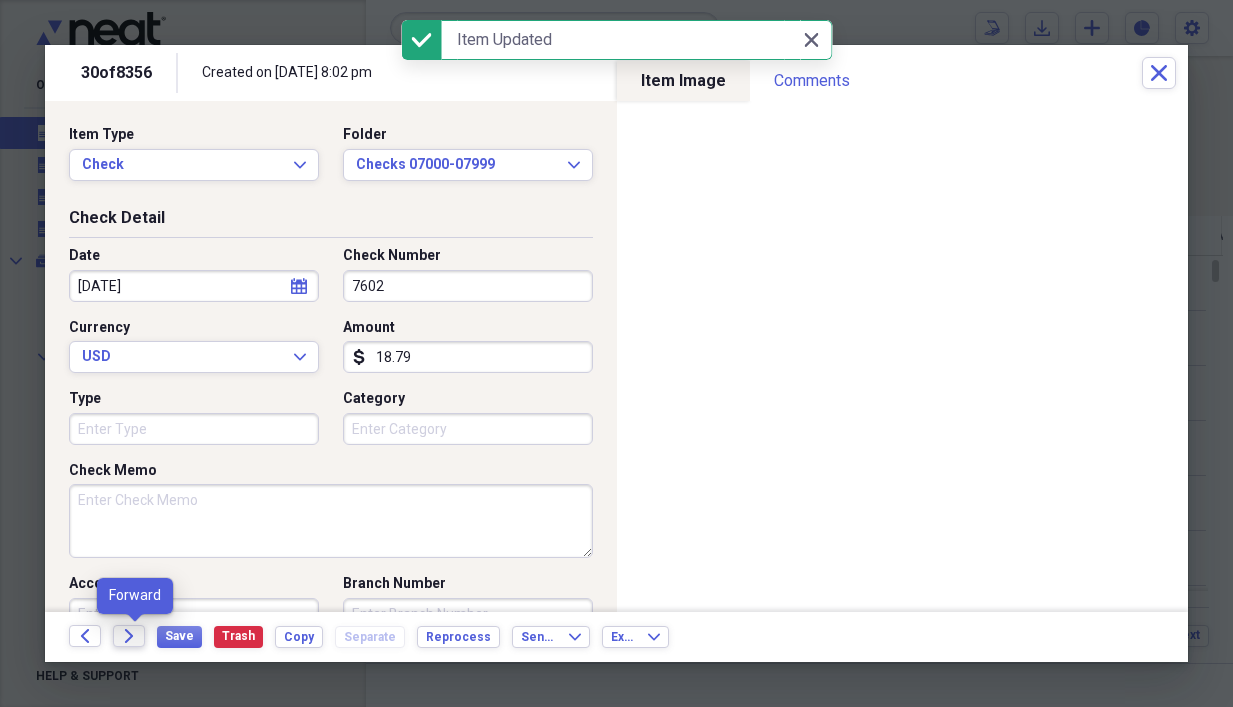 click on "Forward" 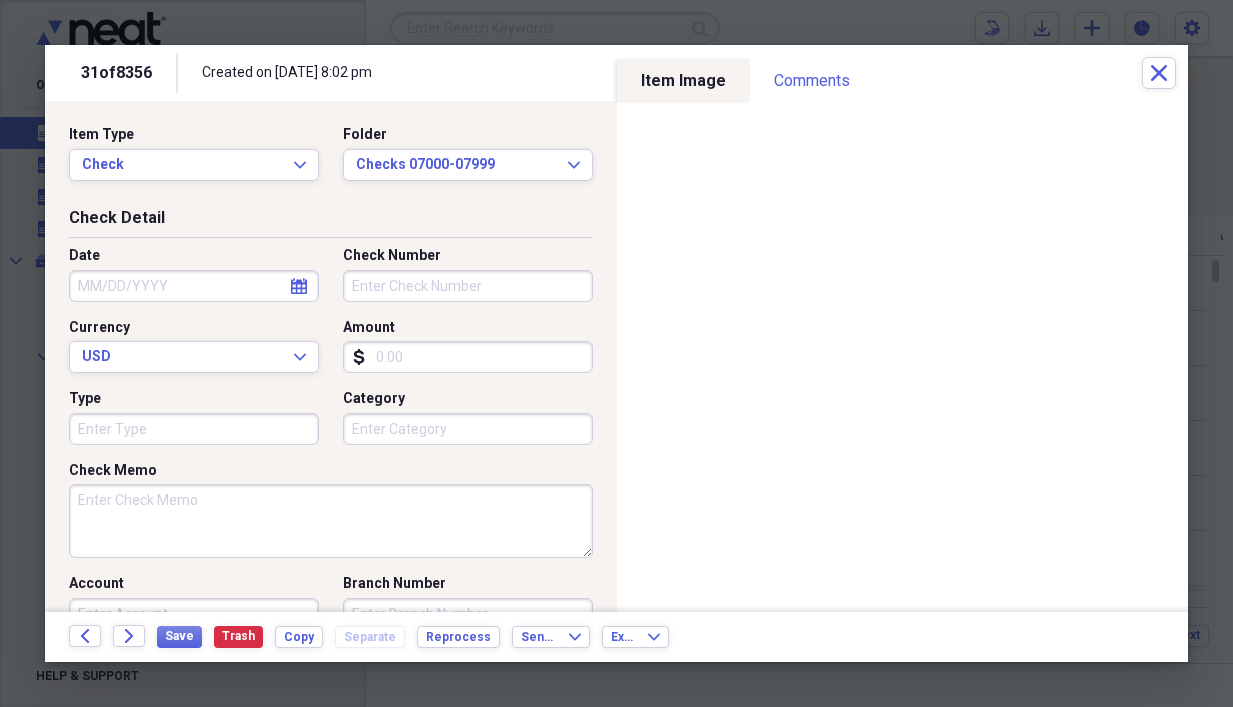 click on "Amount" at bounding box center (468, 357) 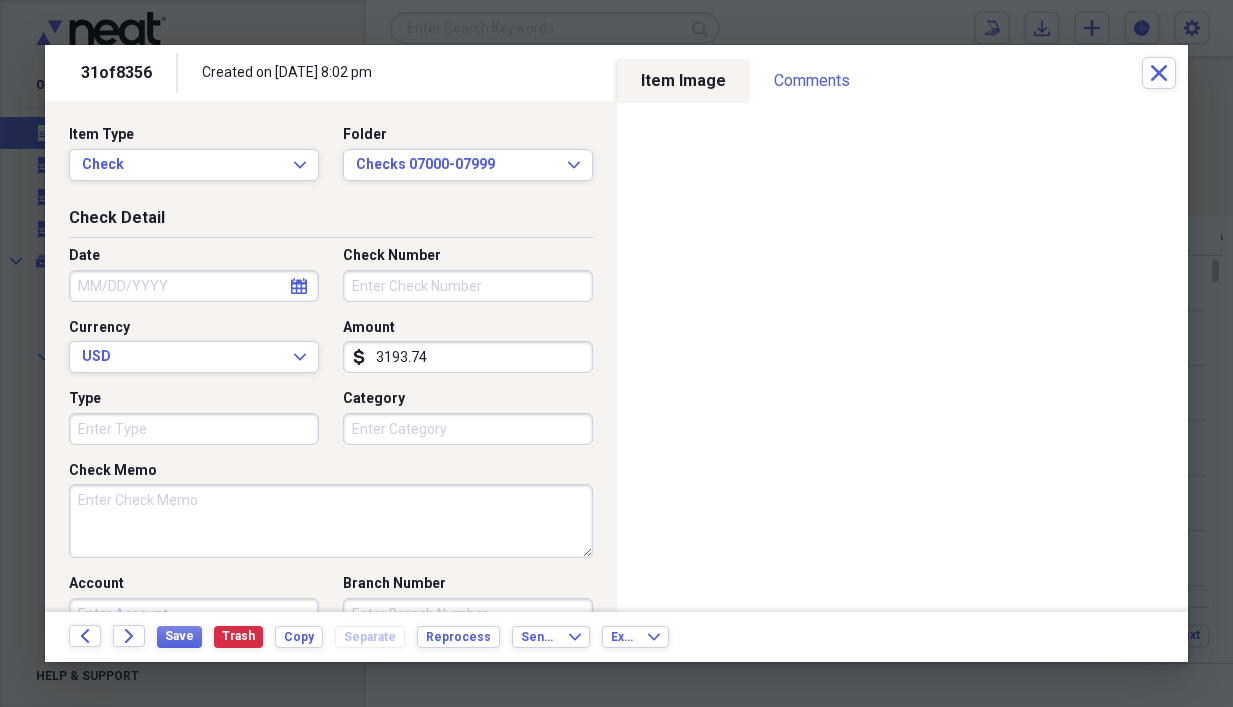 click on "Check Number" at bounding box center [468, 286] 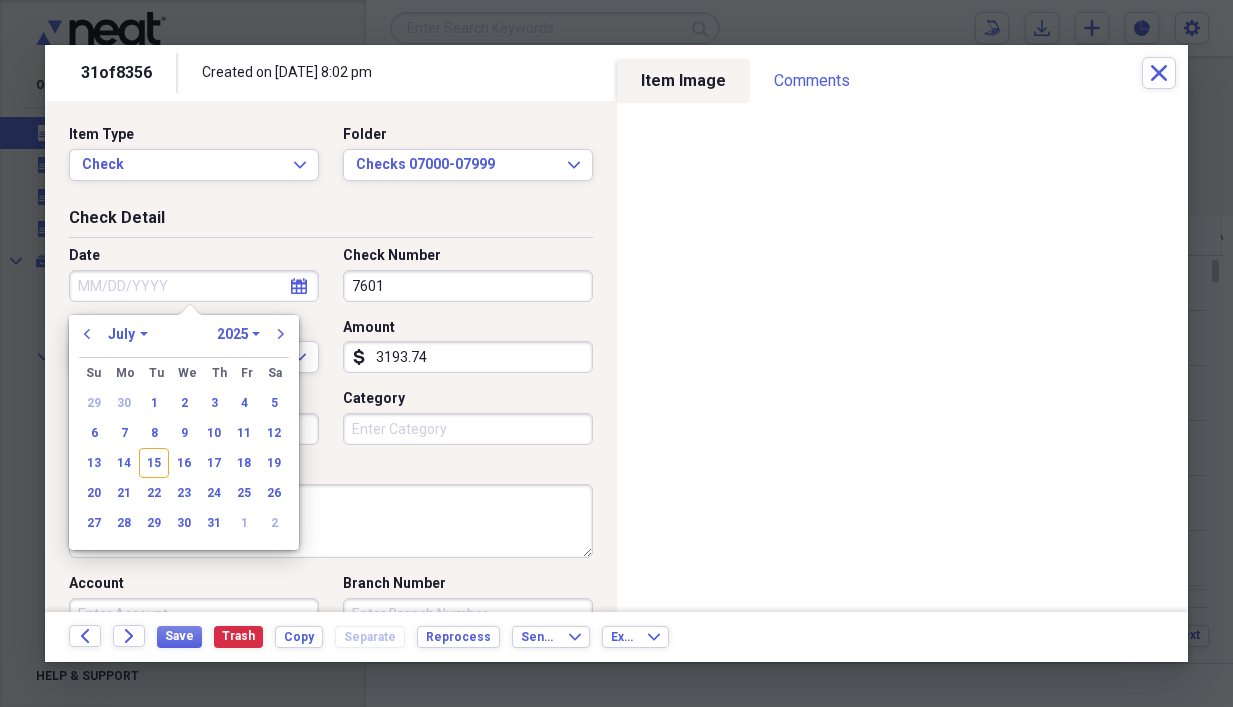 click on "Date" at bounding box center (194, 286) 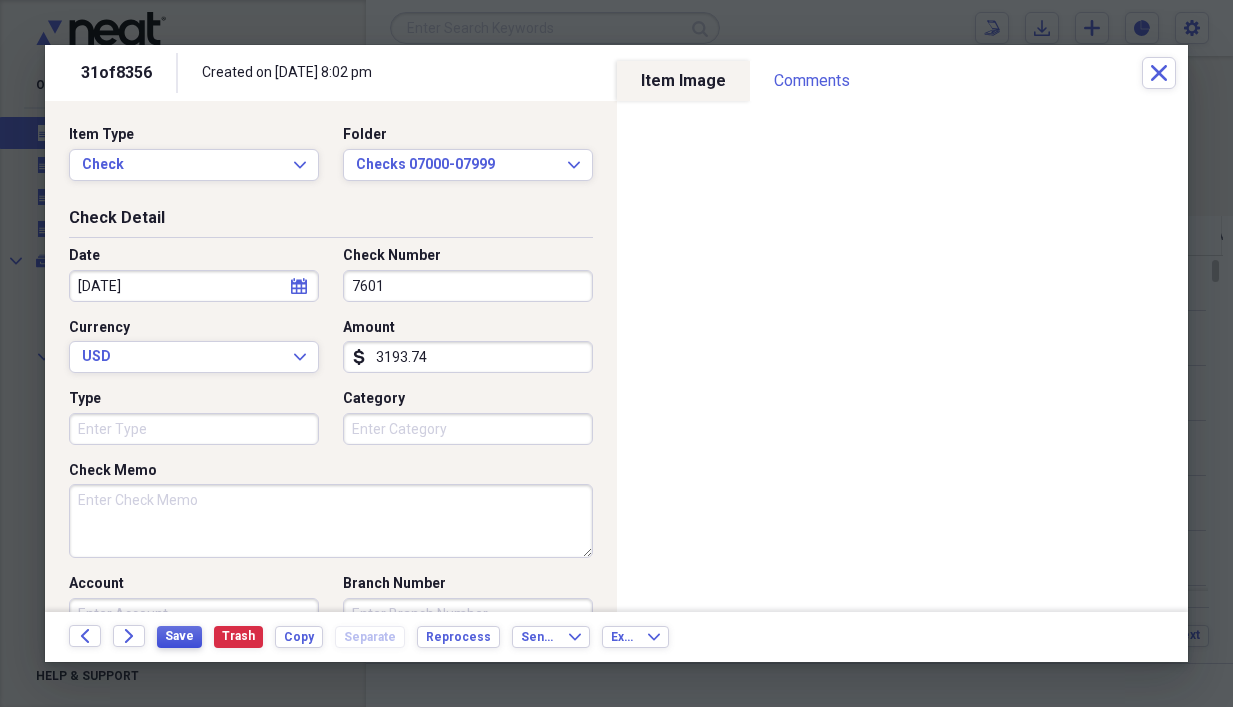click on "Save" at bounding box center [179, 637] 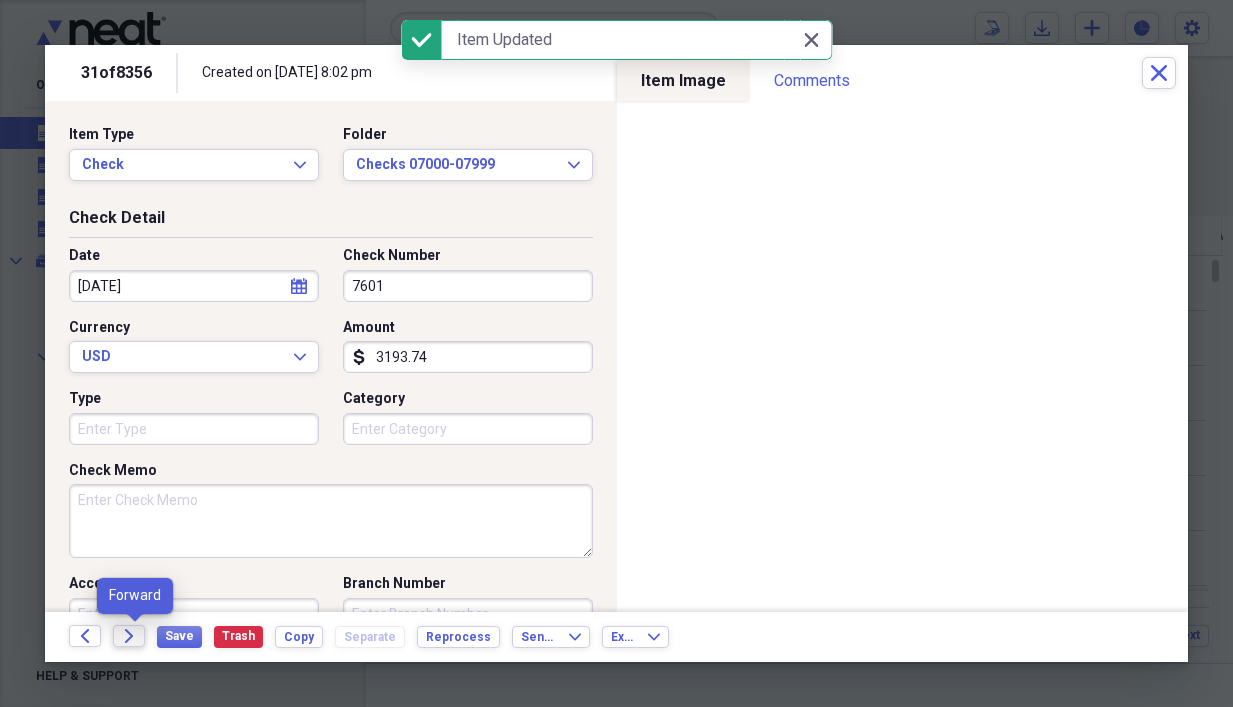 click 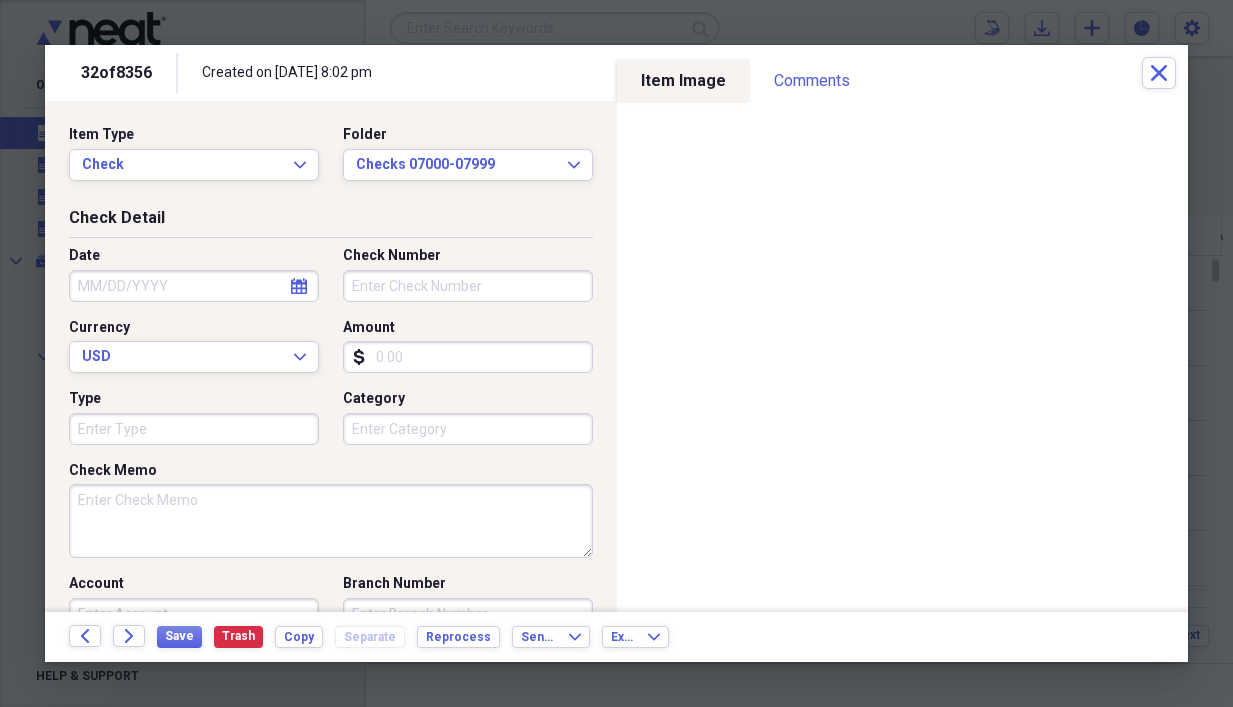 click on "Amount" at bounding box center (468, 357) 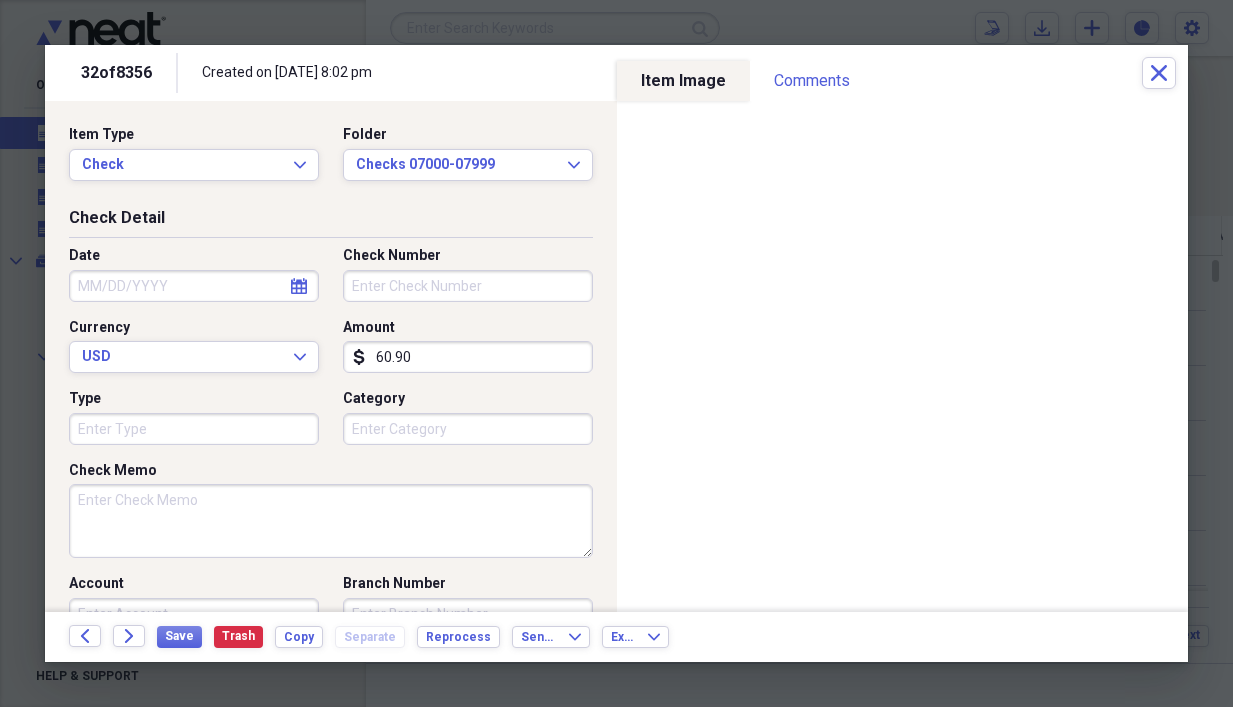 click on "Check Number" at bounding box center (468, 286) 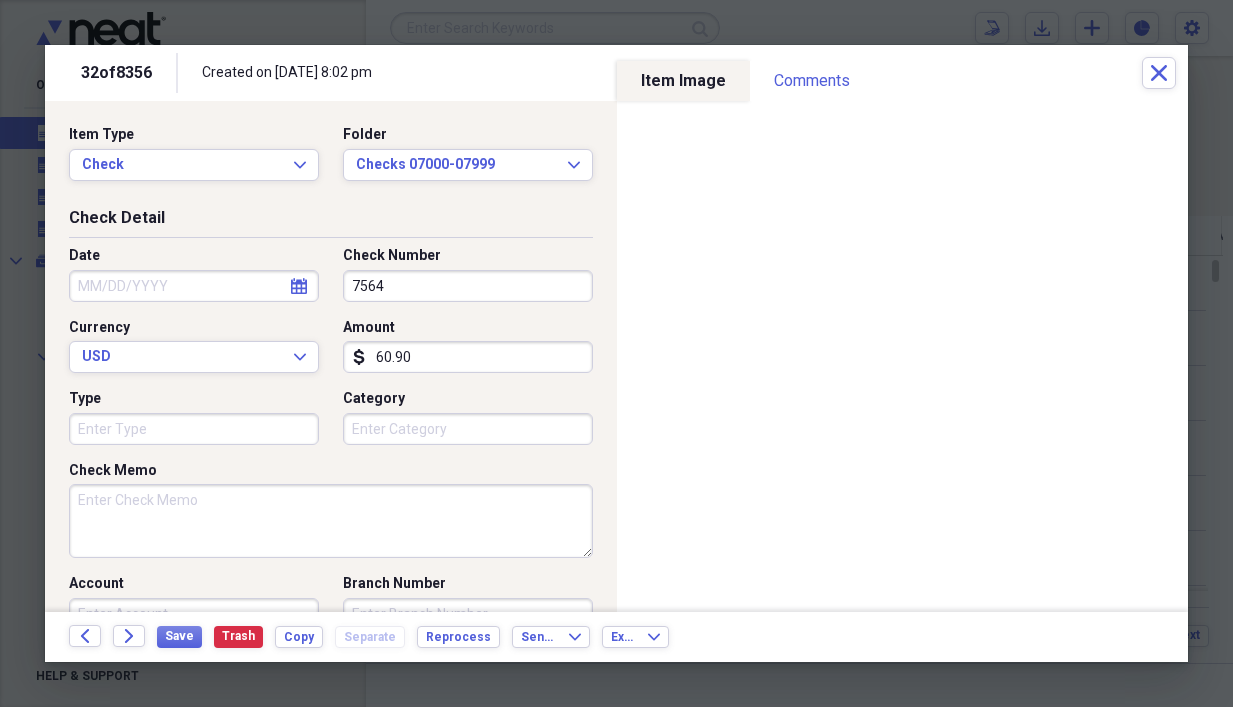 click on "Date" at bounding box center (194, 286) 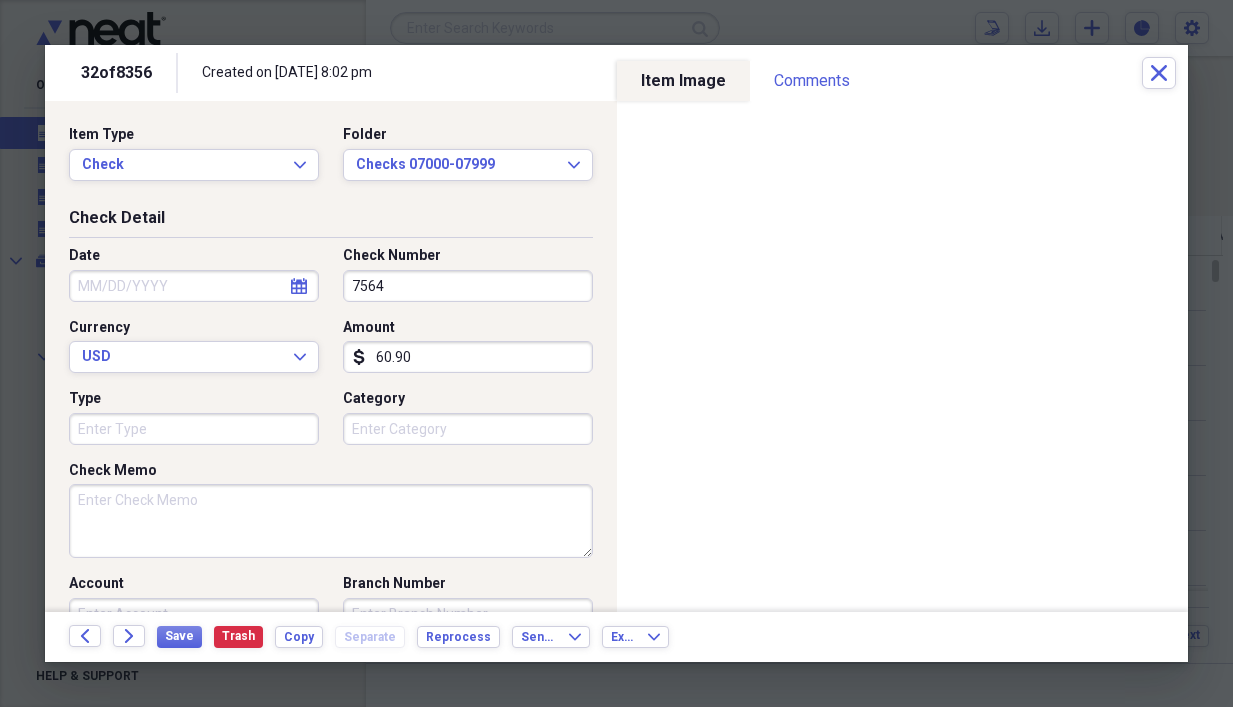 click on "Date" at bounding box center [194, 256] 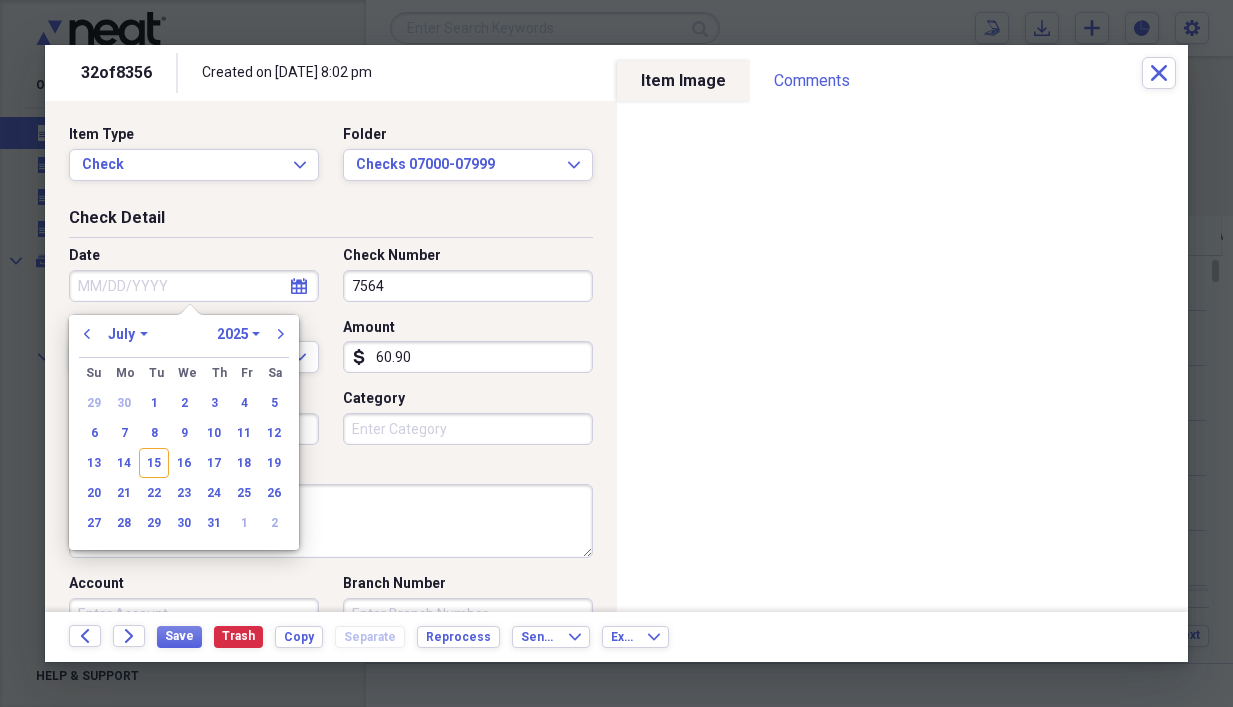 click on "Date" at bounding box center [194, 286] 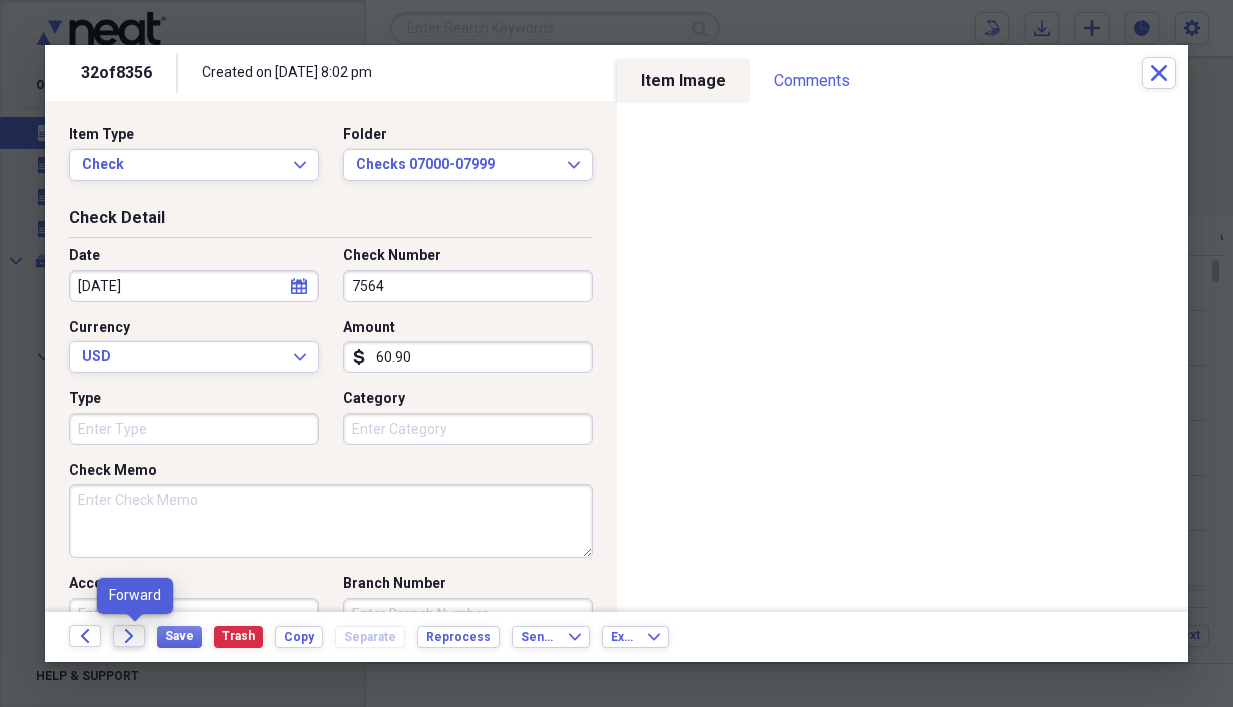 click on "Forward" at bounding box center (129, 636) 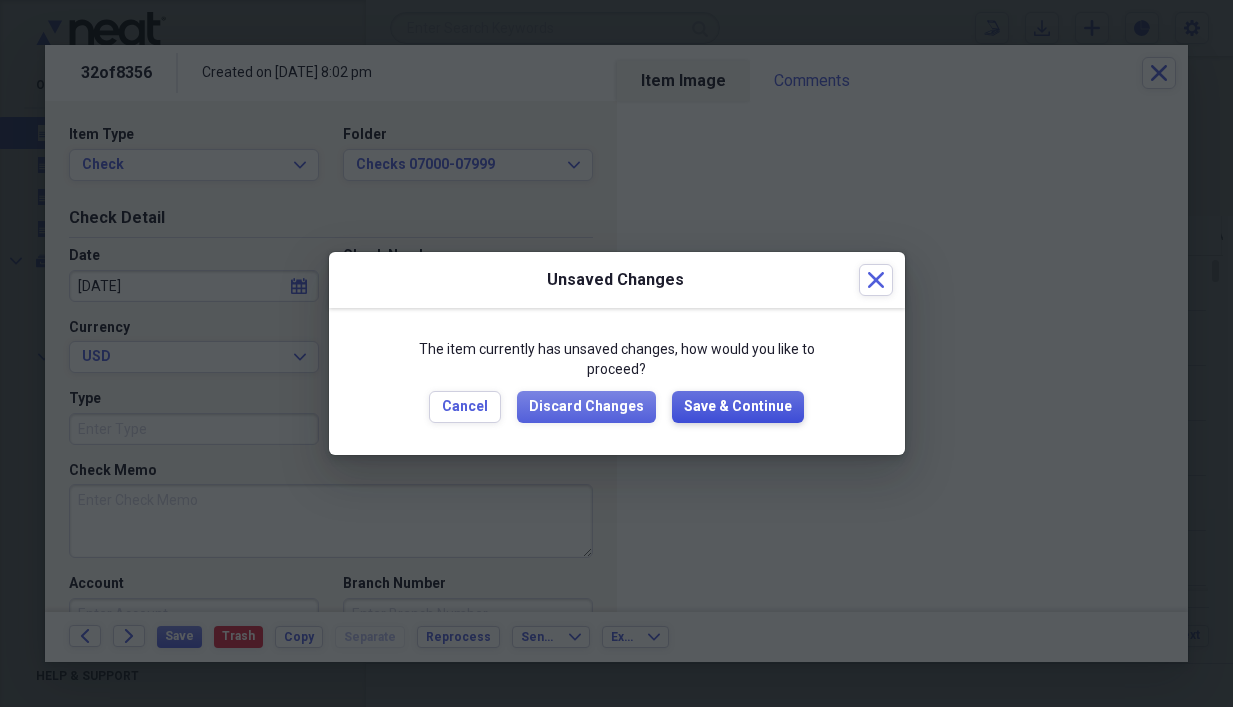 click on "Save & Continue" at bounding box center (738, 407) 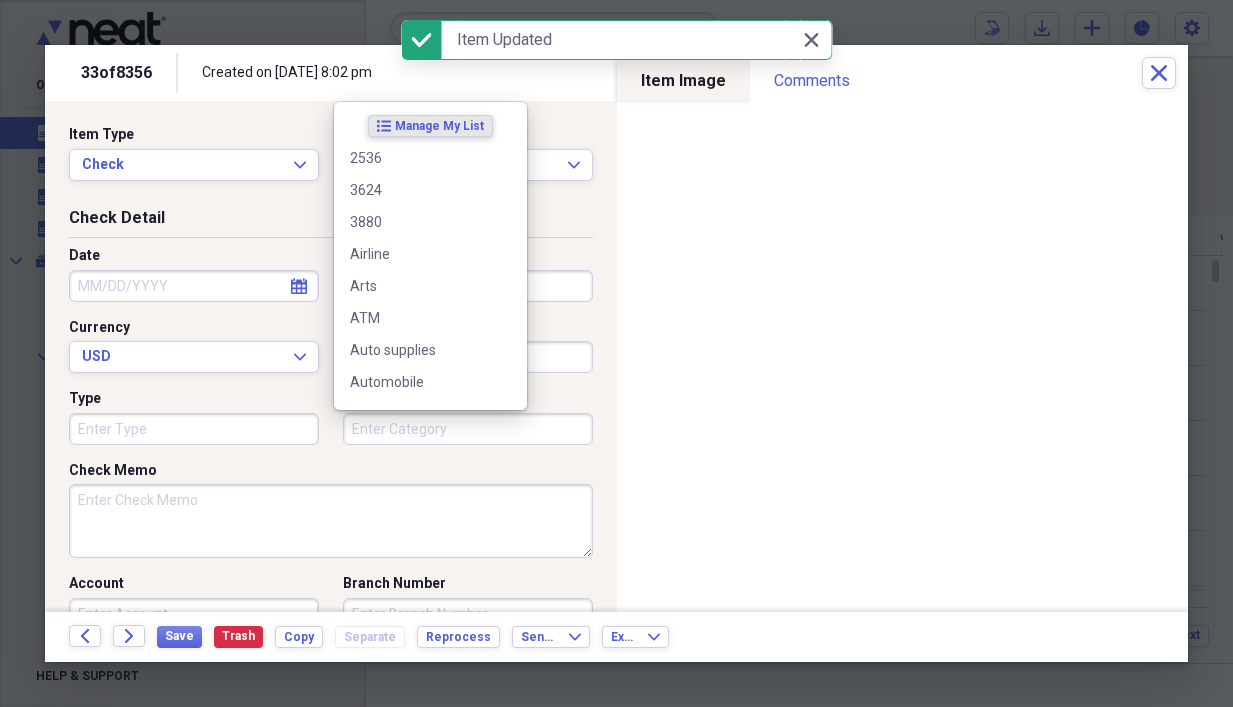 click on "Category" at bounding box center [468, 429] 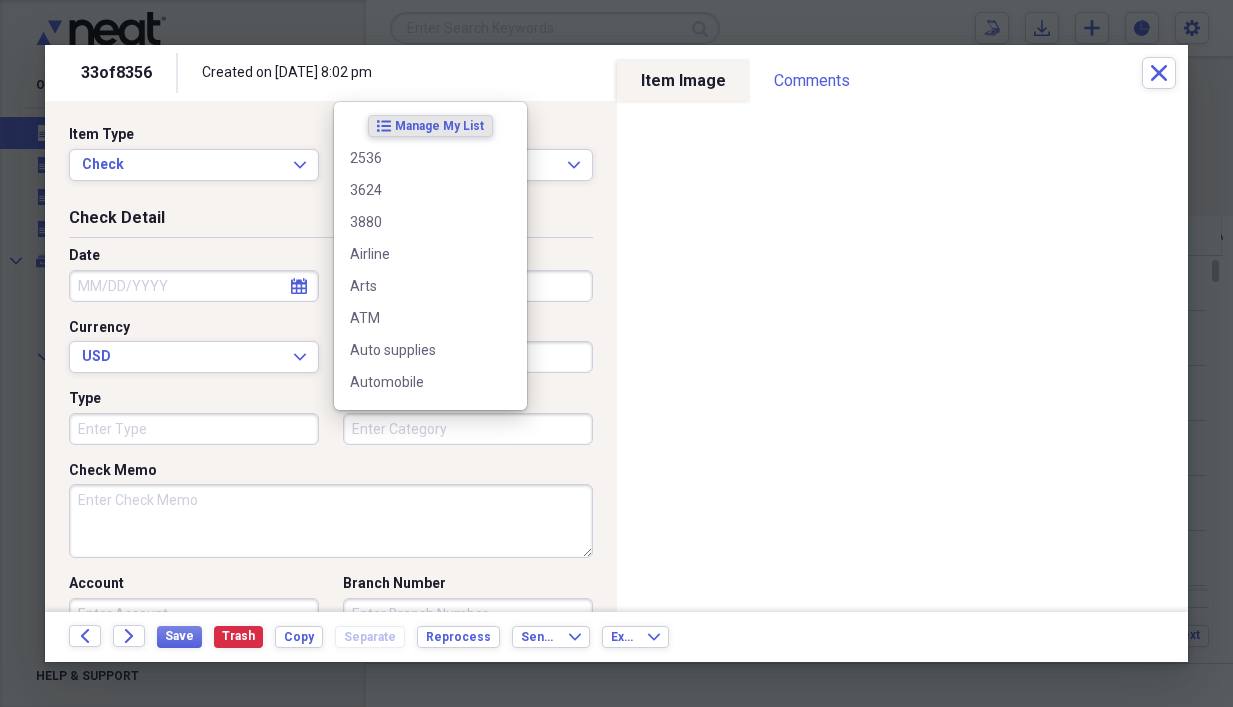 click on "Amount" at bounding box center (468, 357) 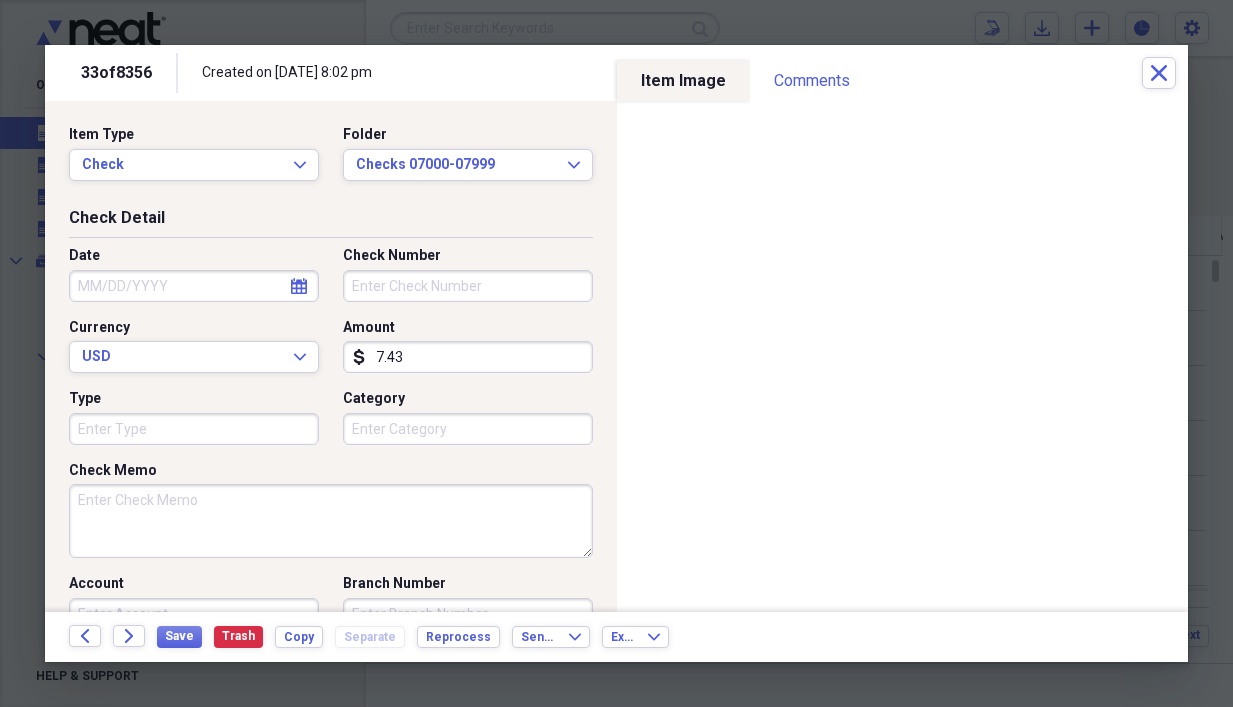 click on "Check Number" at bounding box center (468, 286) 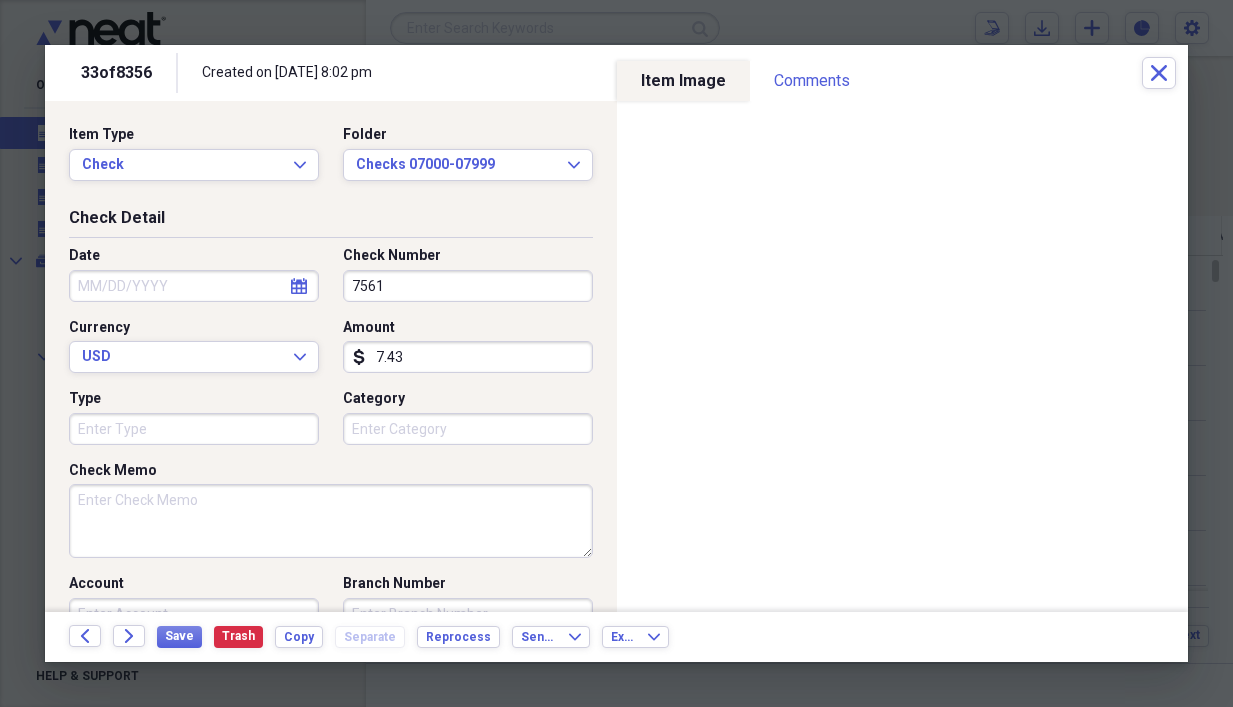 click on "Date" at bounding box center [194, 286] 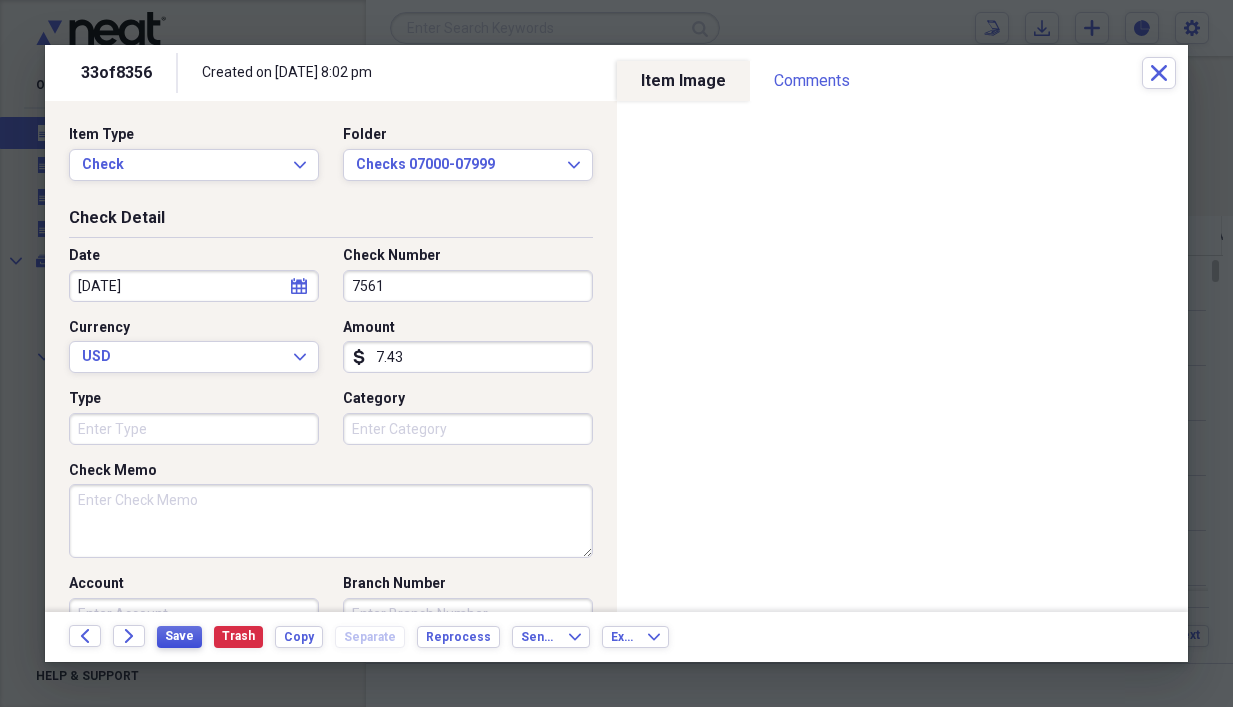 click on "Save" at bounding box center [179, 636] 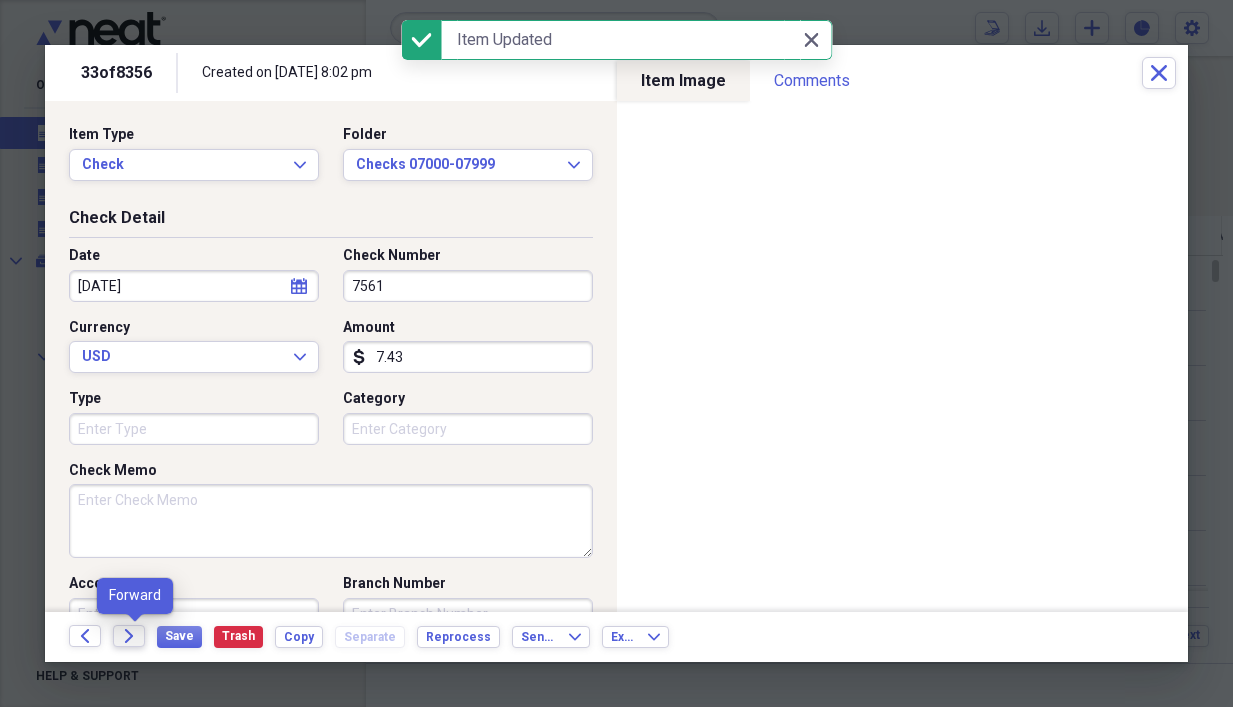 click on "Forward" at bounding box center [129, 636] 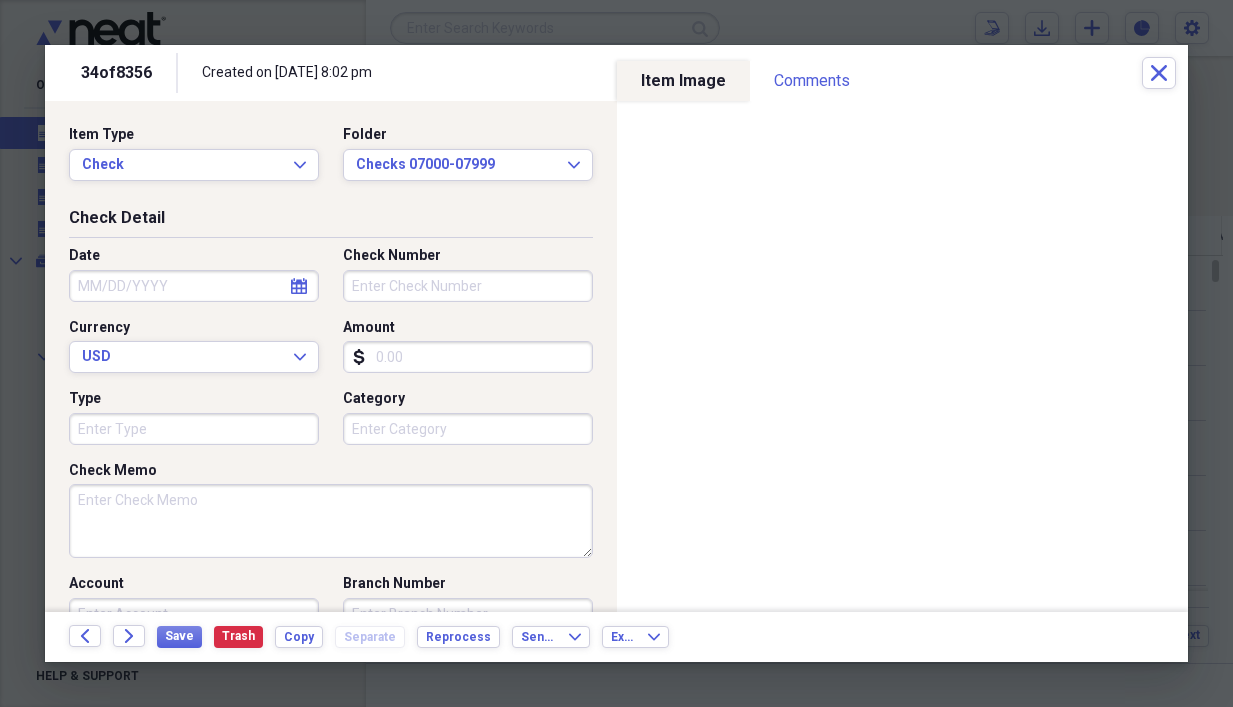 click on "Amount" at bounding box center (468, 357) 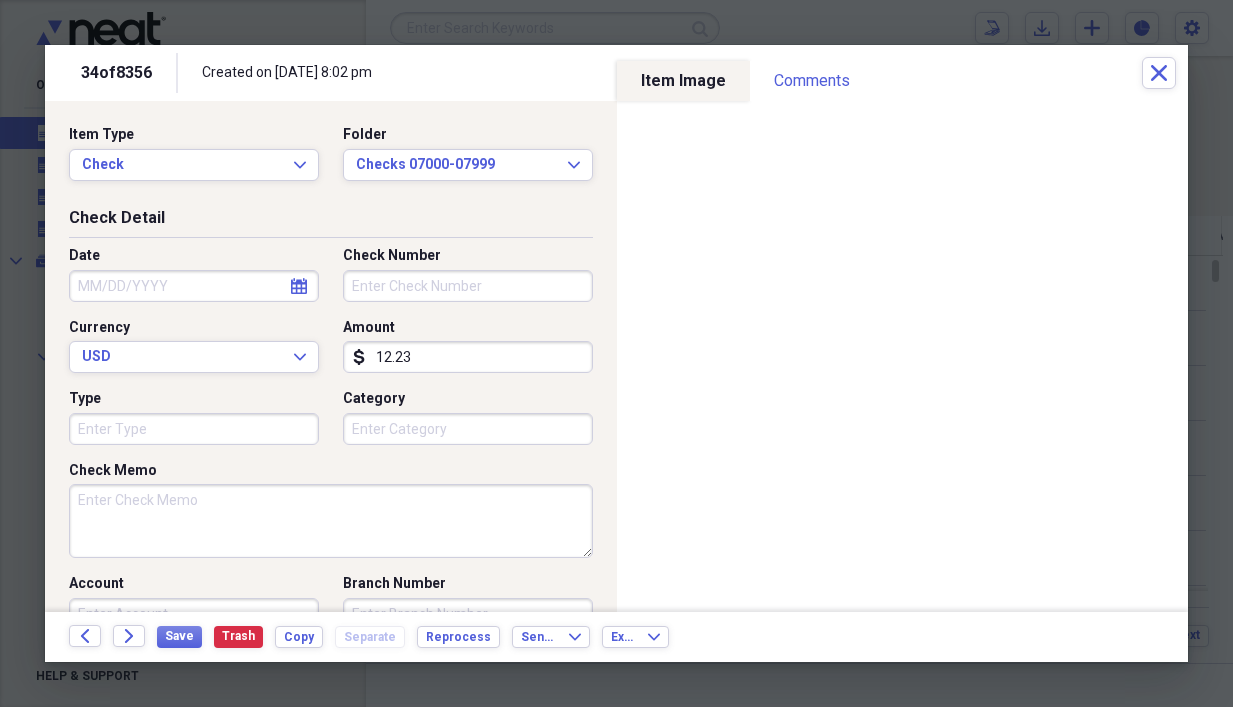 click on "Check Number" at bounding box center [468, 286] 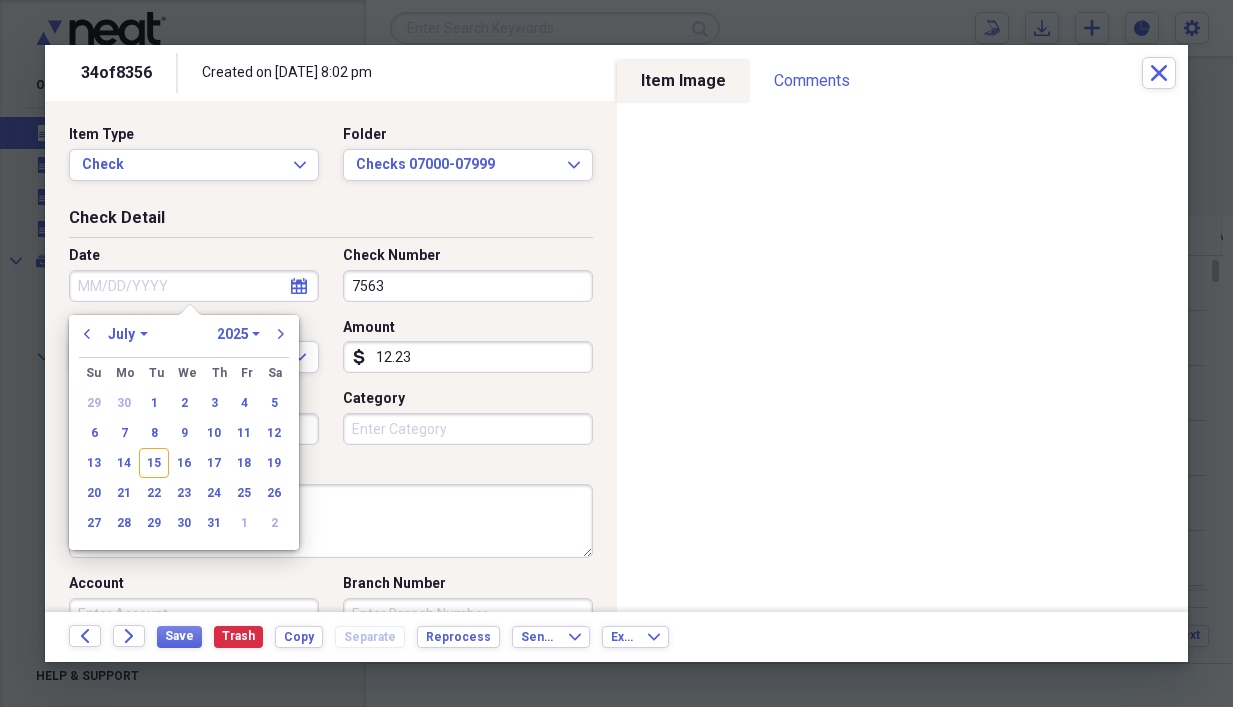 click on "Date" at bounding box center [194, 286] 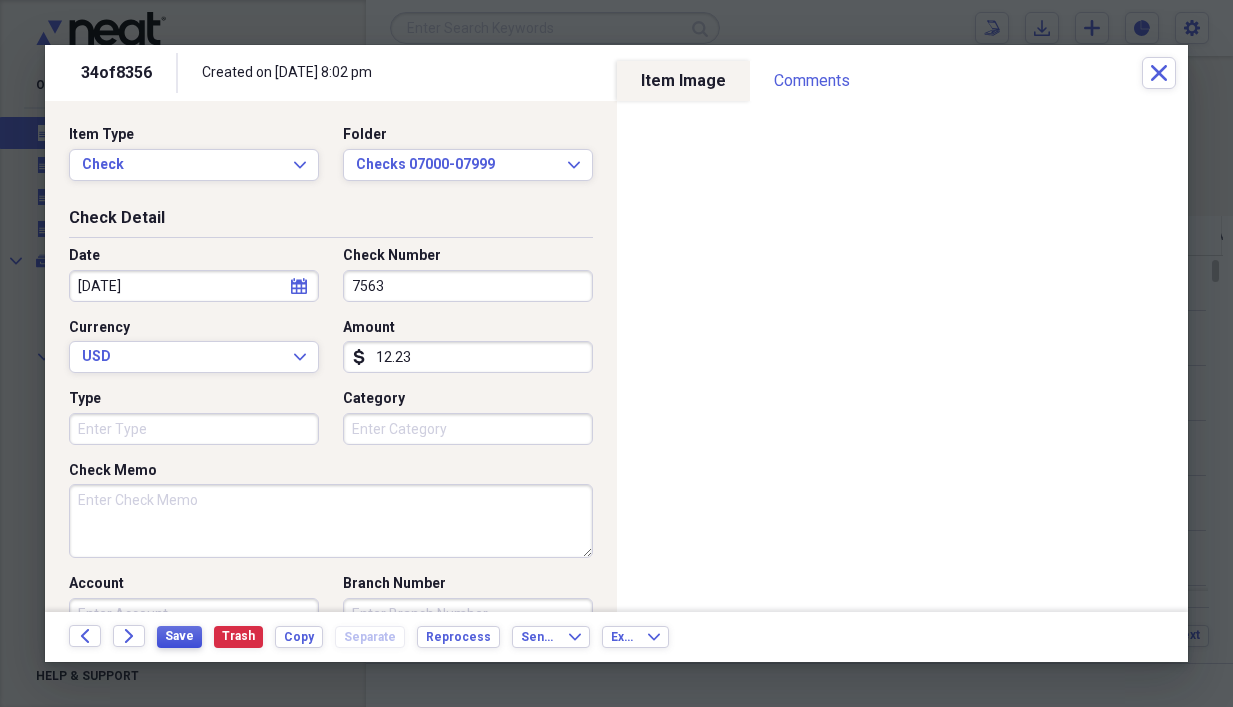 click on "Save" at bounding box center [179, 636] 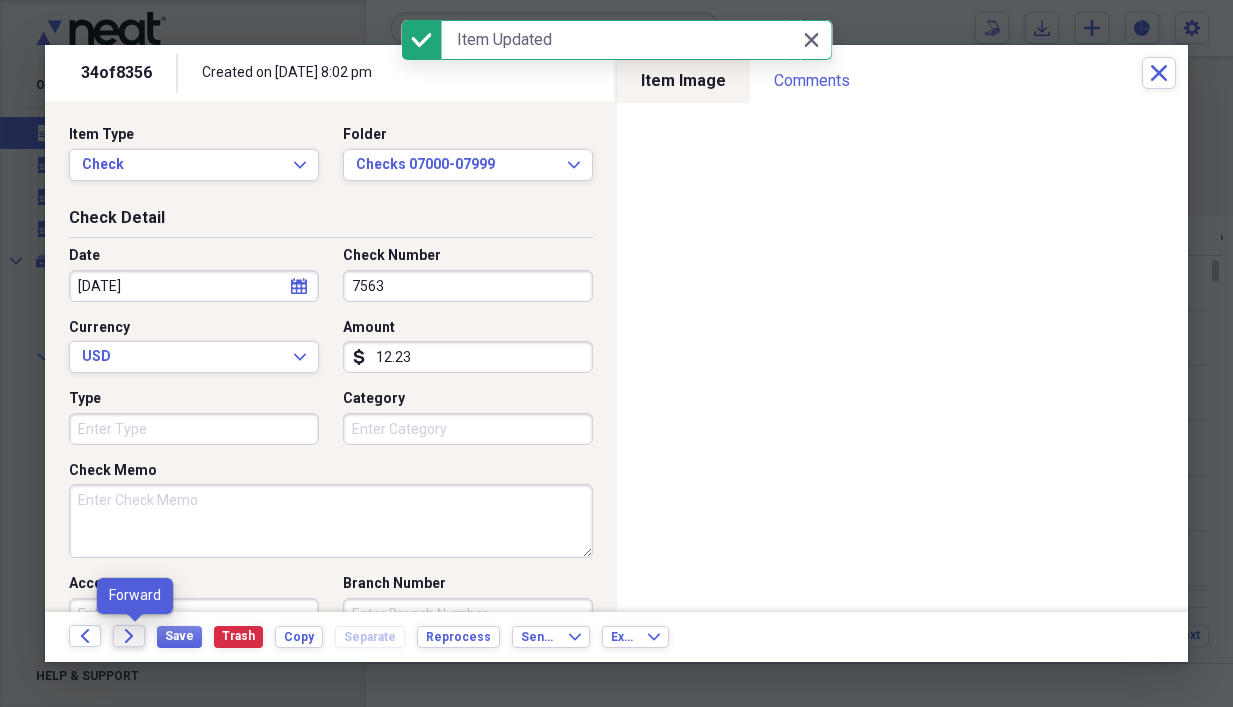 click on "Forward" 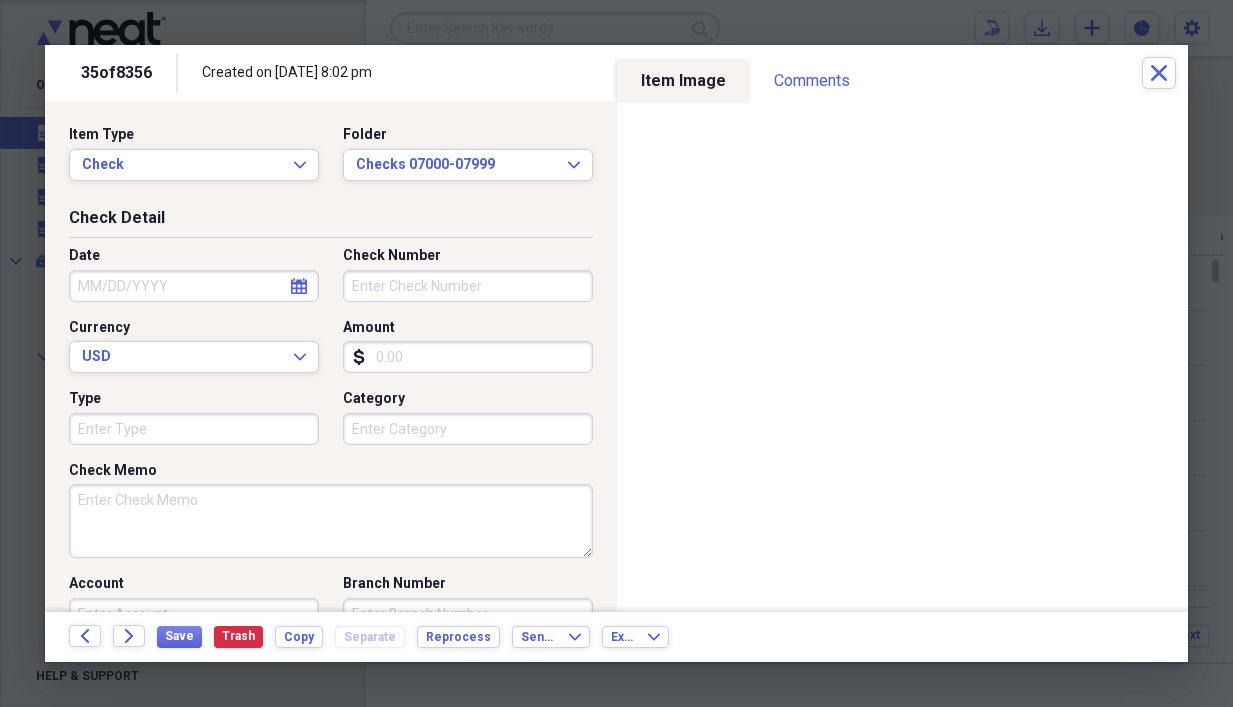 click on "Amount" at bounding box center [468, 357] 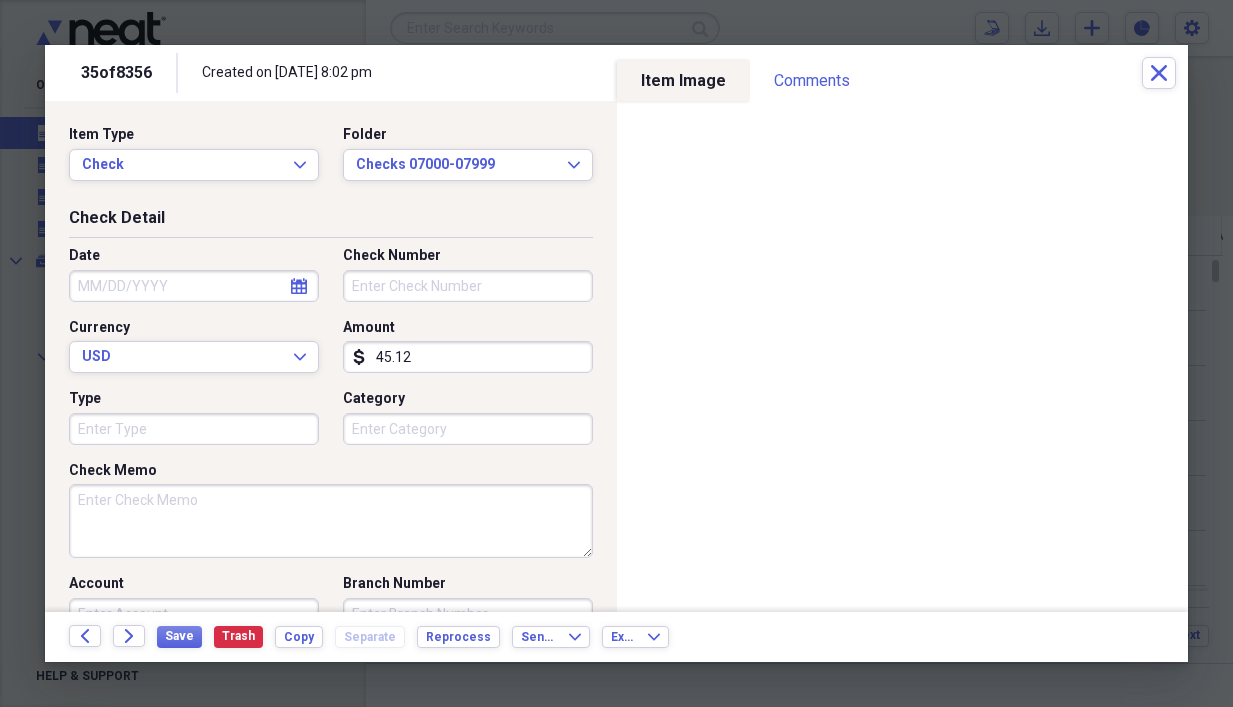 click on "Check Number" at bounding box center (468, 286) 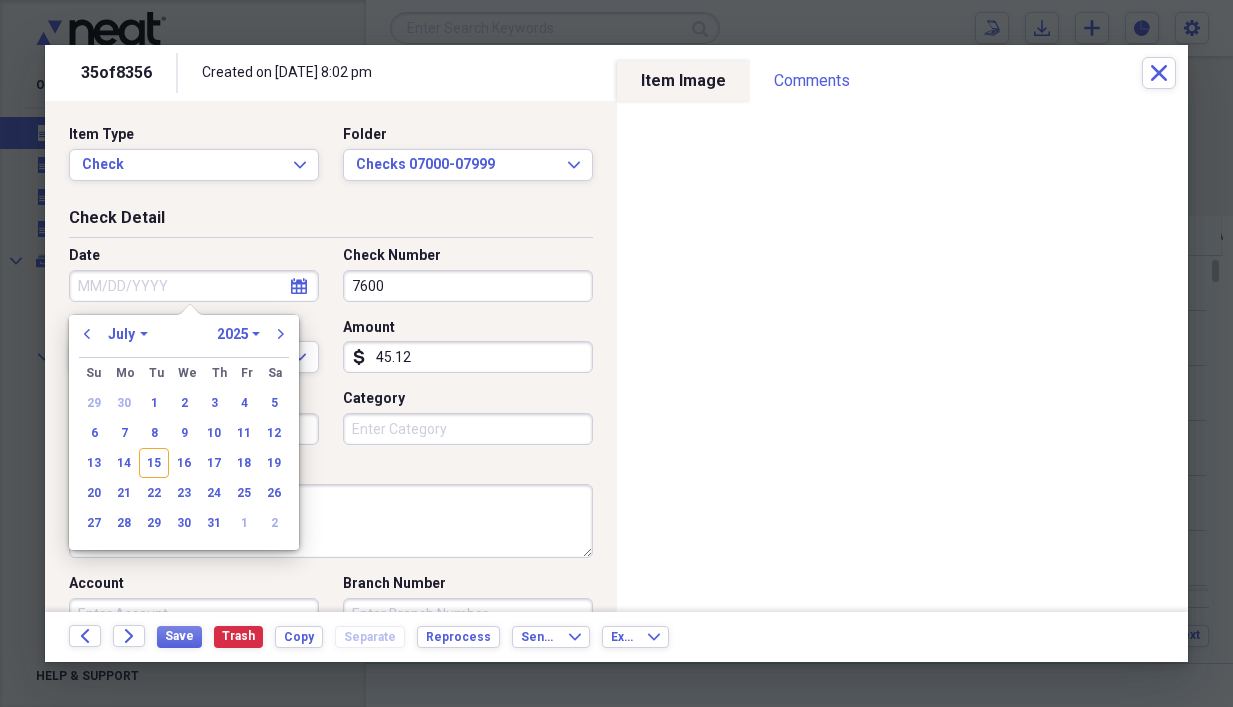 click on "Date" at bounding box center [194, 286] 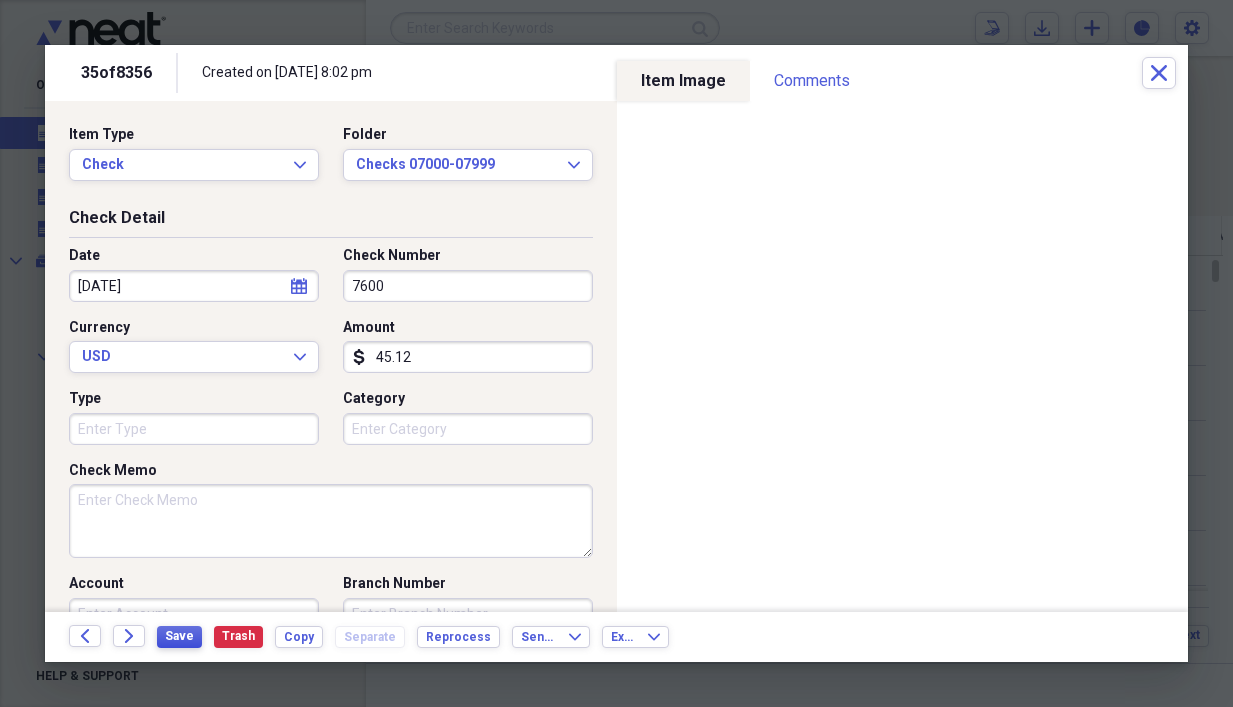 click on "Save" at bounding box center (179, 636) 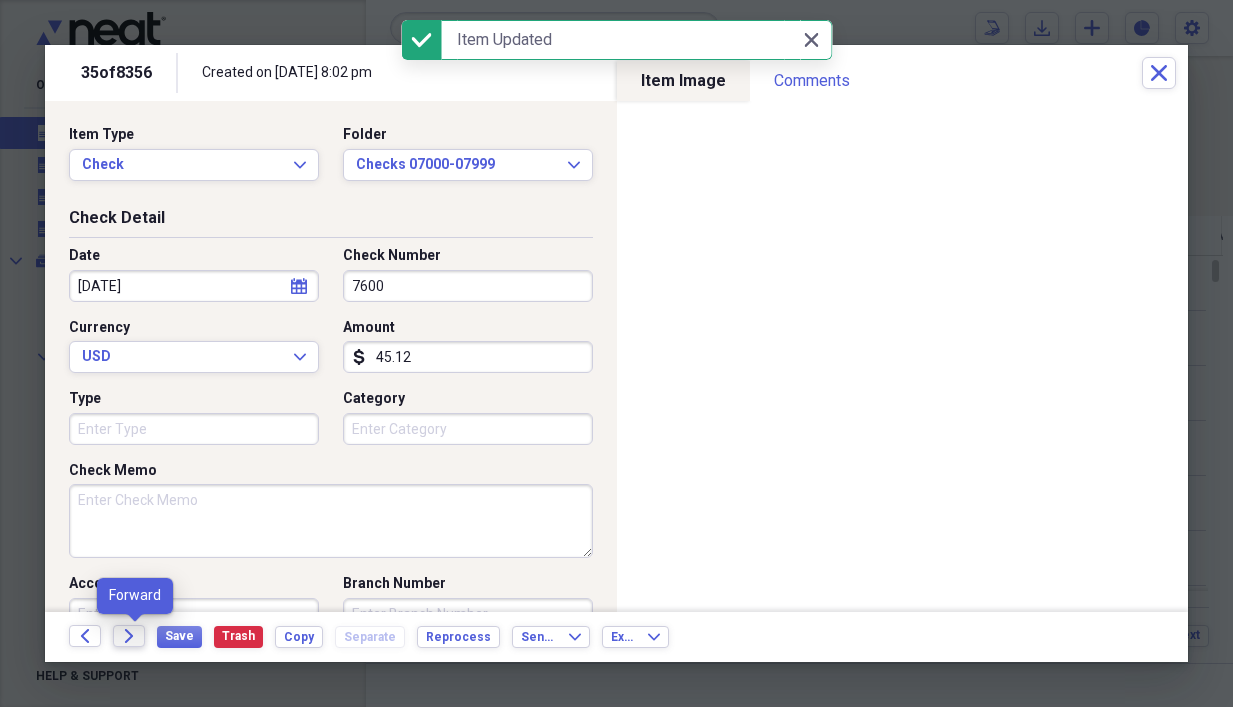click on "Forward" 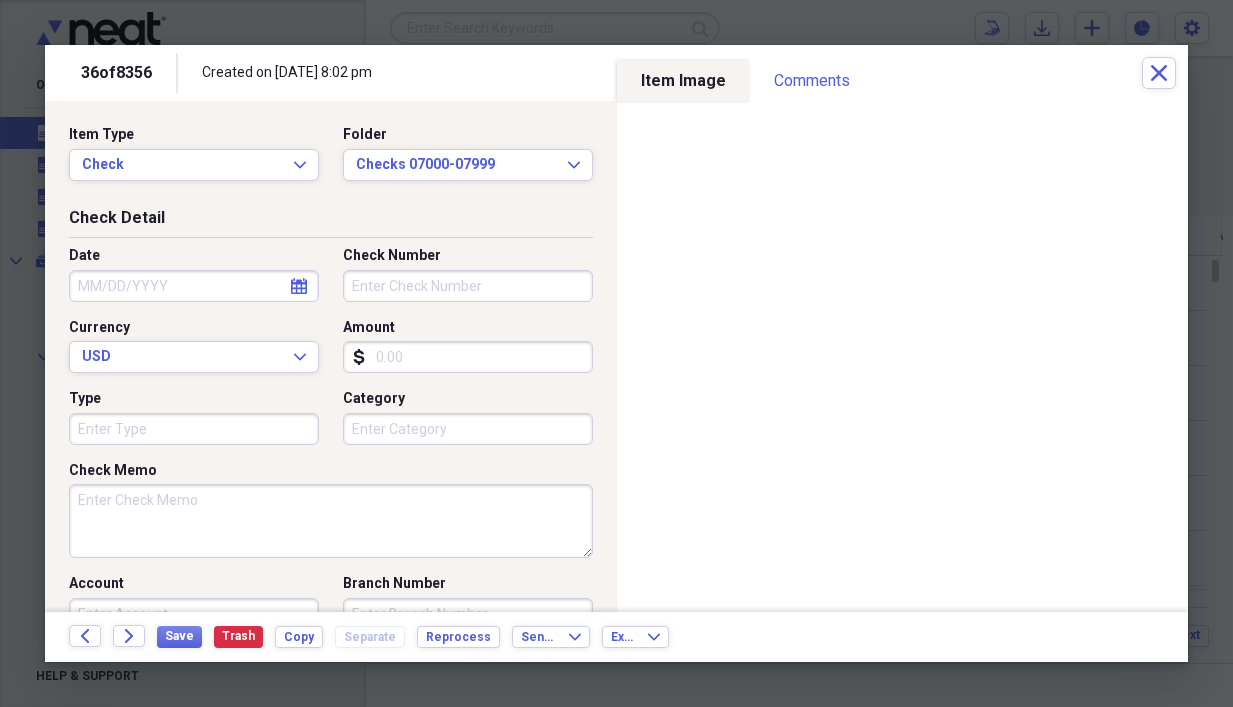 click on "Amount" at bounding box center (468, 357) 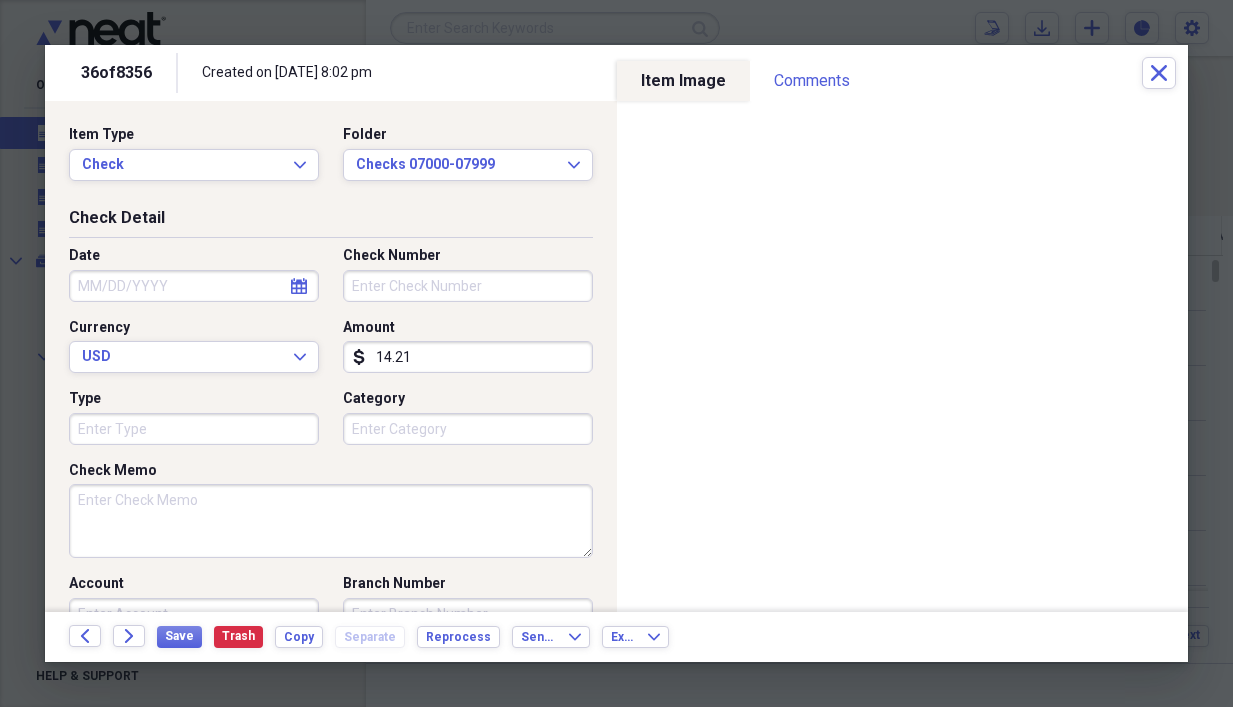click on "Check Number" at bounding box center (468, 286) 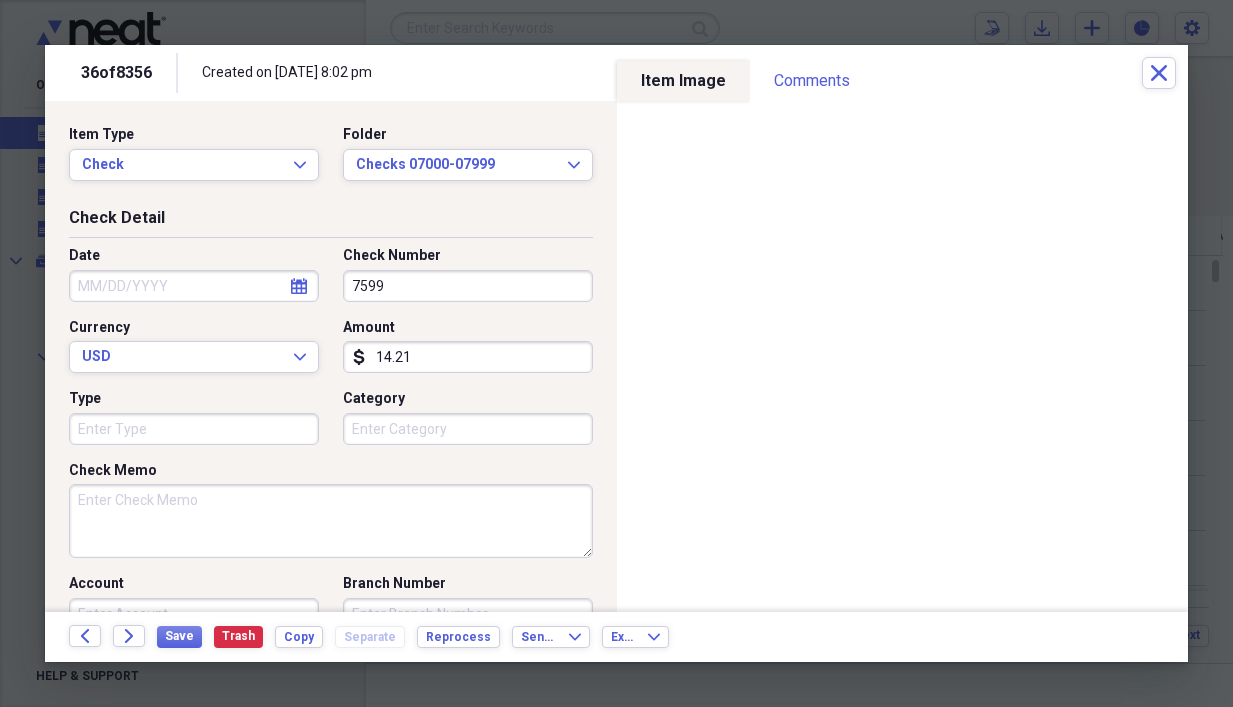 click on "Date" at bounding box center [194, 286] 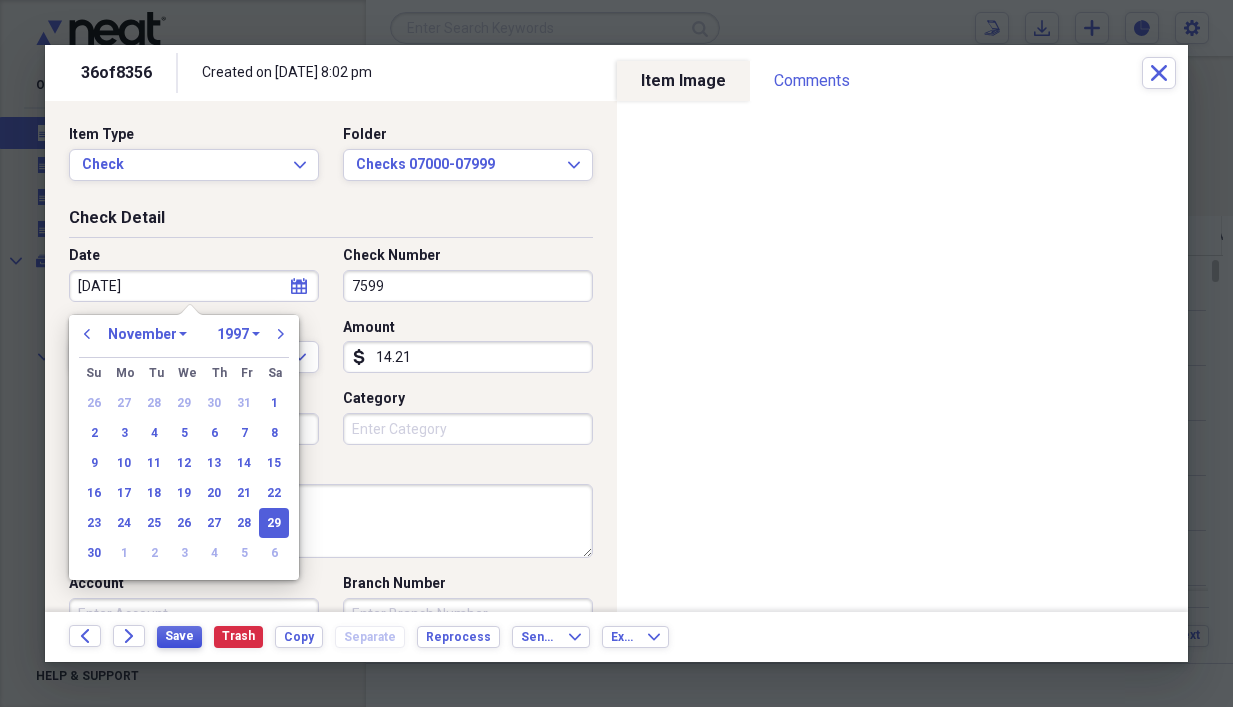 click on "Save" at bounding box center [179, 636] 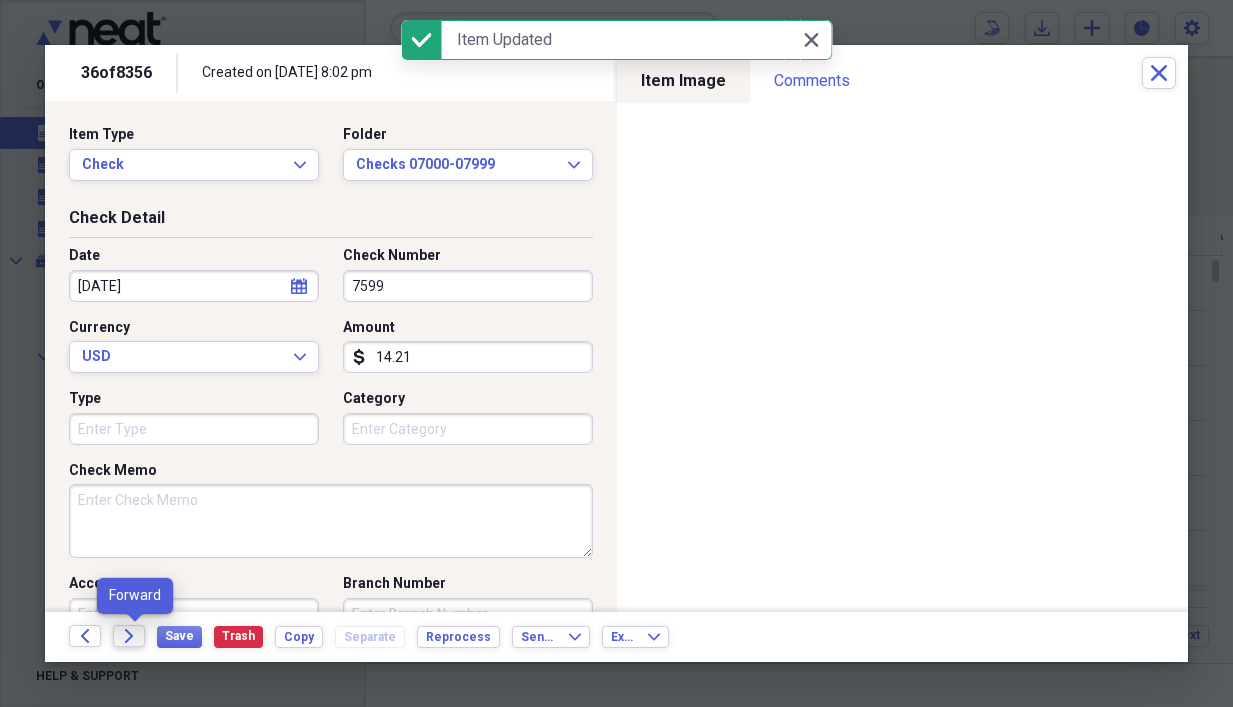 click 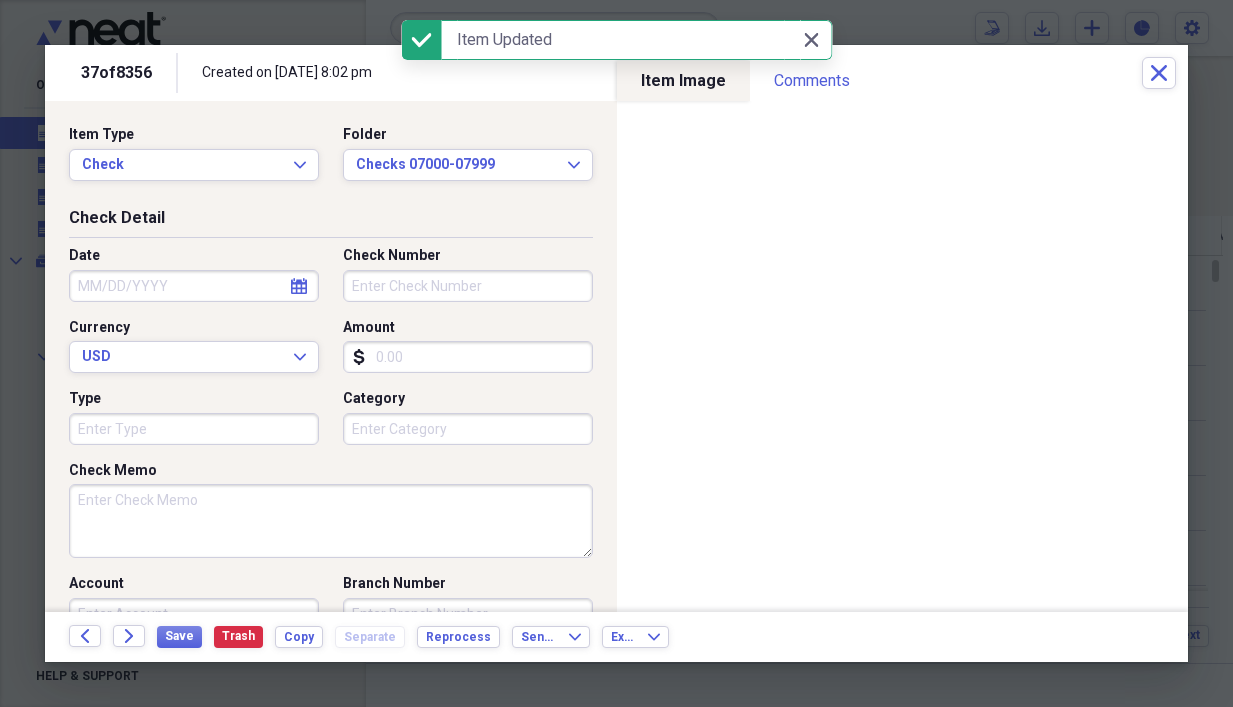 click on "Category" at bounding box center [468, 429] 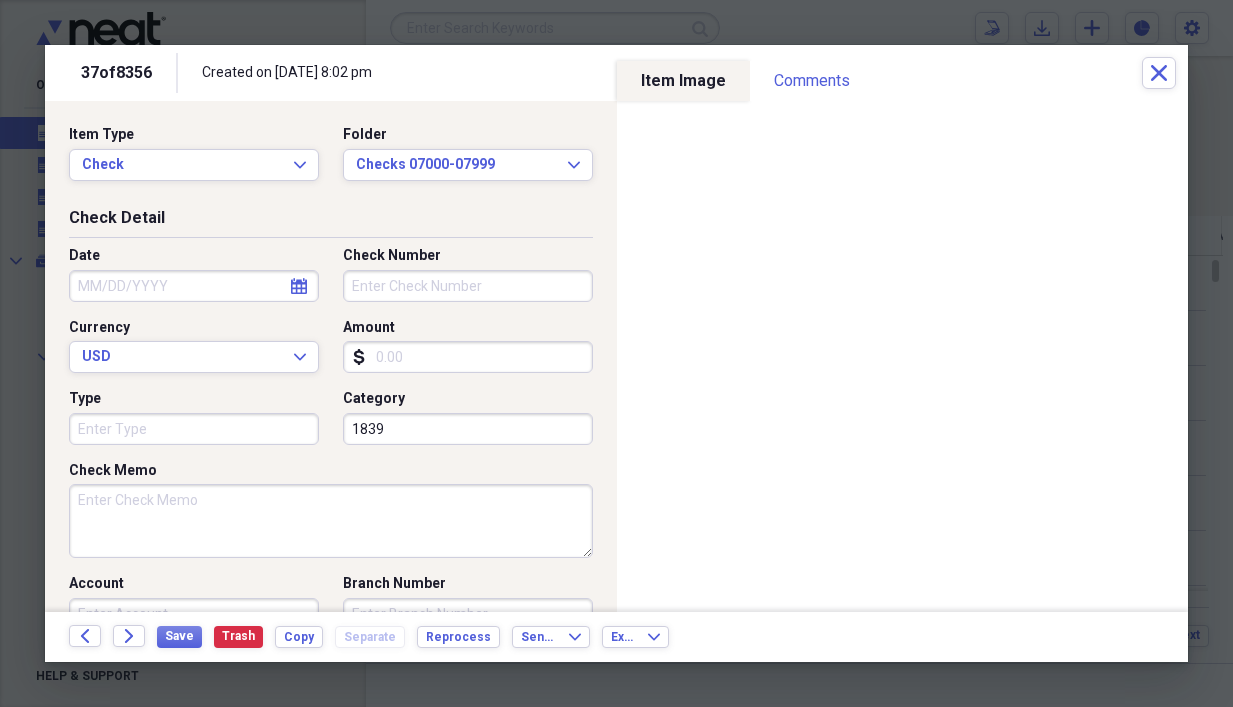 drag, startPoint x: 417, startPoint y: 415, endPoint x: 192, endPoint y: 465, distance: 230.48862 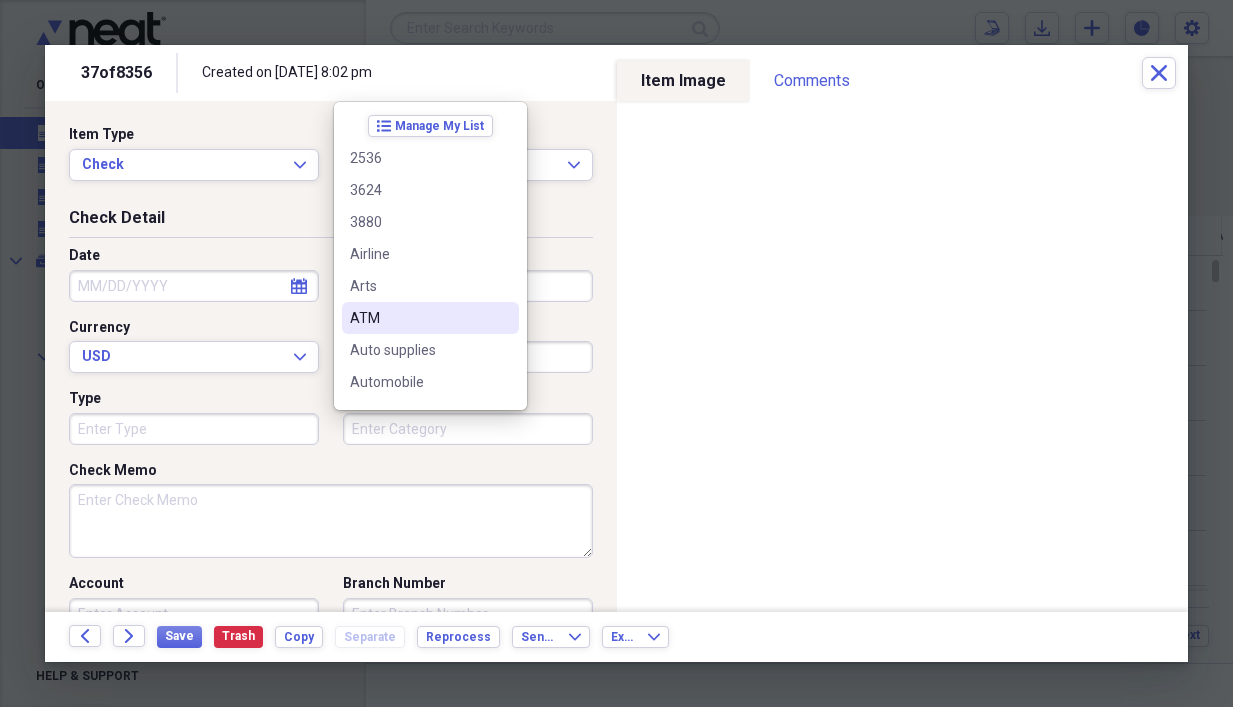 click on "Check Number" at bounding box center (468, 286) 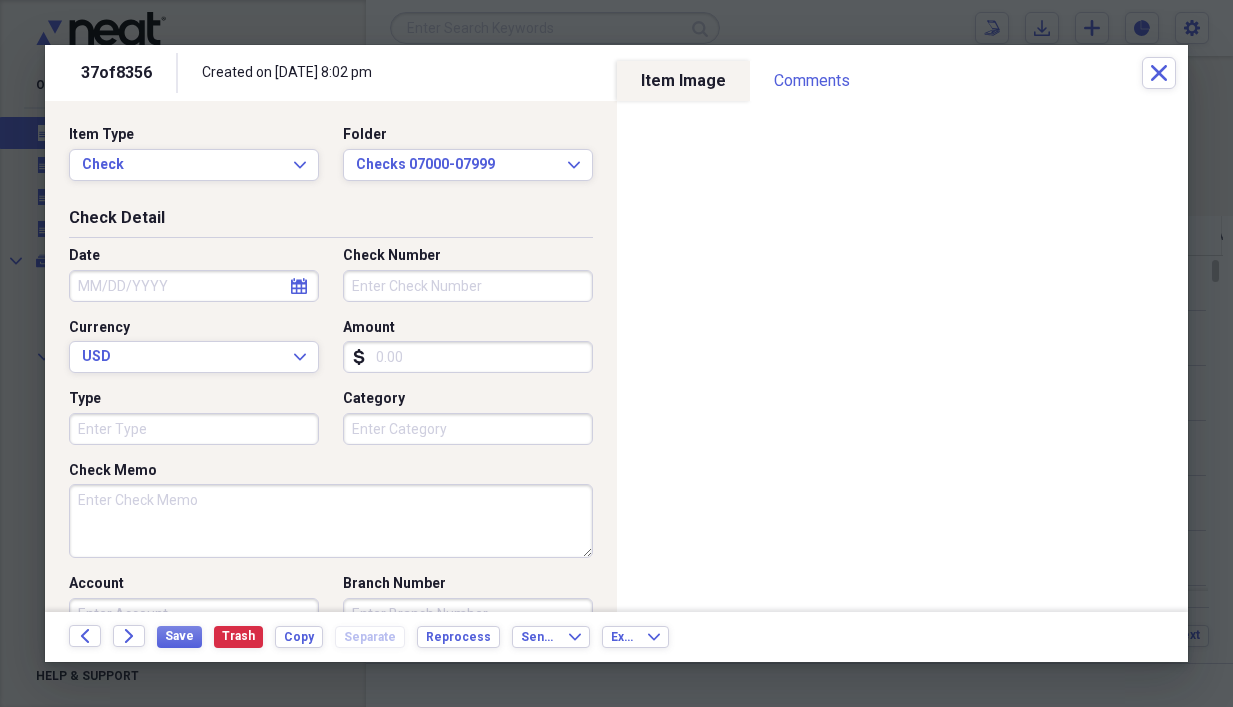 click on "Amount" at bounding box center (468, 357) 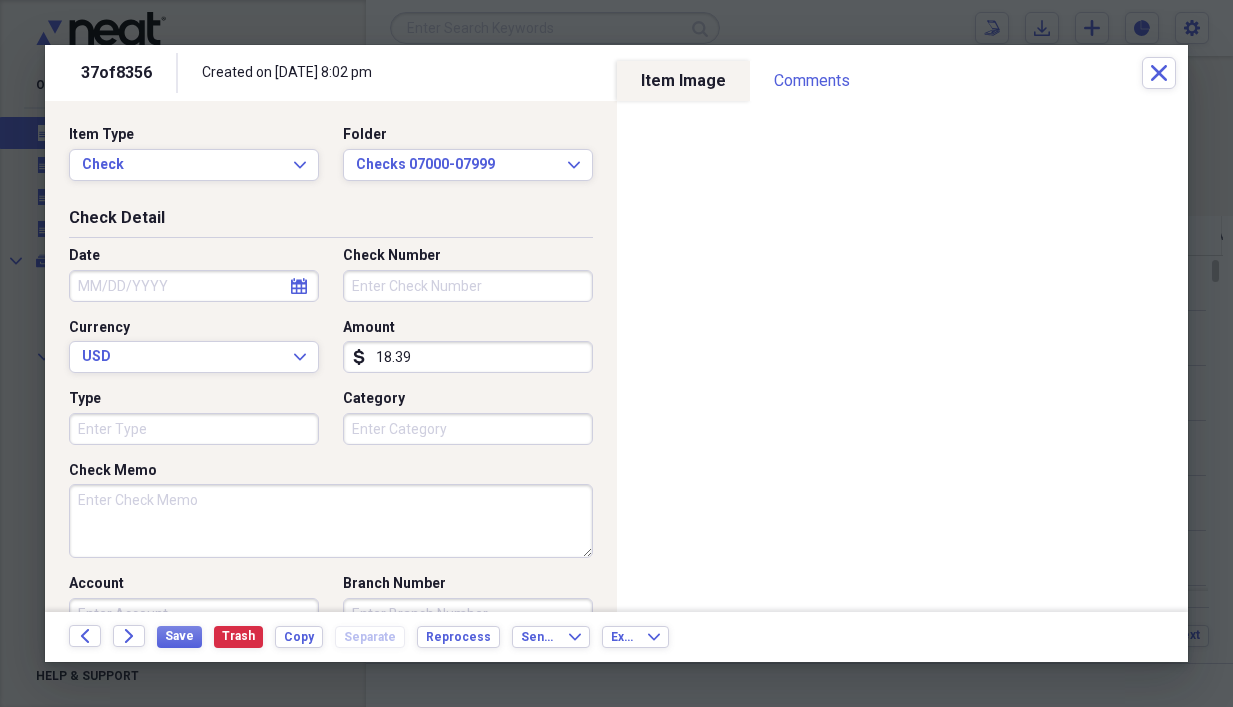 click on "Check Number" at bounding box center [468, 286] 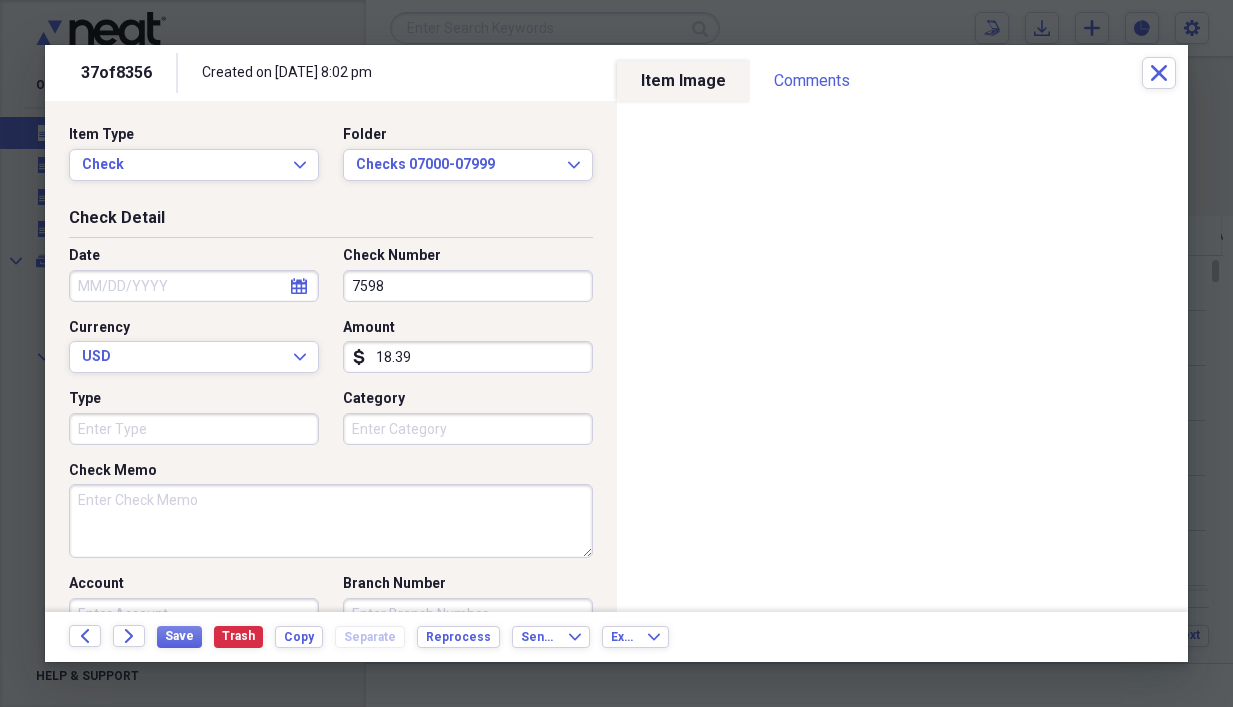 click on "Date" at bounding box center [194, 286] 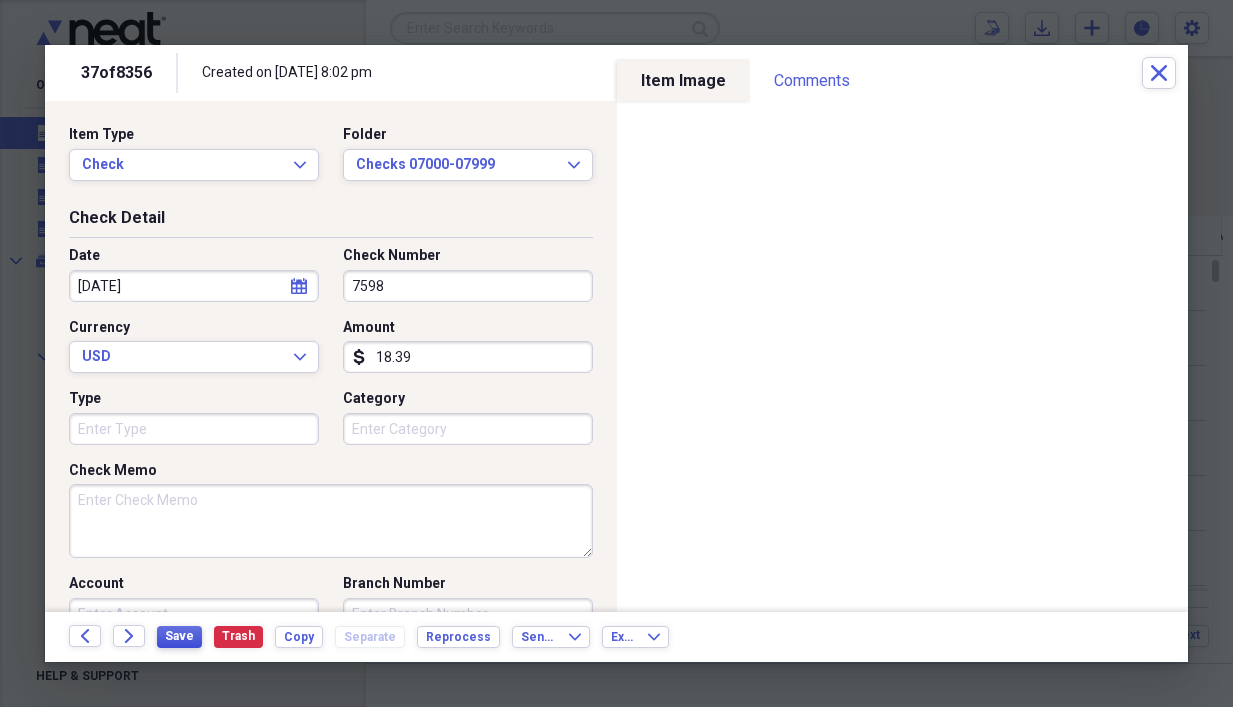 click on "Save" at bounding box center (179, 637) 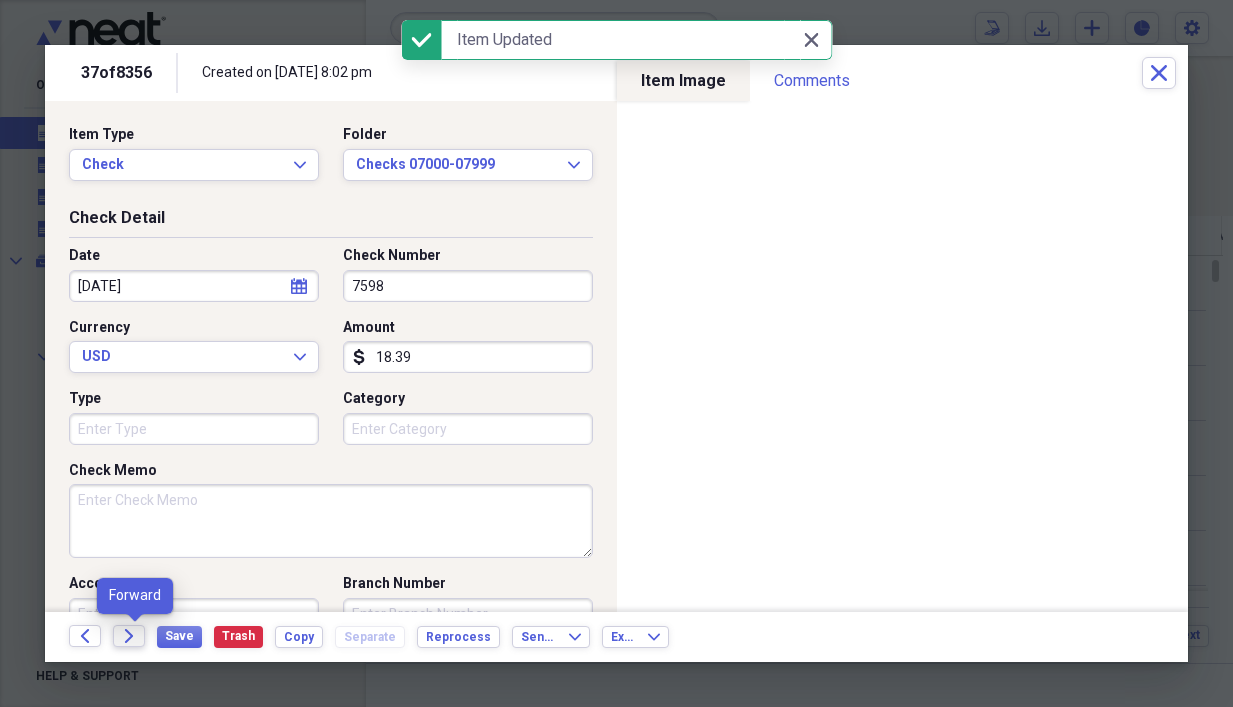 click on "Forward" at bounding box center (129, 636) 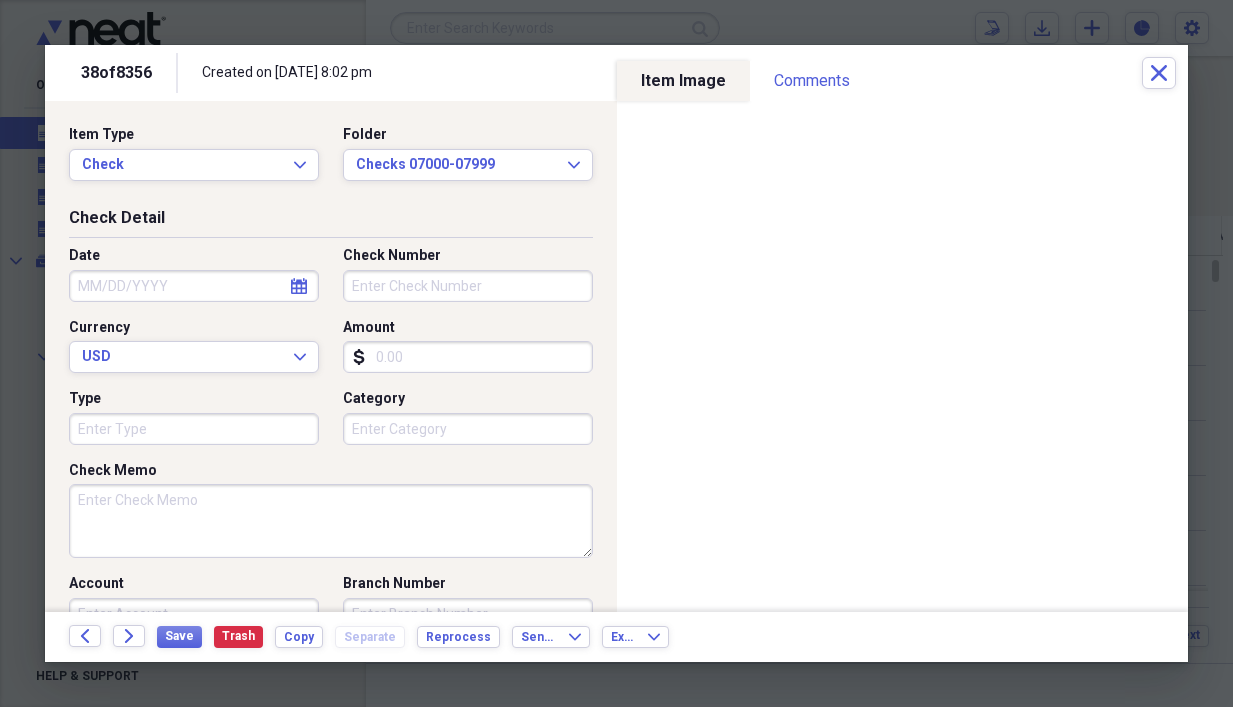 click on "Amount" at bounding box center [468, 357] 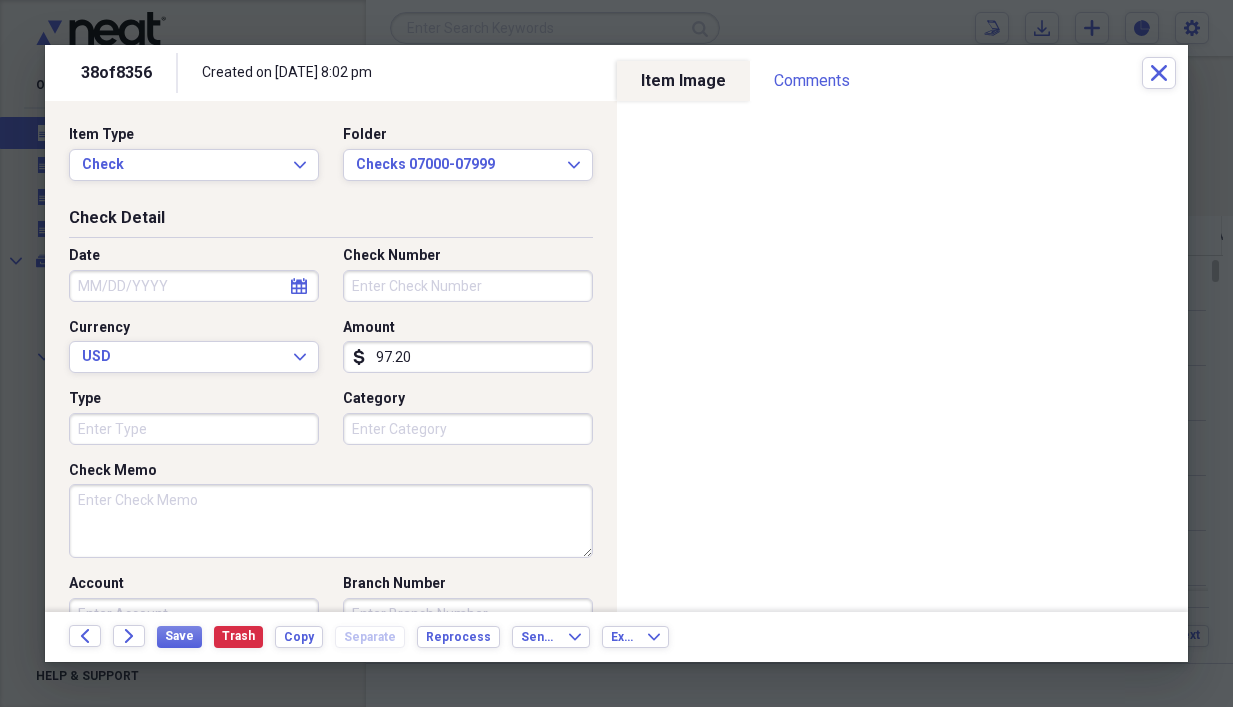 click on "Check Number" at bounding box center [468, 286] 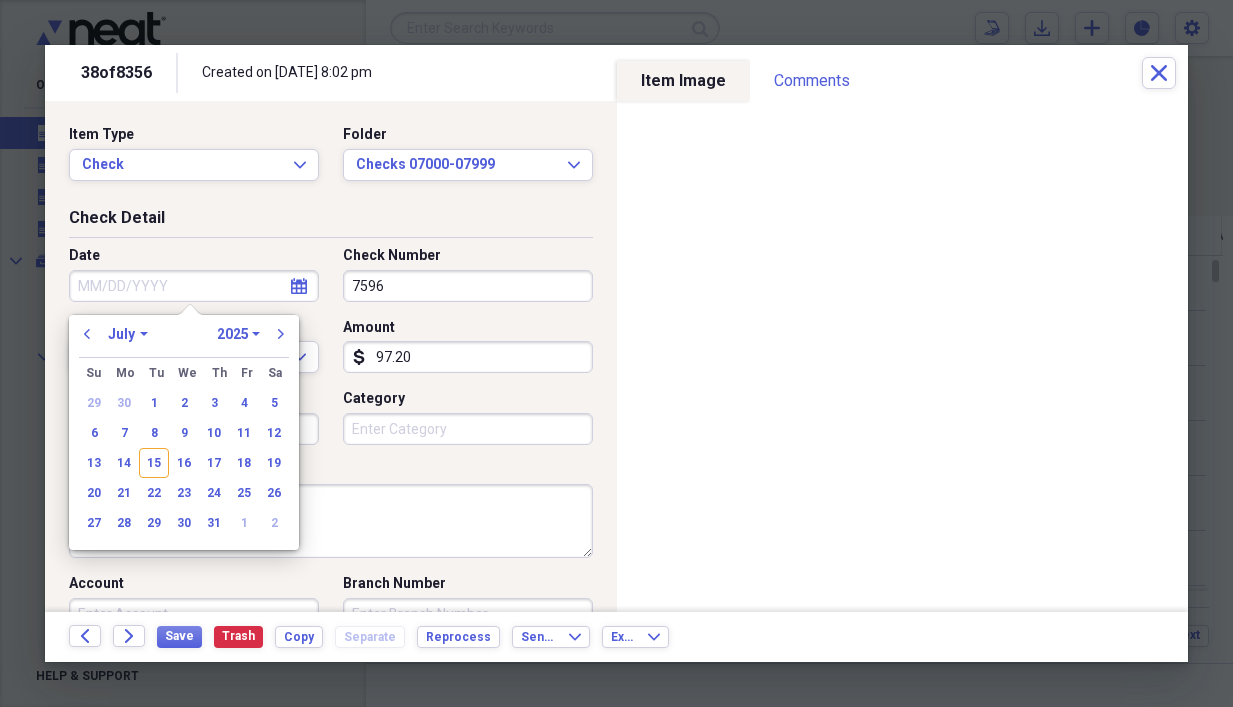 click on "Date" at bounding box center (194, 286) 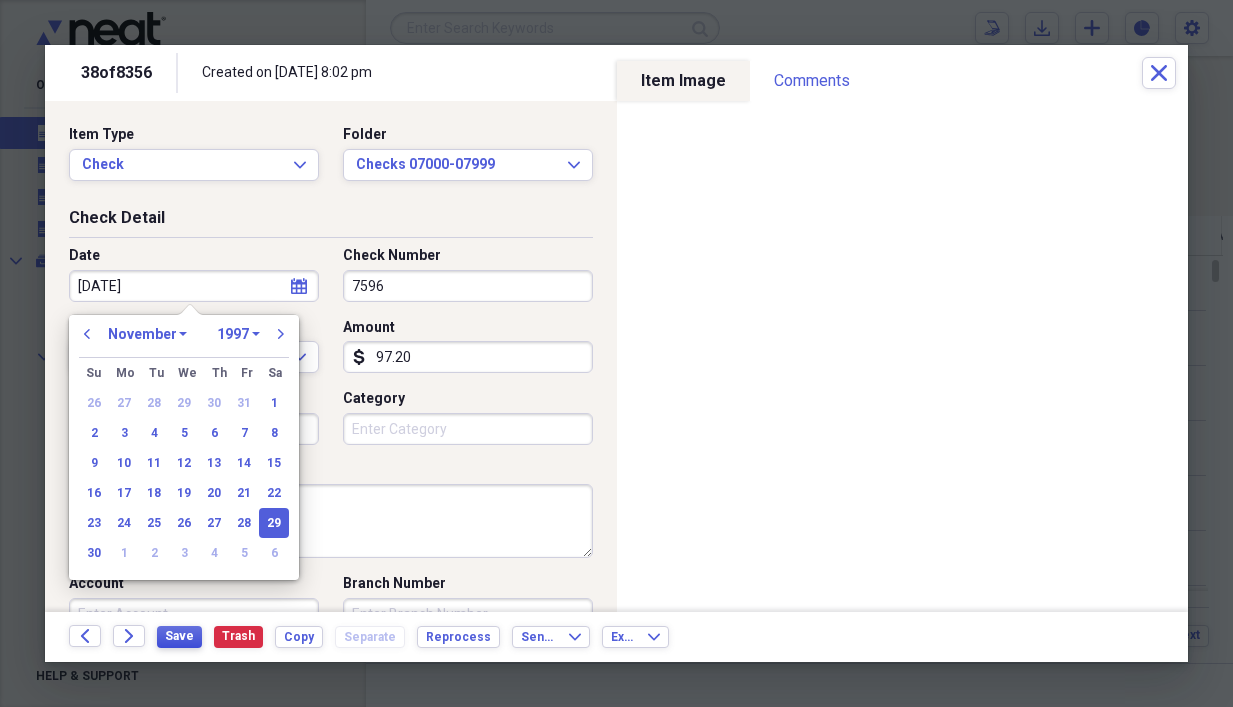 click on "Save" at bounding box center (179, 636) 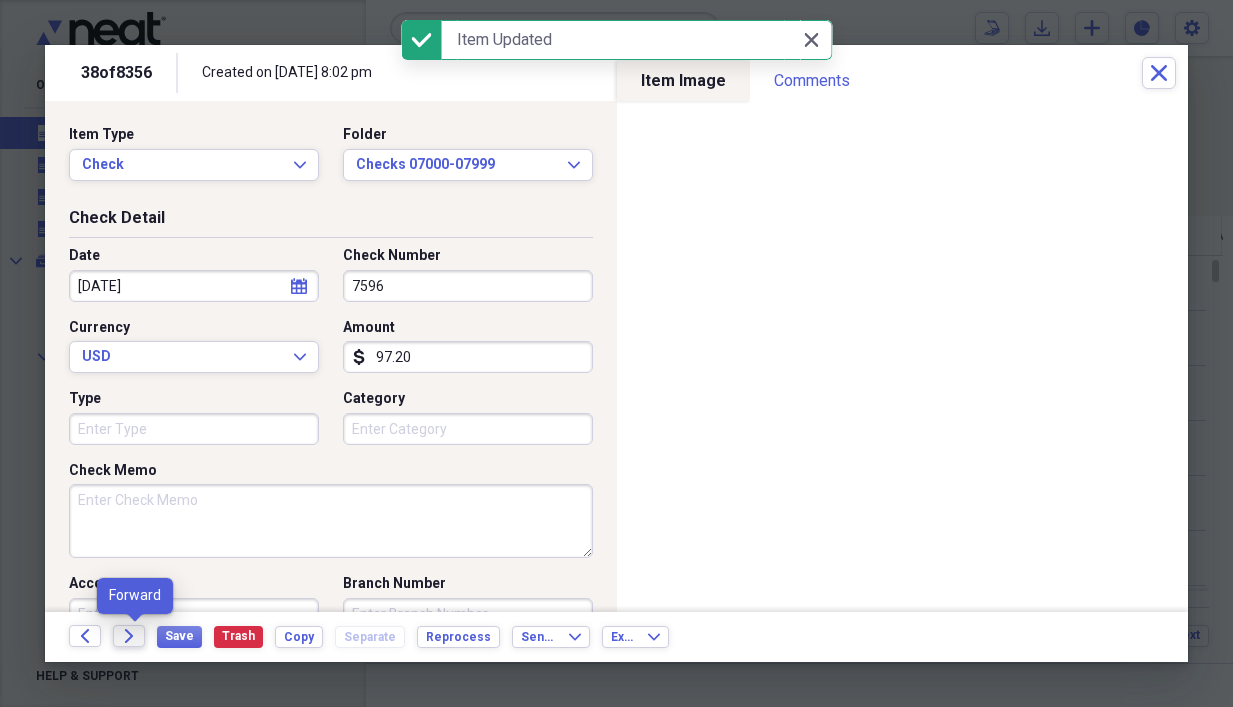 click on "Forward" 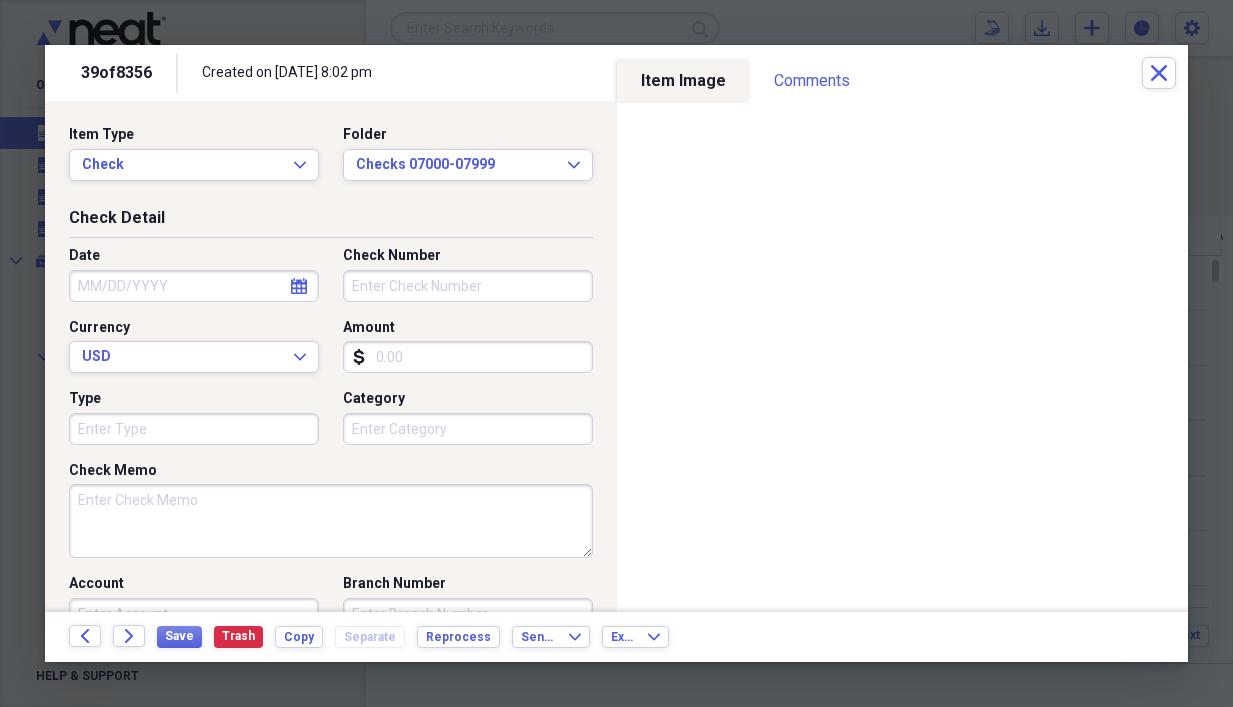click on "Amount" at bounding box center [468, 357] 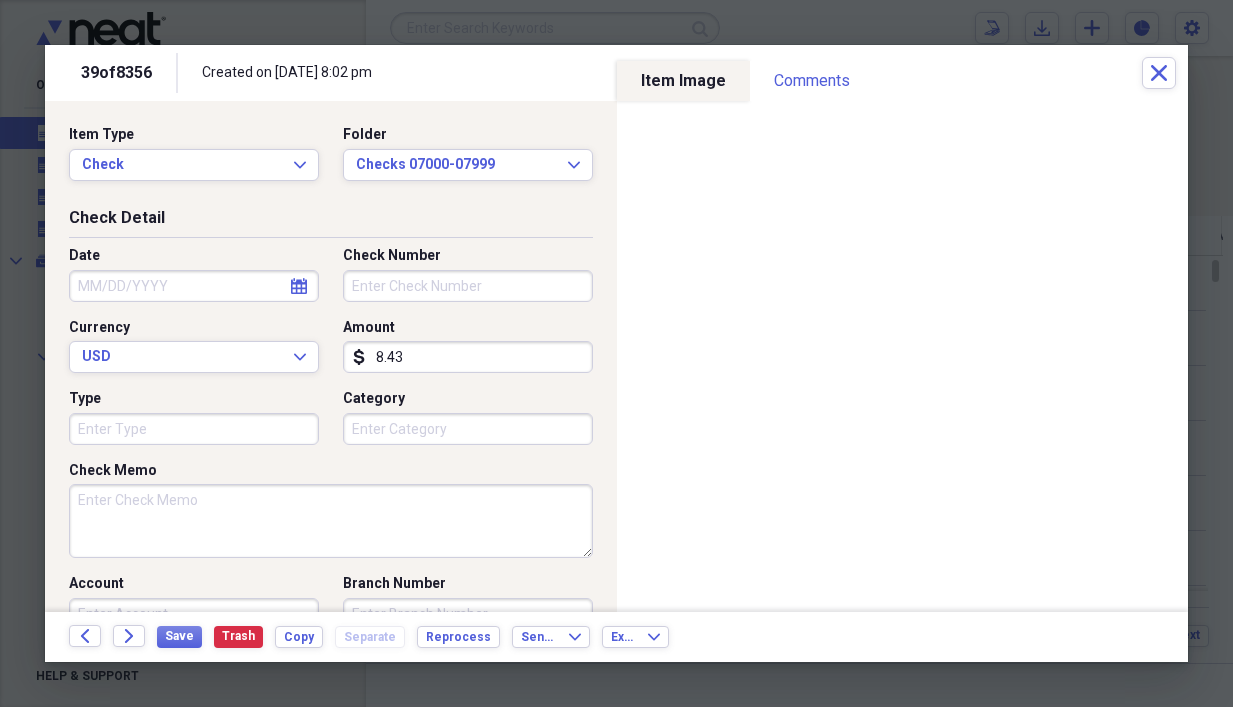 click on "Check Number" at bounding box center [468, 286] 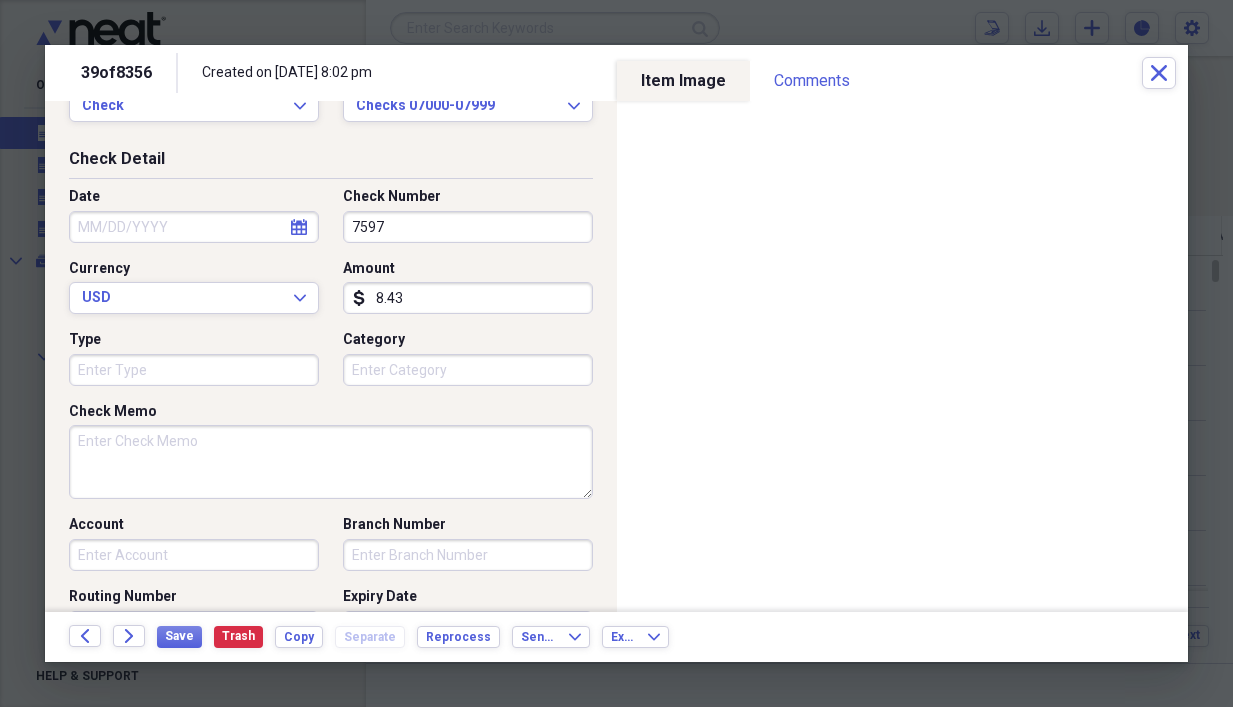 scroll, scrollTop: 200, scrollLeft: 0, axis: vertical 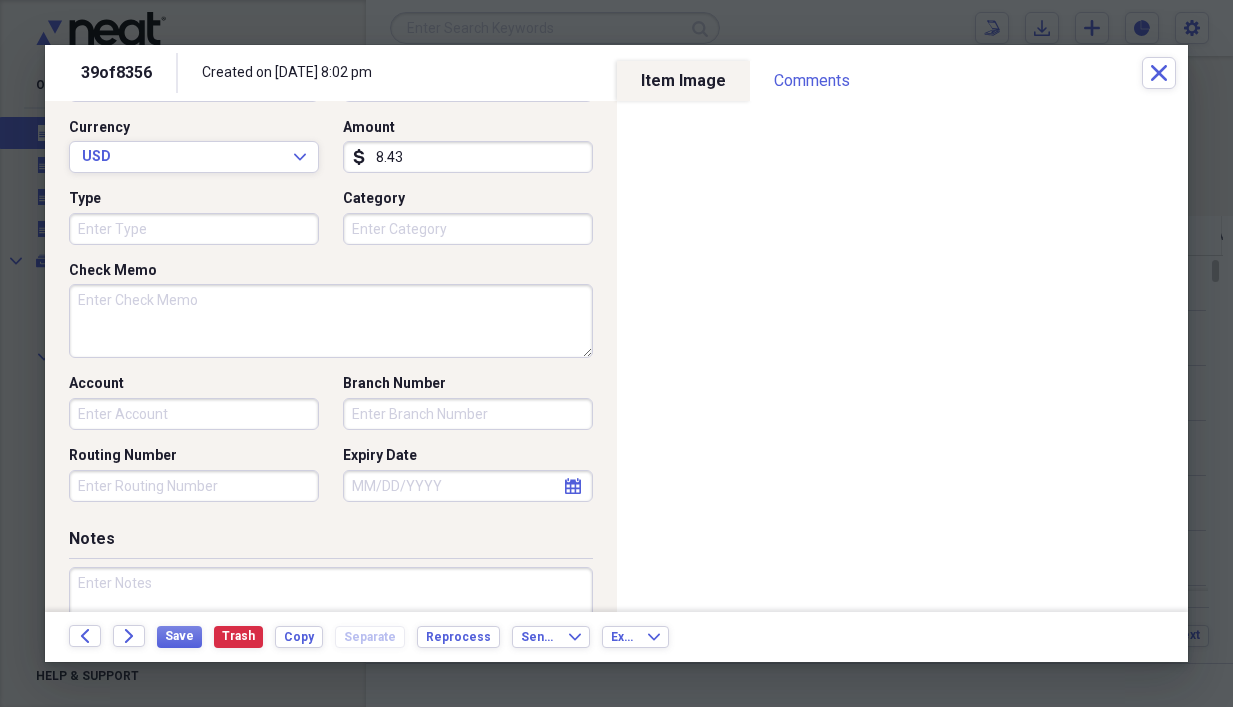 click on "Check Memo" at bounding box center [331, 321] 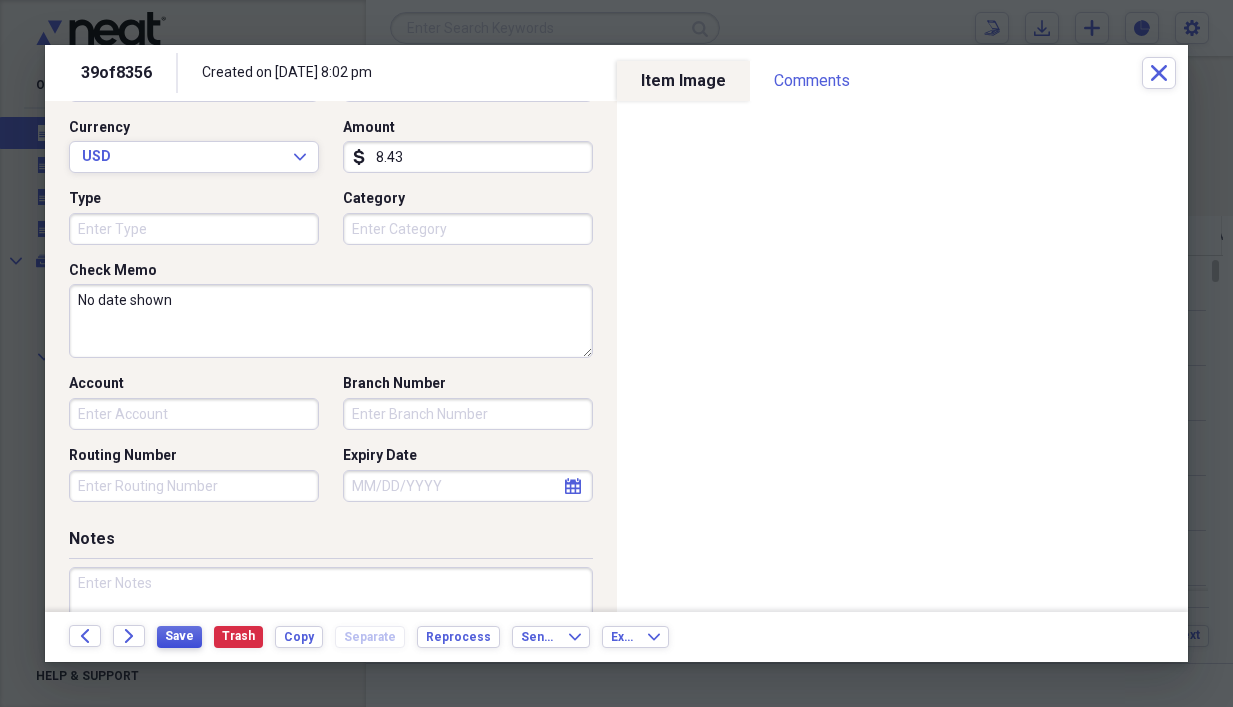 click on "Save" at bounding box center [179, 636] 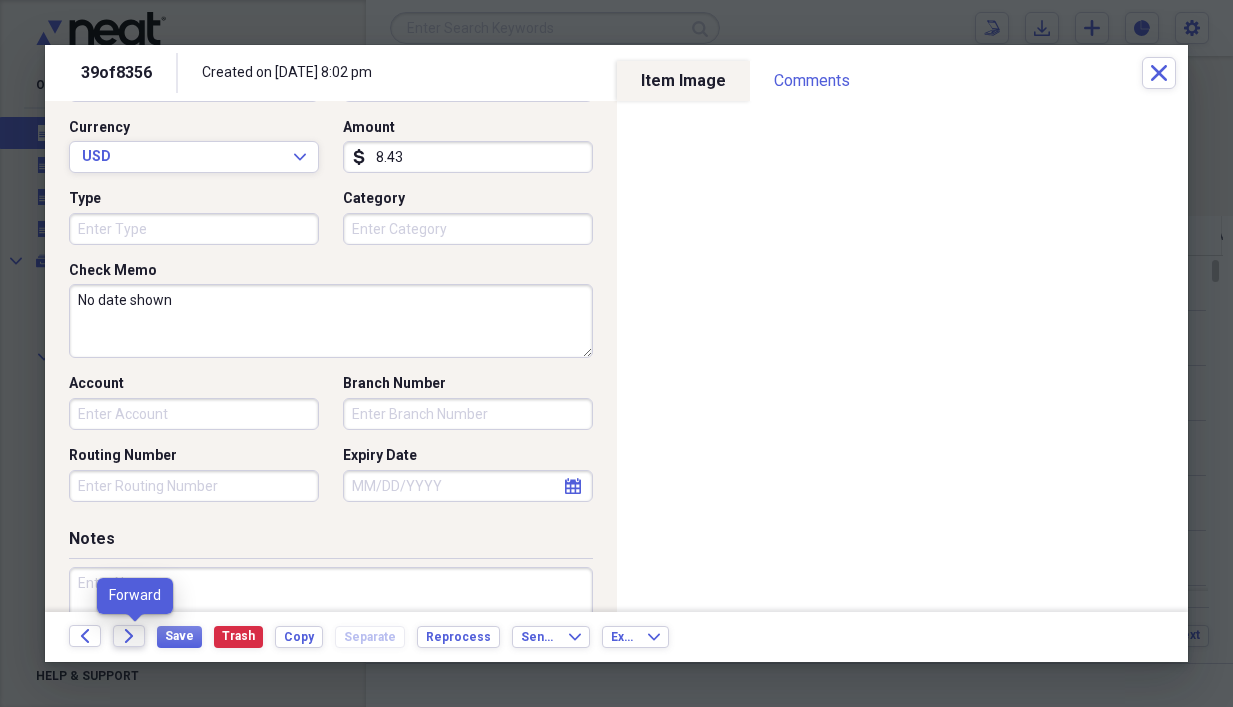 click on "Forward" 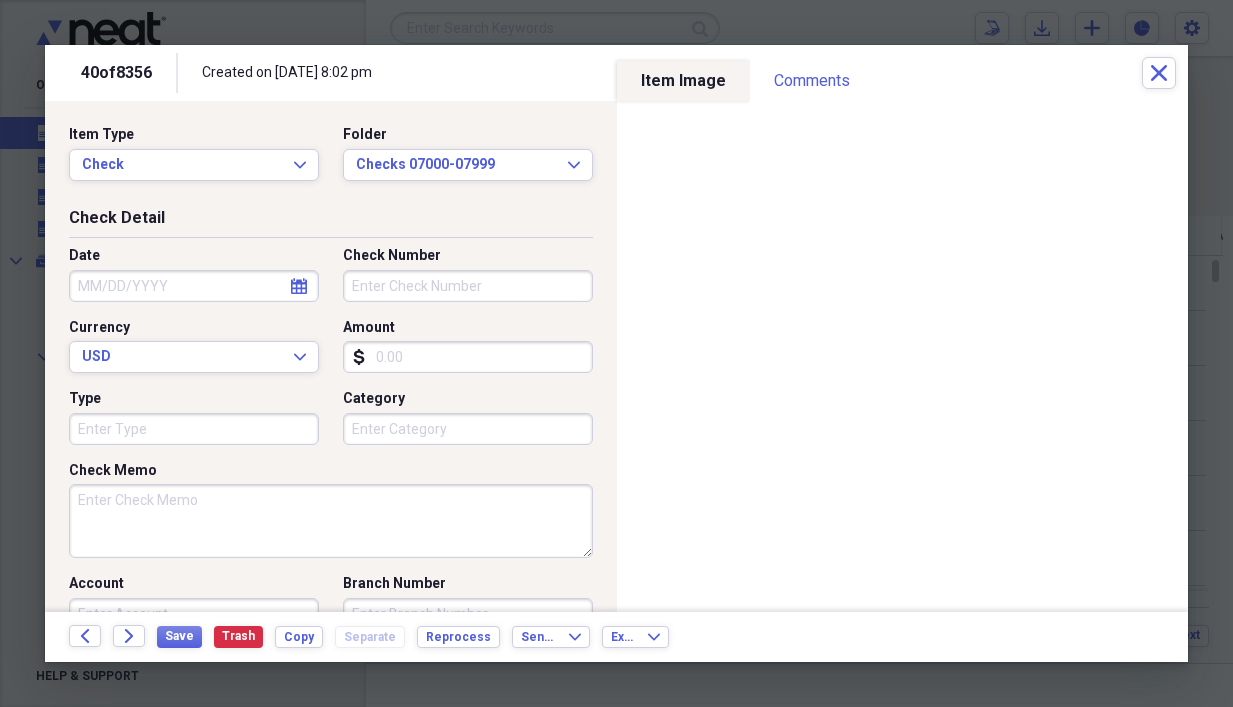 click on "Amount" at bounding box center (468, 357) 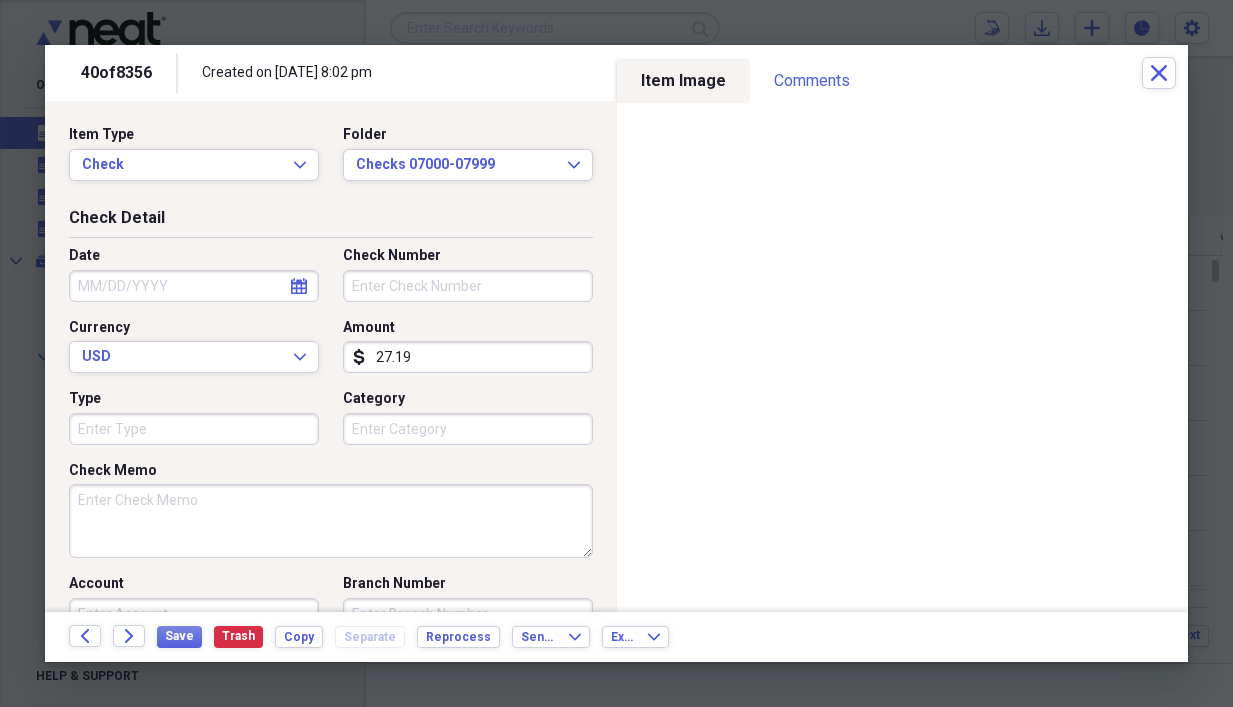 click on "Check Number" at bounding box center [468, 286] 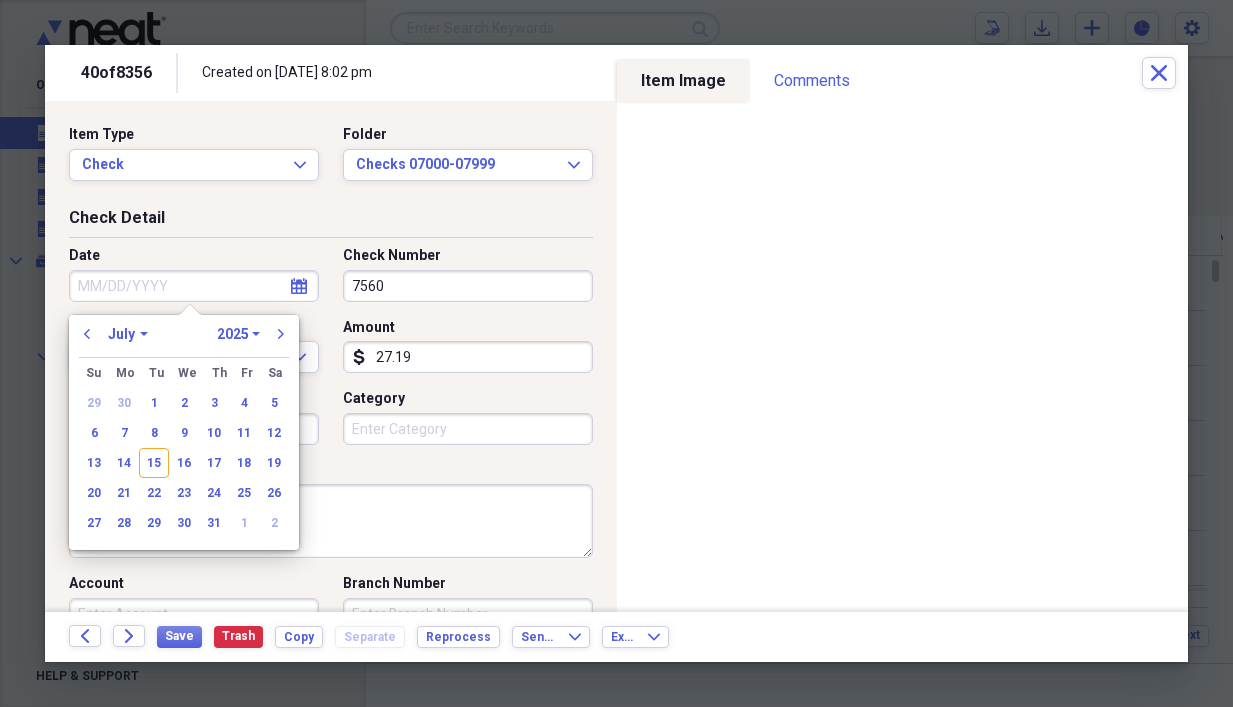 click on "Date" at bounding box center [194, 286] 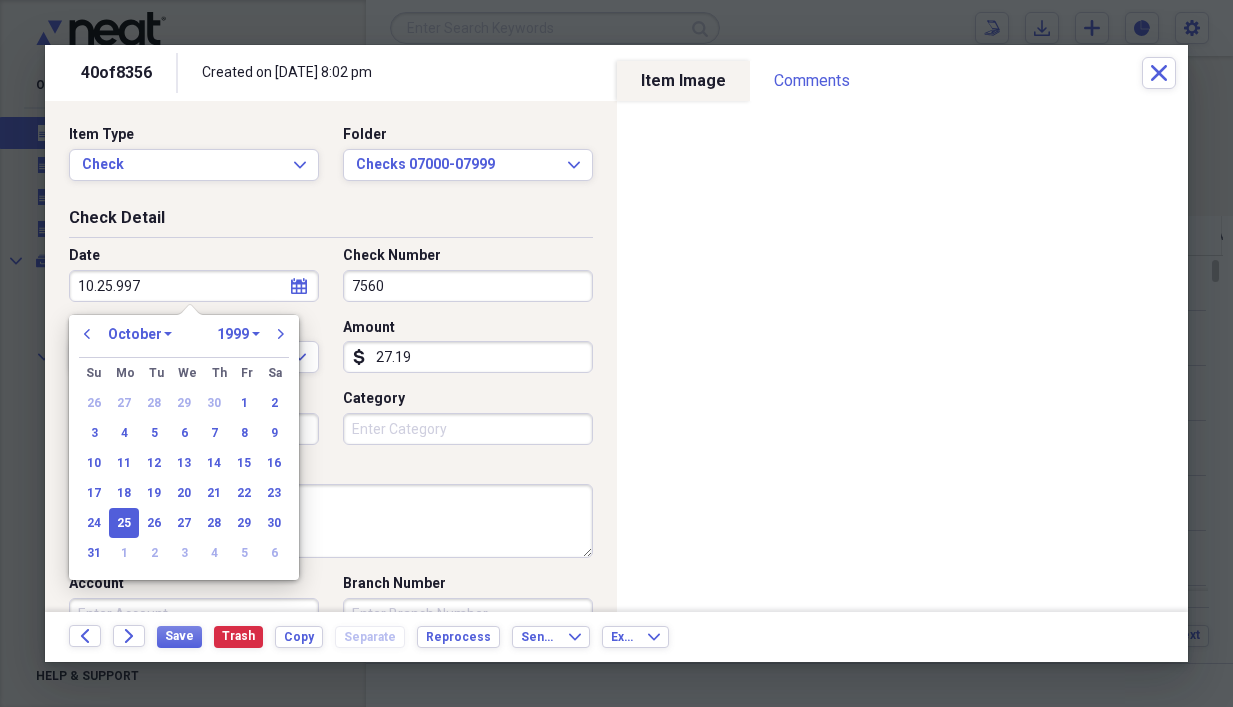click on "10.25.997" at bounding box center (194, 286) 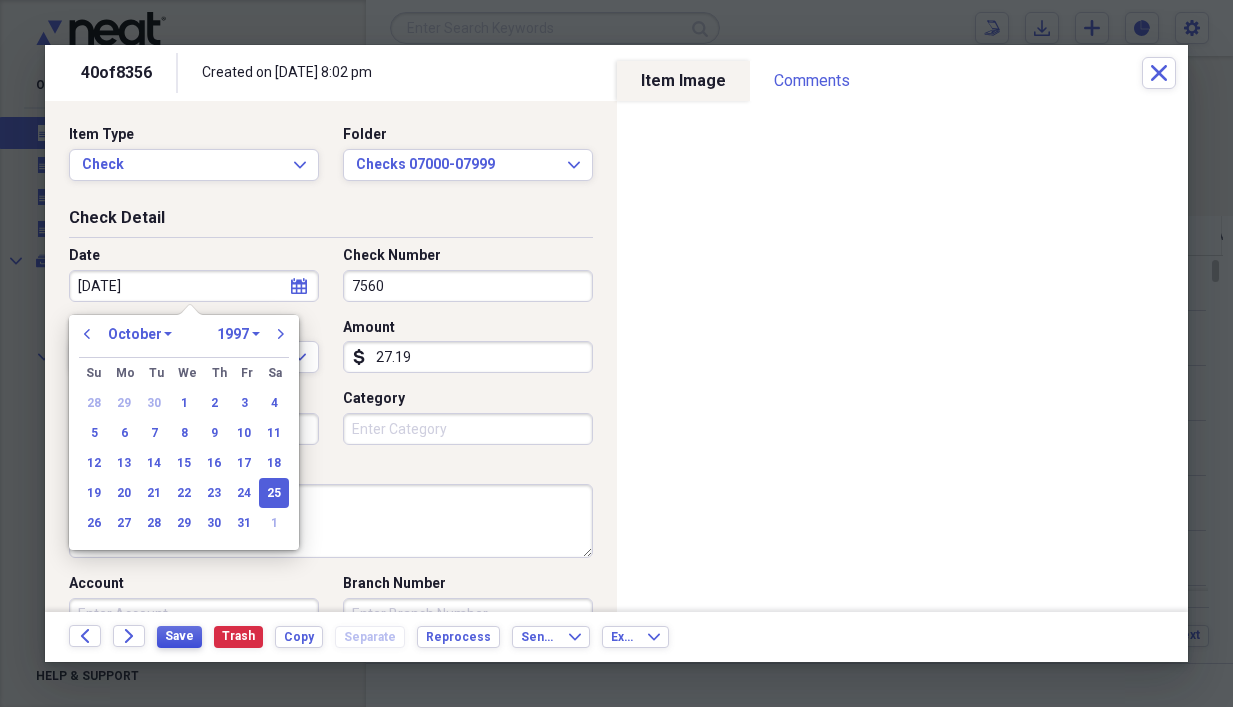 click on "Save" at bounding box center (179, 636) 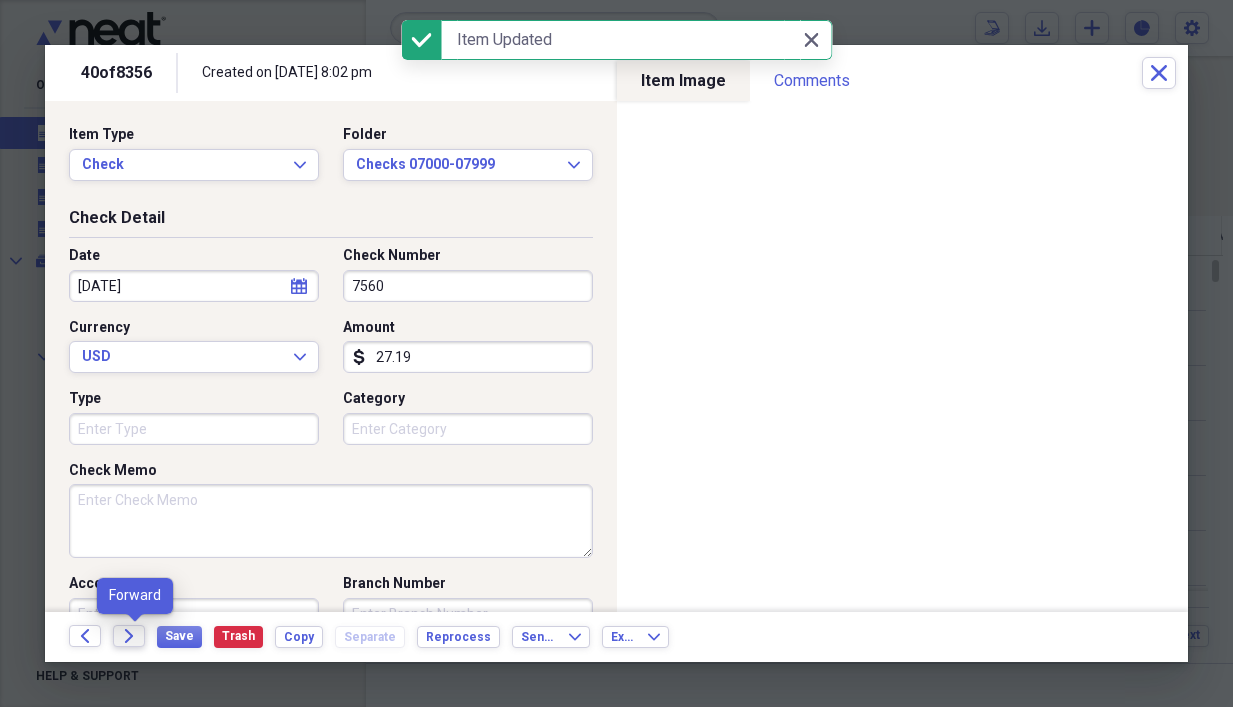 click on "Forward" at bounding box center [129, 636] 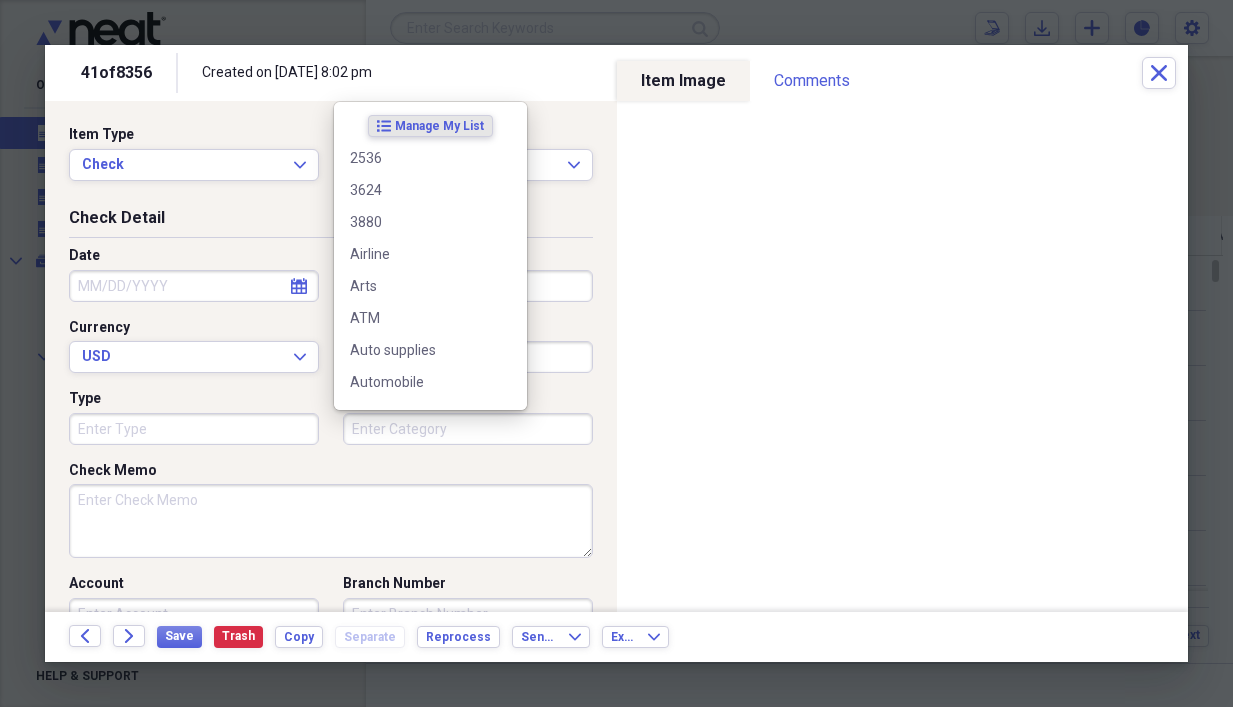 click on "Category" at bounding box center (468, 429) 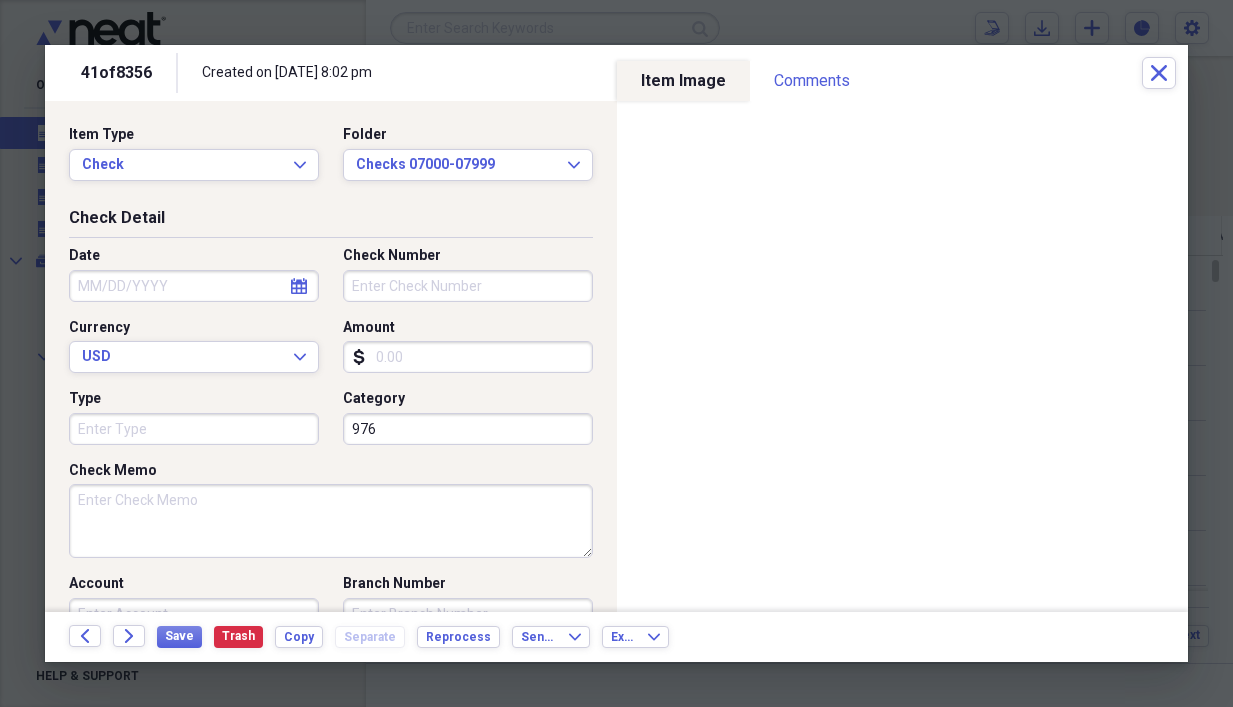 click on "Amount" at bounding box center (468, 357) 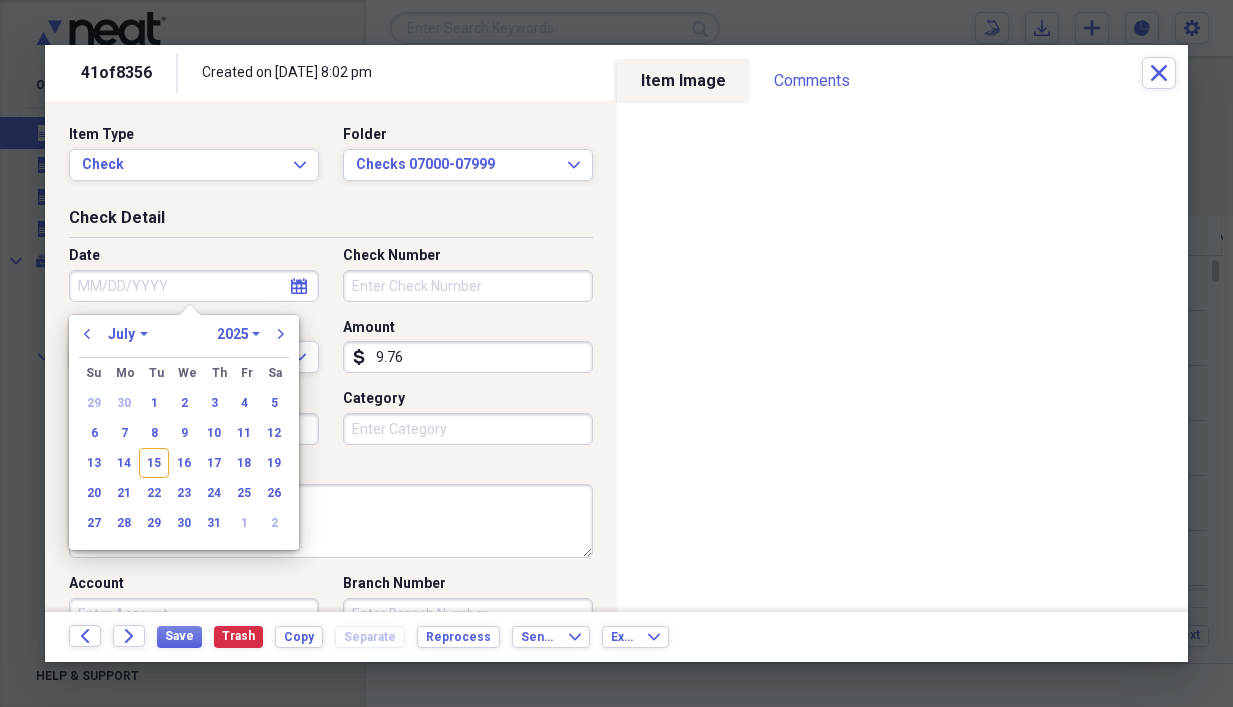 click on "Date" at bounding box center [194, 286] 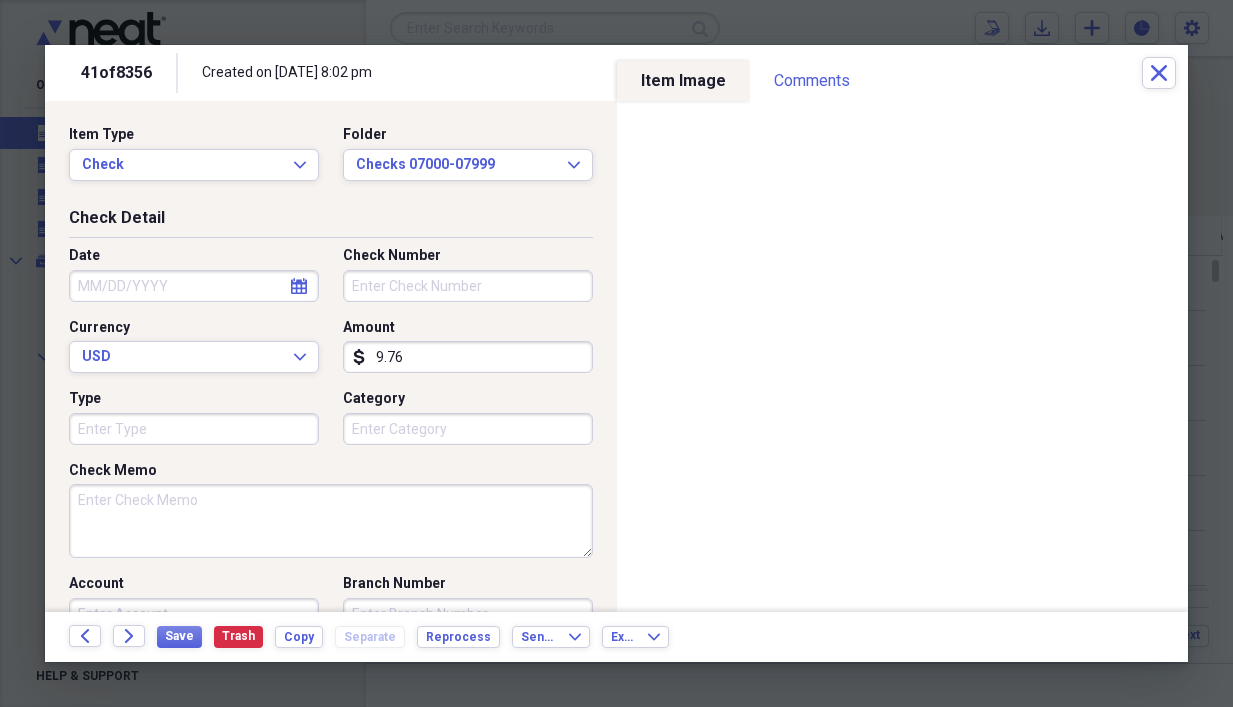 click on "Check Number" at bounding box center (468, 286) 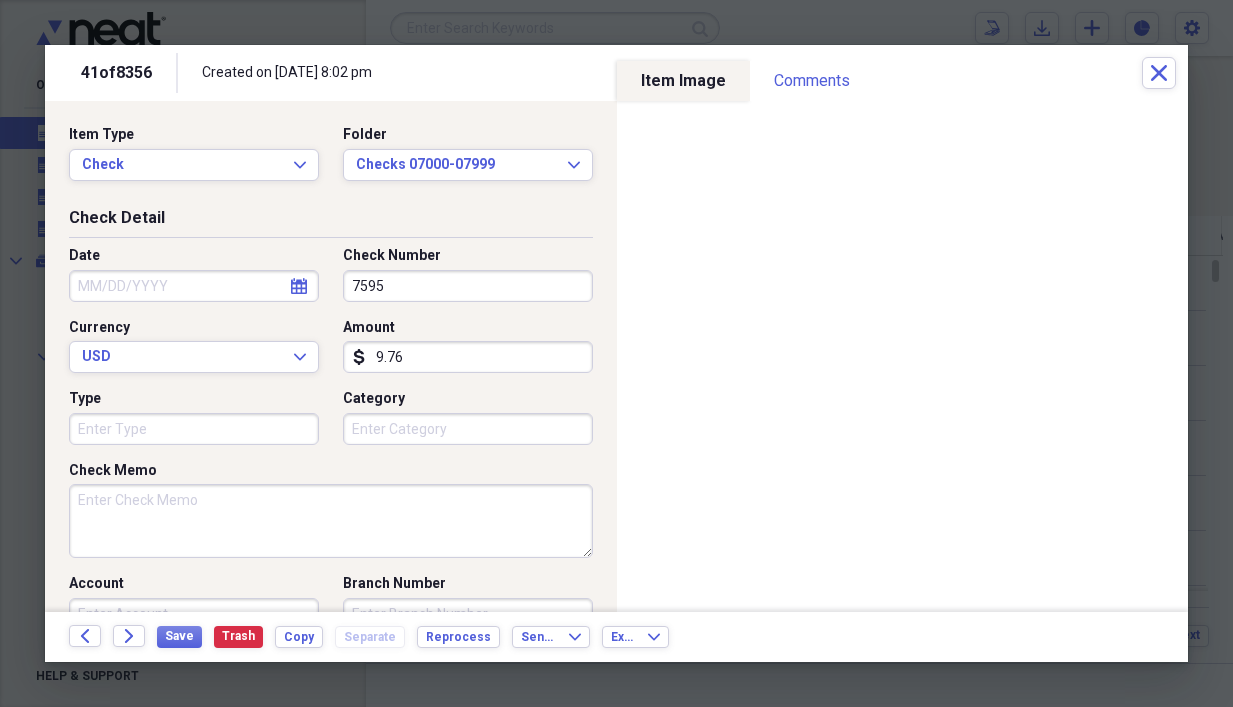 click on "Date" at bounding box center [194, 286] 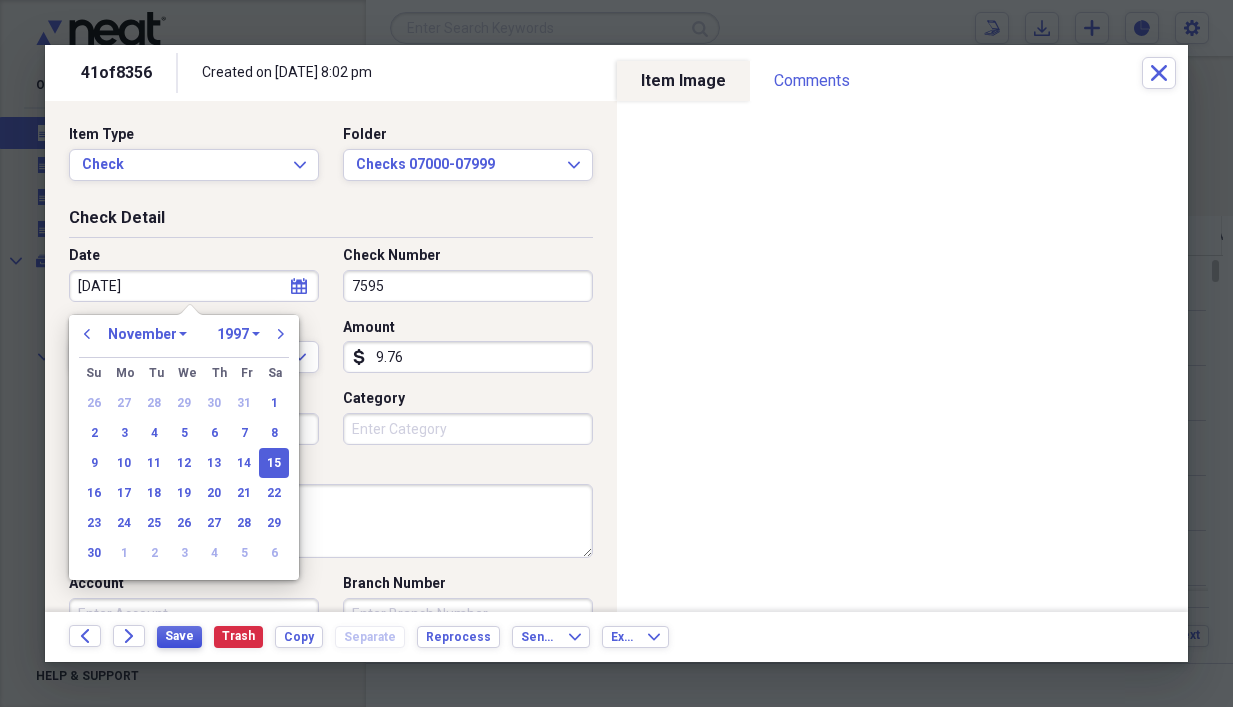 click on "Save" at bounding box center [179, 636] 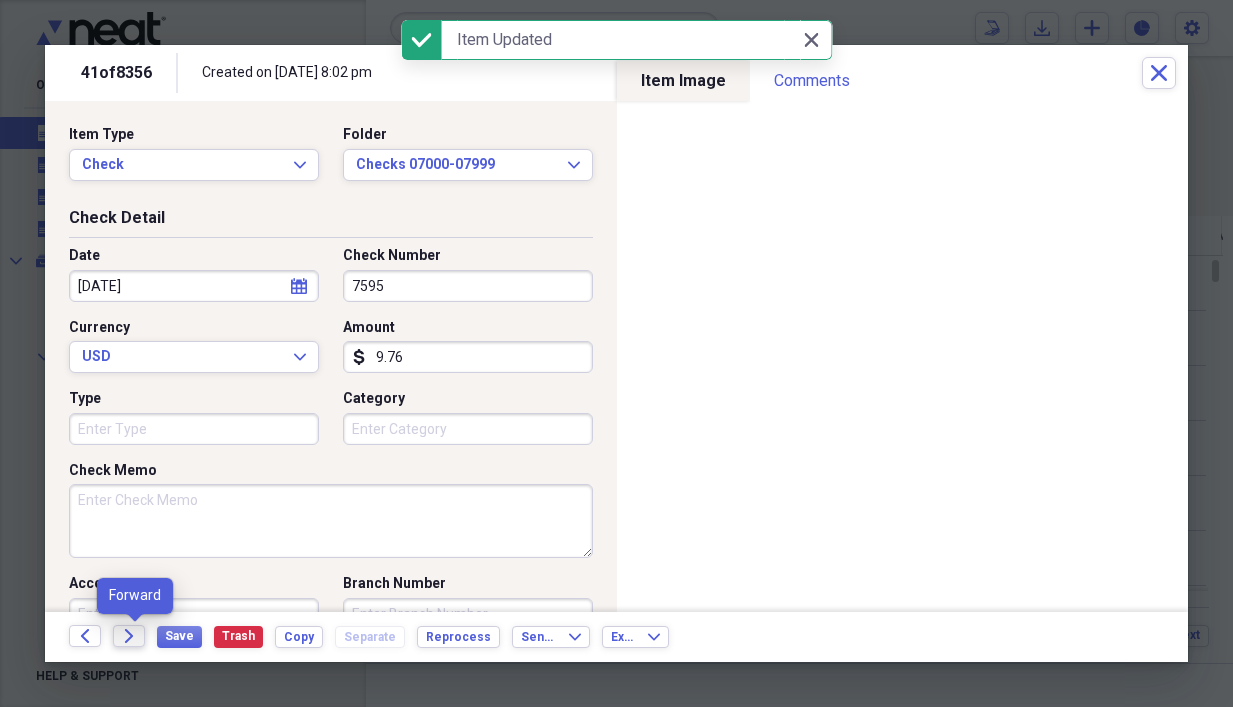 click on "Forward" 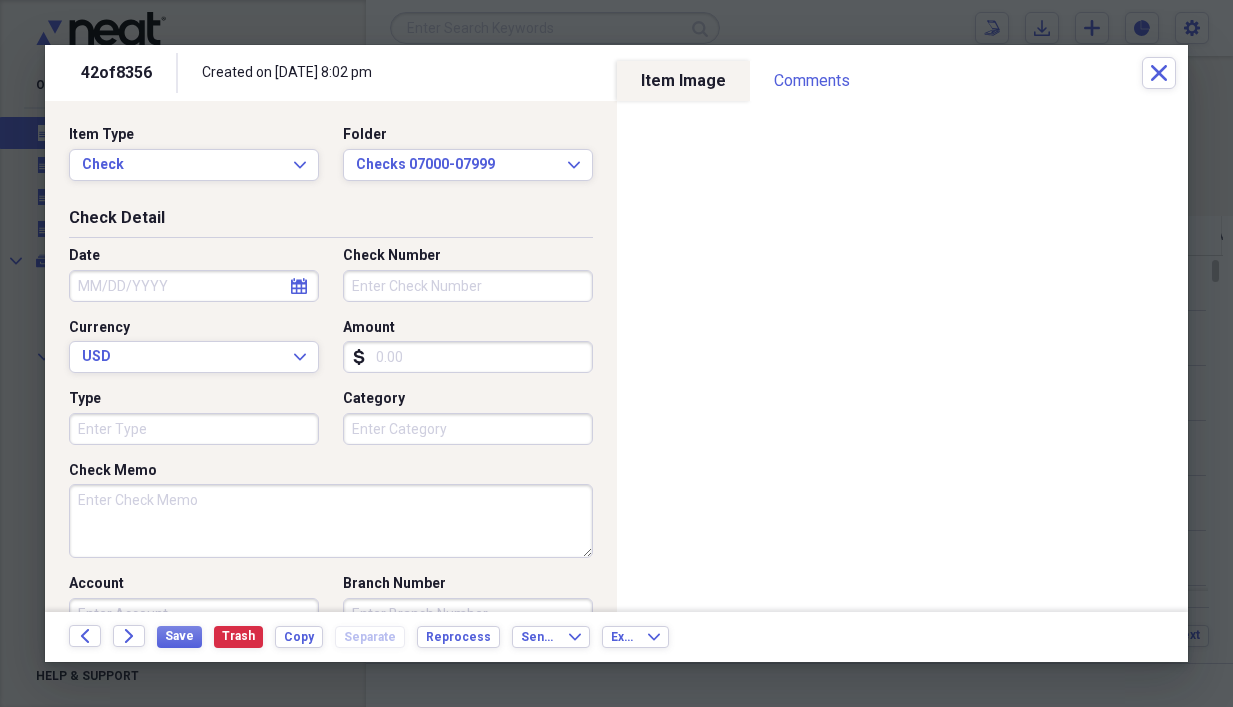 click on "Amount" at bounding box center [468, 357] 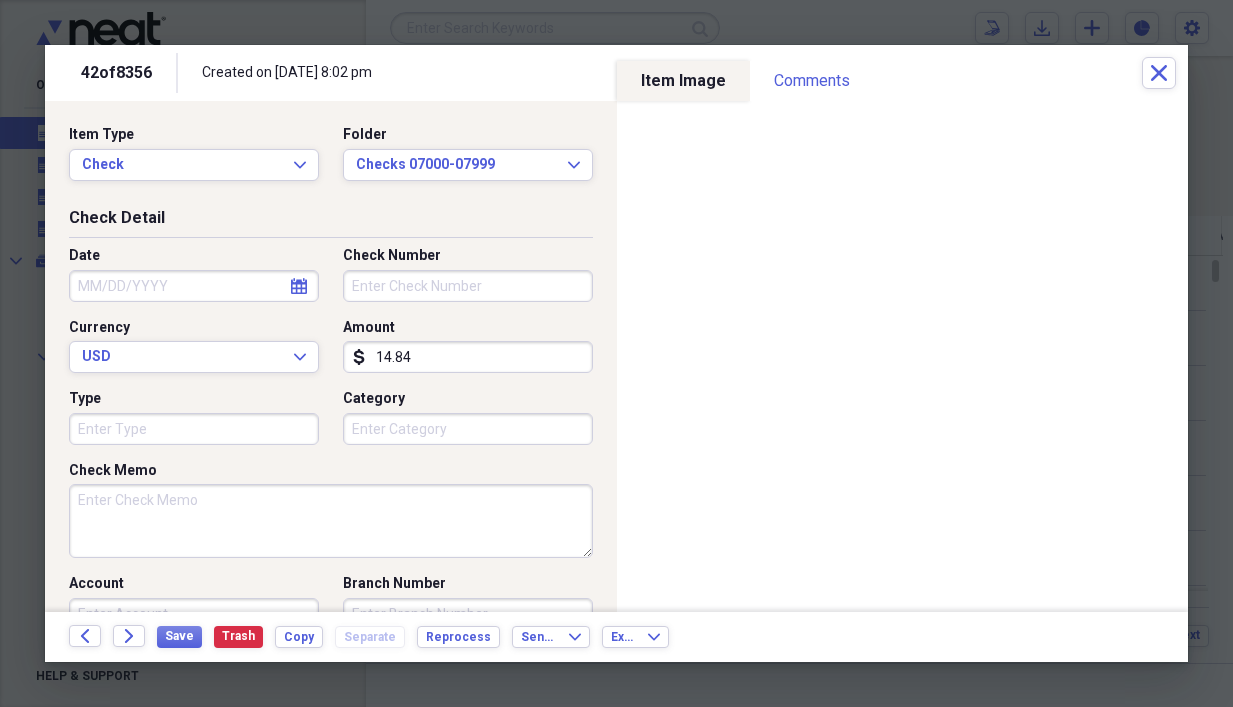 click on "Check Number" at bounding box center (468, 286) 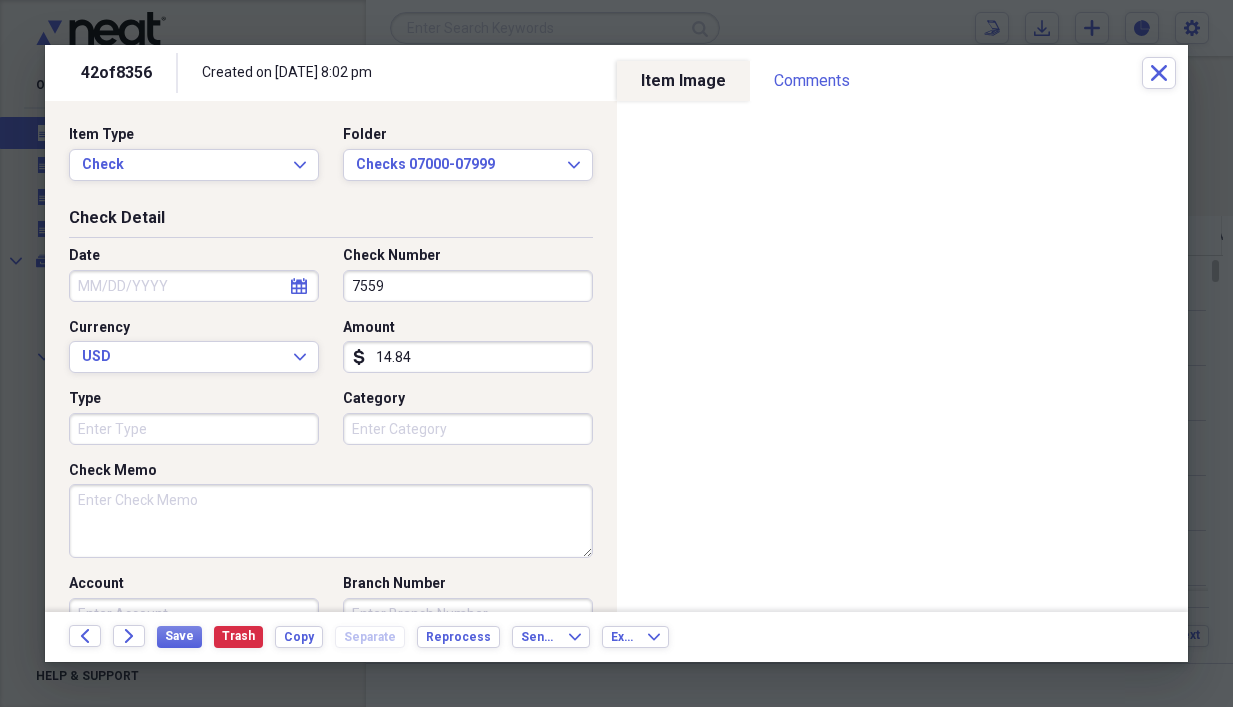 click on "Date" at bounding box center [194, 286] 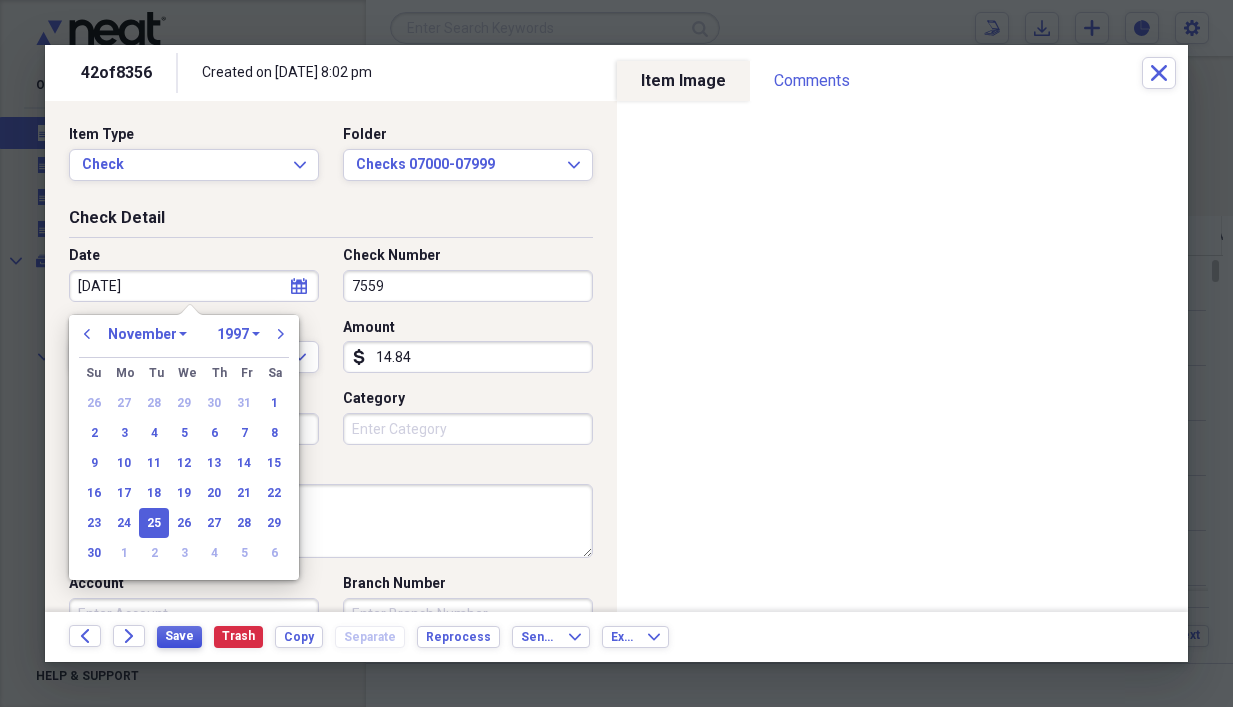 click on "Save" at bounding box center (179, 636) 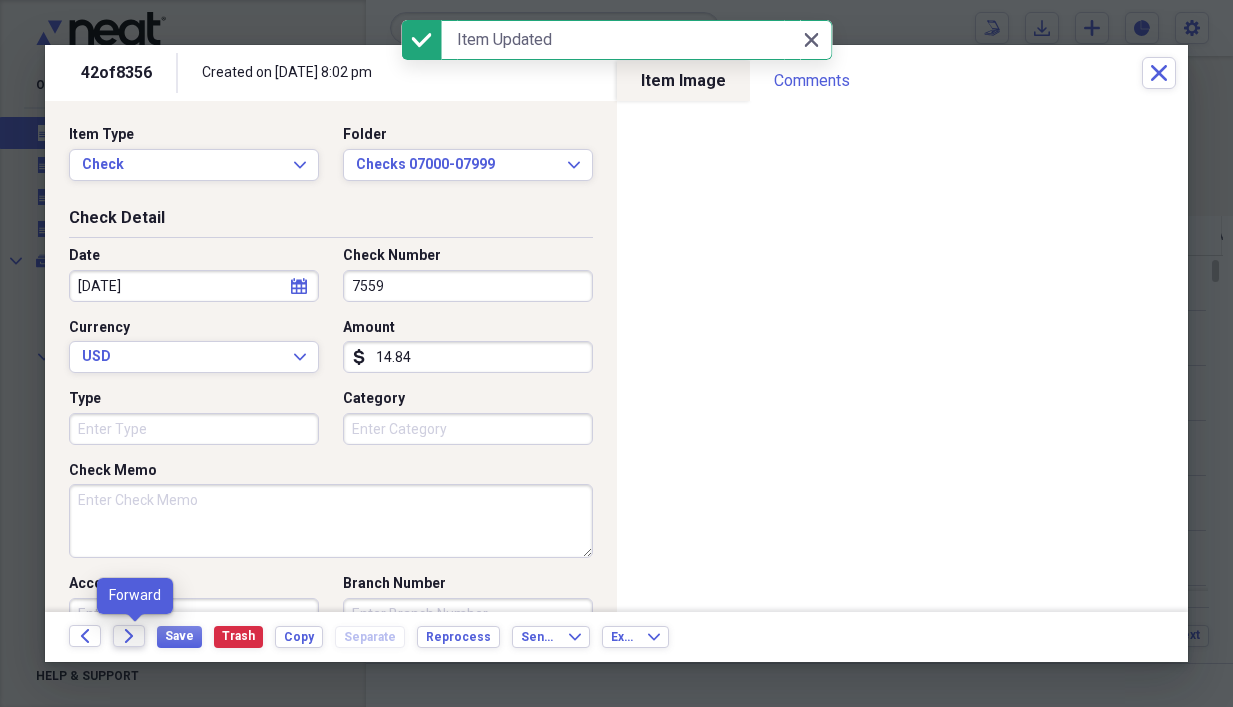 click on "Forward" 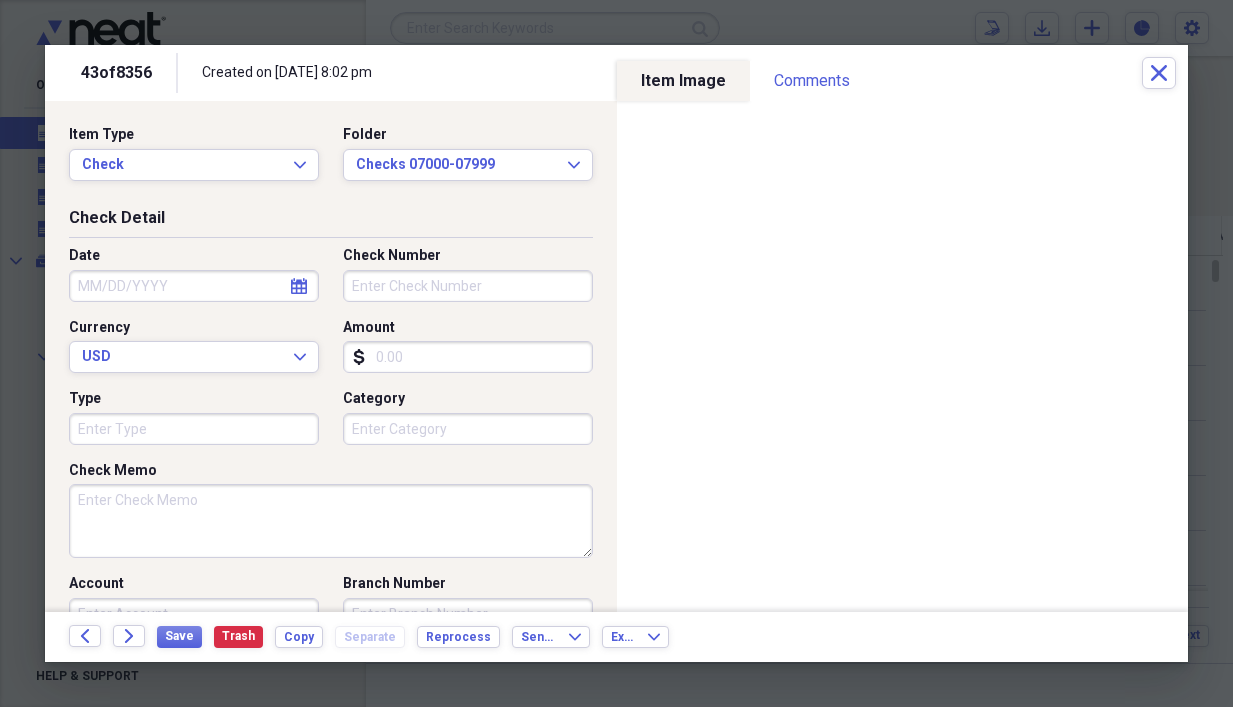 click on "Amount" at bounding box center (468, 357) 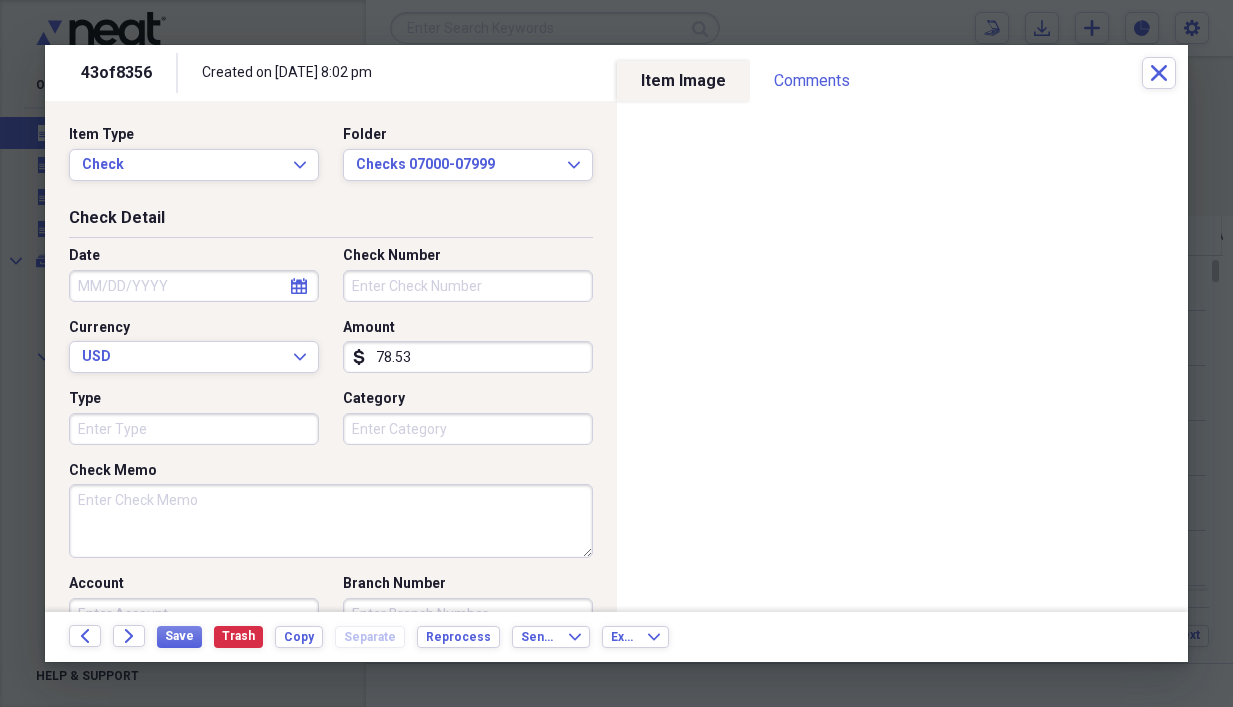 click on "Check Number" at bounding box center (468, 286) 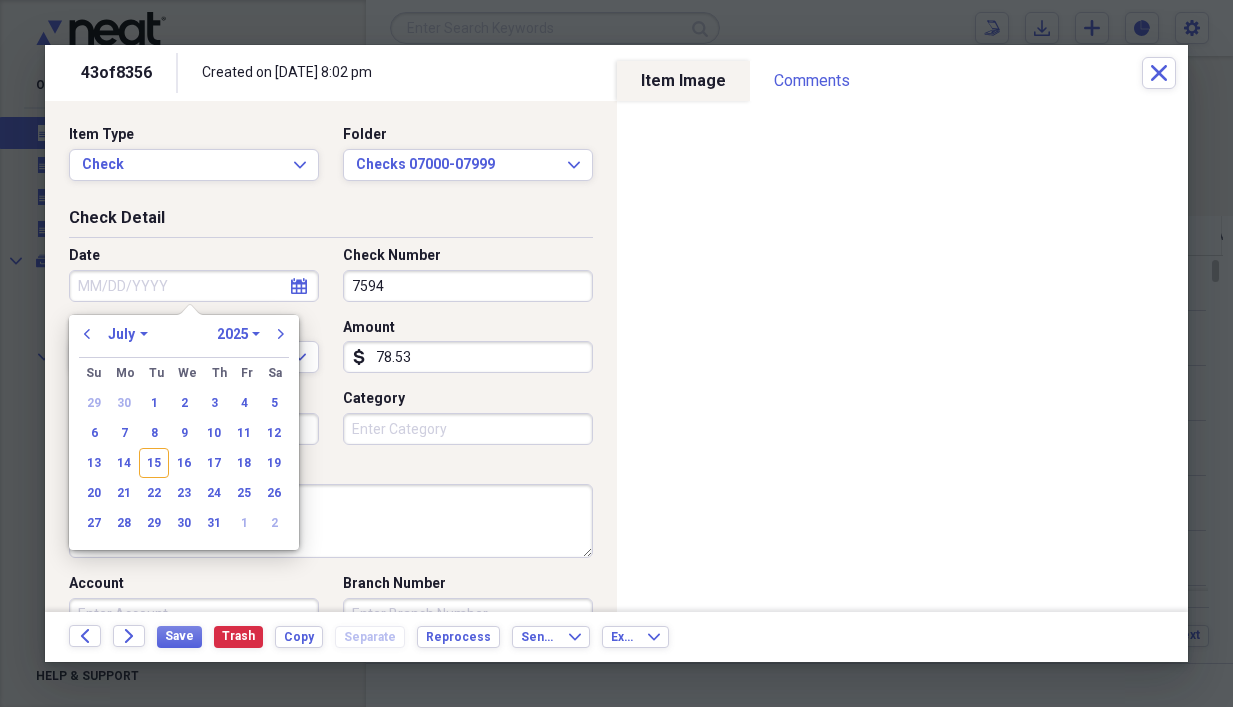 click on "Date" at bounding box center (194, 286) 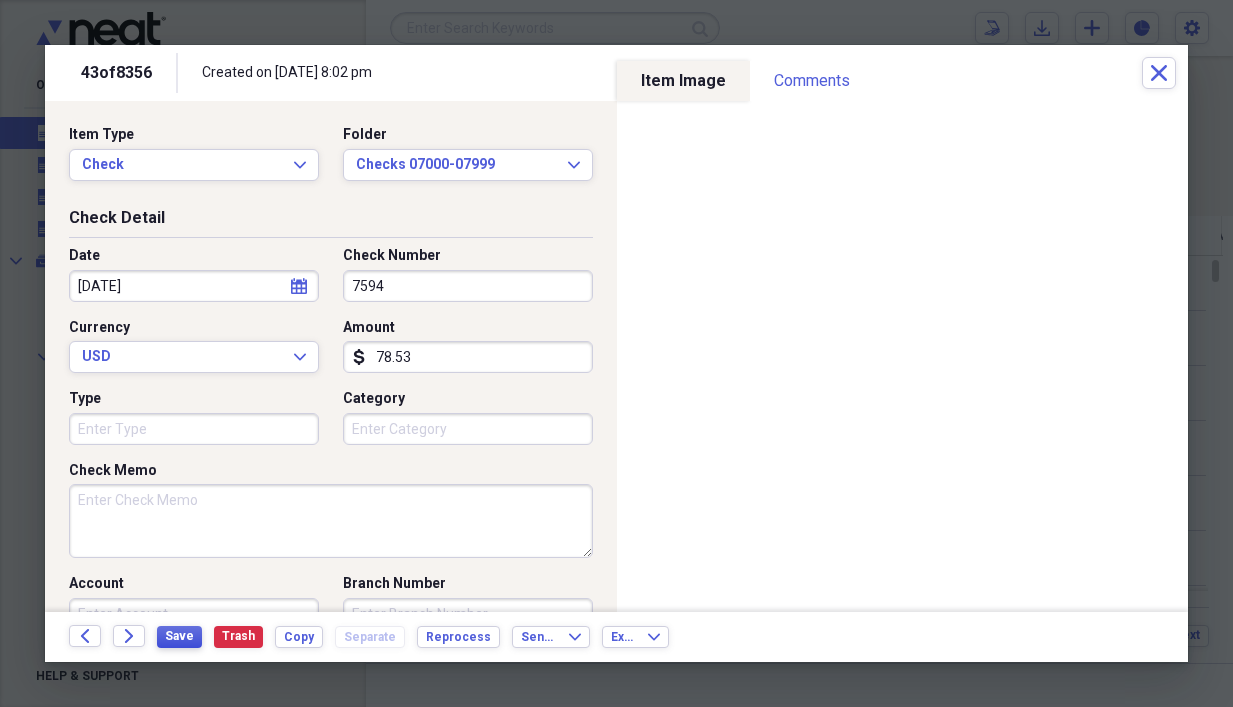 click on "Save" at bounding box center [179, 636] 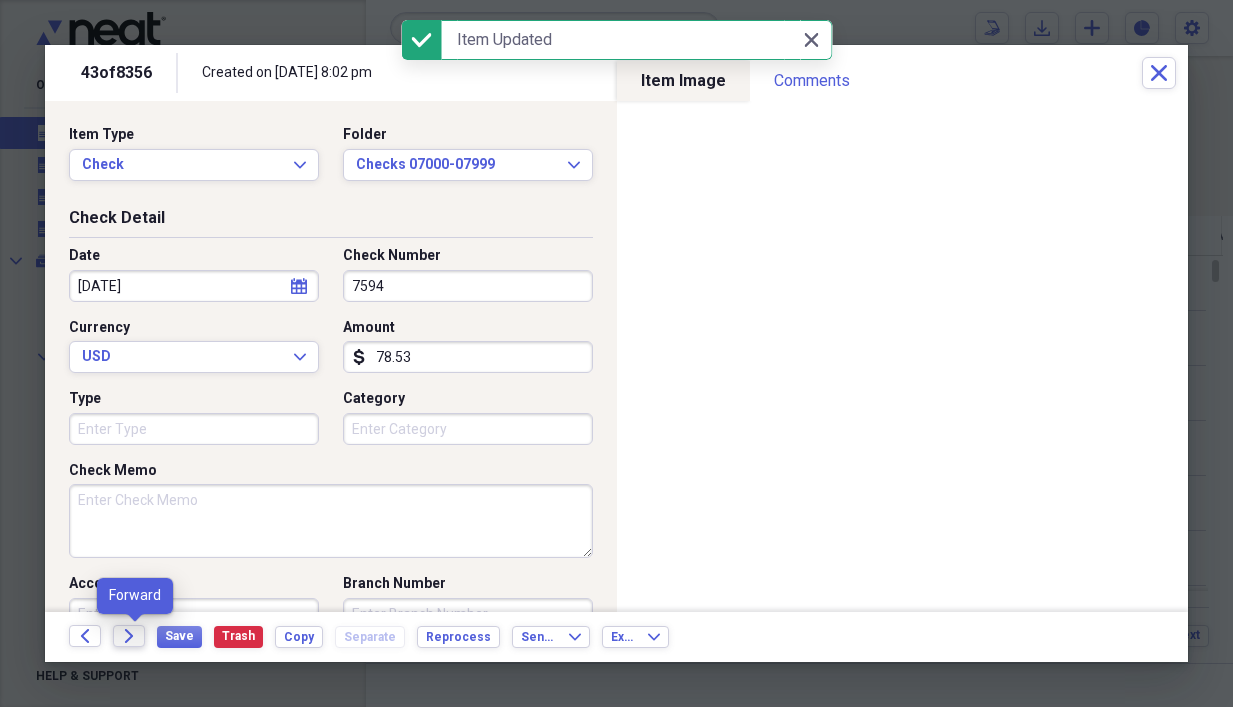 click on "Forward" at bounding box center (129, 636) 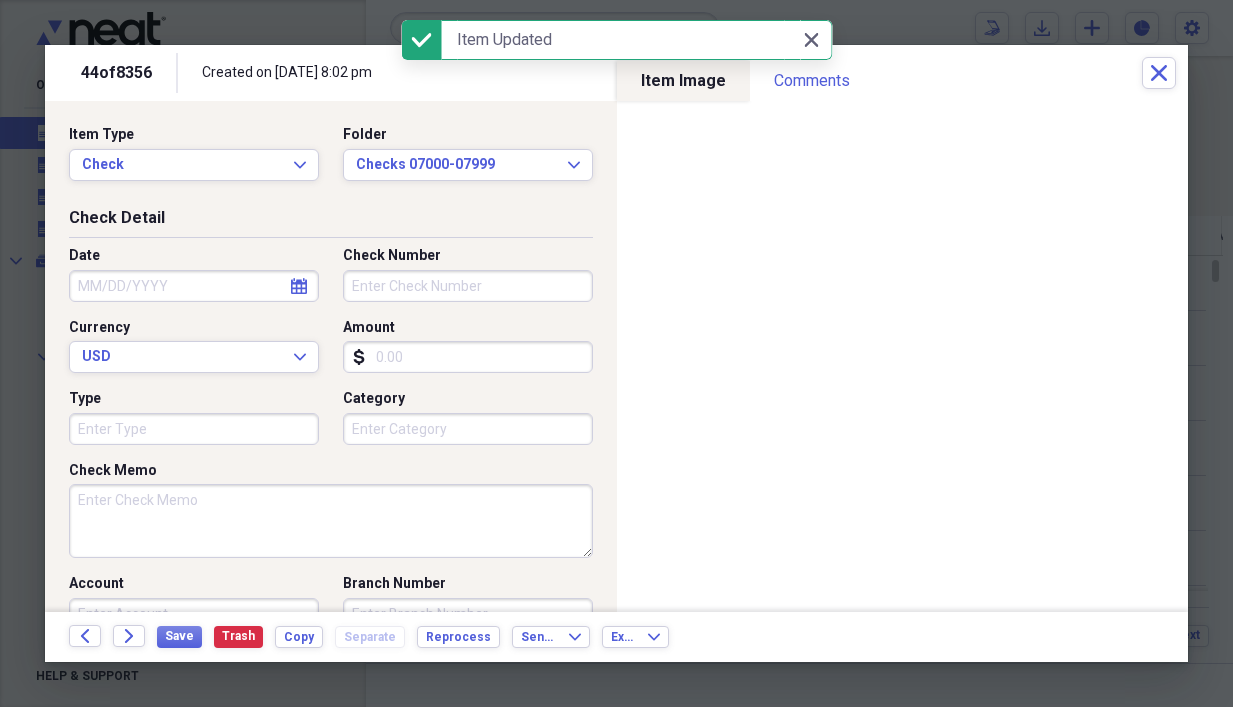 click on "Category" at bounding box center (468, 429) 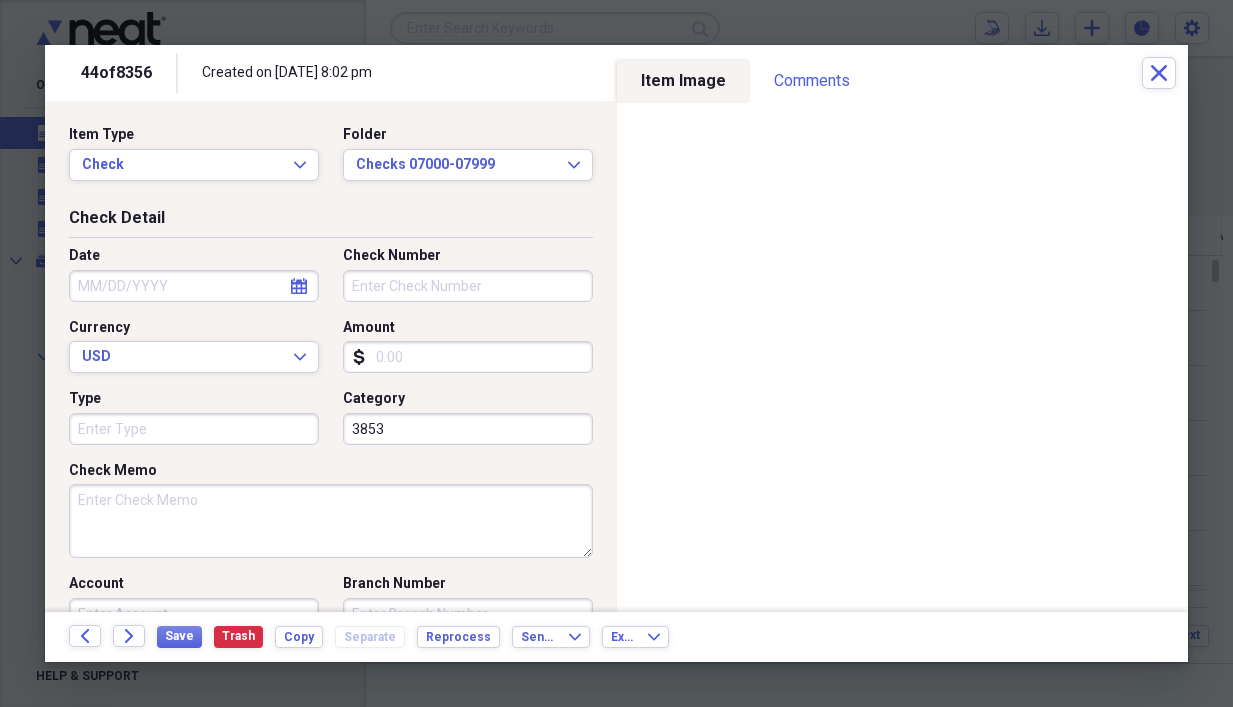 click on "Check Number" at bounding box center (468, 286) 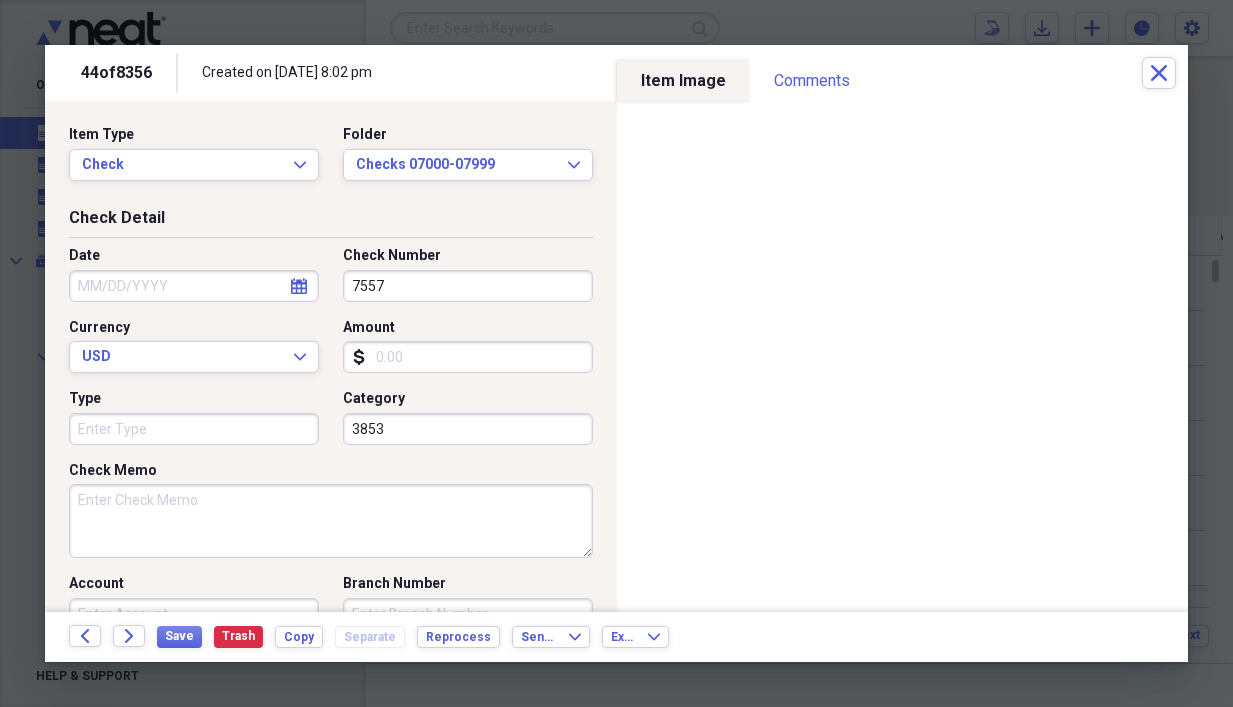 click on "Date" at bounding box center (194, 286) 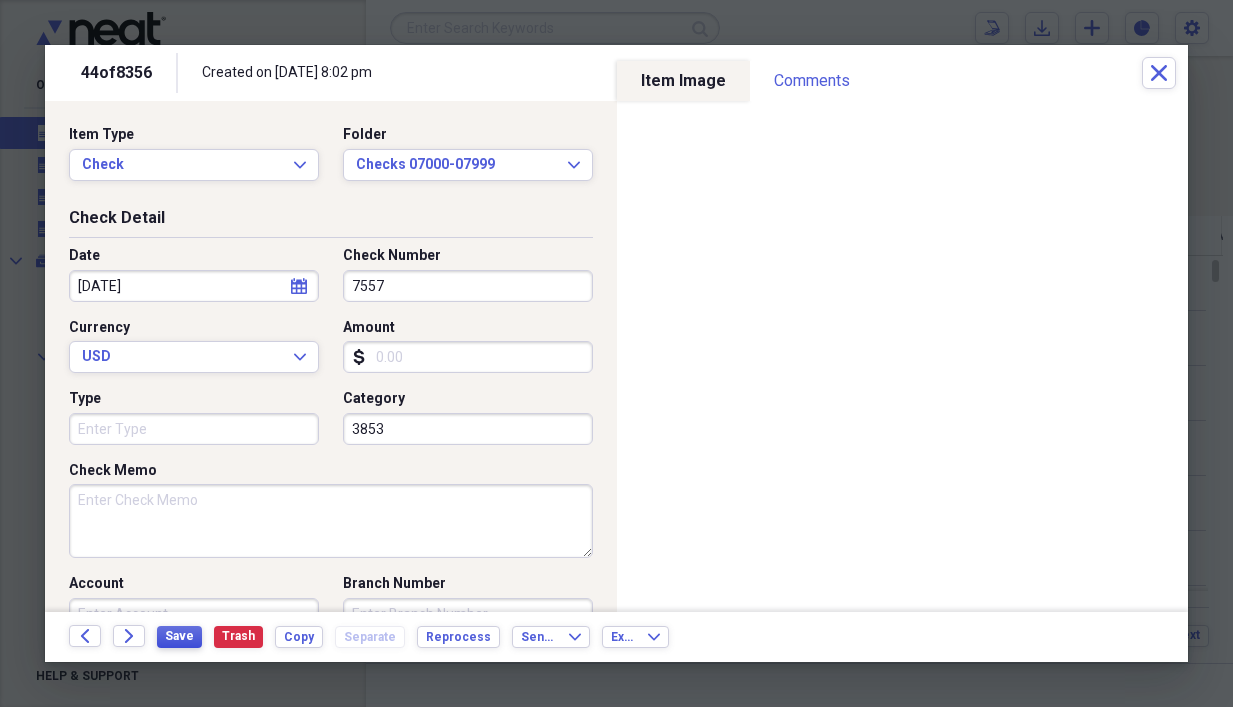 click on "Save" at bounding box center (179, 636) 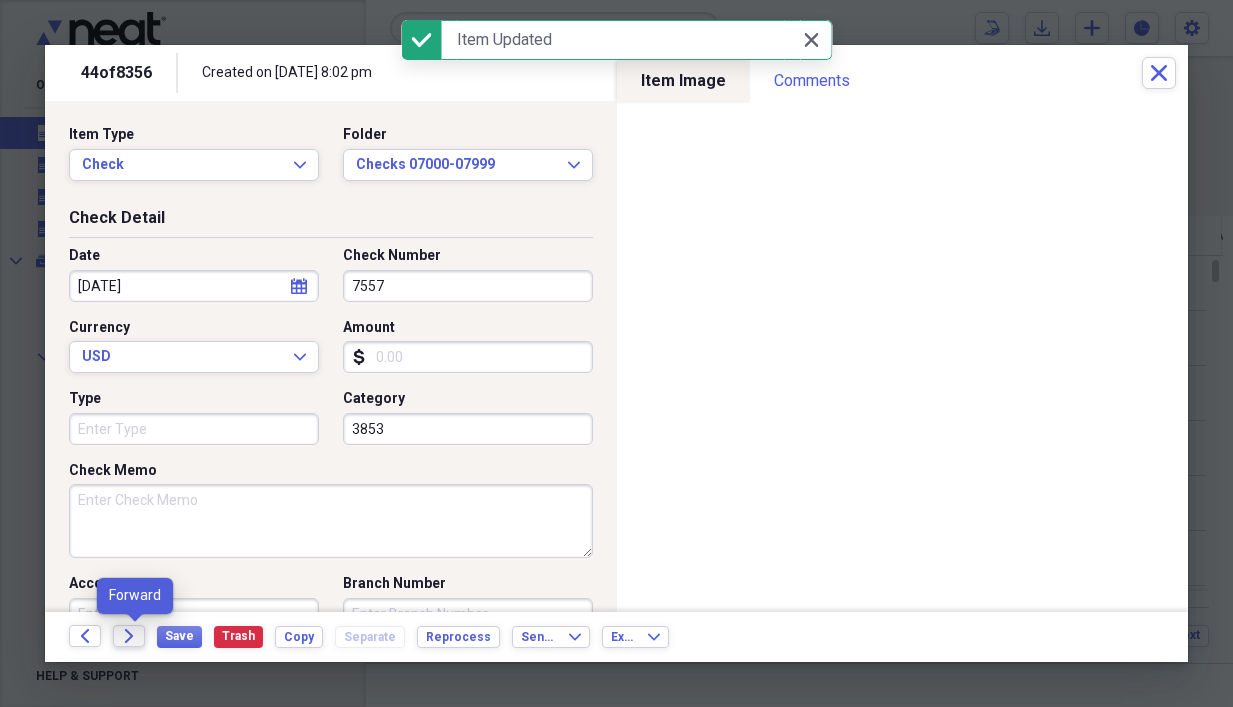 click on "Forward" 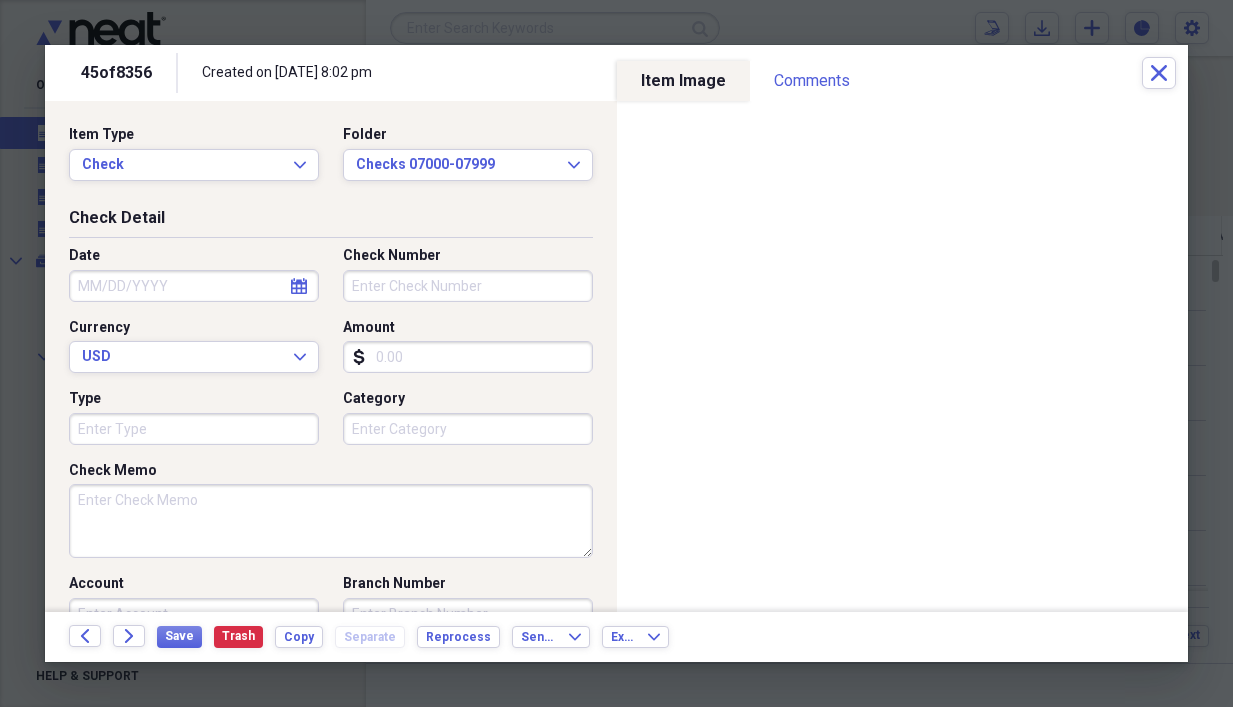 click on "Check Memo" at bounding box center (331, 521) 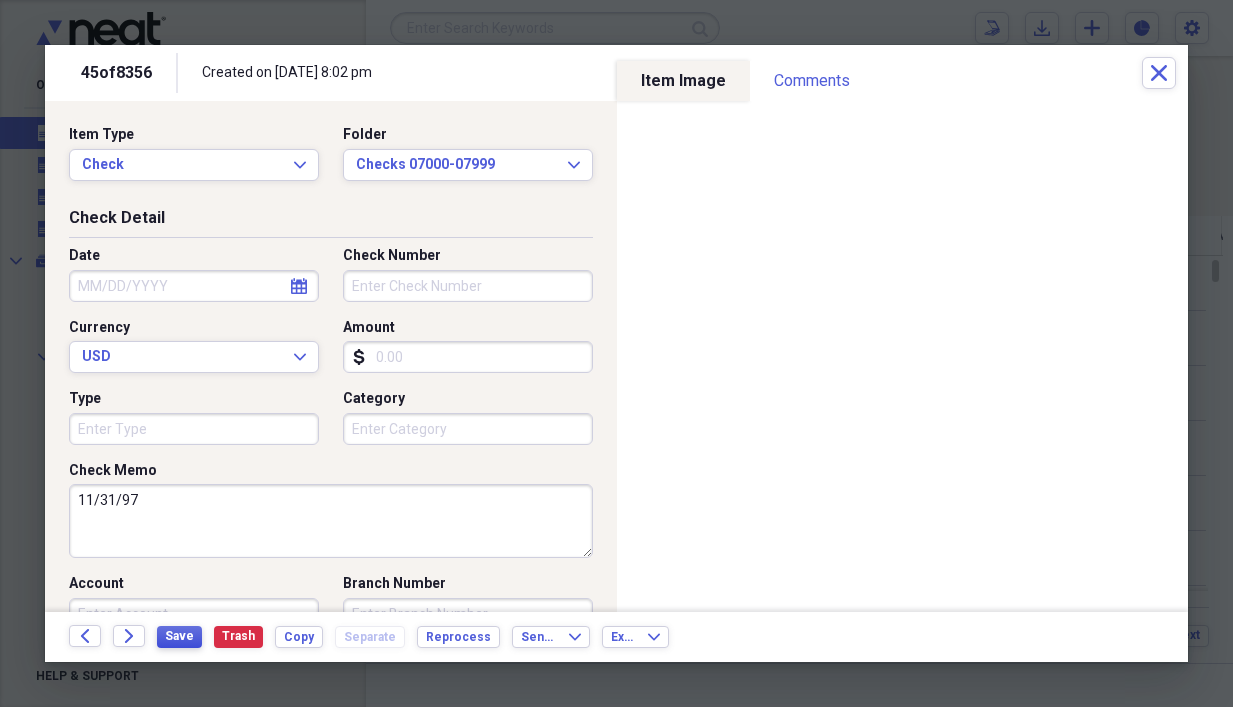 click on "Save" at bounding box center [179, 636] 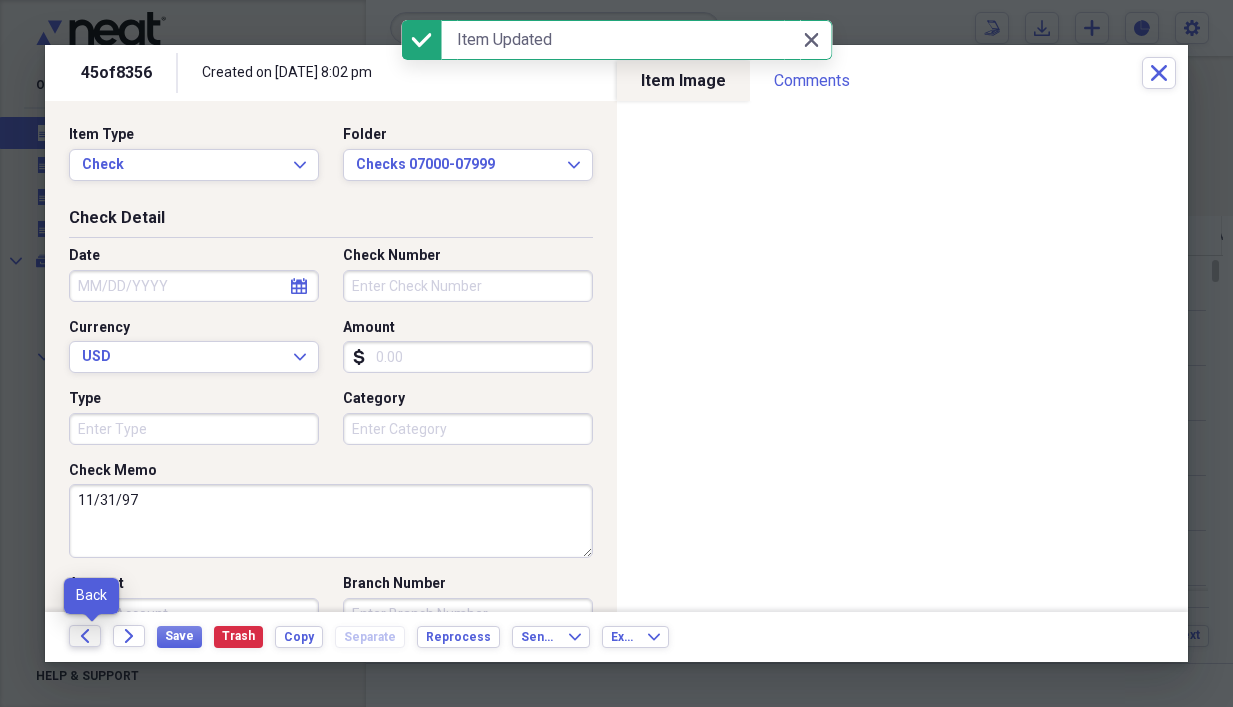 click on "Back" 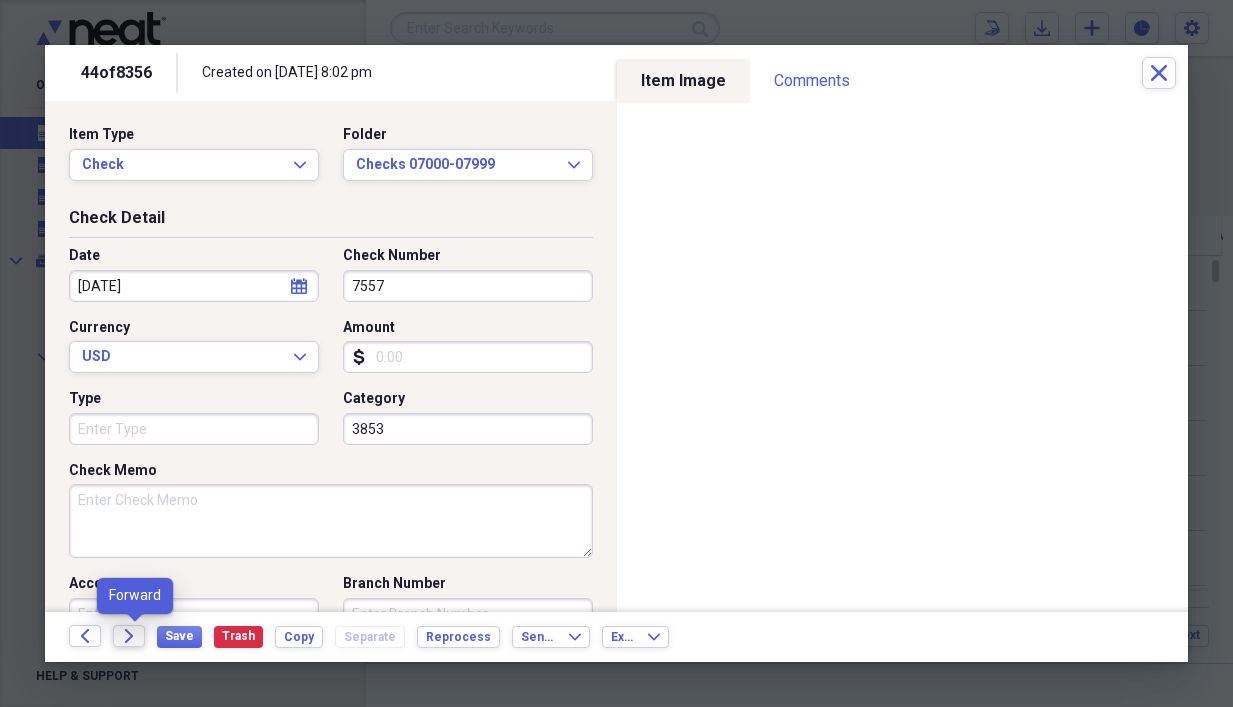 click 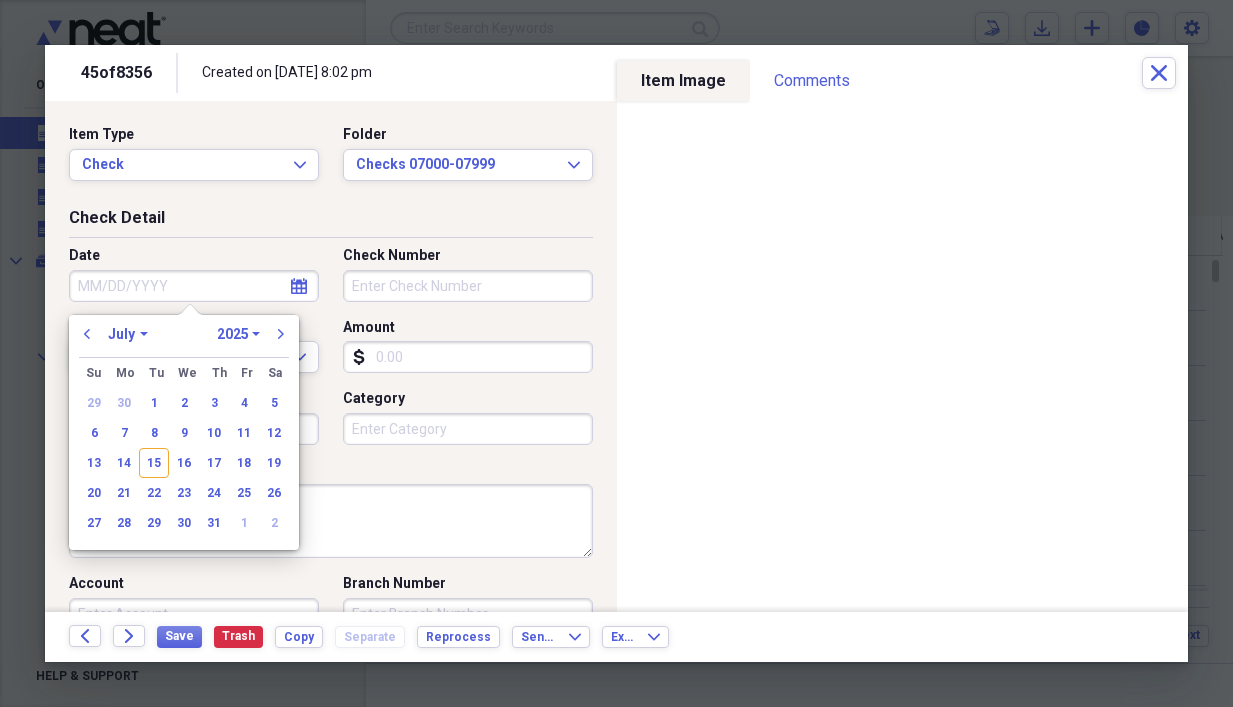 click on "Date" at bounding box center [194, 286] 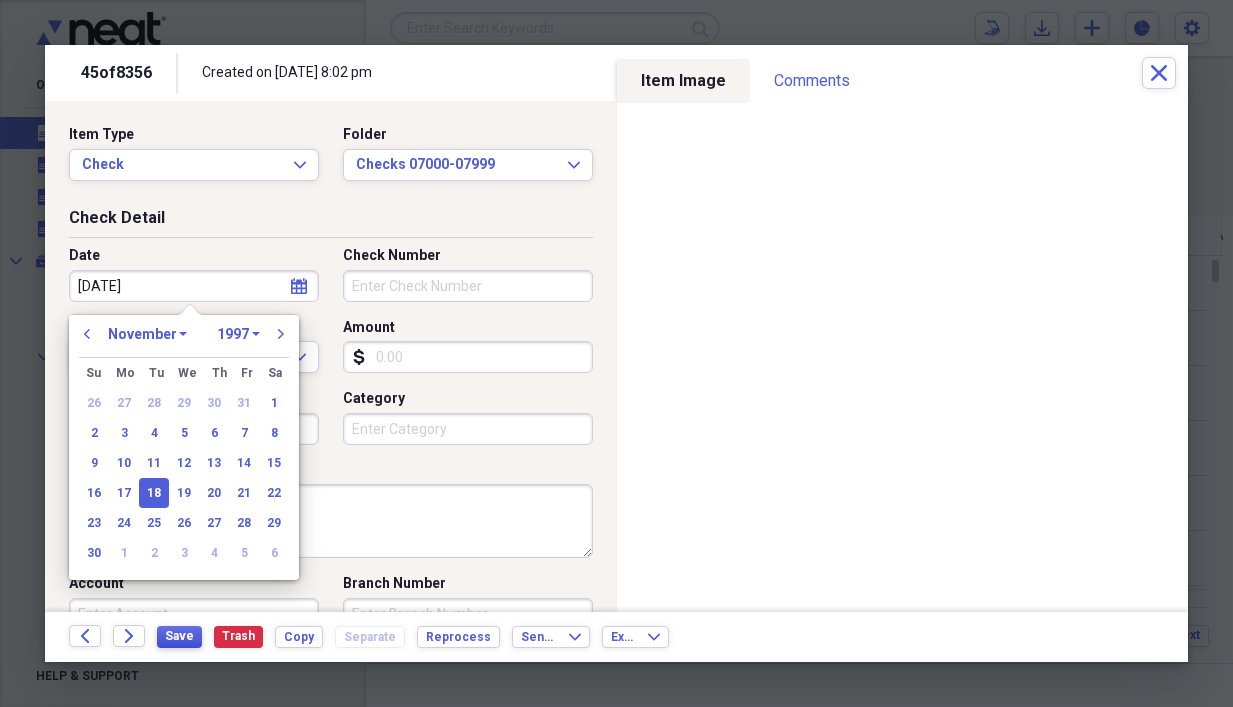 click on "Save" at bounding box center (179, 636) 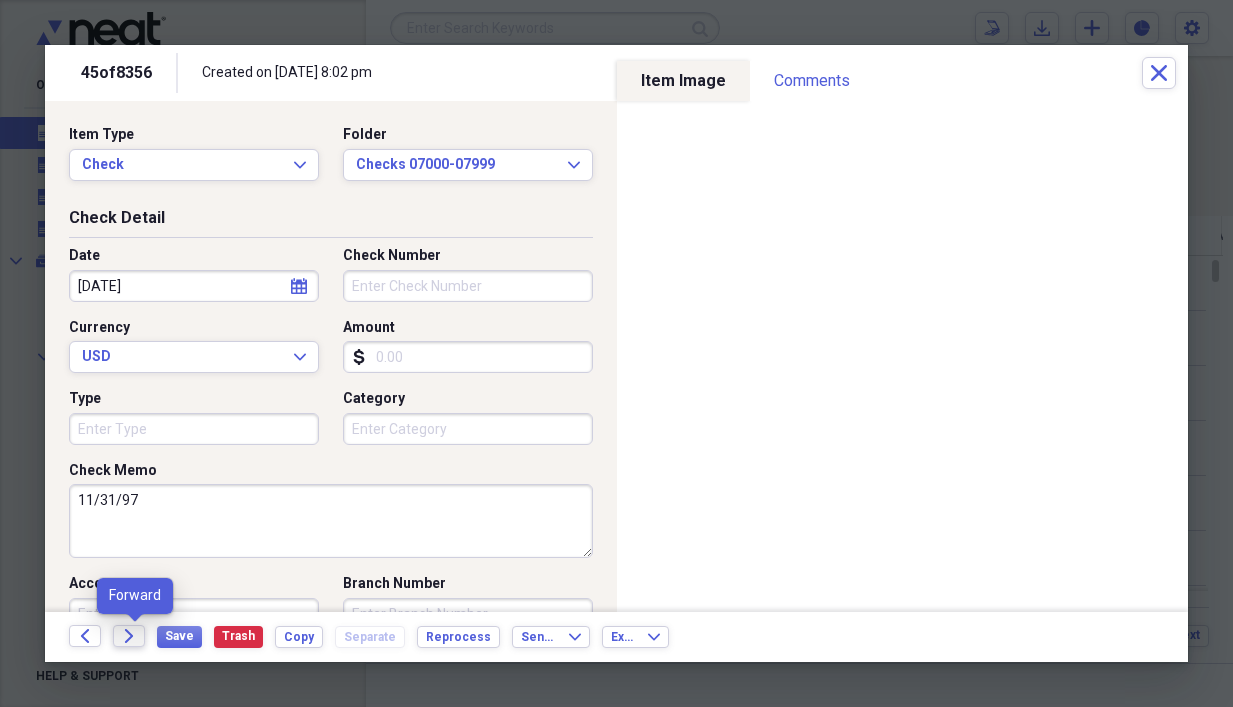 click on "Forward" 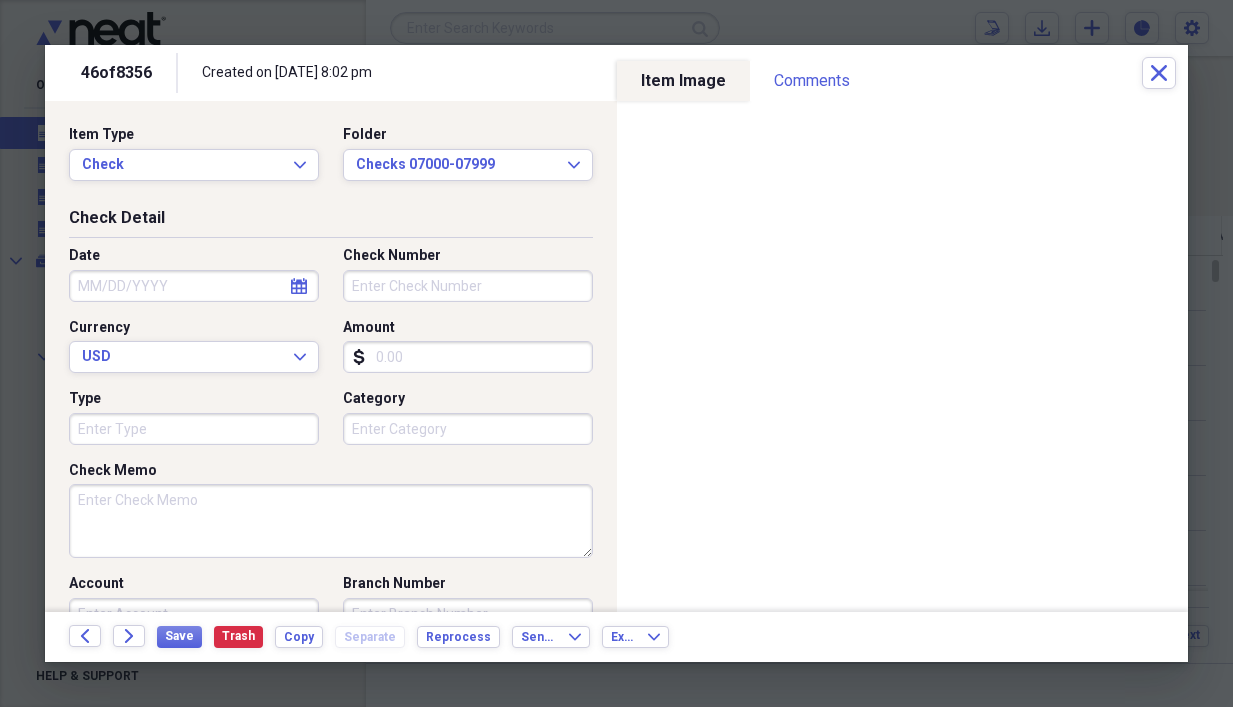 click on "Amount" at bounding box center (468, 357) 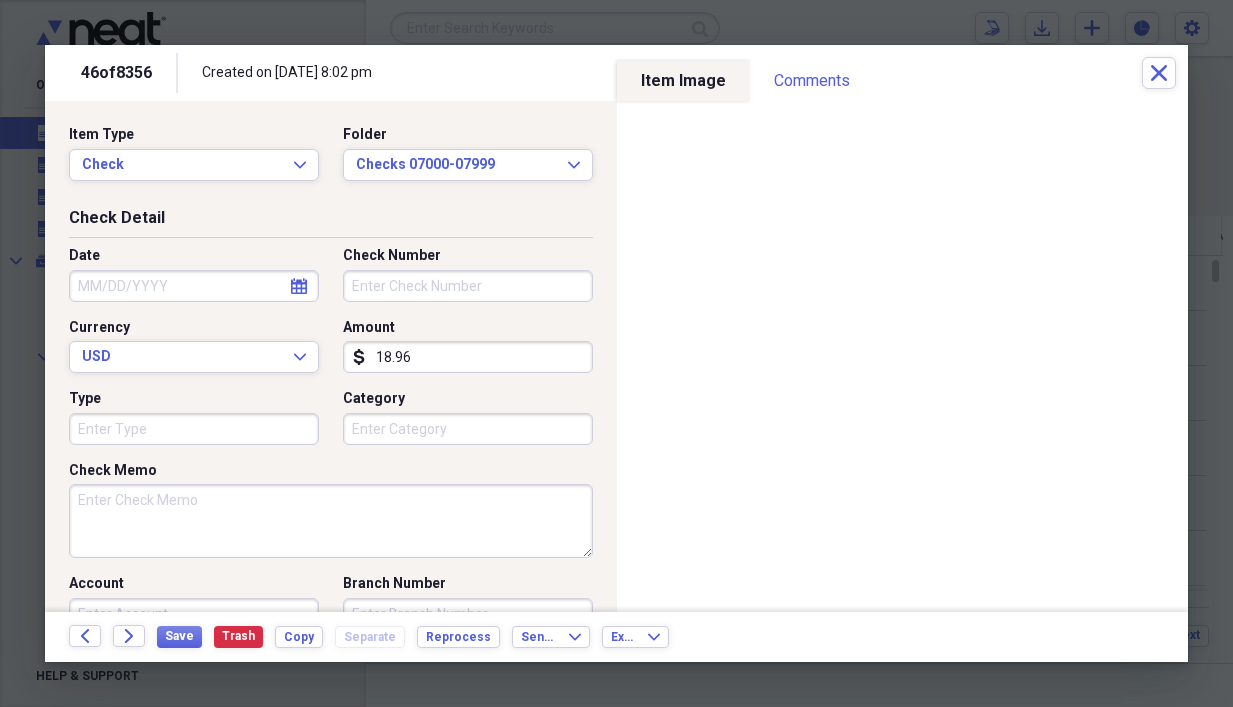click on "Check Number" at bounding box center (468, 286) 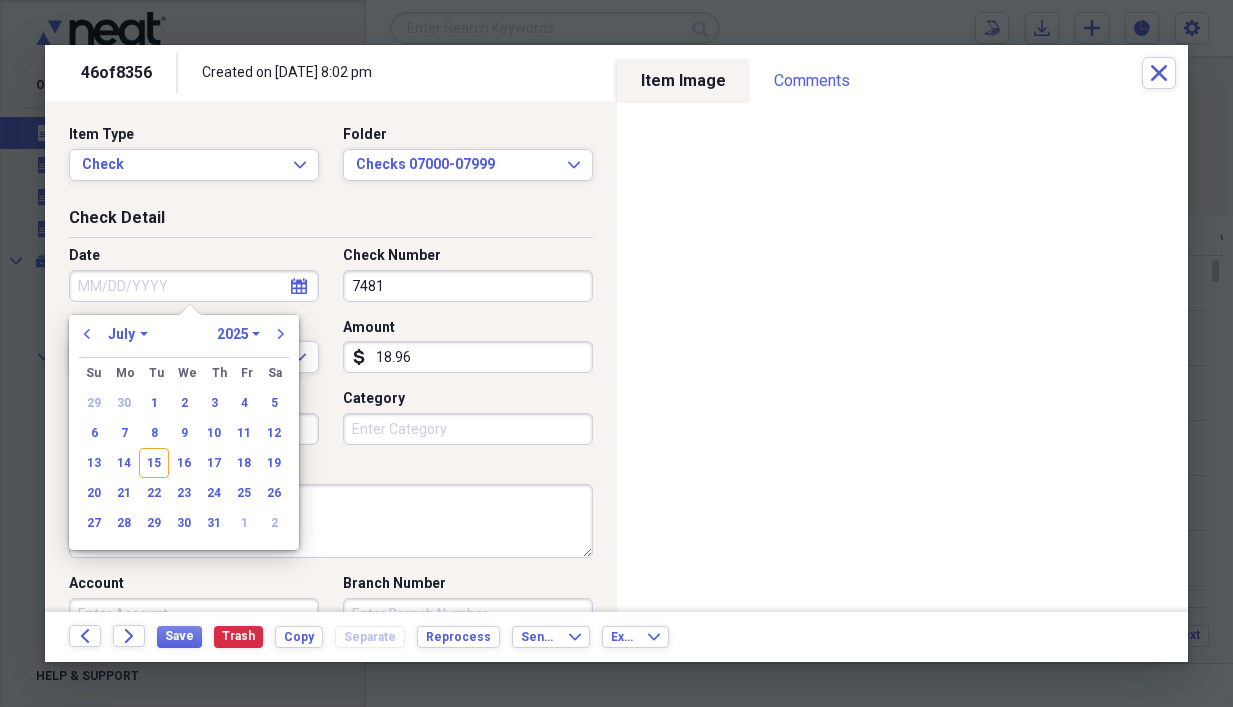 click on "Date" at bounding box center [194, 286] 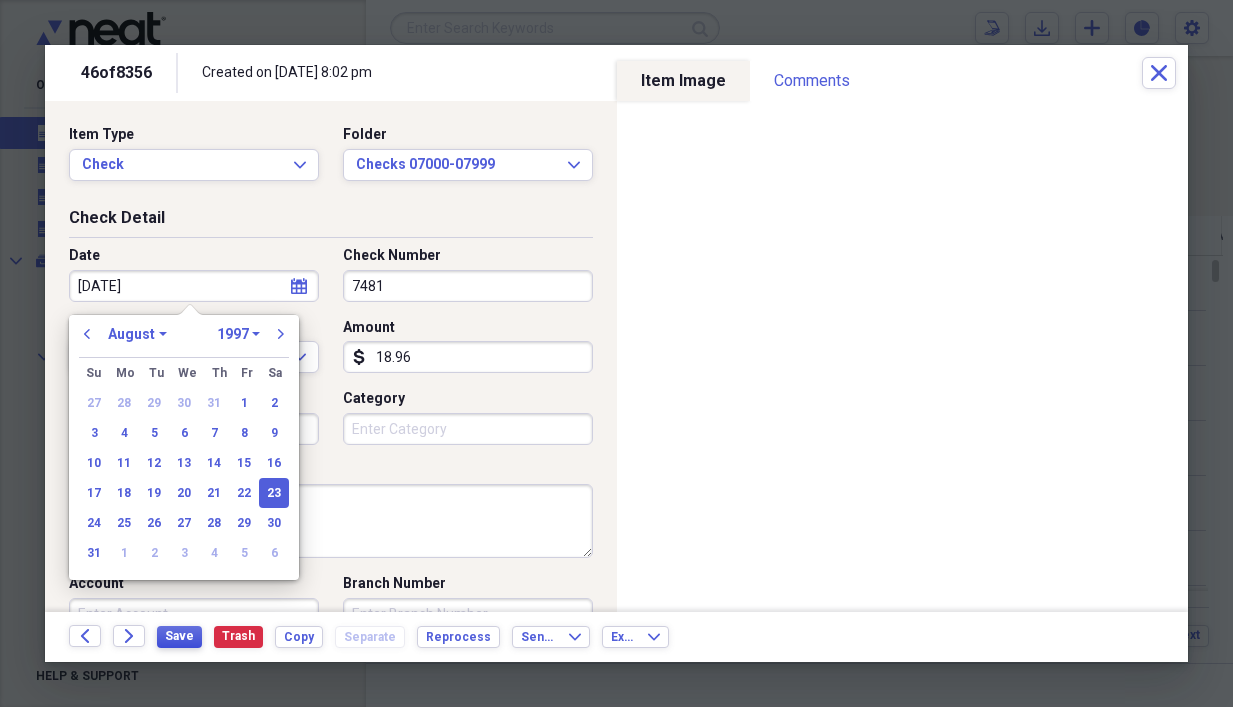 click on "Save" at bounding box center (179, 636) 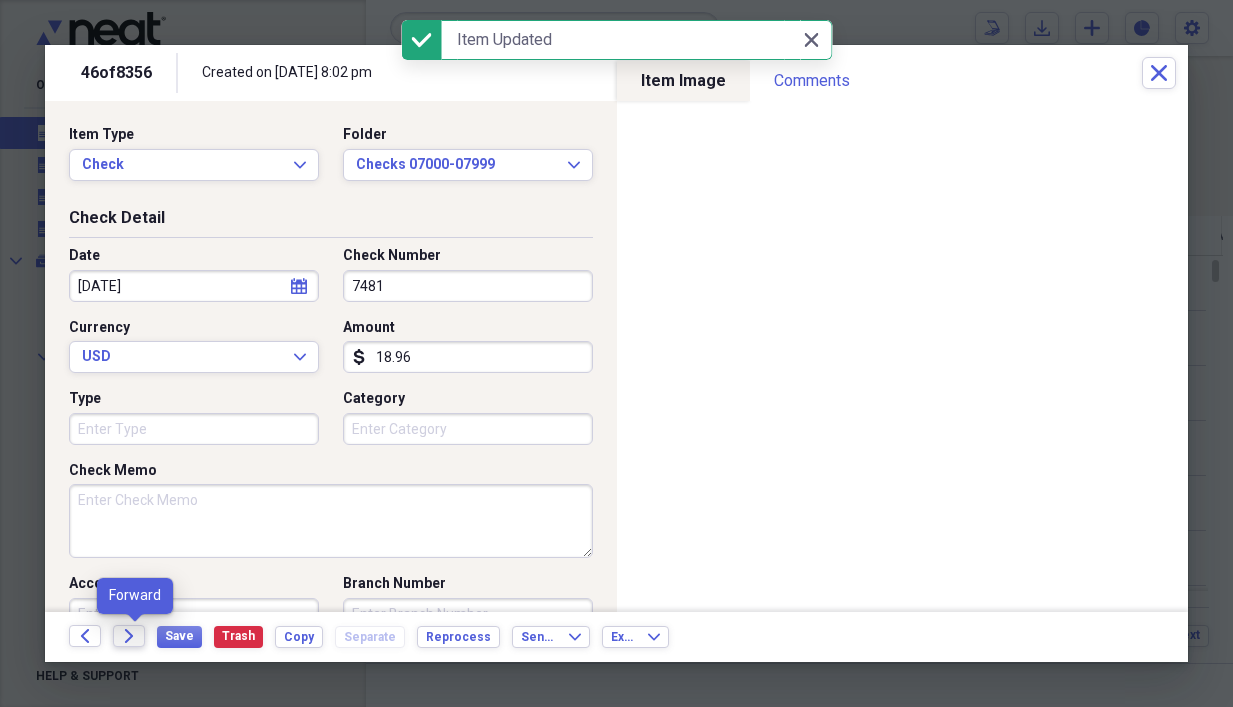 click 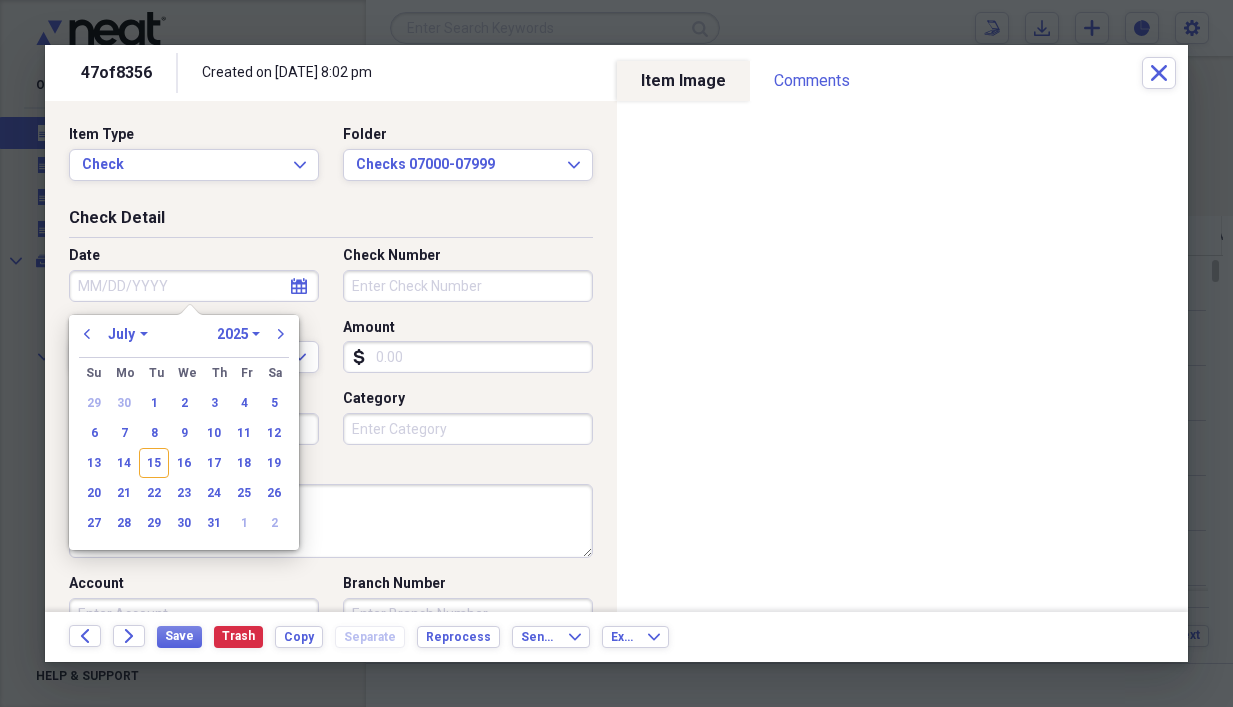 click on "Date" at bounding box center (194, 286) 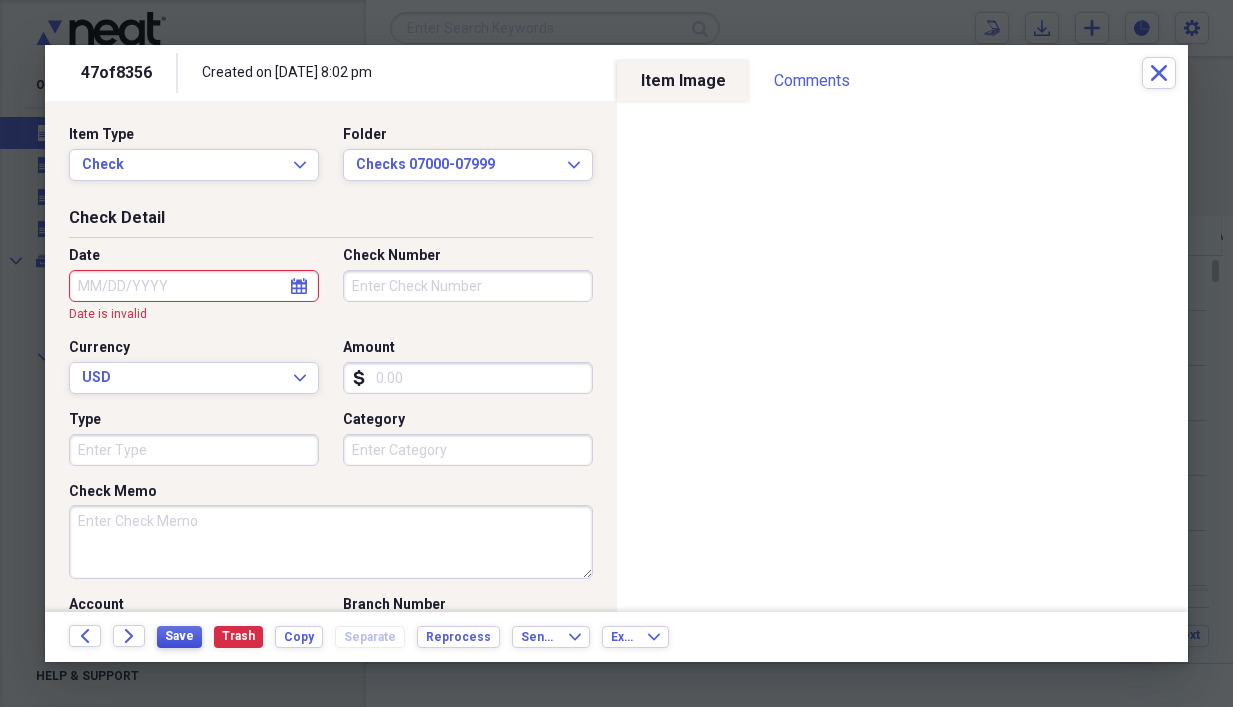 click on "Save" at bounding box center (179, 636) 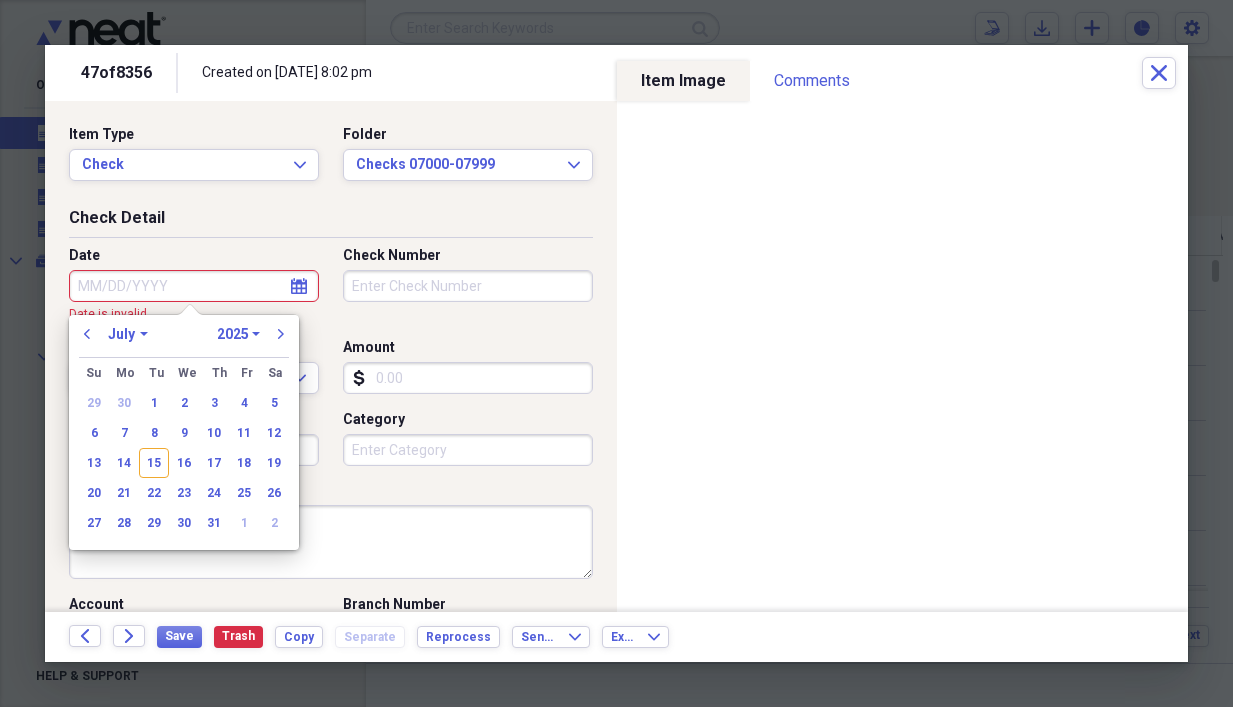 click on "Date" at bounding box center (194, 286) 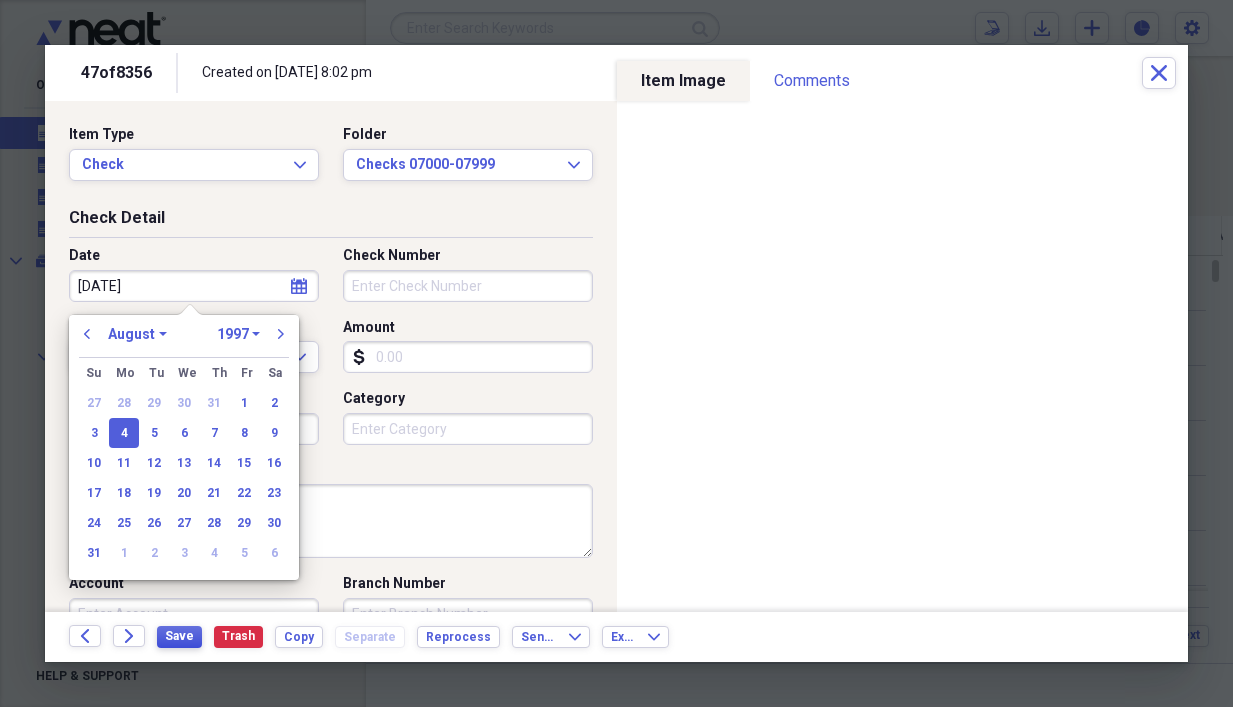click on "Save" at bounding box center [179, 636] 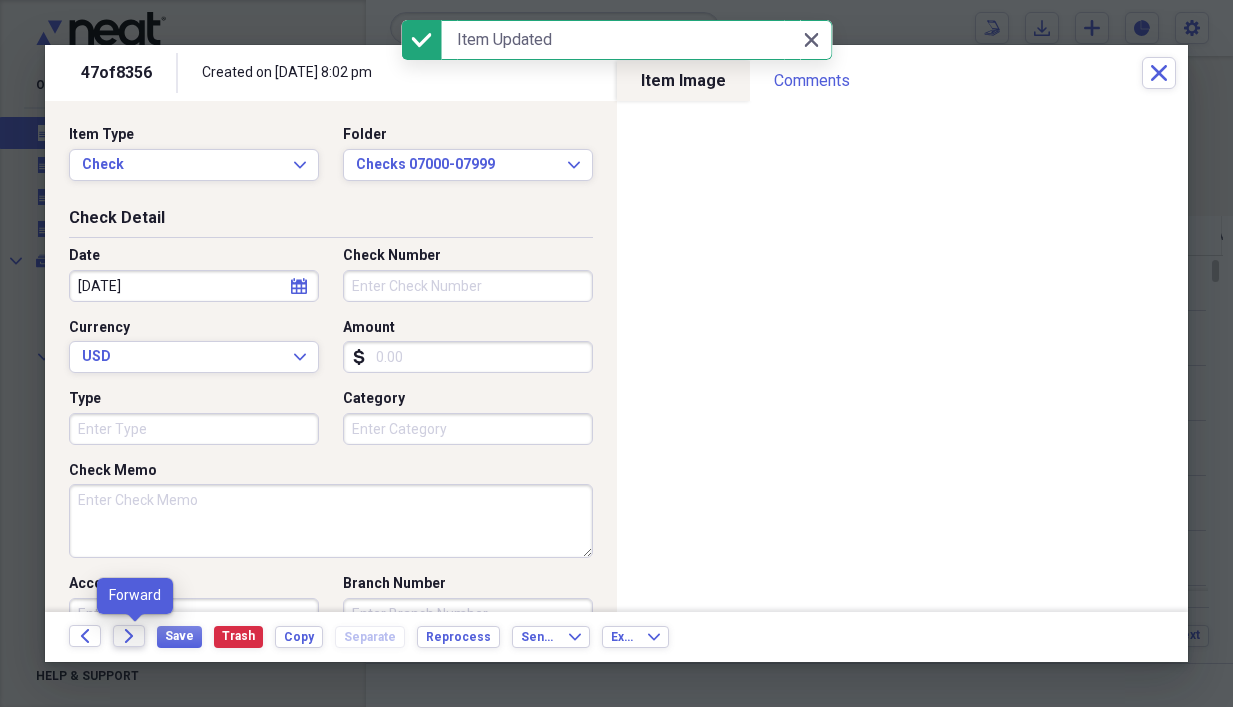 click 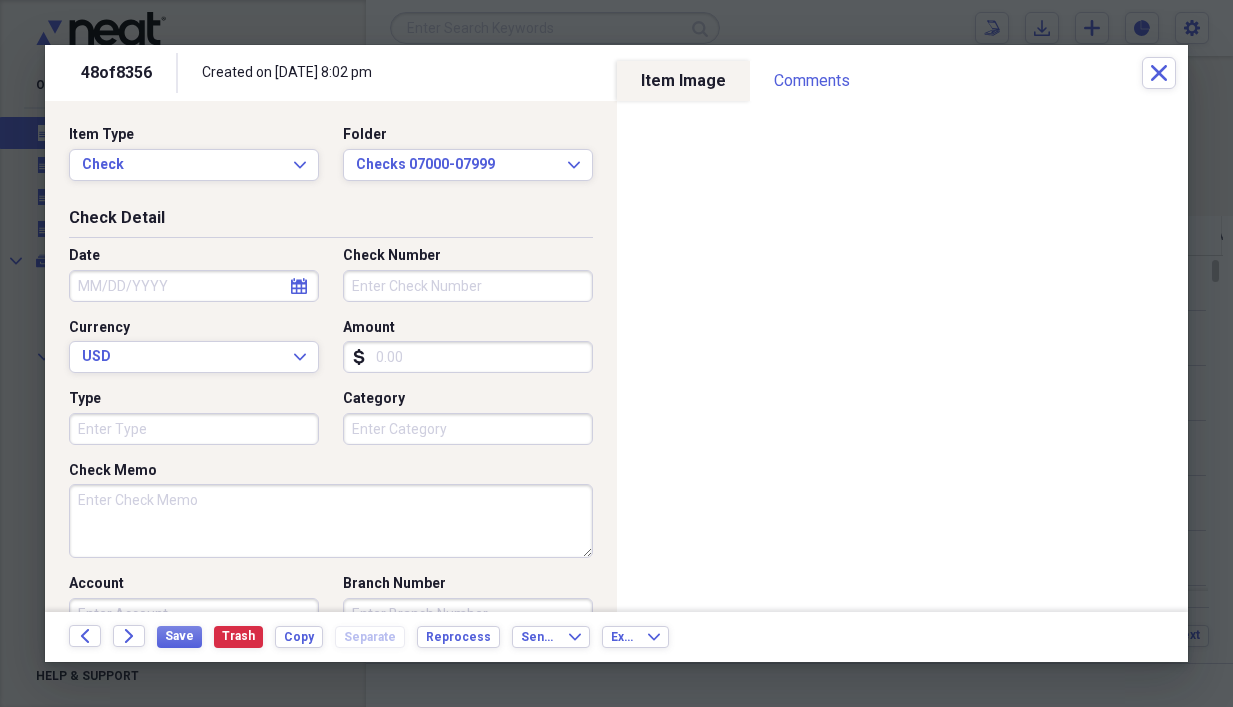 click on "Date" at bounding box center (194, 286) 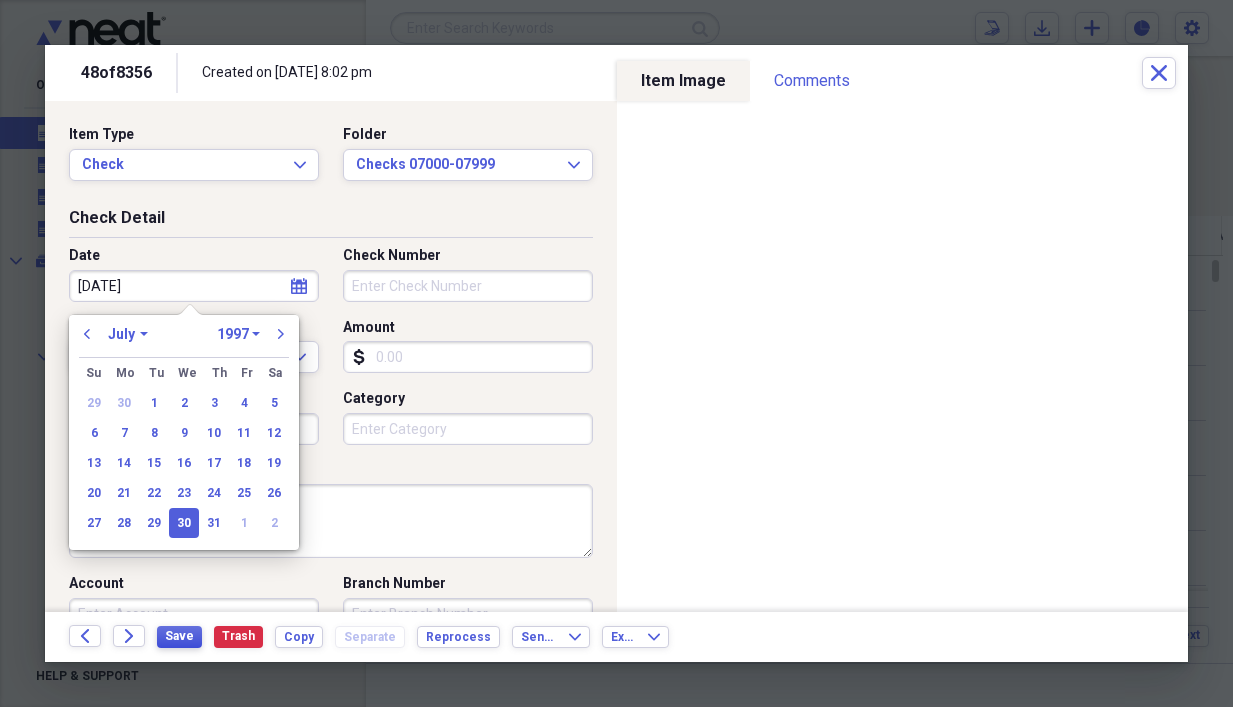 click on "Save" at bounding box center (179, 636) 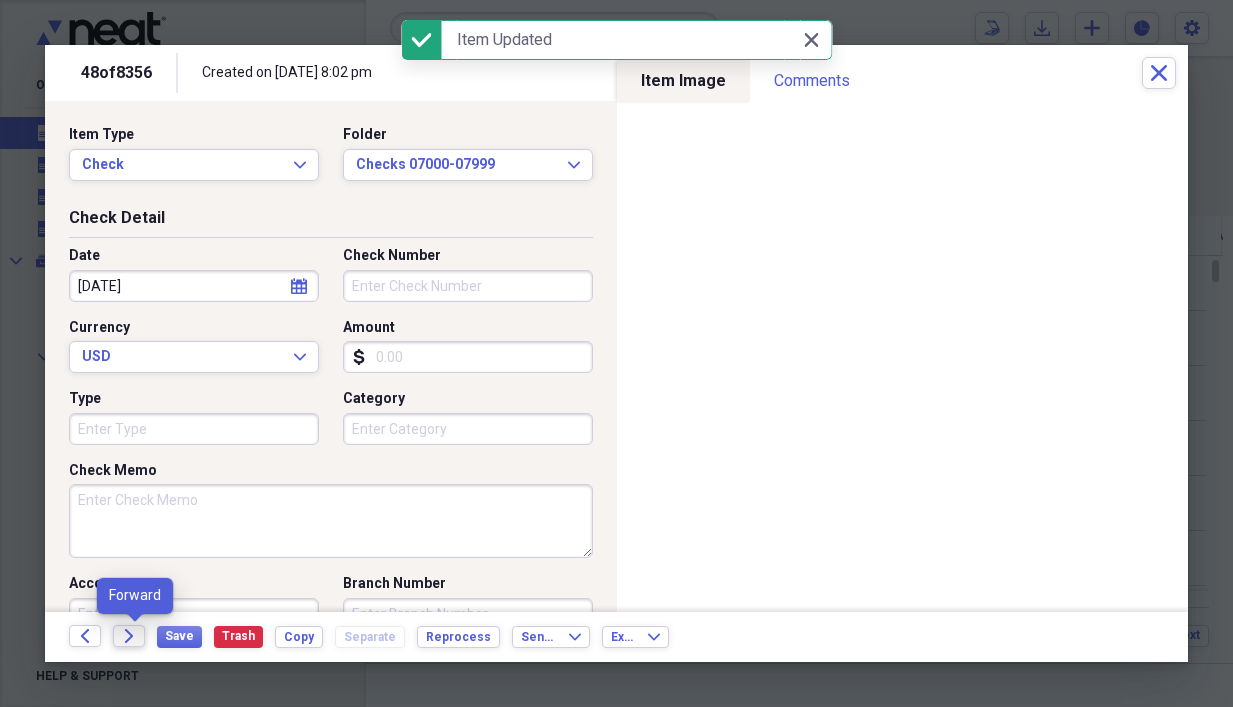 click on "Forward" 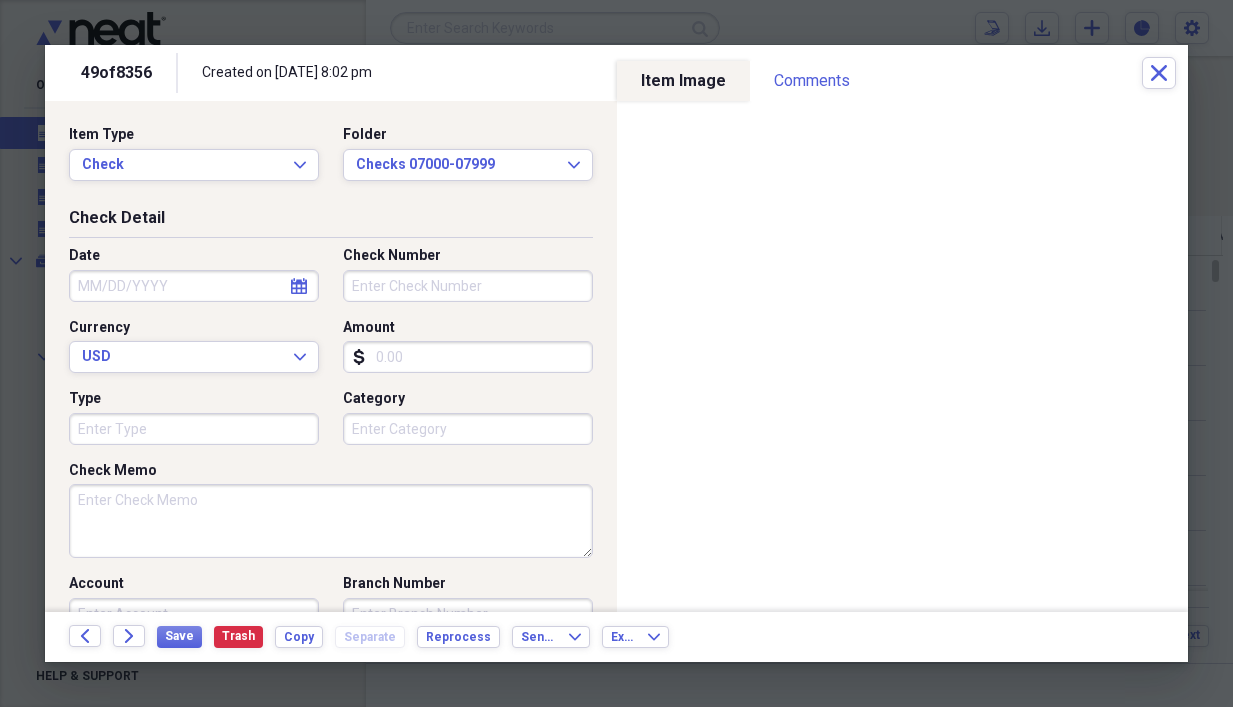 click on "Date" at bounding box center (194, 286) 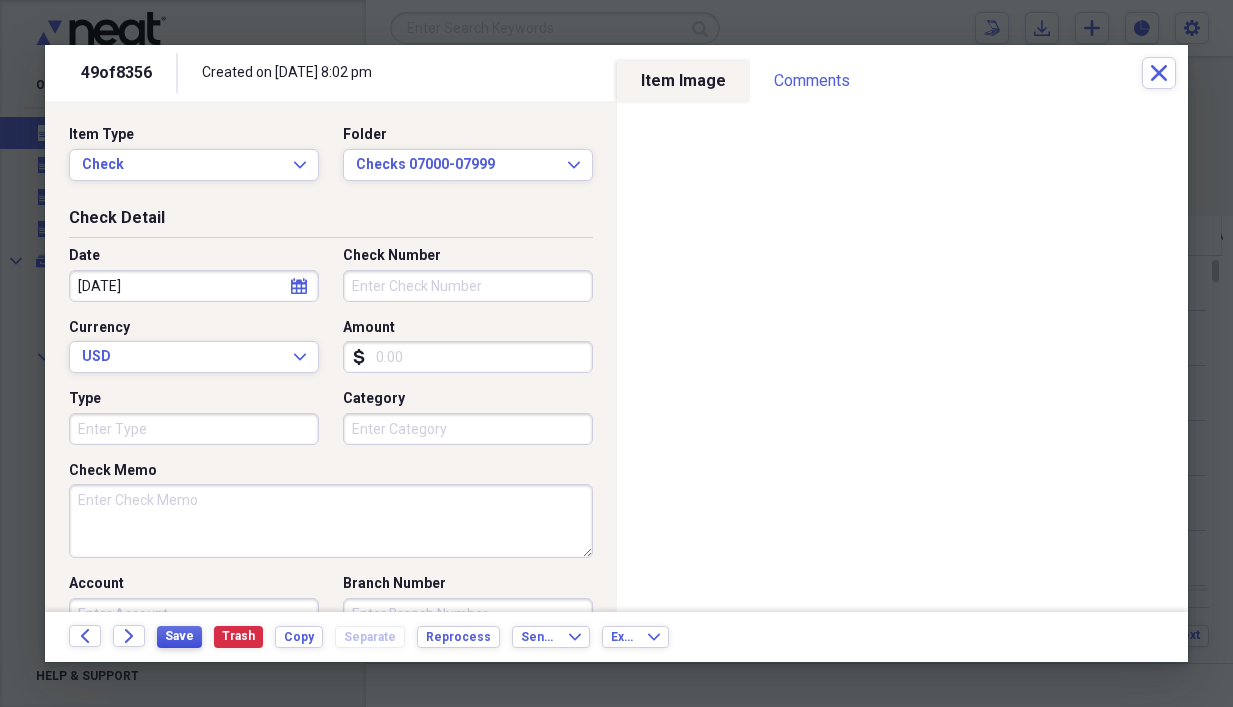 click on "Save" at bounding box center [179, 636] 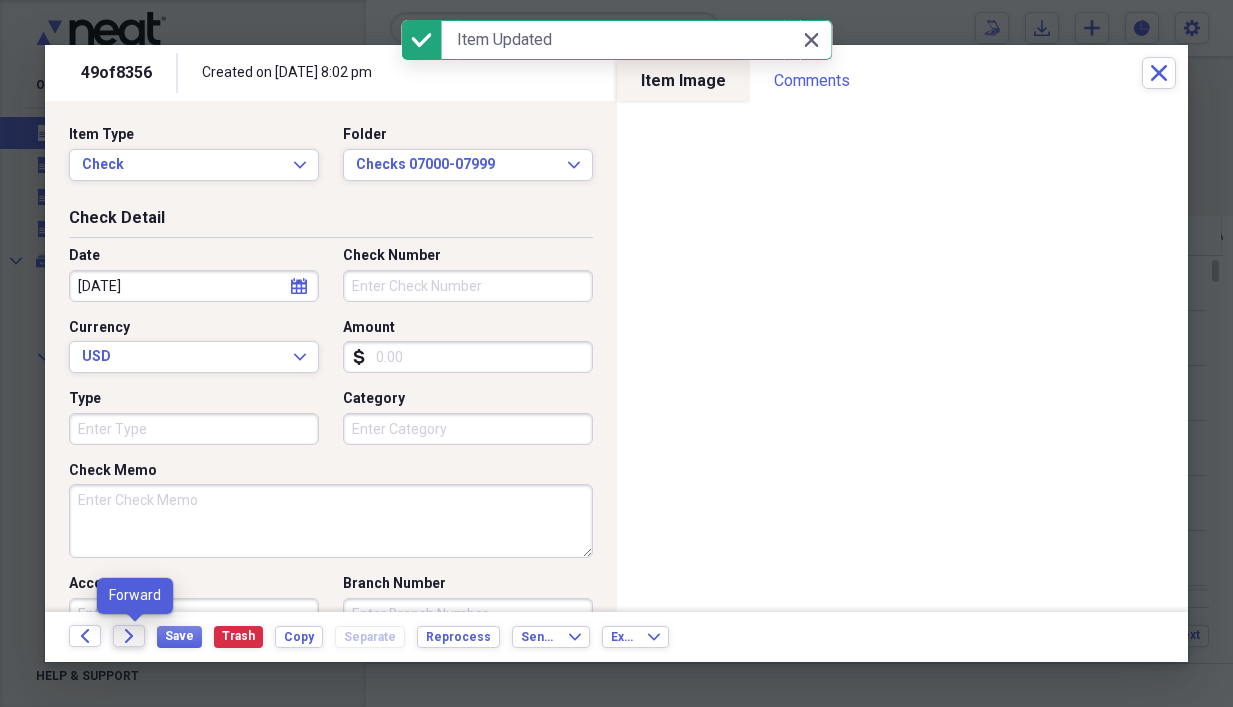 click 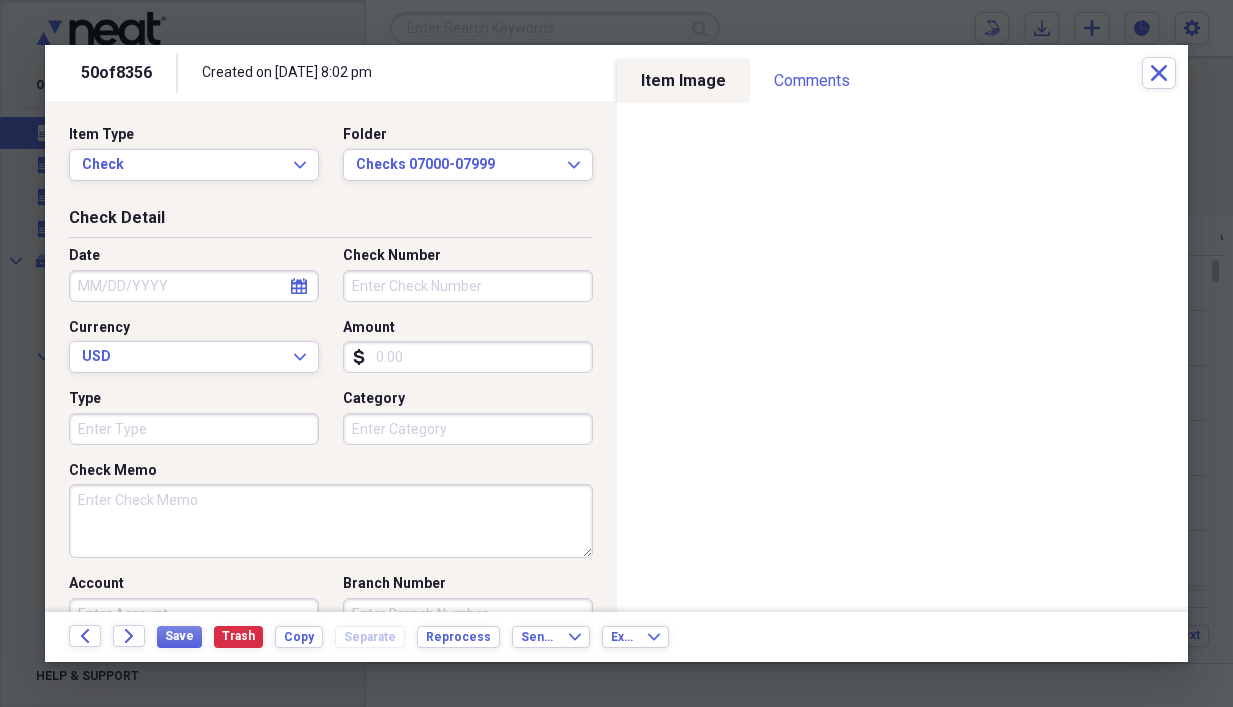 click on "Date" at bounding box center [194, 286] 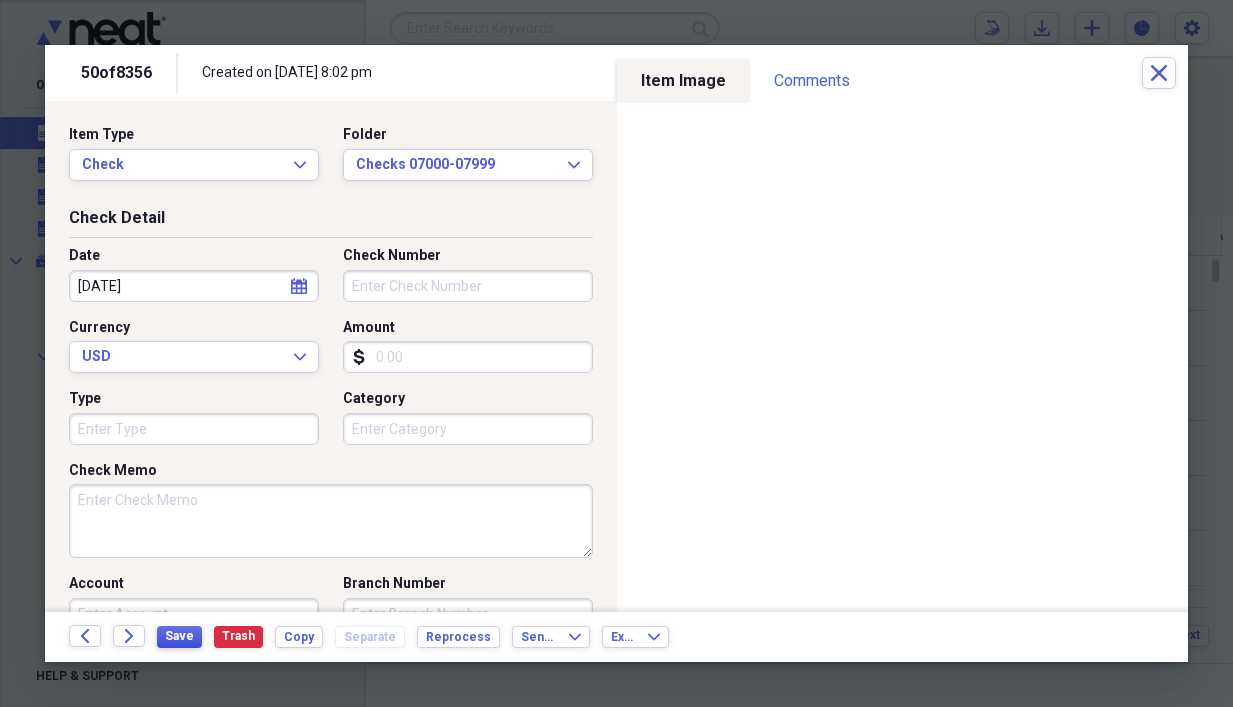 click on "Save" at bounding box center [179, 636] 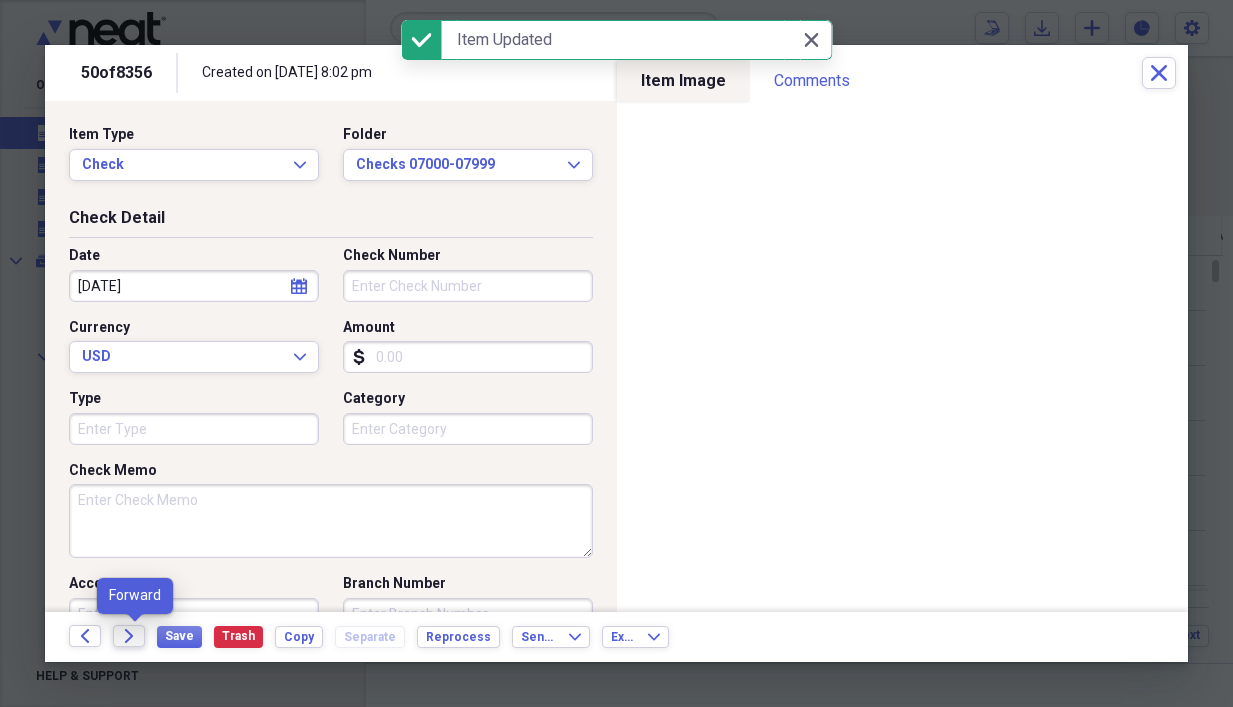 click on "Forward" 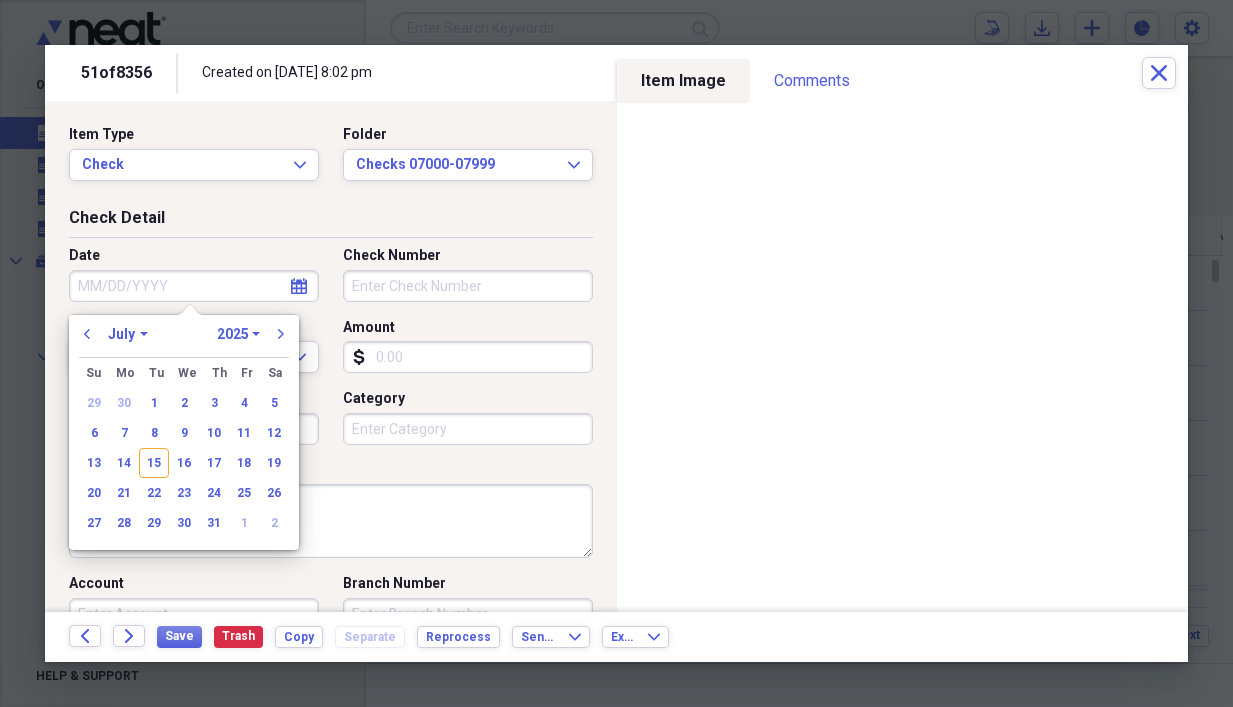 click on "Date" at bounding box center [194, 286] 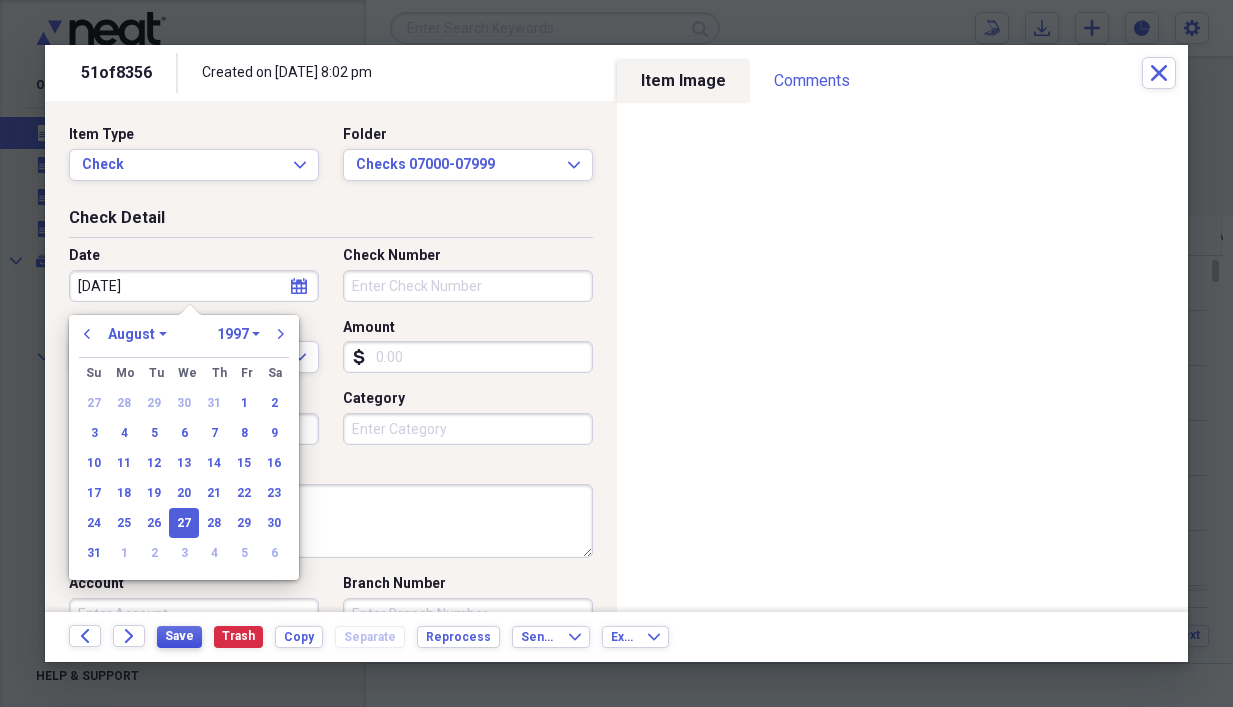 click on "Save" at bounding box center [179, 636] 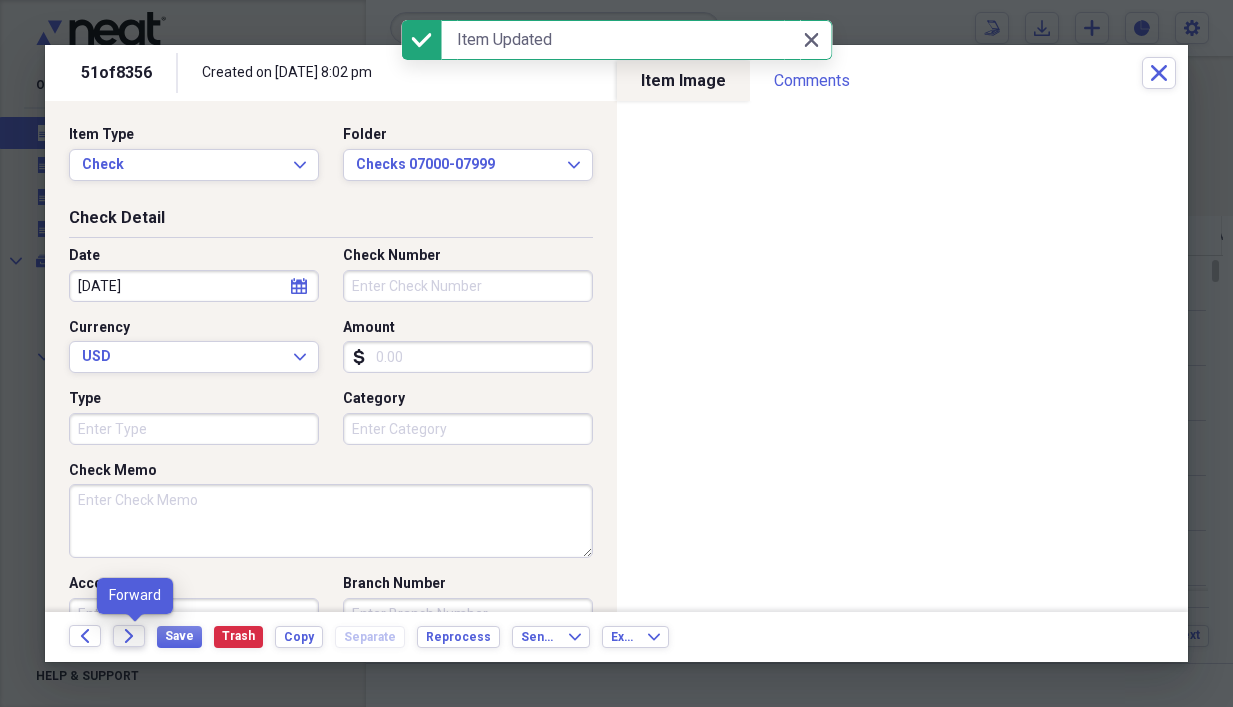 click 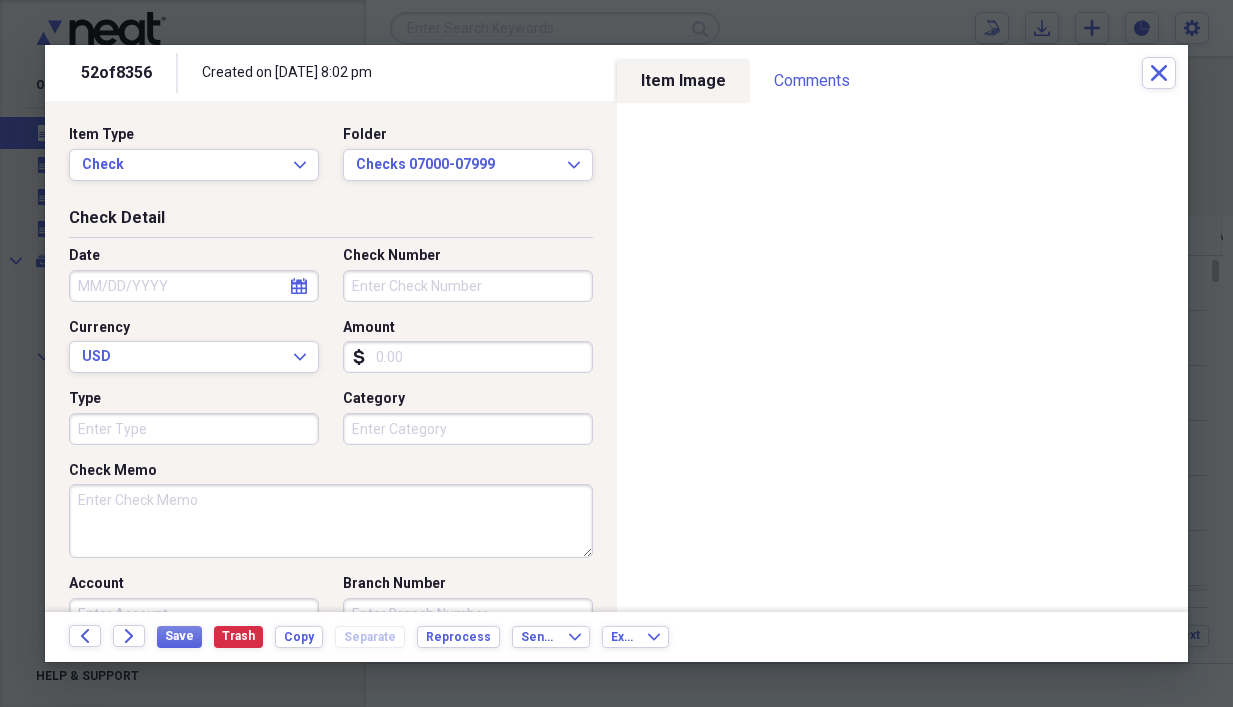 click on "Date" at bounding box center [194, 286] 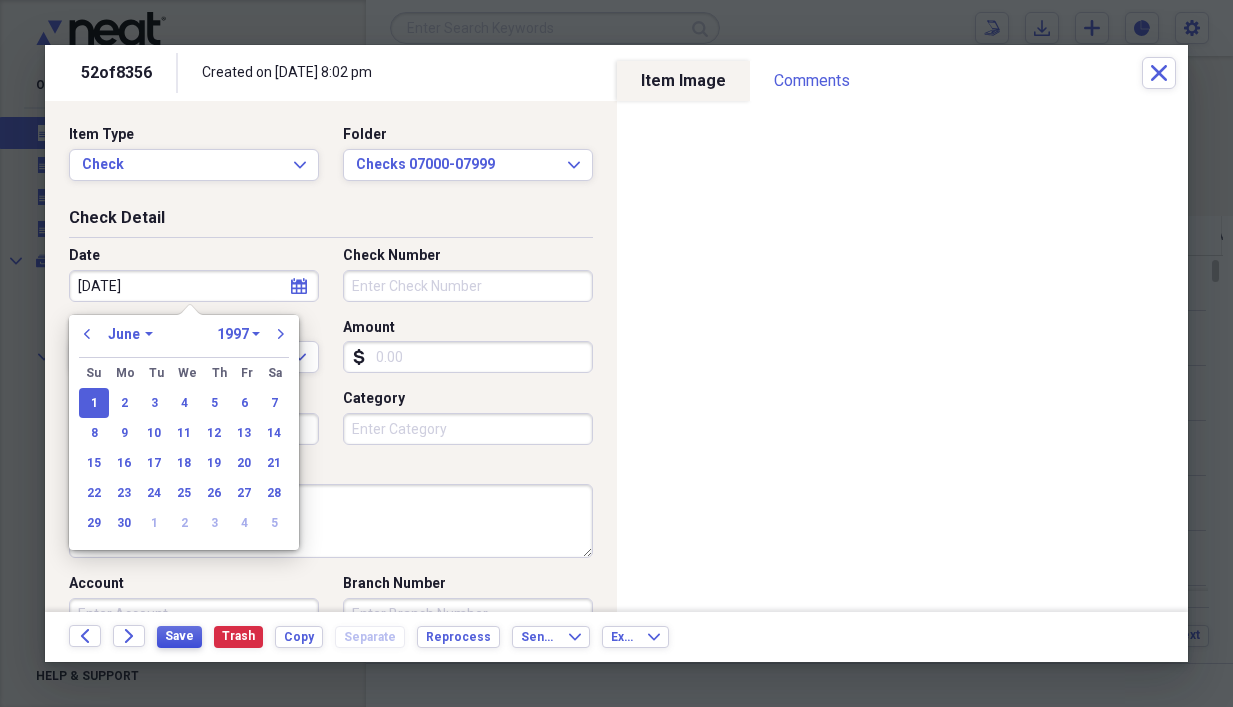 click on "Save" at bounding box center (179, 636) 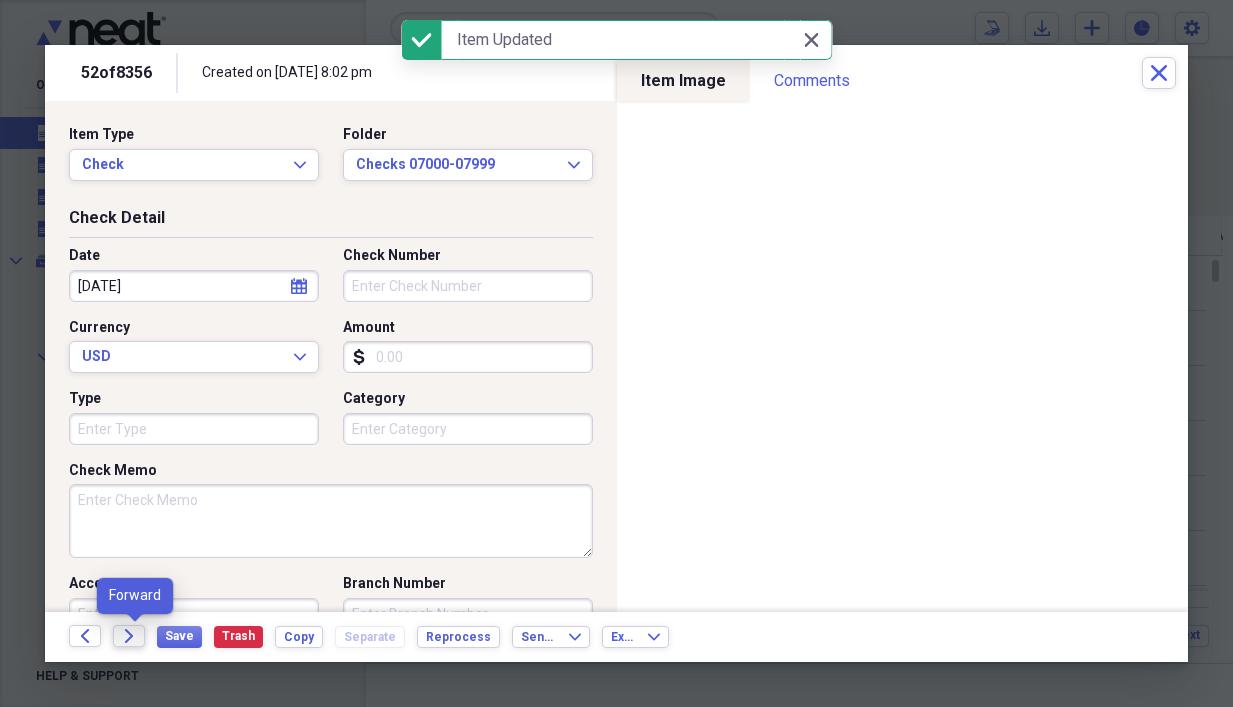 click on "Forward" 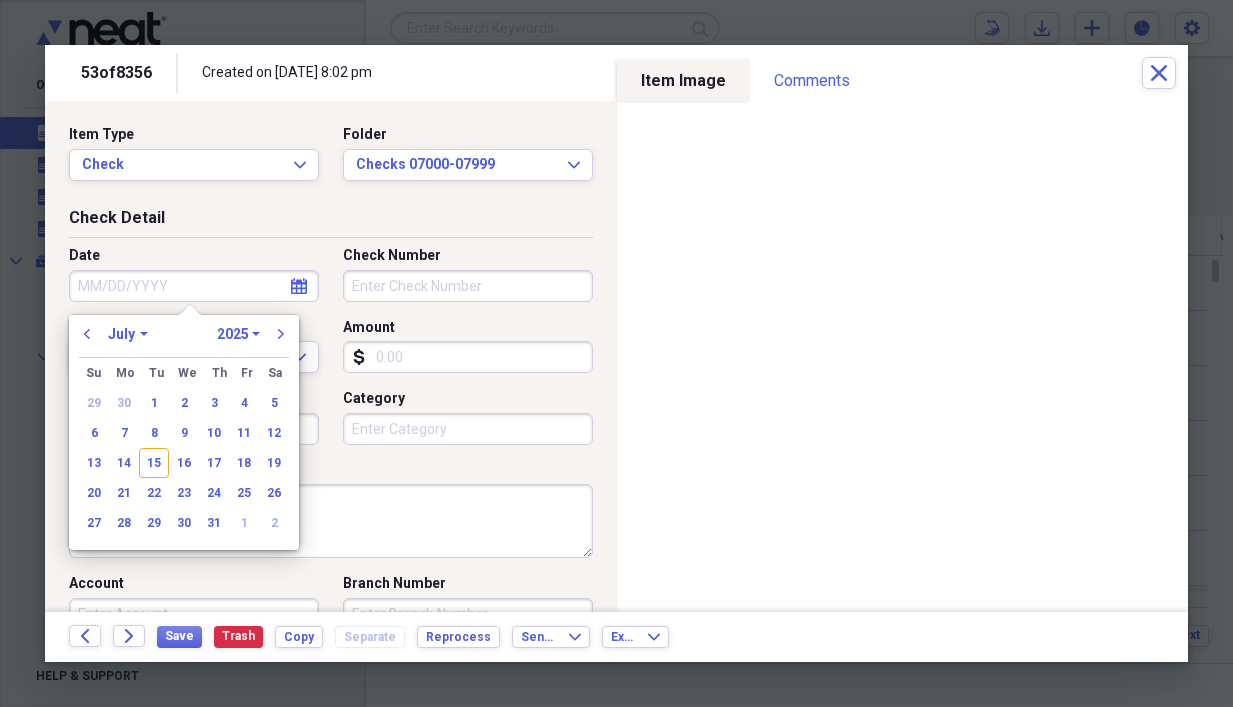 click on "Date" at bounding box center (194, 286) 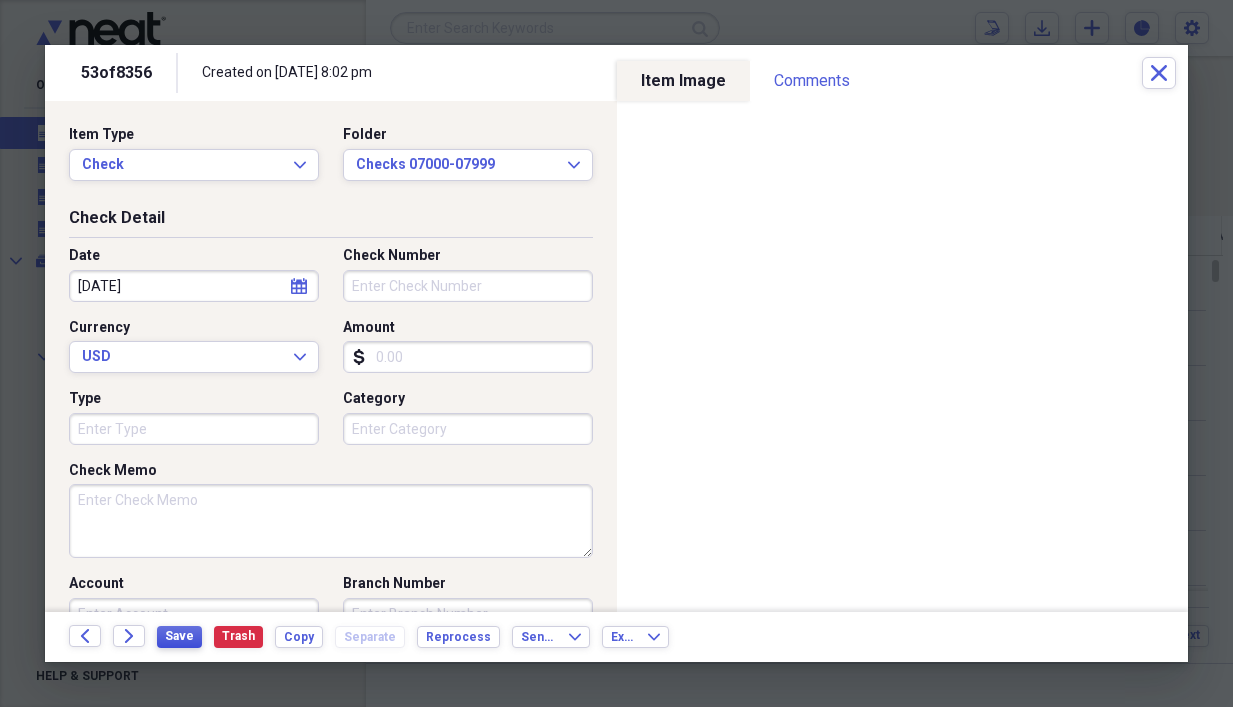 click on "Save" at bounding box center [179, 636] 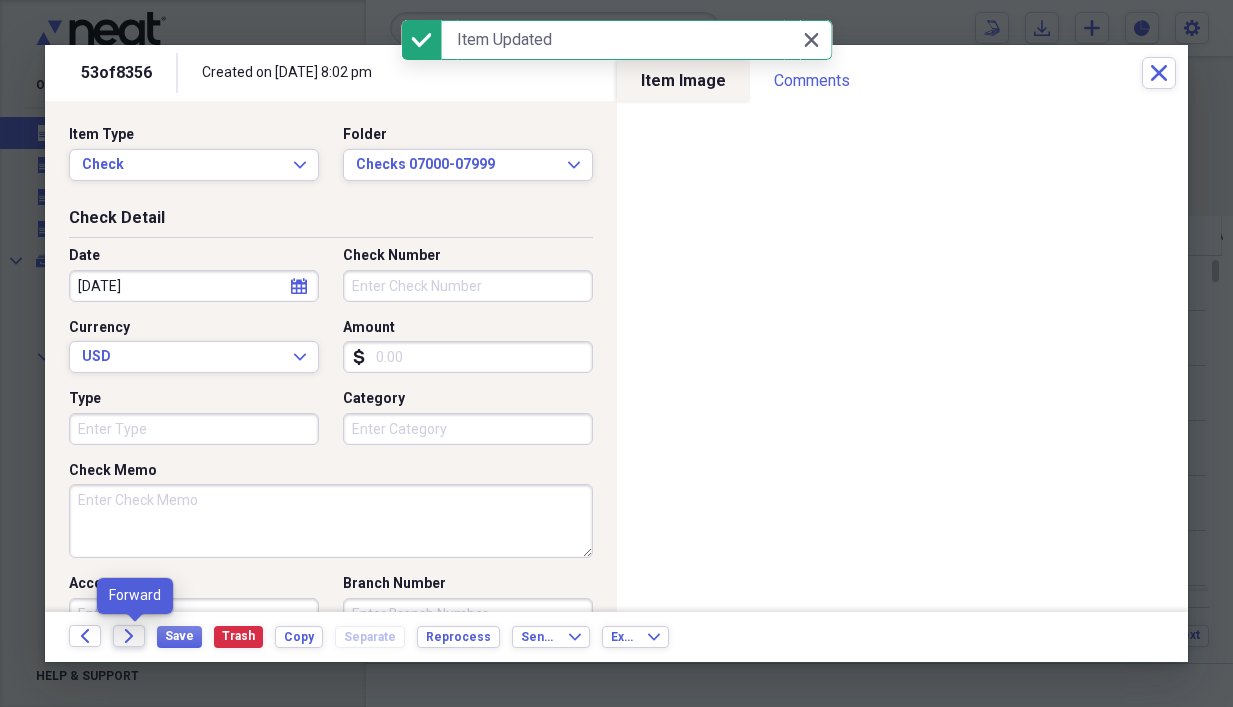 click 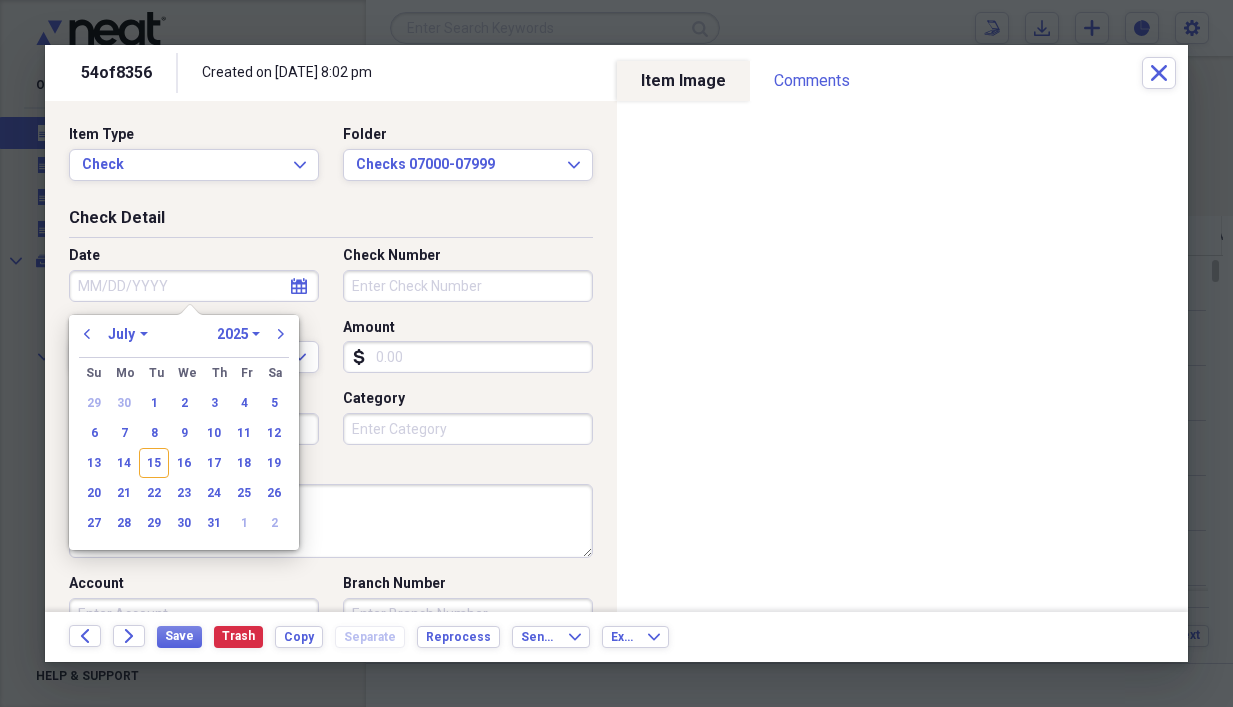 drag, startPoint x: 186, startPoint y: 286, endPoint x: 177, endPoint y: 281, distance: 10.29563 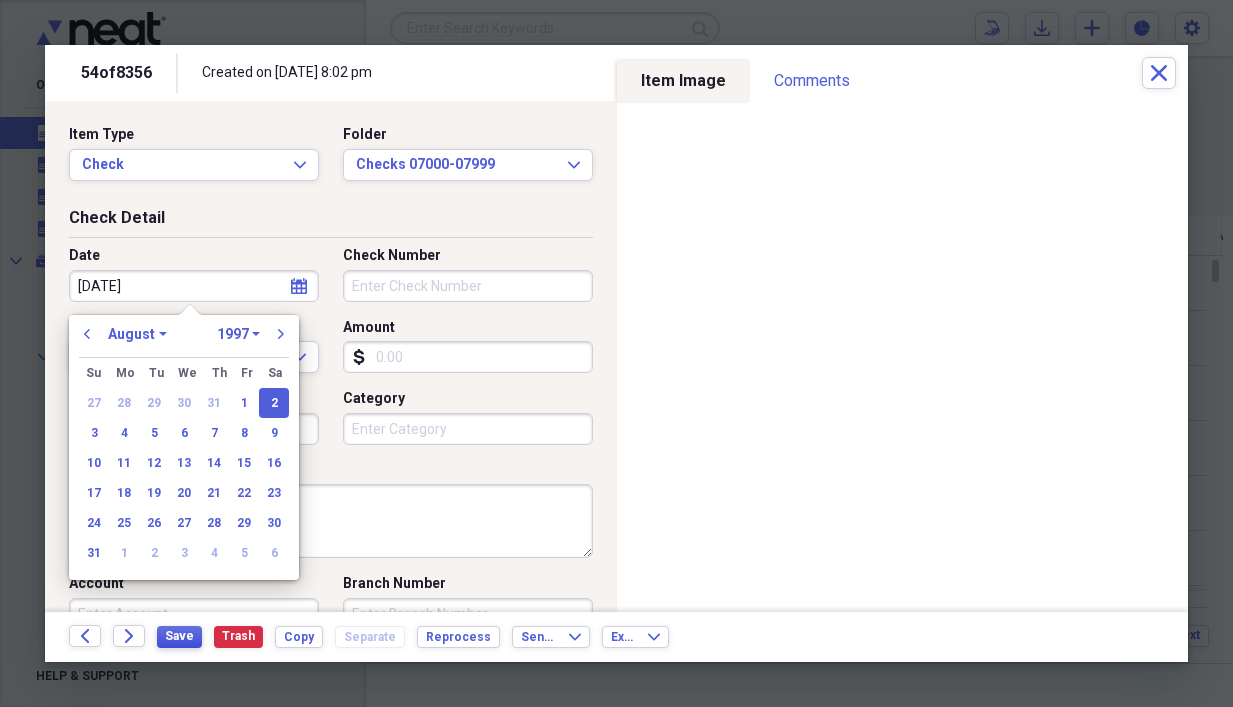 click on "Save" at bounding box center [179, 636] 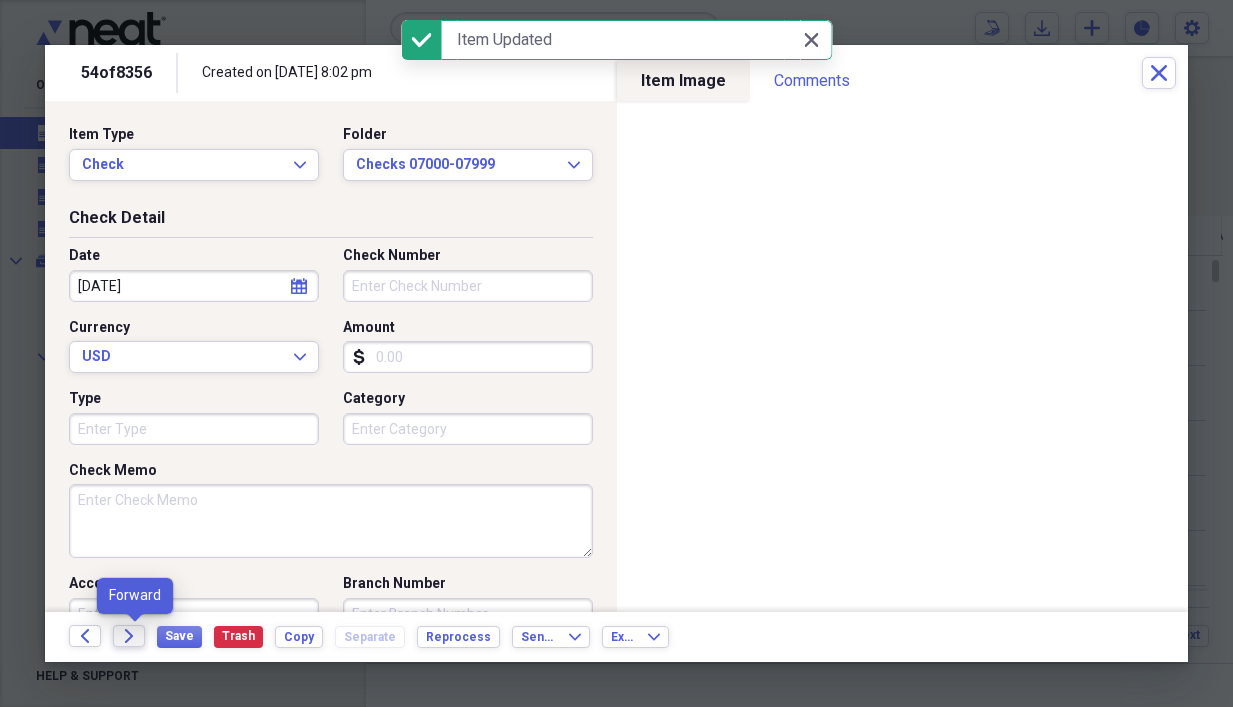 click 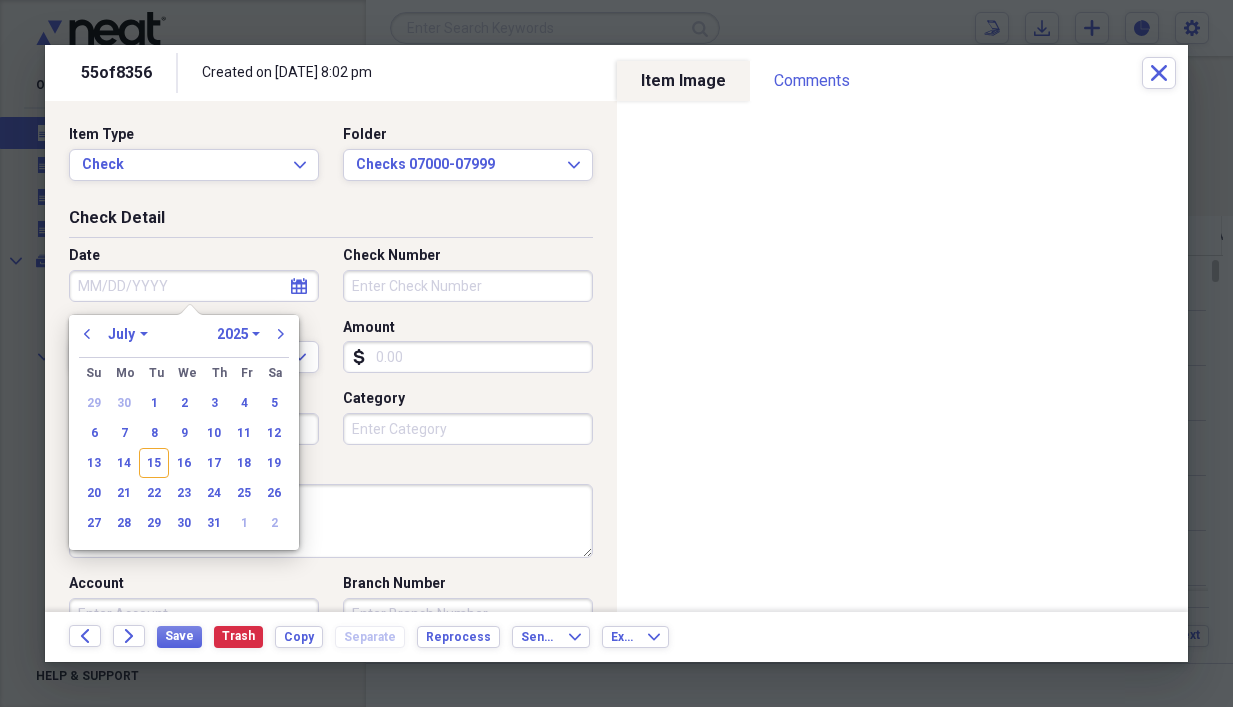 click on "Date" at bounding box center [194, 286] 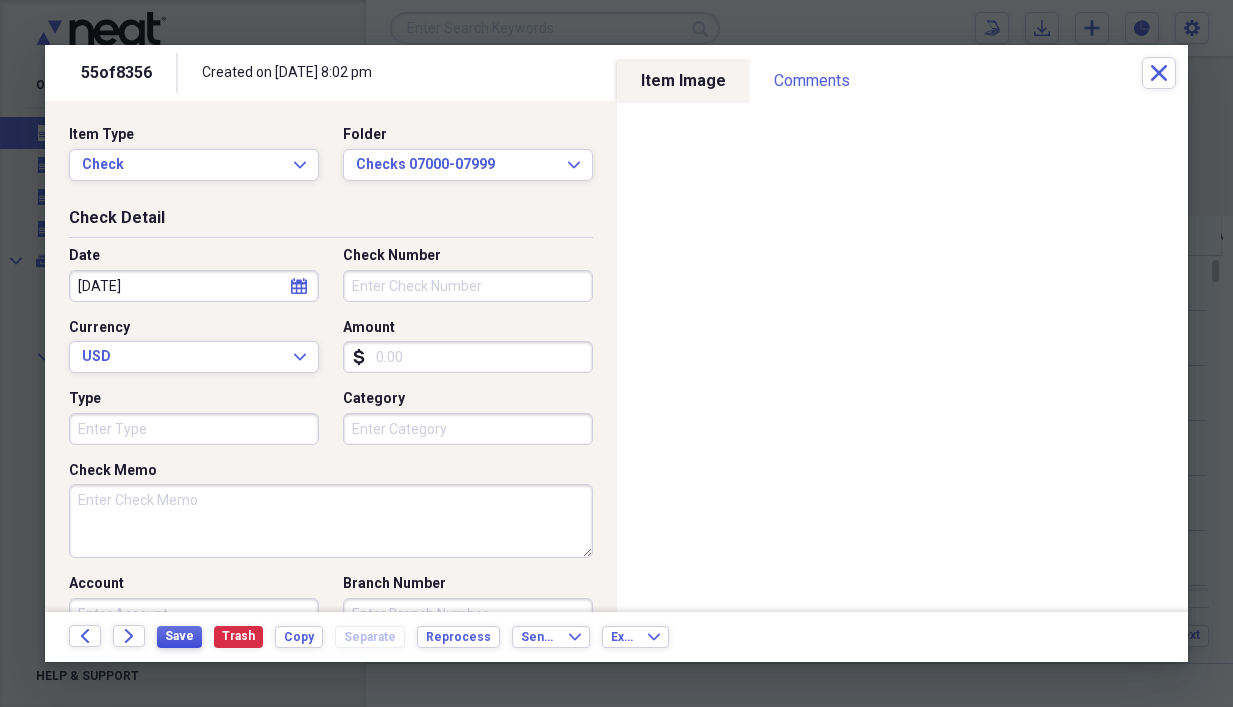 click on "Save" at bounding box center (179, 636) 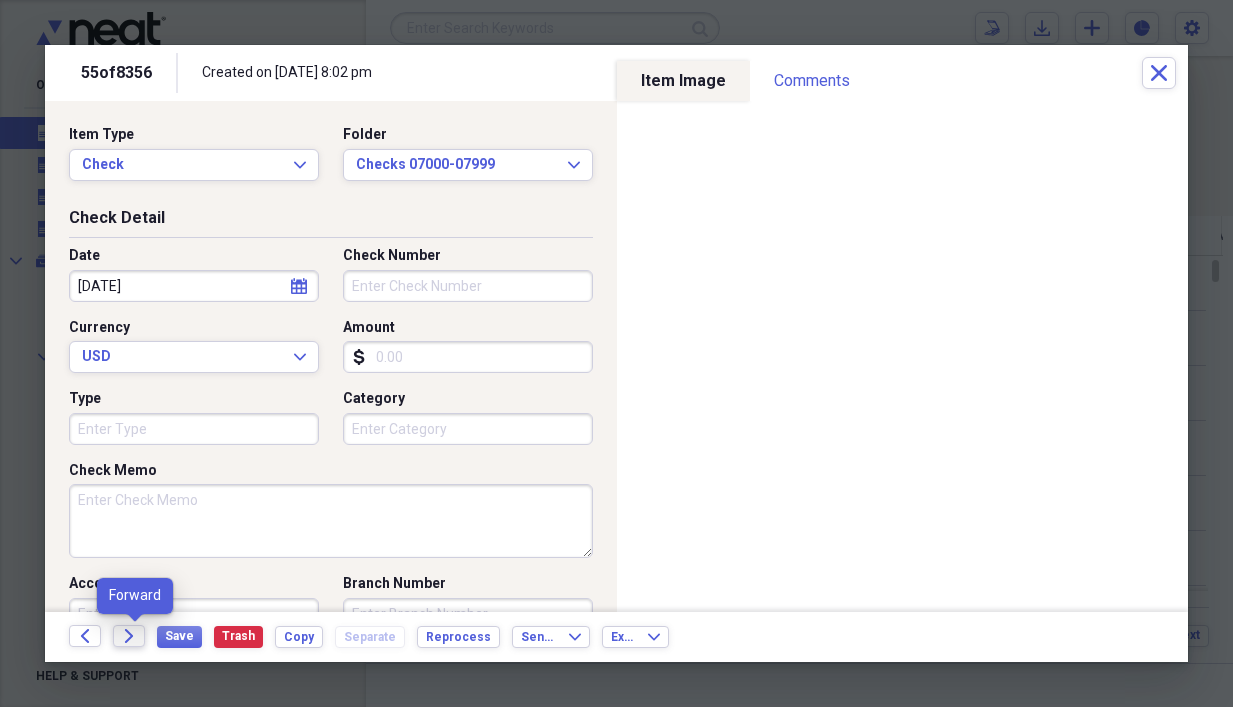 click 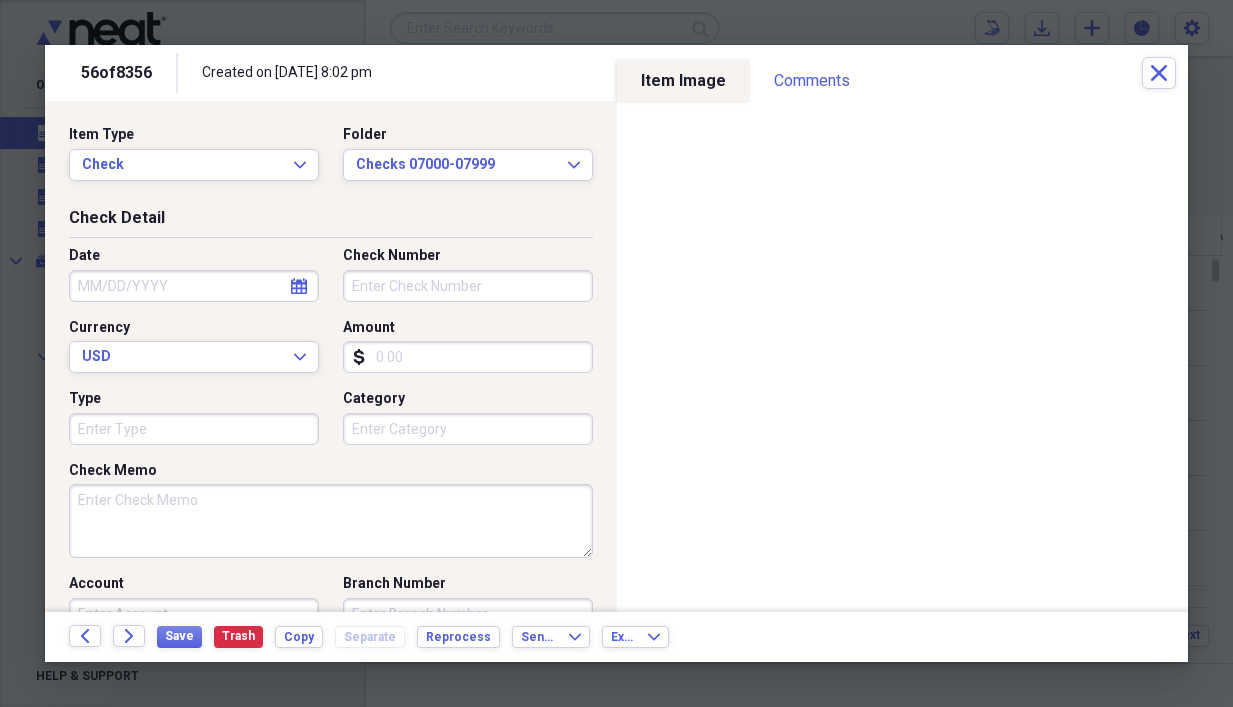click on "Date" at bounding box center [194, 286] 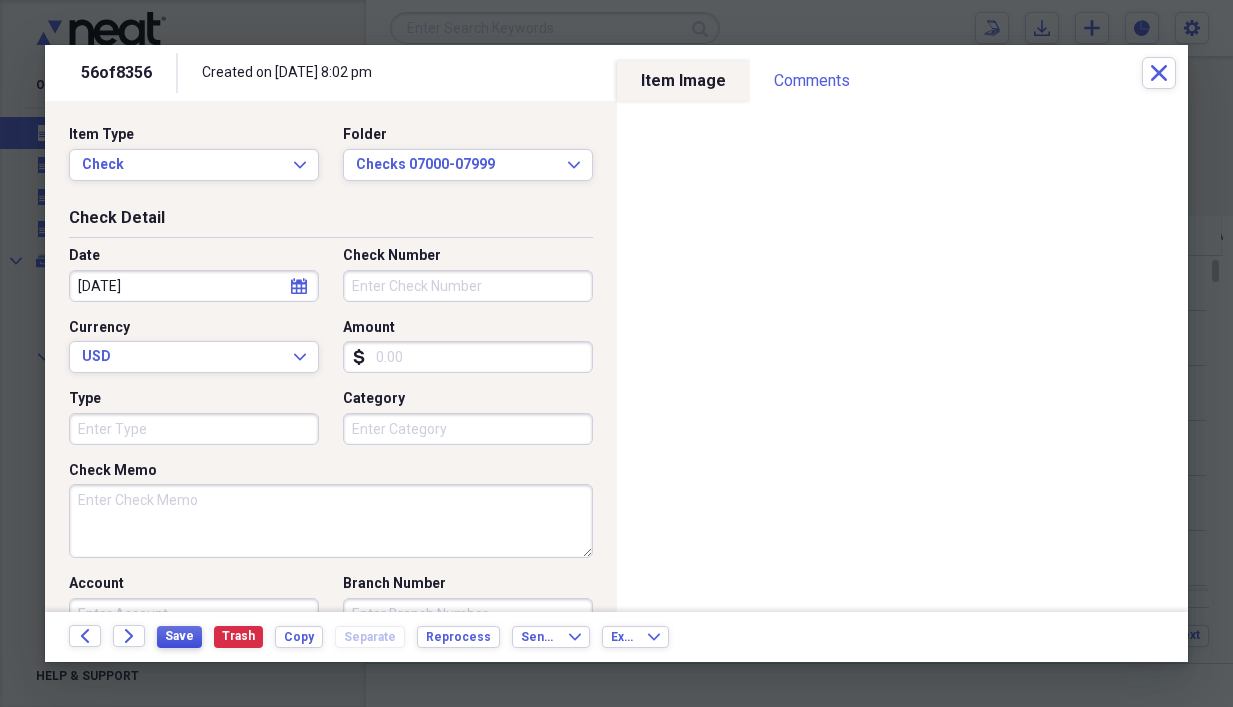 click on "Save" at bounding box center [179, 636] 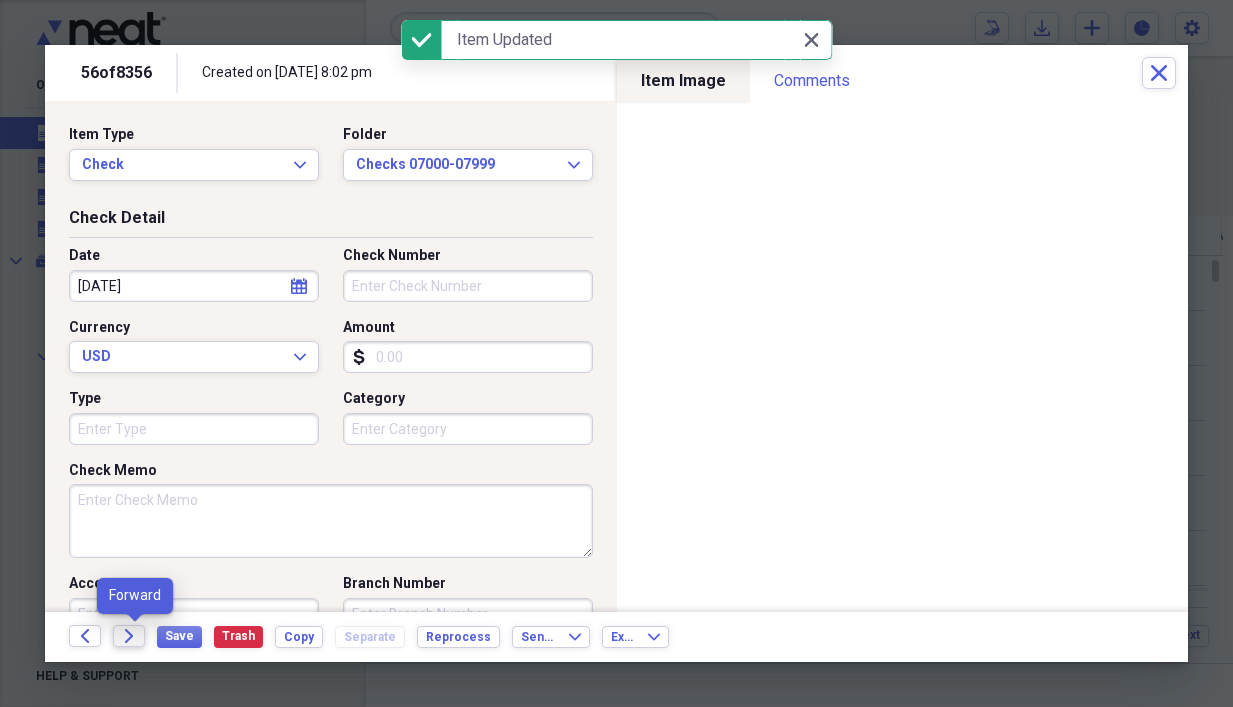 click 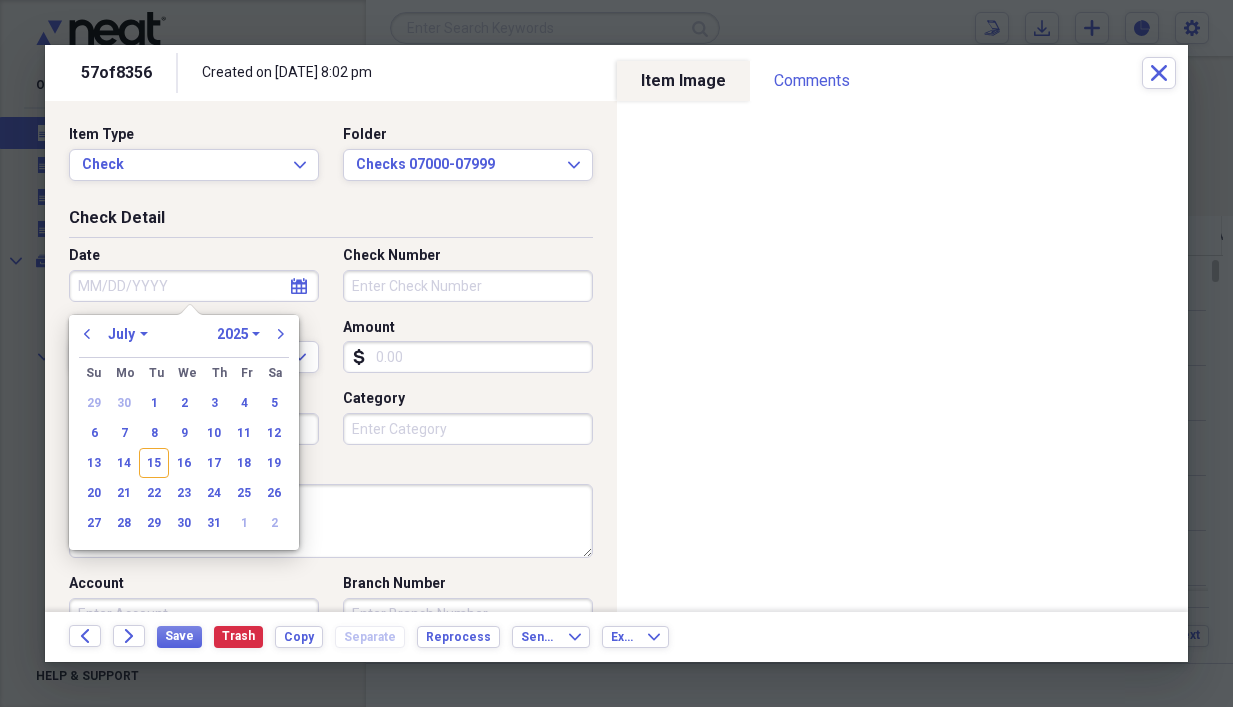click on "Date" at bounding box center (194, 286) 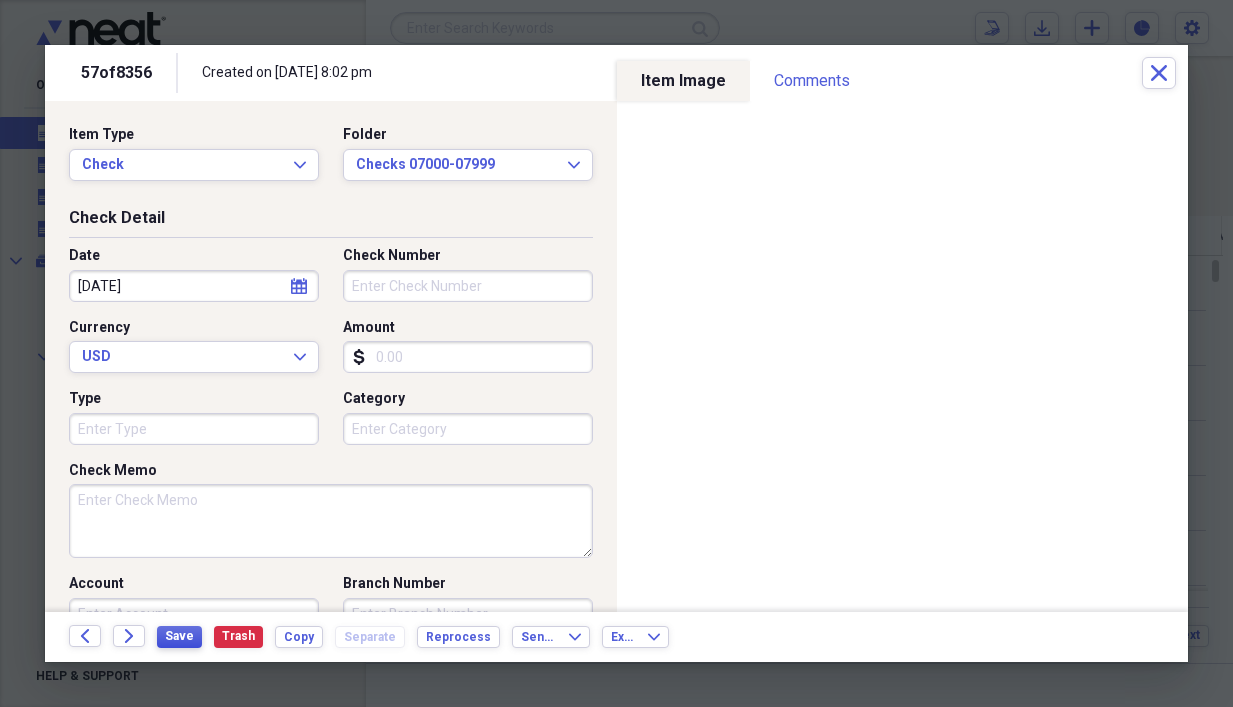 click on "Save" at bounding box center [179, 636] 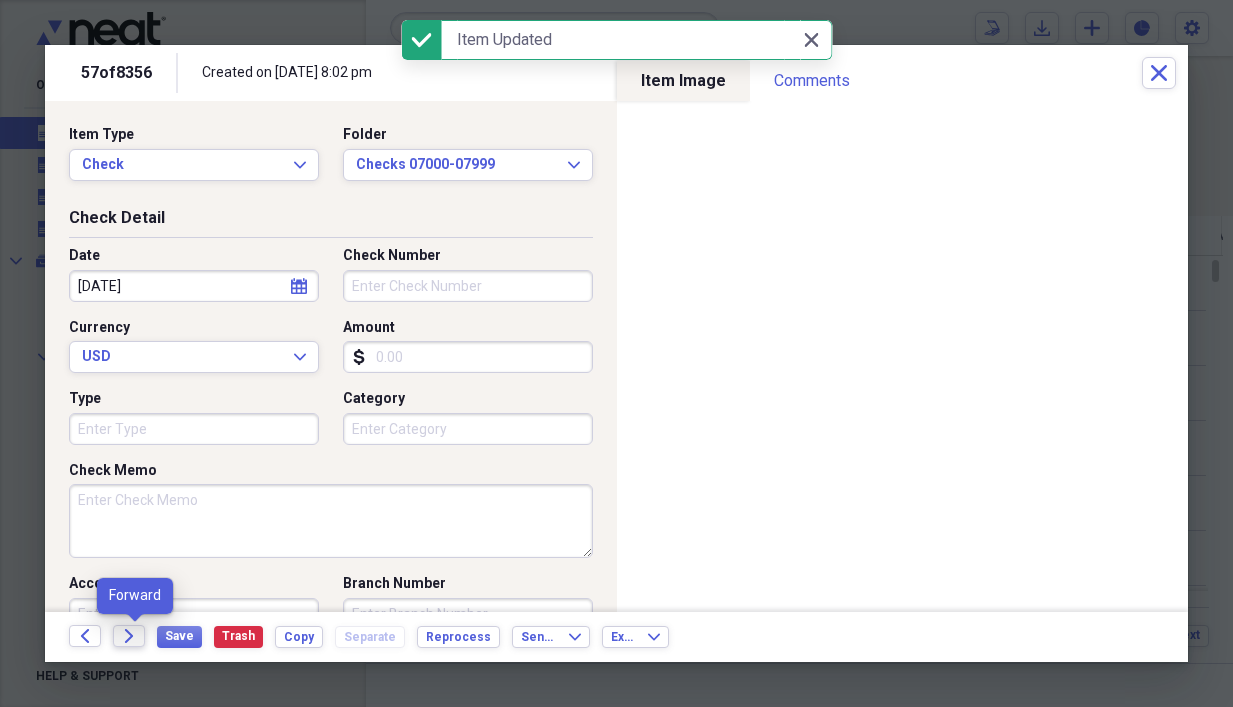 click on "Forward" 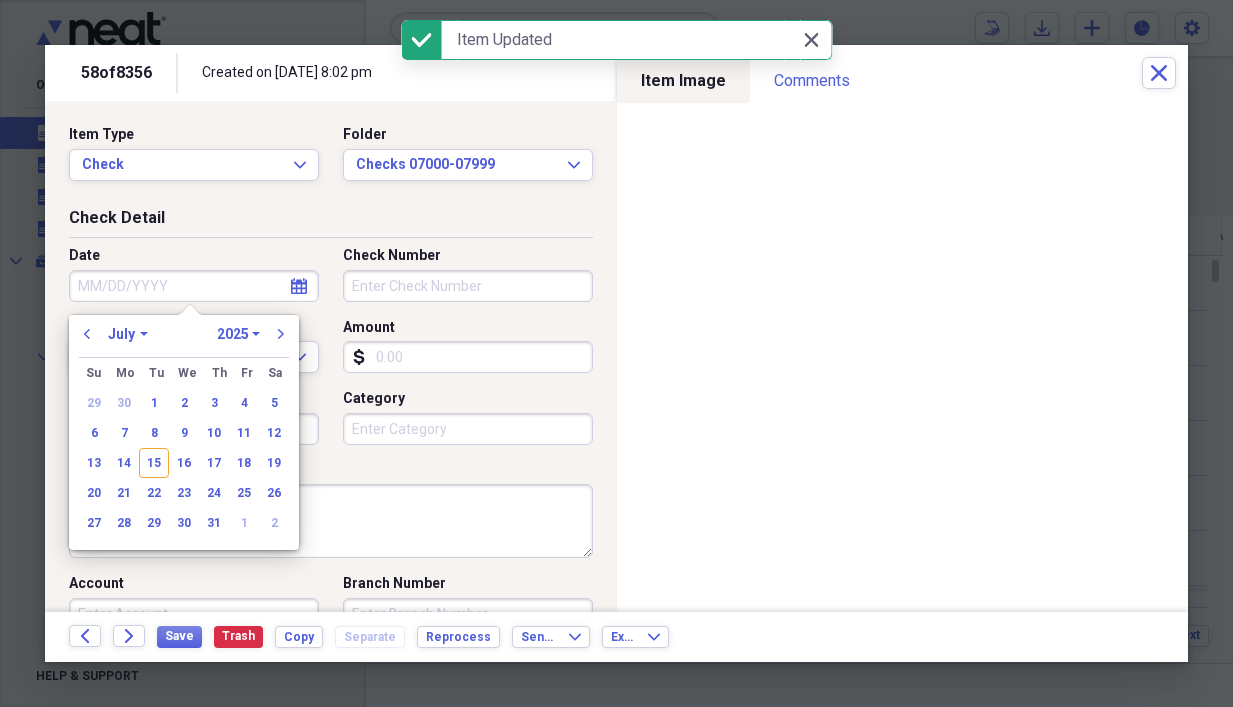 click on "Date" at bounding box center [194, 286] 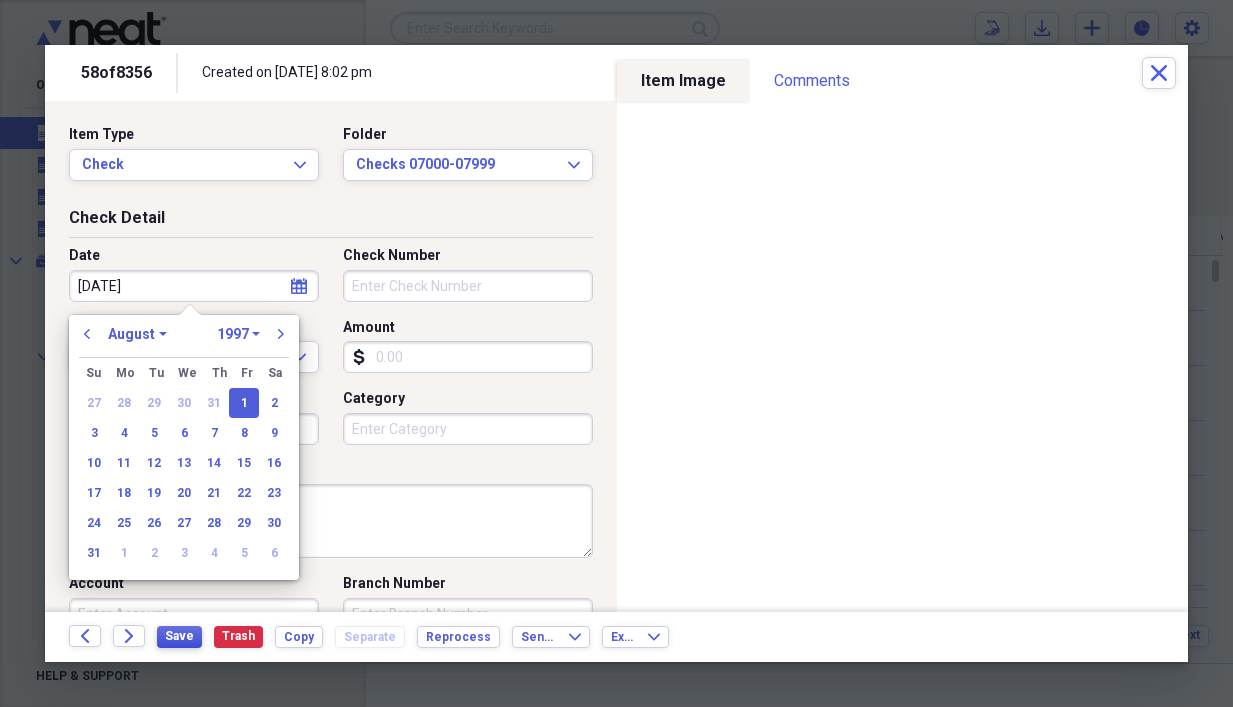 click on "Save" at bounding box center [179, 636] 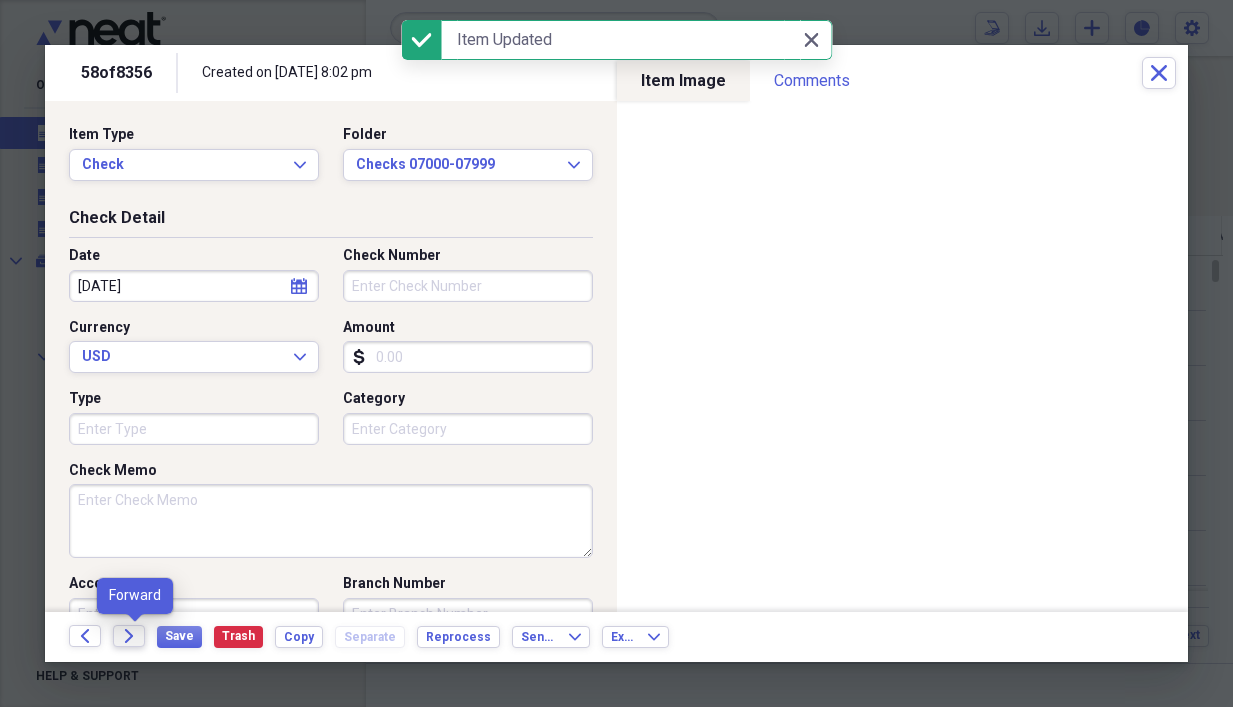 click on "Forward" 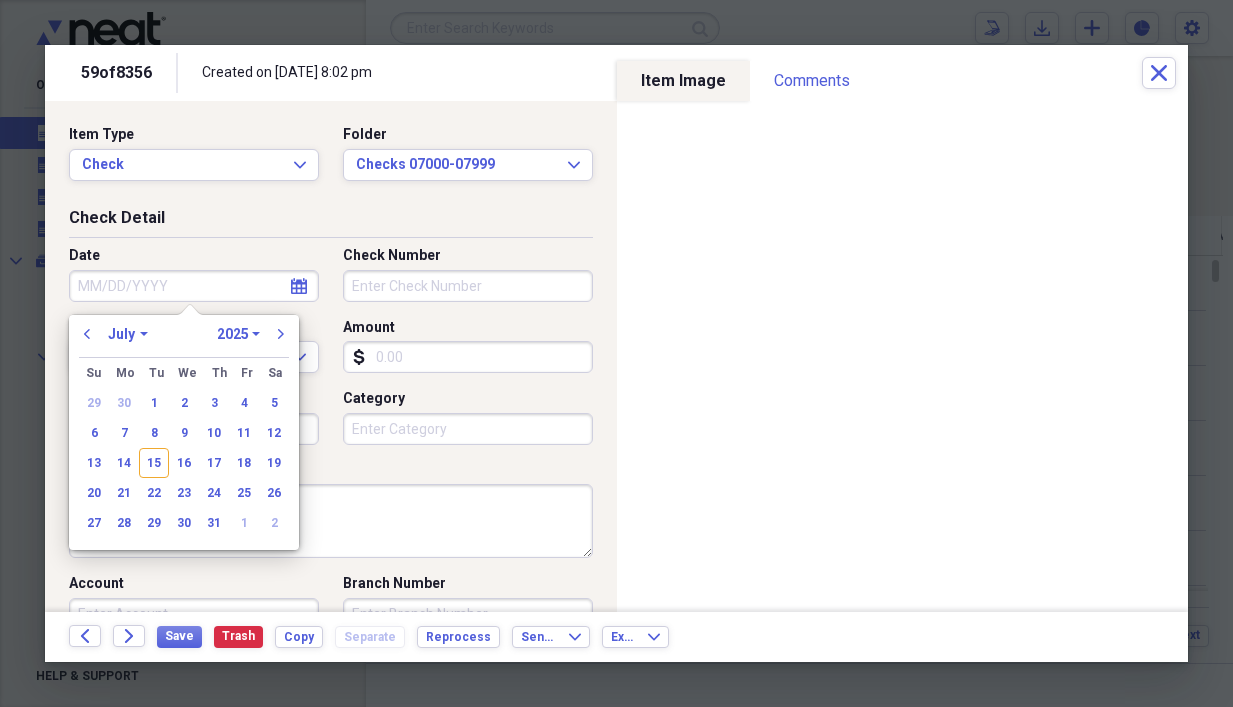 click on "Date" at bounding box center (194, 286) 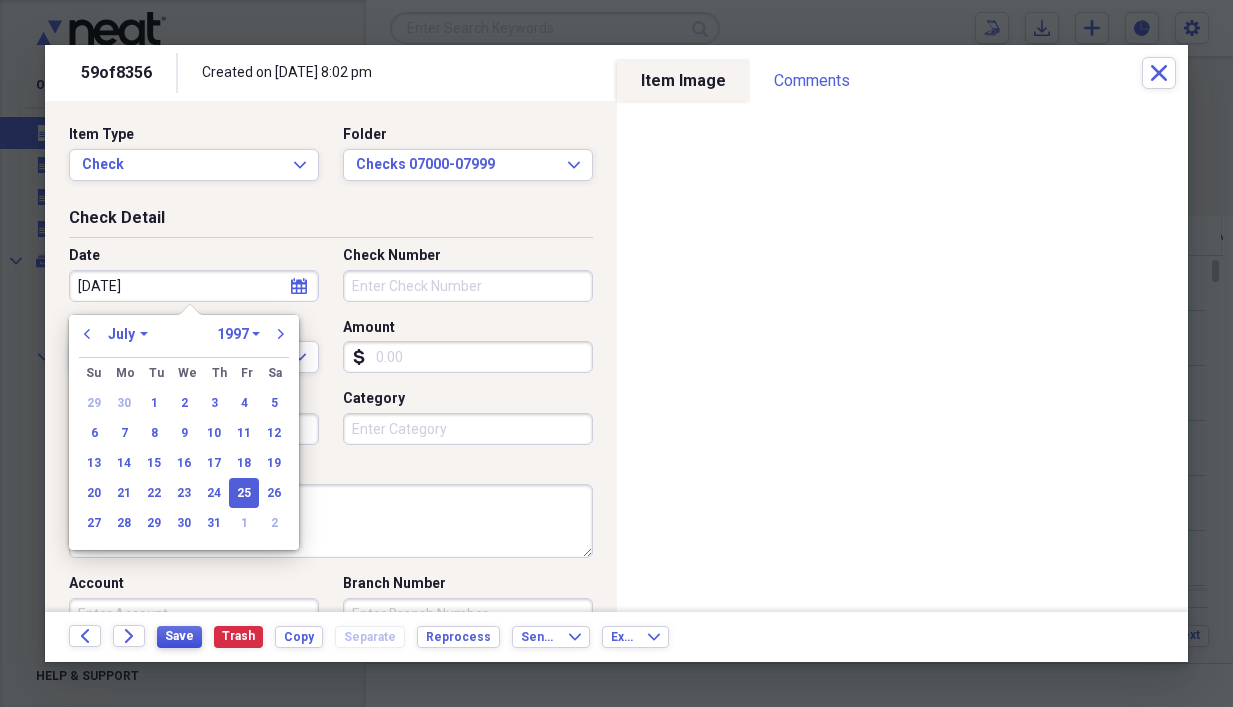 click on "Save" at bounding box center [179, 636] 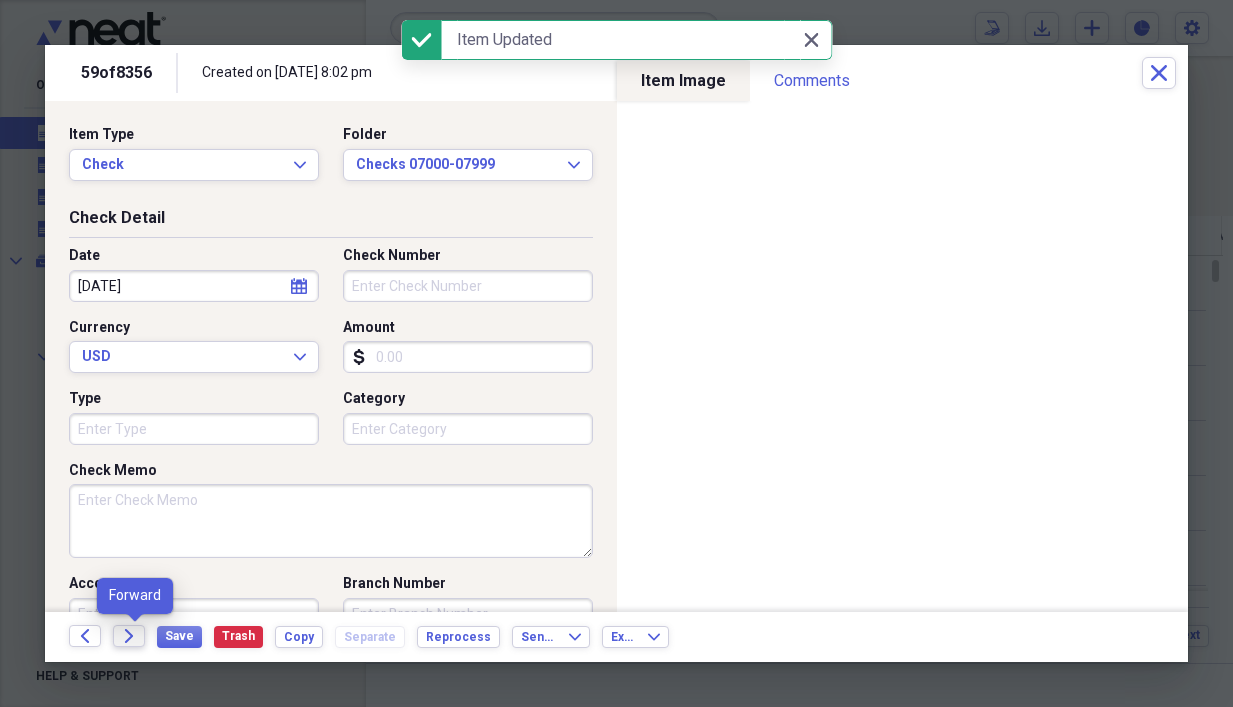 click on "Forward" 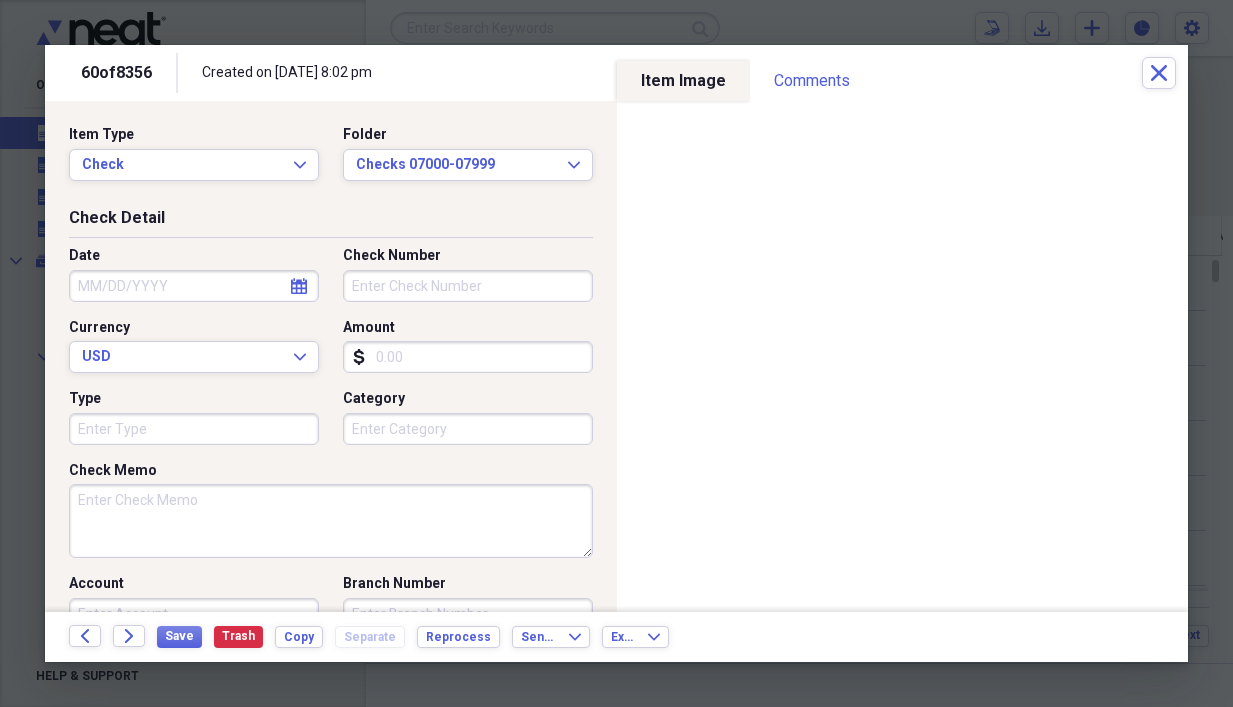 click on "Date" at bounding box center (194, 286) 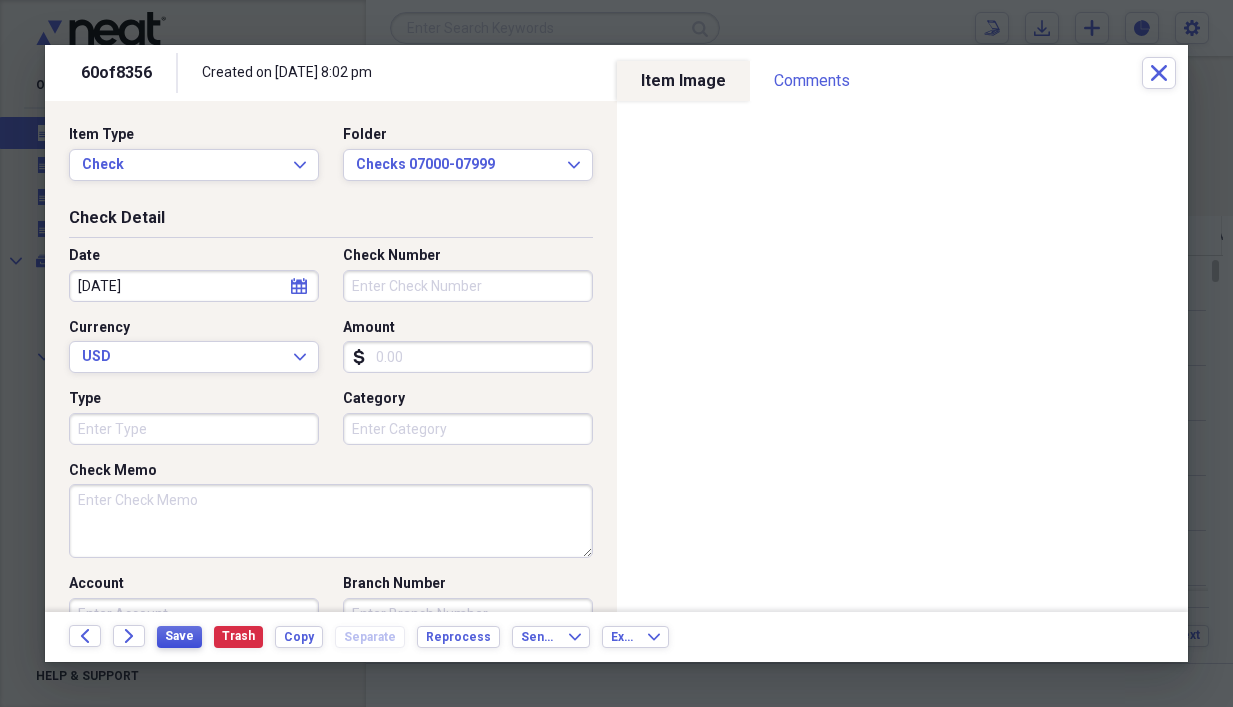 click on "Save" at bounding box center [179, 637] 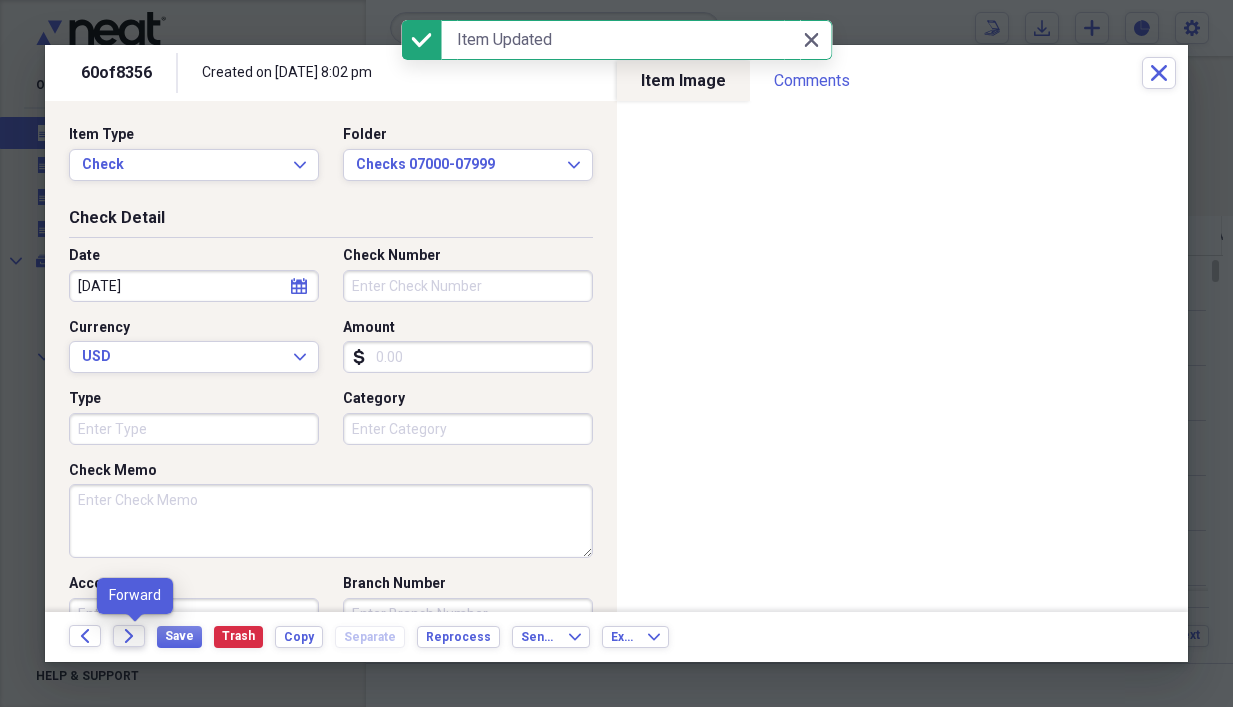 click on "Forward" 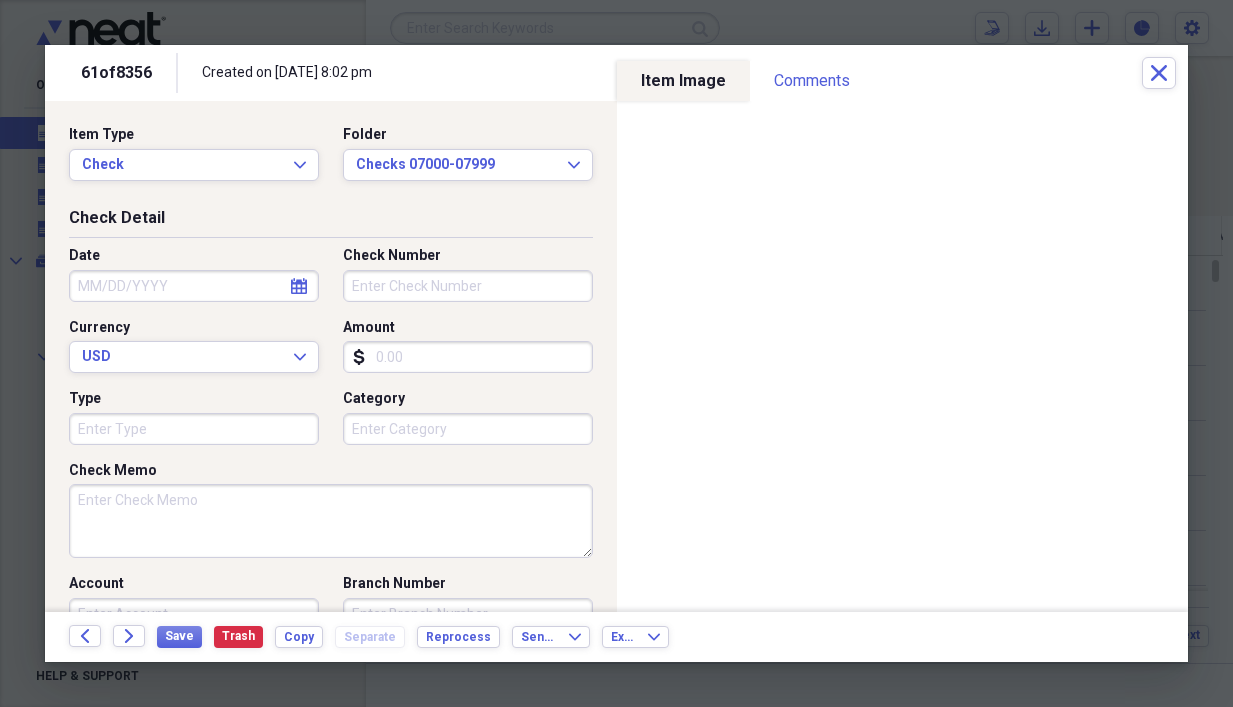 click on "Date" at bounding box center (194, 286) 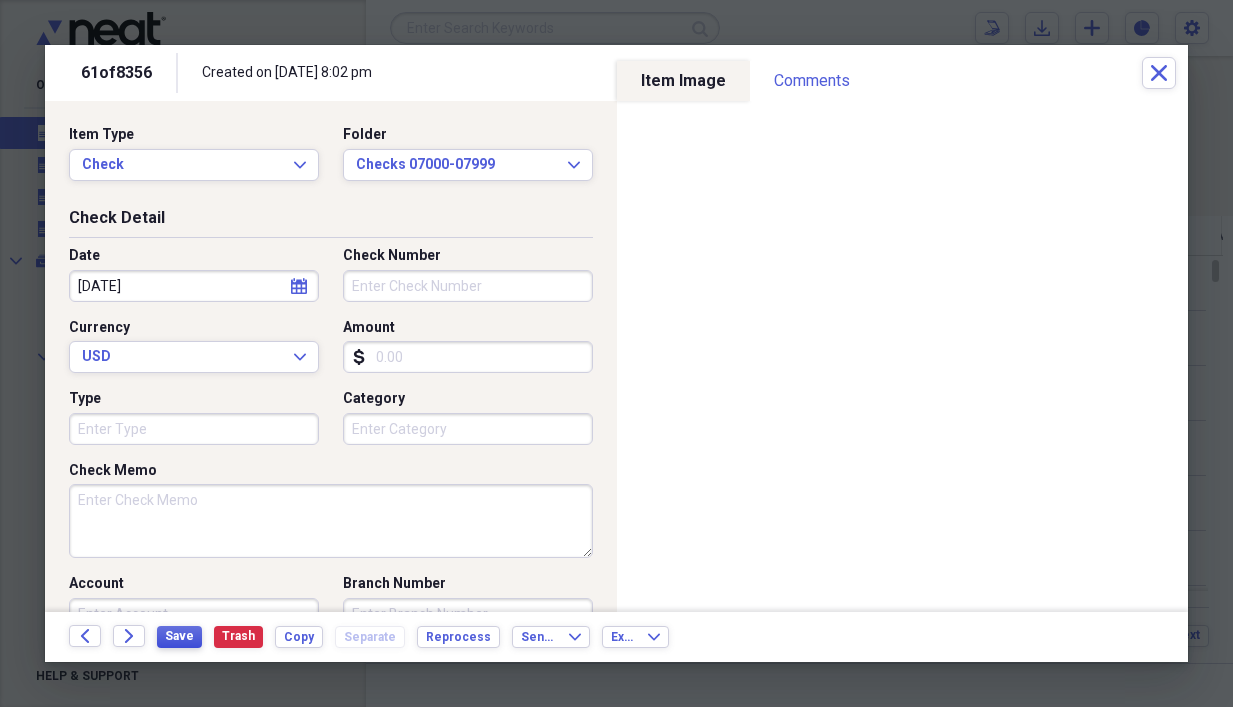 click on "Save" at bounding box center (179, 637) 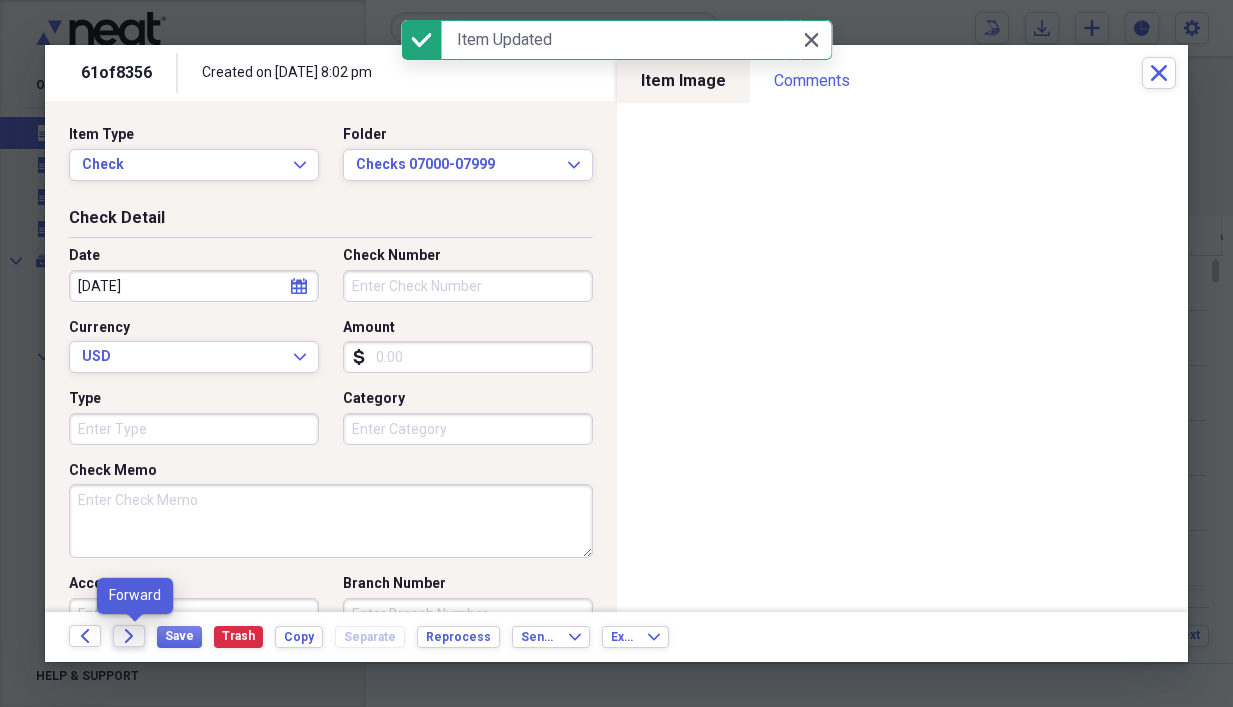 click on "Forward" 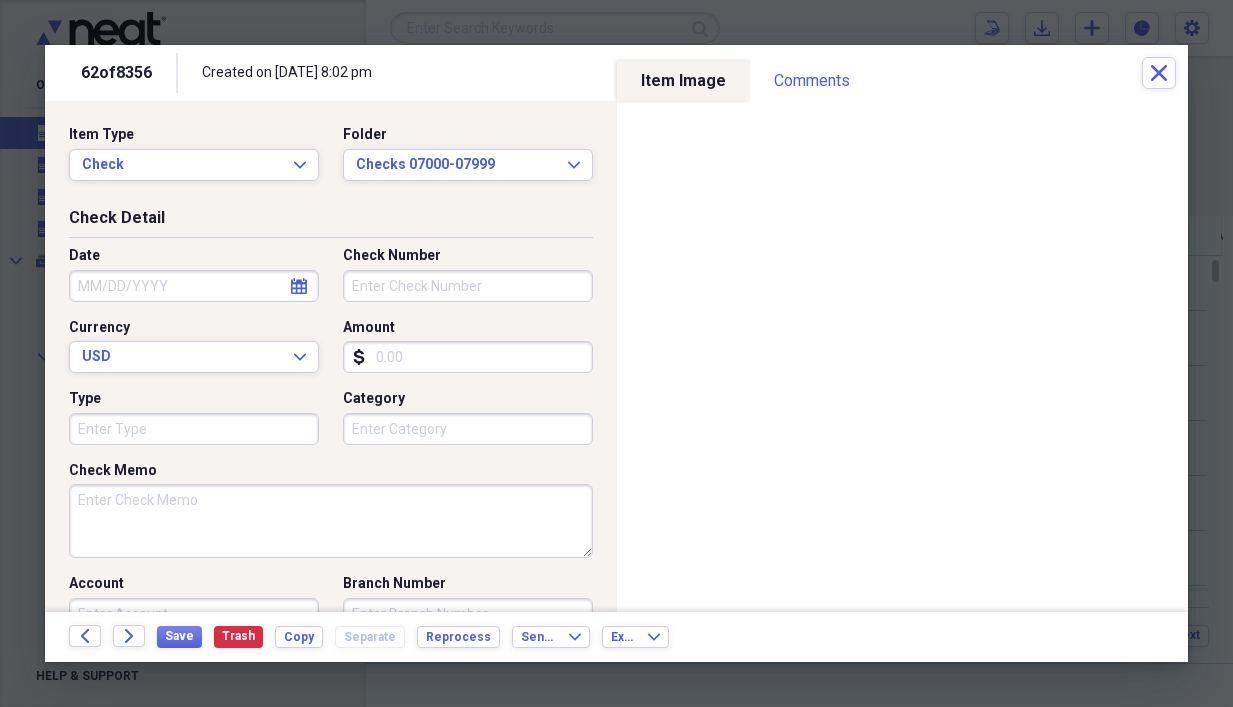 click on "Date" at bounding box center [194, 286] 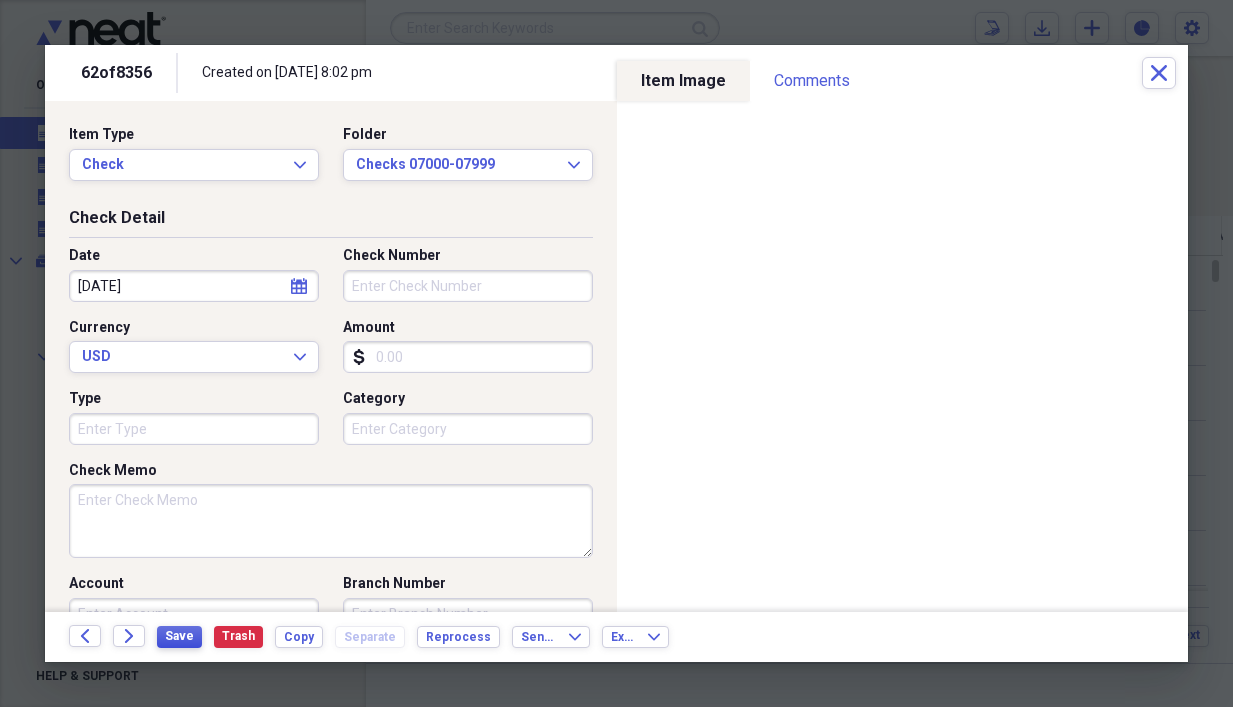 click on "Save" at bounding box center [179, 636] 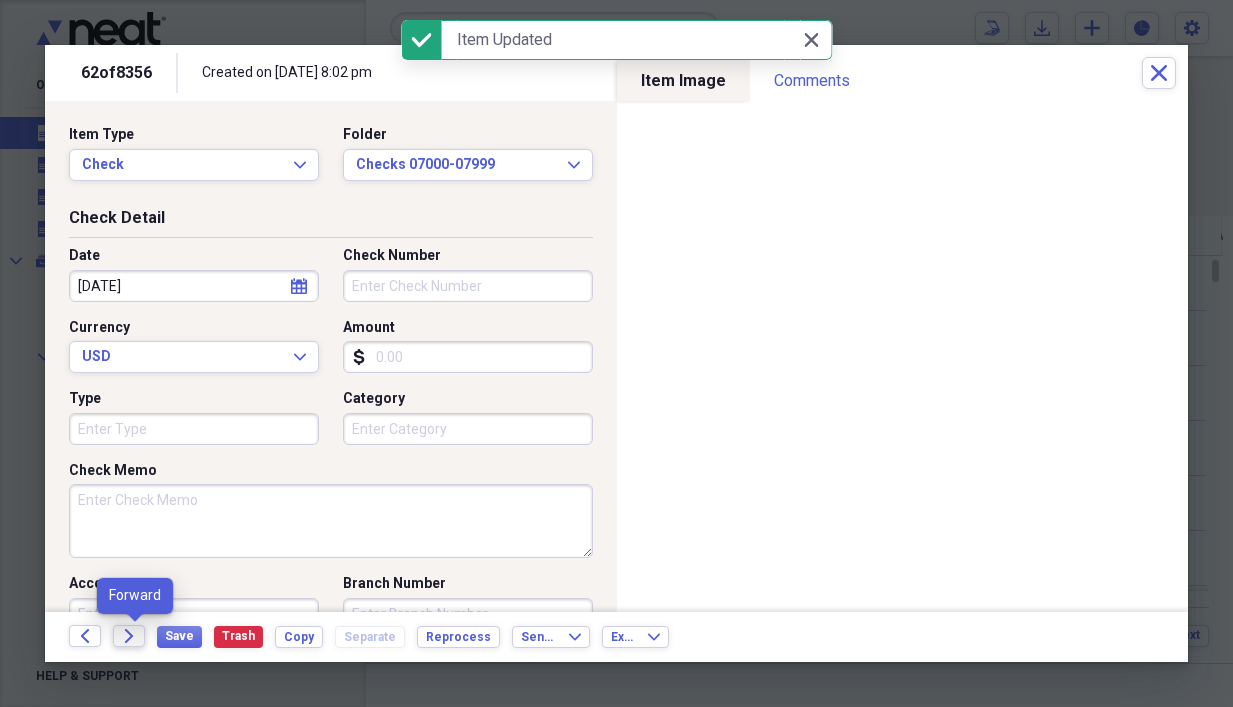 click 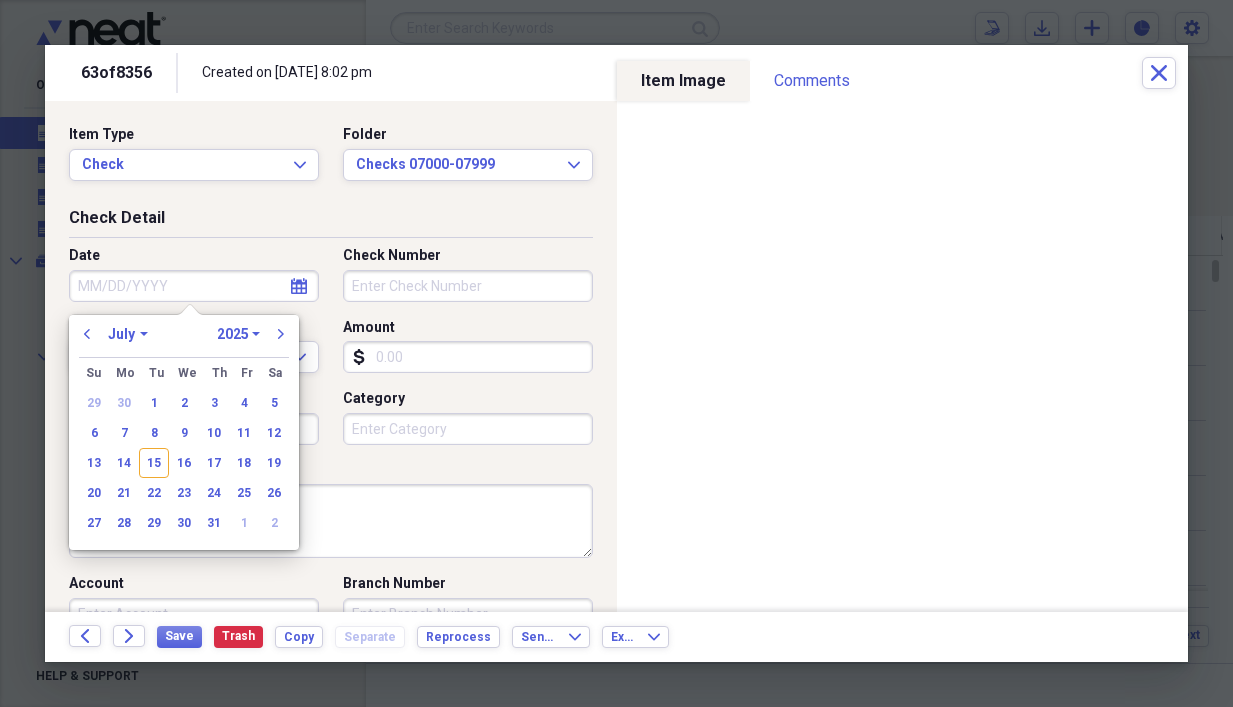 click on "Date" at bounding box center (194, 286) 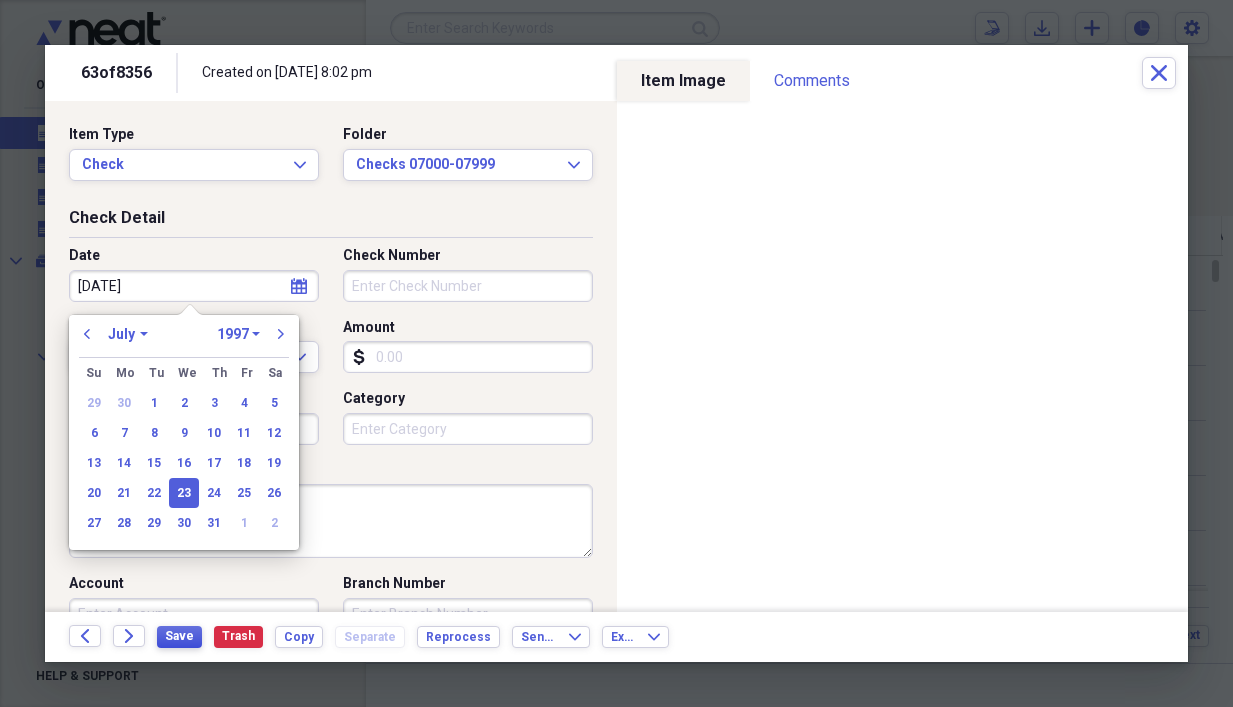 click on "Save" at bounding box center (179, 636) 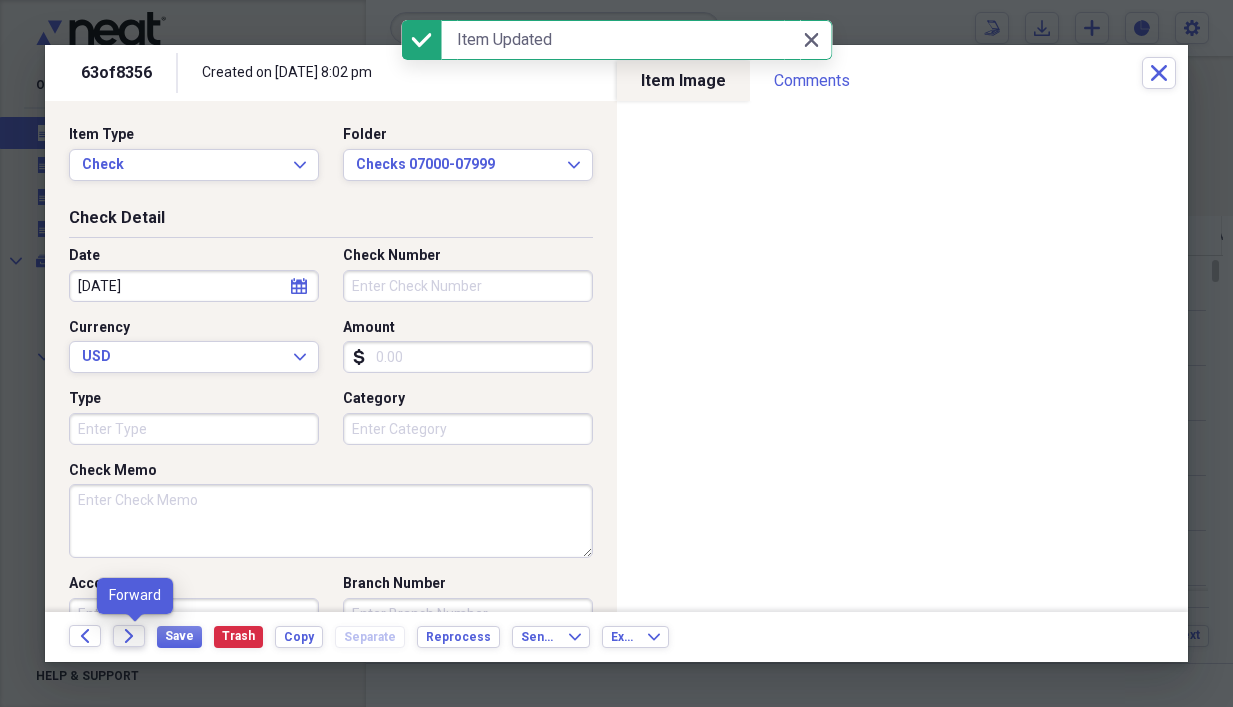 click 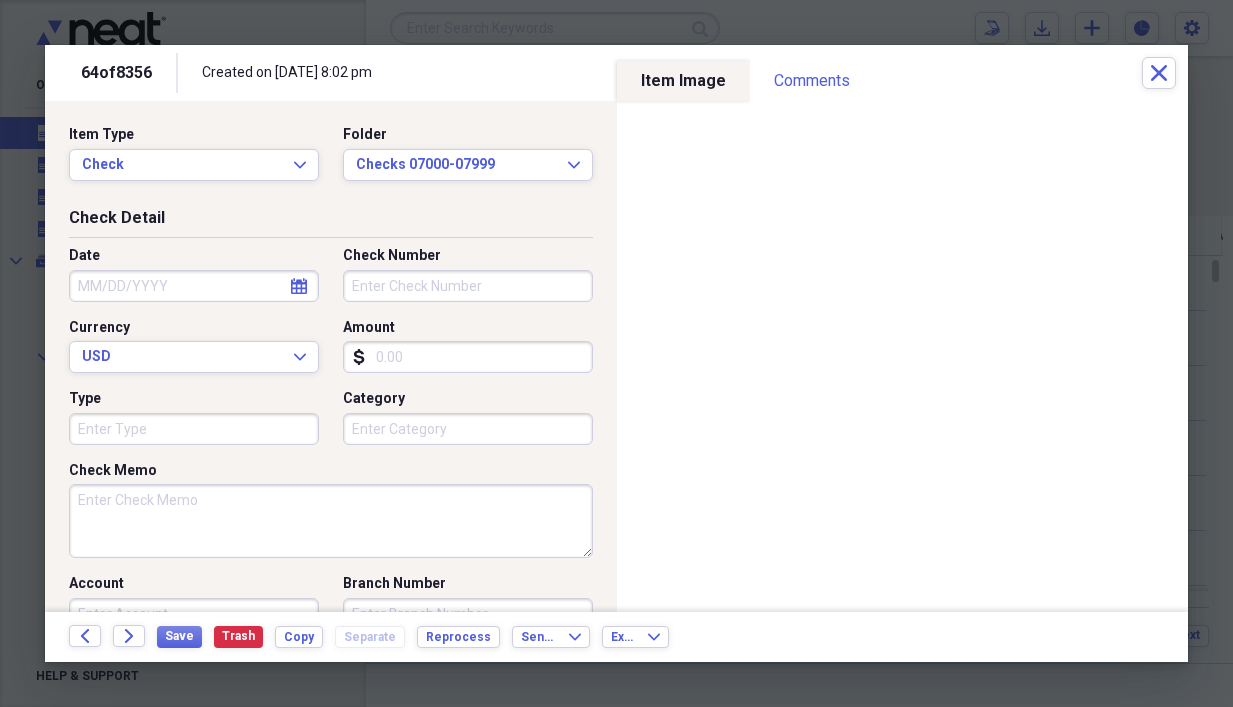 click on "Date" at bounding box center (194, 286) 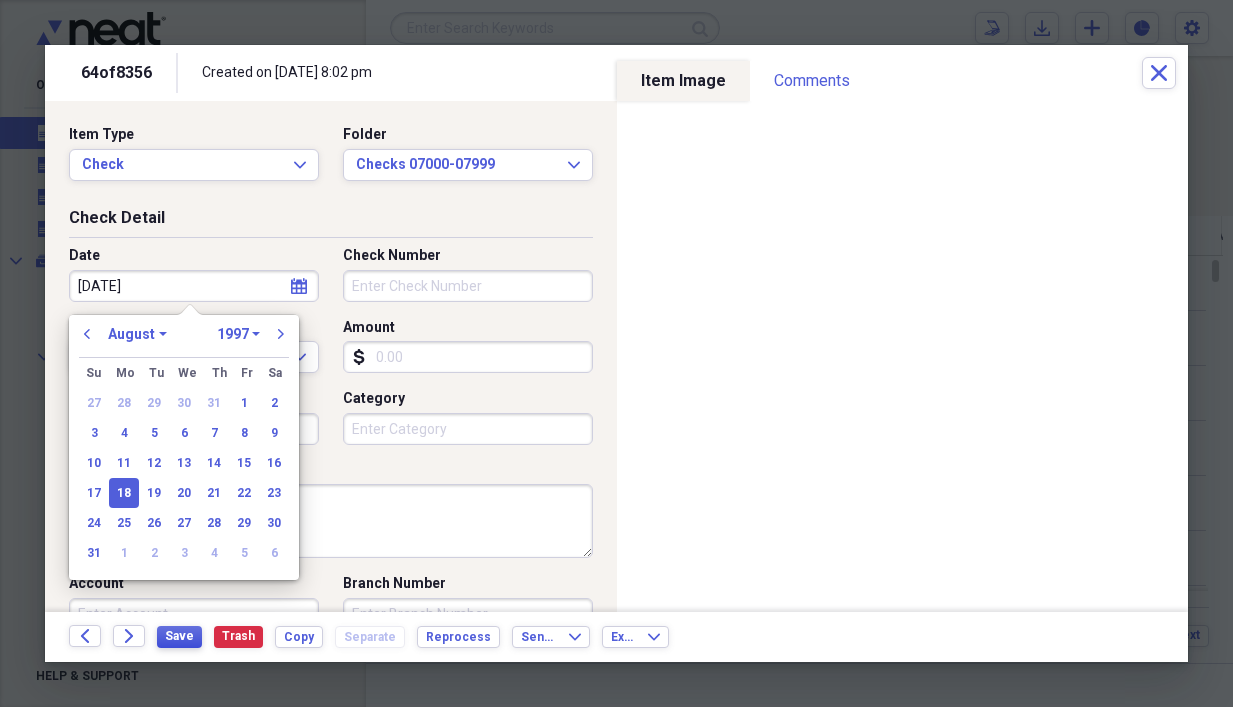 click on "Save" at bounding box center [179, 636] 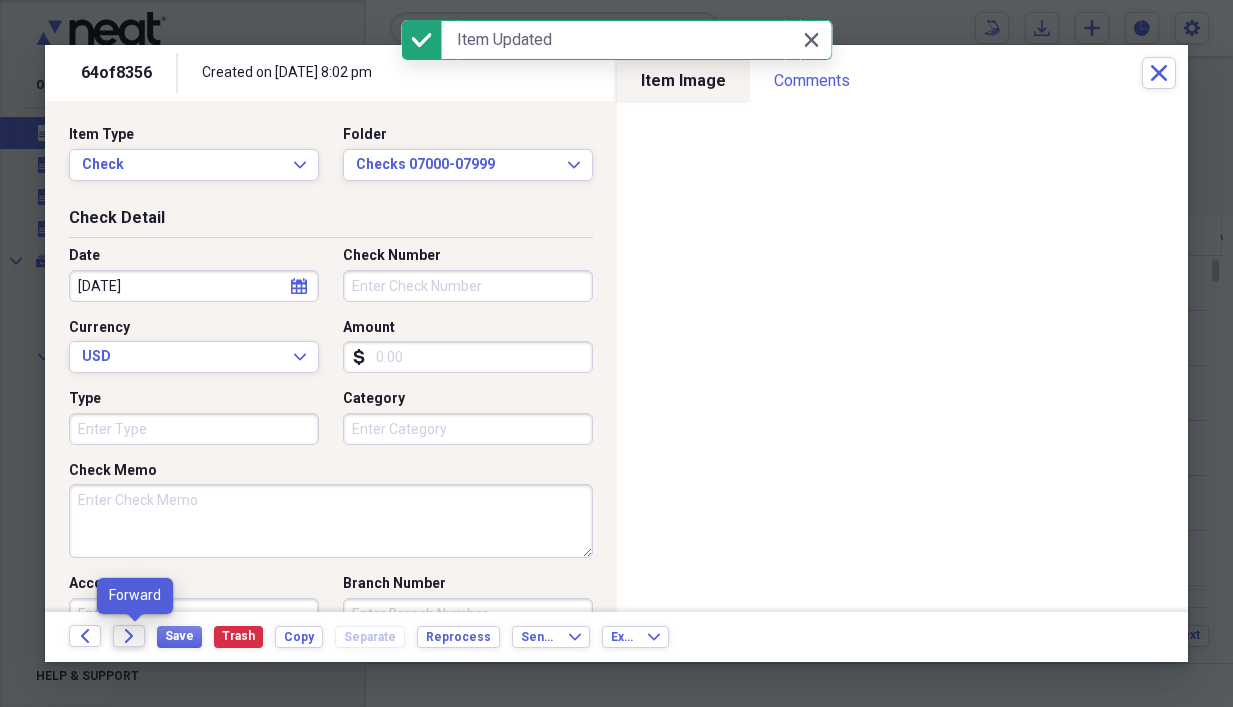 click on "Forward" 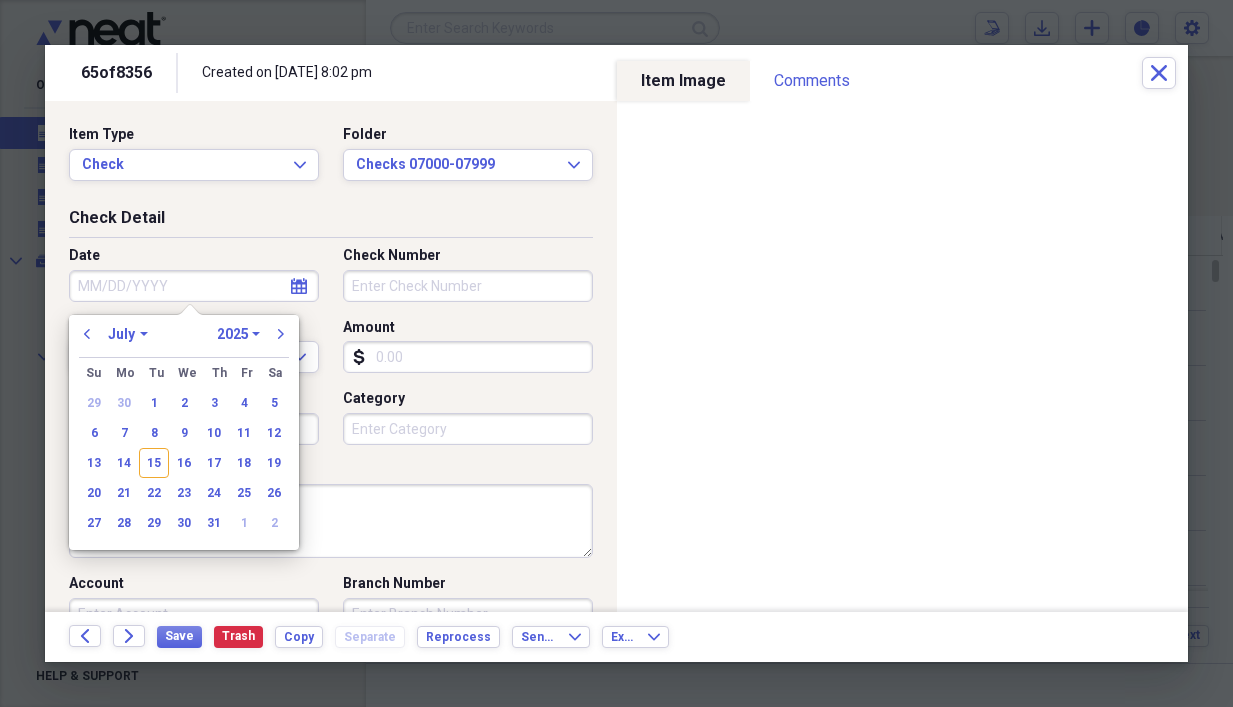 click on "Date" at bounding box center (194, 286) 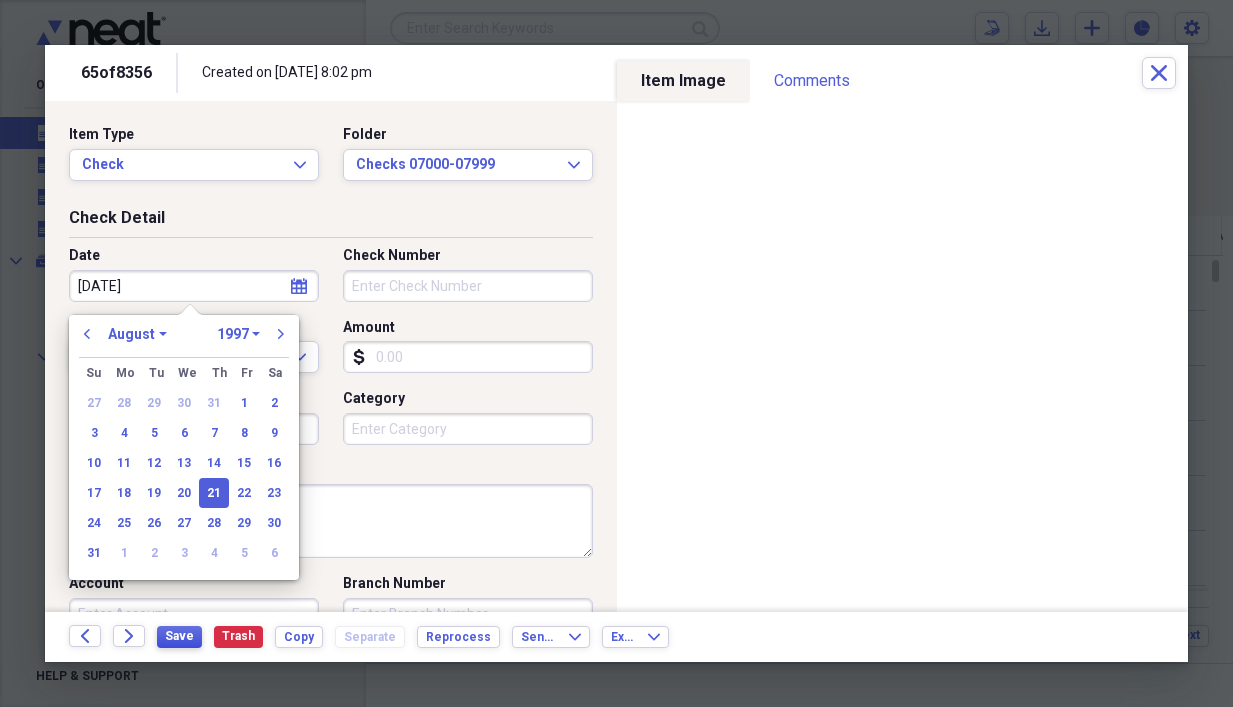 click on "Save" at bounding box center [179, 636] 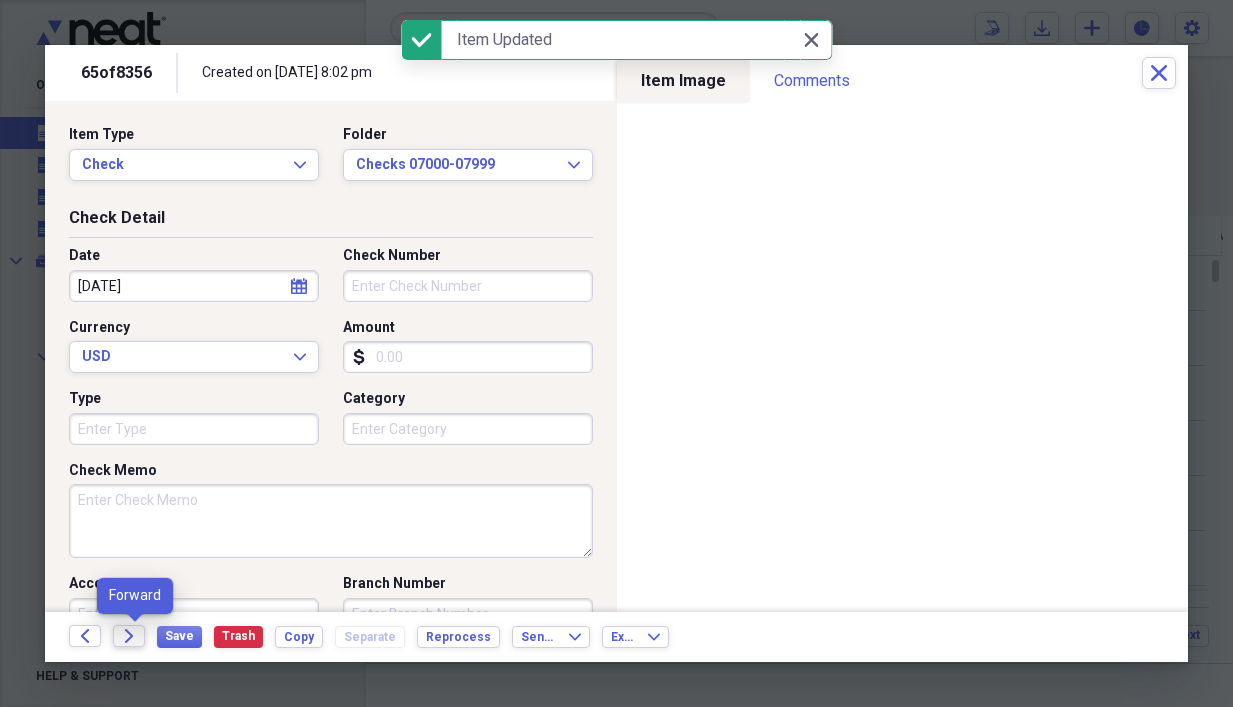click on "Forward" 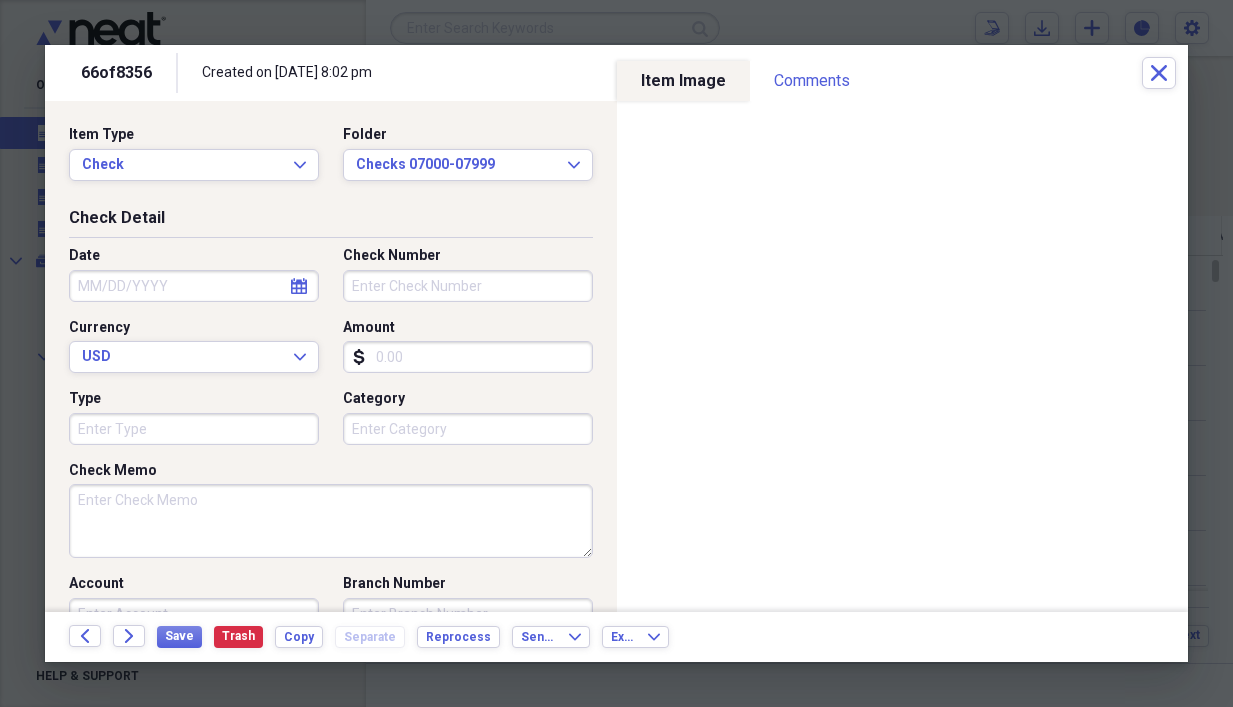 click on "Date" at bounding box center (194, 286) 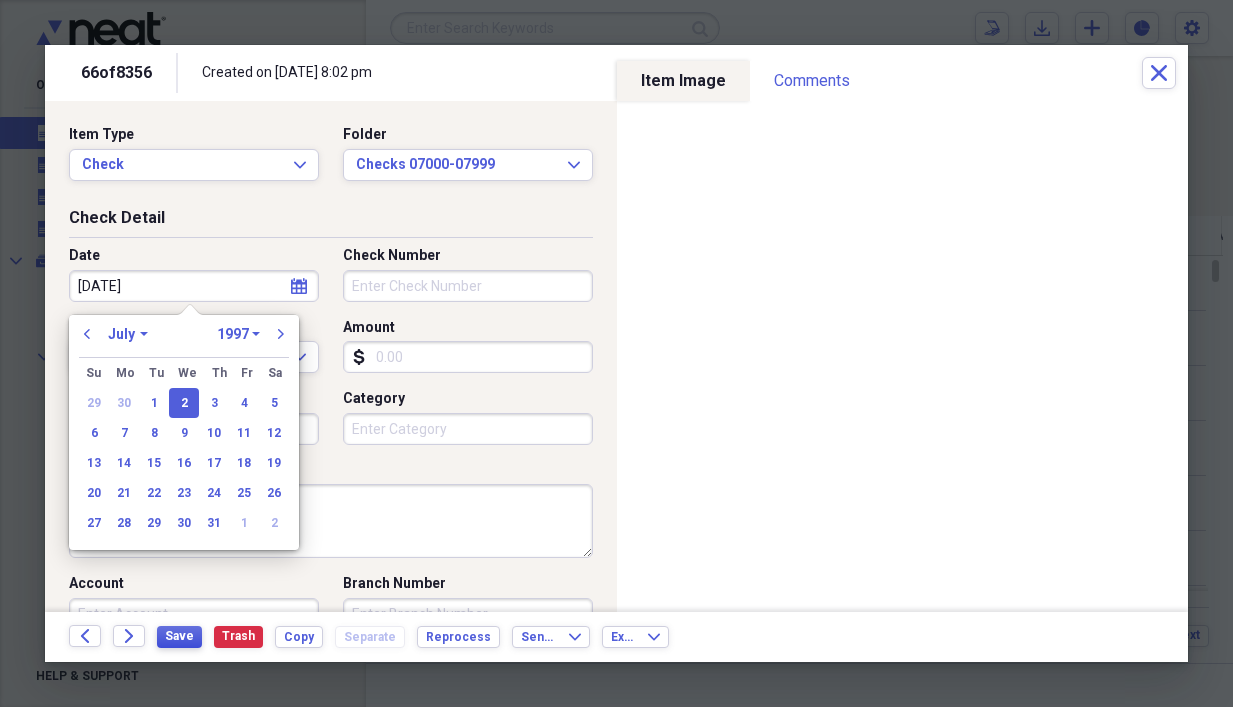 click on "Save" at bounding box center (179, 636) 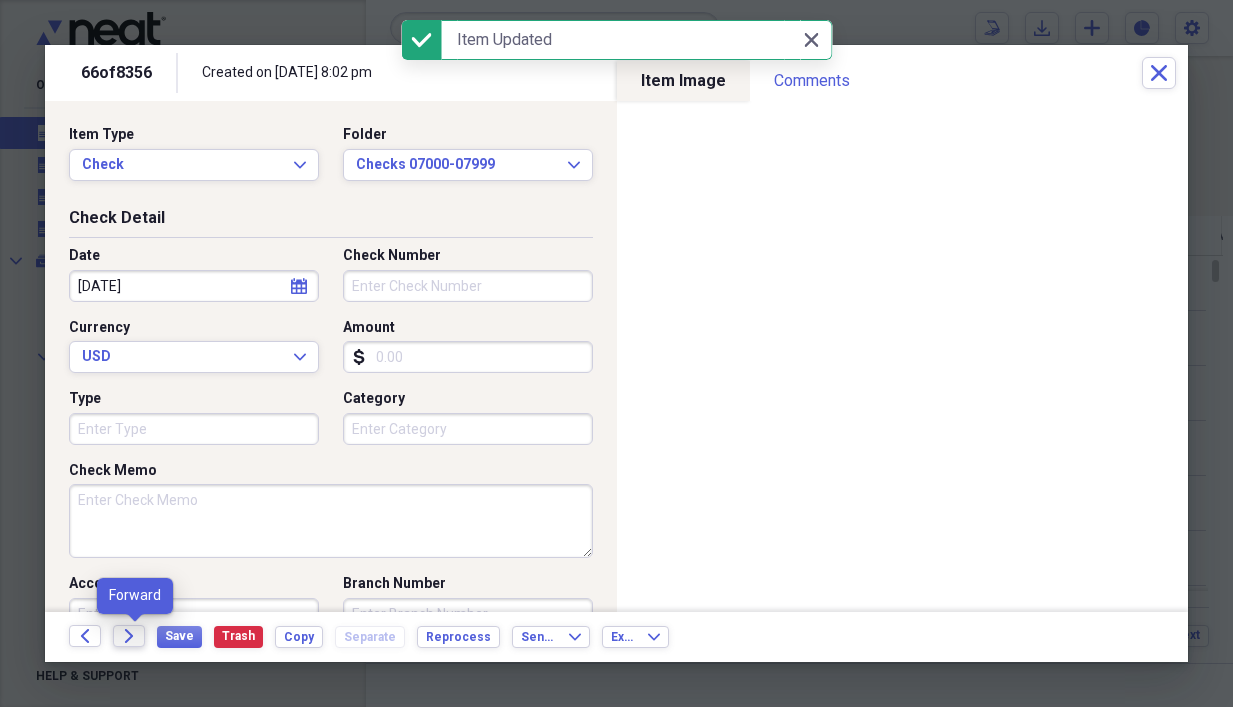 click on "Forward" 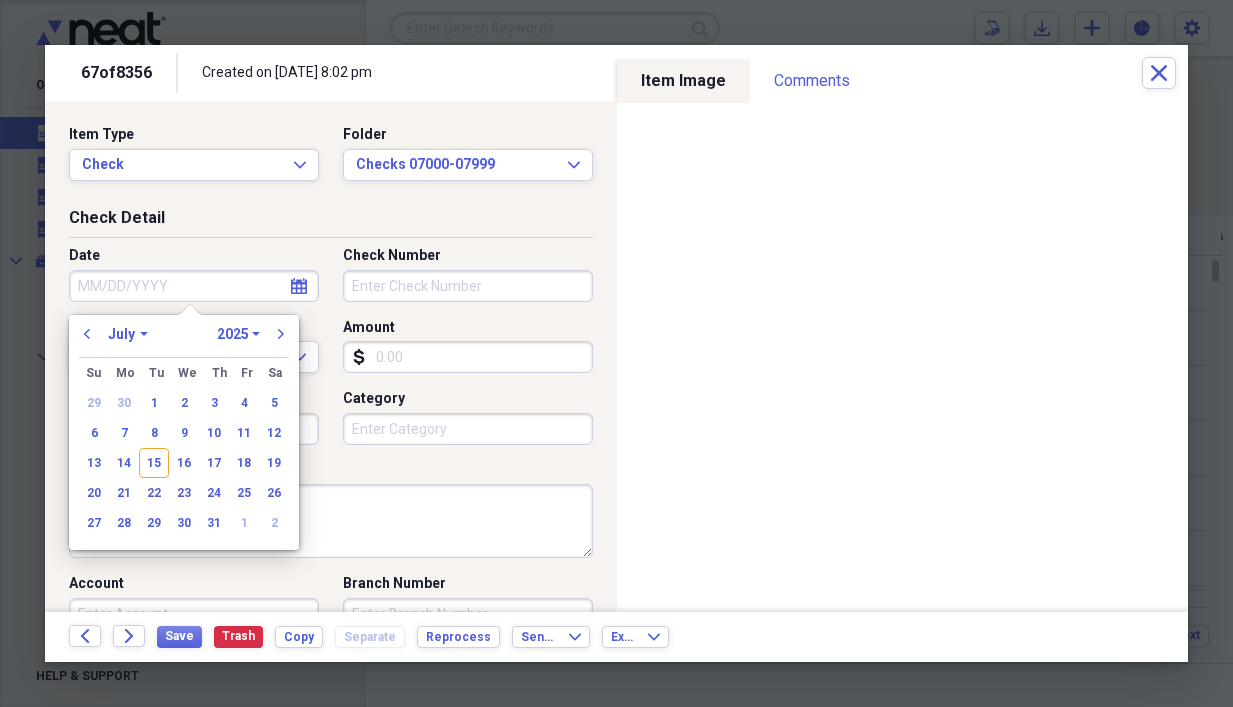 click on "Date" at bounding box center (194, 286) 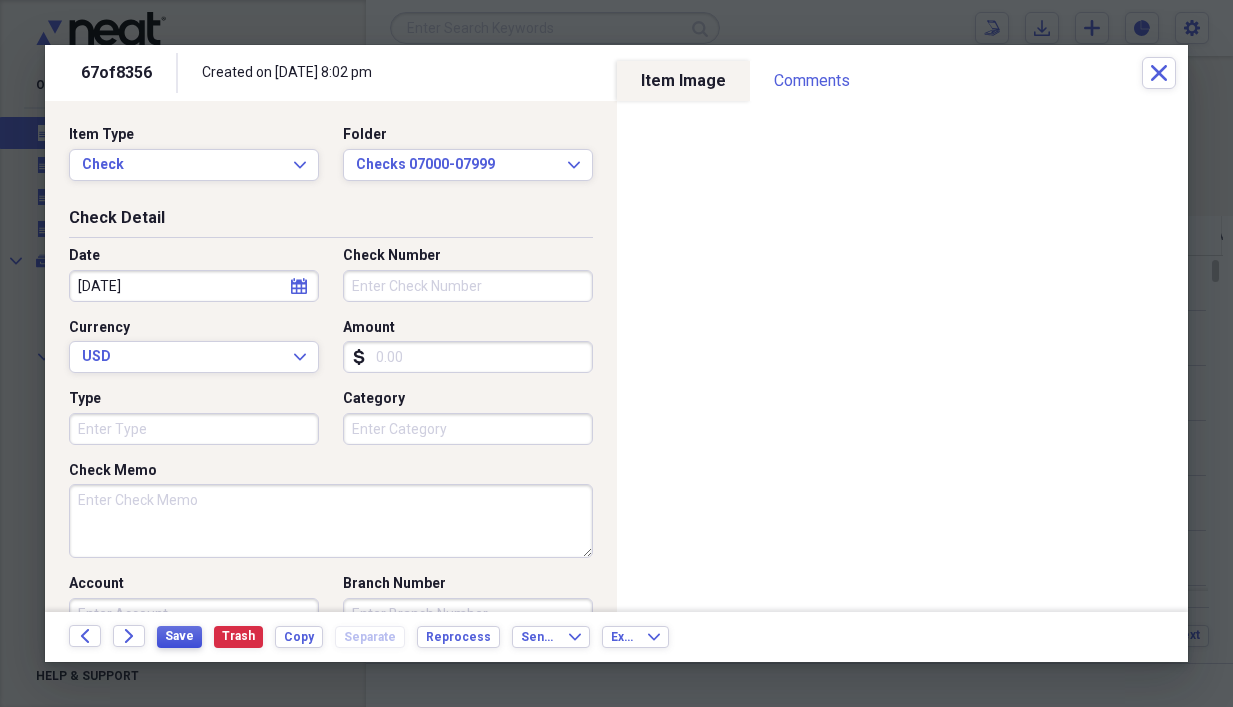 click on "Save" at bounding box center [179, 636] 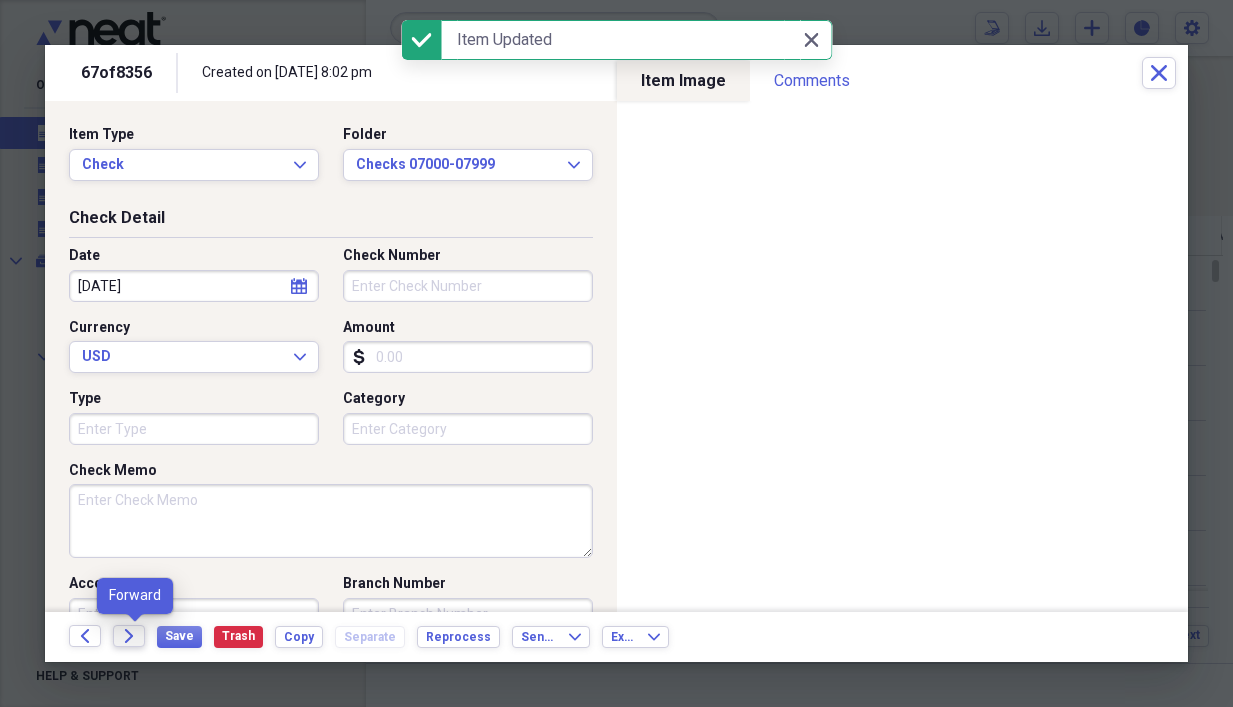 click on "Forward" 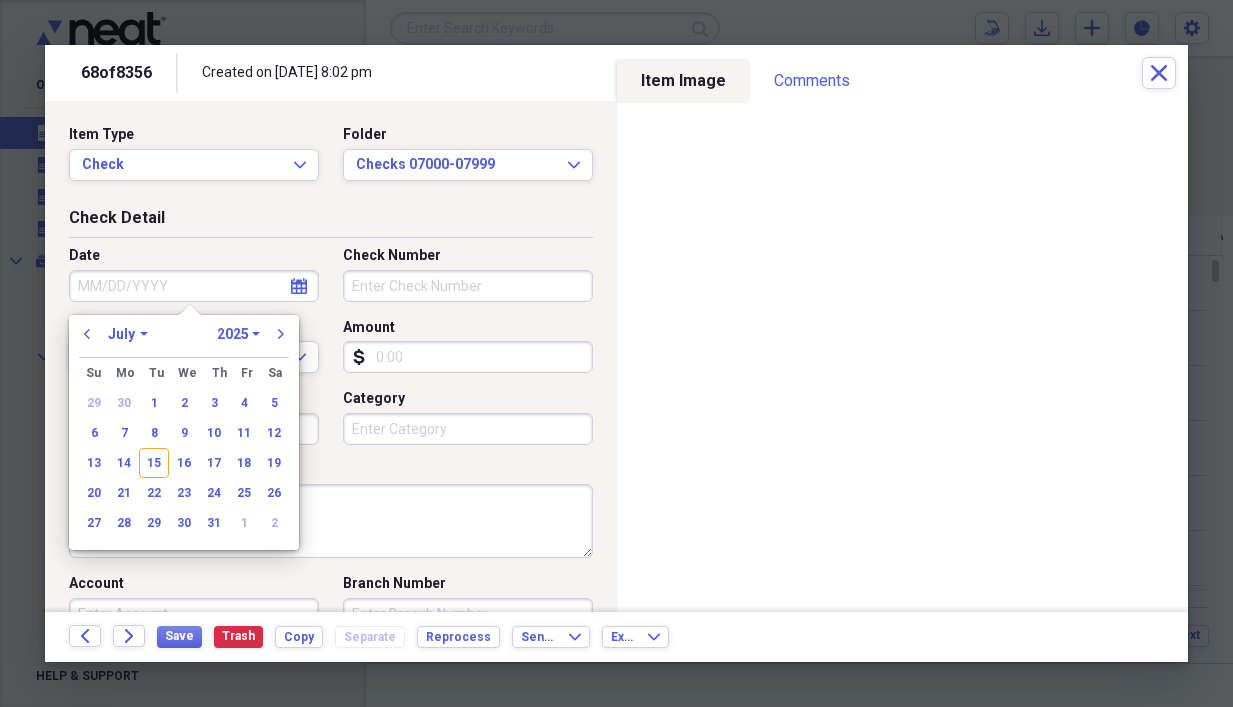 click on "Date" at bounding box center [194, 286] 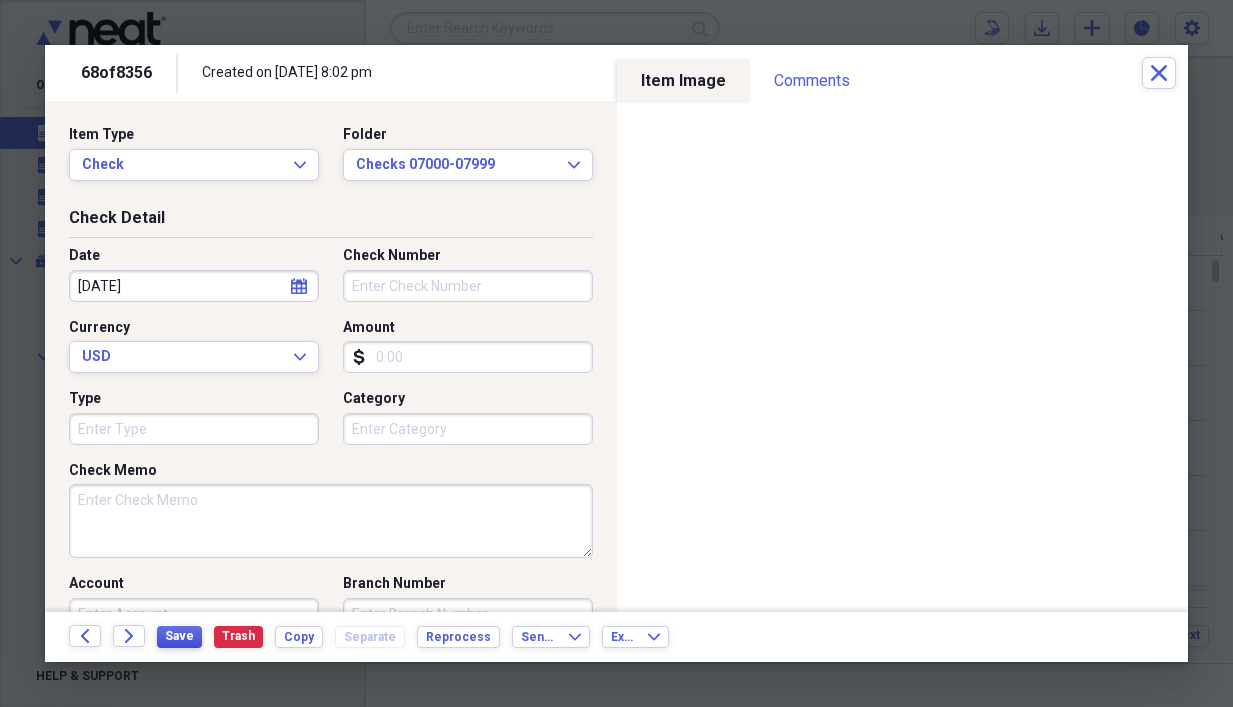 click on "Save" at bounding box center [179, 636] 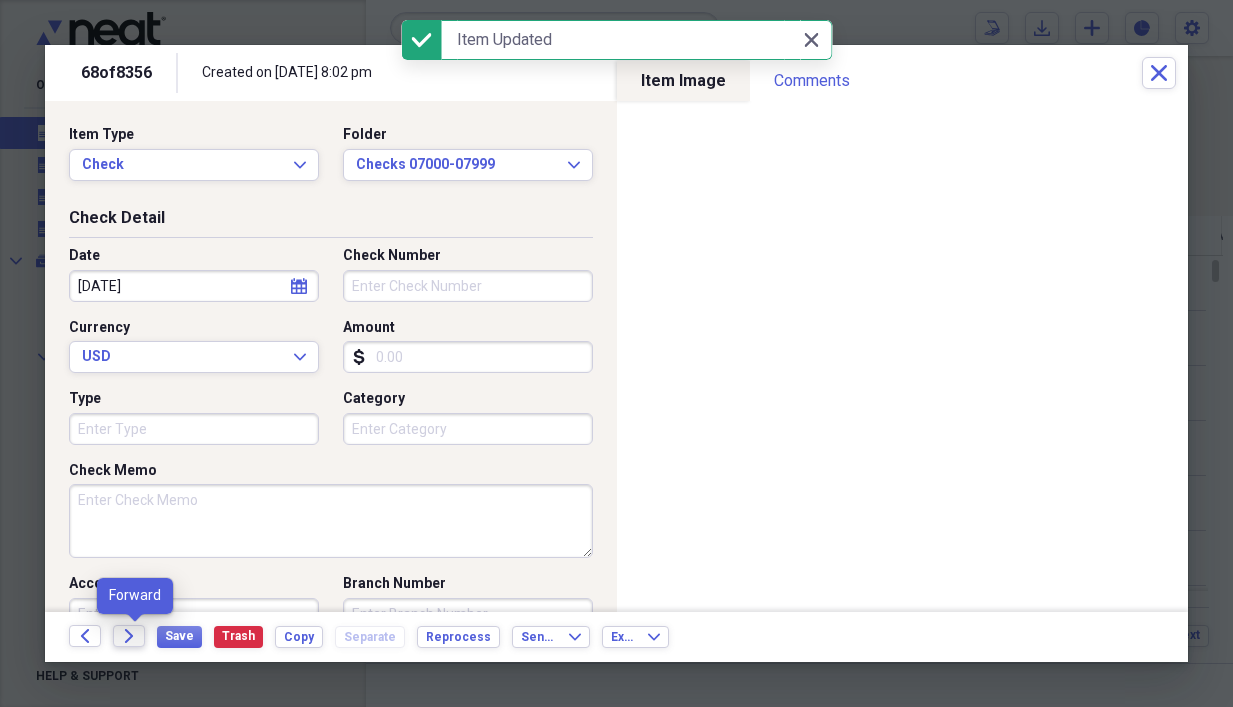 click on "Forward" 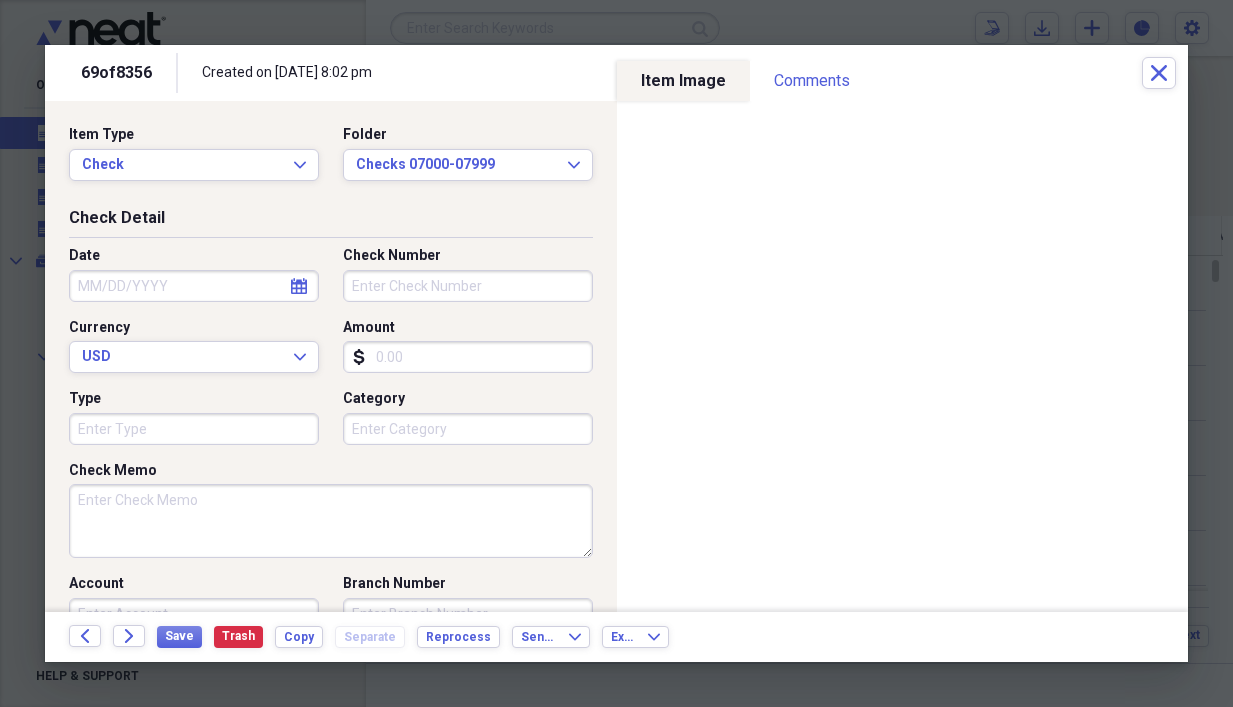 click on "Date" at bounding box center (194, 286) 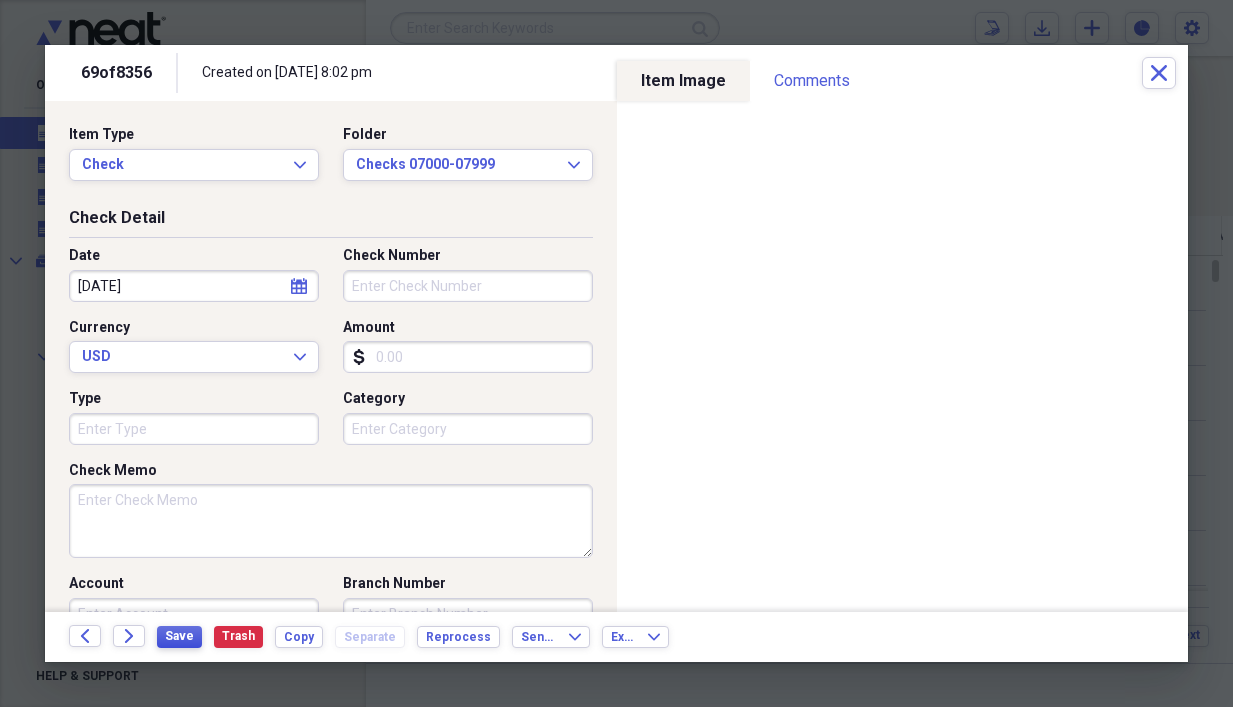 click on "Save" at bounding box center [179, 636] 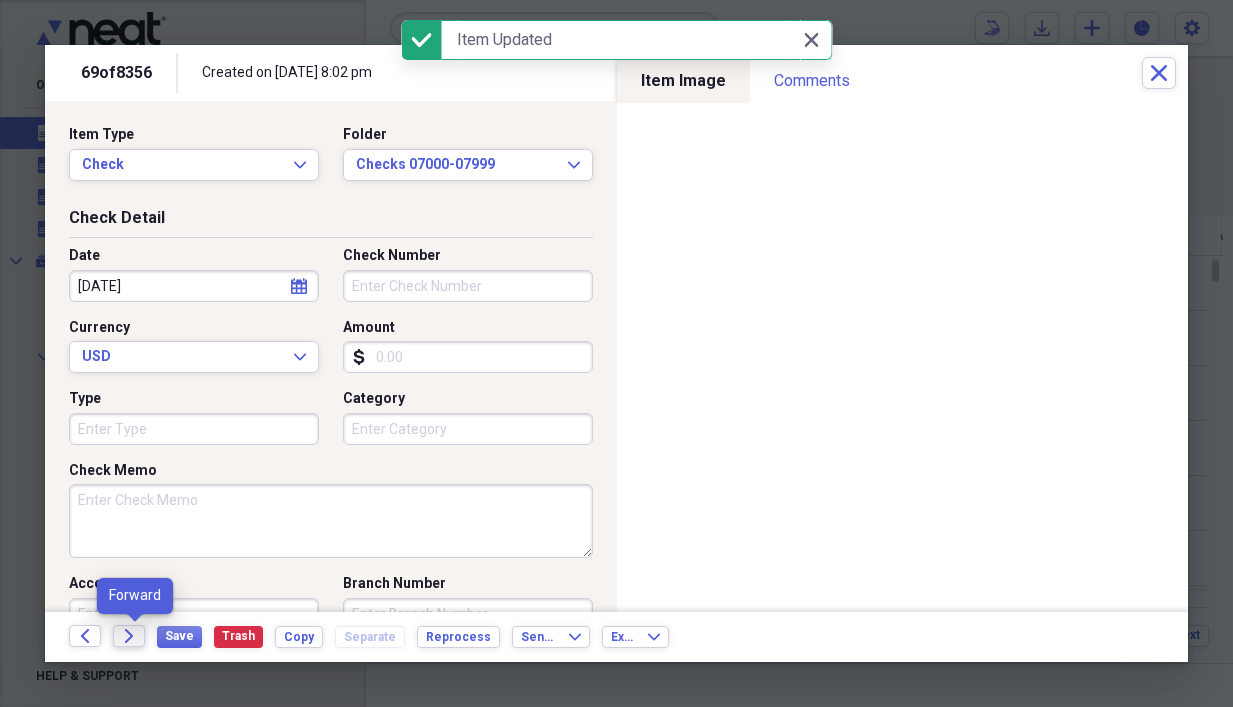 click 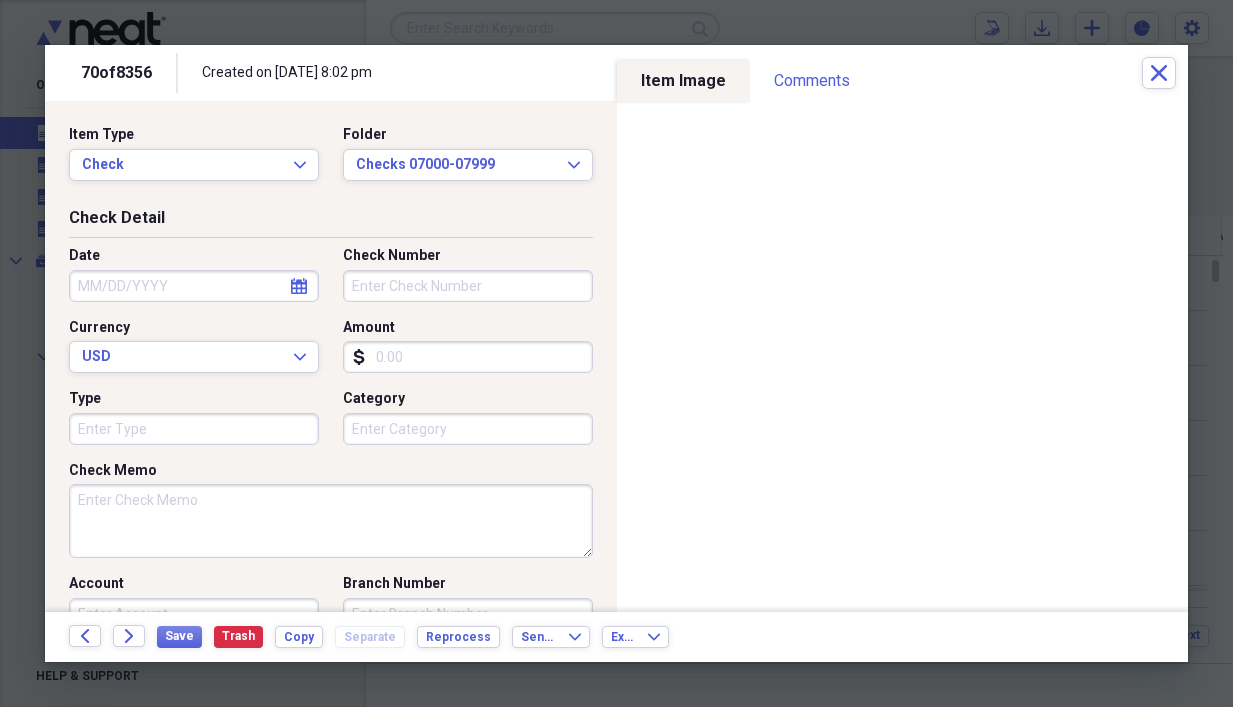 click on "Date" at bounding box center [194, 286] 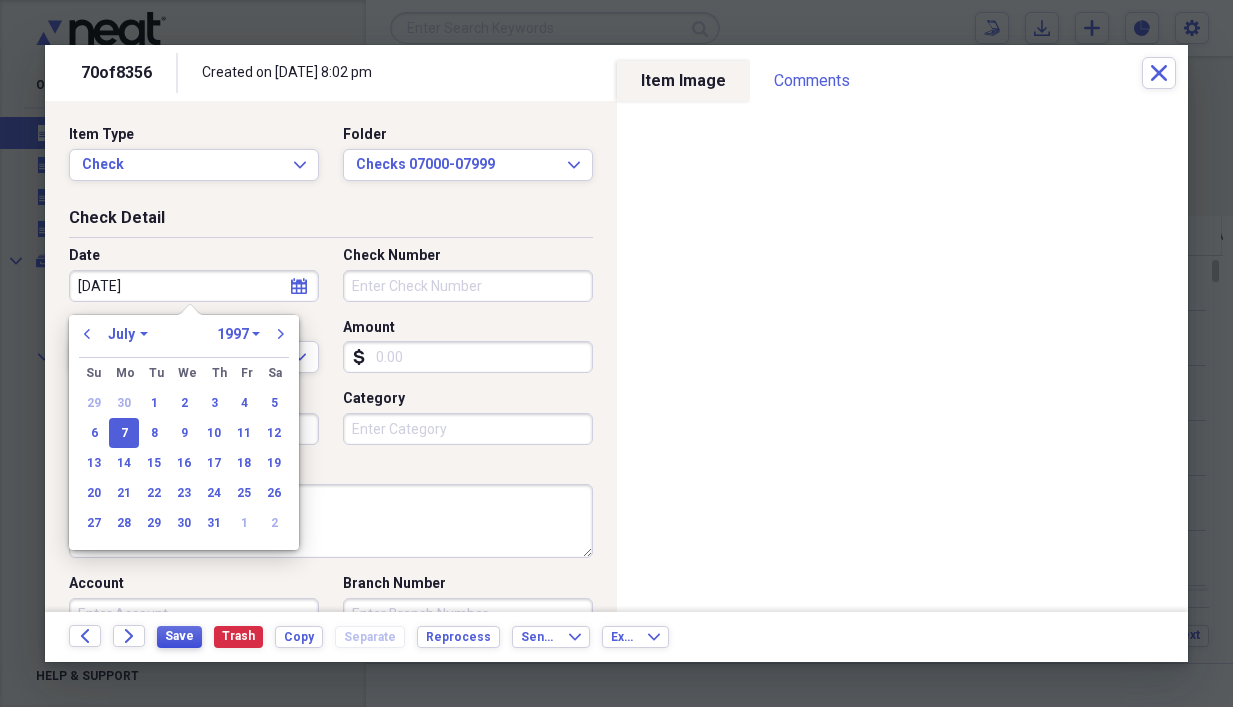 click on "Save" at bounding box center (179, 636) 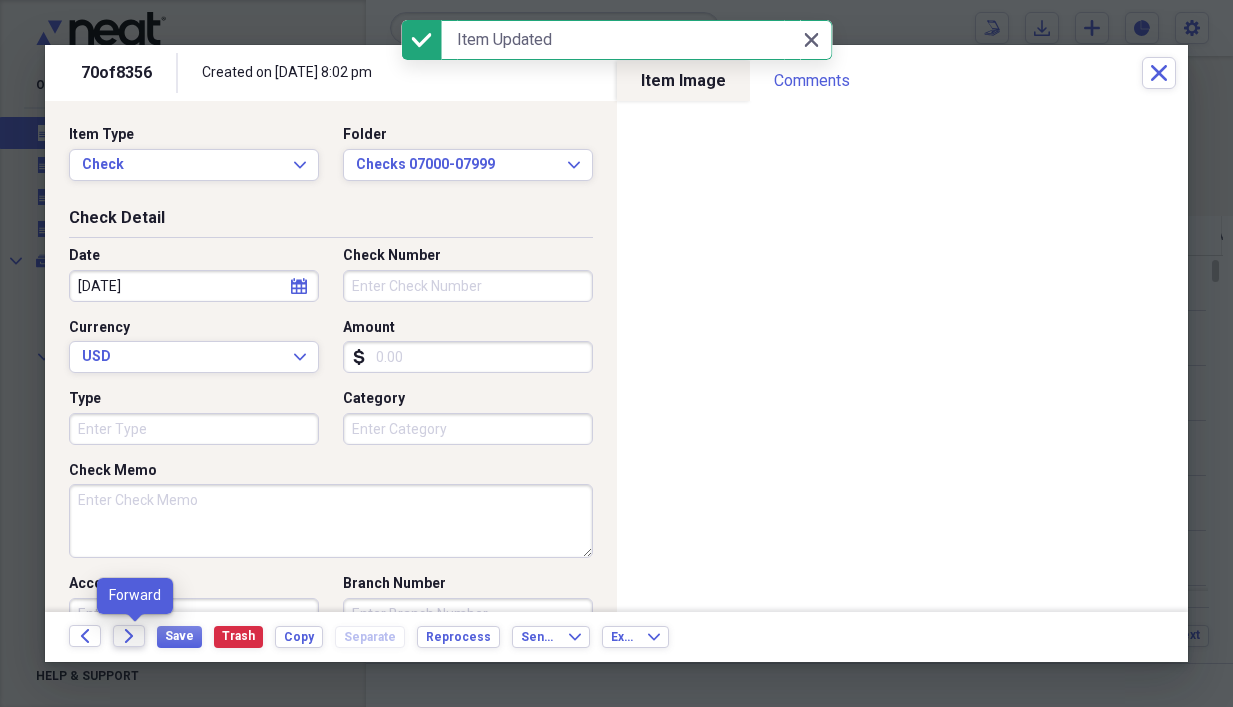 click on "Forward" 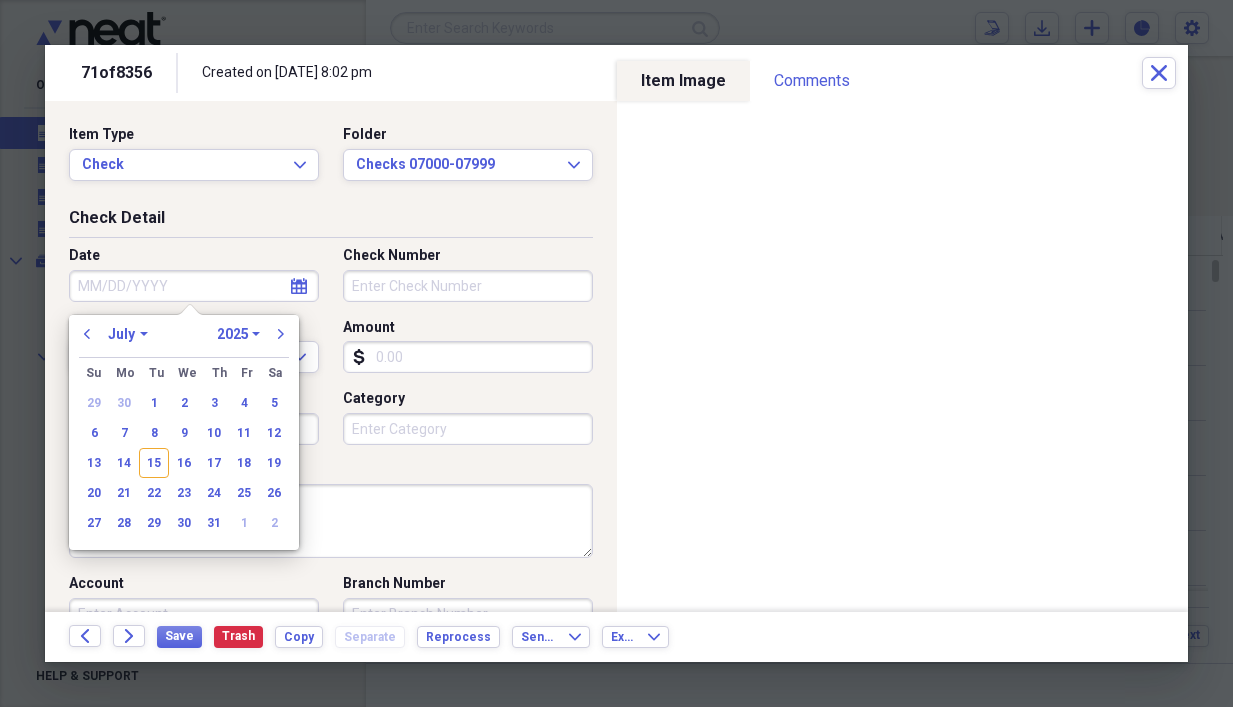 click on "Date" at bounding box center (194, 286) 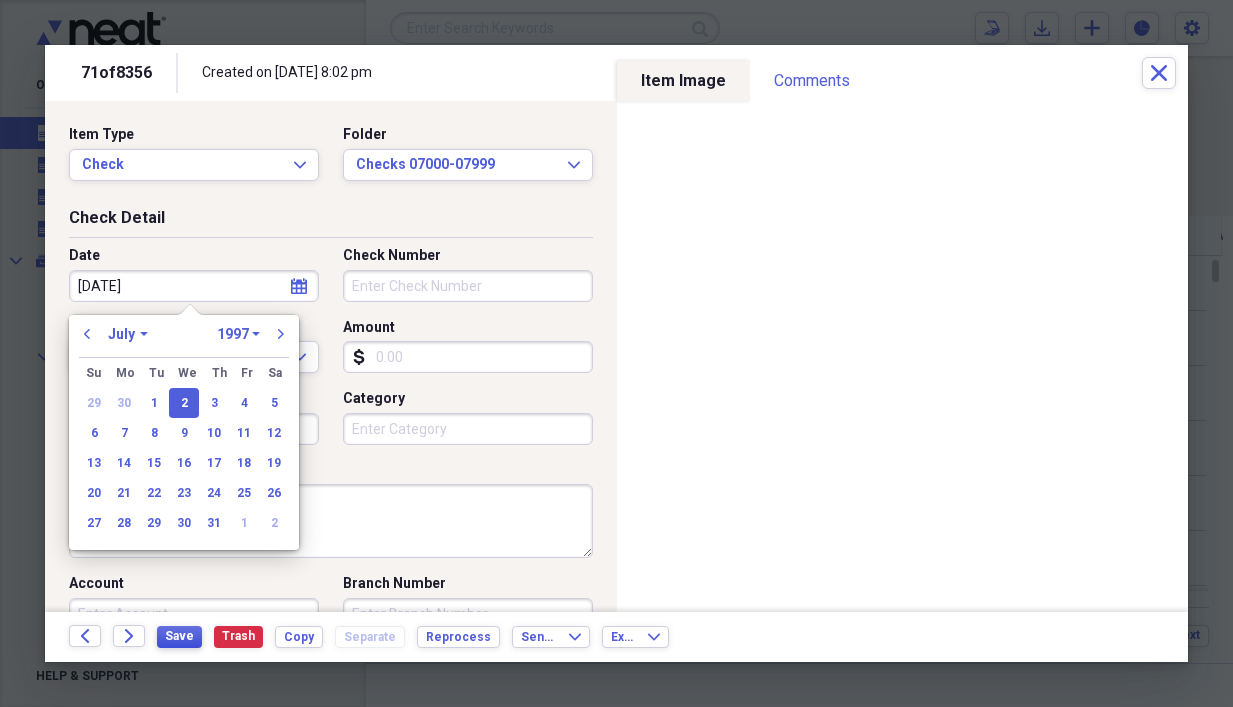 click on "Save" at bounding box center [179, 636] 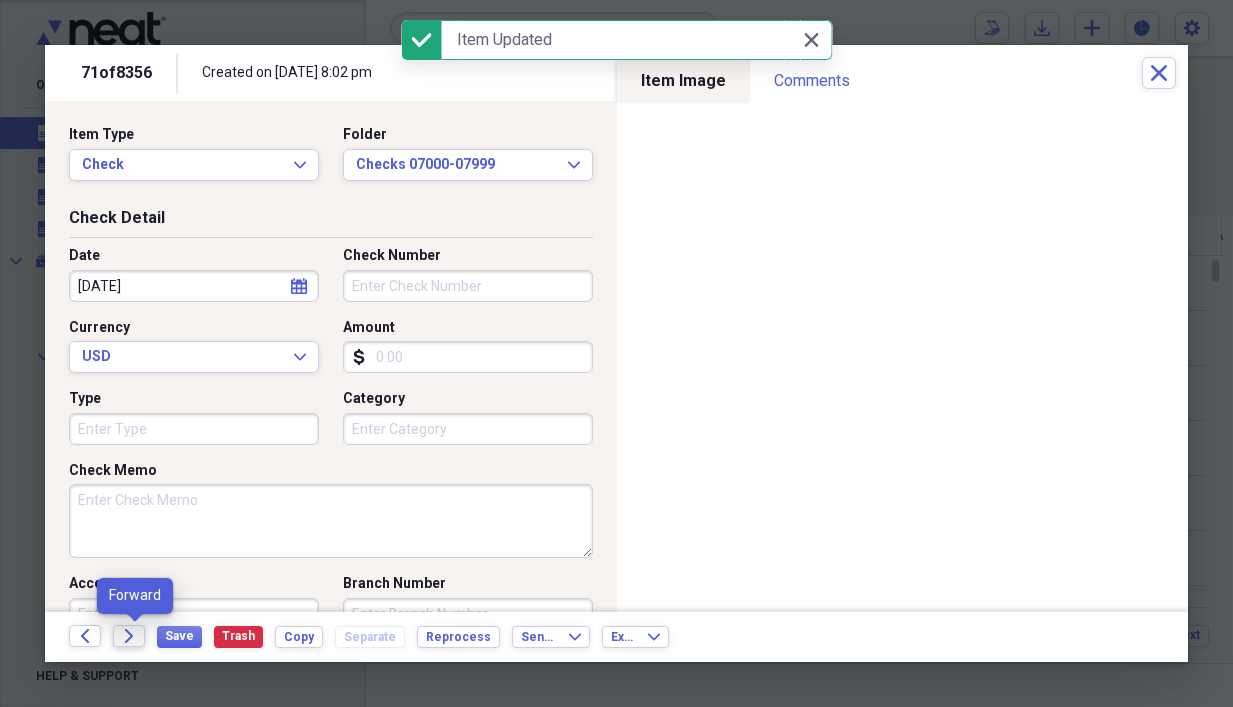 click on "Forward" at bounding box center [129, 636] 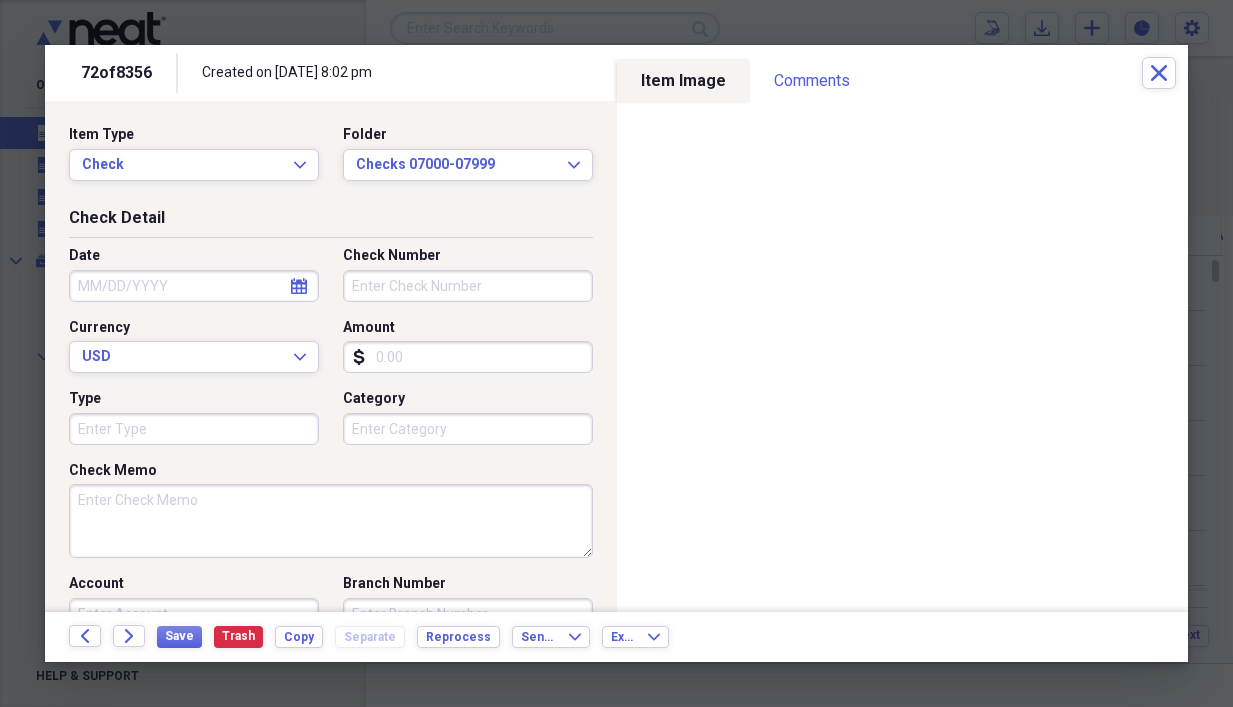 click on "Amount" at bounding box center [468, 357] 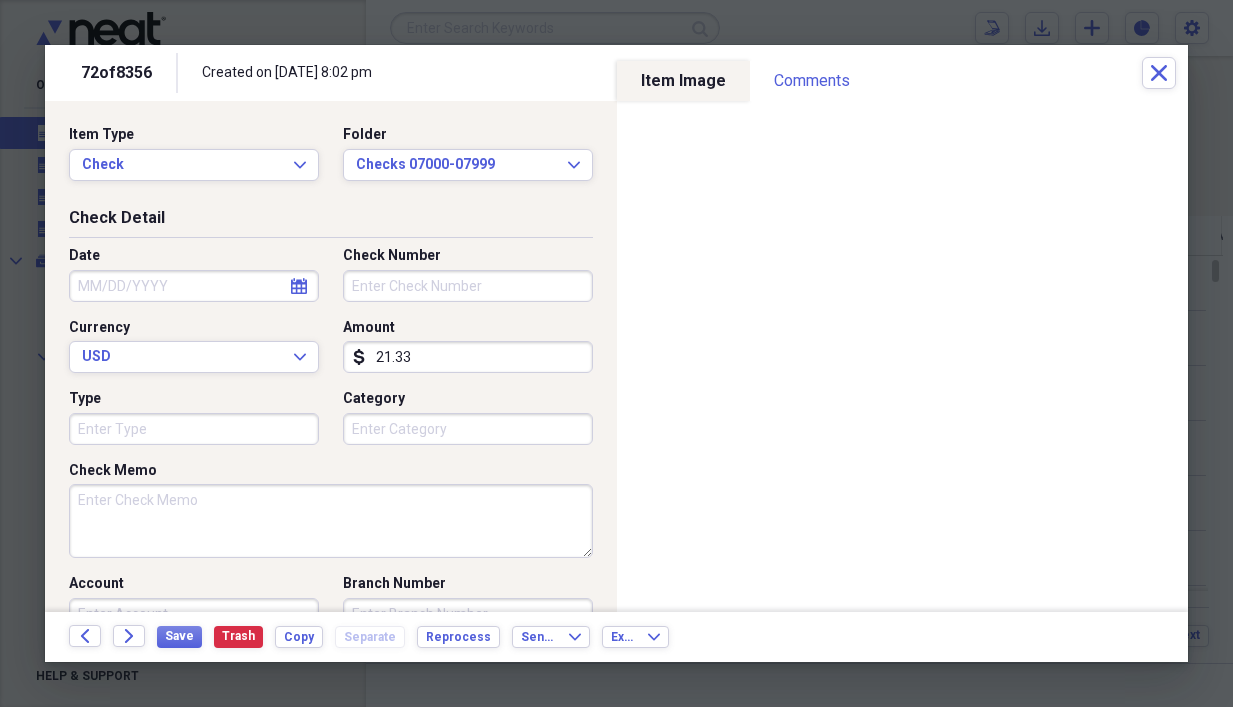 click on "Check Number" at bounding box center [468, 286] 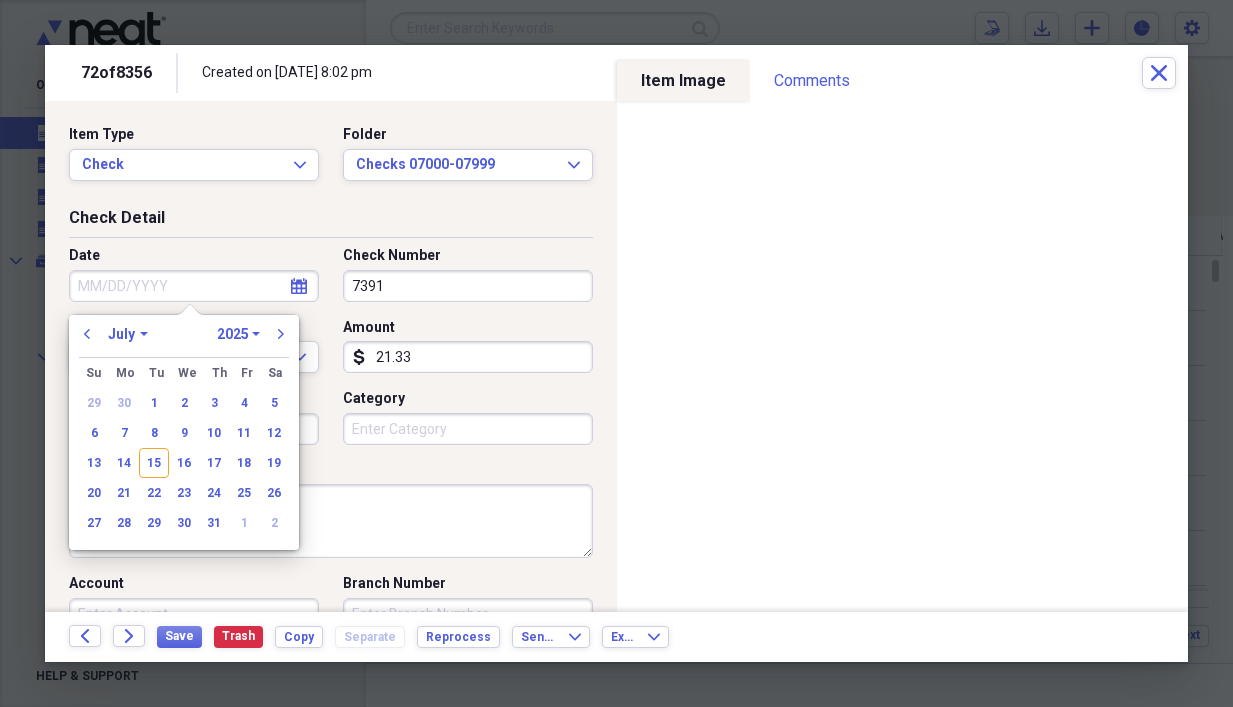 click on "Date" at bounding box center [194, 286] 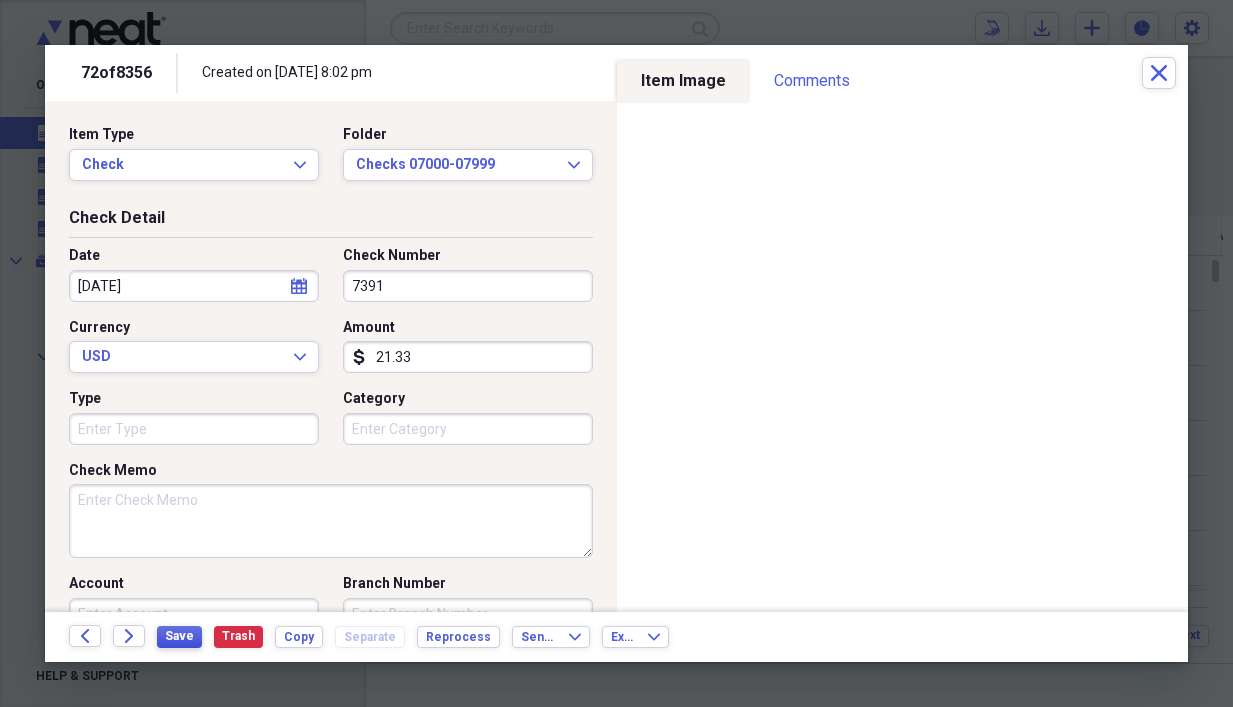 click on "Save" at bounding box center [179, 636] 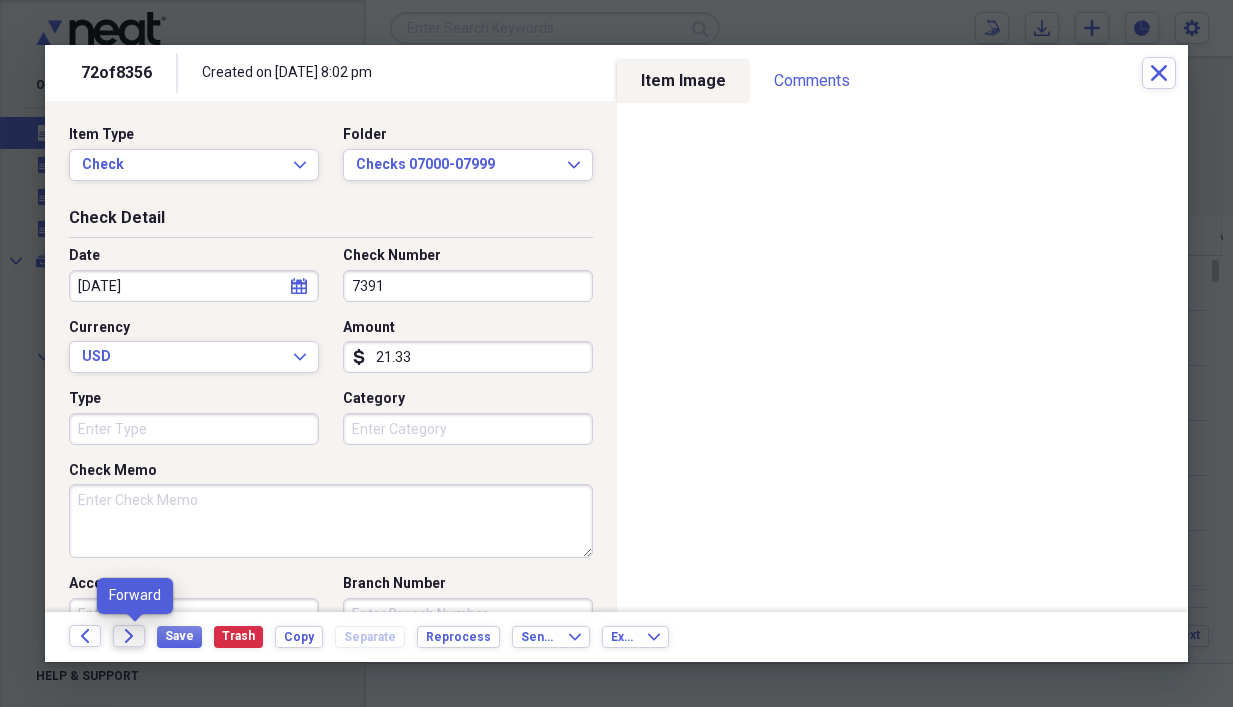 click 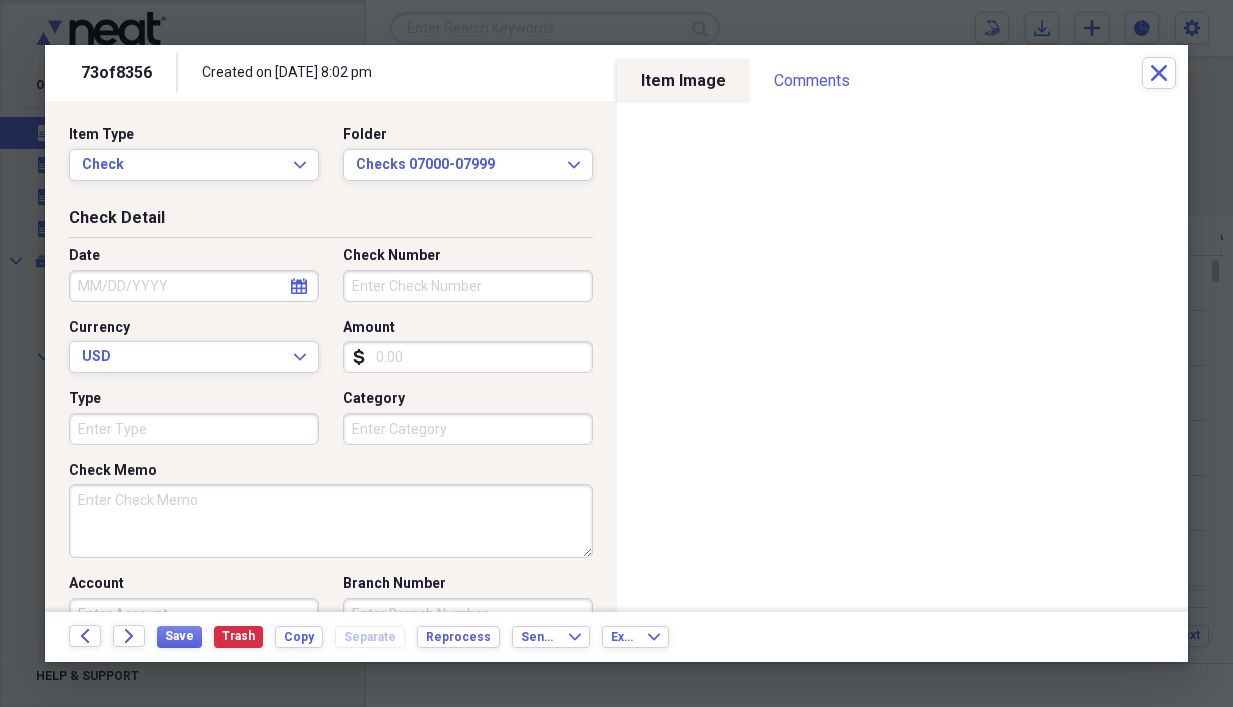 click on "Amount" at bounding box center [468, 357] 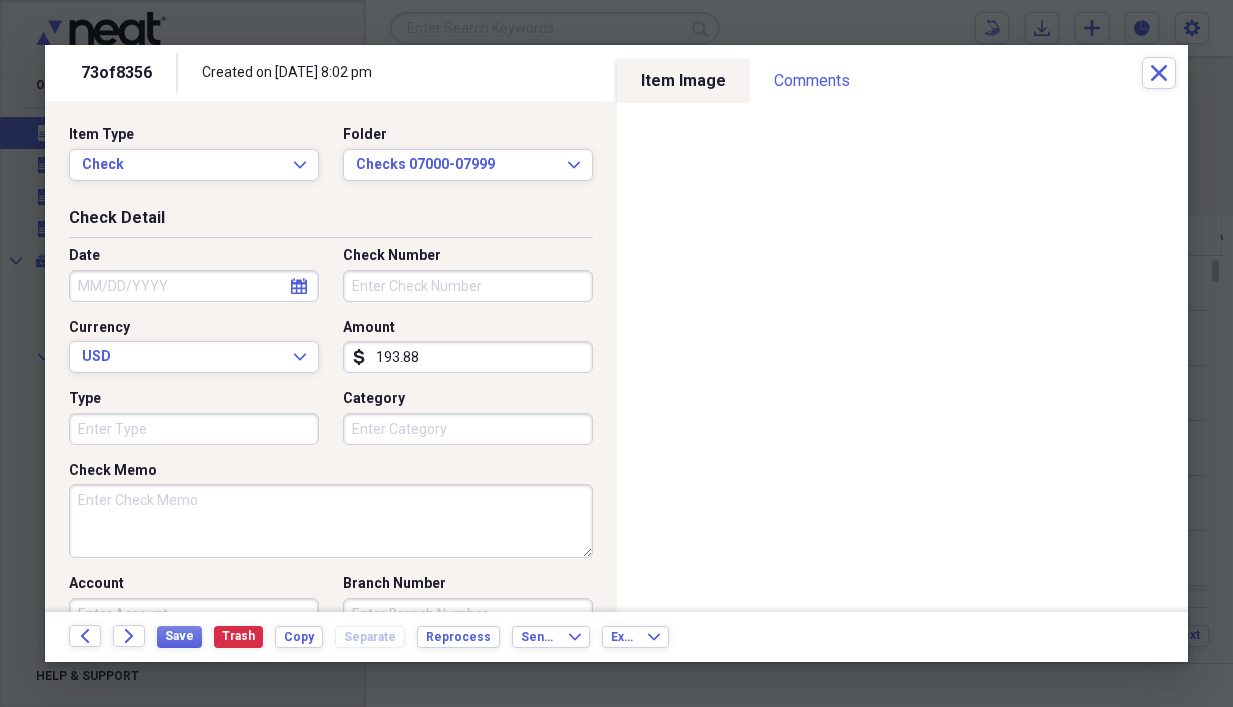 click on "Check Number" at bounding box center [468, 286] 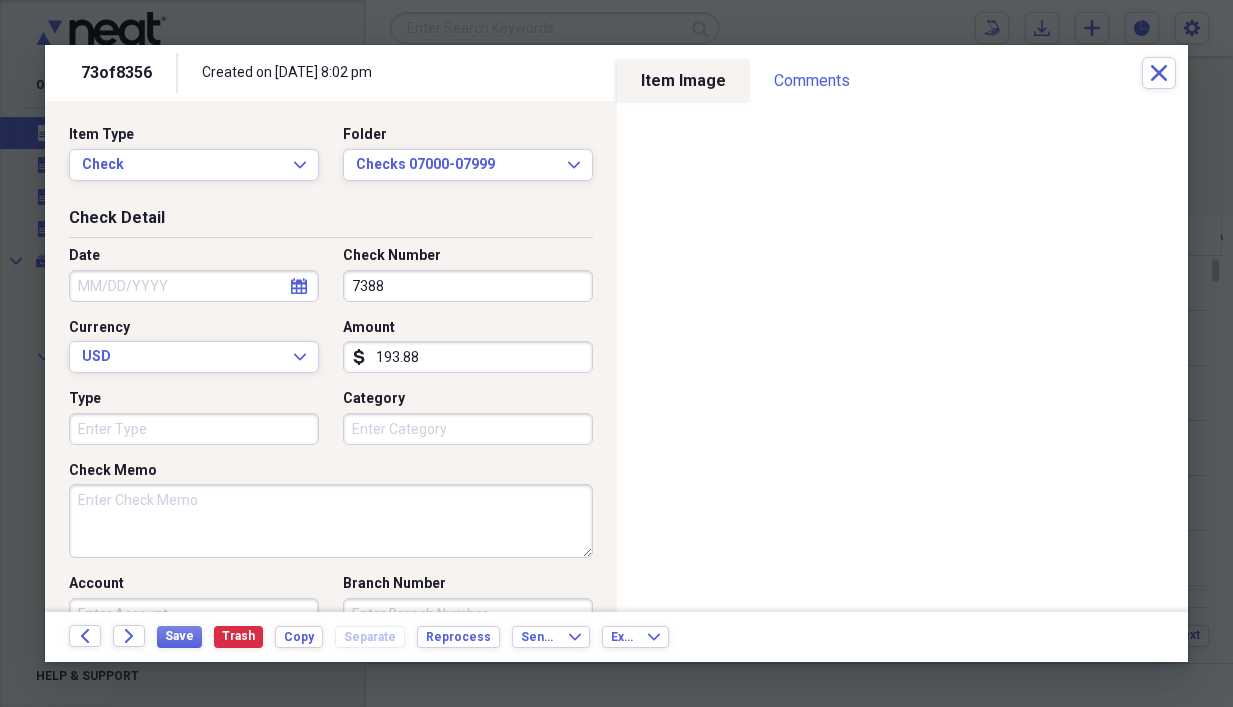 click on "Date" at bounding box center (194, 286) 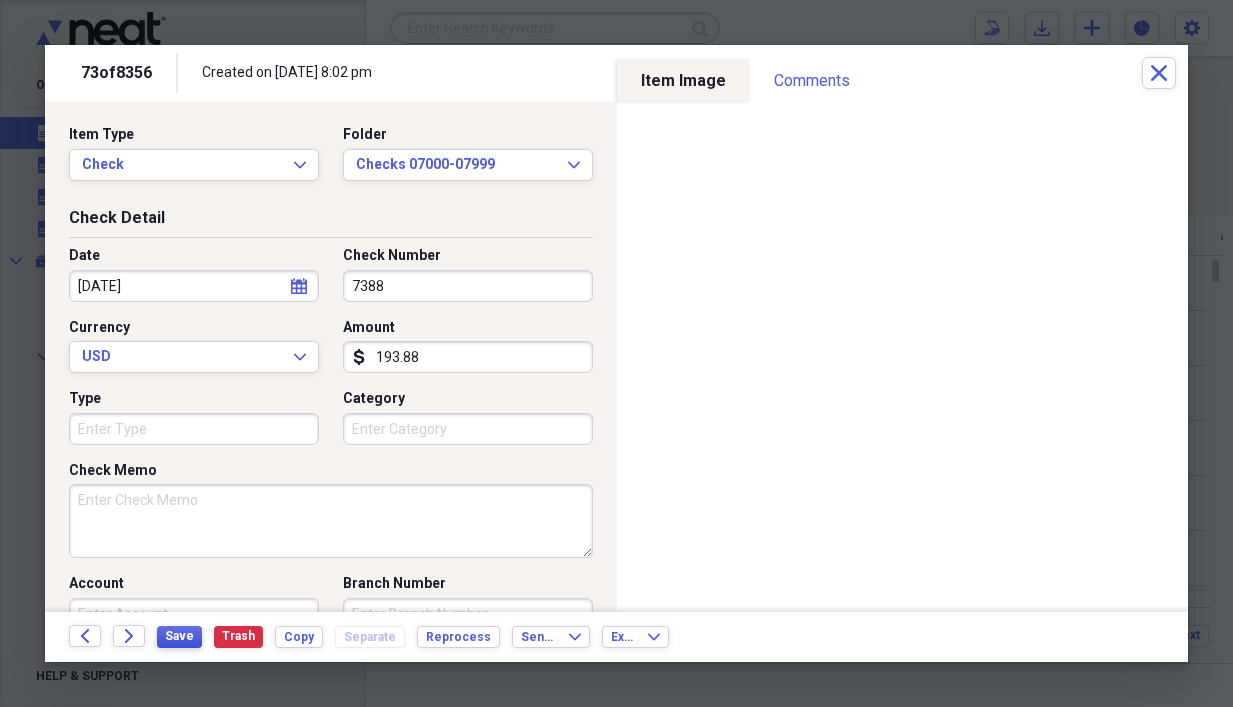 click on "Save" at bounding box center (179, 636) 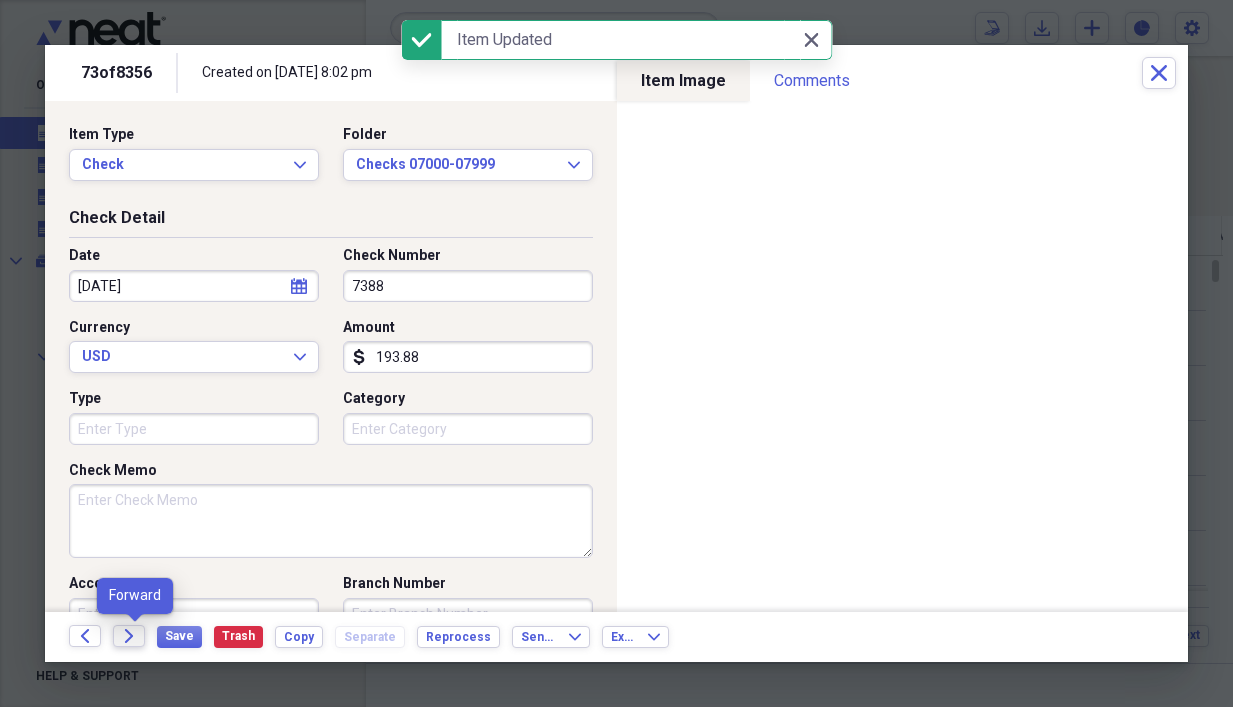 click on "Forward" 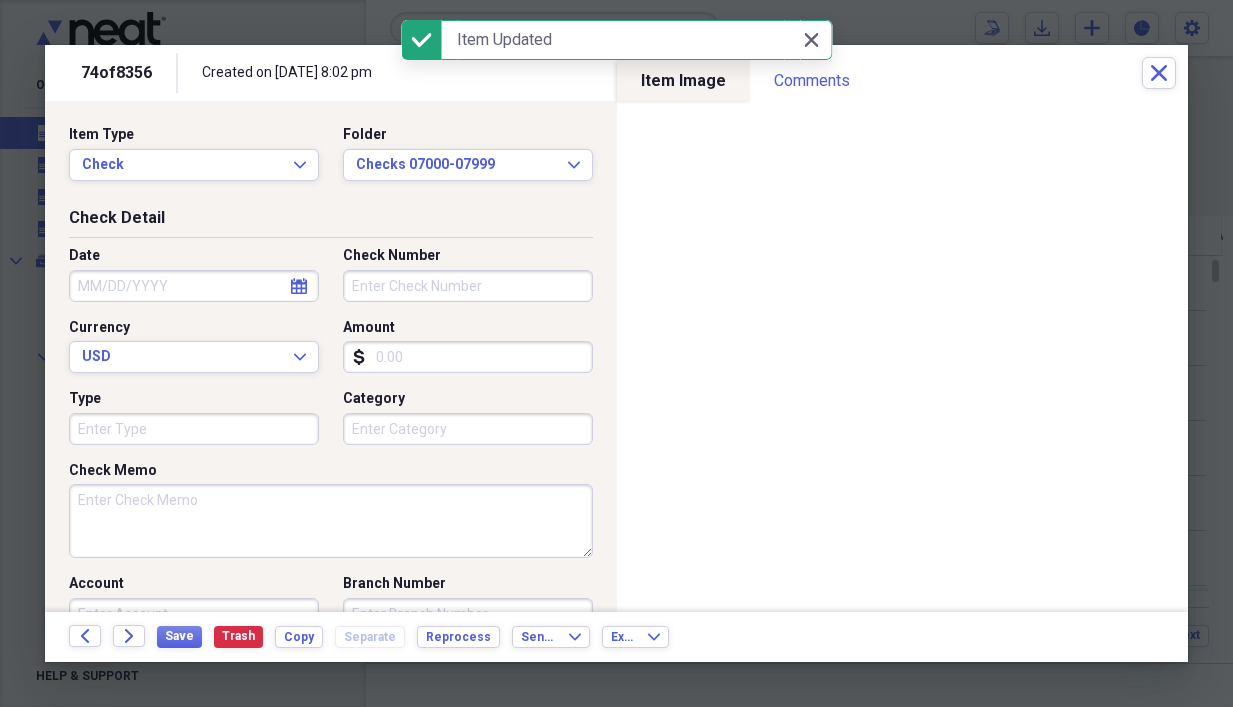 click on "Amount" at bounding box center [468, 357] 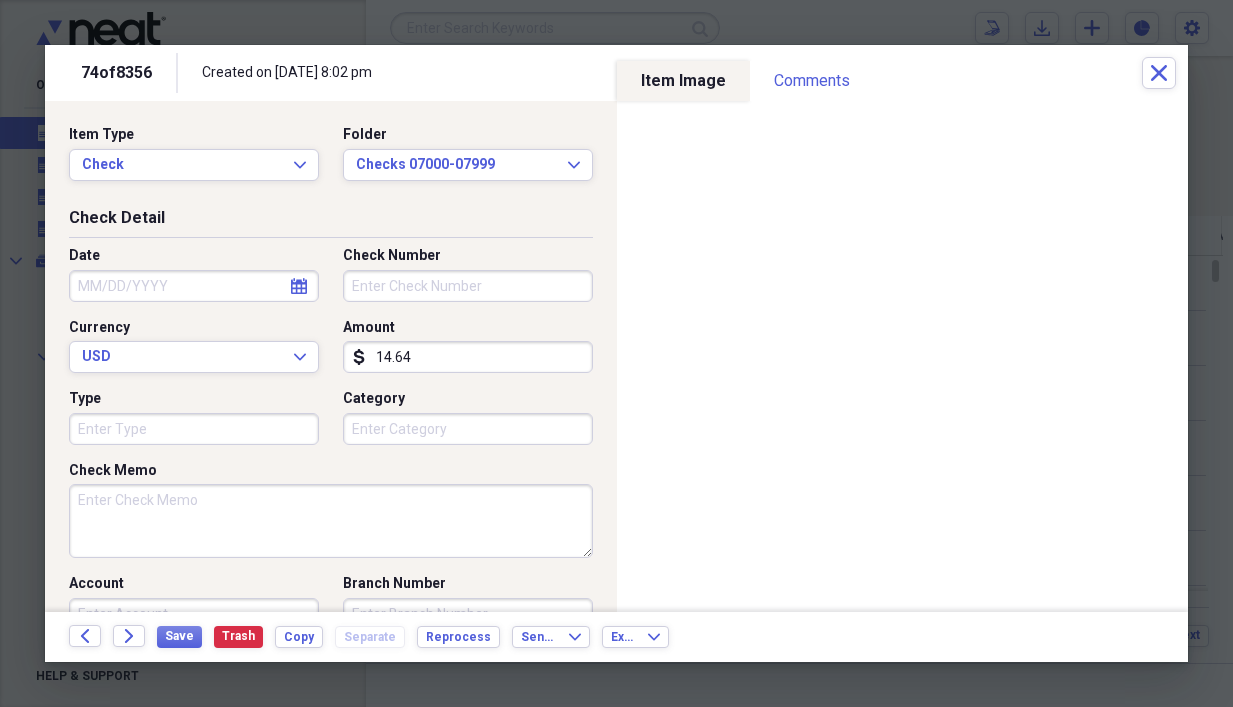 click on "Check Number" at bounding box center (468, 286) 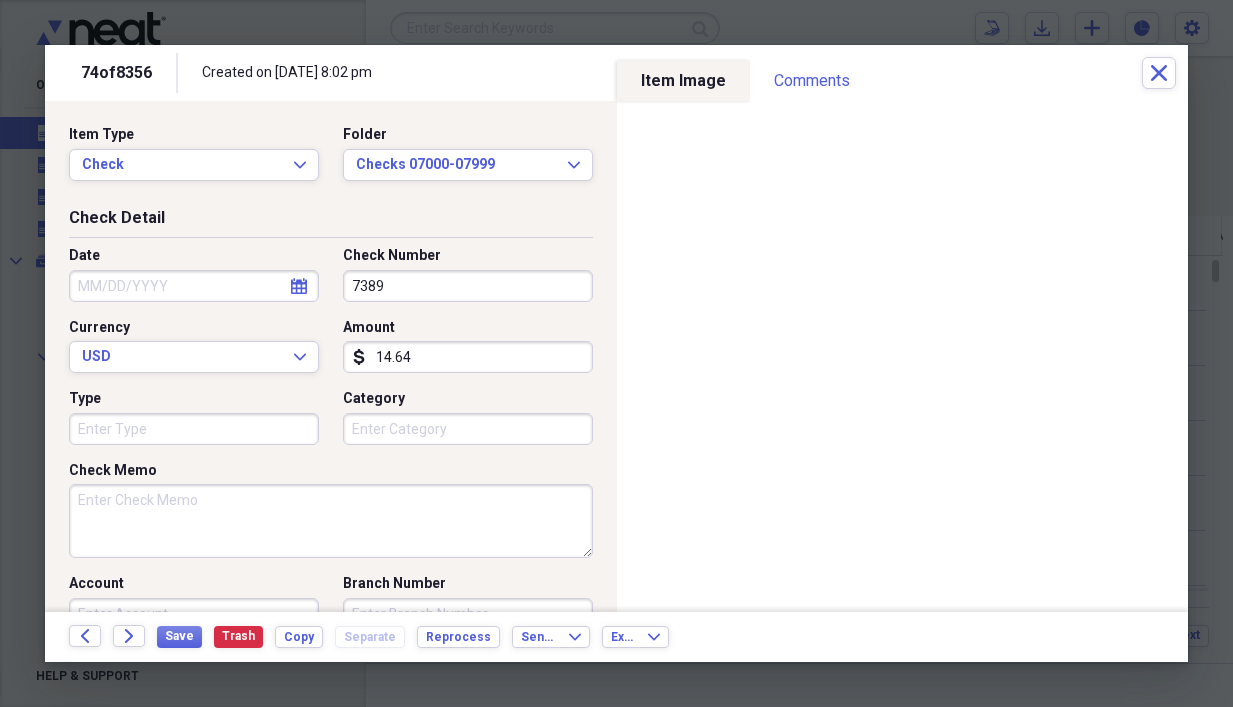 click on "Date" at bounding box center [194, 286] 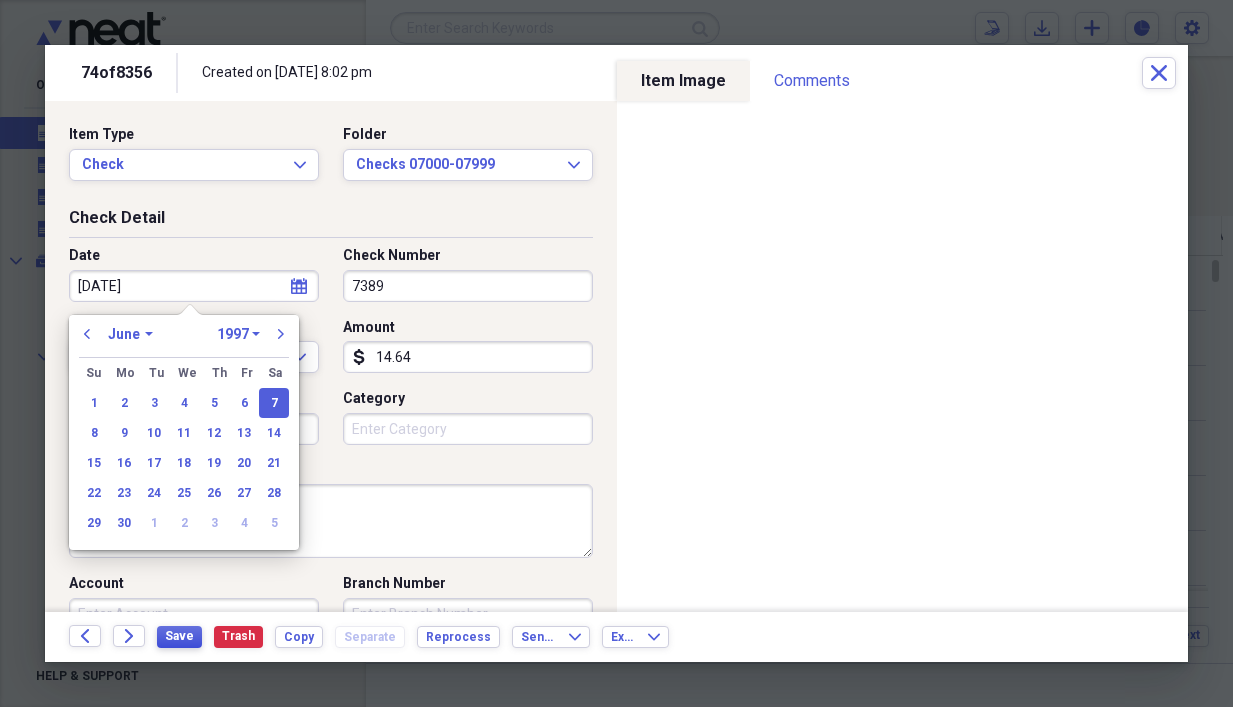 click on "Save" at bounding box center (179, 636) 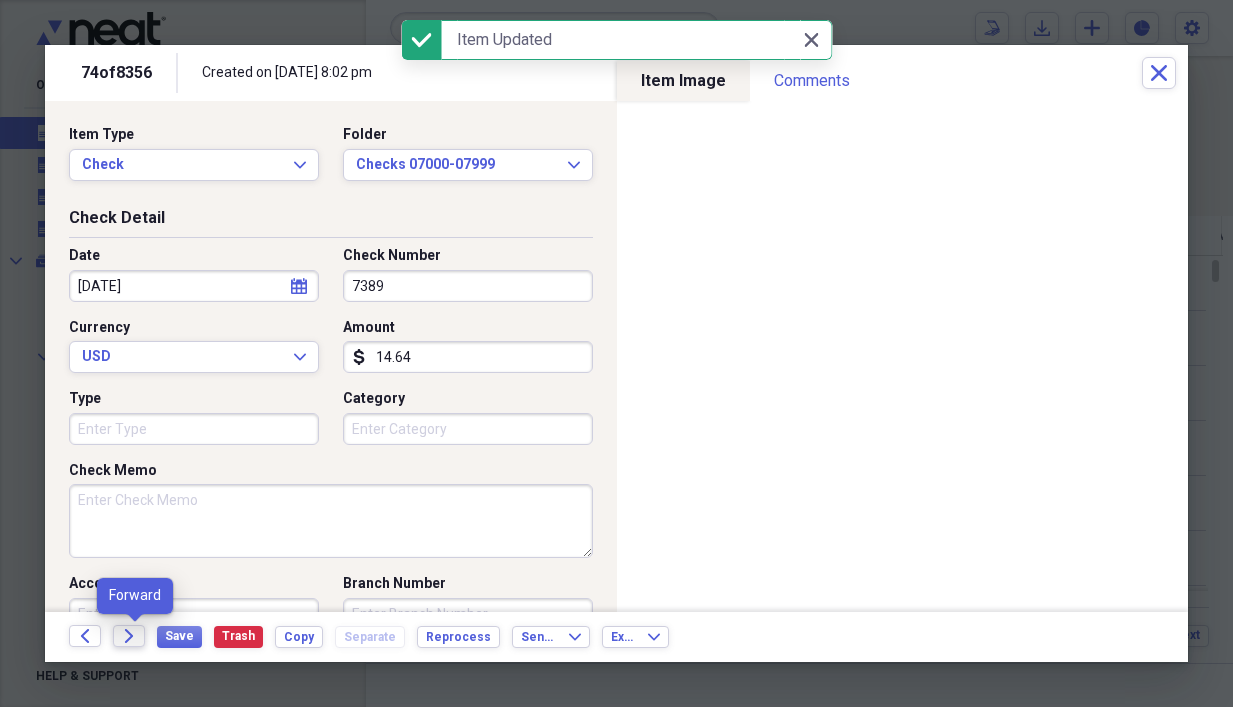 click 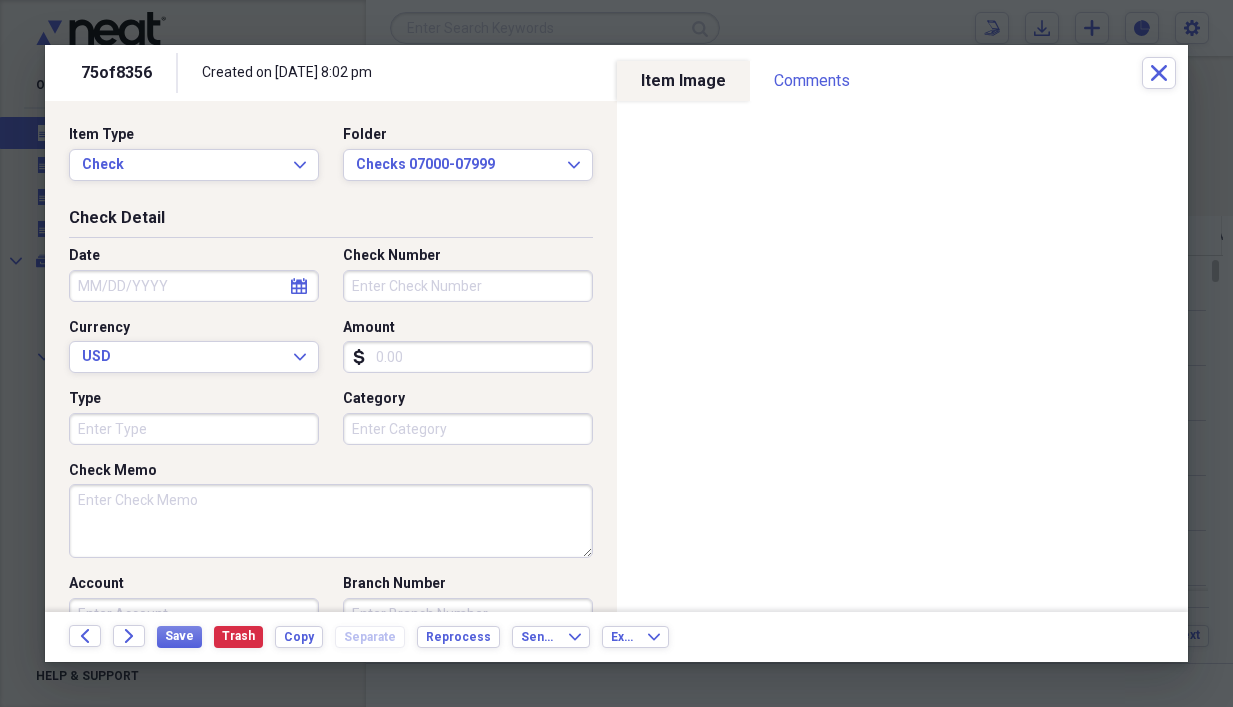 click on "Date" at bounding box center [194, 286] 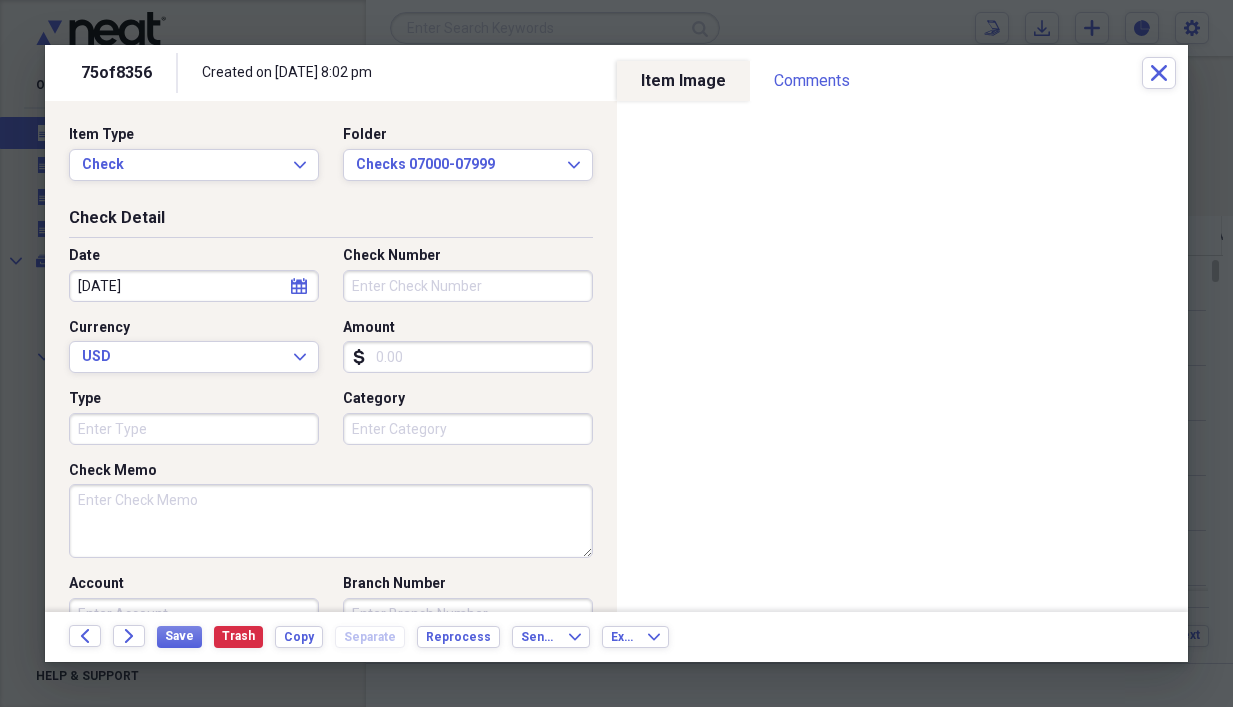click on "Check Number" at bounding box center (468, 286) 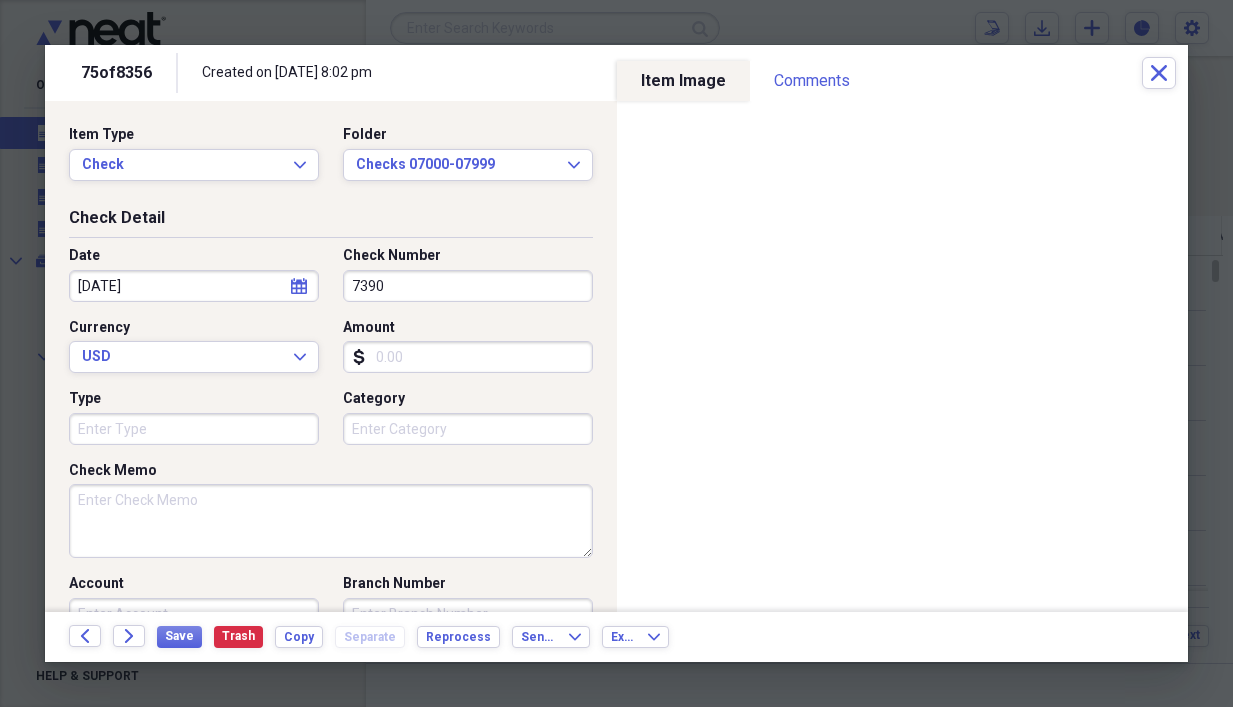 click on "Amount" at bounding box center (468, 357) 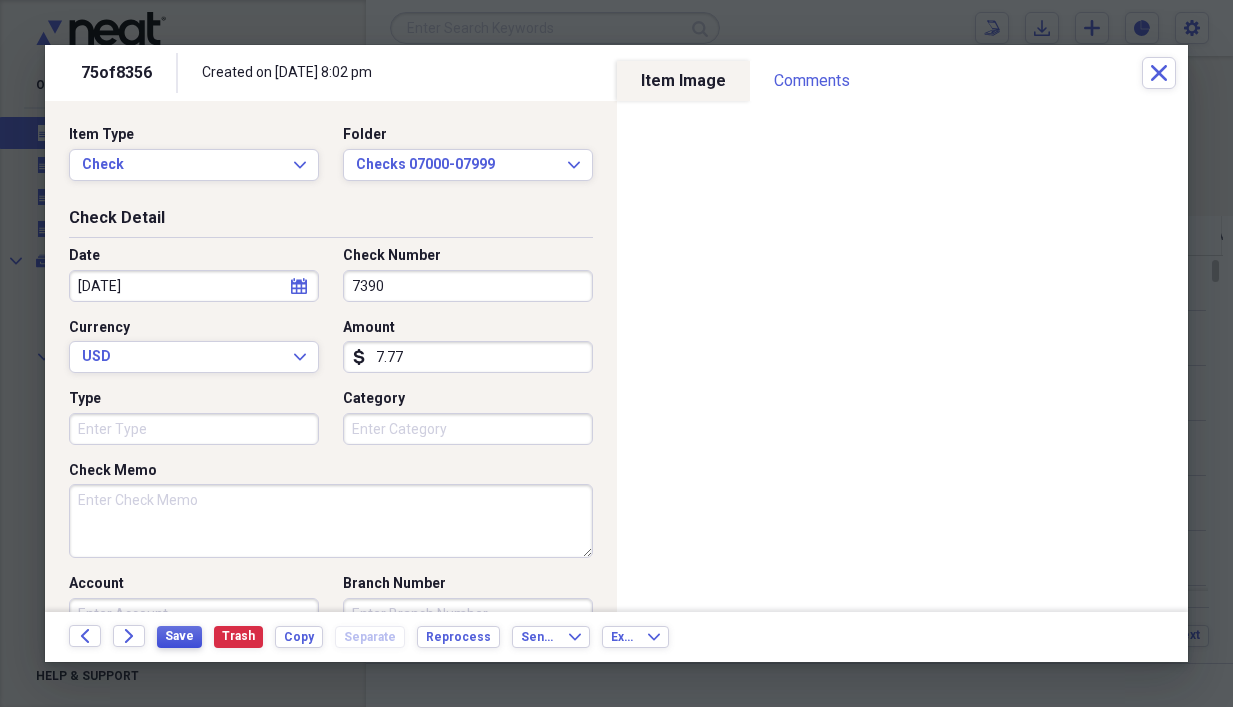click on "Save" at bounding box center [179, 636] 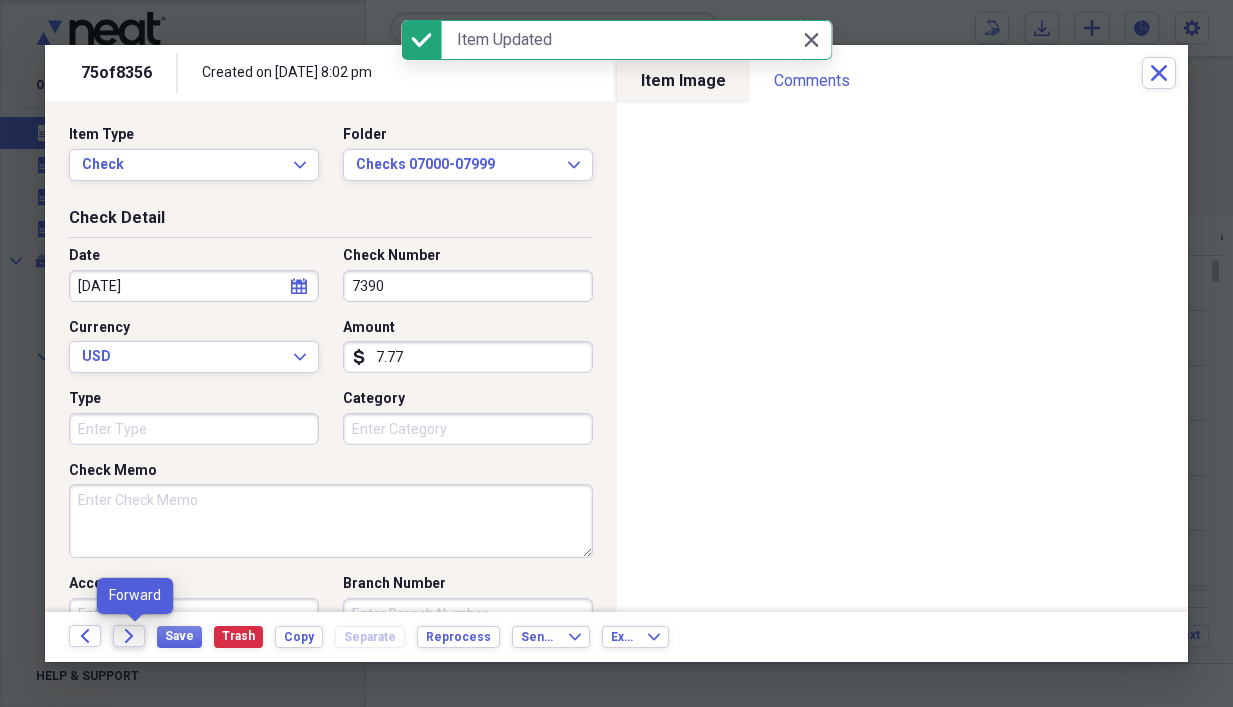 click on "Forward" 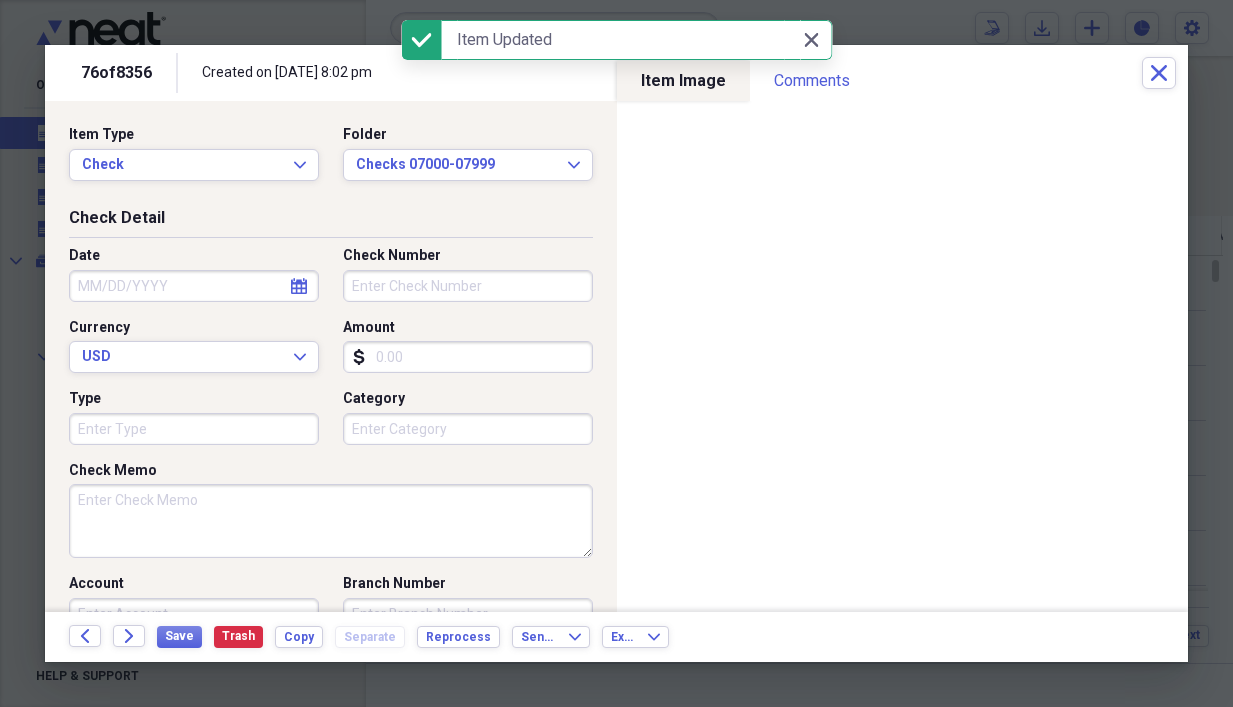 click on "Amount" at bounding box center [468, 357] 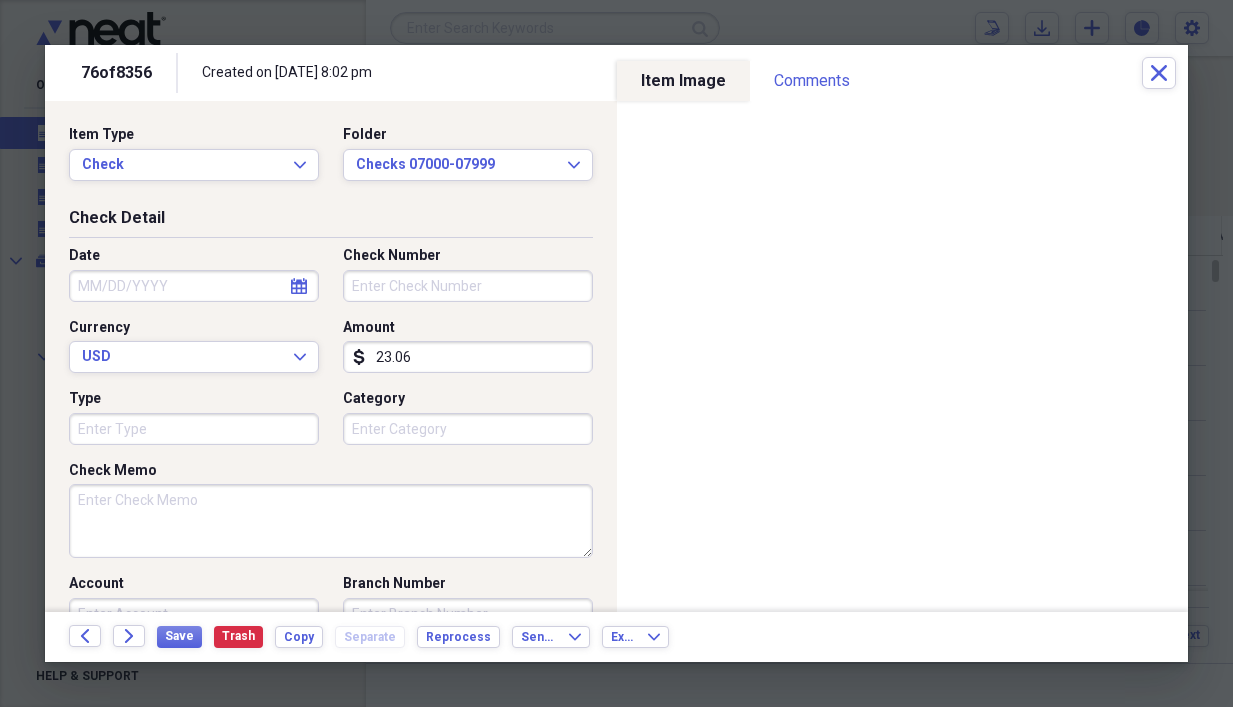 click on "Check Number" at bounding box center [468, 286] 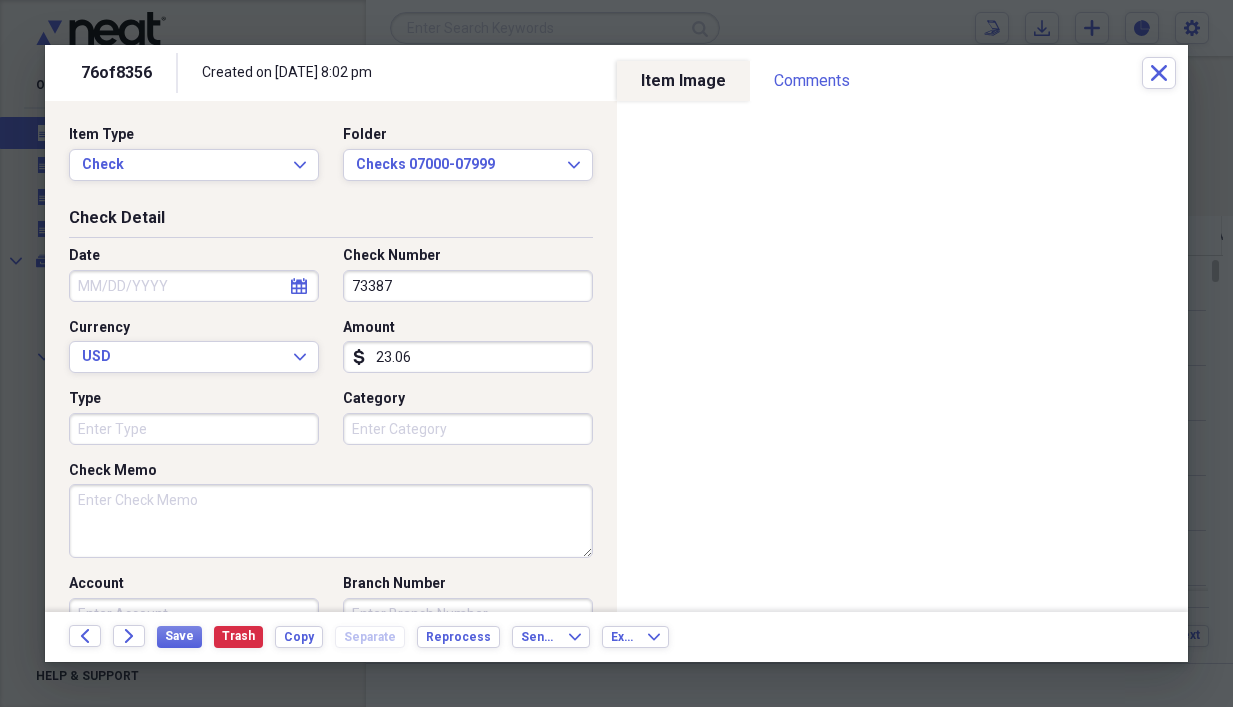 click on "Date" at bounding box center [194, 286] 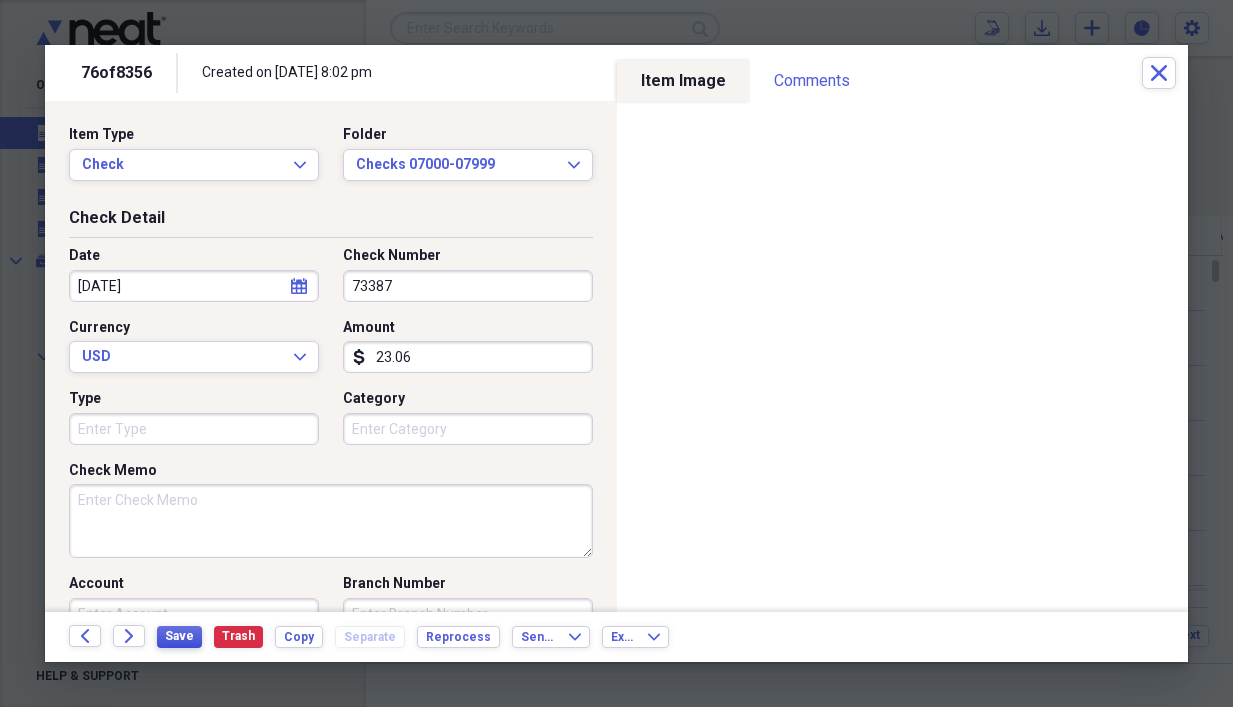 click on "Save" at bounding box center [179, 636] 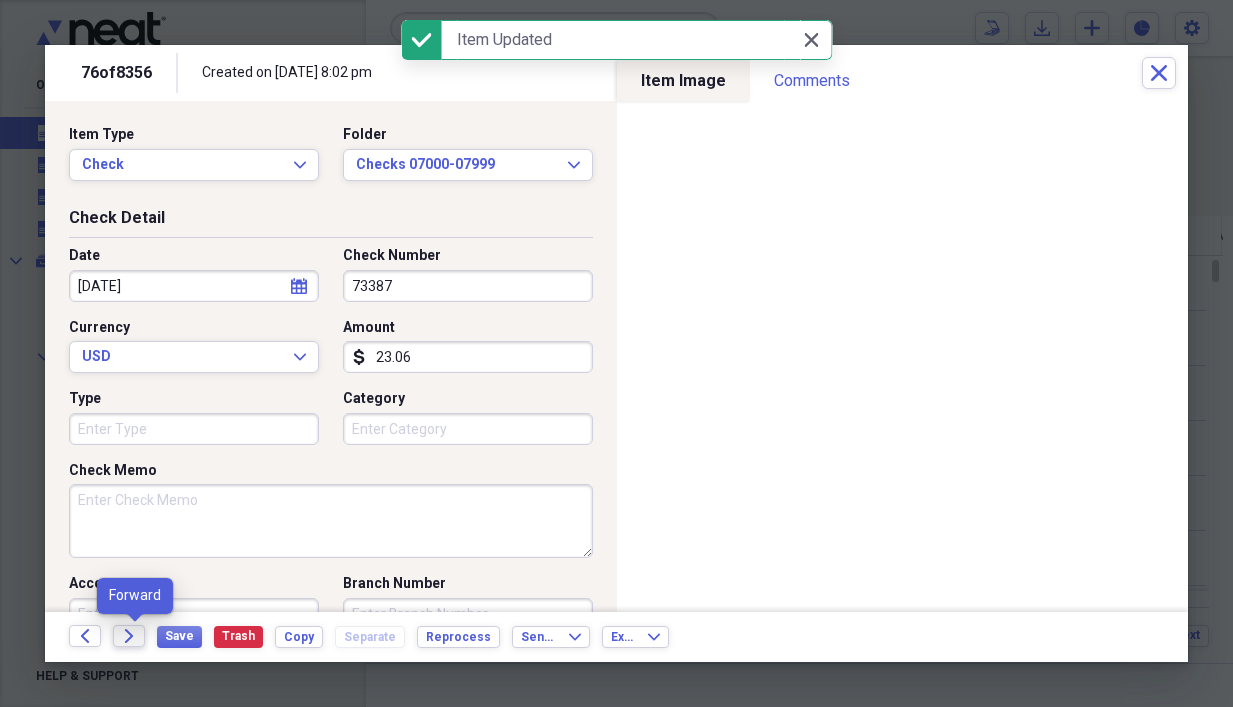 click on "Forward" 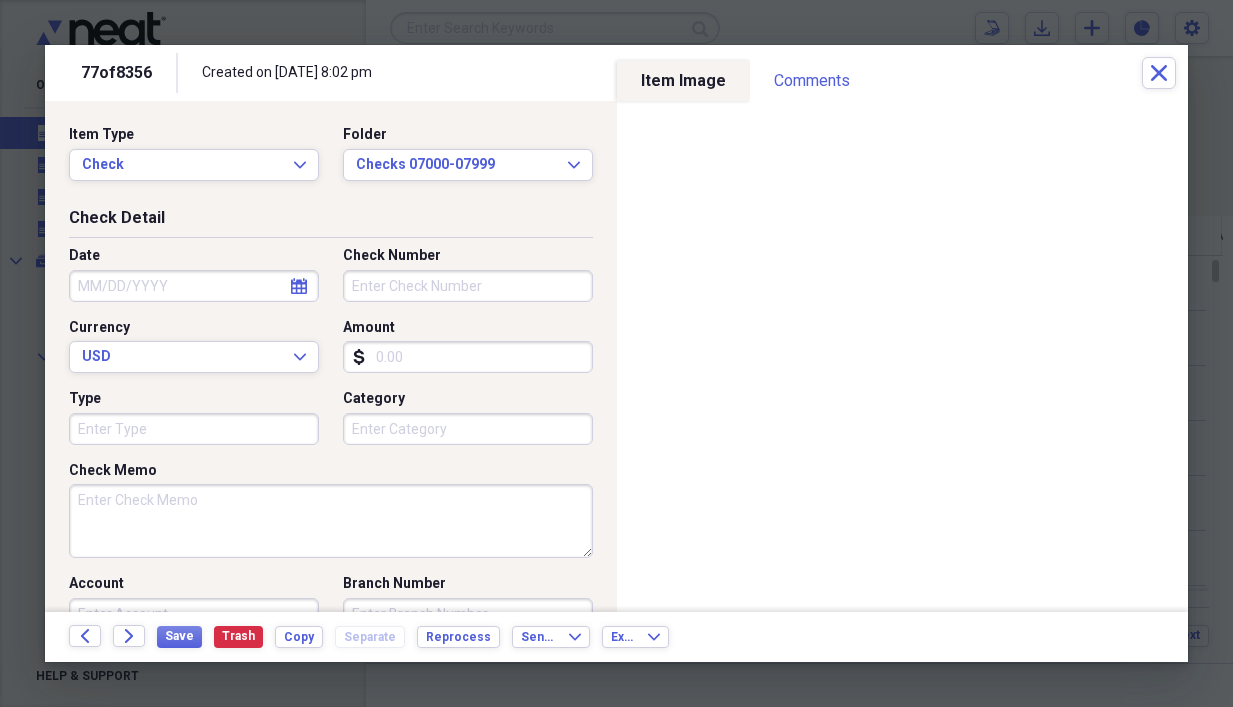 click on "Date" at bounding box center (194, 286) 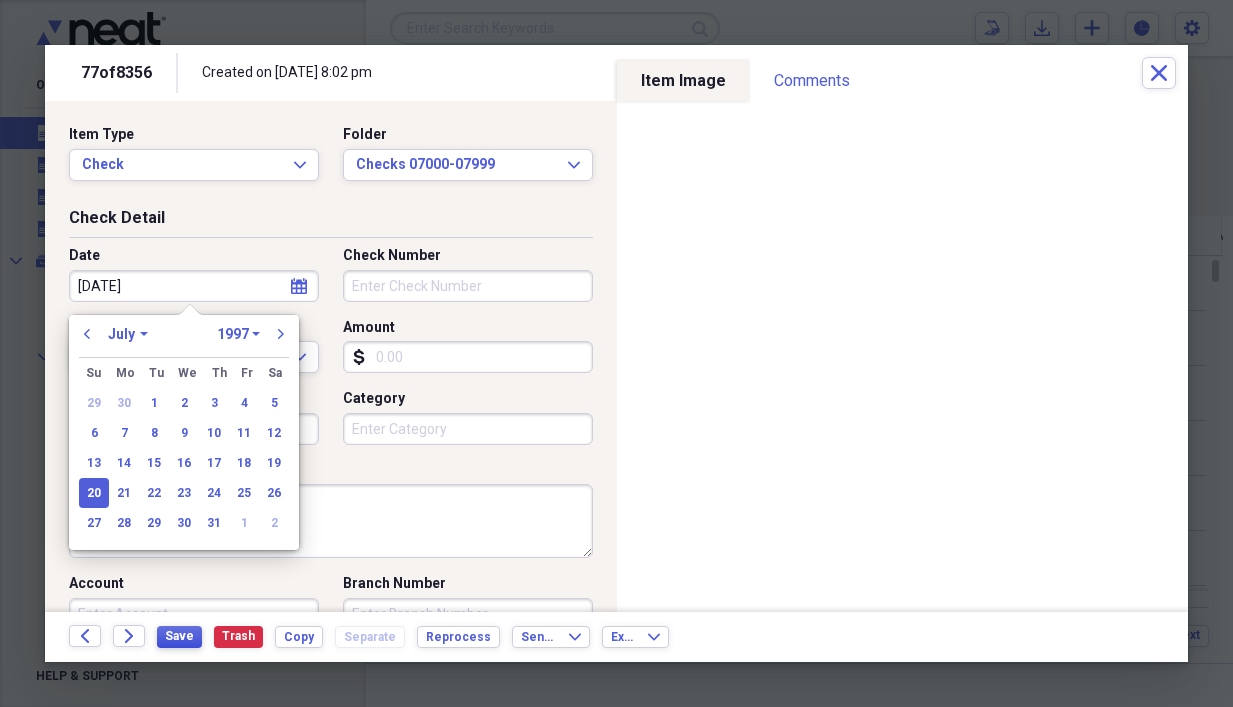 click on "Save" at bounding box center (179, 636) 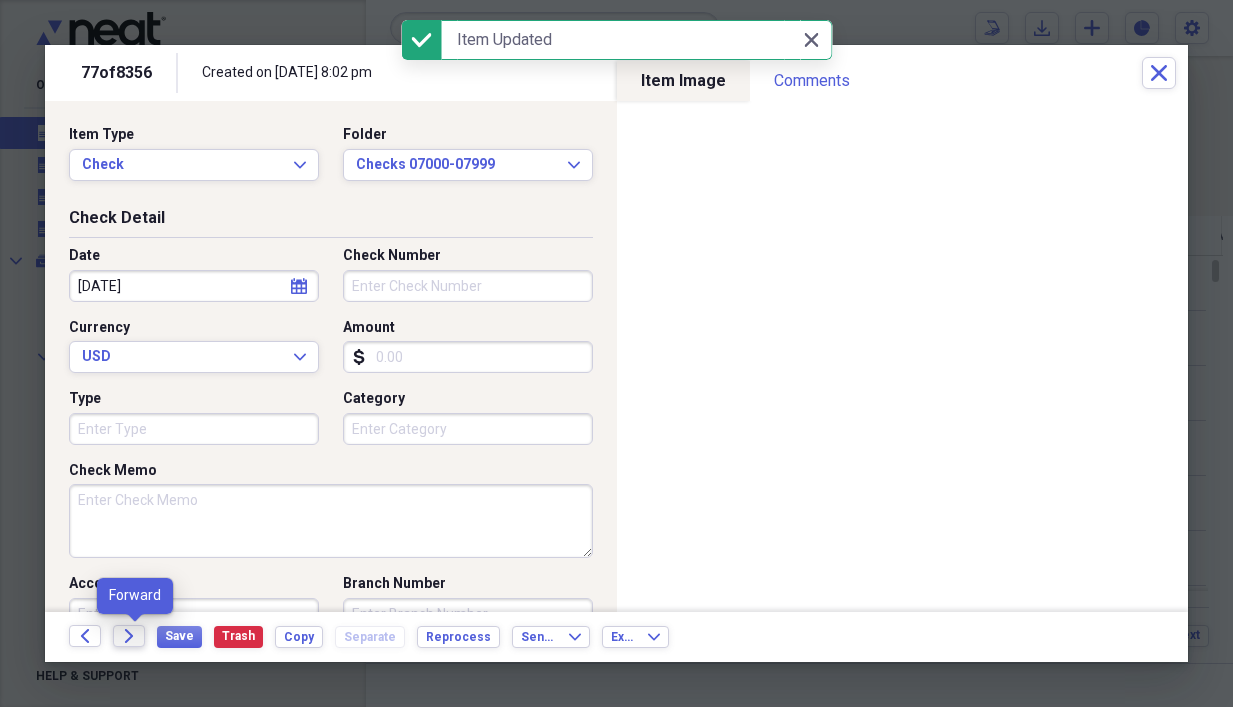 click on "Forward" 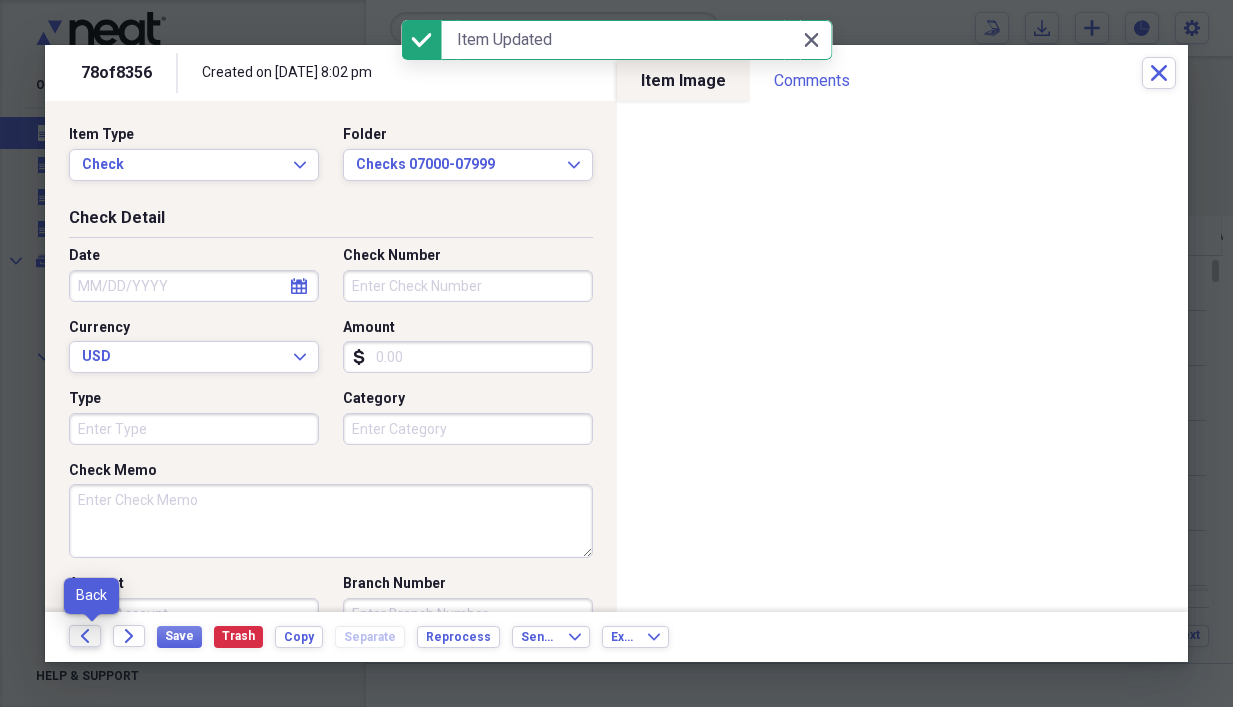 click on "Back" 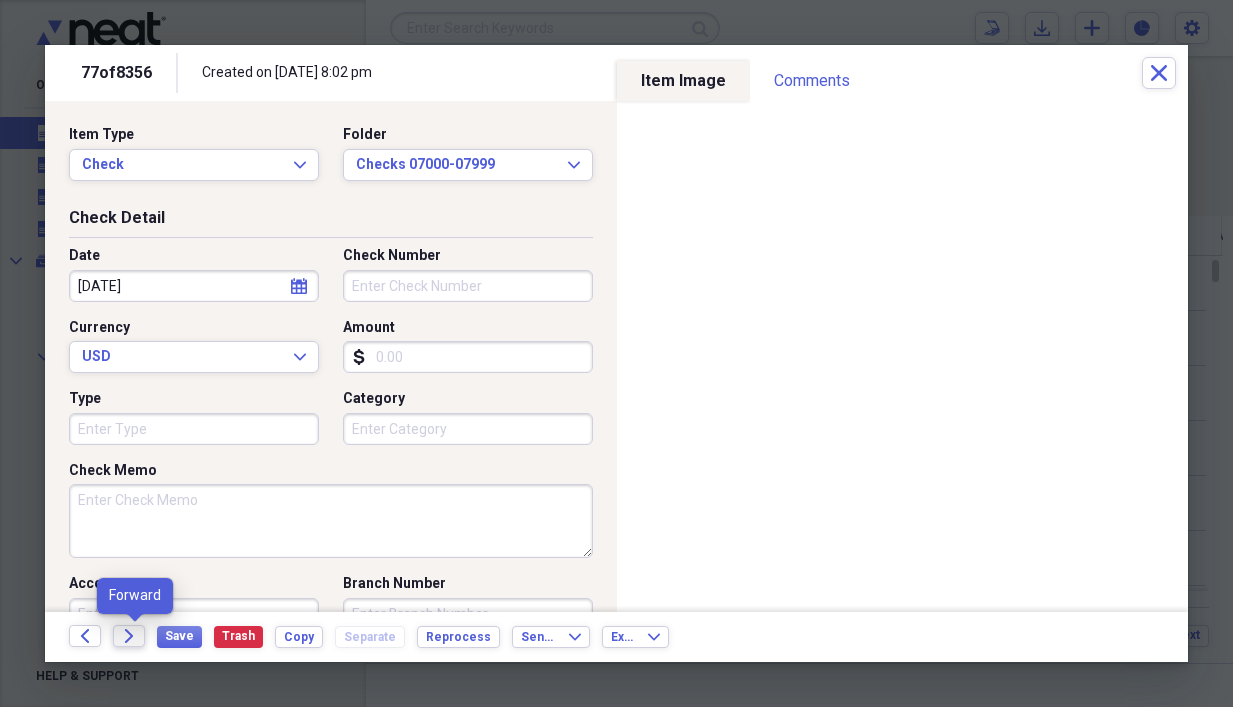 click 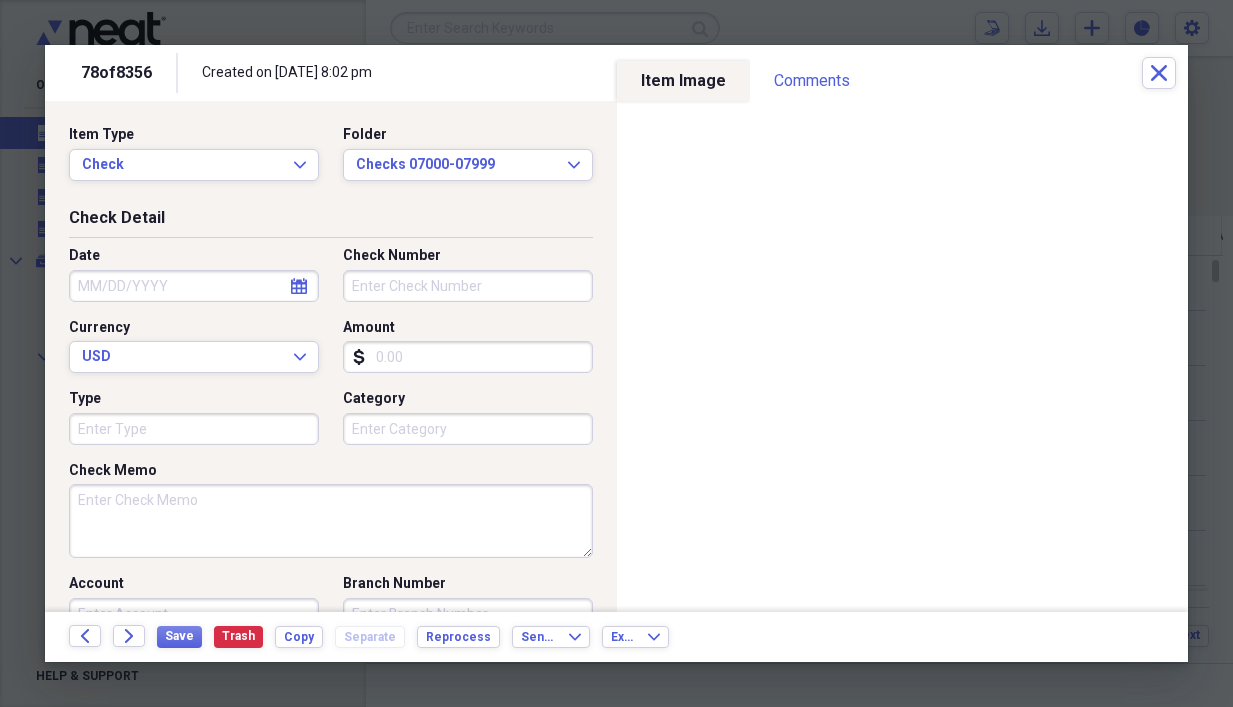 click on "Date" at bounding box center [194, 286] 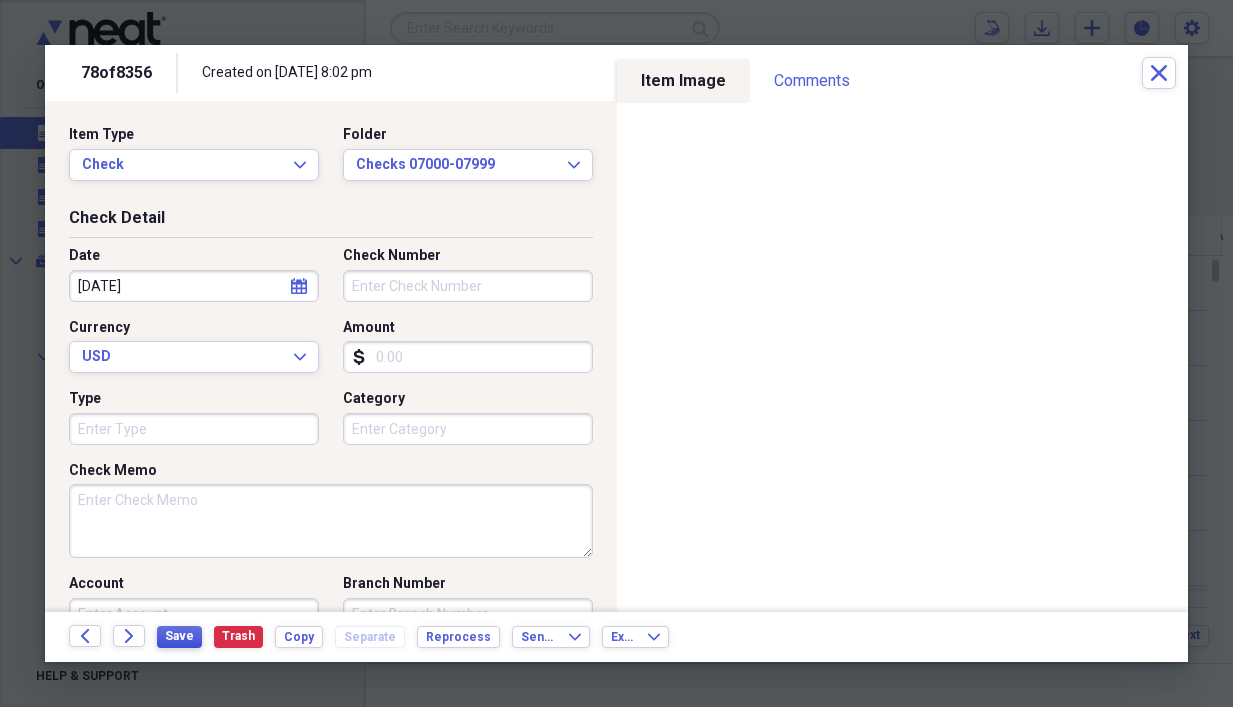 click on "Save" at bounding box center (179, 636) 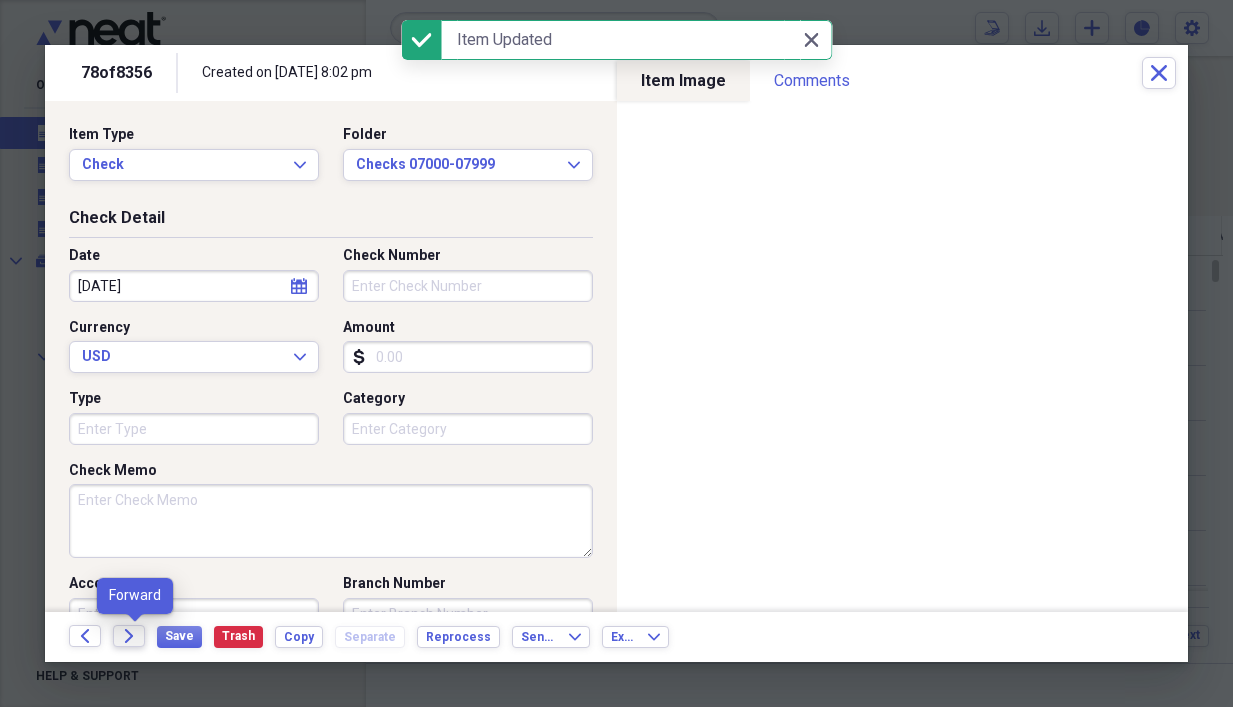 click on "Forward" at bounding box center [129, 636] 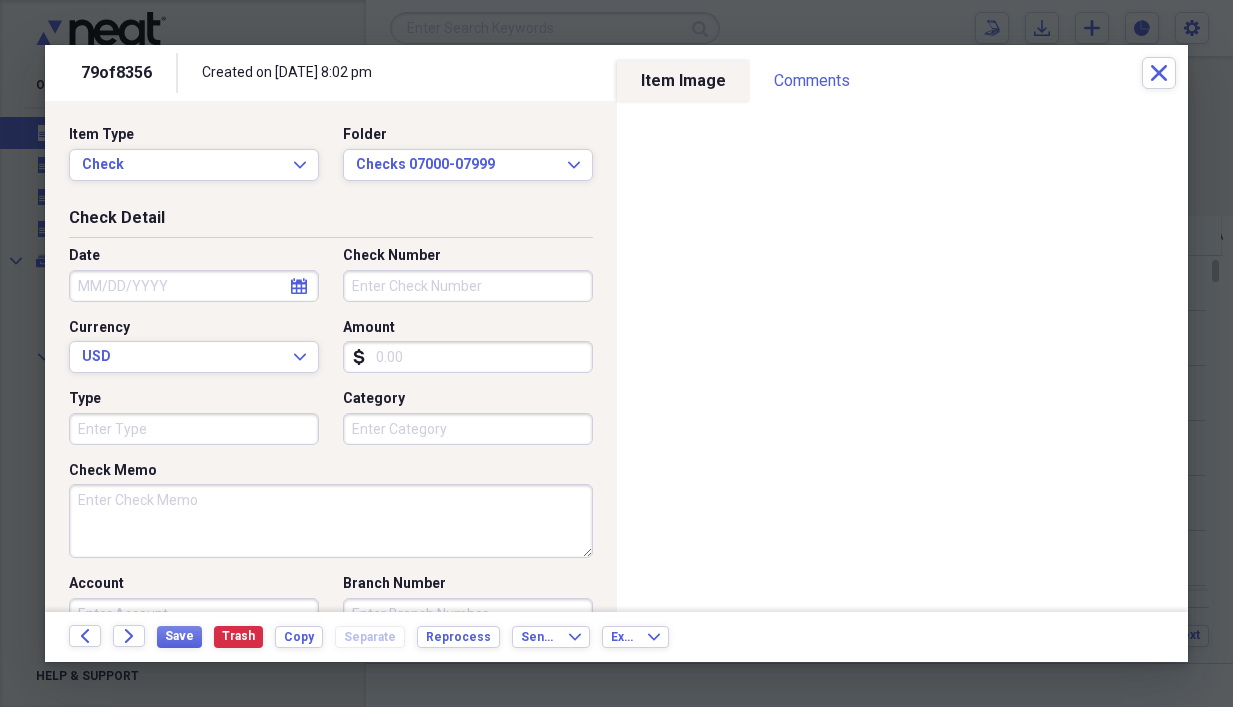 click on "Date" at bounding box center [194, 286] 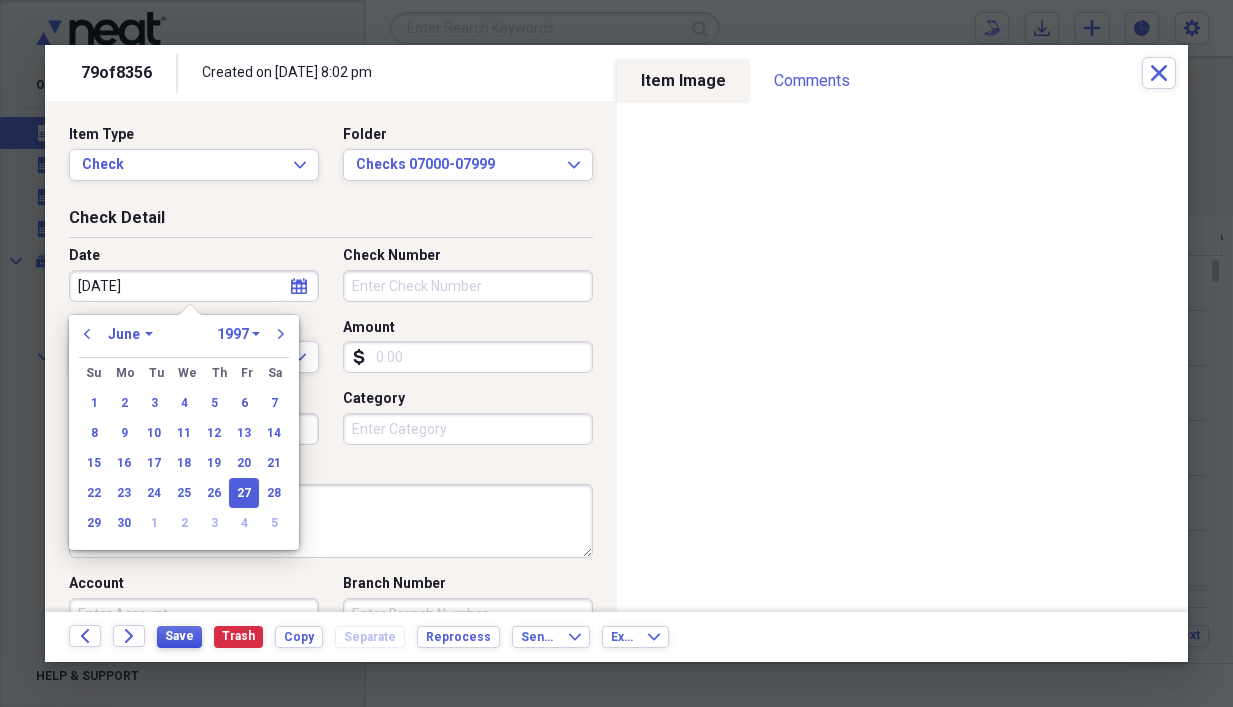 click on "Save" at bounding box center (179, 636) 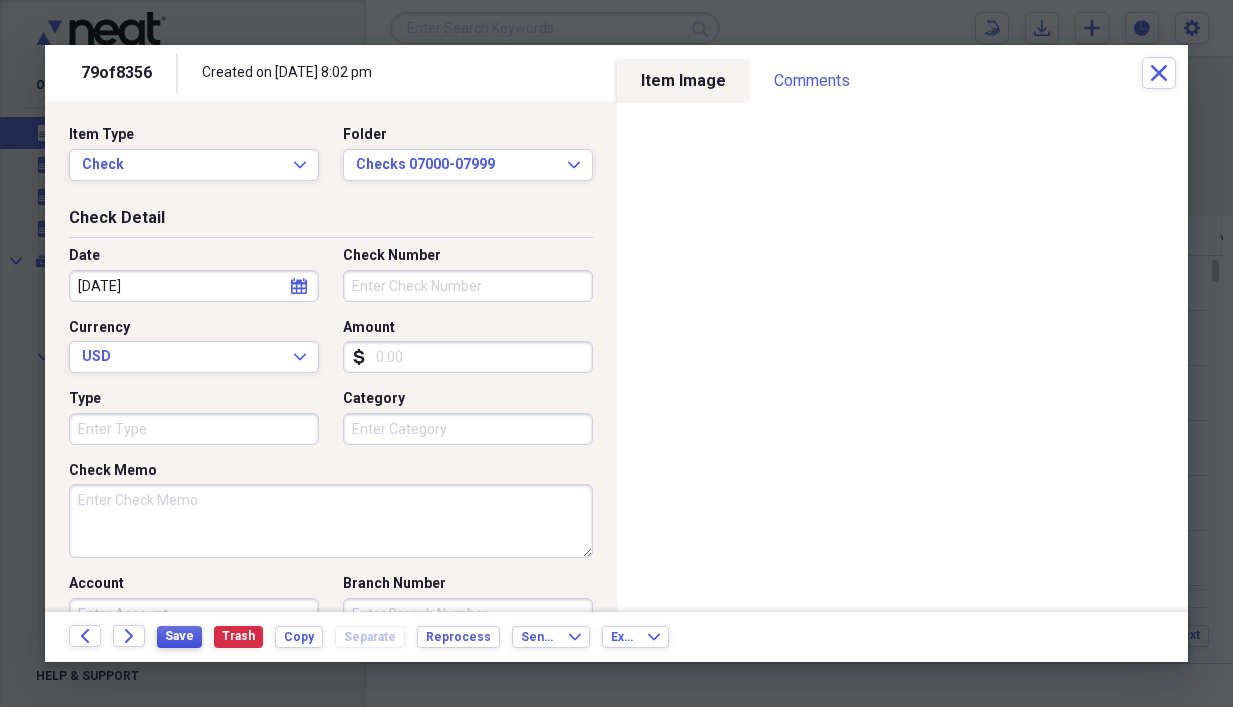 click on "Save" at bounding box center [179, 636] 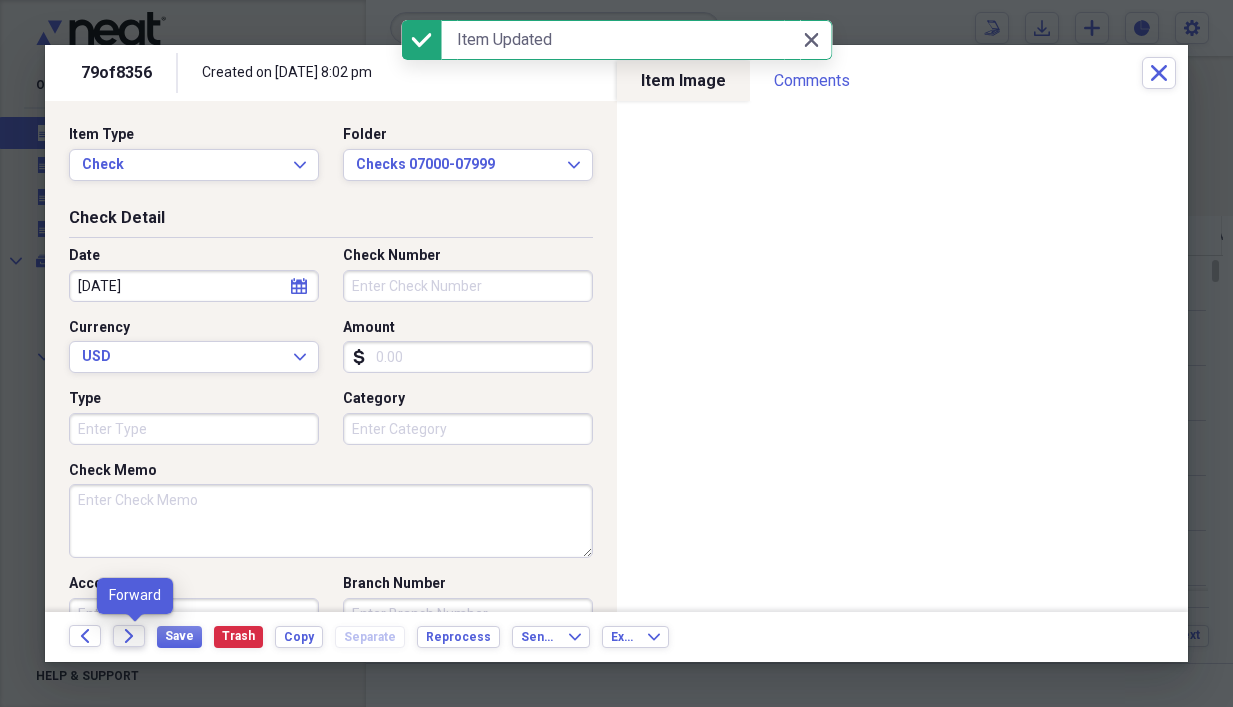 click on "Forward" 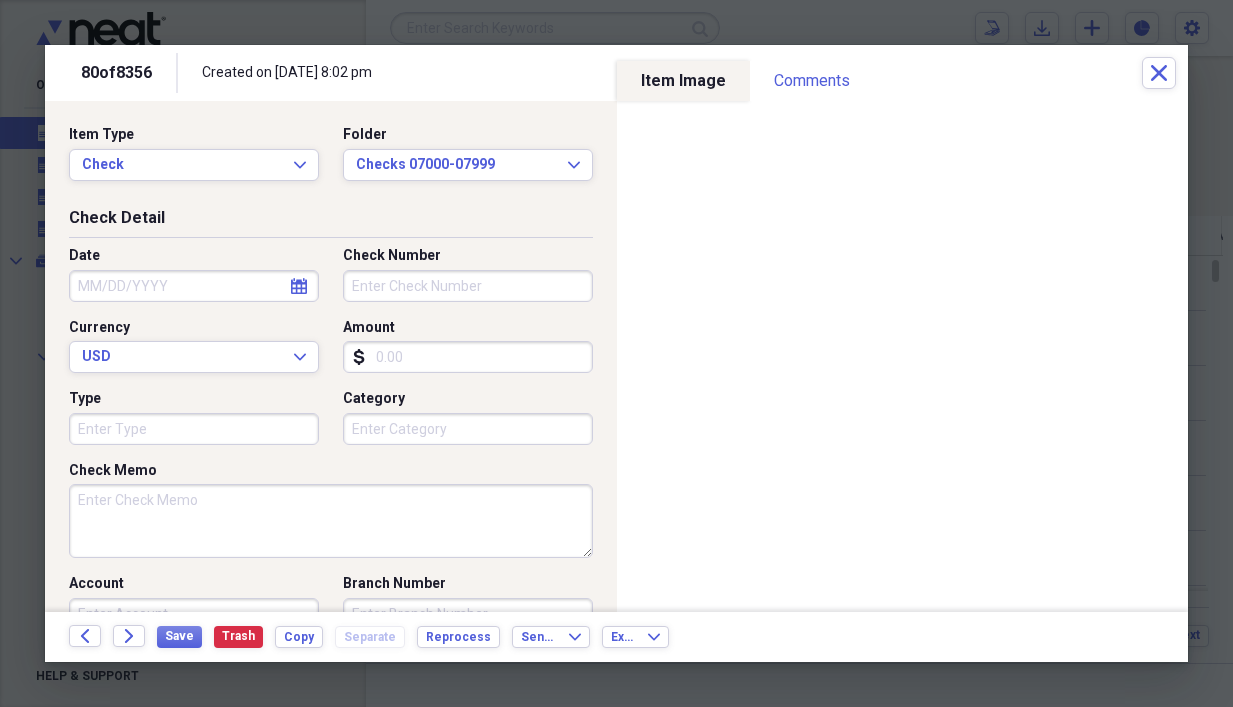 click on "Amount" at bounding box center [468, 357] 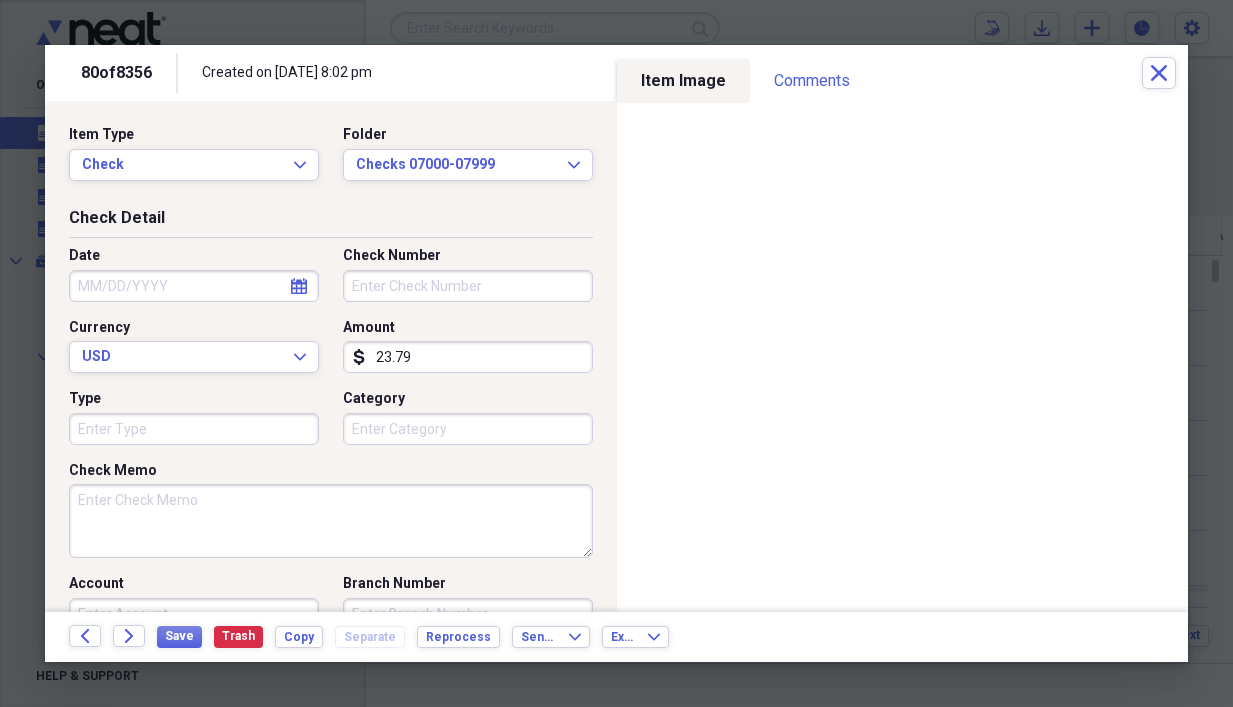click on "Check Number" at bounding box center [468, 286] 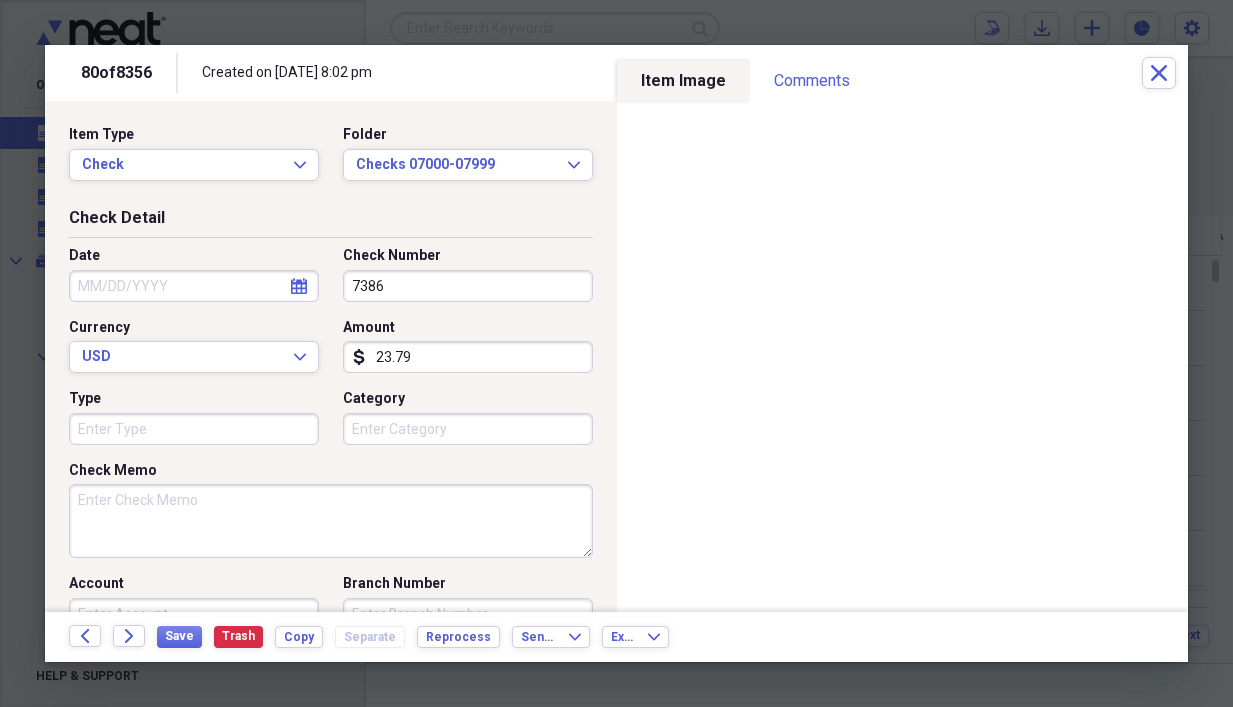 click on "Date" at bounding box center [194, 286] 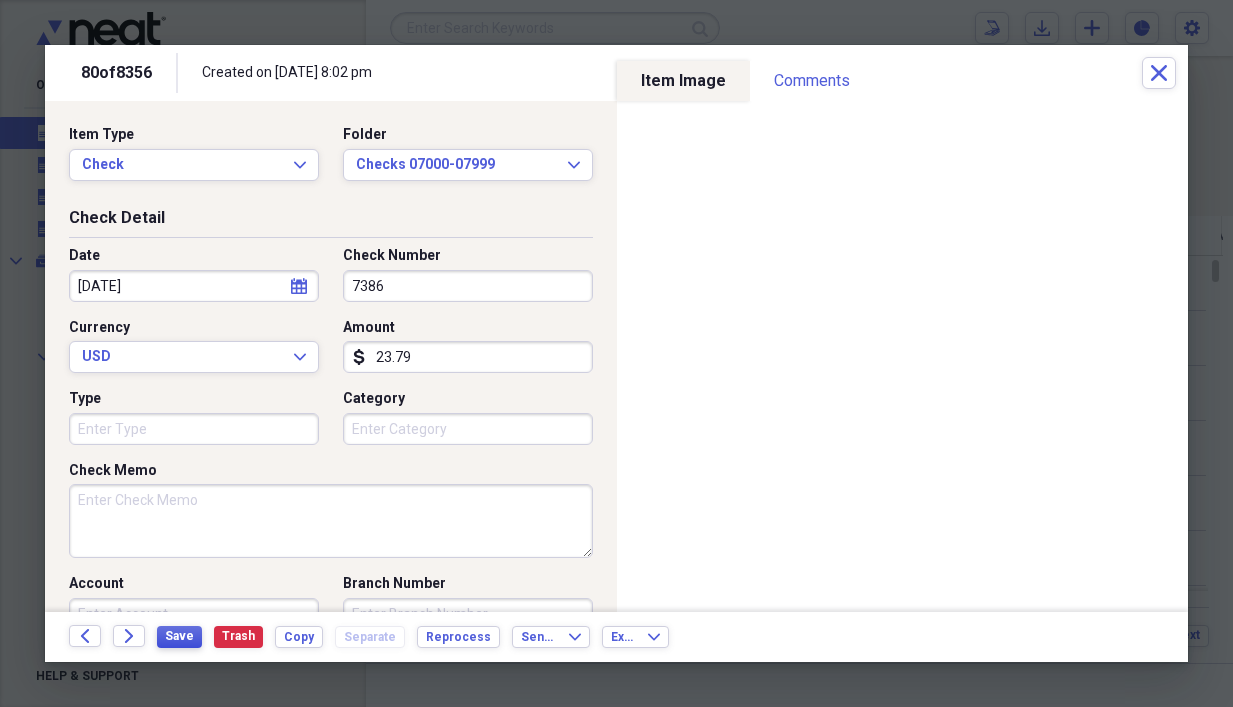 click on "Save" at bounding box center [179, 636] 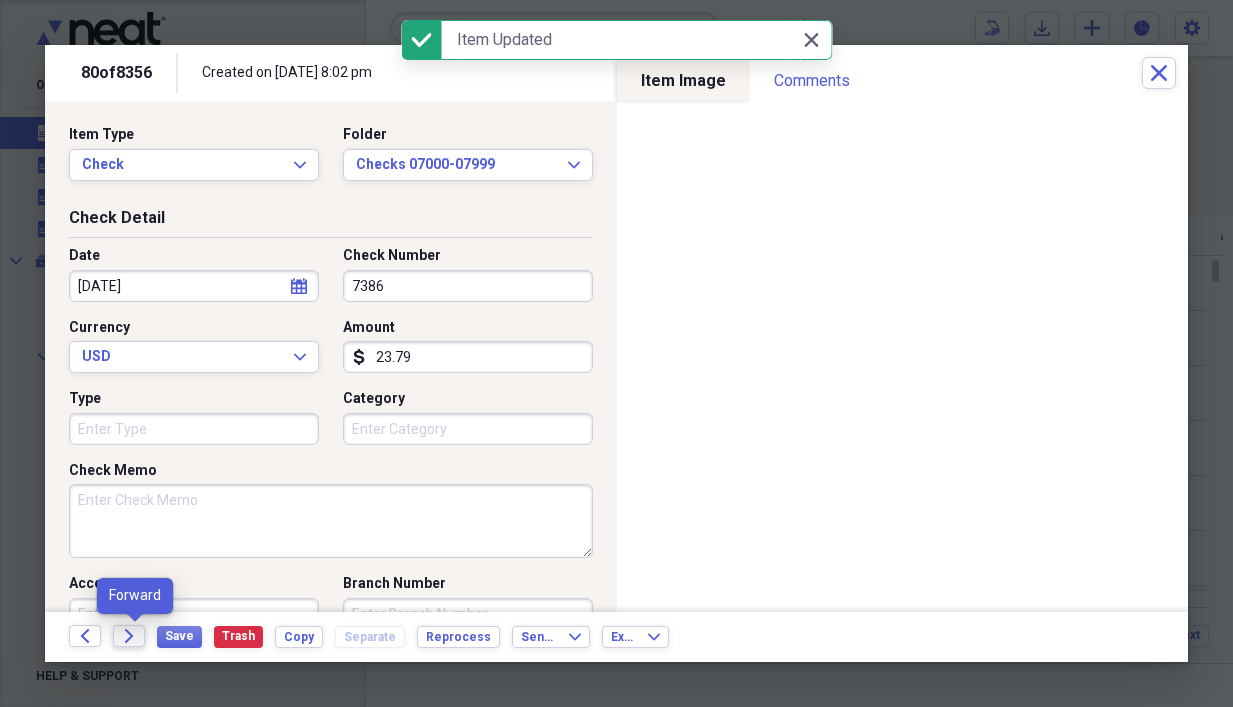 click on "Forward" 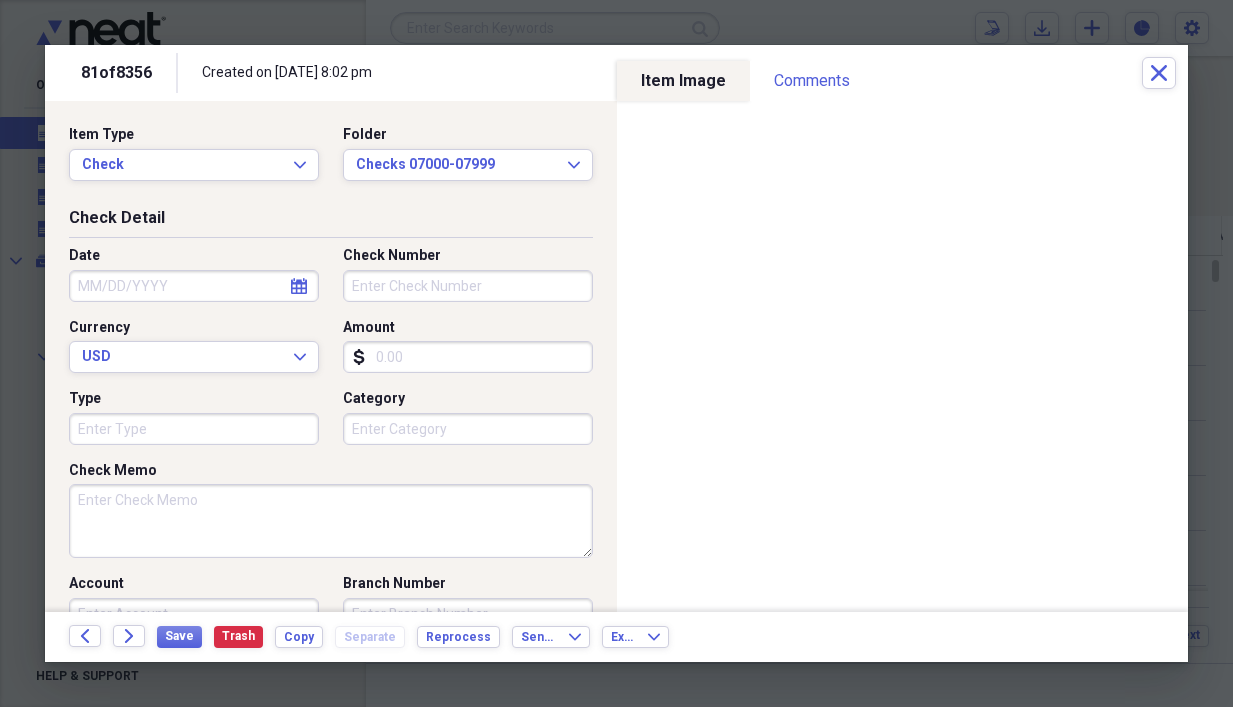click on "Amount" at bounding box center (468, 357) 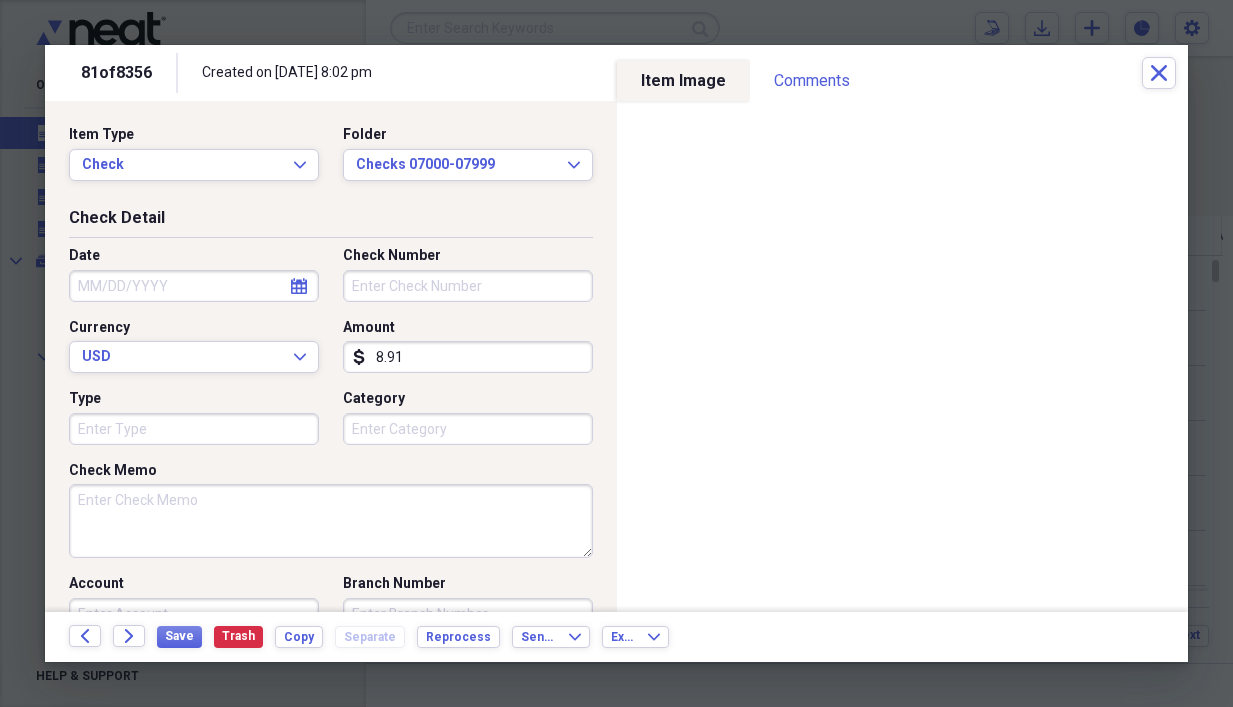 click on "Check Number" at bounding box center (468, 286) 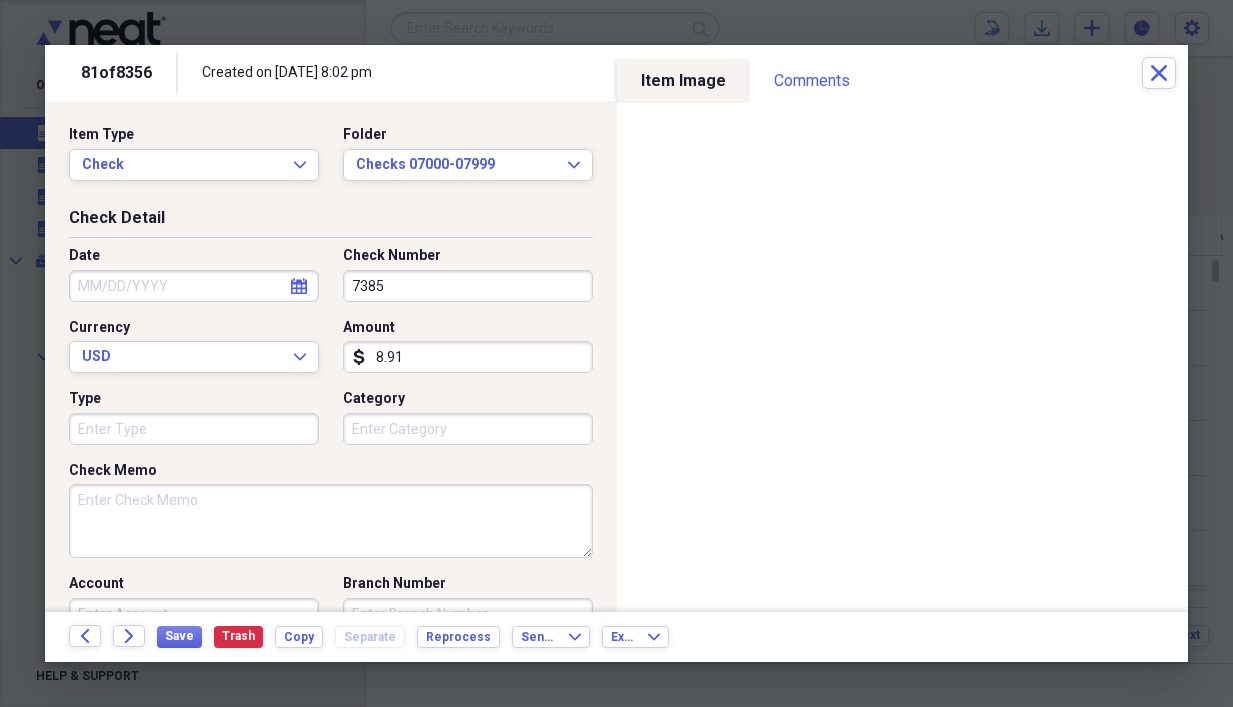 click on "Date" at bounding box center [194, 286] 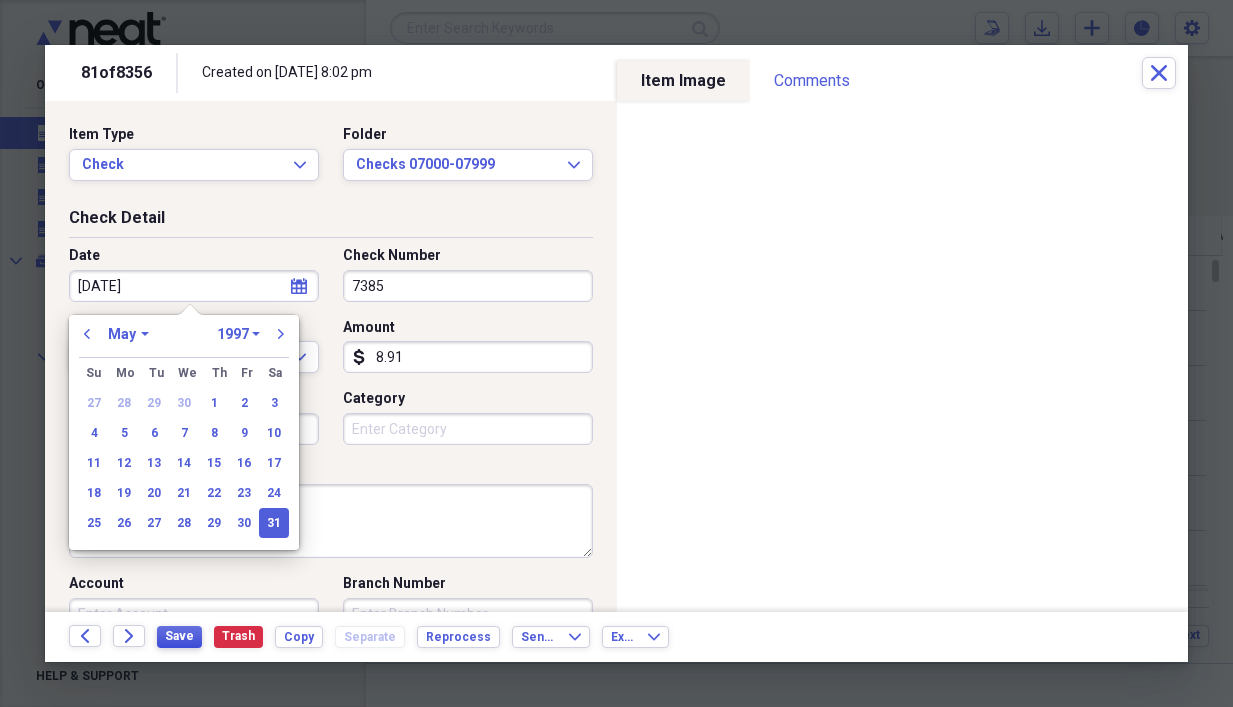 click on "Save" at bounding box center [179, 636] 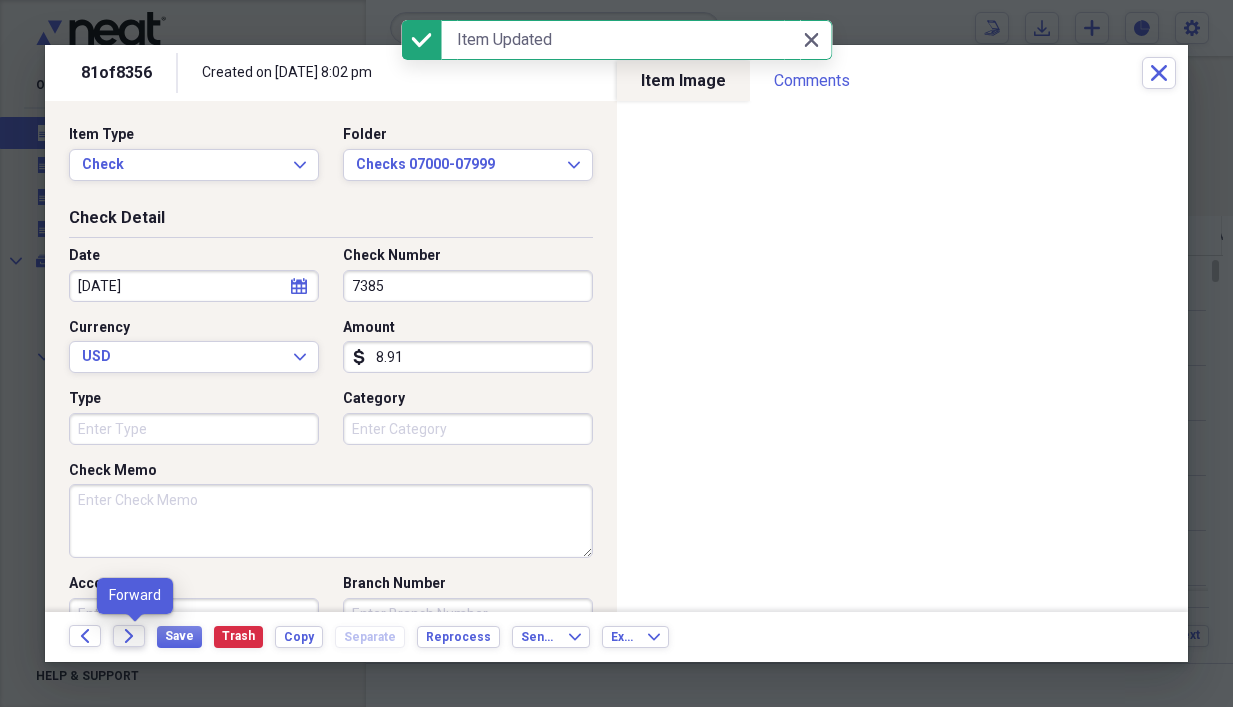 click on "Forward" 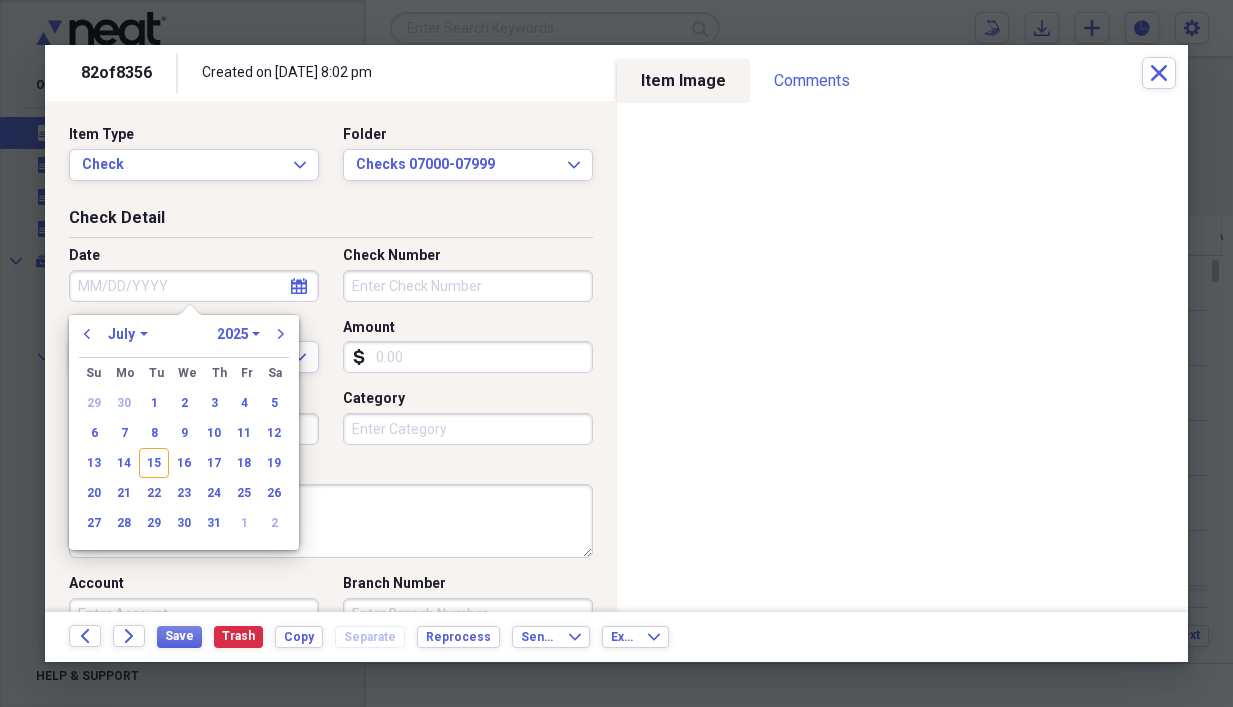 click on "Date" at bounding box center [194, 286] 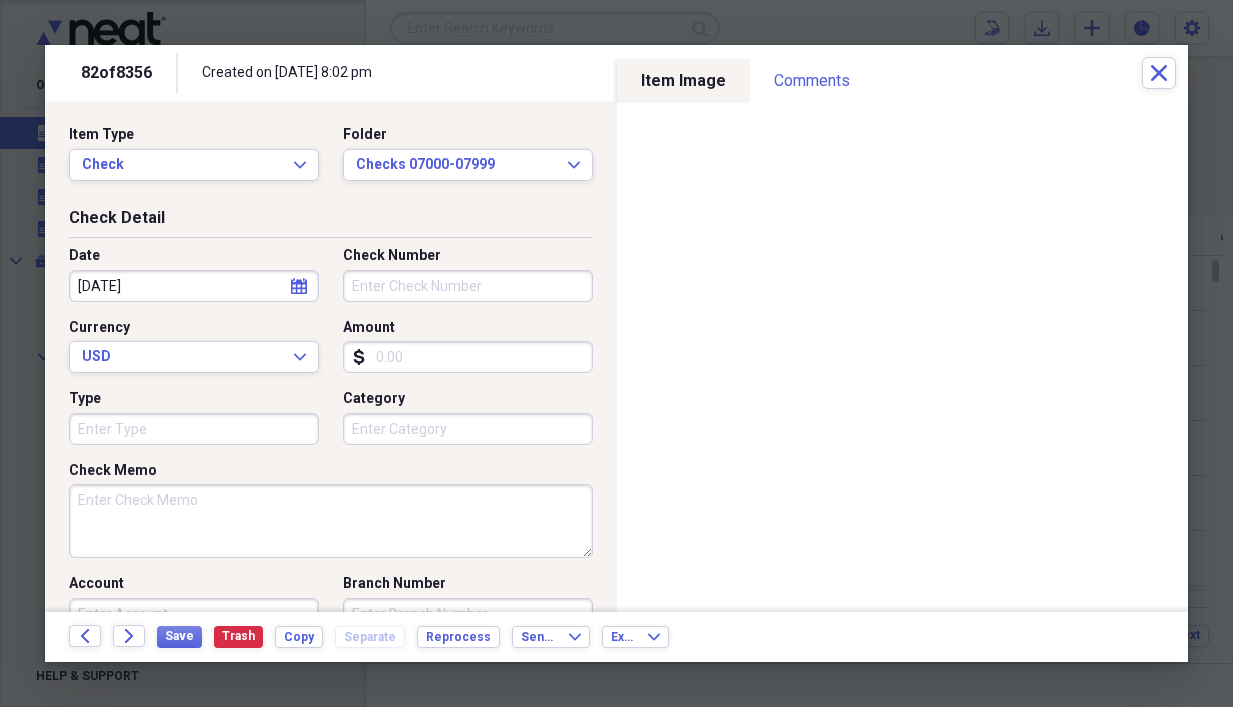 click on "Amount" at bounding box center (468, 357) 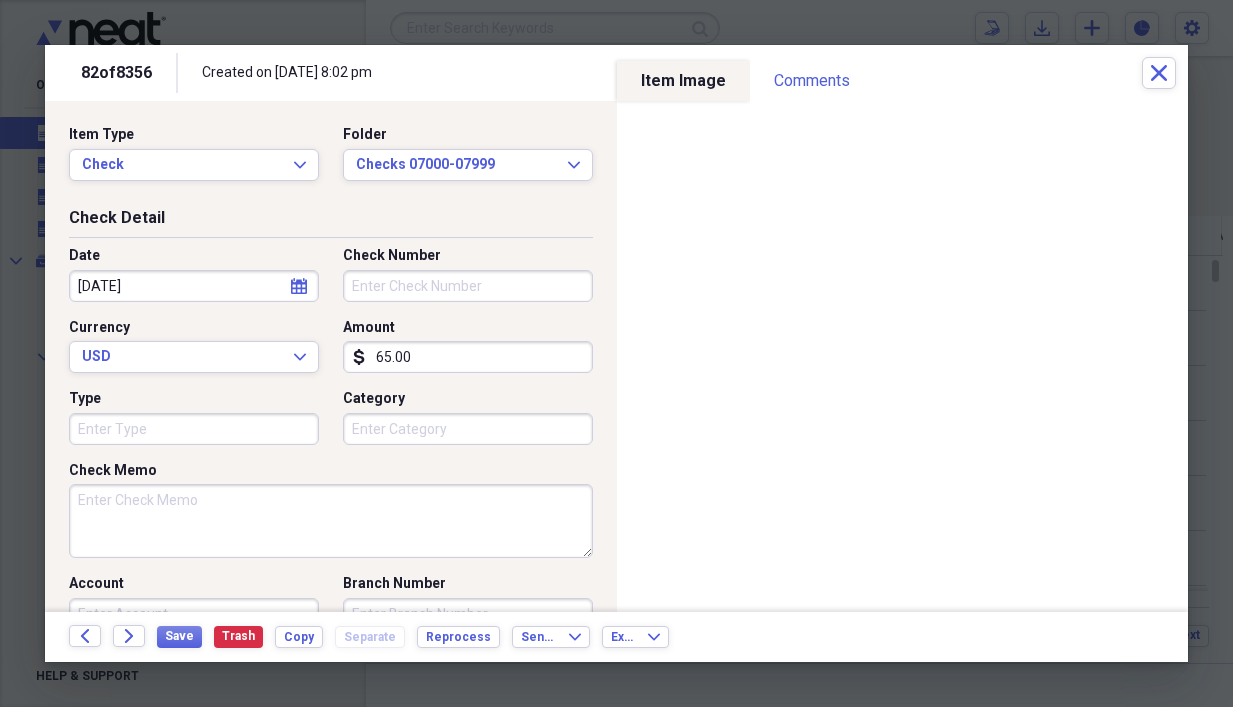 click on "Check Number" at bounding box center [468, 286] 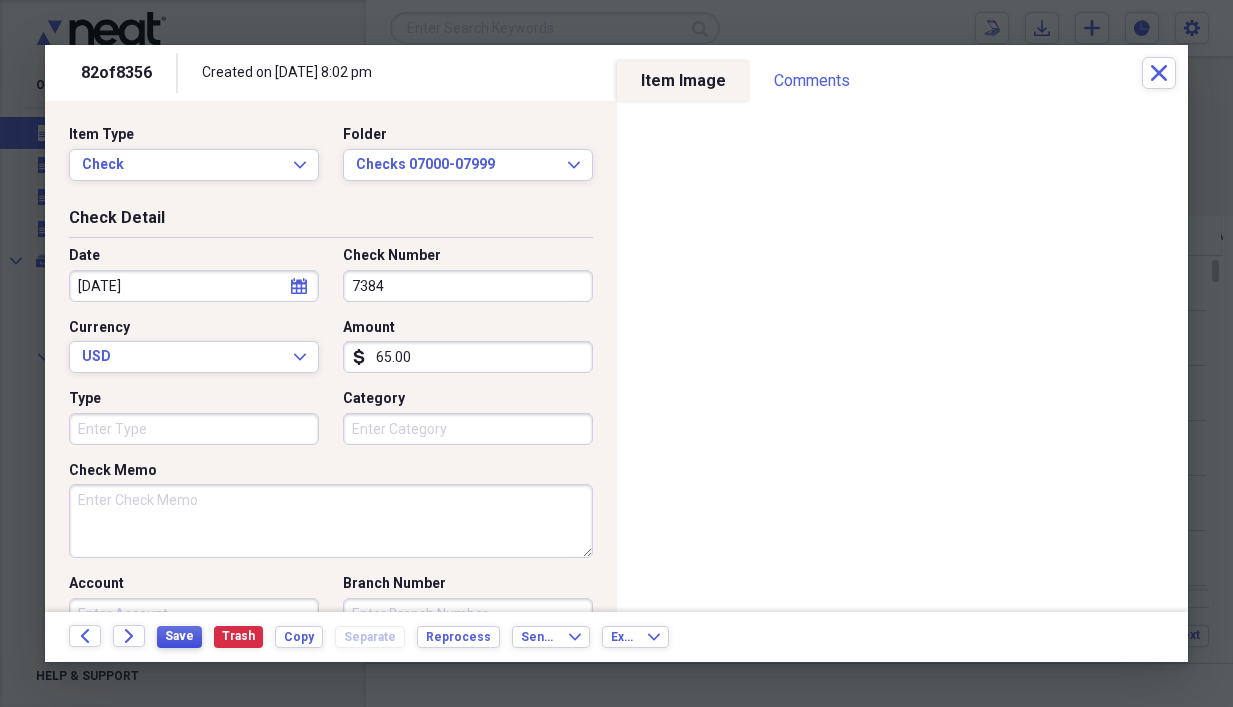 click on "Save" at bounding box center (179, 636) 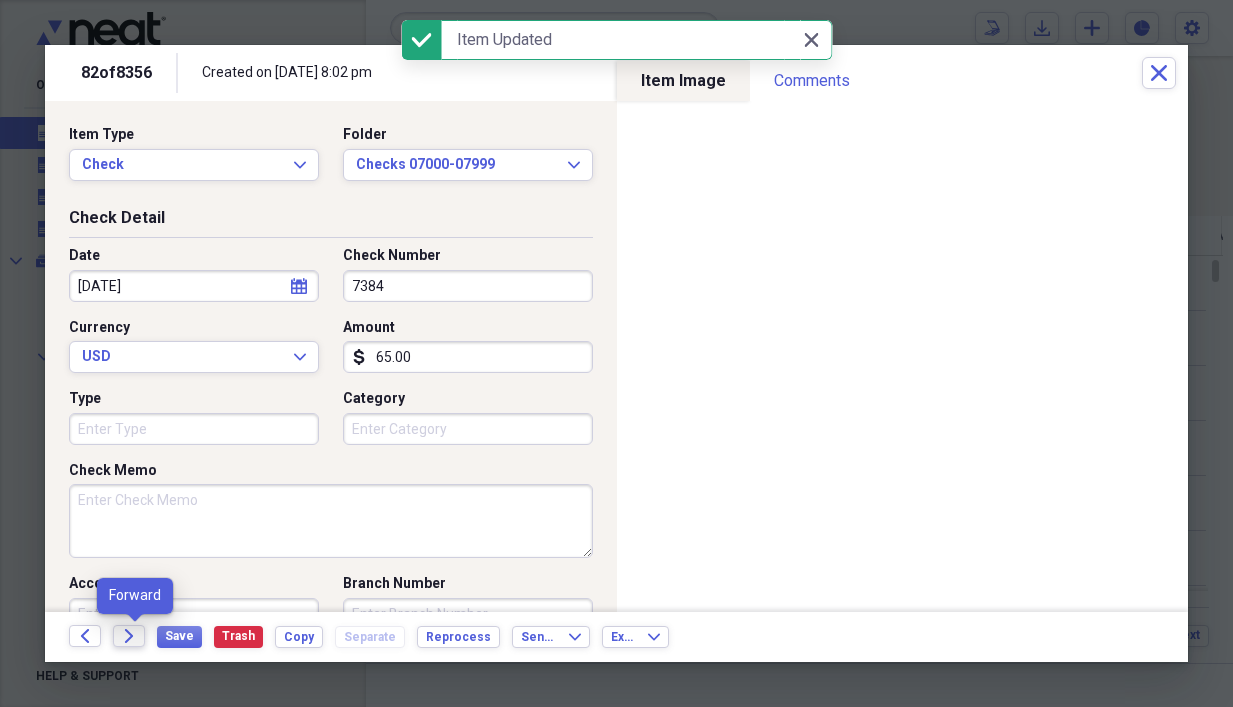 click on "Forward" 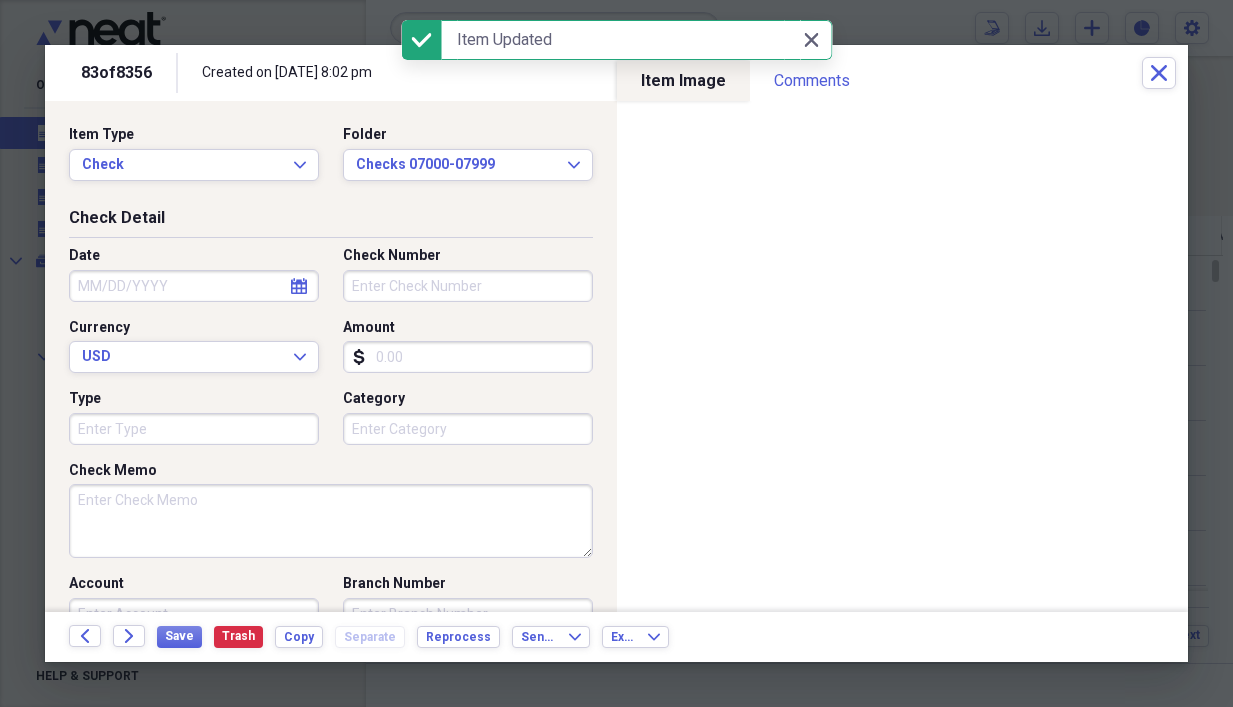 click on "Amount" at bounding box center [468, 357] 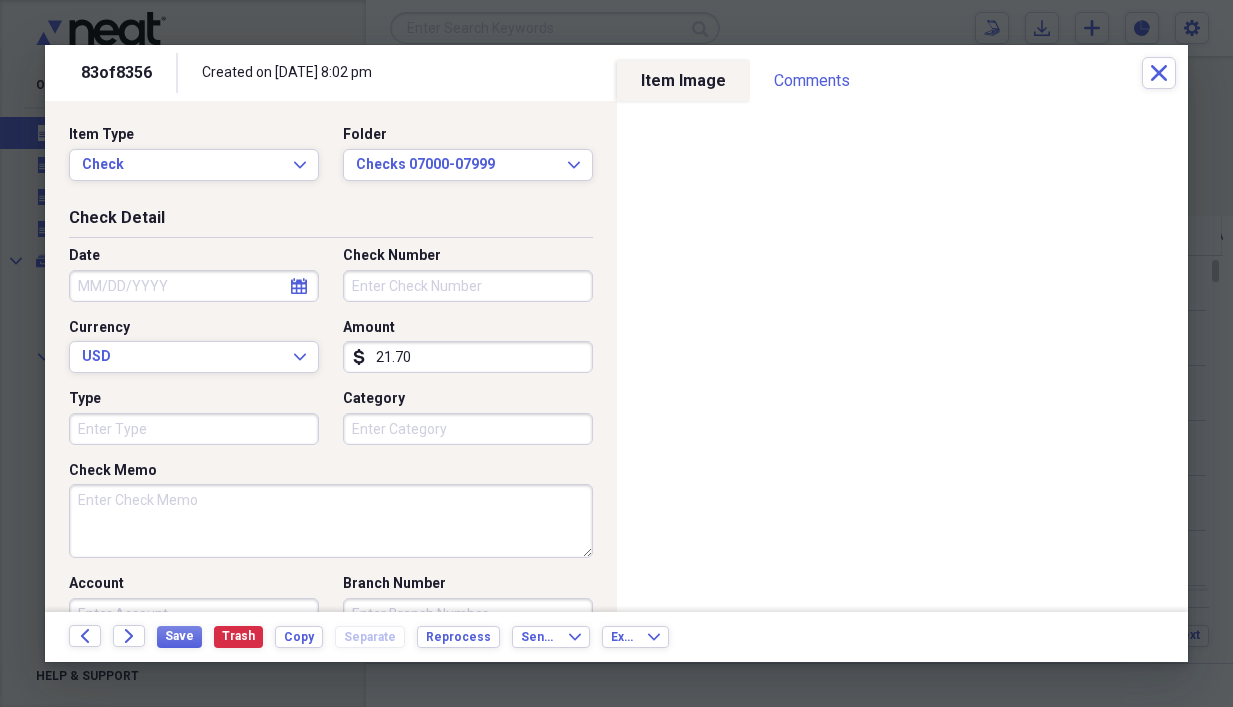 click on "Check Number" at bounding box center (468, 286) 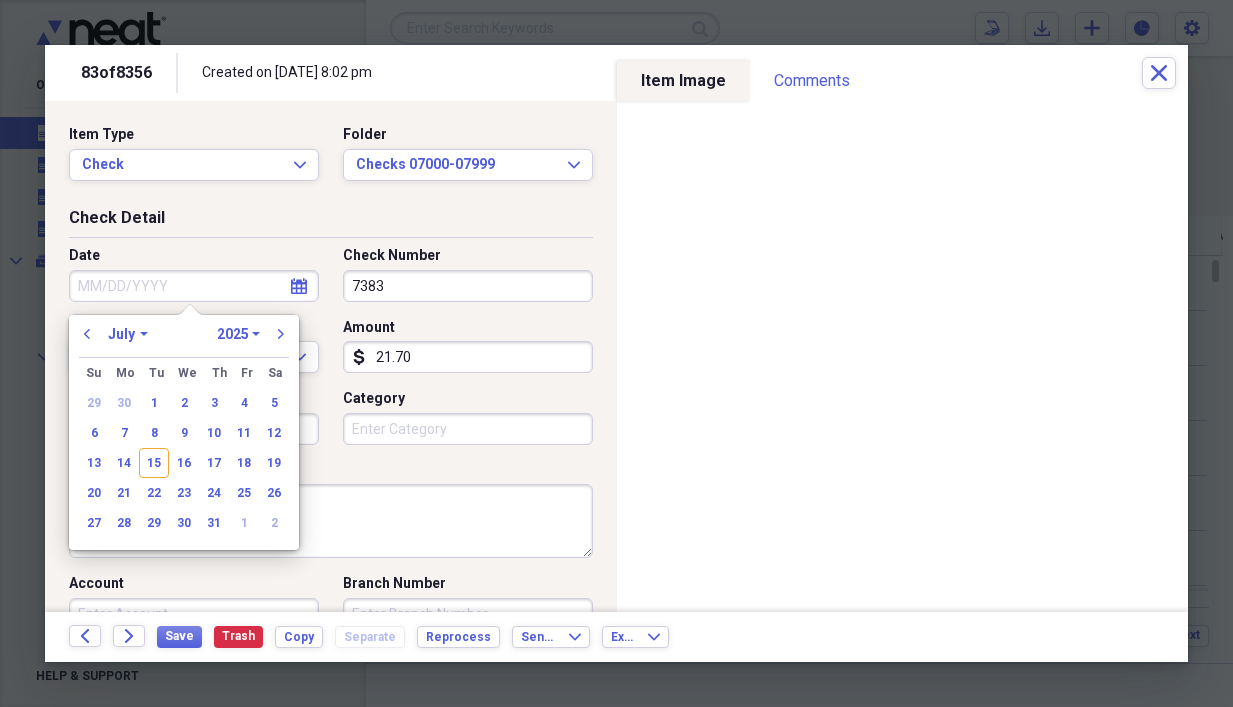 click on "Date" at bounding box center [194, 286] 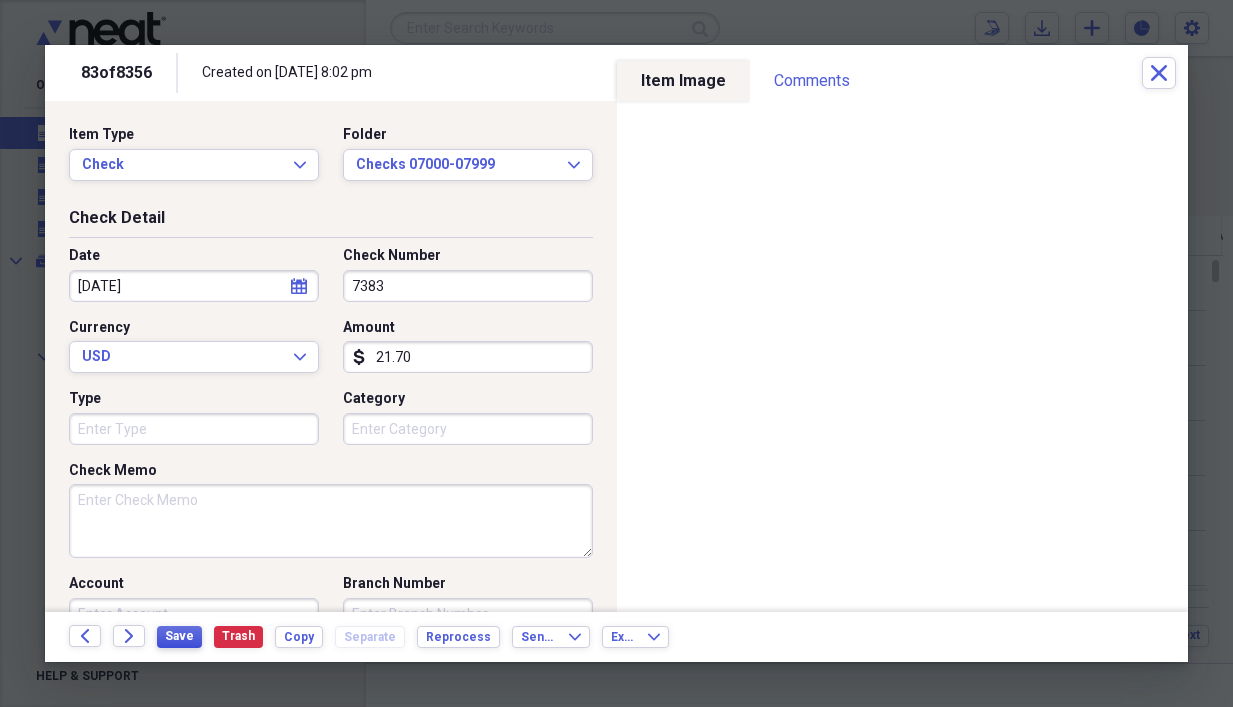 click on "Save" at bounding box center (179, 636) 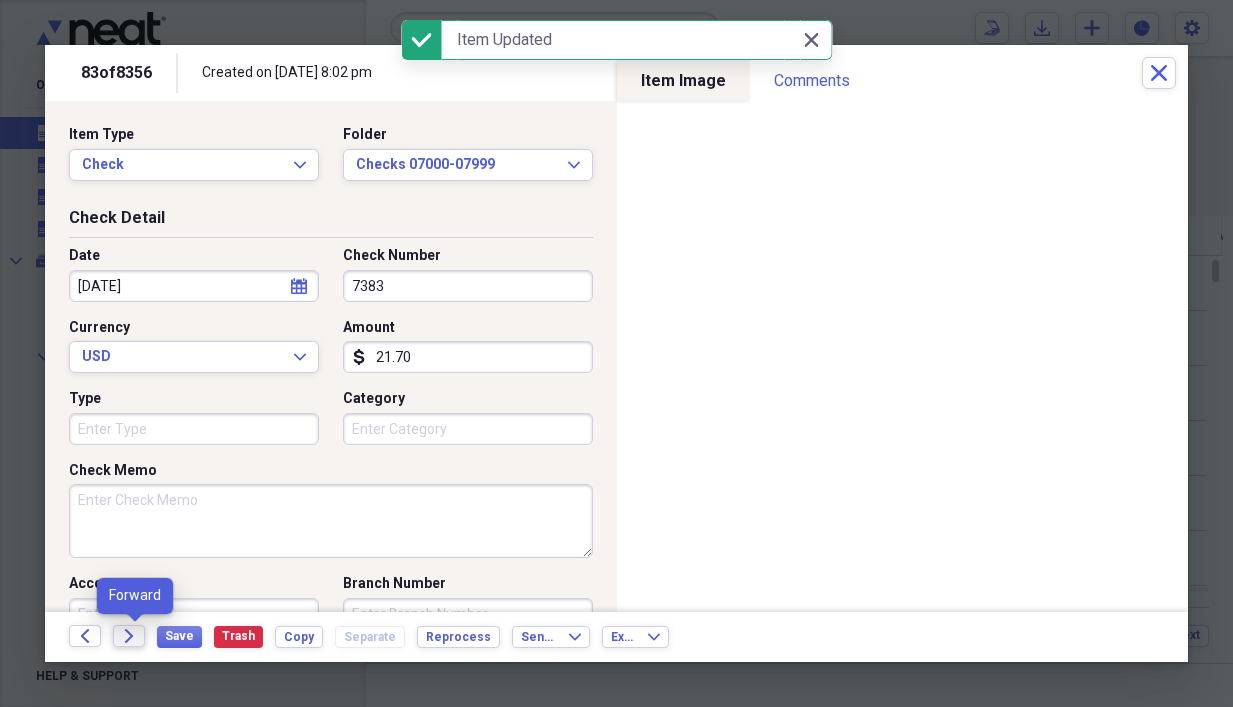 click 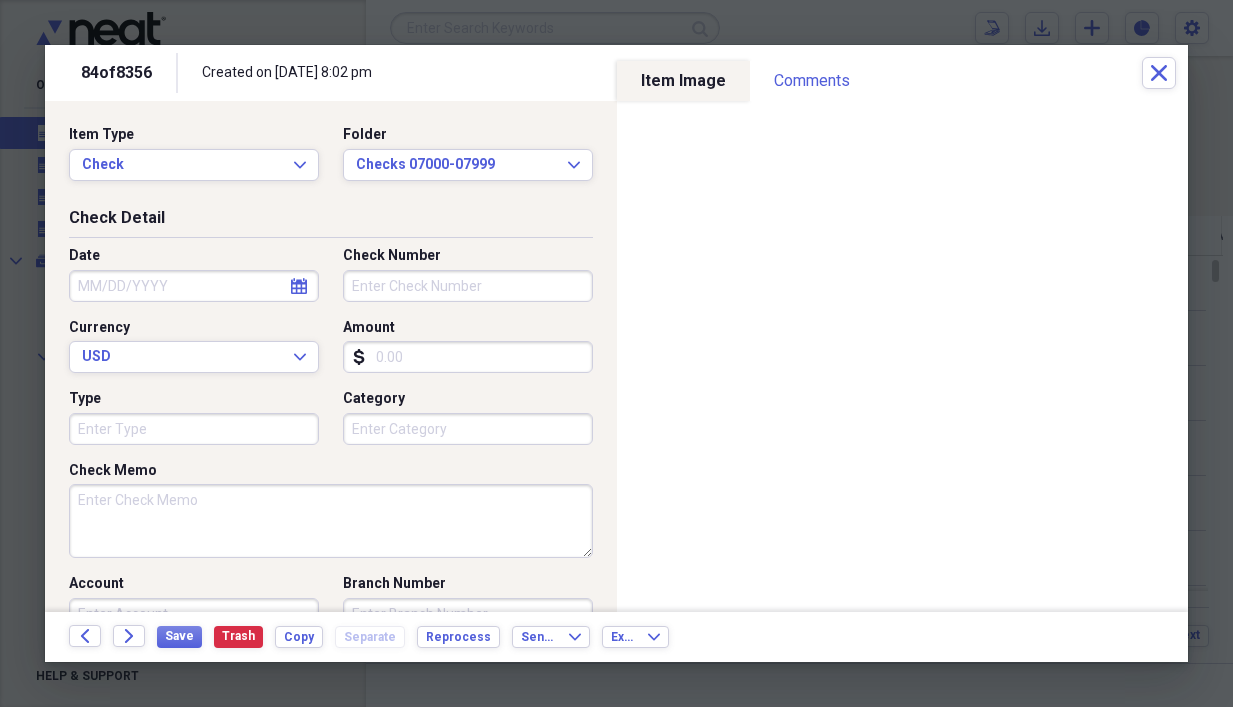 click on "Amount" at bounding box center (468, 357) 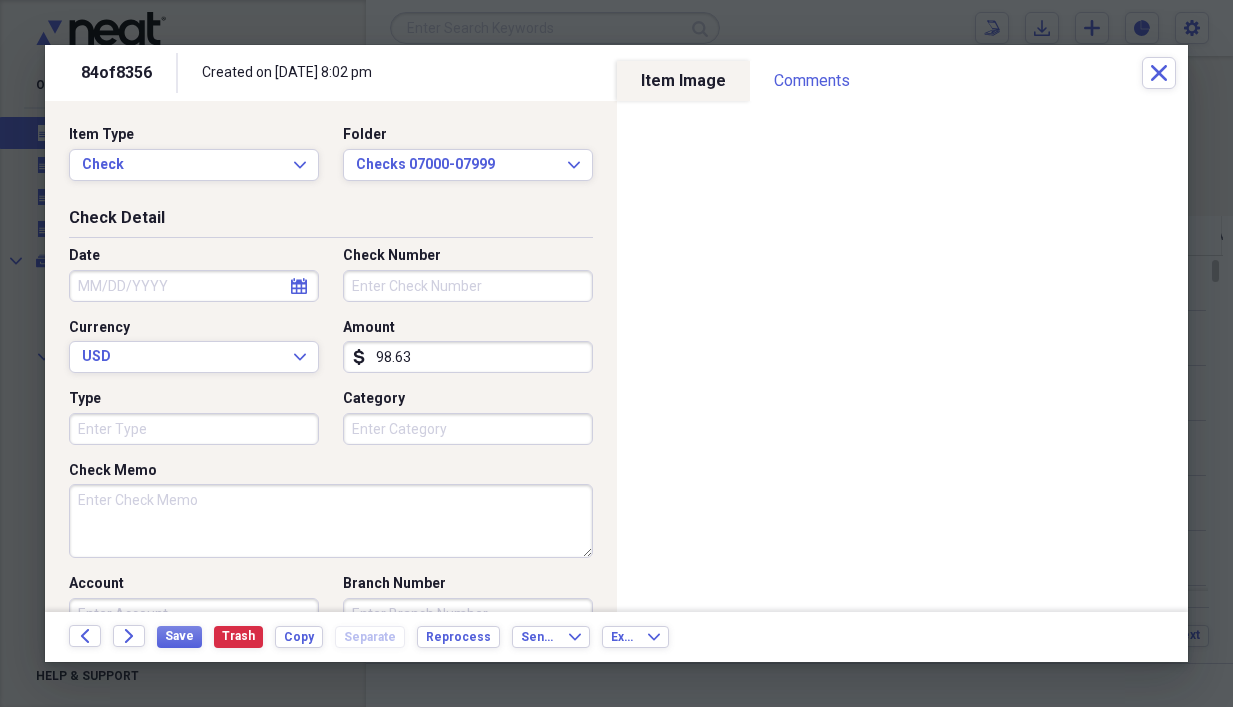 click on "Check Number" at bounding box center (468, 286) 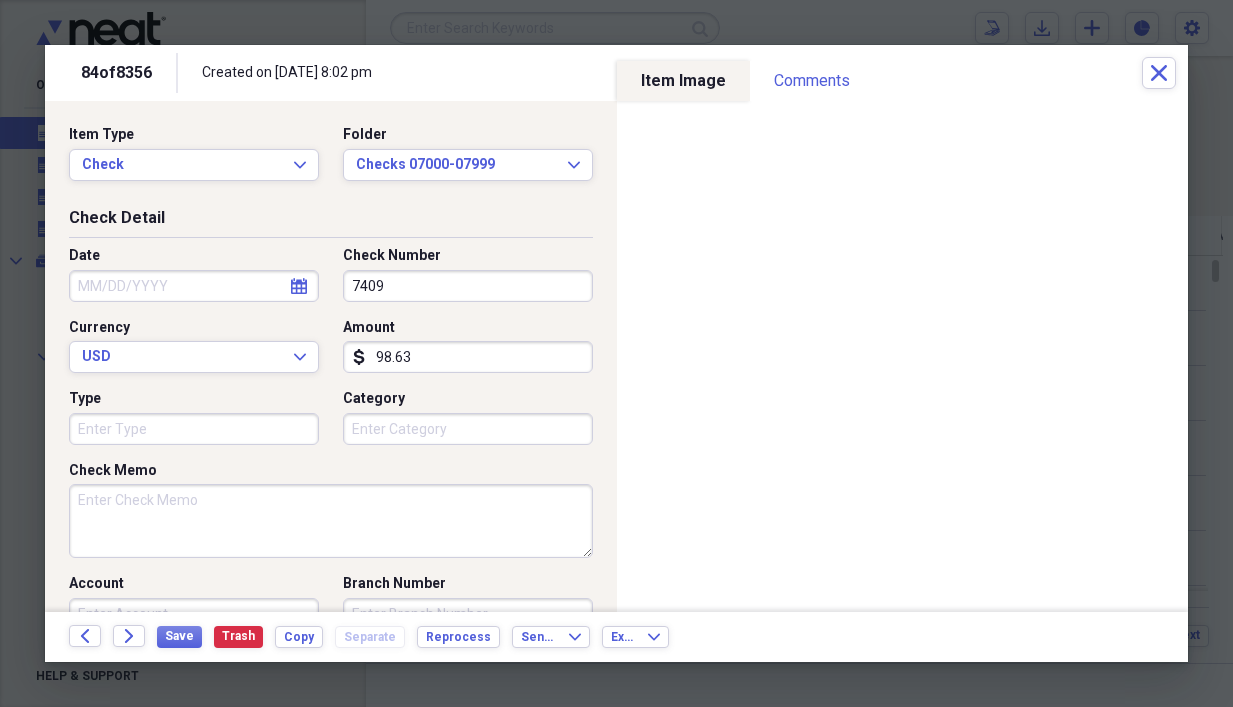 click on "Date" at bounding box center (194, 286) 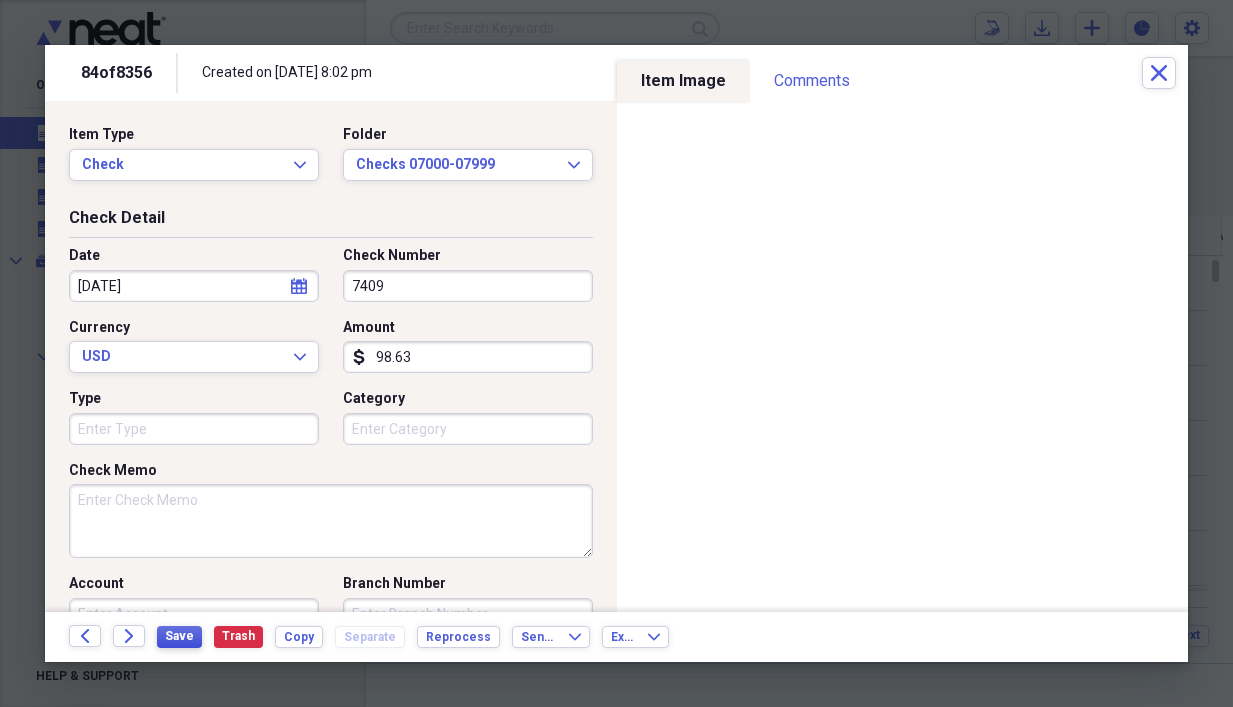 click on "Save" at bounding box center [179, 636] 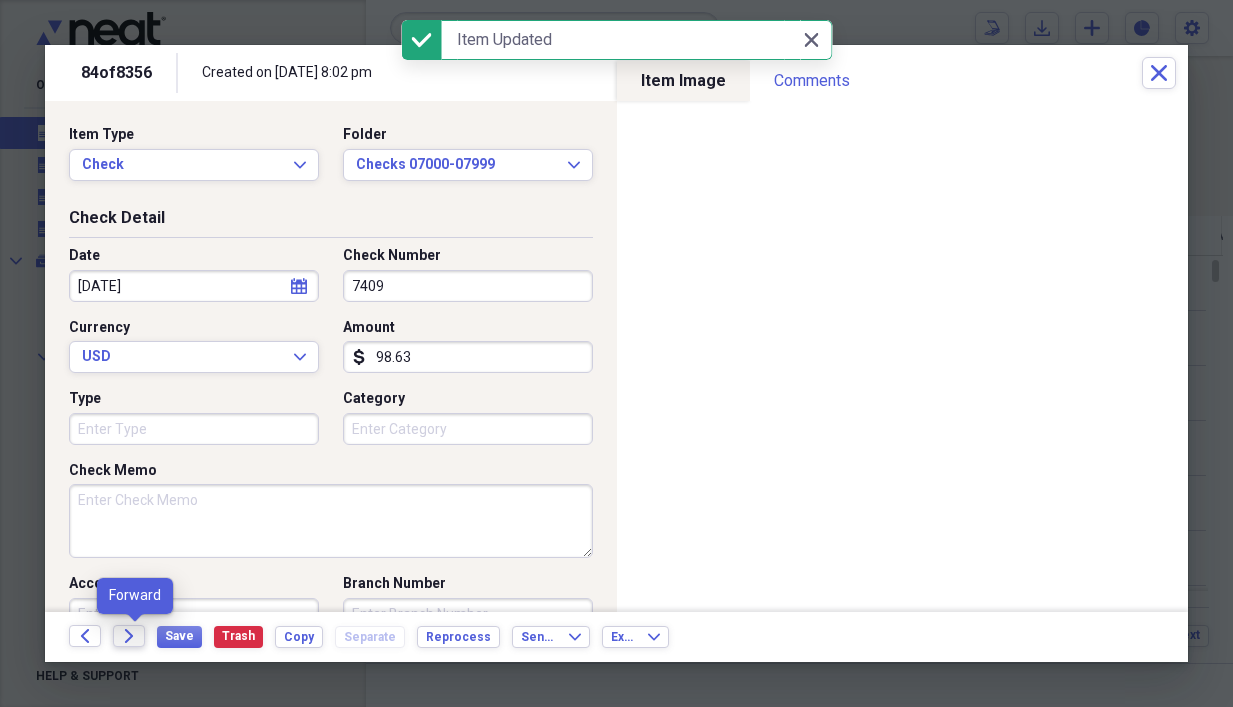click 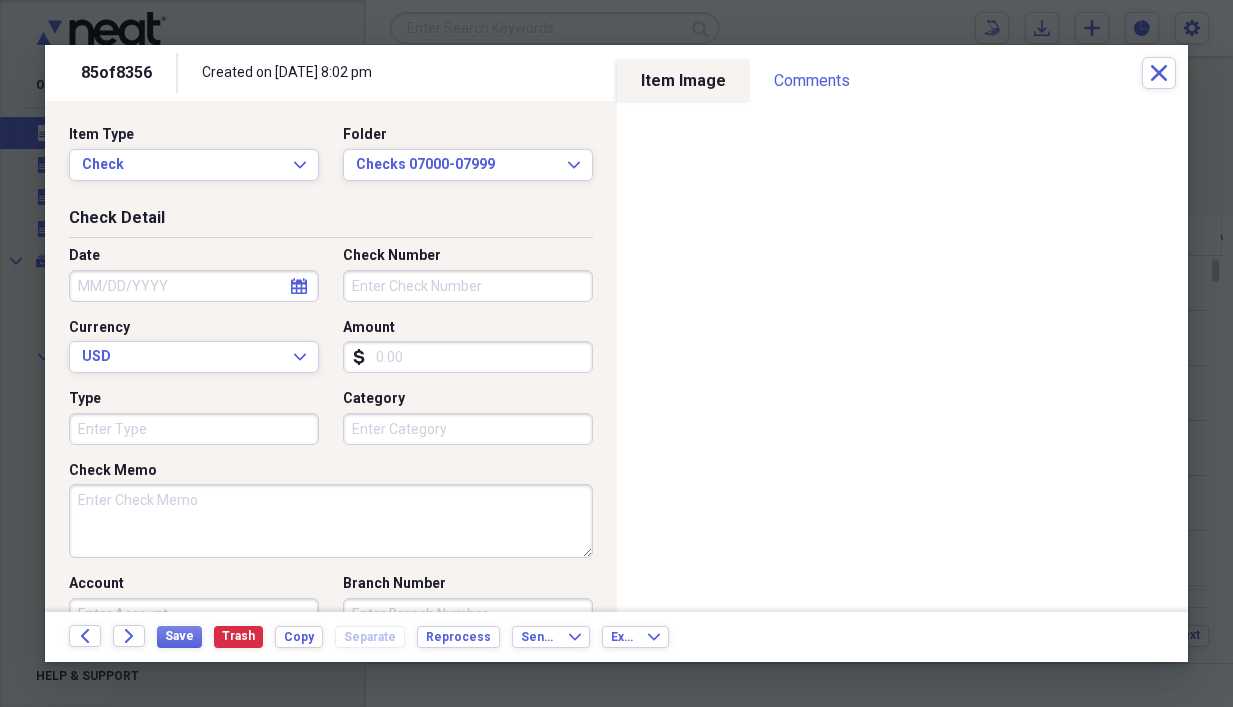 click on "Amount" at bounding box center (468, 357) 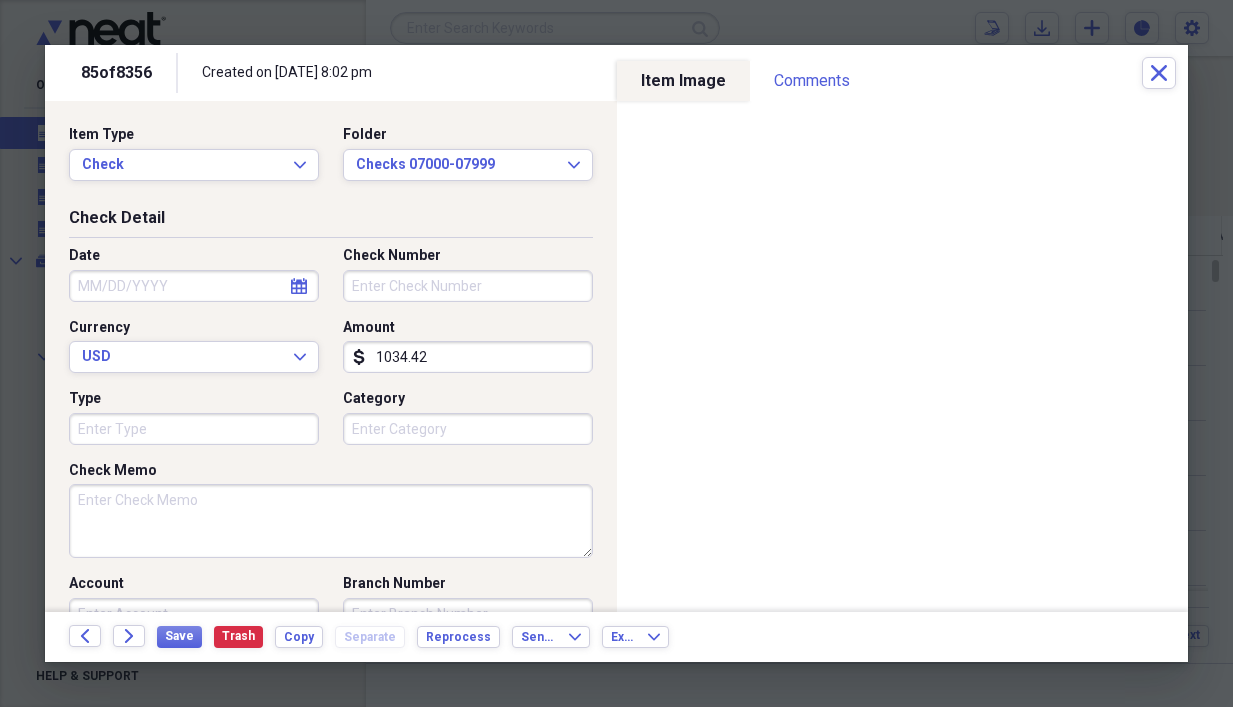 click on "Check Number" at bounding box center [468, 286] 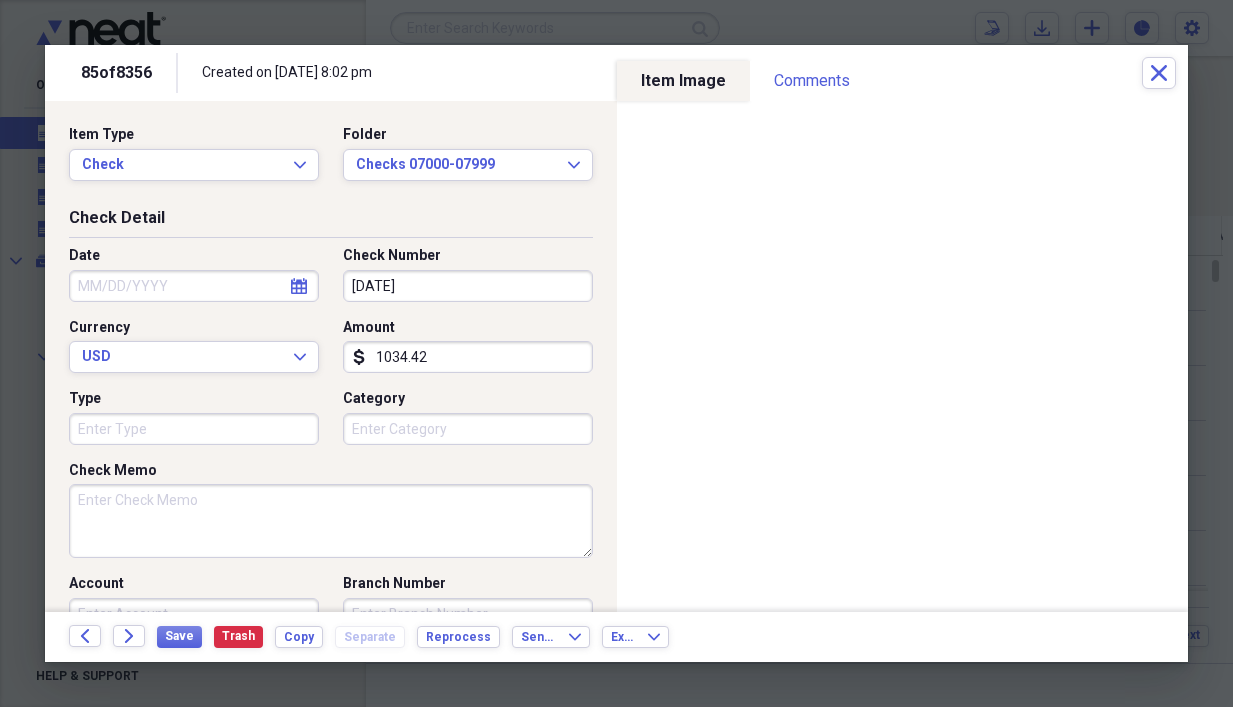 drag, startPoint x: 426, startPoint y: 283, endPoint x: 194, endPoint y: 293, distance: 232.21542 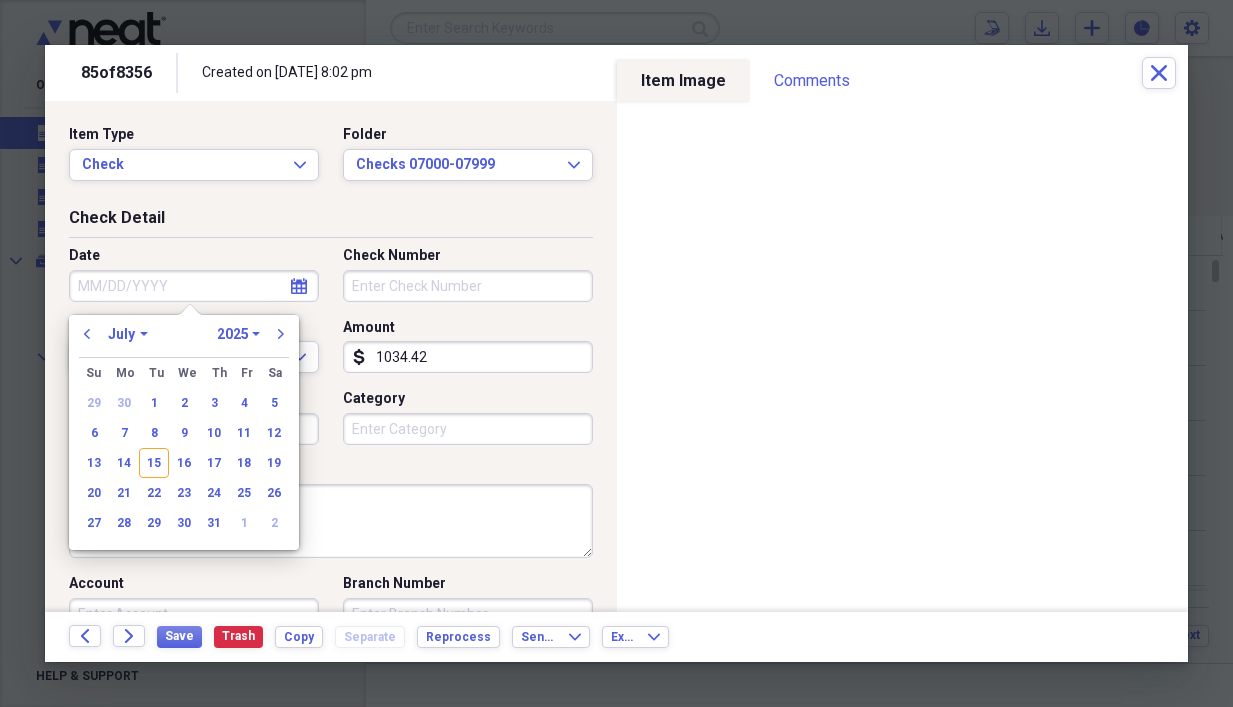 click on "Date" at bounding box center [194, 286] 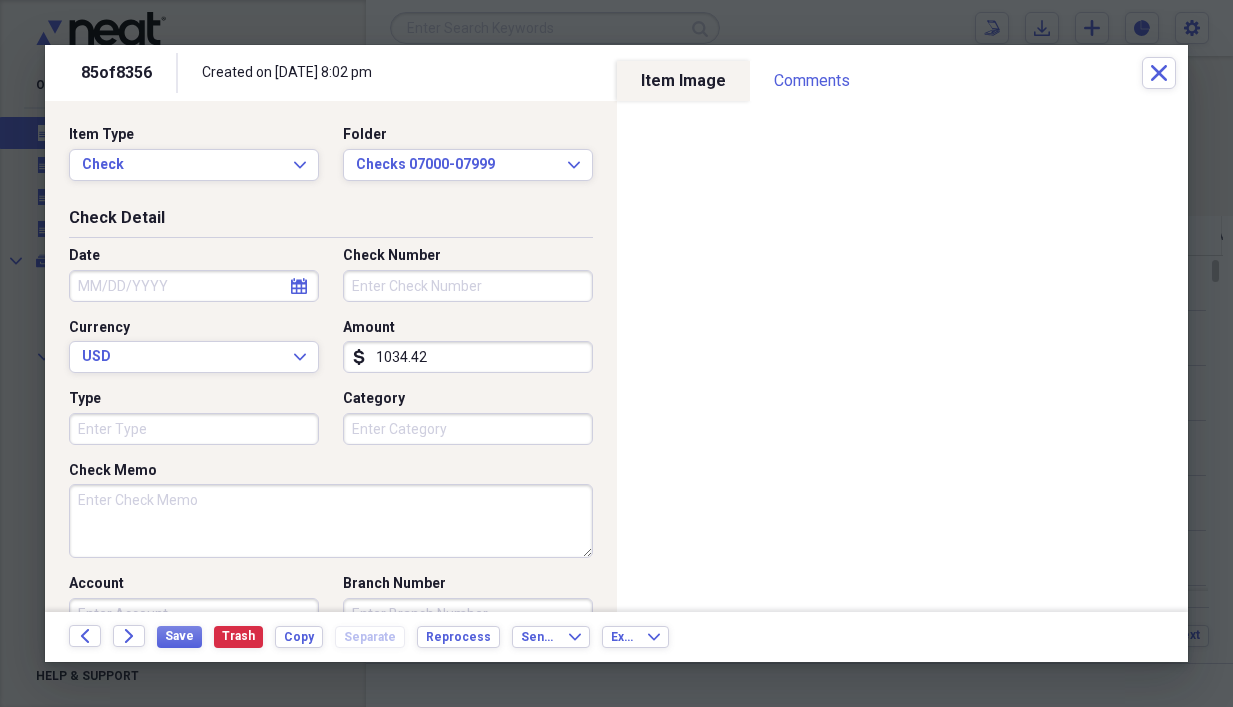 click on "Check Number" at bounding box center [468, 286] 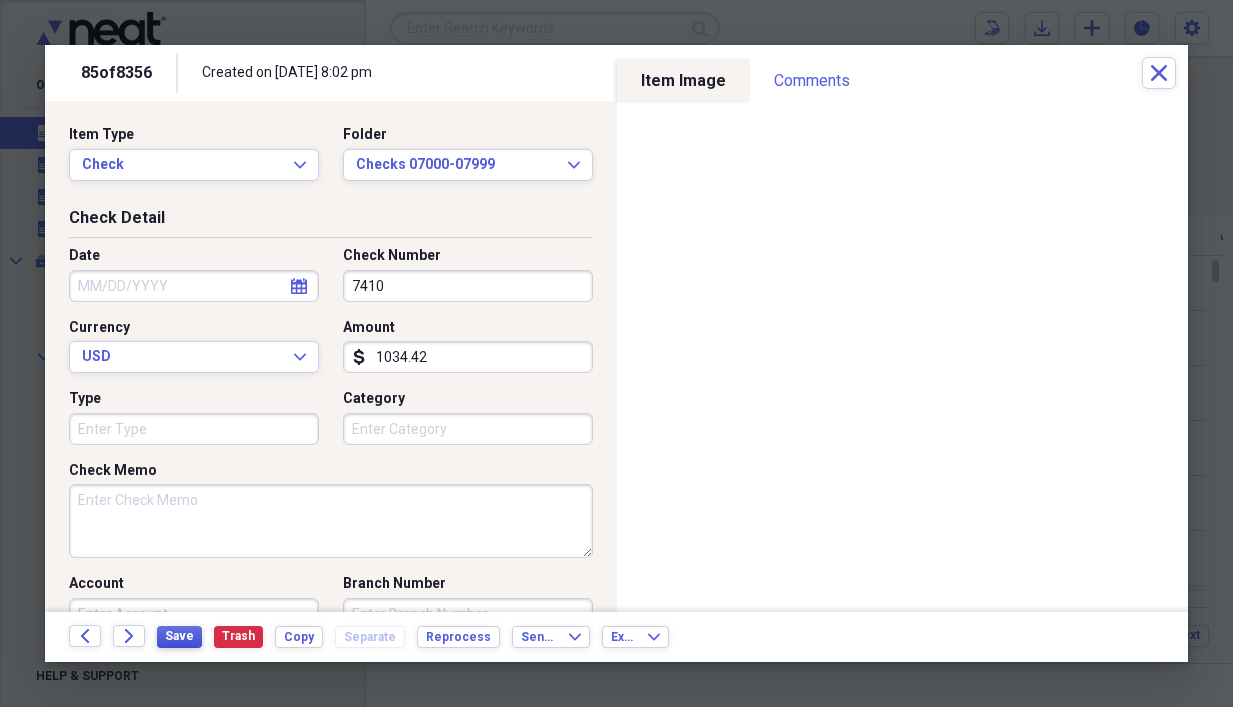 click on "Save" at bounding box center (179, 636) 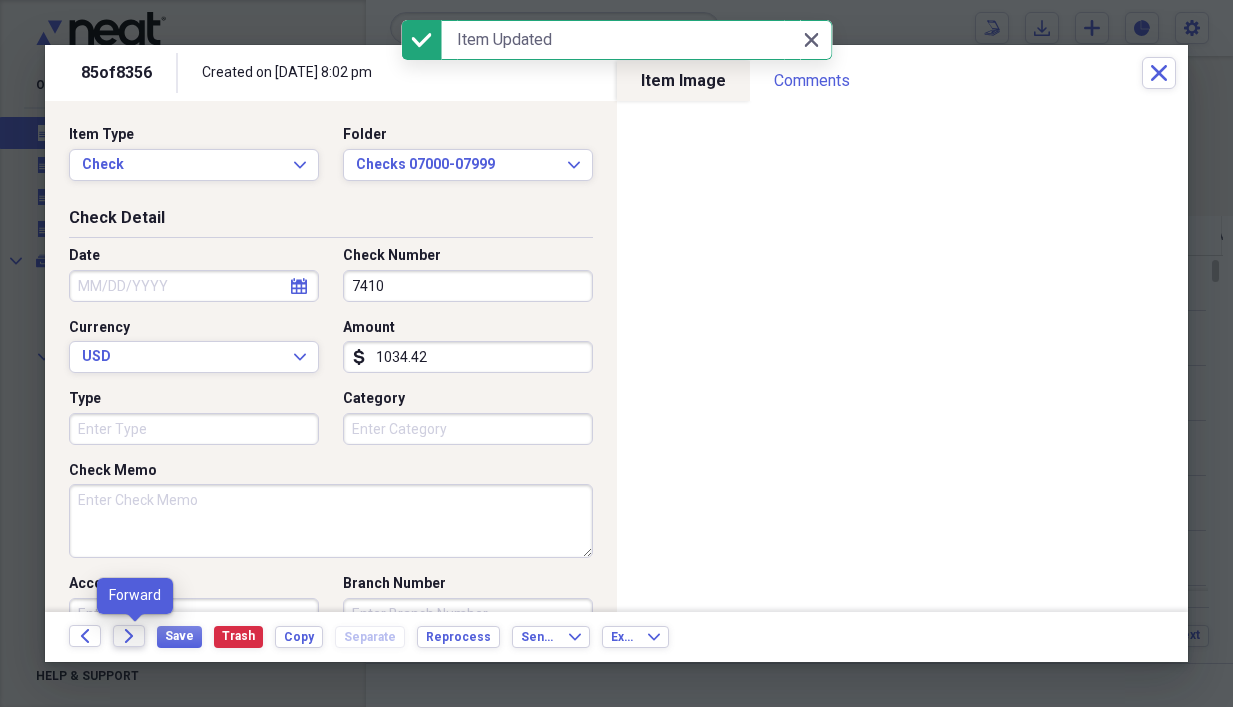 click on "Forward" 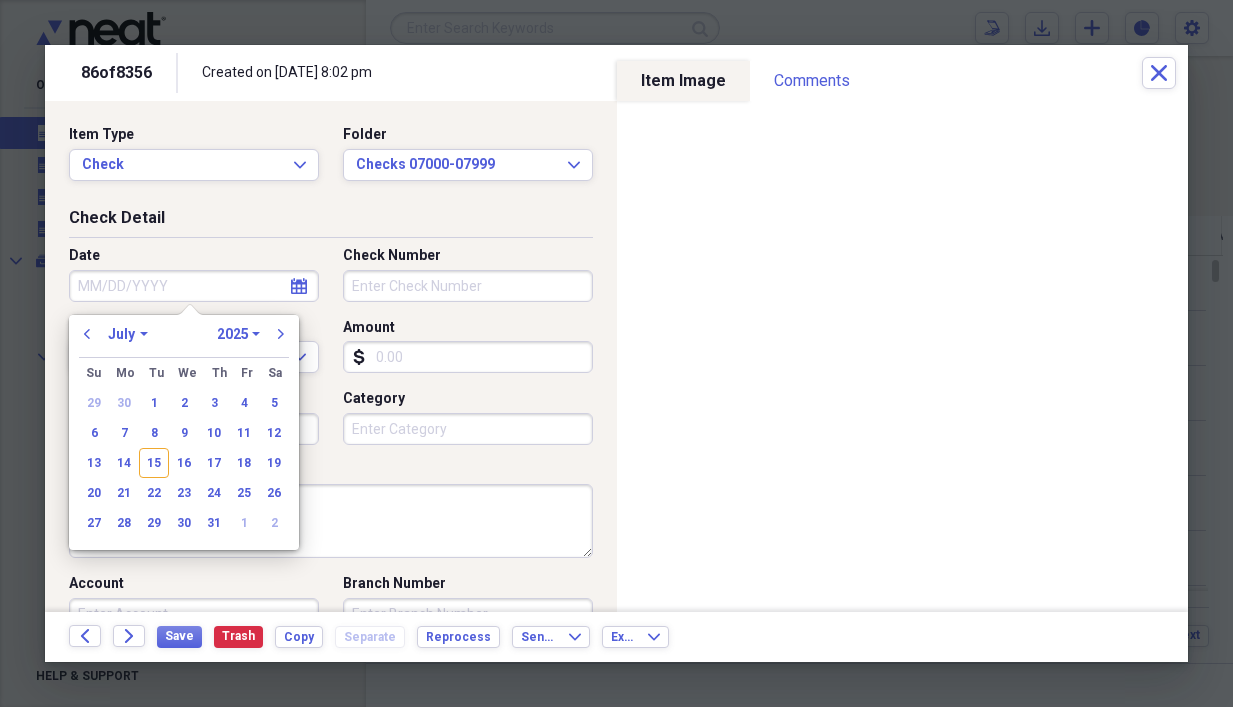 click on "Date" at bounding box center [194, 286] 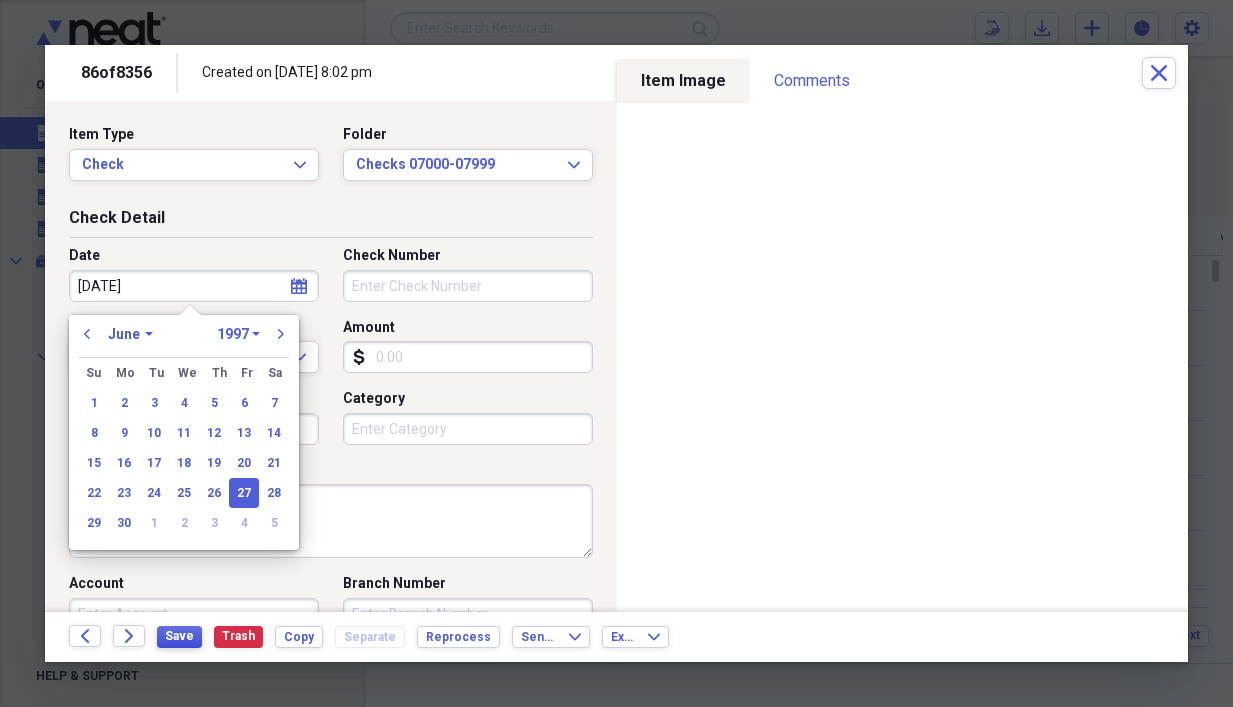click on "Save" at bounding box center [179, 636] 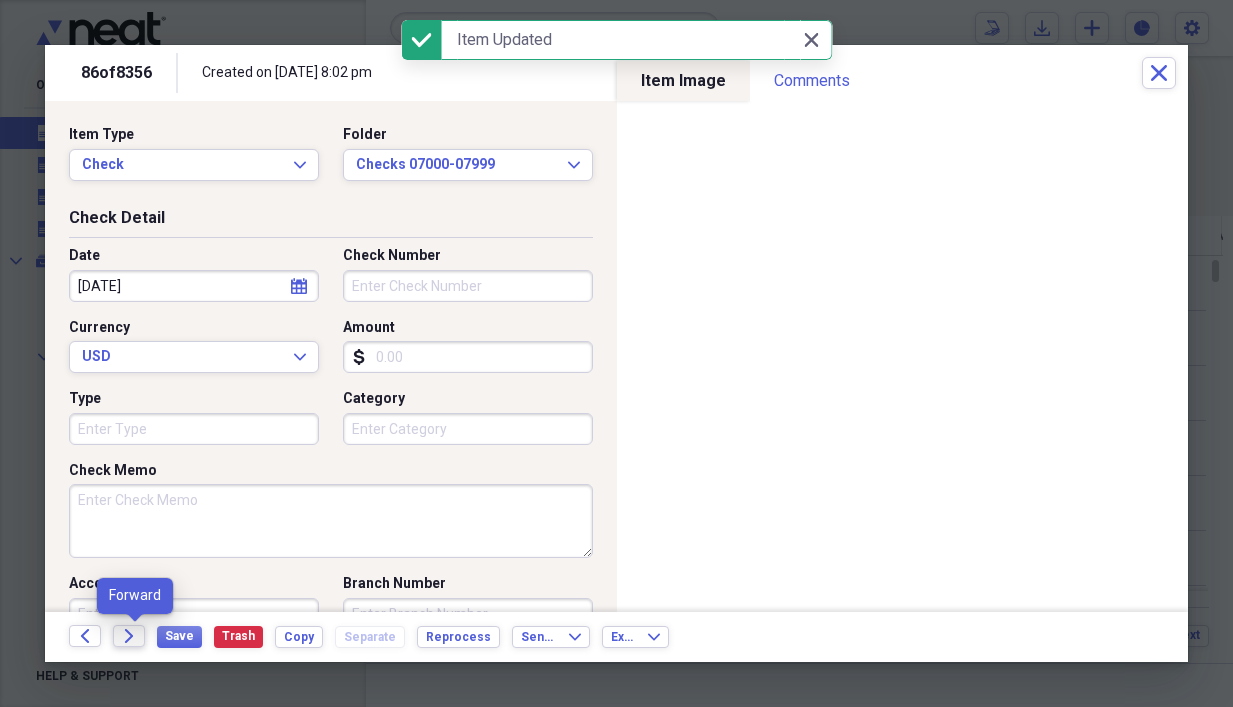 click 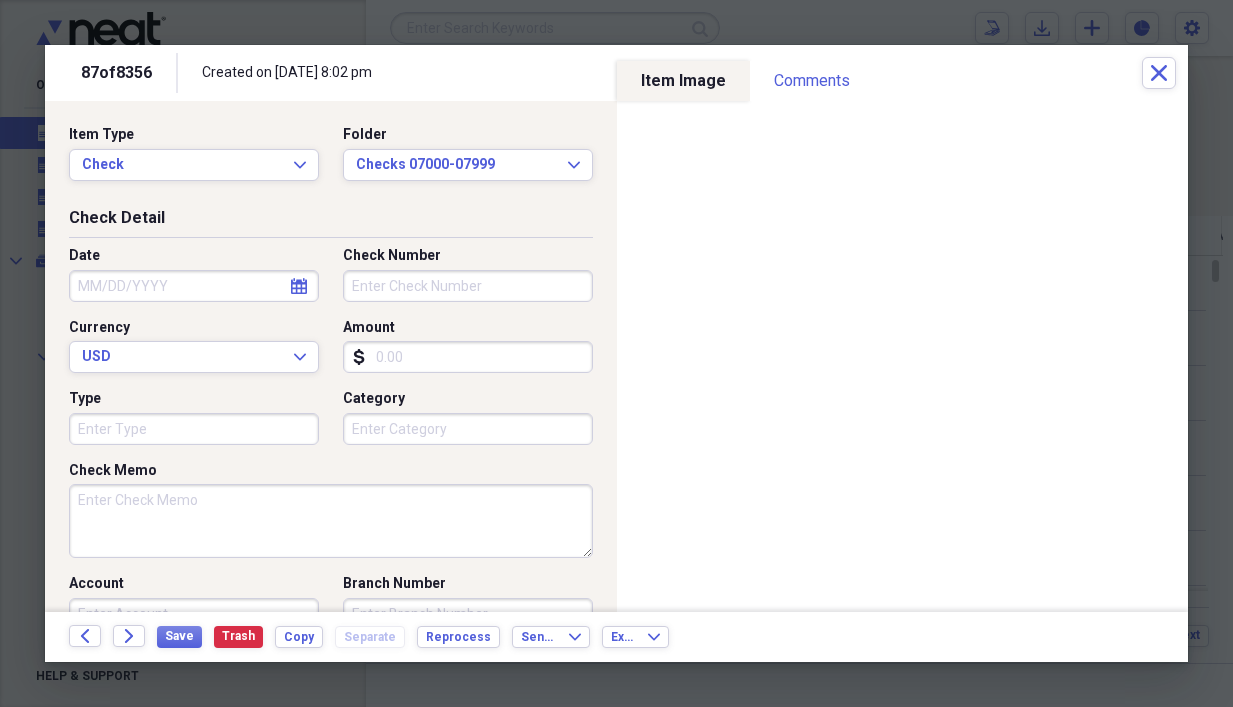 click on "Amount" at bounding box center (468, 357) 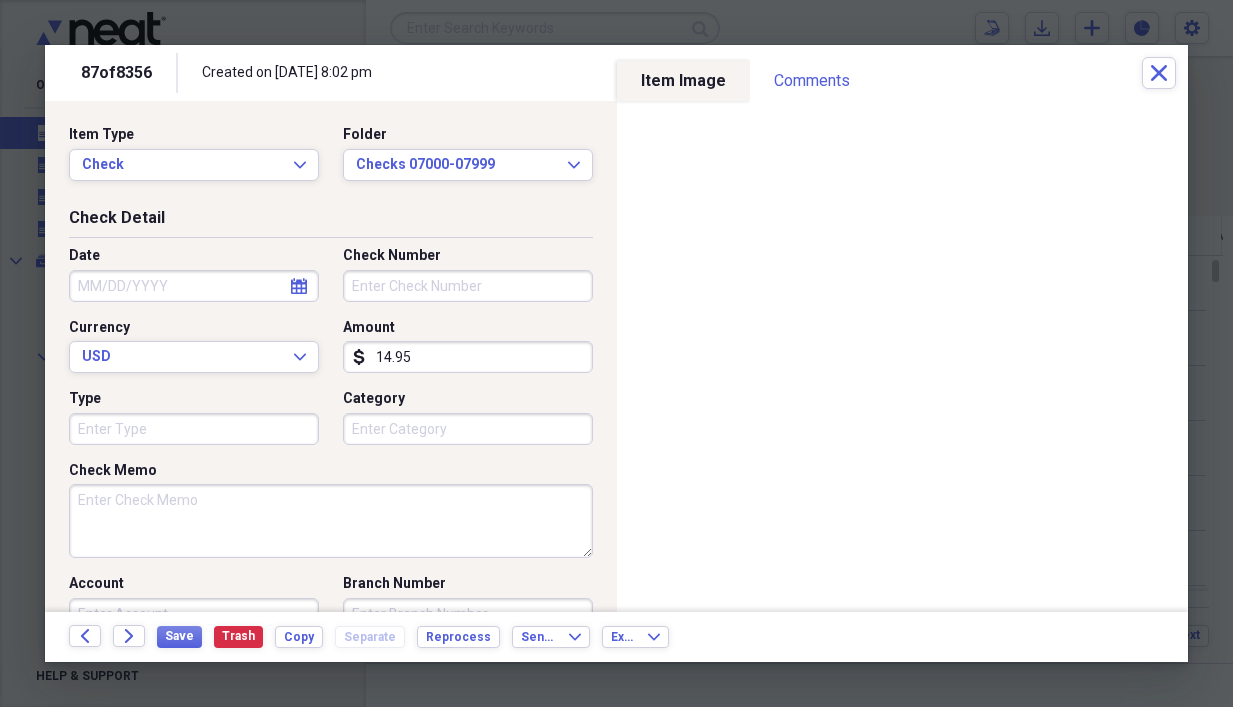 click on "Check Number" at bounding box center (468, 286) 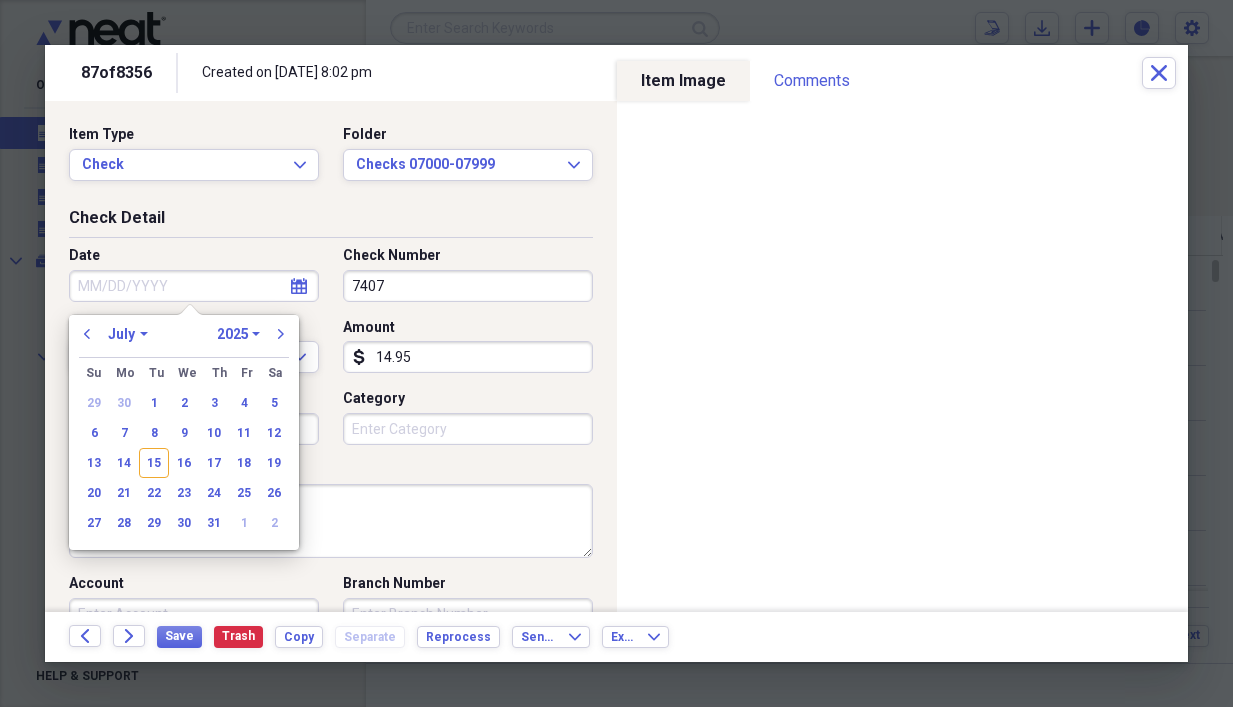 click on "Date" at bounding box center (194, 286) 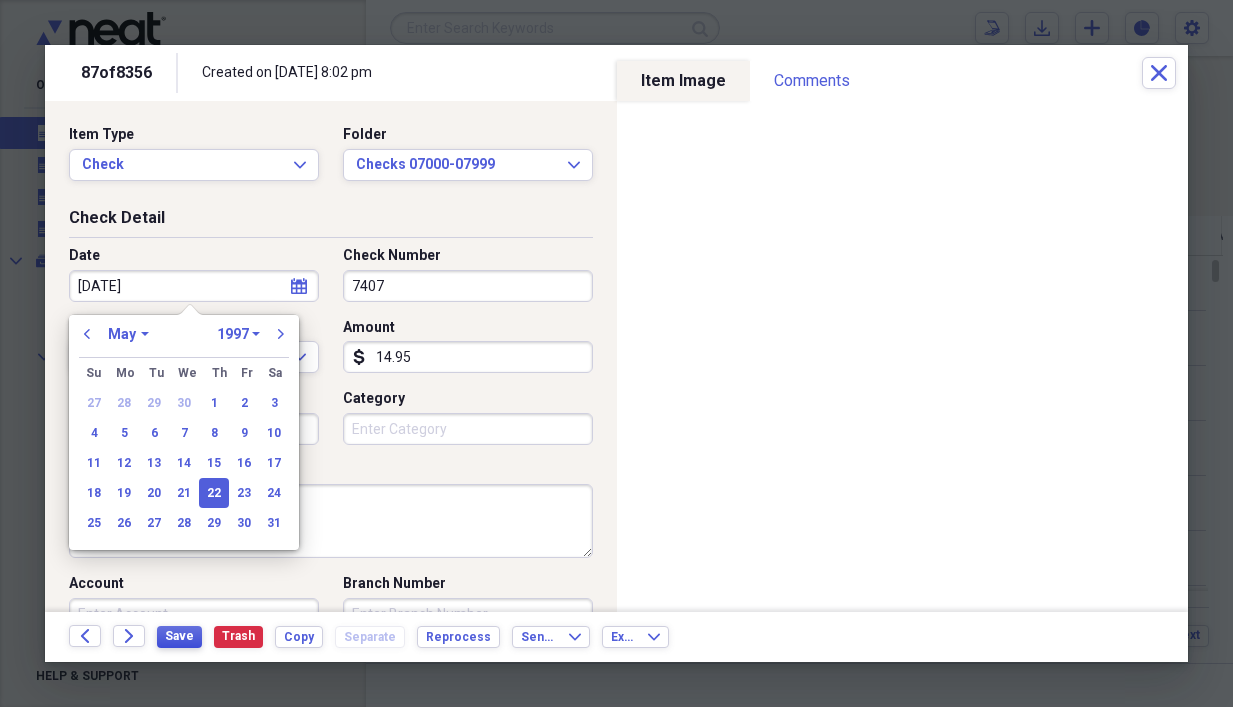 click on "Save" at bounding box center (179, 636) 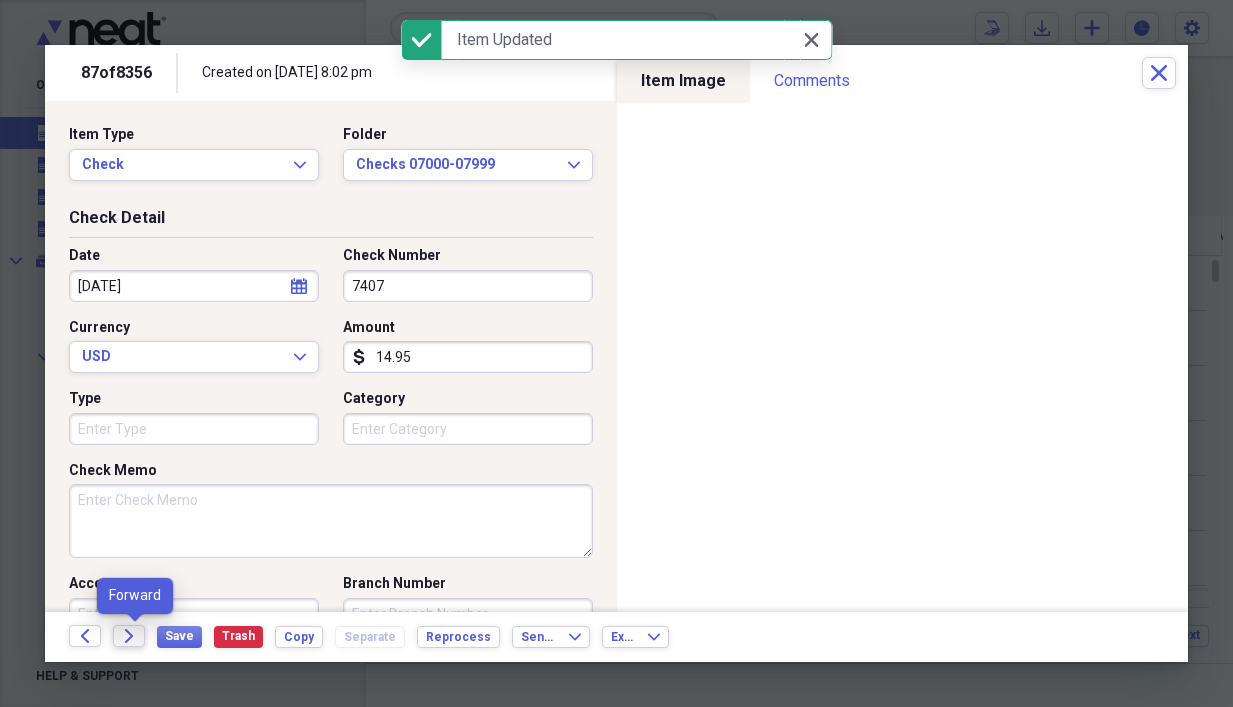 click 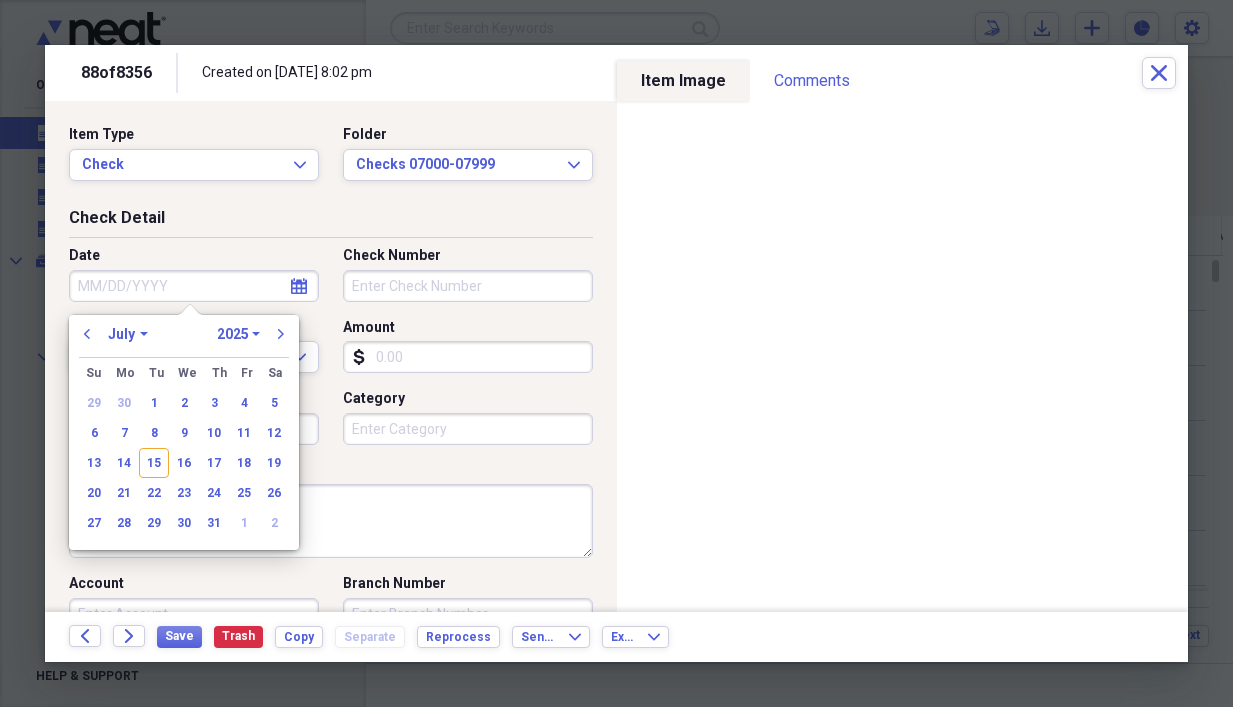 click on "Date" at bounding box center (194, 286) 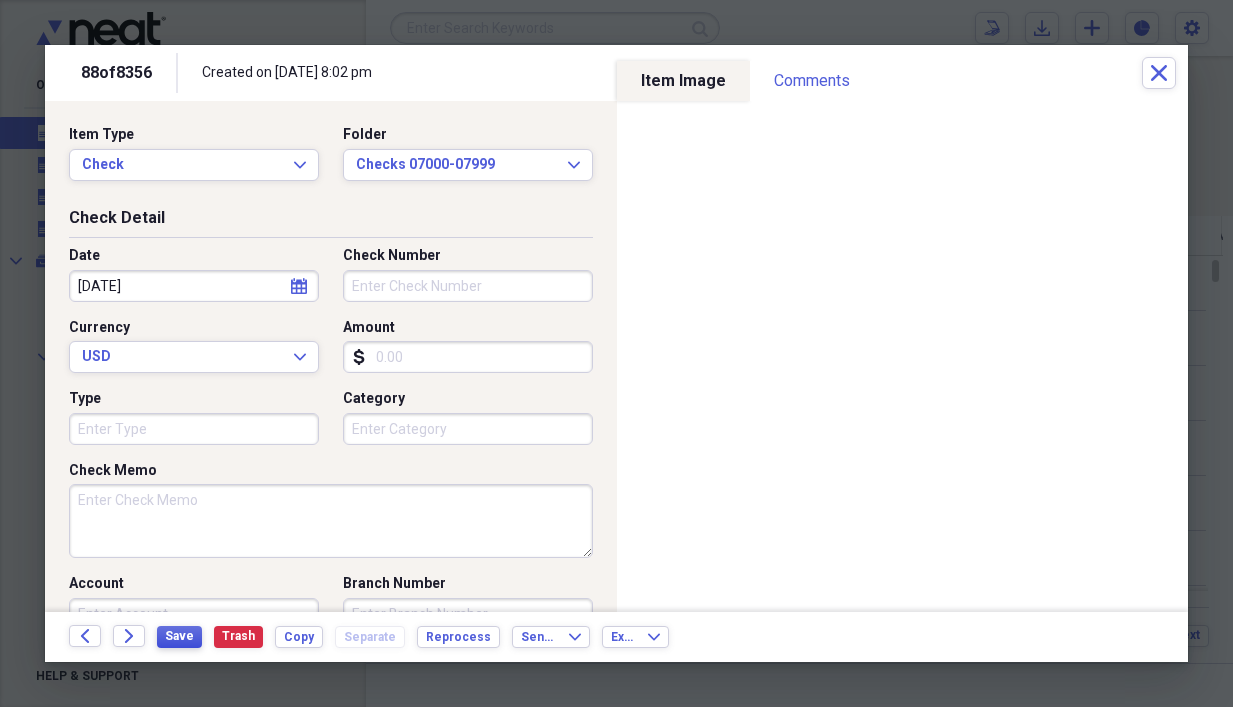click on "Save" at bounding box center (179, 636) 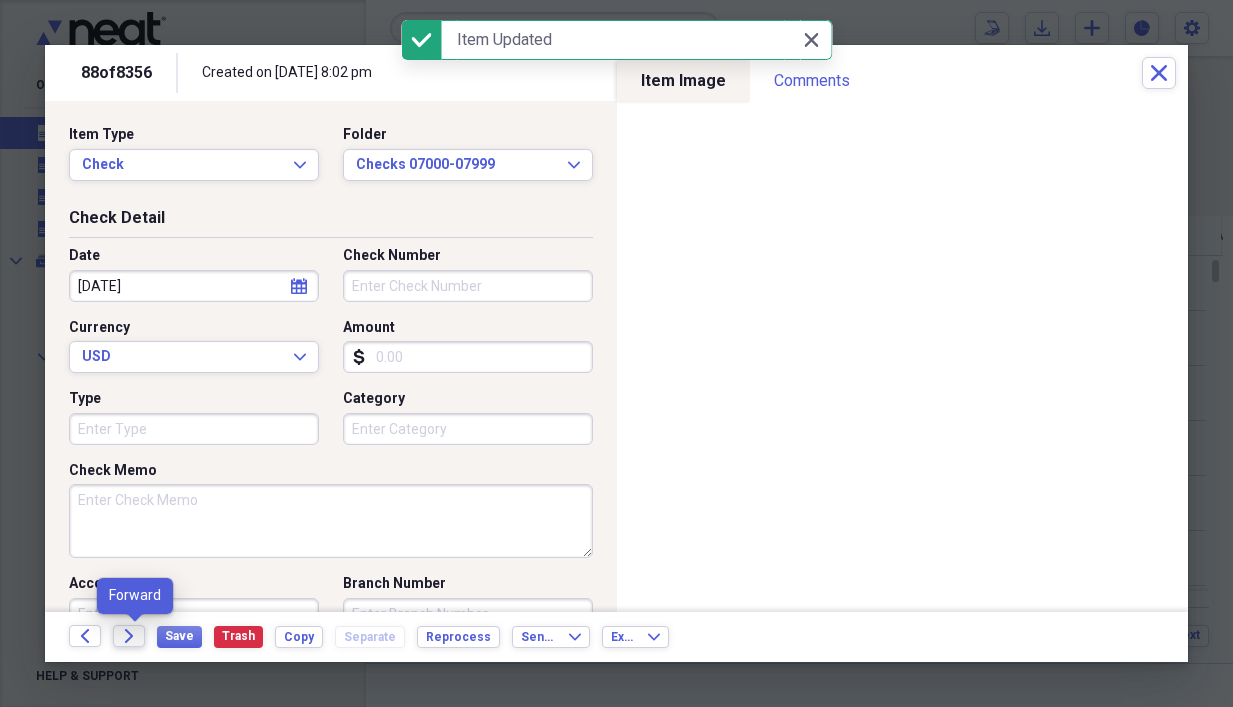 click on "Forward" 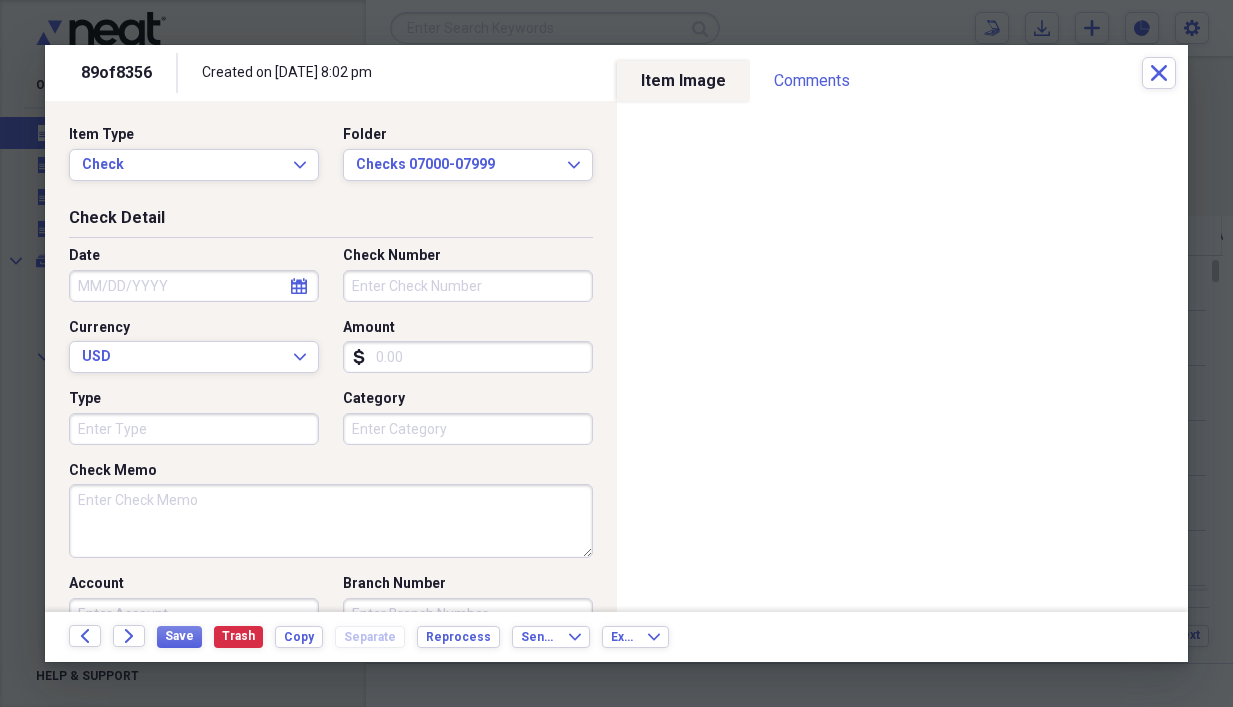 click on "Date" at bounding box center [194, 286] 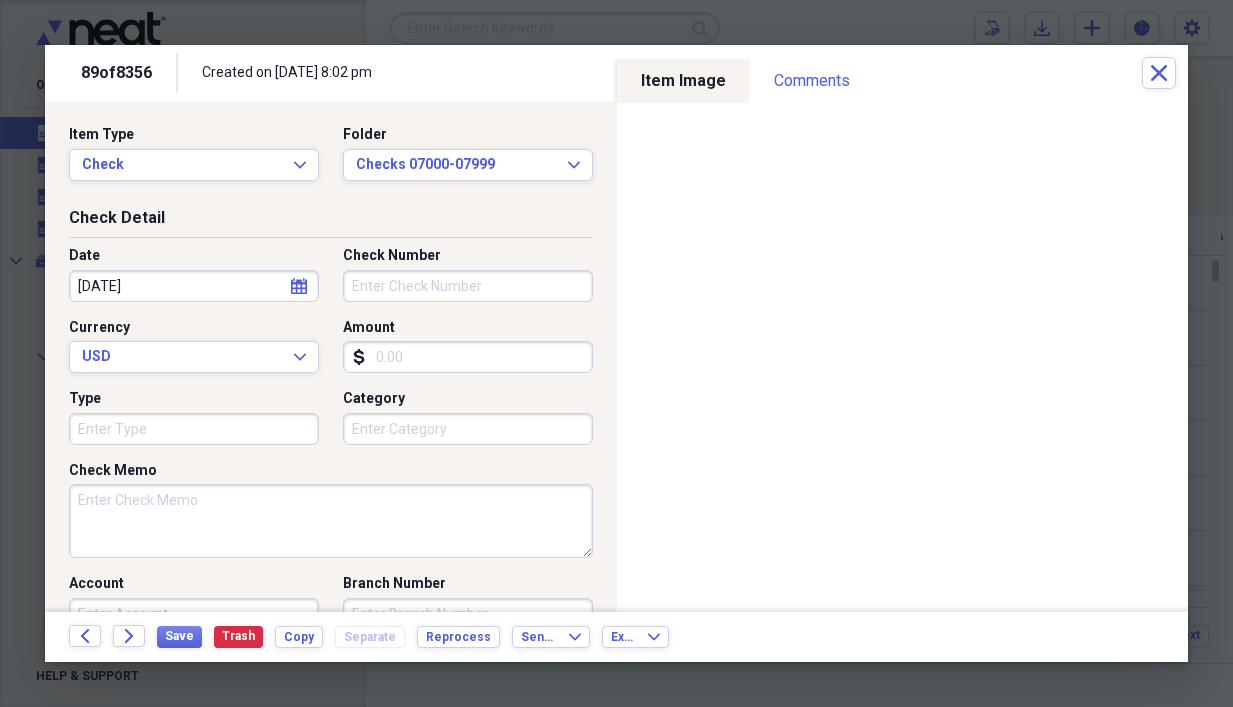 click on "Check Number" at bounding box center [468, 286] 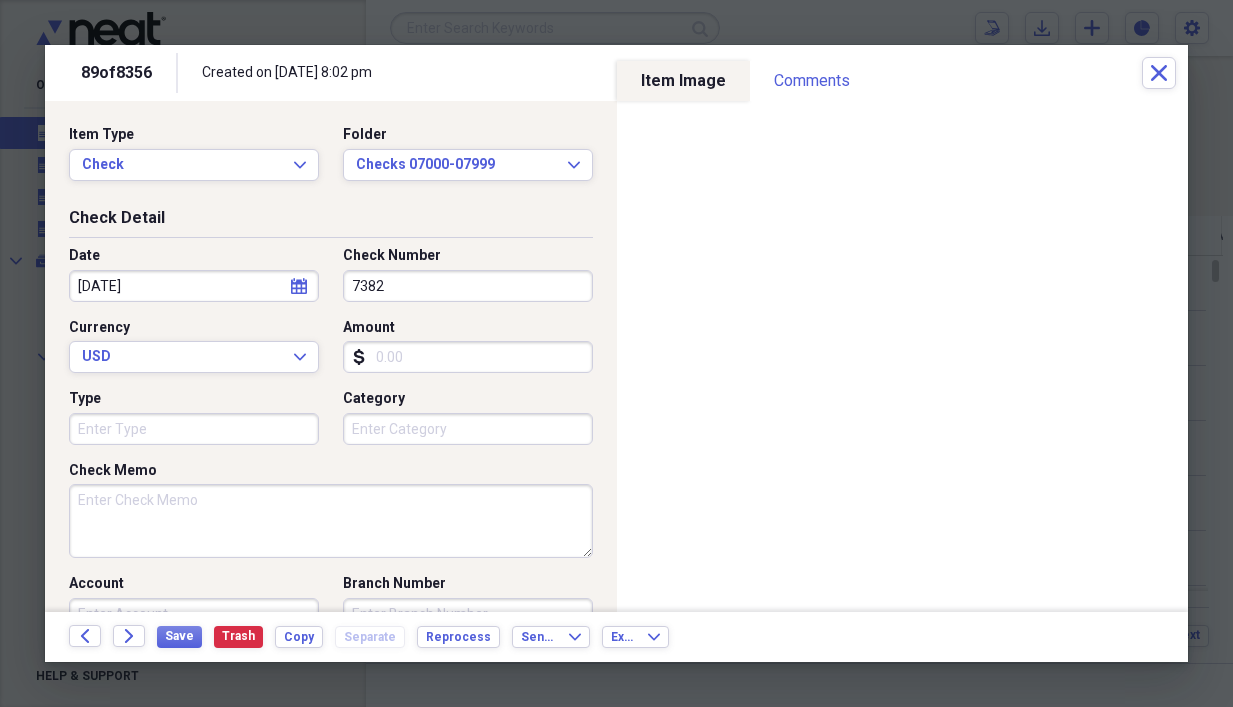 click on "Amount" at bounding box center [468, 357] 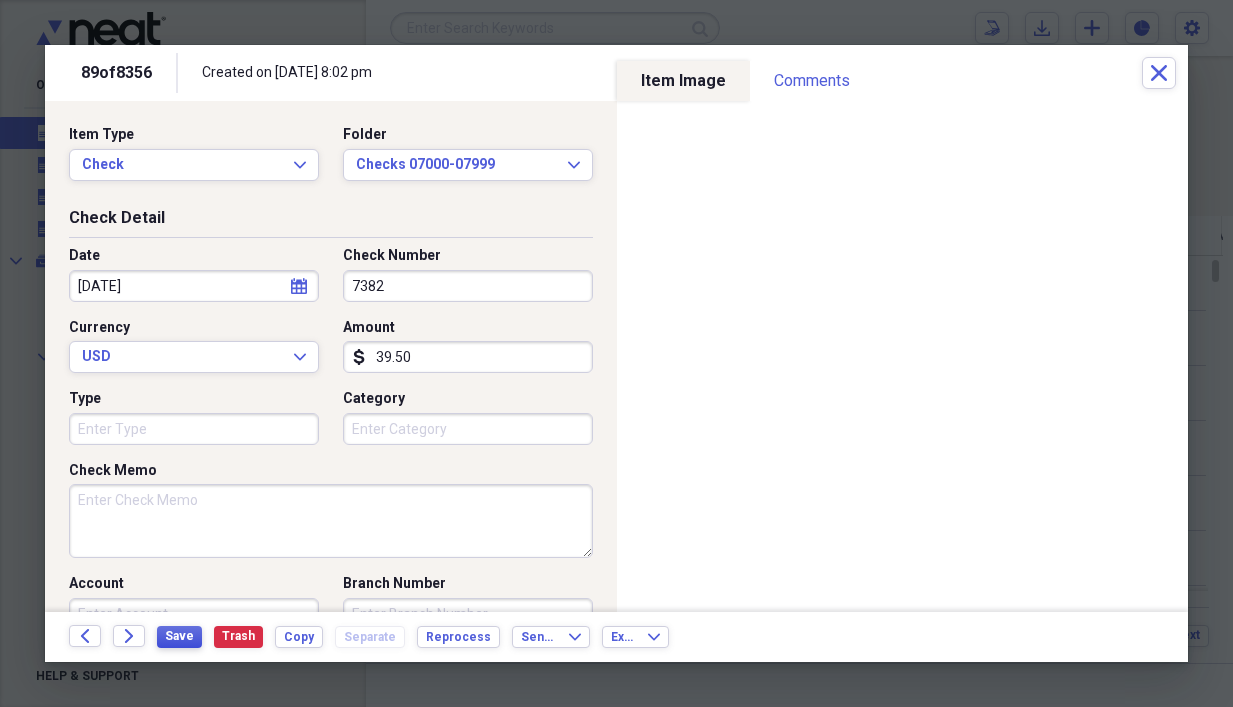 click on "Save" at bounding box center (179, 636) 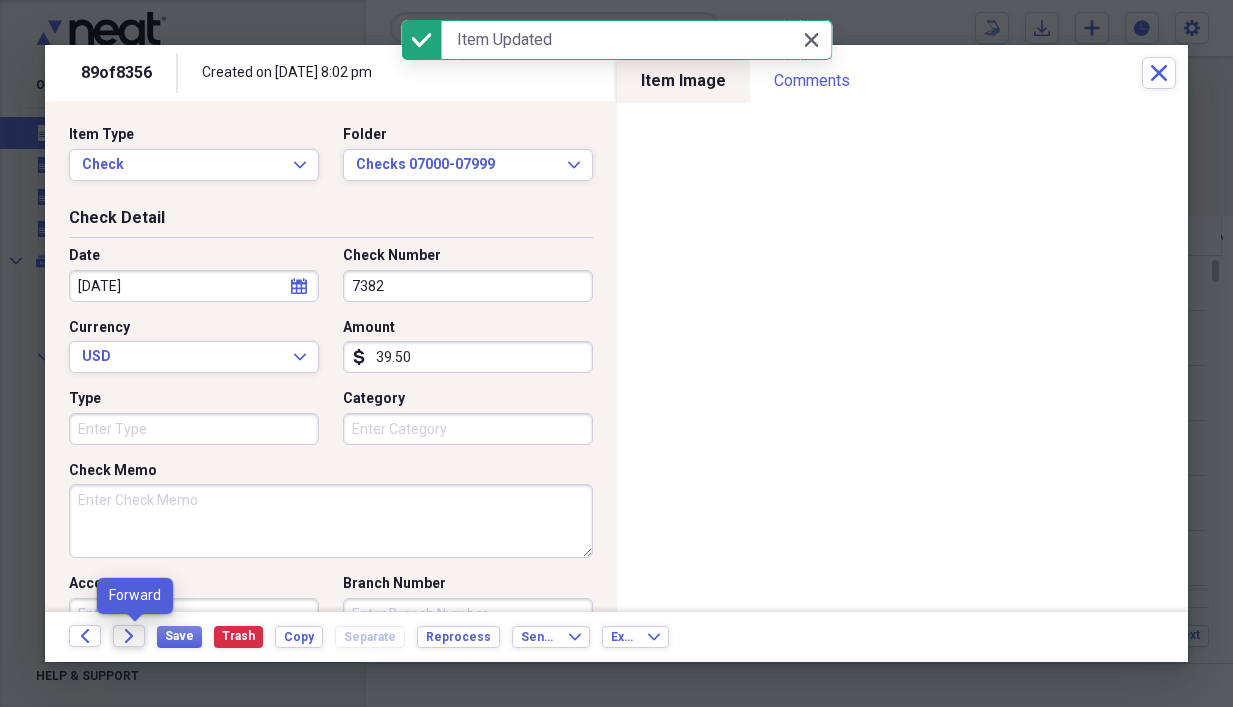 click on "Forward" at bounding box center (129, 636) 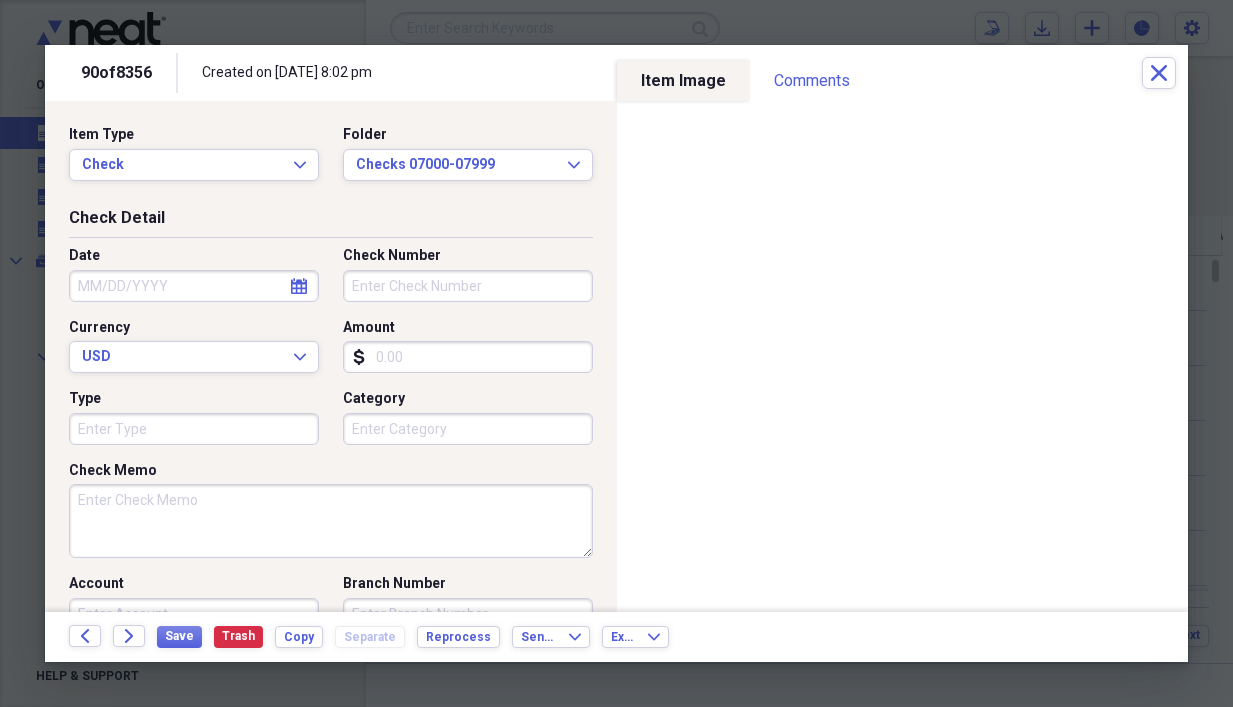 click on "Date" at bounding box center (194, 286) 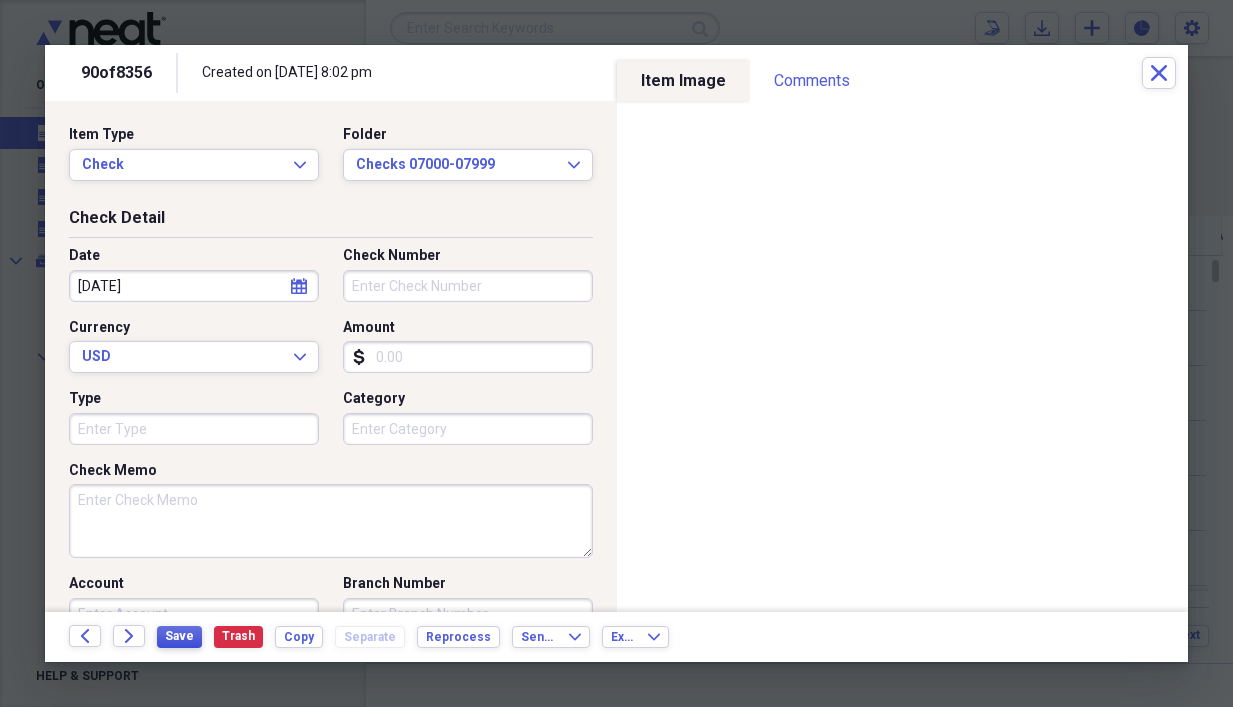 click on "Save" at bounding box center [179, 636] 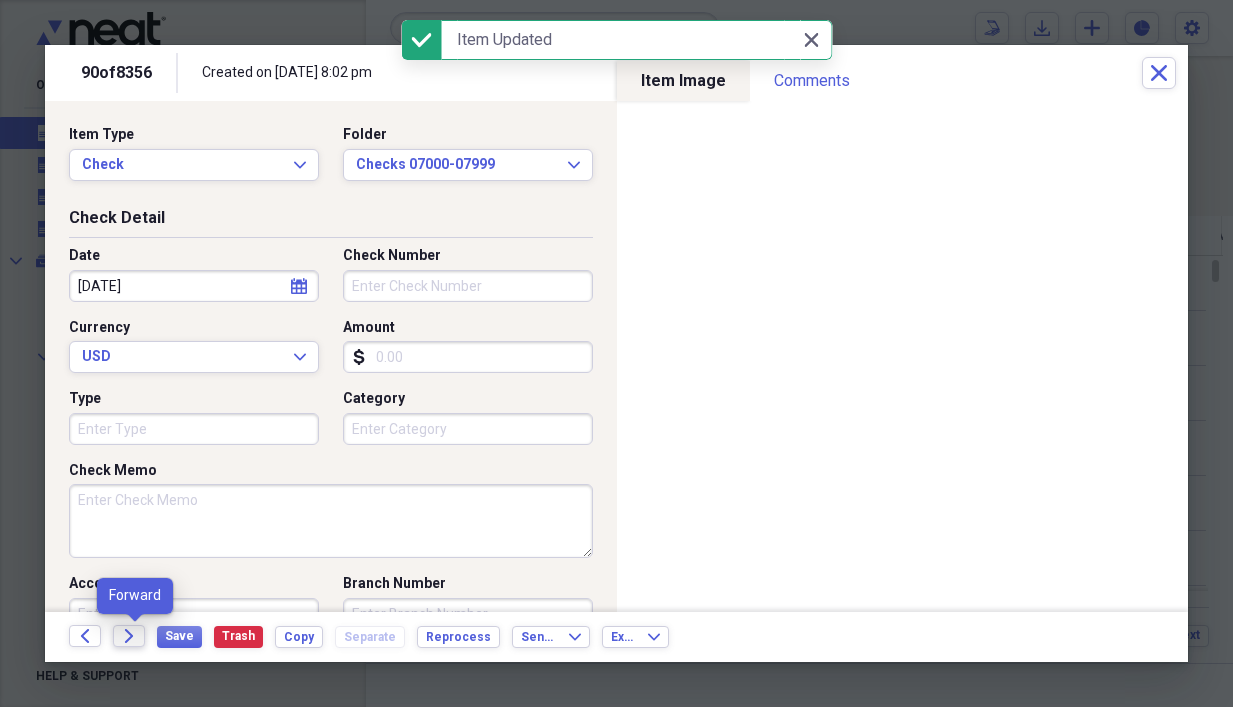 click on "Forward" 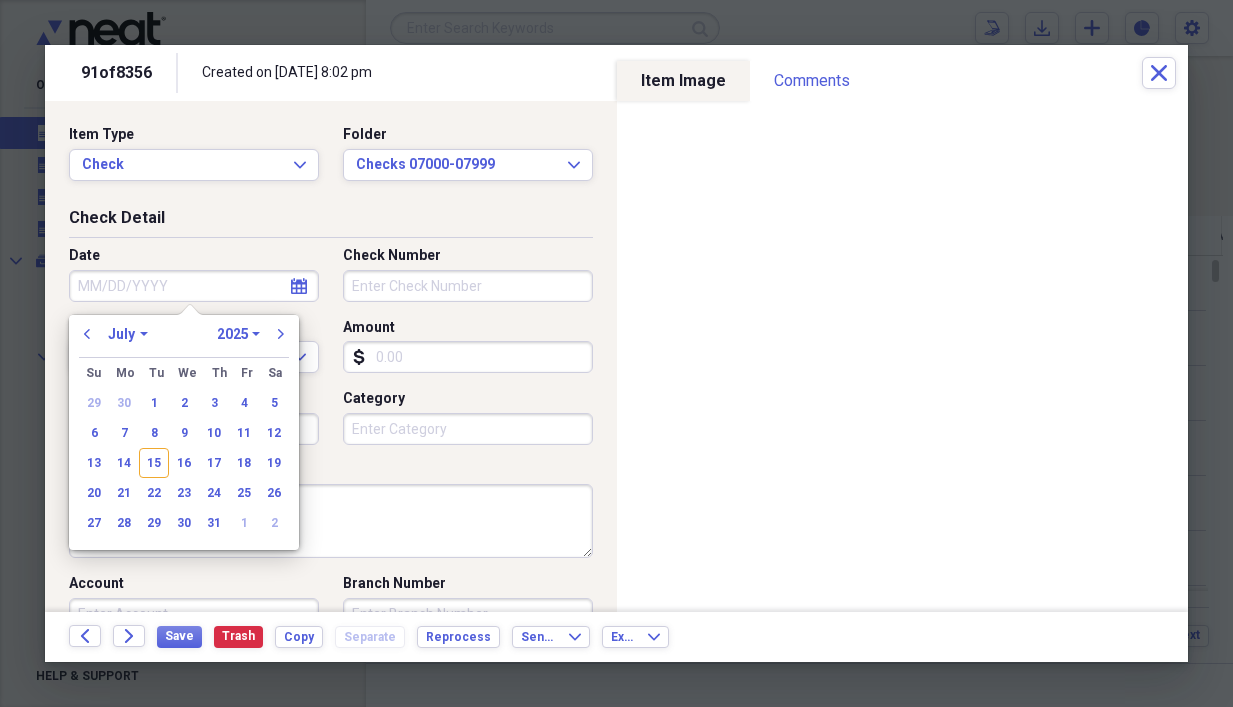 click on "Date" at bounding box center (194, 286) 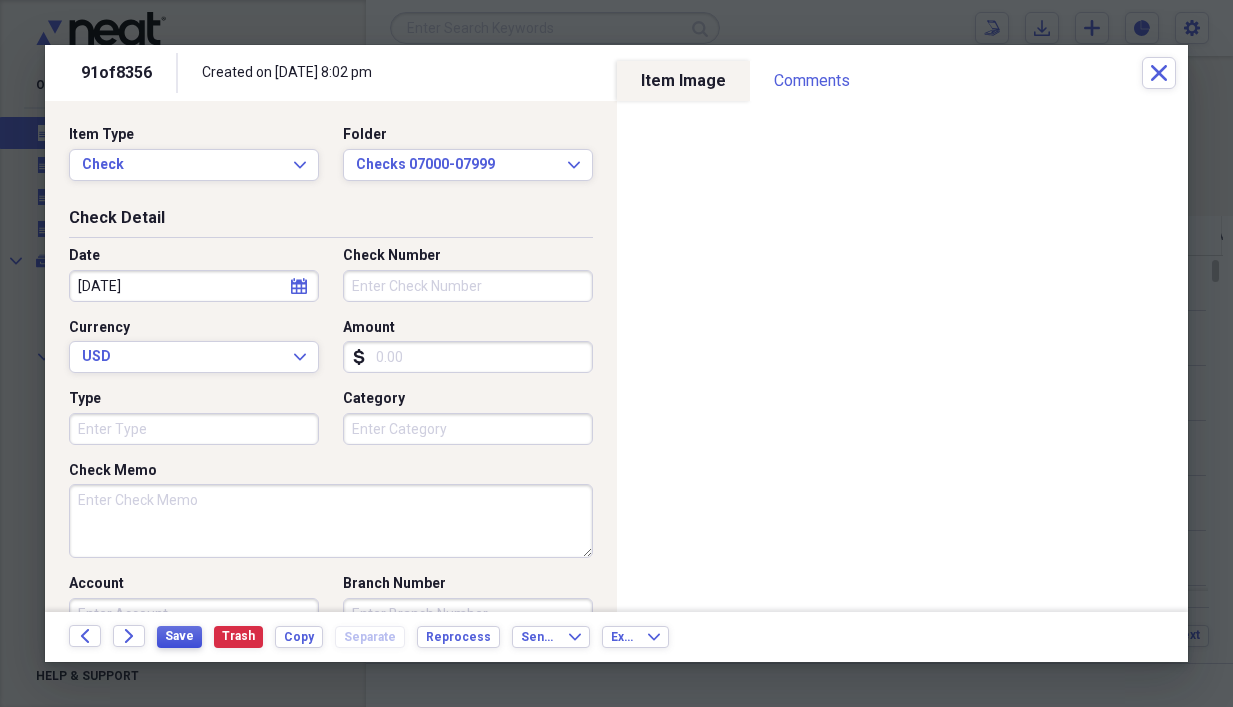 click on "Save" at bounding box center (179, 636) 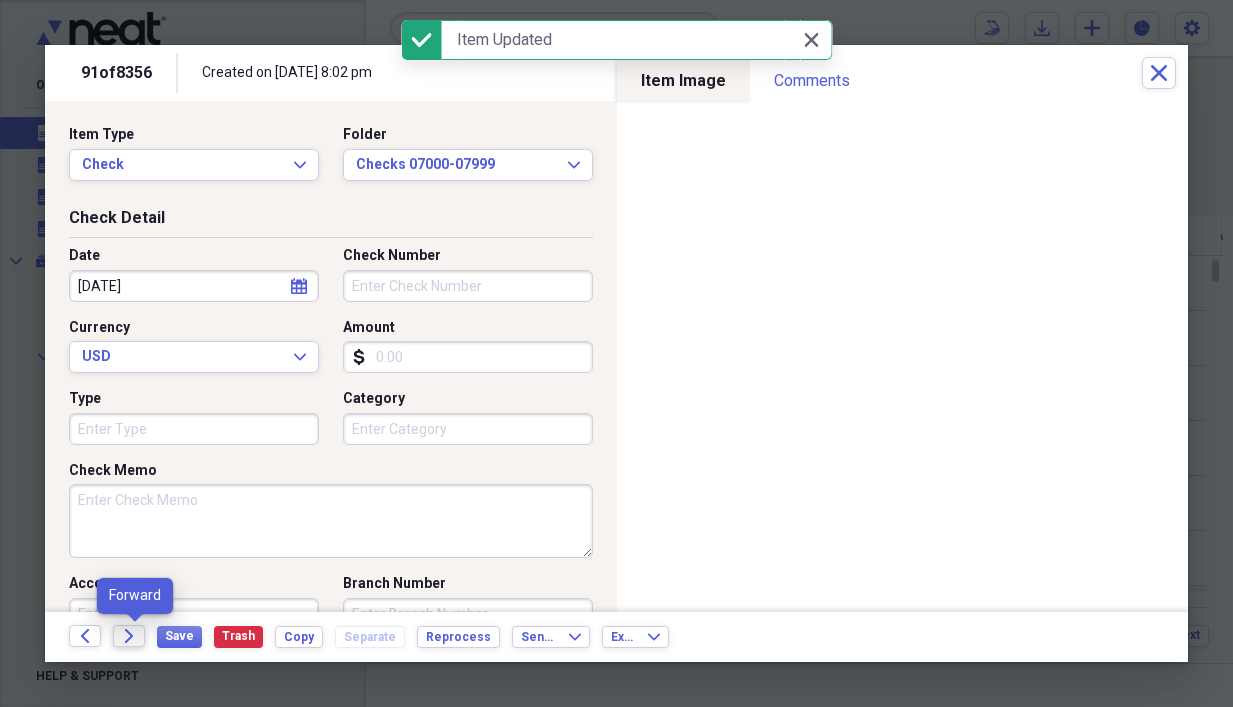 click 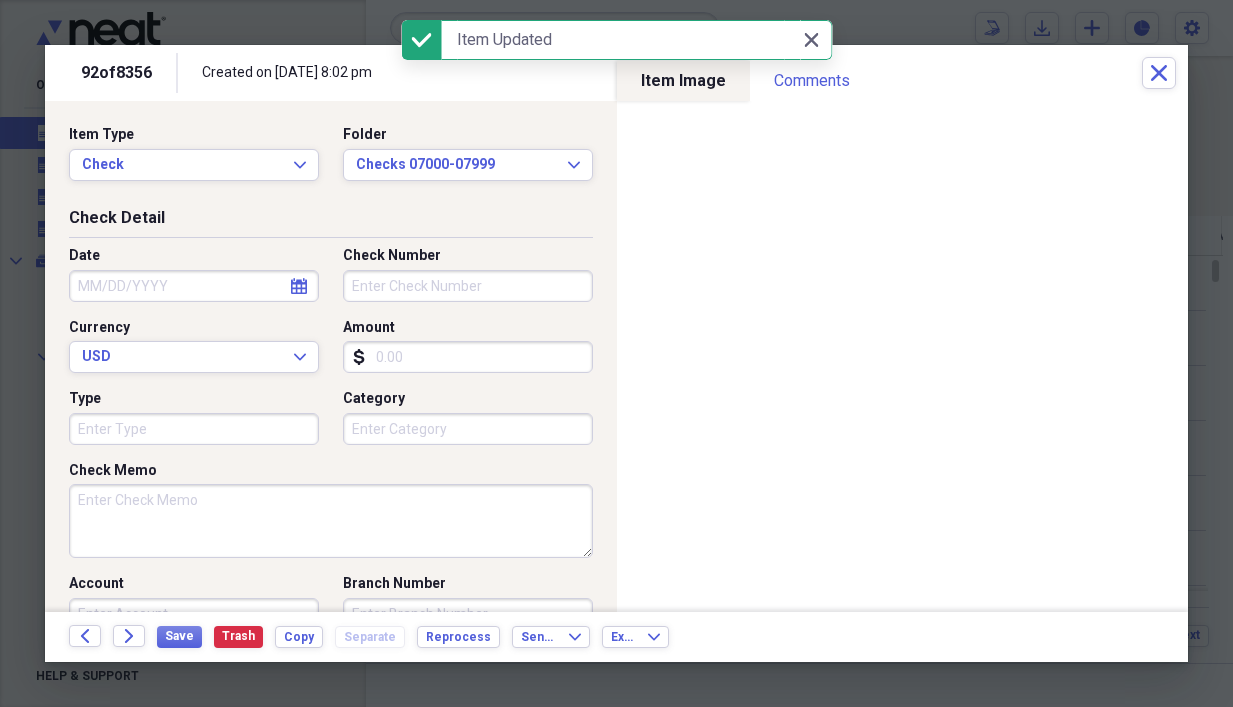 click on "Amount" at bounding box center (468, 357) 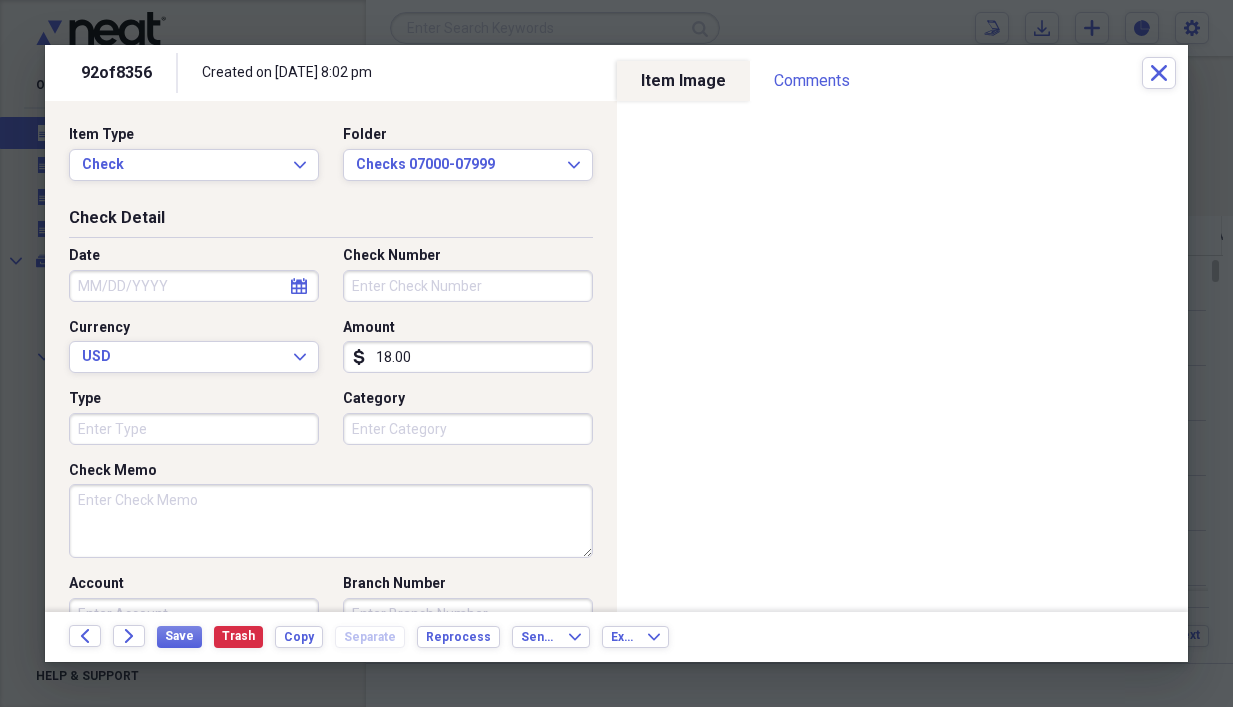 click on "Check Number" at bounding box center (468, 286) 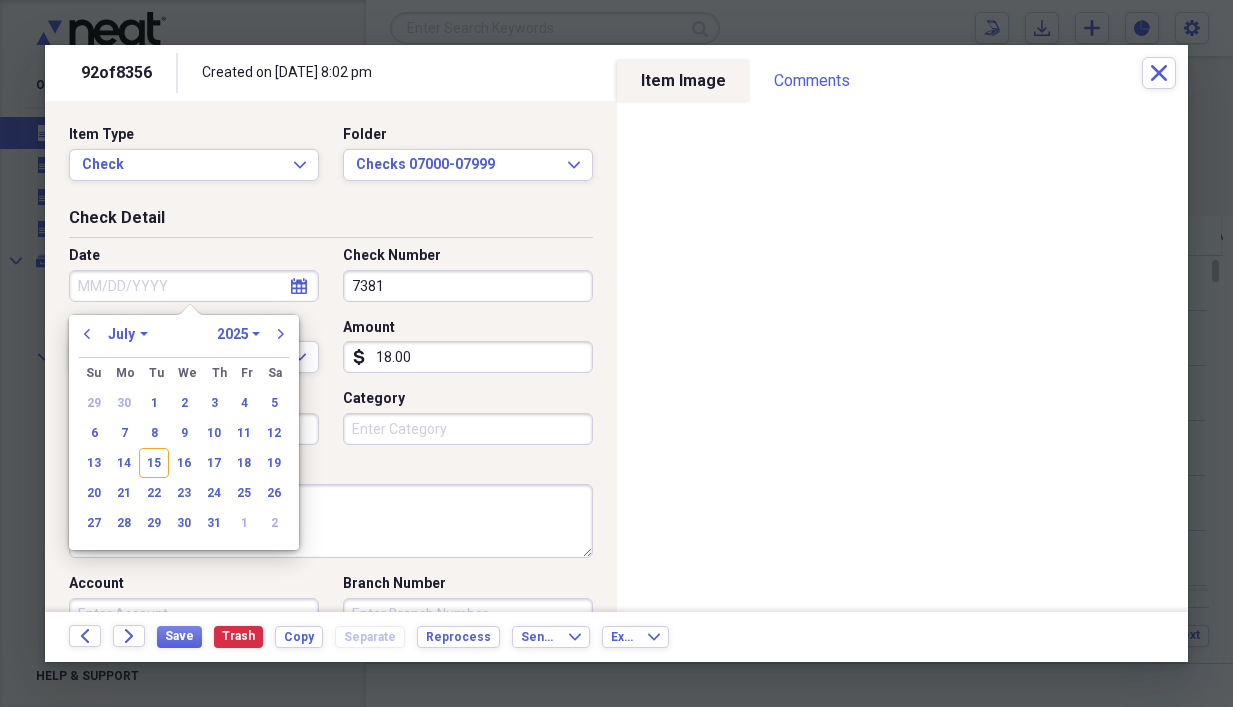 click on "Date" at bounding box center [194, 286] 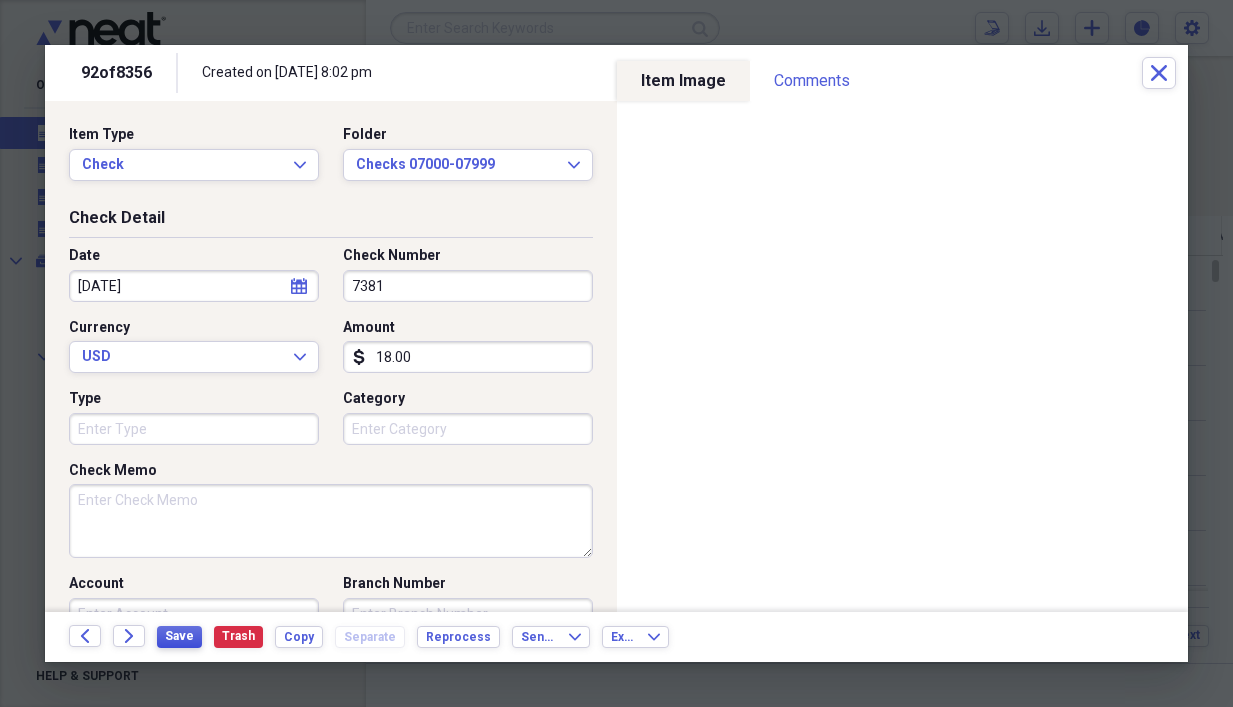 click on "Save" at bounding box center (179, 636) 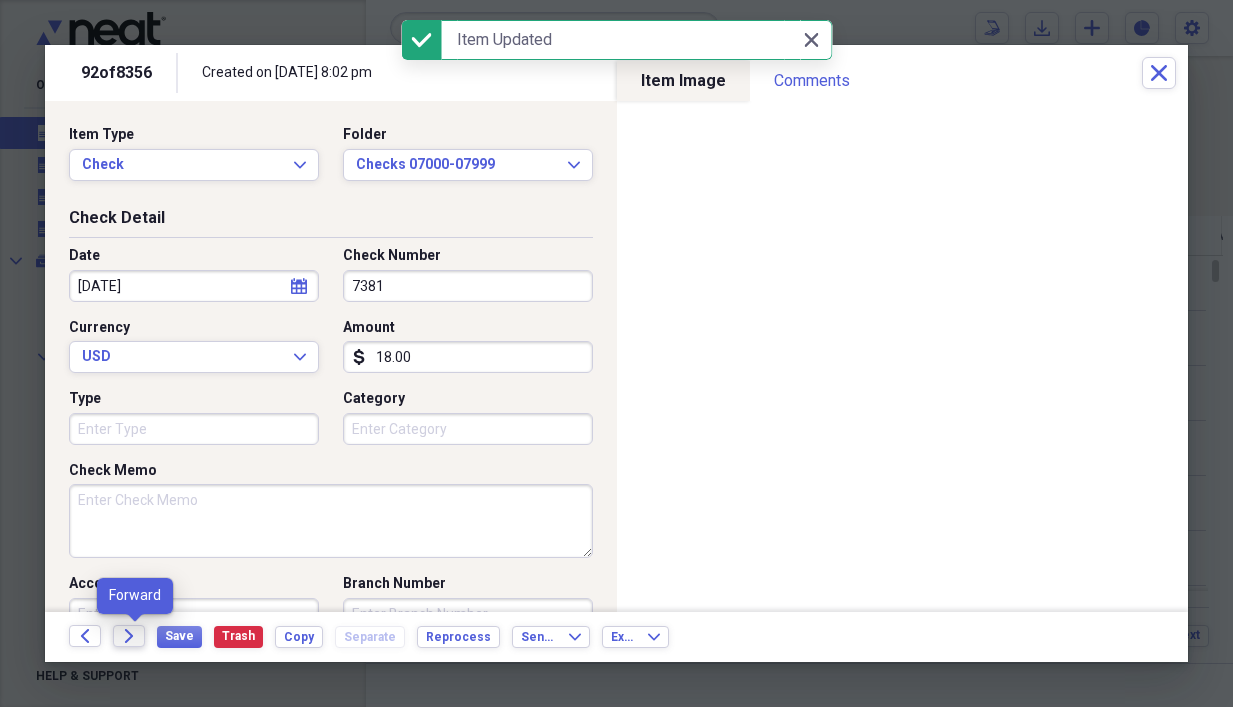 click 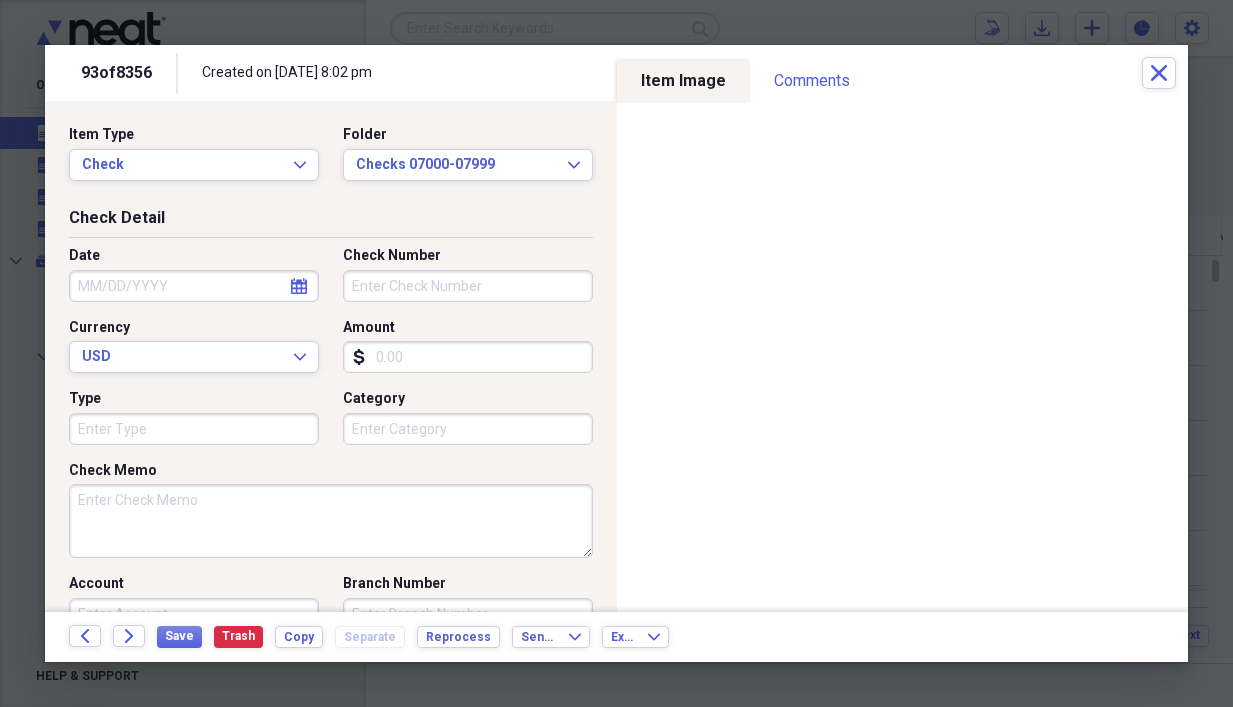 click on "Date" at bounding box center [194, 286] 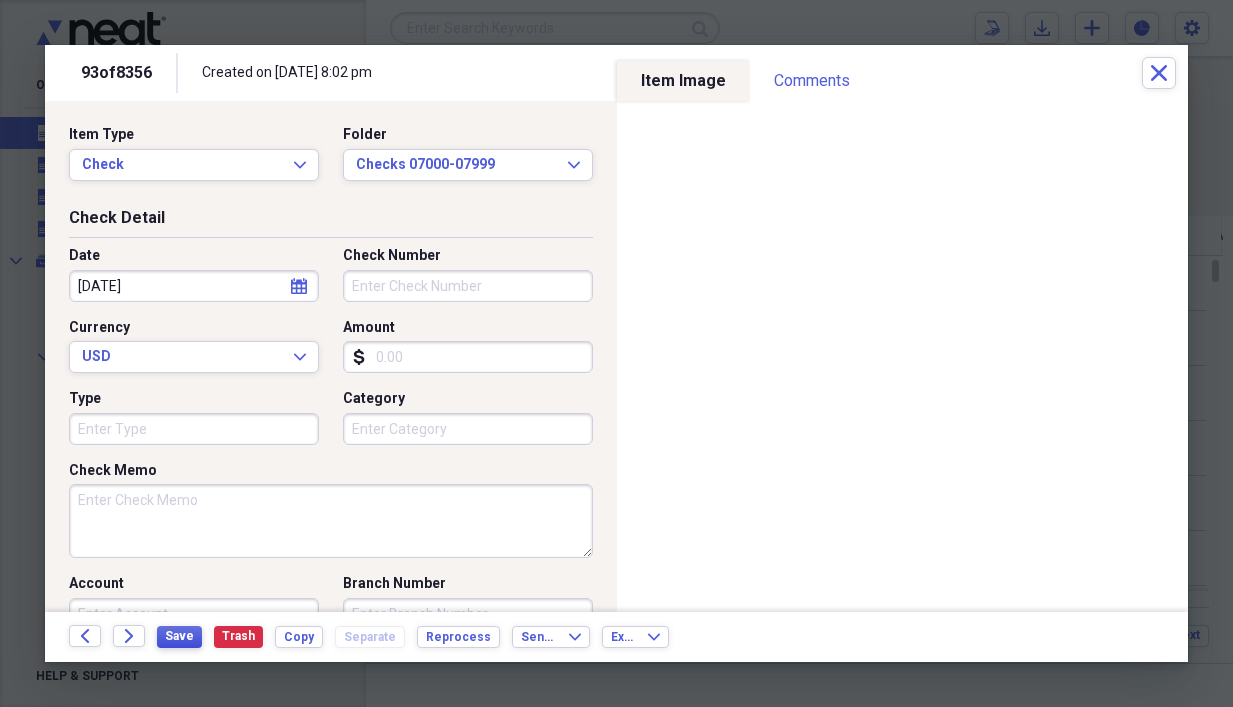 click on "Save" at bounding box center [179, 636] 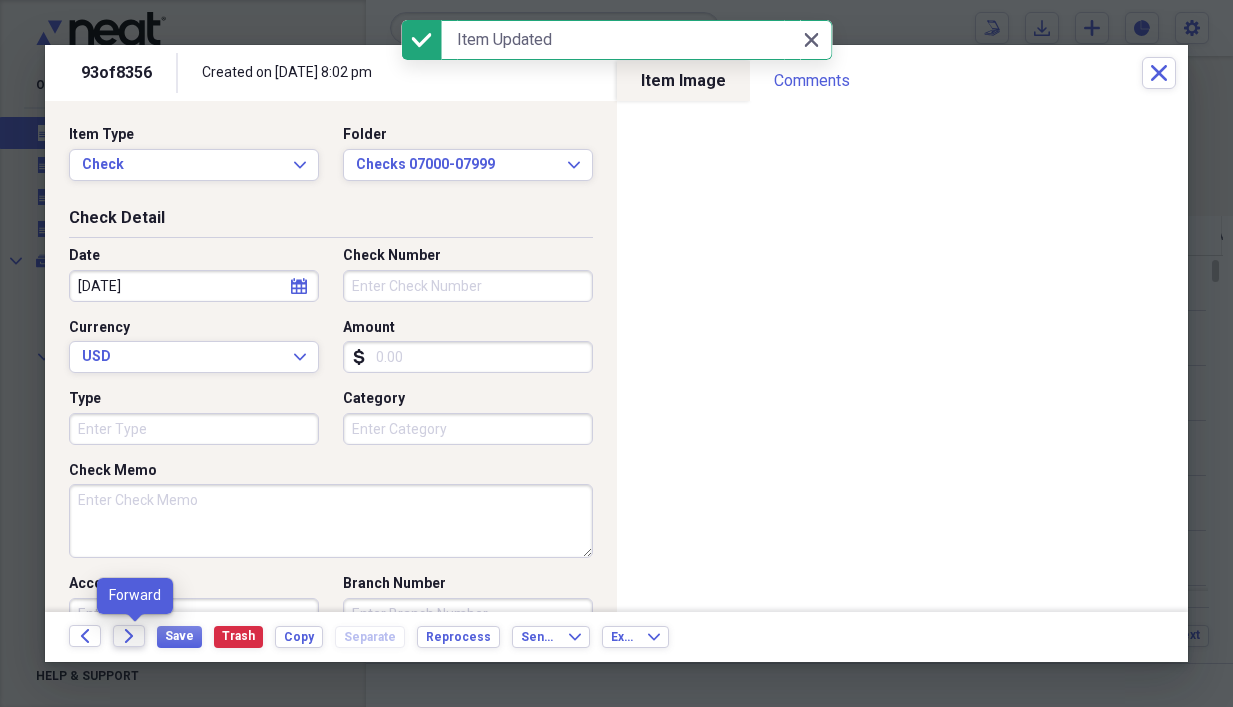 click on "Forward" 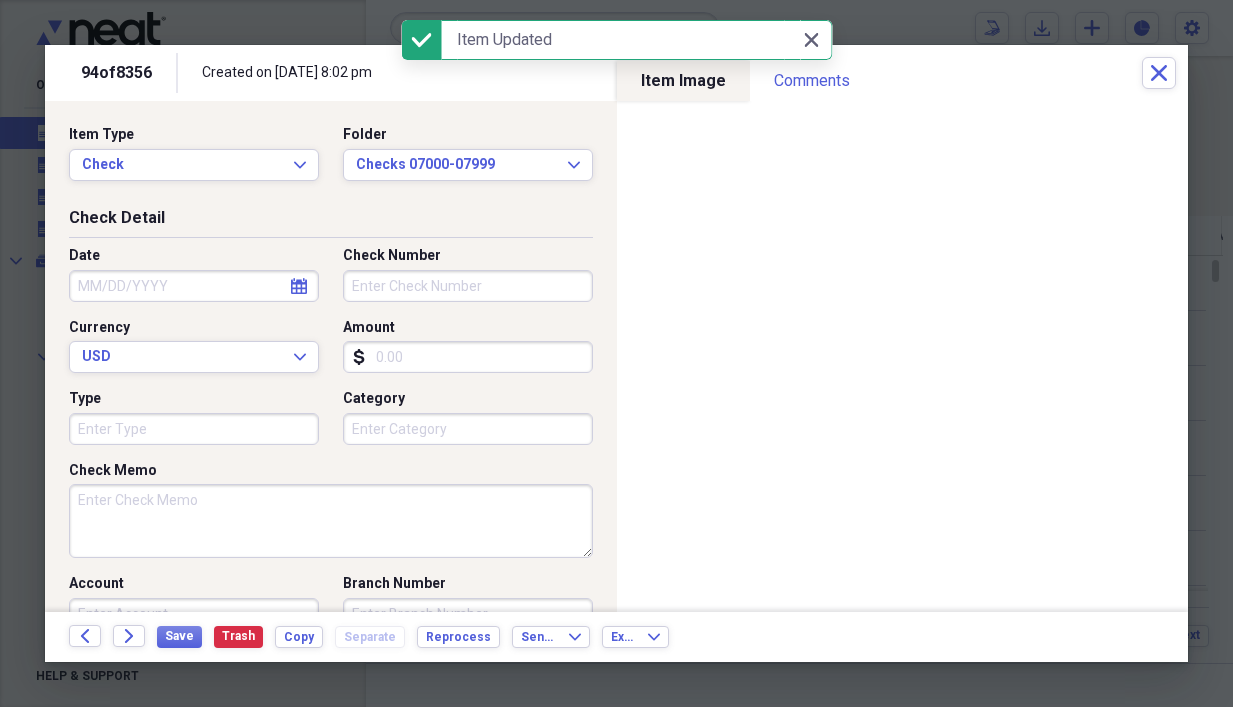 click on "Amount" at bounding box center [468, 357] 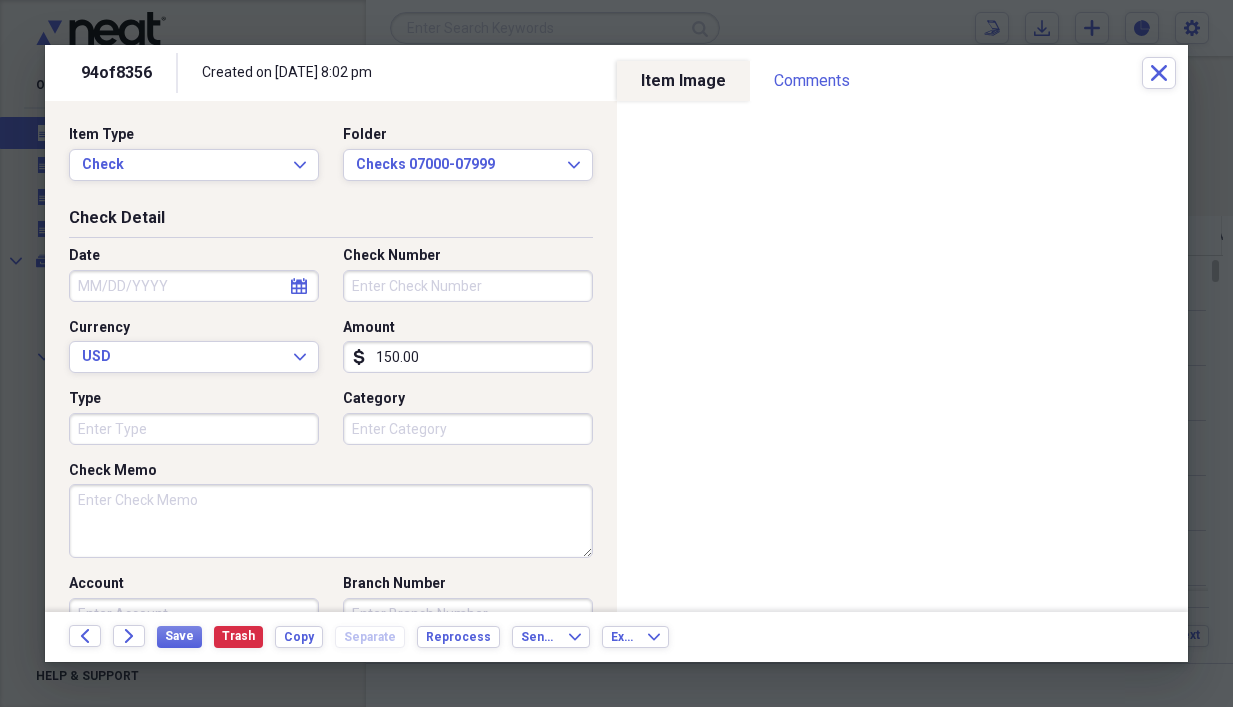 click on "Check Number" at bounding box center (468, 286) 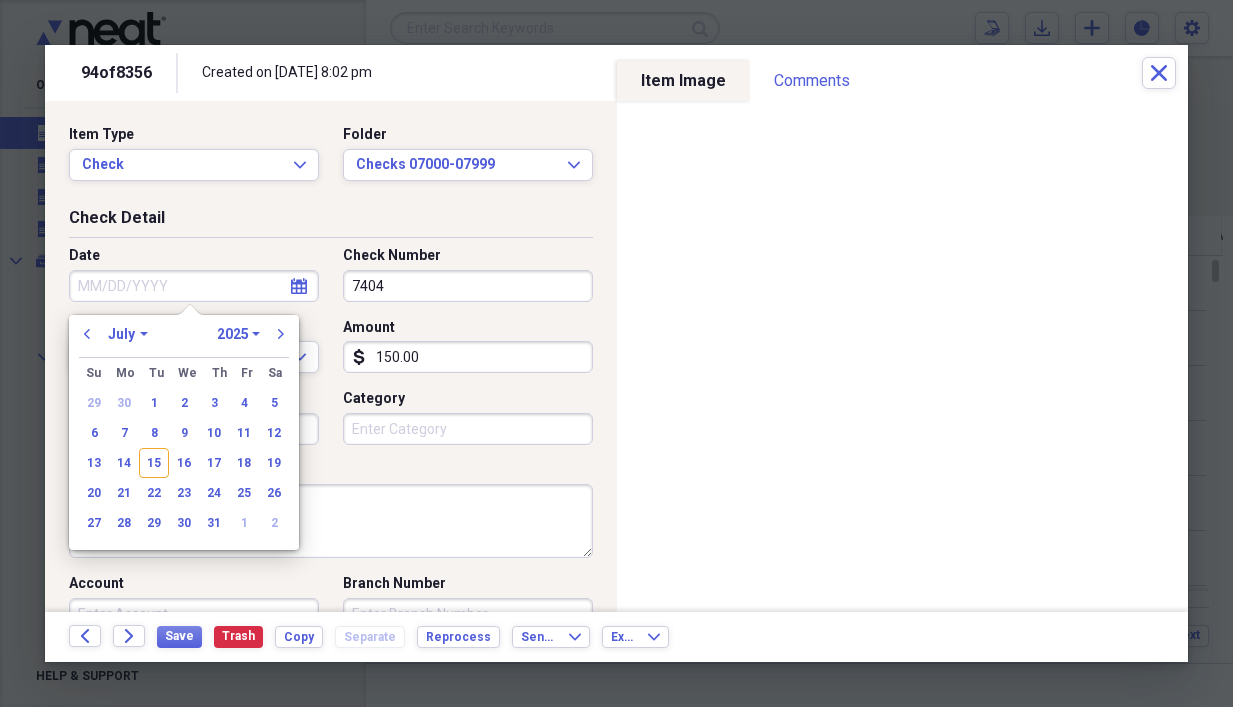 click on "Date" at bounding box center [194, 286] 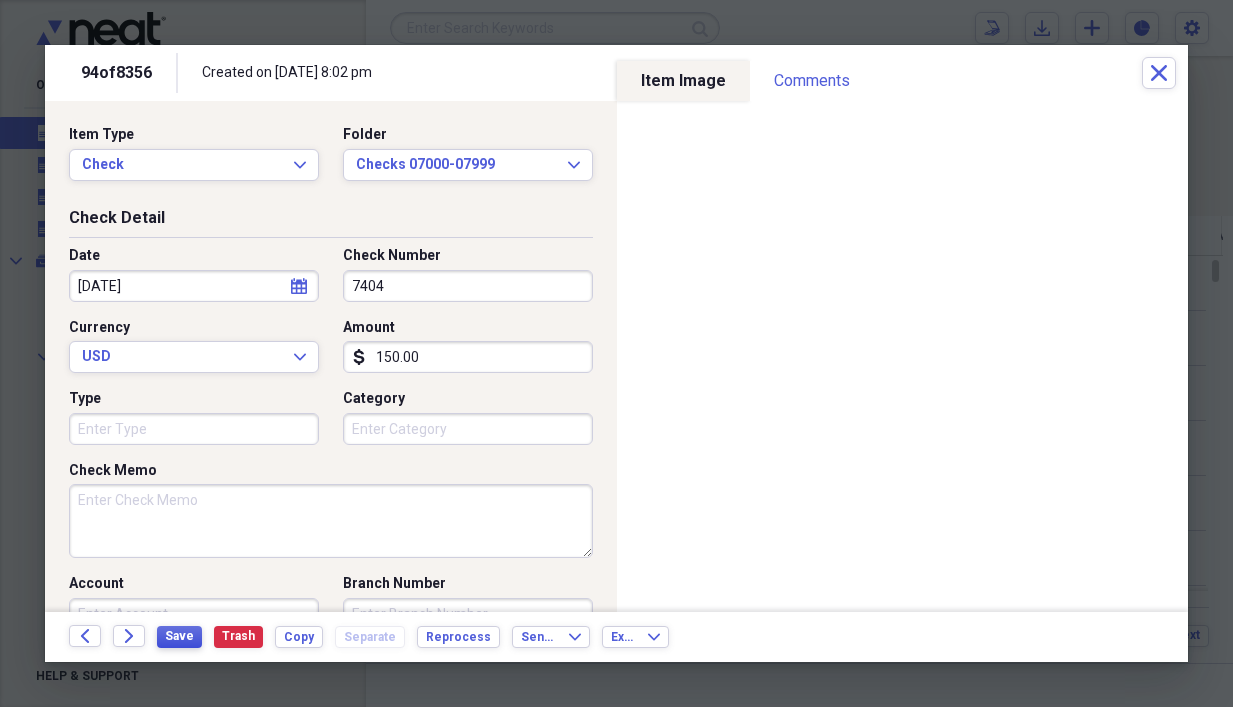 click on "Save" at bounding box center (179, 636) 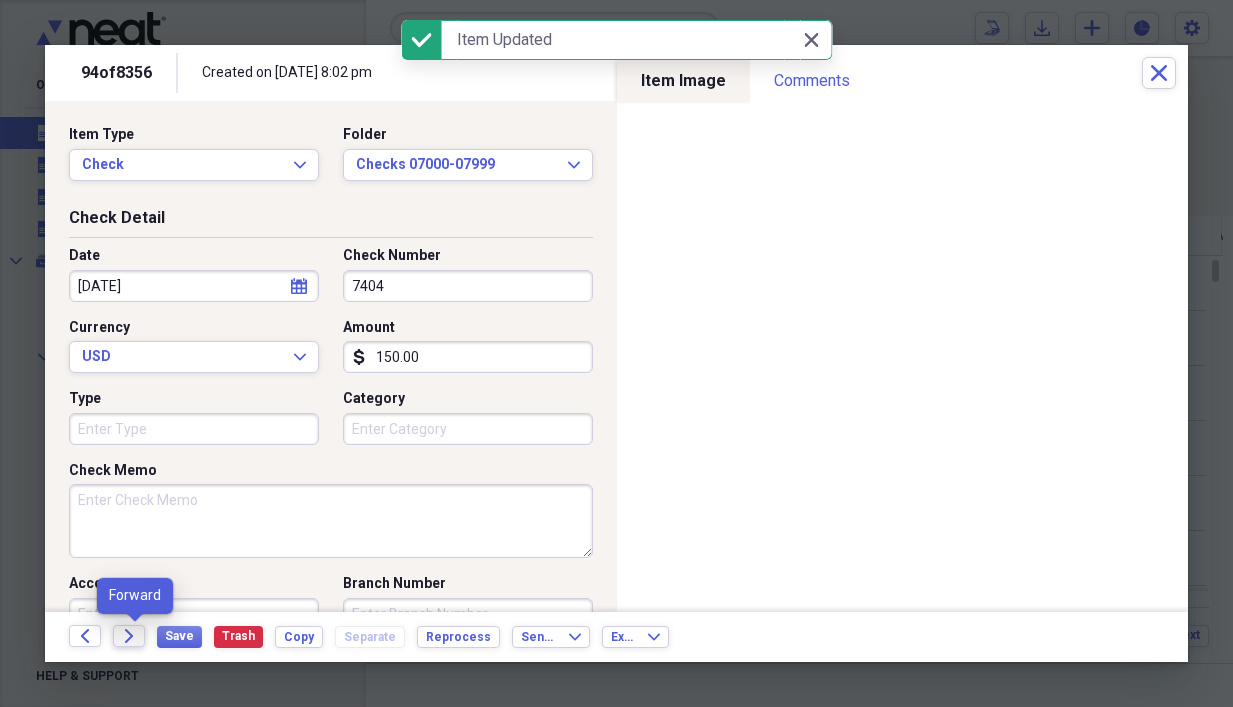 click on "Forward" at bounding box center [129, 636] 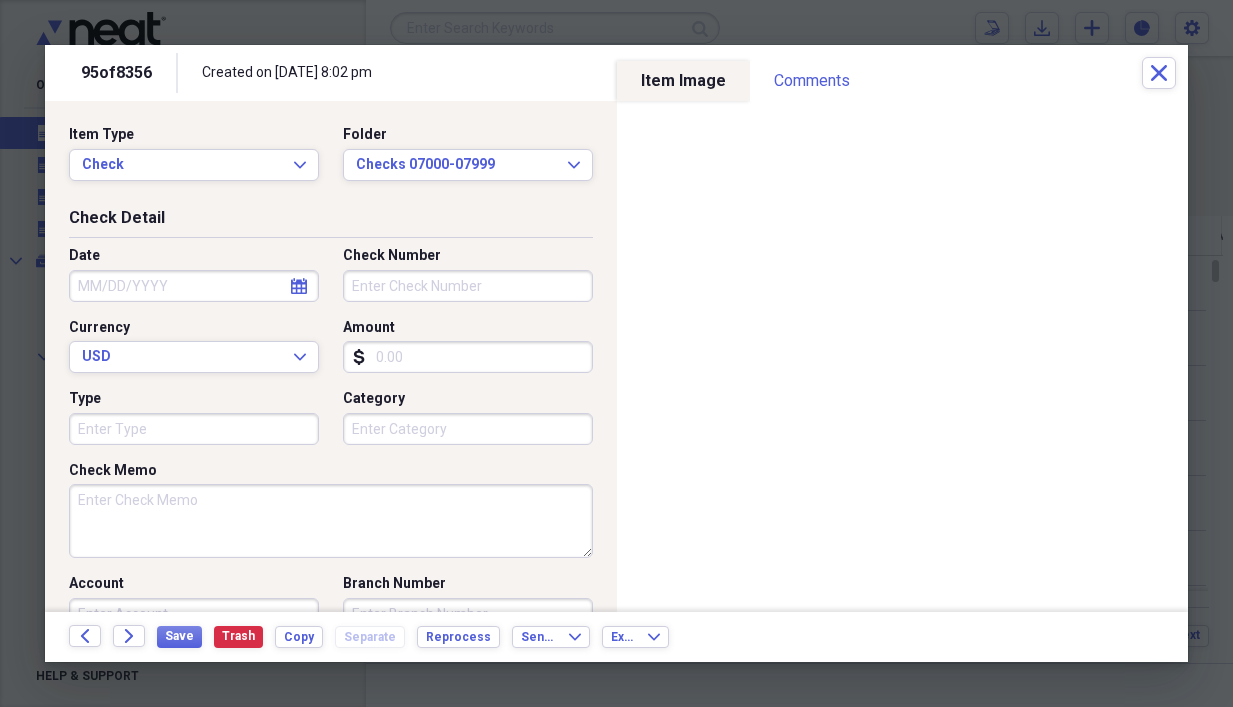 click on "Category" at bounding box center [468, 429] 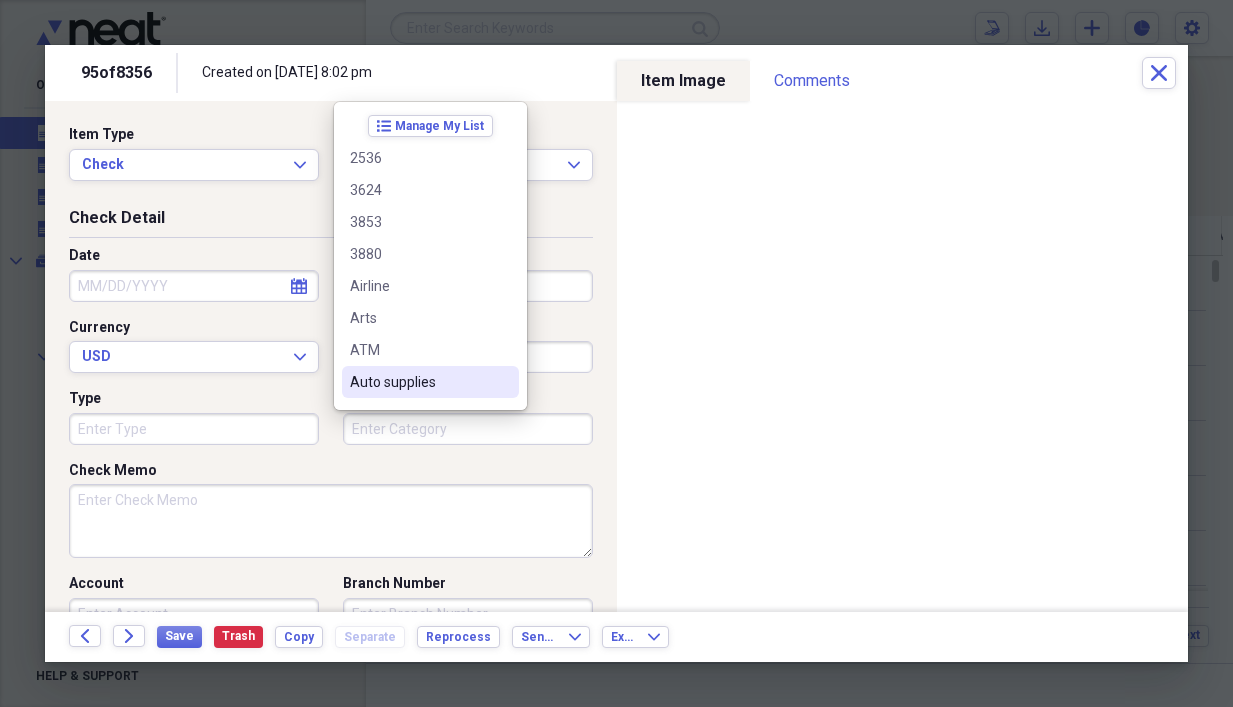 click on "Amount" at bounding box center (468, 357) 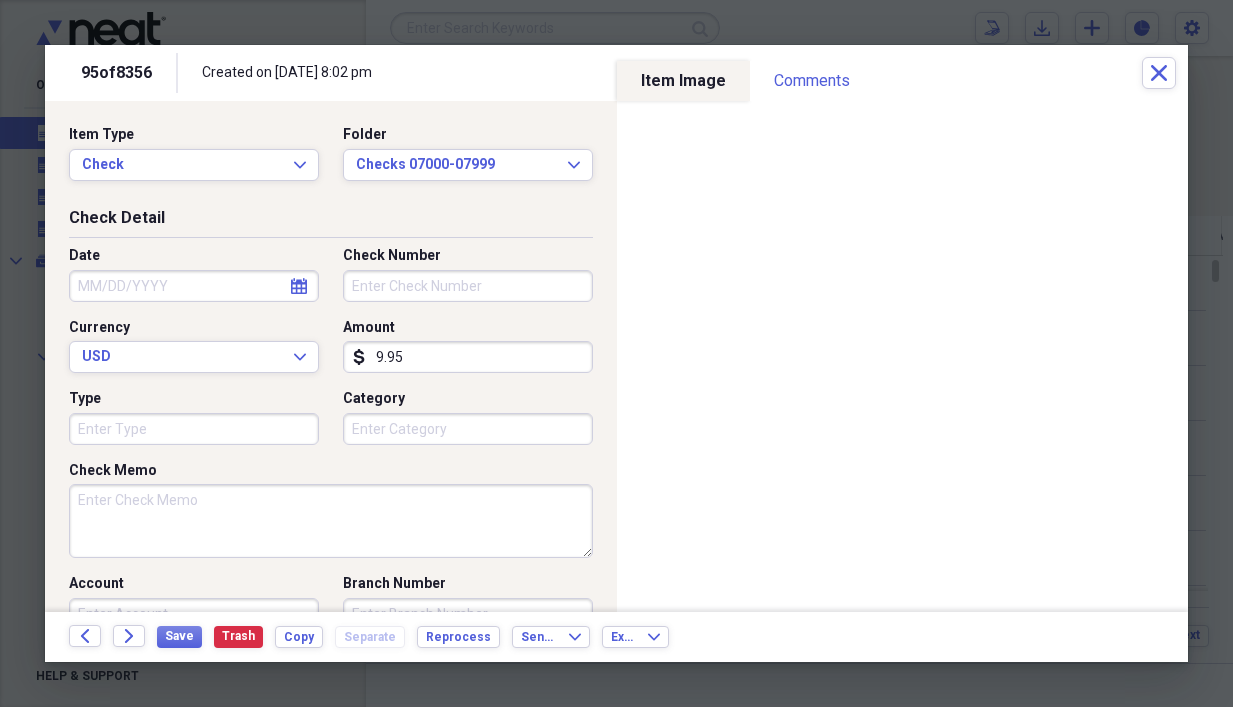 click on "Check Number" at bounding box center (468, 286) 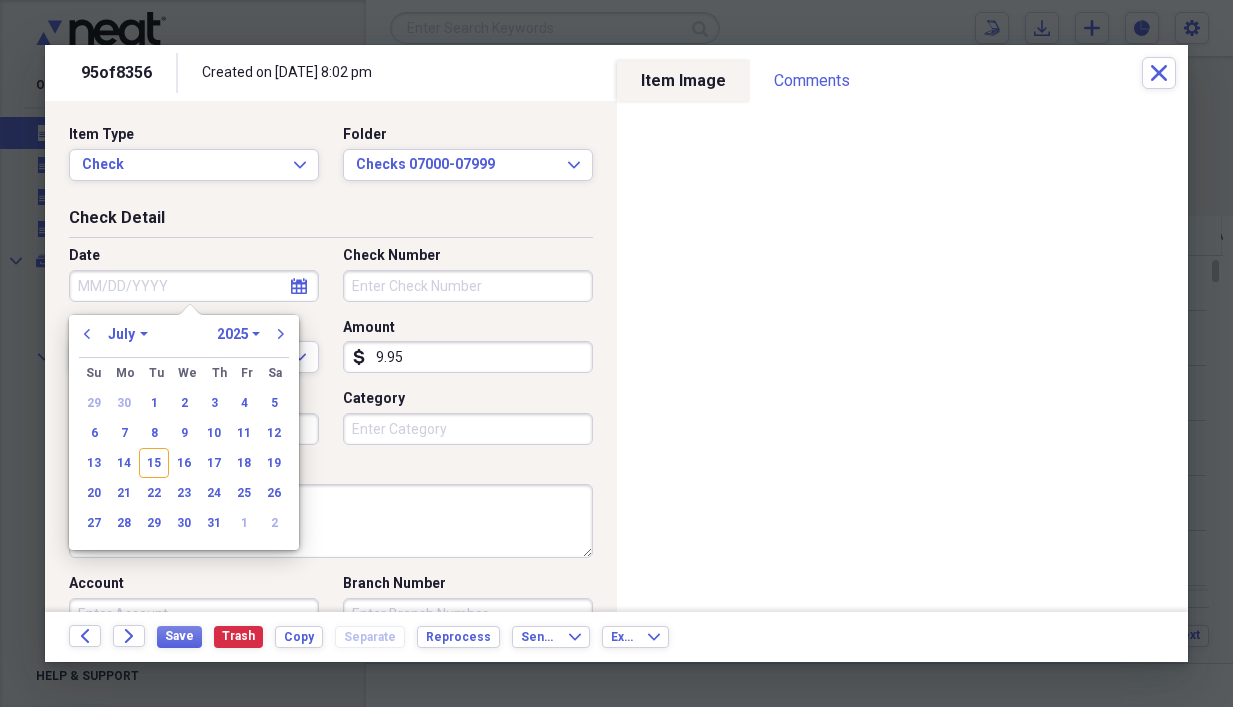 click on "Date" at bounding box center (194, 286) 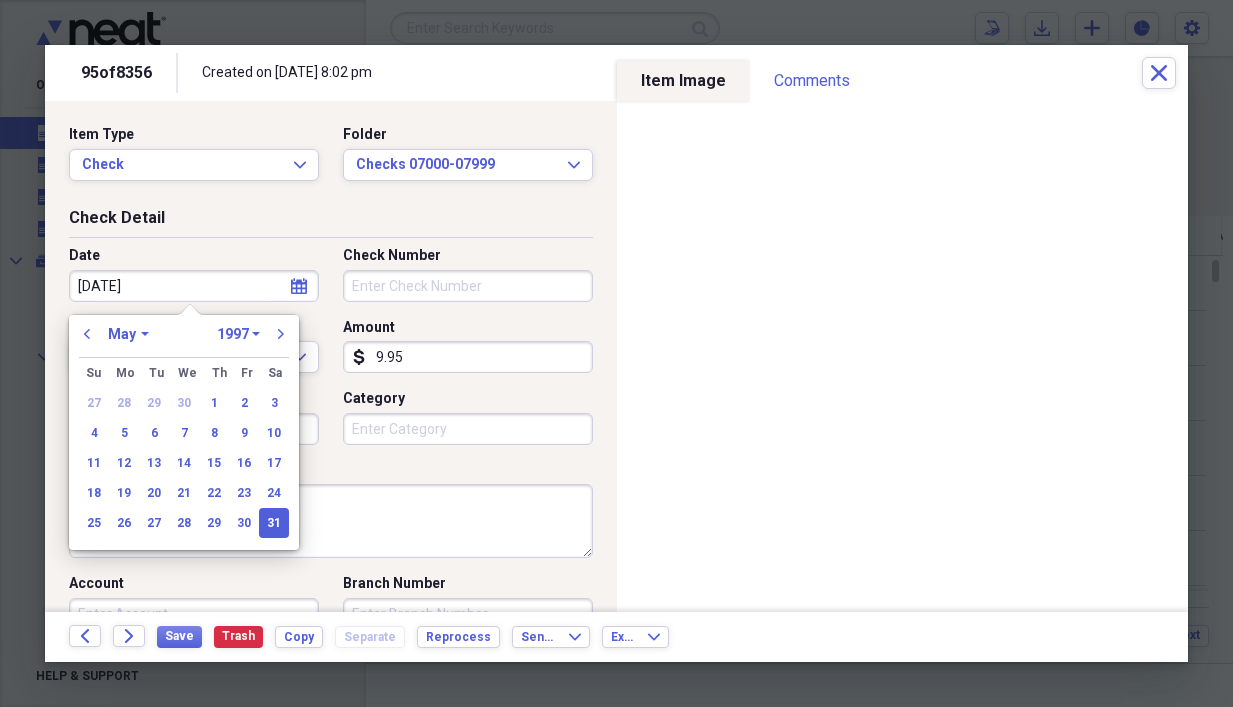 click on "Check Number" at bounding box center (468, 286) 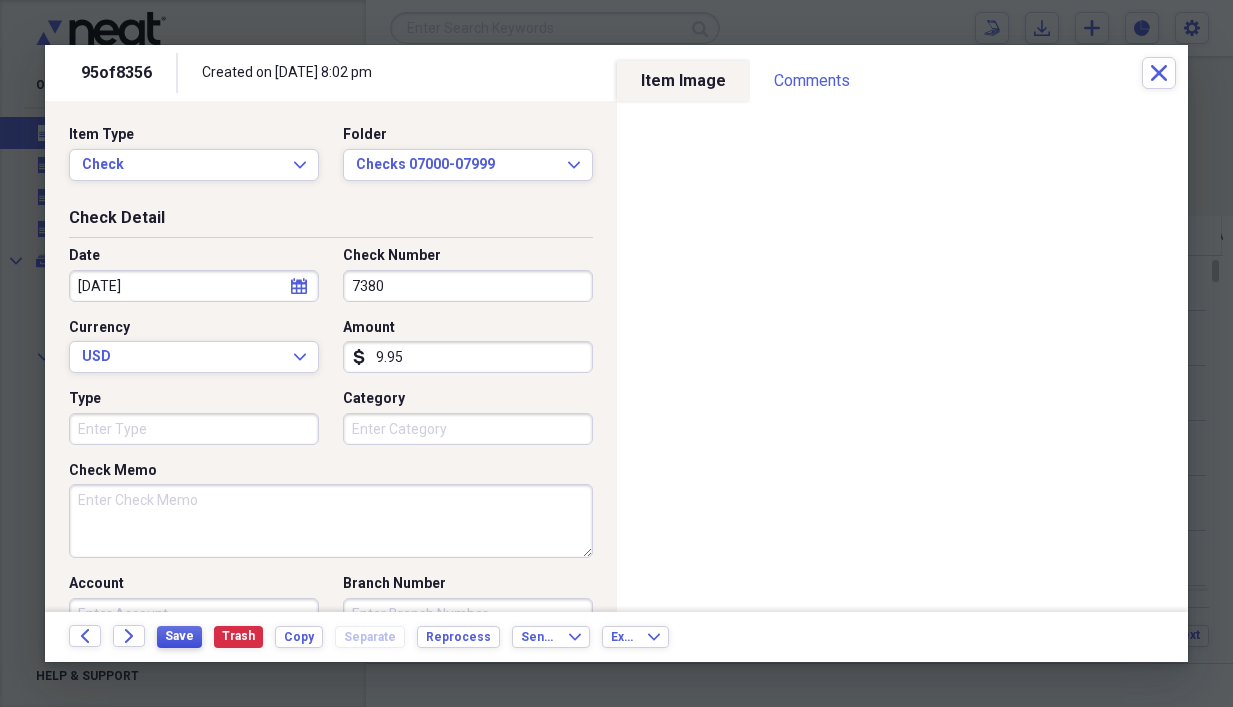 click on "Save" at bounding box center (179, 636) 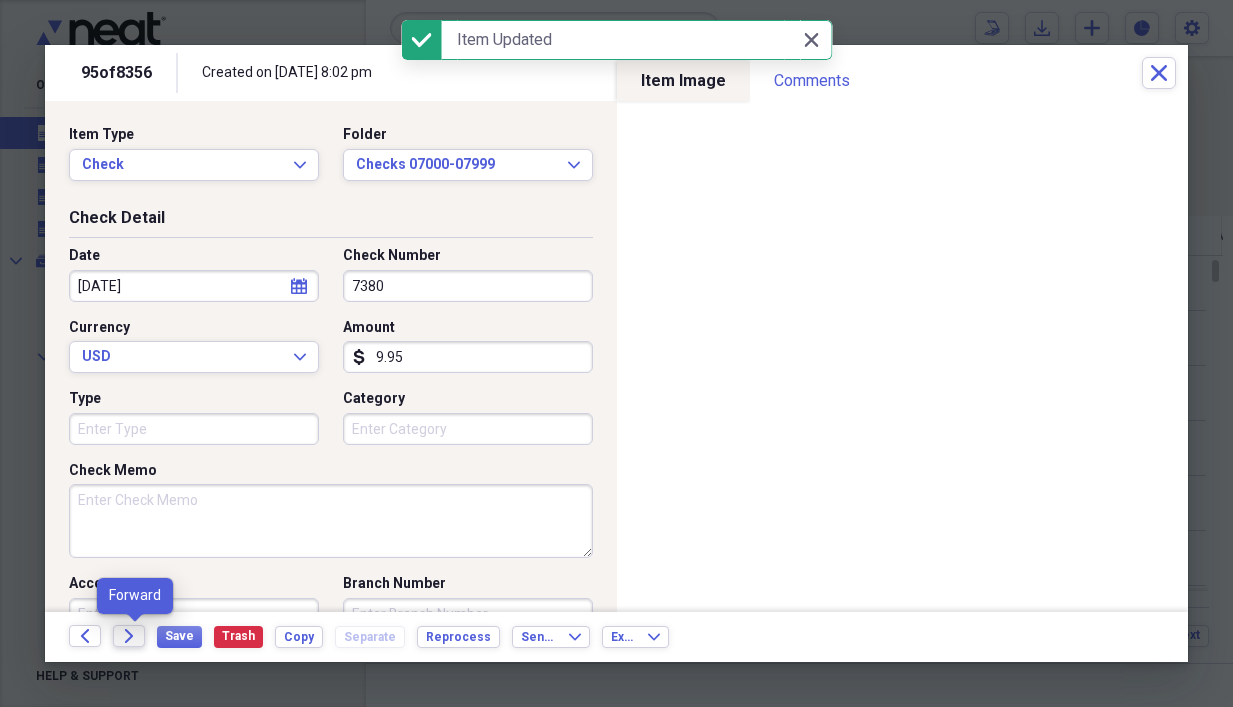 click on "Forward" 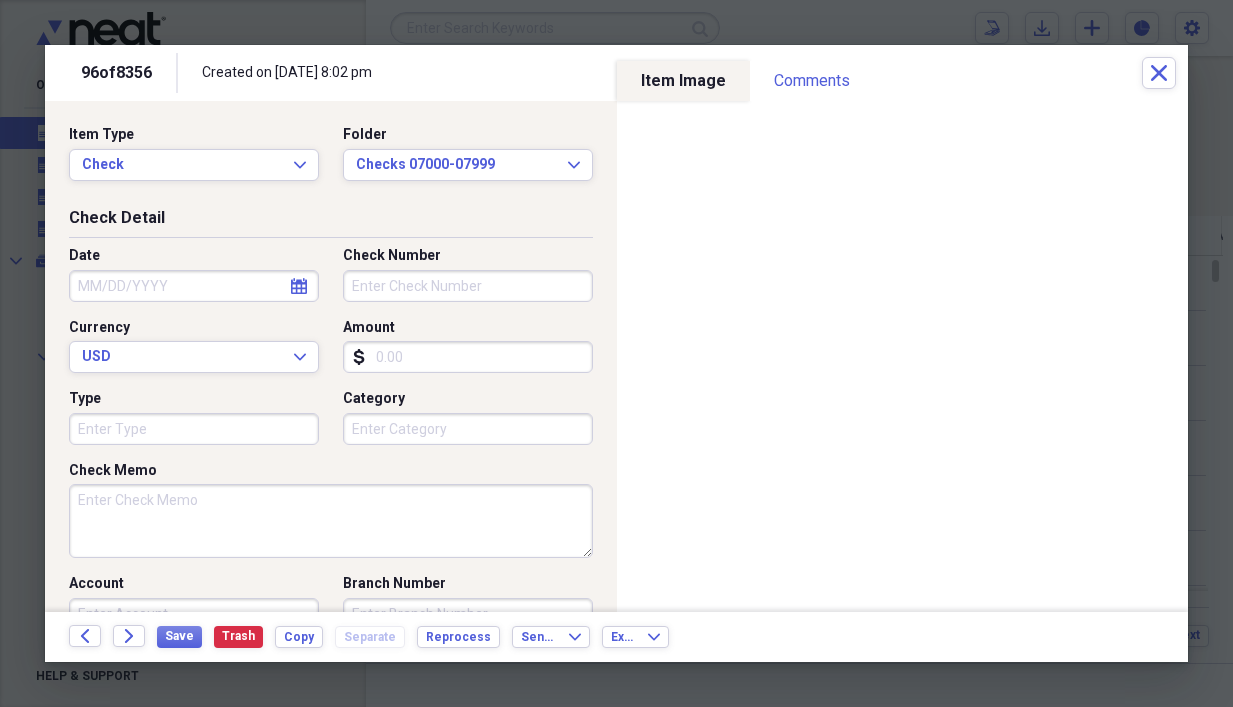 click on "Amount" at bounding box center [468, 357] 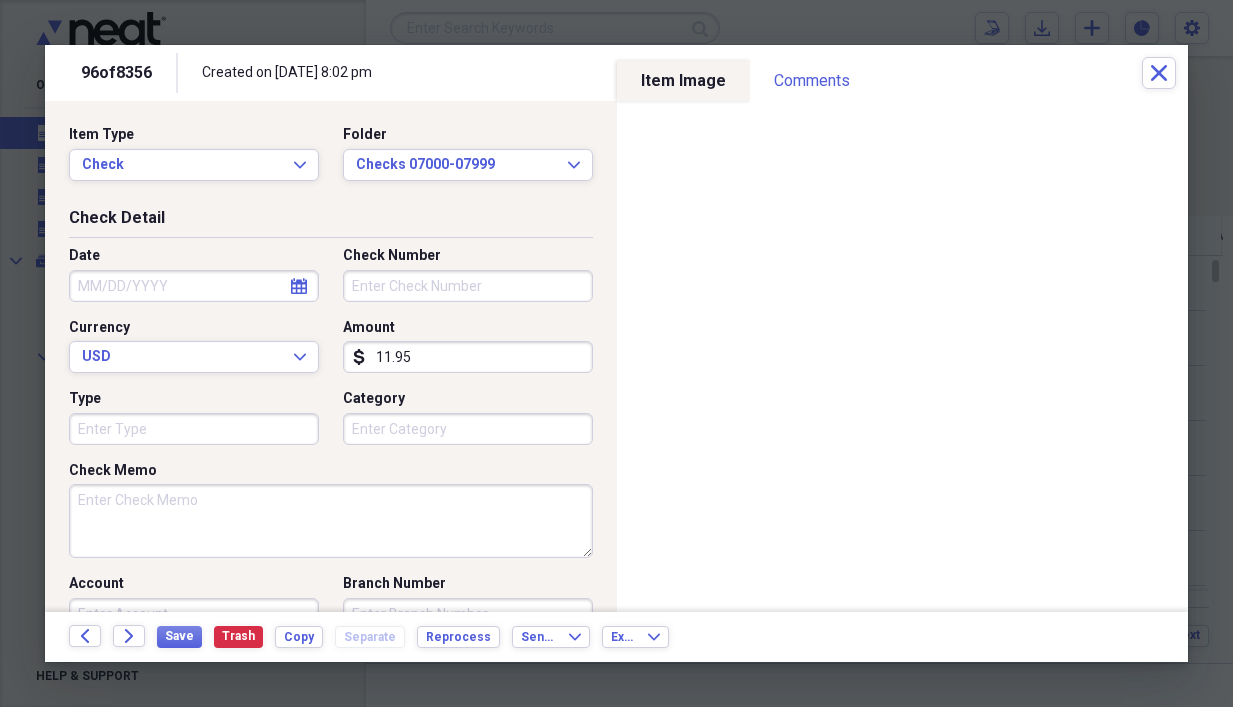 click on "Check Number" at bounding box center (468, 286) 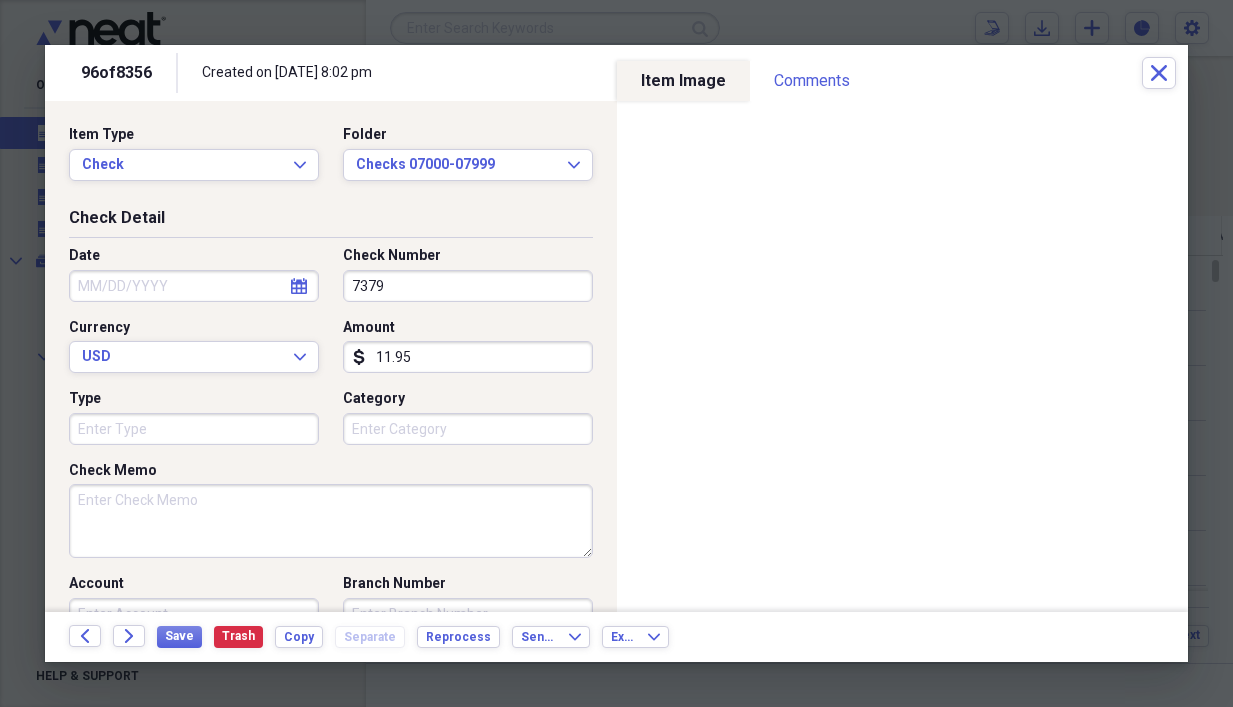 click on "Date" at bounding box center [194, 286] 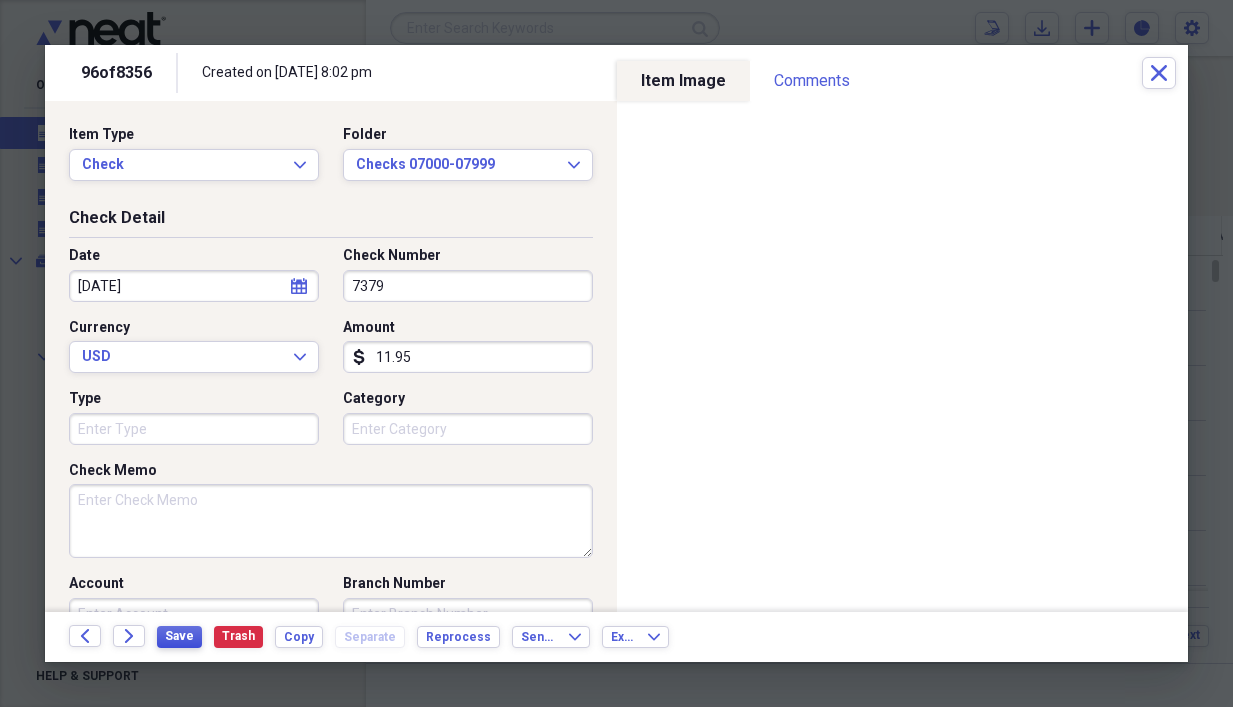 click on "Save" at bounding box center (179, 636) 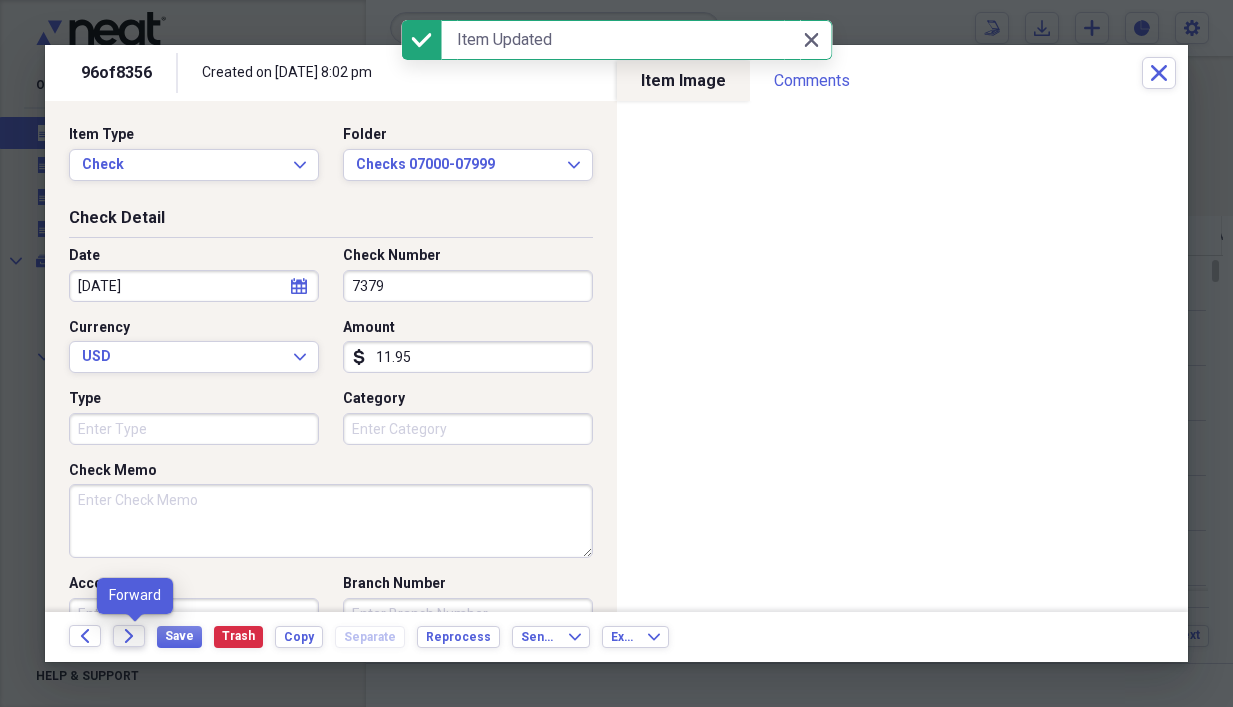 click on "Forward" 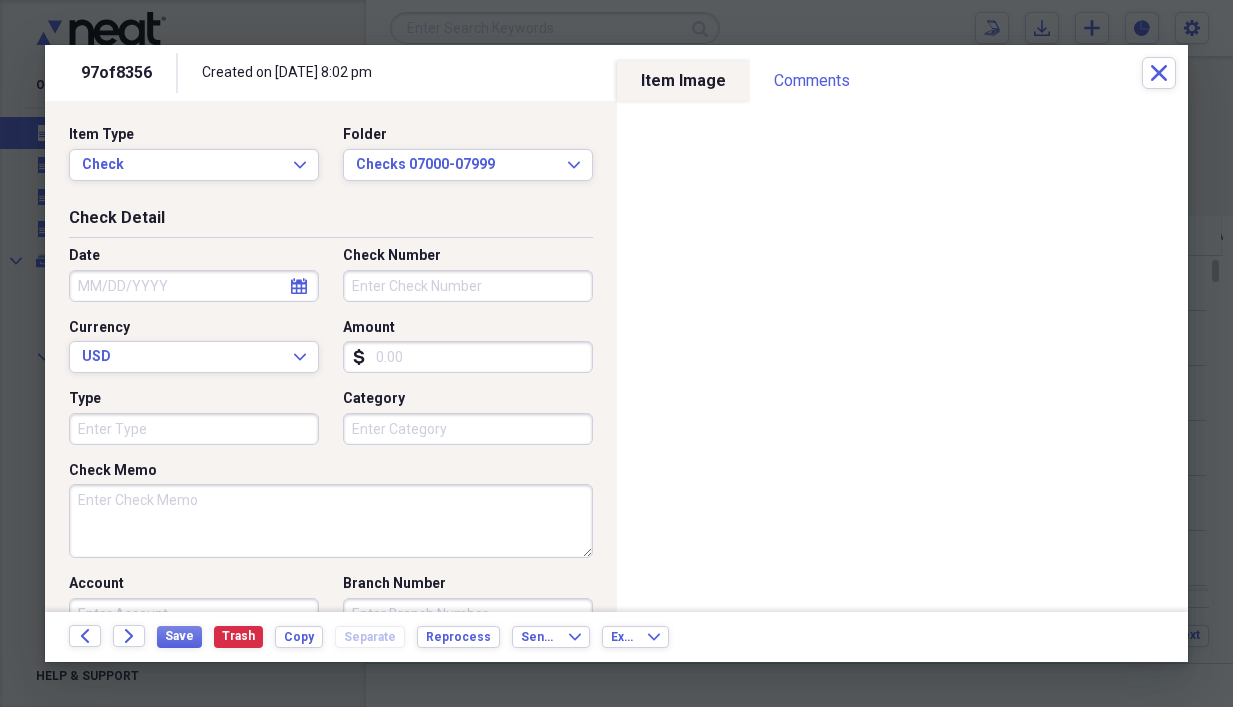 click on "Amount" at bounding box center [468, 357] 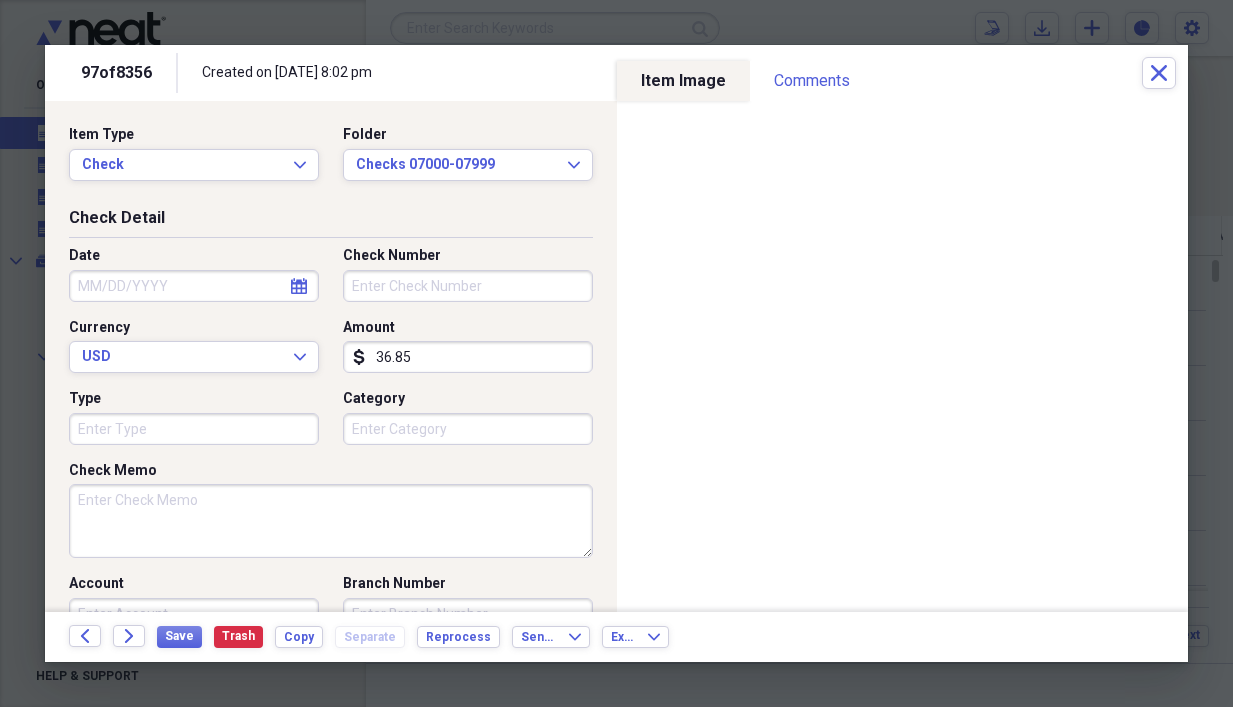 click on "Check Number" at bounding box center [468, 286] 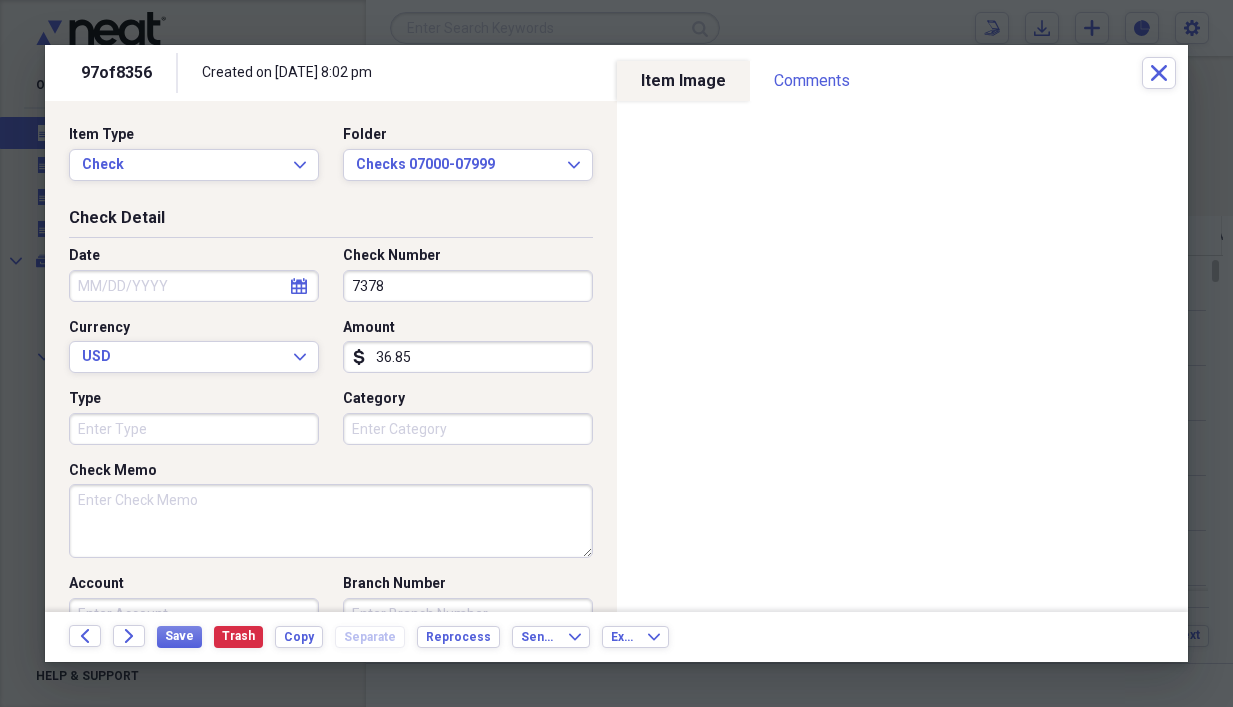 click on "Date" at bounding box center (194, 286) 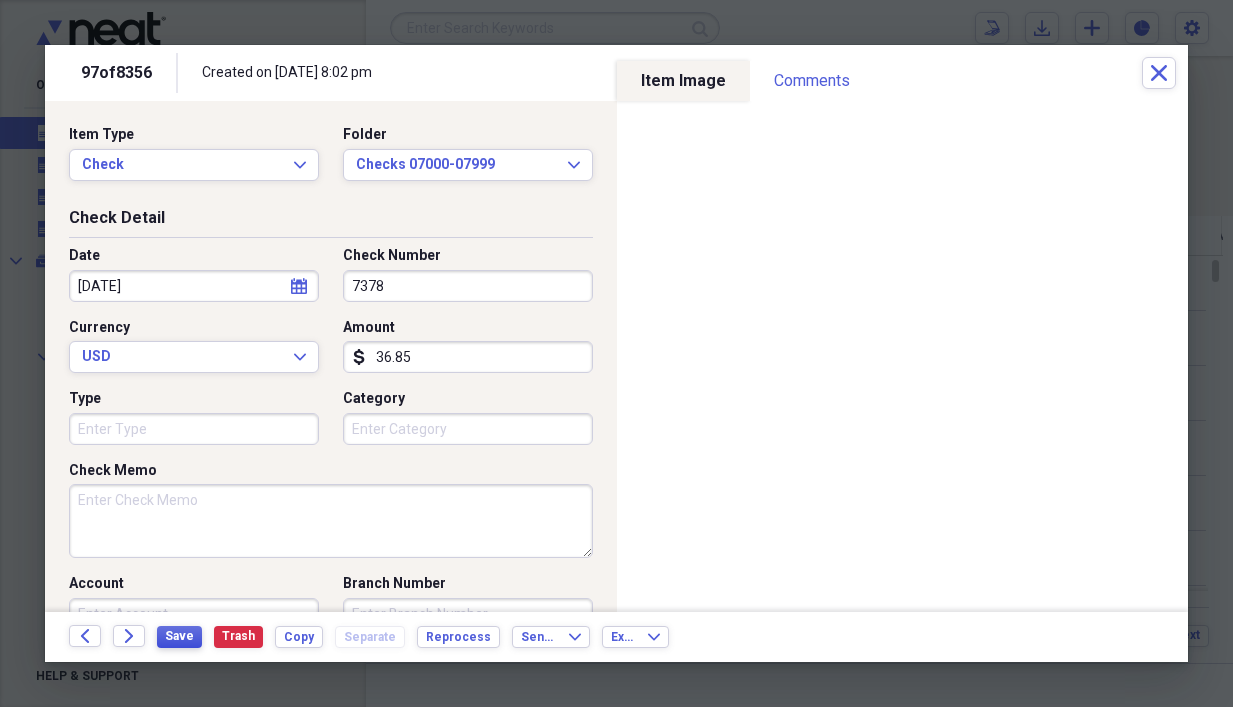 click on "Save" at bounding box center (179, 636) 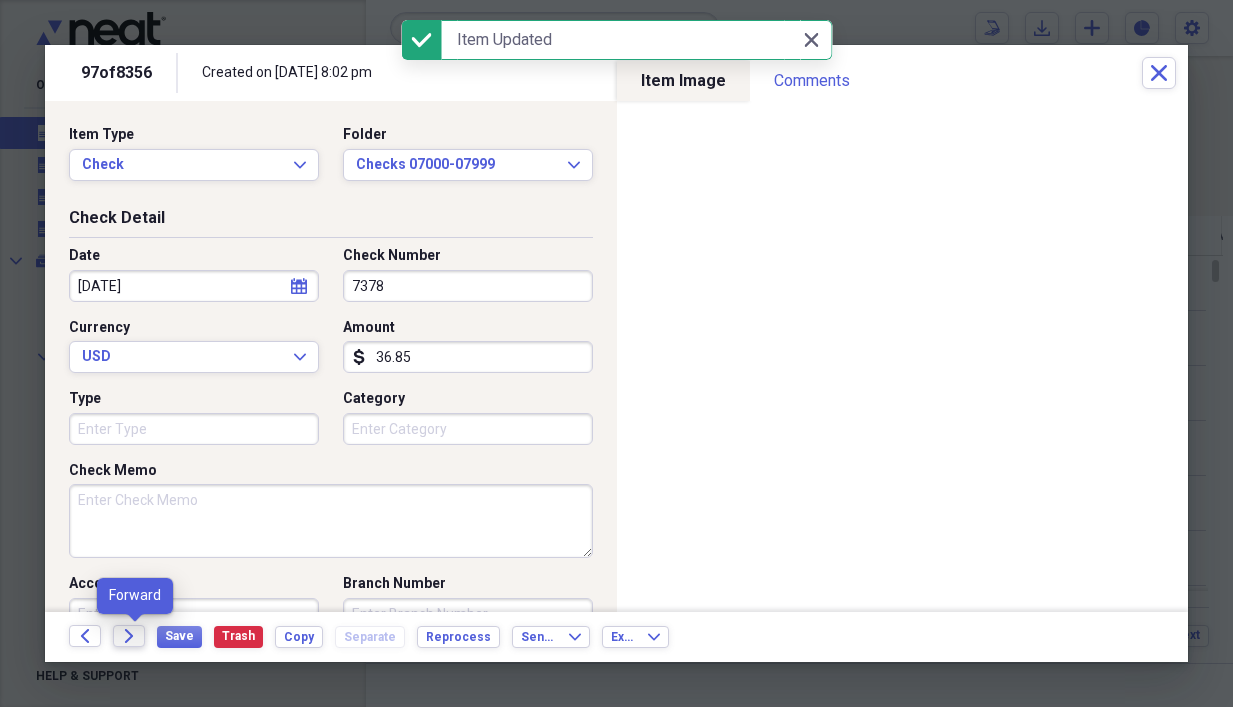 click on "Forward" 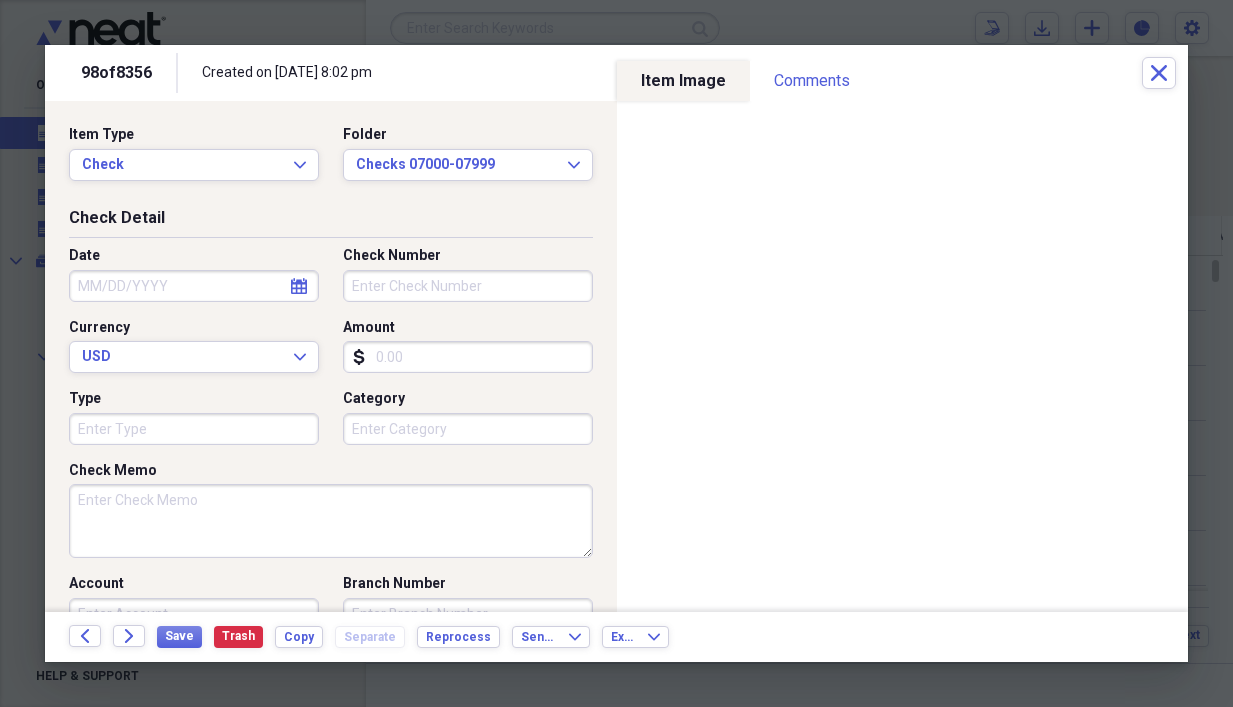 click on "Amount" at bounding box center (468, 357) 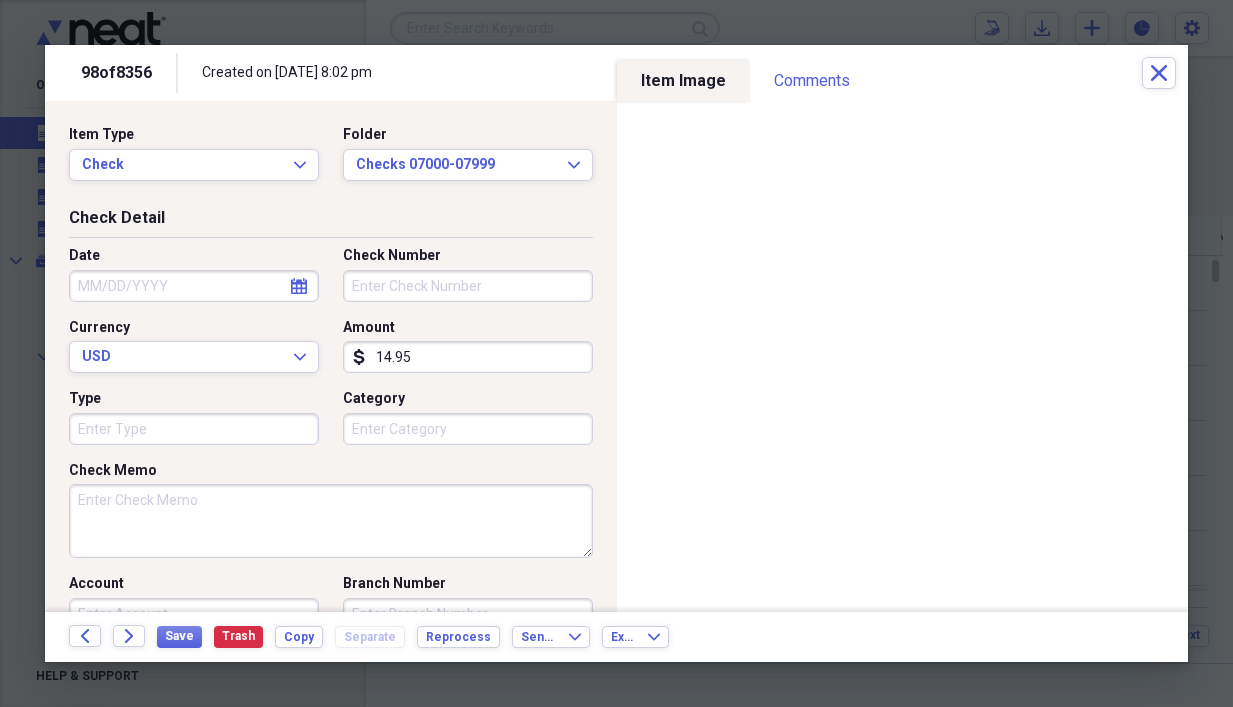 click on "Check Number" at bounding box center [468, 286] 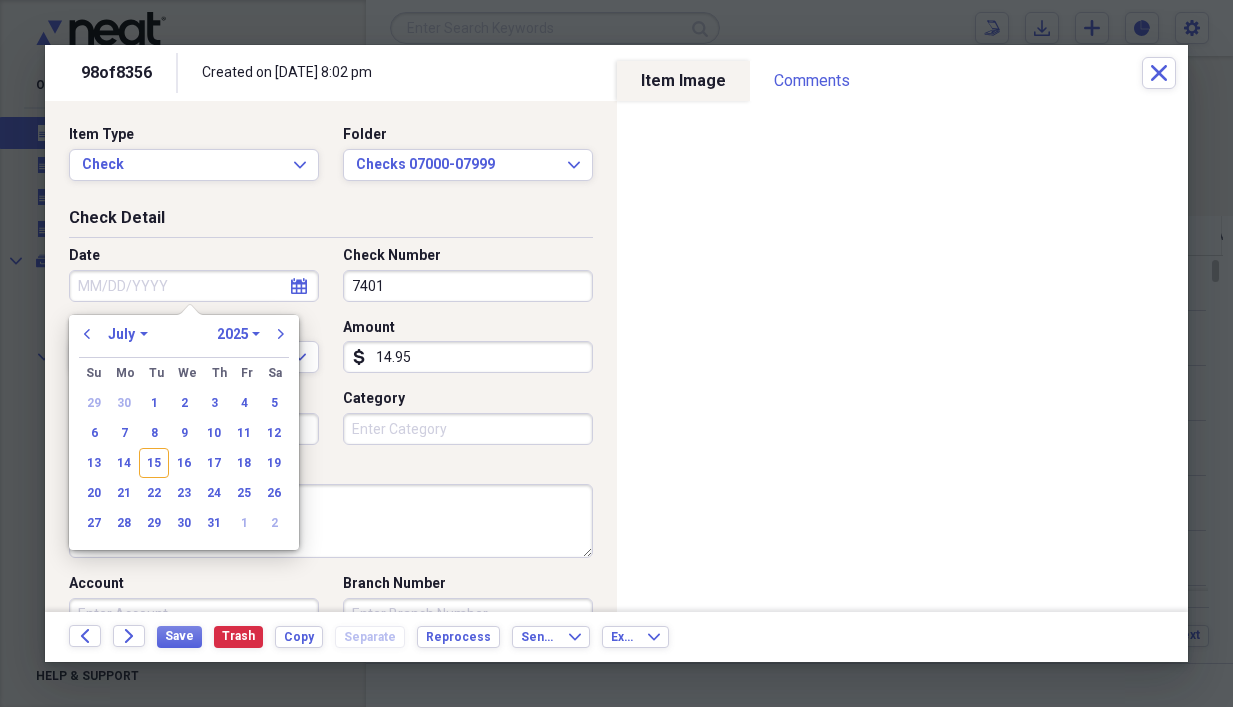 click on "Date" at bounding box center [194, 286] 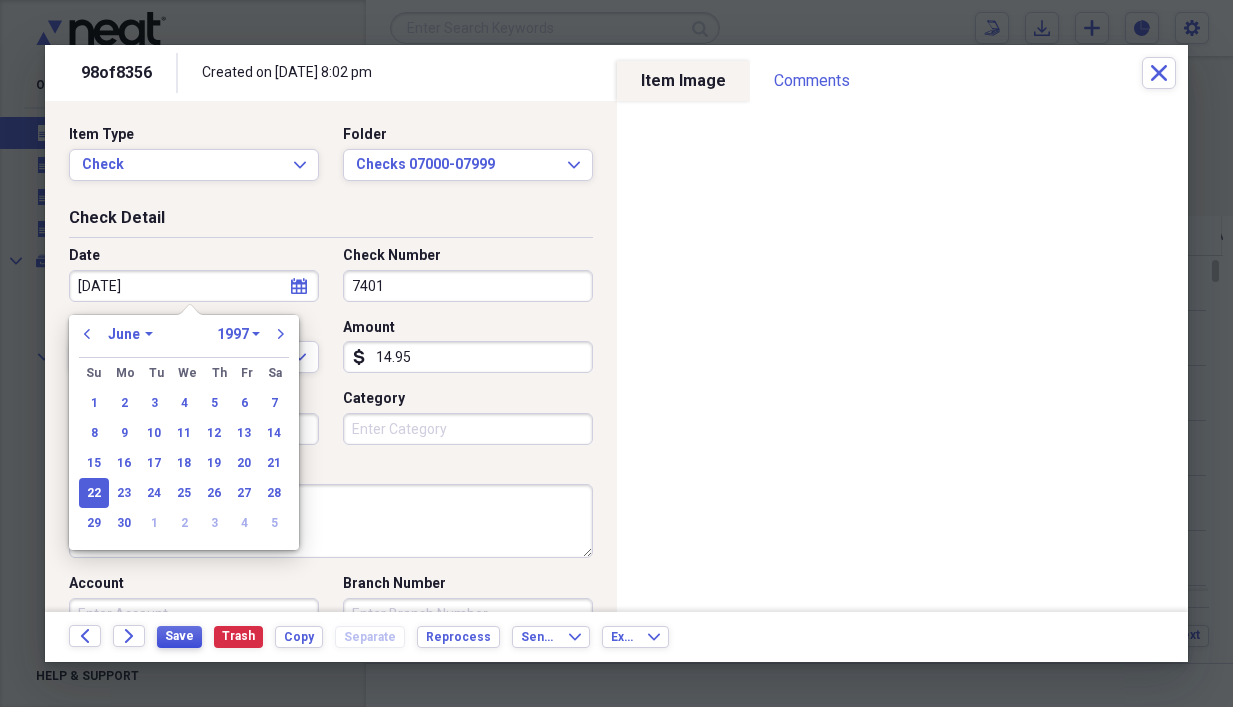 click on "Save" at bounding box center (179, 636) 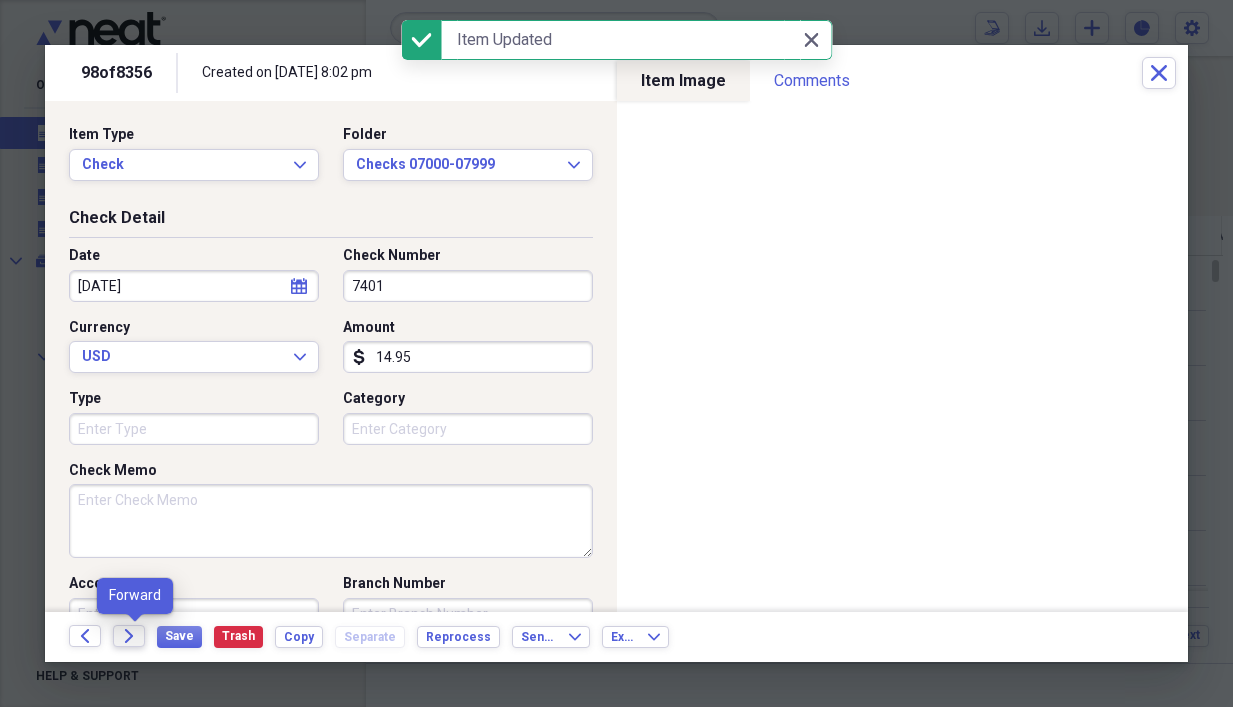 click on "Forward" at bounding box center [129, 636] 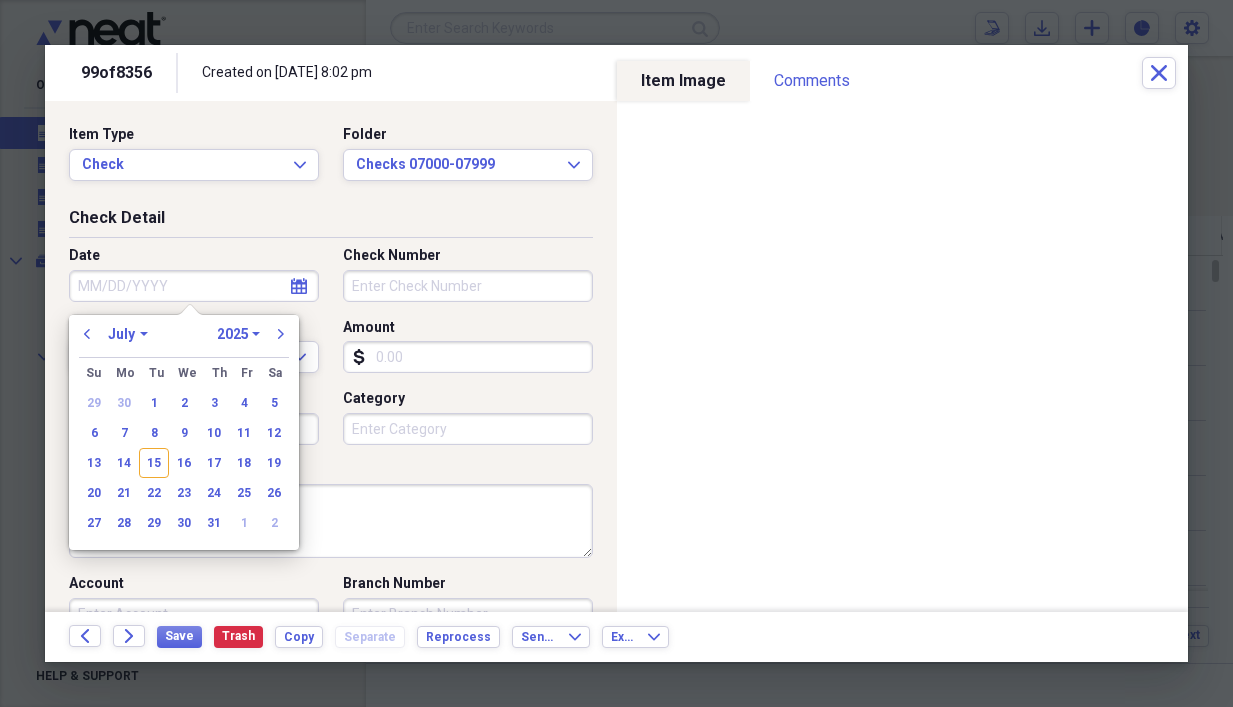 click on "Date" at bounding box center (194, 286) 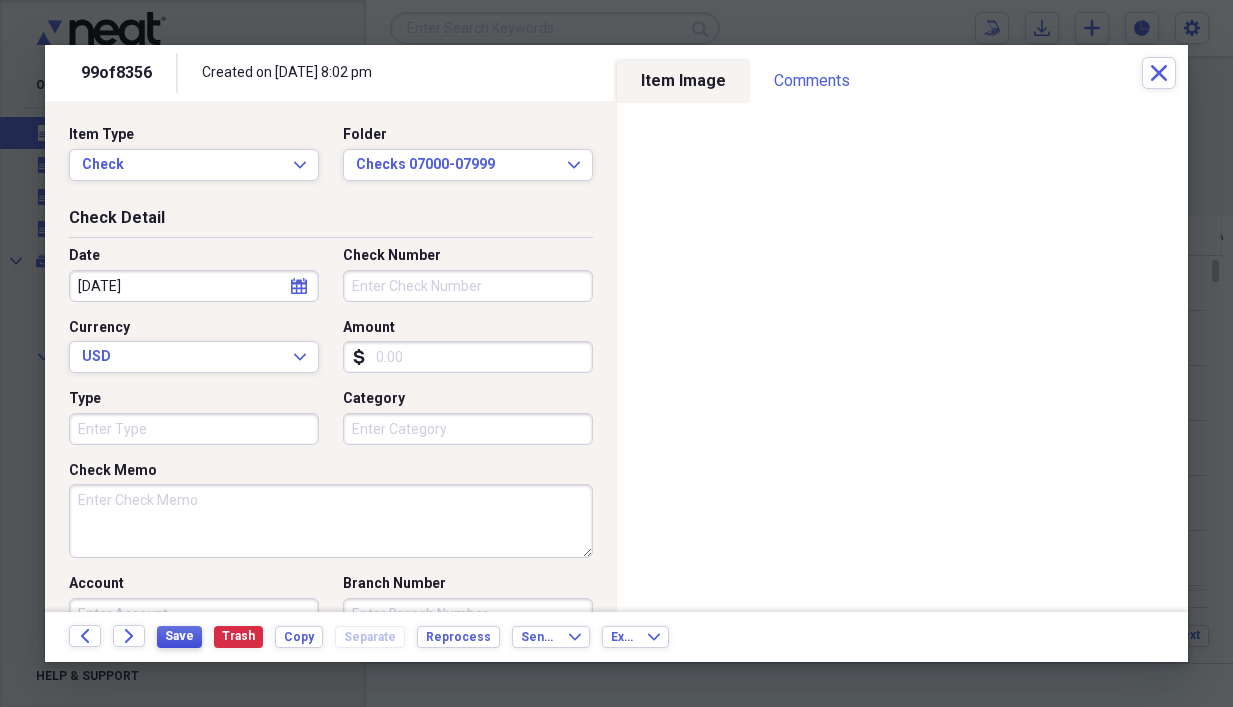 click on "Save" at bounding box center (179, 636) 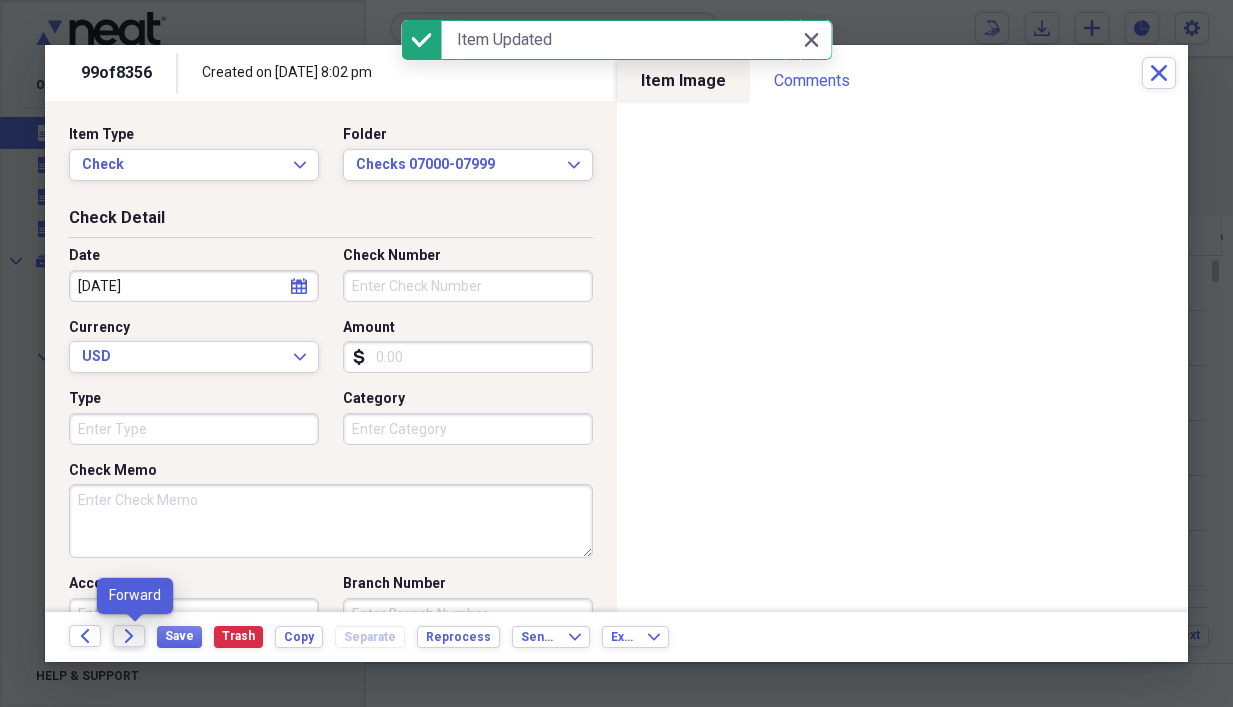 click 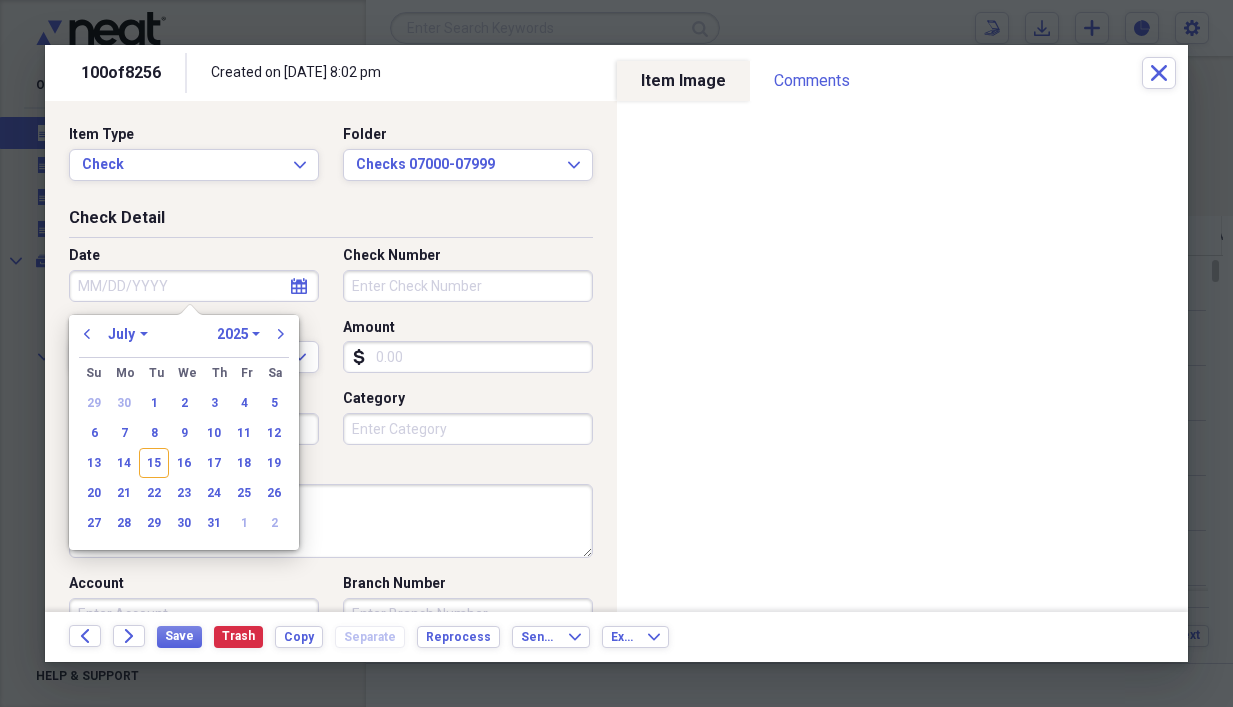 click on "Date" at bounding box center (194, 286) 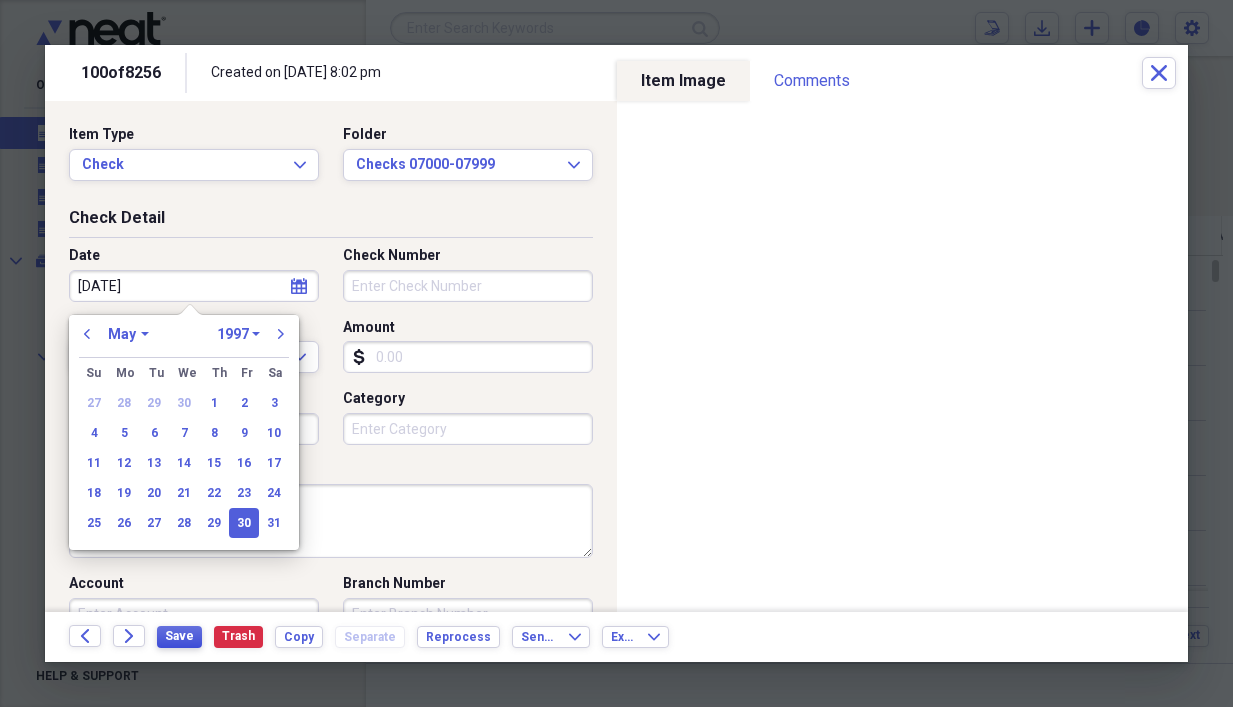 click on "Save" at bounding box center [179, 636] 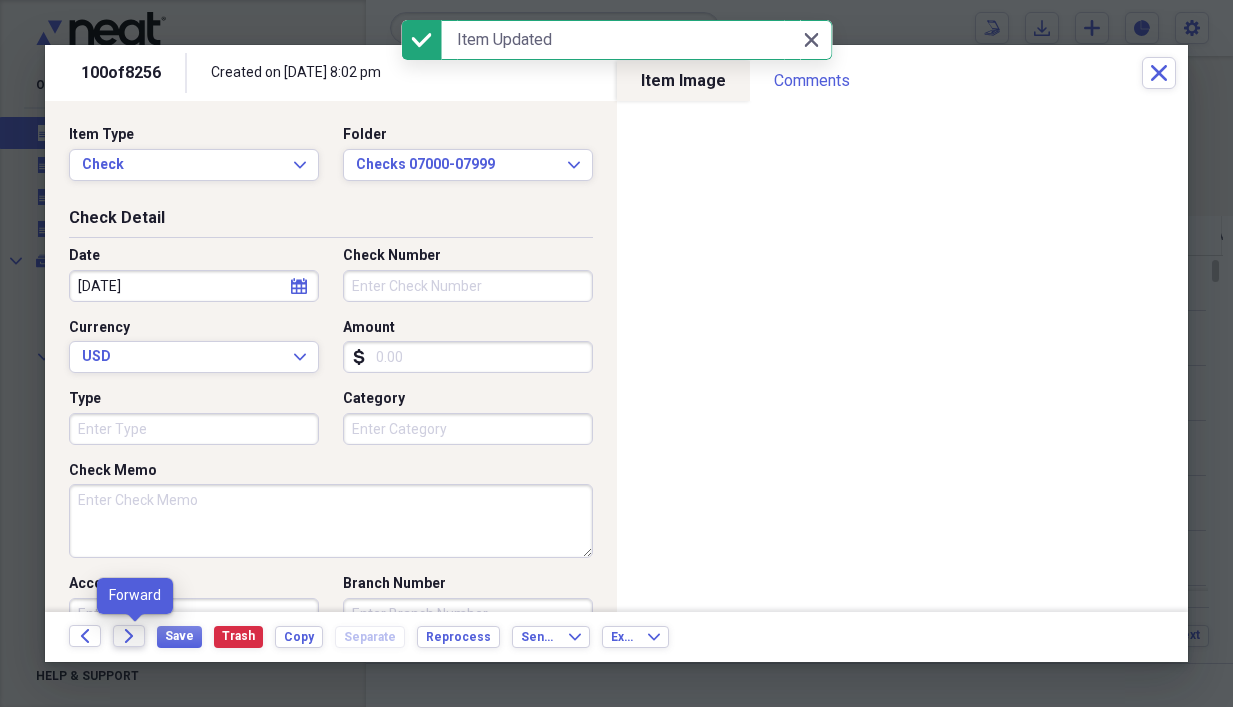 click 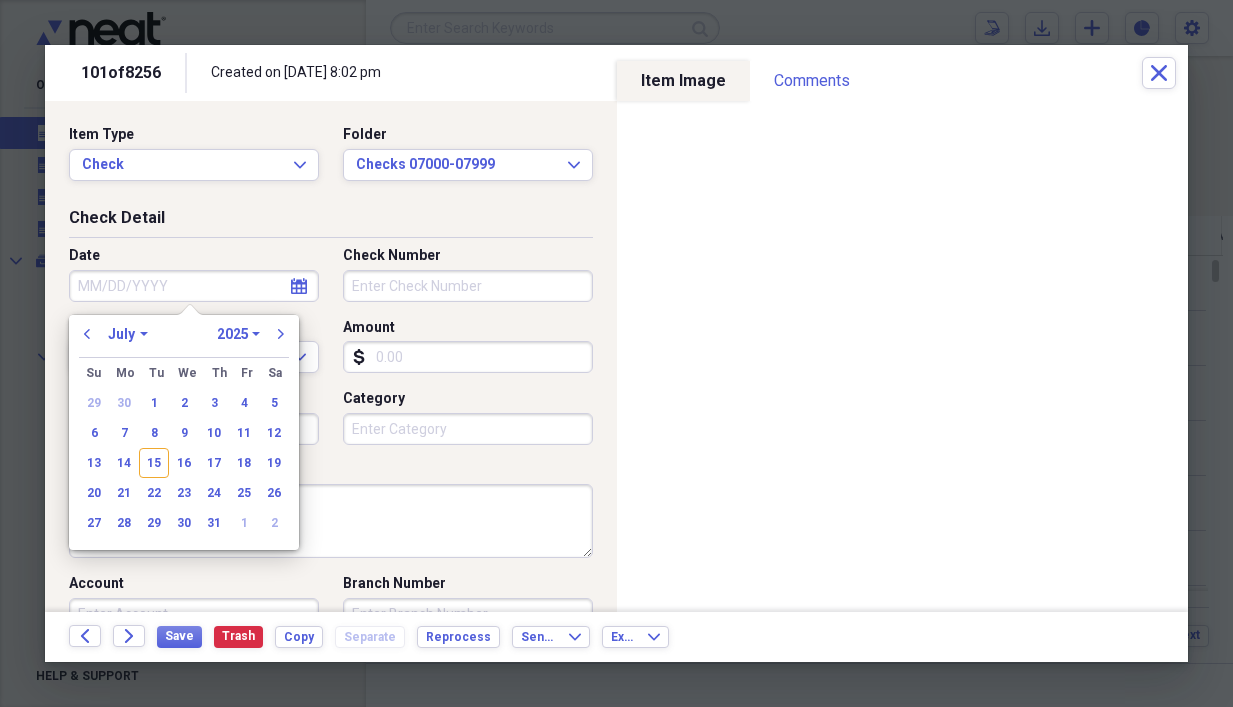 click on "Date" at bounding box center [194, 286] 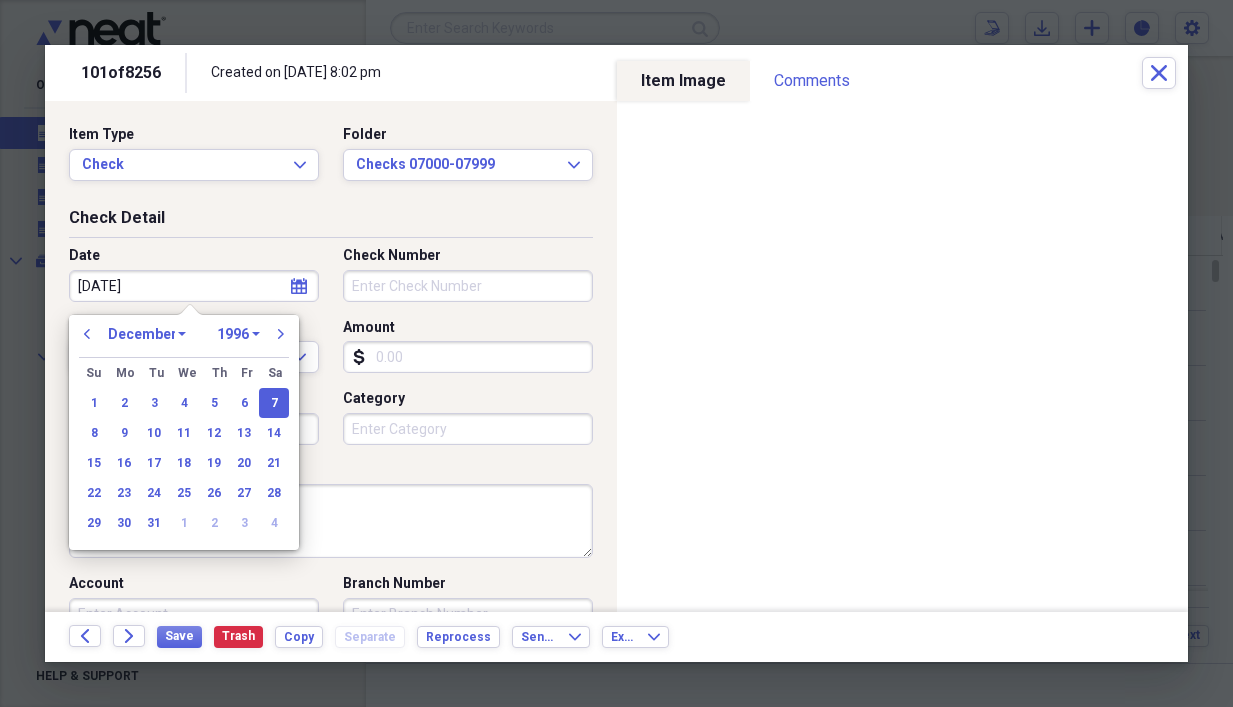 click on "[DATE]" at bounding box center (194, 286) 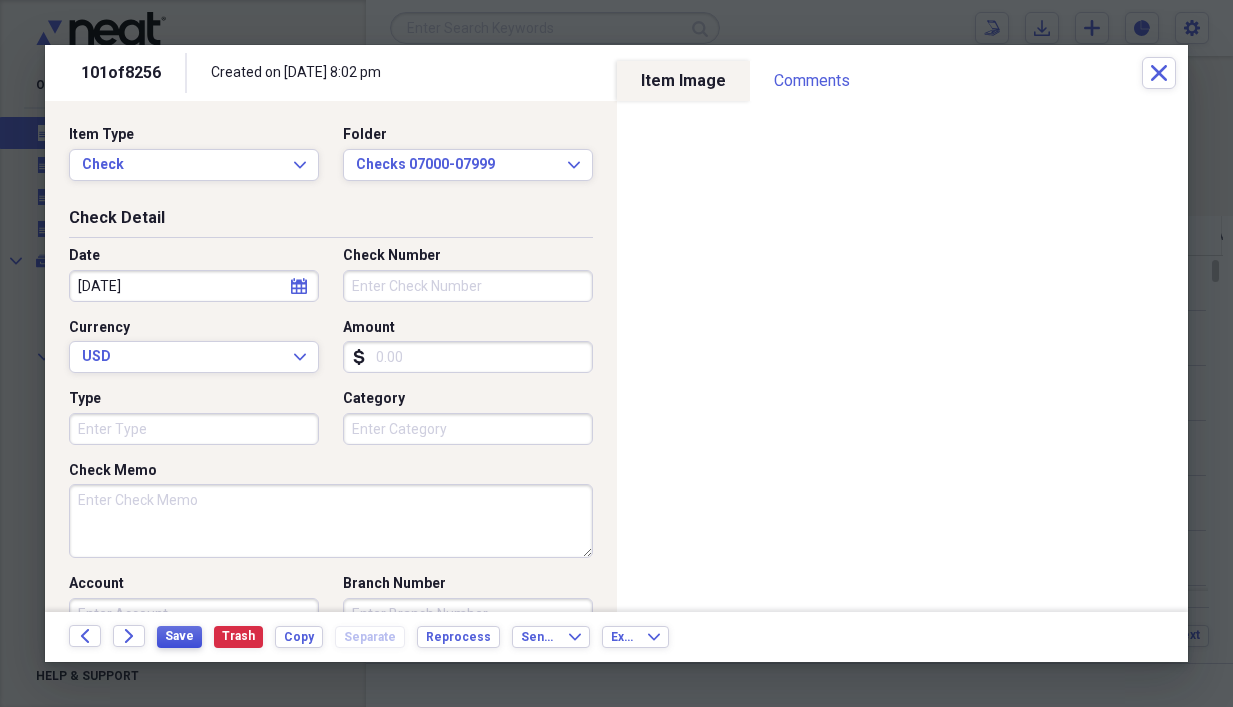 click on "Save" at bounding box center [179, 636] 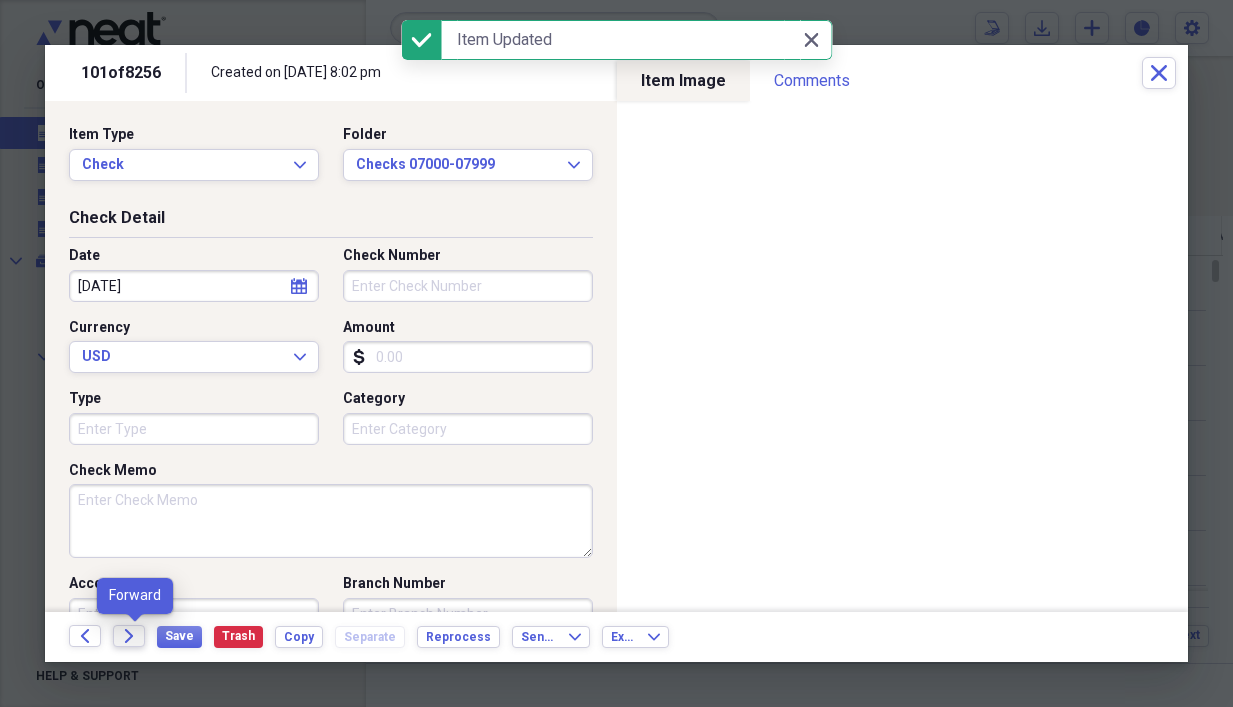 click on "Forward" 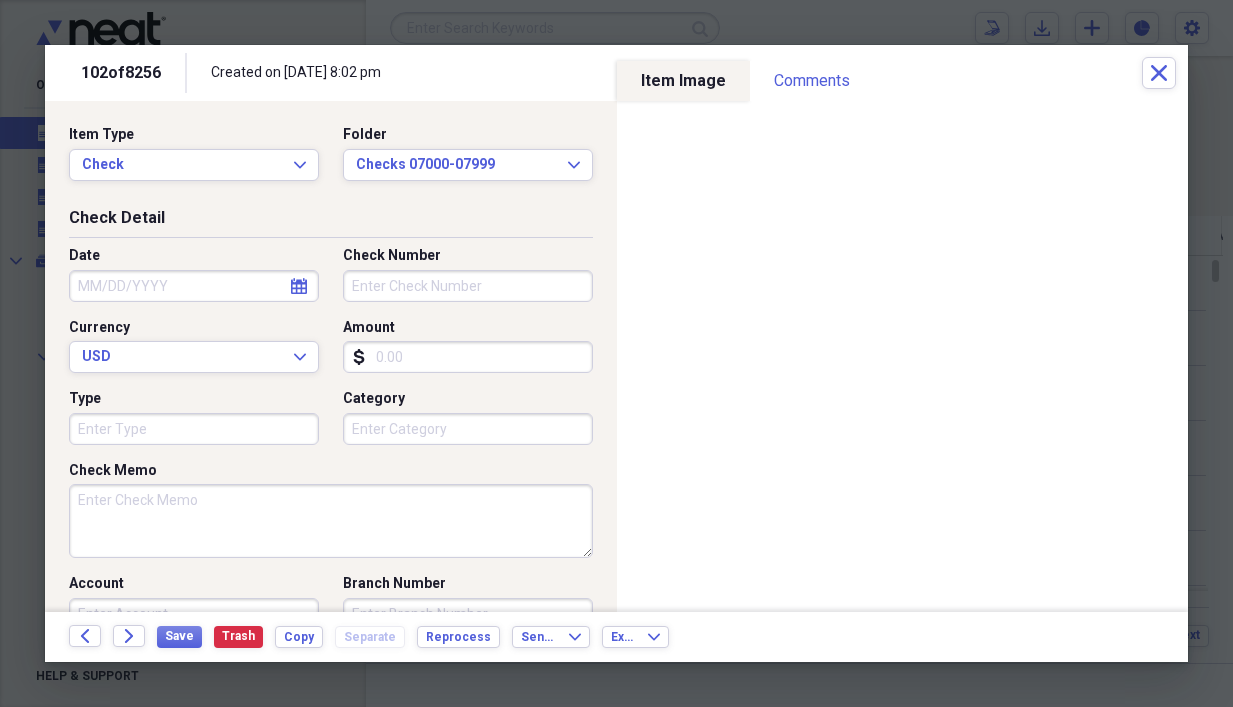 drag, startPoint x: 384, startPoint y: 350, endPoint x: 371, endPoint y: 351, distance: 13.038404 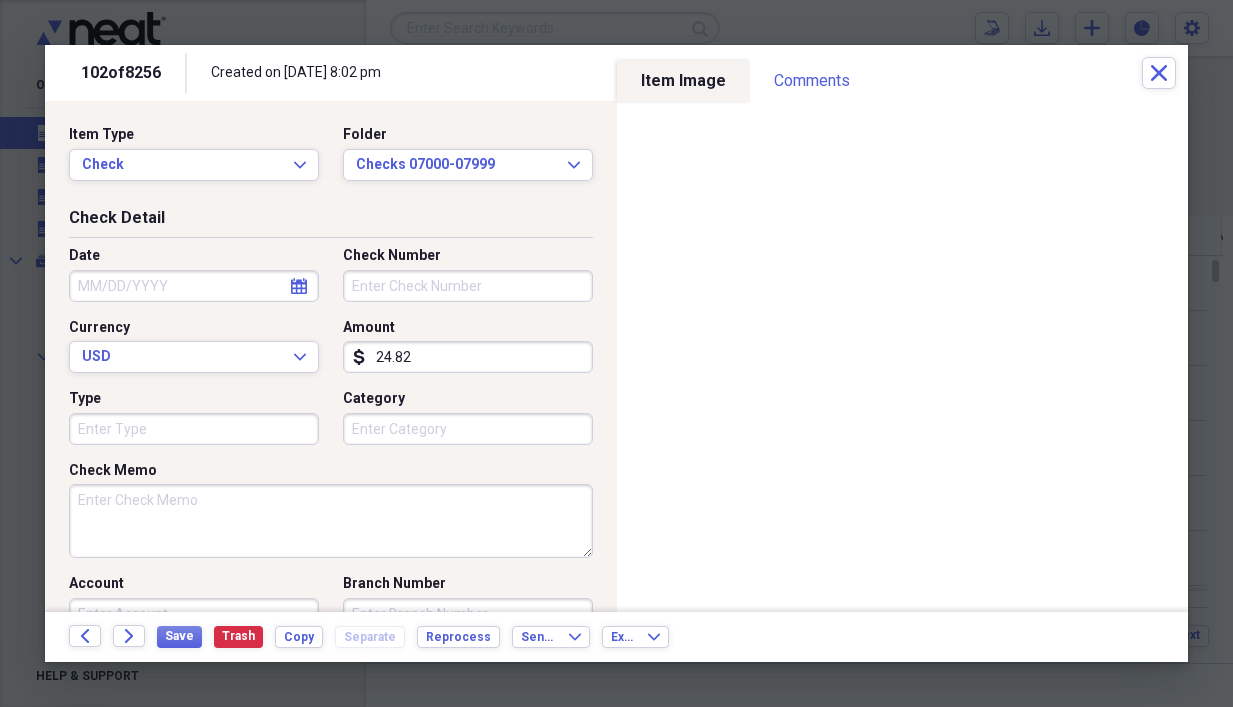 click on "Check Number" at bounding box center [468, 286] 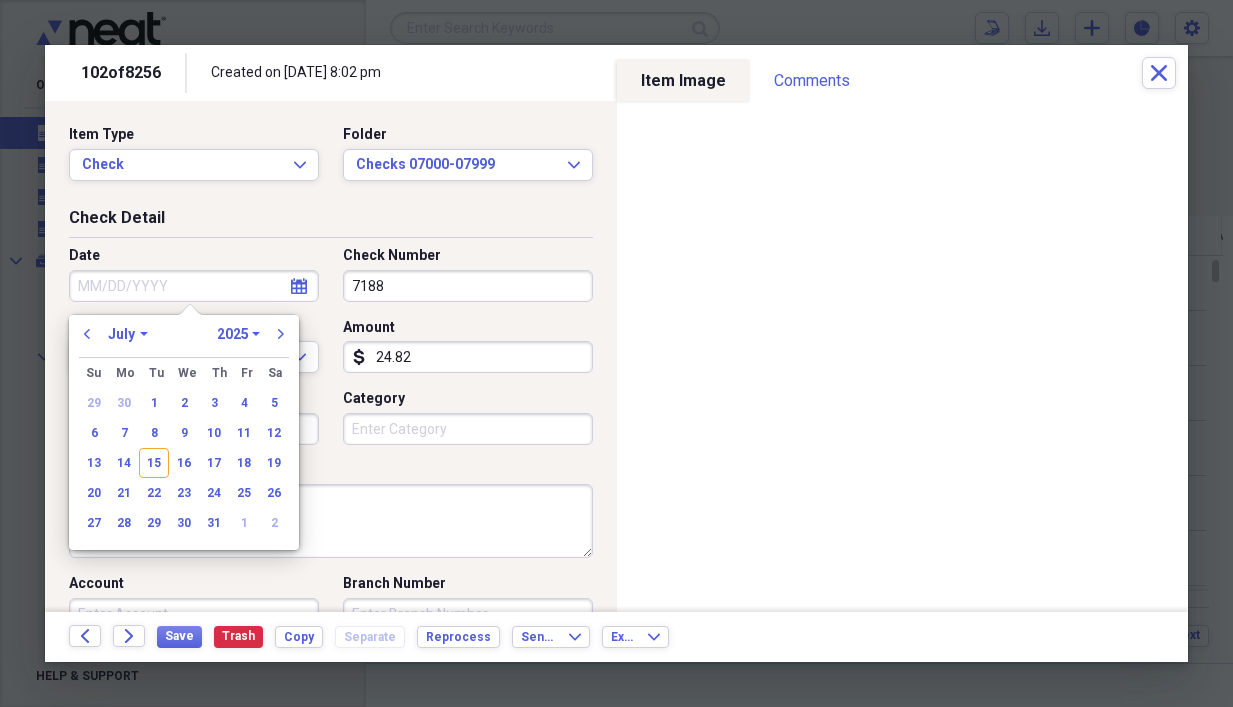 click on "Date" at bounding box center (194, 286) 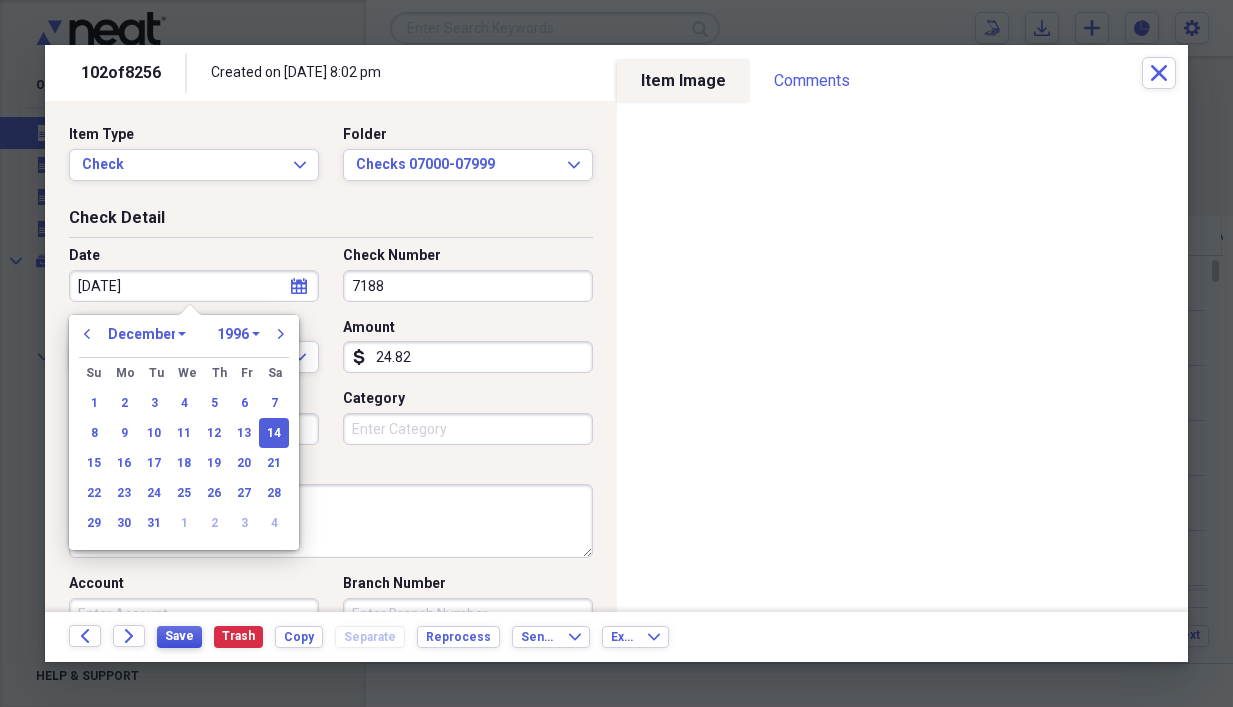 click on "Save" at bounding box center (179, 636) 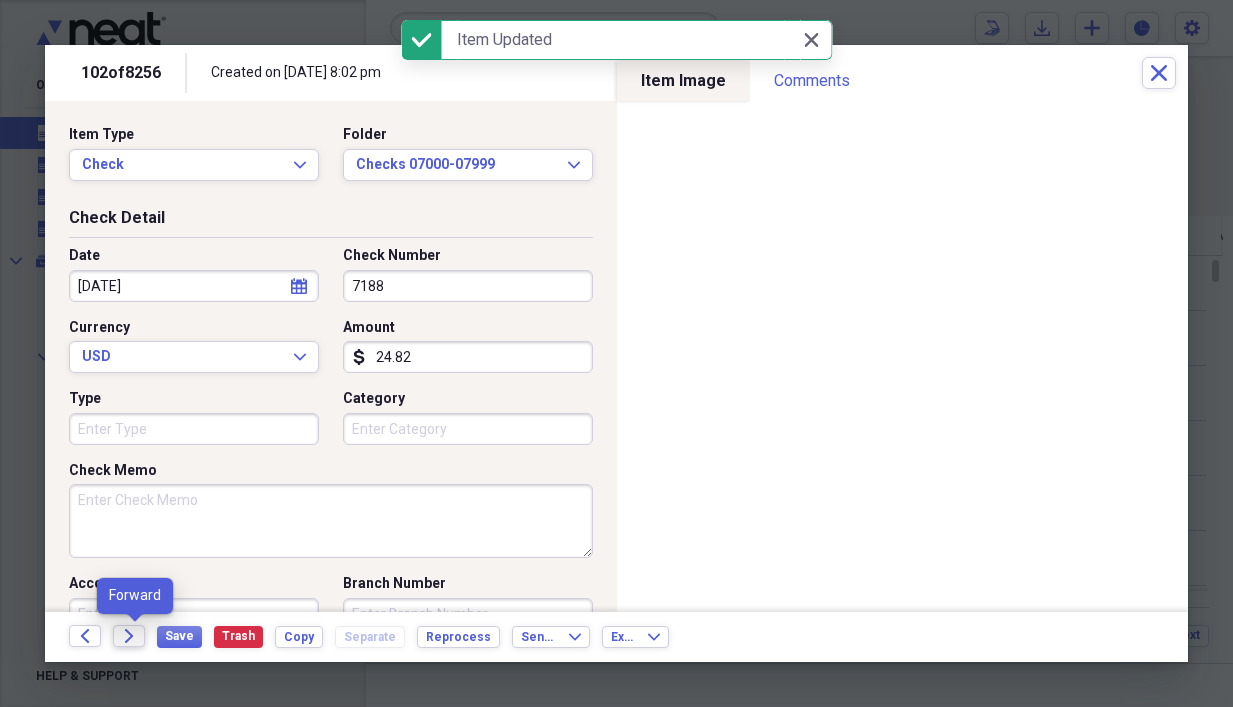 click 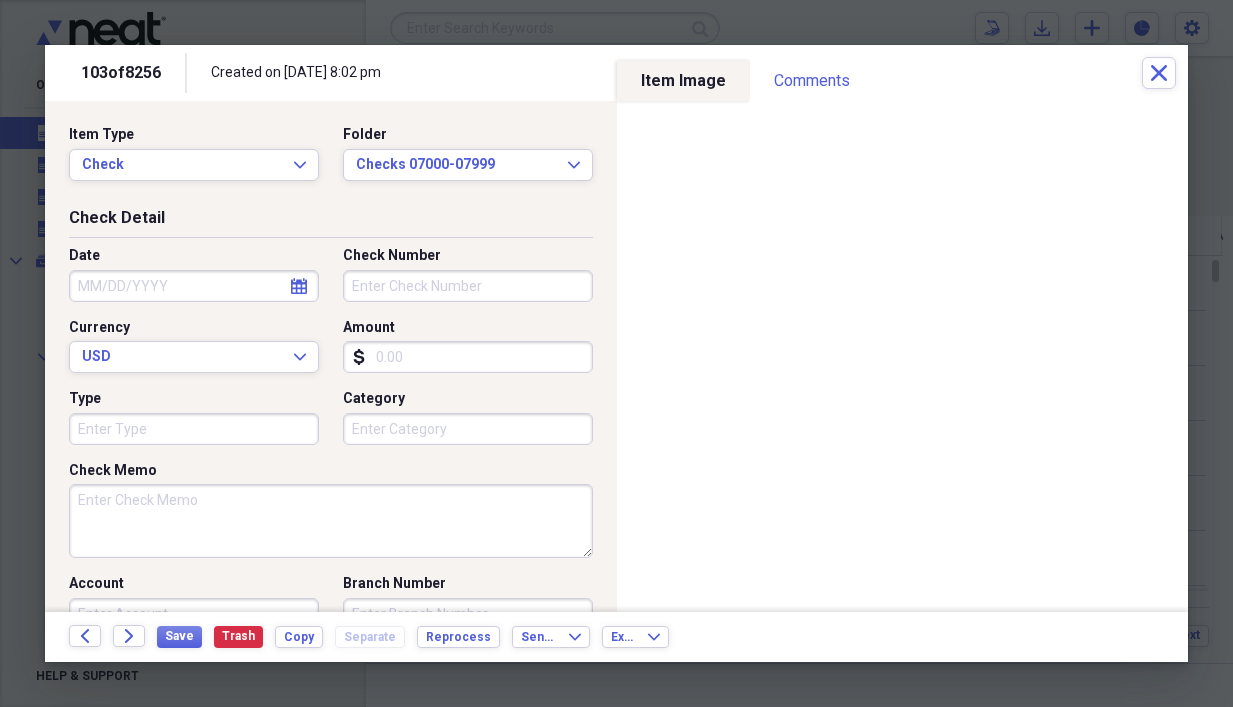 click on "Amount" at bounding box center [468, 357] 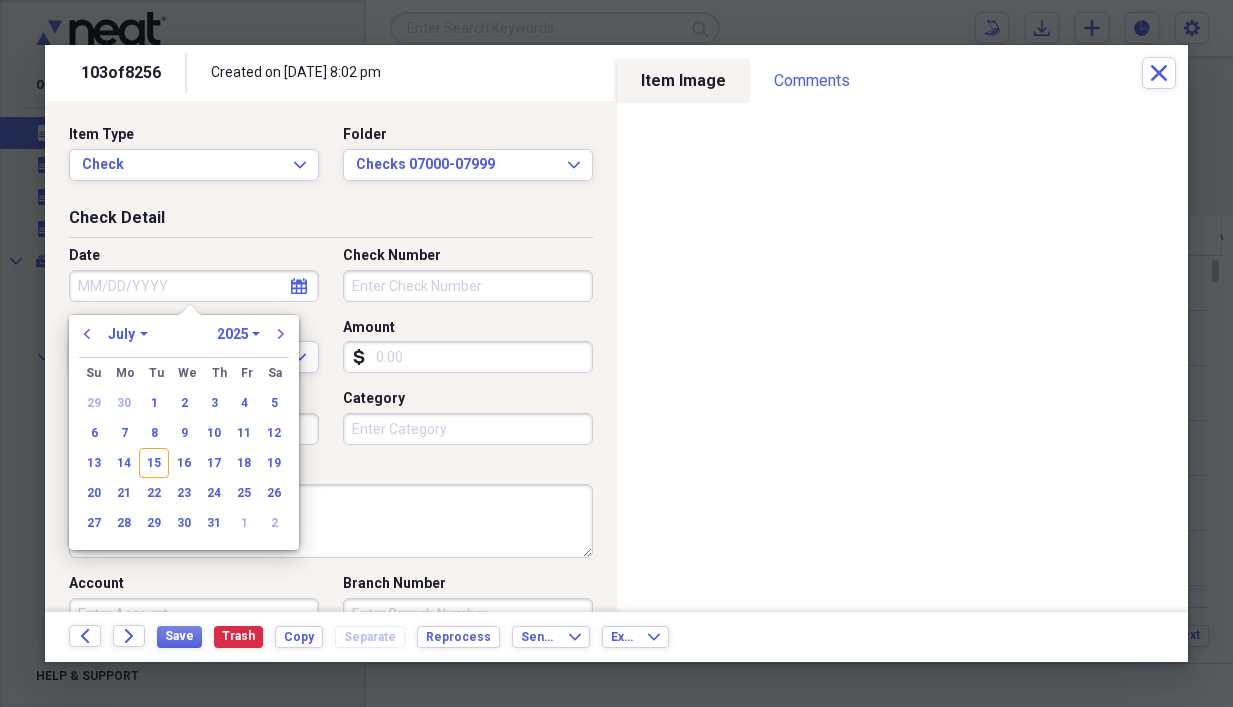 click on "Date" at bounding box center (194, 286) 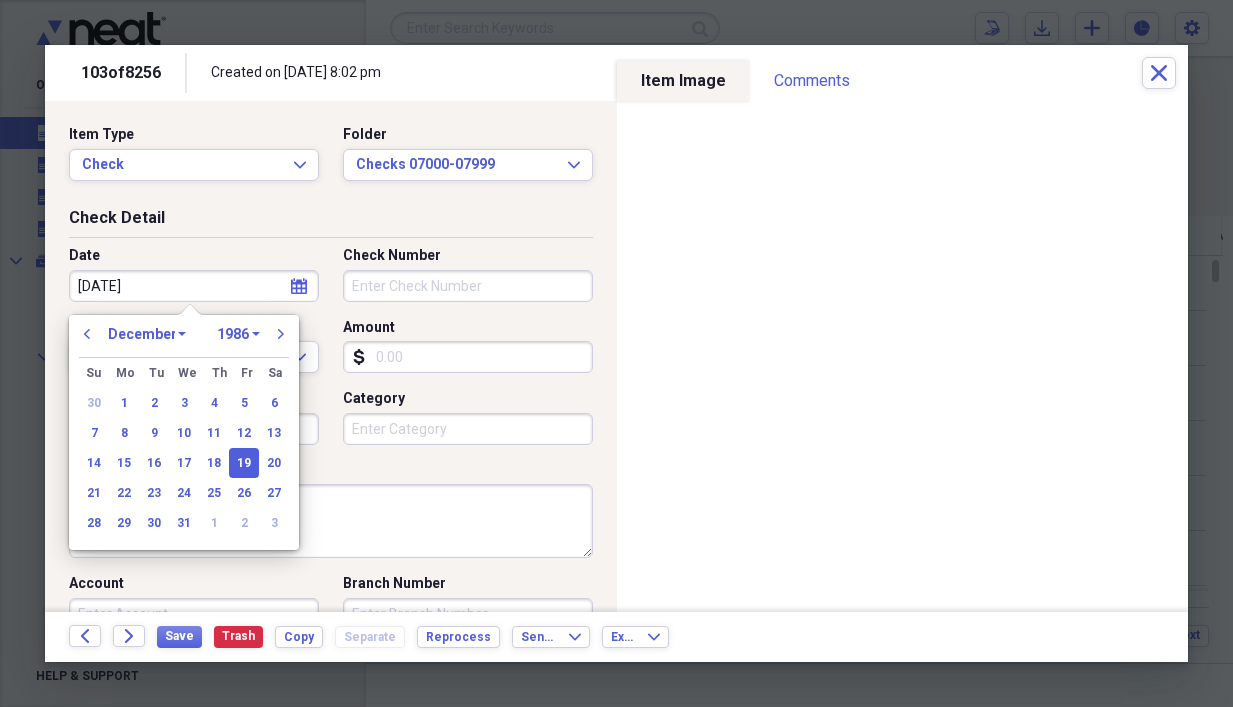 click on "[DATE]" at bounding box center (194, 286) 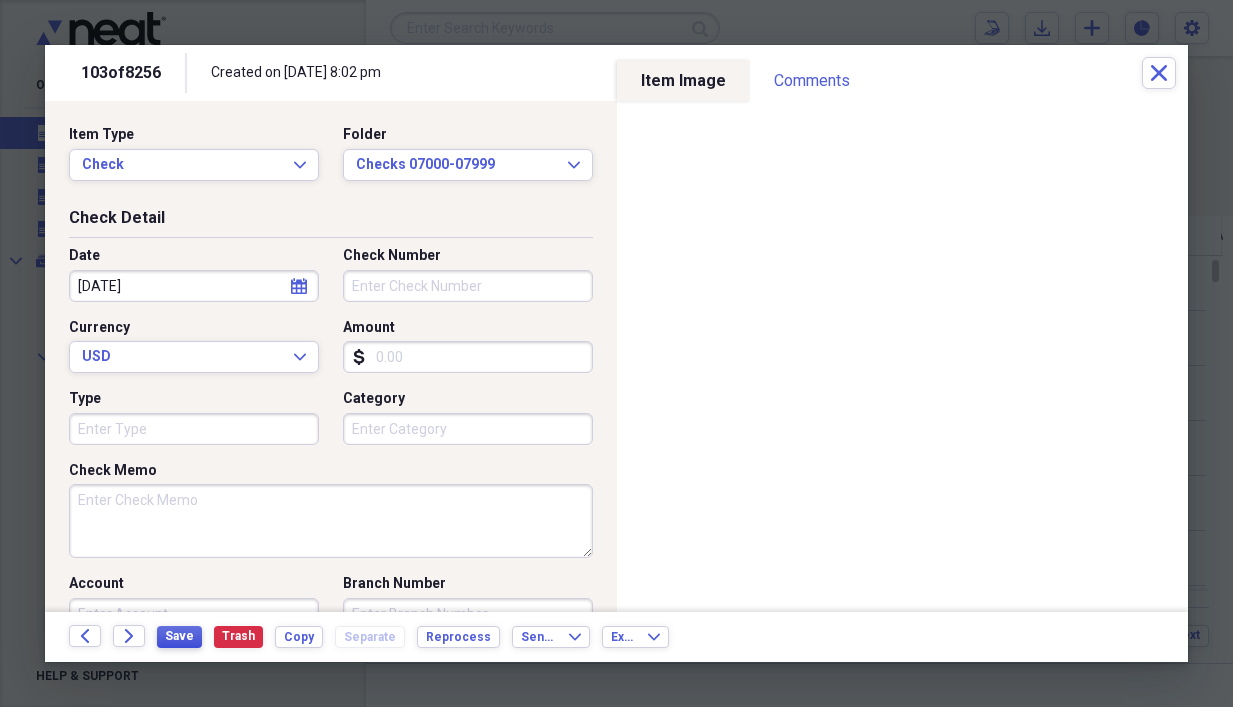 click on "Save" at bounding box center (179, 636) 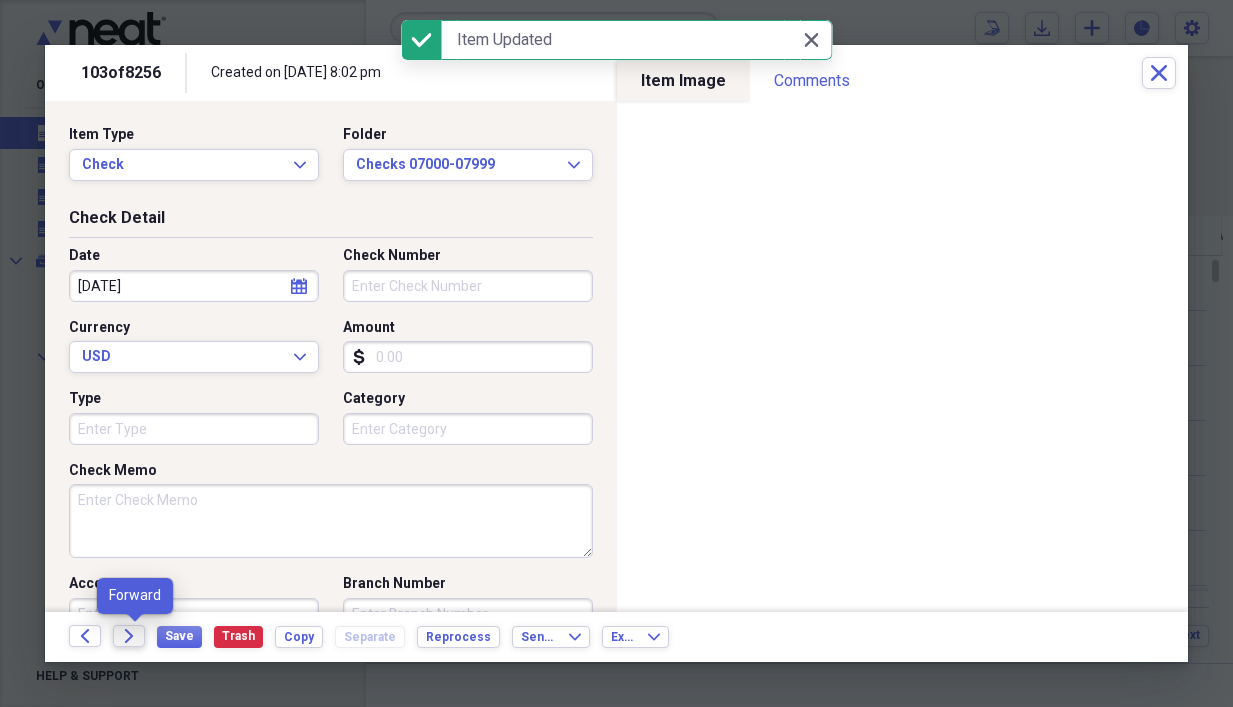 click on "Forward" at bounding box center (129, 636) 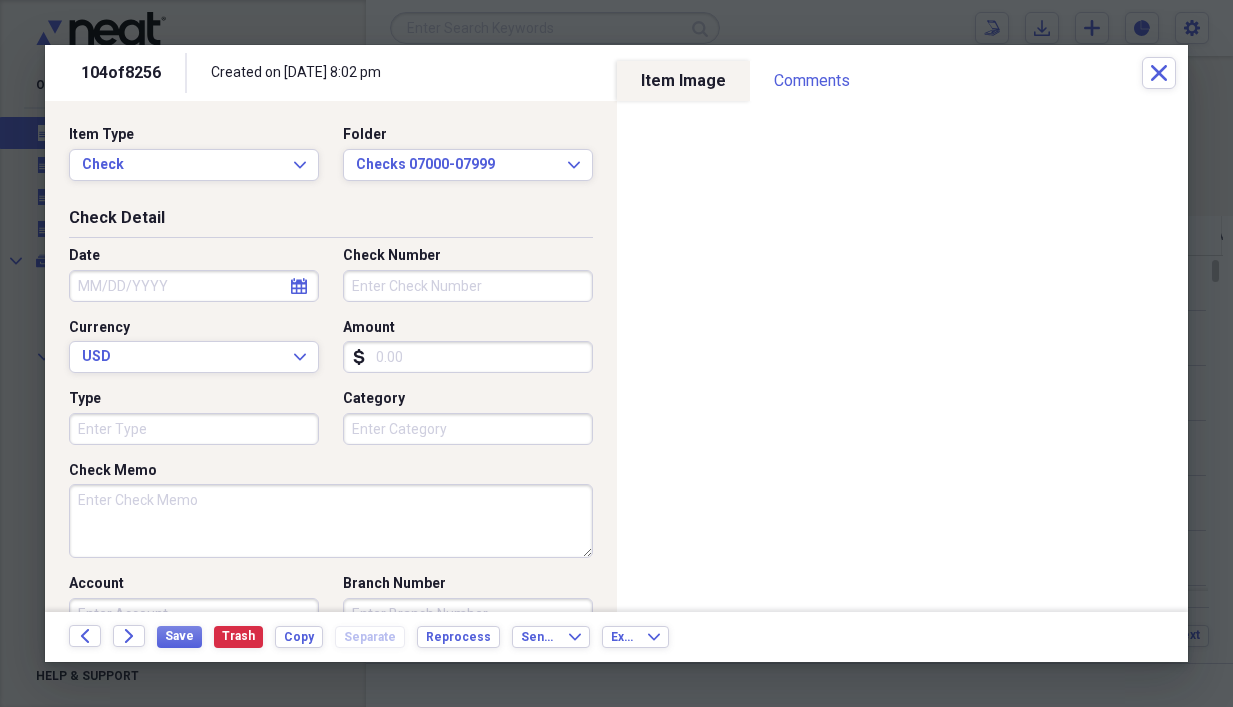 click on "Date" at bounding box center [194, 286] 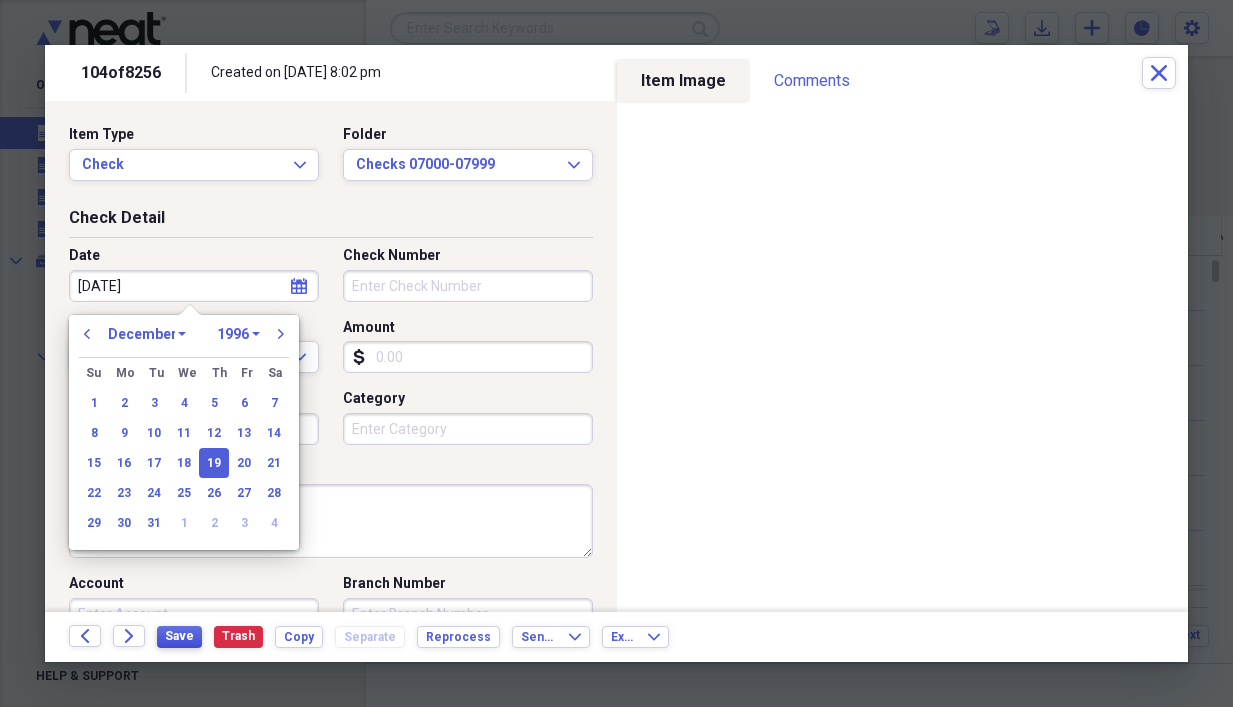 click on "Save" at bounding box center (179, 636) 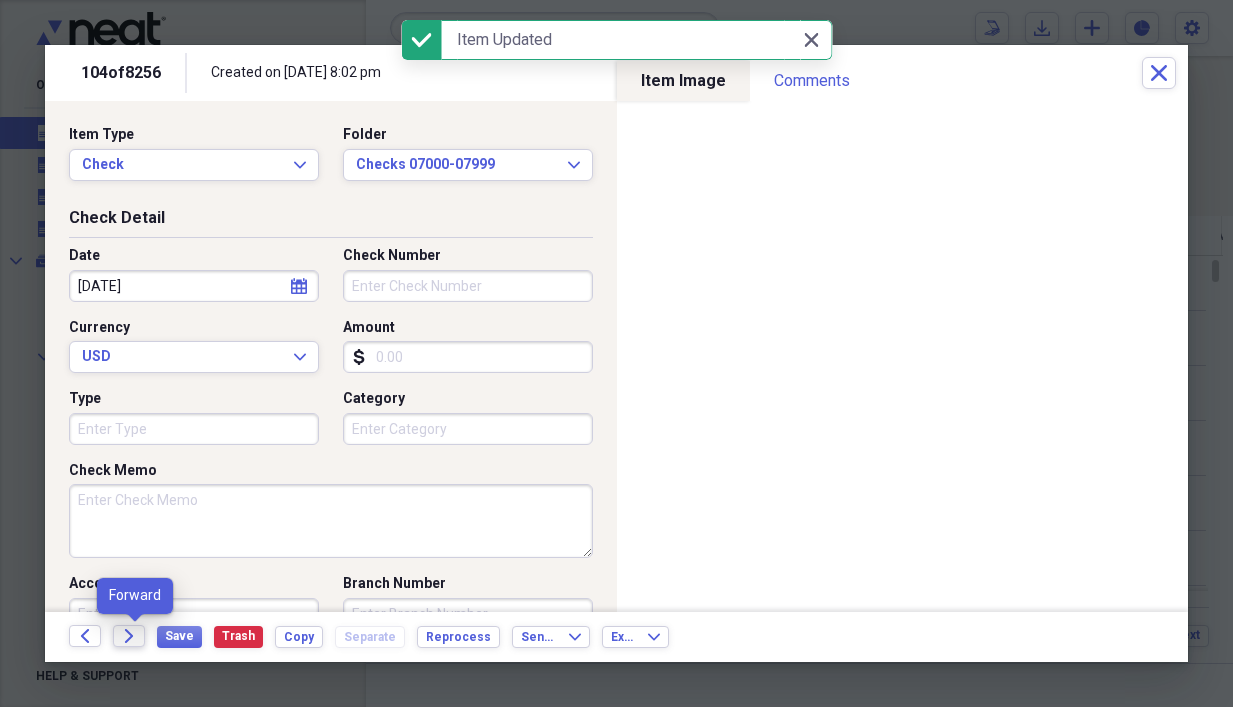 click on "Forward" 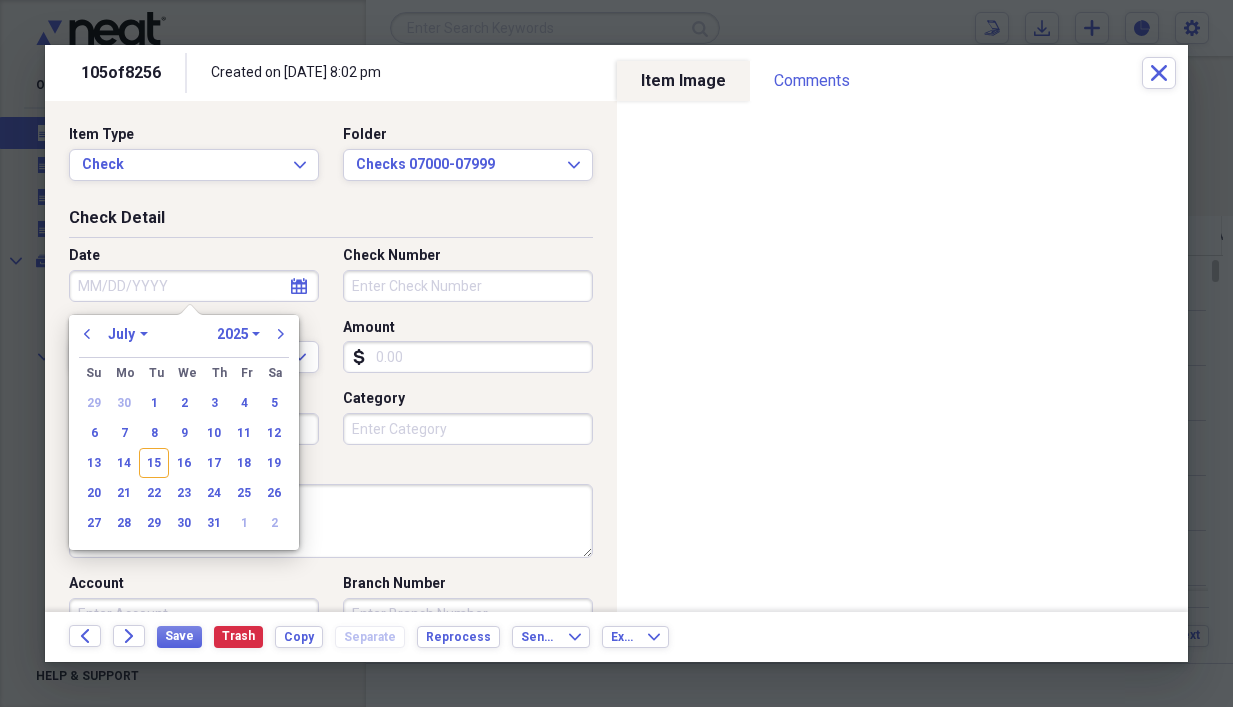 click on "Date" at bounding box center (194, 286) 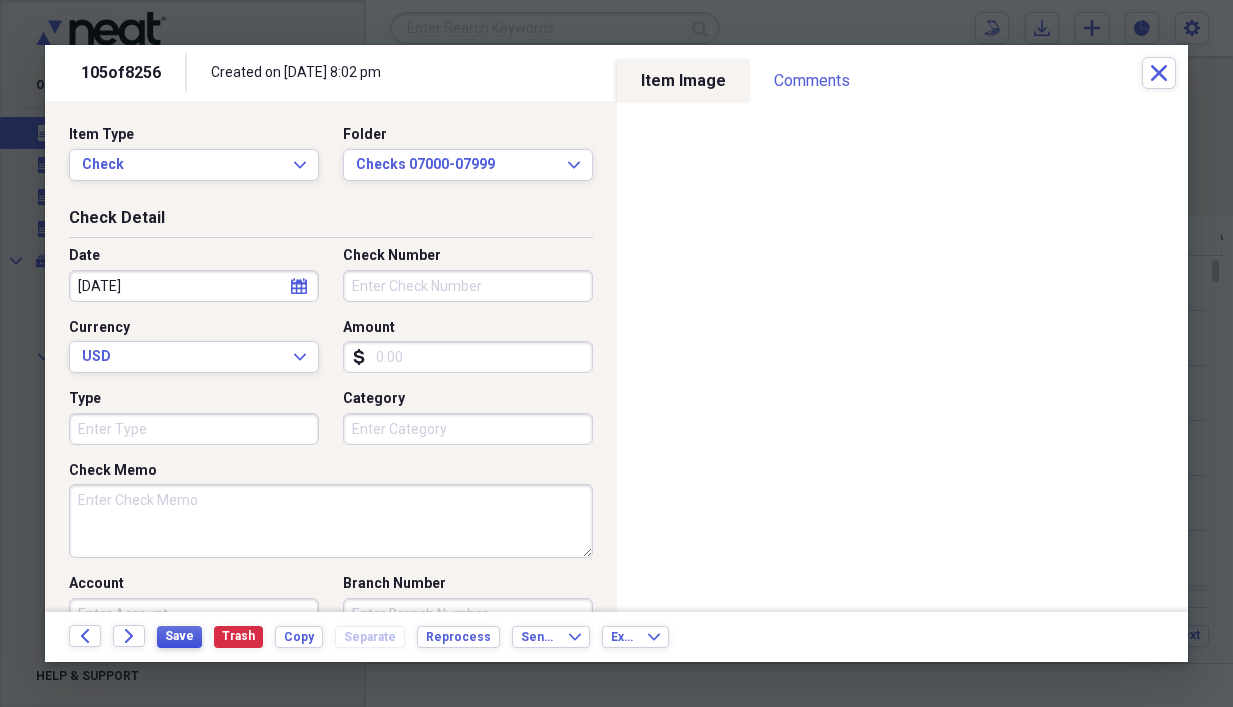 click on "Save" at bounding box center [179, 636] 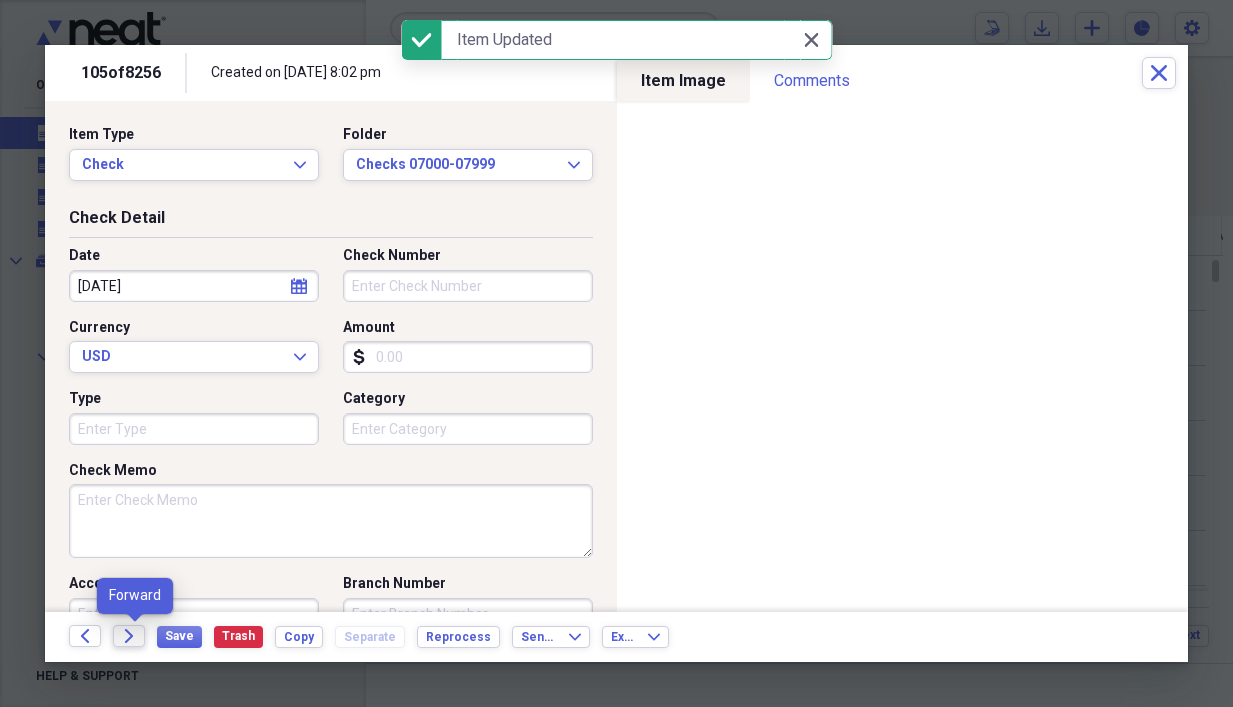 click on "Forward" 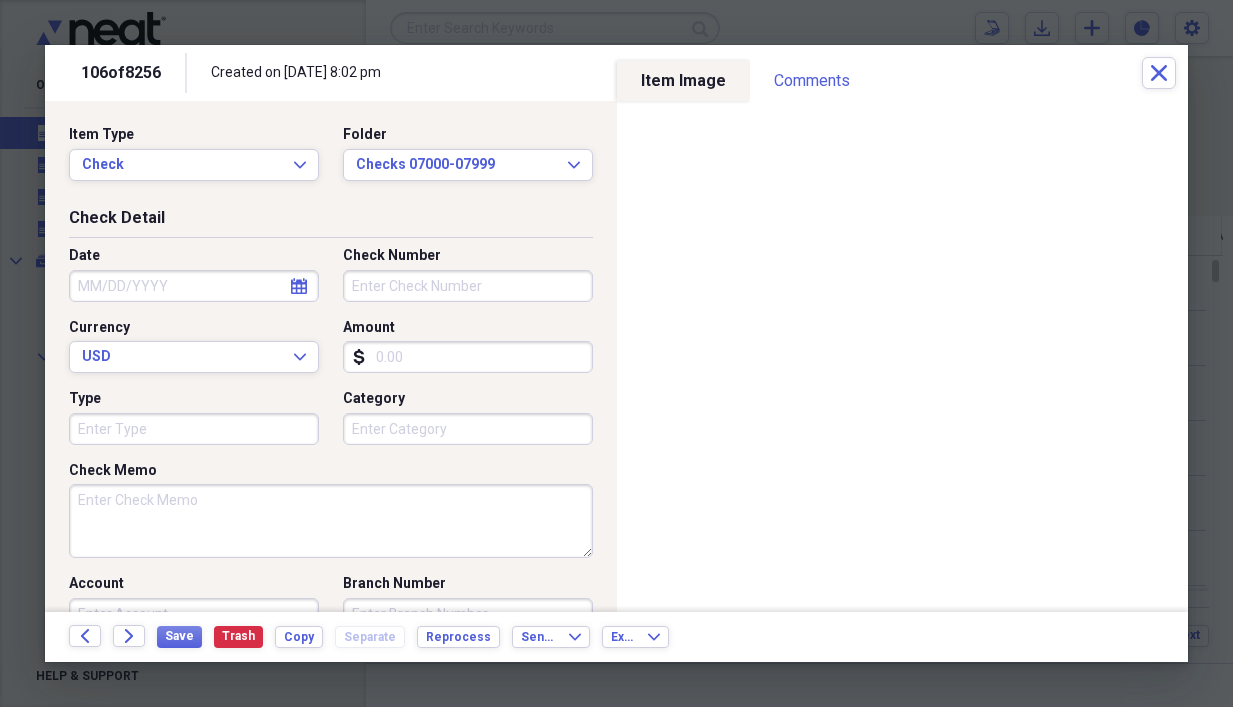 click on "Amount" at bounding box center (468, 357) 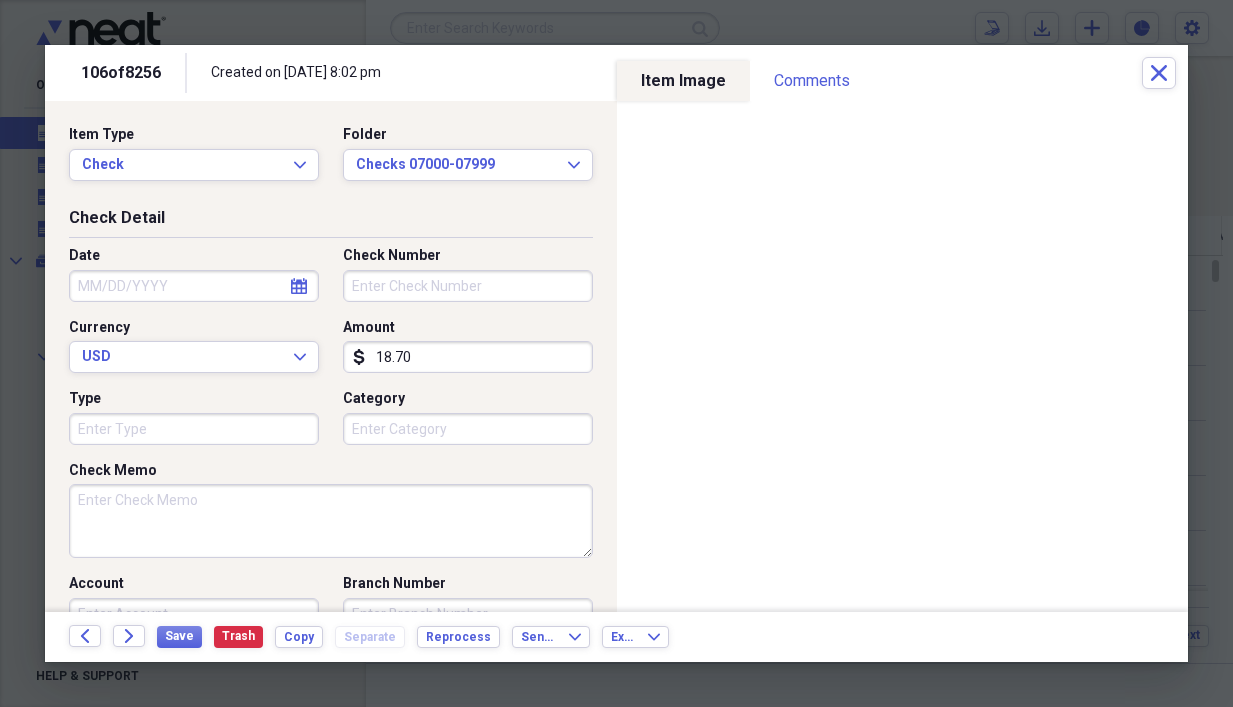 click on "Check Number" at bounding box center [468, 286] 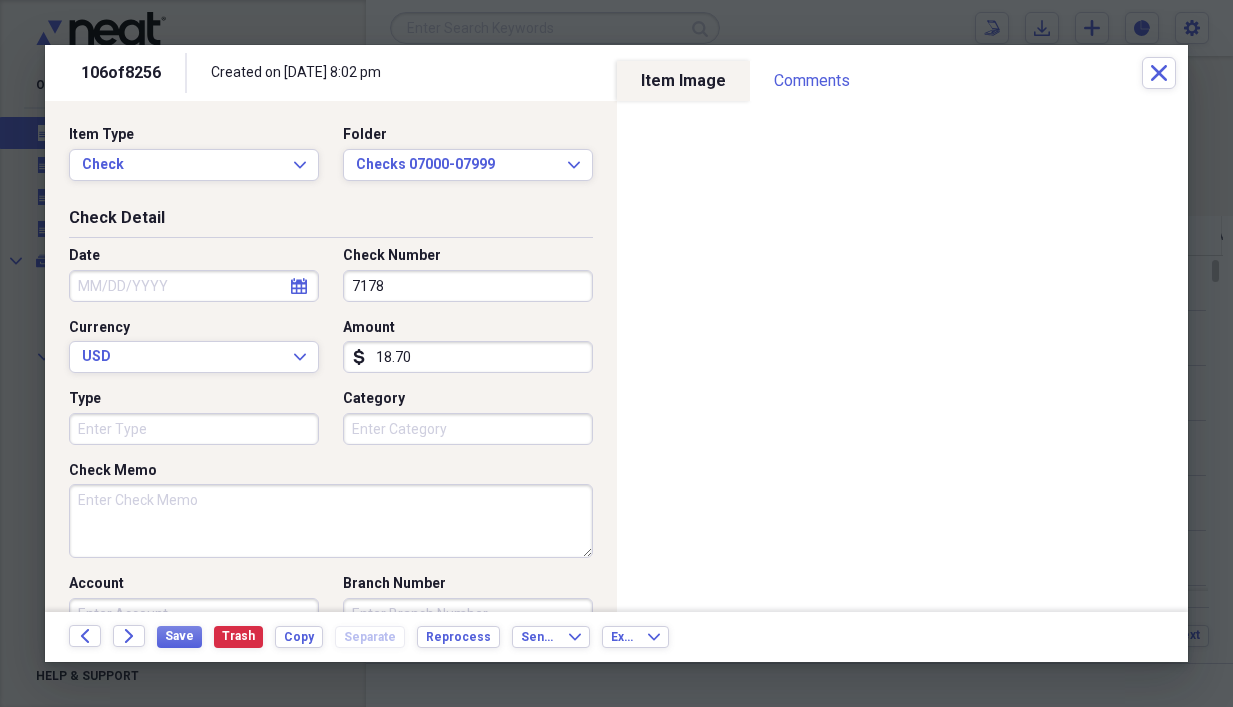 click on "Date" at bounding box center (194, 286) 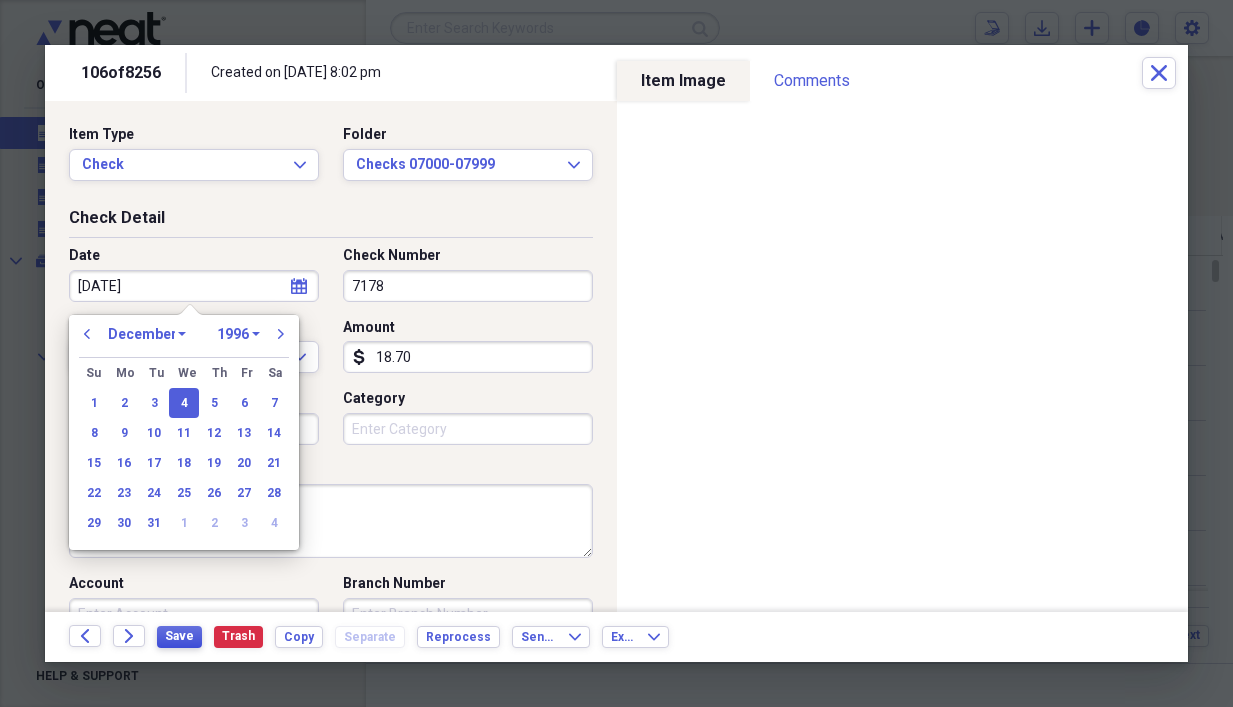 click on "Save" at bounding box center [179, 636] 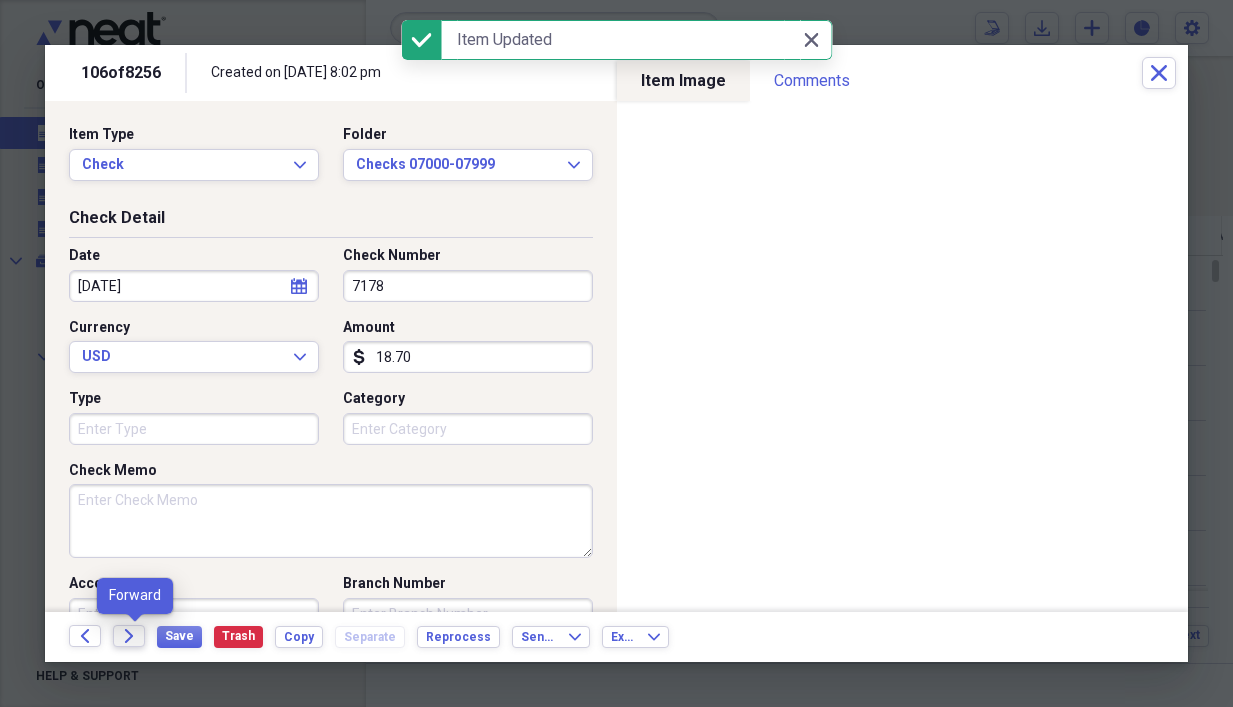 click on "Forward" 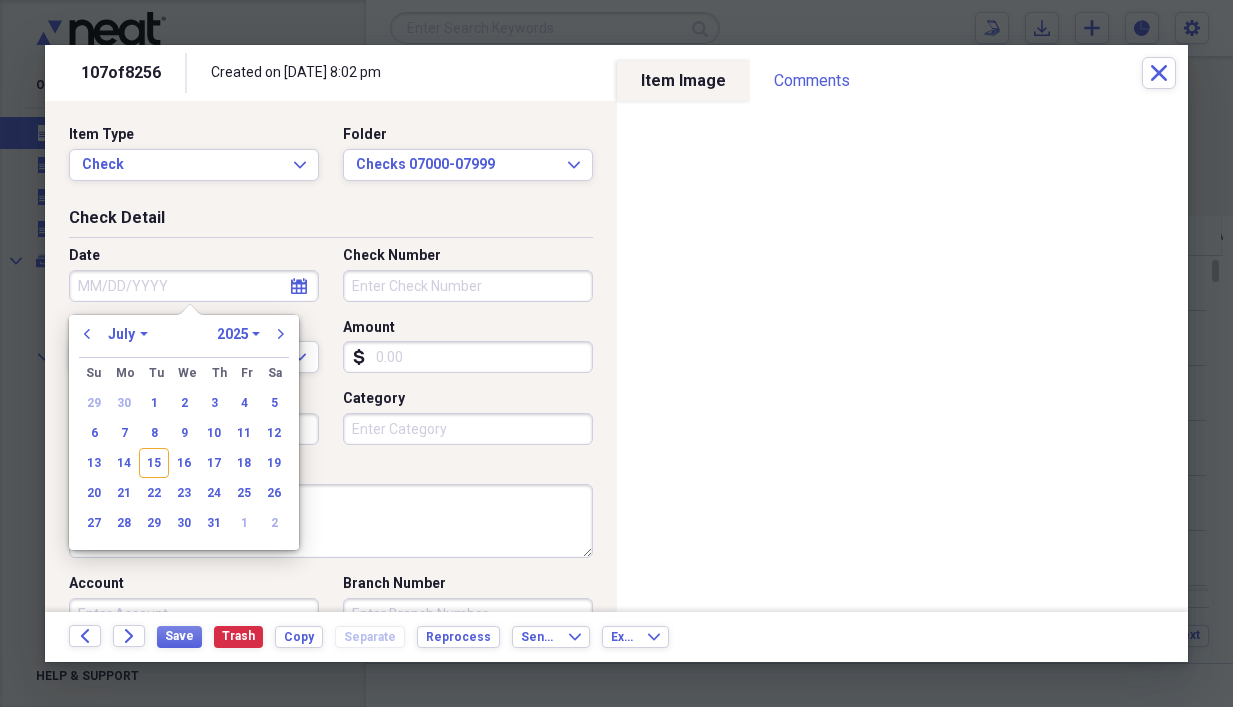 click on "Date" at bounding box center [194, 286] 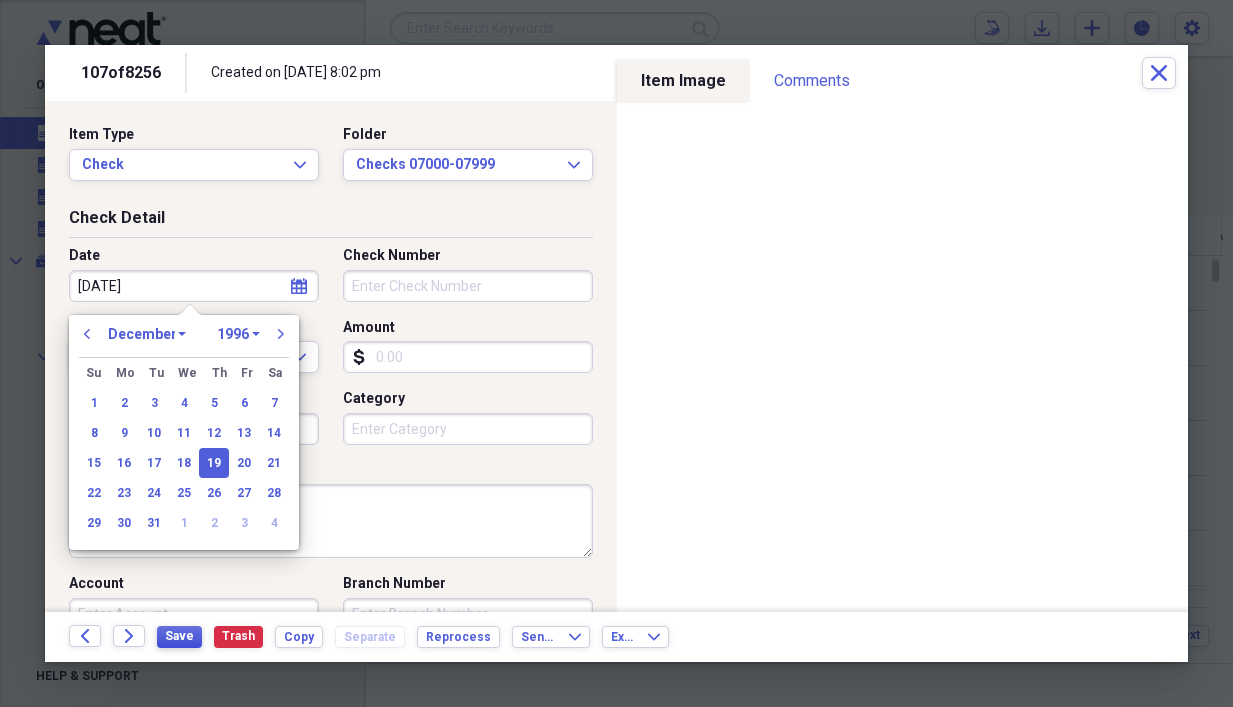 click on "Save" at bounding box center [179, 637] 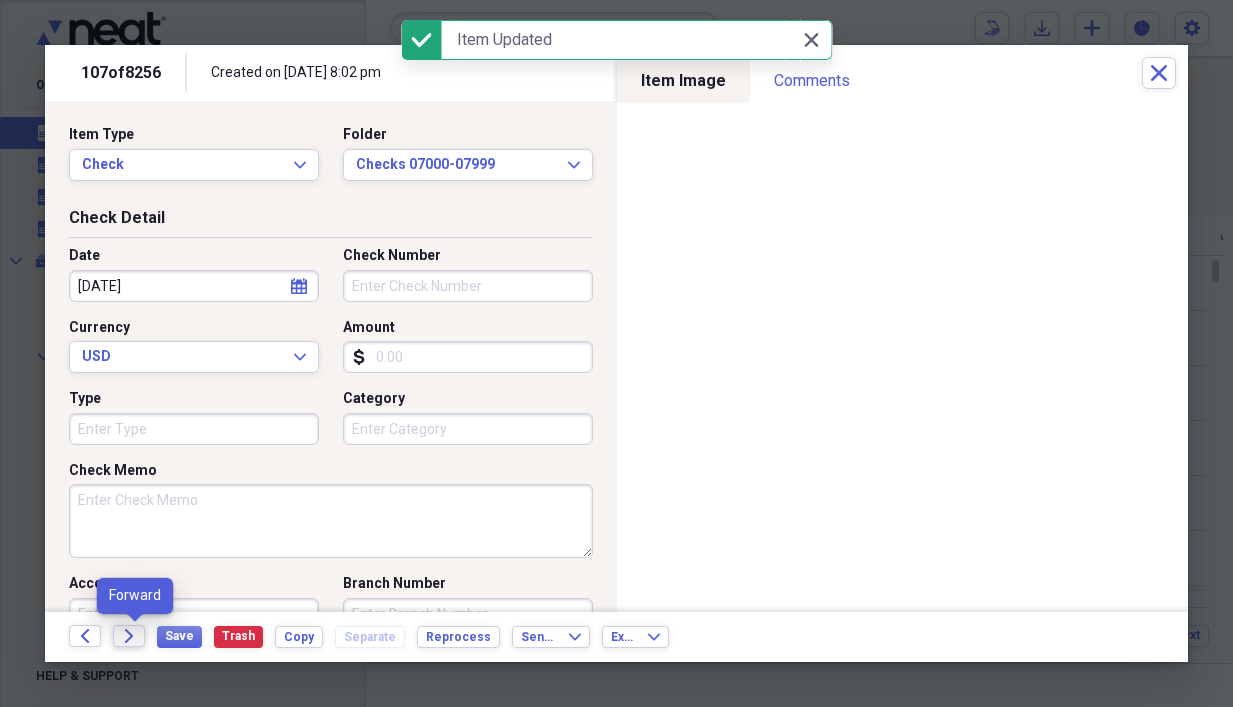 click 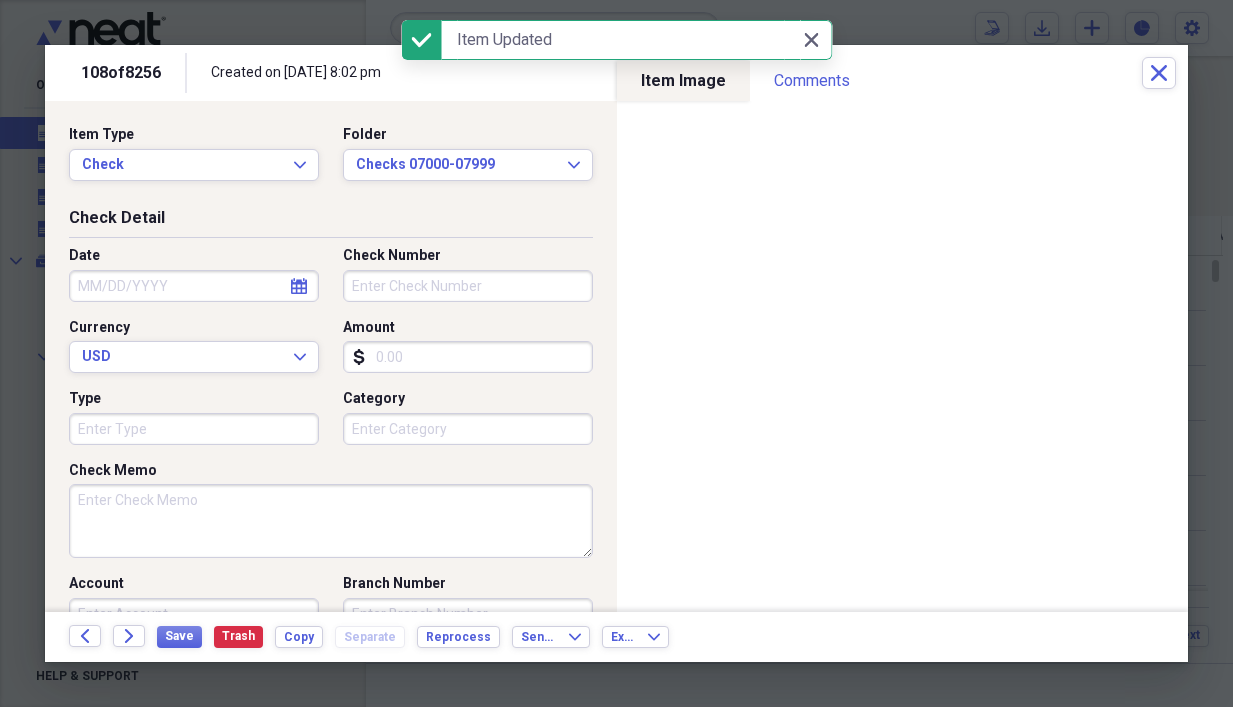 click on "Amount" at bounding box center [468, 357] 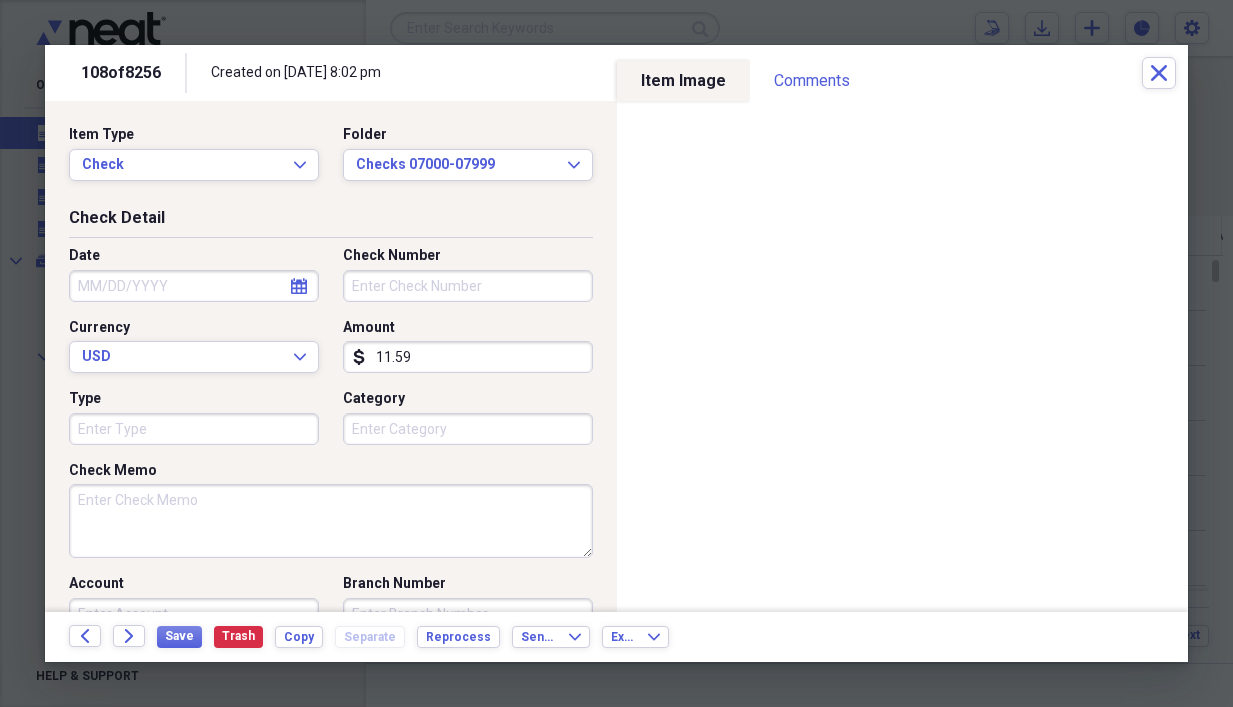 click on "Check Number" at bounding box center (468, 286) 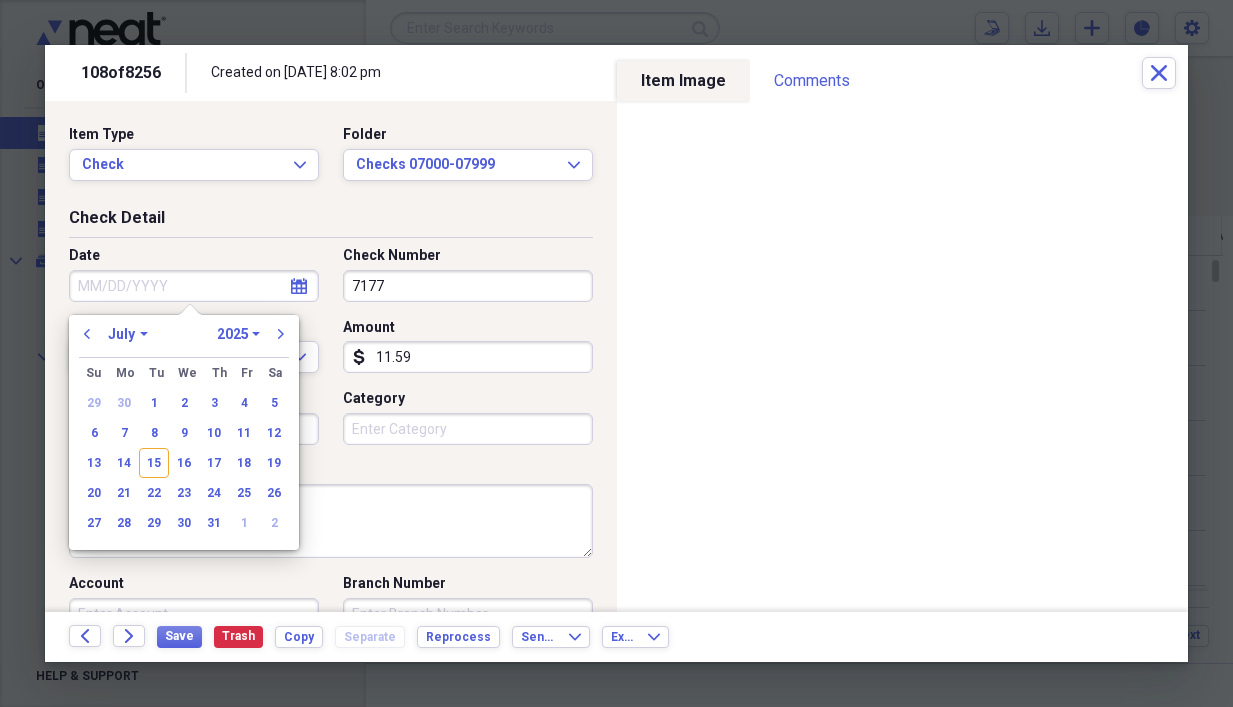 click on "Date" at bounding box center (194, 286) 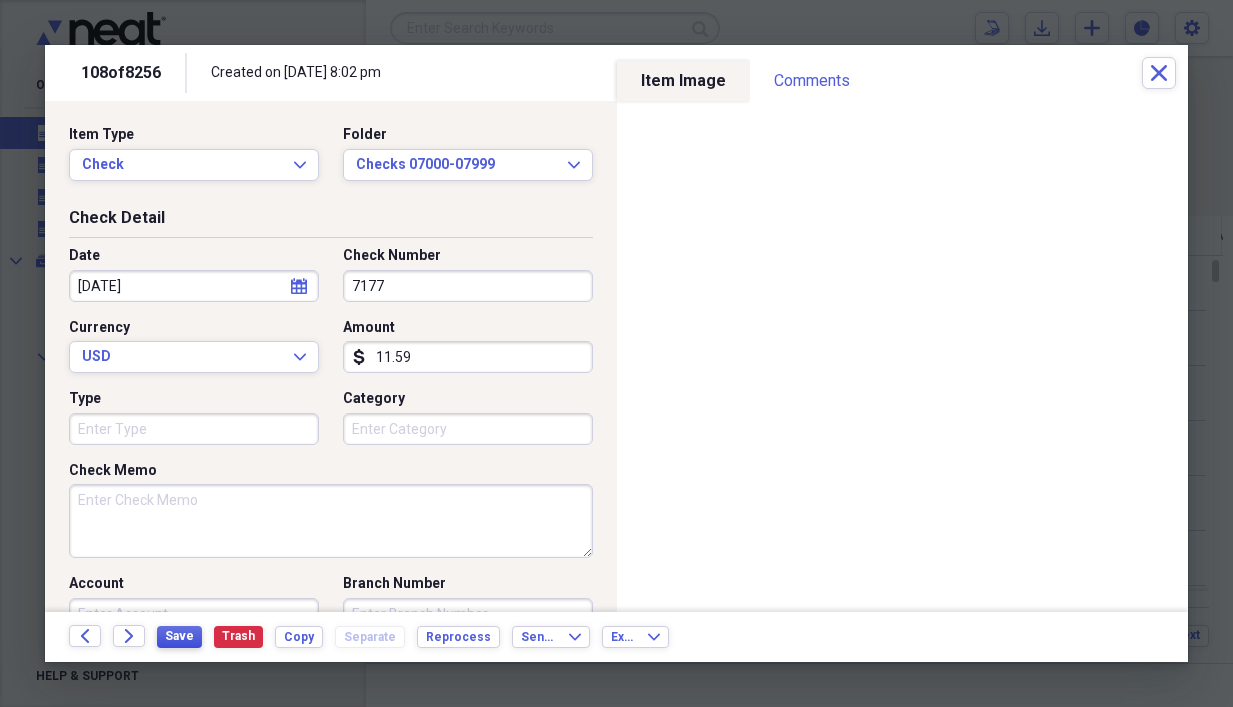 click on "Save" at bounding box center [179, 636] 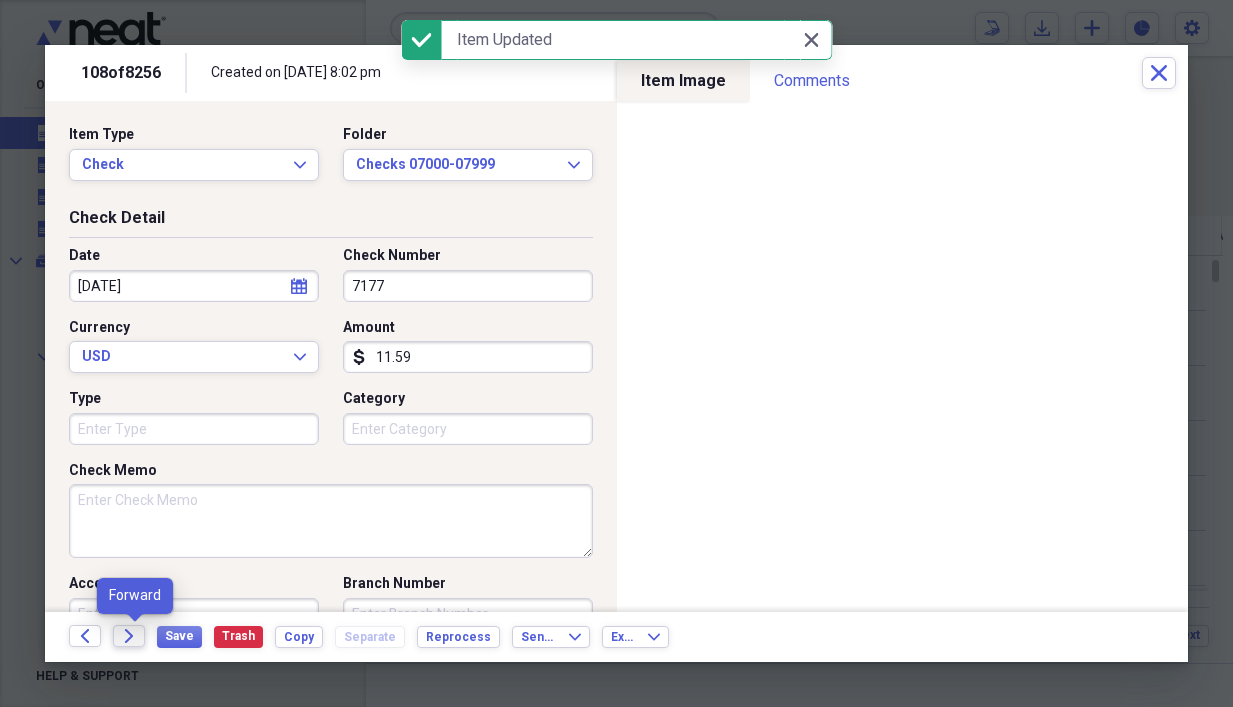 click on "Forward" 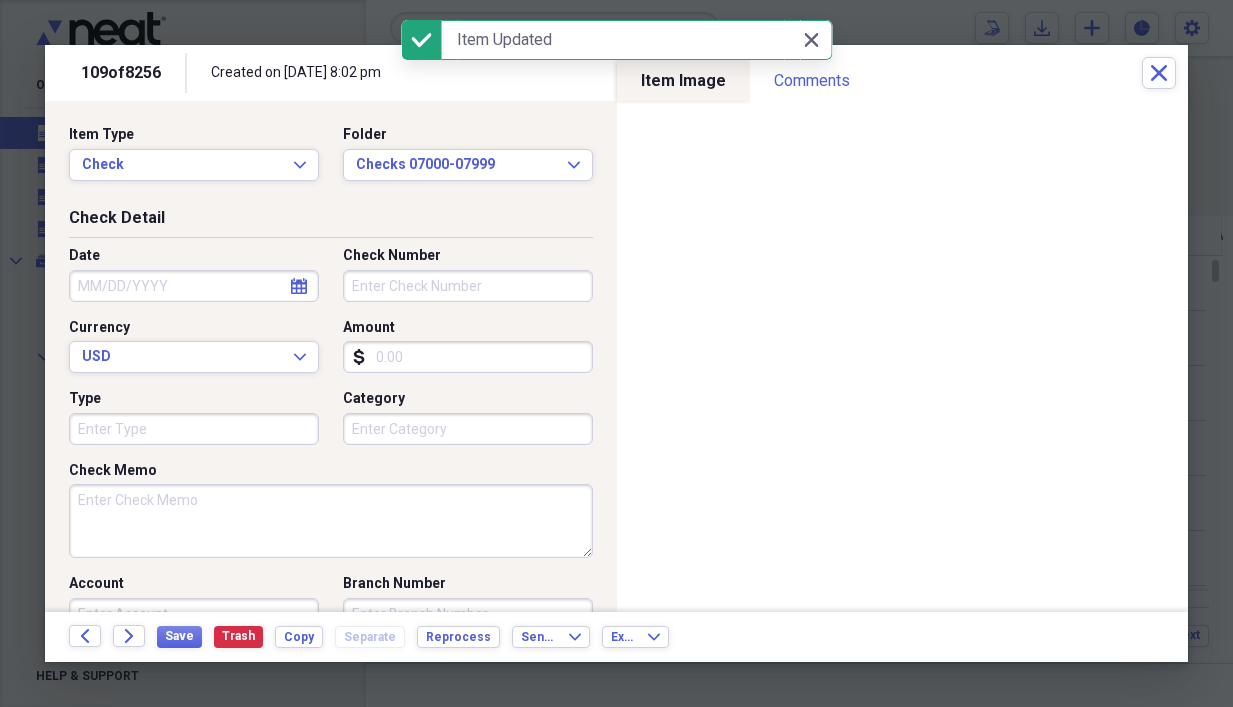 click on "Date" at bounding box center [194, 286] 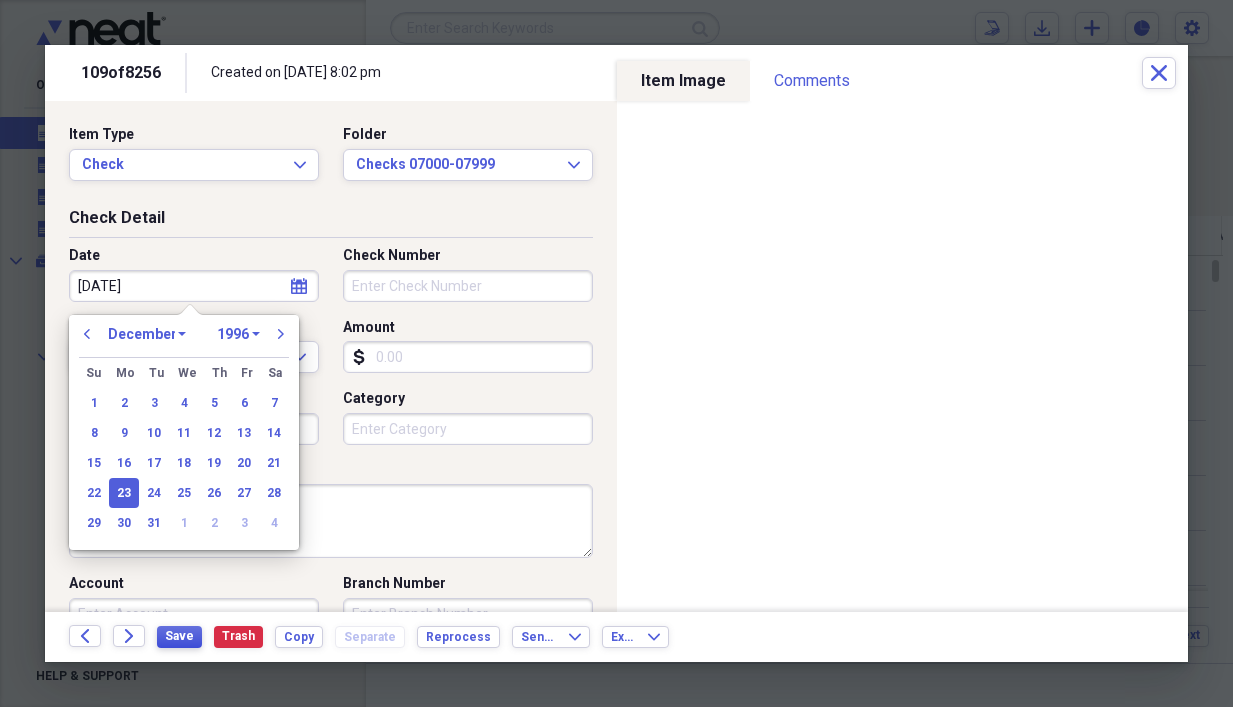 click on "Save" at bounding box center [179, 636] 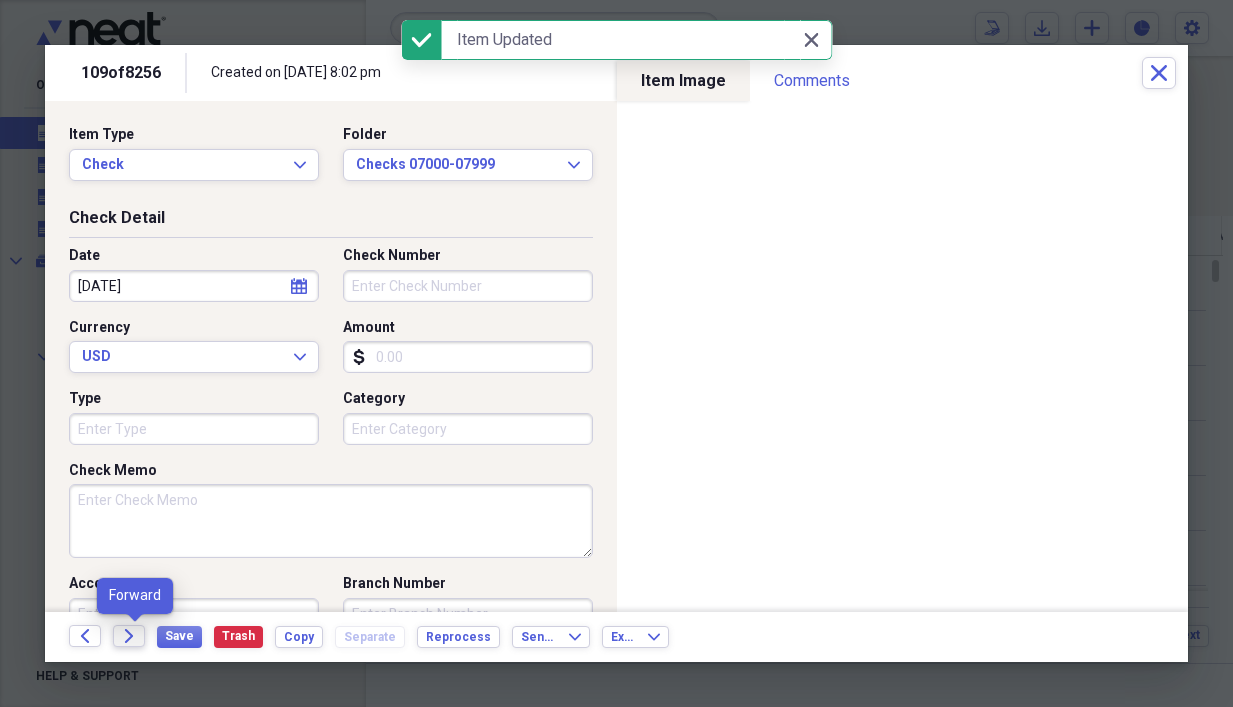 click on "Forward" 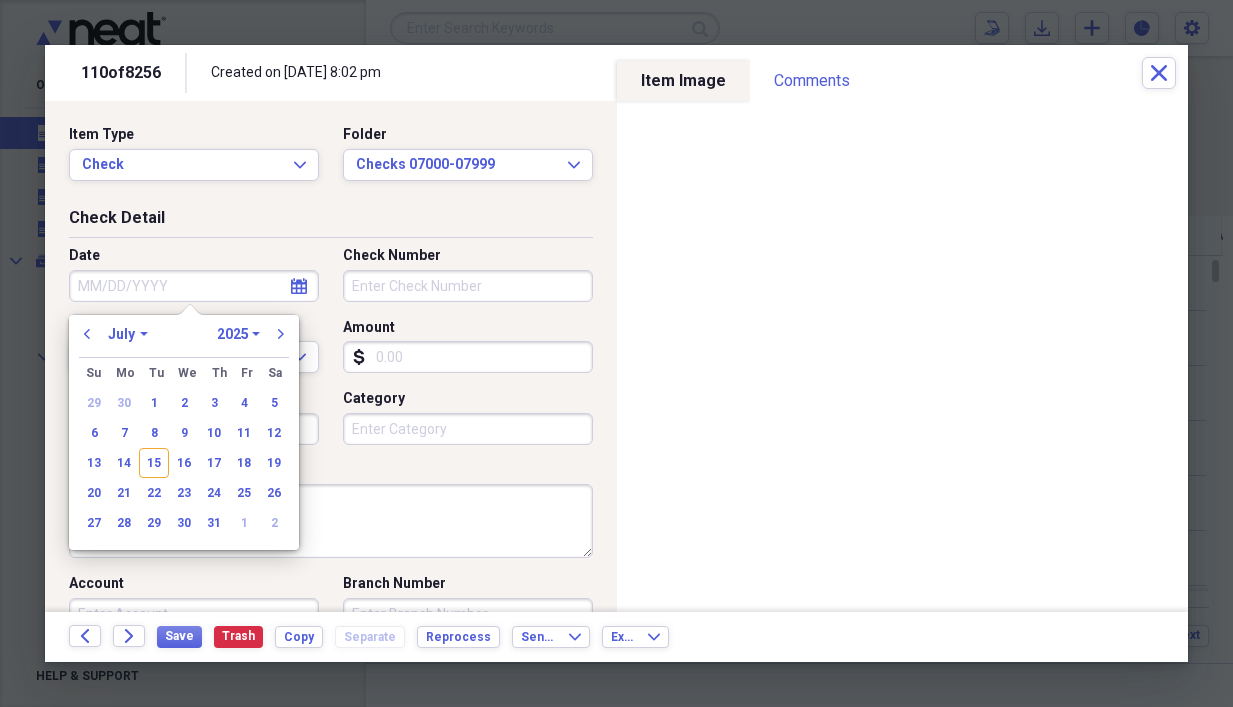 click on "Date" at bounding box center (194, 286) 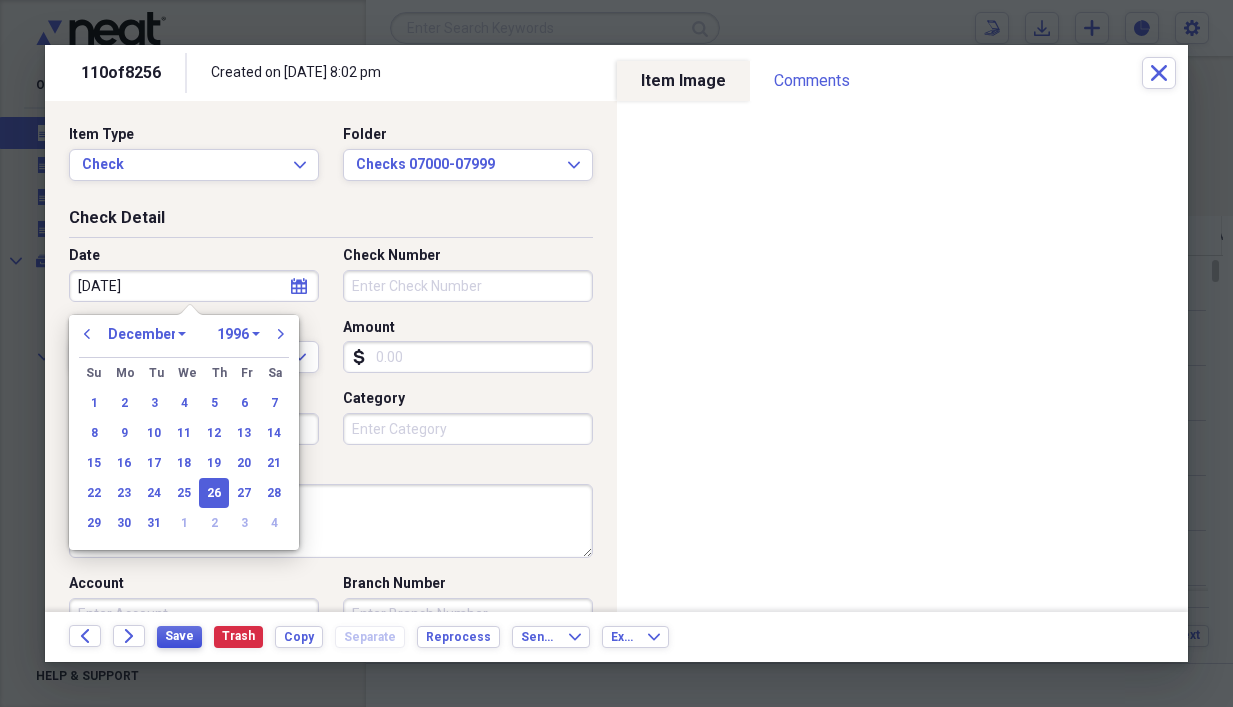 click on "Save" at bounding box center (179, 636) 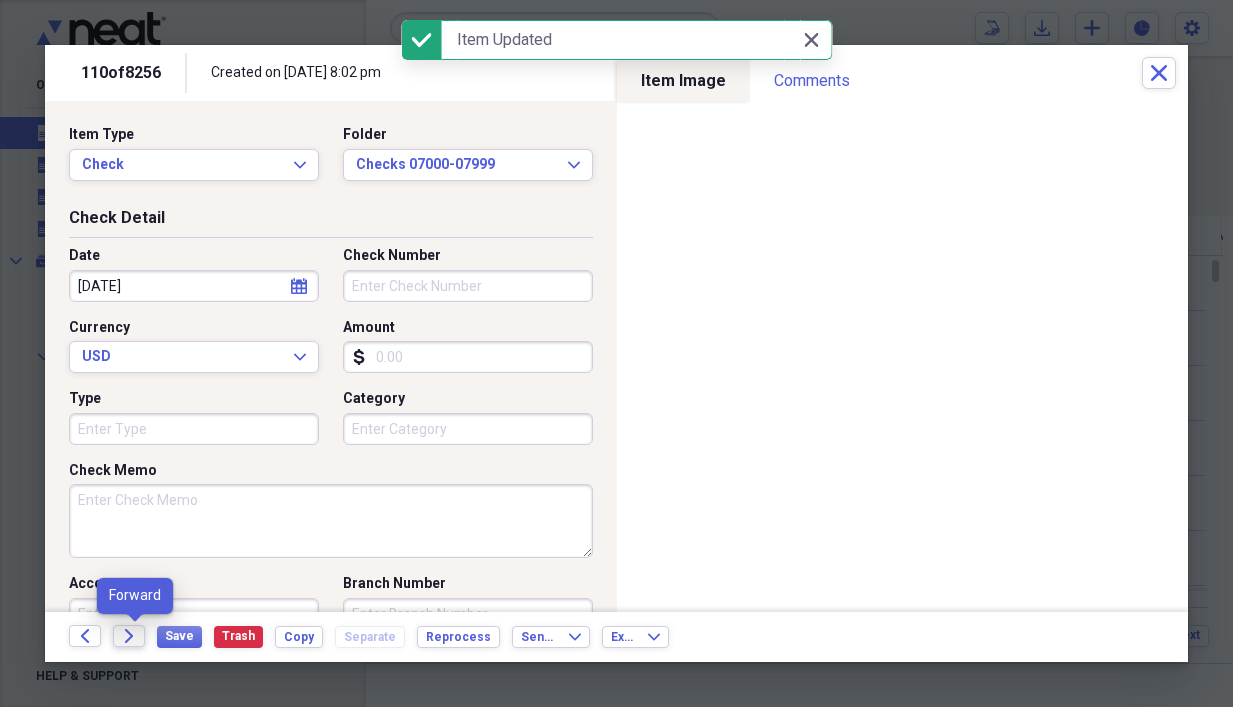 click on "Forward" 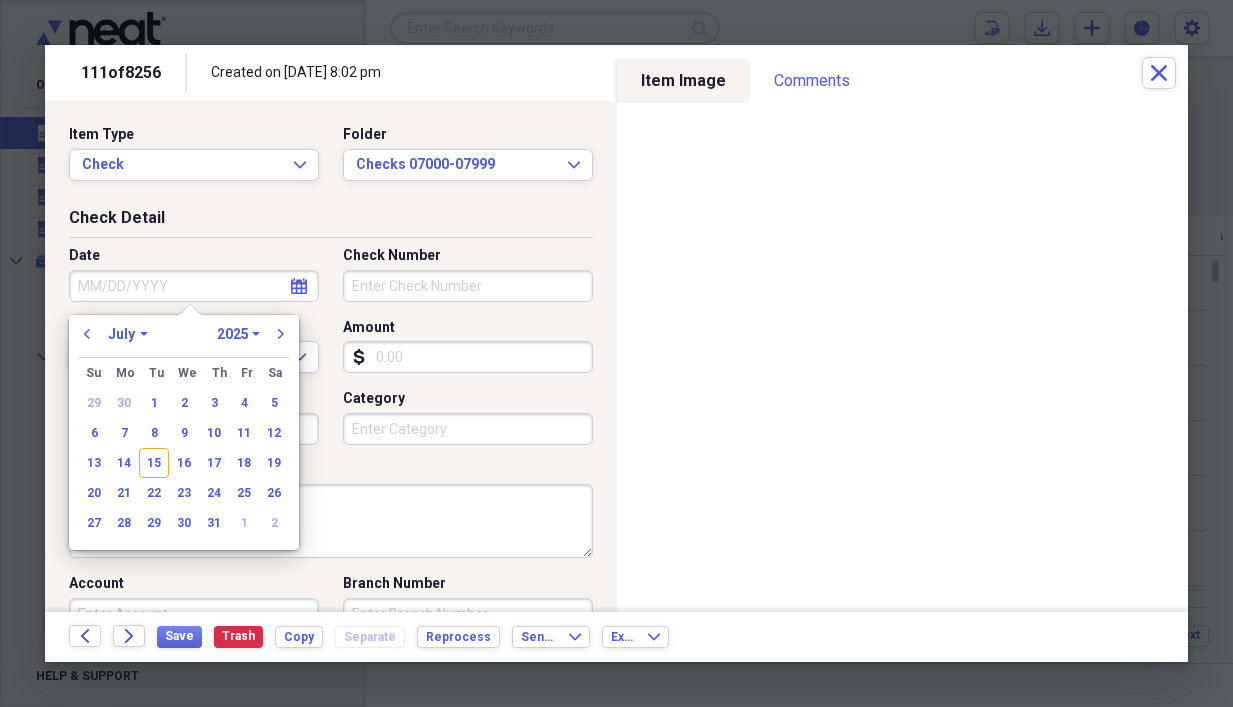 click on "Date" at bounding box center [194, 286] 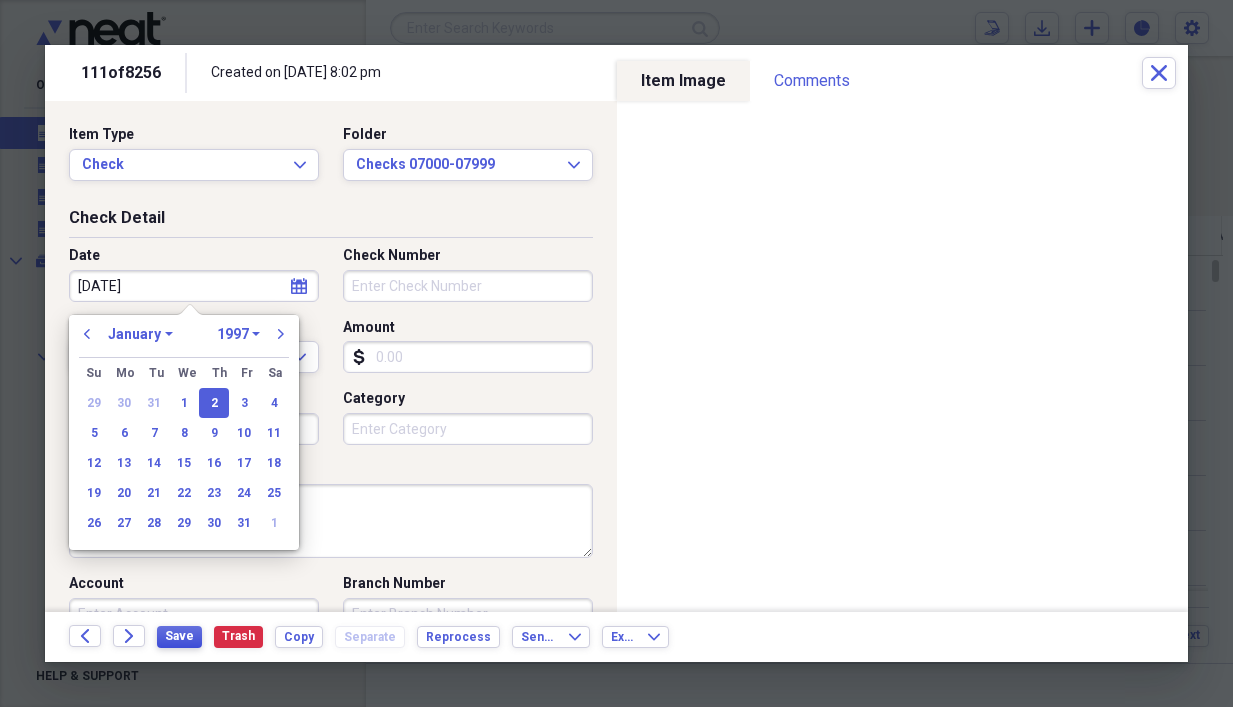 click on "Save" at bounding box center [179, 636] 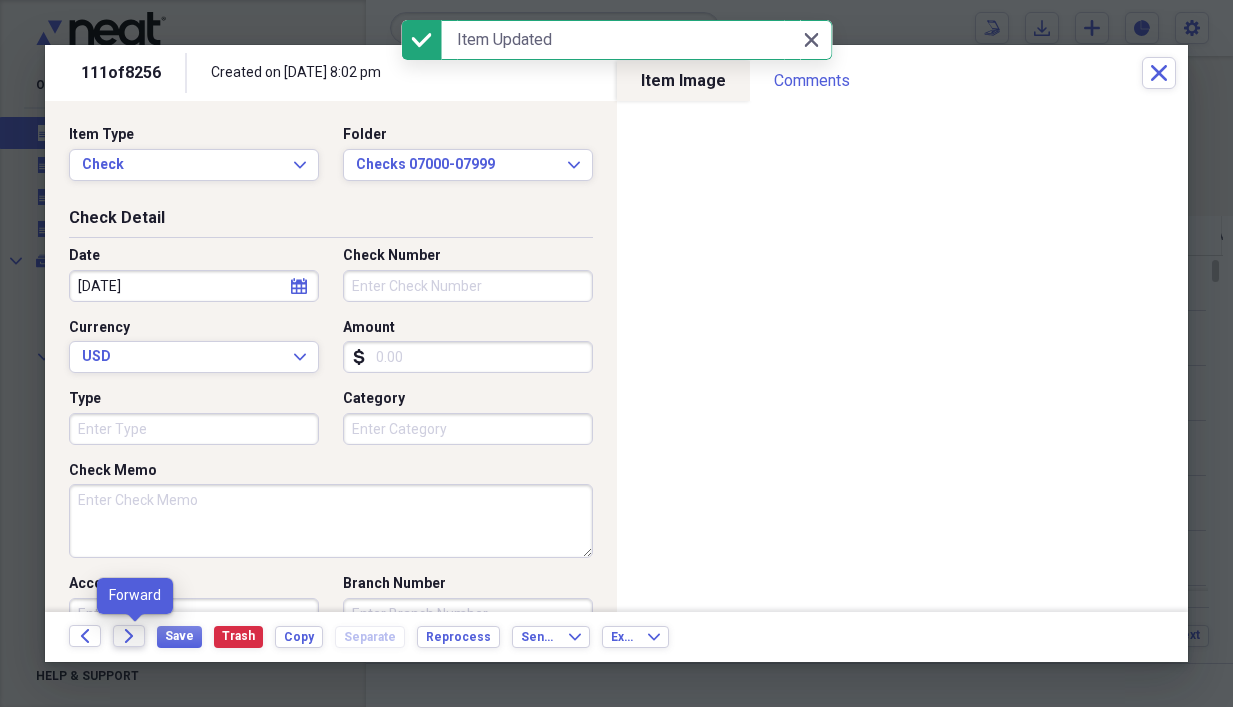 click on "Forward" at bounding box center (129, 636) 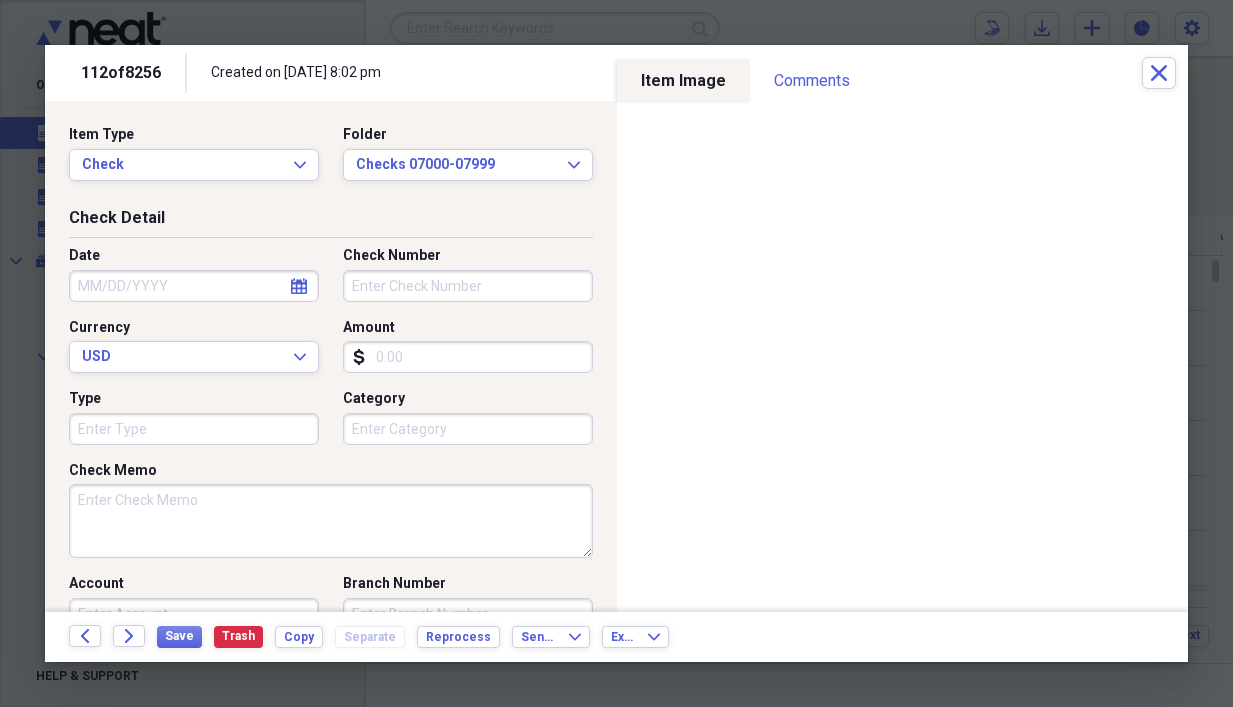 click on "Amount" at bounding box center [468, 357] 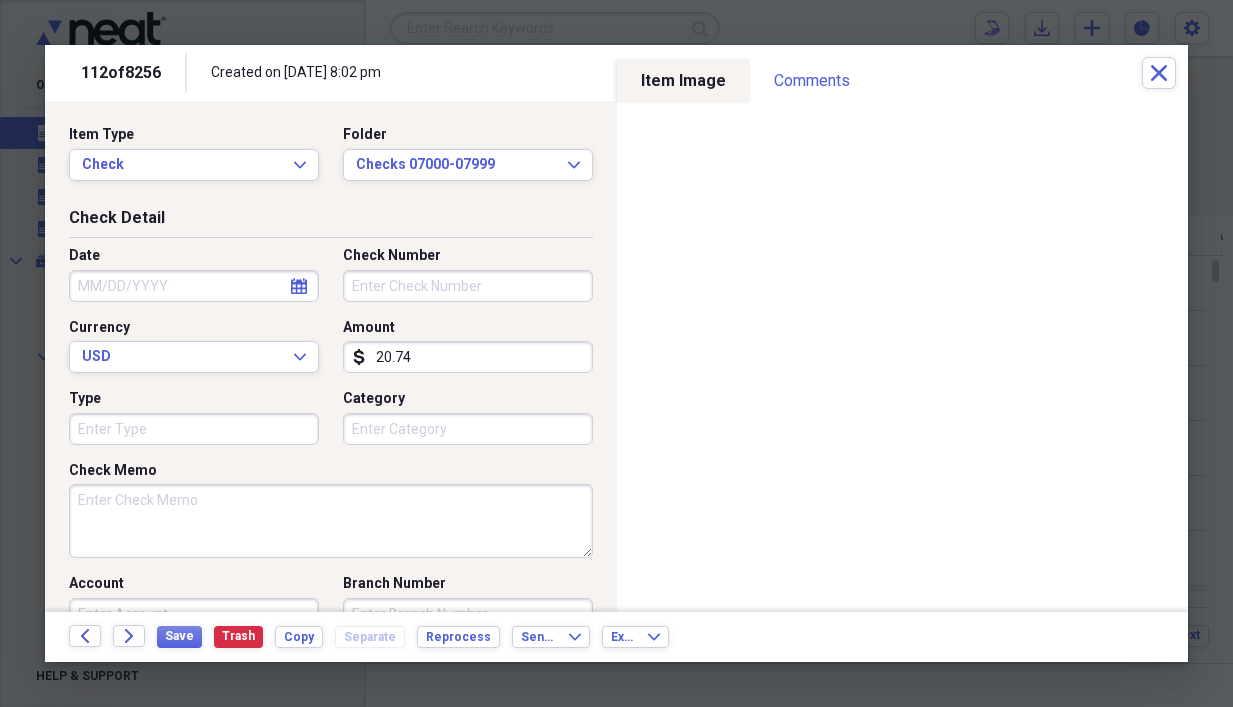 click on "Check Number" at bounding box center [468, 286] 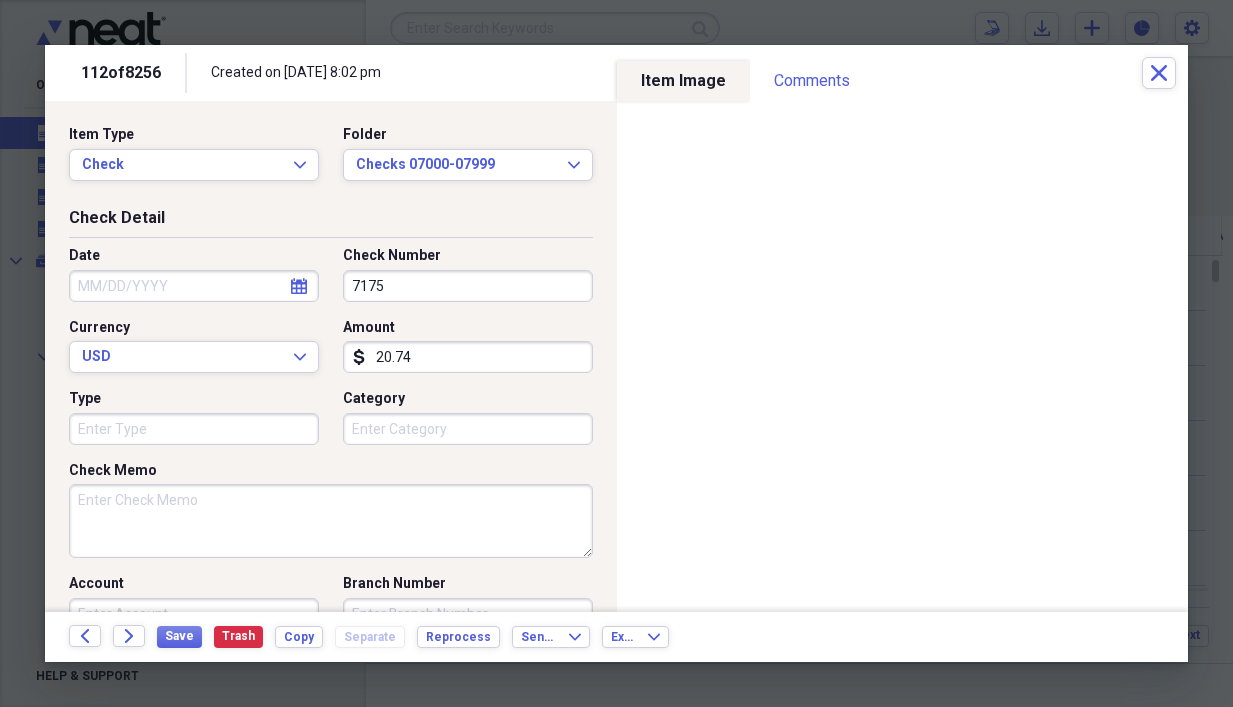 click on "Date" at bounding box center (194, 286) 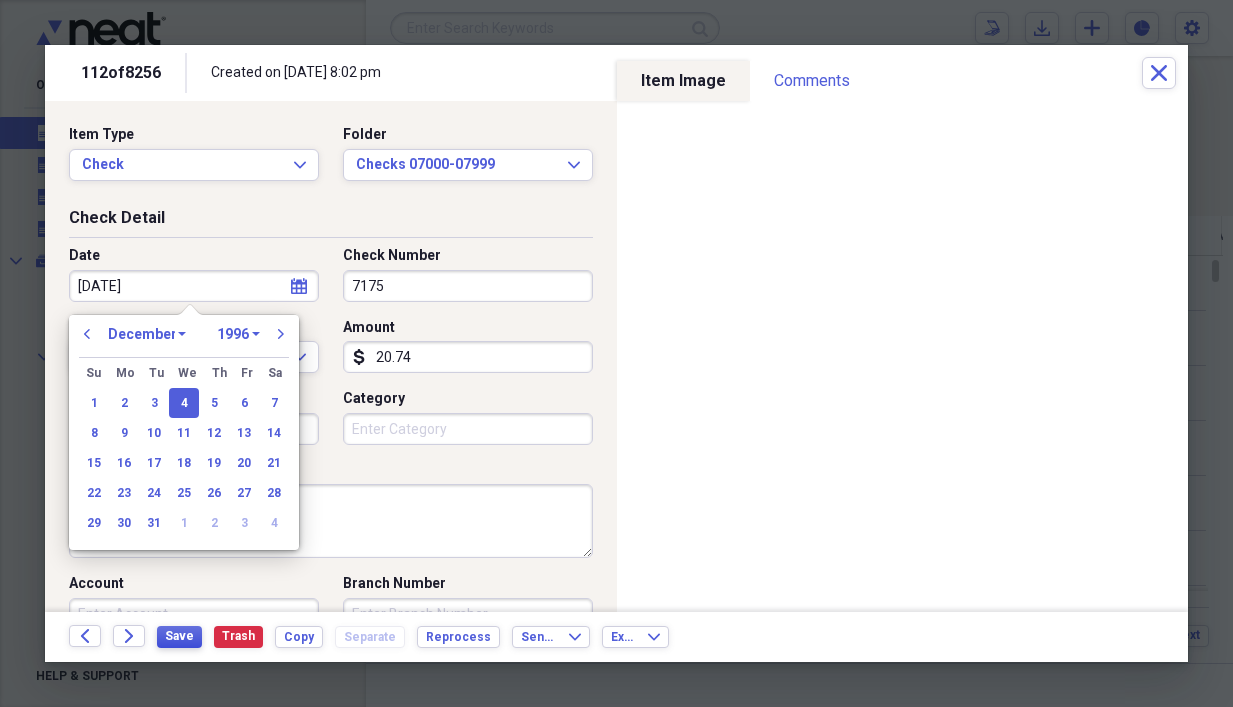 click on "Save" at bounding box center [179, 636] 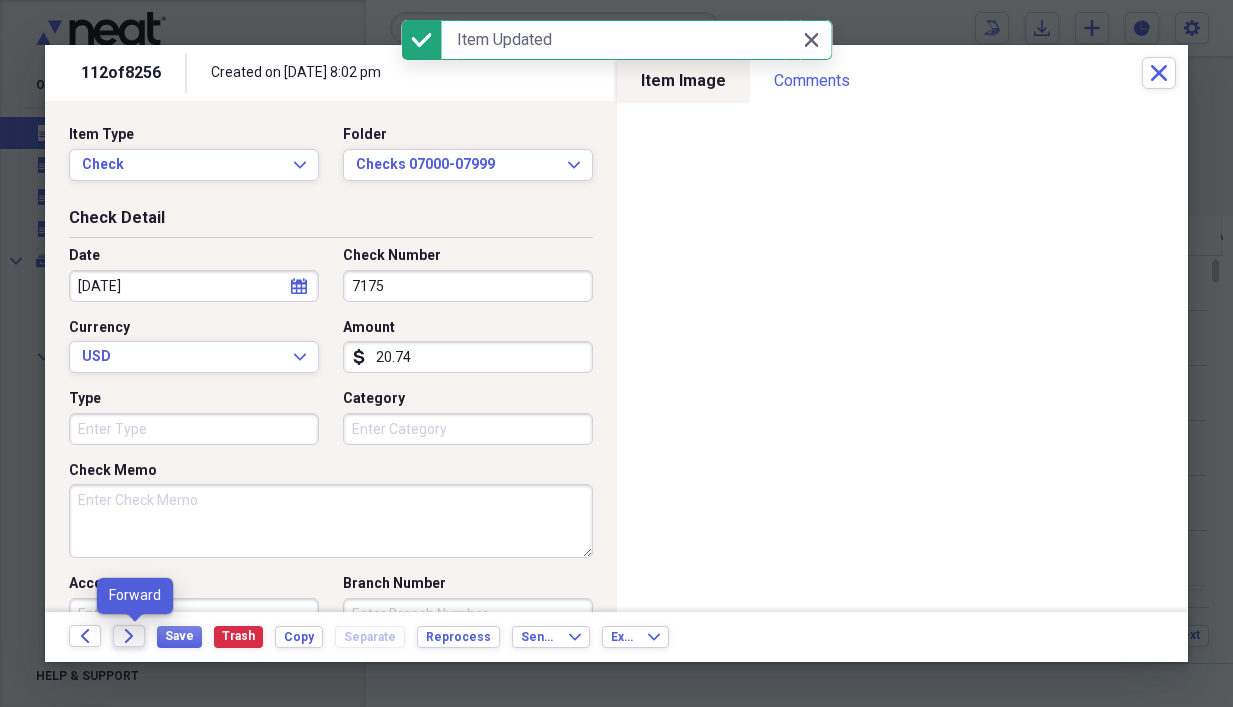 click on "Forward" 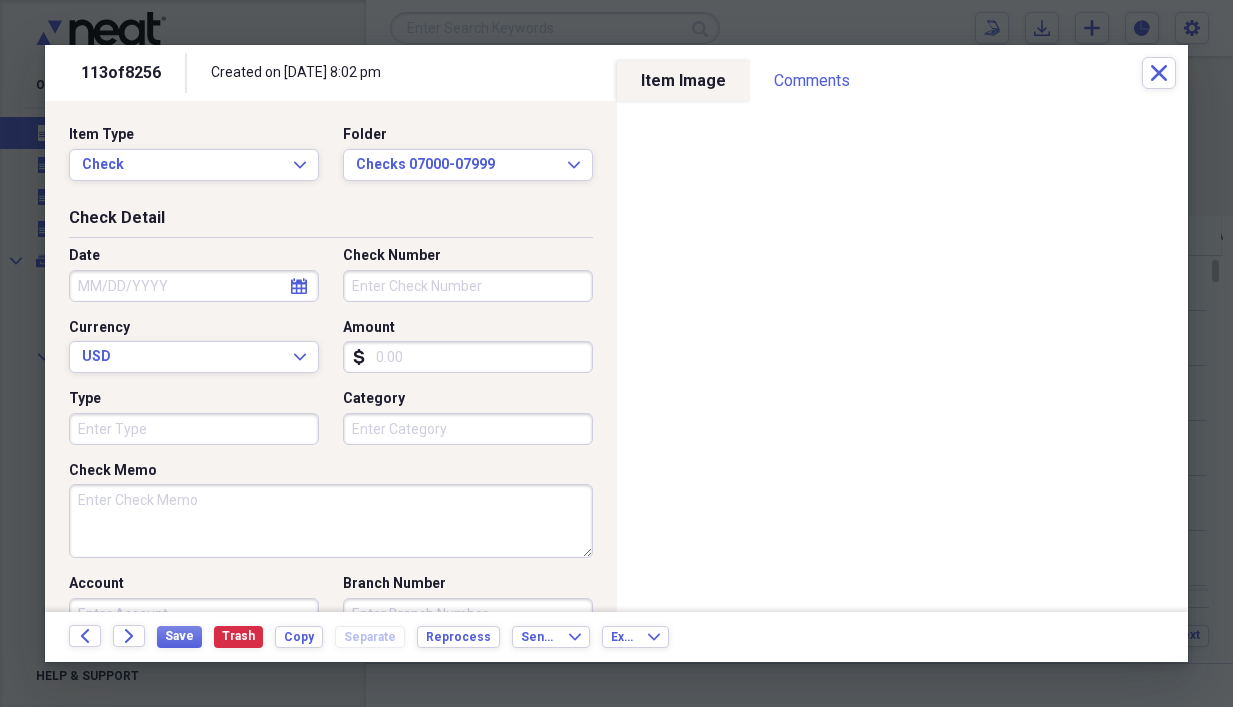 click on "Amount" at bounding box center (468, 357) 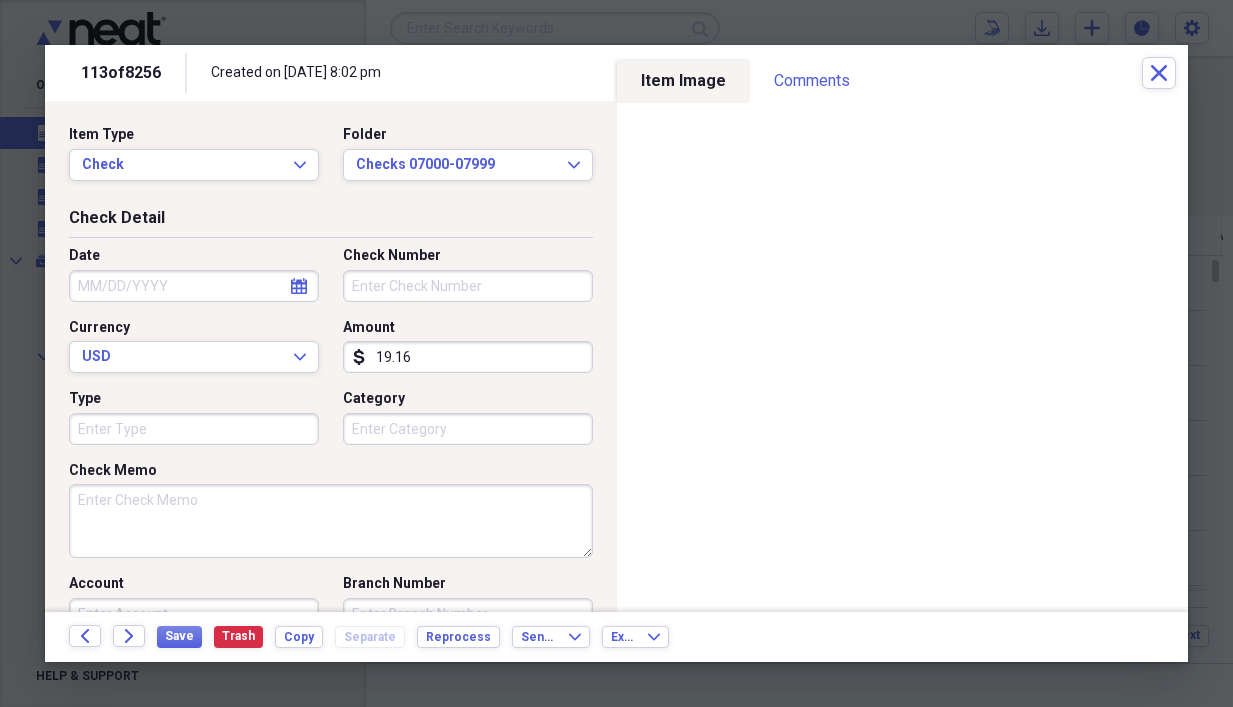 click on "Check Memo" at bounding box center (331, 521) 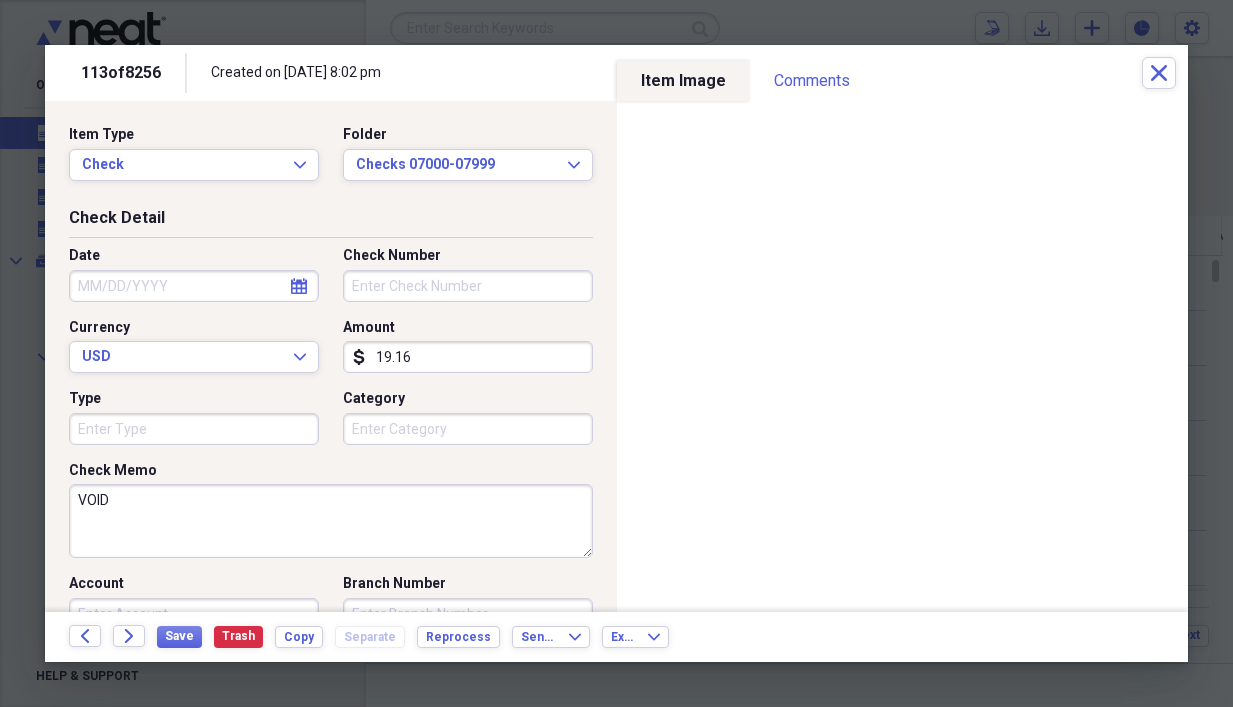 click on "Check Number" at bounding box center (468, 286) 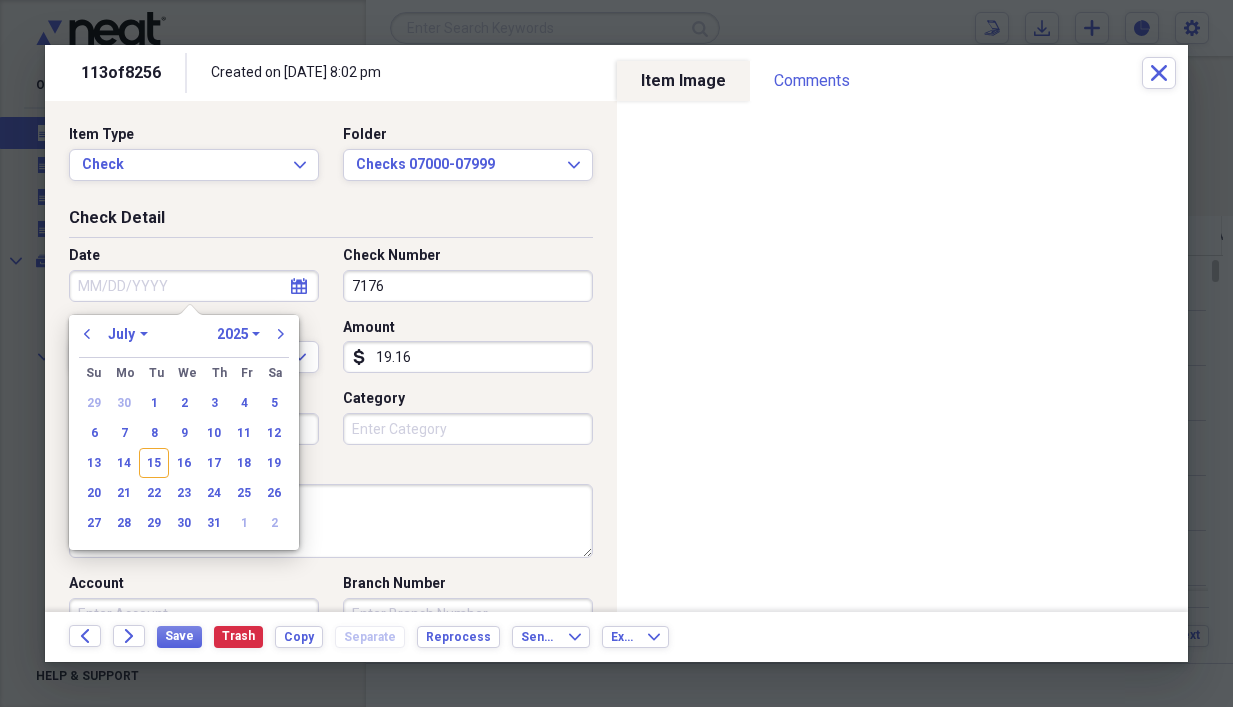 click on "Date" at bounding box center [194, 286] 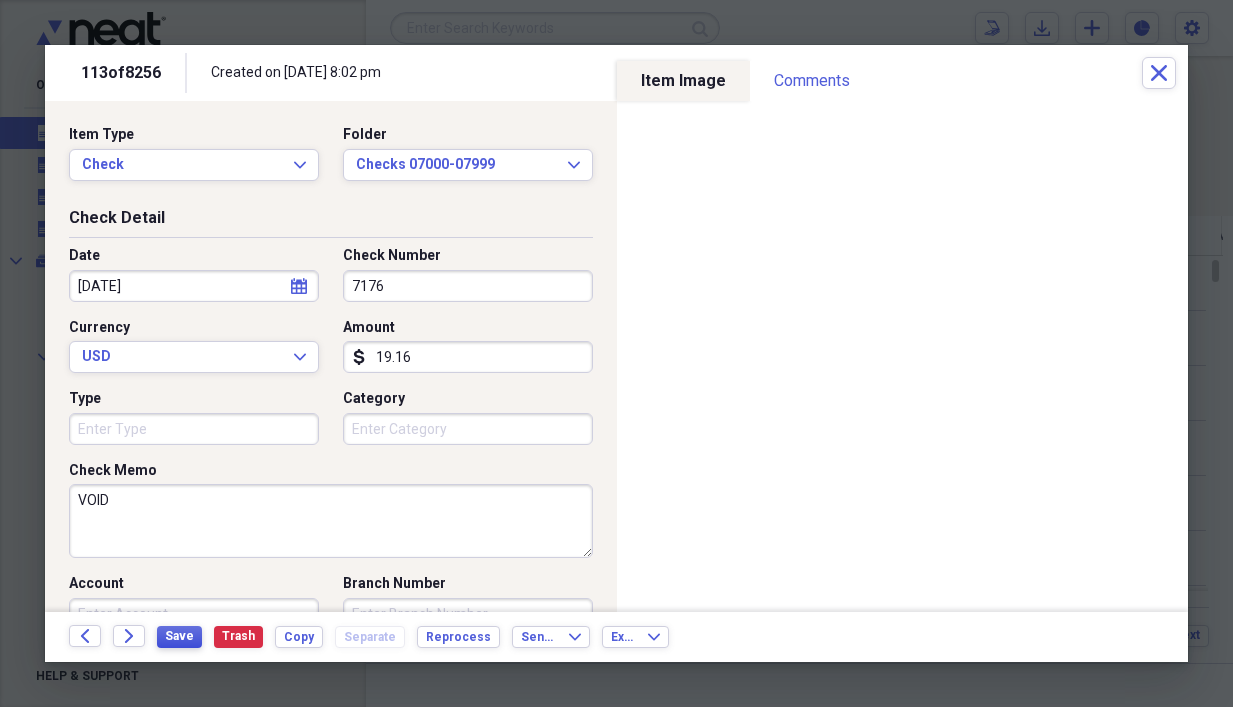 click on "Save" at bounding box center (179, 636) 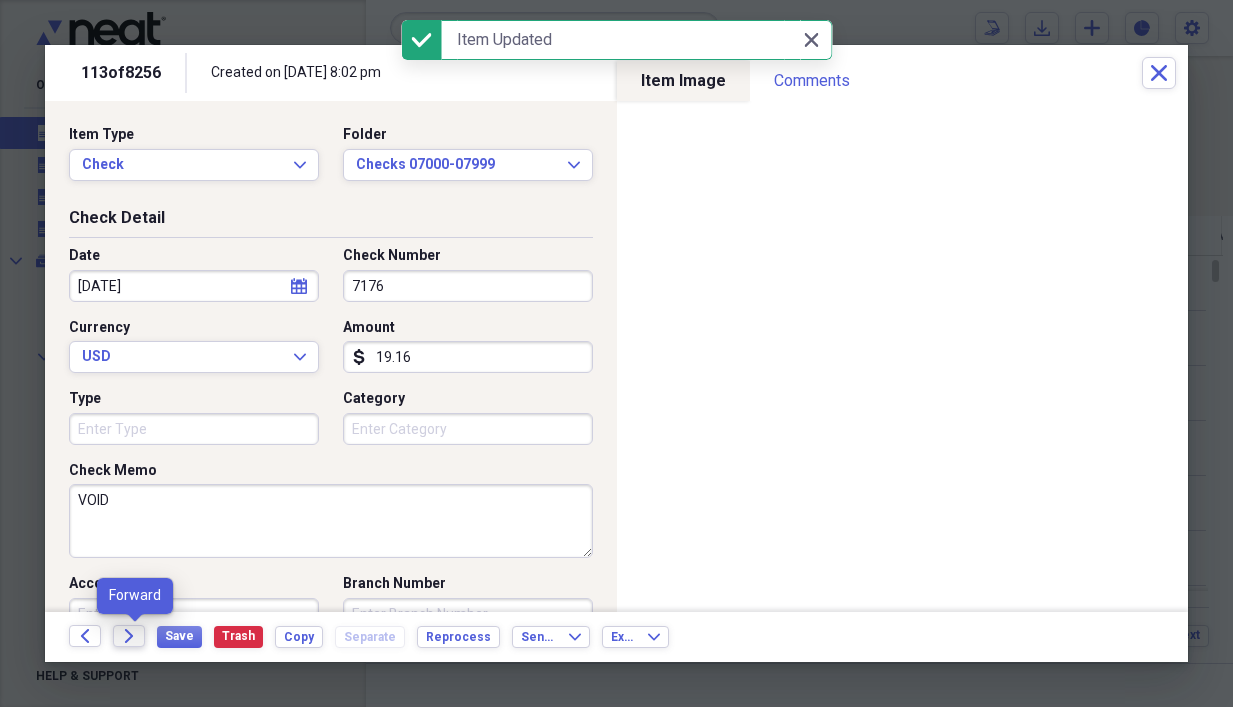 click on "Forward" 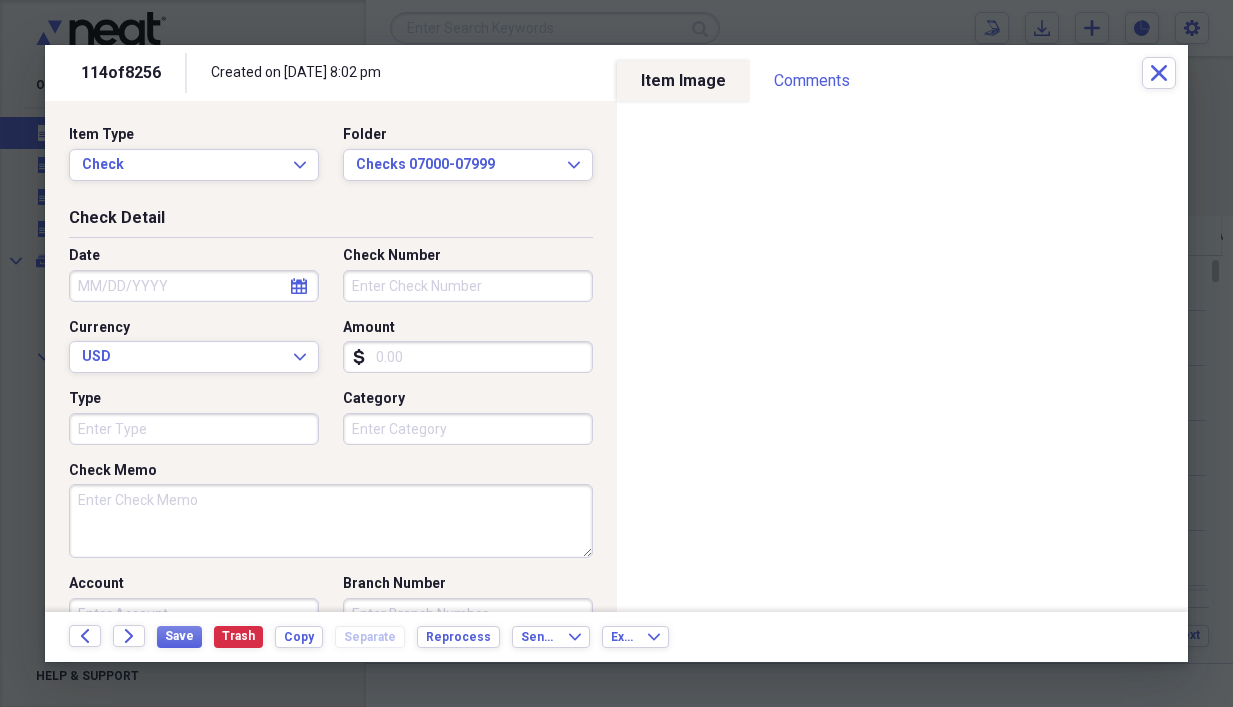 click on "Date" at bounding box center (194, 286) 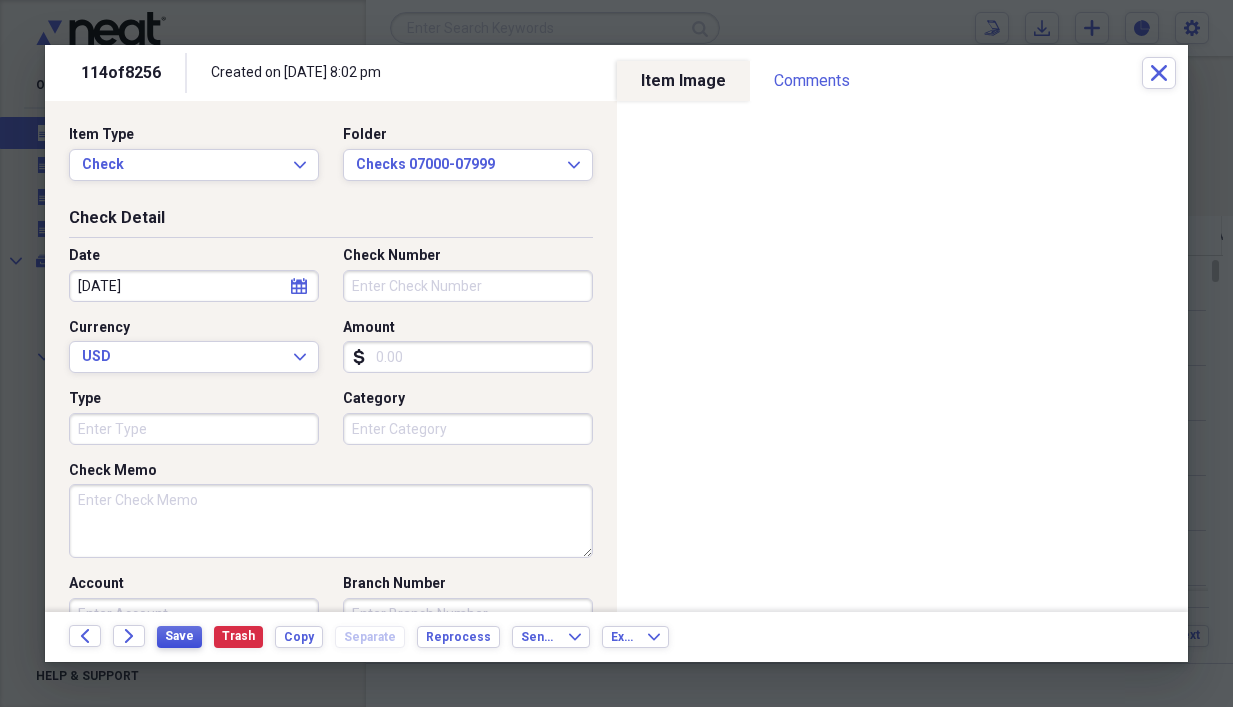 click on "Save" at bounding box center [179, 636] 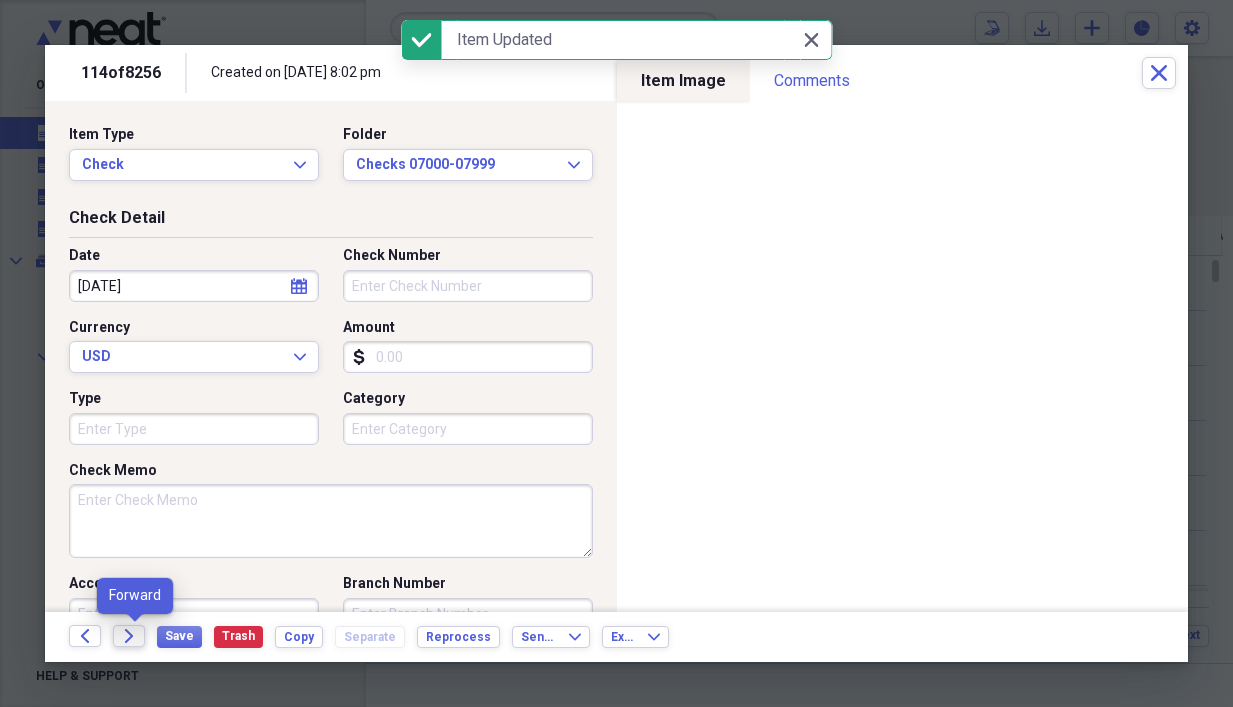 click on "Forward" 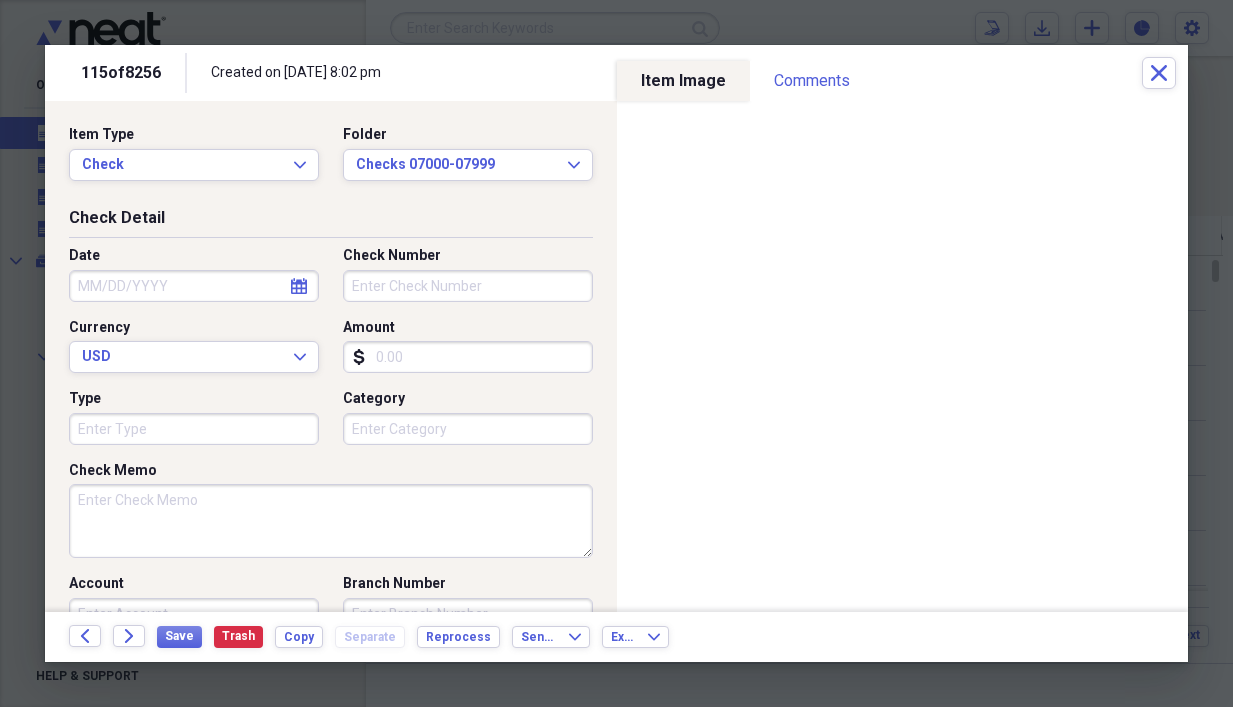 click on "Date" at bounding box center (194, 286) 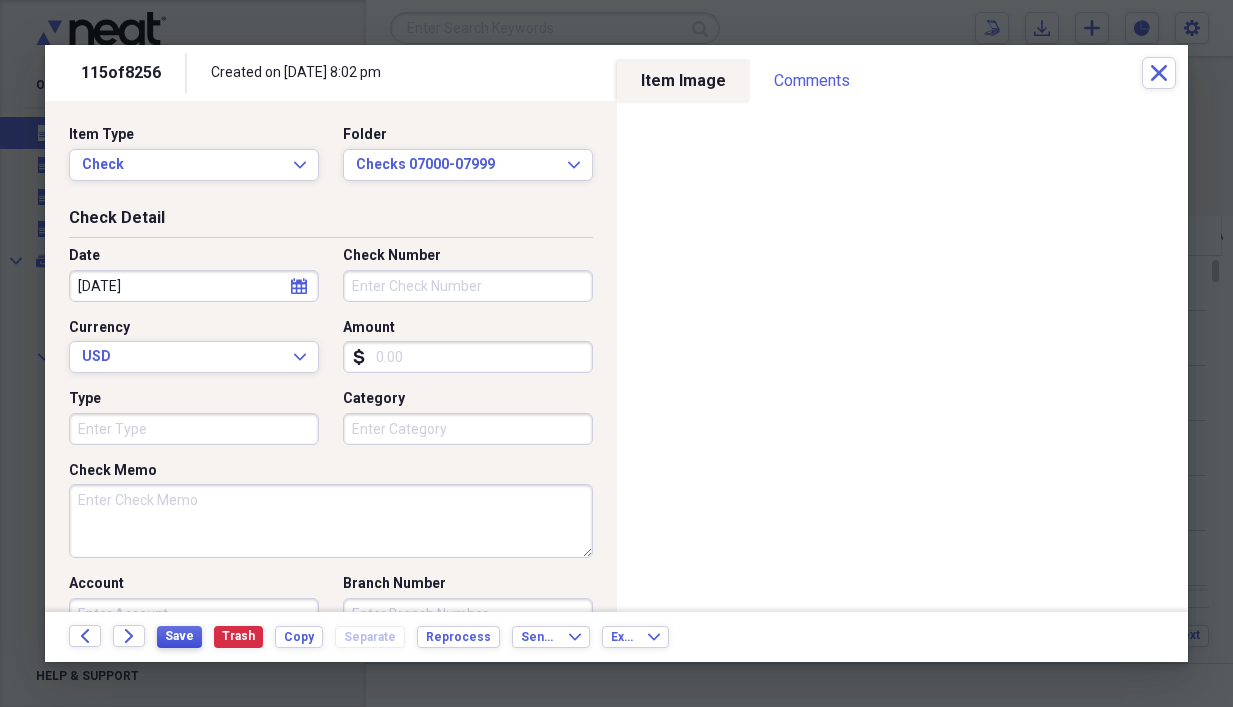 click on "Save" at bounding box center [179, 636] 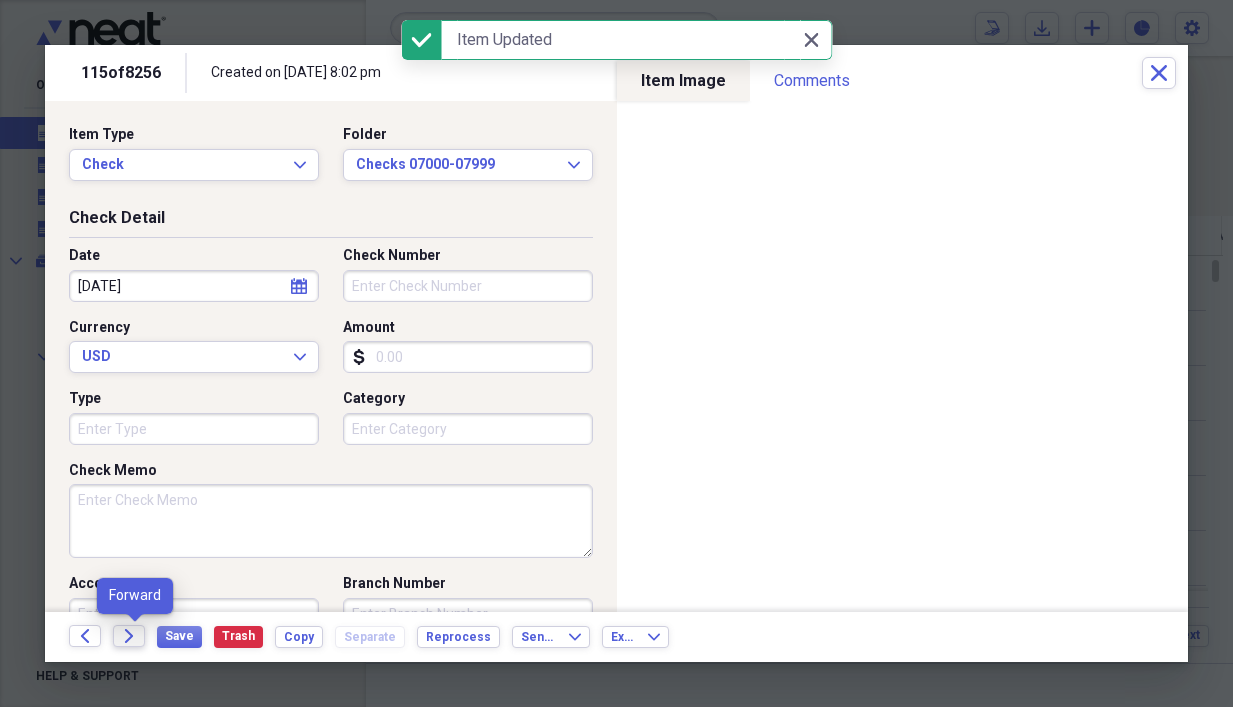 click on "Forward" 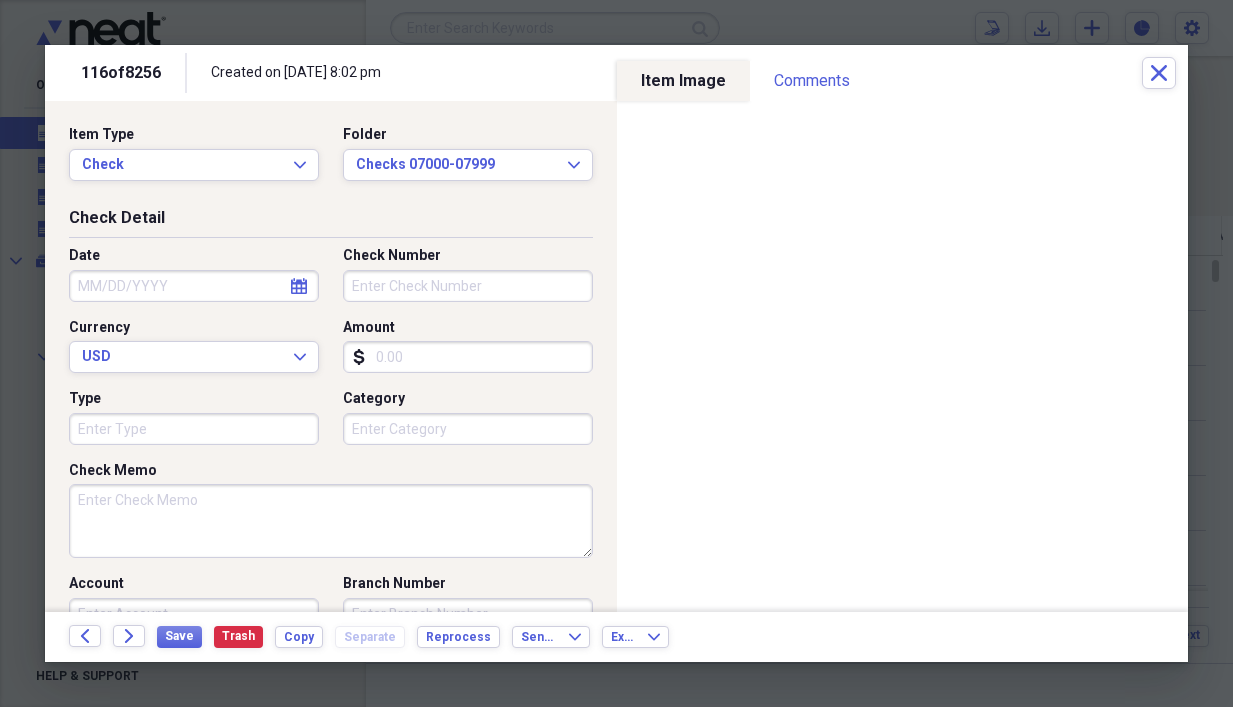 click on "Amount" at bounding box center [468, 357] 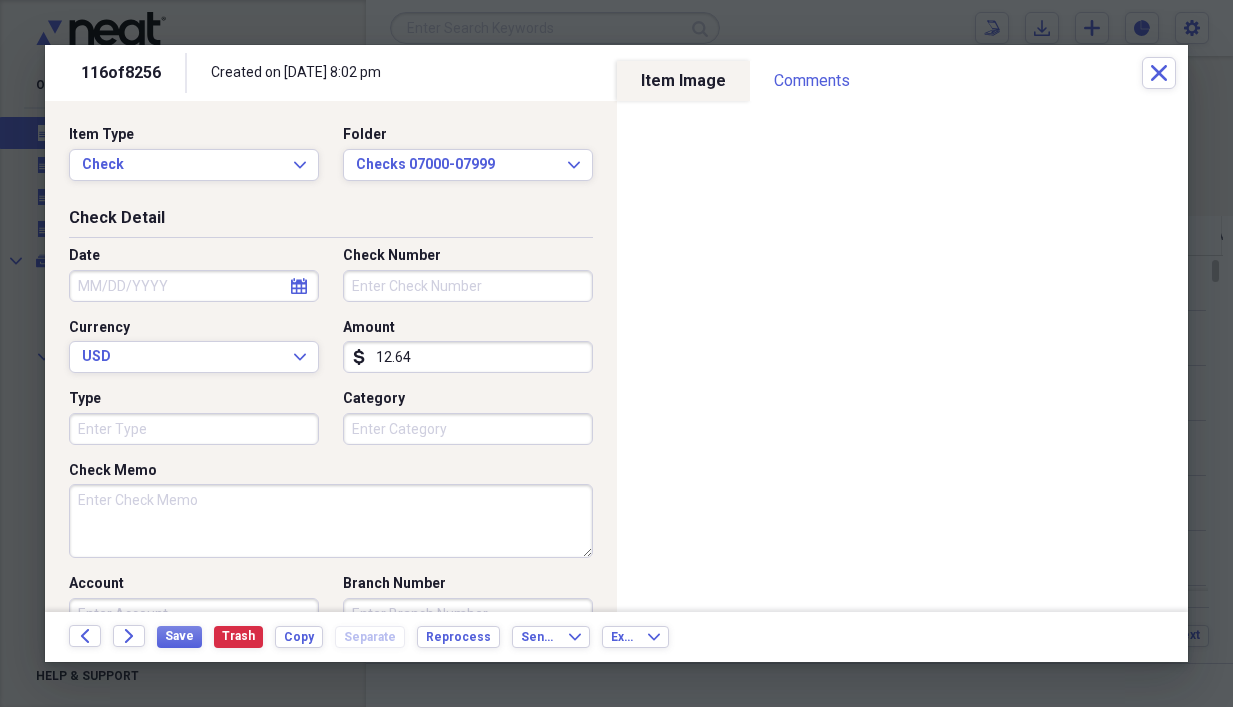 click on "Check Number" at bounding box center [468, 286] 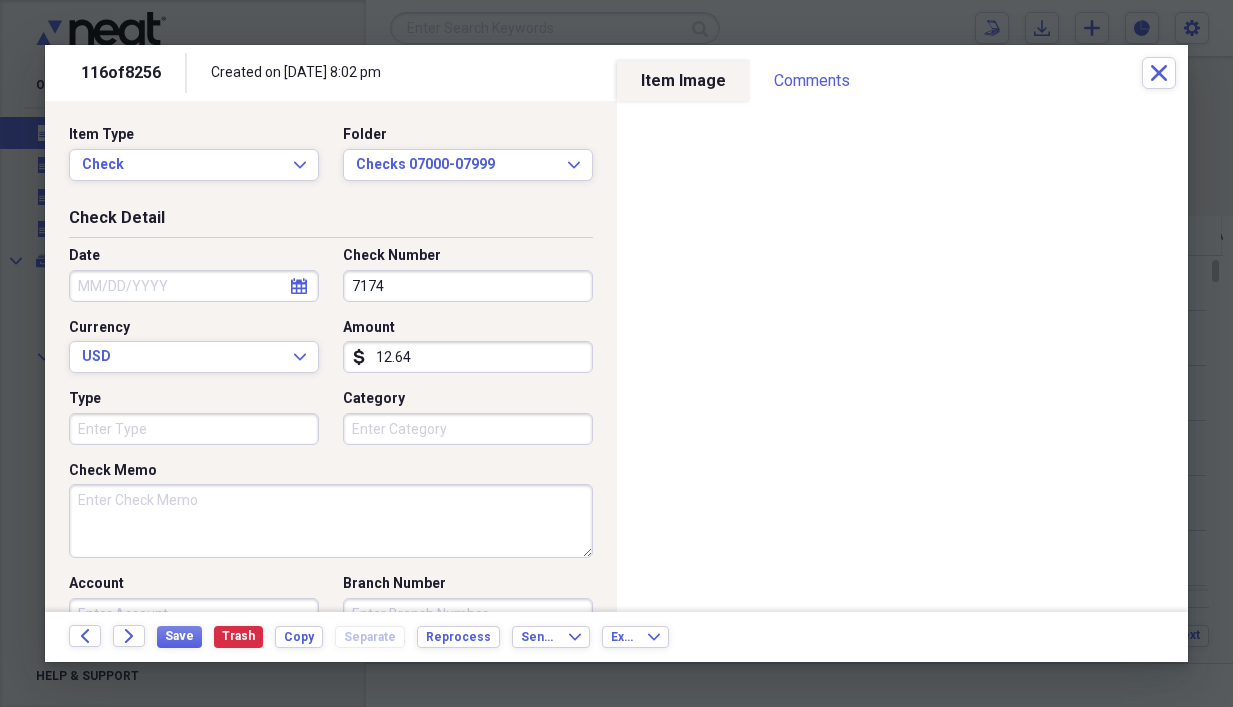 click on "Date" at bounding box center [194, 286] 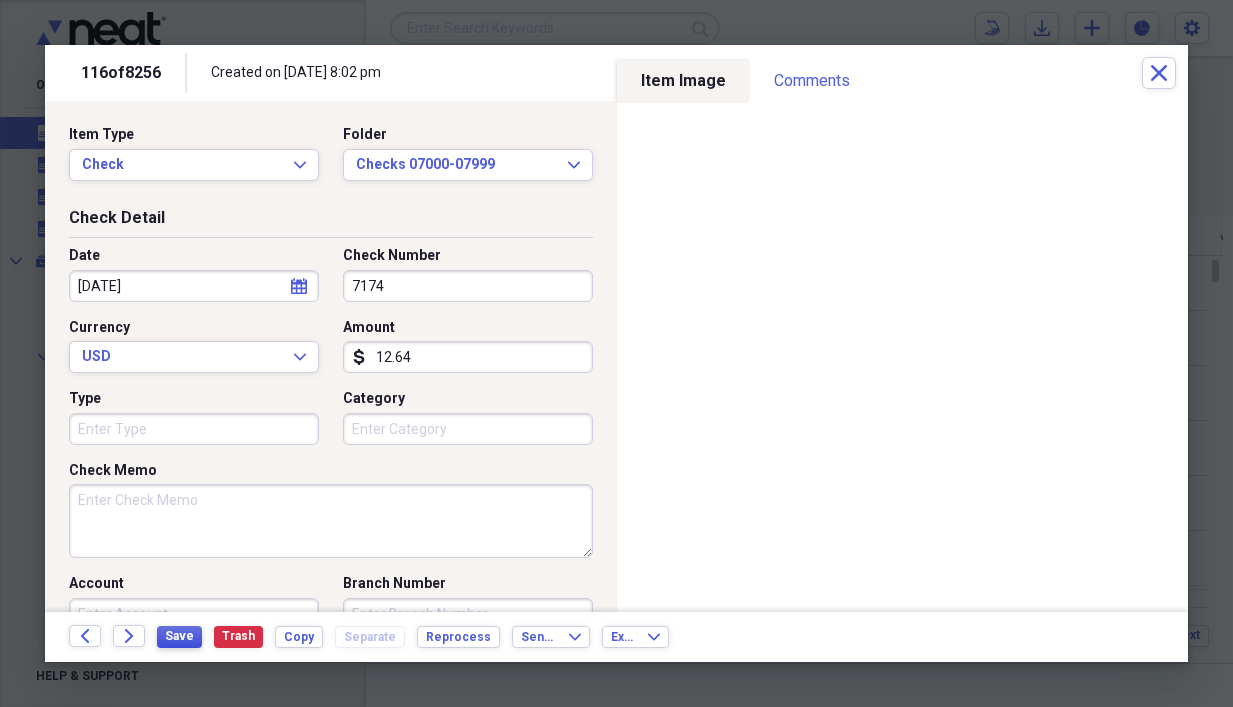 click on "Save" at bounding box center [179, 636] 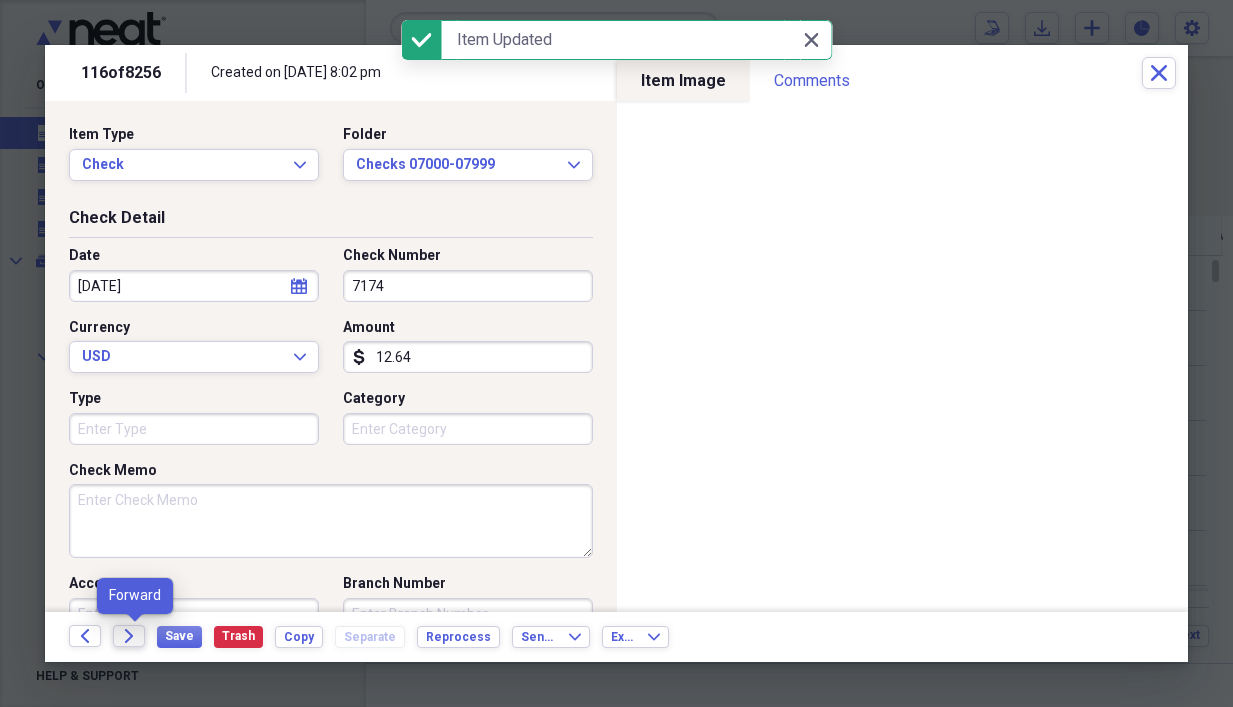 click on "Forward" 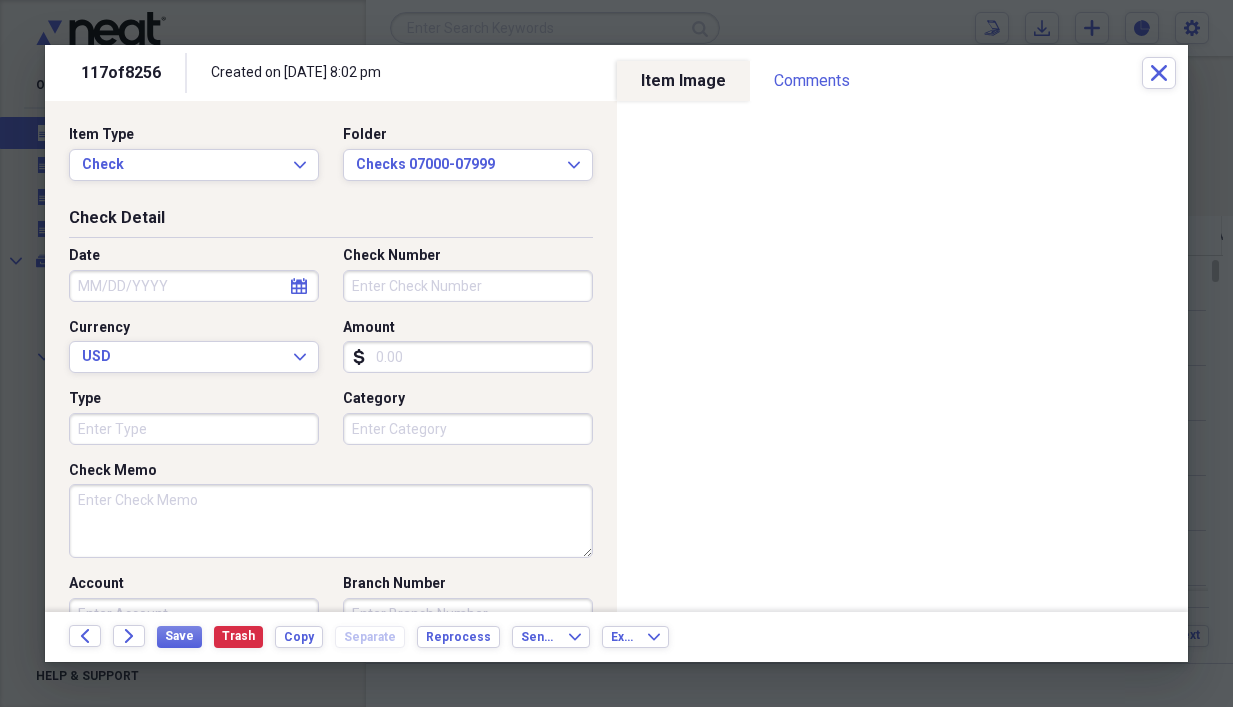 click on "Amount" at bounding box center [468, 357] 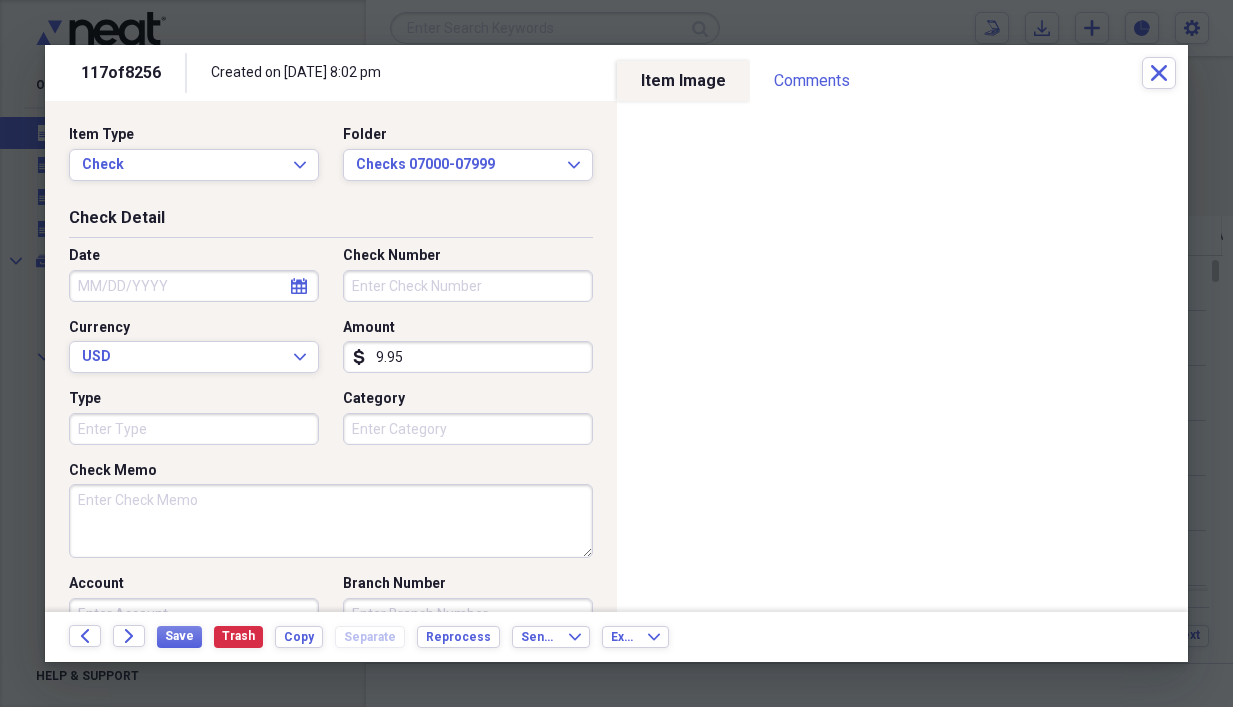 click on "Check Number" at bounding box center (468, 286) 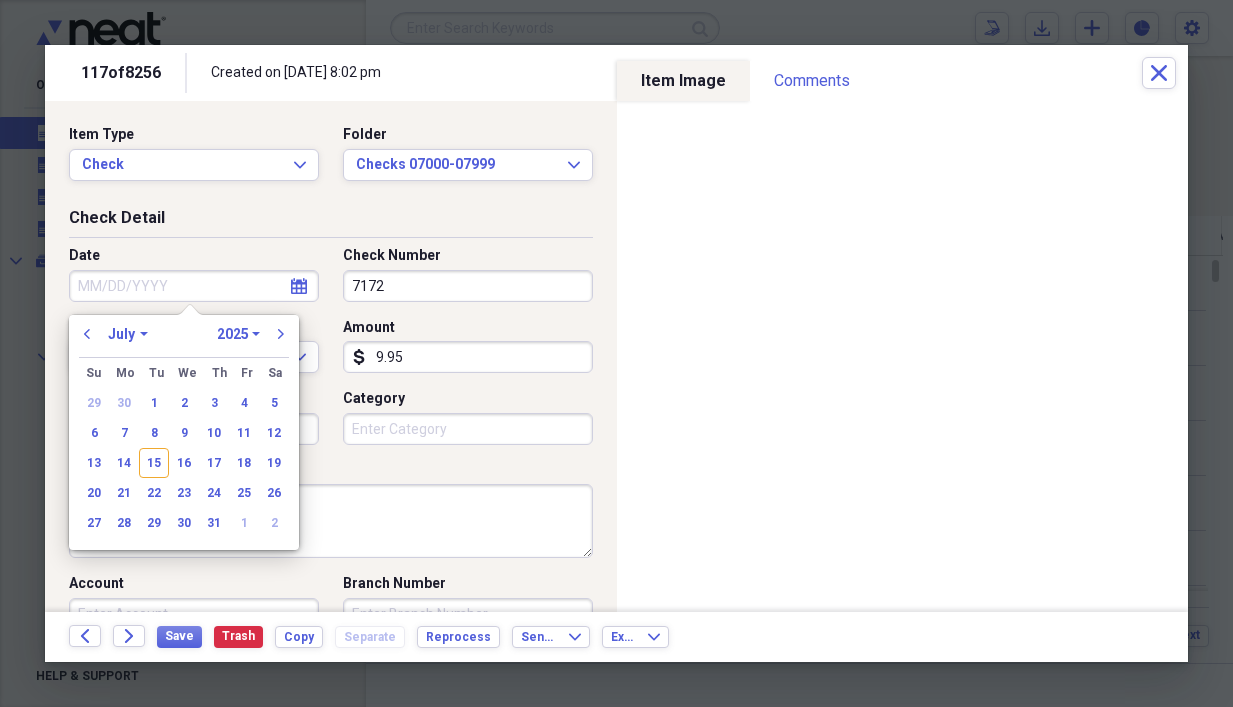 click on "Date" at bounding box center [194, 286] 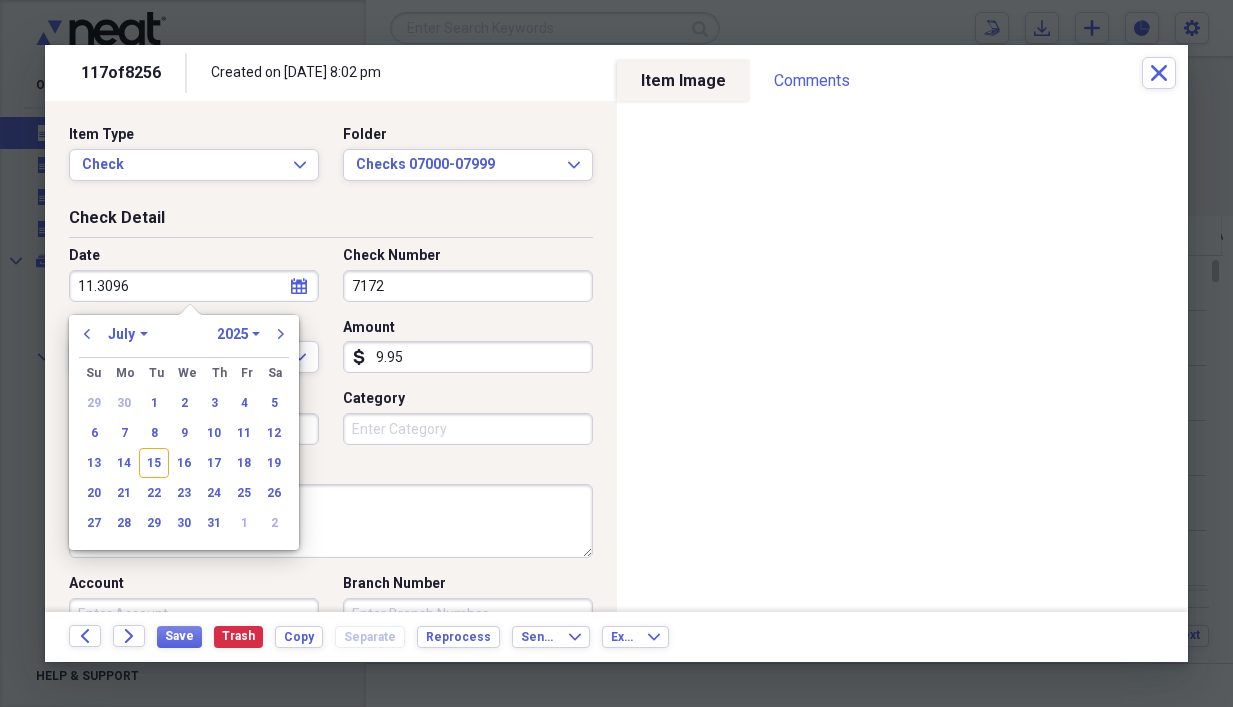click on "11.3096" at bounding box center (194, 286) 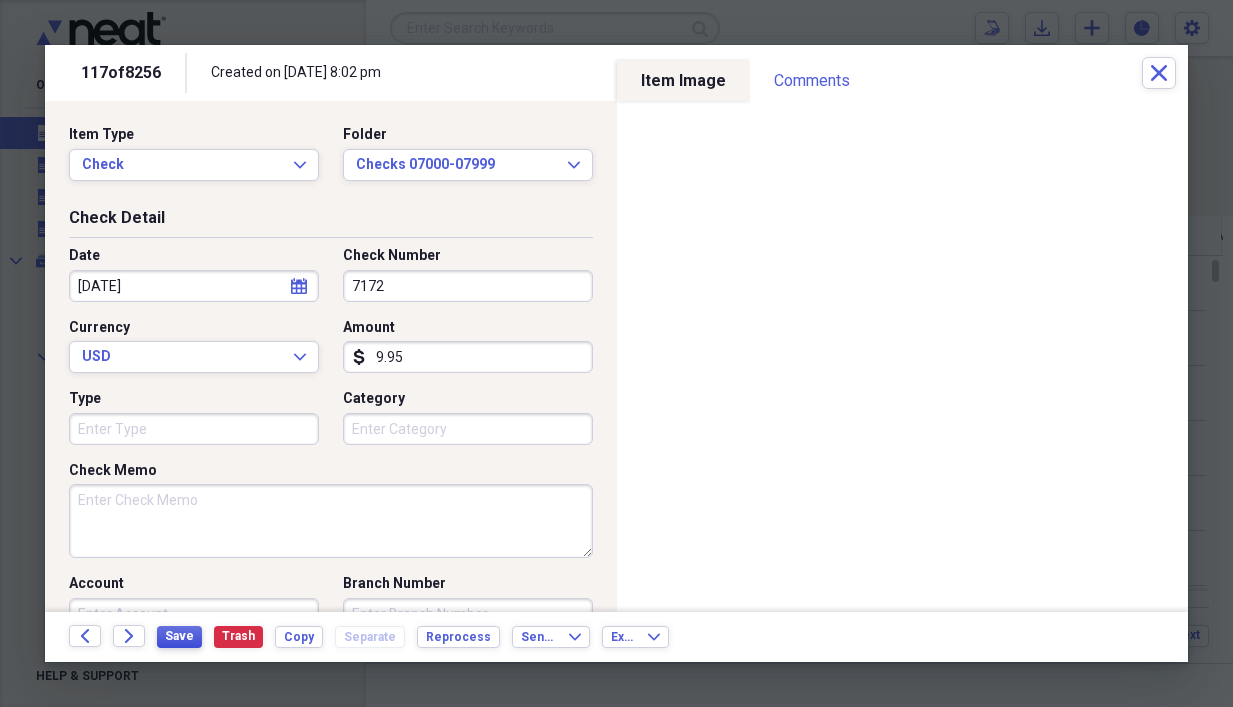 click on "Save" at bounding box center (179, 637) 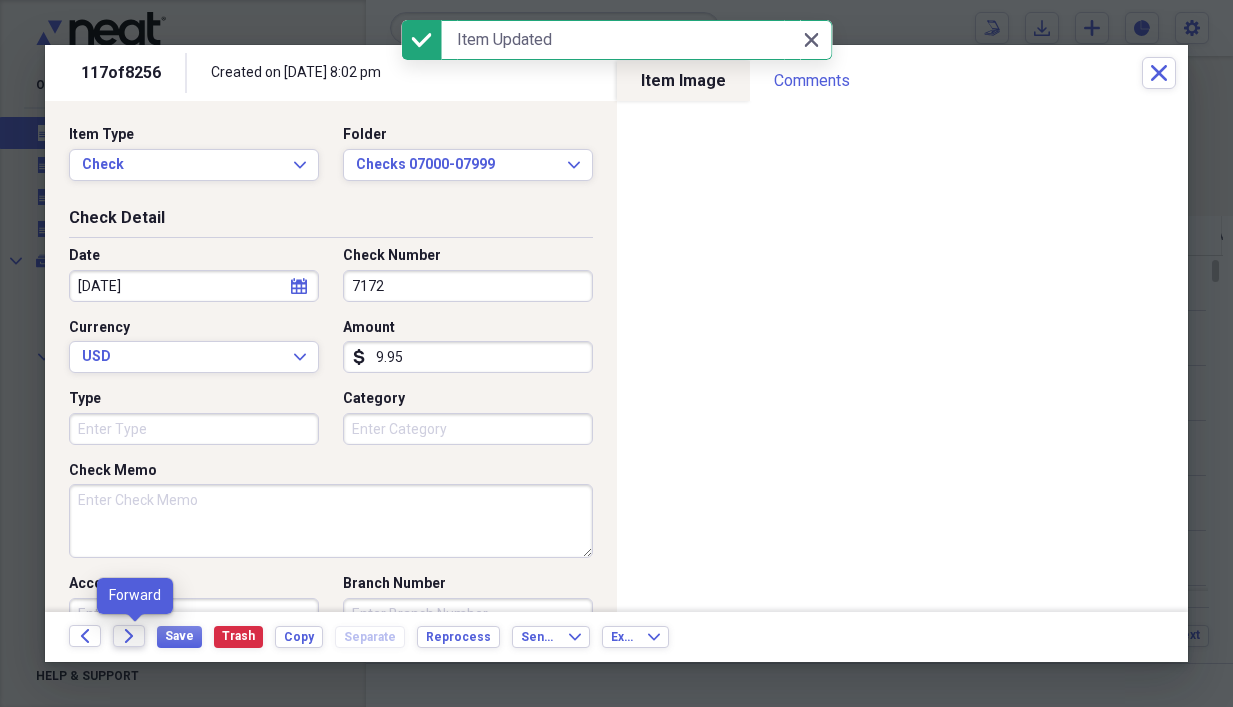 click on "Forward" 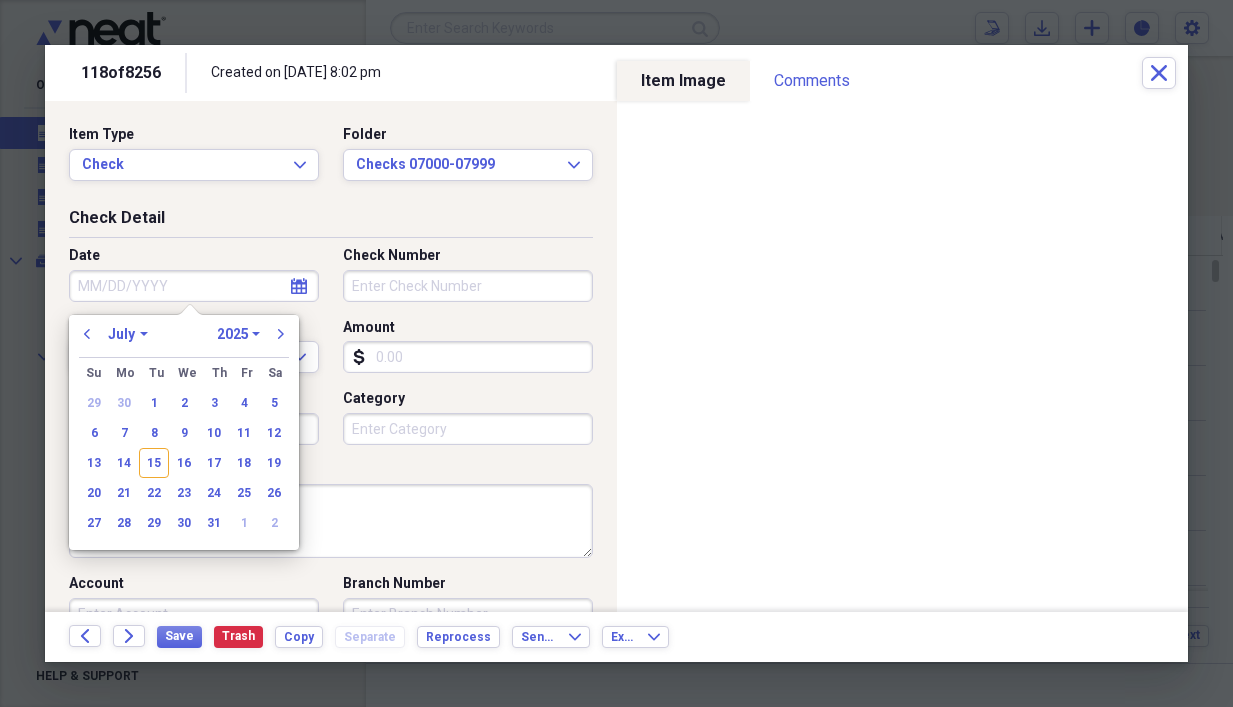 click on "Date" at bounding box center [194, 286] 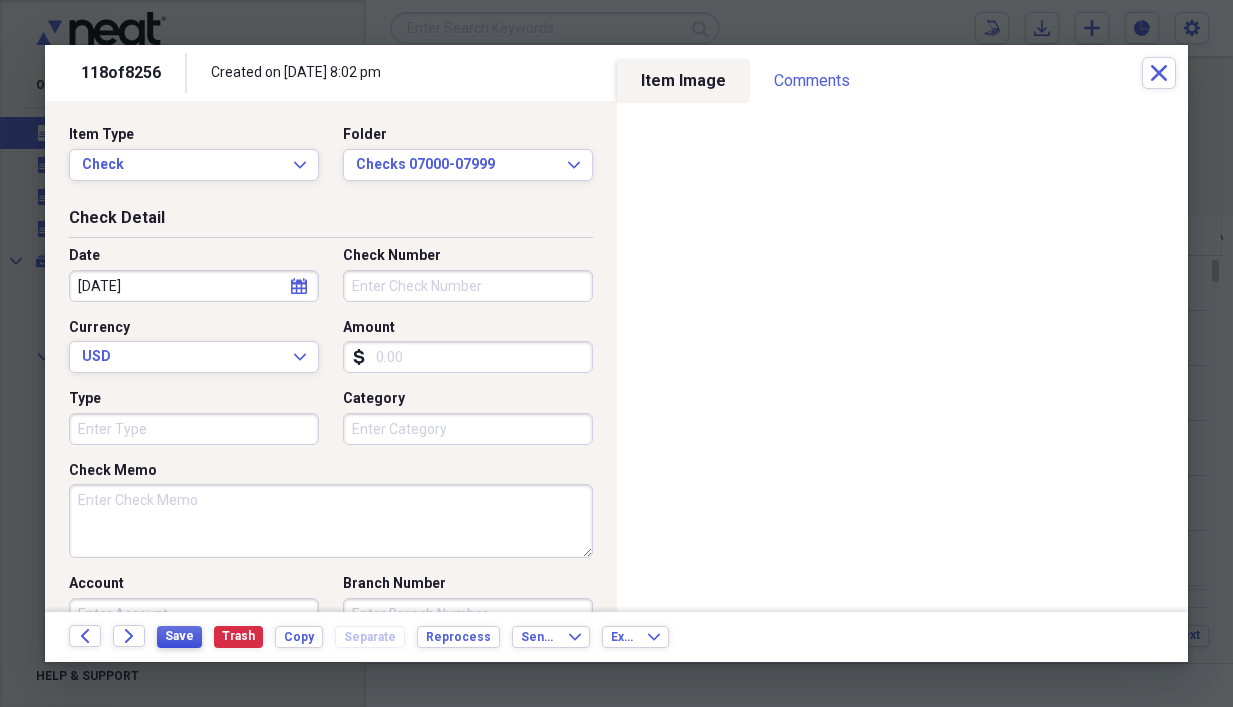 click on "Save" at bounding box center [179, 636] 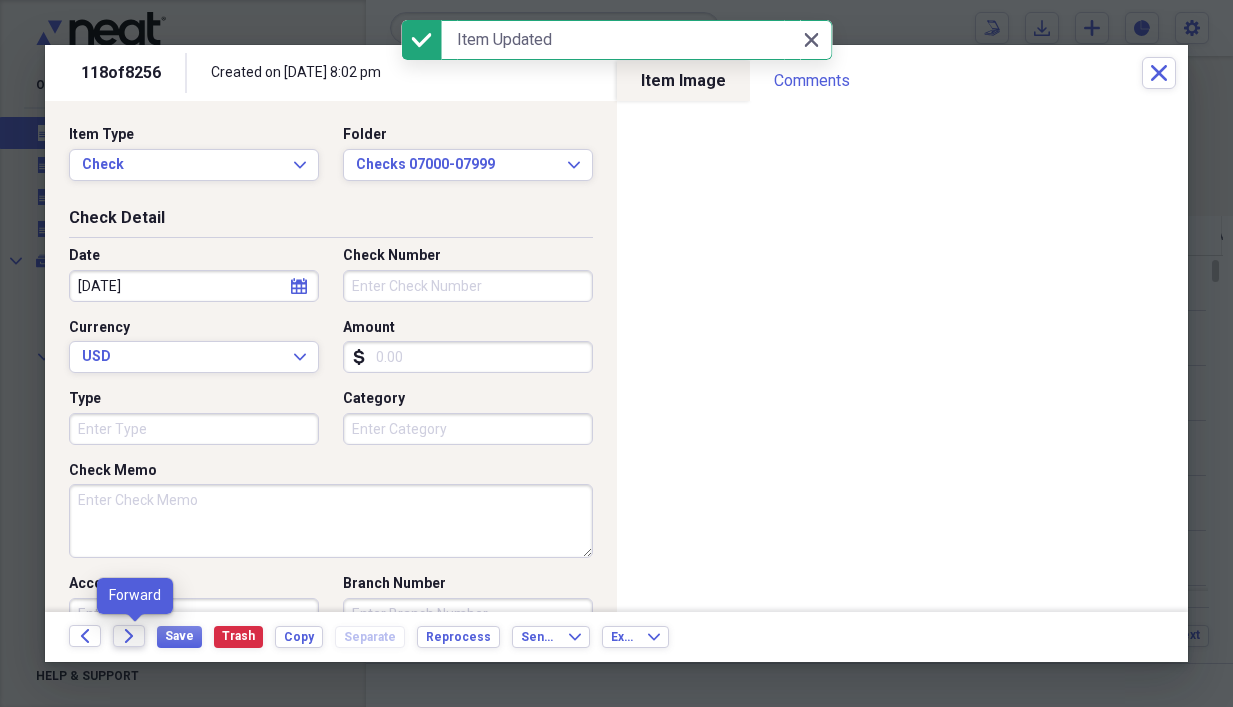 click on "Forward" 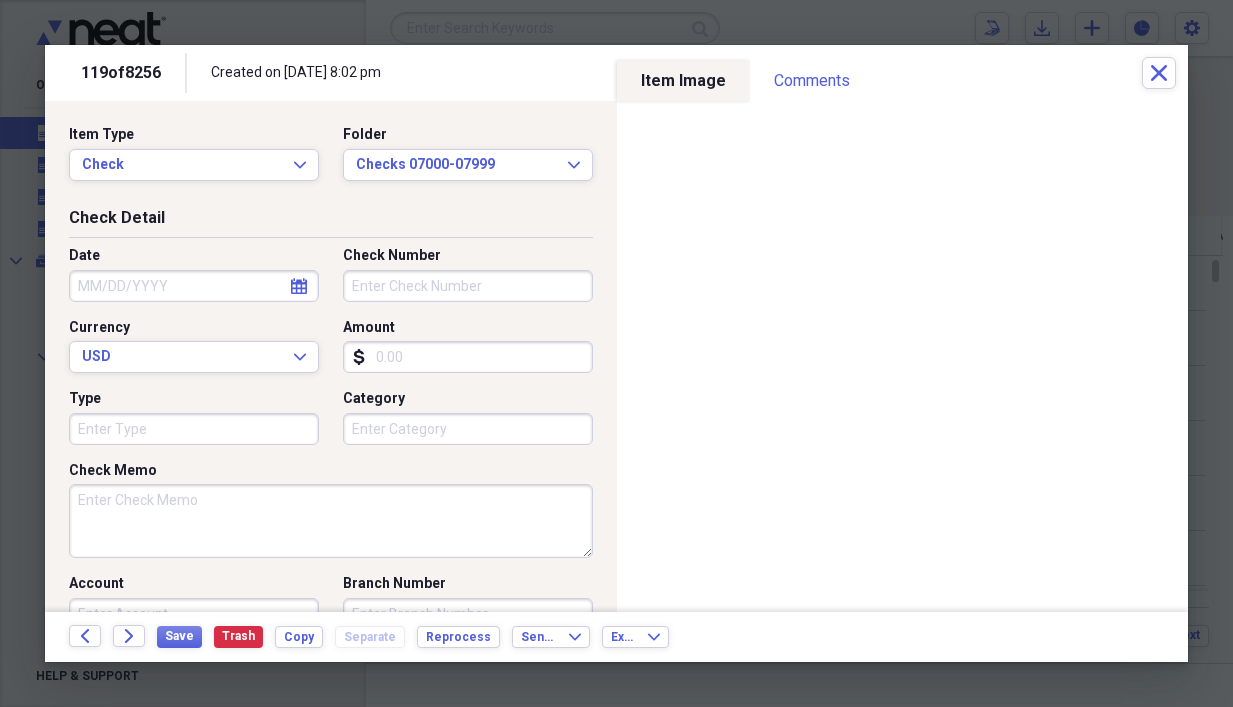 click on "Check Memo" at bounding box center [331, 521] 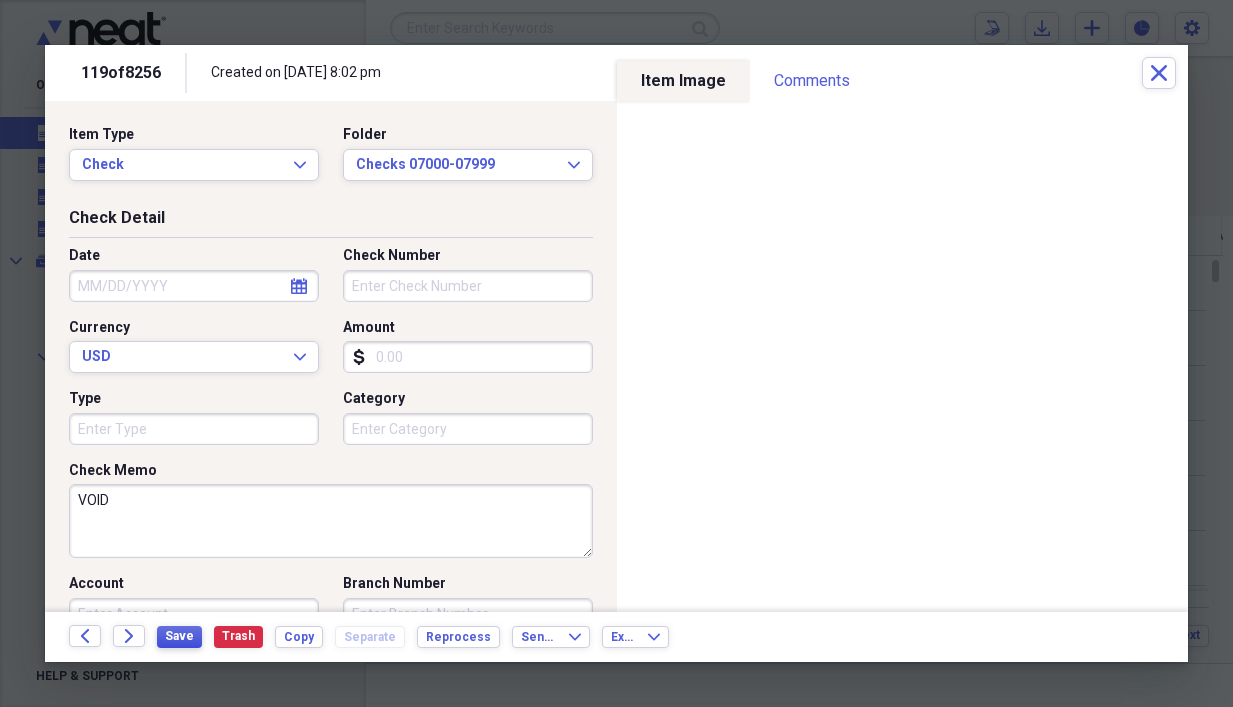 click on "Save" at bounding box center (179, 636) 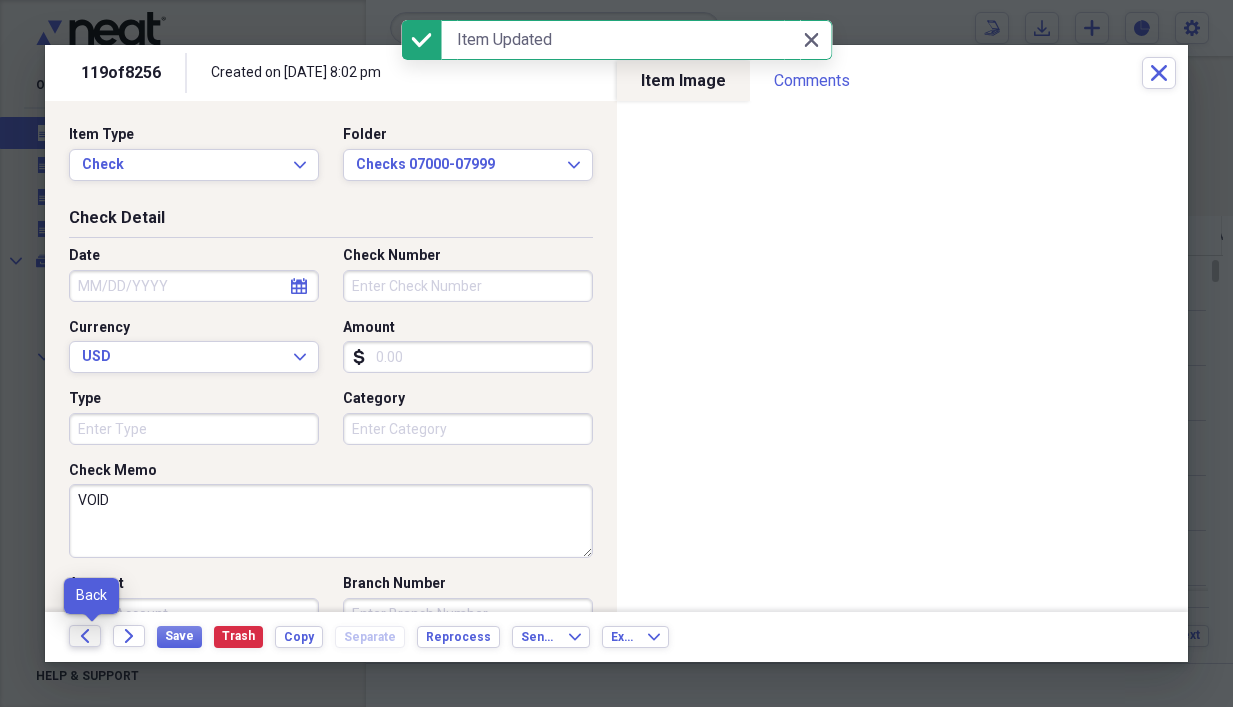 click on "Back" 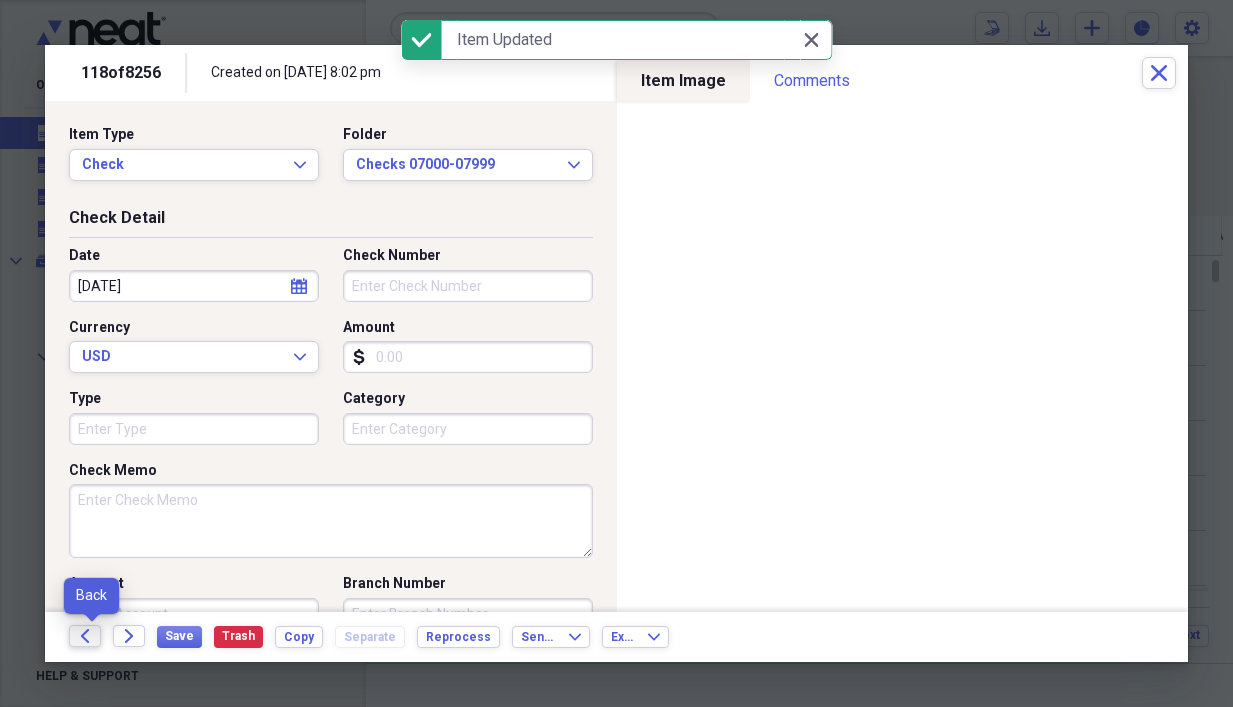 click on "Back" 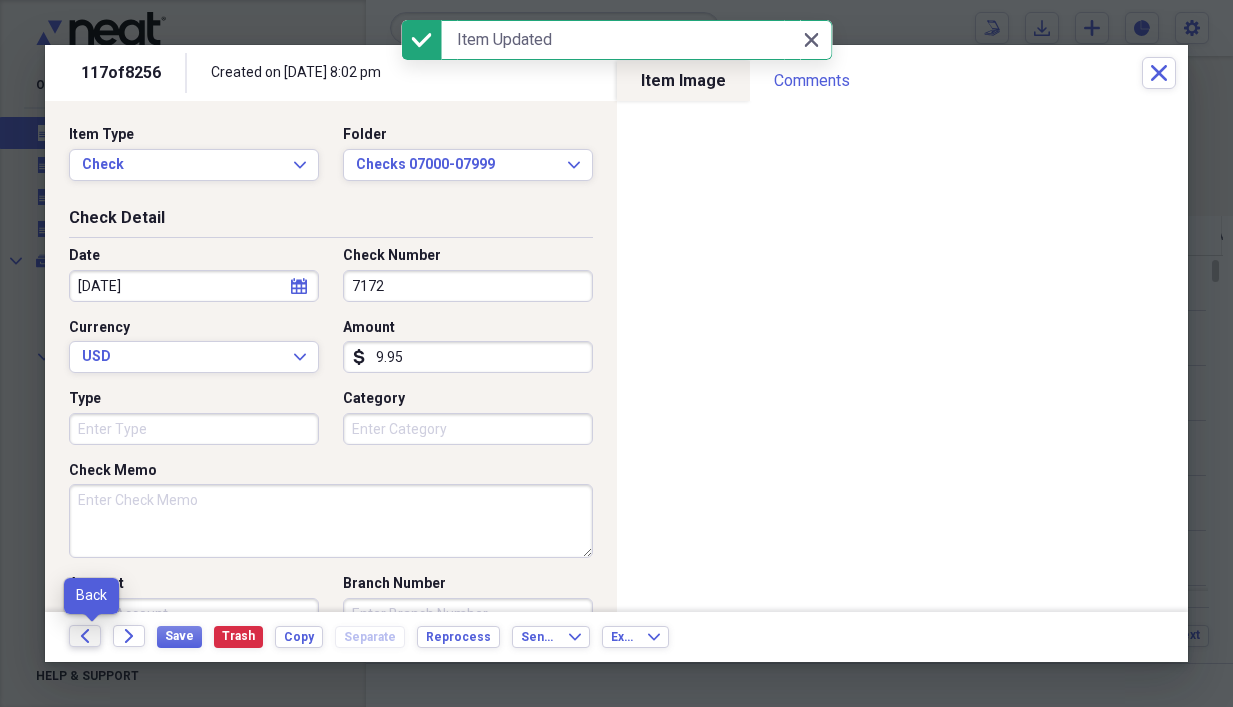click on "Back" 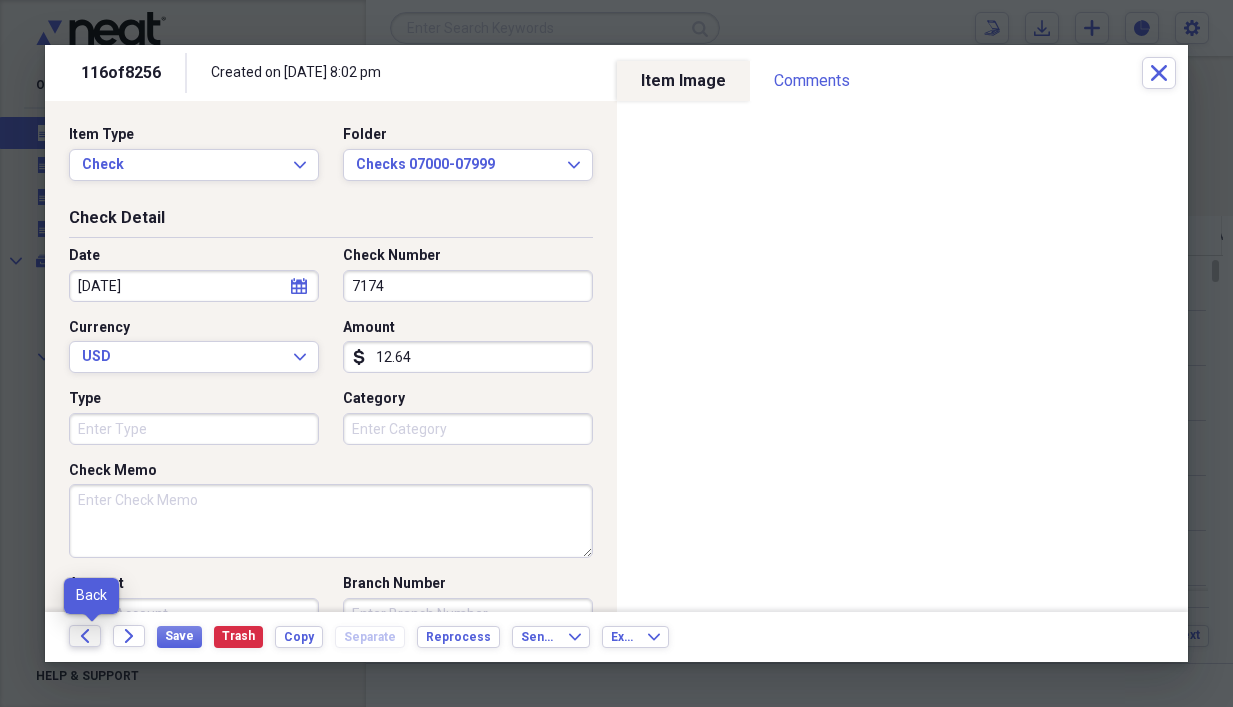 click on "Back" 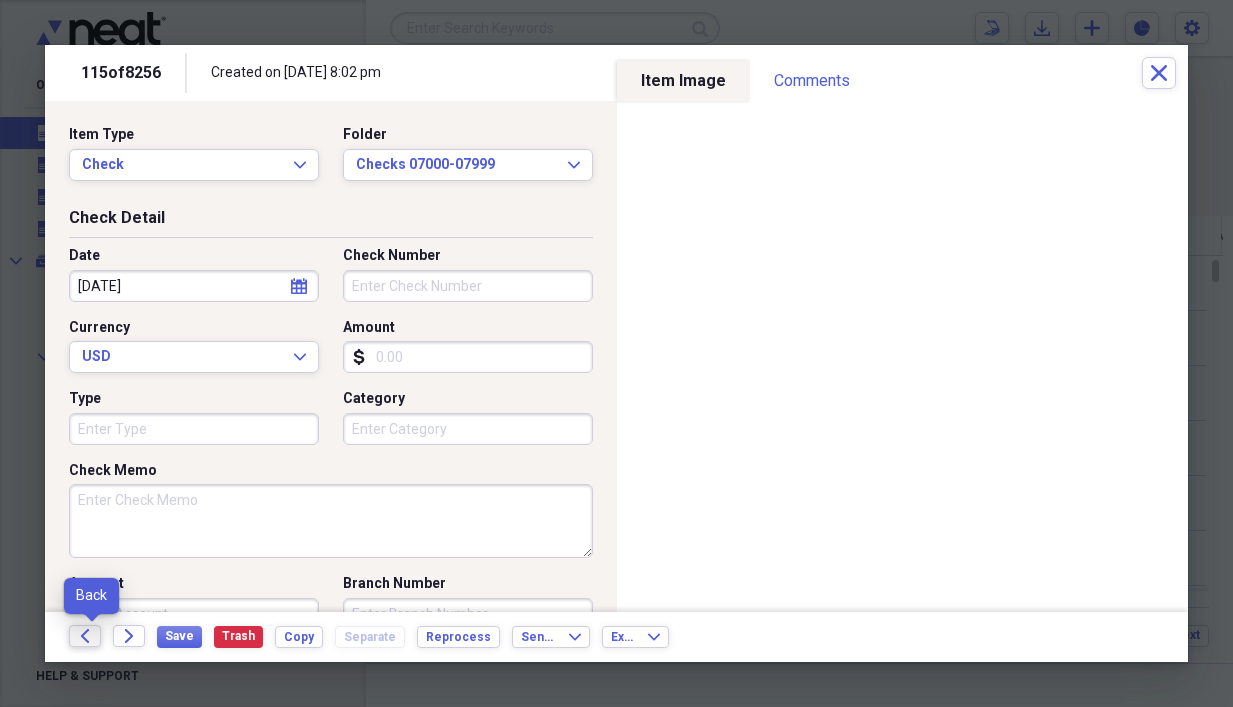 click on "Back" 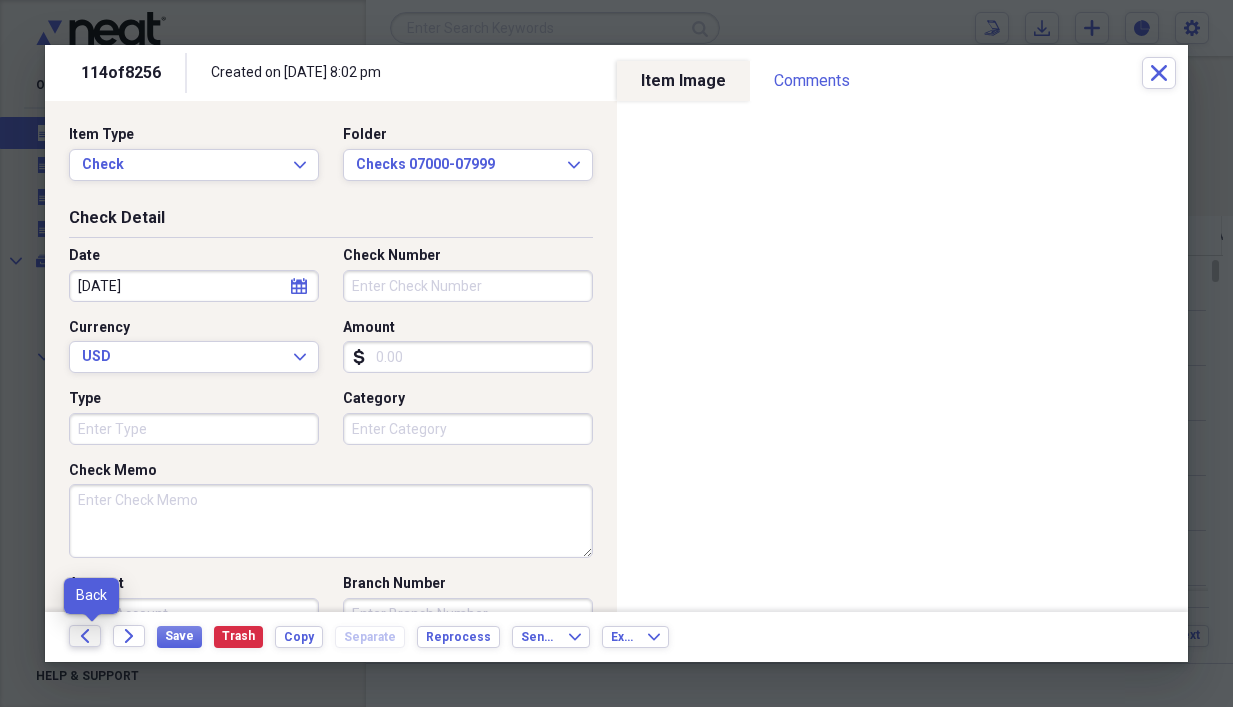 click on "Back" 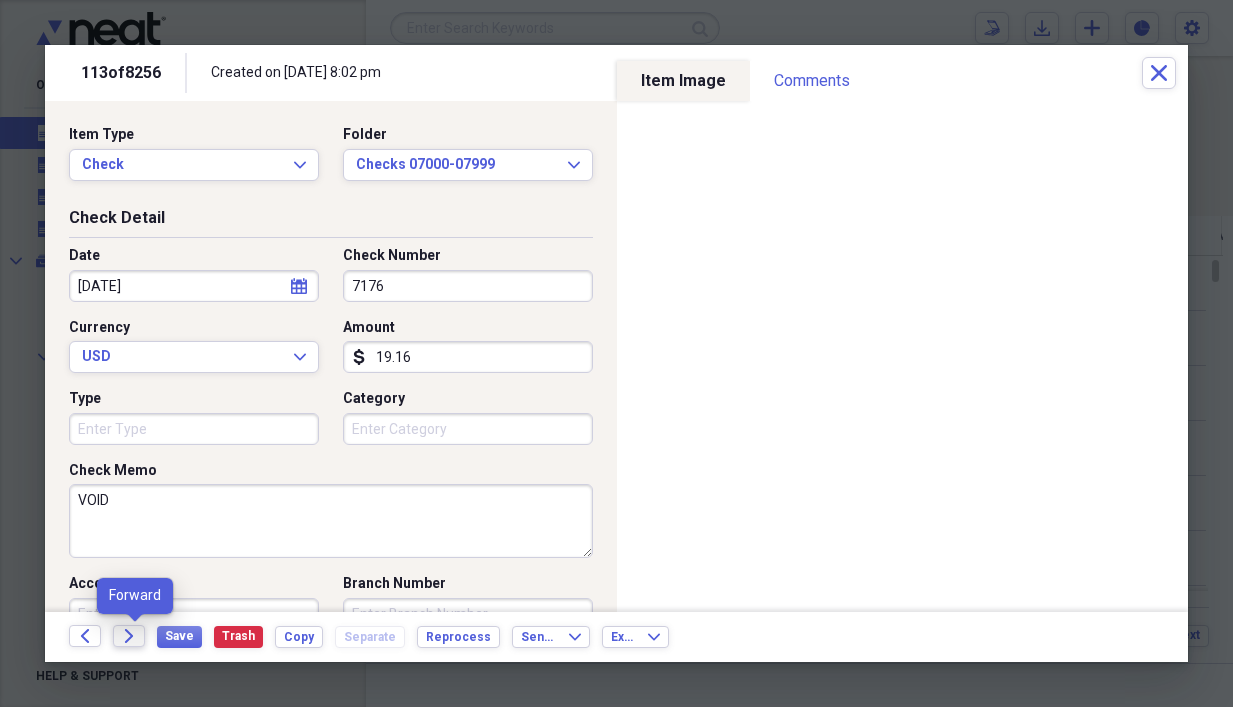 click on "Forward" at bounding box center [129, 636] 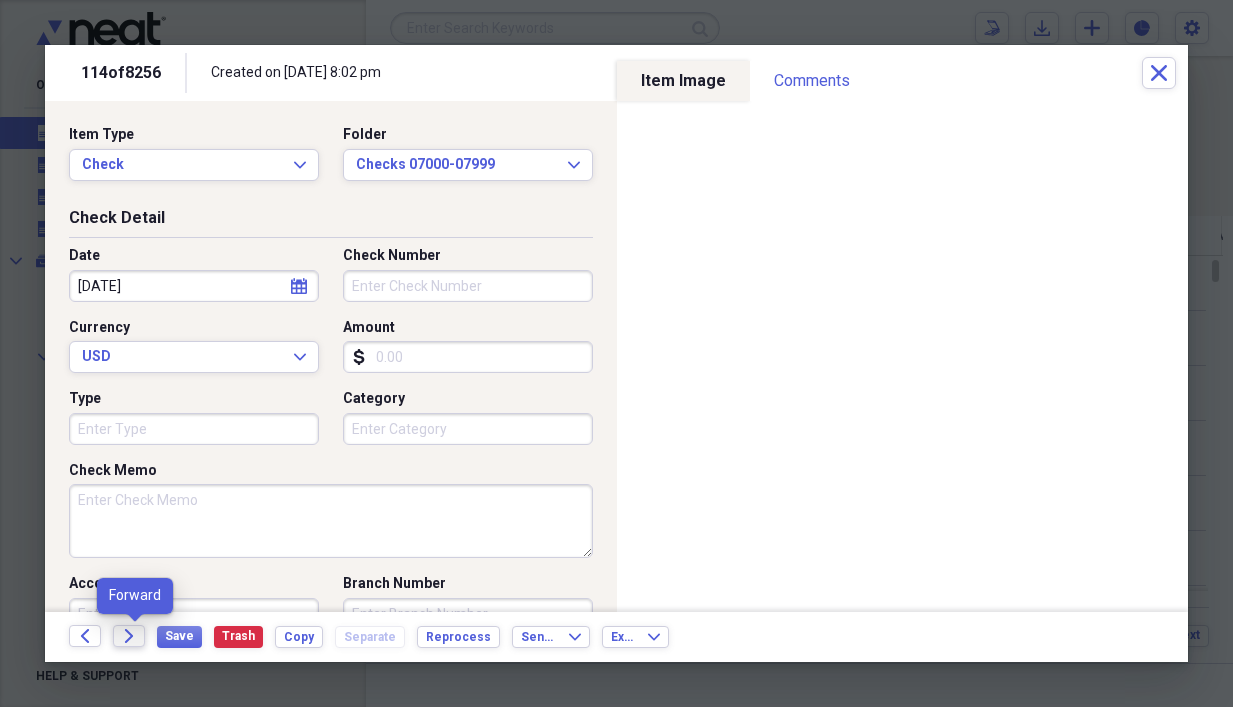 click on "Forward" 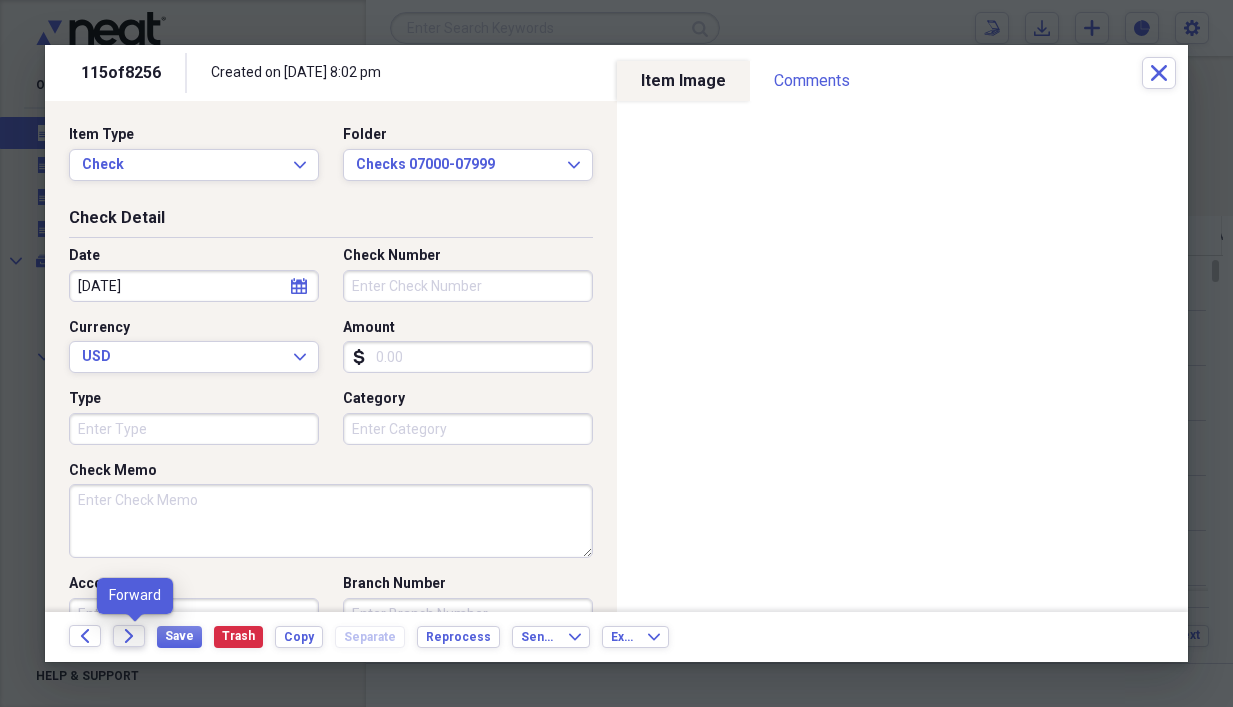 click on "Forward" at bounding box center (129, 636) 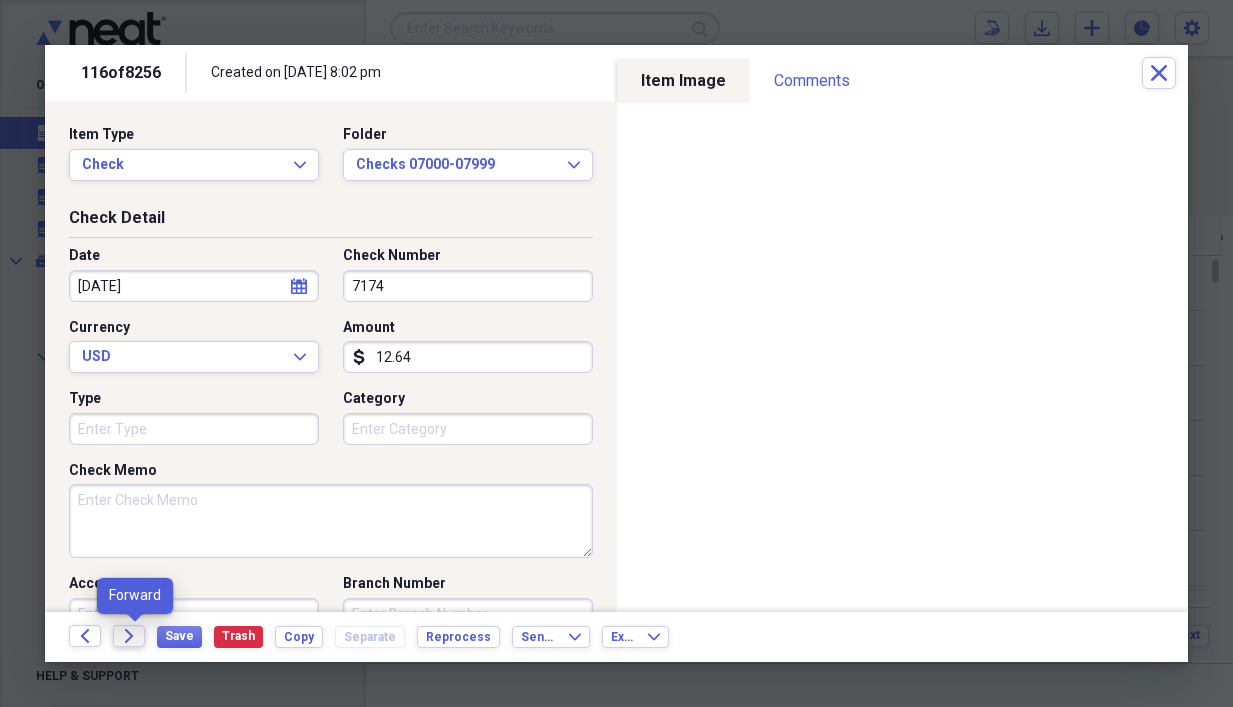 click on "Forward" at bounding box center (129, 636) 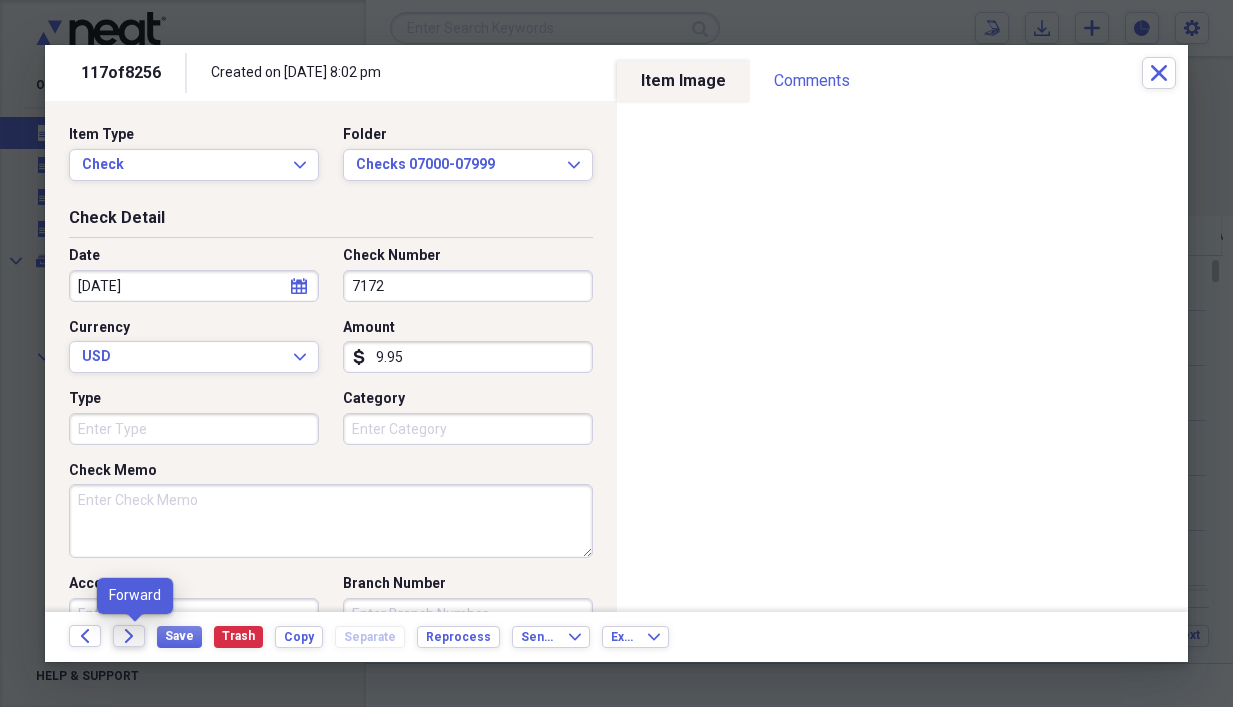 click on "Forward" at bounding box center (129, 636) 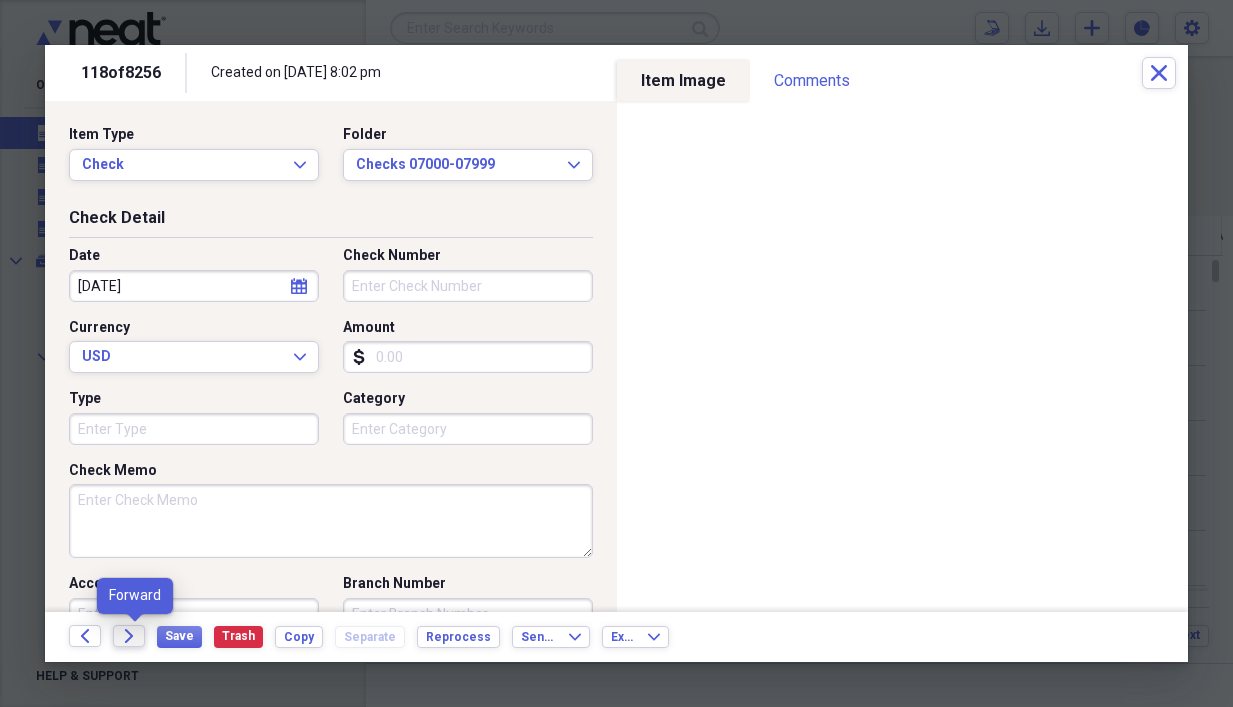 click on "Forward" at bounding box center (129, 636) 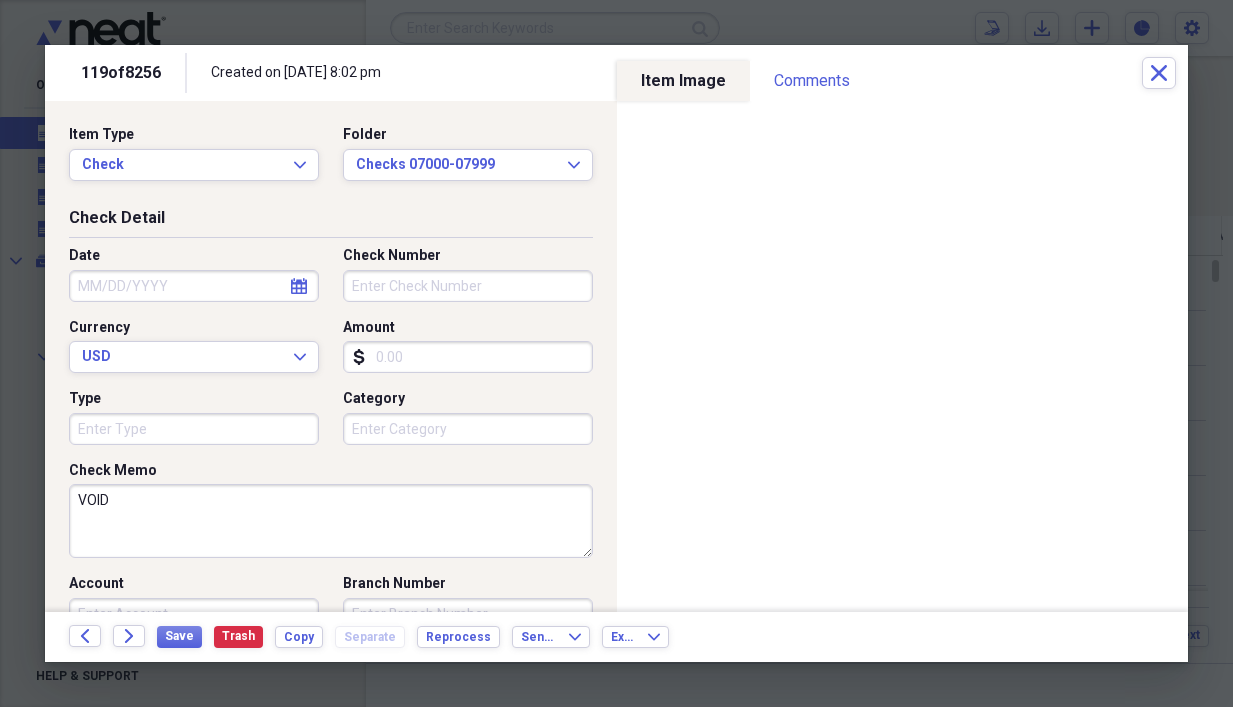 click on "Check Number" at bounding box center [468, 286] 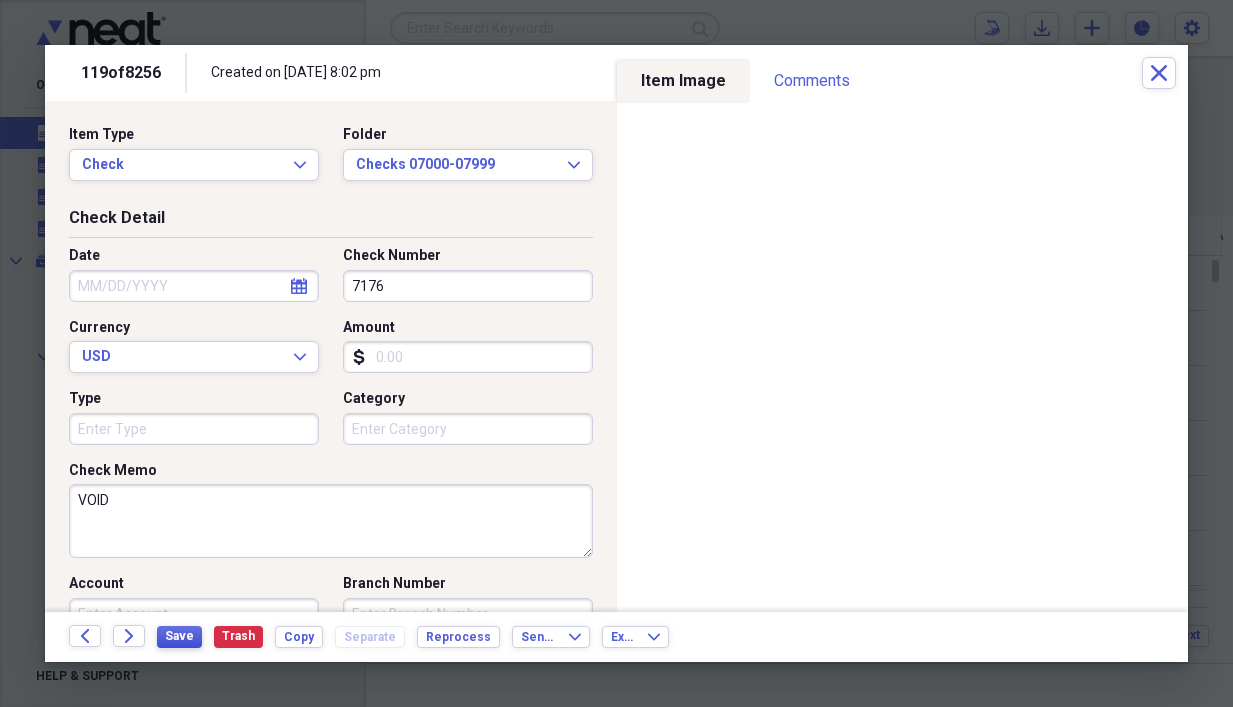 click on "Save" at bounding box center (179, 636) 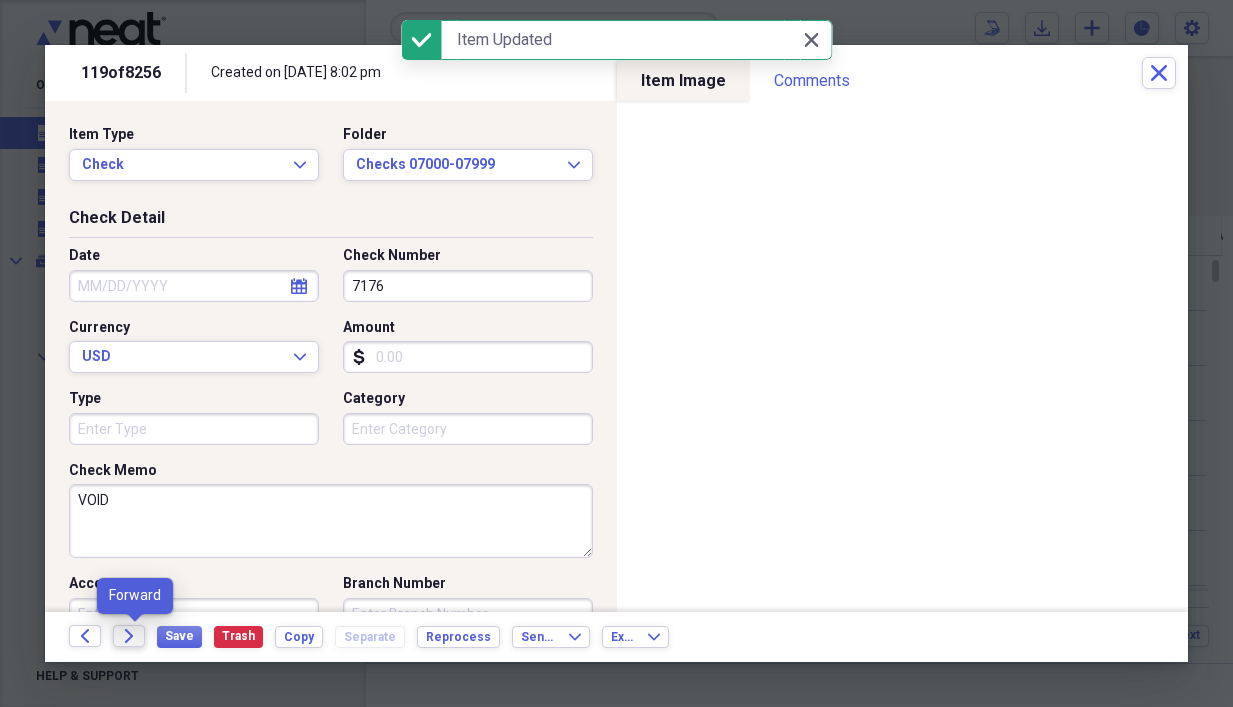 click on "Forward" 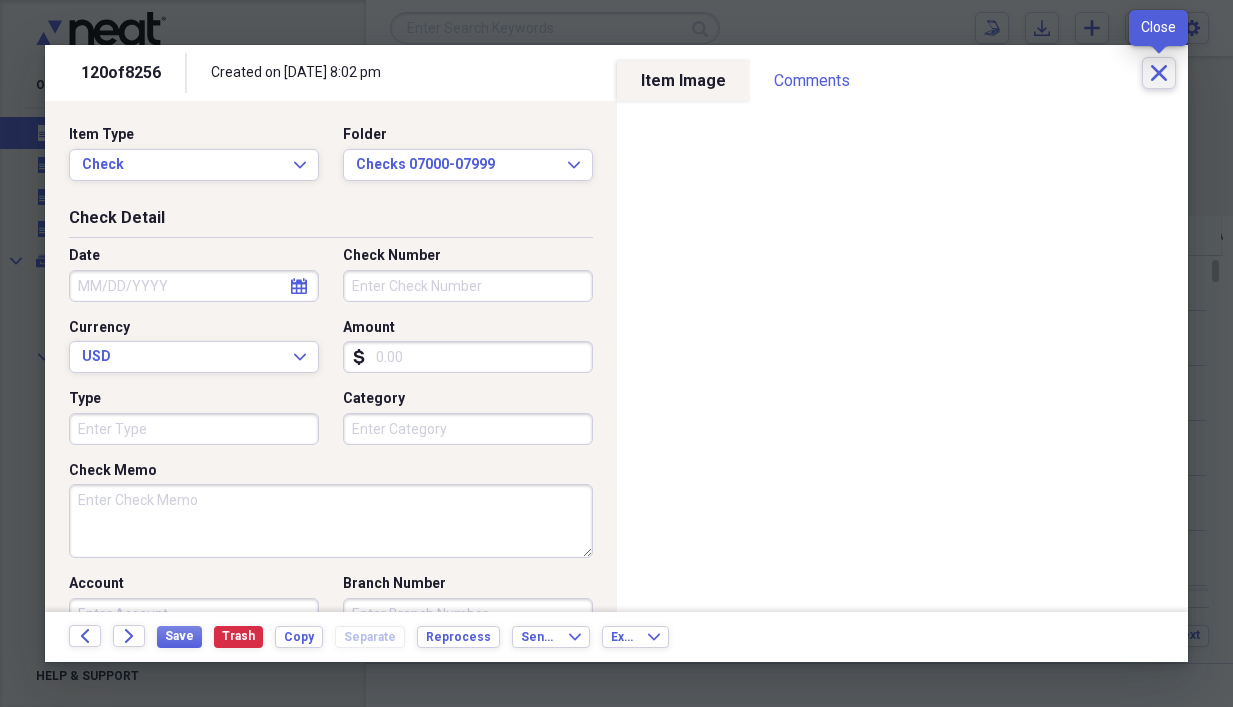 click on "Close" 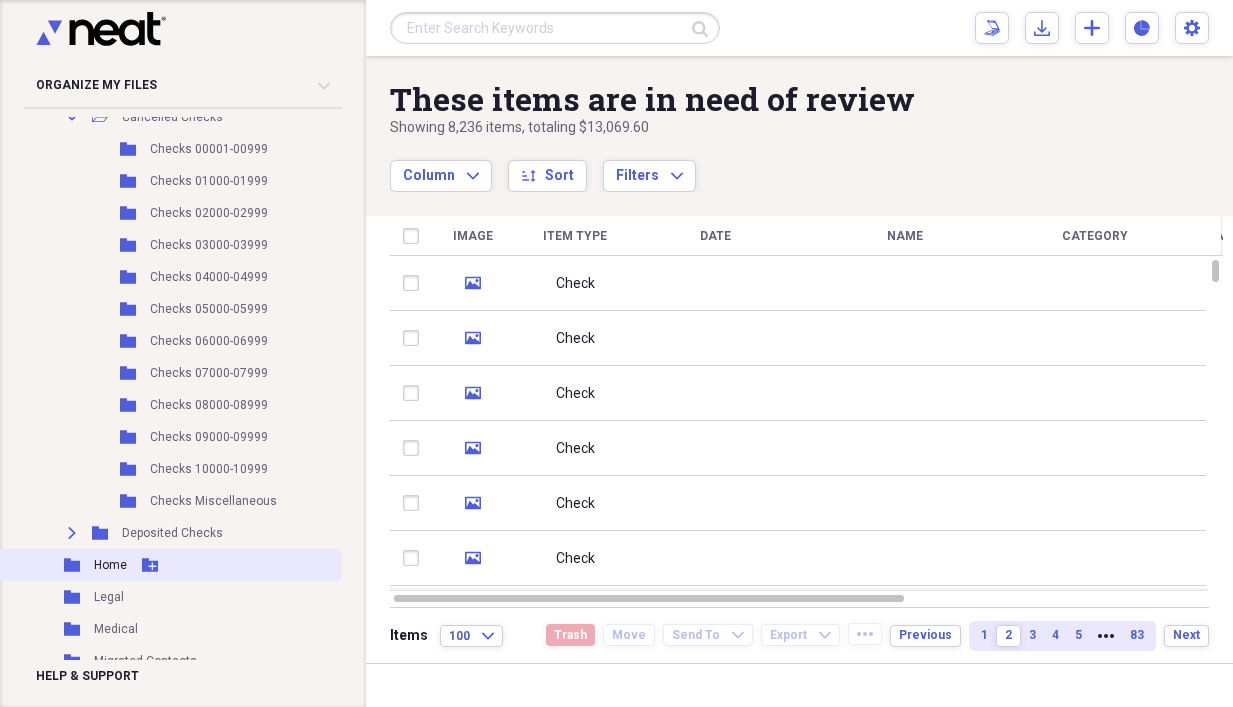 scroll, scrollTop: 266, scrollLeft: 0, axis: vertical 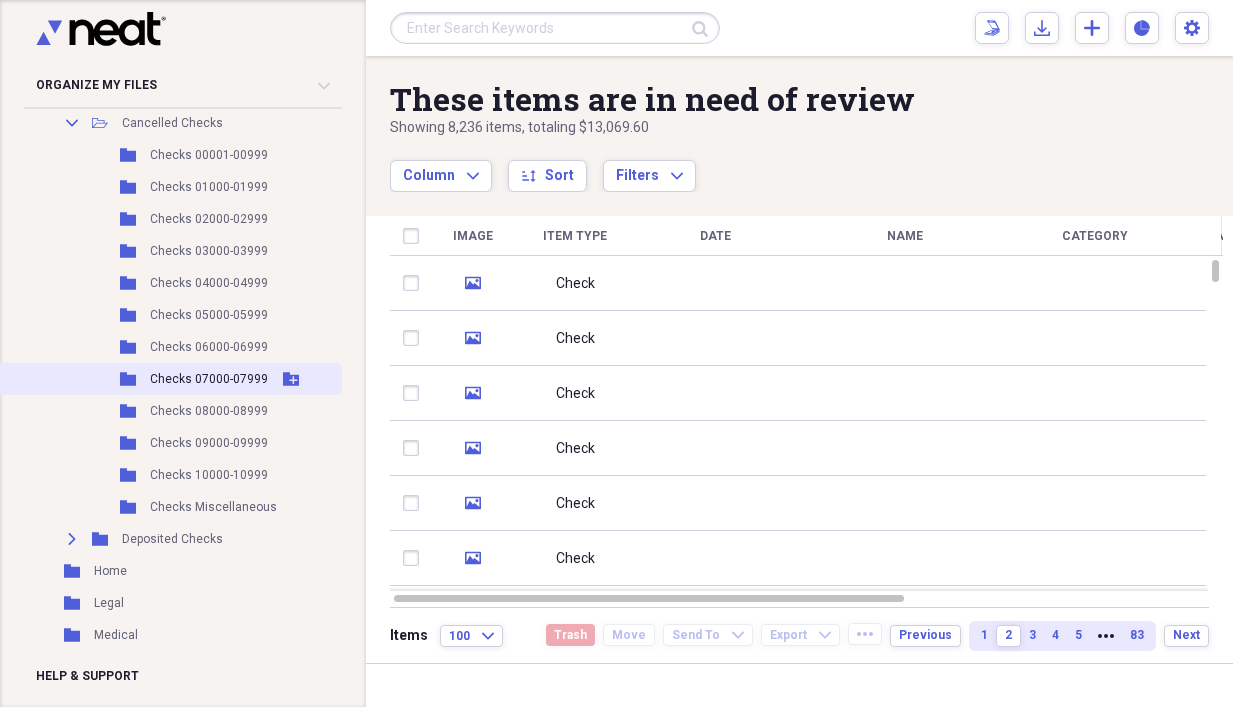 click on "Checks 07000-07999" at bounding box center [209, 379] 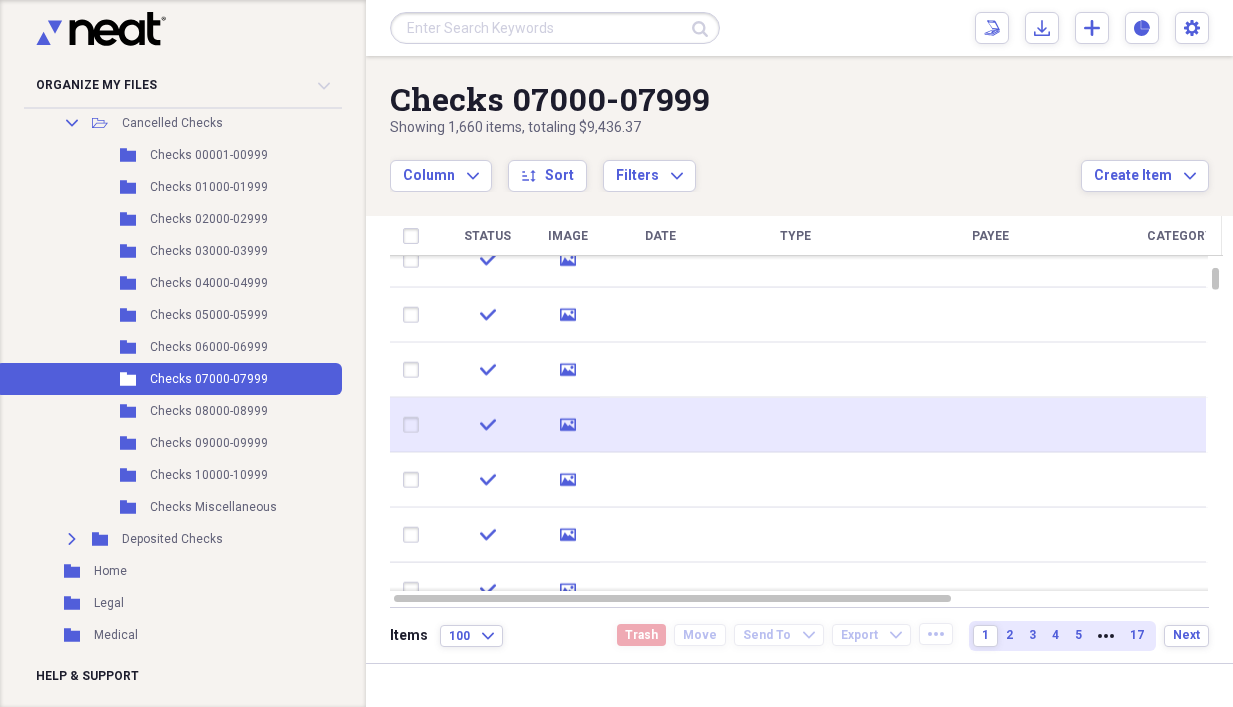 click 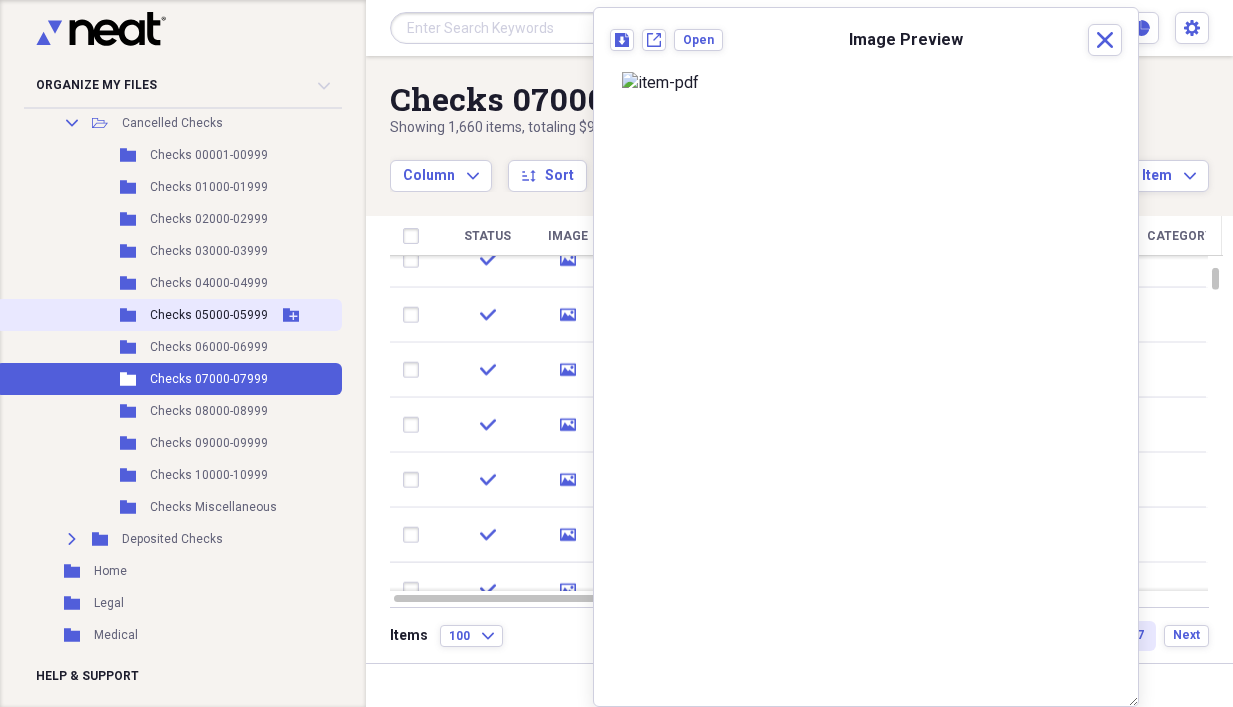 click on "Checks 05000-05999" at bounding box center (209, 315) 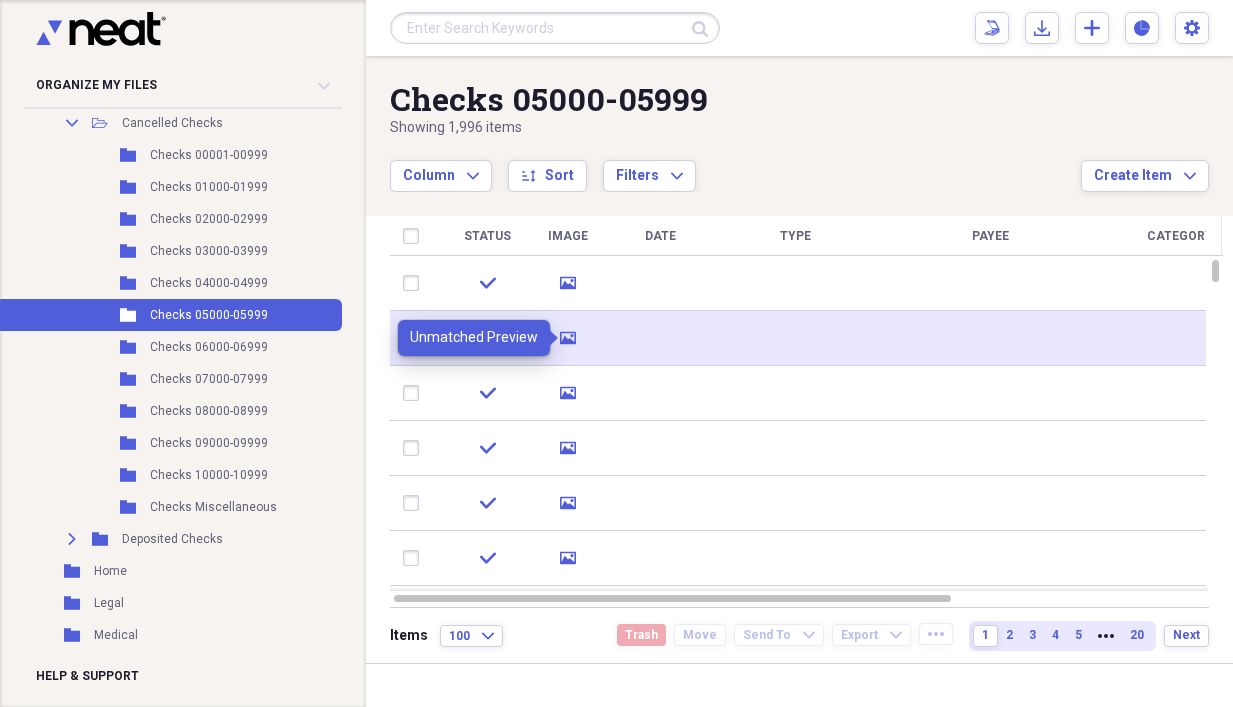 click on "media" 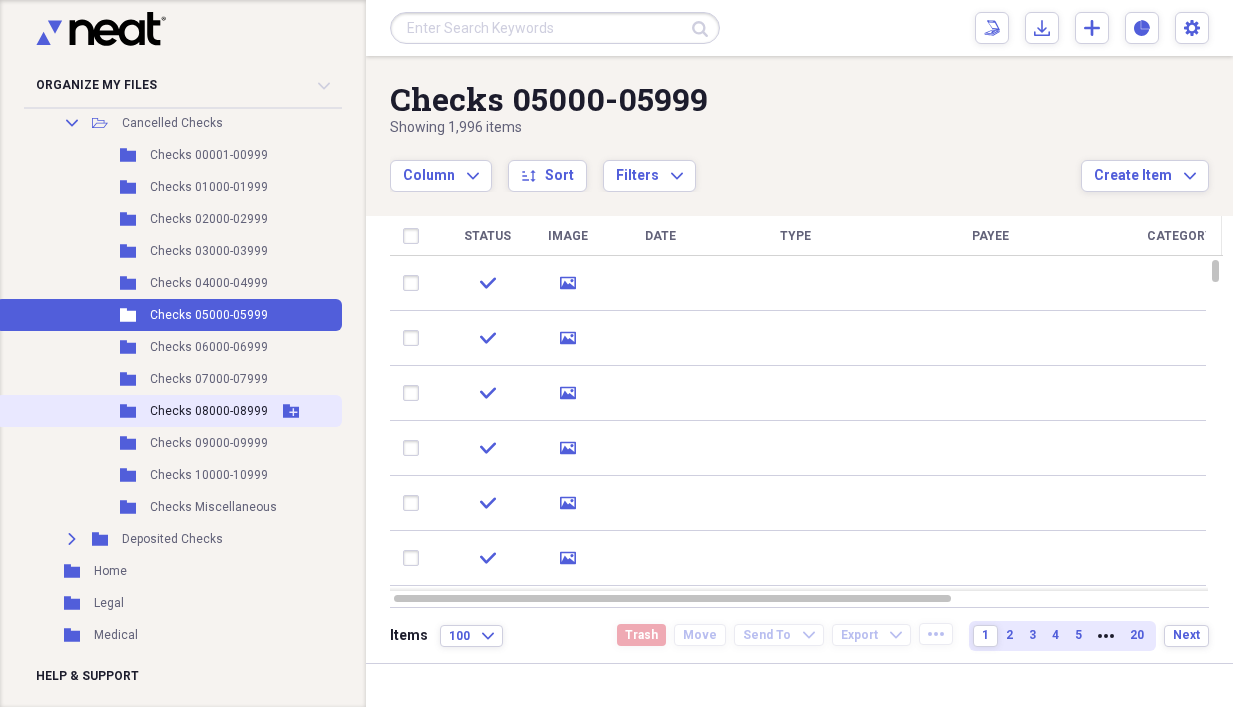 click on "Checks 08000-08999" at bounding box center (209, 411) 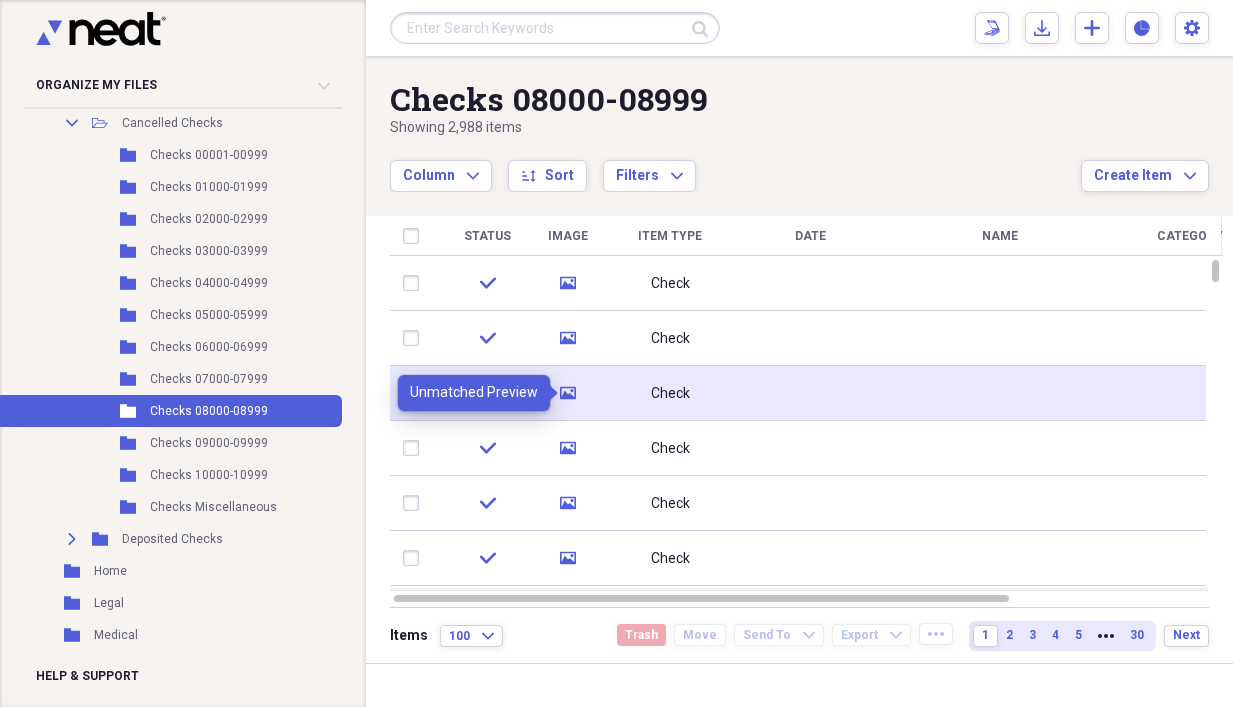 click on "media" 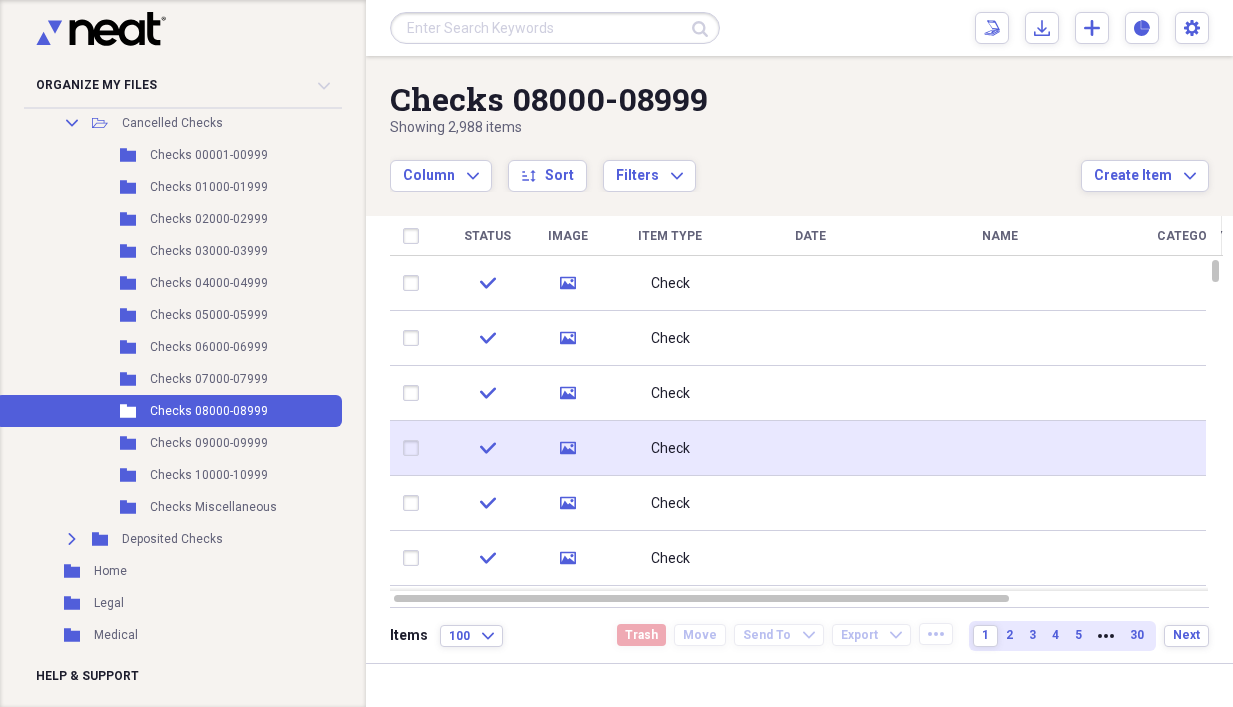 click 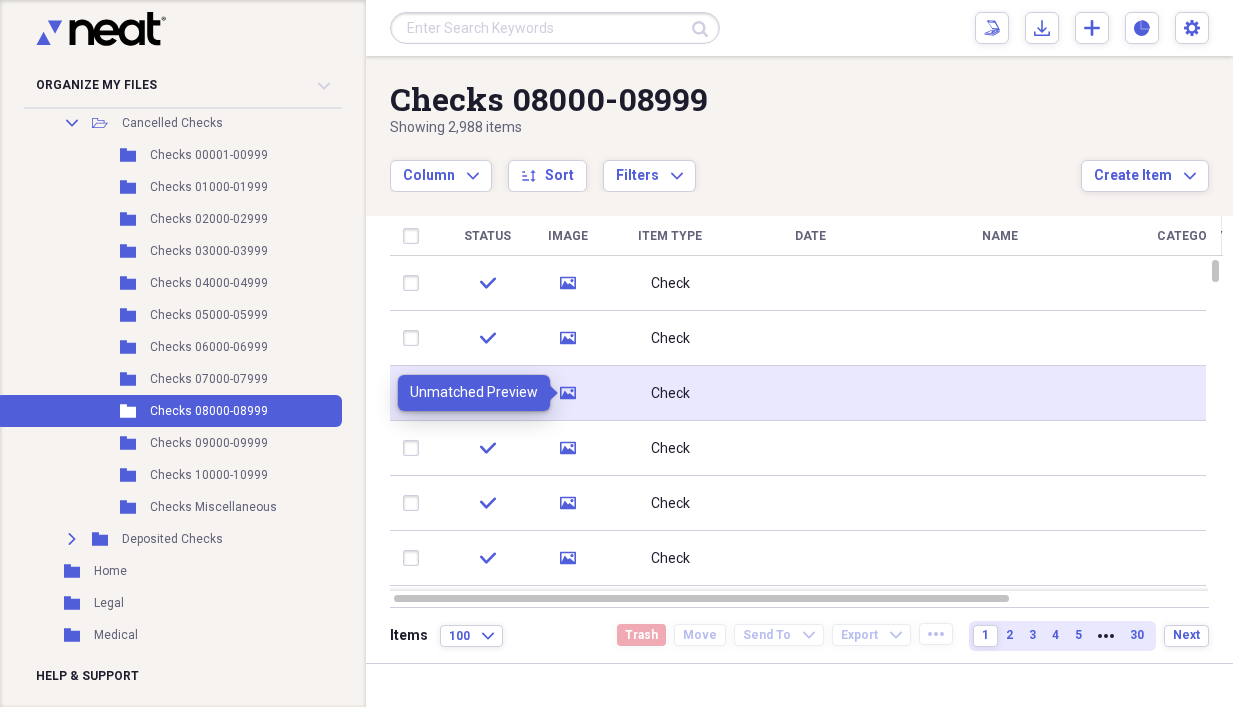 click 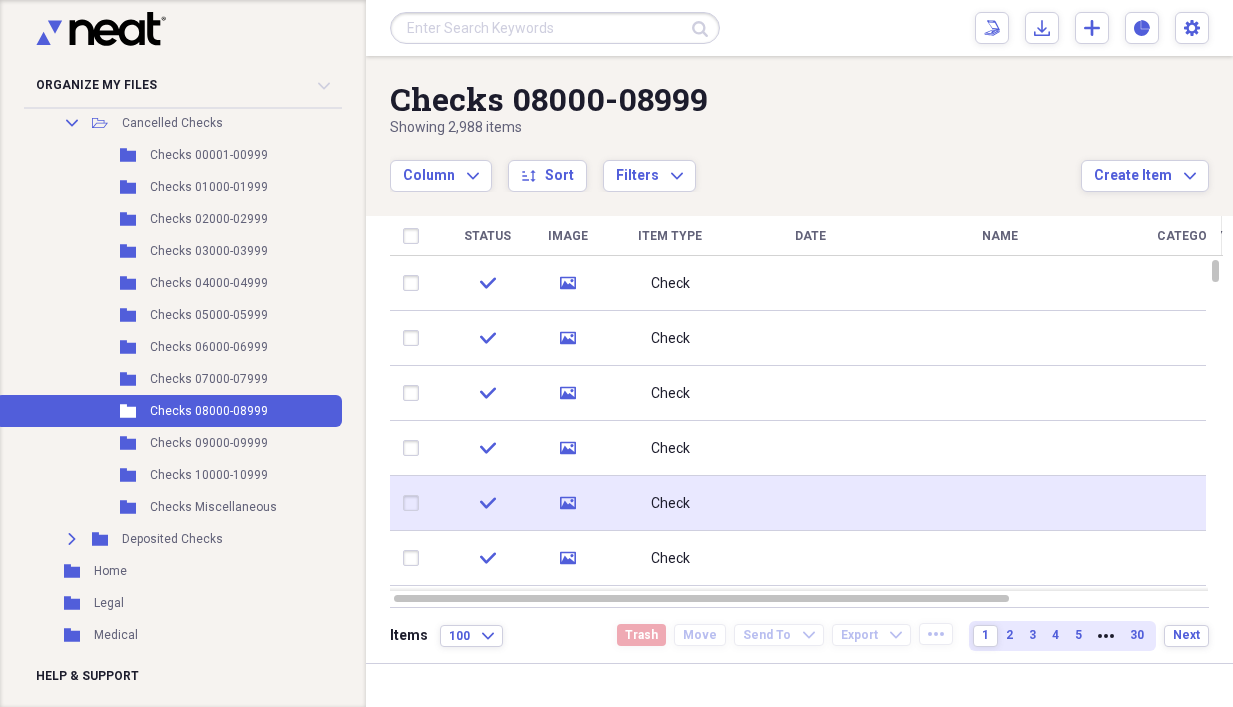 click 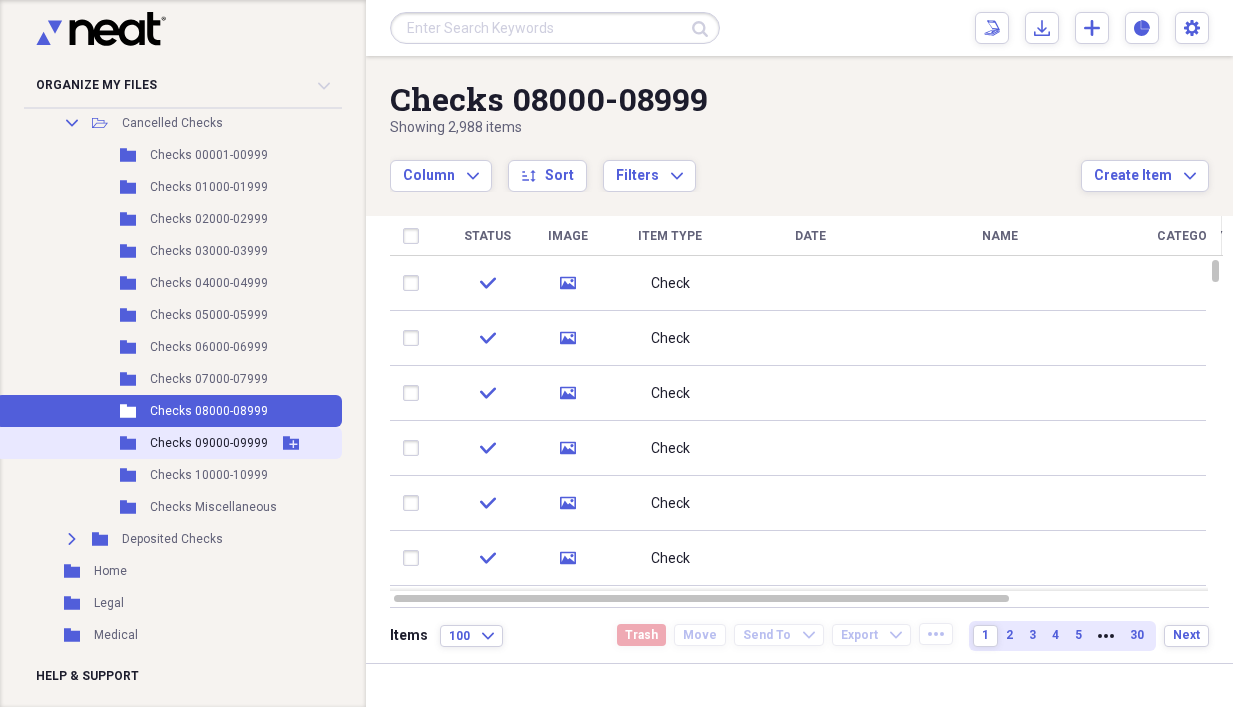 click on "Checks 09000-09999" at bounding box center [209, 443] 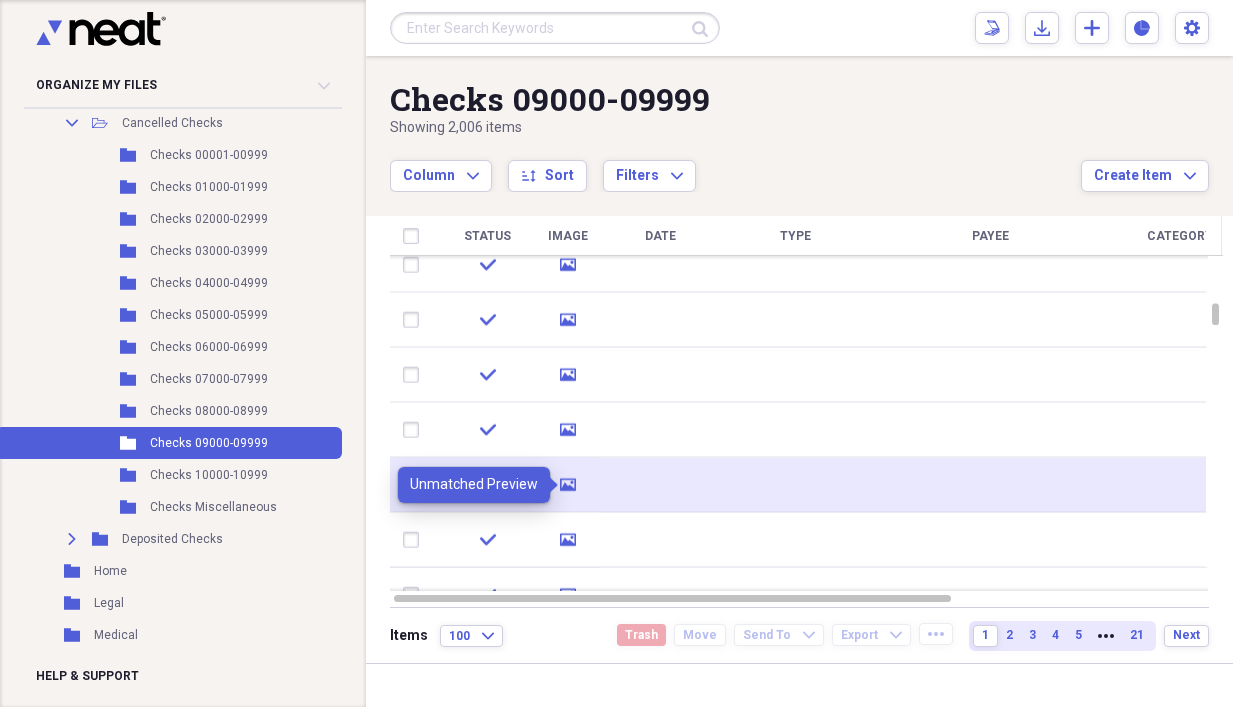 click 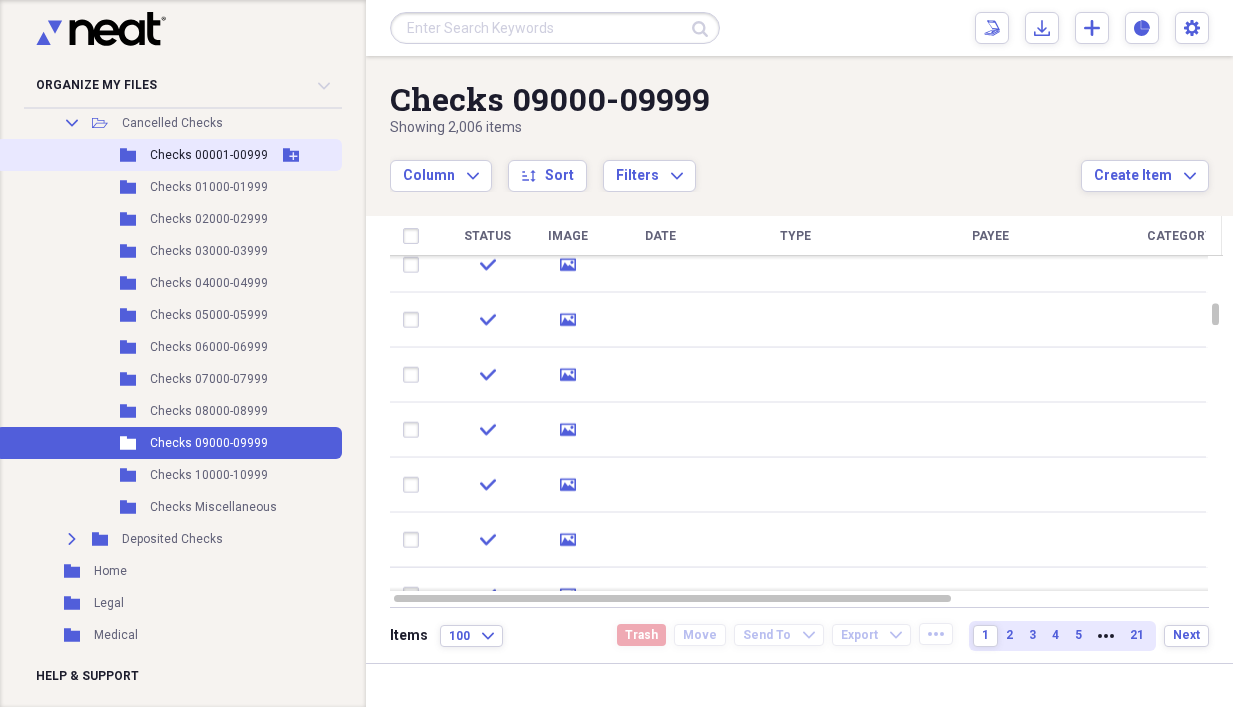 click on "Checks 00001-00999" at bounding box center (209, 155) 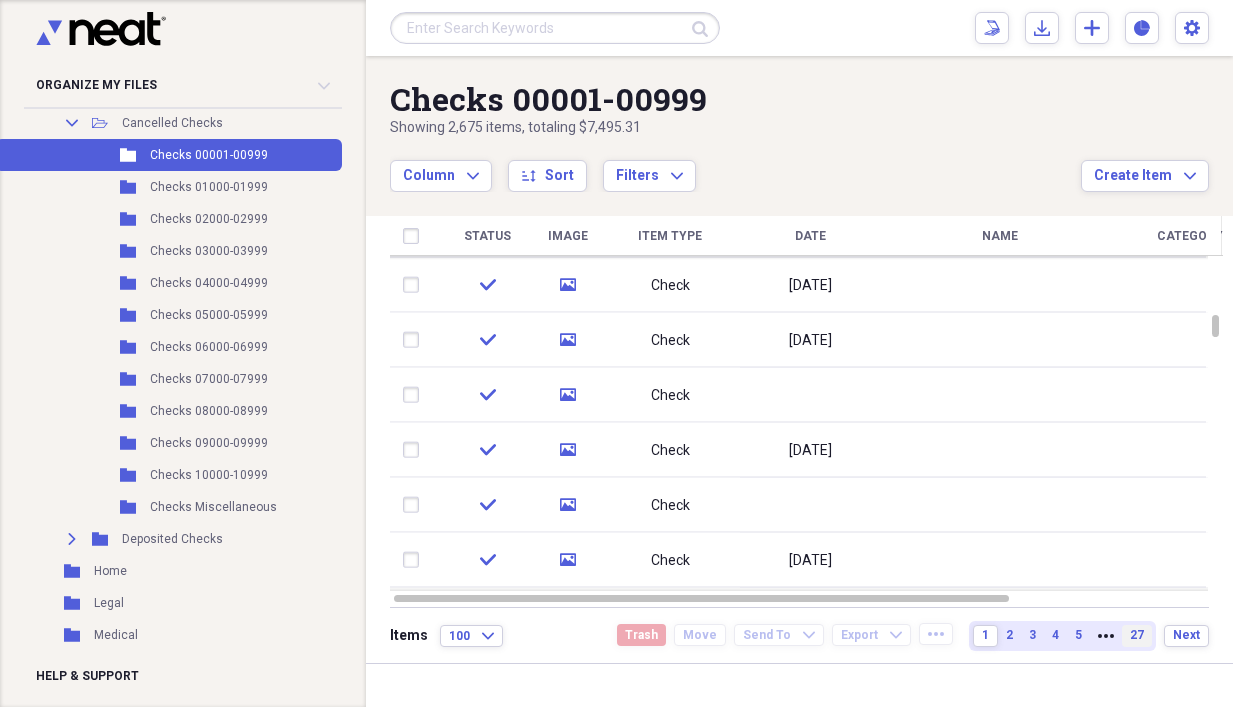 click on "27" at bounding box center (1137, 635) 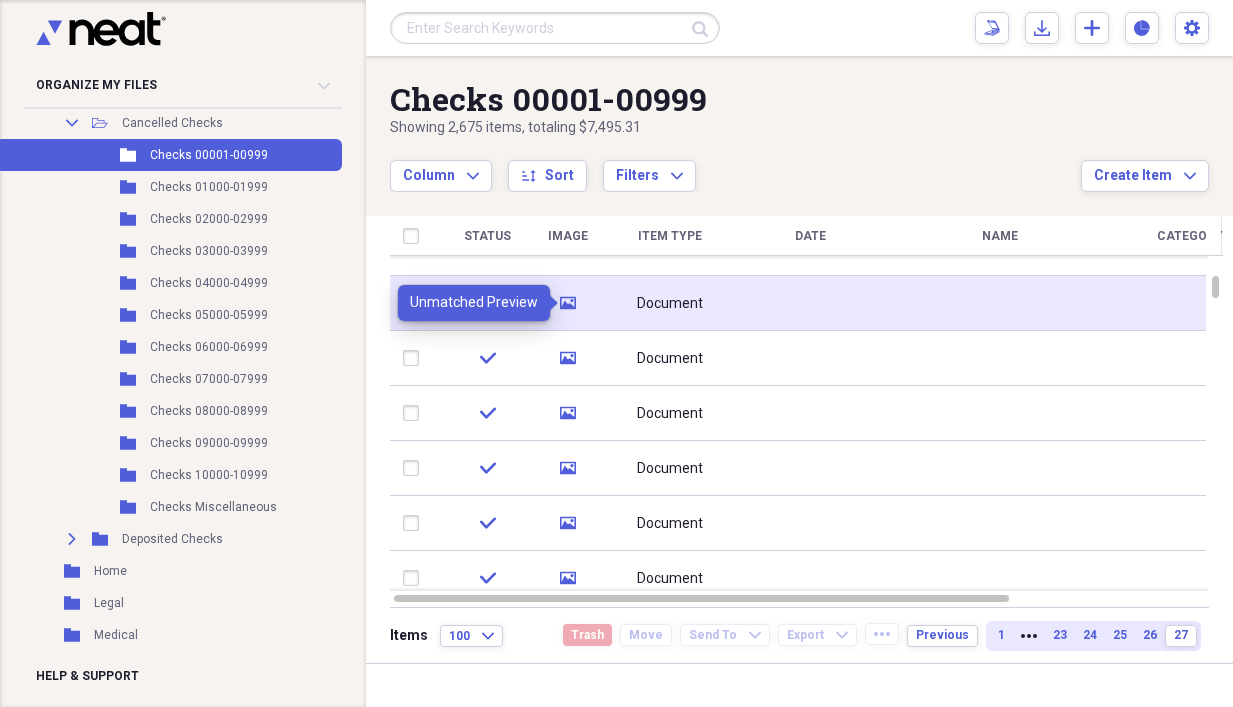 click 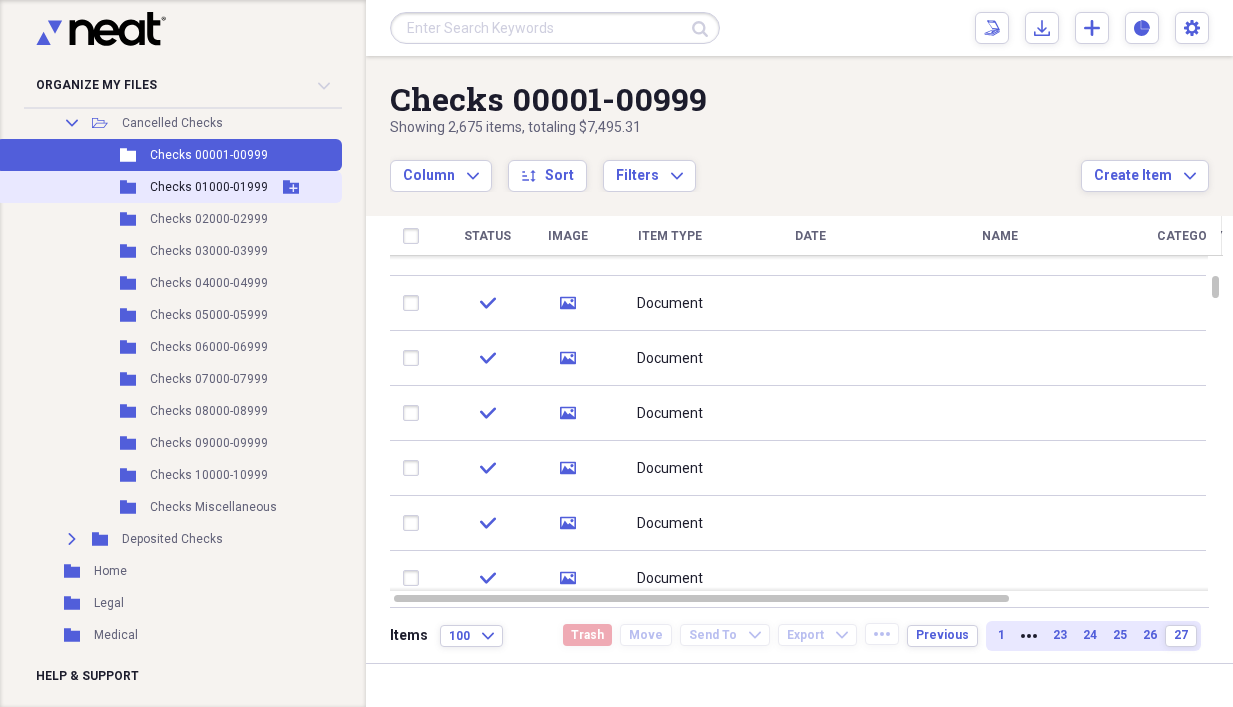click on "Checks 01000-01999" at bounding box center [209, 187] 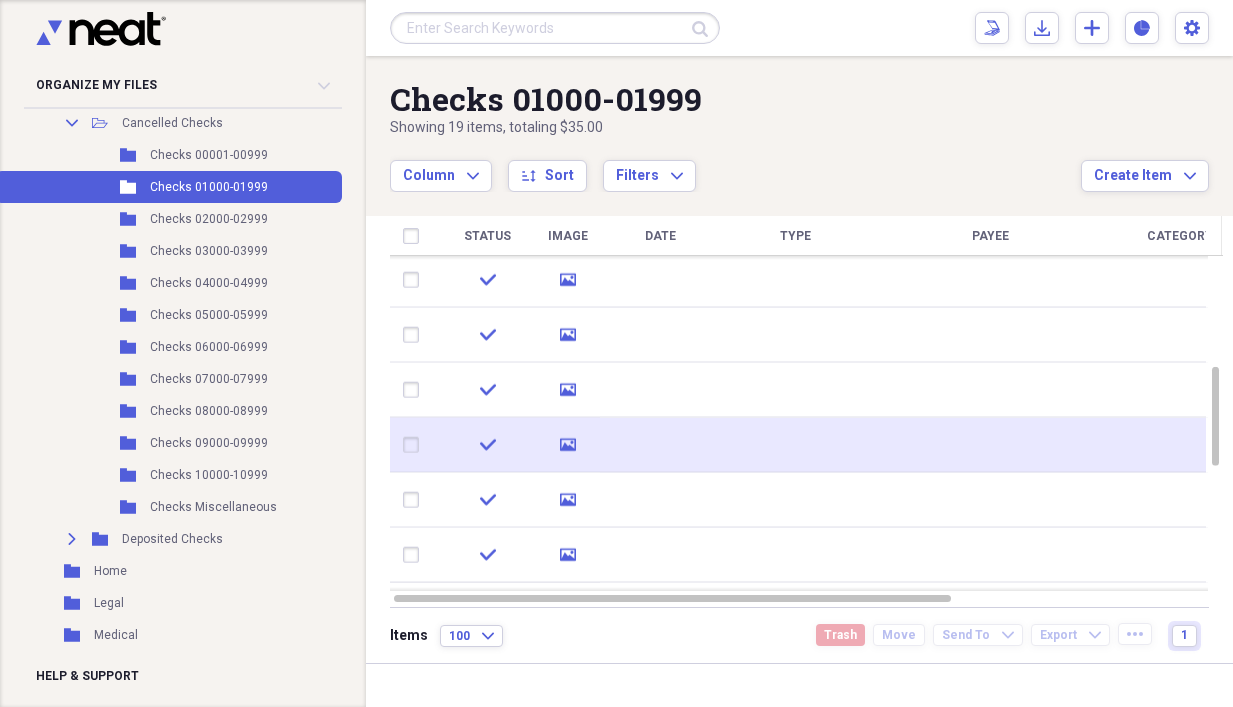 click 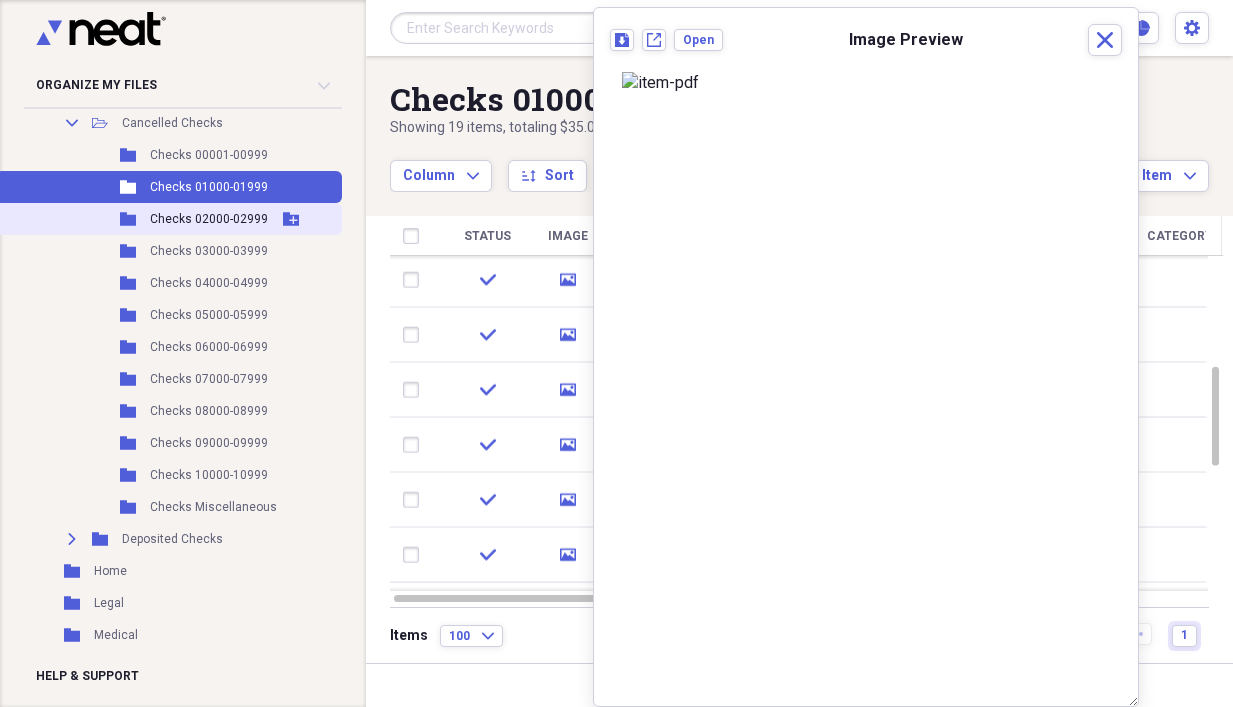 click on "Checks 02000-02999" at bounding box center [209, 219] 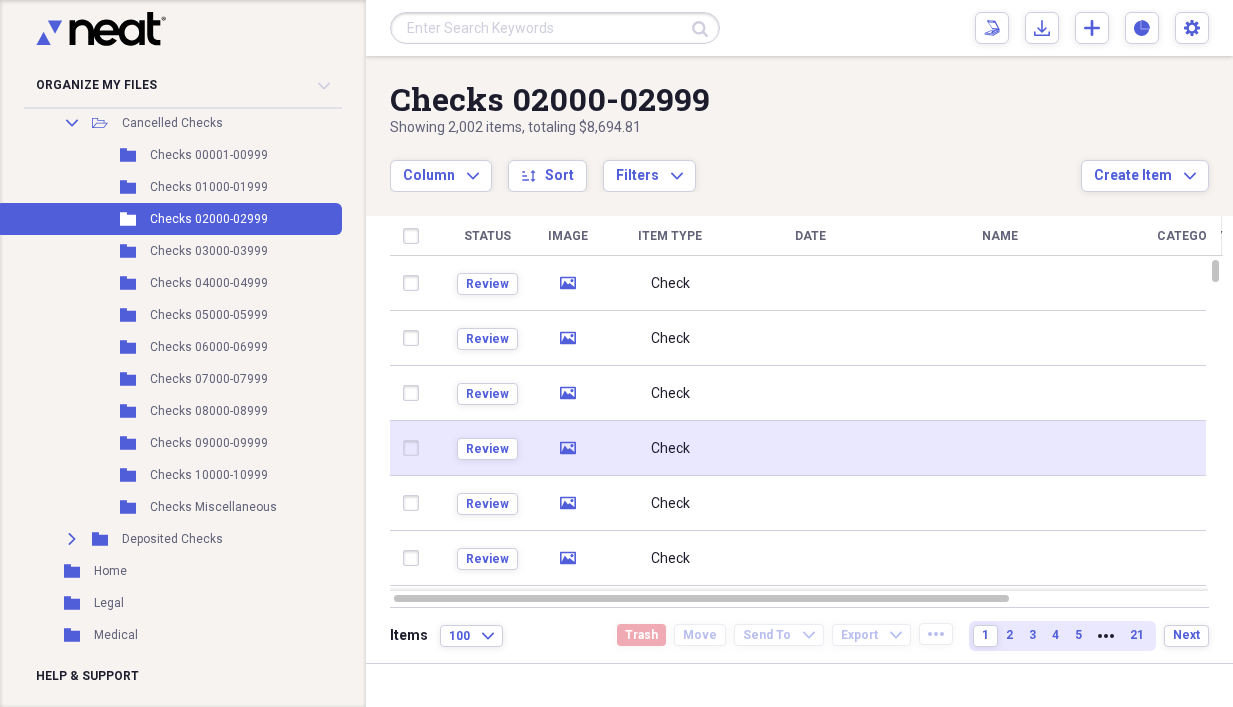 click on "Check" at bounding box center (670, 449) 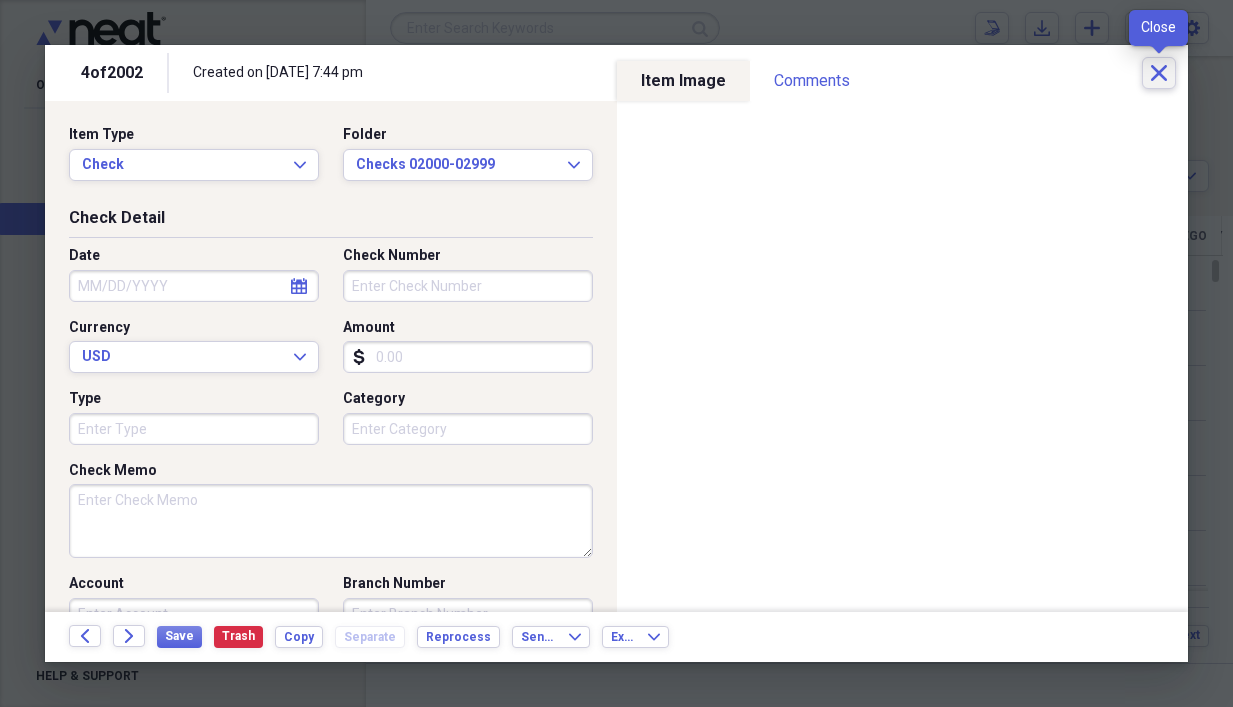 click on "Close" 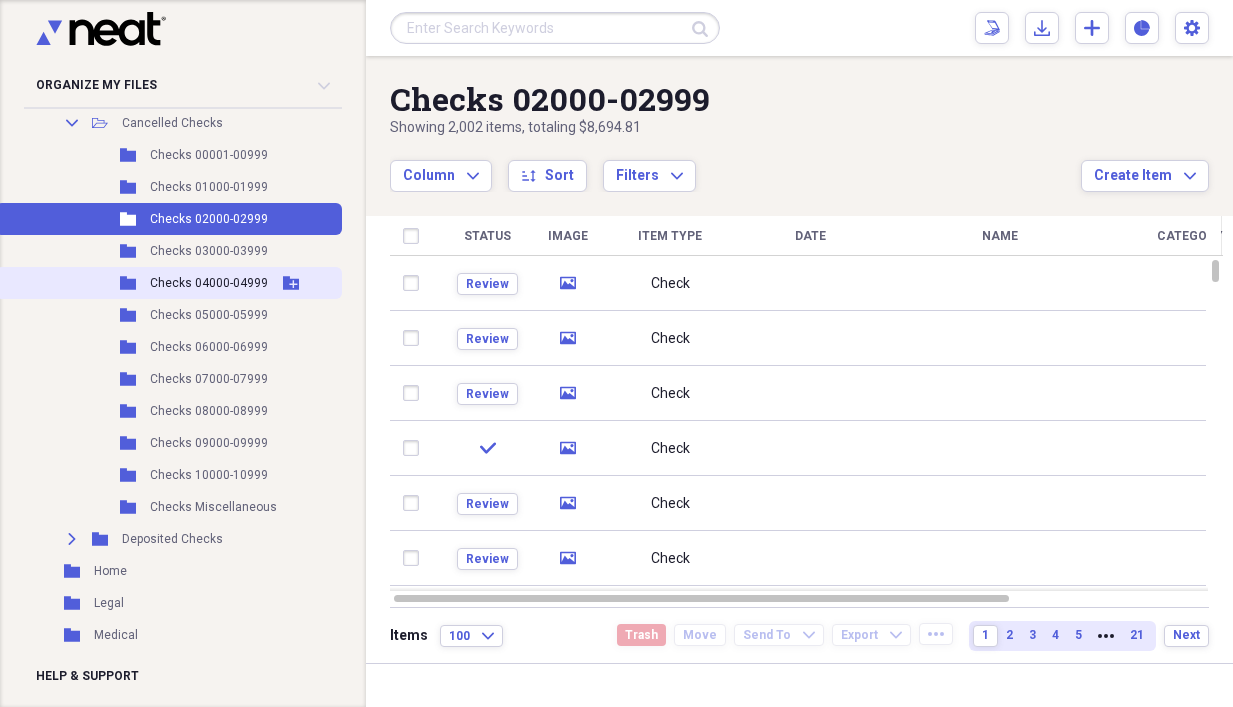 click on "Checks 04000-04999" at bounding box center (209, 283) 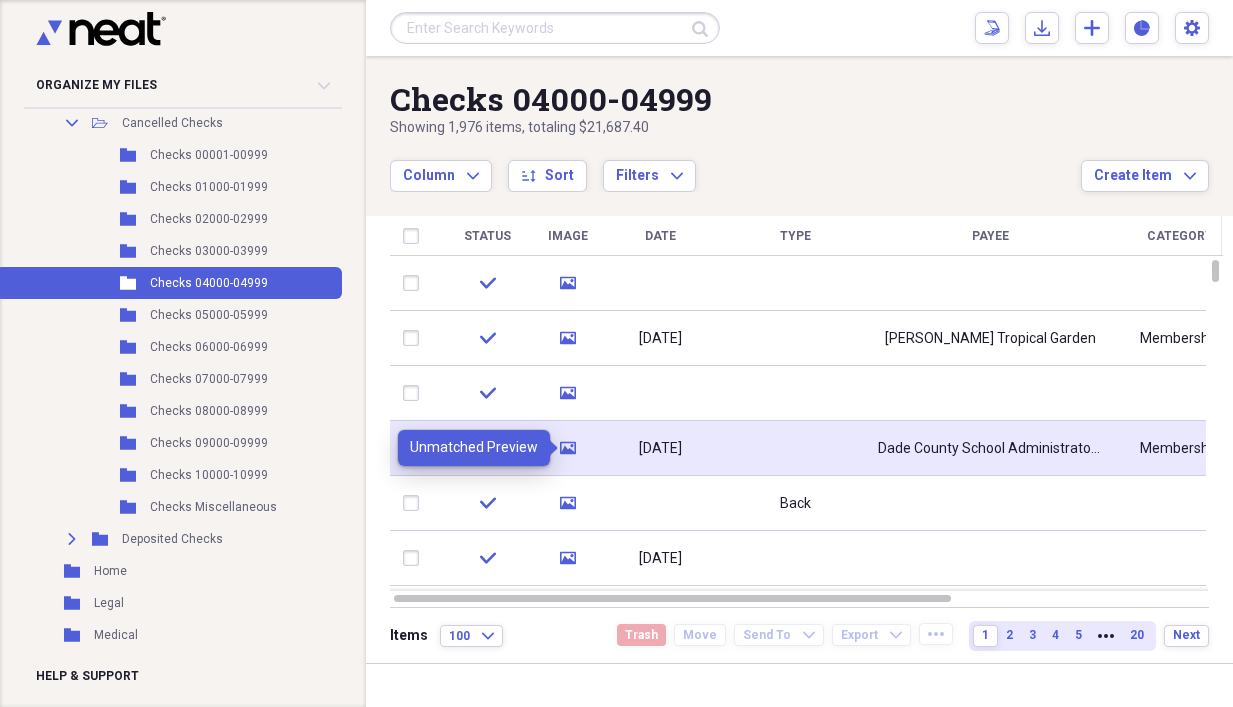 click on "media" 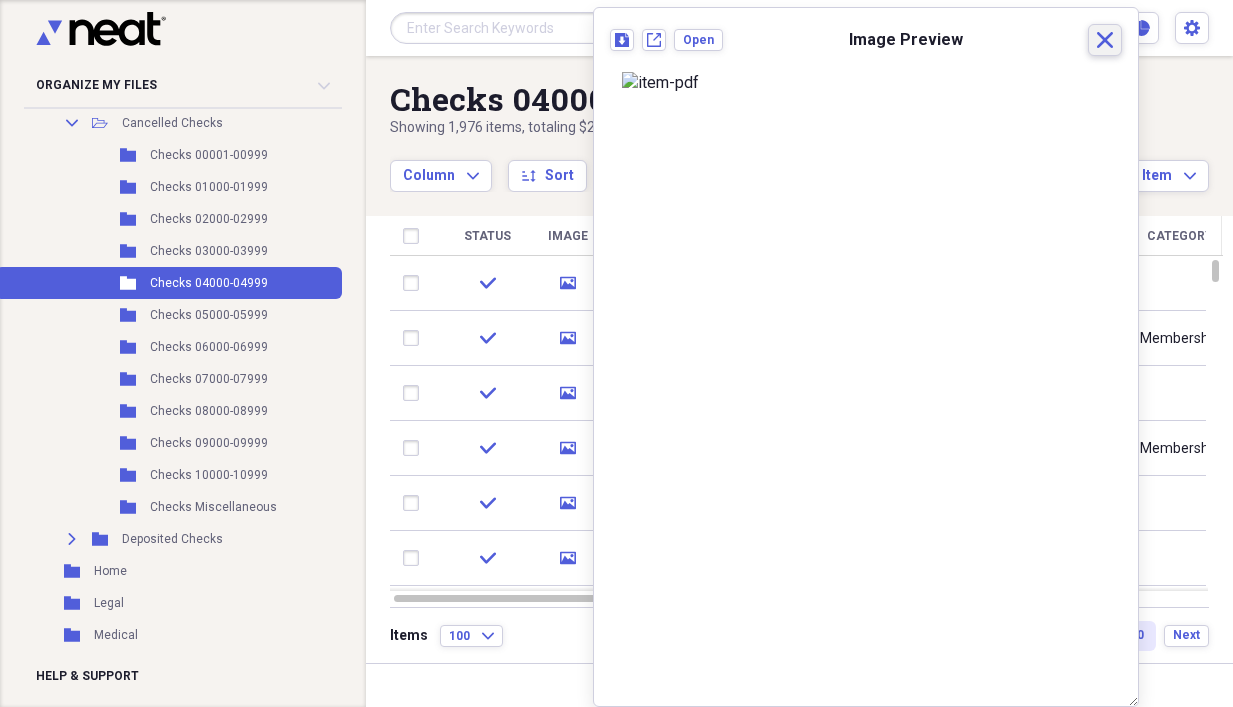 click on "Close" 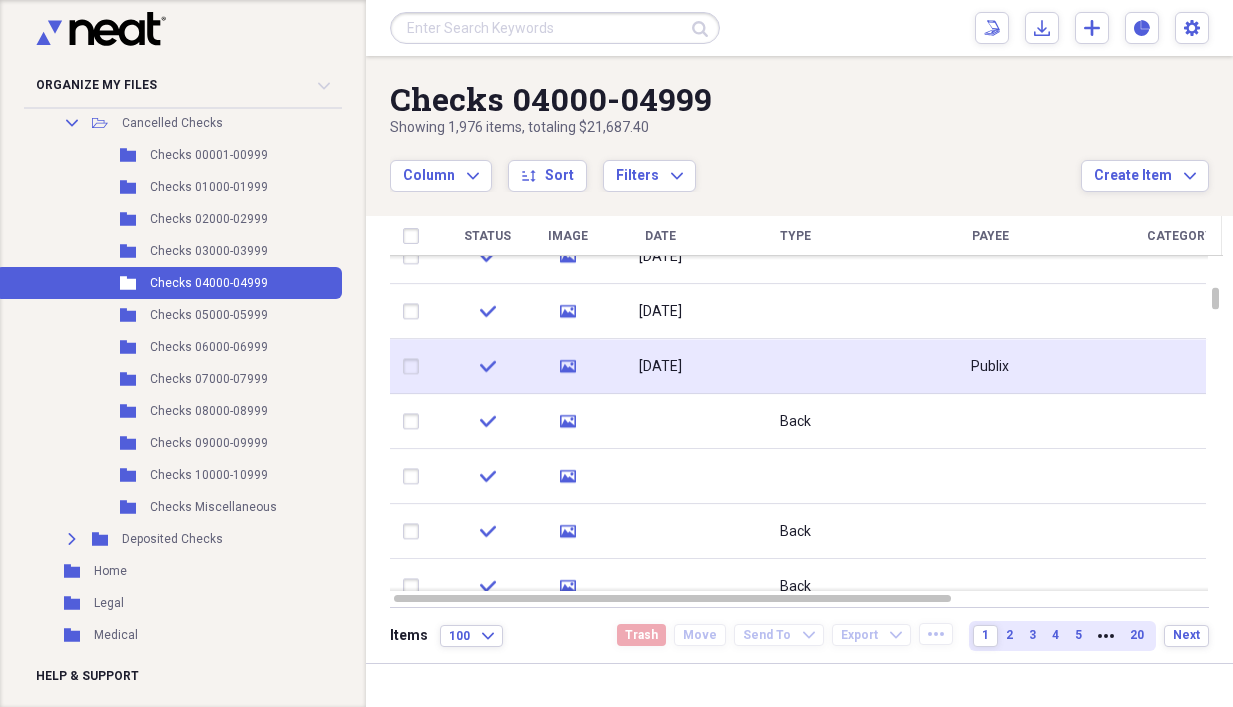 click on "[DATE]" at bounding box center [660, 367] 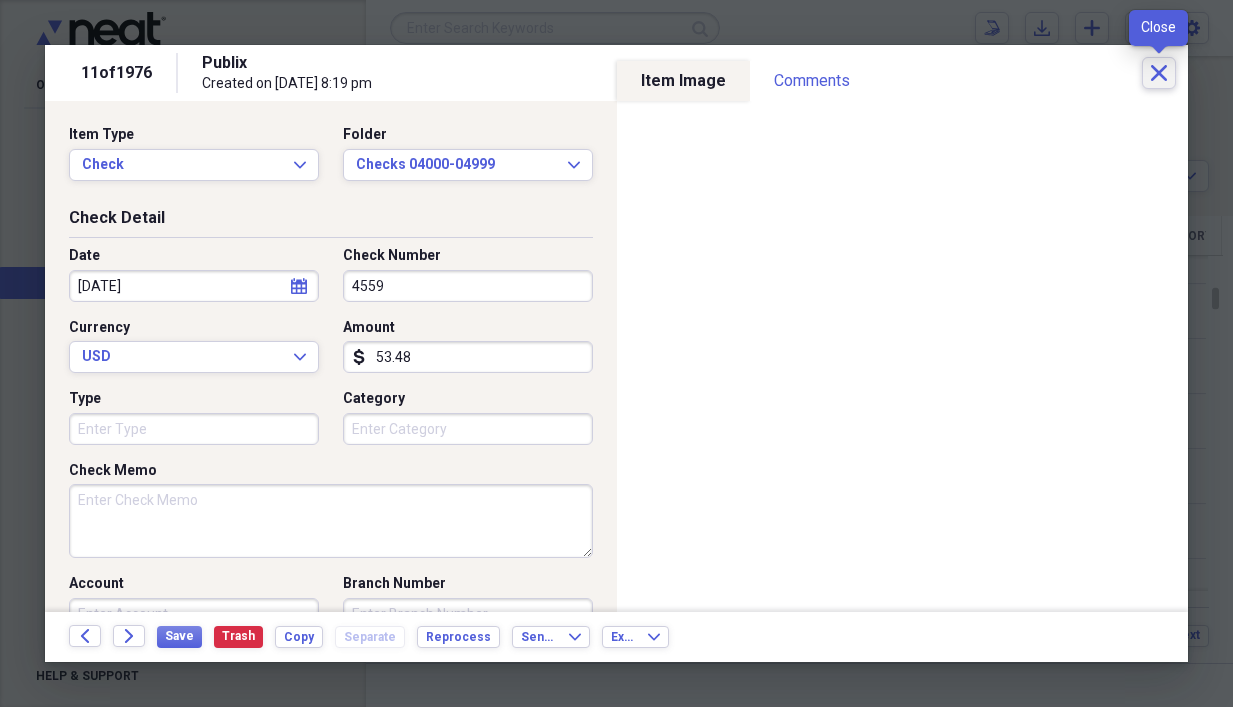 click 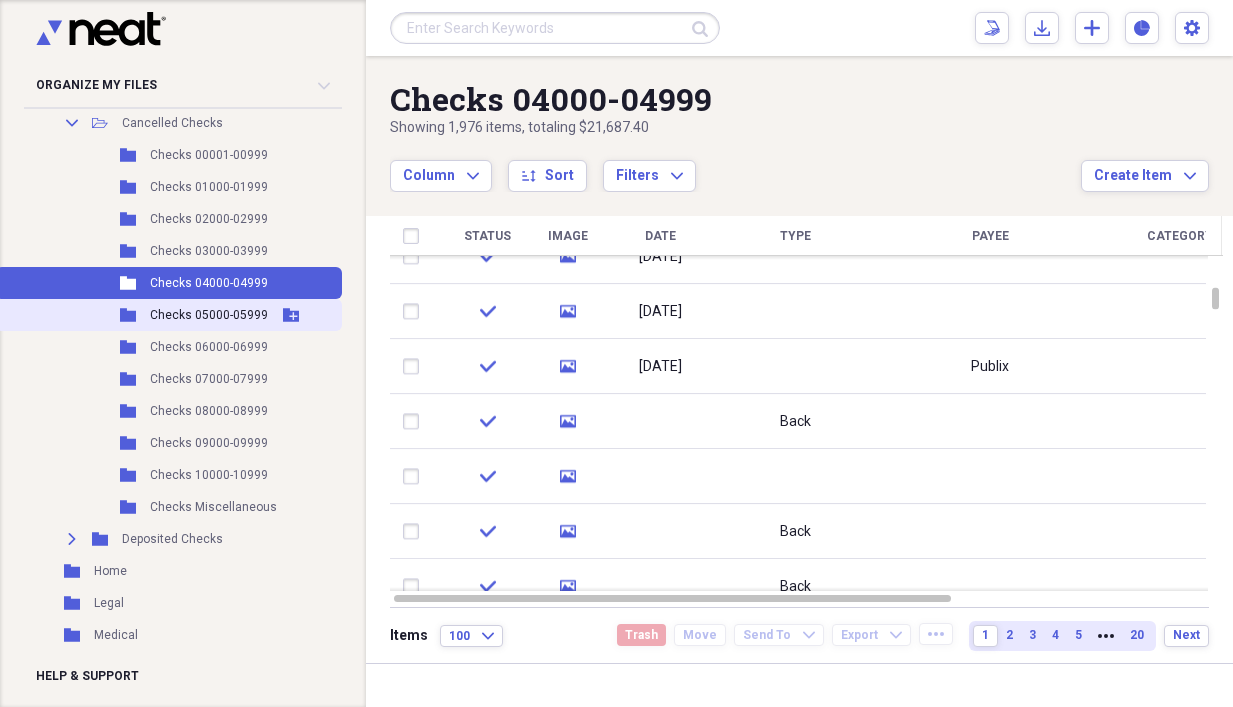click on "Checks 05000-05999" at bounding box center [209, 315] 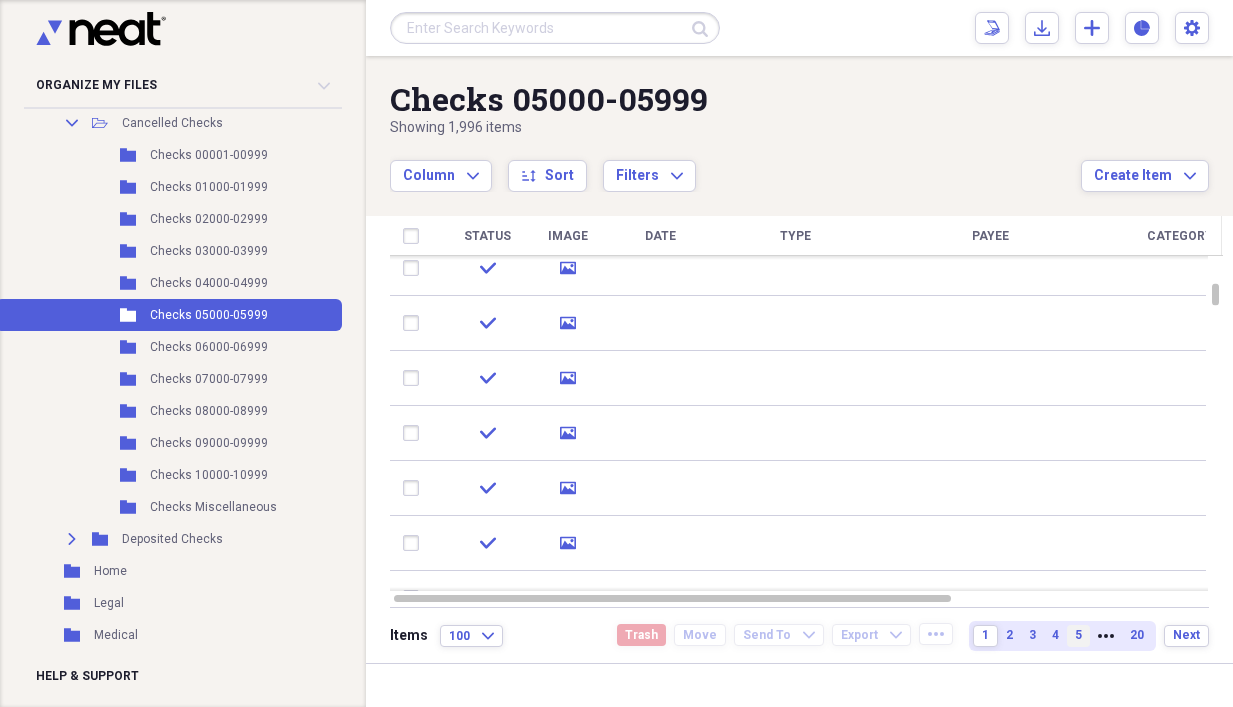 click on "5" at bounding box center [1078, 635] 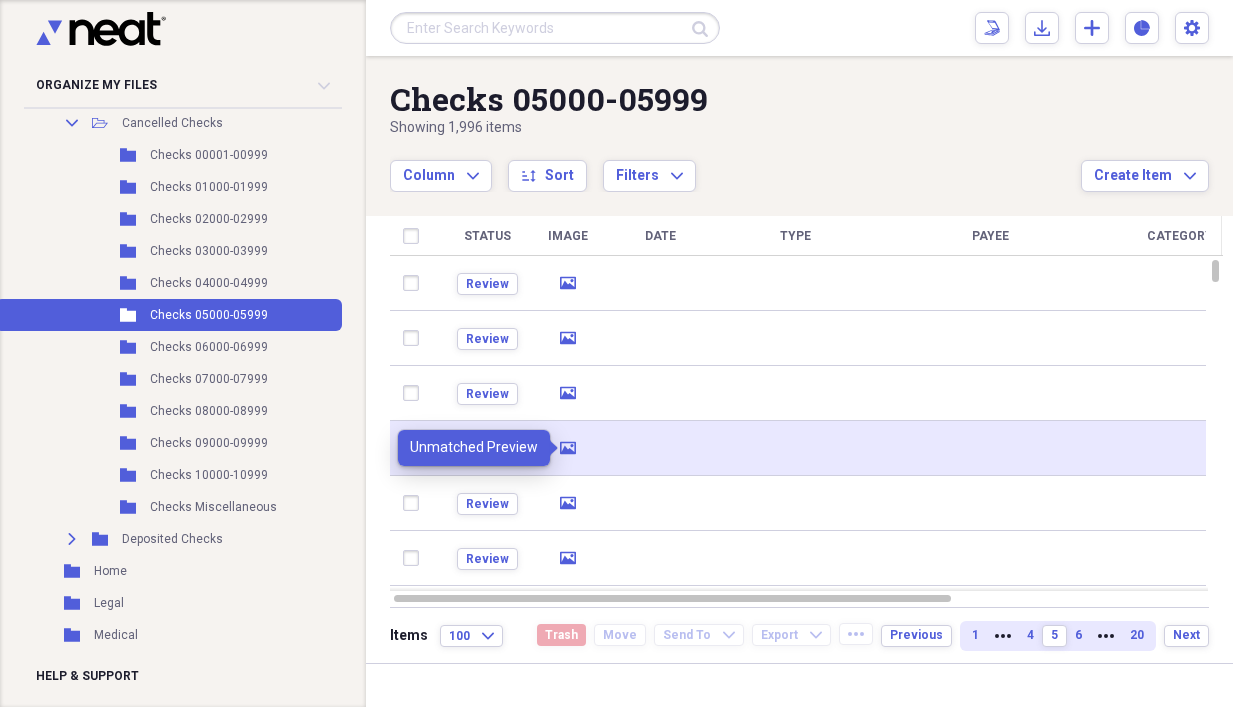click on "media" 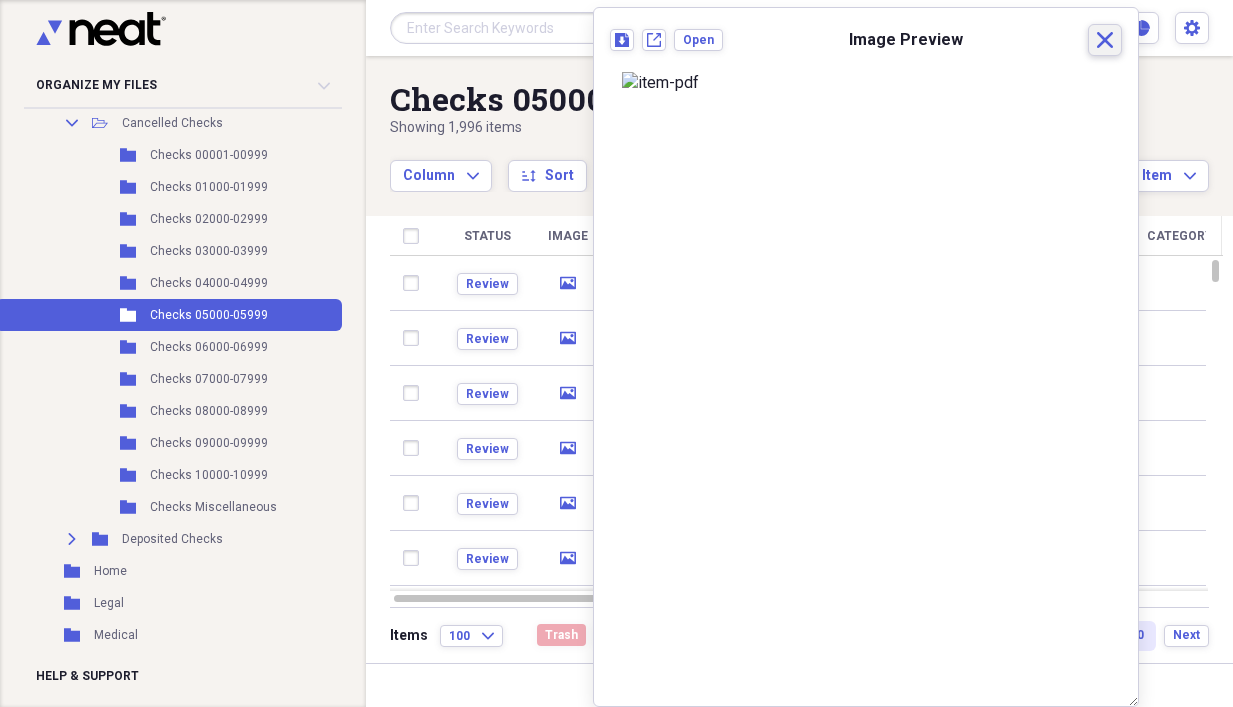 click on "Close" 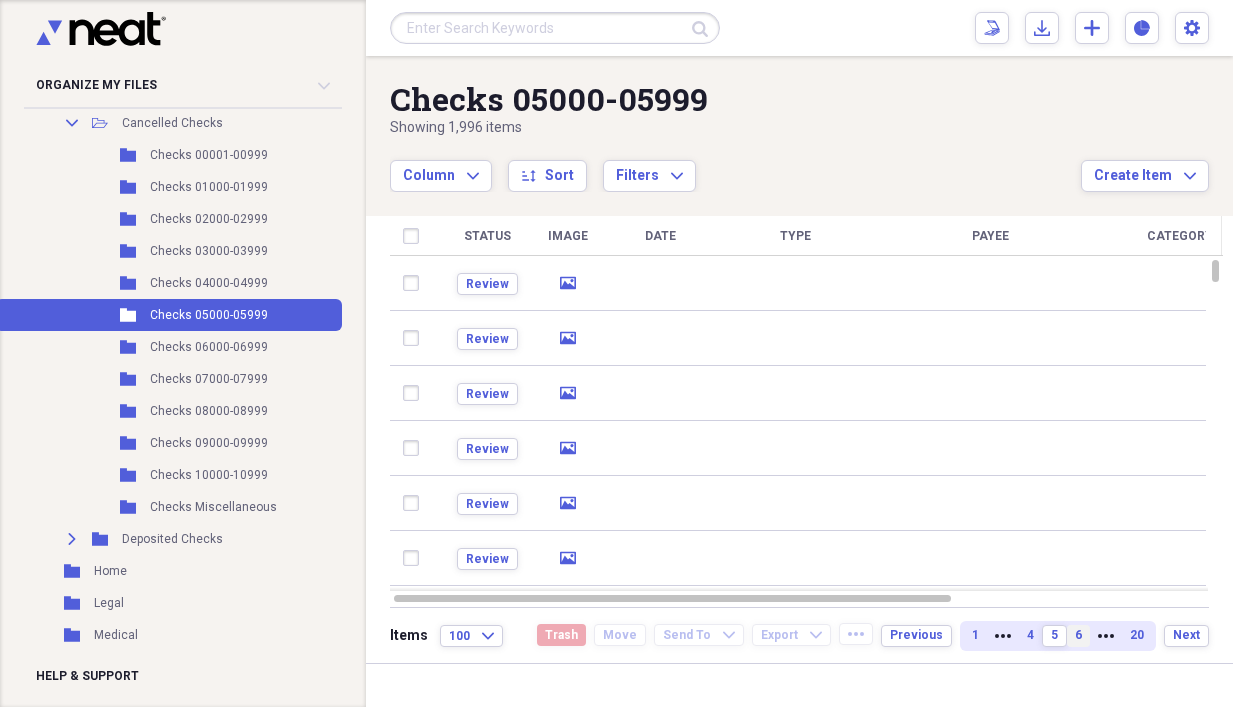 click on "6" at bounding box center (1078, 635) 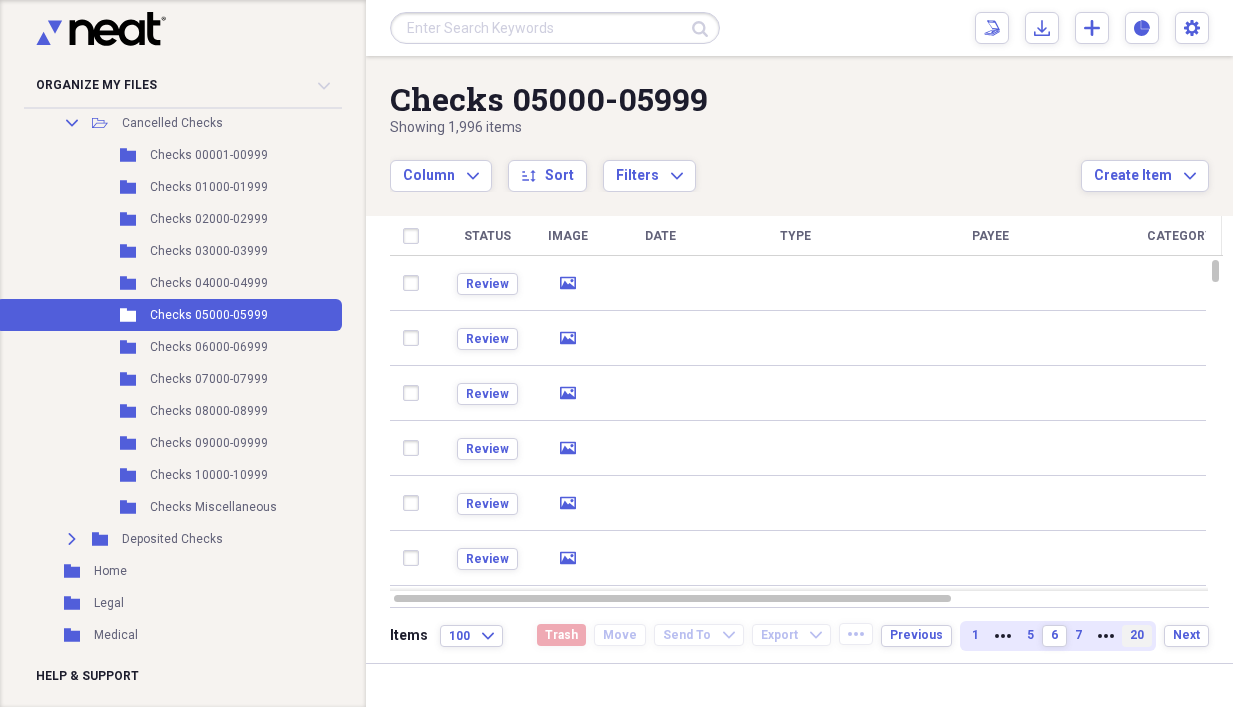 click on "20" at bounding box center [1137, 635] 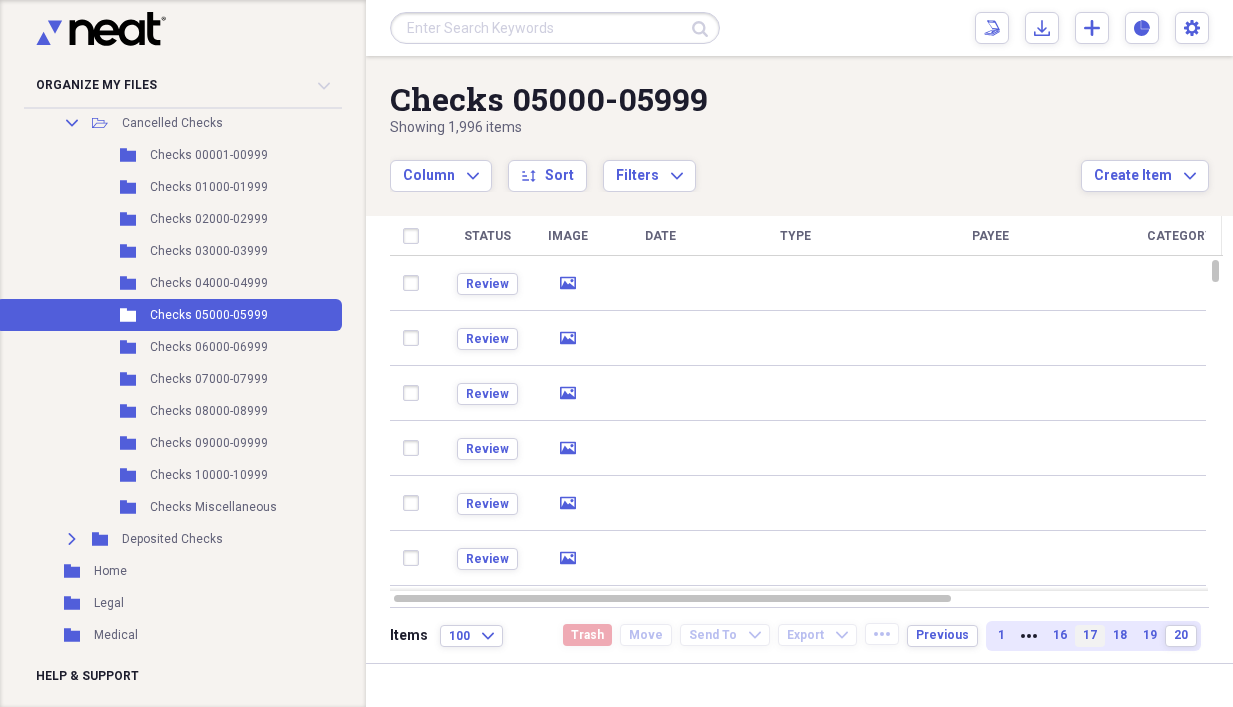 click on "17" at bounding box center (1090, 635) 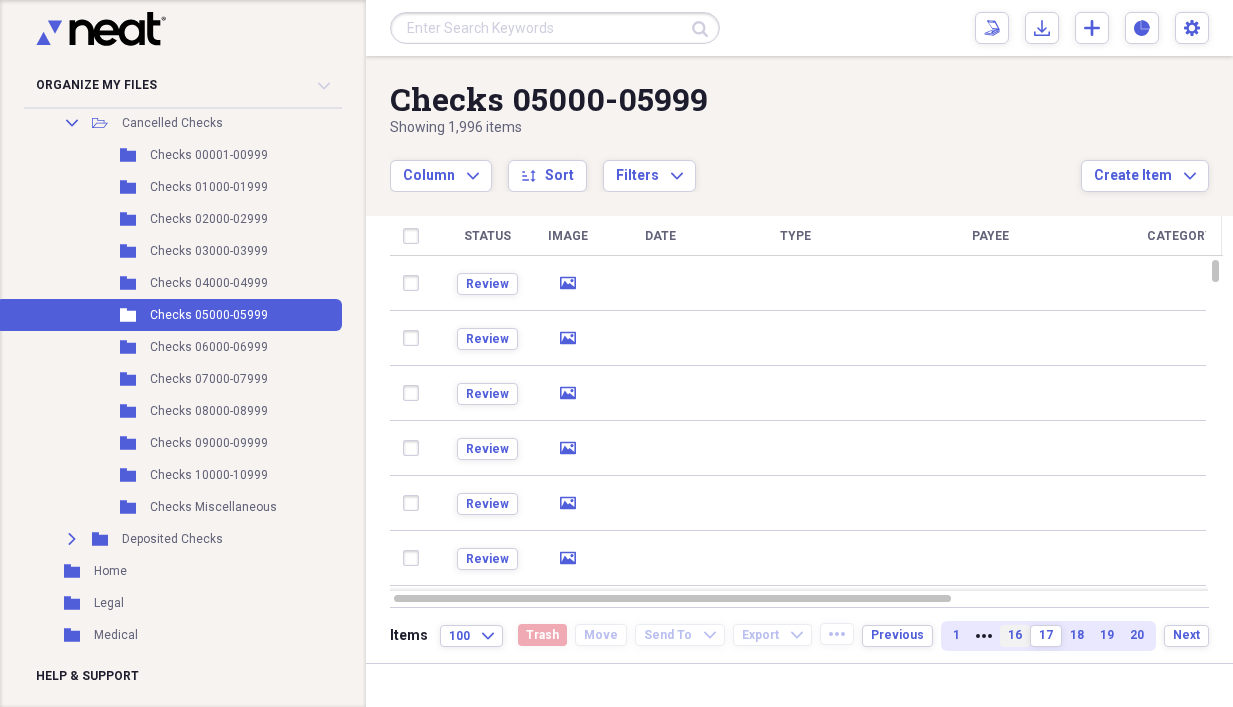 click on "16" at bounding box center (1015, 635) 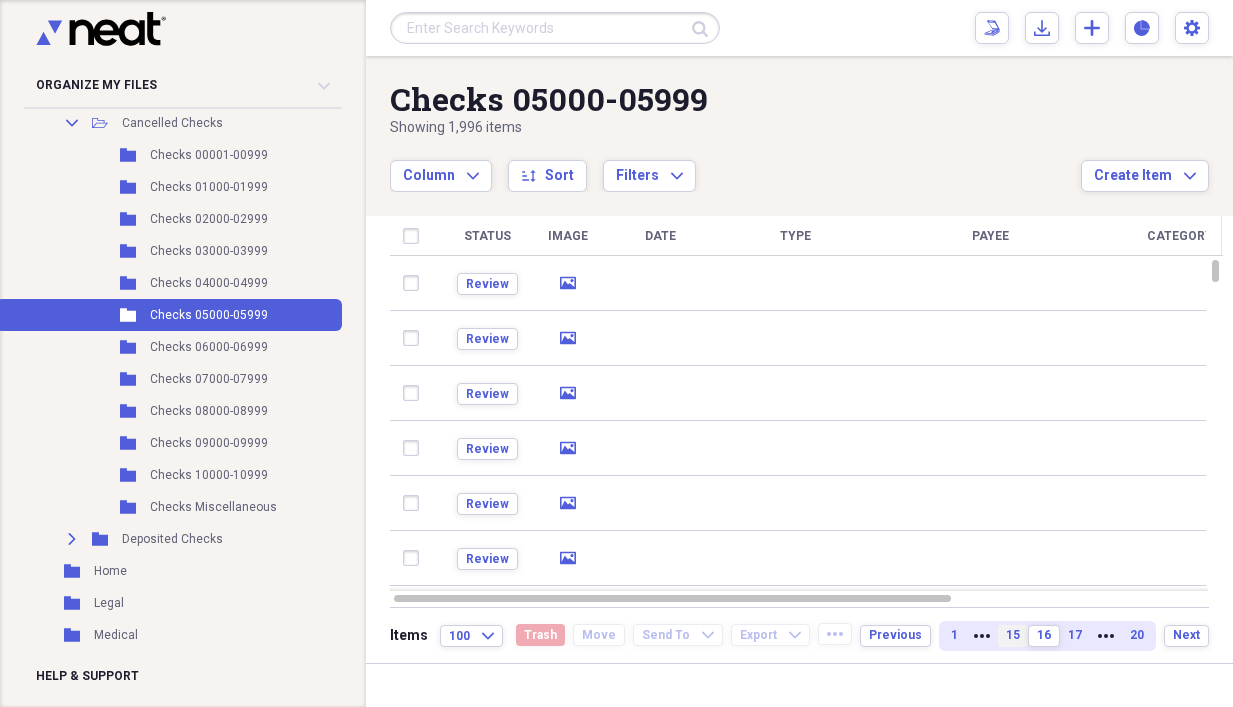 click on "15" at bounding box center [1013, 635] 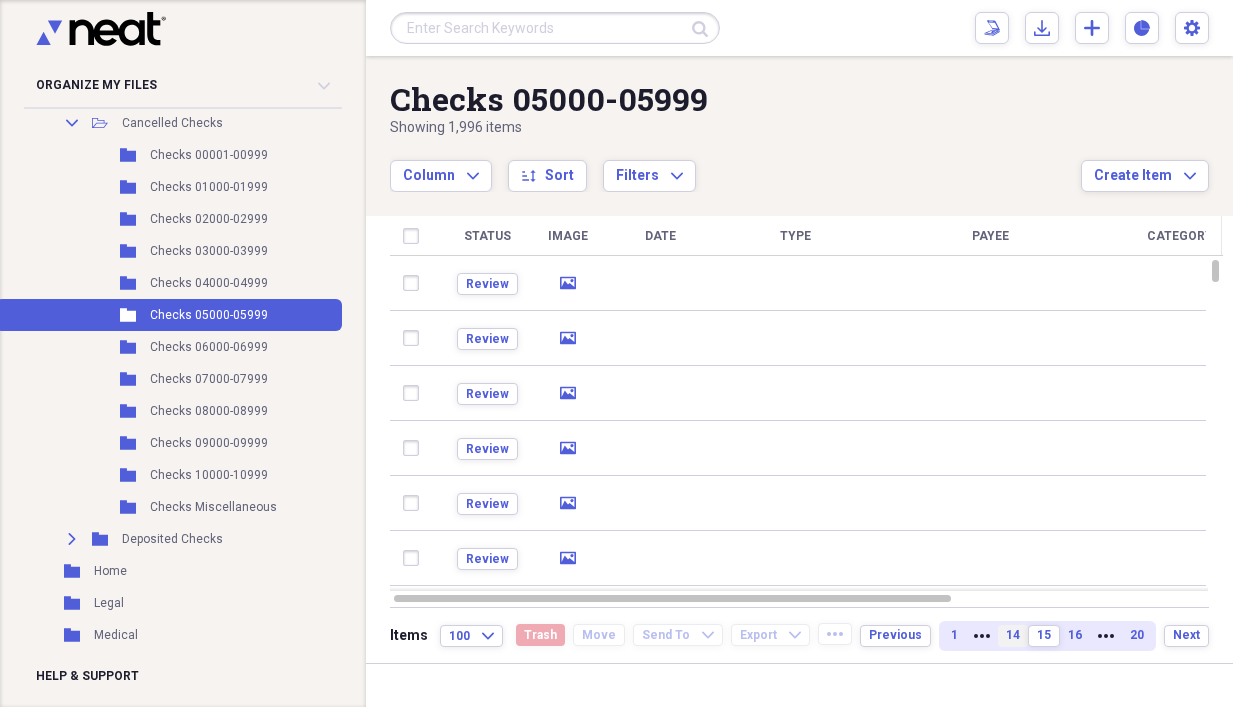 click on "14" at bounding box center [1013, 635] 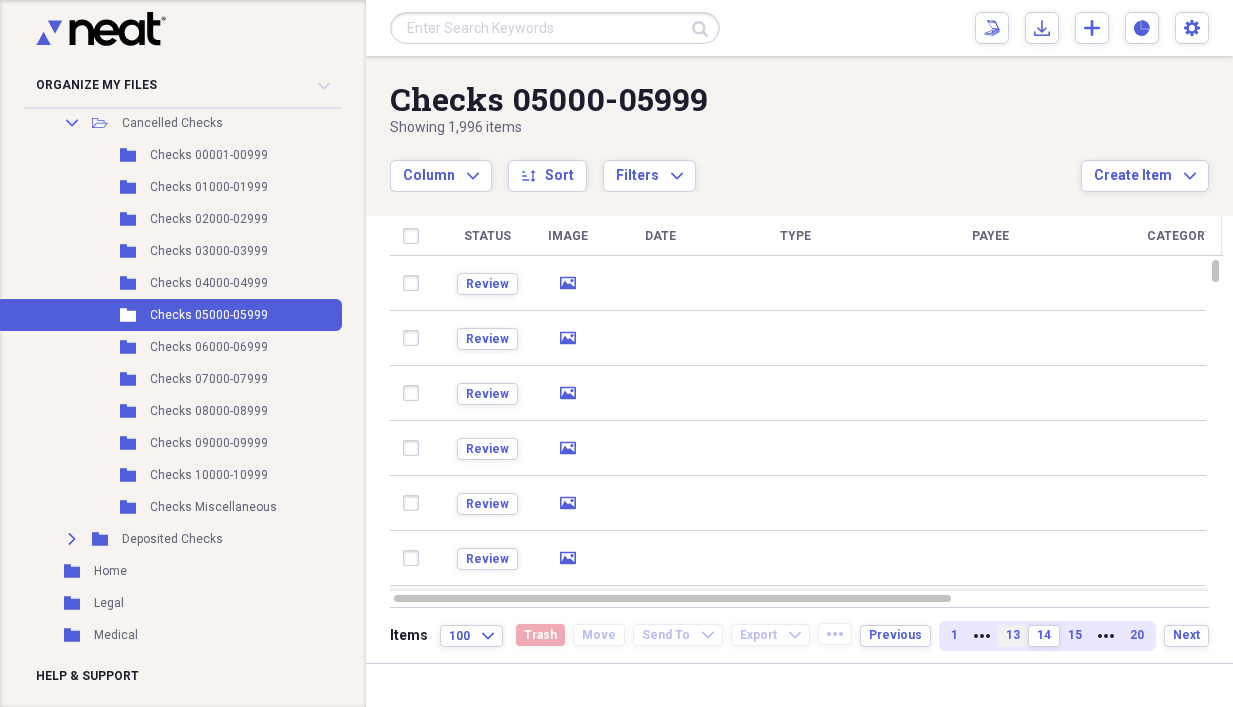 click on "13" at bounding box center (1013, 635) 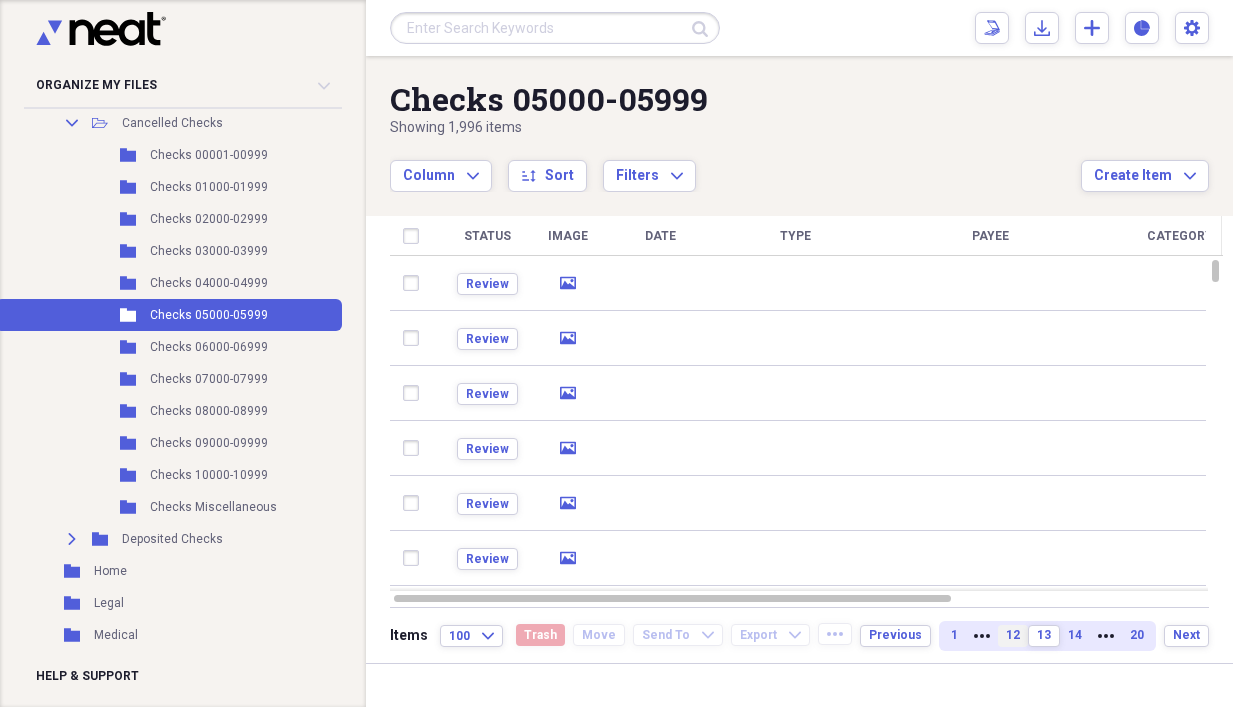 click on "12" at bounding box center (1013, 635) 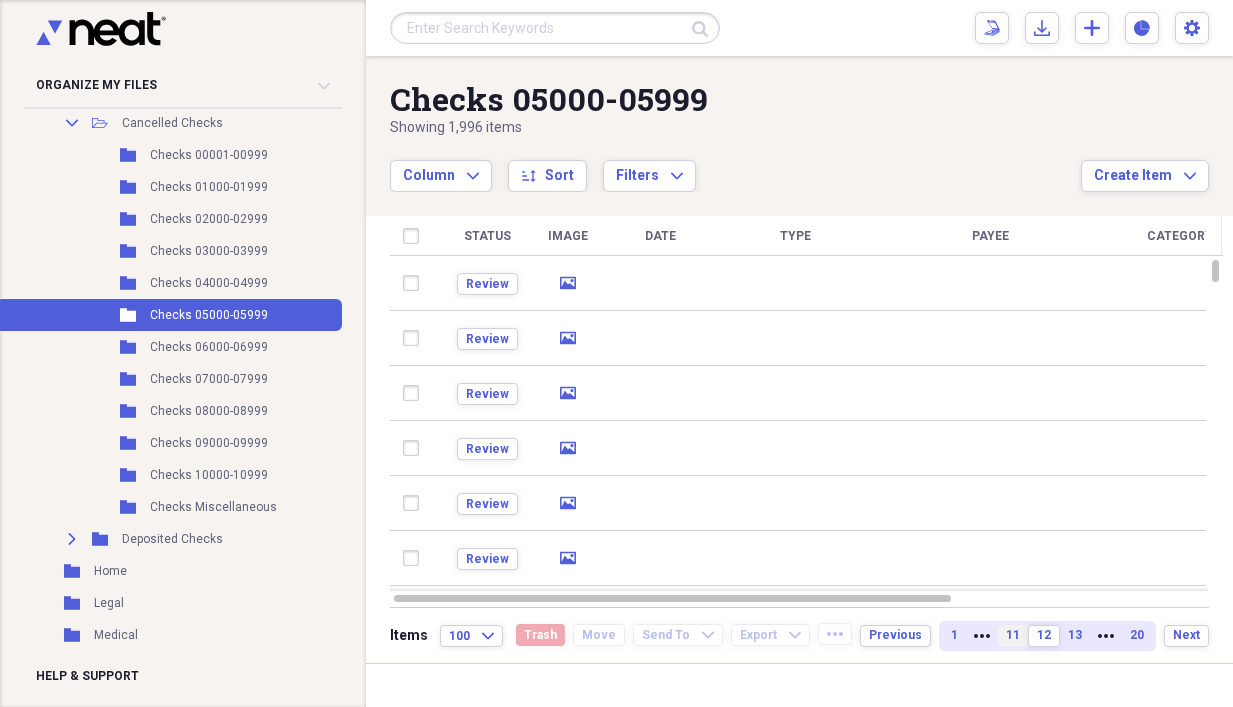 click on "11" at bounding box center (1013, 635) 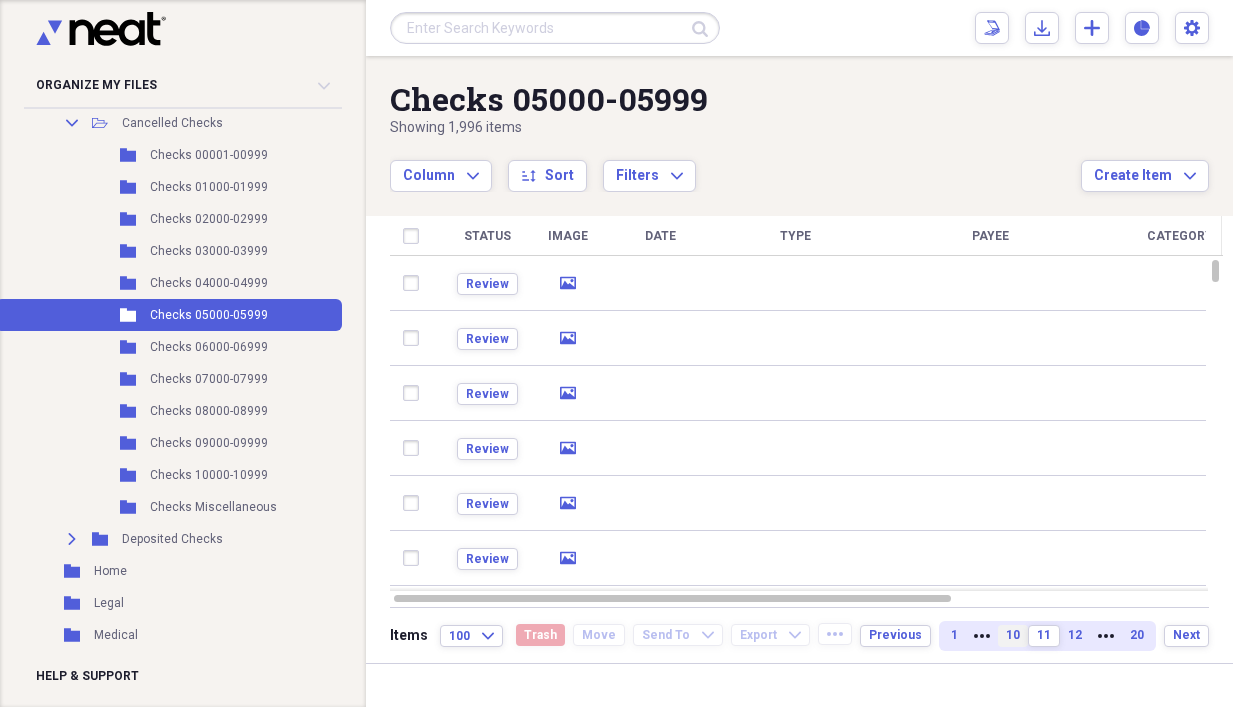 click on "10" at bounding box center (1013, 635) 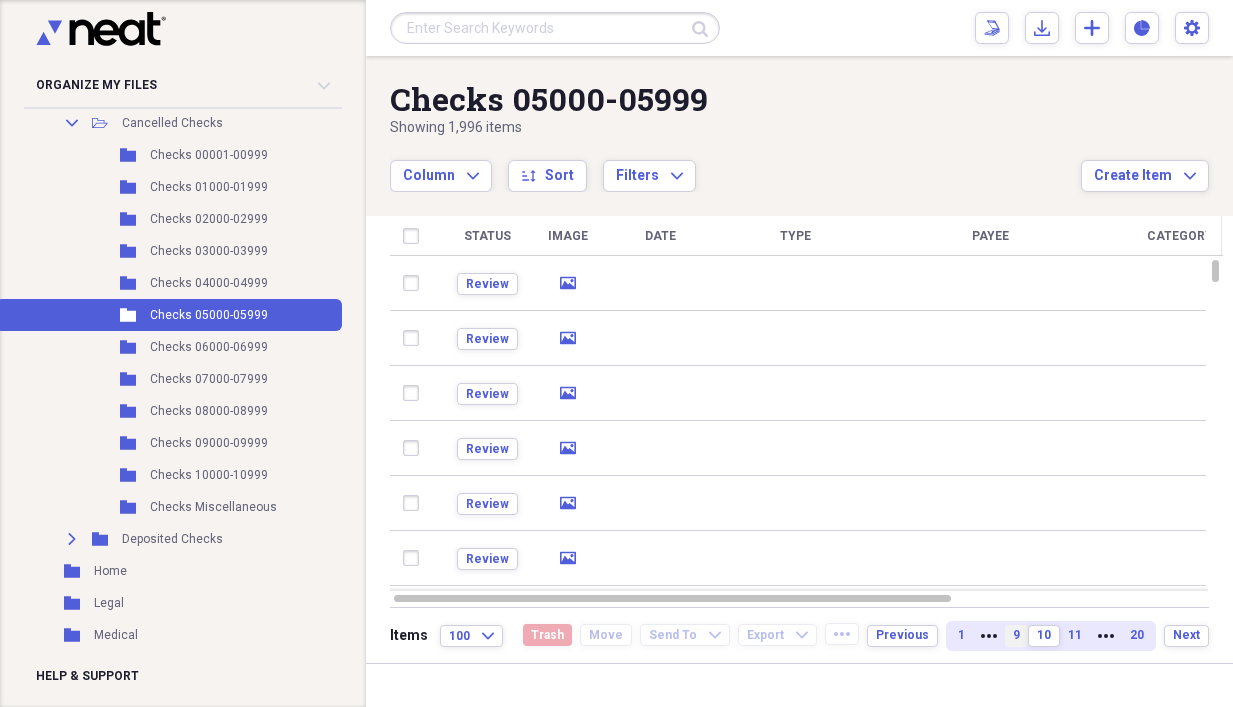 click on "9" at bounding box center [1016, 635] 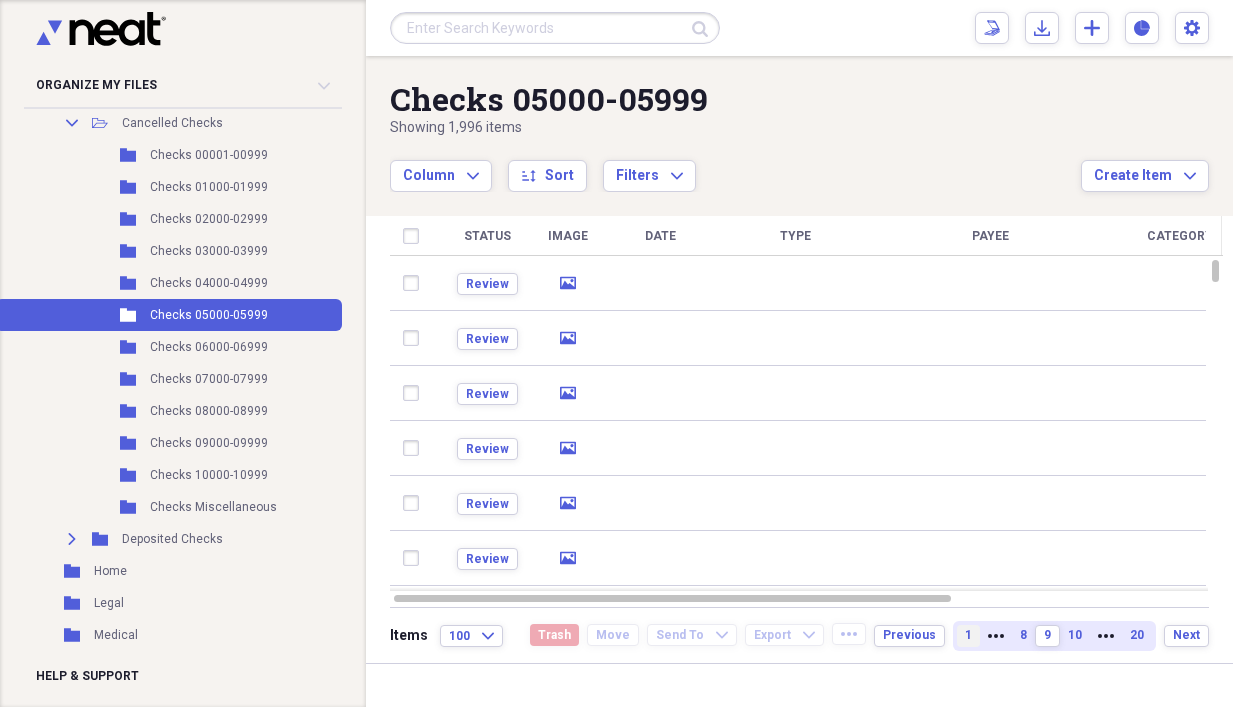 click on "1" at bounding box center (968, 636) 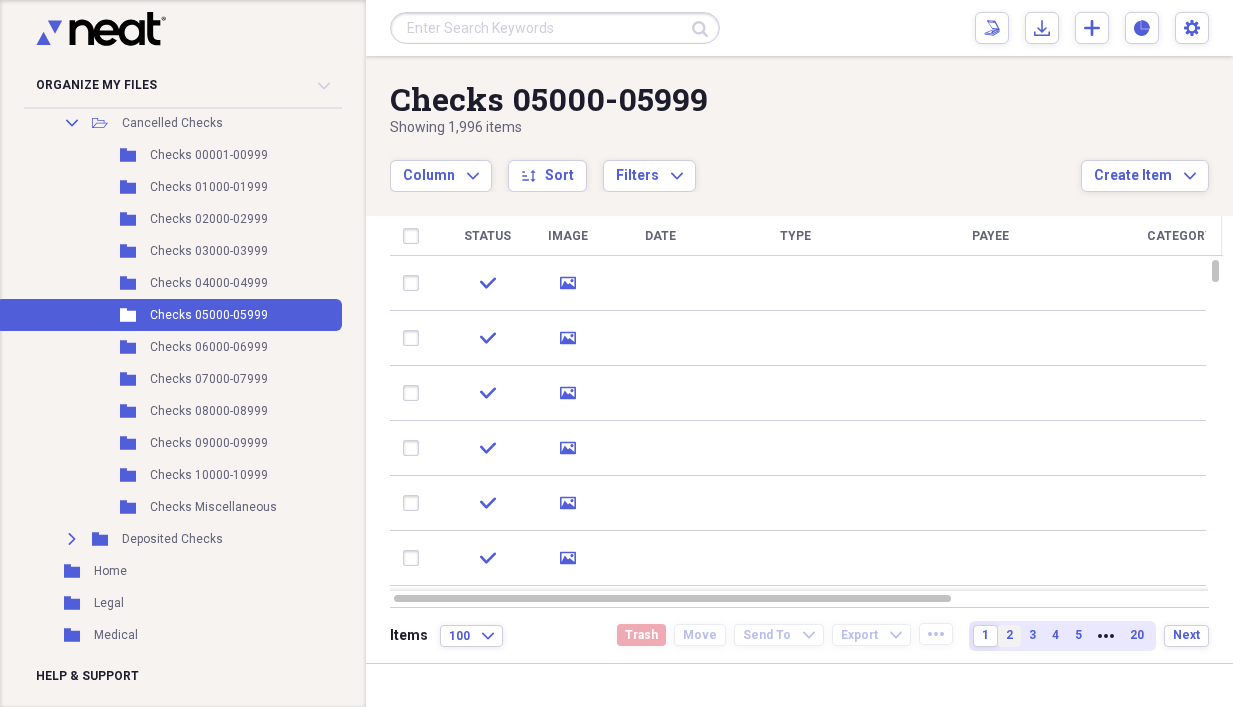 click on "2" at bounding box center [1009, 635] 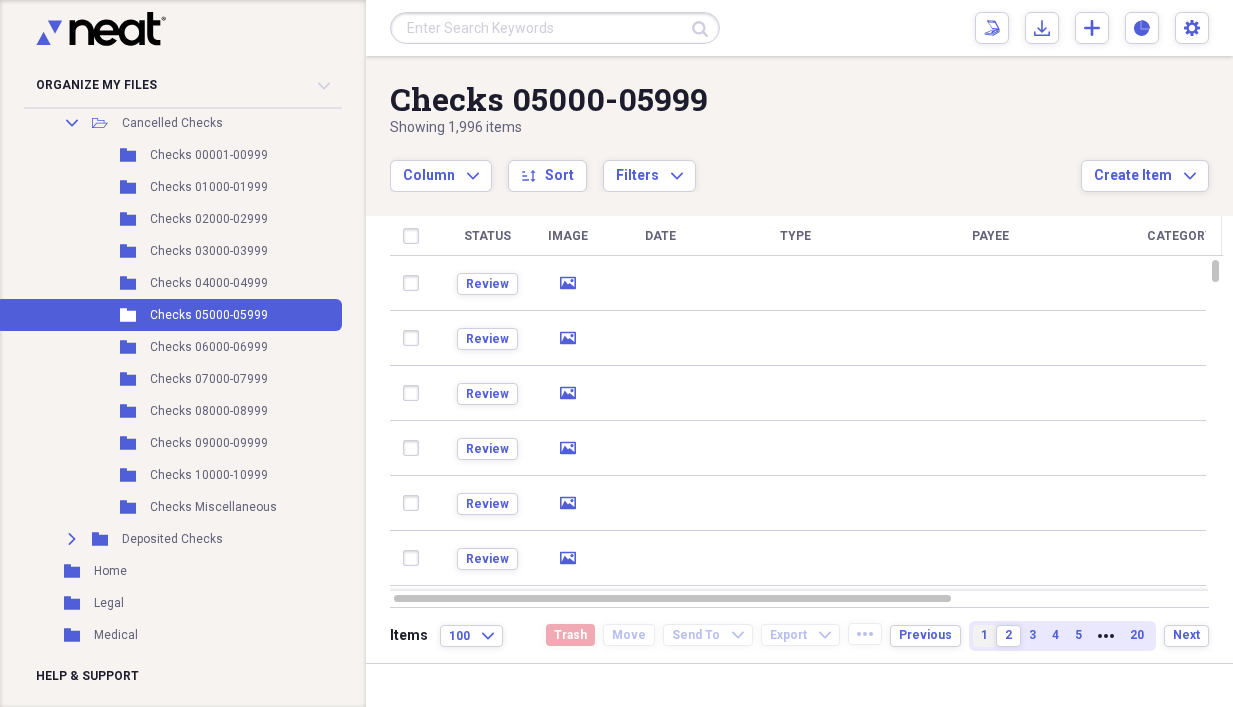 click on "1" at bounding box center [984, 635] 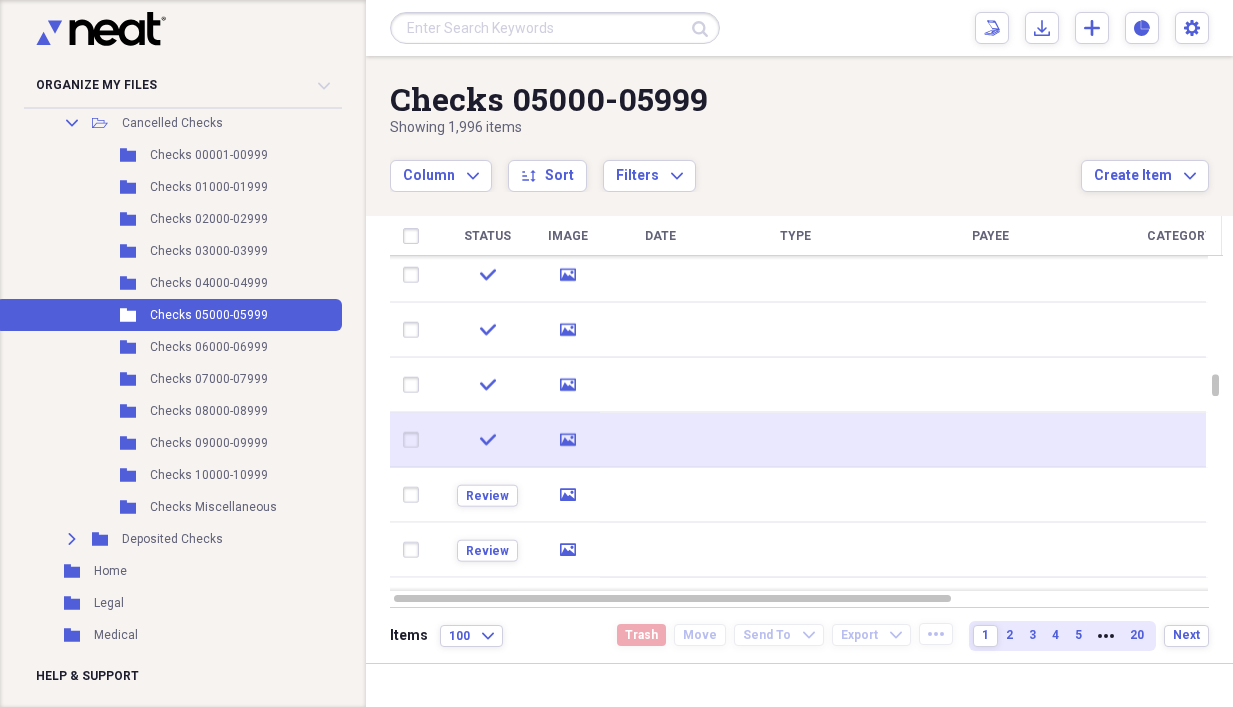 click at bounding box center (660, 440) 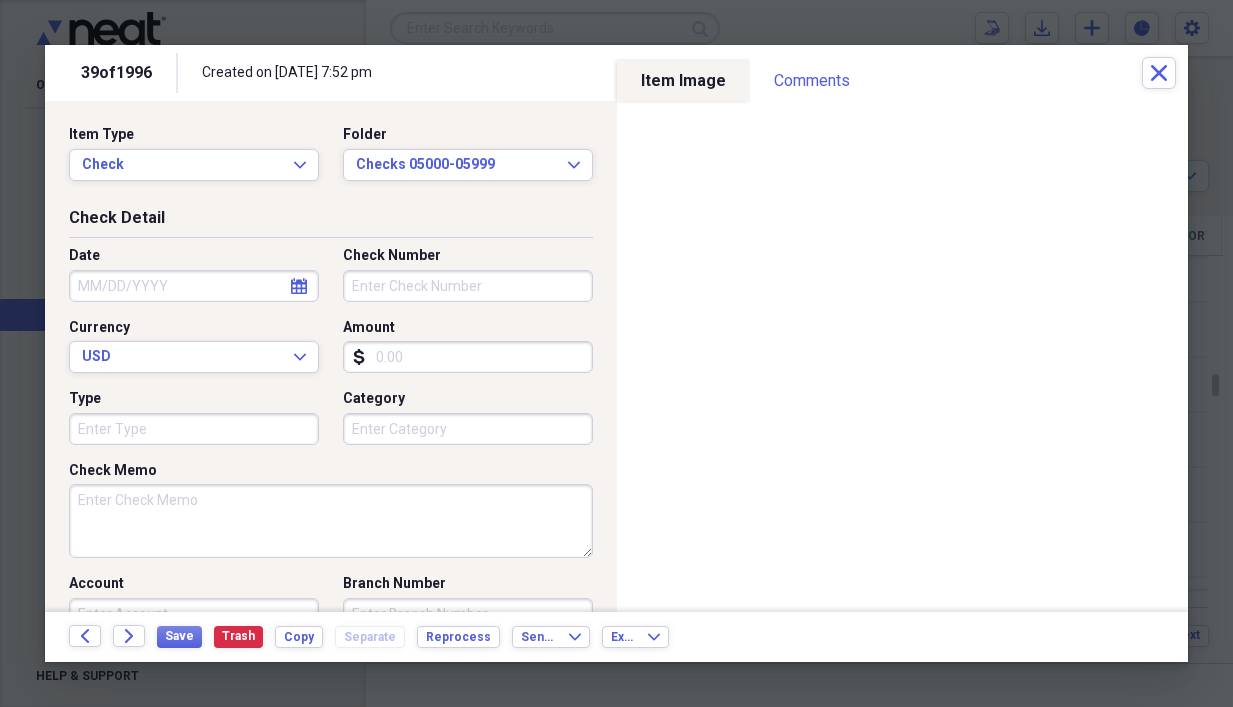 click on "Date" at bounding box center [194, 286] 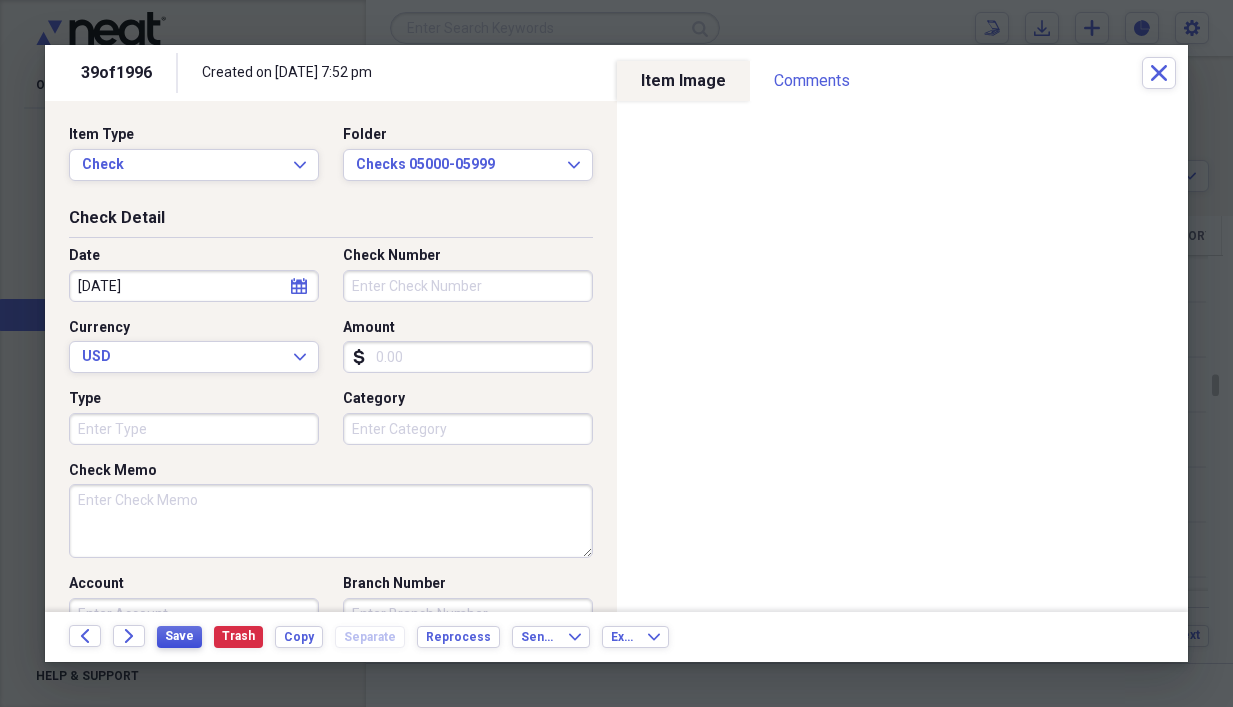 click on "Save" at bounding box center (179, 636) 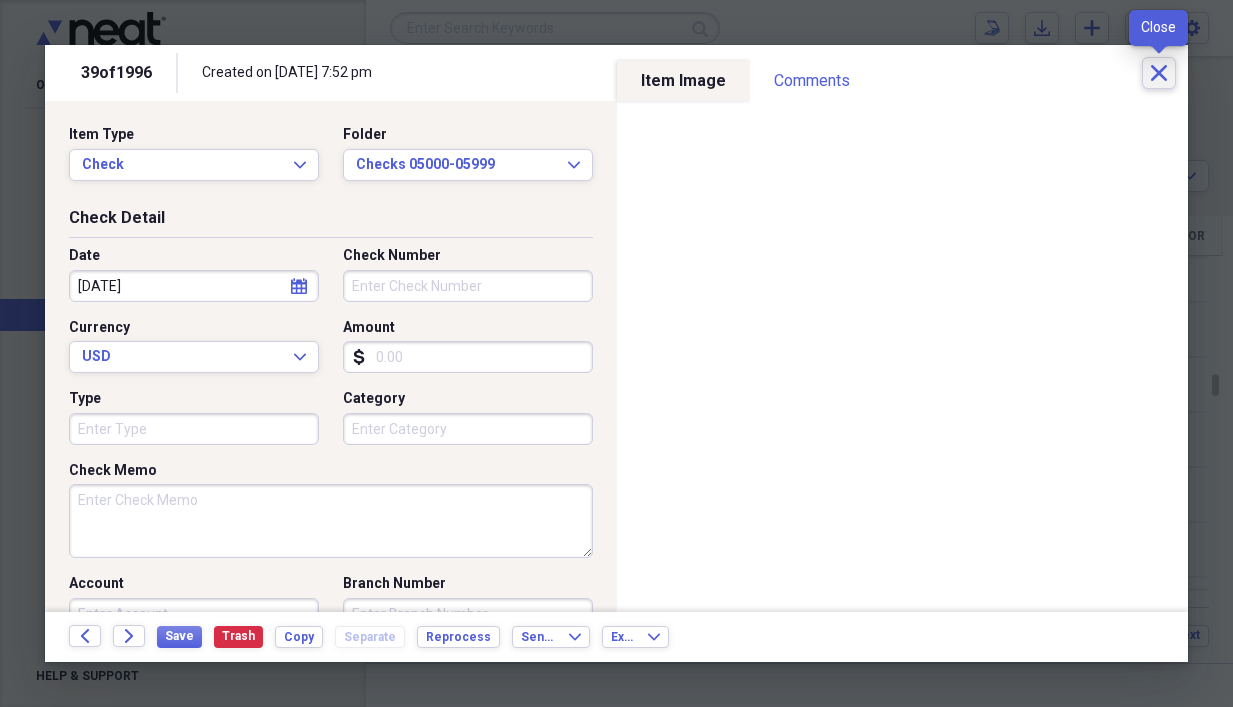 click on "Close" 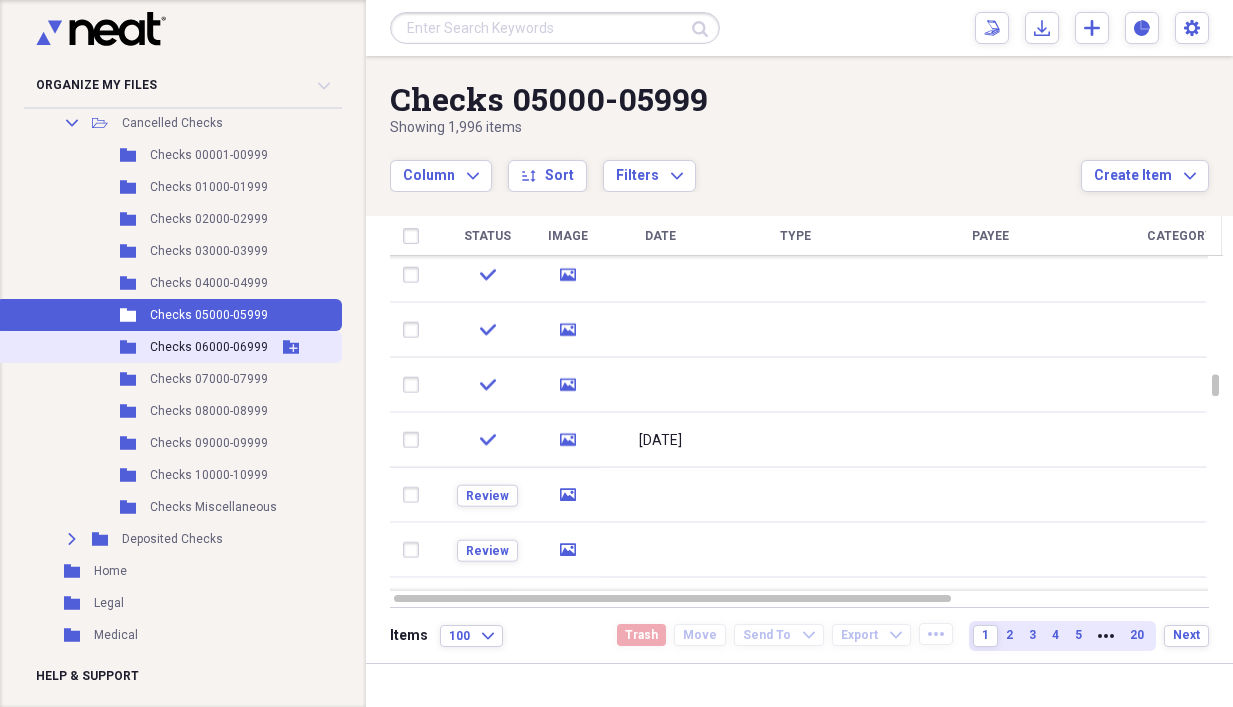 click on "Checks 06000-06999" at bounding box center (209, 347) 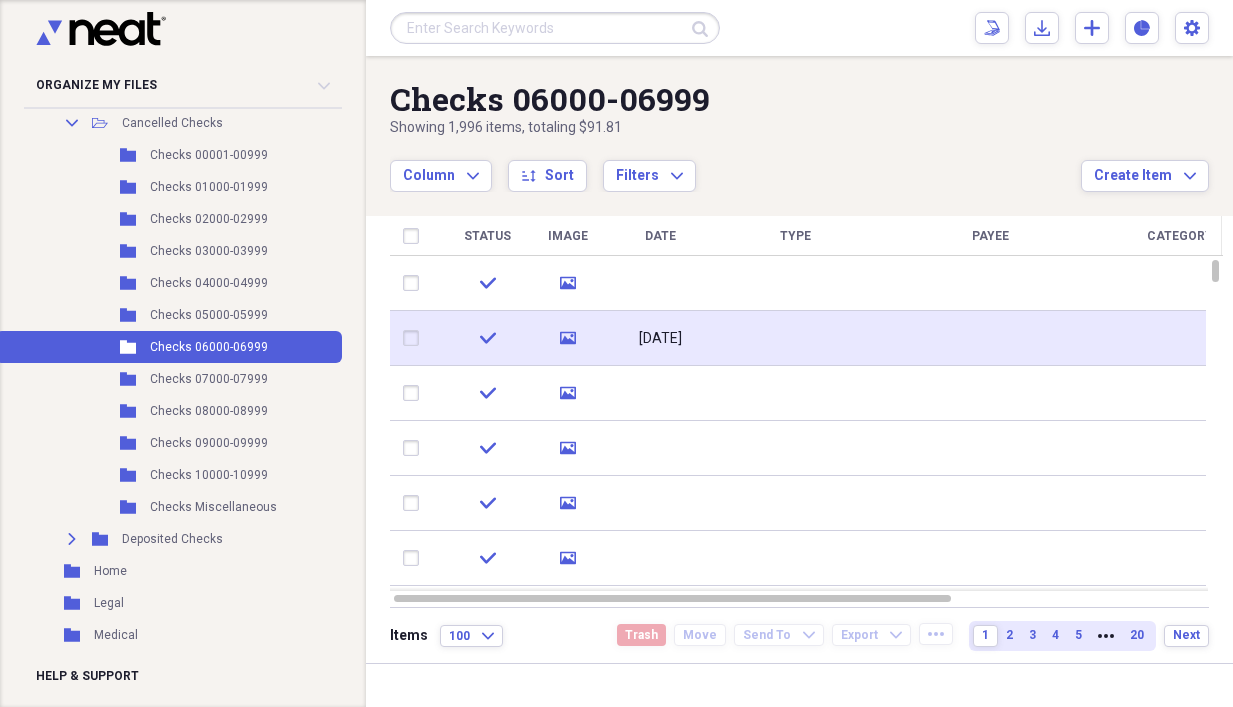click at bounding box center (795, 338) 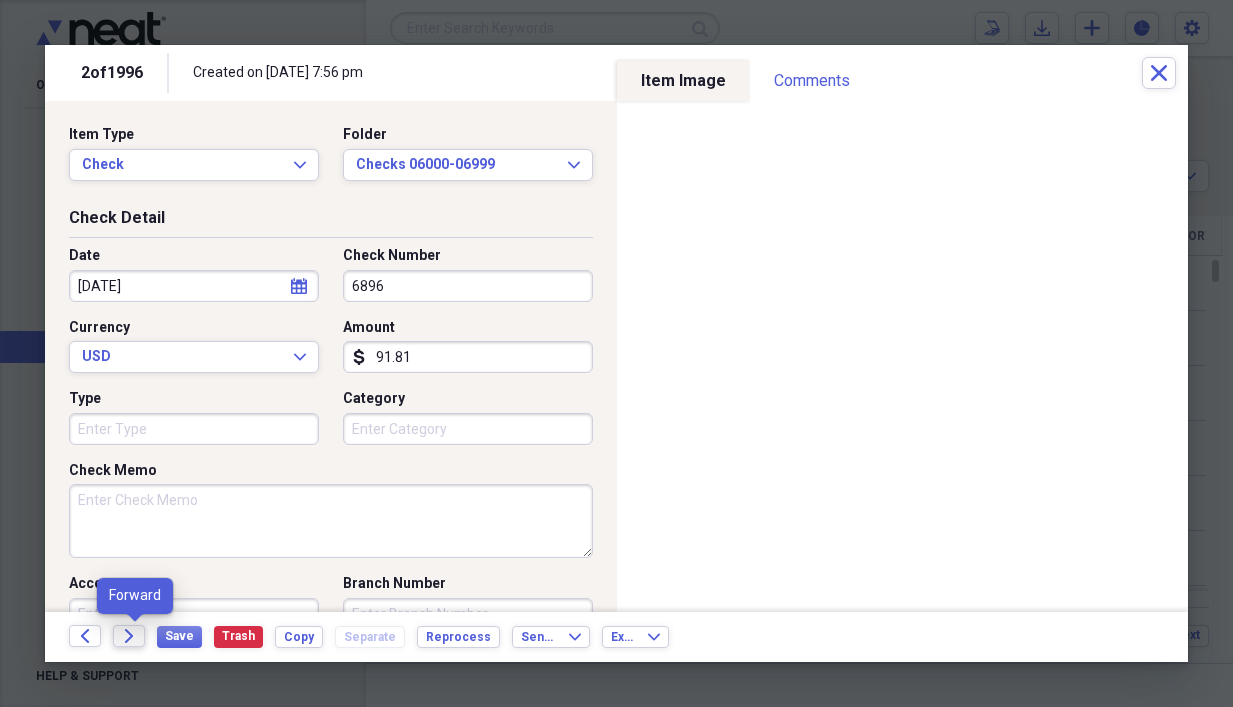 click on "Forward" 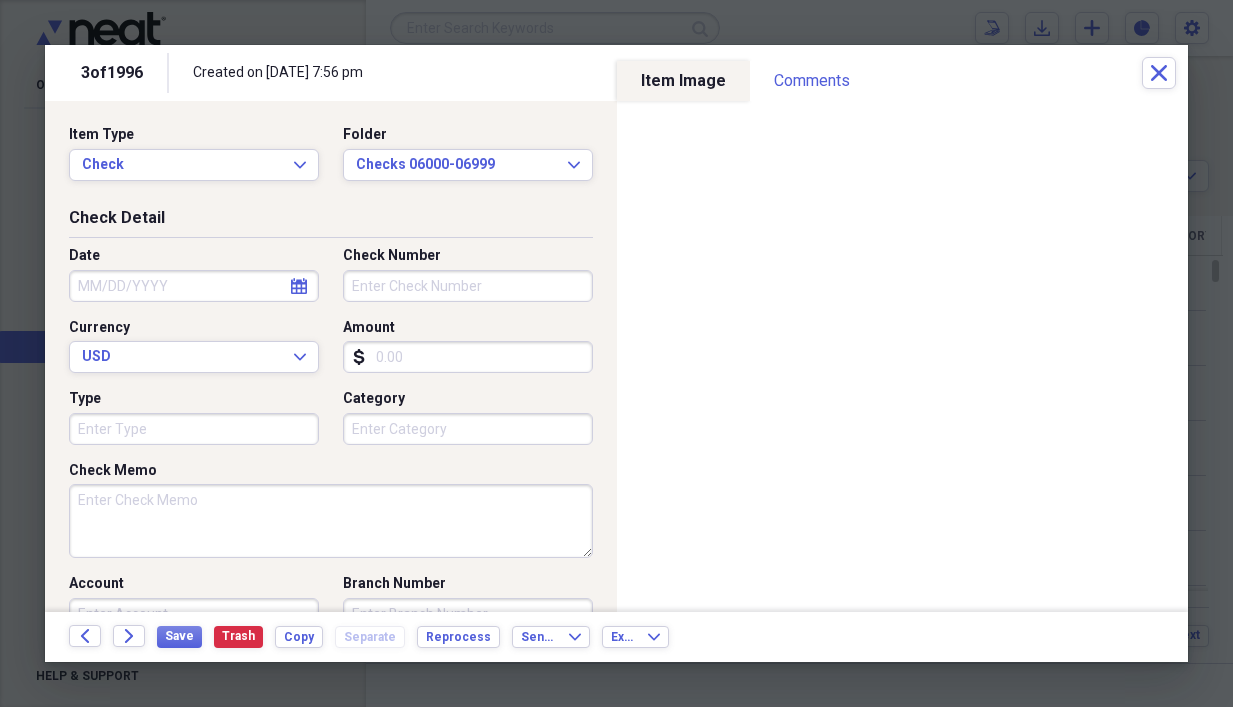 click on "Amount" at bounding box center [468, 357] 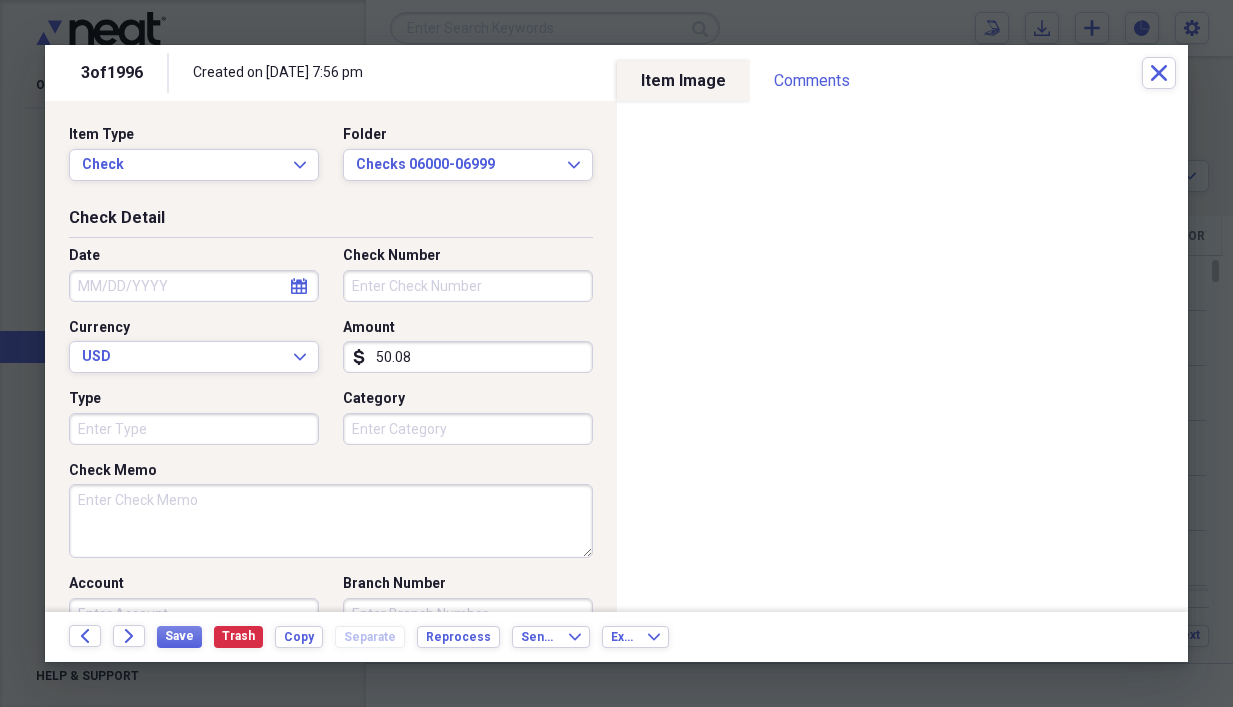 click on "Check Number" at bounding box center (468, 286) 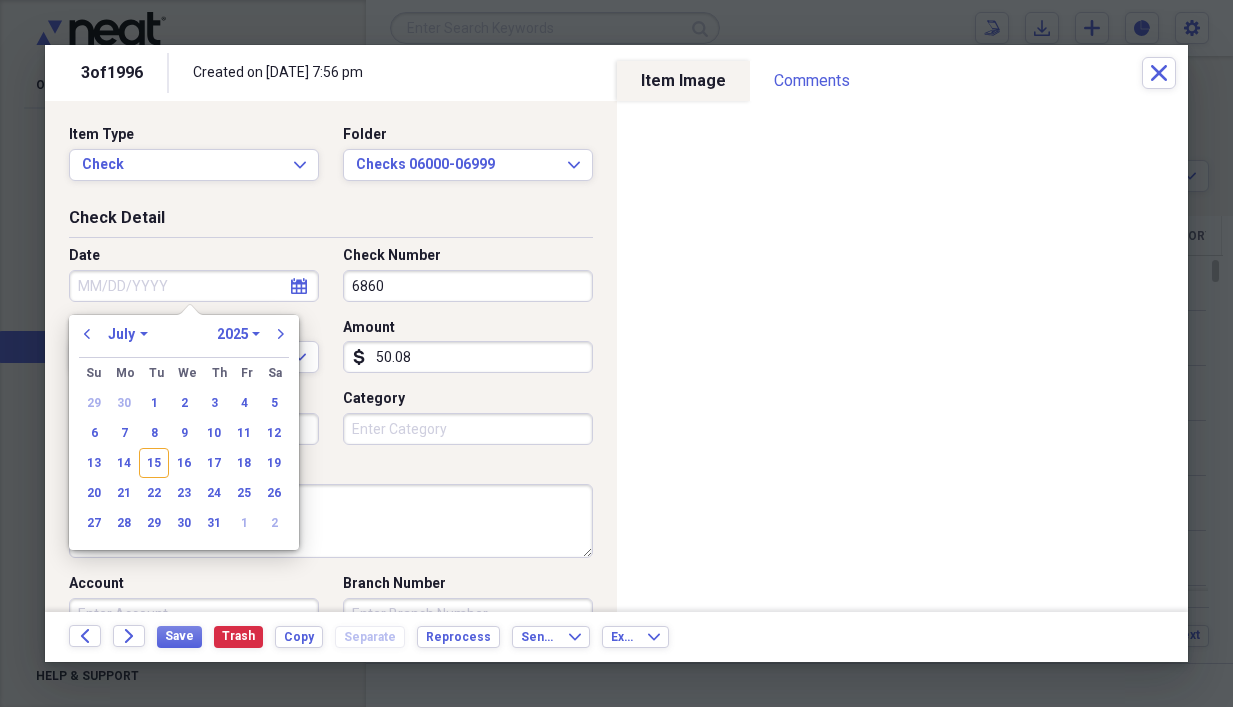 click on "Date" at bounding box center [194, 286] 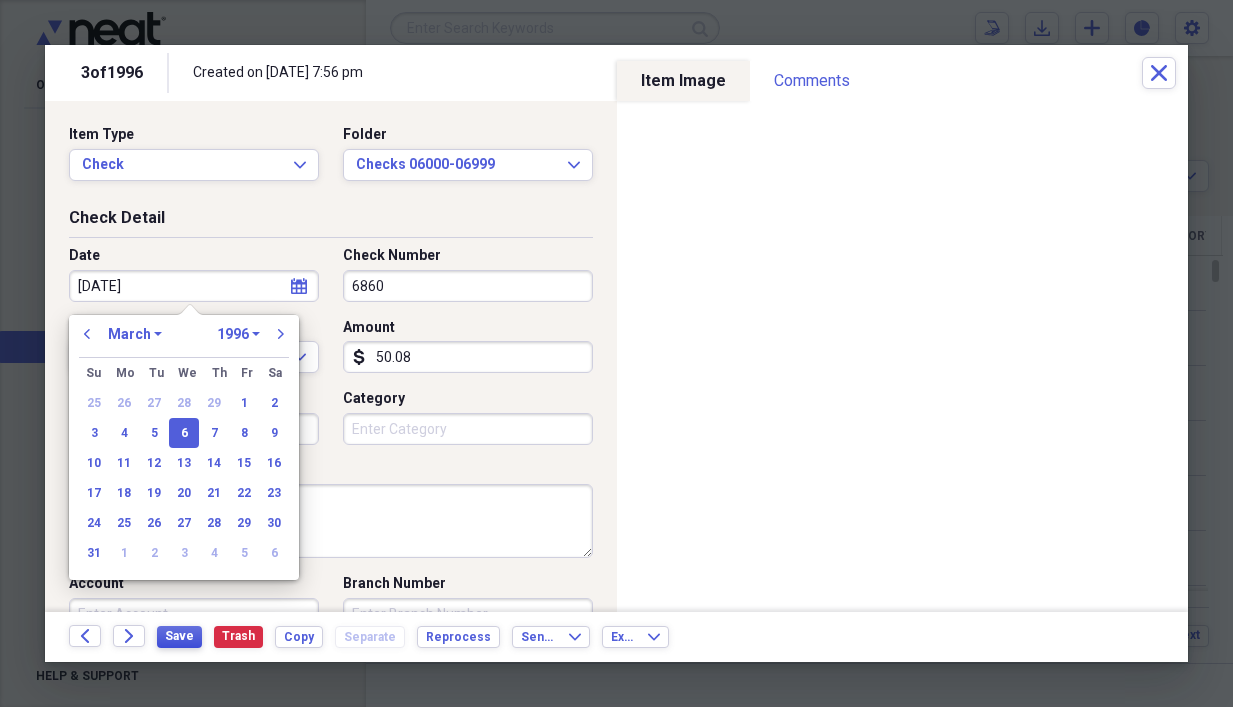 click on "Save" at bounding box center (179, 636) 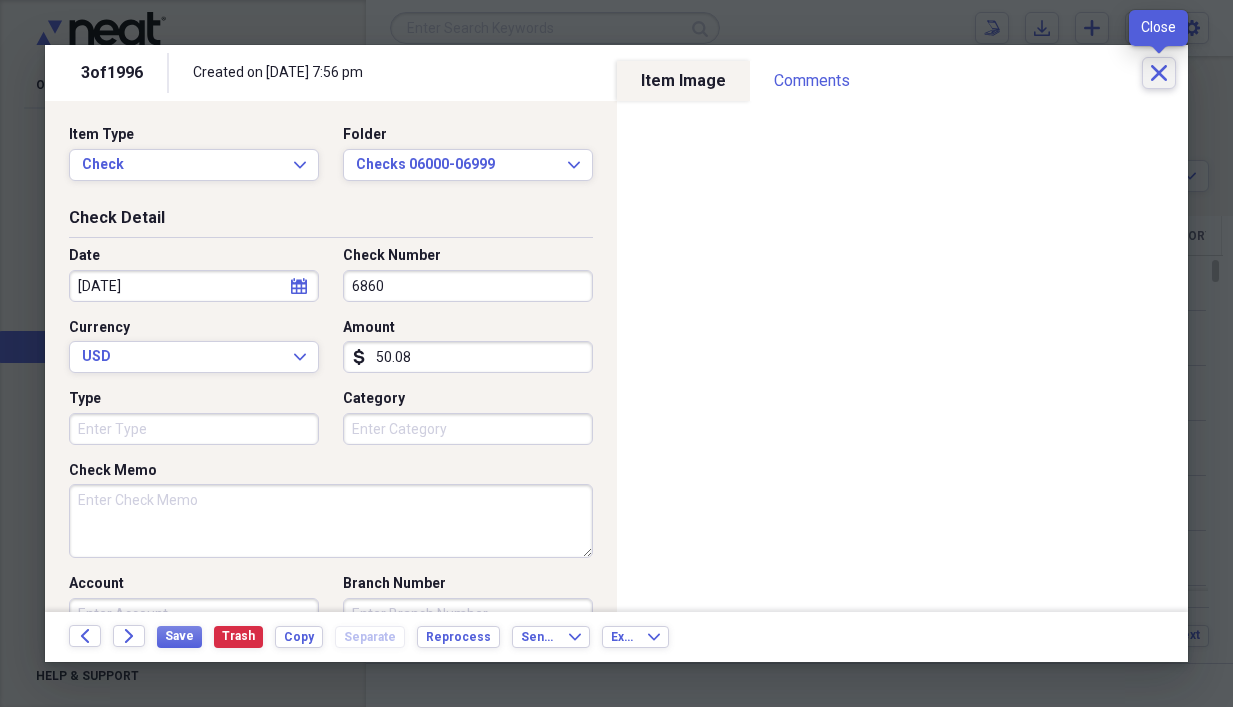 click 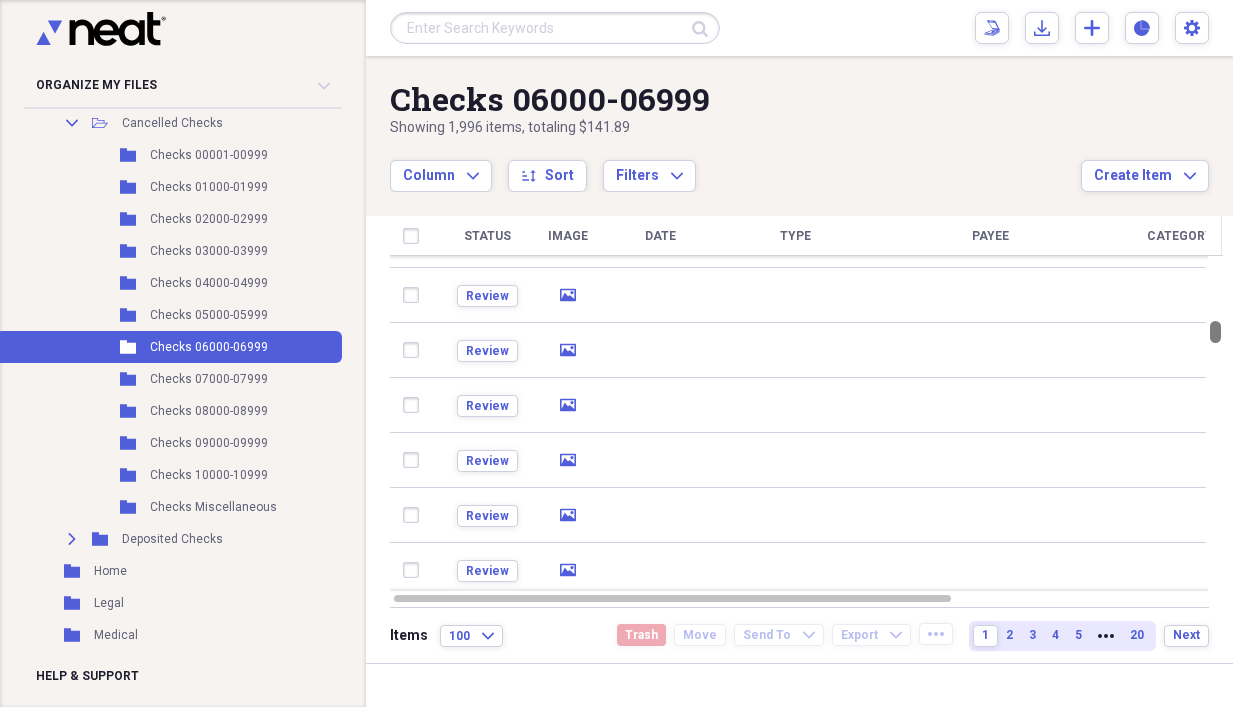 drag, startPoint x: 1227, startPoint y: 267, endPoint x: 1224, endPoint y: 350, distance: 83.0542 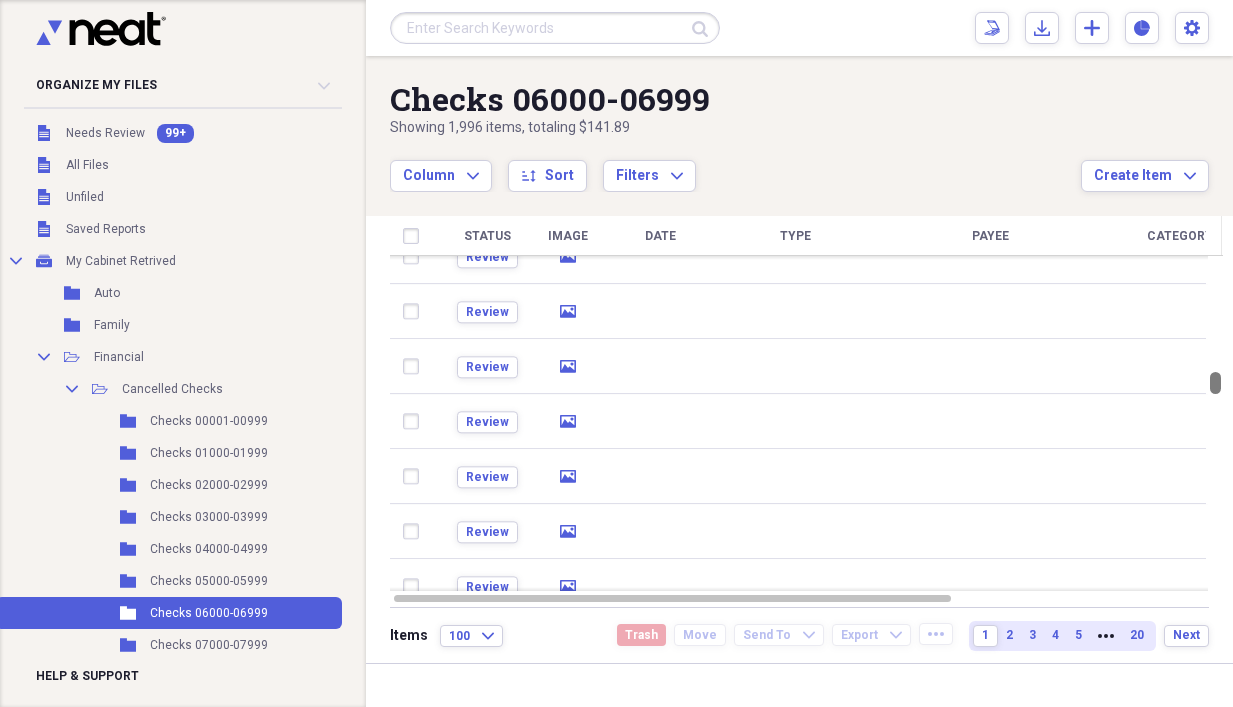 scroll, scrollTop: 0, scrollLeft: 0, axis: both 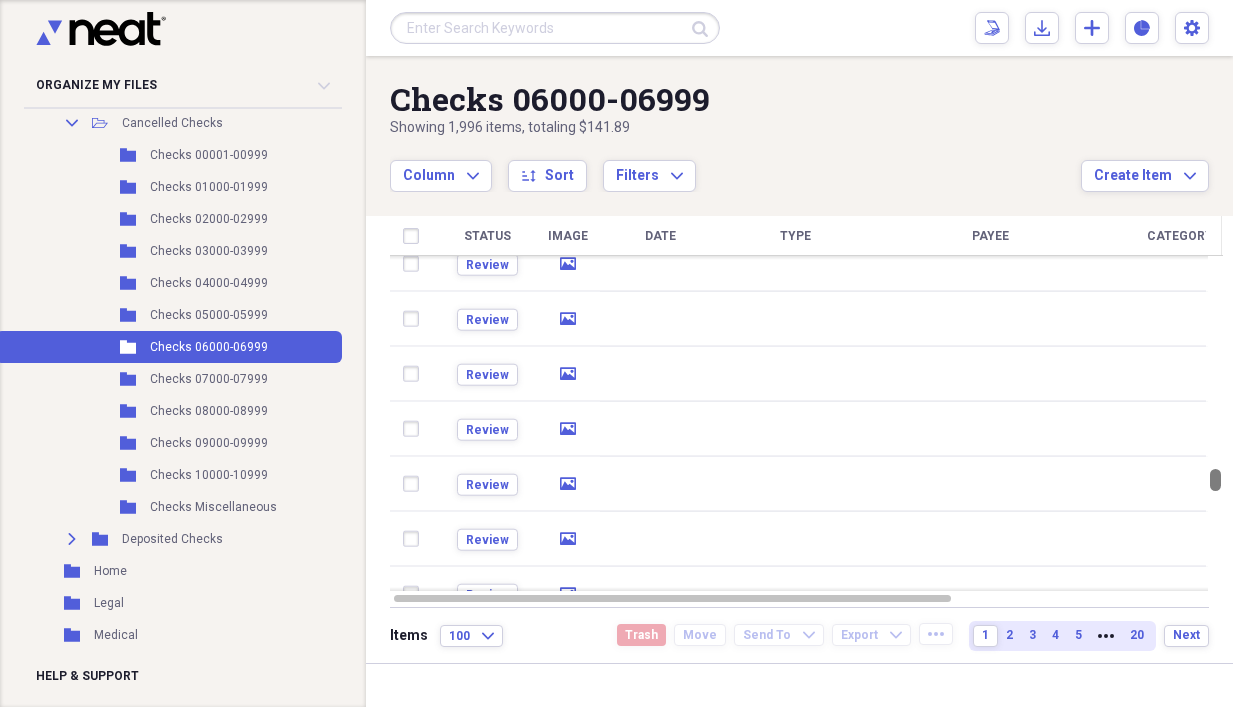 click at bounding box center [1215, 480] 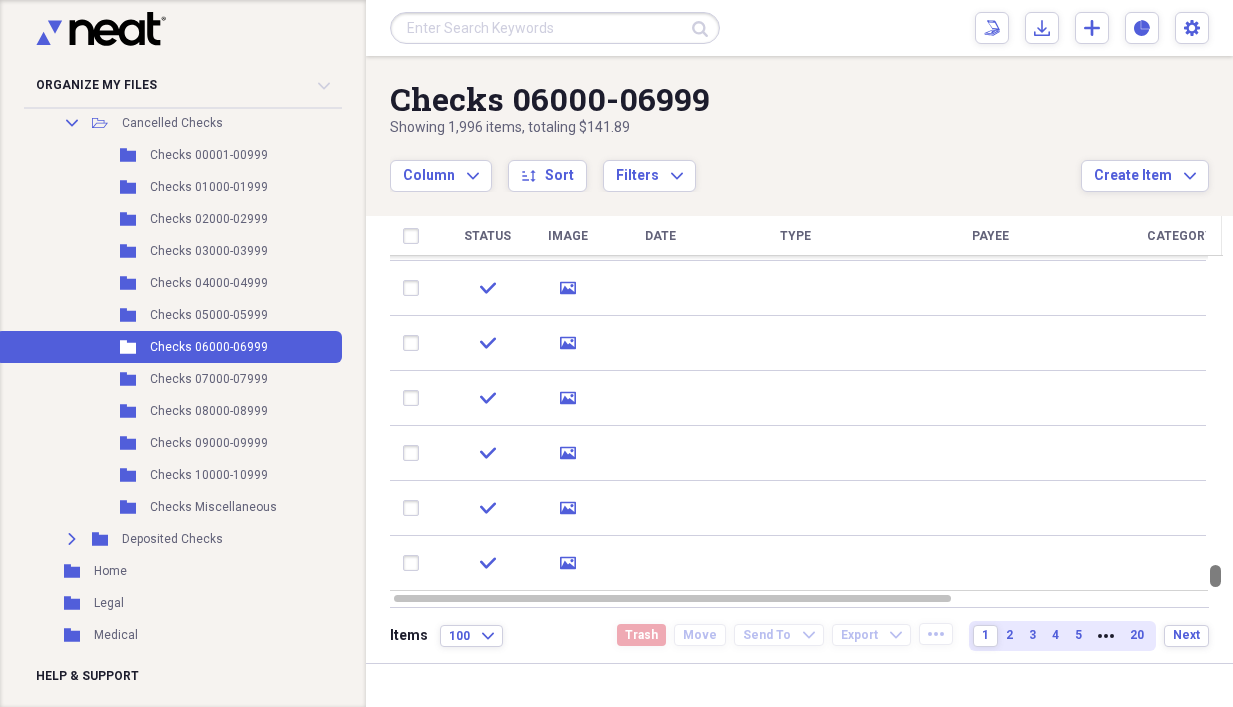 drag, startPoint x: 1226, startPoint y: 478, endPoint x: 1223, endPoint y: 616, distance: 138.03261 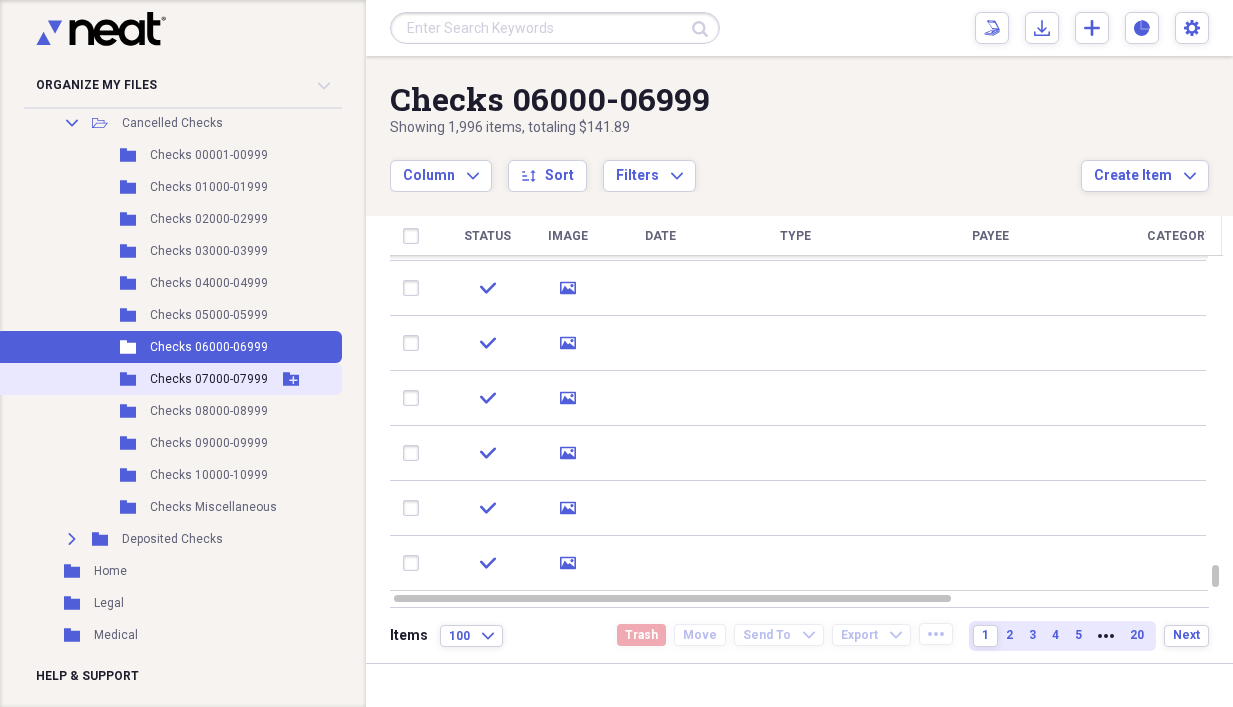 click on "Folder Checks 07000-07999 Add Folder" at bounding box center [169, 379] 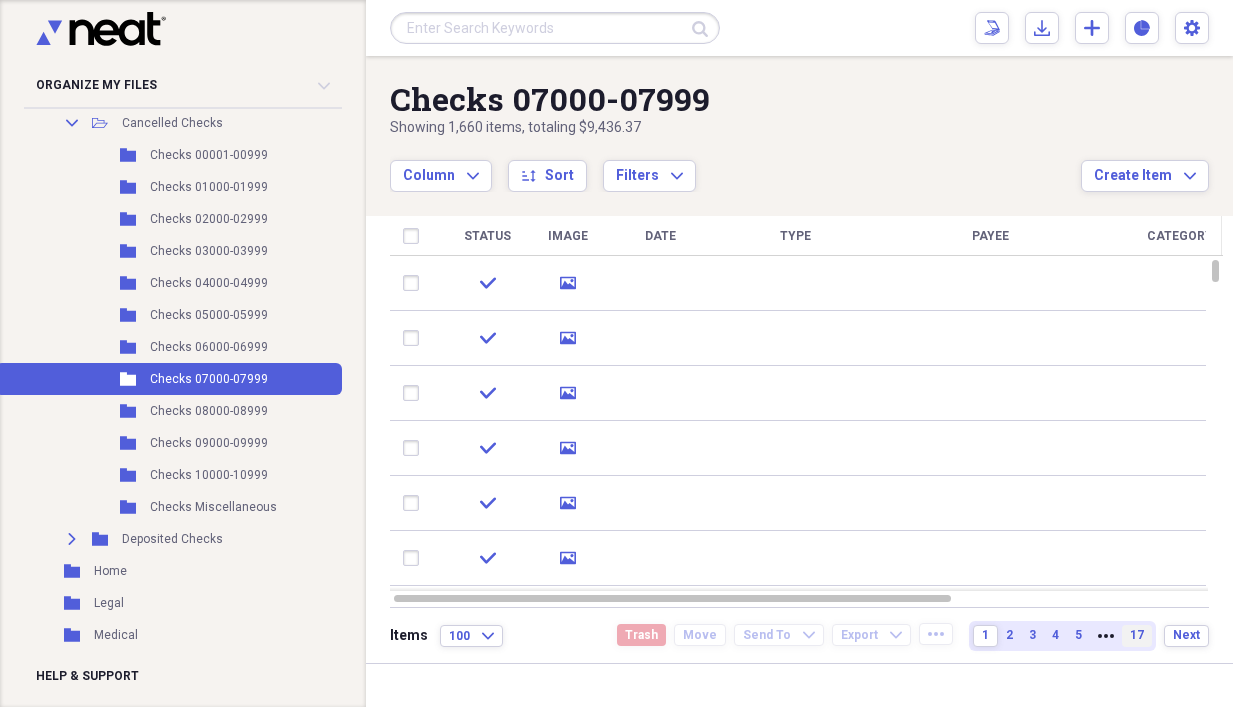 click on "17" at bounding box center [1137, 635] 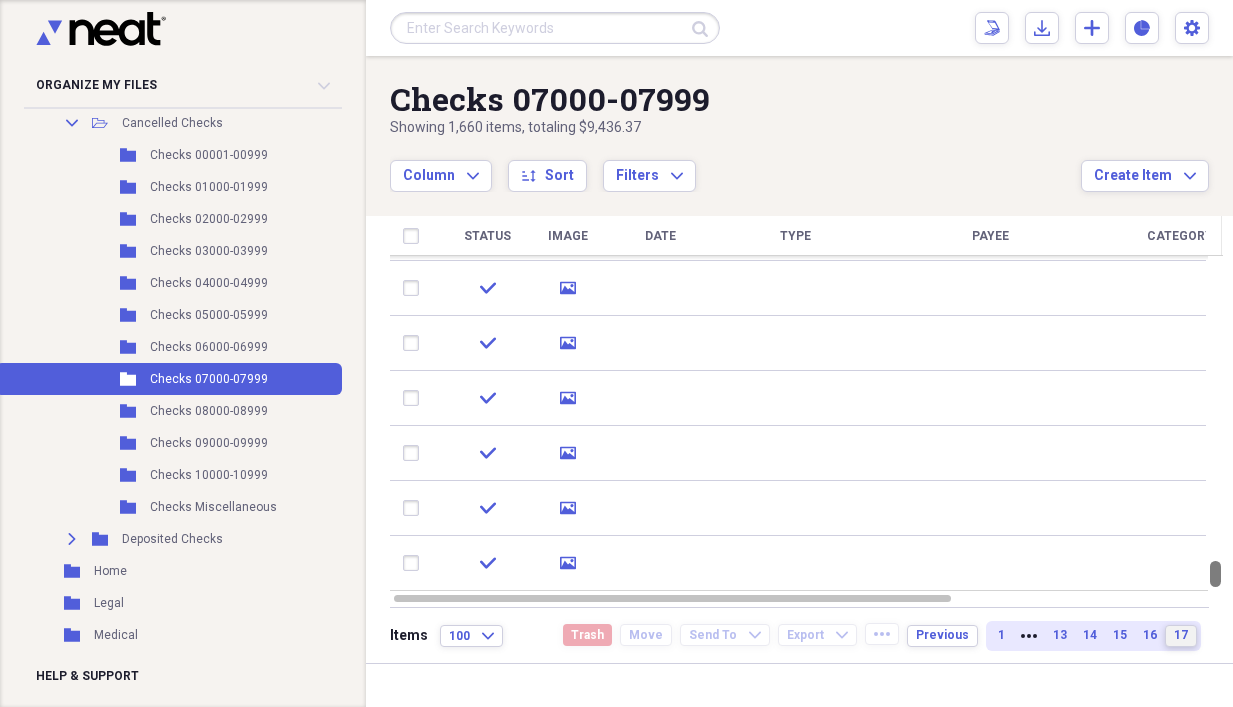 drag, startPoint x: 1229, startPoint y: 426, endPoint x: 1227, endPoint y: 585, distance: 159.01257 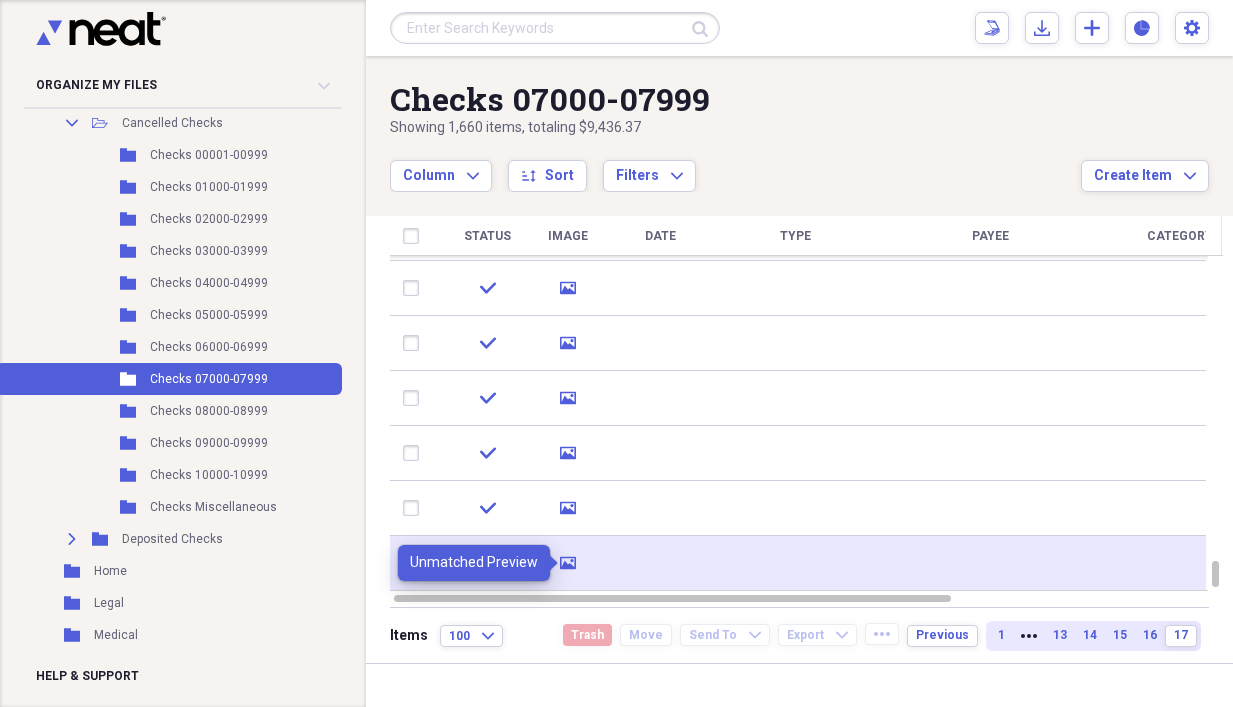 click on "media" 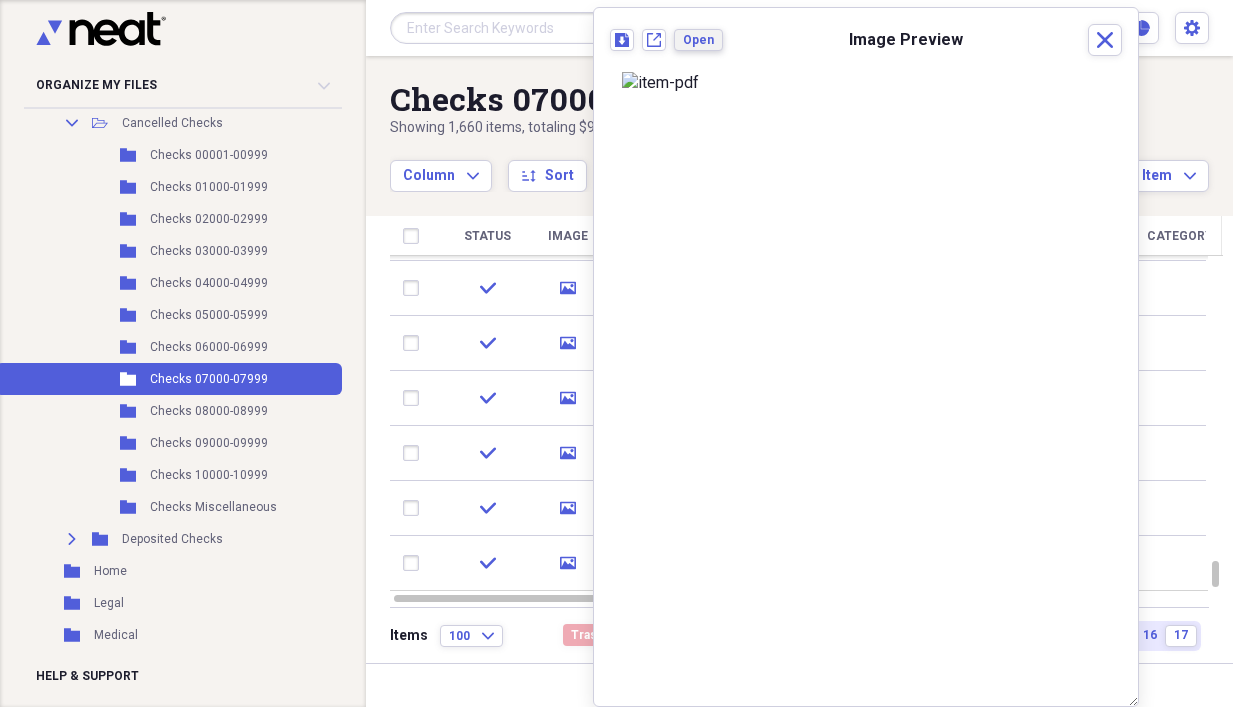 click on "Open" at bounding box center (698, 40) 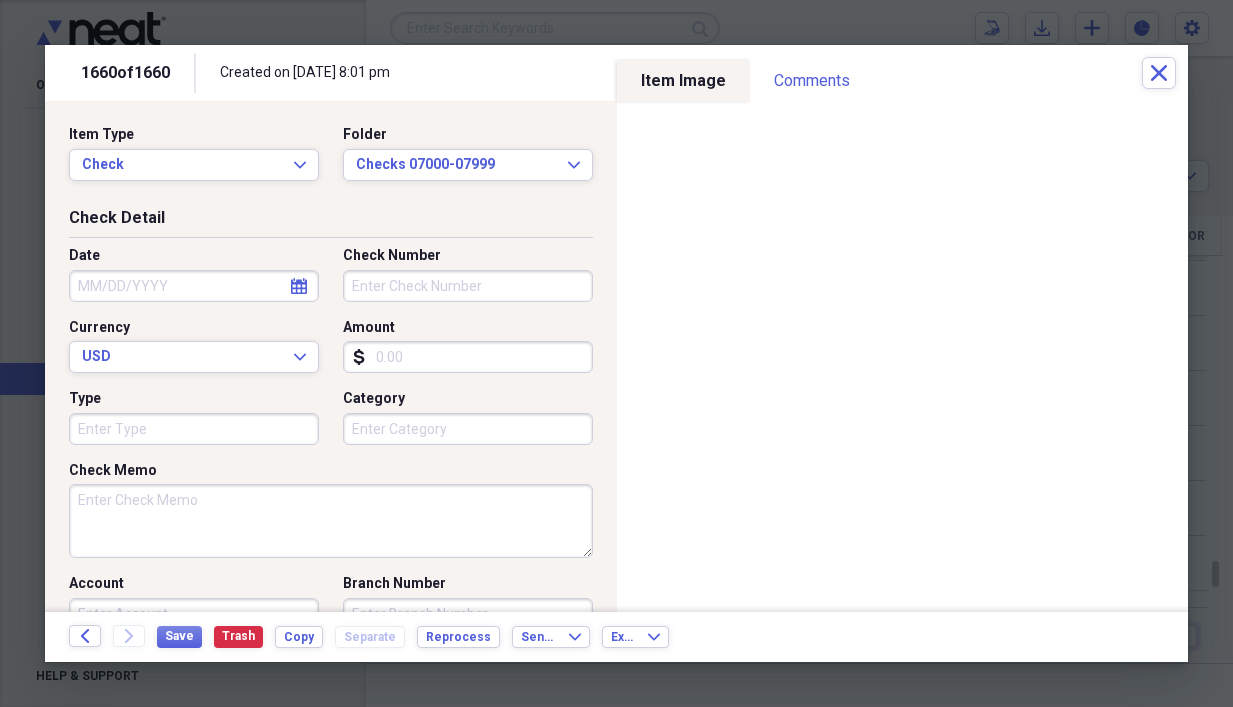 select on "6" 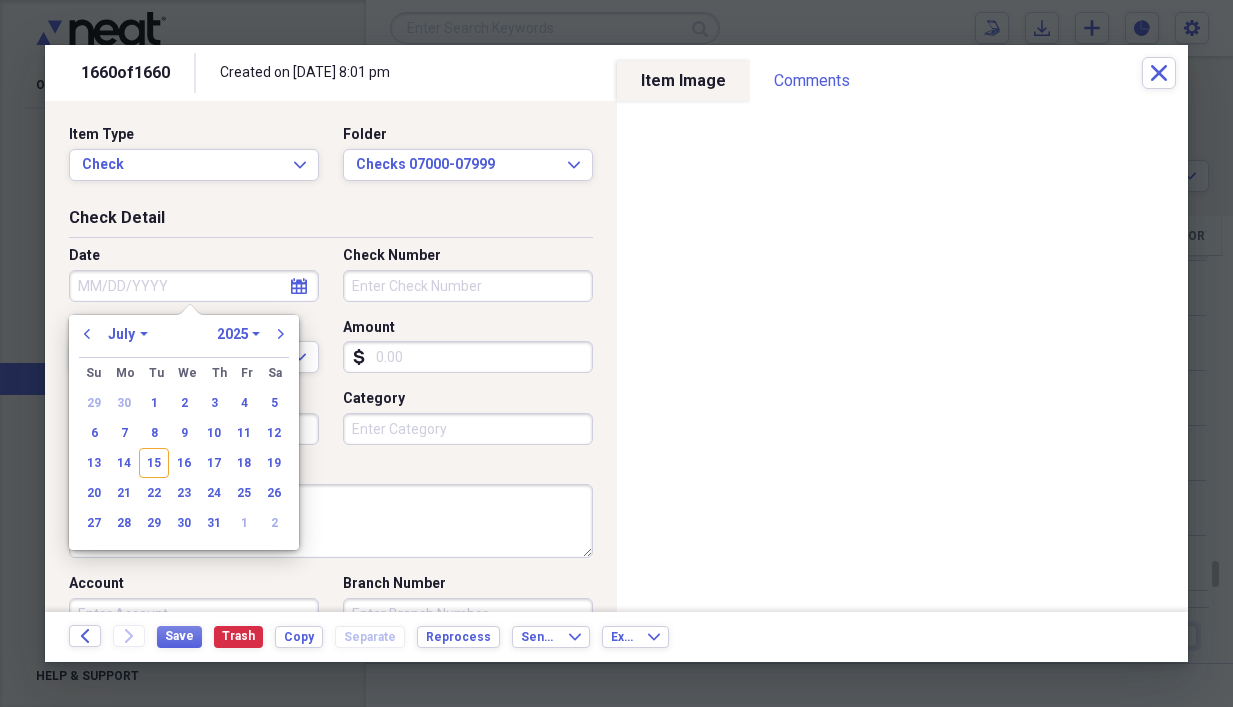 click on "Date" at bounding box center (194, 286) 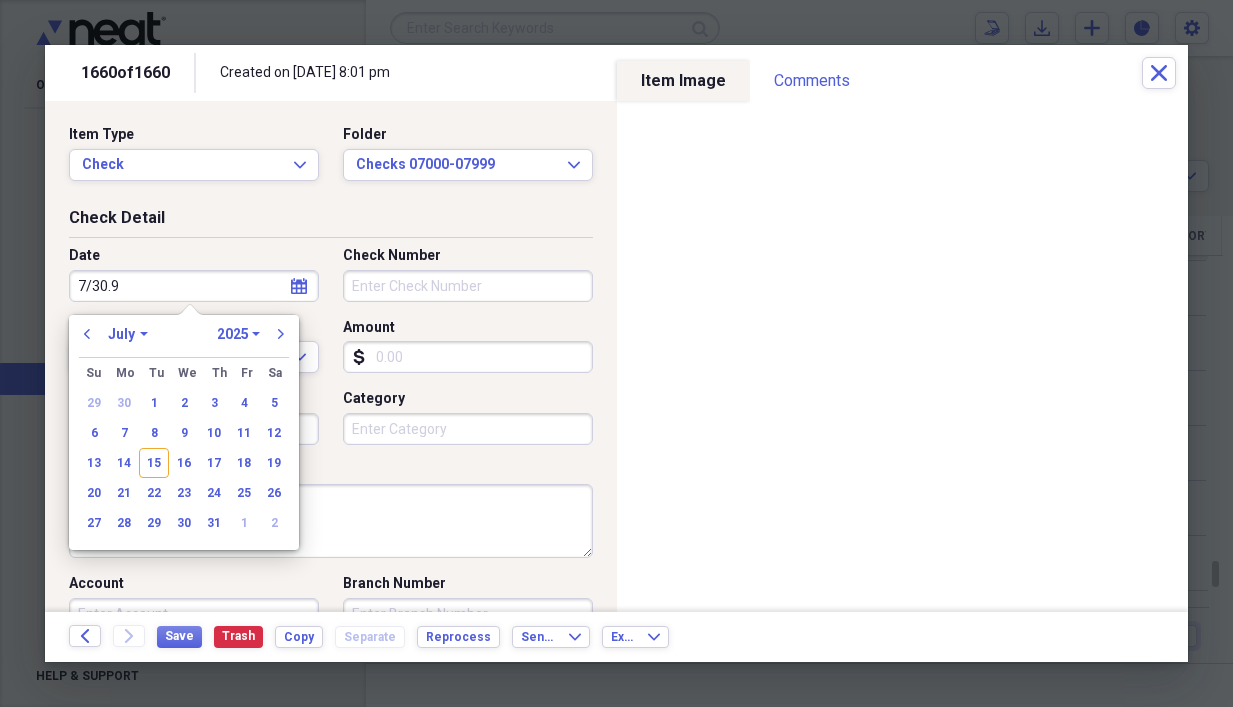 type on "7/30.96" 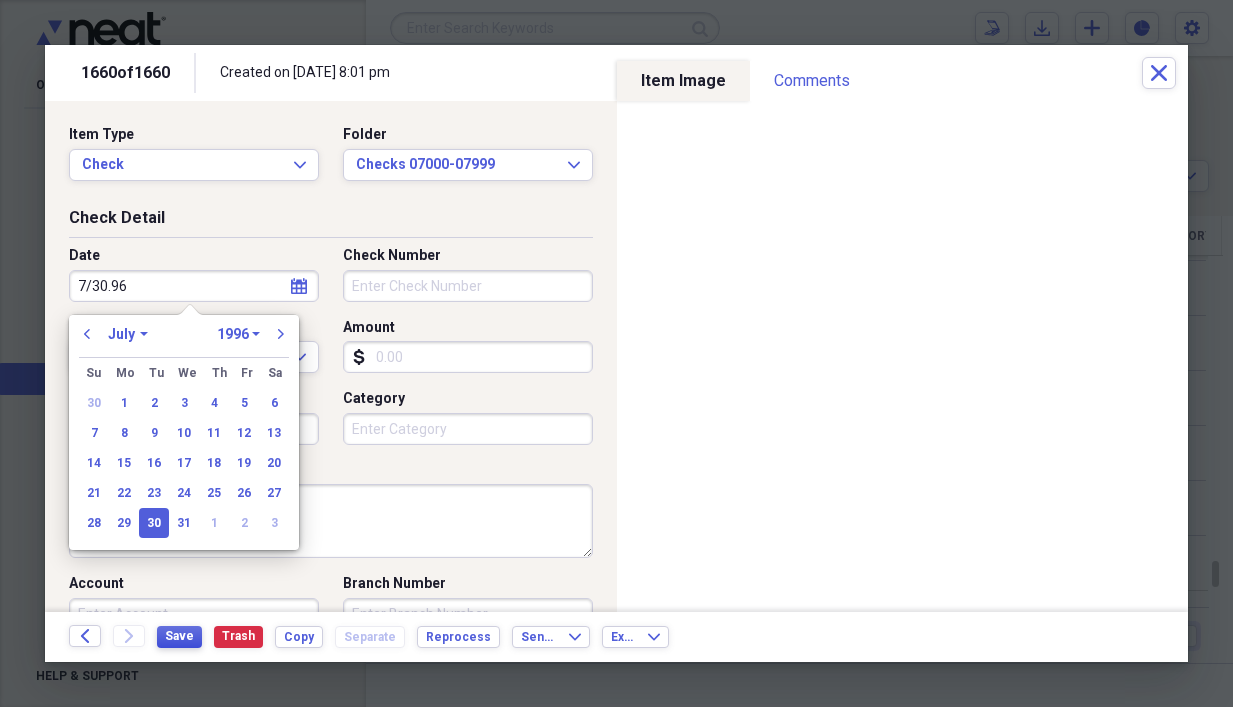 type on "07/30/1996" 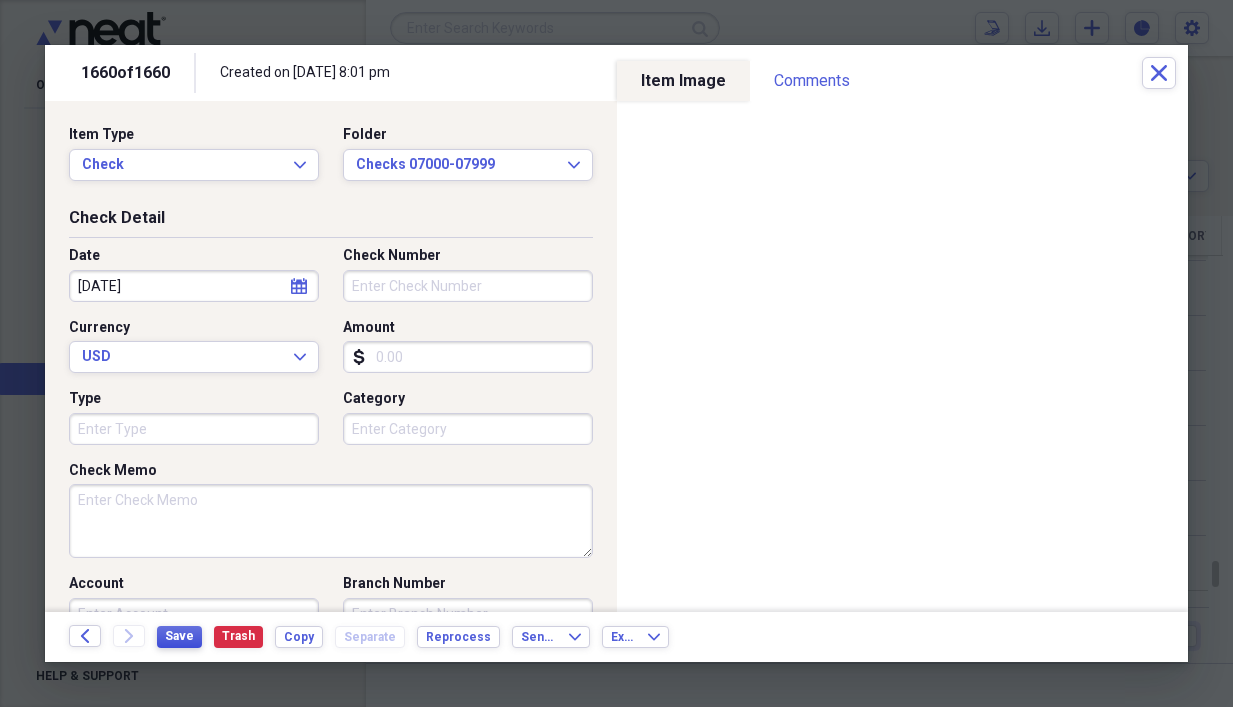 click on "Save" at bounding box center [179, 636] 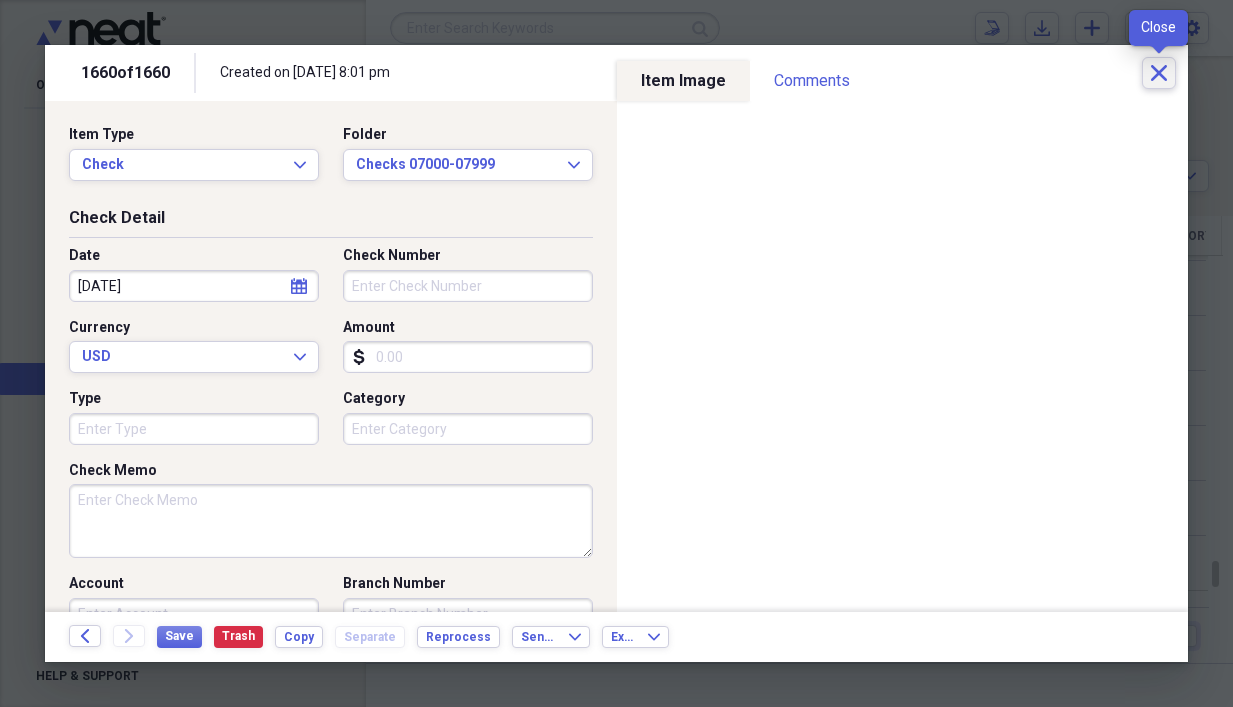 click 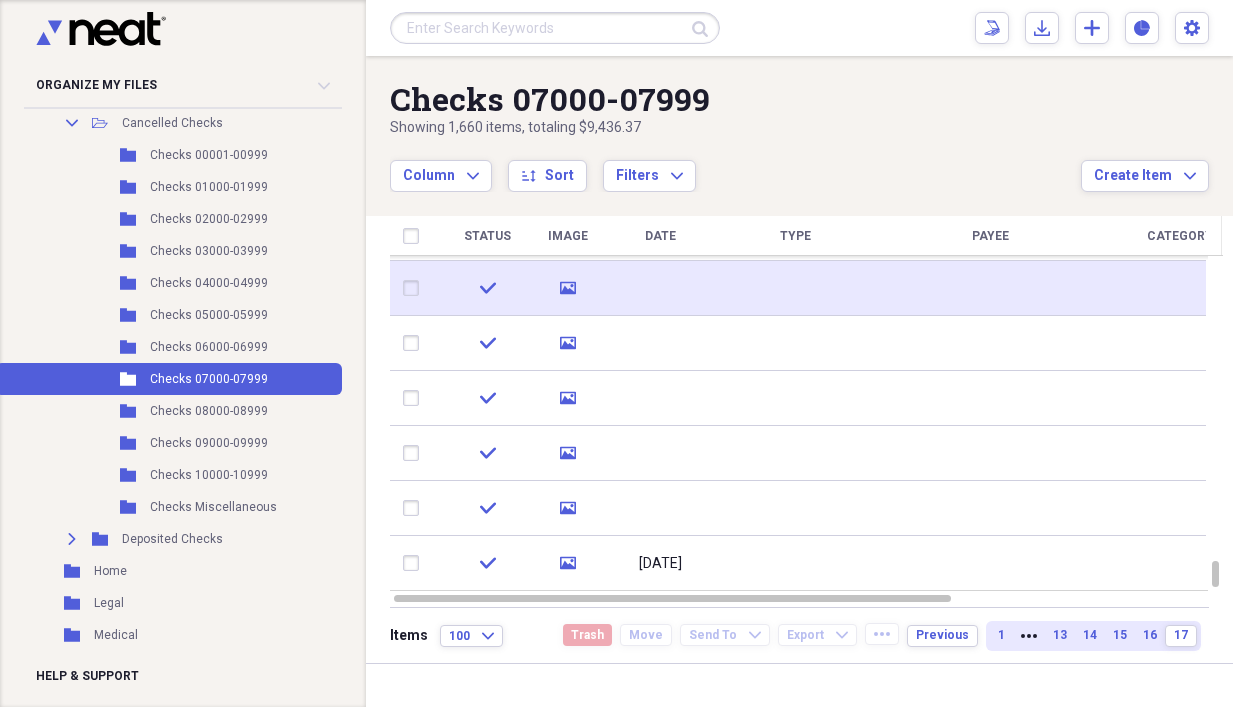 click 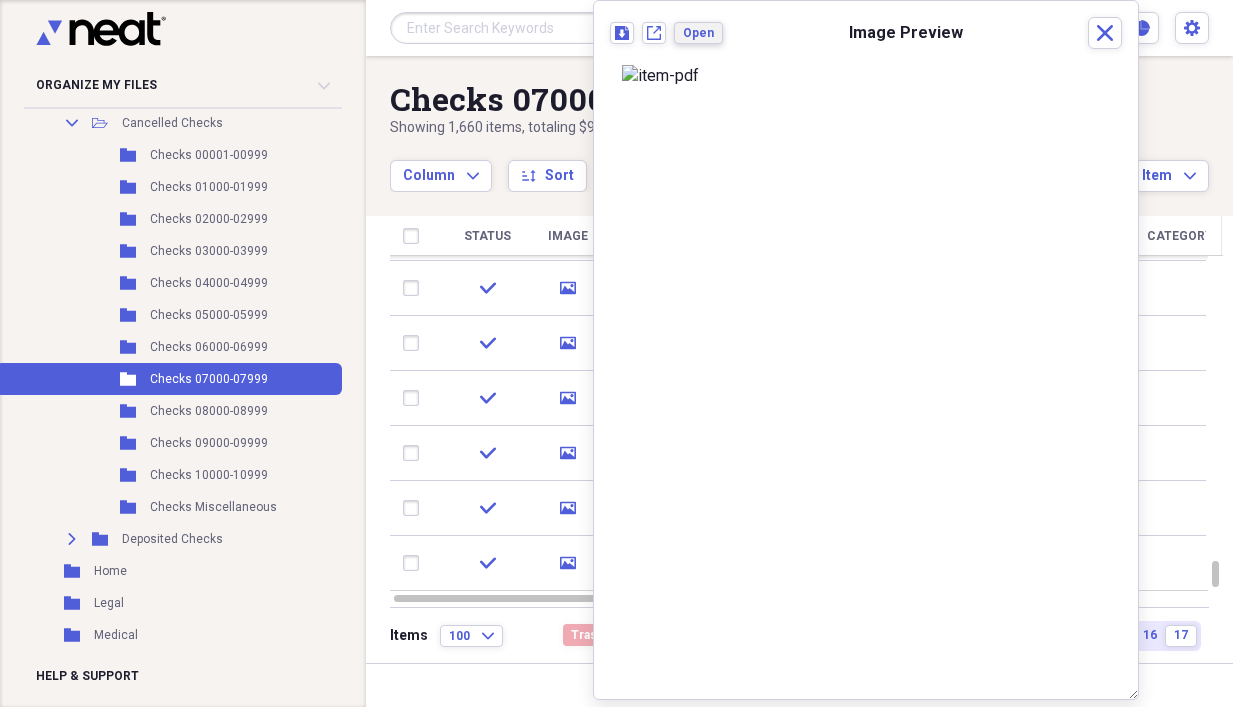 click on "Open" at bounding box center [698, 33] 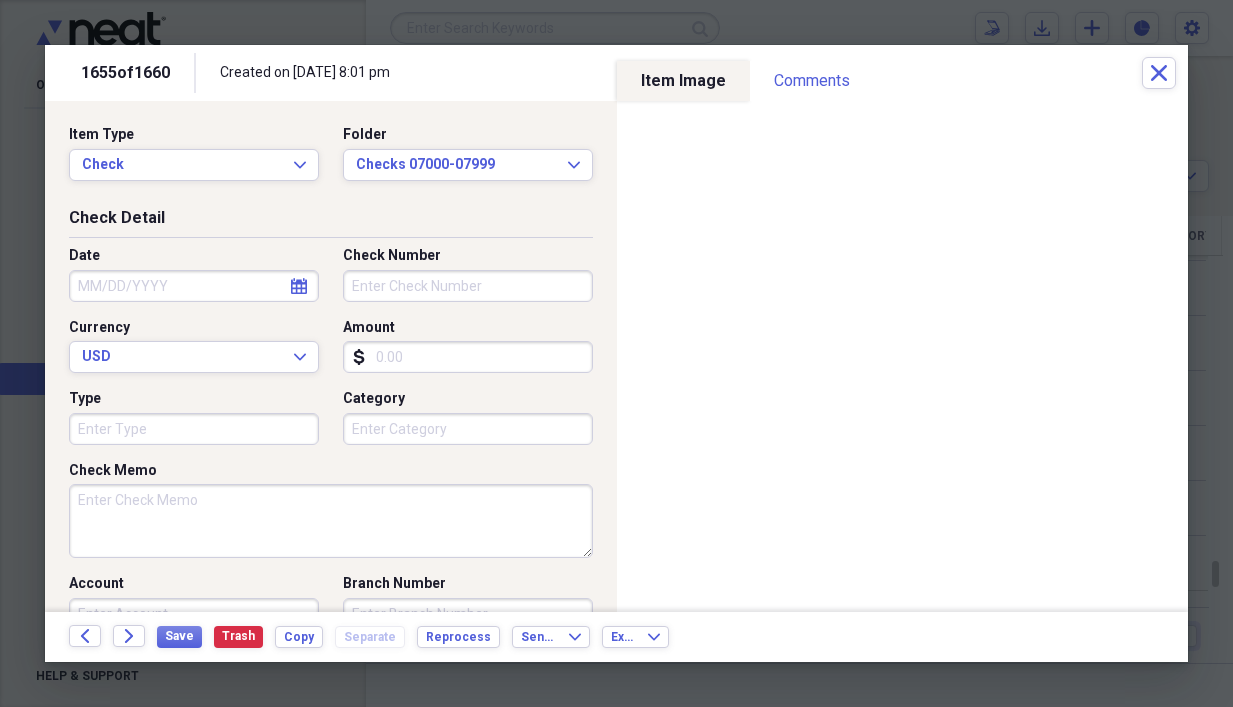 click on "Check Number" at bounding box center (468, 286) 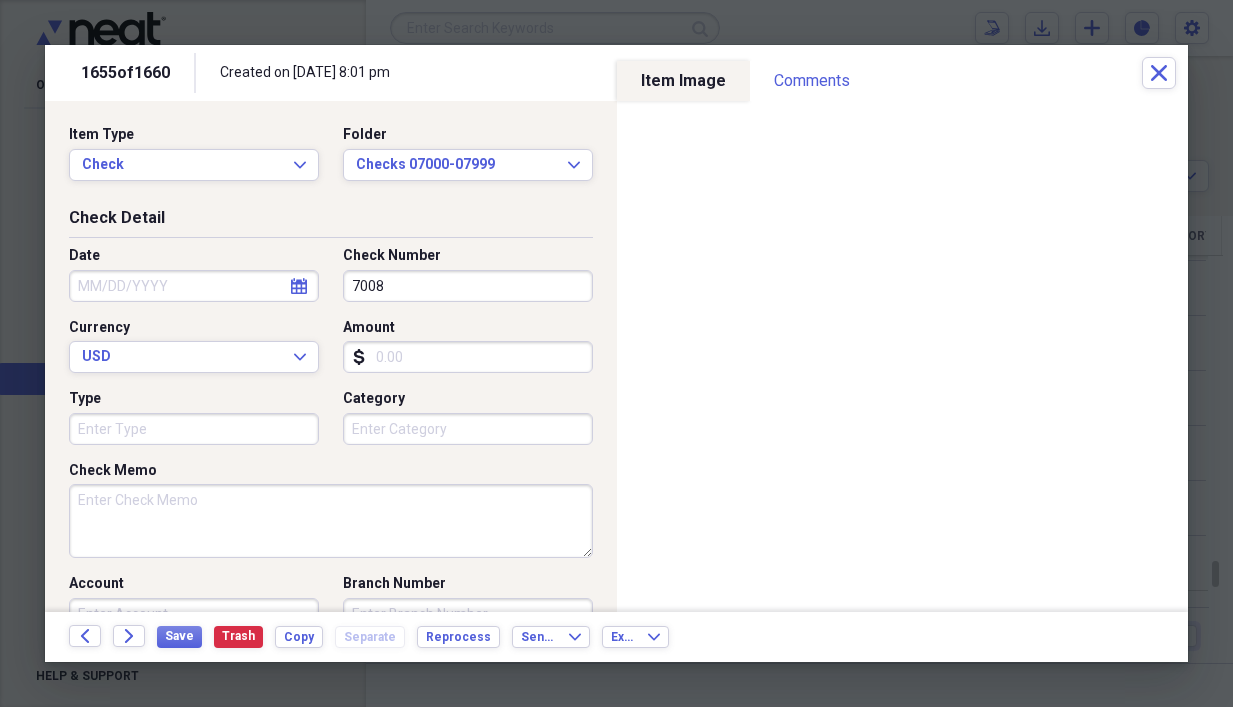 type on "7008" 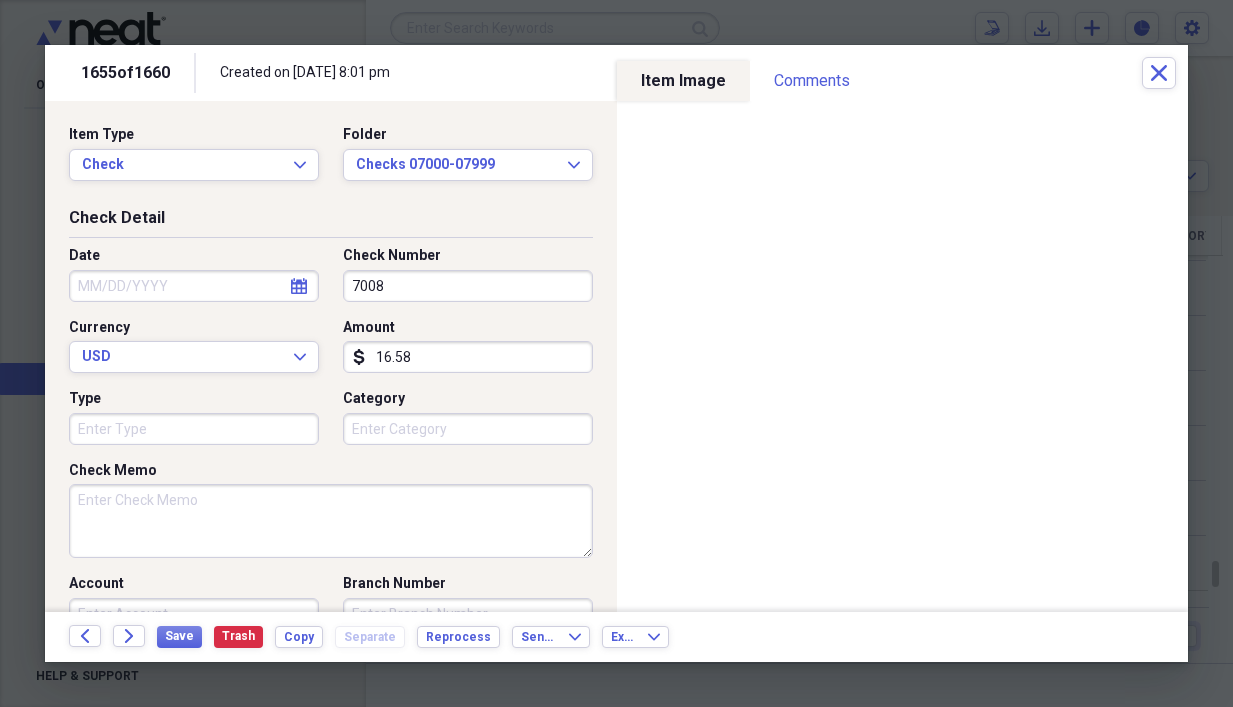 type on "16.58" 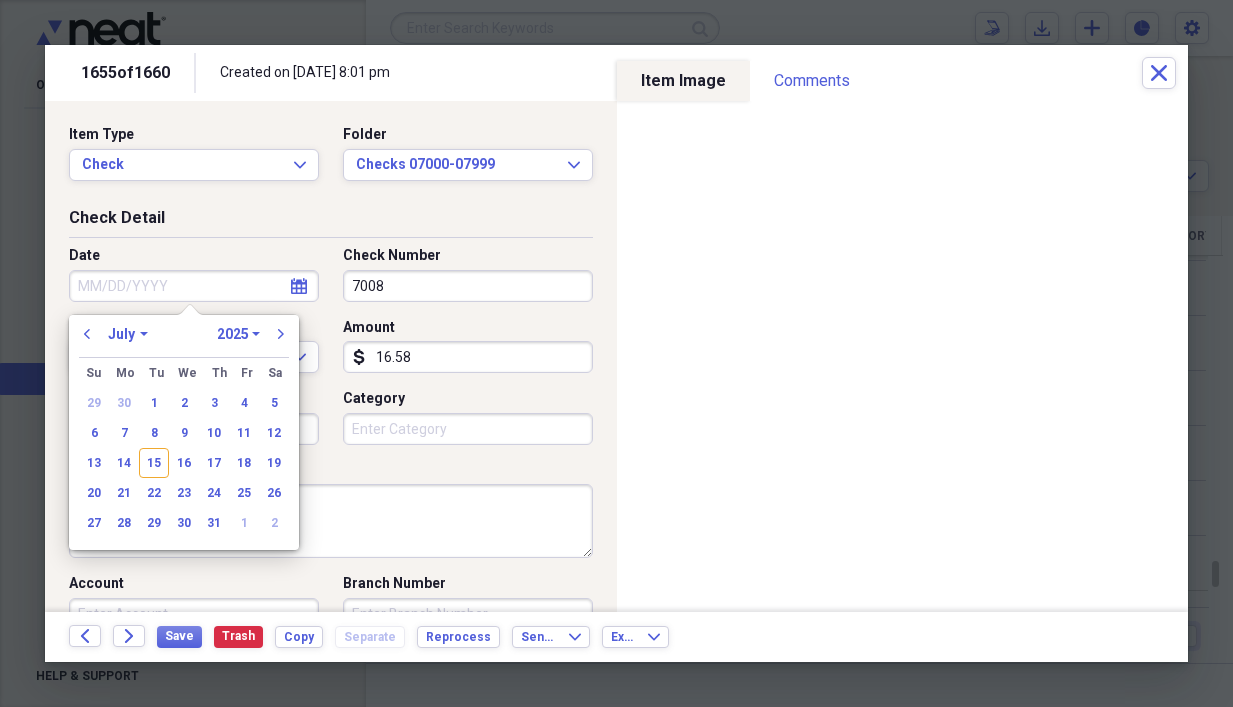 click on "Date" at bounding box center (194, 286) 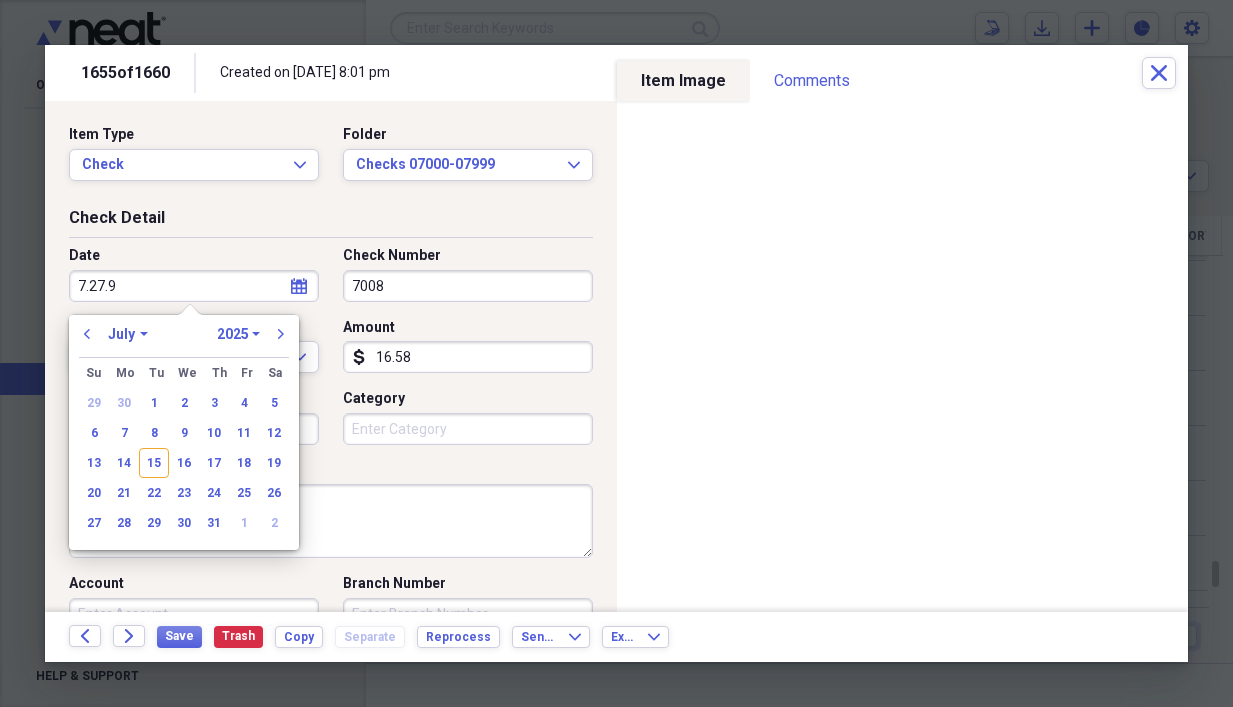 type on "7.27.96" 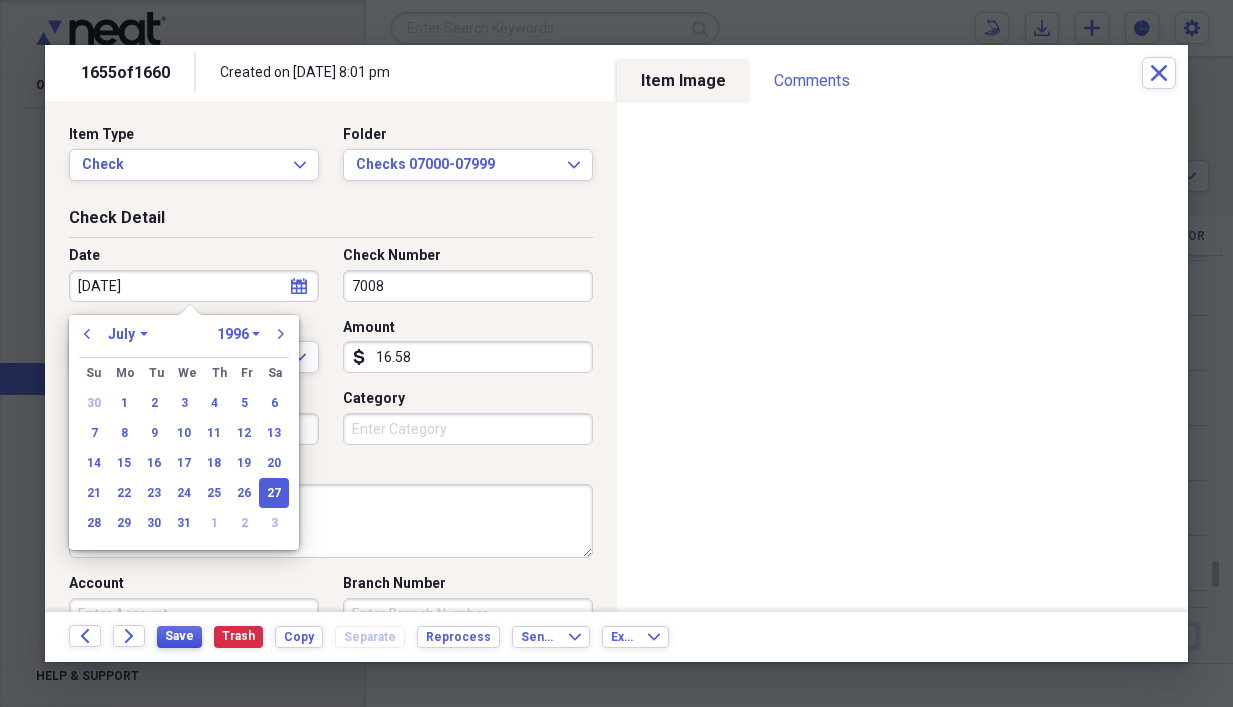 type on "07/27/1996" 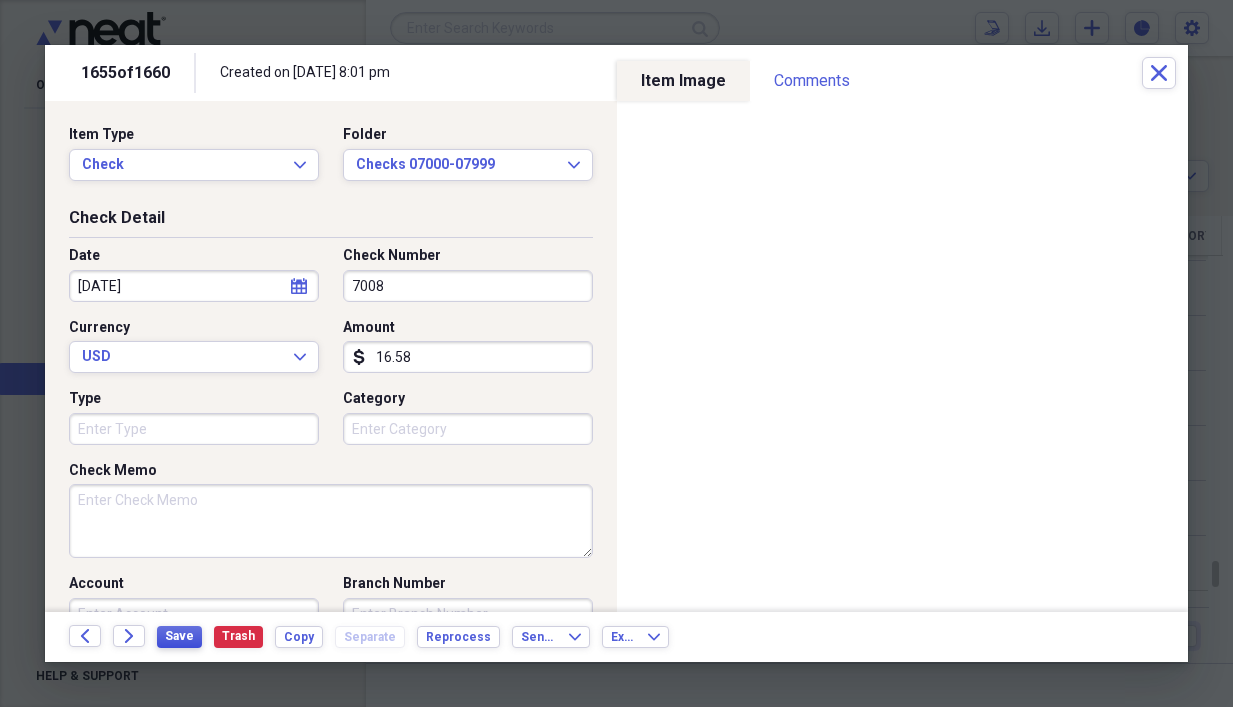click on "Save" at bounding box center [179, 636] 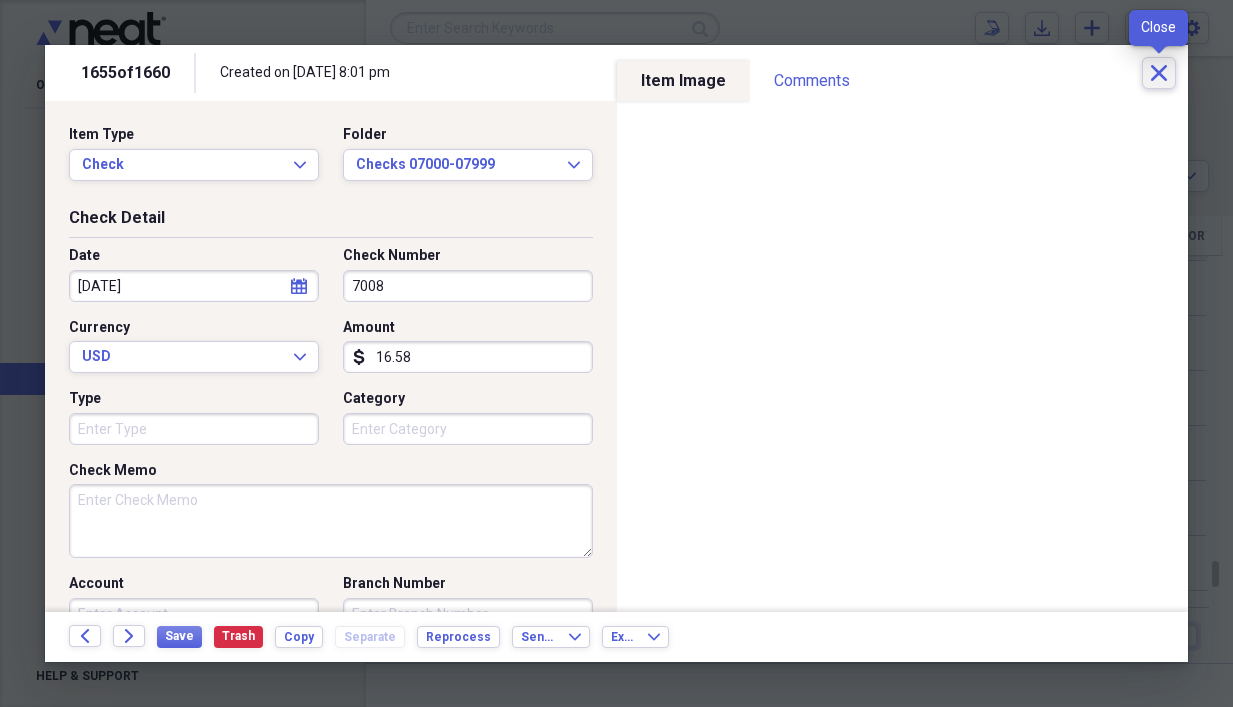 click on "Close" 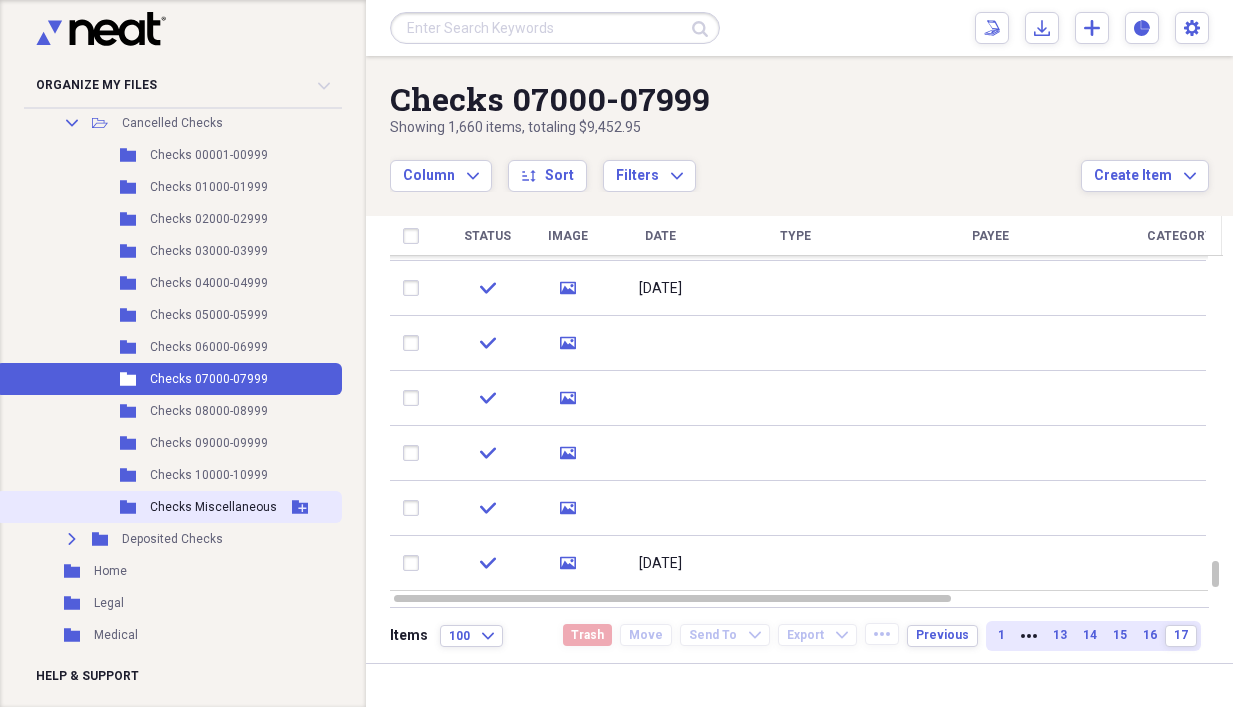 click on "Checks Miscellaneous" at bounding box center [213, 507] 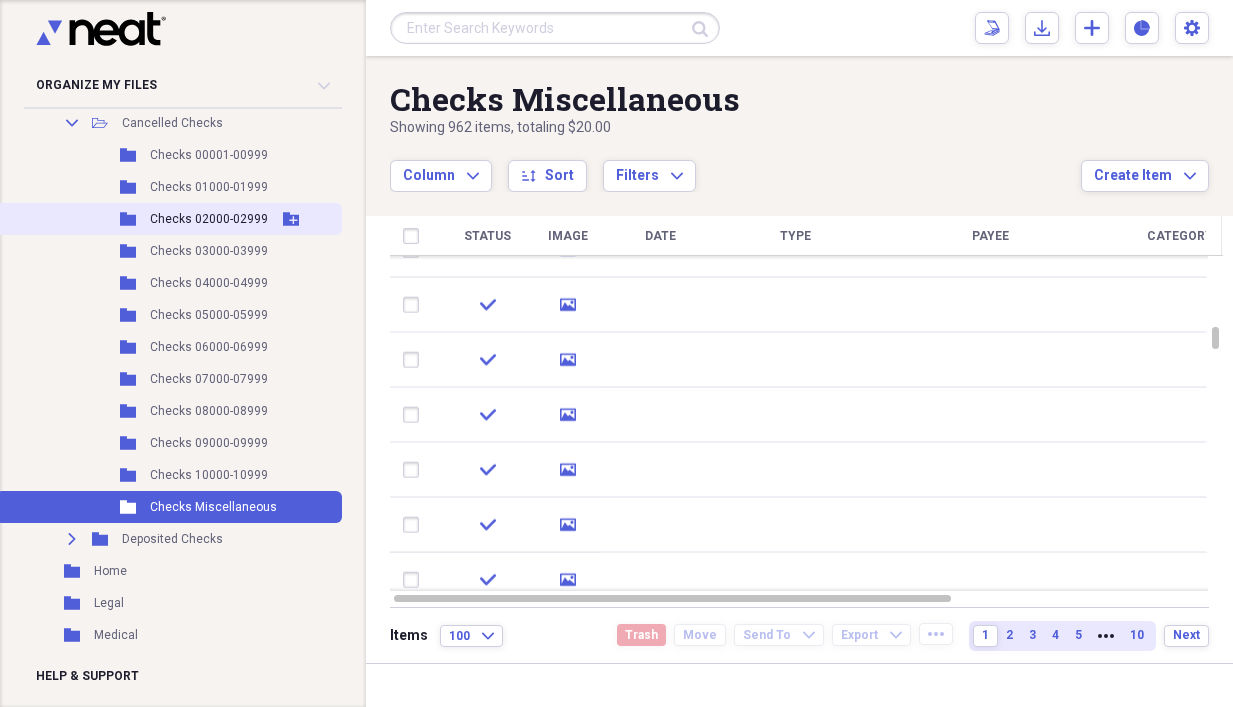 click on "Checks 02000-02999" at bounding box center [209, 219] 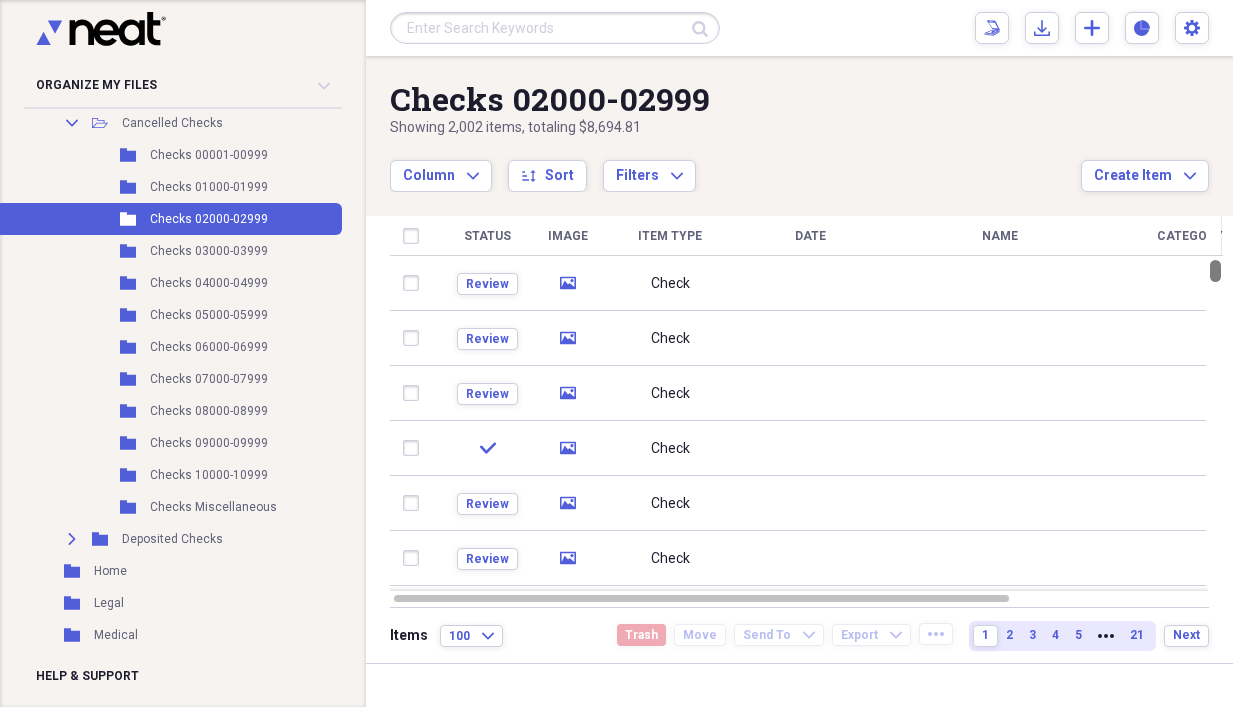 drag, startPoint x: 1223, startPoint y: 305, endPoint x: 1204, endPoint y: 200, distance: 106.7052 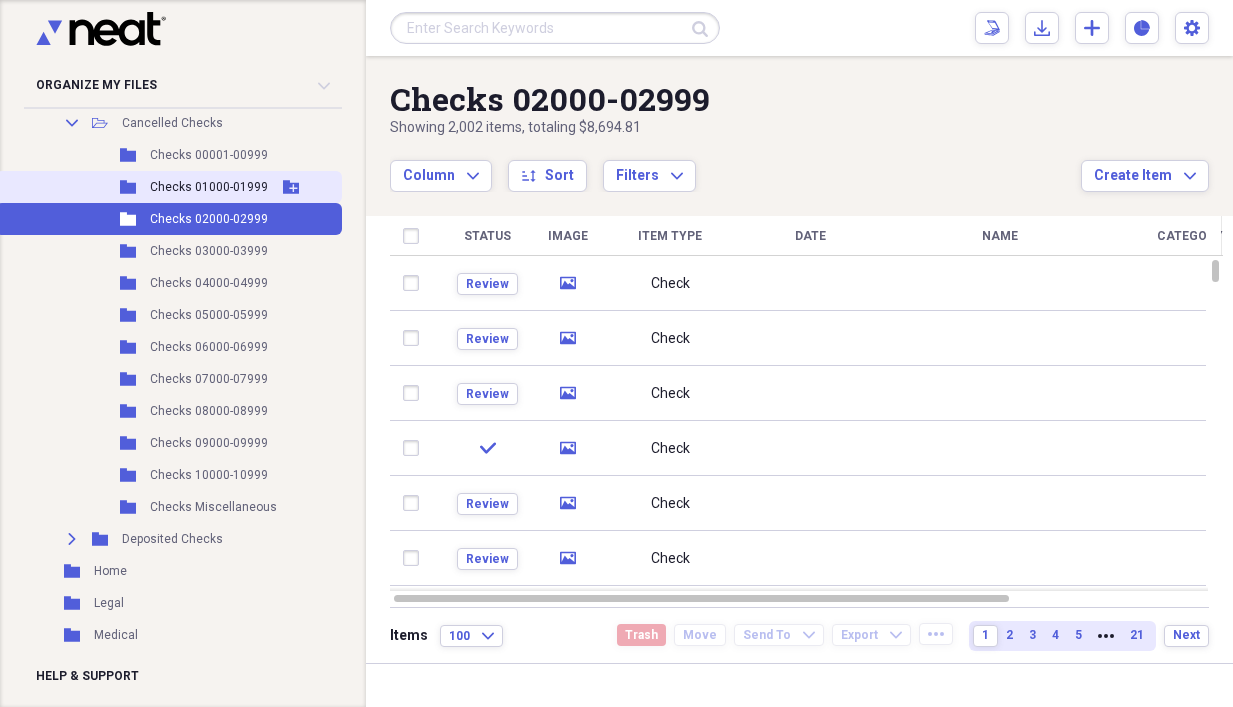 click on "Checks 01000-01999" at bounding box center (209, 187) 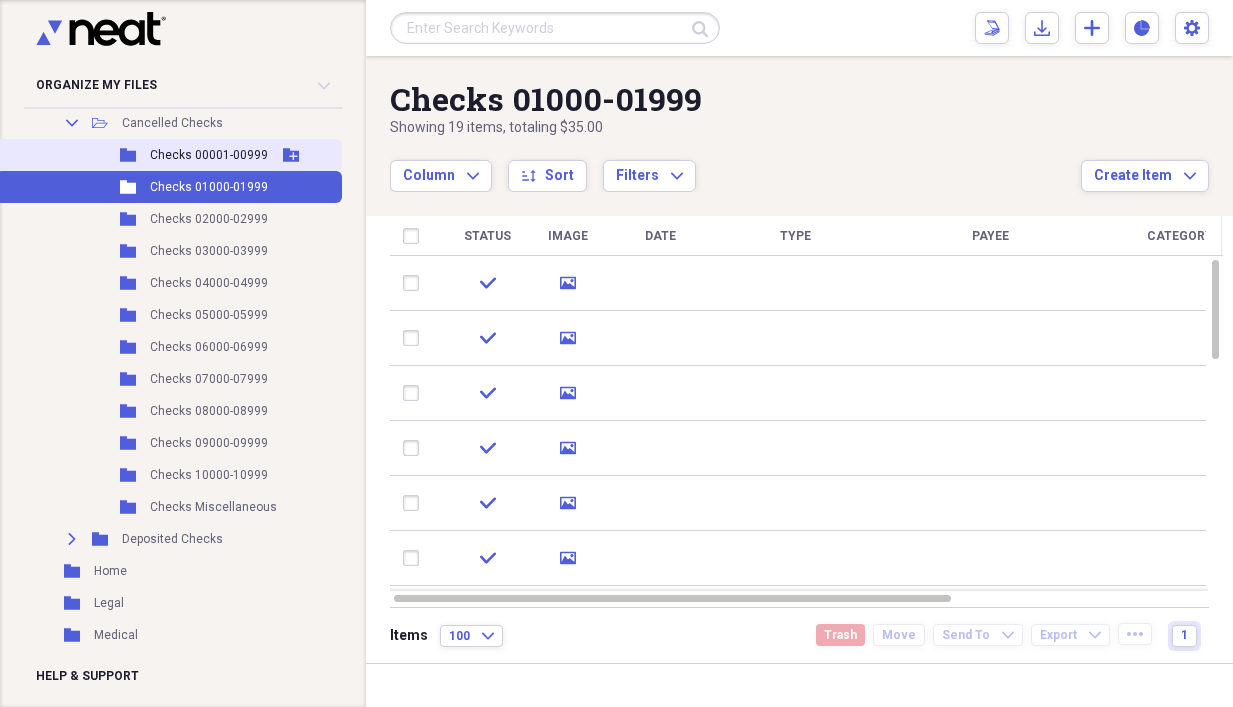 click on "Checks 00001-00999" at bounding box center [209, 155] 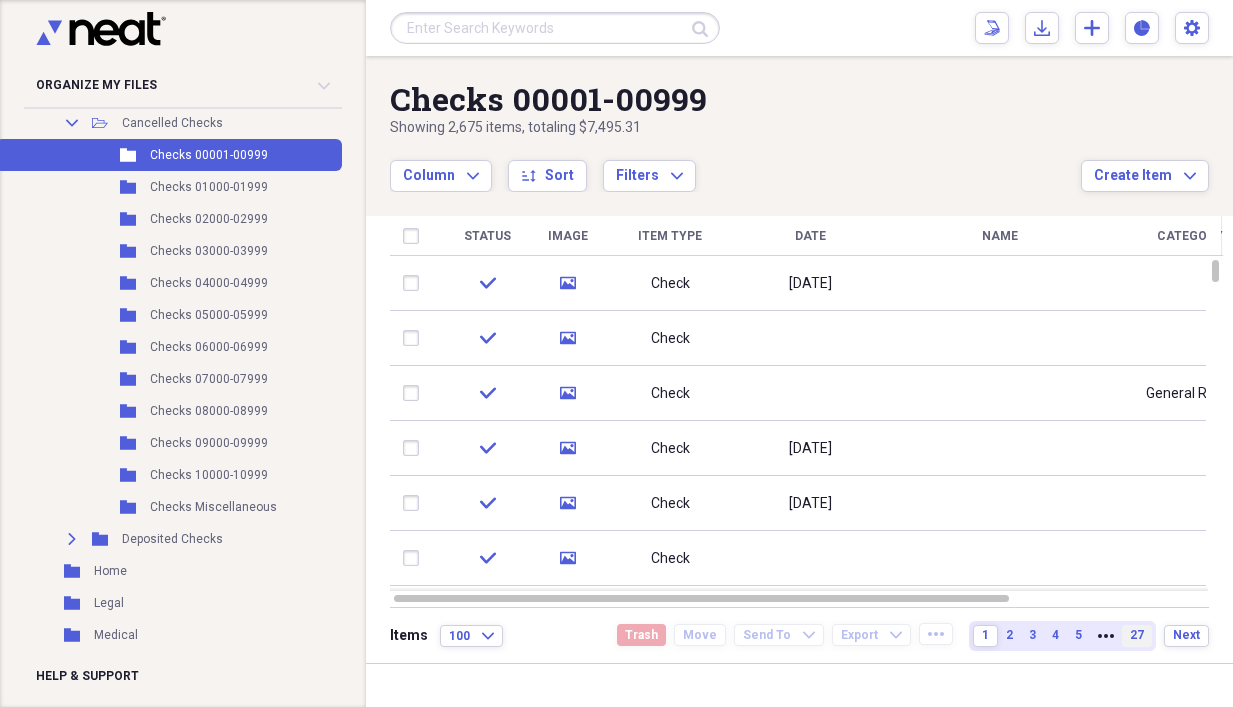 click on "27" at bounding box center [1137, 635] 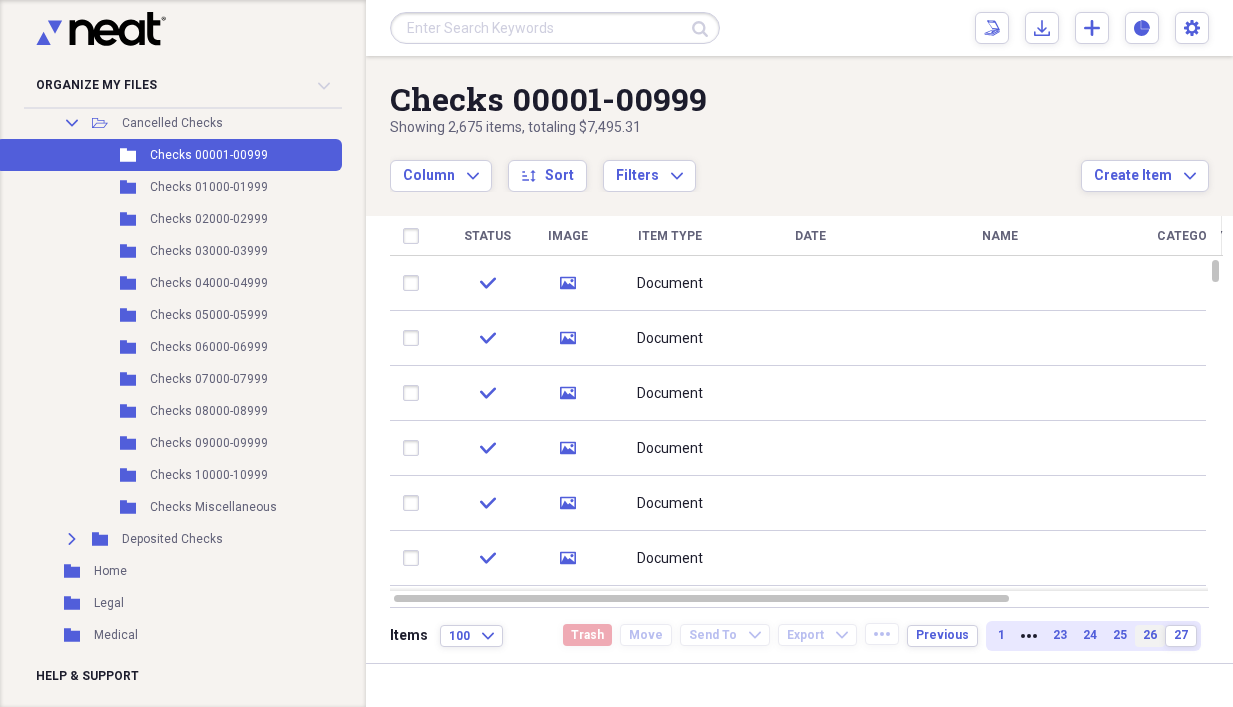 click on "26" at bounding box center (1150, 635) 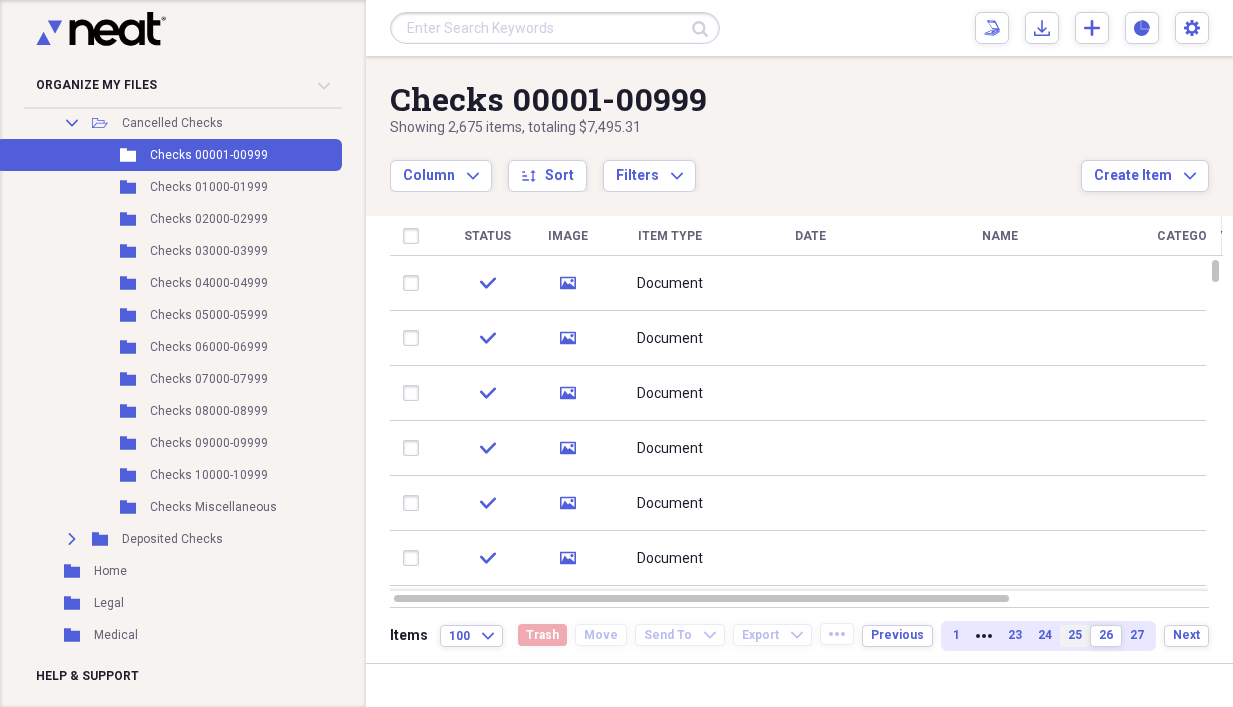 click on "25" at bounding box center [1075, 635] 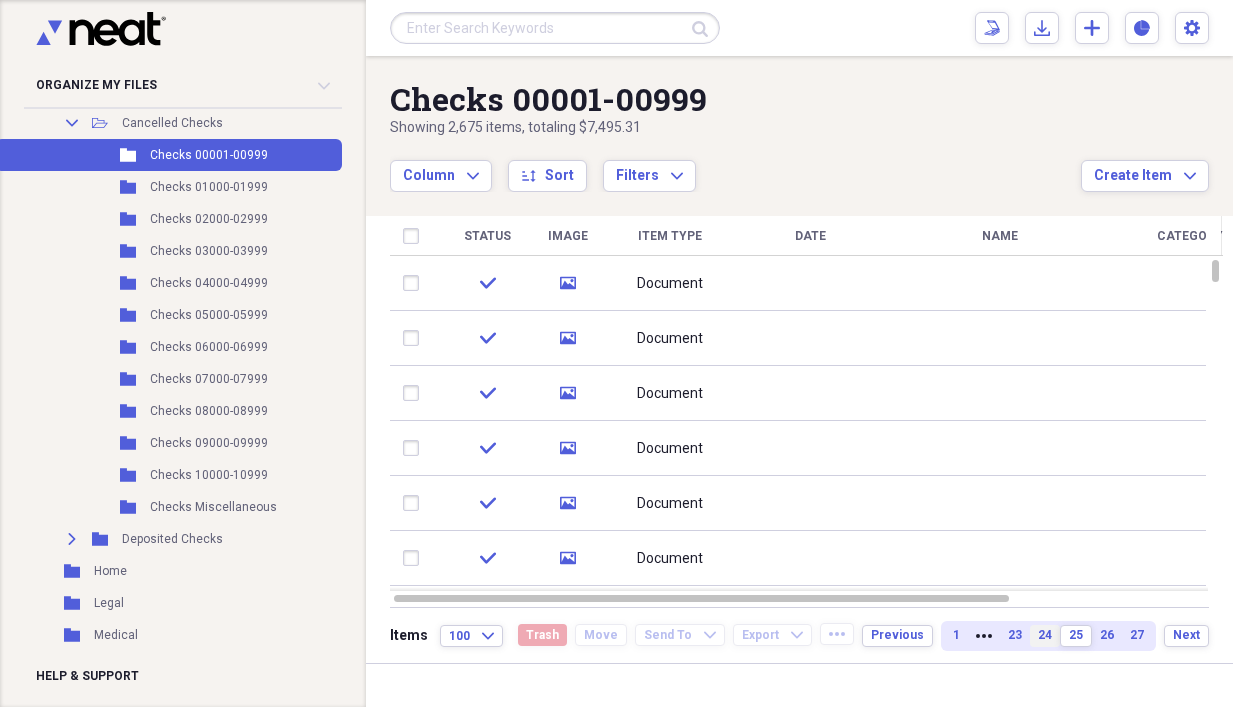 click on "24" at bounding box center (1045, 635) 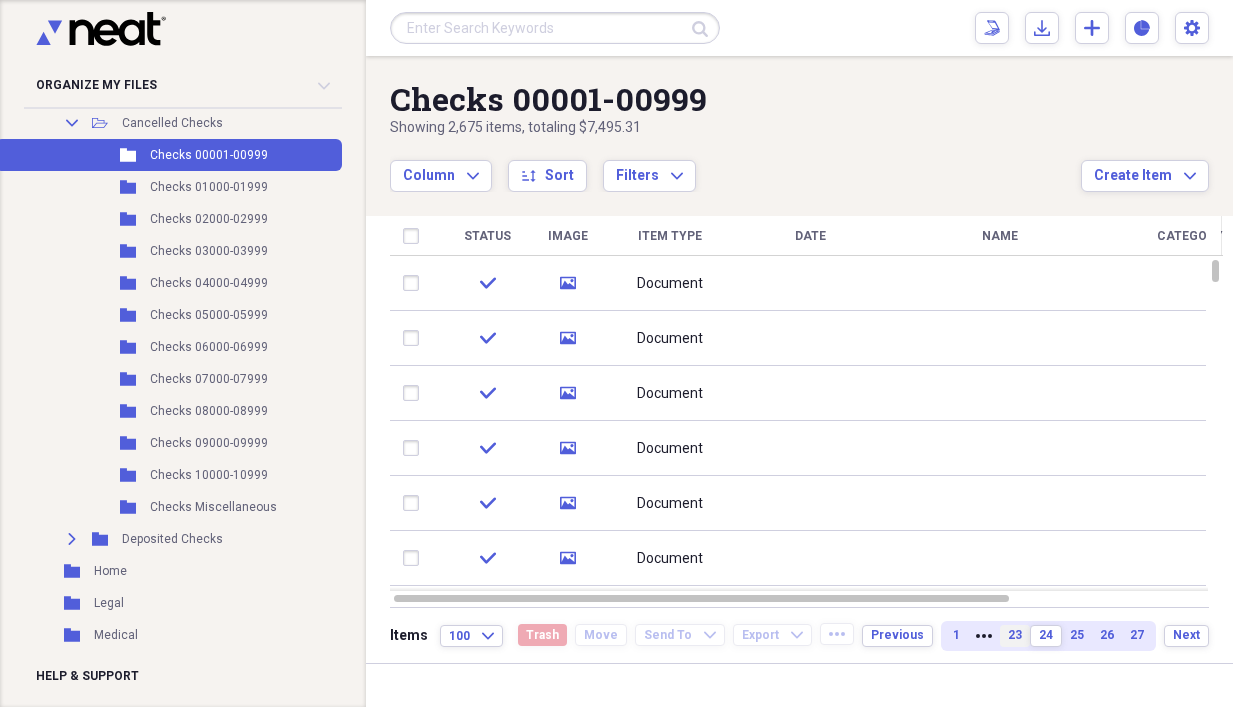 click on "23" at bounding box center [1015, 635] 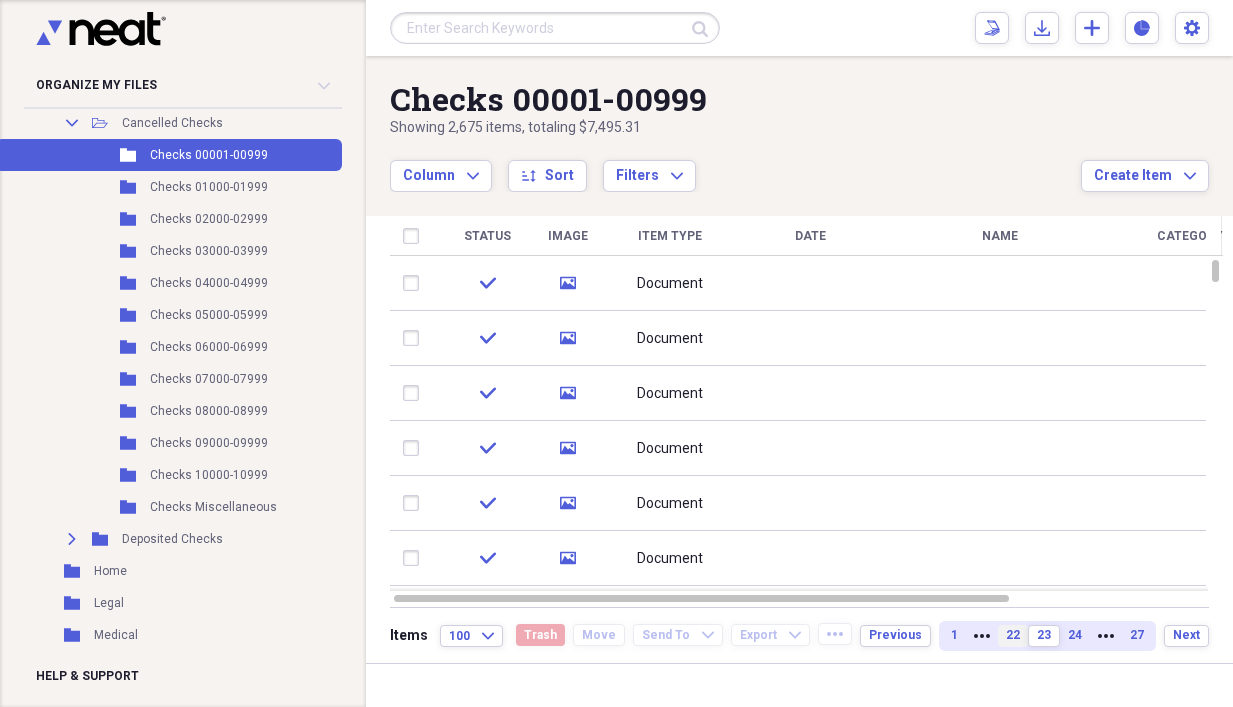 click on "22" at bounding box center [1013, 635] 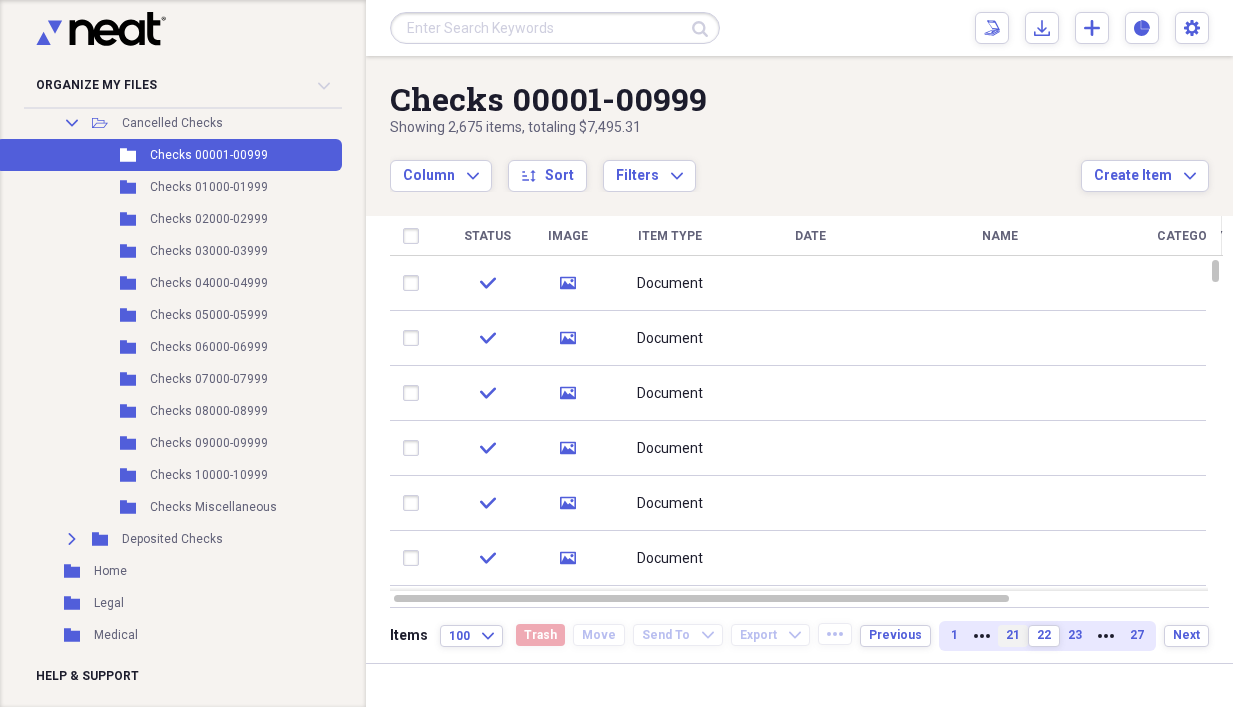 click on "21" at bounding box center [1013, 635] 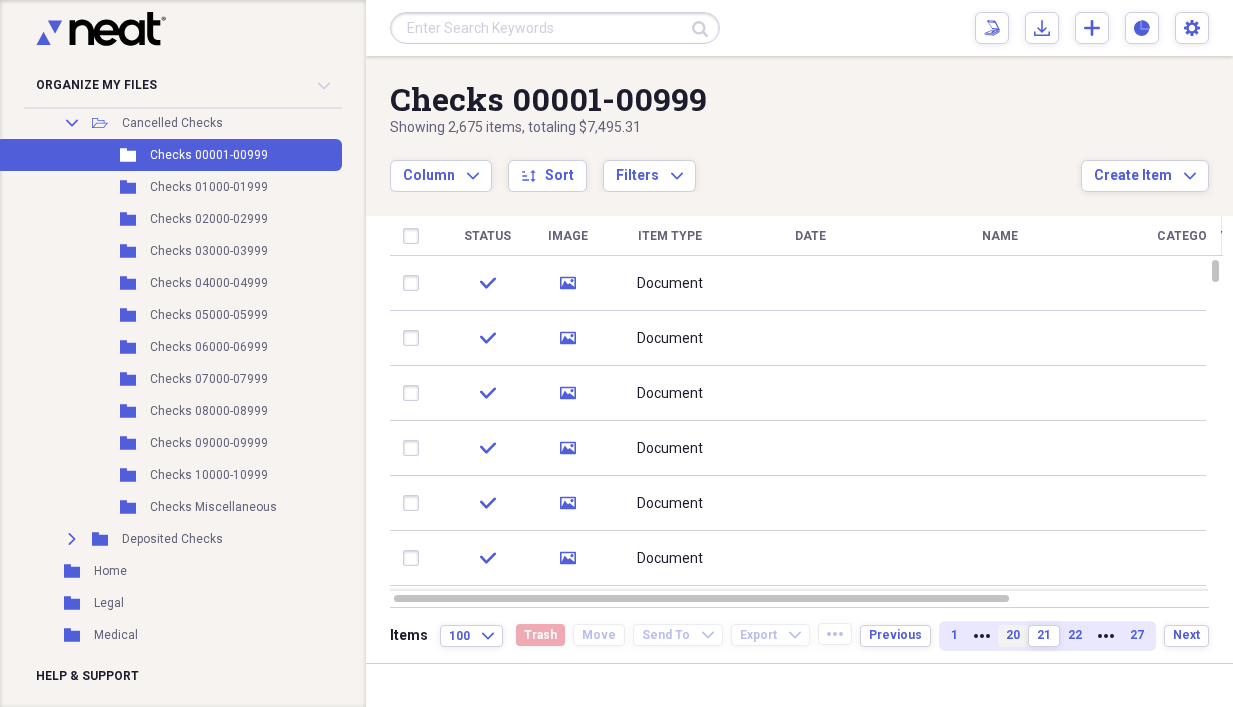 click on "20" at bounding box center (1013, 635) 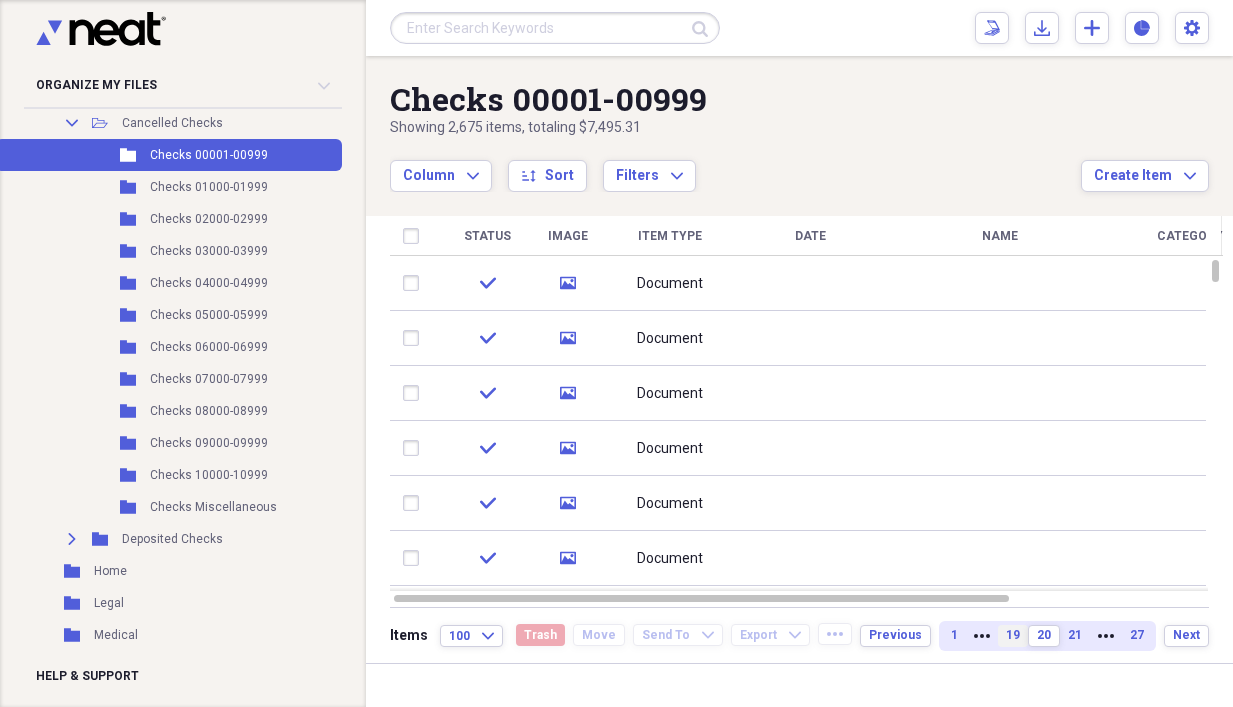 click on "19" at bounding box center [1013, 635] 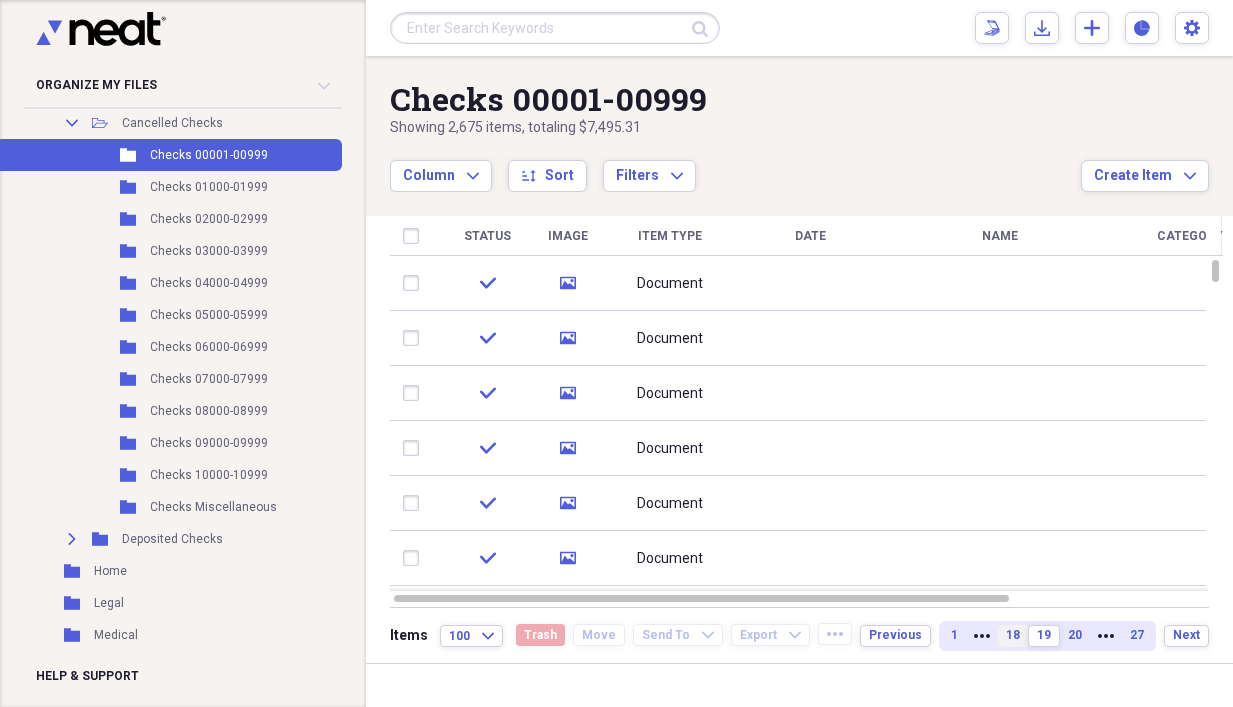 click on "18" at bounding box center [1013, 635] 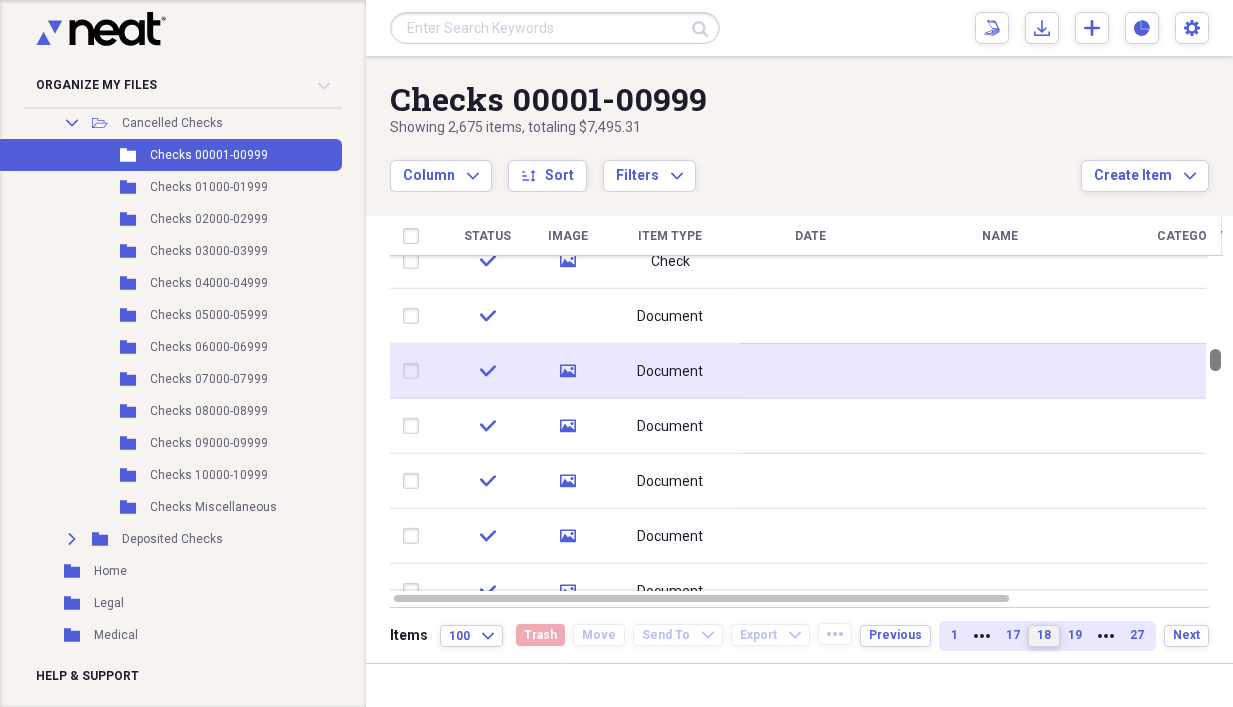 drag, startPoint x: 1225, startPoint y: 273, endPoint x: 1197, endPoint y: 362, distance: 93.30059 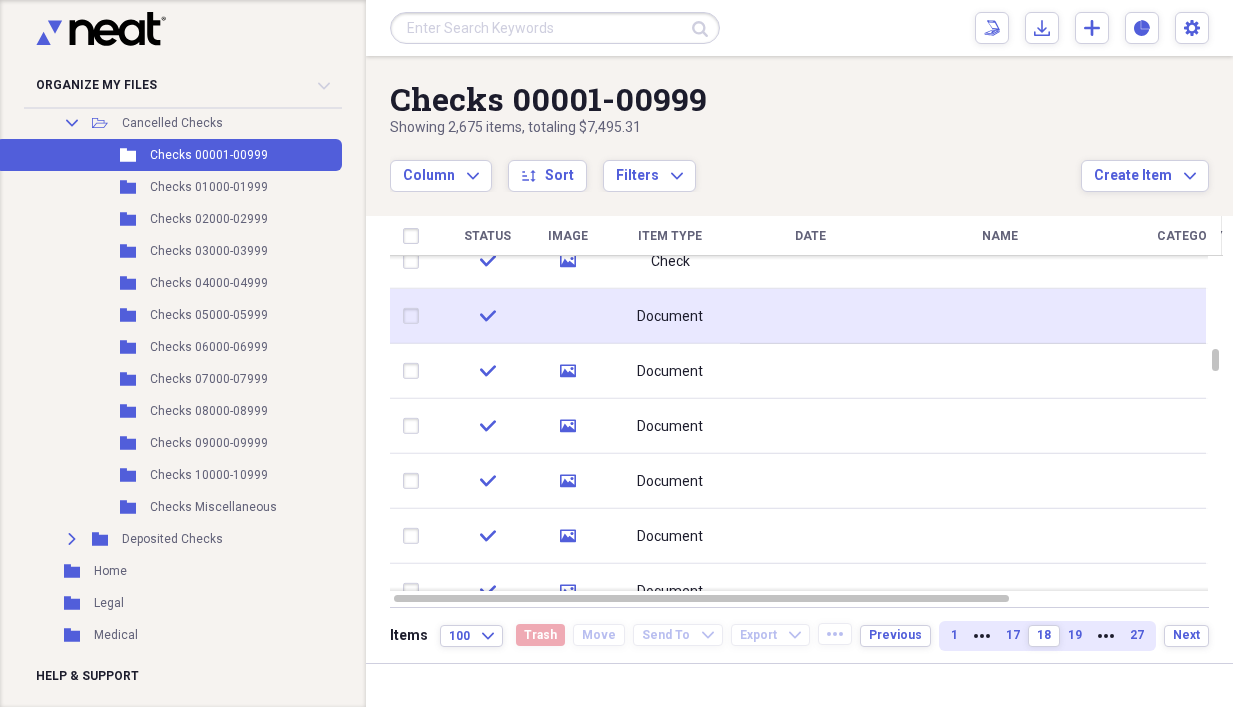 click on "Document" at bounding box center (670, 317) 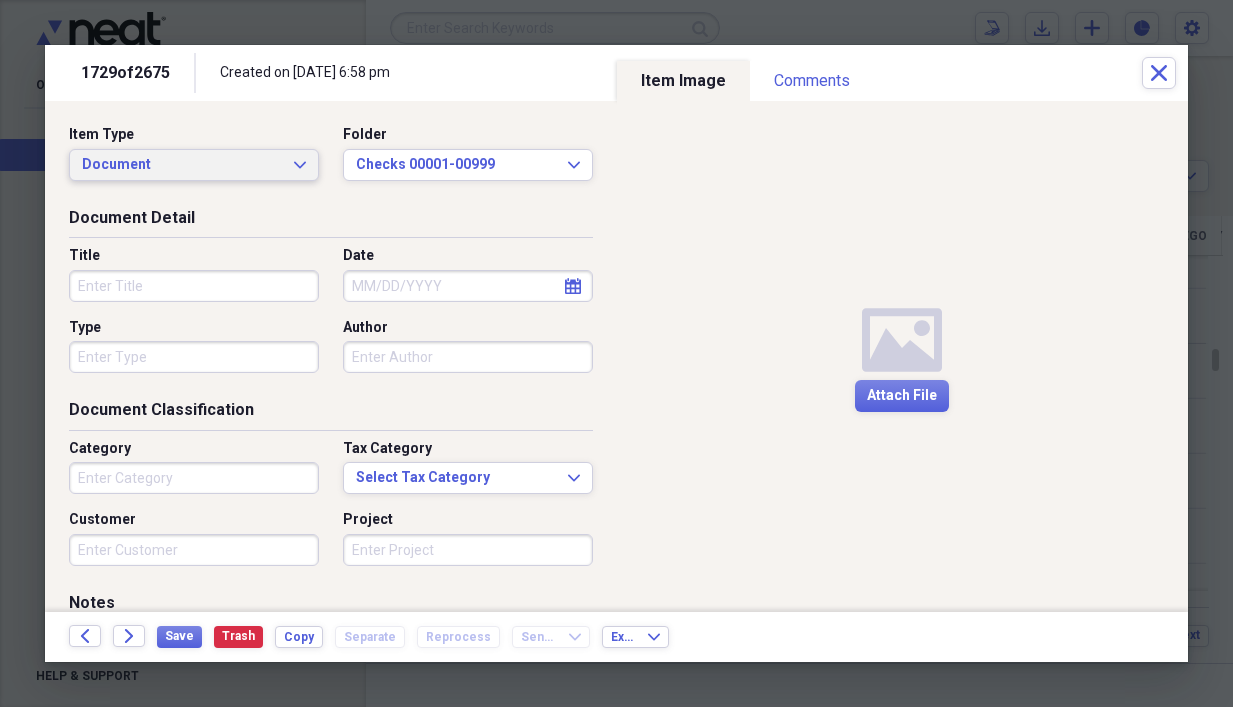 click on "Expand" 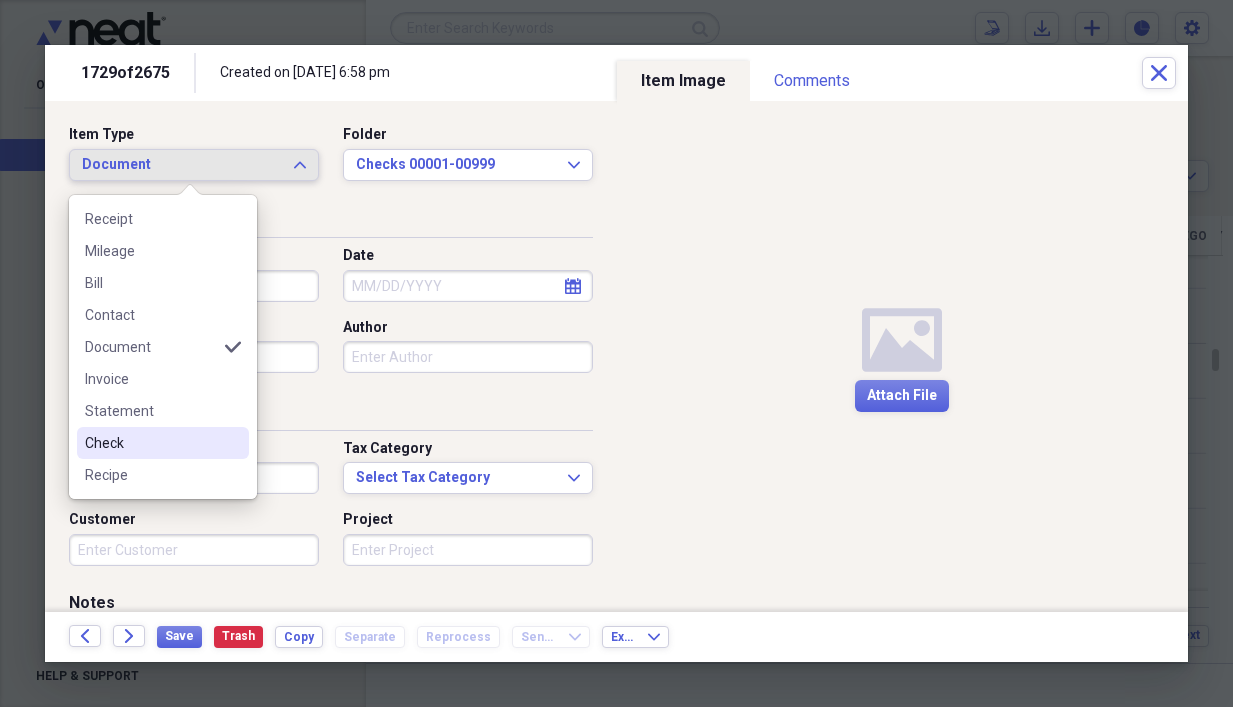 click on "Check" at bounding box center [151, 443] 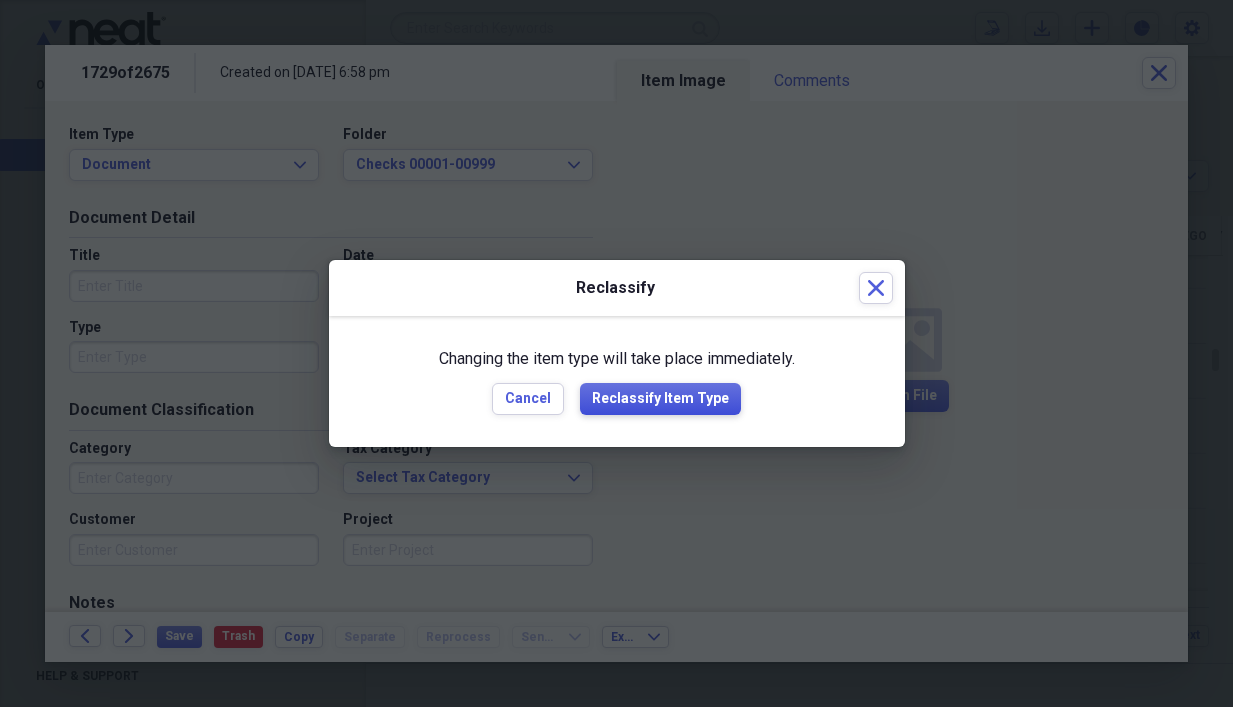 click on "Reclassify Item Type" at bounding box center [660, 399] 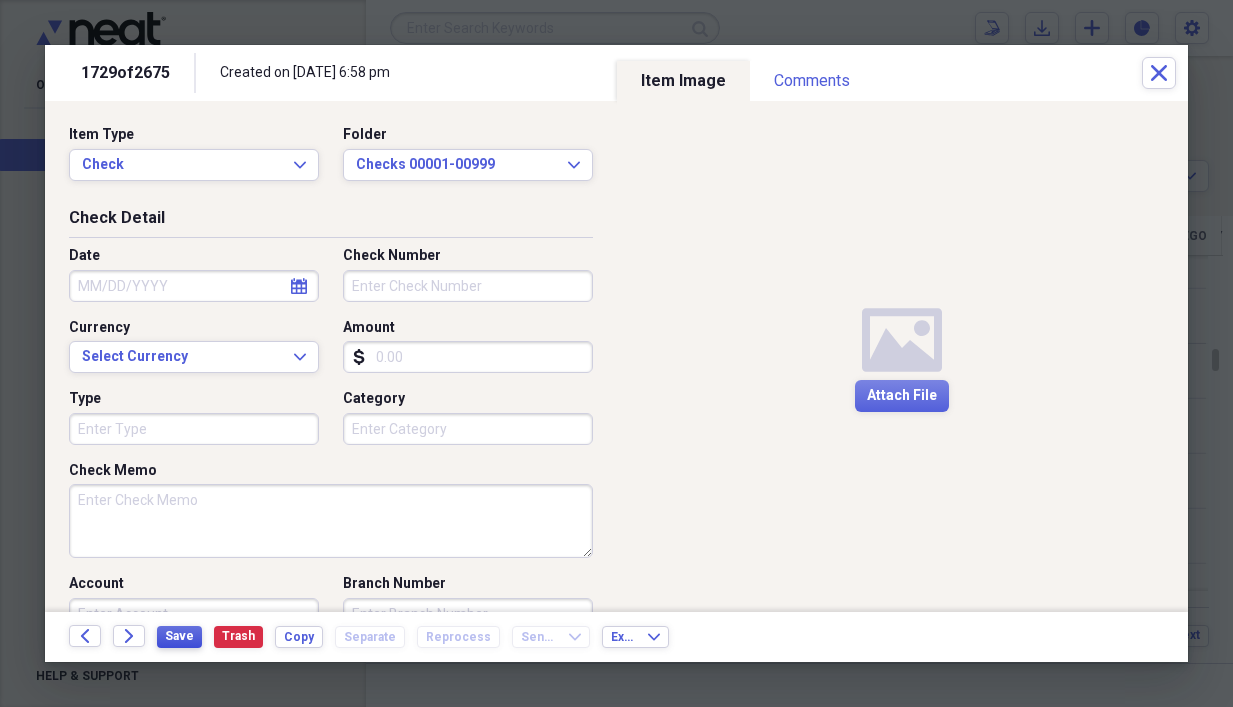 click on "Save" at bounding box center (179, 636) 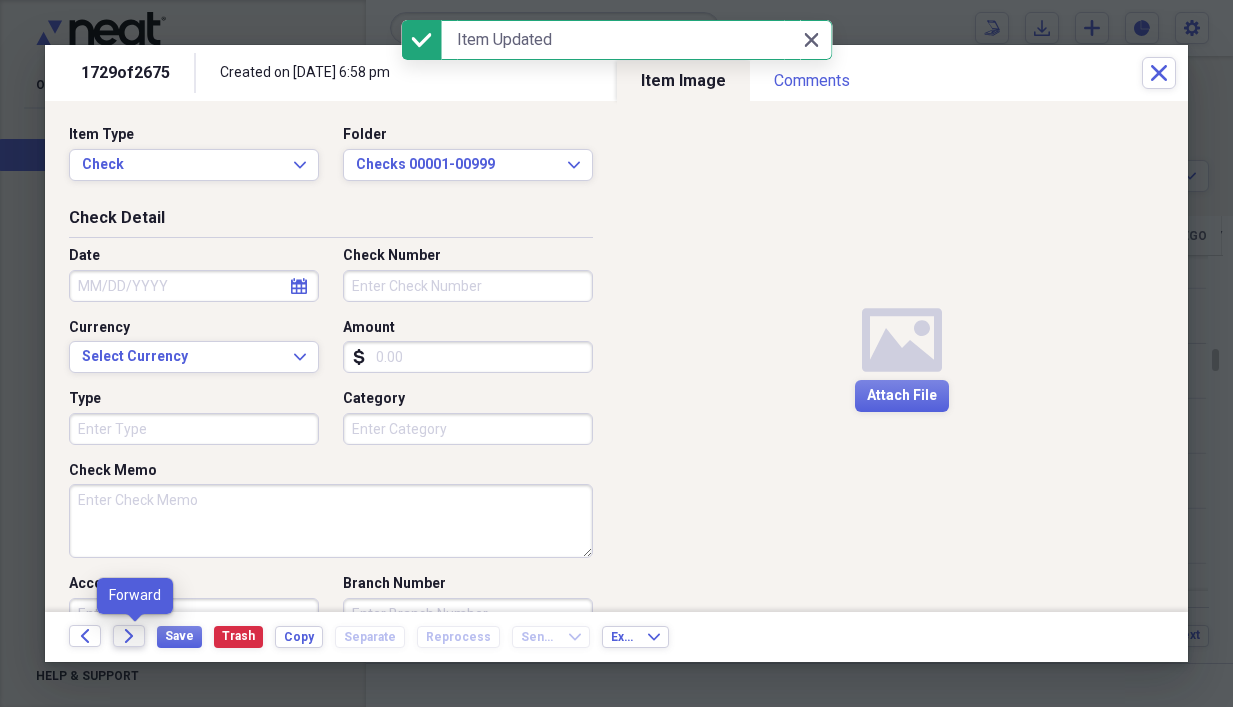 click on "Forward" 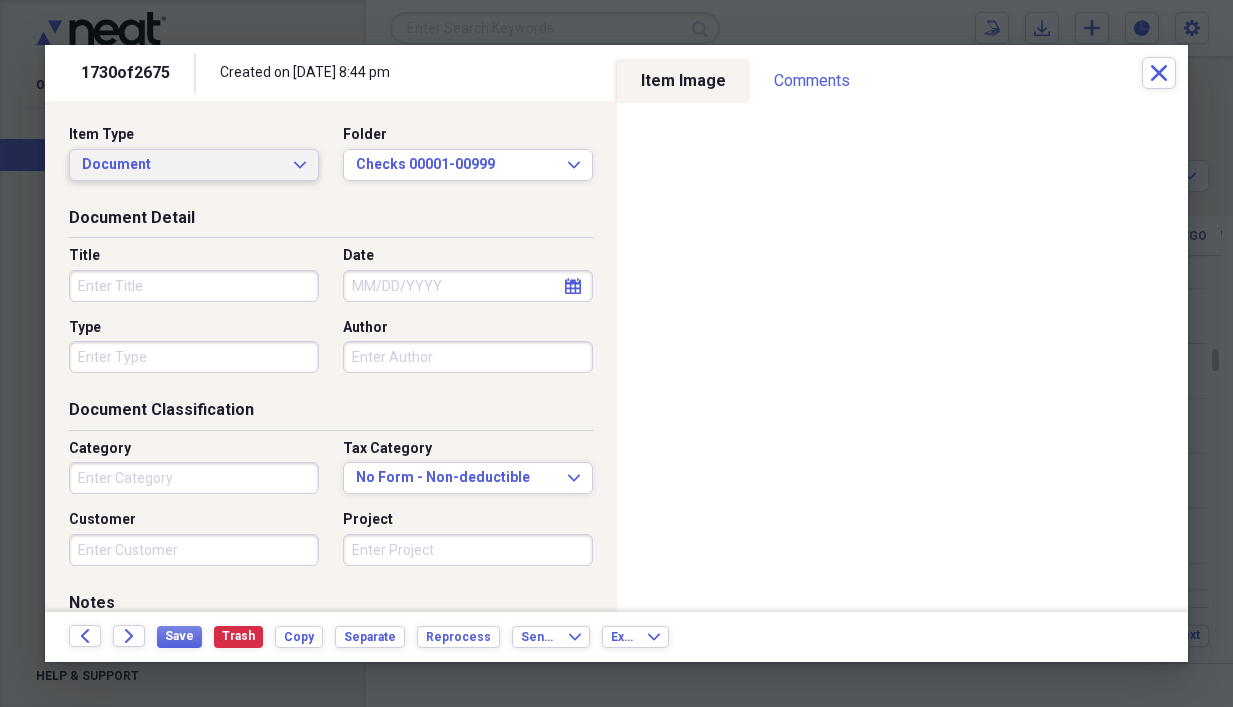 click on "Expand" 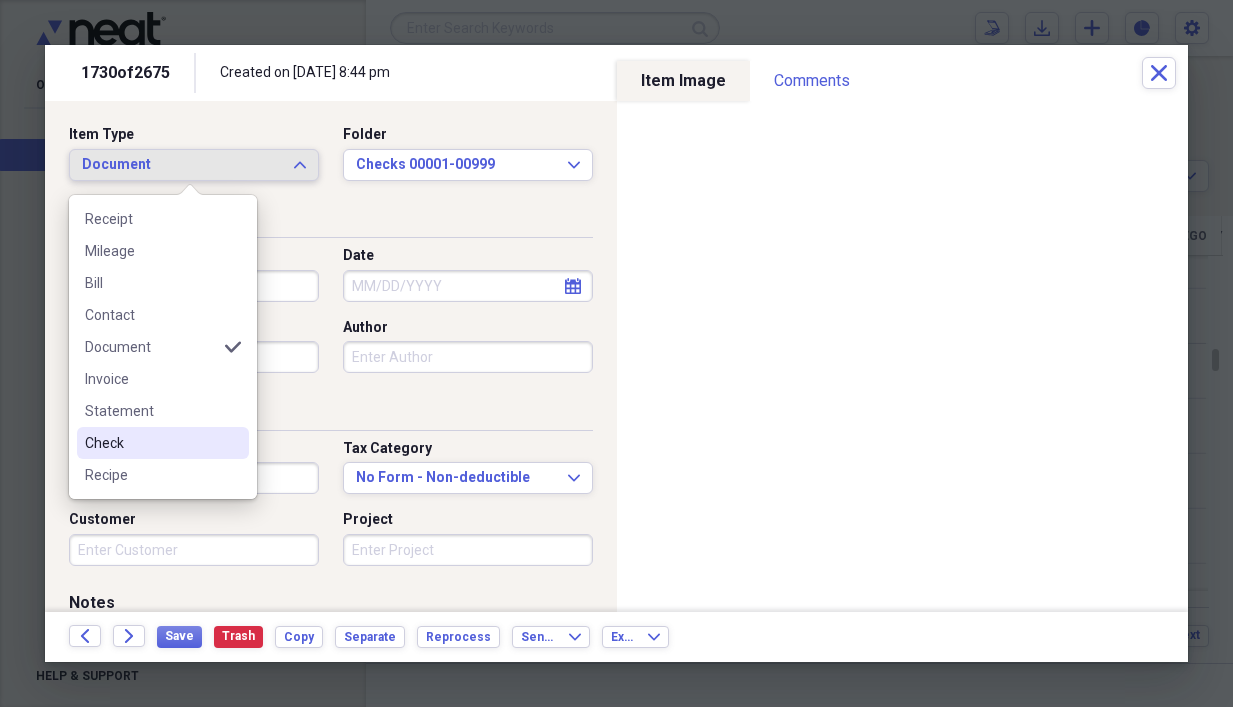 click on "Check" at bounding box center [151, 443] 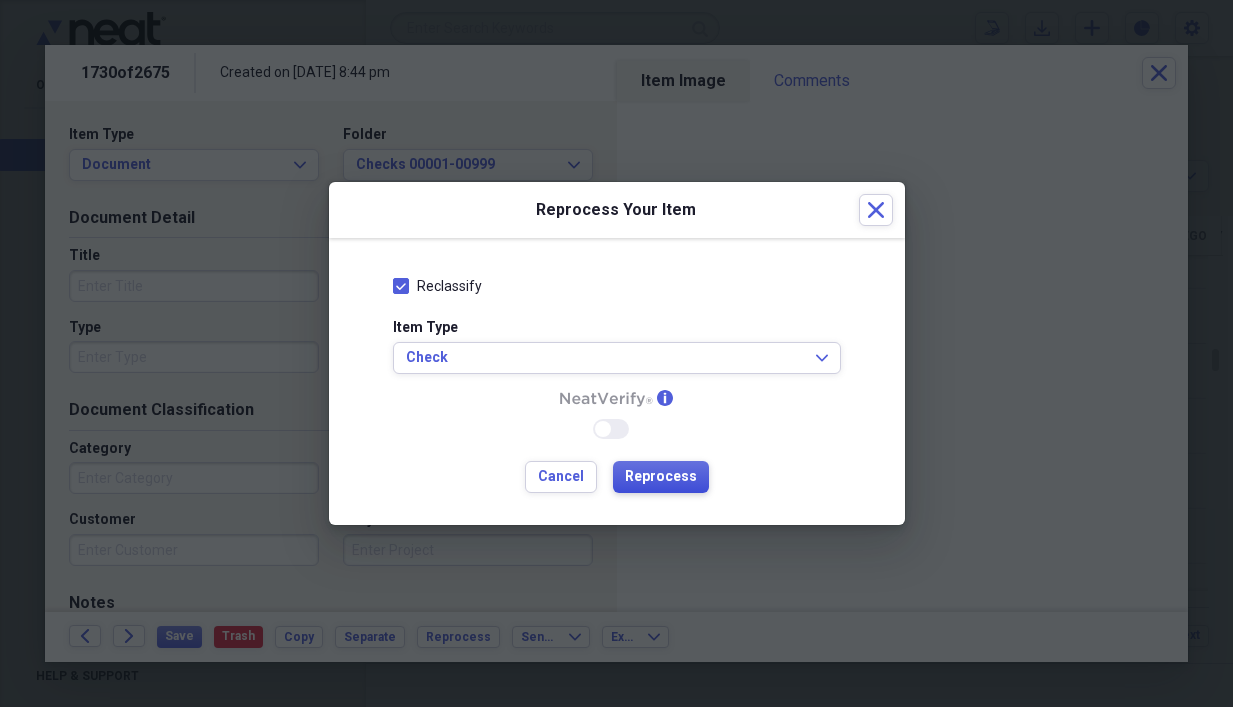 click on "Reprocess" at bounding box center [661, 477] 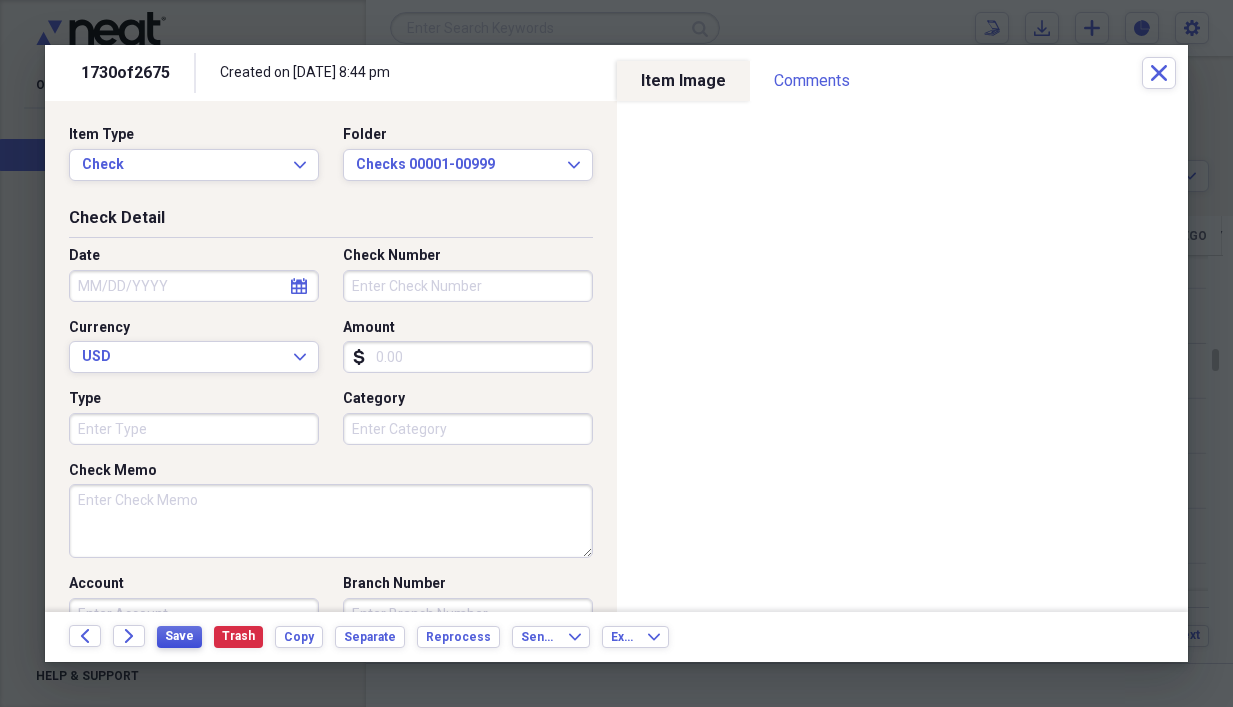 click on "Save" at bounding box center (179, 636) 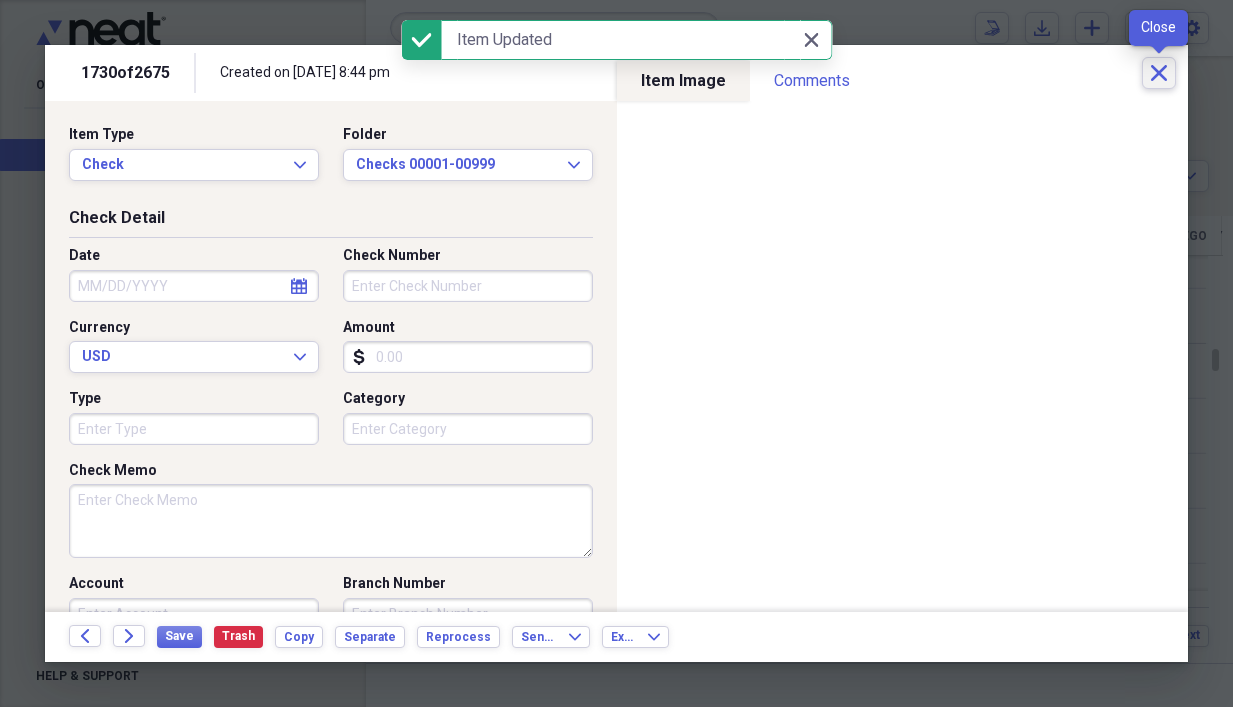 click 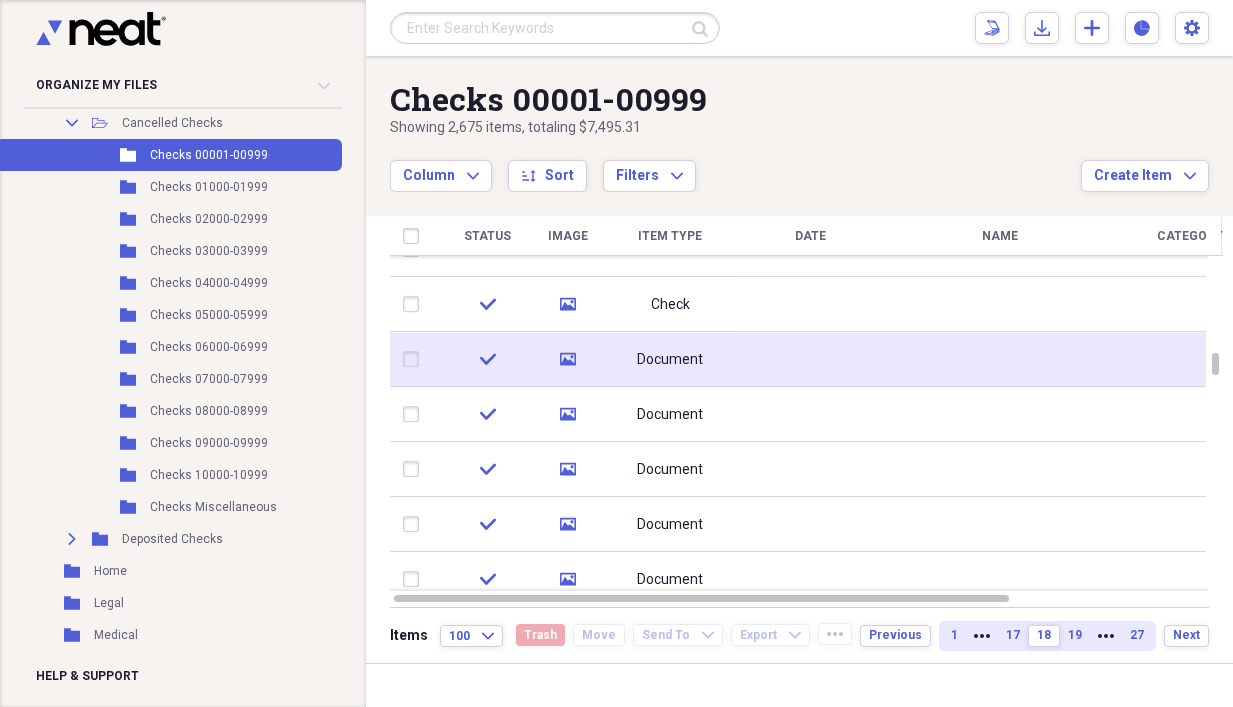 click at bounding box center (415, 360) 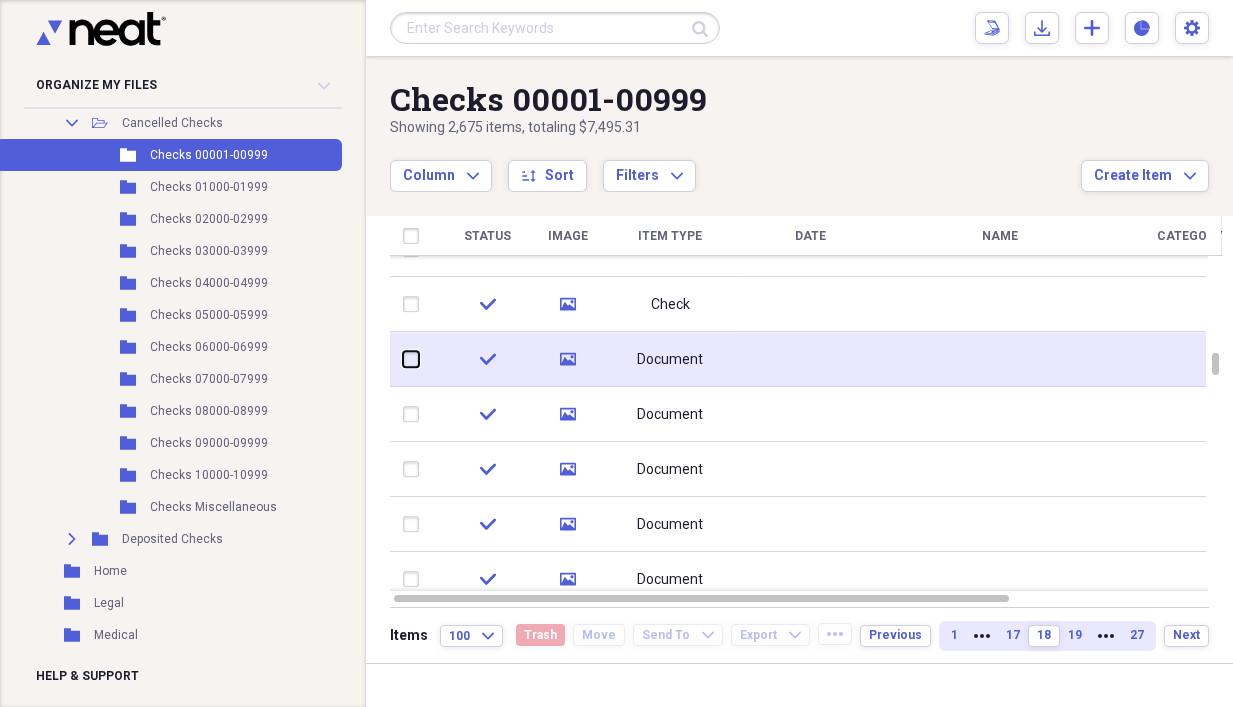 click at bounding box center (403, 359) 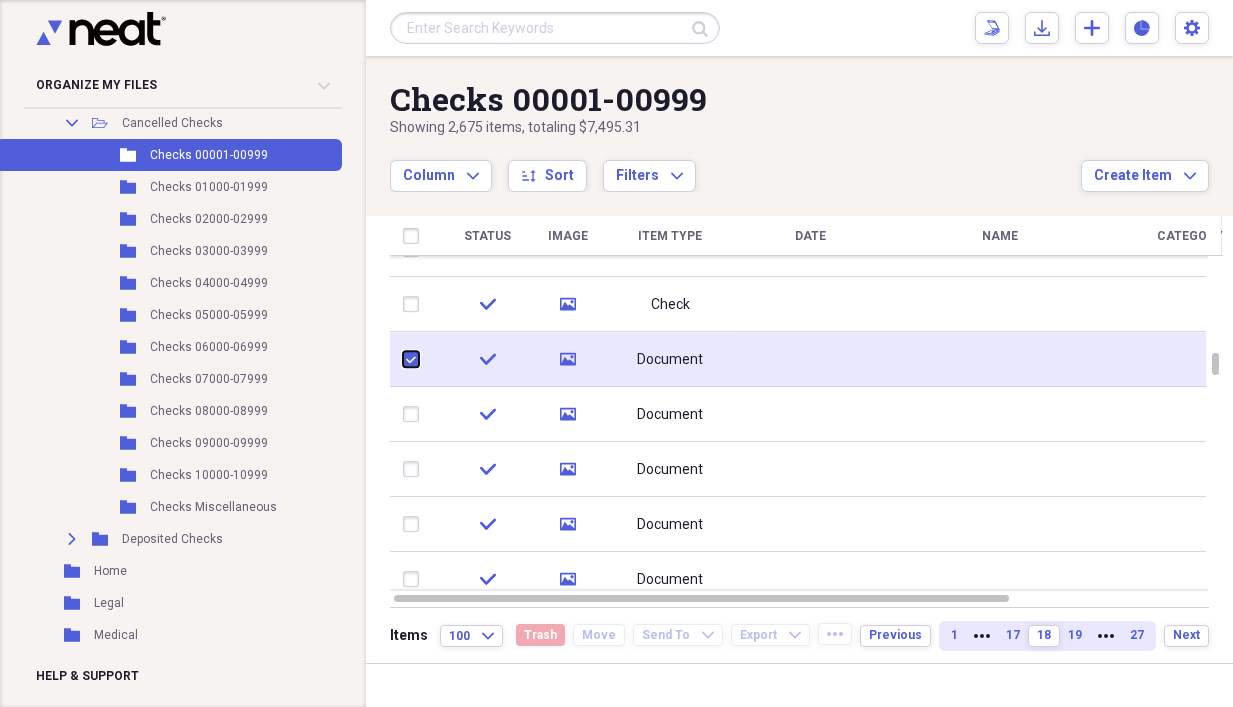 checkbox on "true" 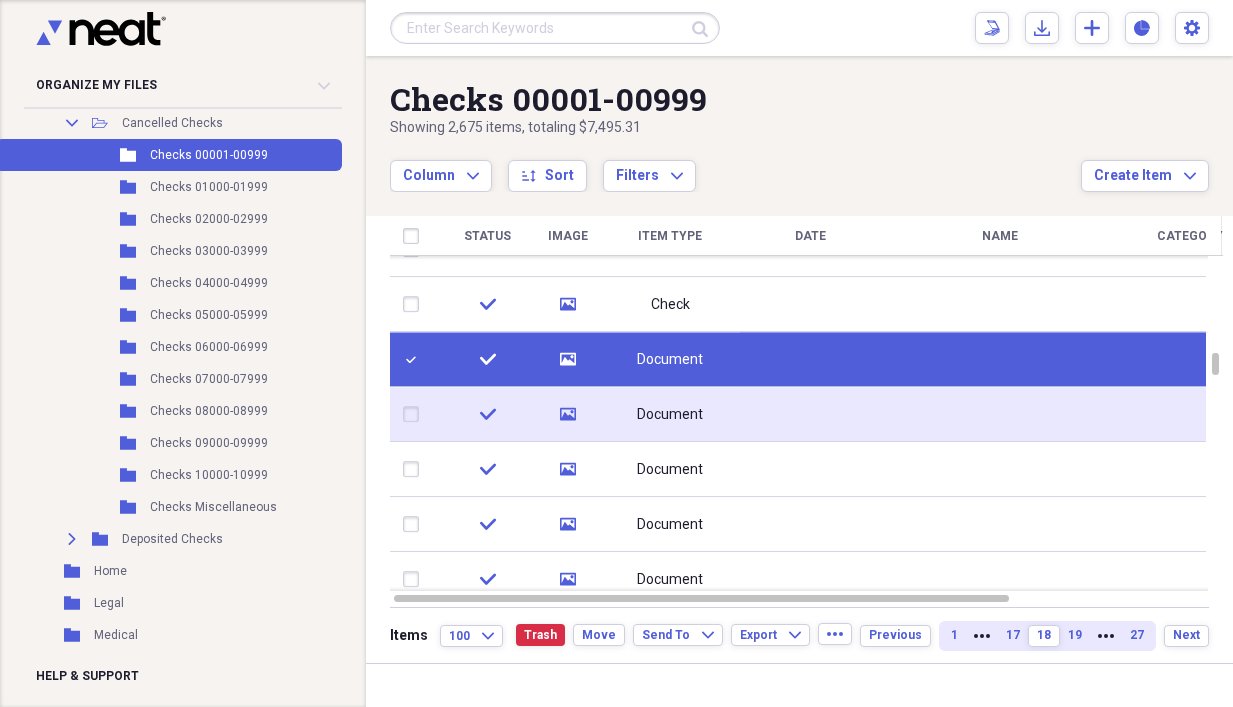 click at bounding box center (415, 415) 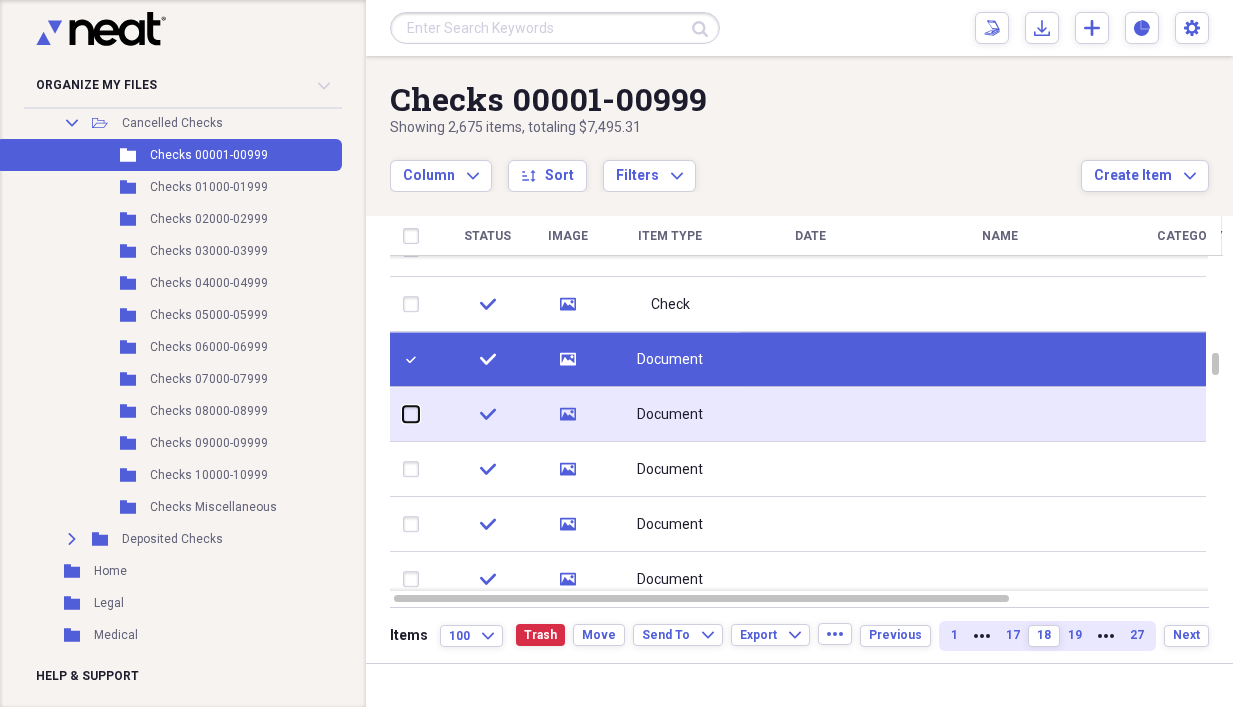 click at bounding box center (403, 414) 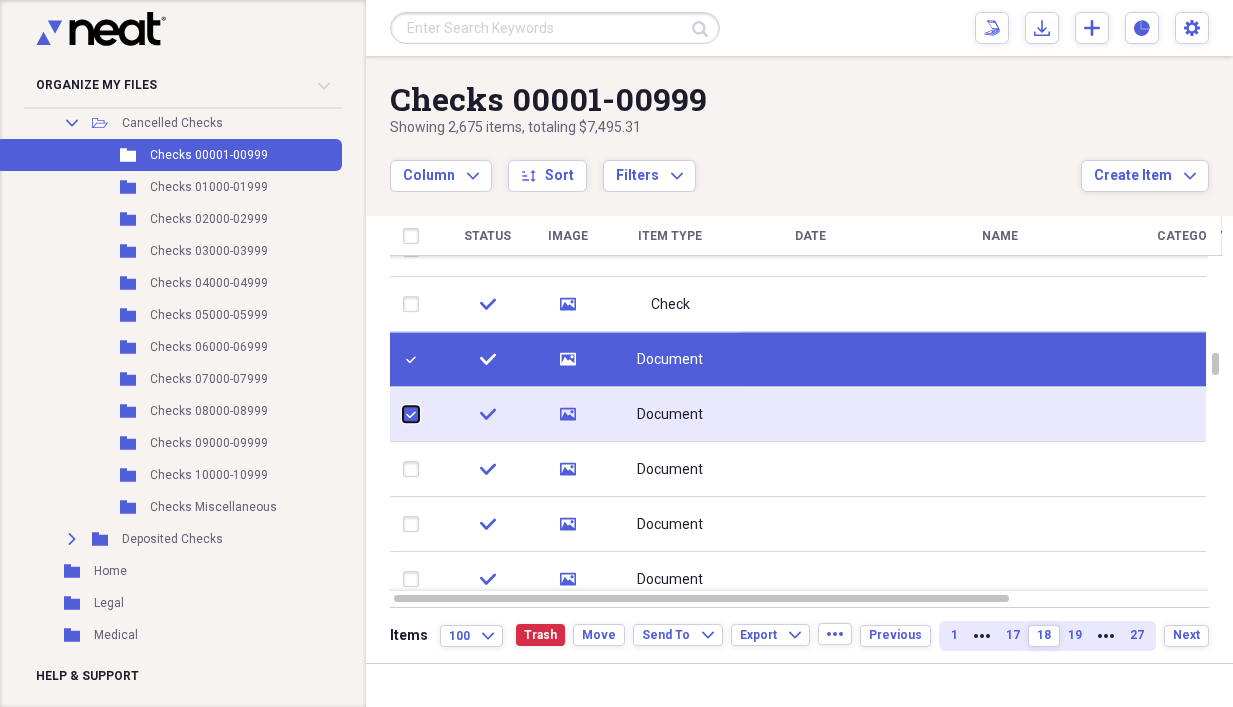 checkbox on "true" 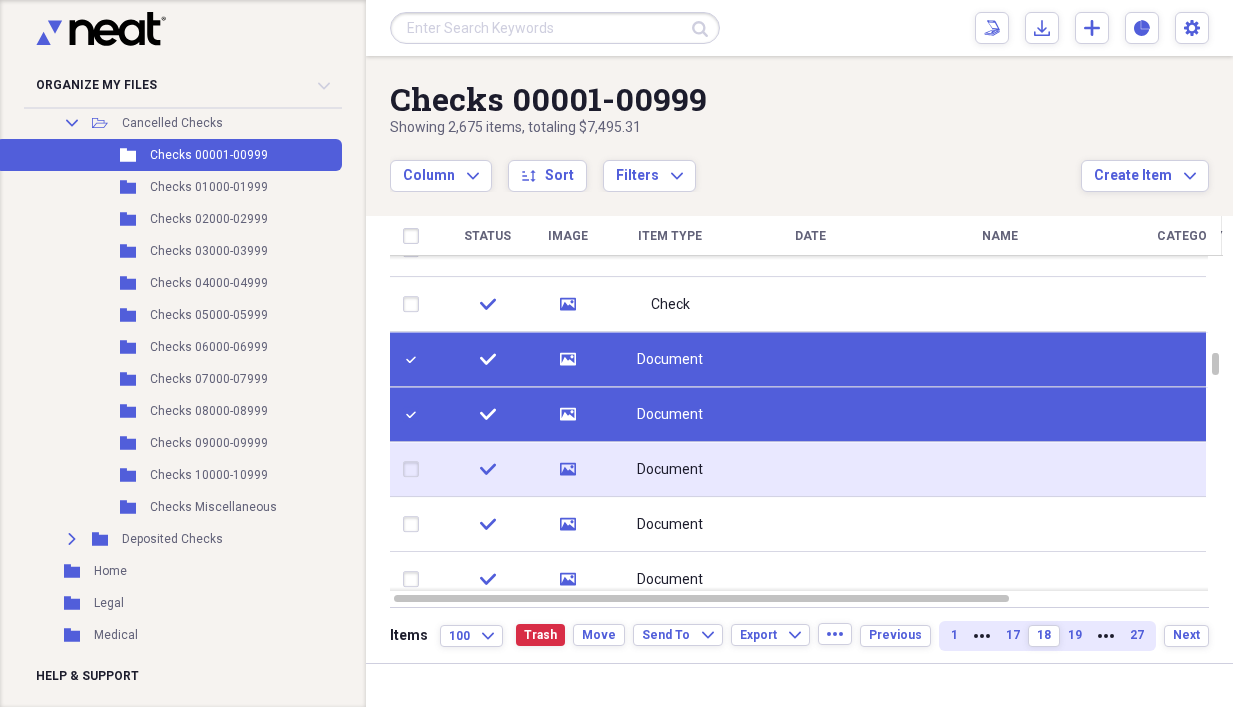click at bounding box center [415, 470] 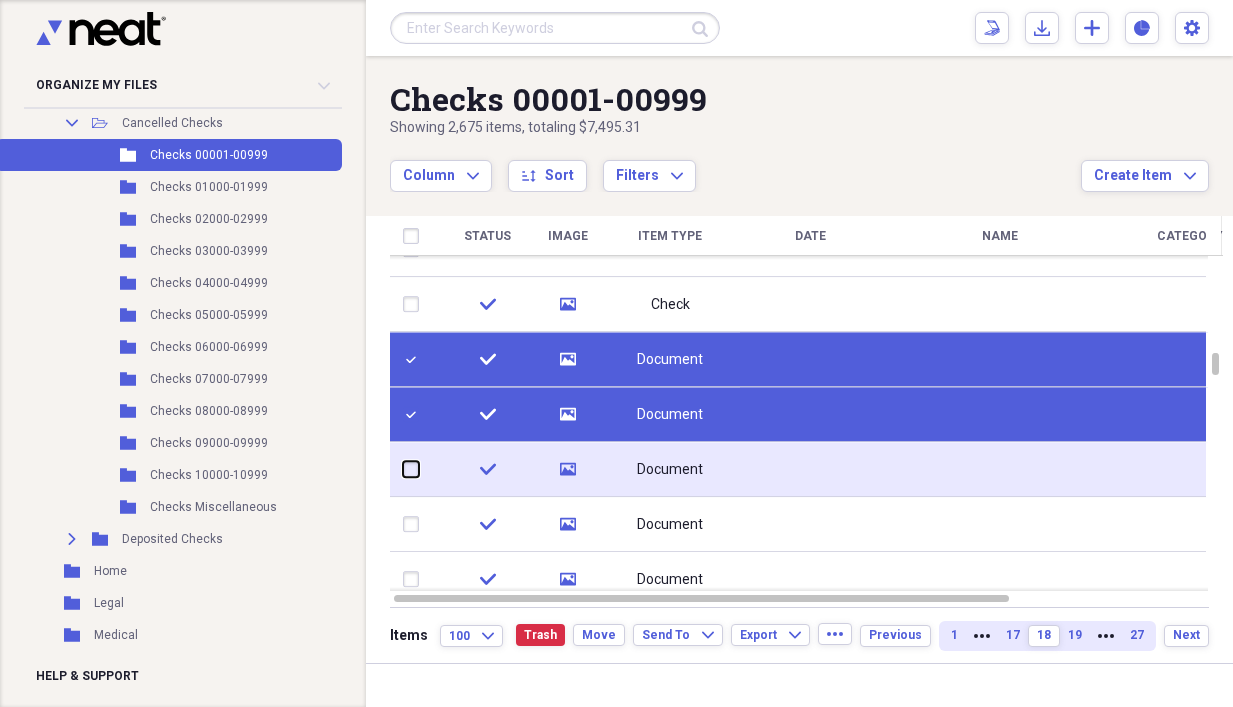 click at bounding box center [403, 469] 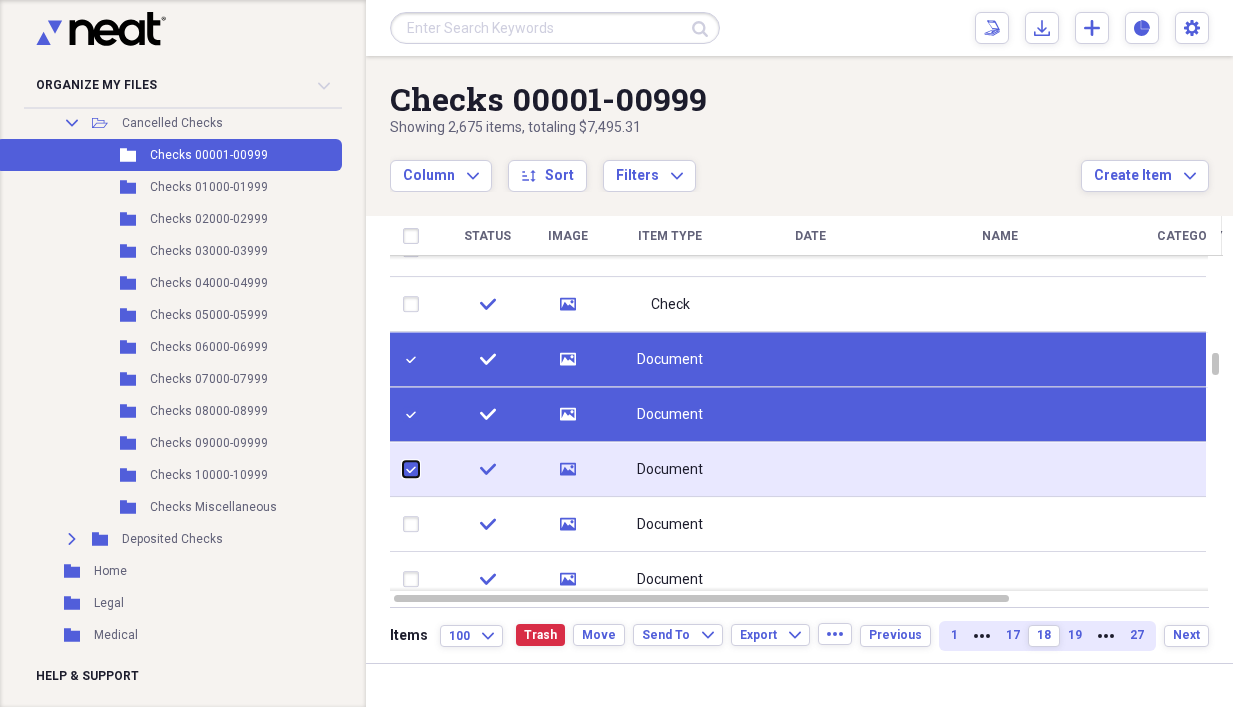 checkbox on "true" 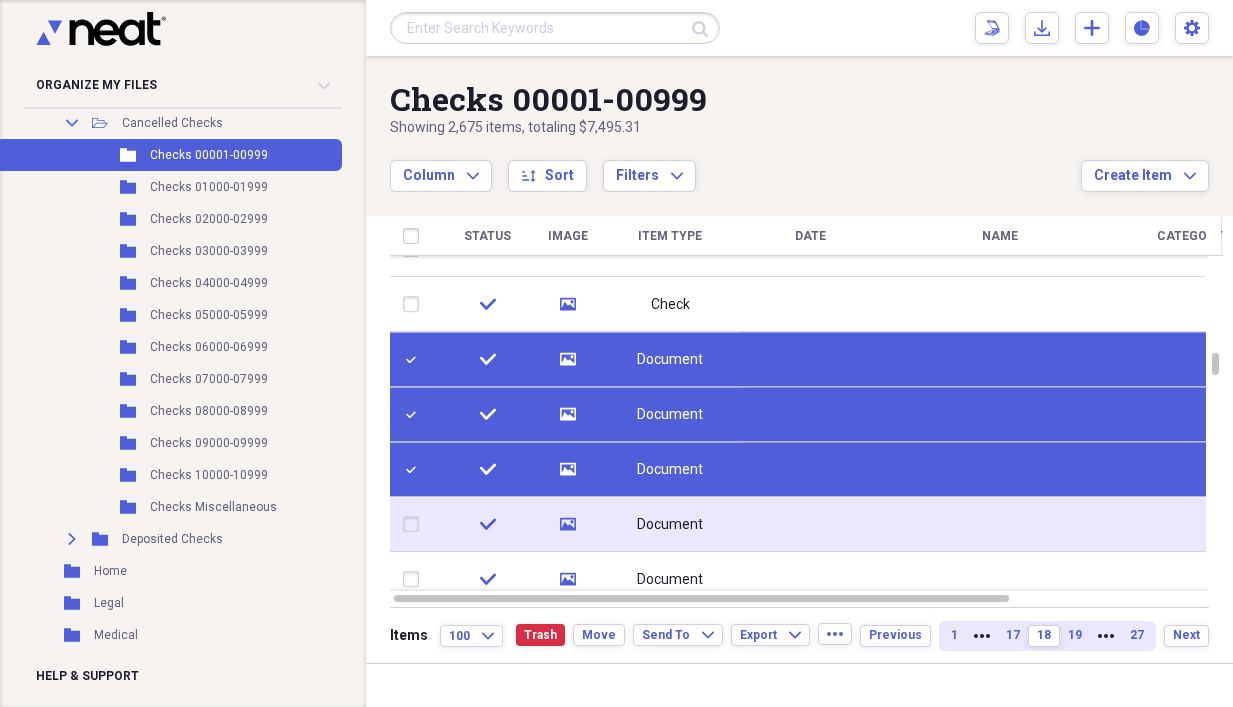 click at bounding box center [415, 525] 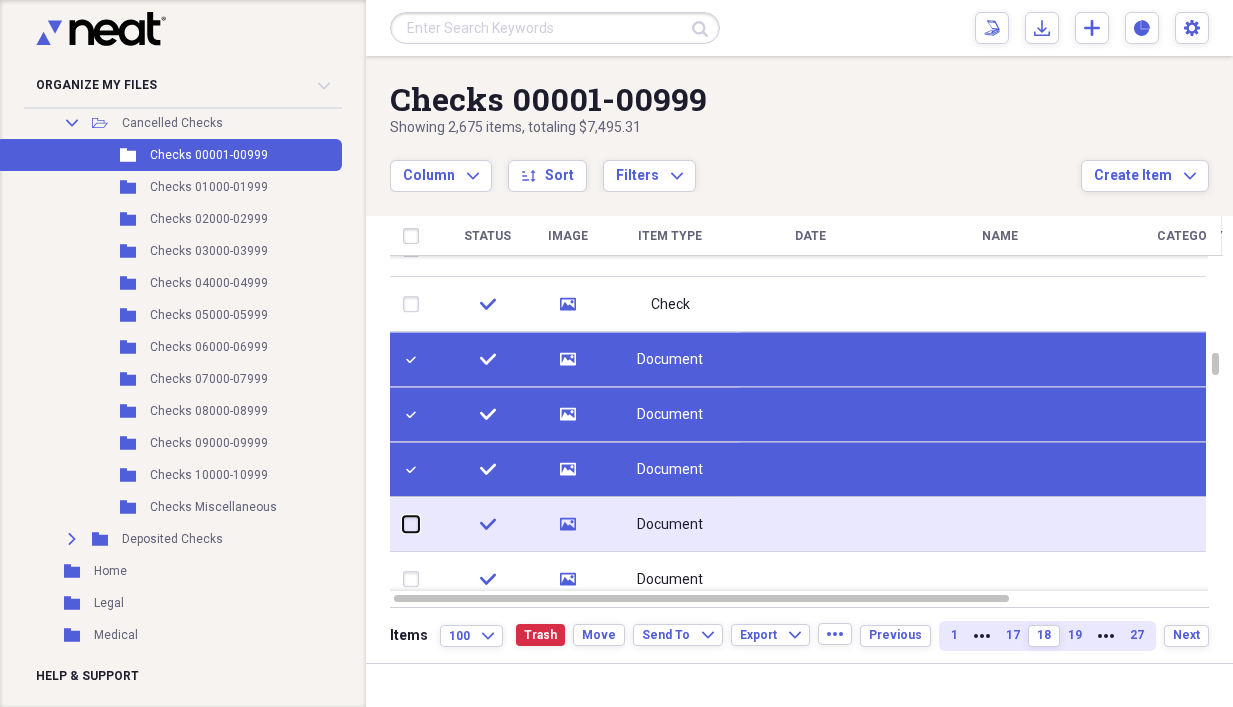 click at bounding box center (403, 524) 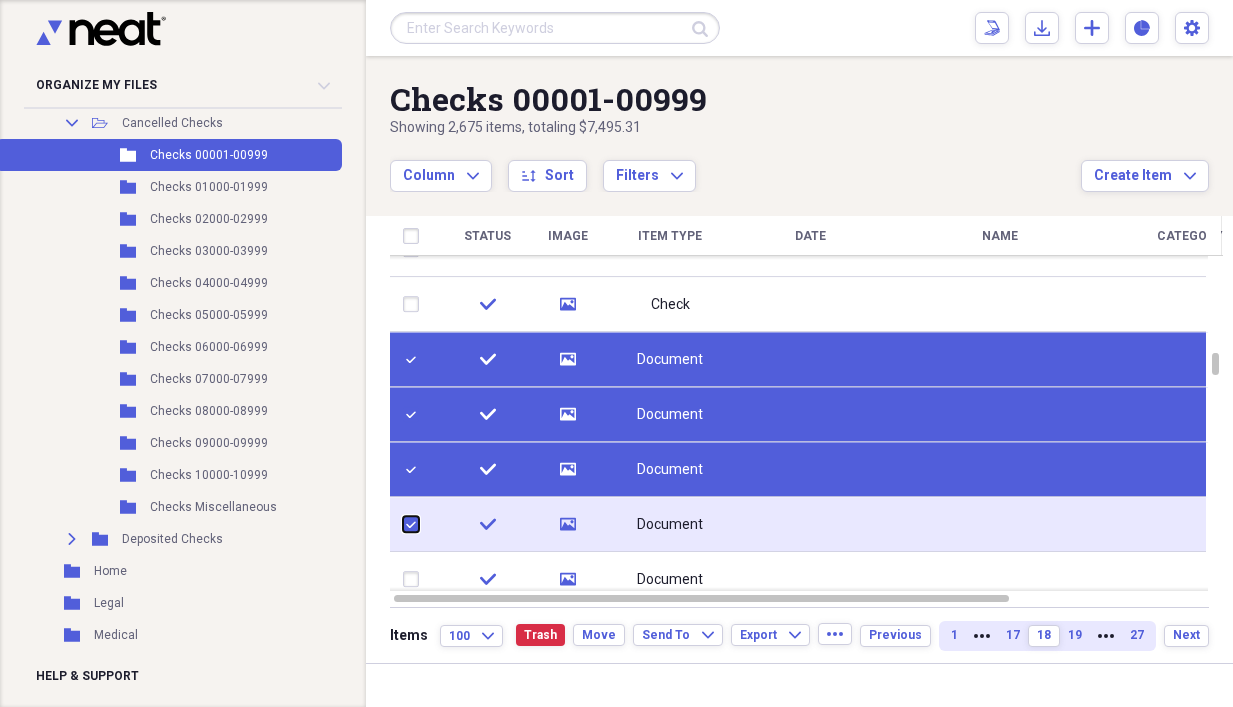 checkbox on "true" 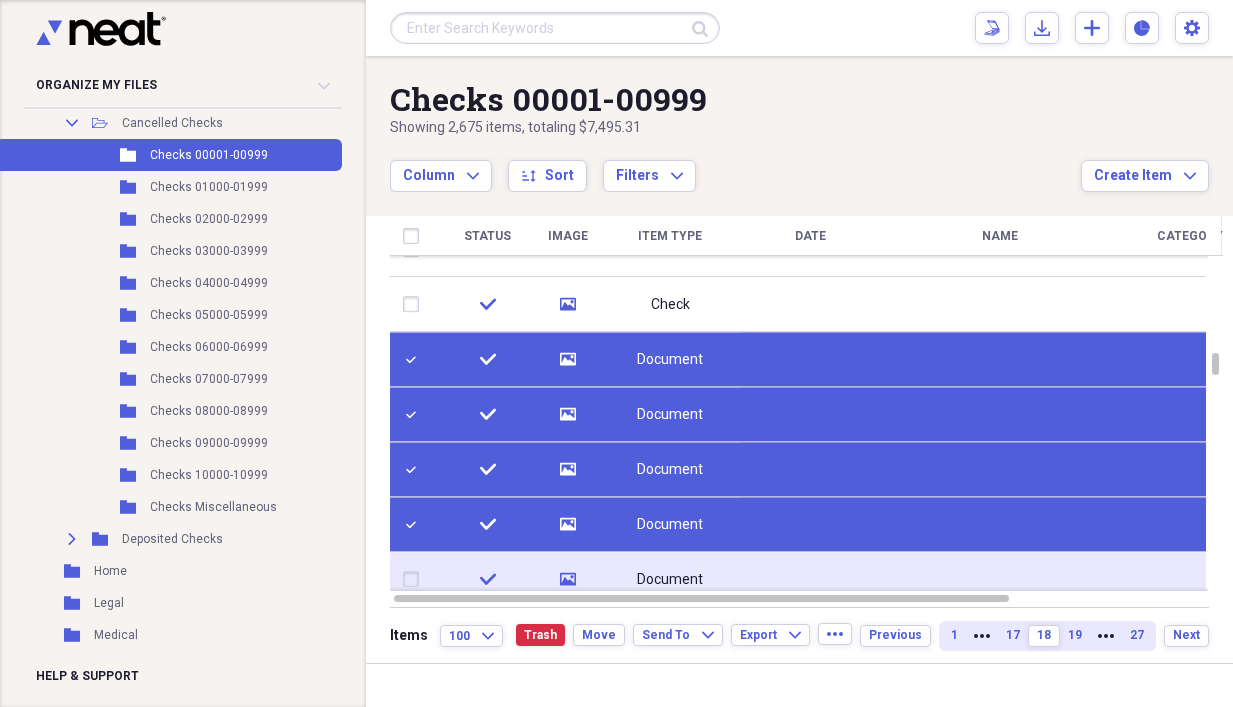 click at bounding box center [415, 580] 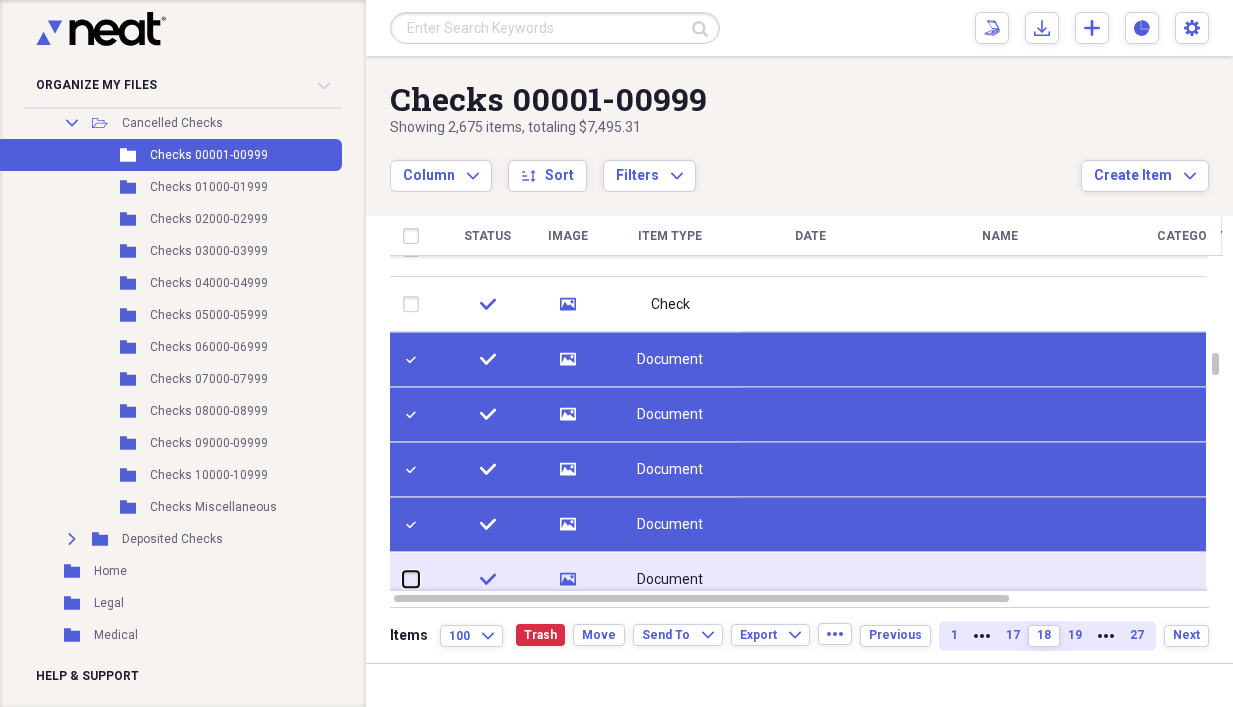 click at bounding box center (403, 579) 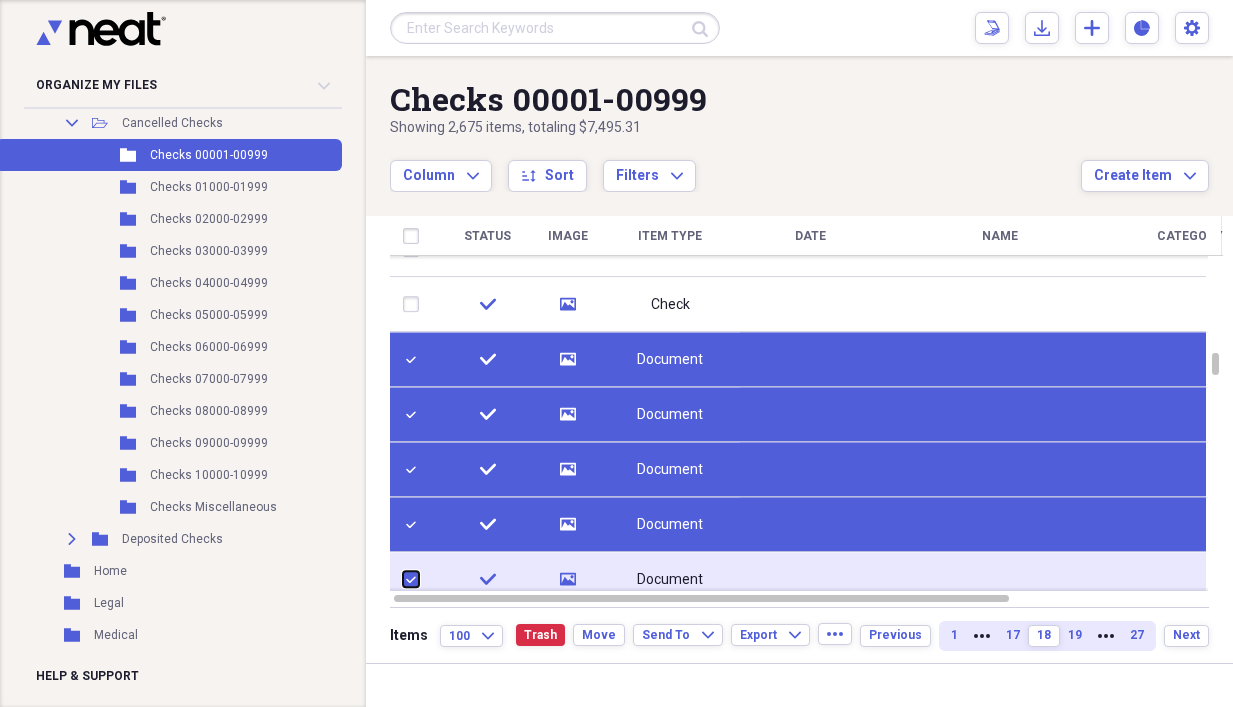 checkbox on "true" 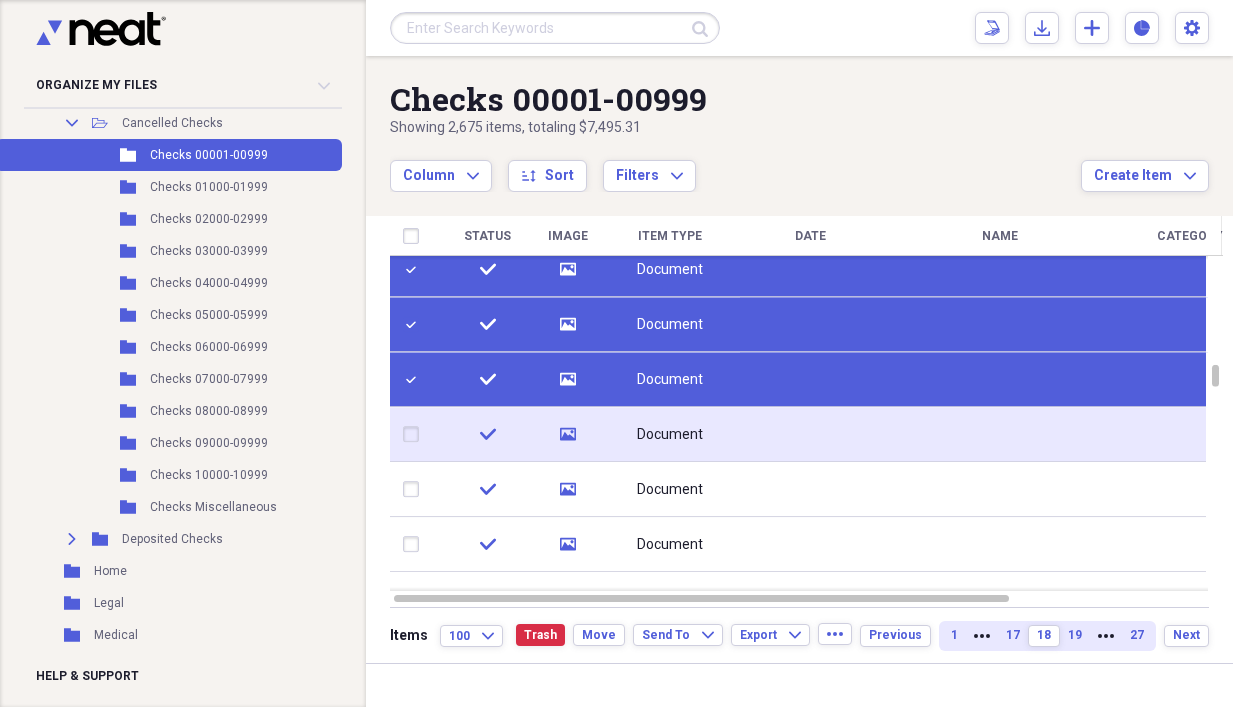 click at bounding box center (415, 435) 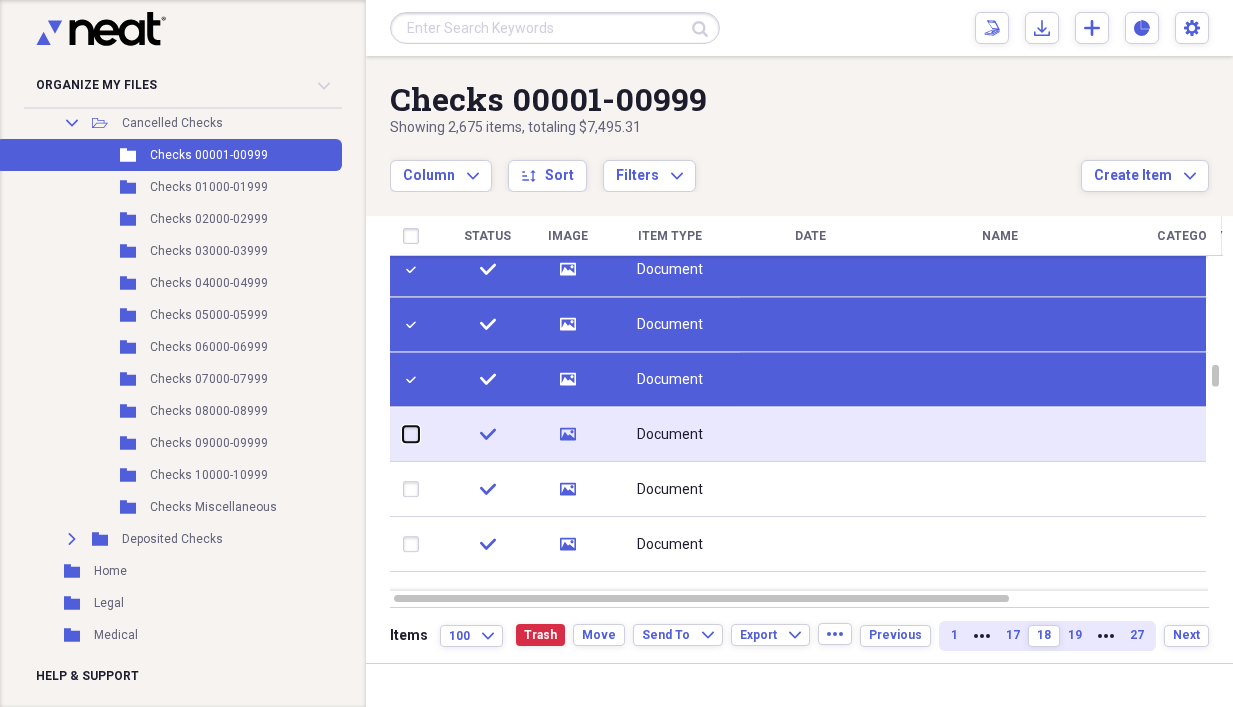 click at bounding box center [403, 434] 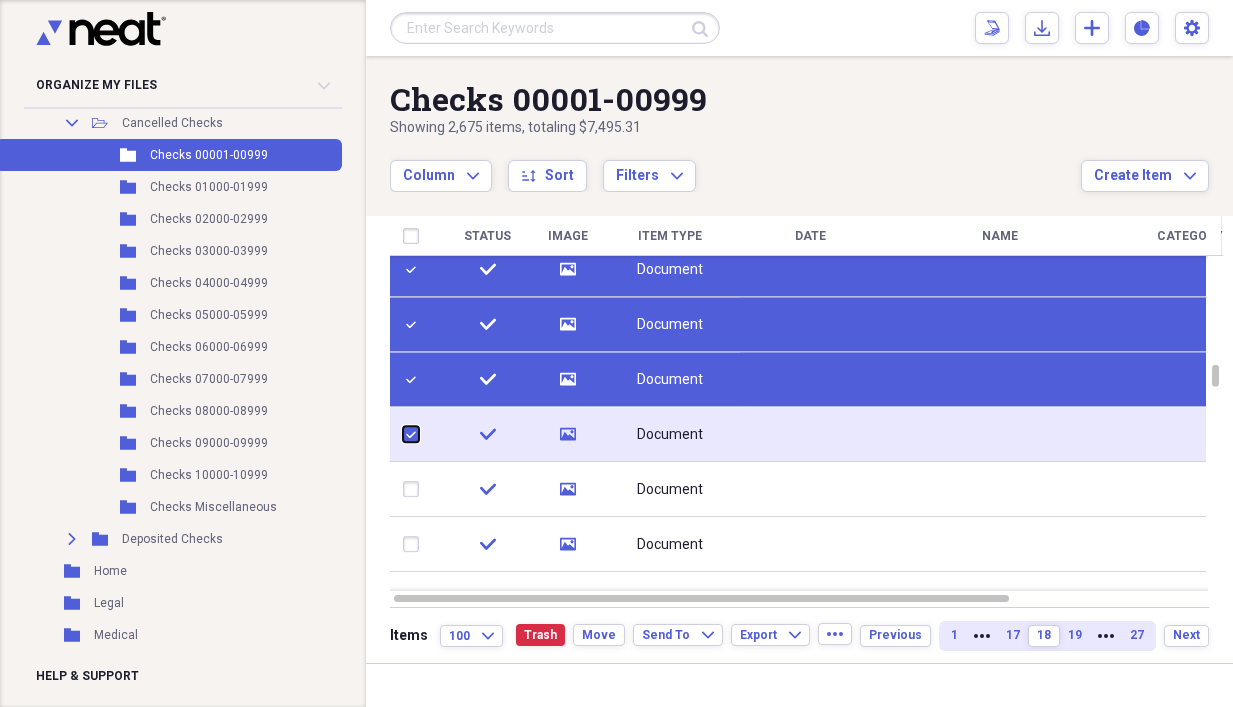 checkbox on "true" 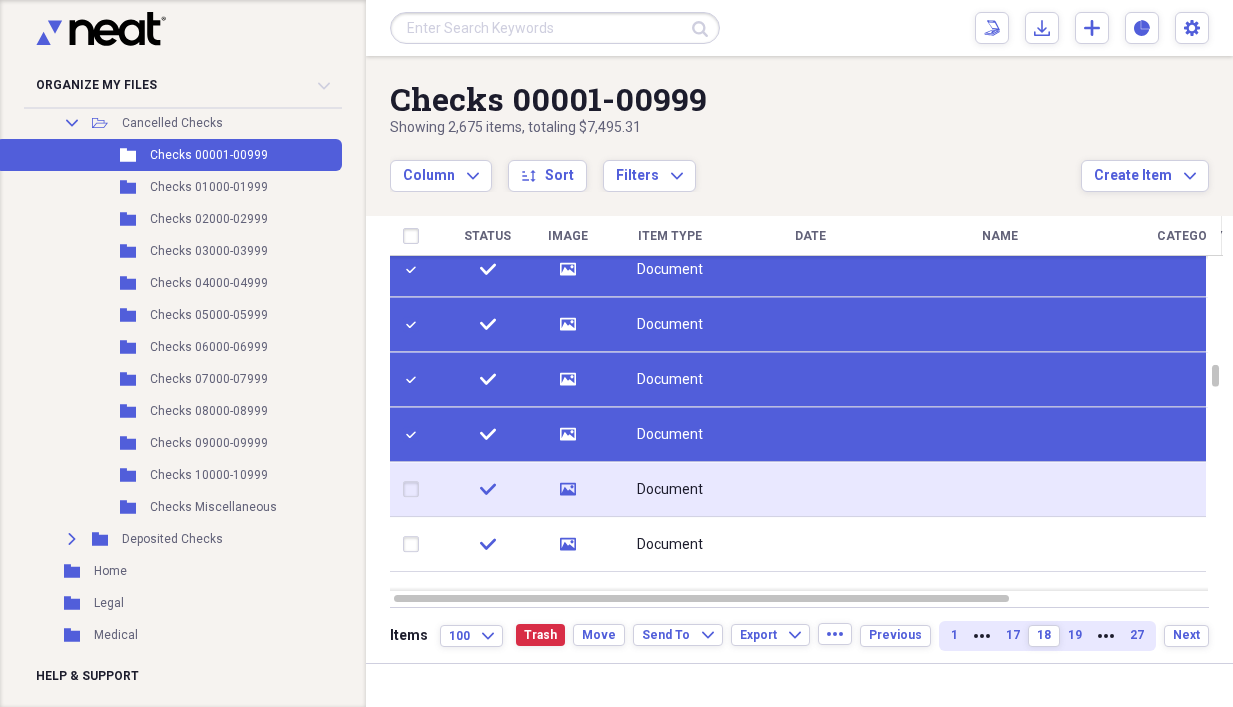 click at bounding box center [415, 490] 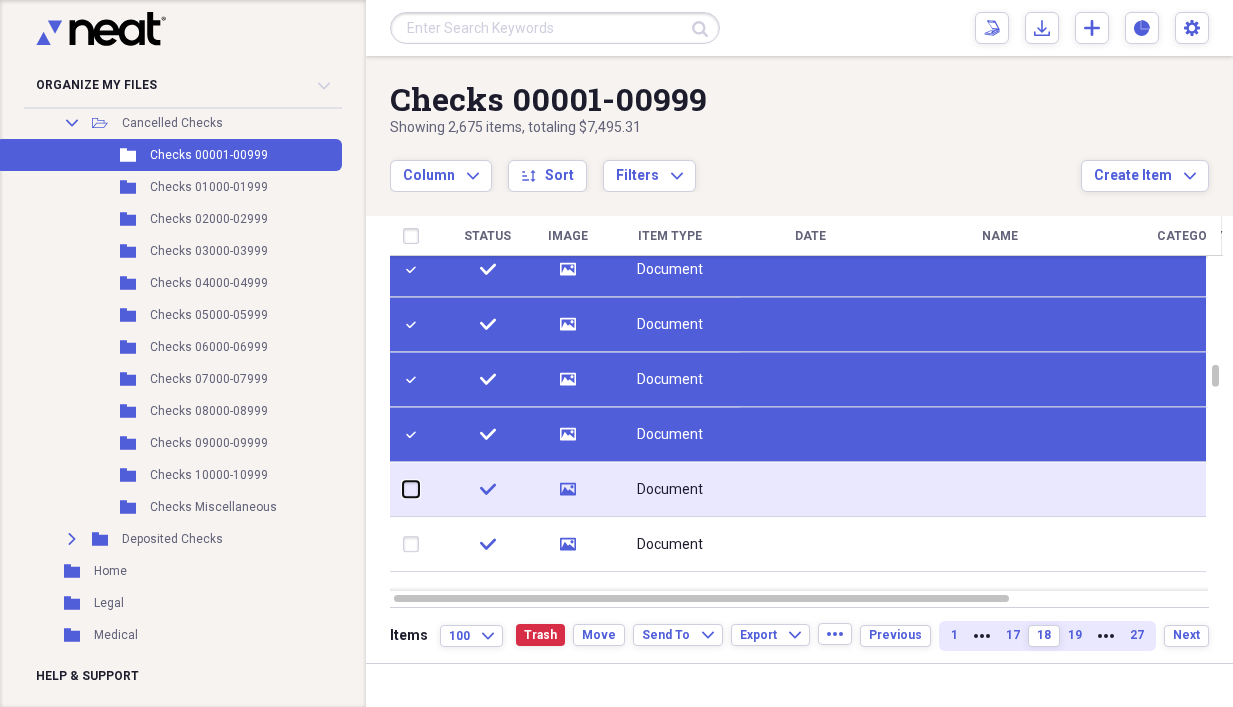click at bounding box center [403, 489] 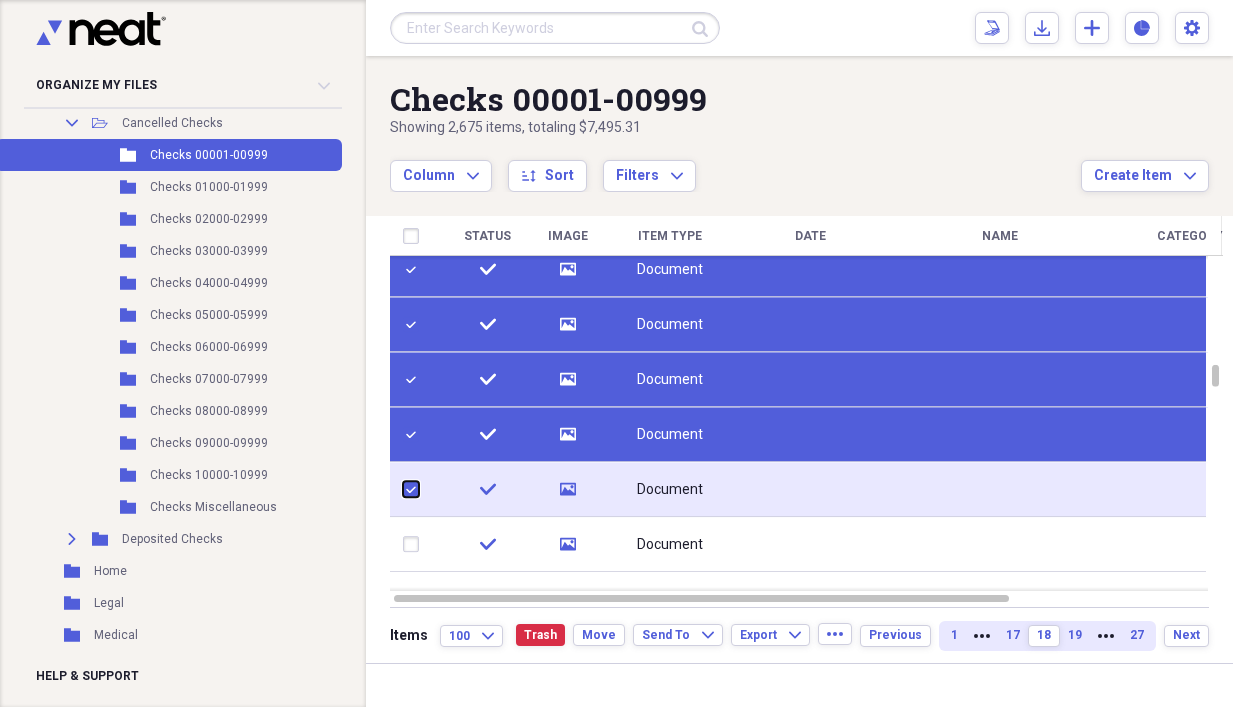checkbox on "true" 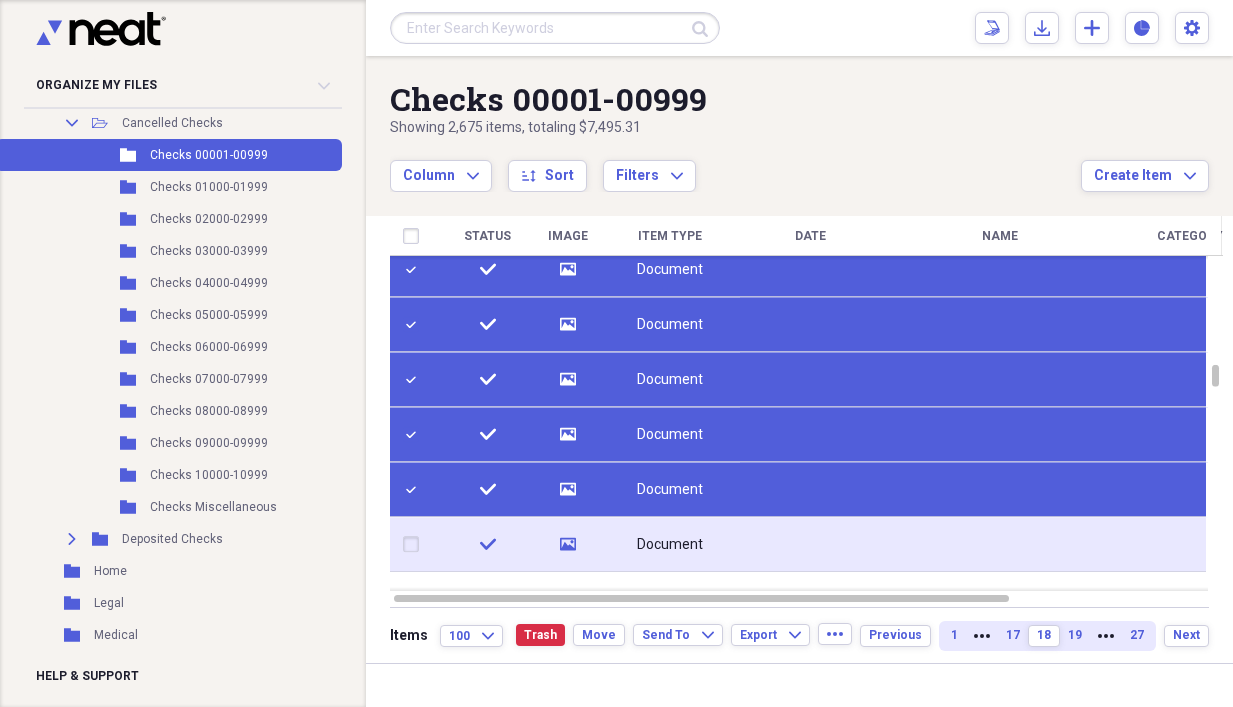 click at bounding box center (415, 545) 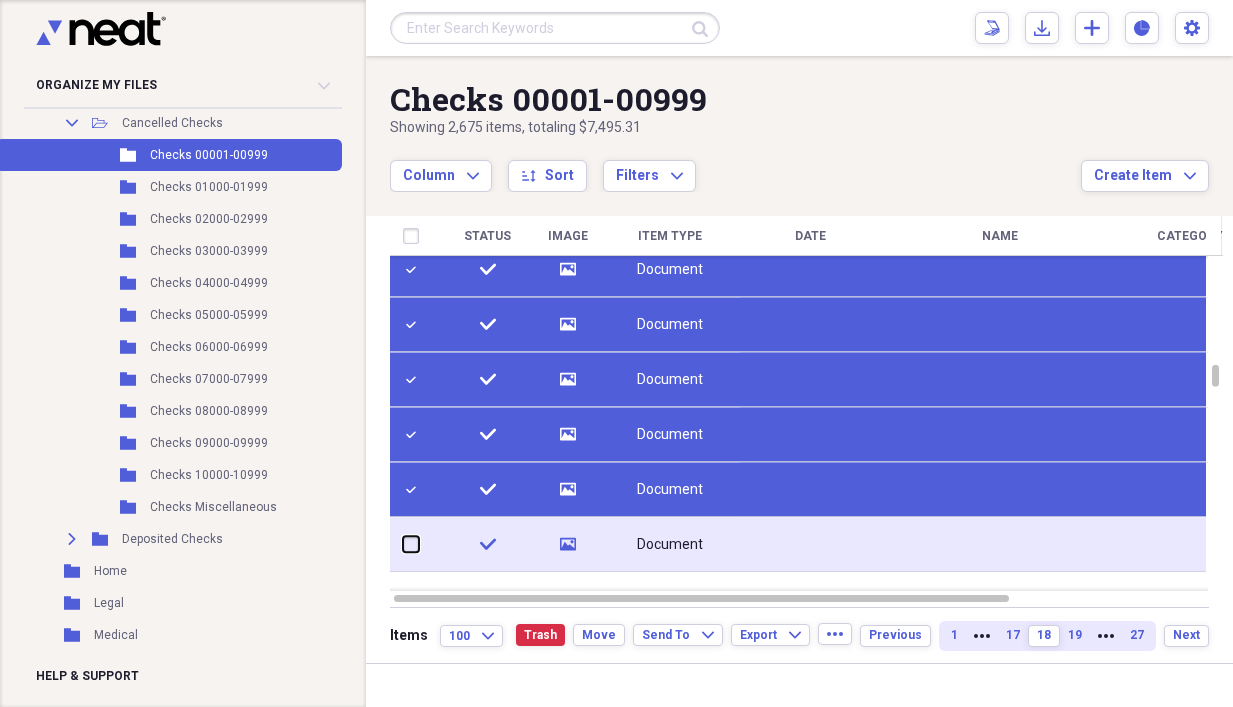click at bounding box center [403, 544] 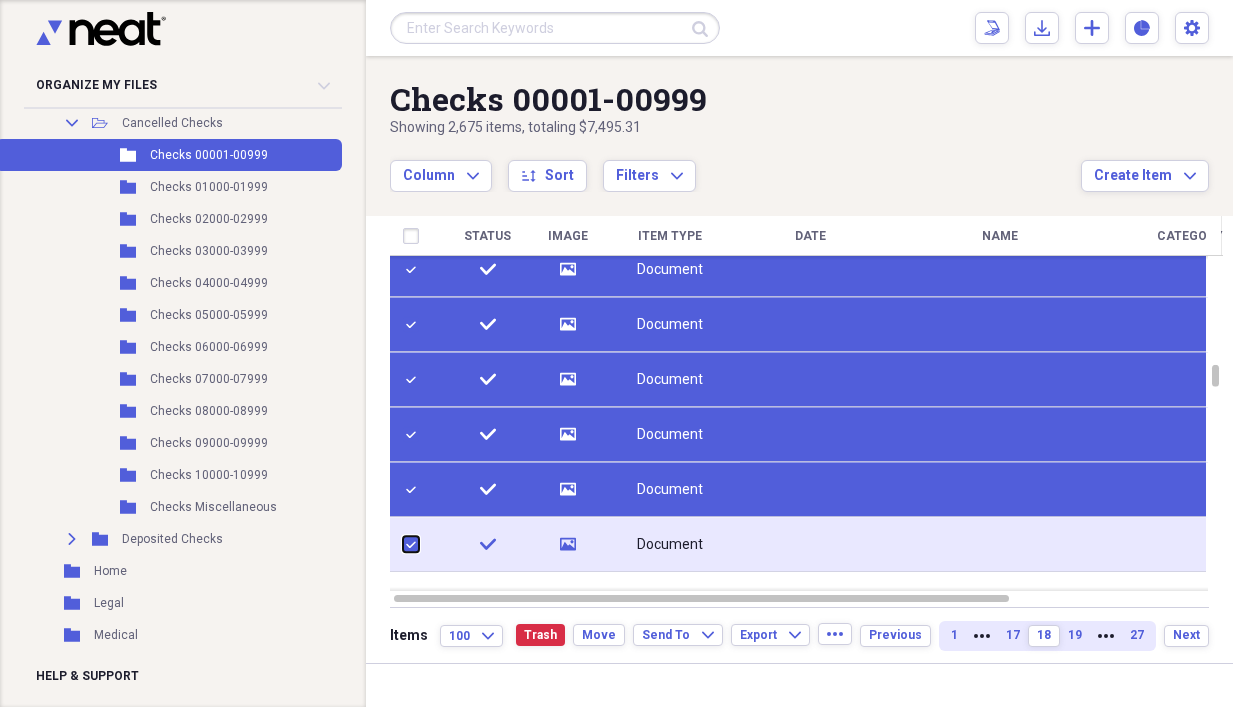 checkbox on "true" 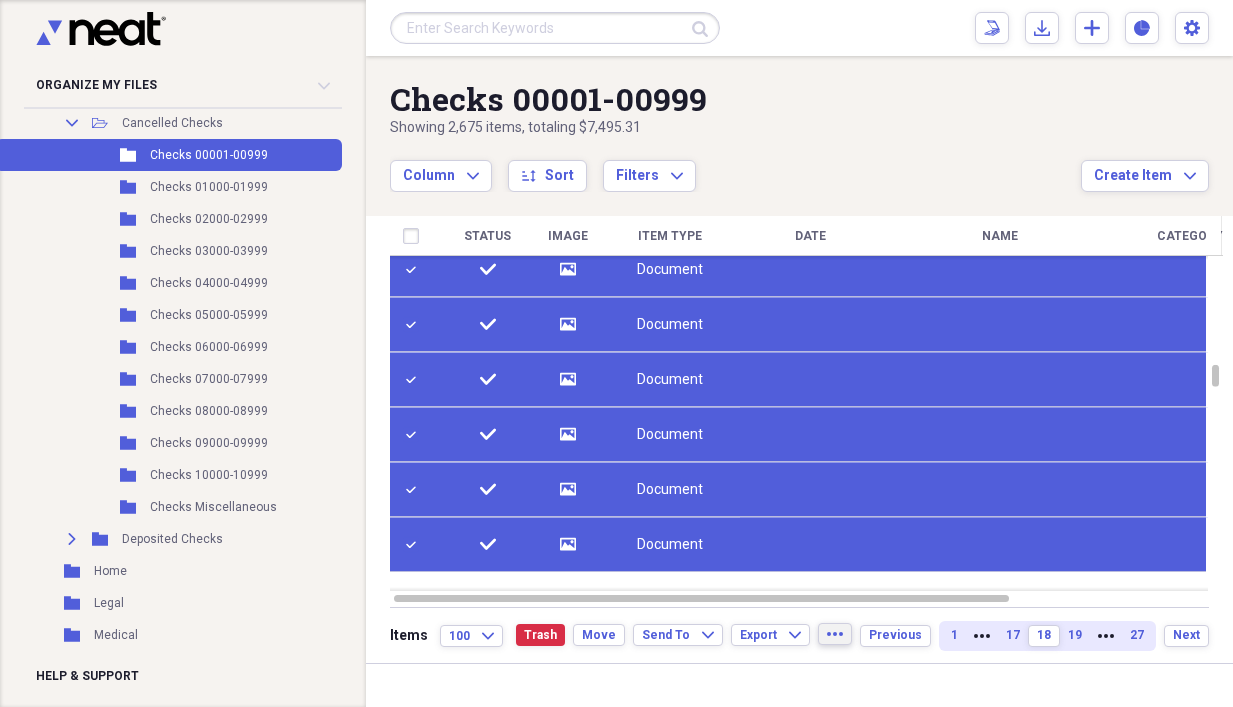 click on "more" at bounding box center (835, 634) 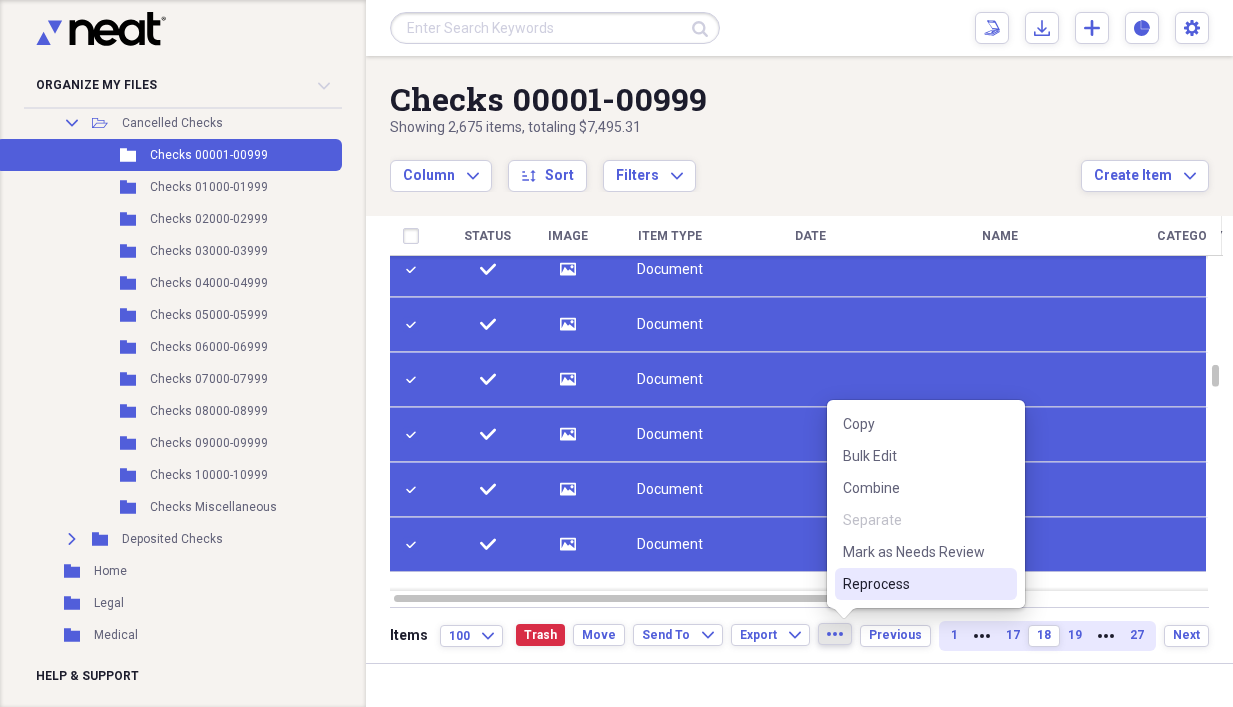 click on "Reprocess" at bounding box center [914, 584] 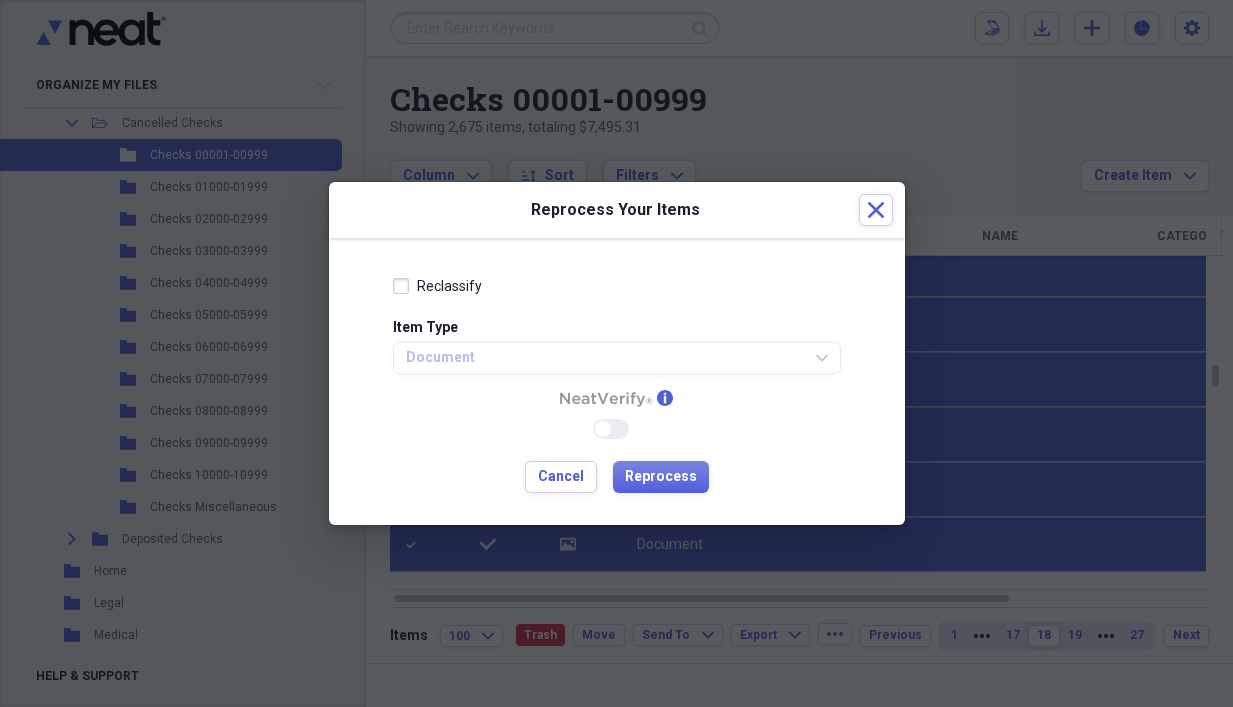 click 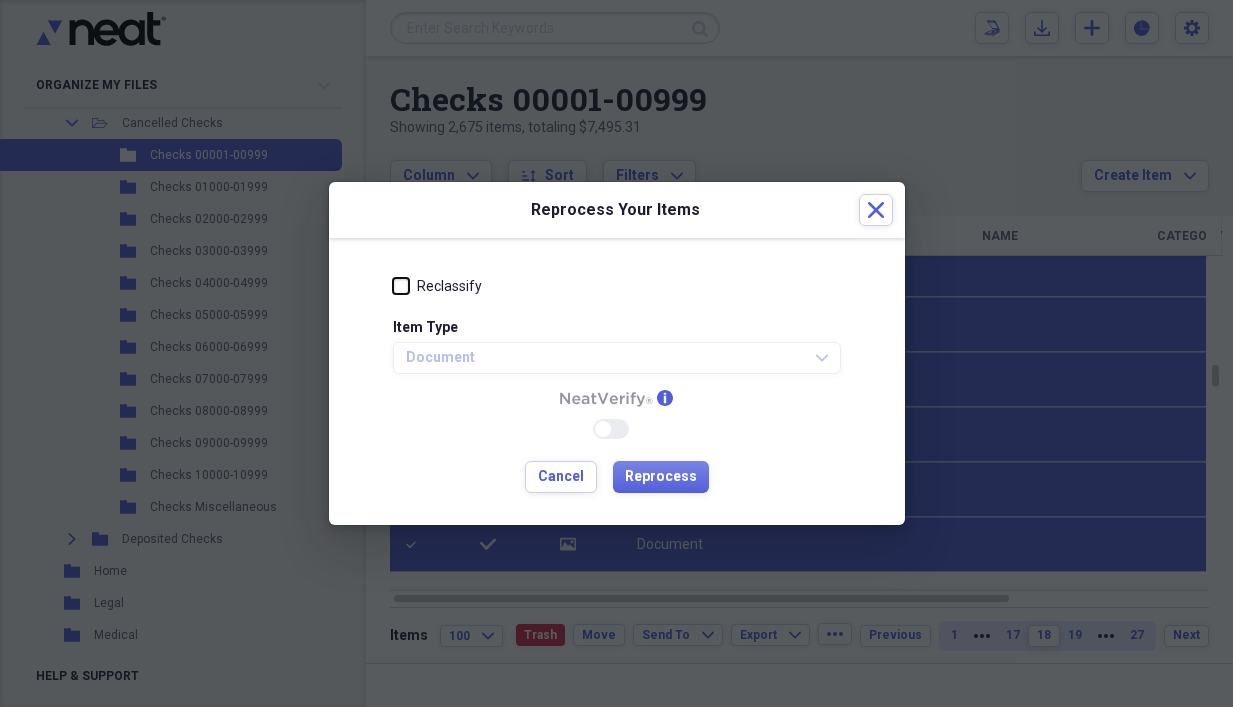 click on "Reclassify" at bounding box center [393, 286] 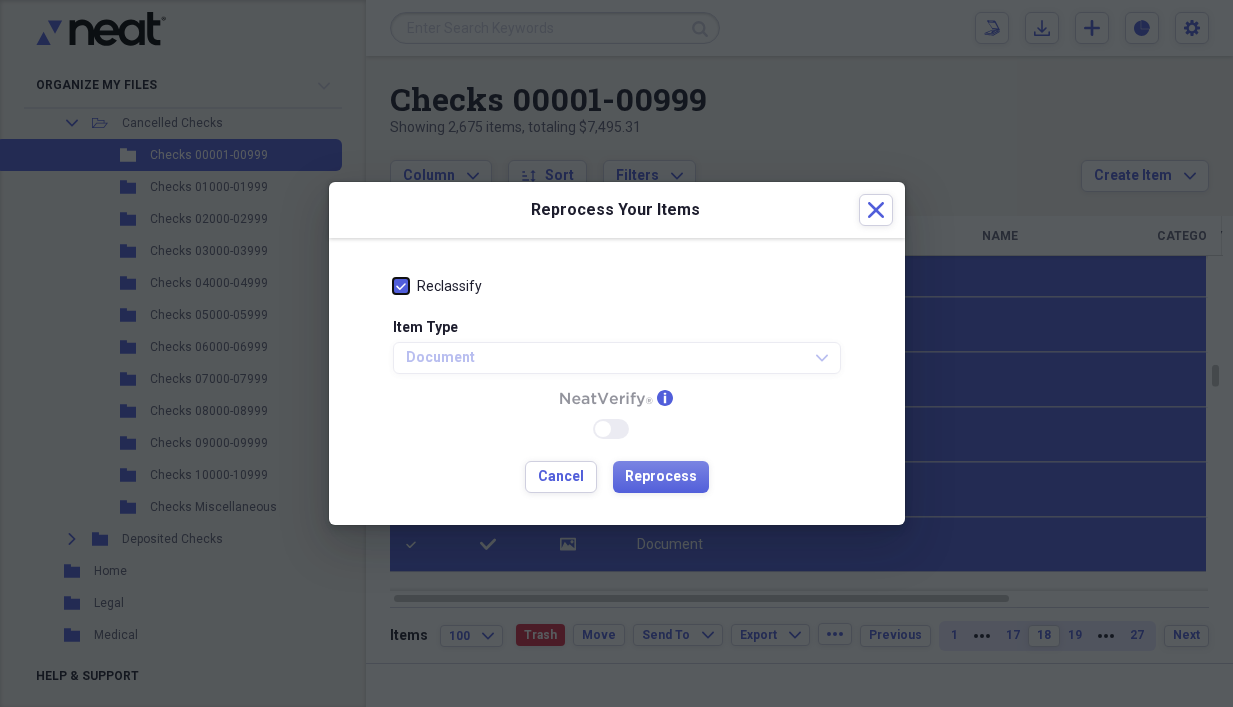 checkbox on "true" 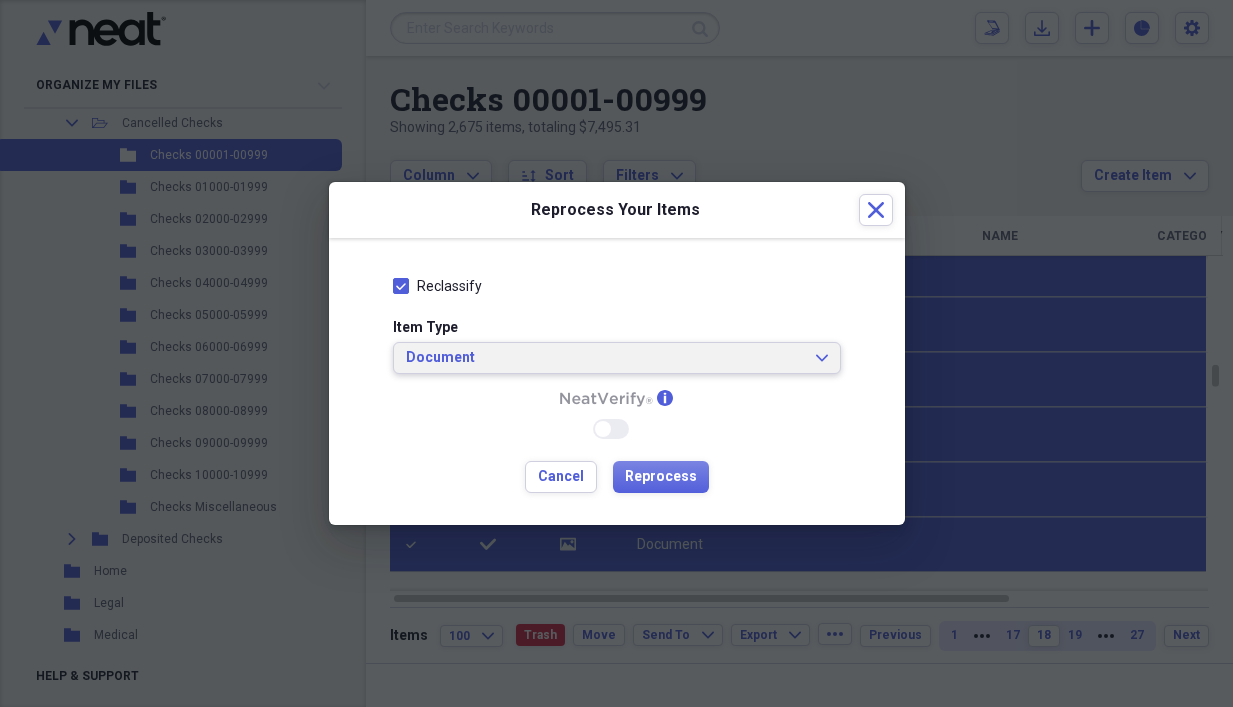 click on "Expand" 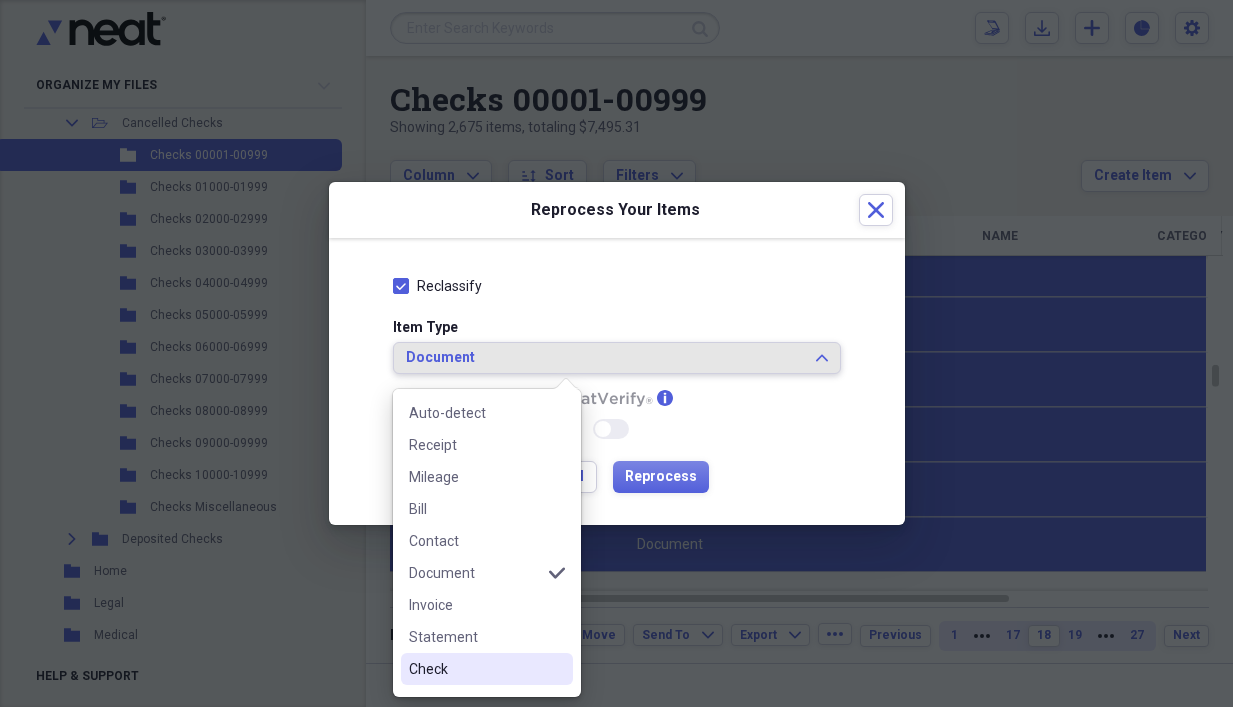 click on "Check" at bounding box center (475, 669) 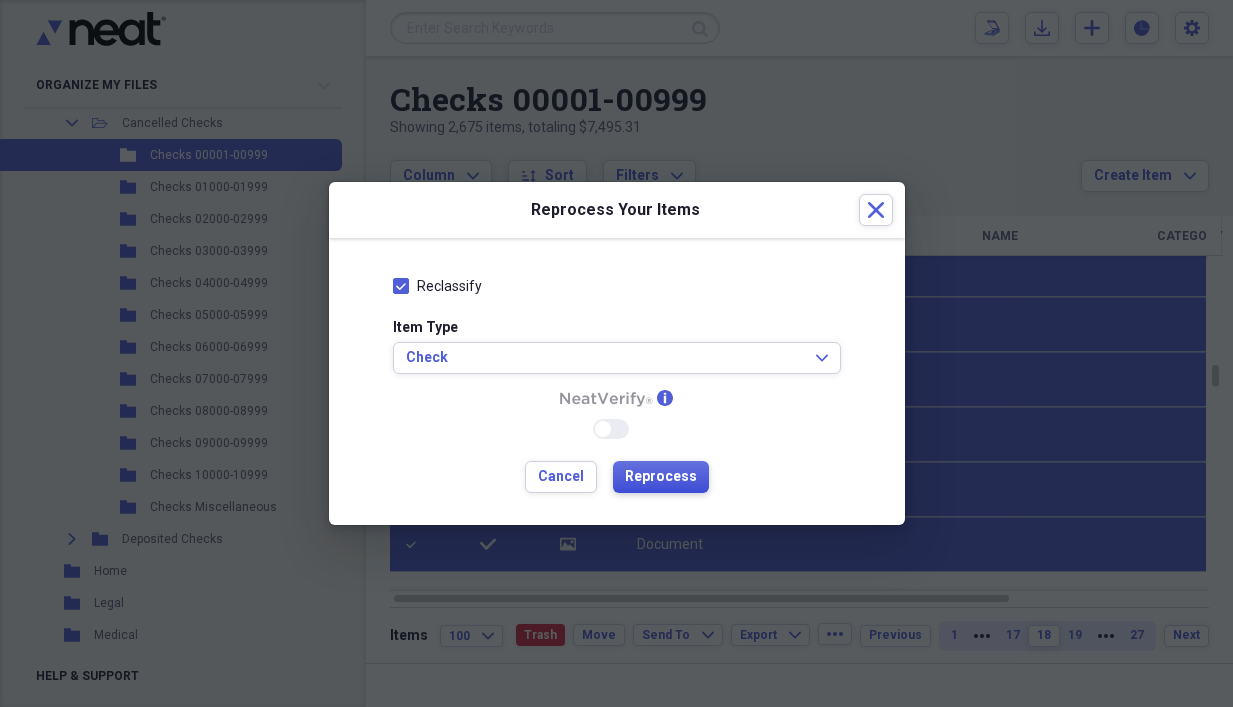 click on "Reprocess" at bounding box center [661, 477] 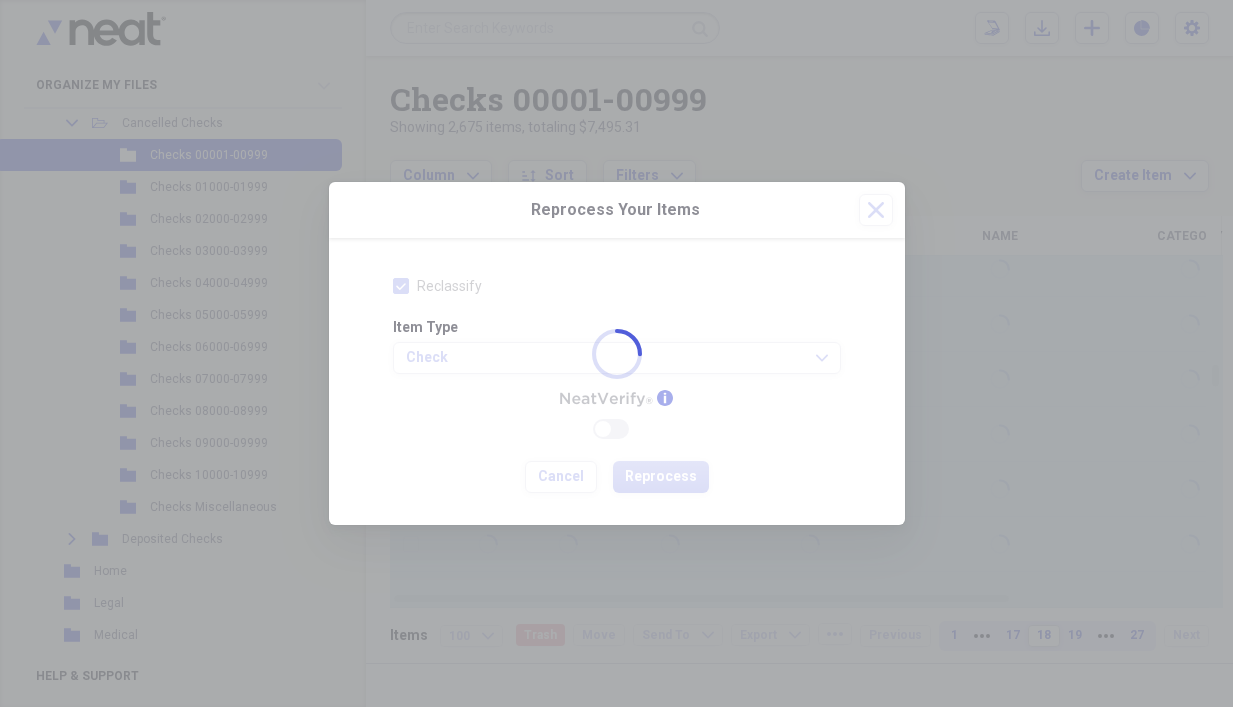 checkbox on "false" 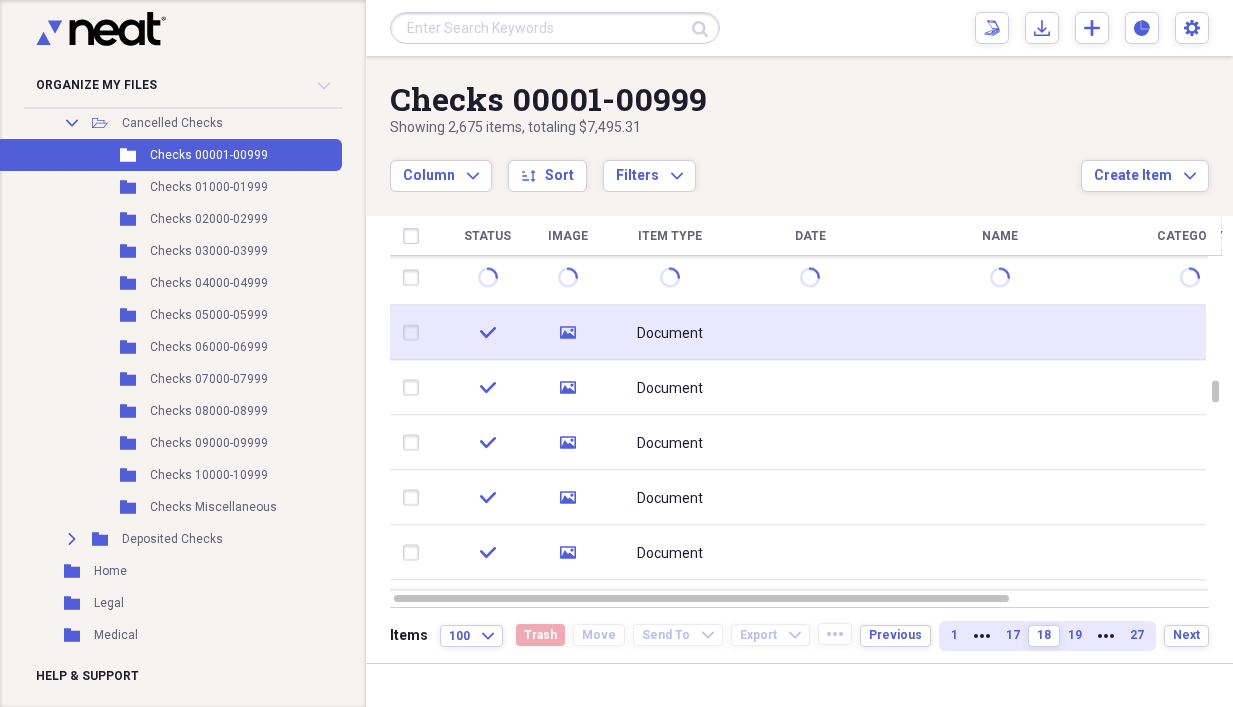 click at bounding box center [415, 333] 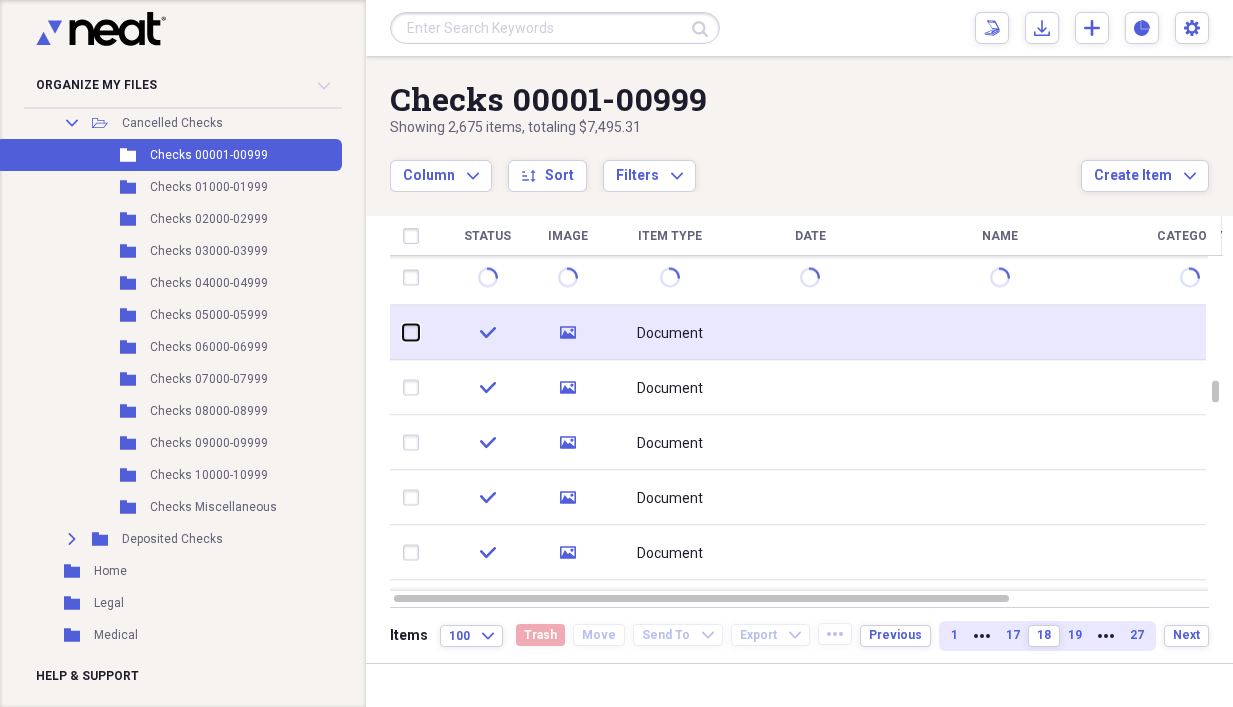 click at bounding box center [403, 332] 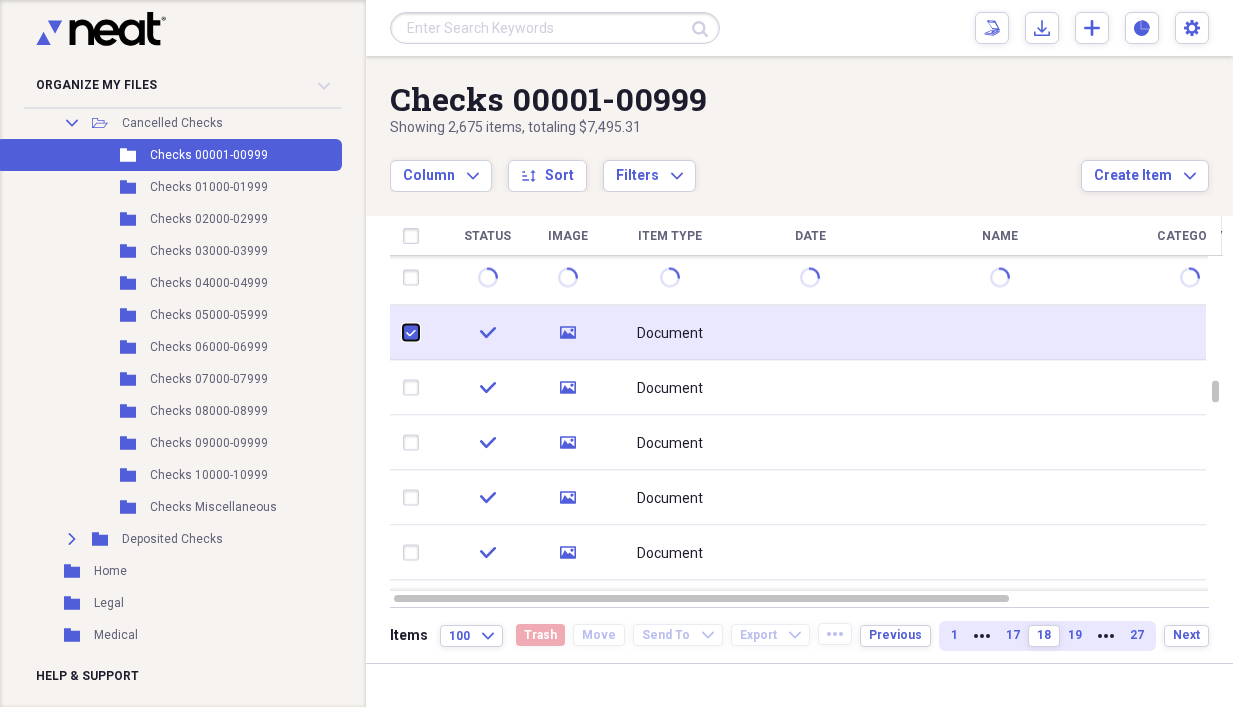 checkbox on "true" 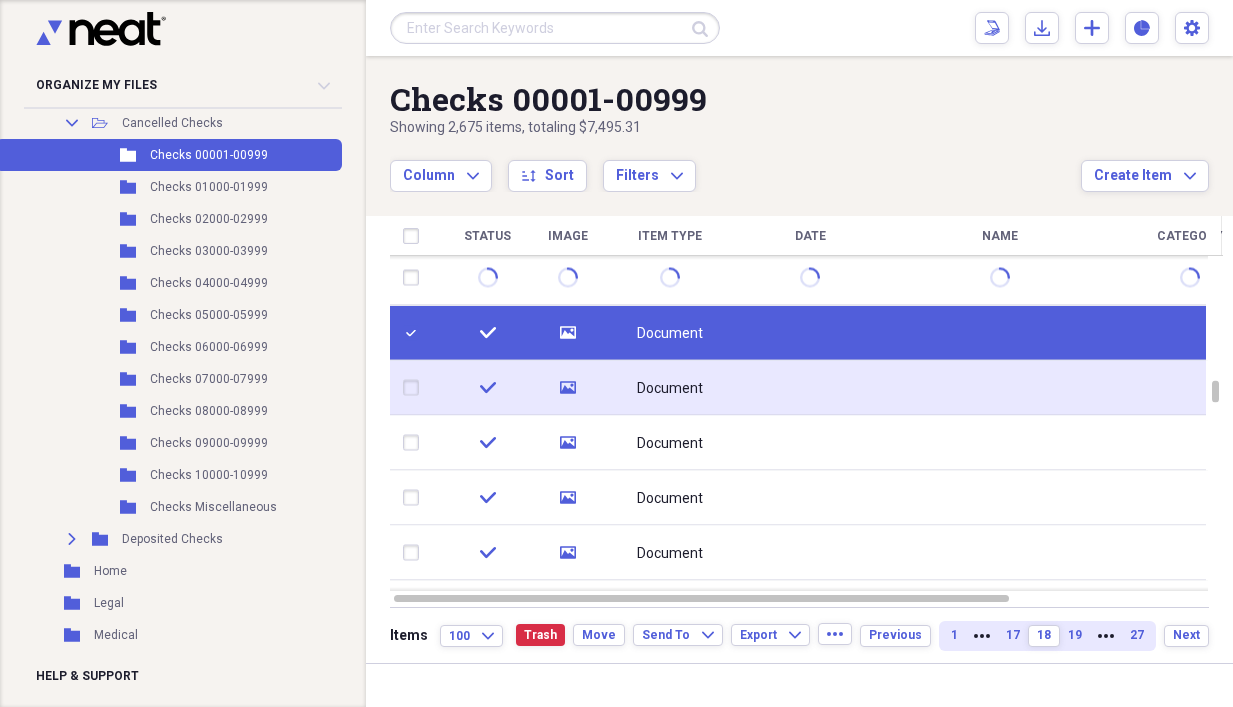 click at bounding box center (415, 388) 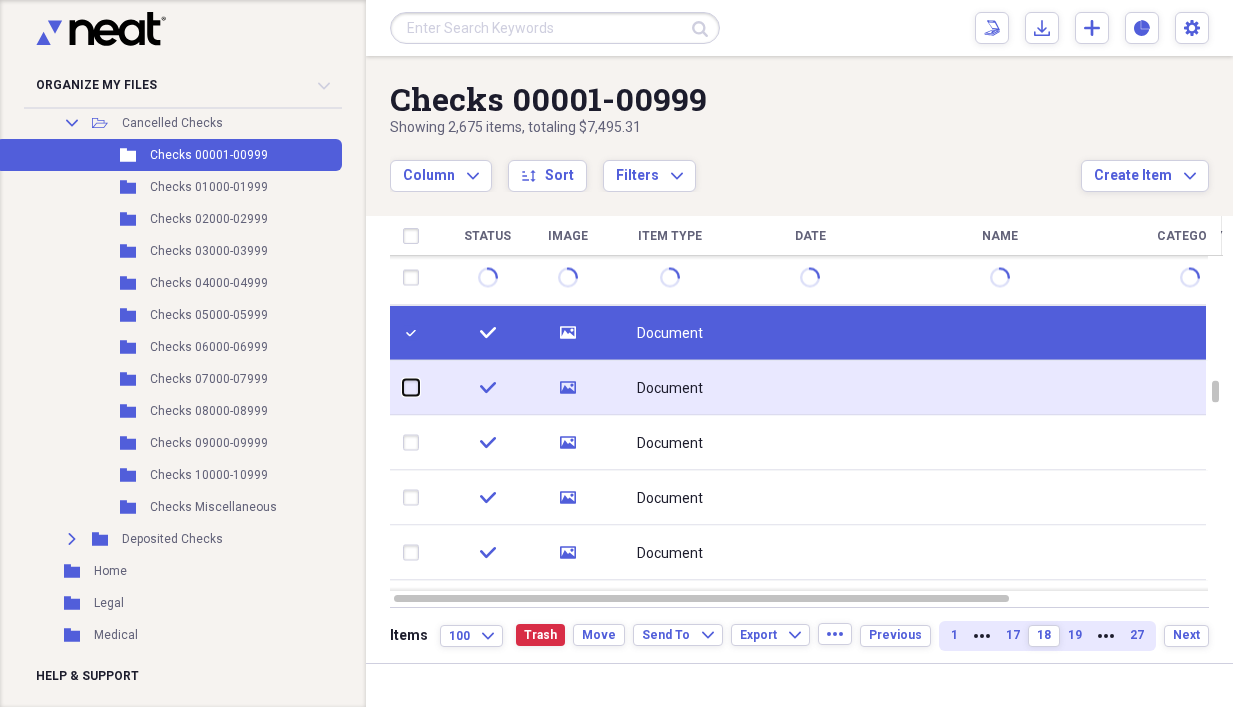 click at bounding box center [403, 387] 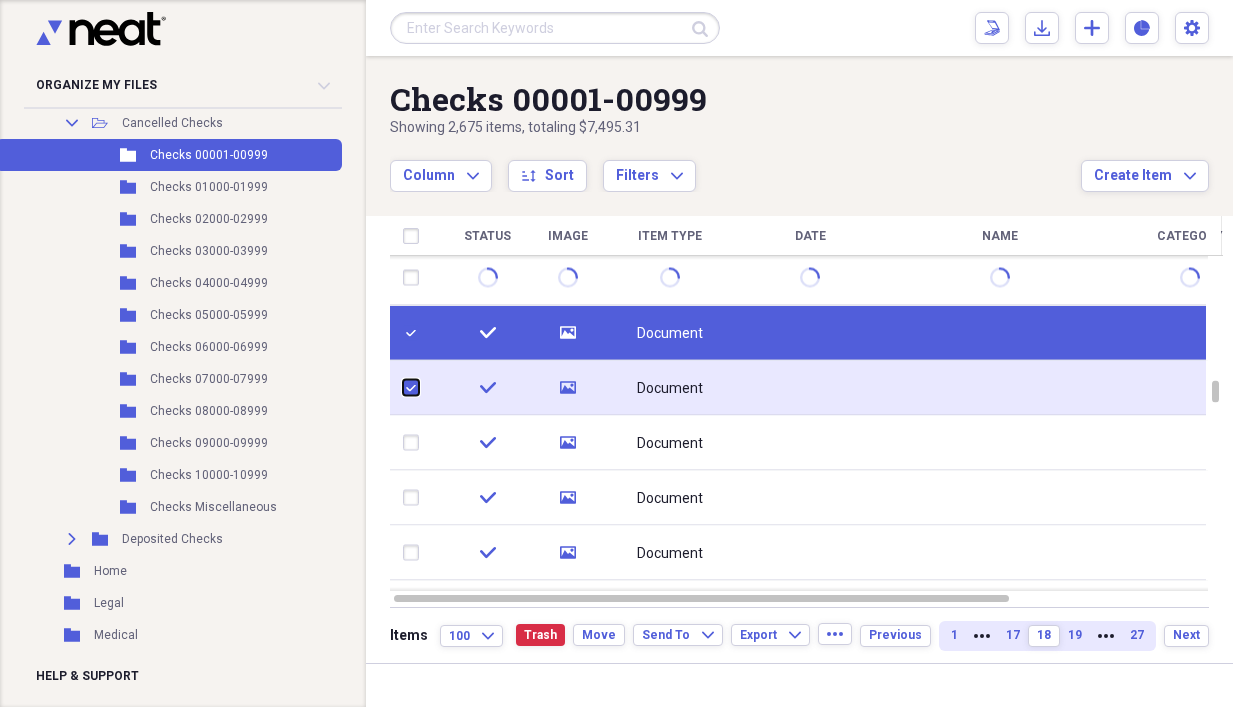 checkbox on "true" 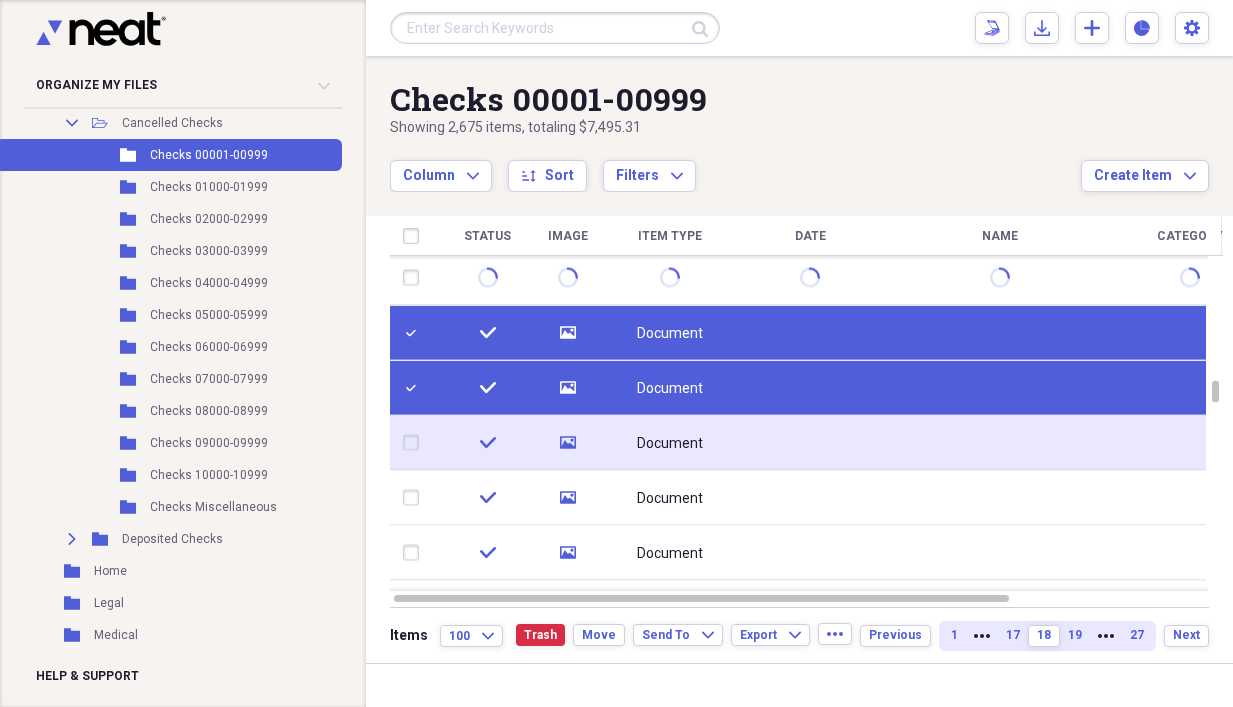 click at bounding box center [415, 443] 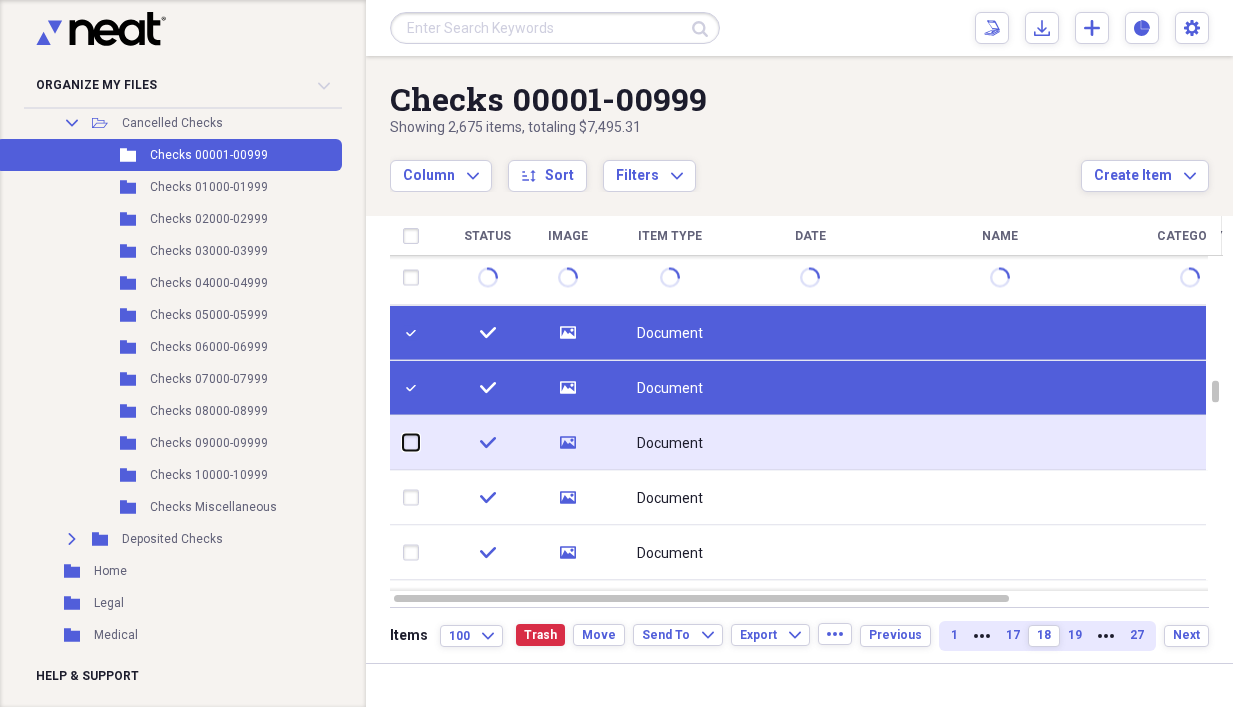 click at bounding box center (403, 442) 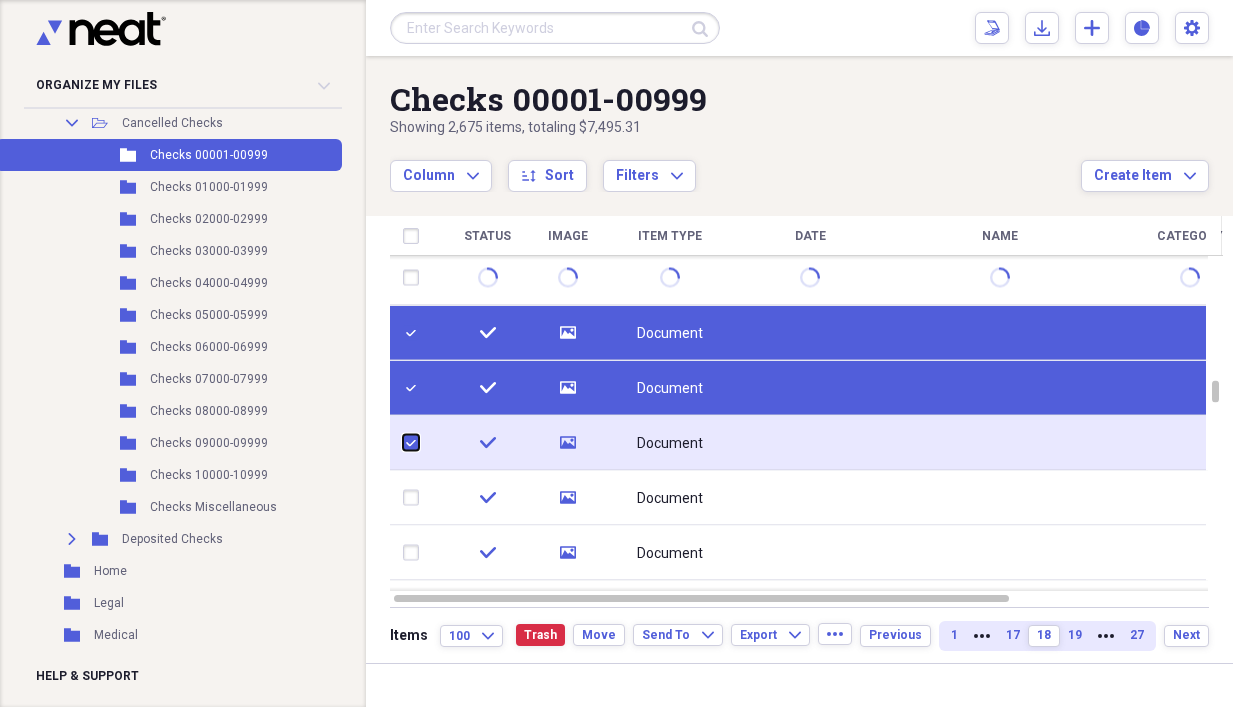 checkbox on "true" 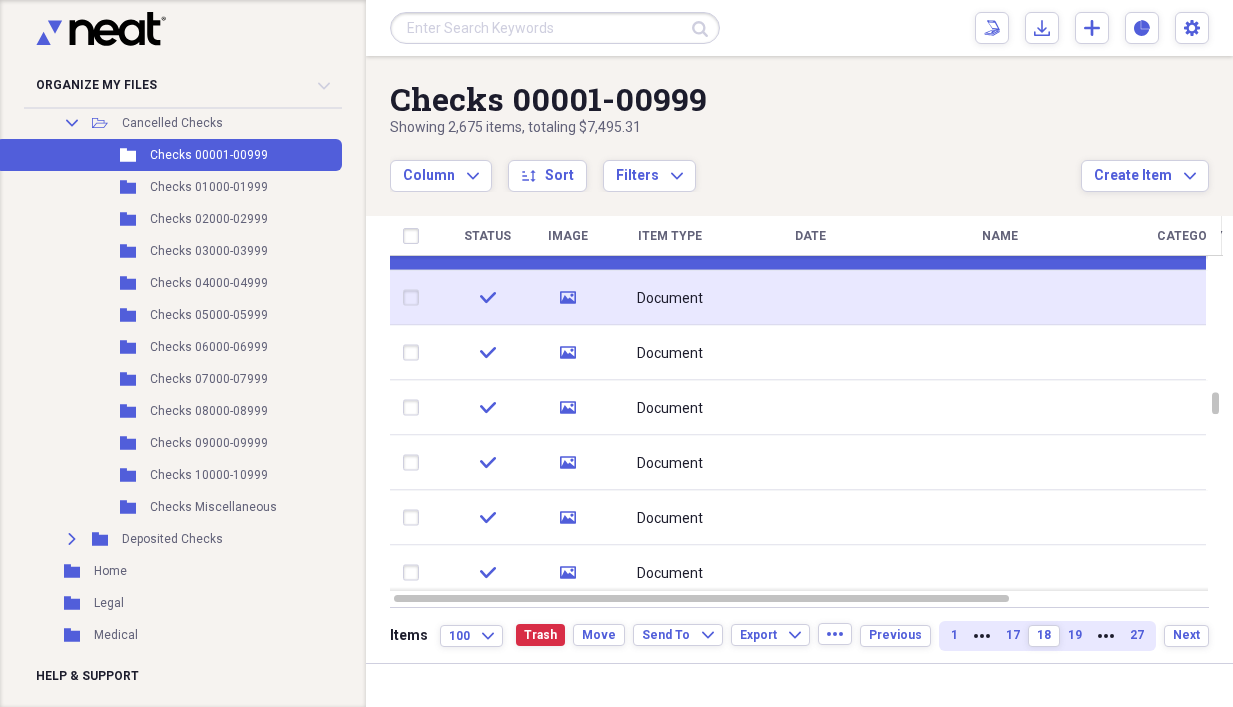 click at bounding box center [415, 298] 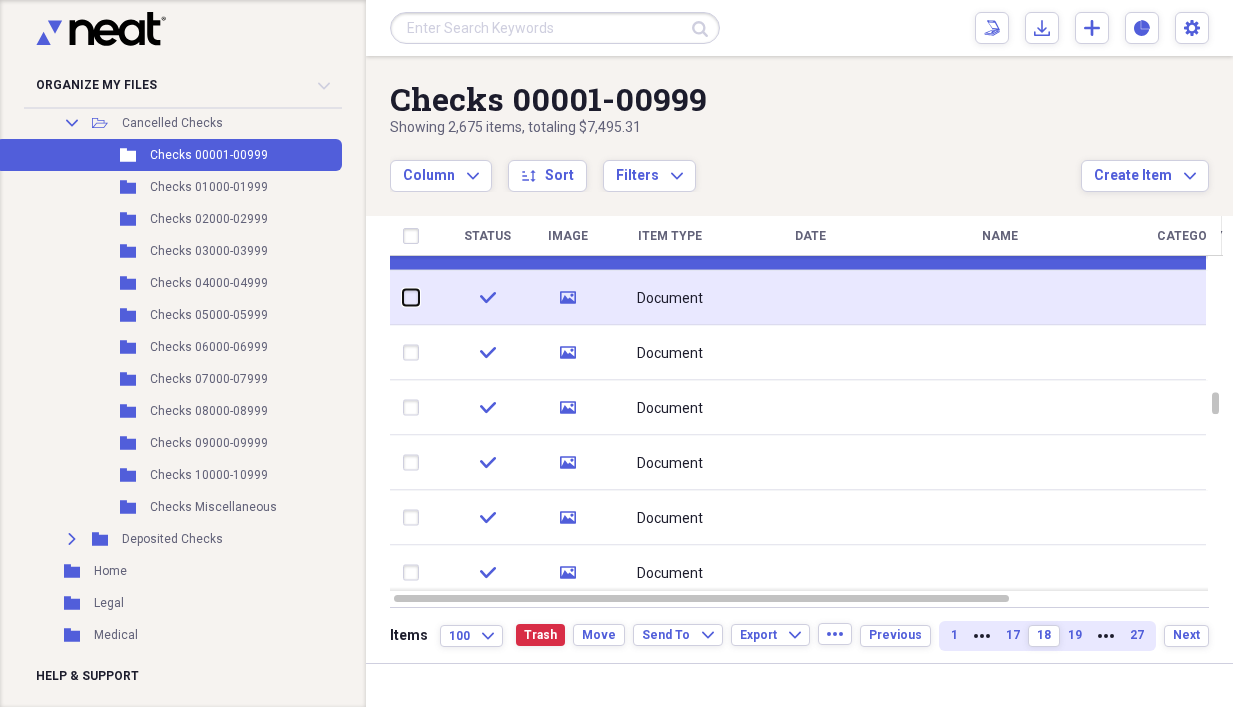 click at bounding box center [403, 297] 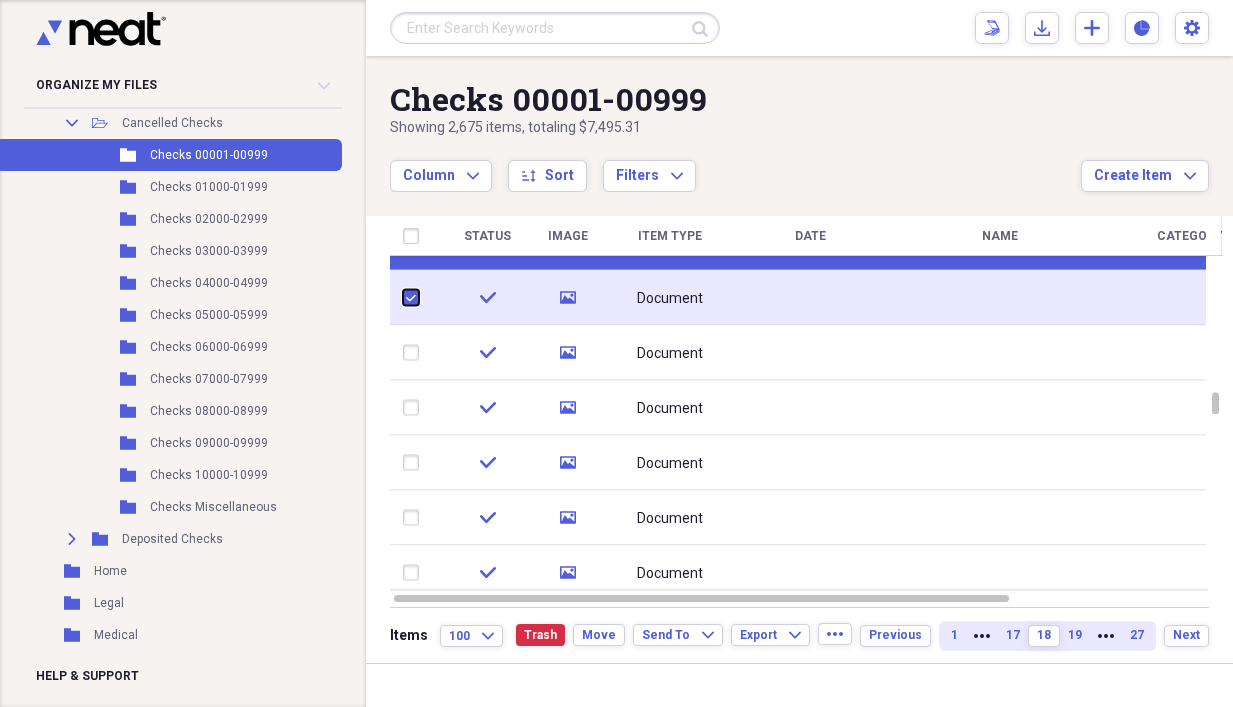 checkbox on "true" 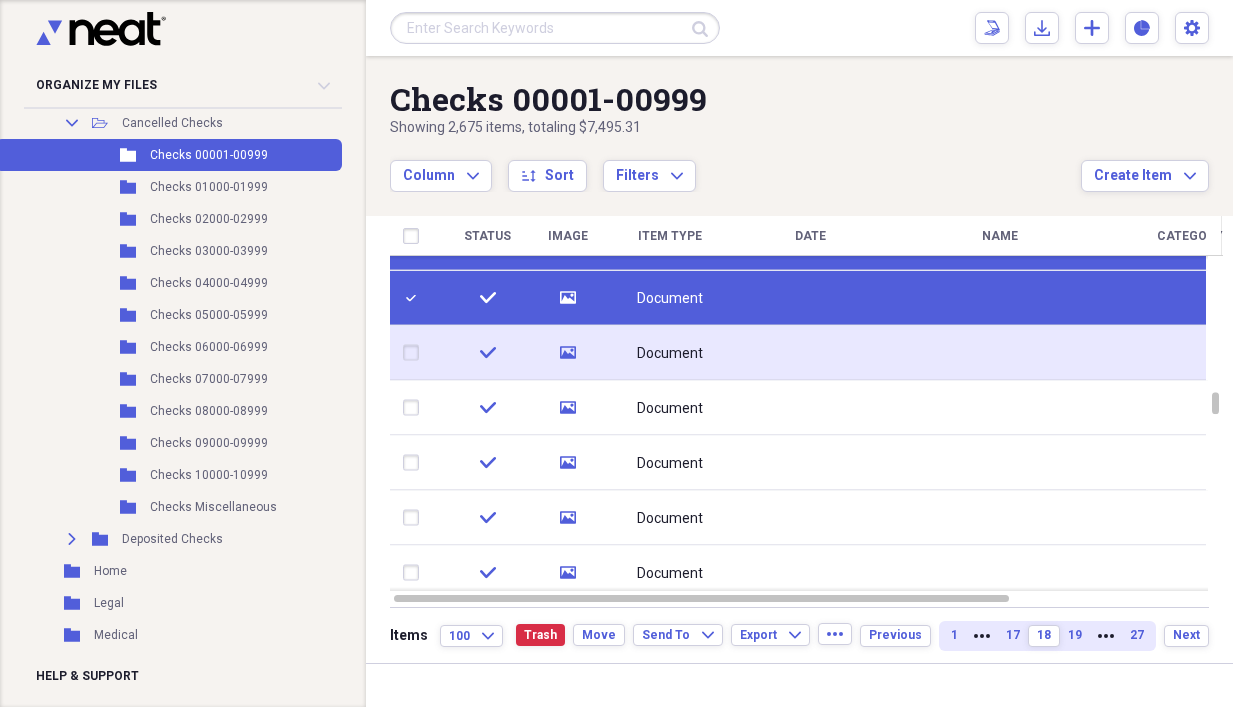 click at bounding box center [415, 353] 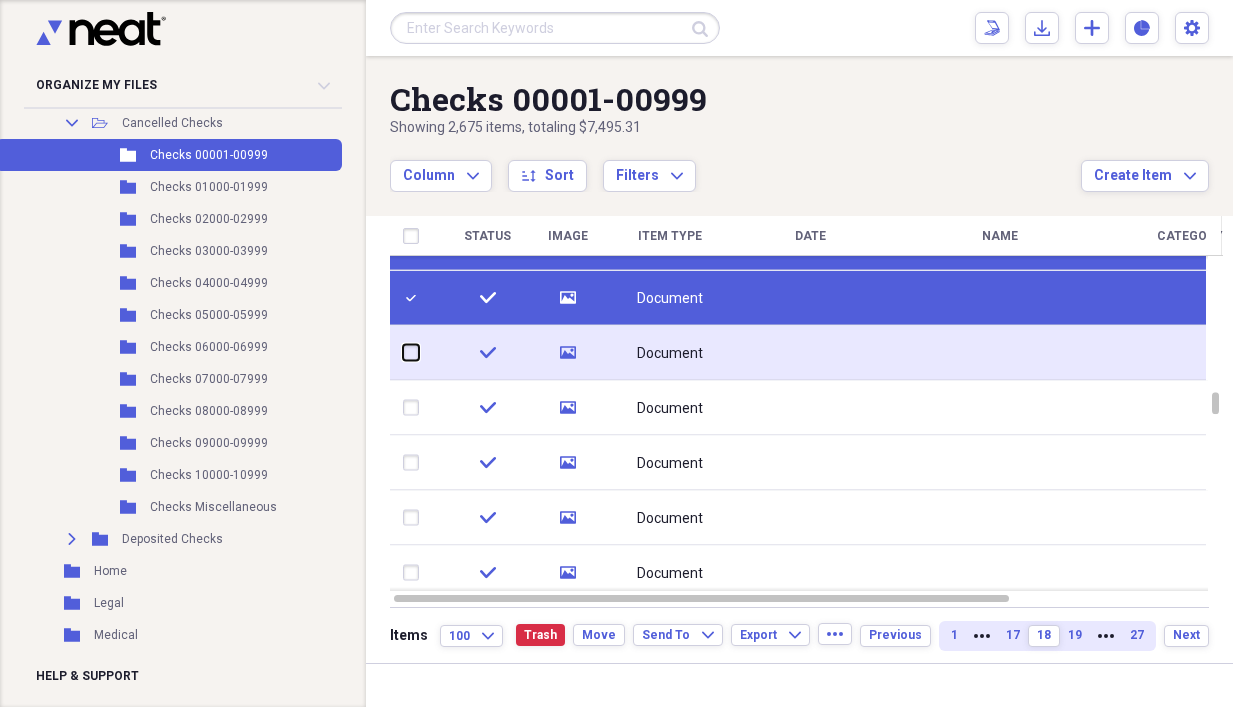 click at bounding box center (403, 352) 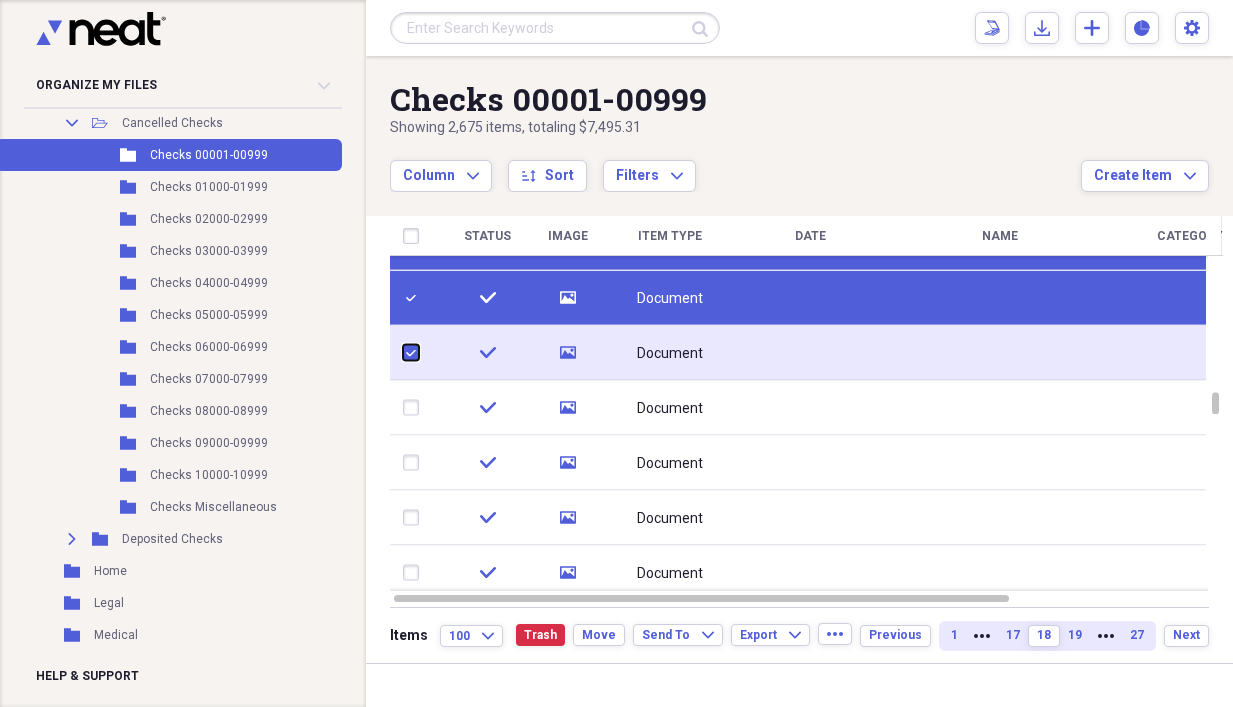 checkbox on "true" 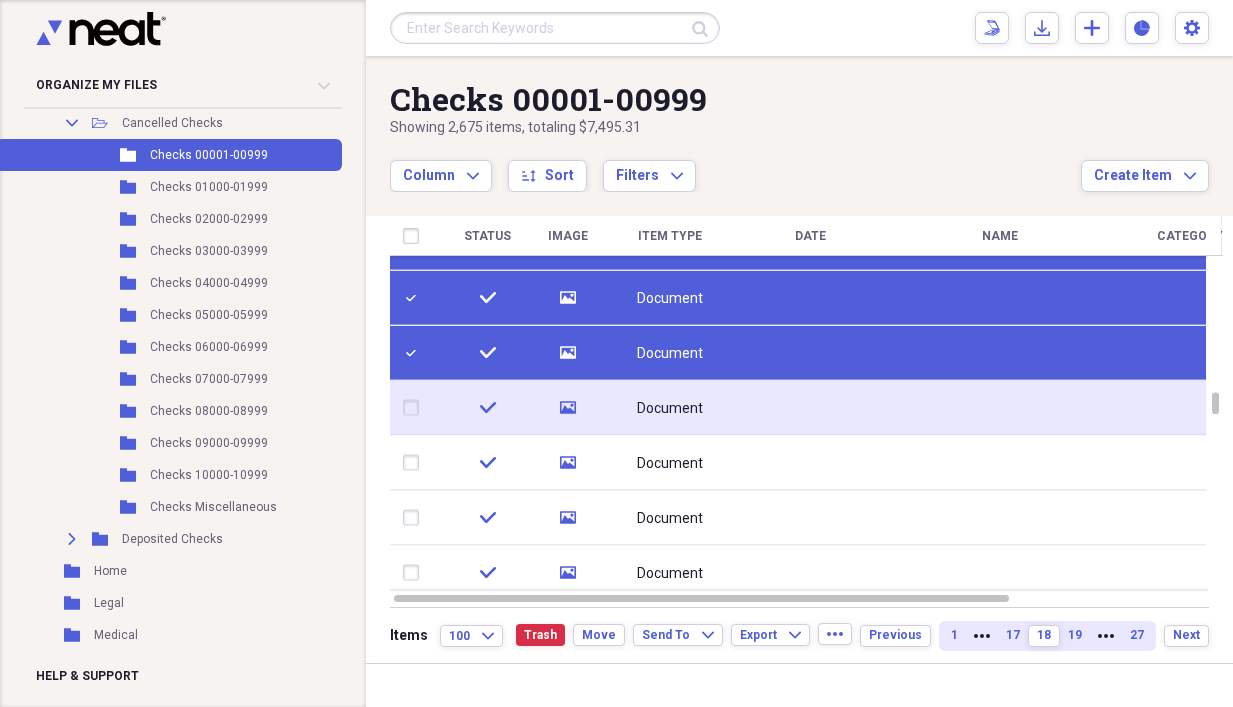 click at bounding box center [415, 408] 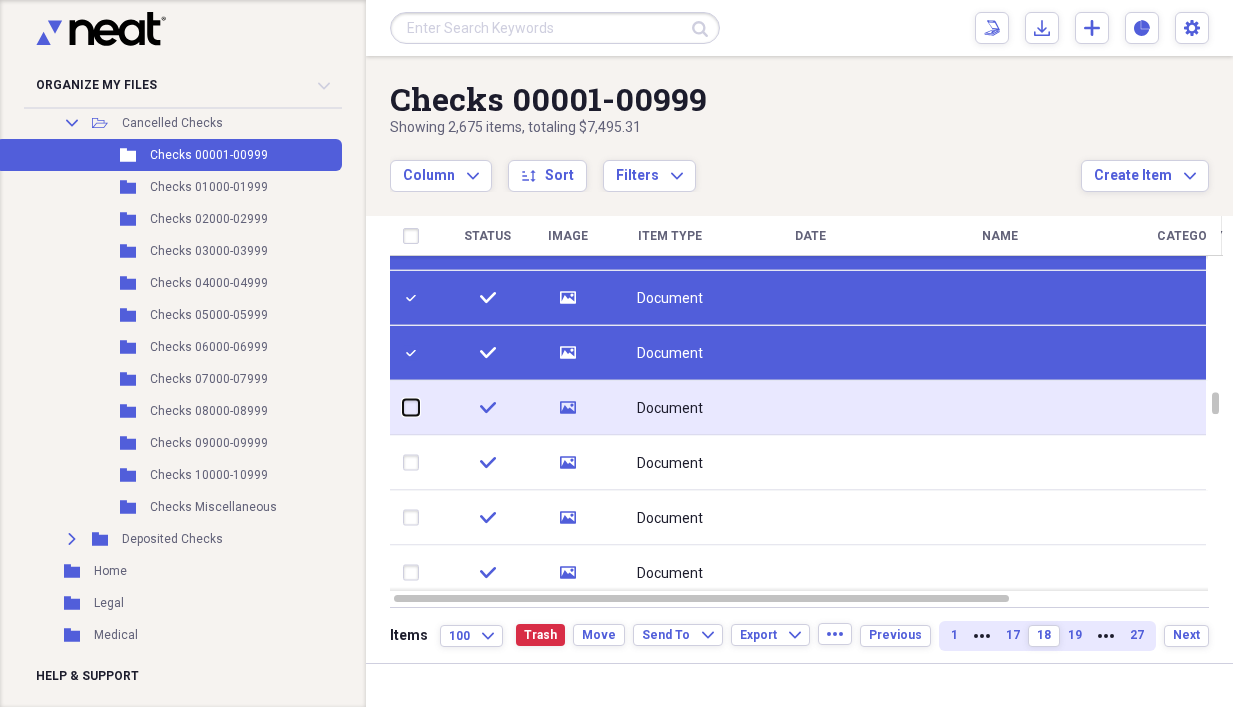 click at bounding box center (403, 407) 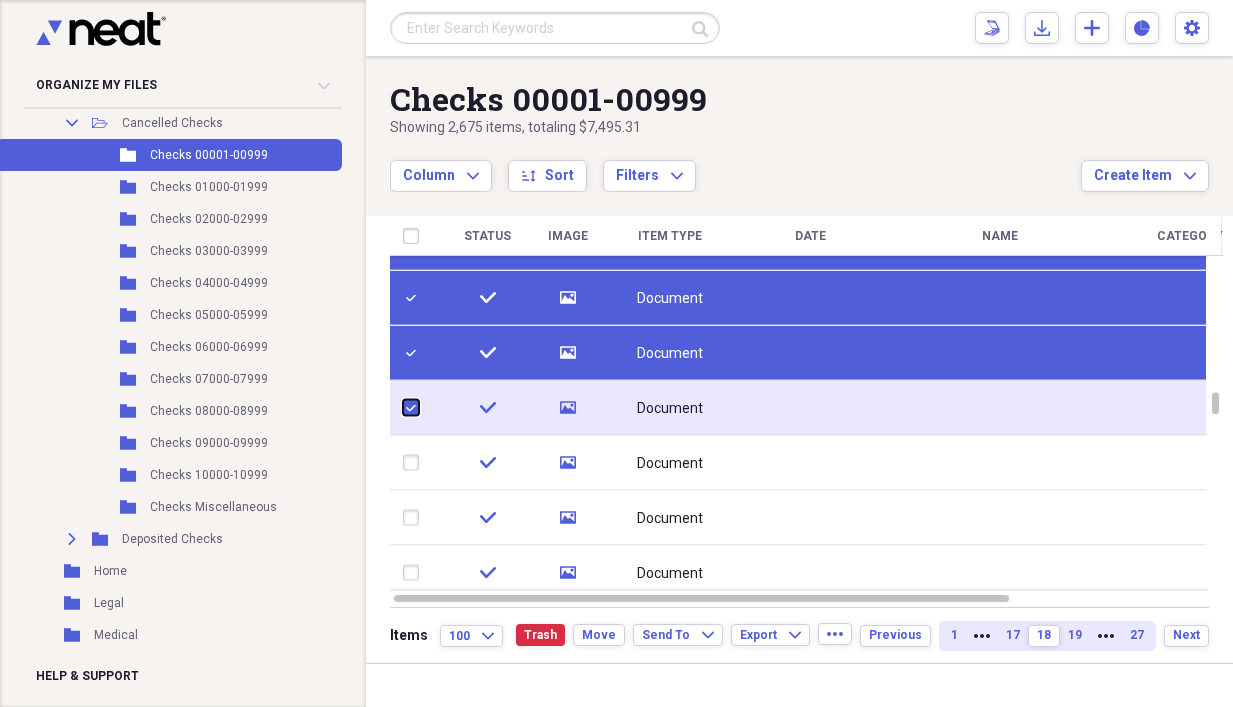 checkbox on "true" 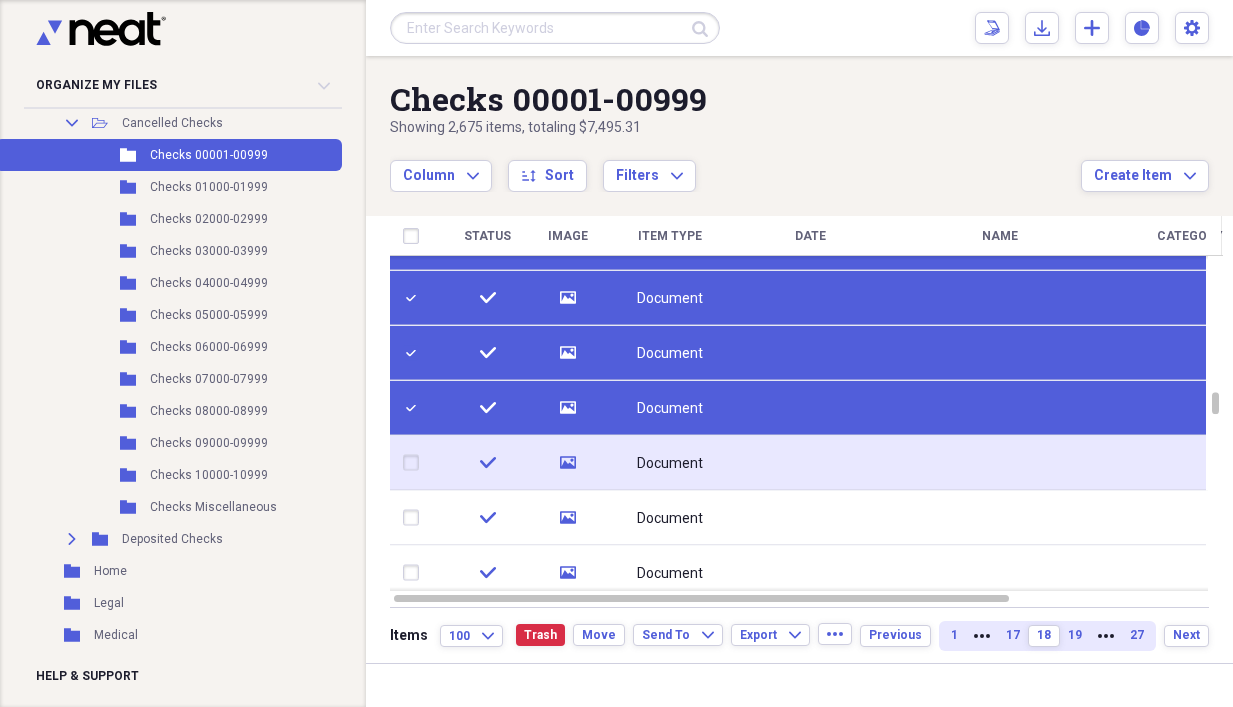 click at bounding box center (415, 463) 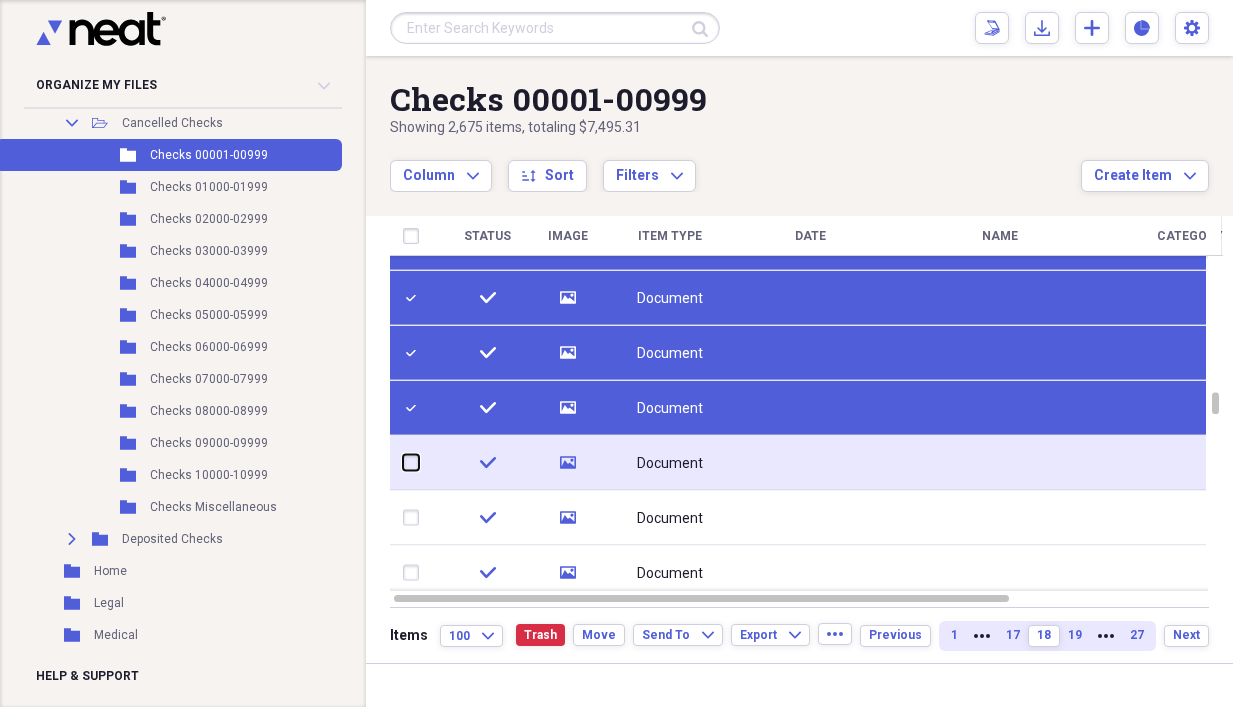 click at bounding box center (403, 462) 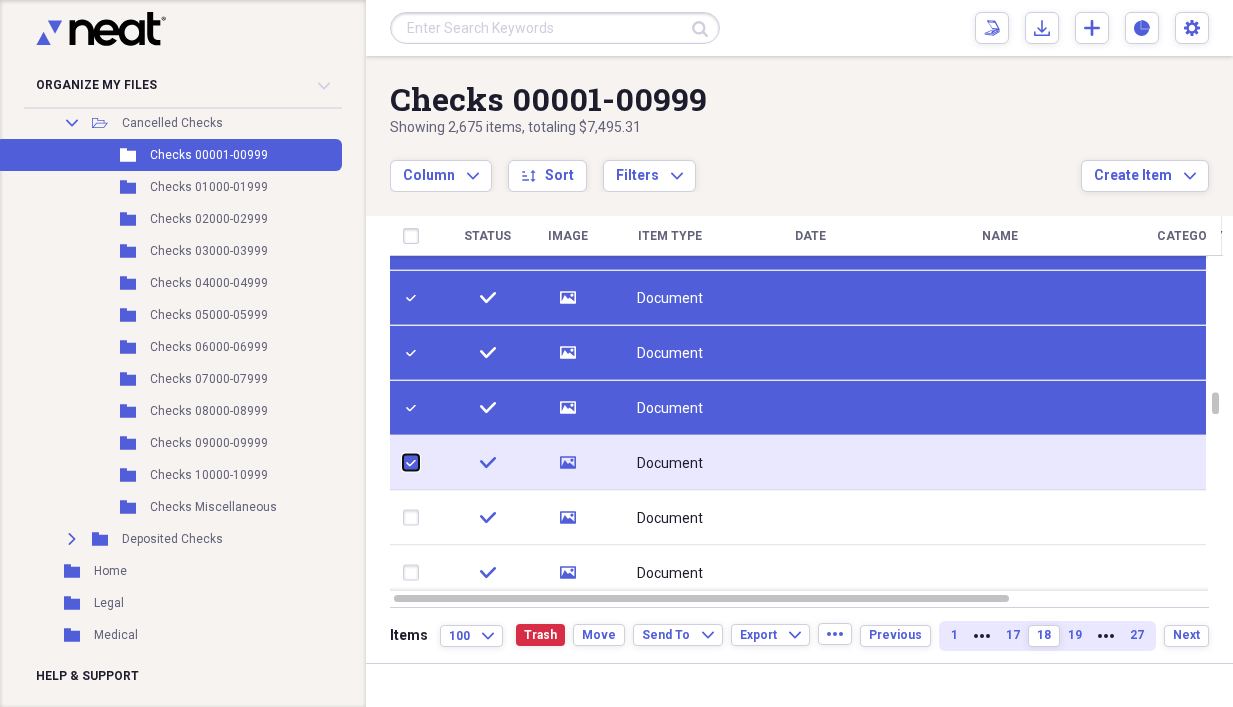 checkbox on "true" 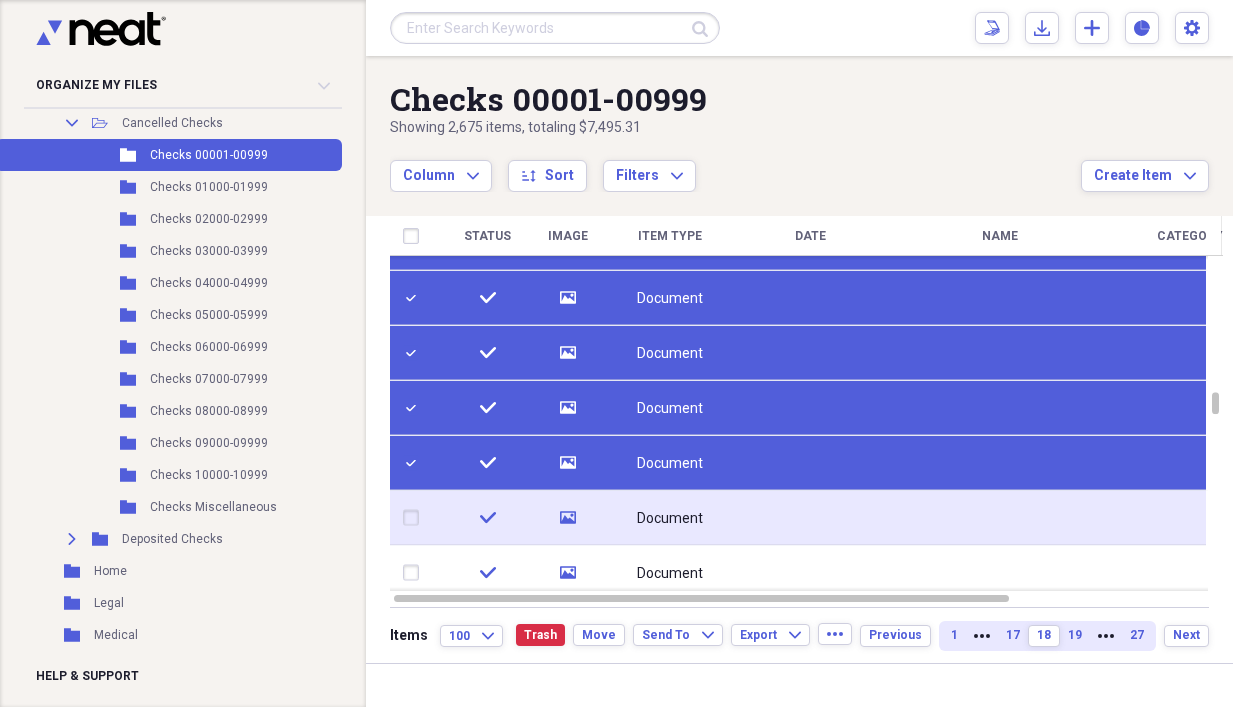 click at bounding box center (415, 518) 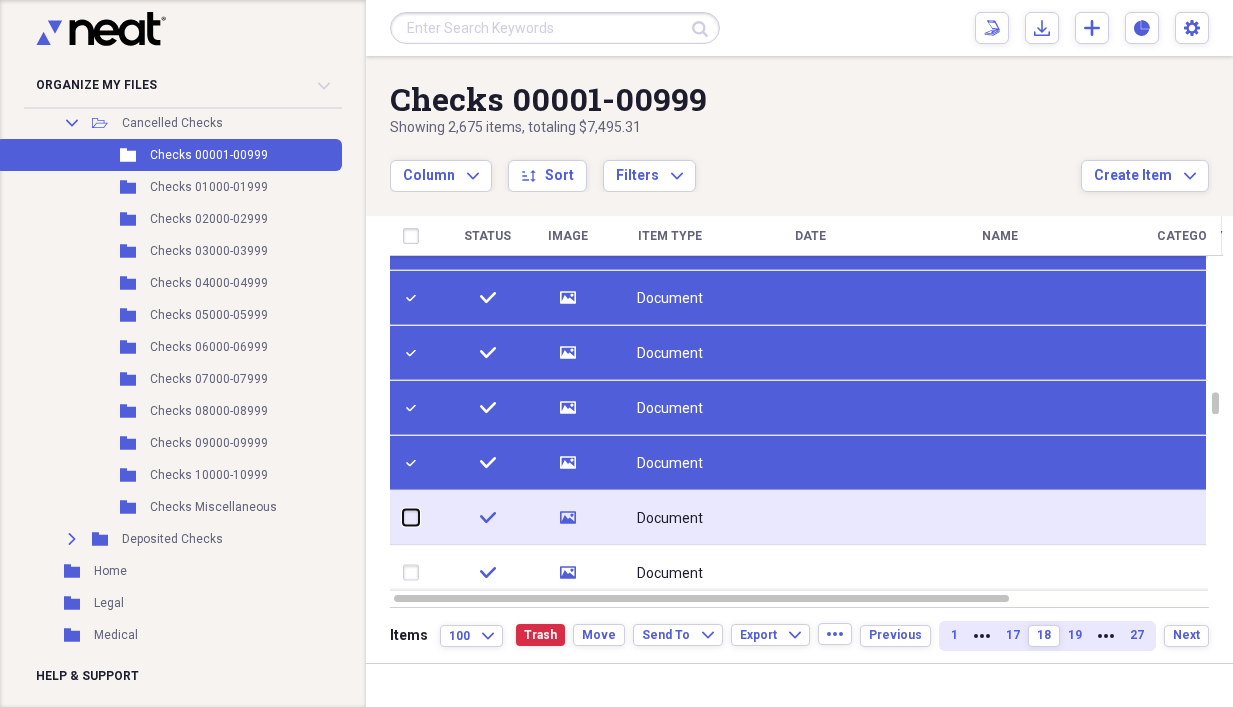 click at bounding box center [403, 517] 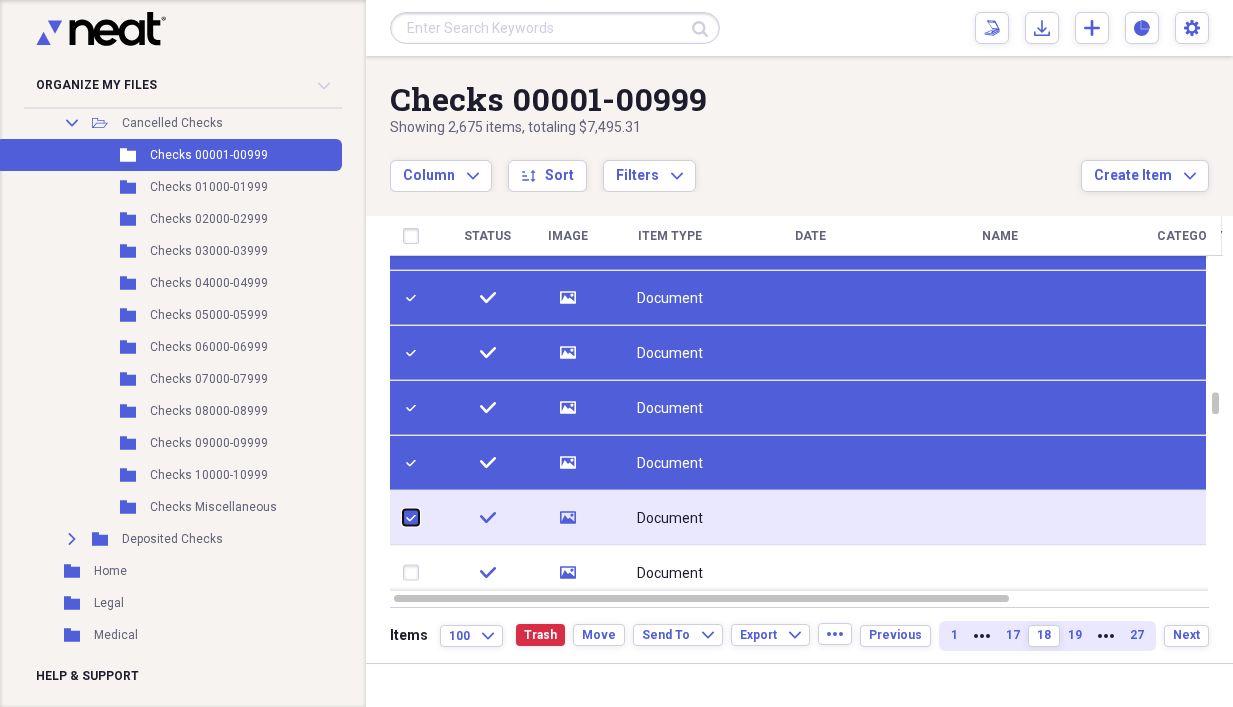 checkbox on "true" 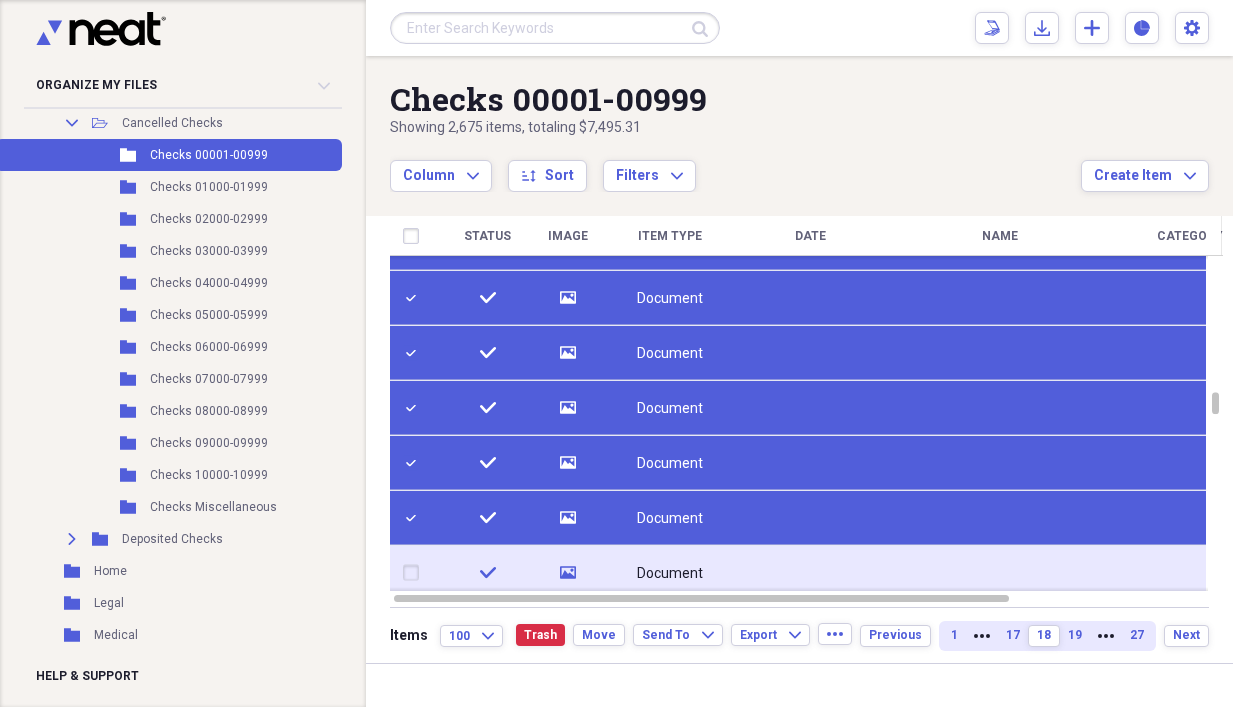 click at bounding box center [415, 573] 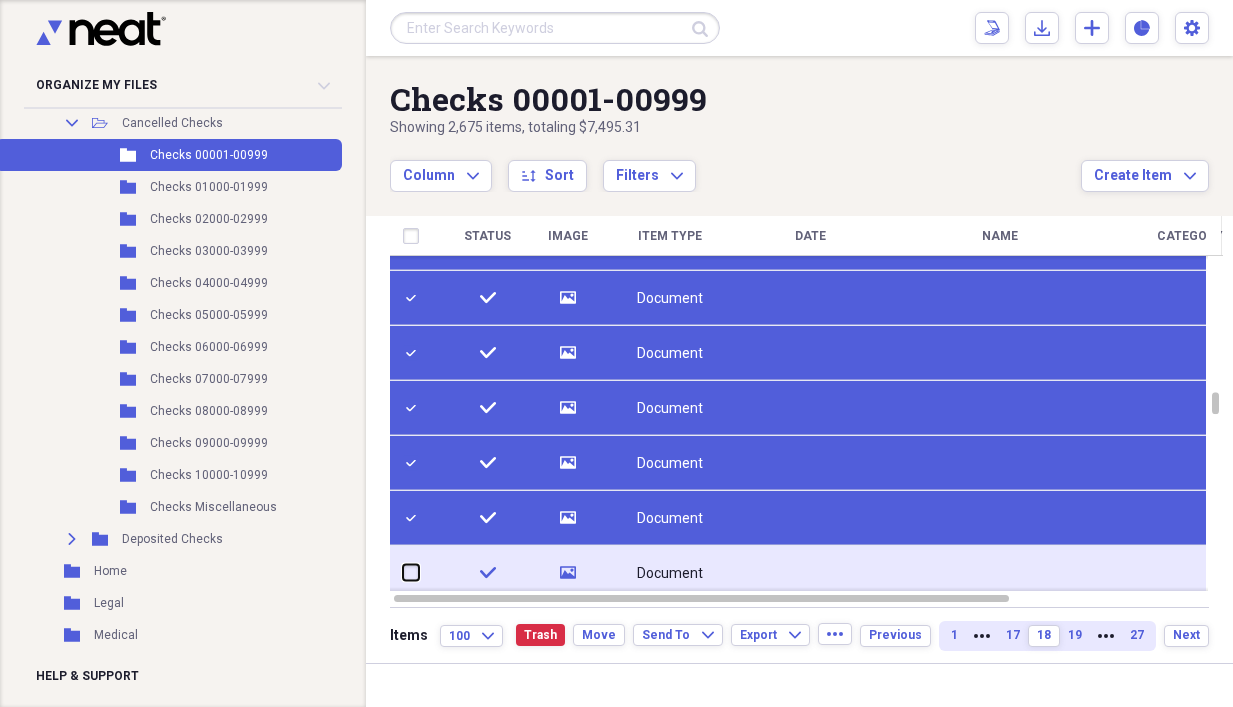 click at bounding box center [403, 572] 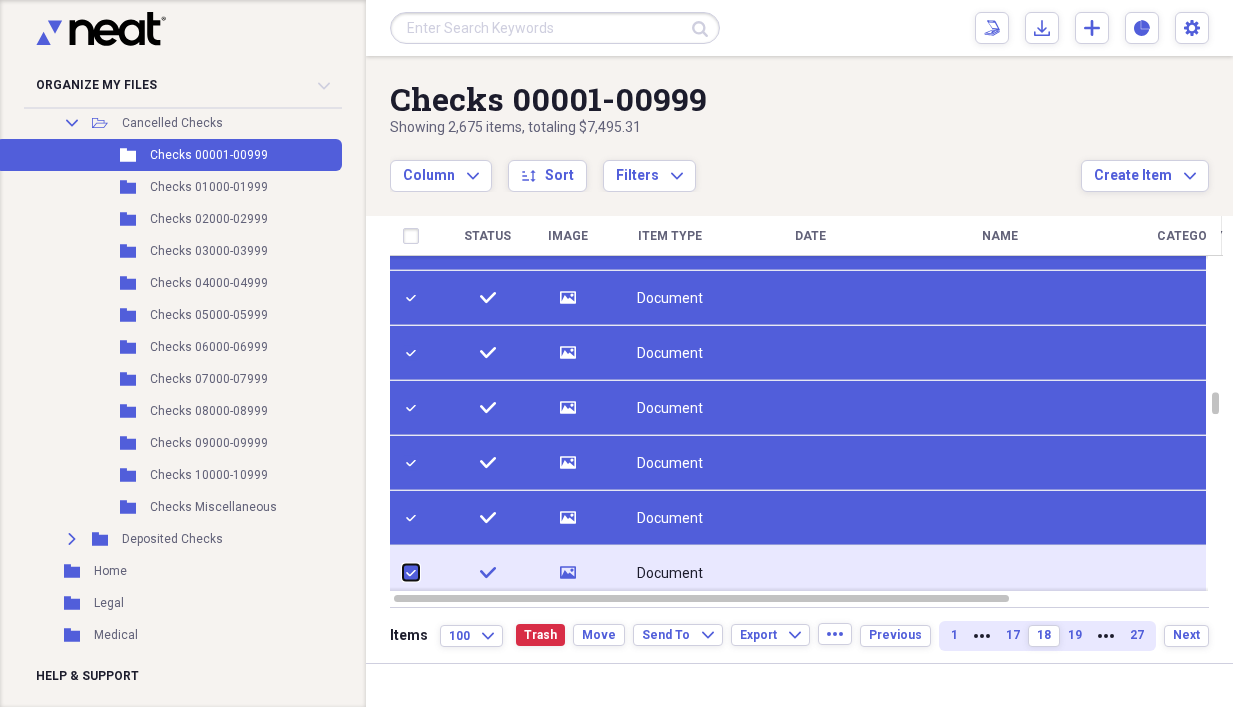 checkbox on "true" 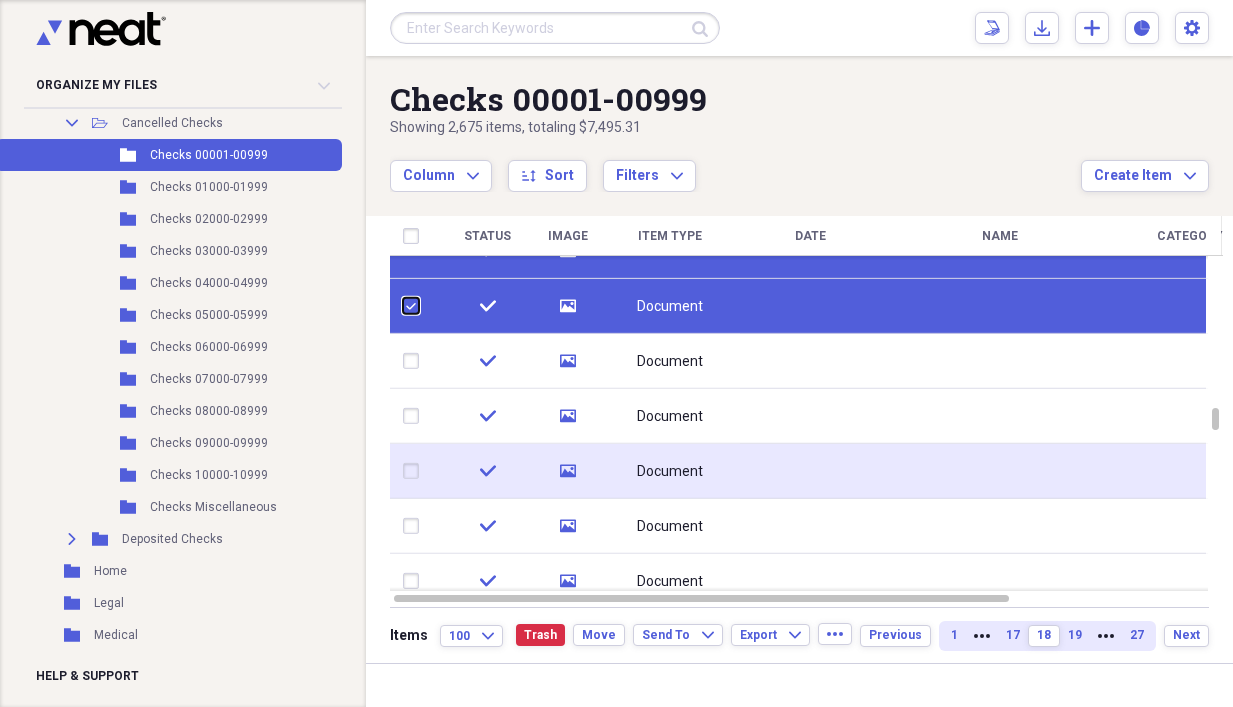checkbox on "false" 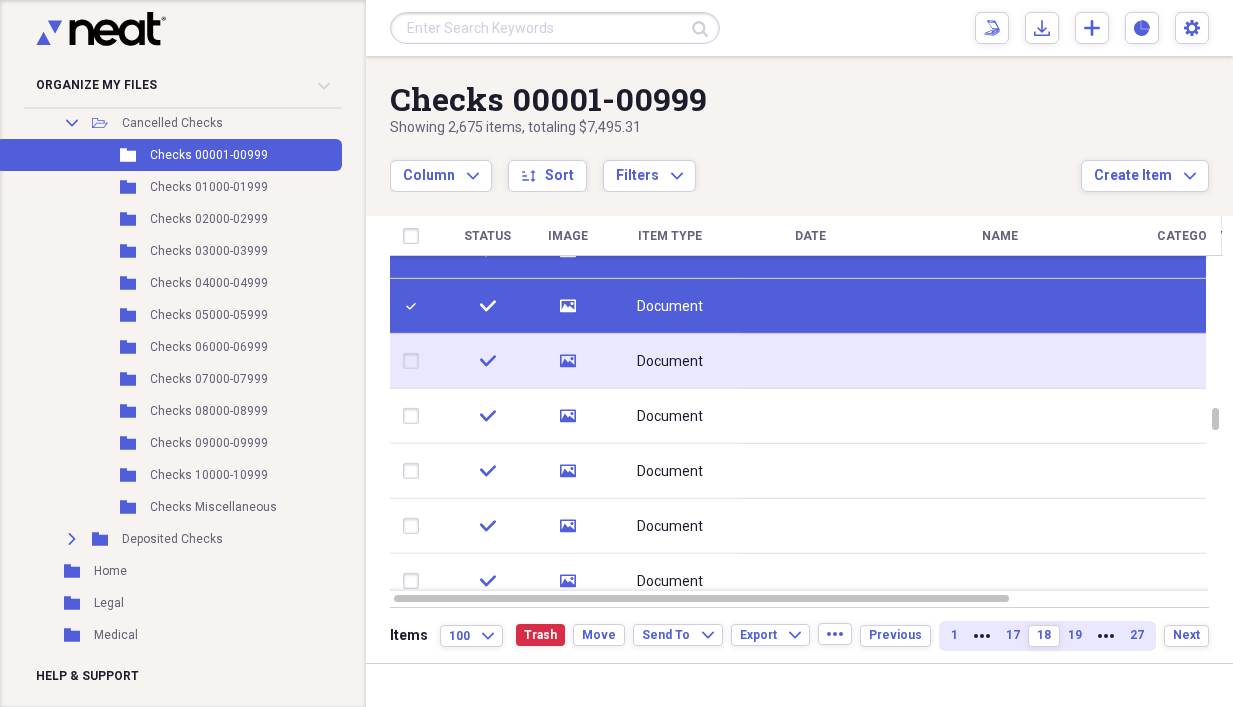 click at bounding box center [415, 361] 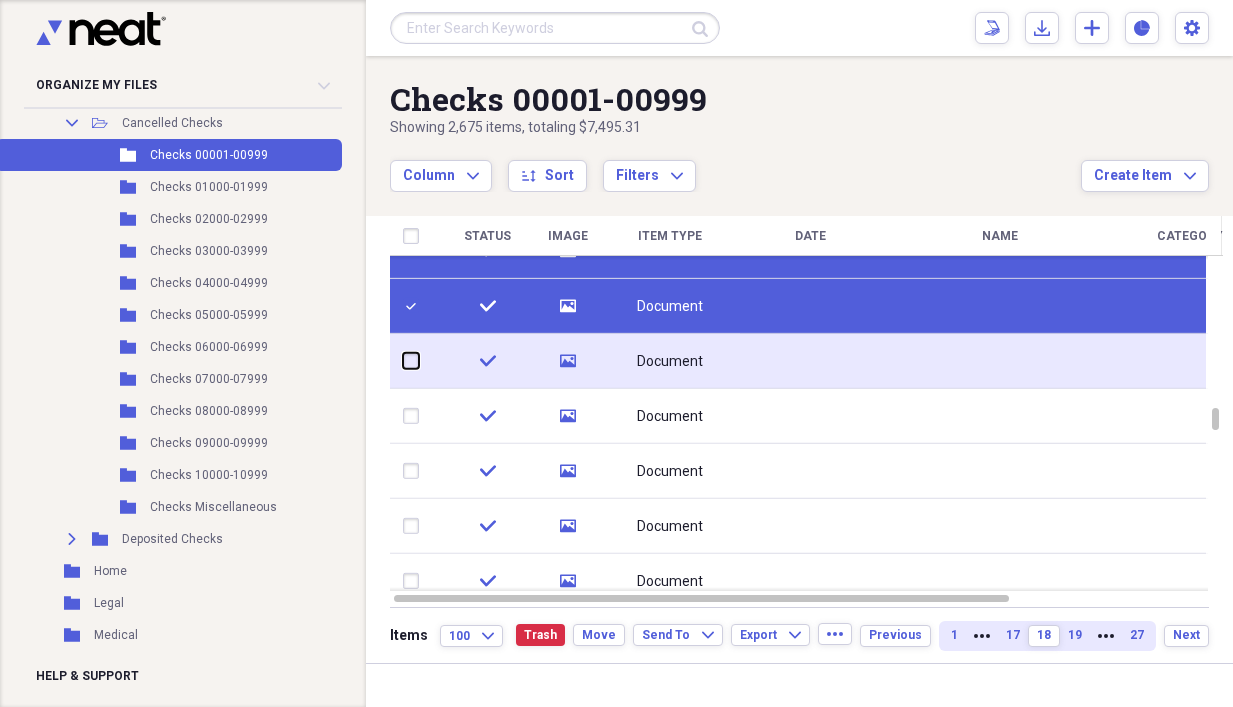 click at bounding box center (403, 361) 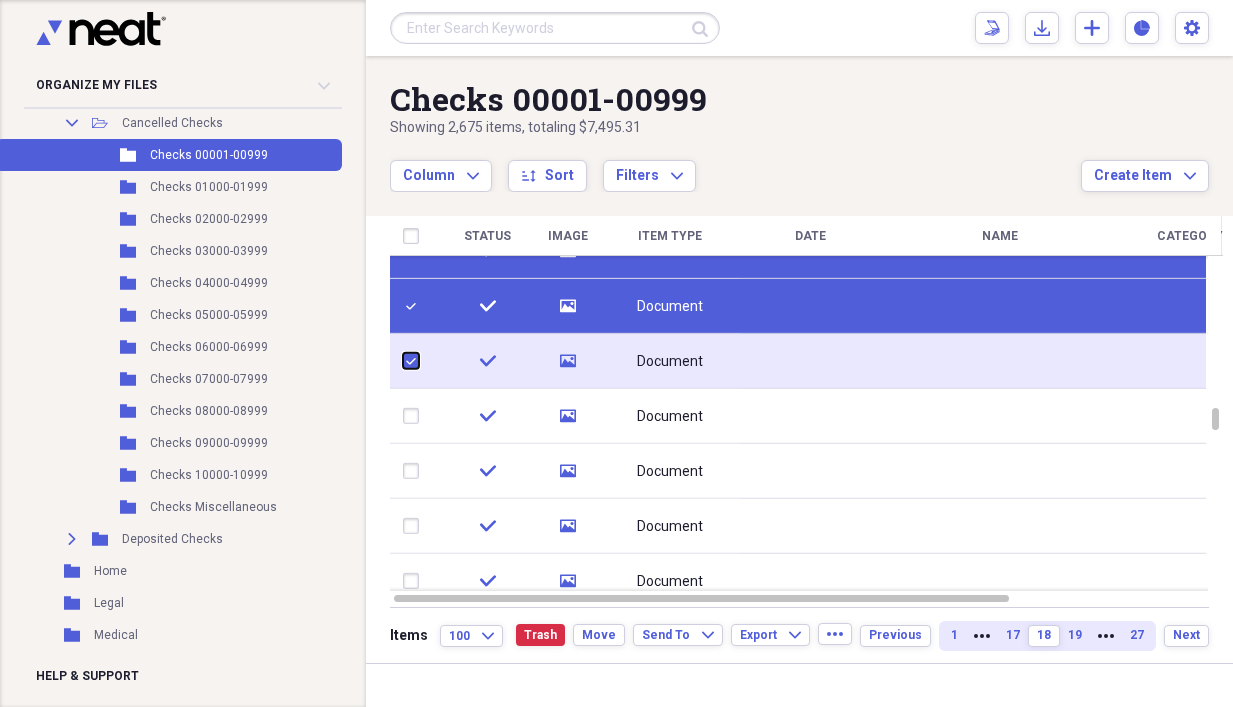 checkbox on "true" 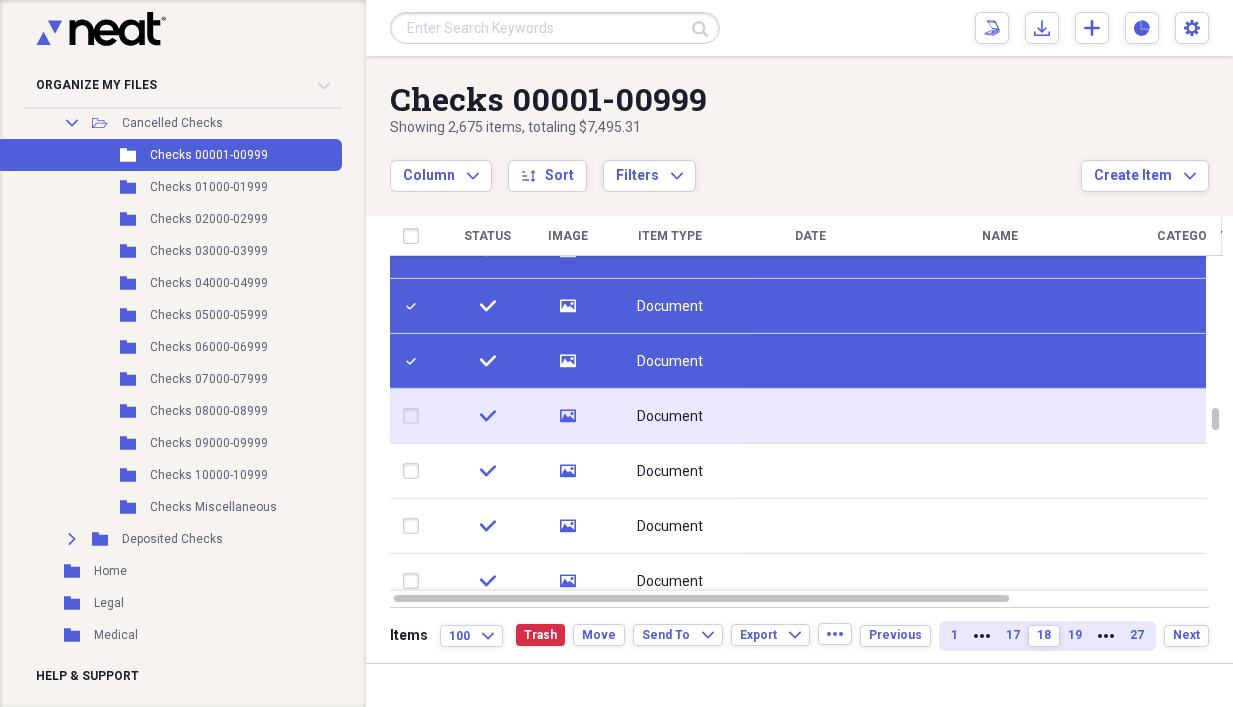 click at bounding box center [415, 416] 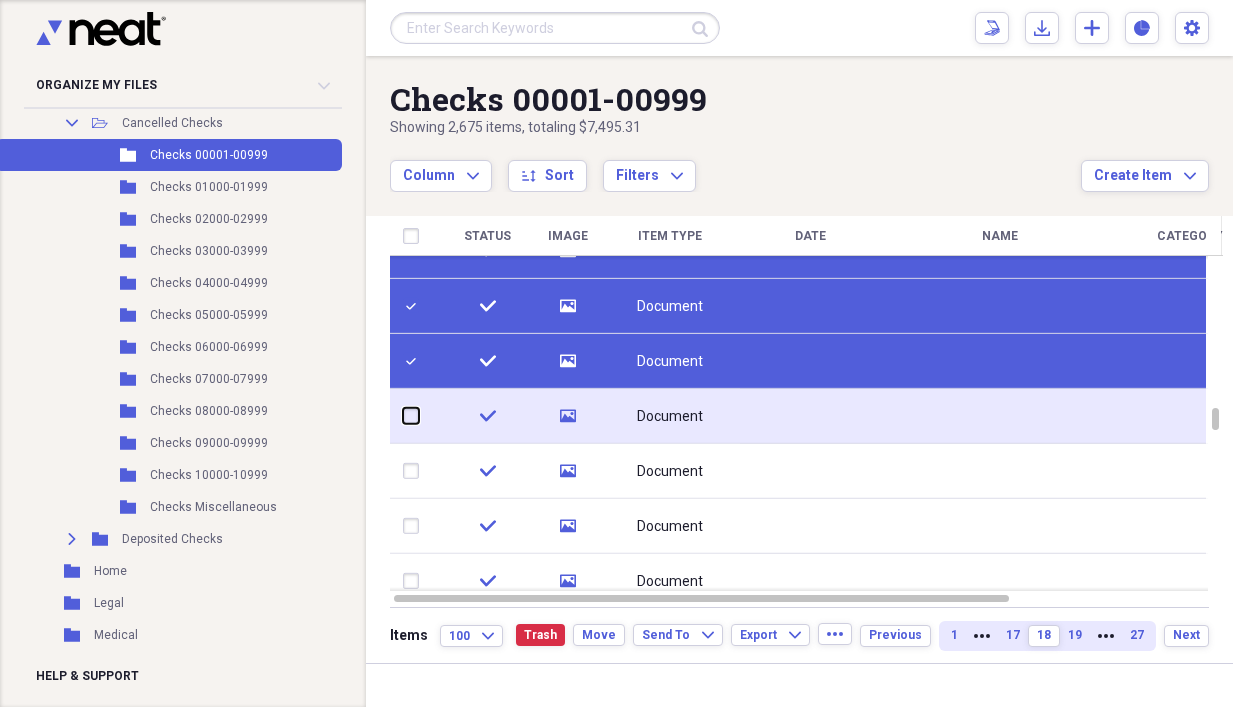click at bounding box center [403, 416] 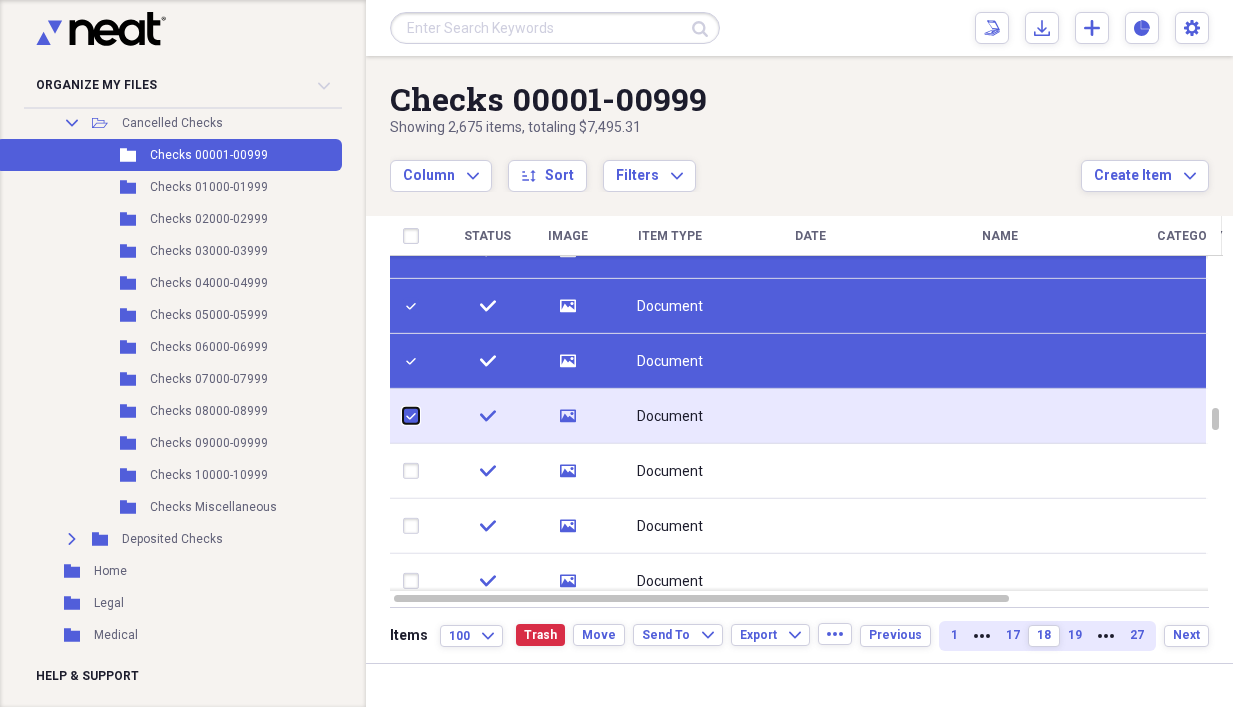 checkbox on "true" 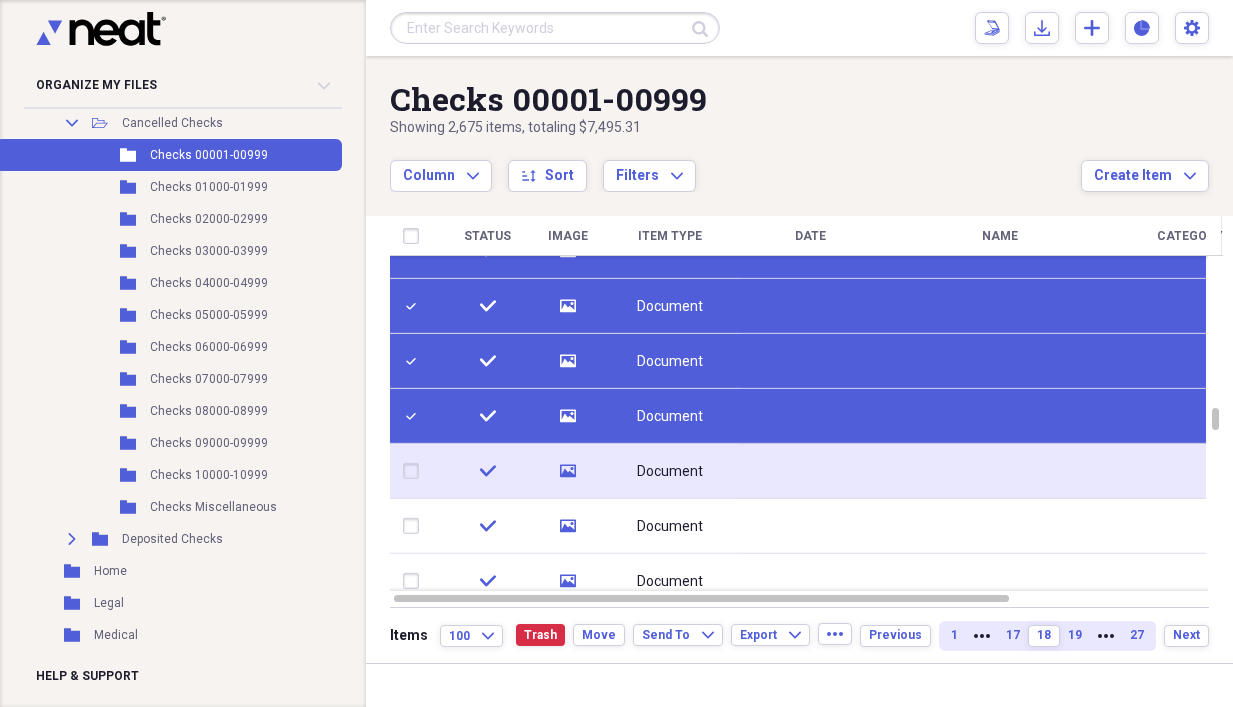 click at bounding box center (415, 471) 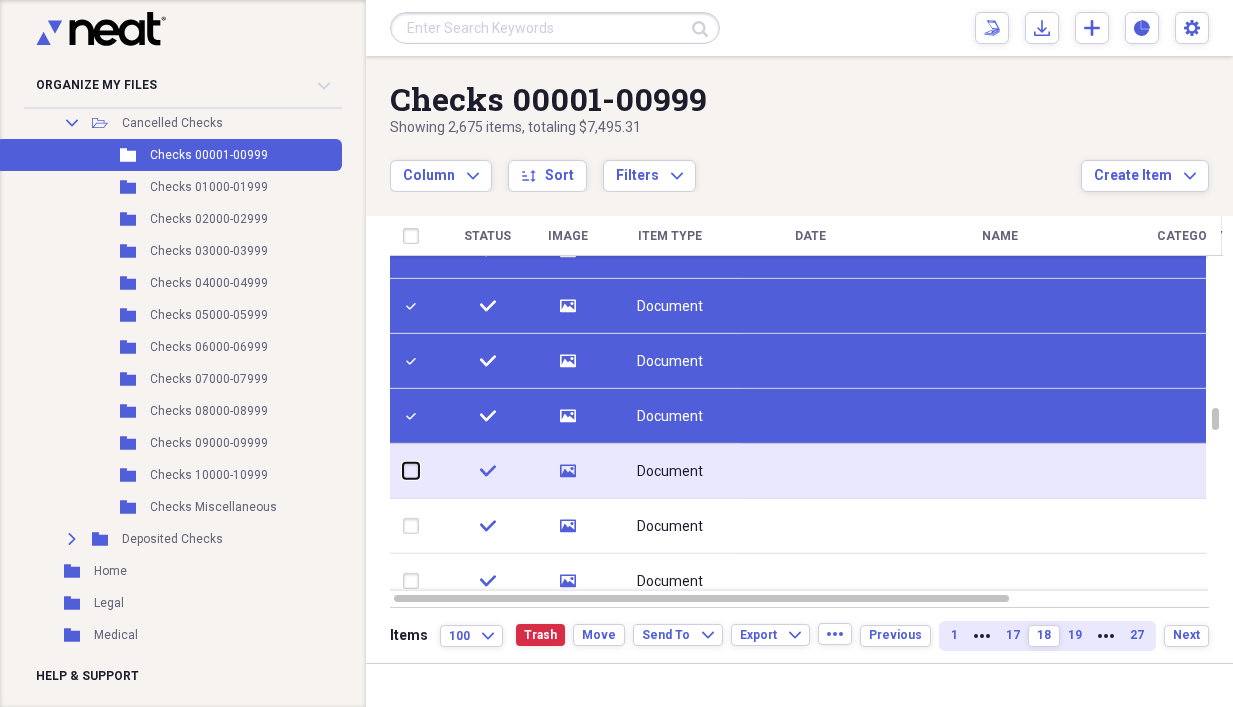 click at bounding box center (403, 471) 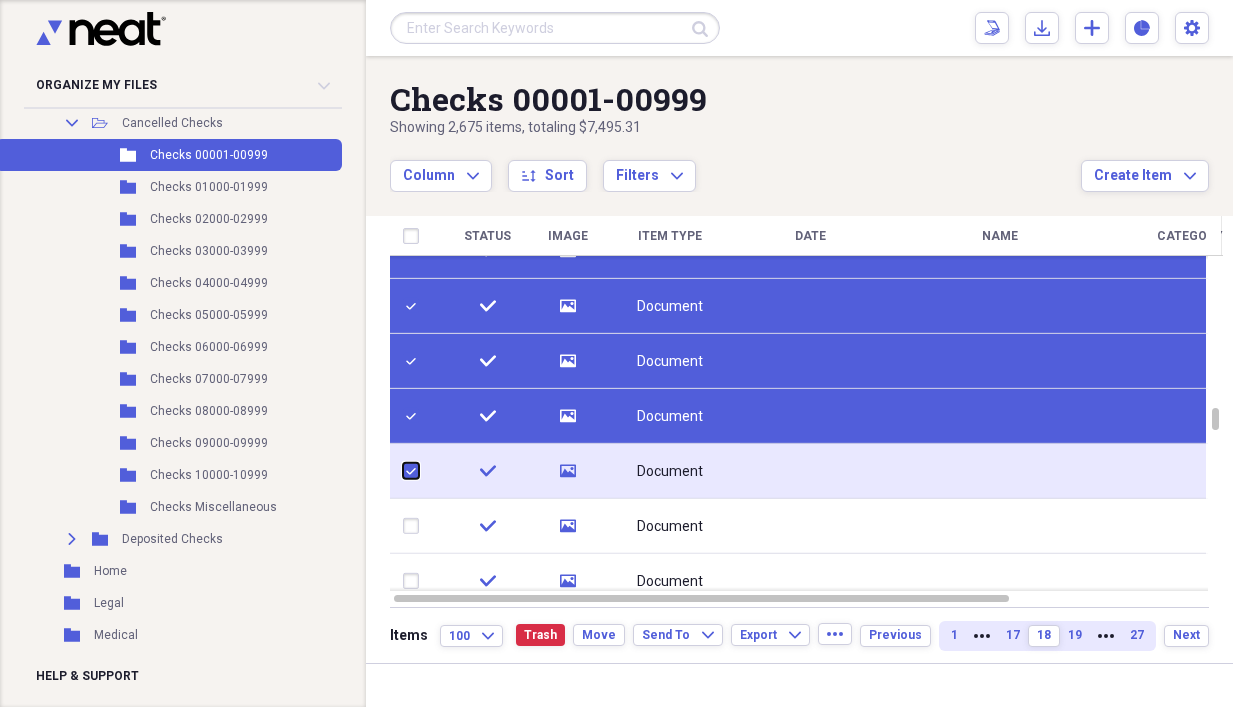 checkbox on "true" 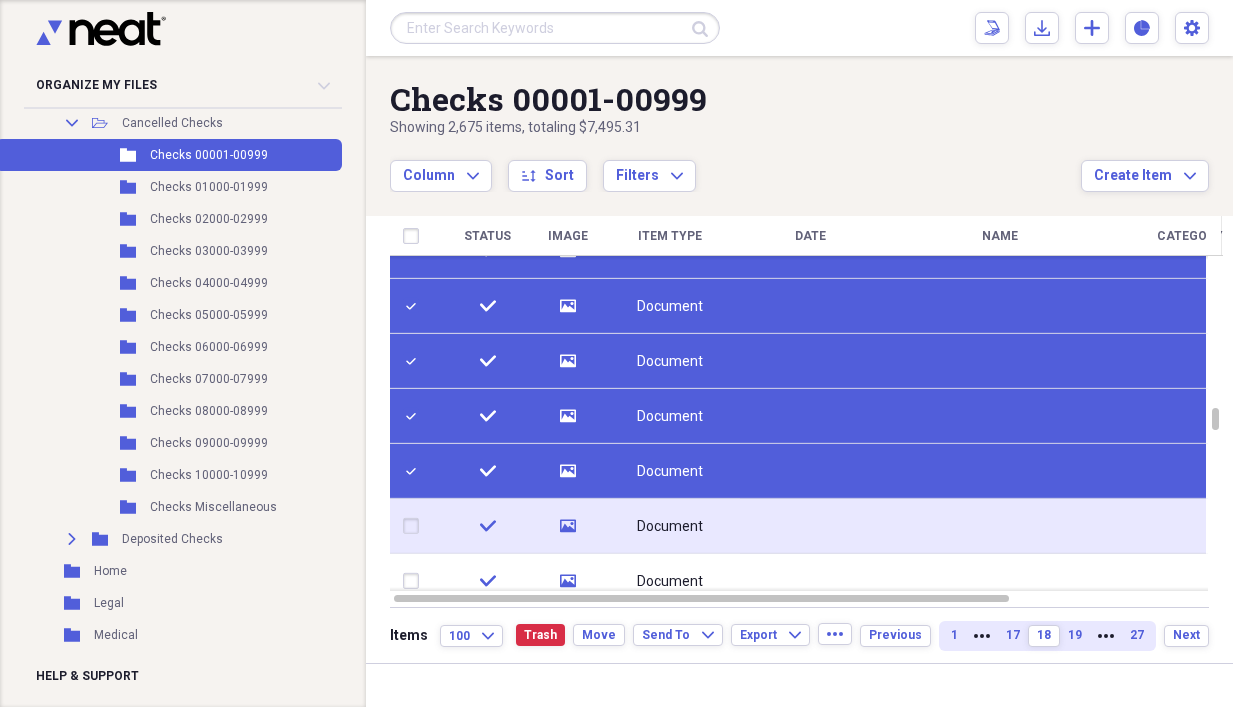 click at bounding box center (415, 526) 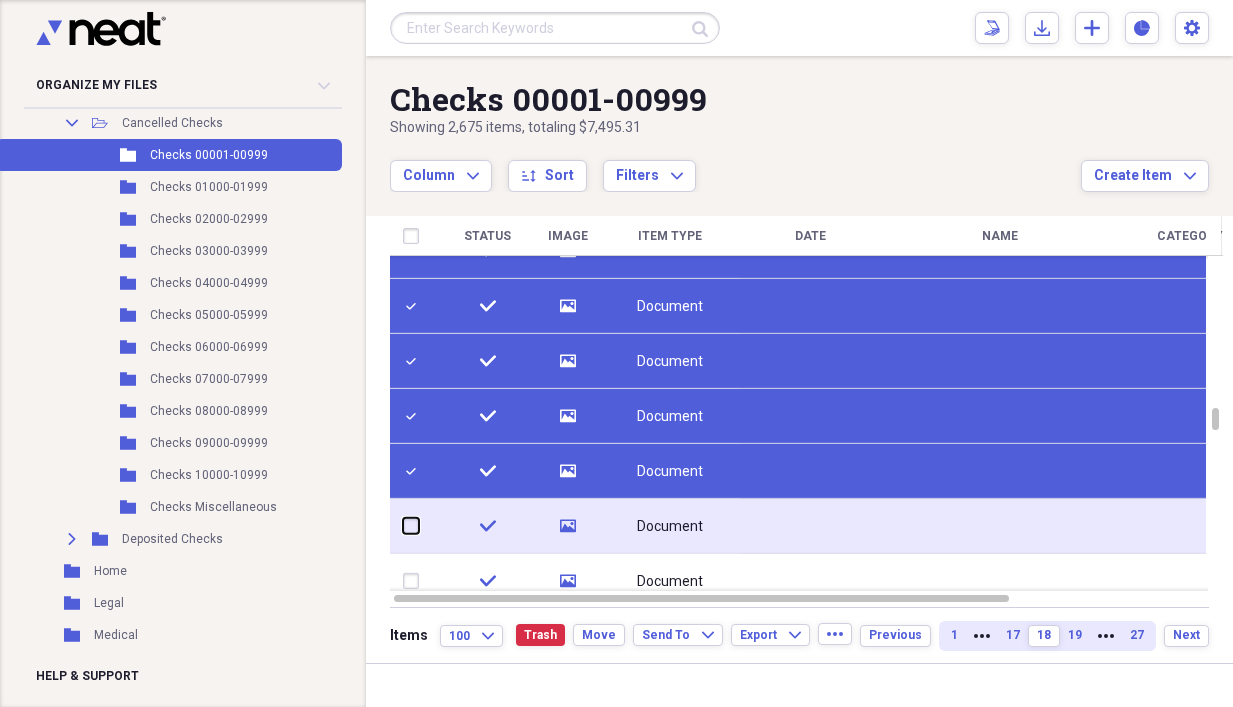 click at bounding box center [403, 526] 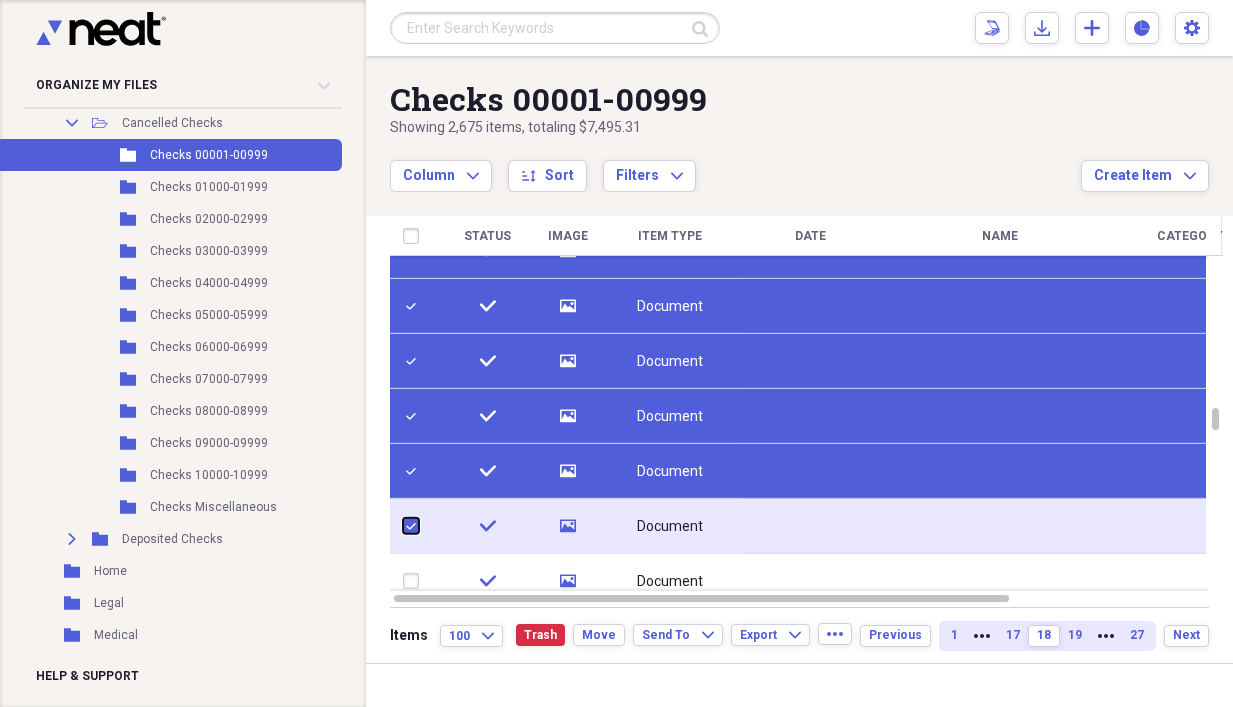 checkbox on "true" 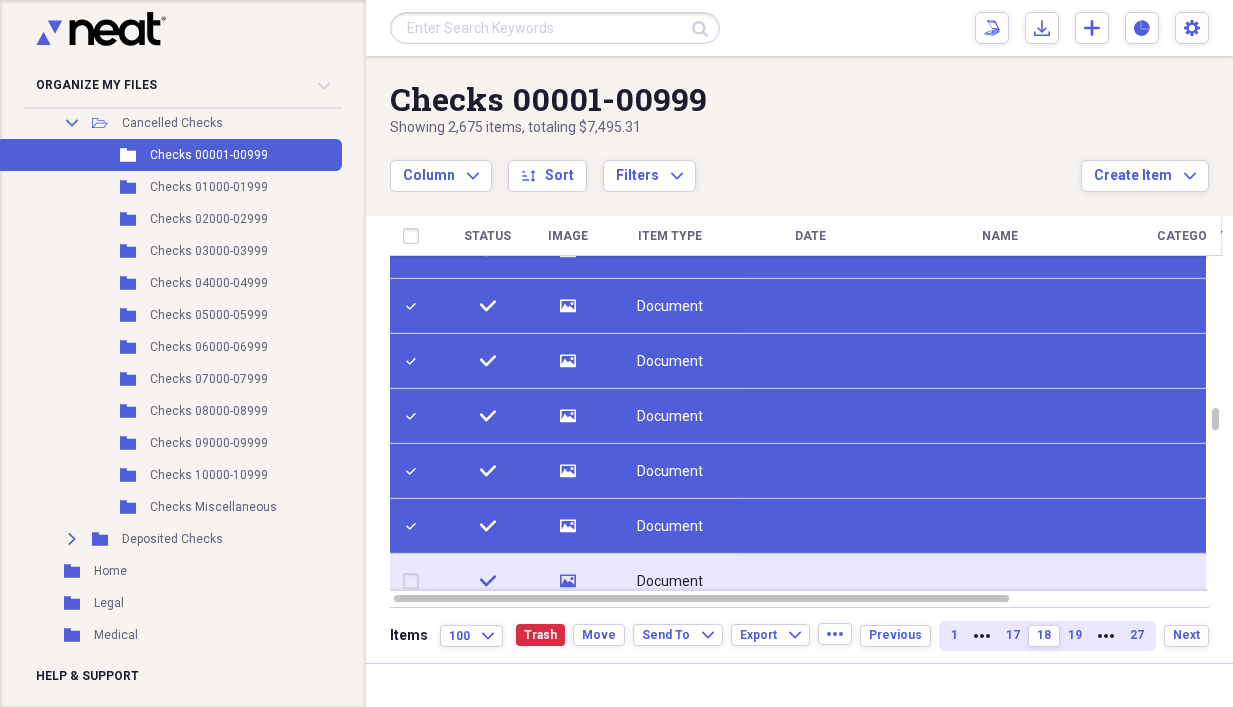 click at bounding box center [415, 581] 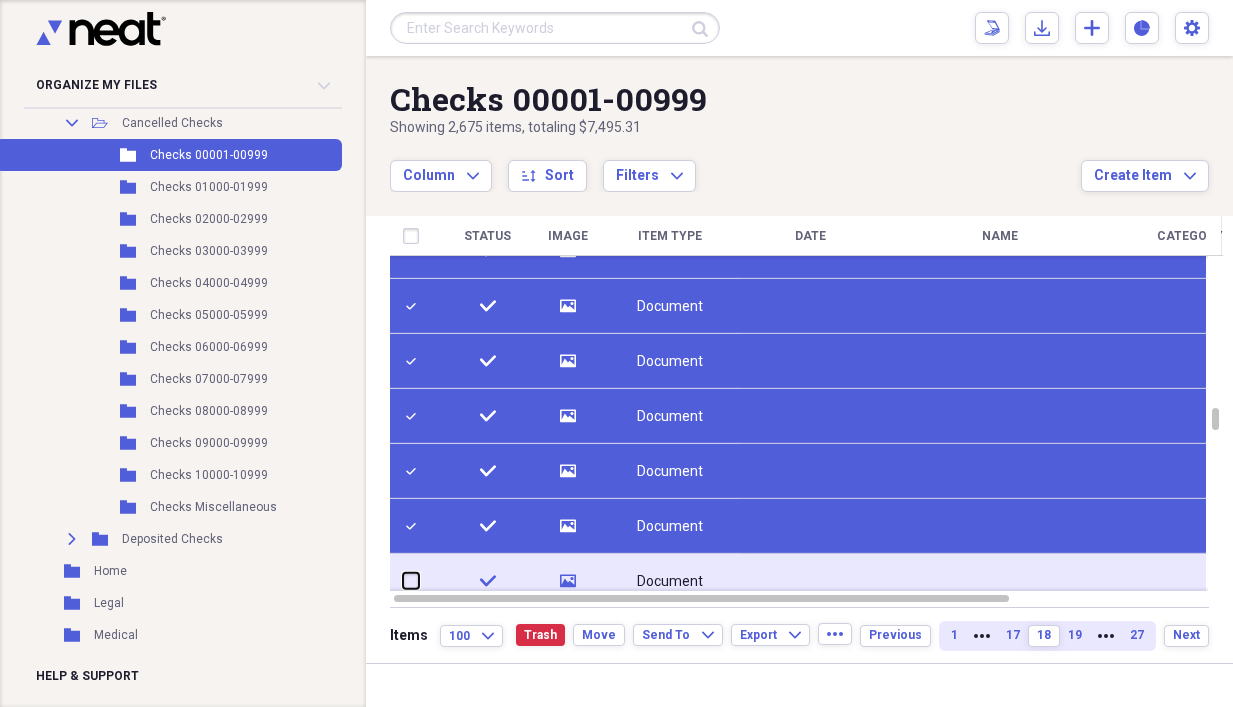 click at bounding box center [403, 581] 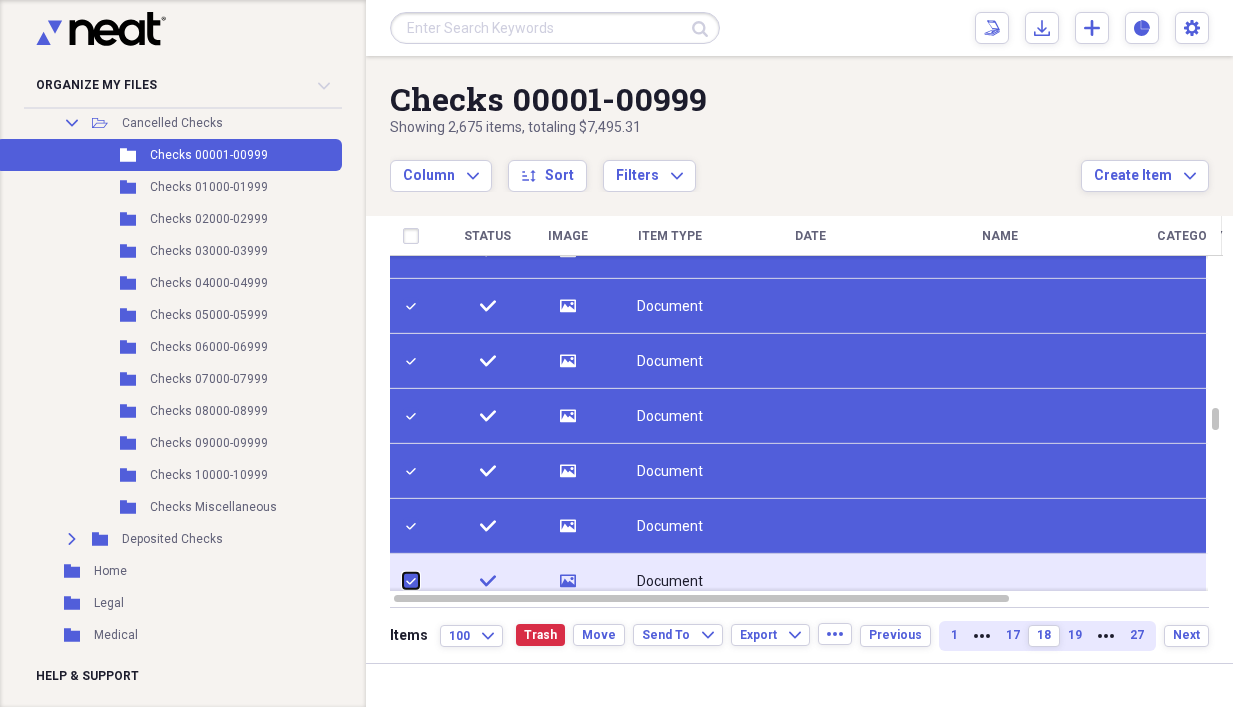 checkbox on "true" 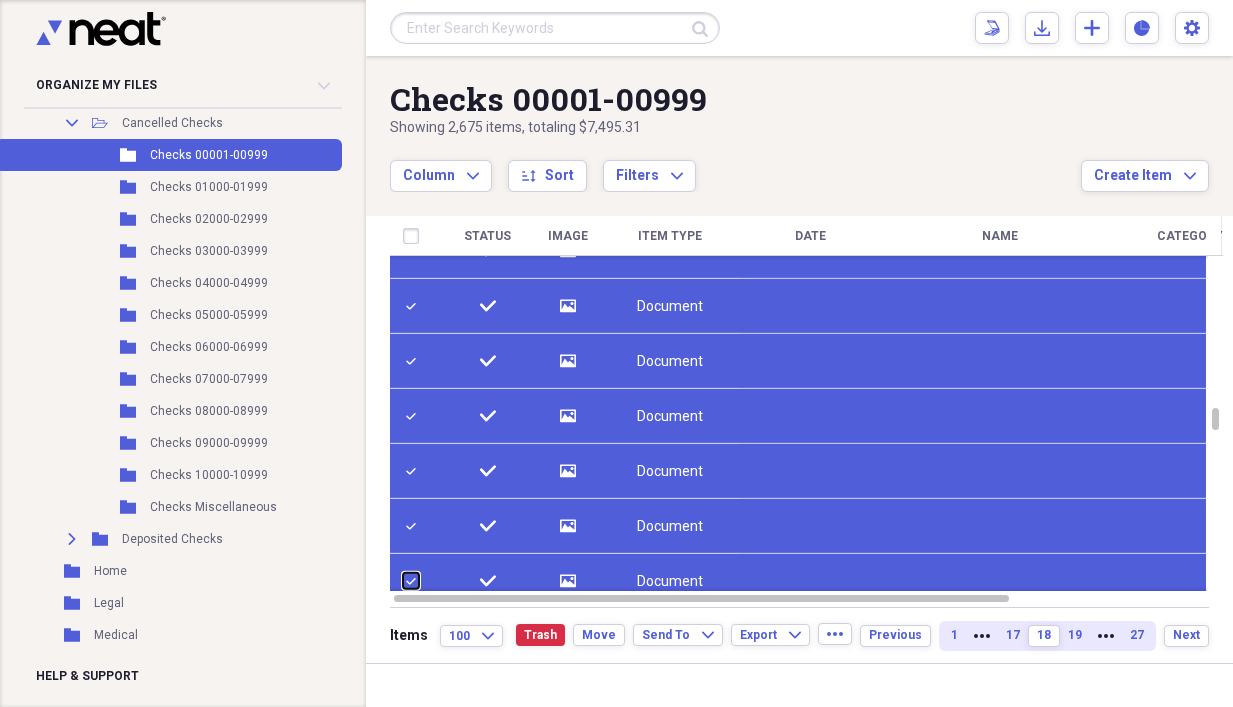 checkbox on "false" 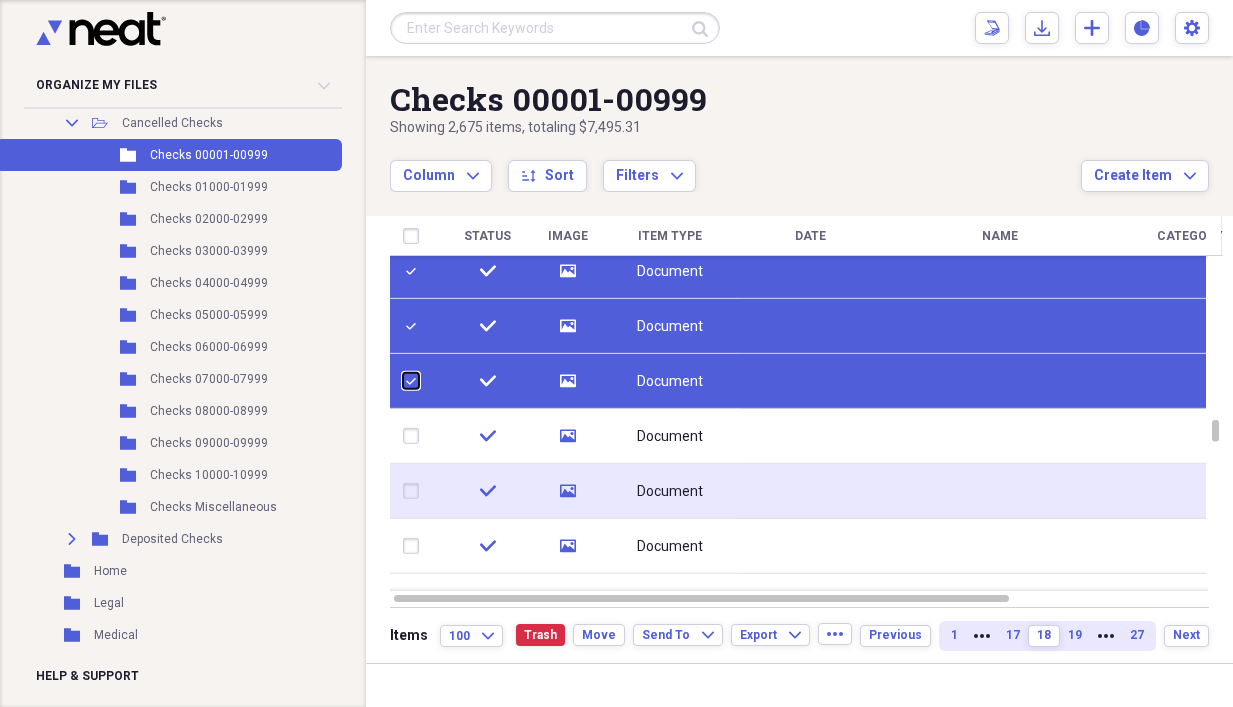 checkbox on "false" 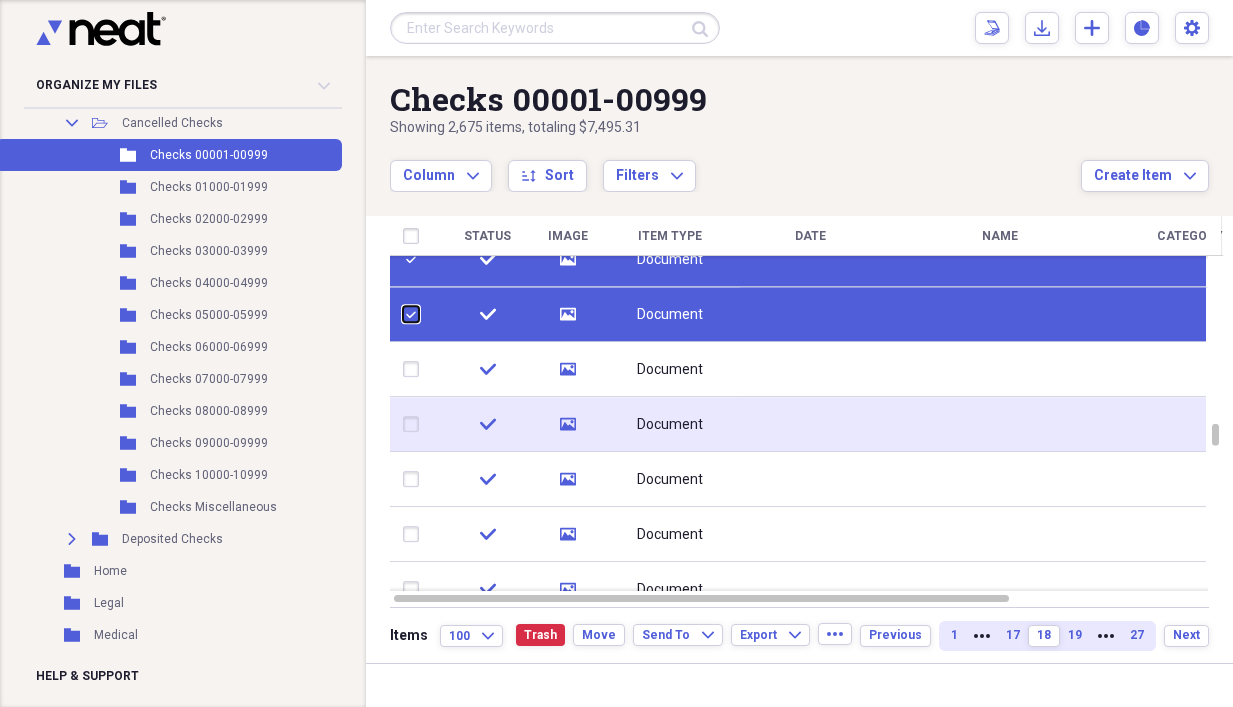 checkbox on "false" 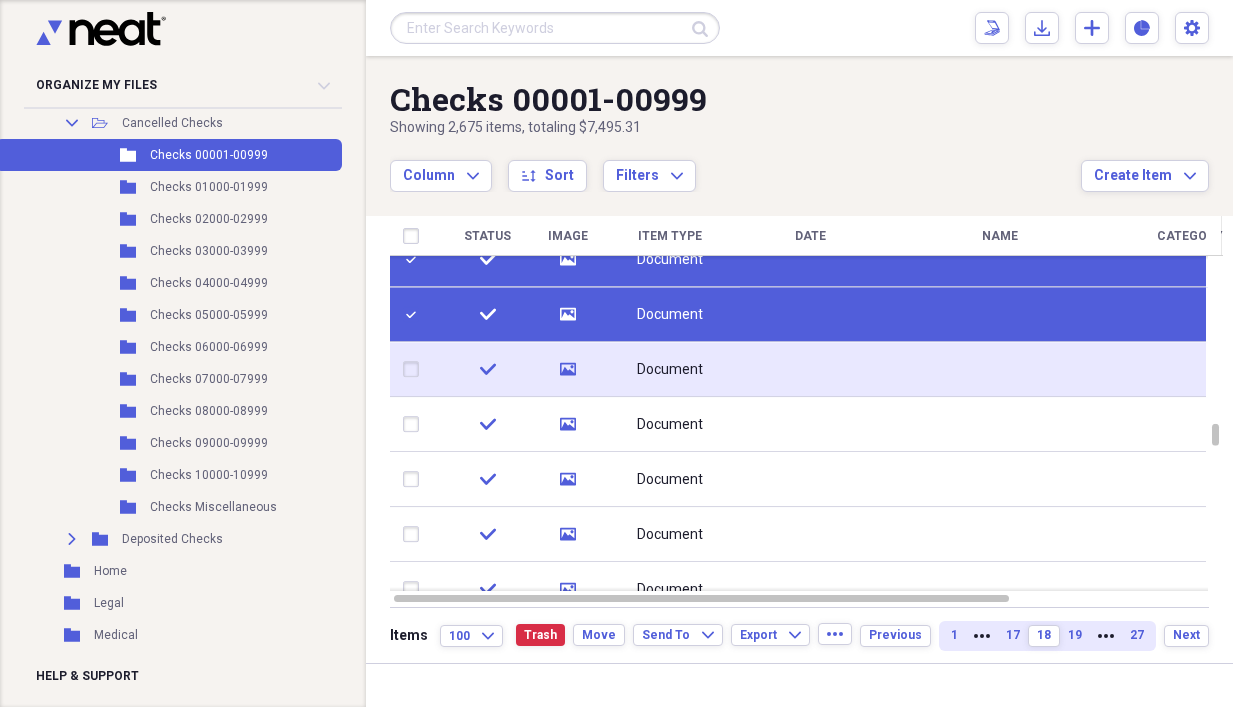 click at bounding box center [415, 370] 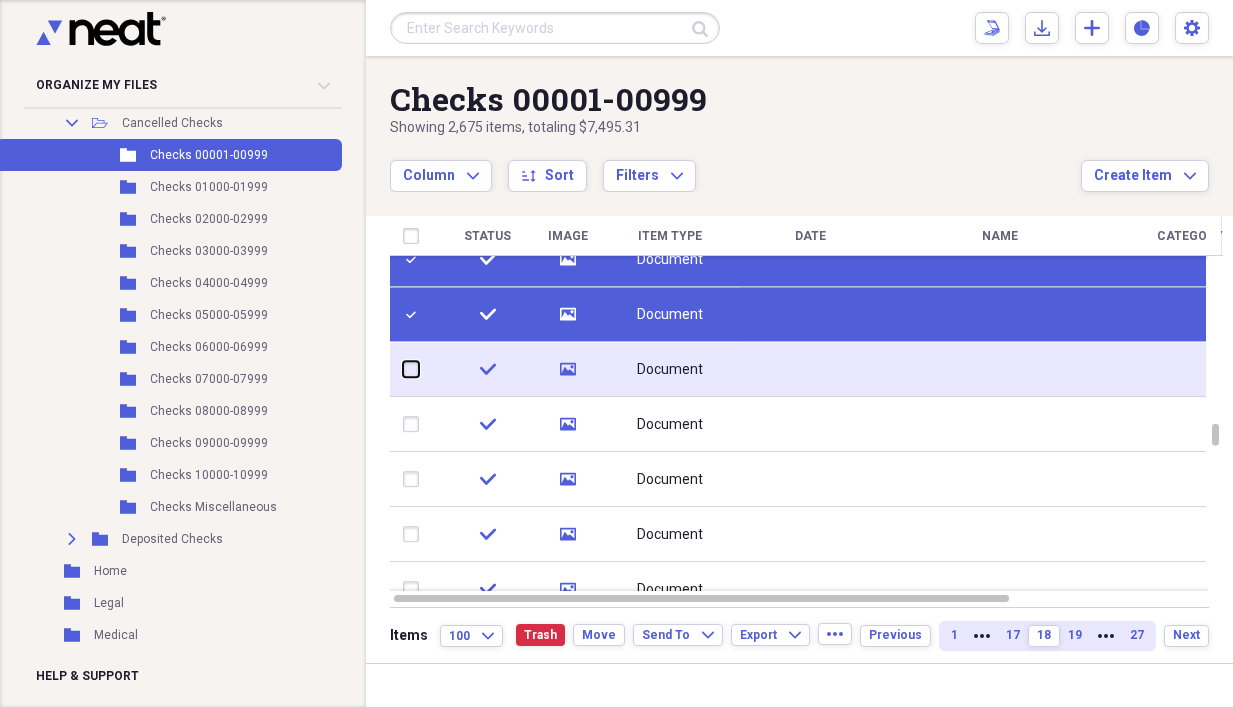 click at bounding box center (403, 369) 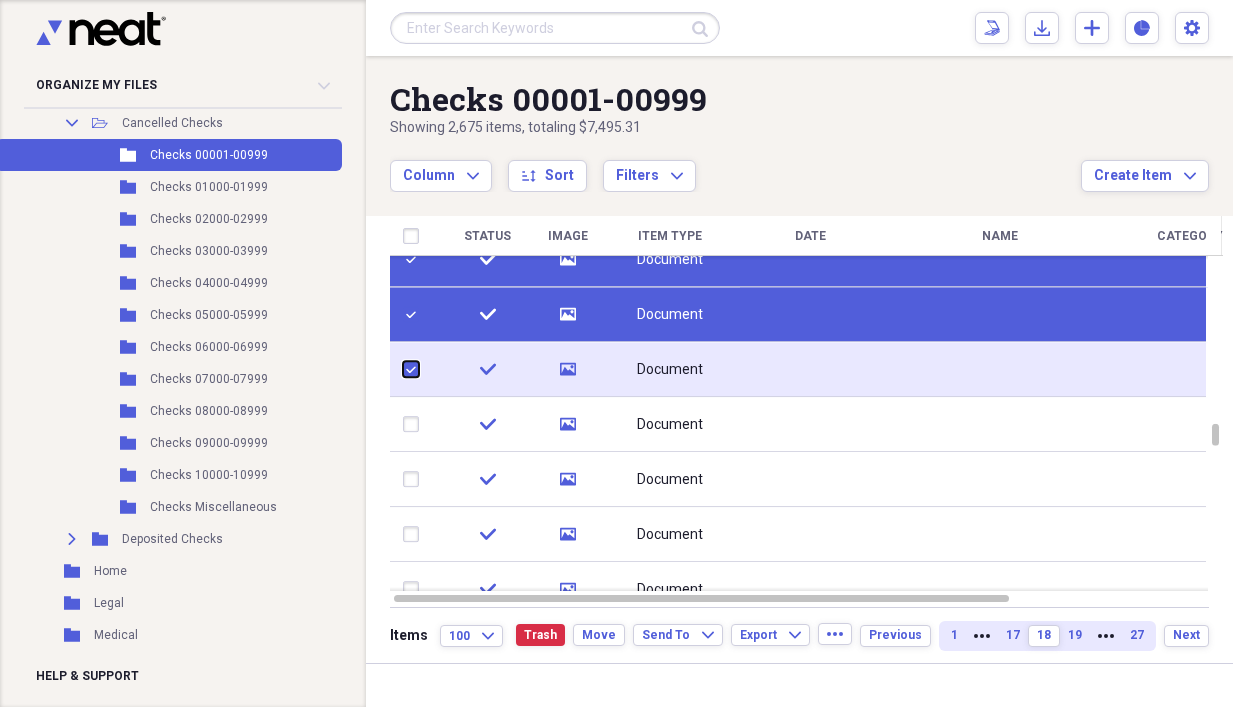 checkbox on "true" 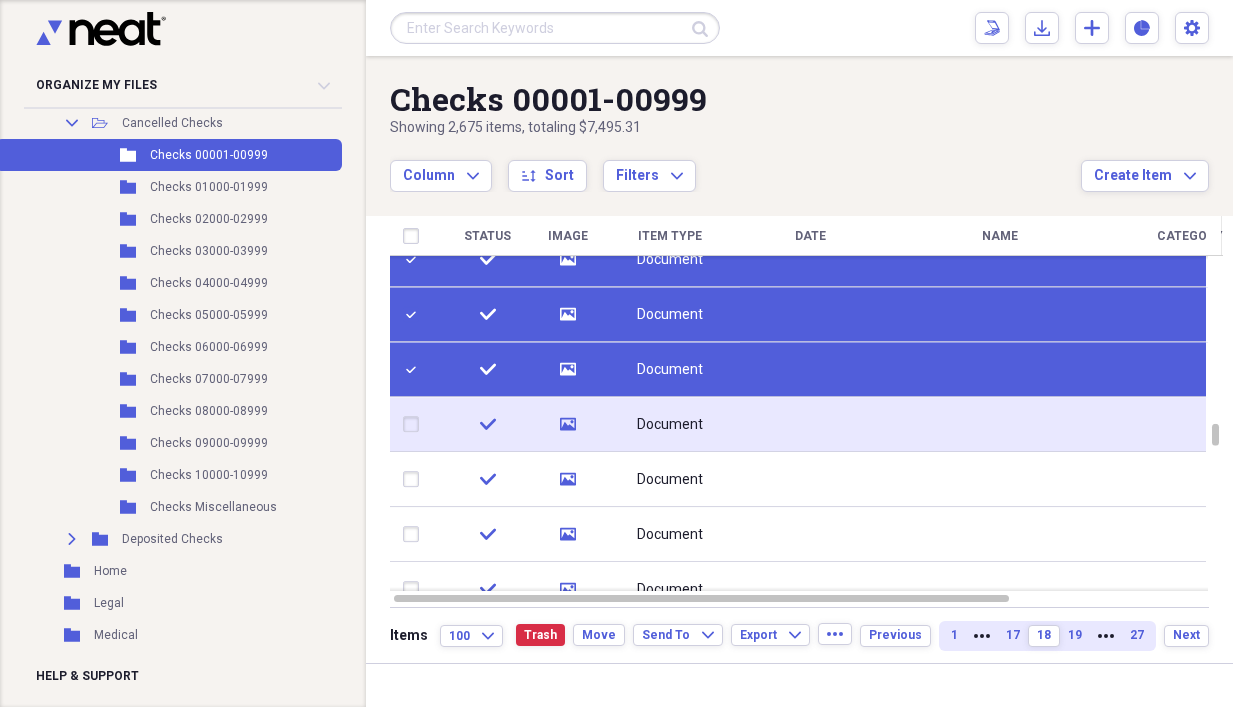 click at bounding box center (415, 425) 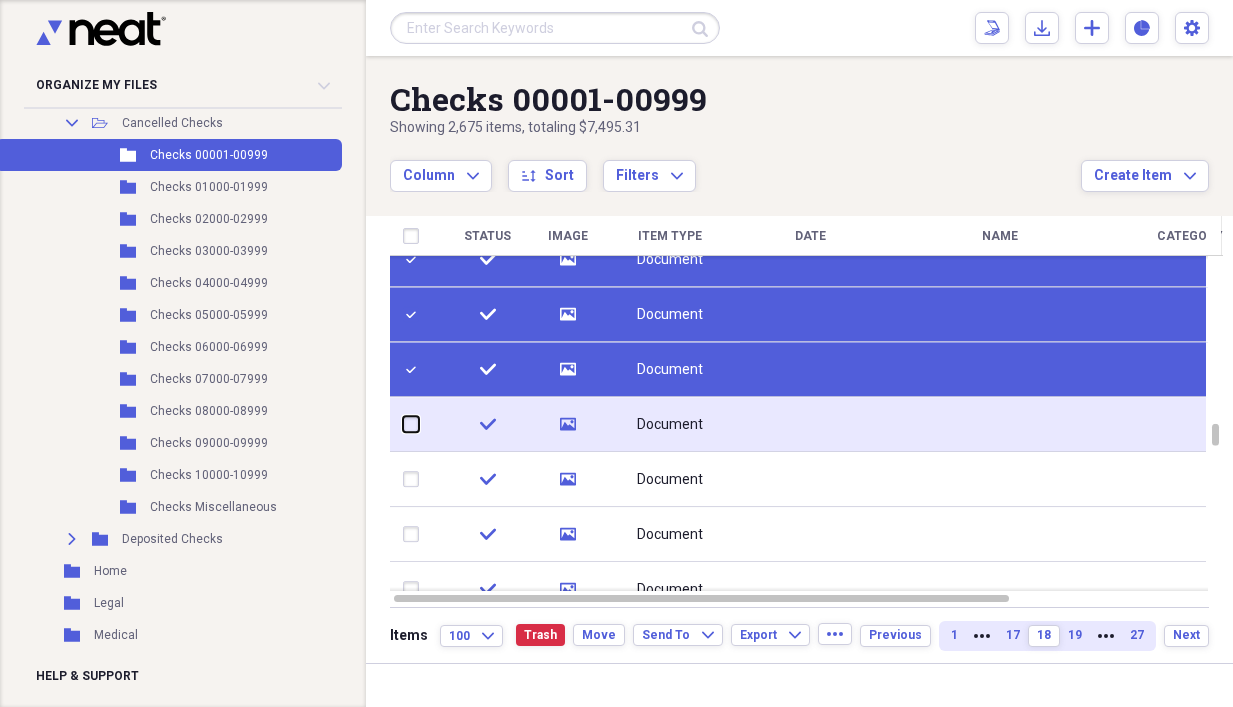 click at bounding box center (403, 424) 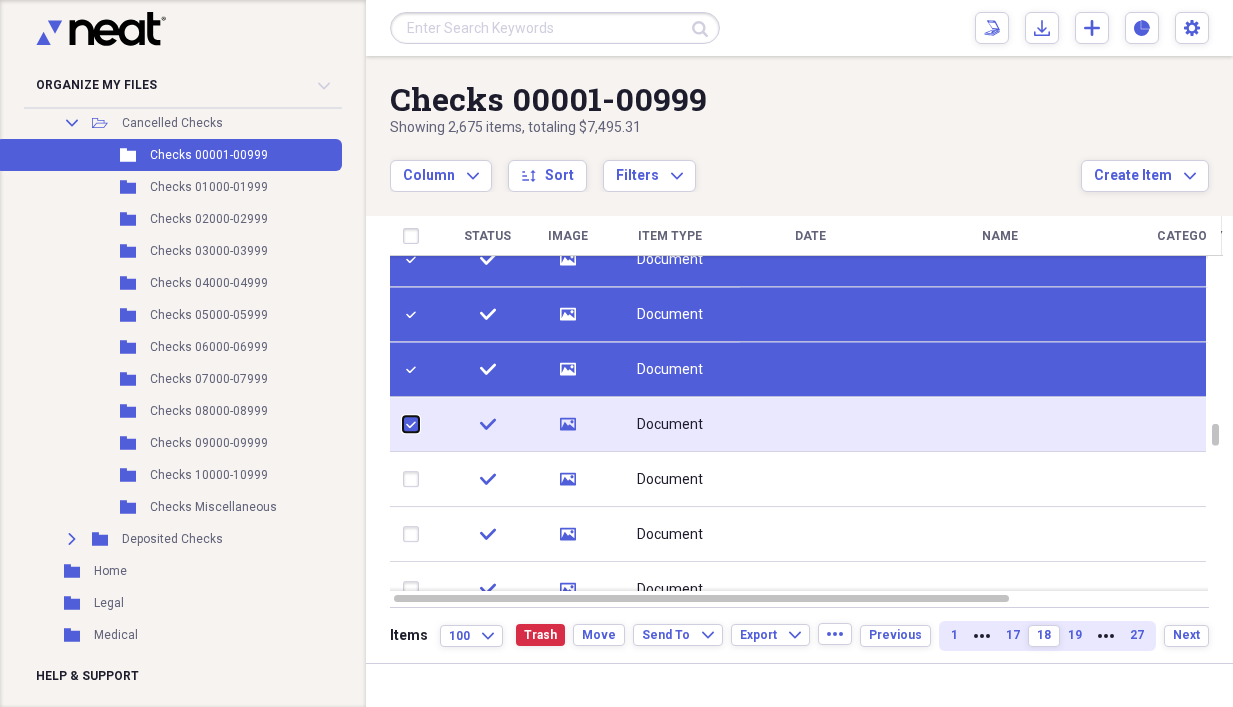 checkbox on "true" 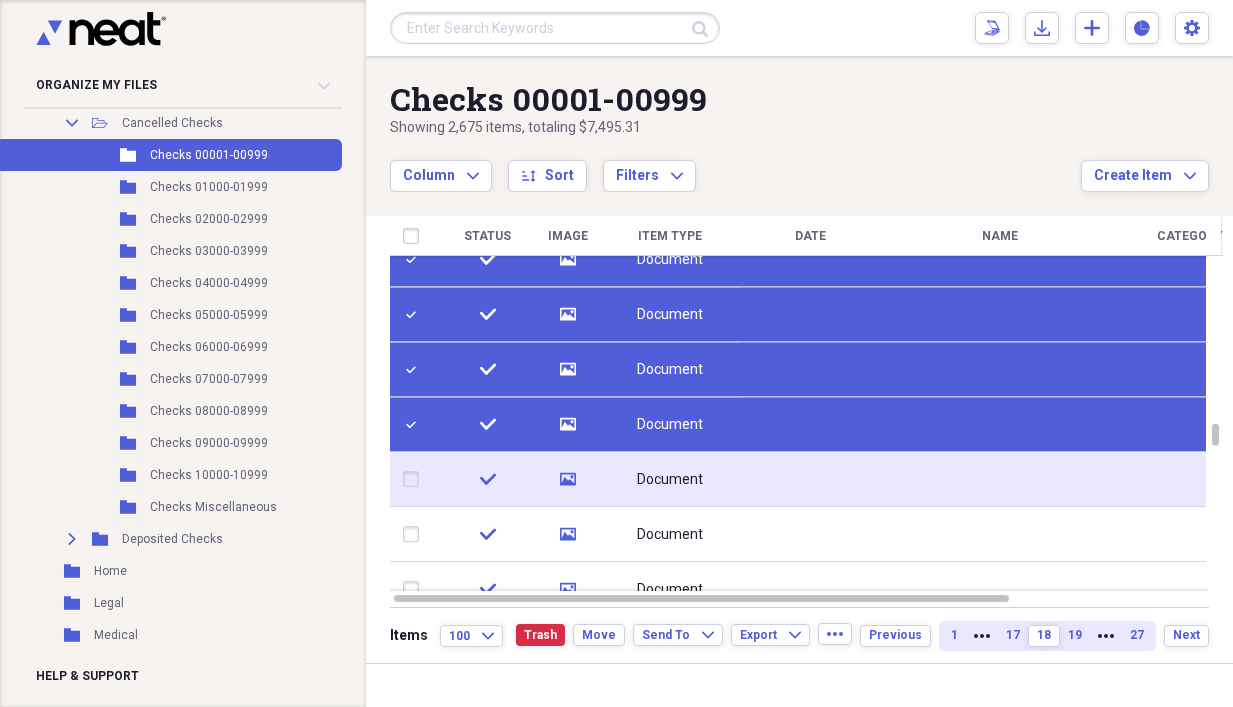 click at bounding box center (415, 480) 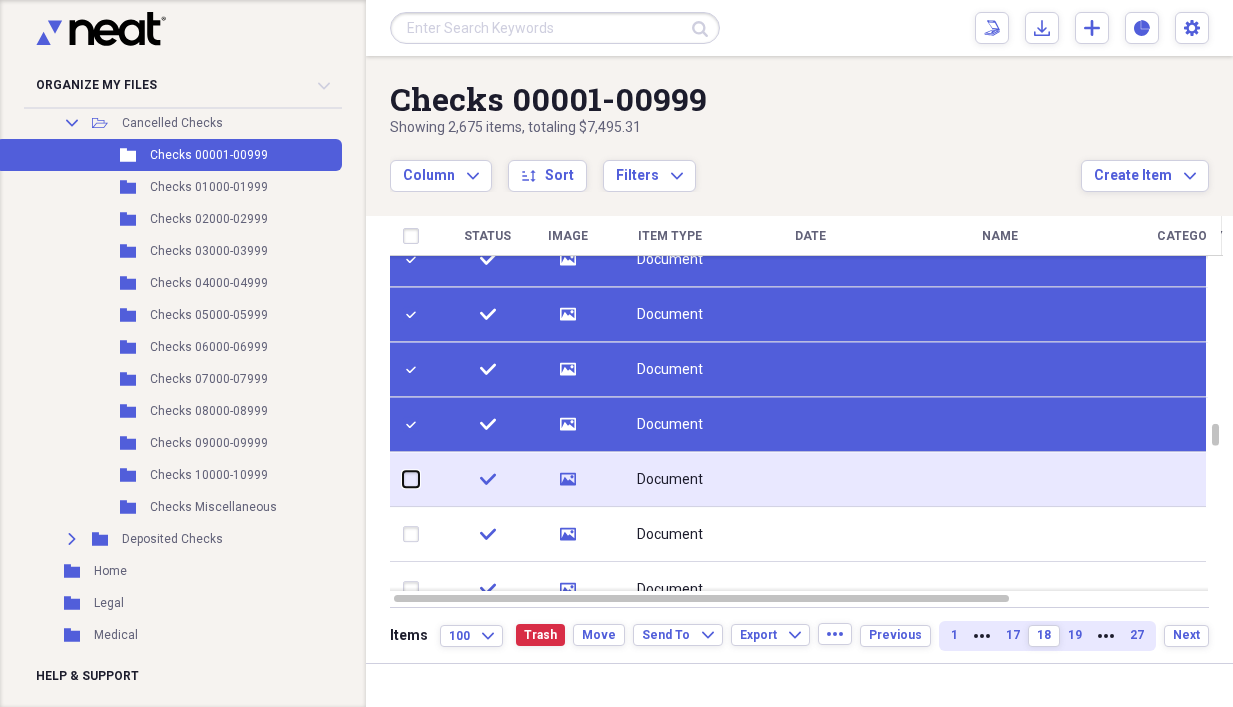 click at bounding box center (403, 479) 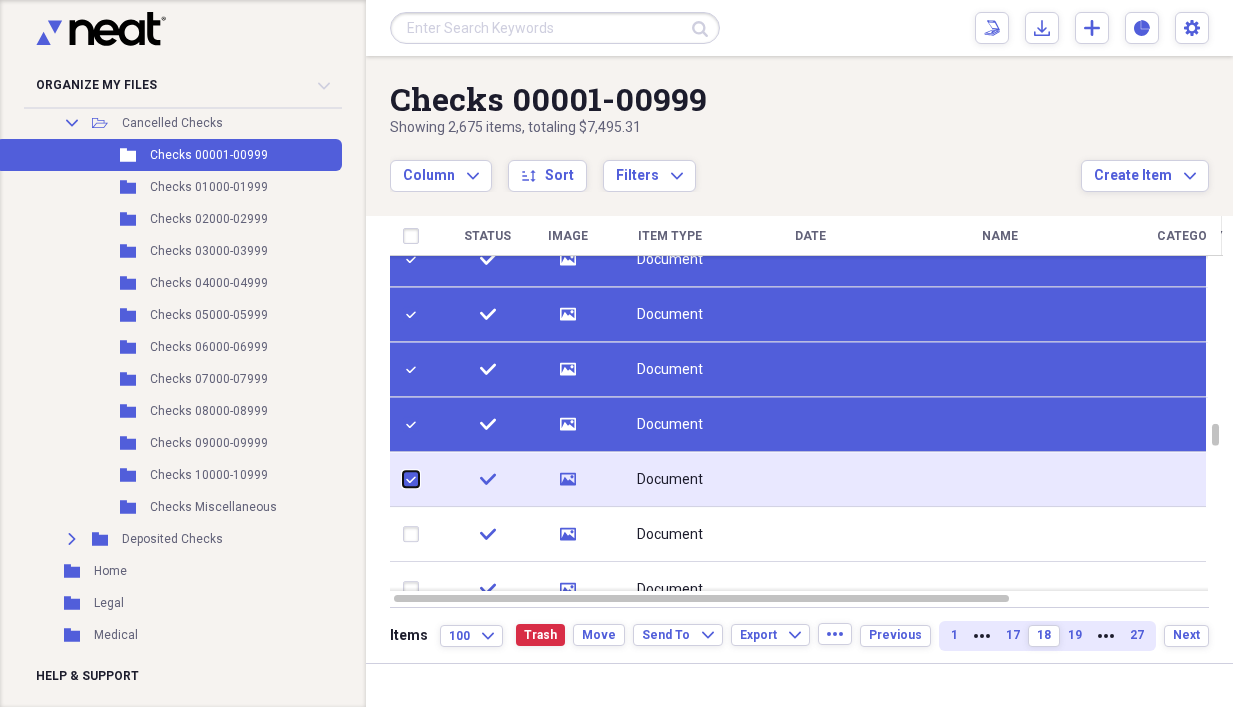 checkbox on "true" 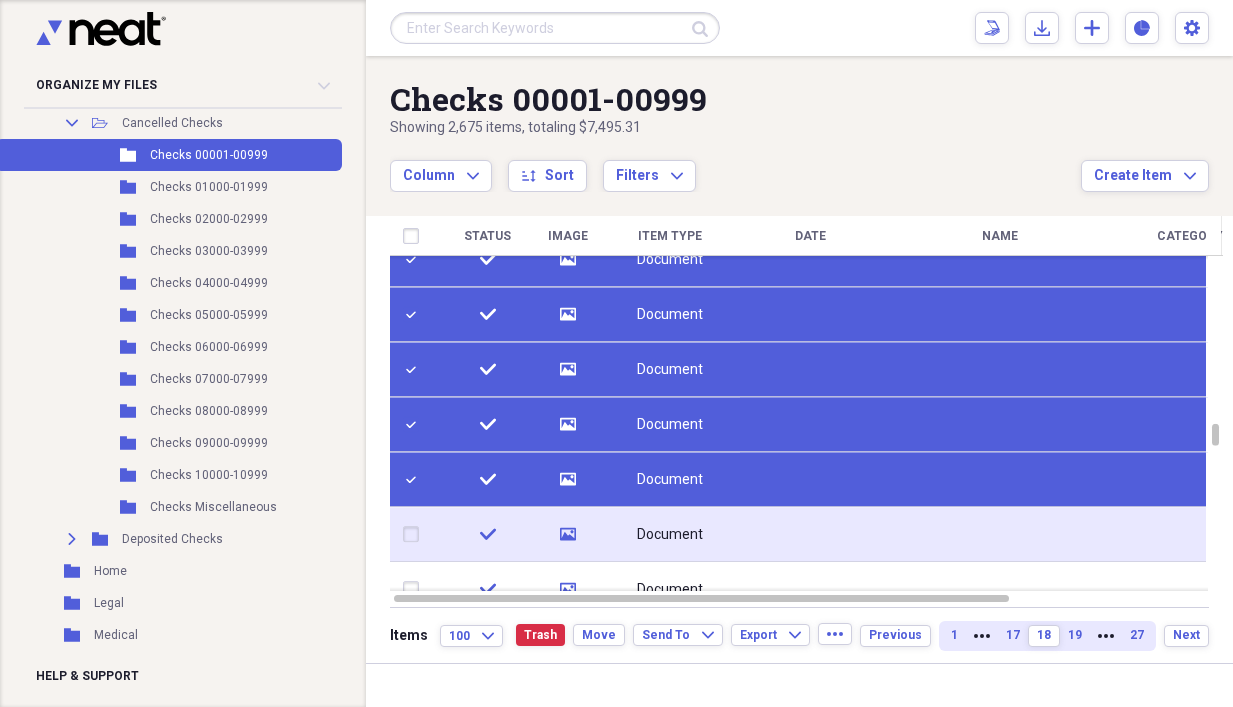 click at bounding box center (415, 535) 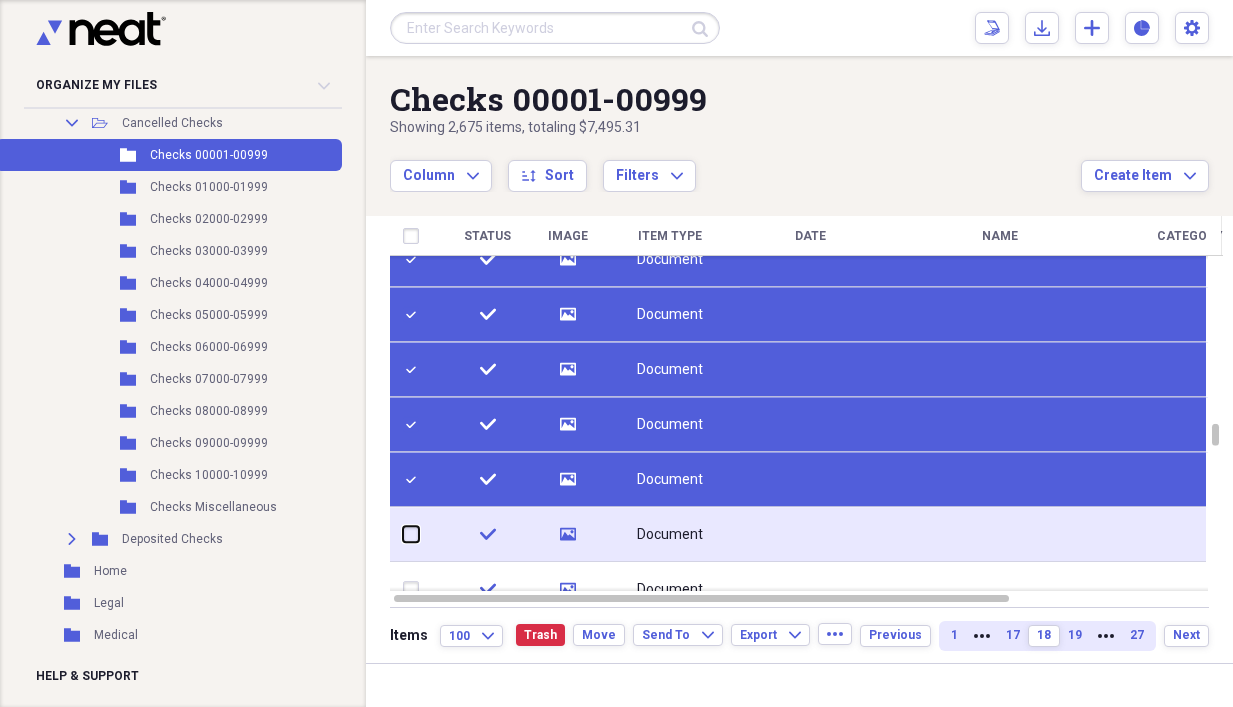click at bounding box center (403, 534) 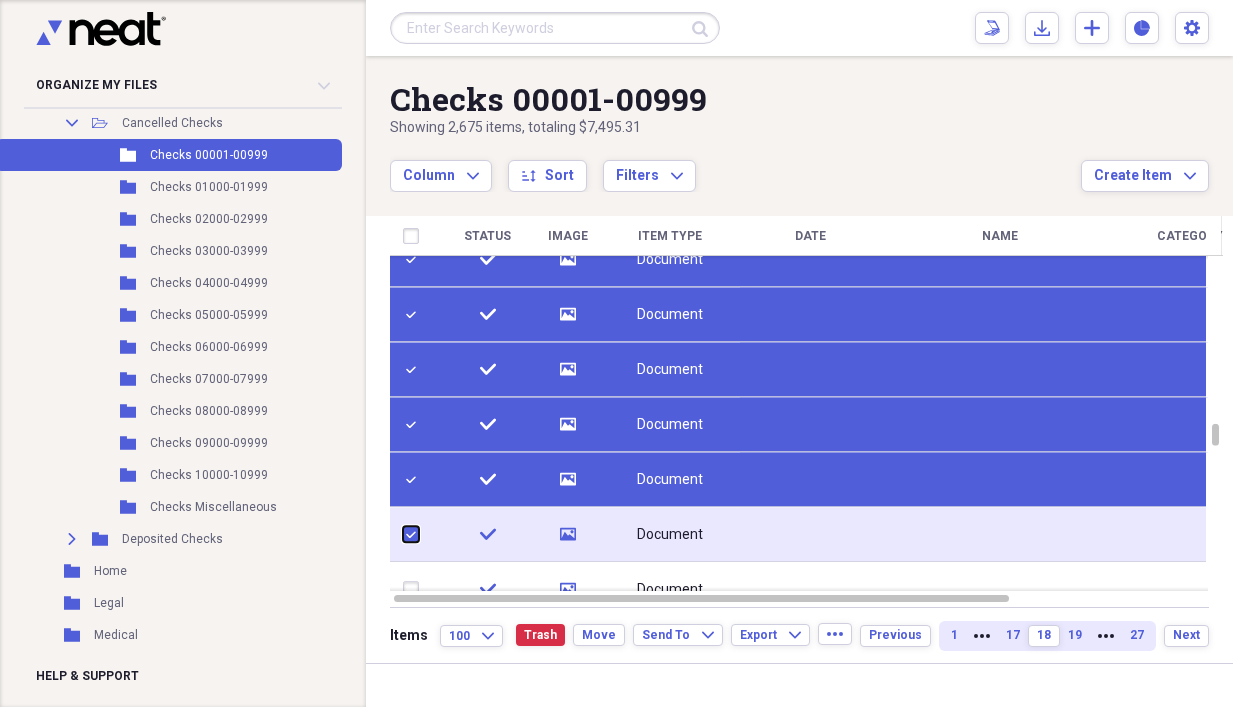 checkbox on "true" 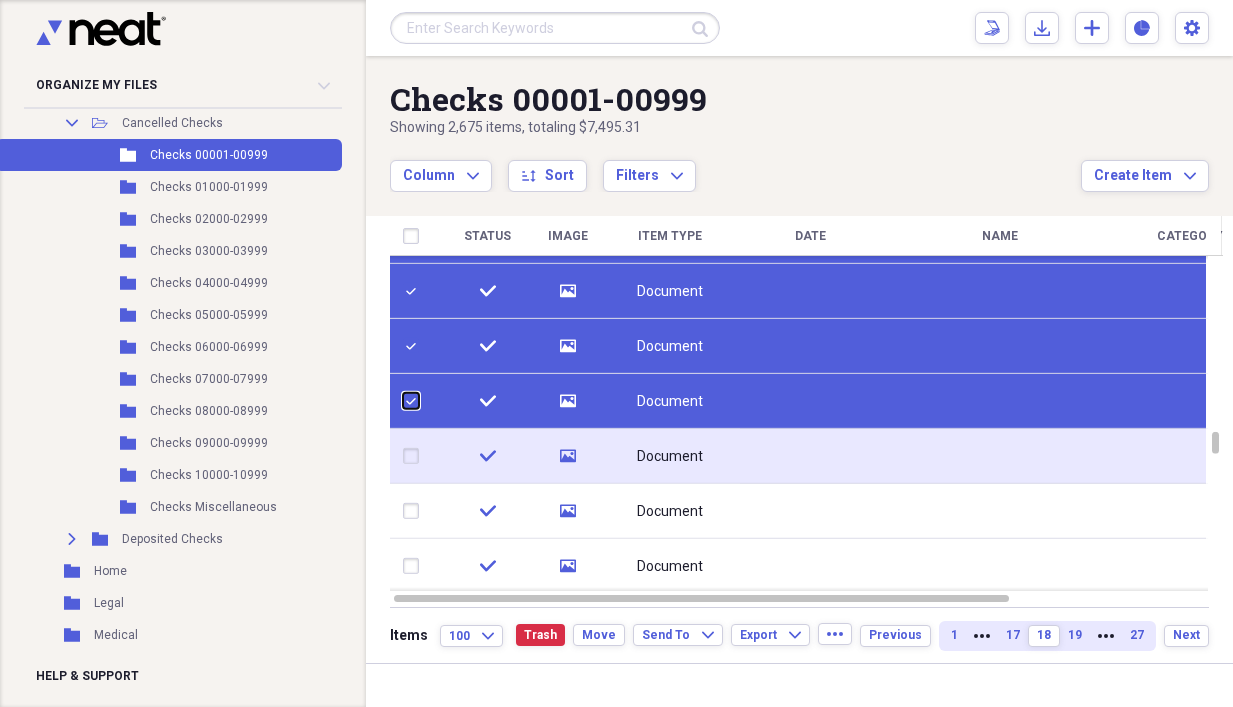 checkbox on "false" 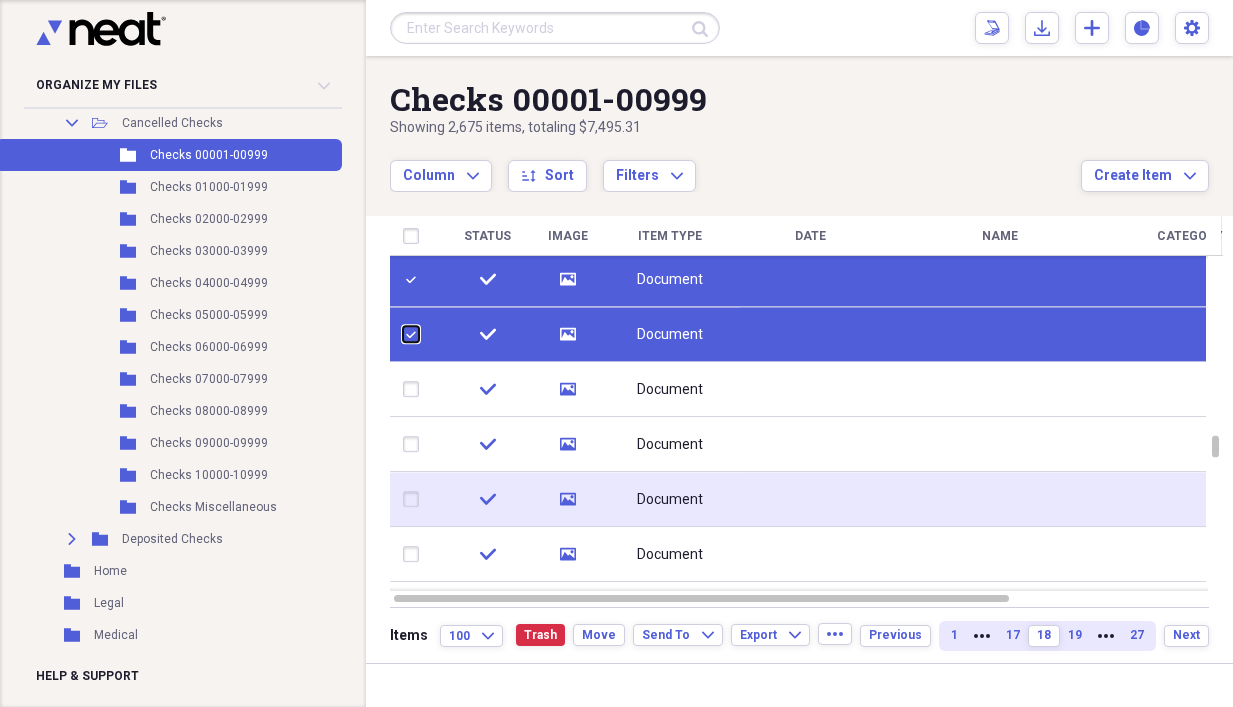 checkbox on "false" 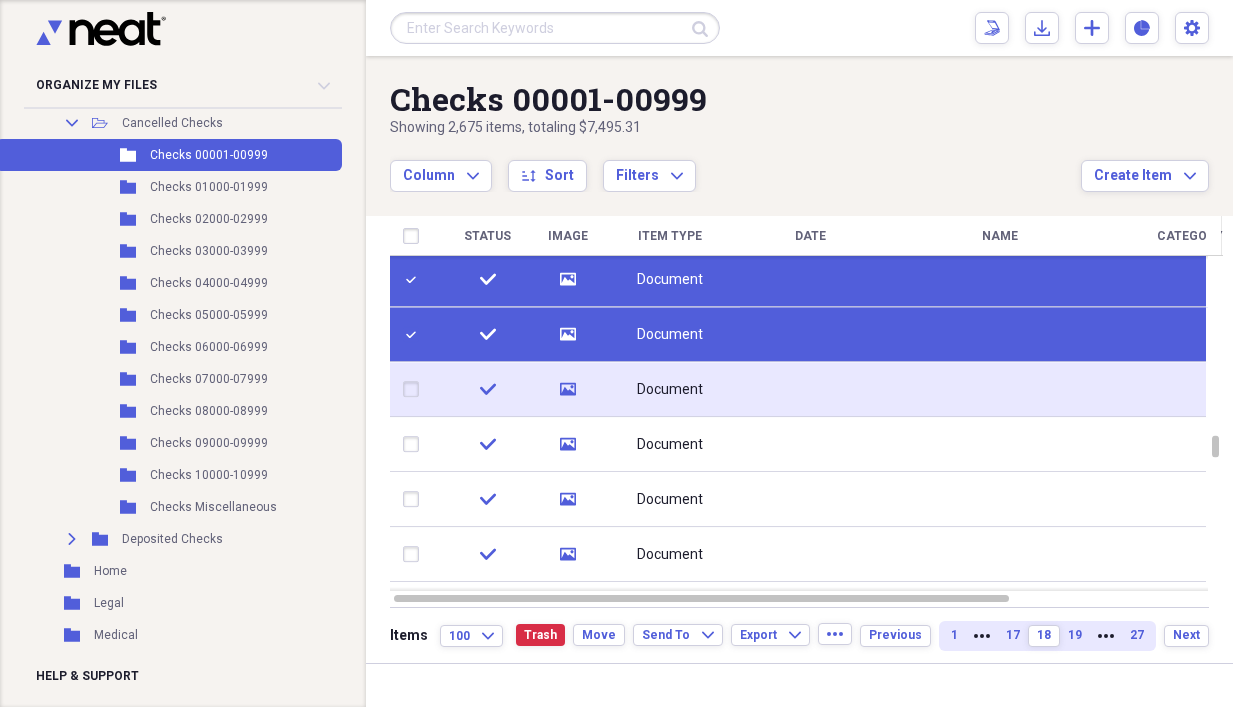 click at bounding box center (415, 390) 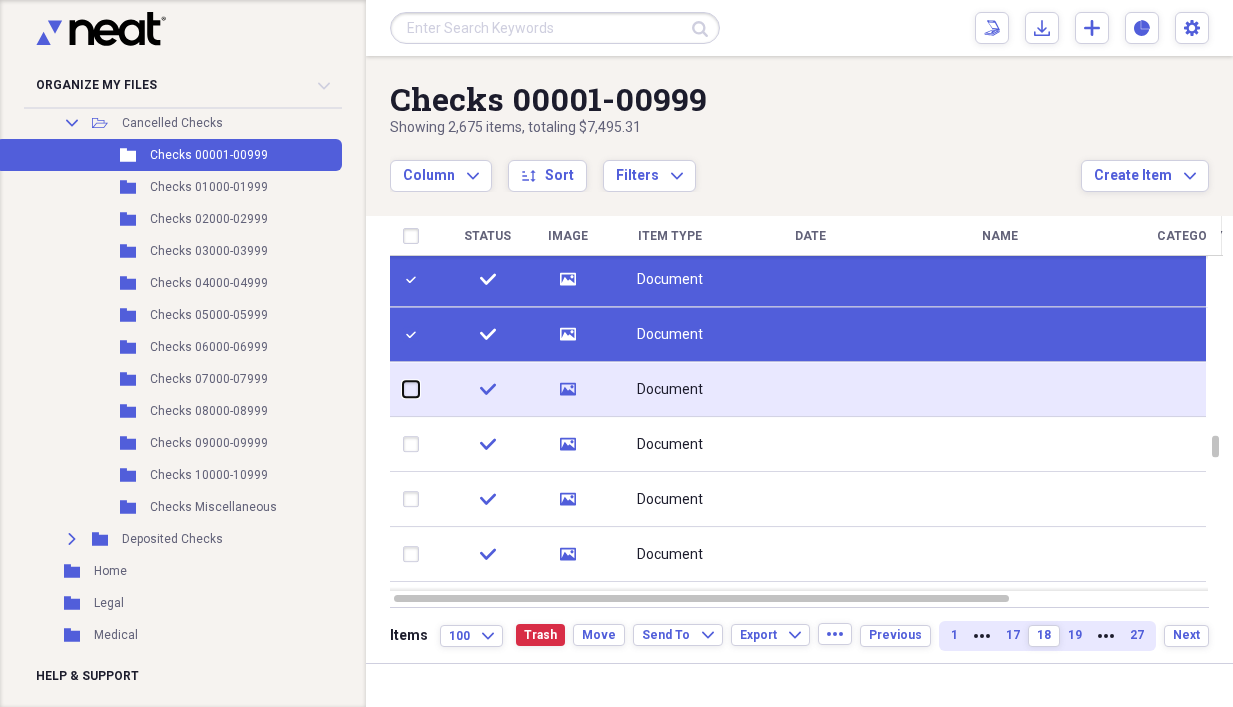 click at bounding box center [403, 389] 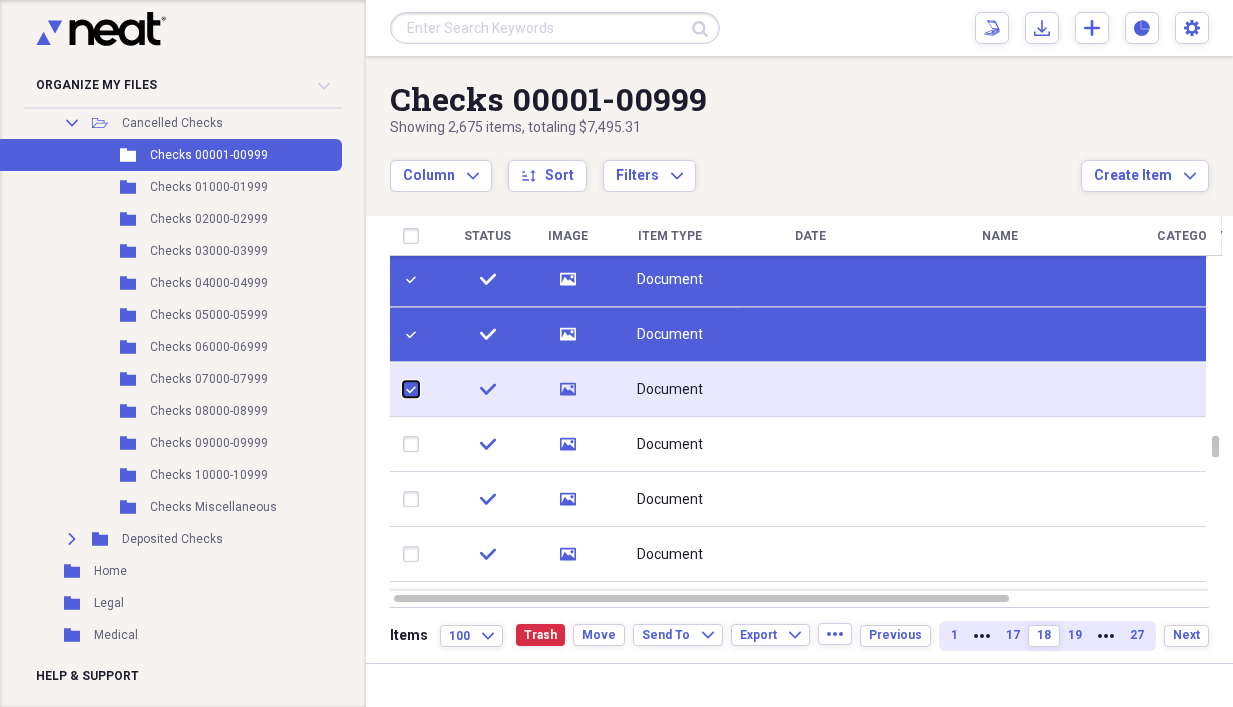 checkbox on "true" 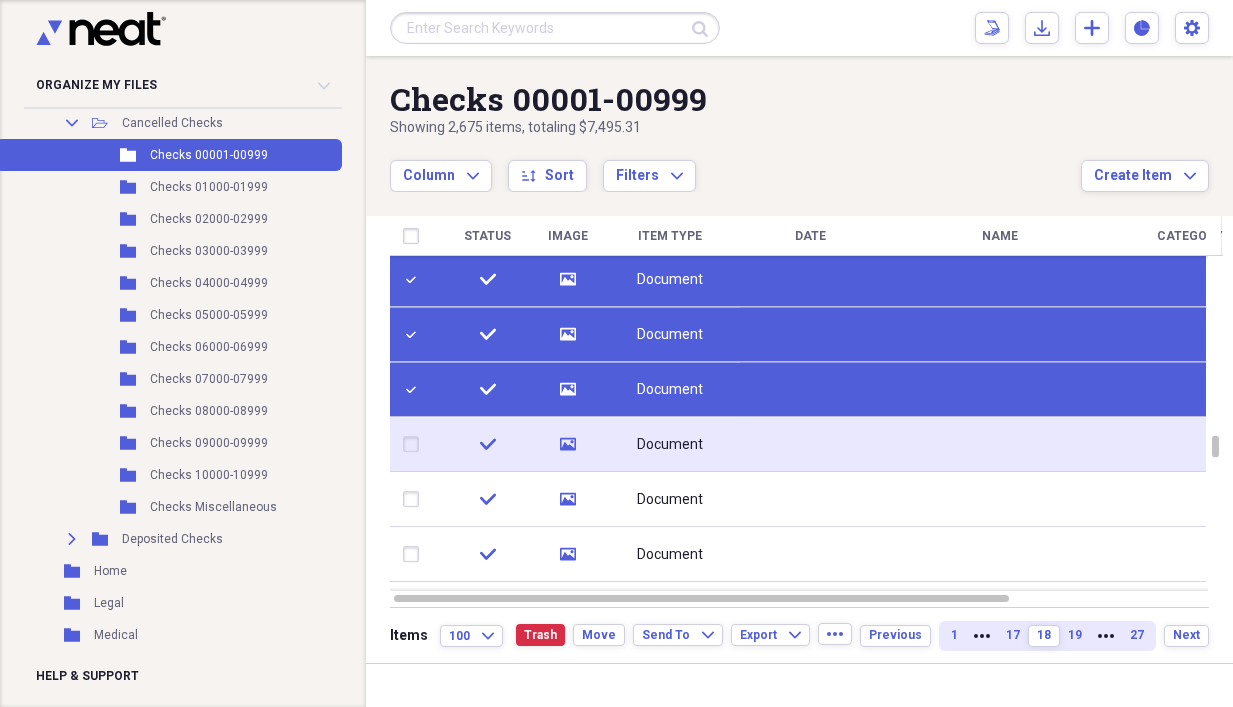 click at bounding box center [415, 445] 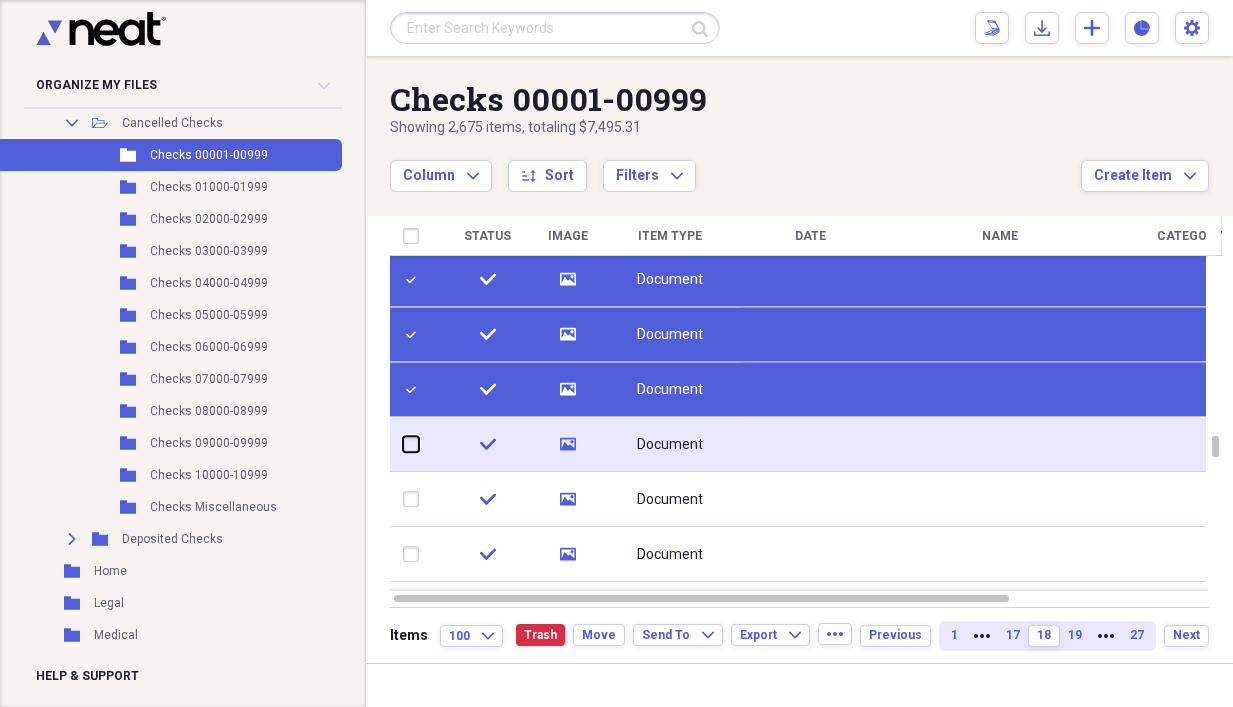 click at bounding box center (403, 444) 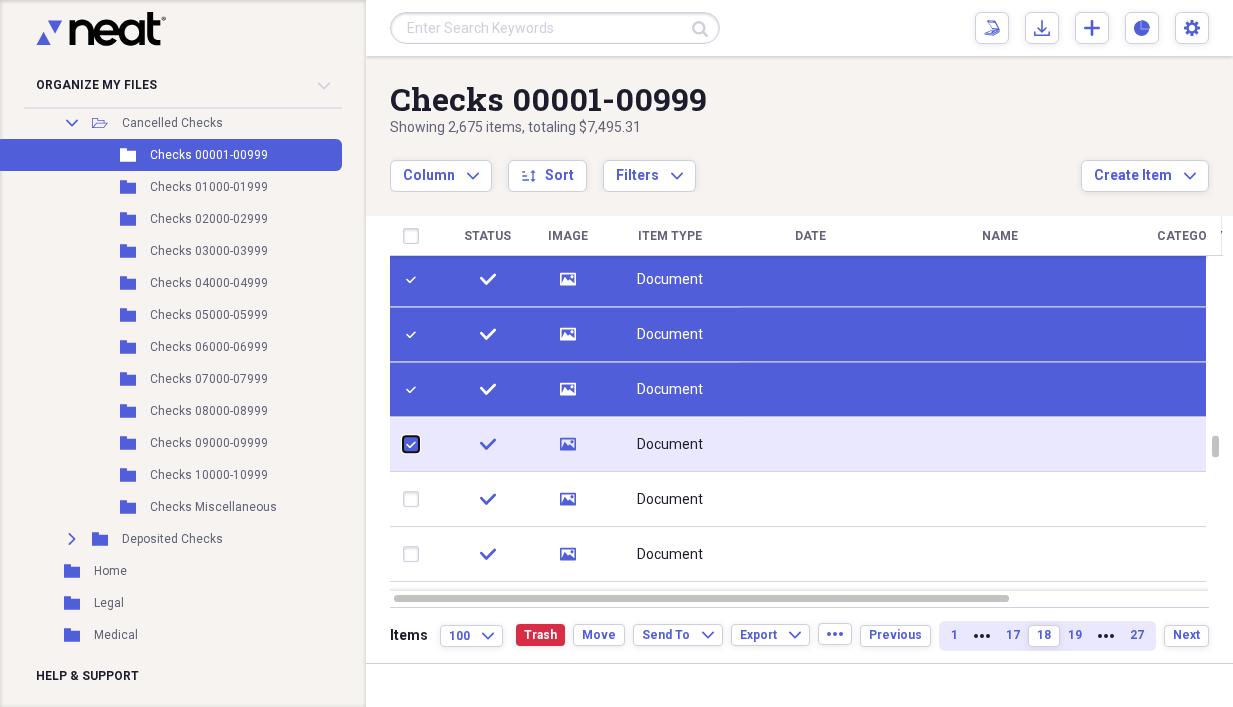 checkbox on "true" 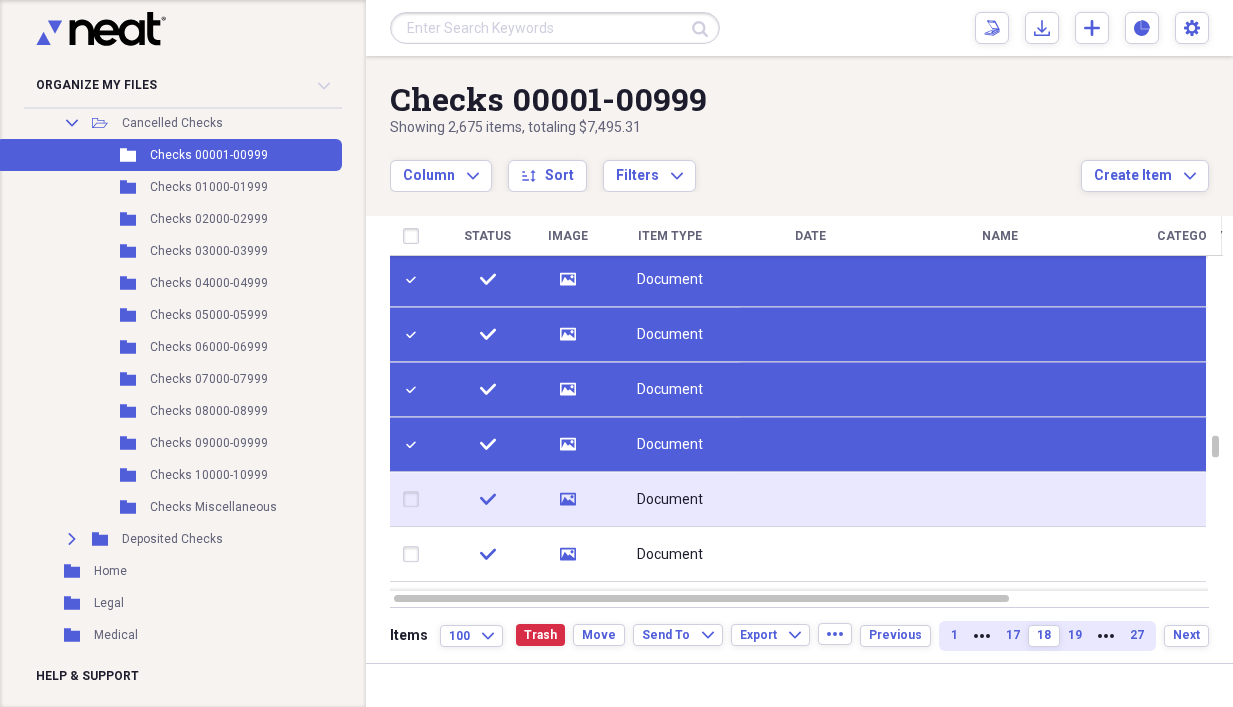 click at bounding box center [415, 500] 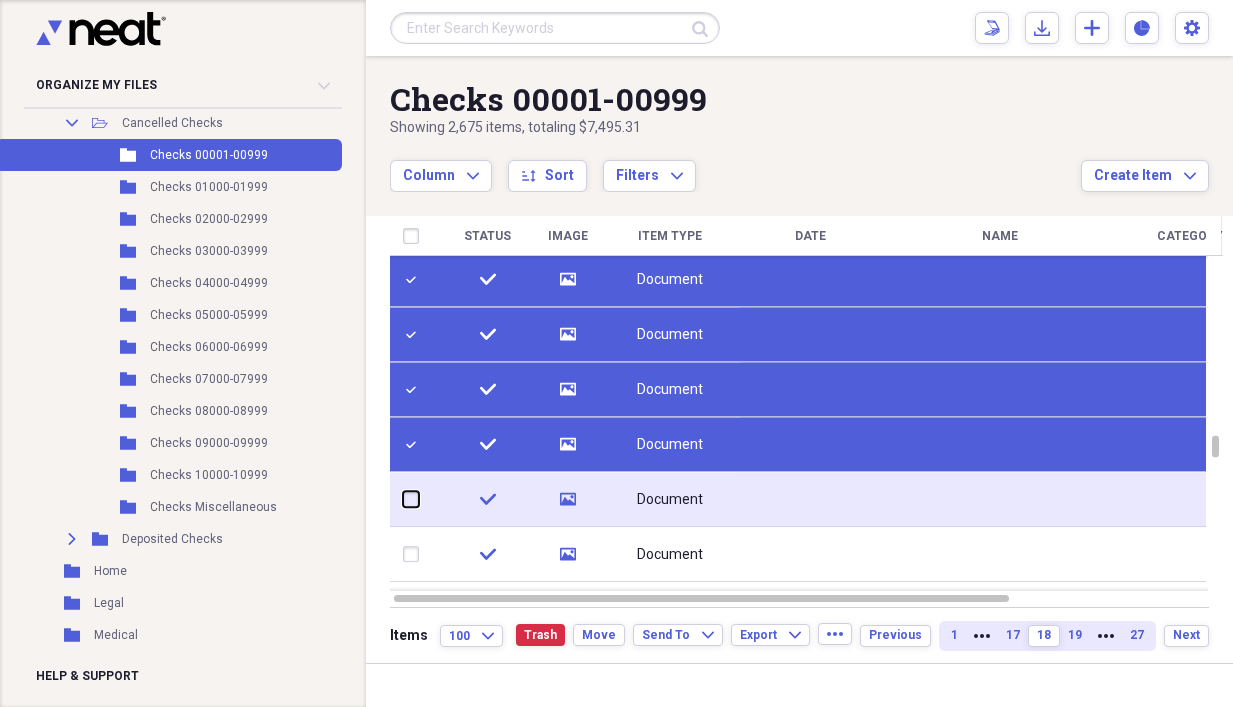click at bounding box center [403, 499] 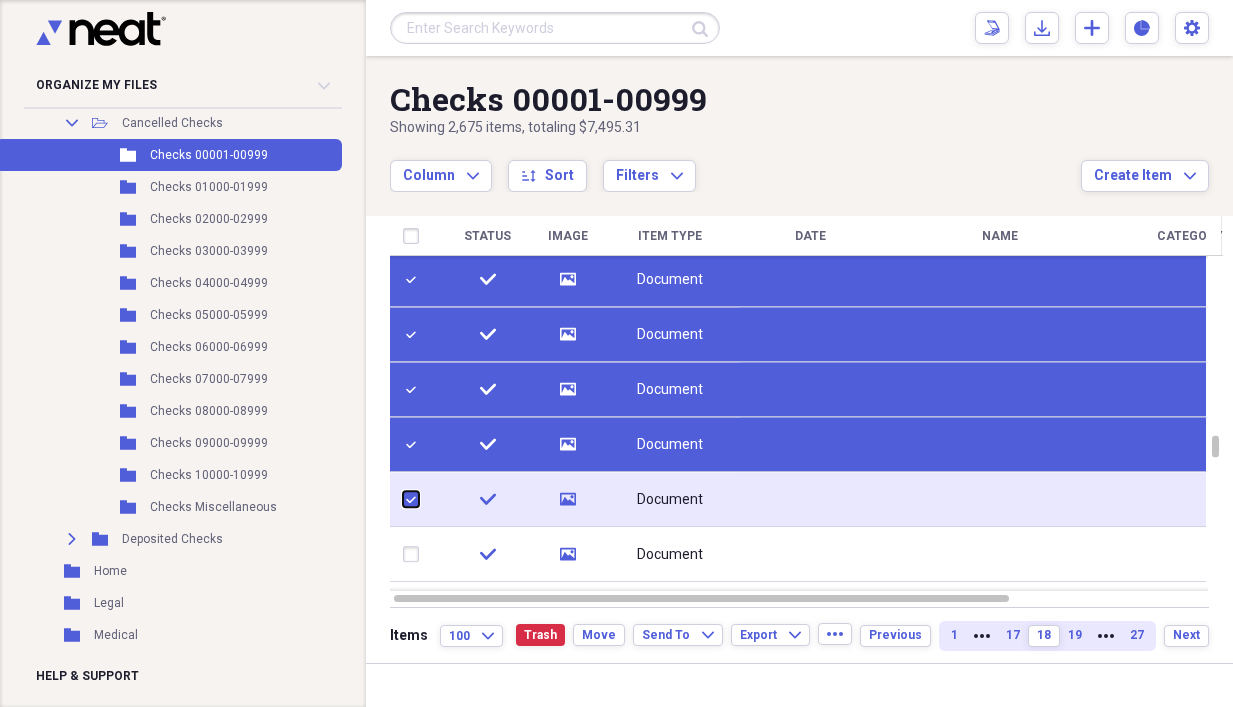 checkbox on "true" 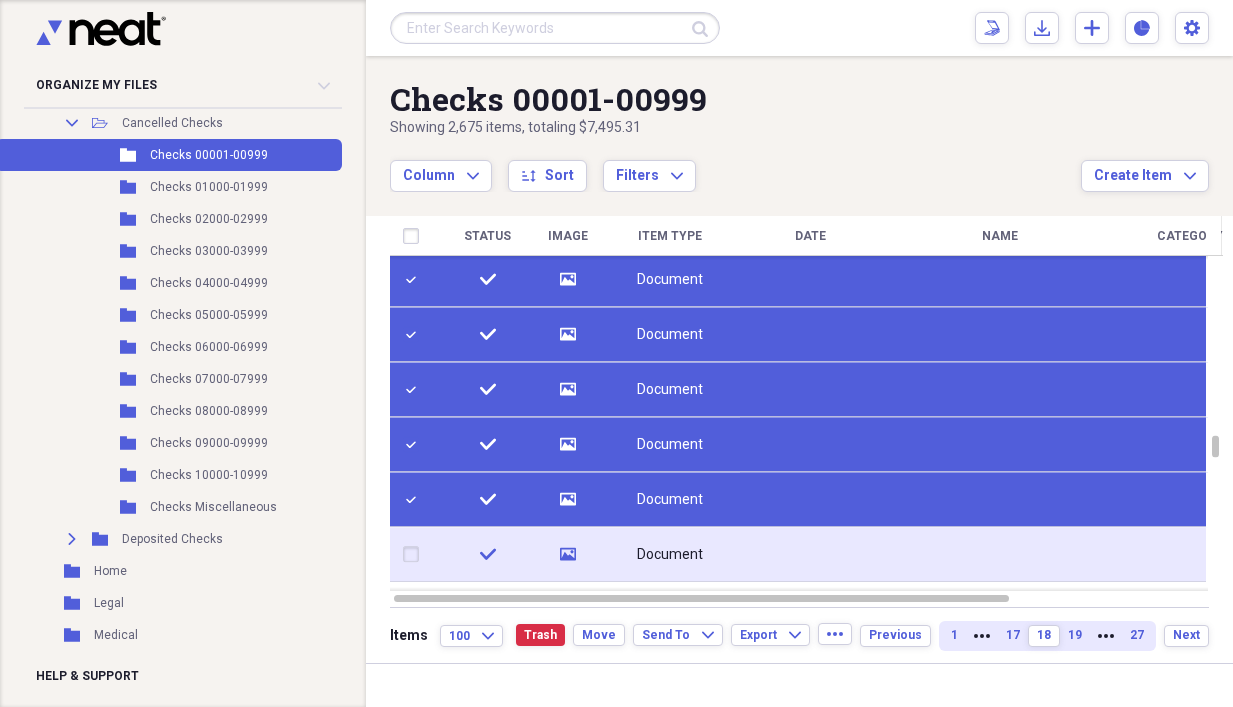 click at bounding box center [415, 555] 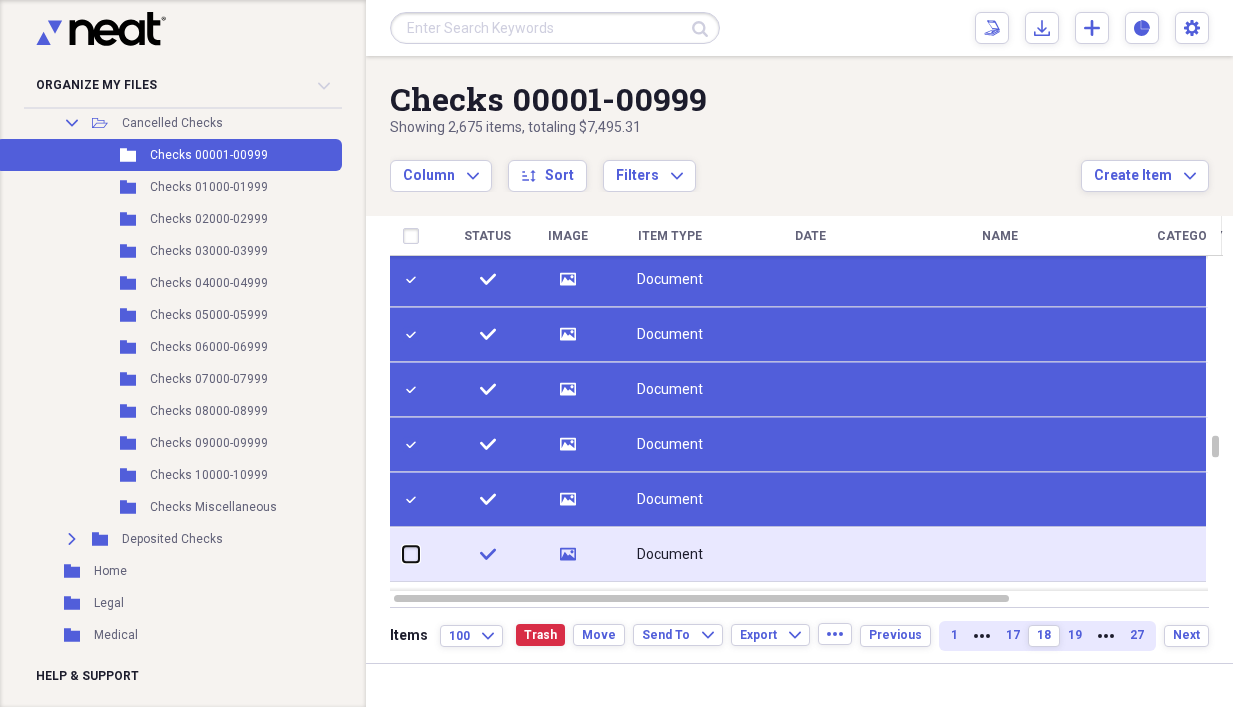 click at bounding box center (403, 554) 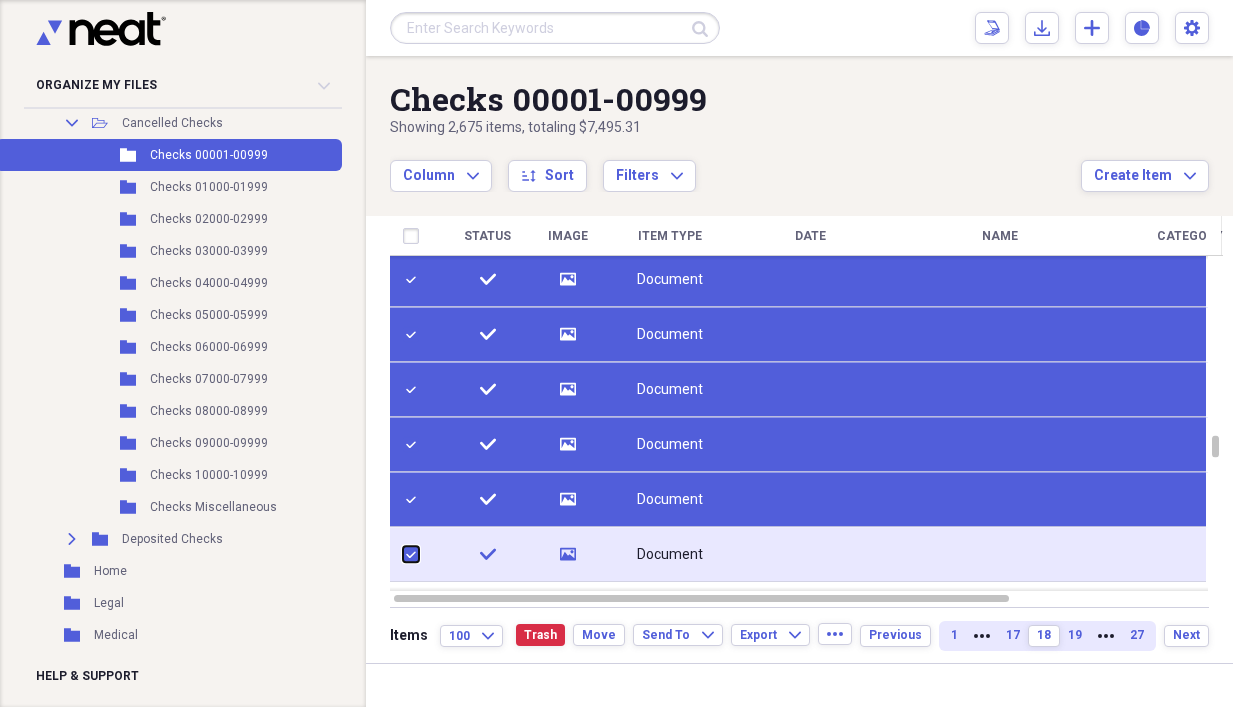 checkbox on "true" 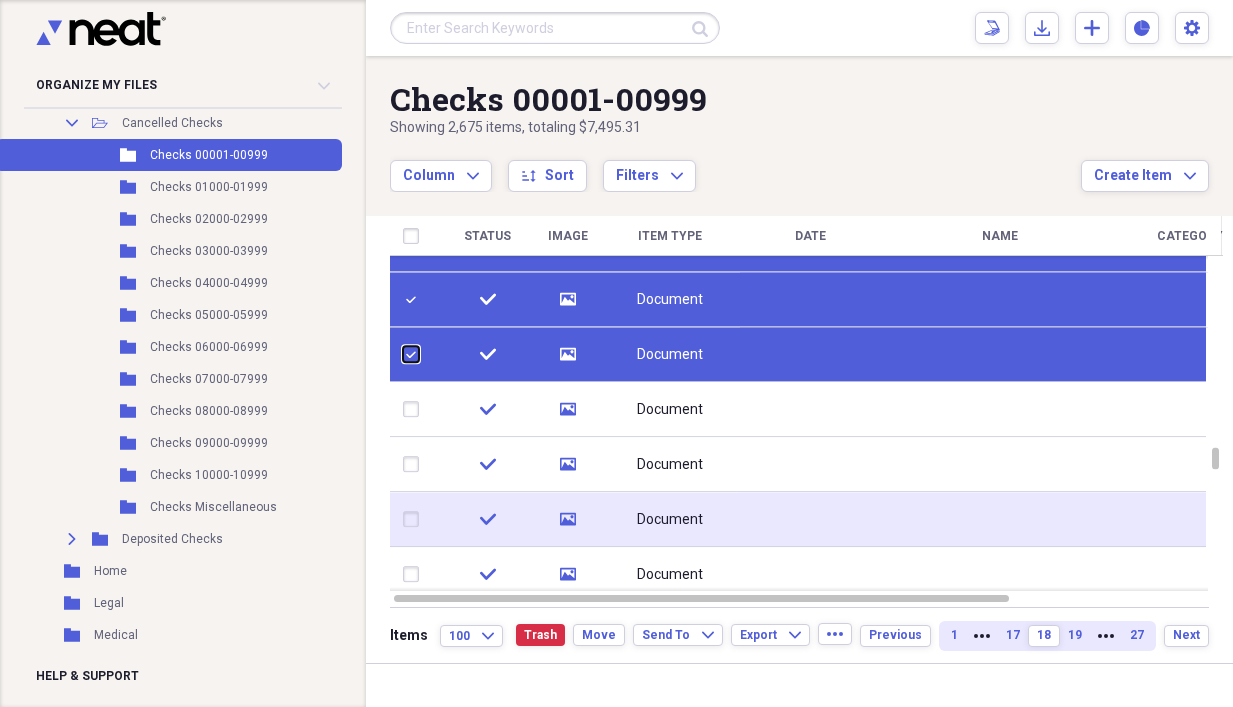 checkbox on "false" 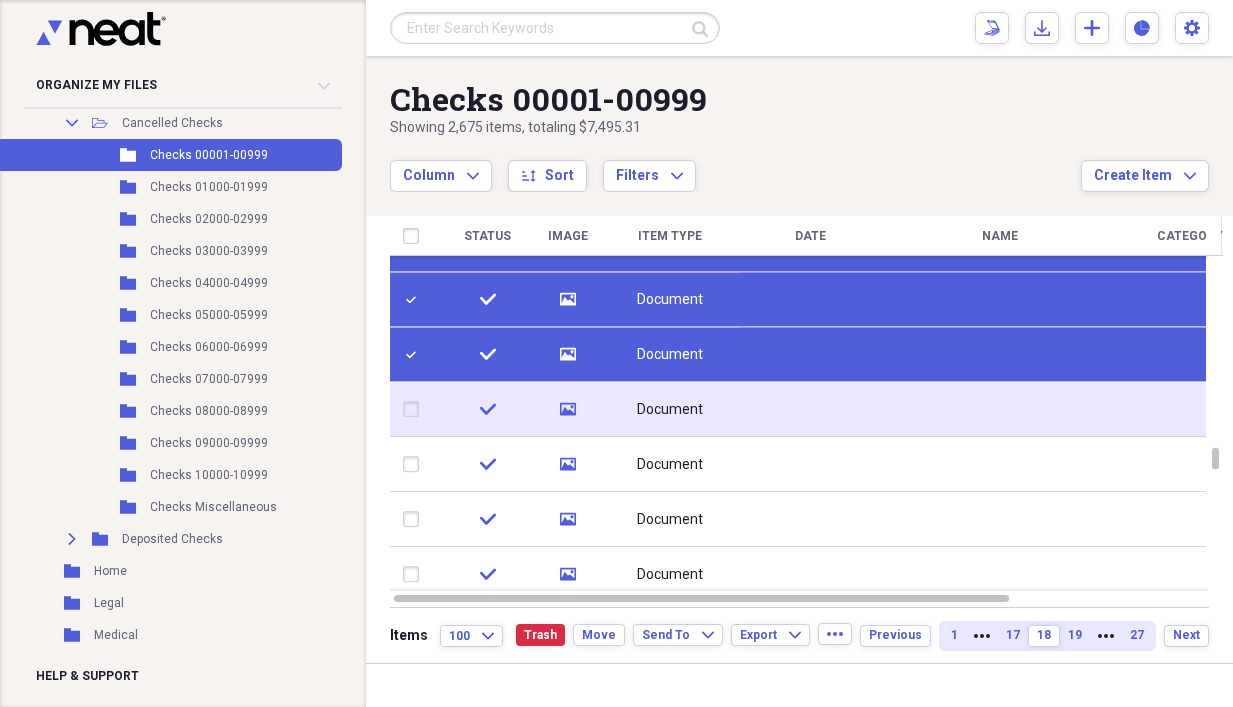 click at bounding box center (415, 410) 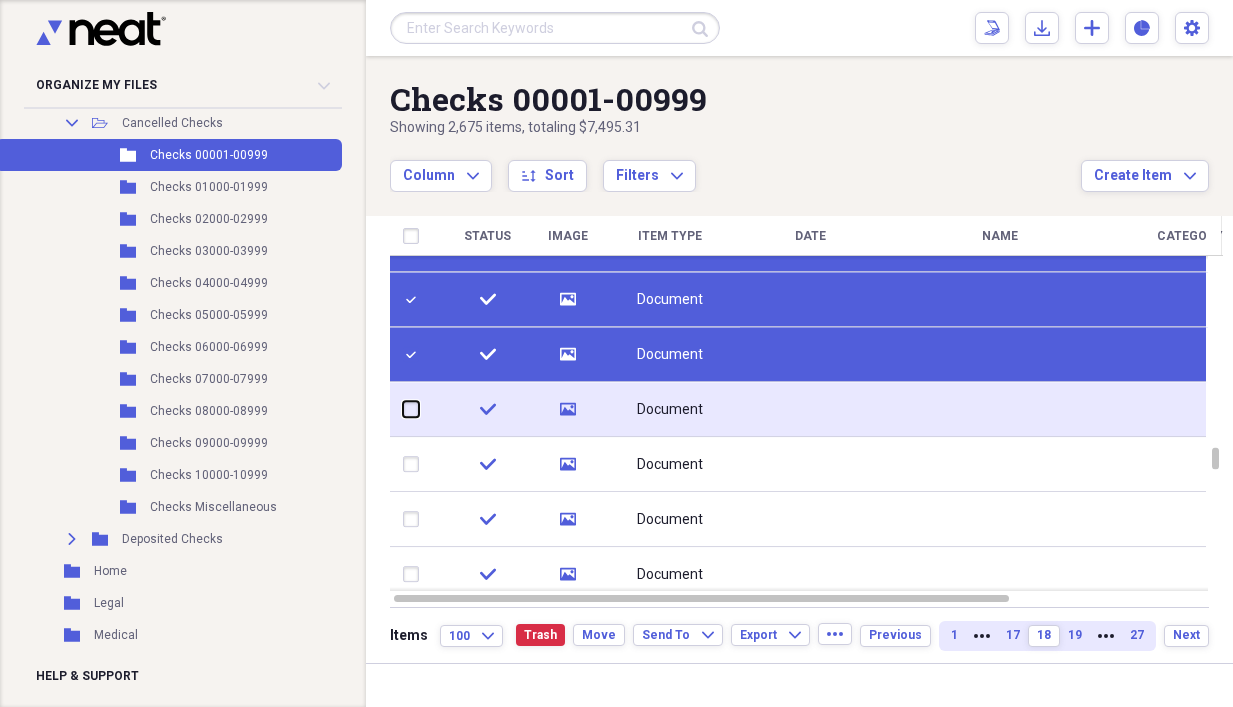 click at bounding box center [403, 409] 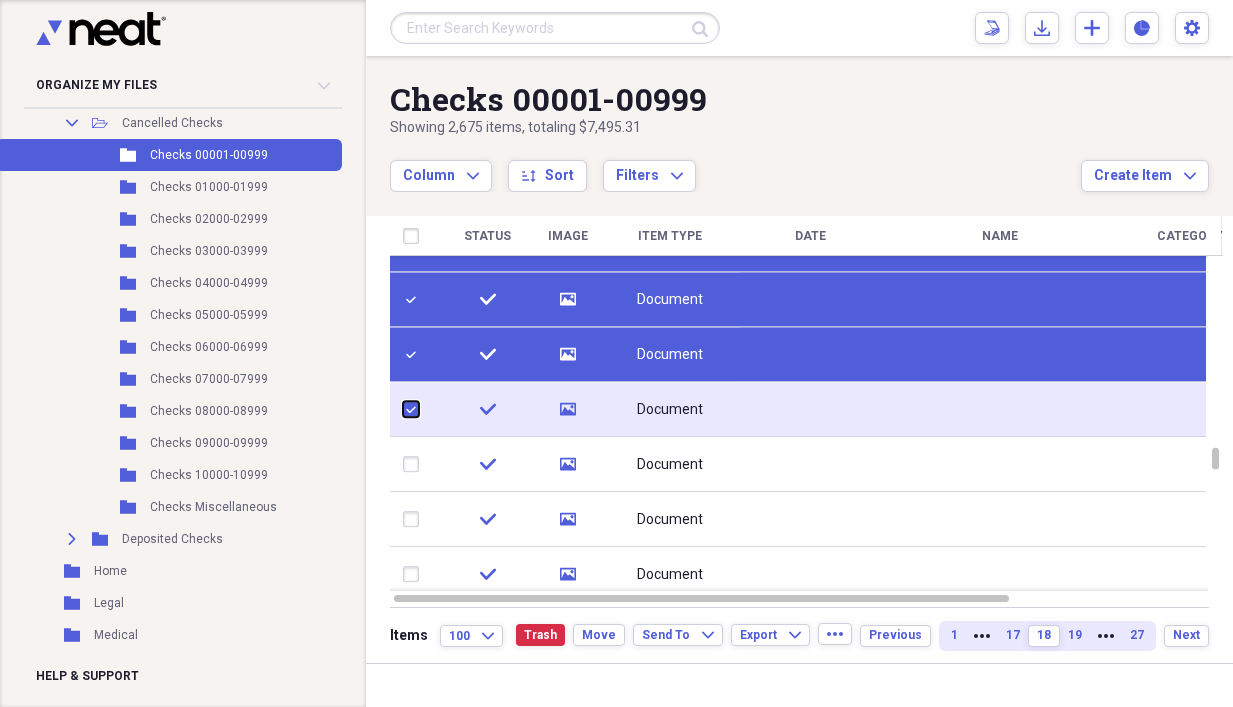 checkbox on "true" 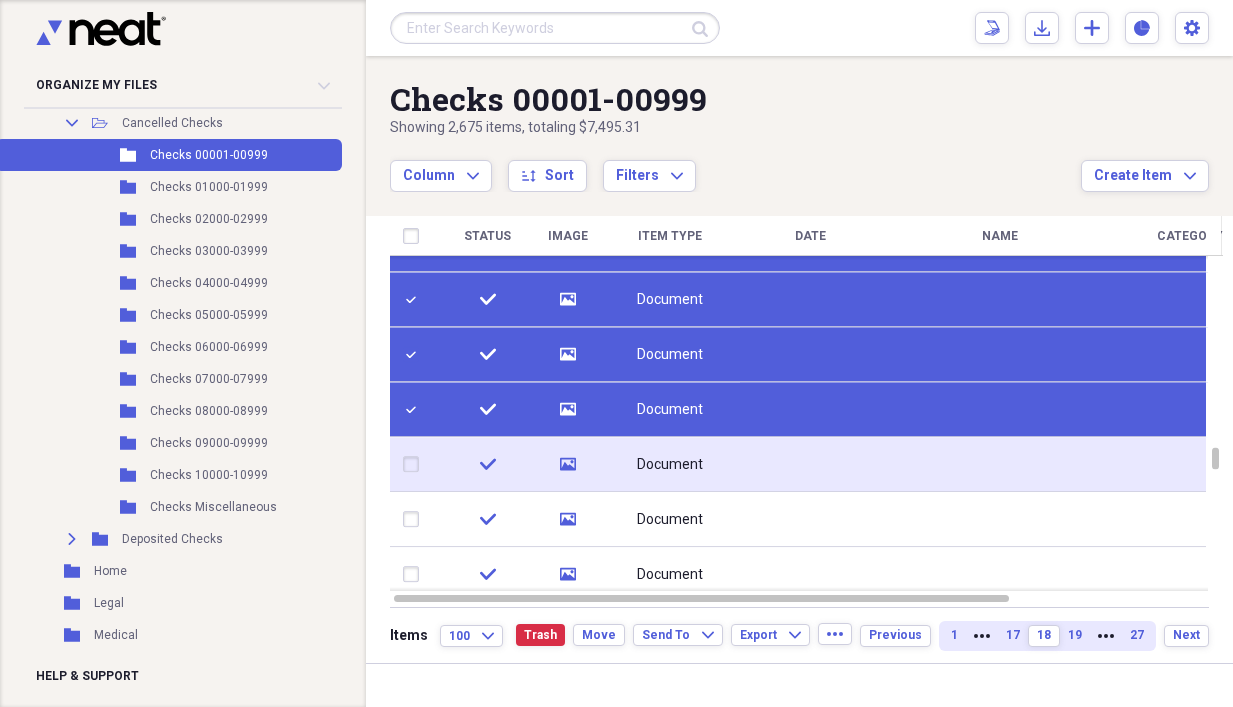 click at bounding box center [415, 465] 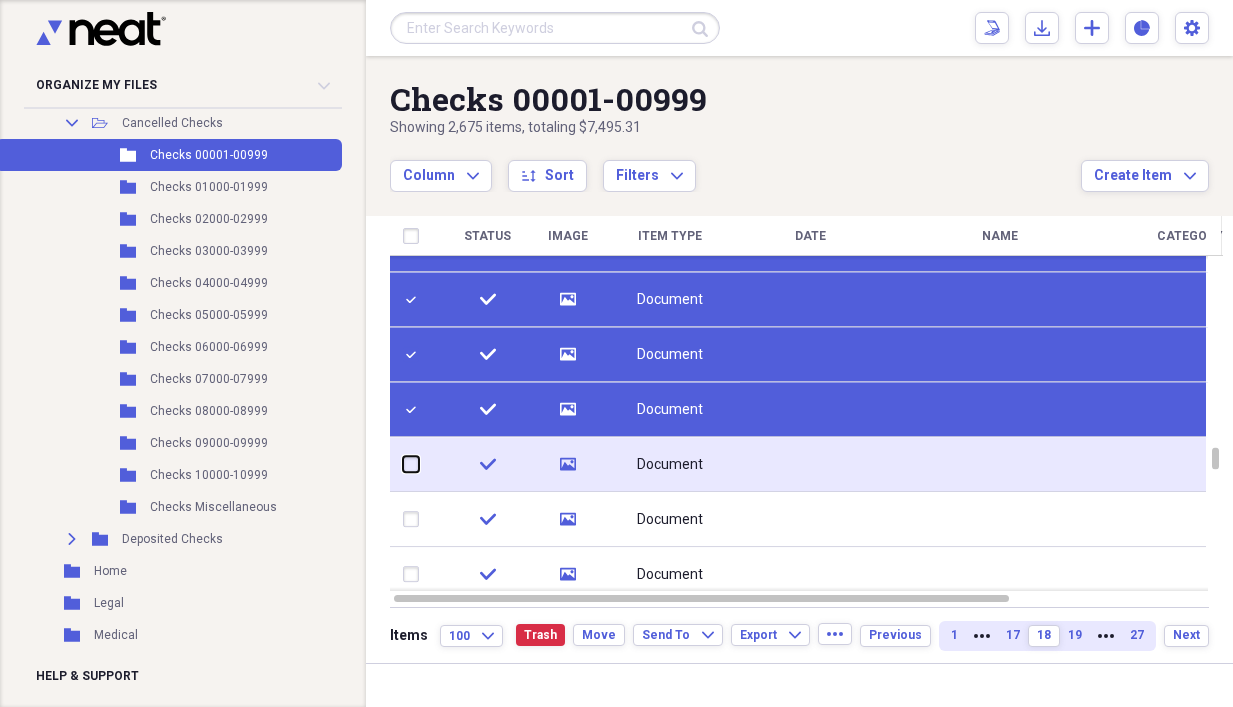 click at bounding box center [403, 464] 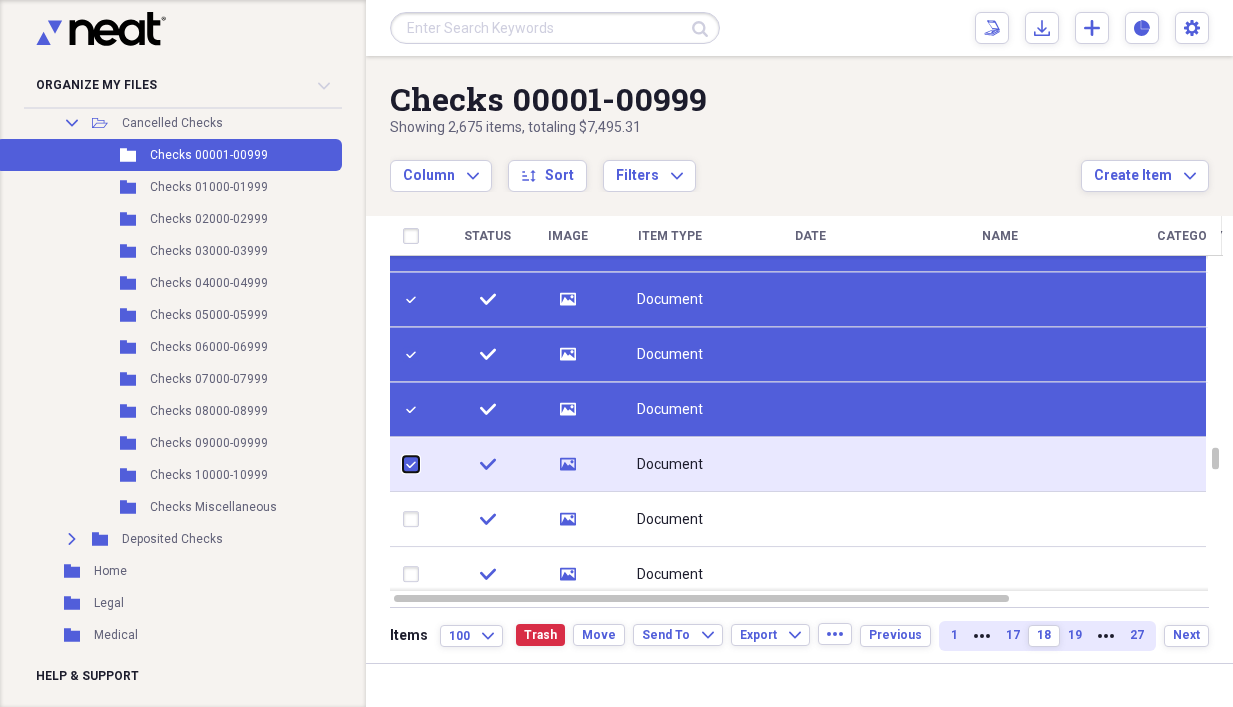 checkbox on "true" 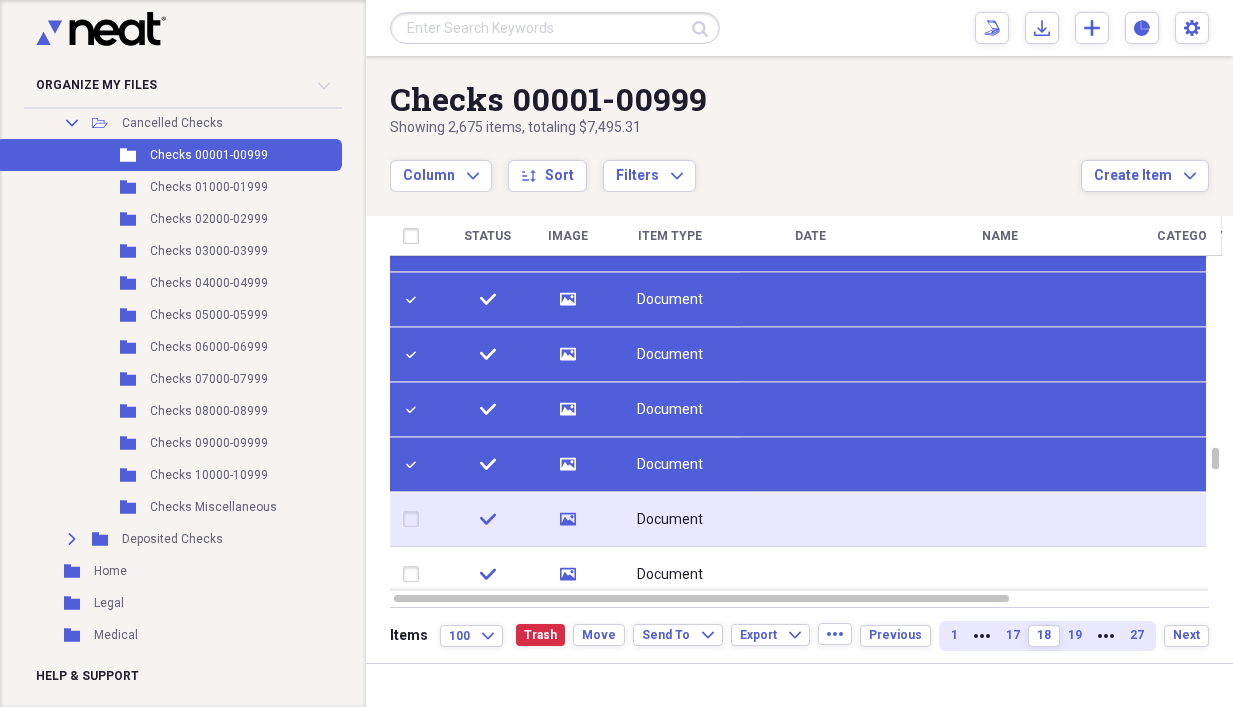click at bounding box center [415, 520] 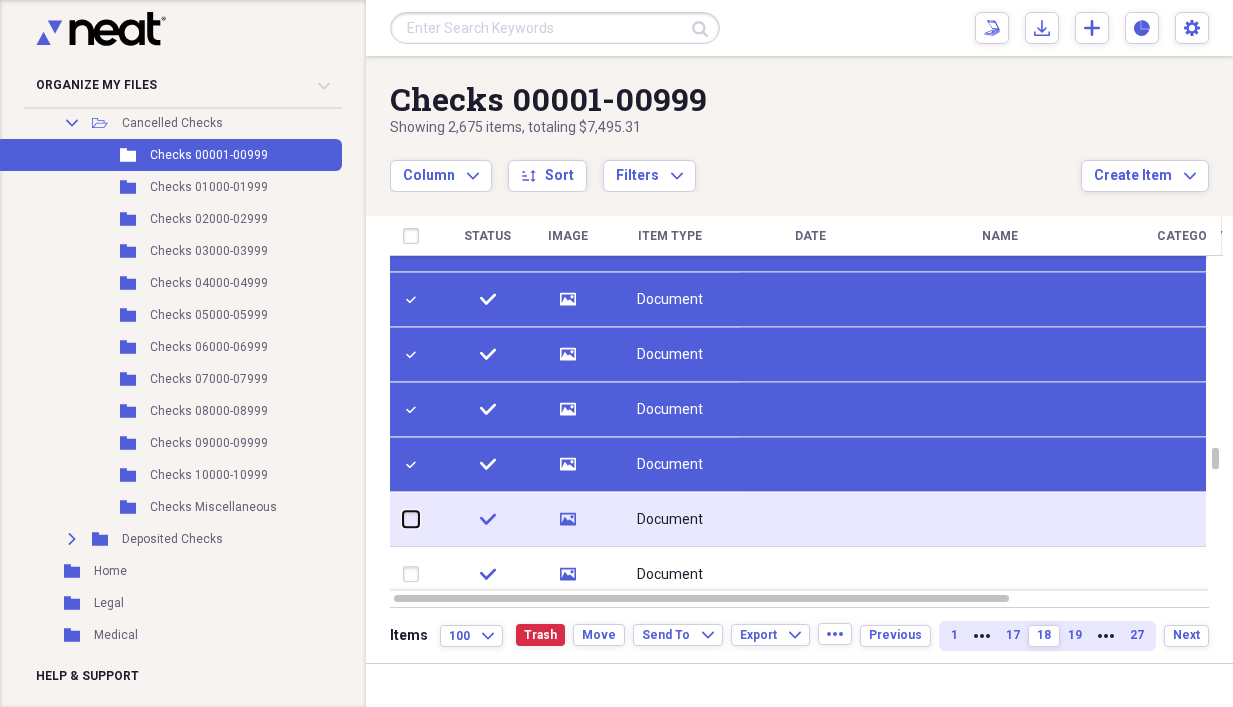 click at bounding box center (403, 519) 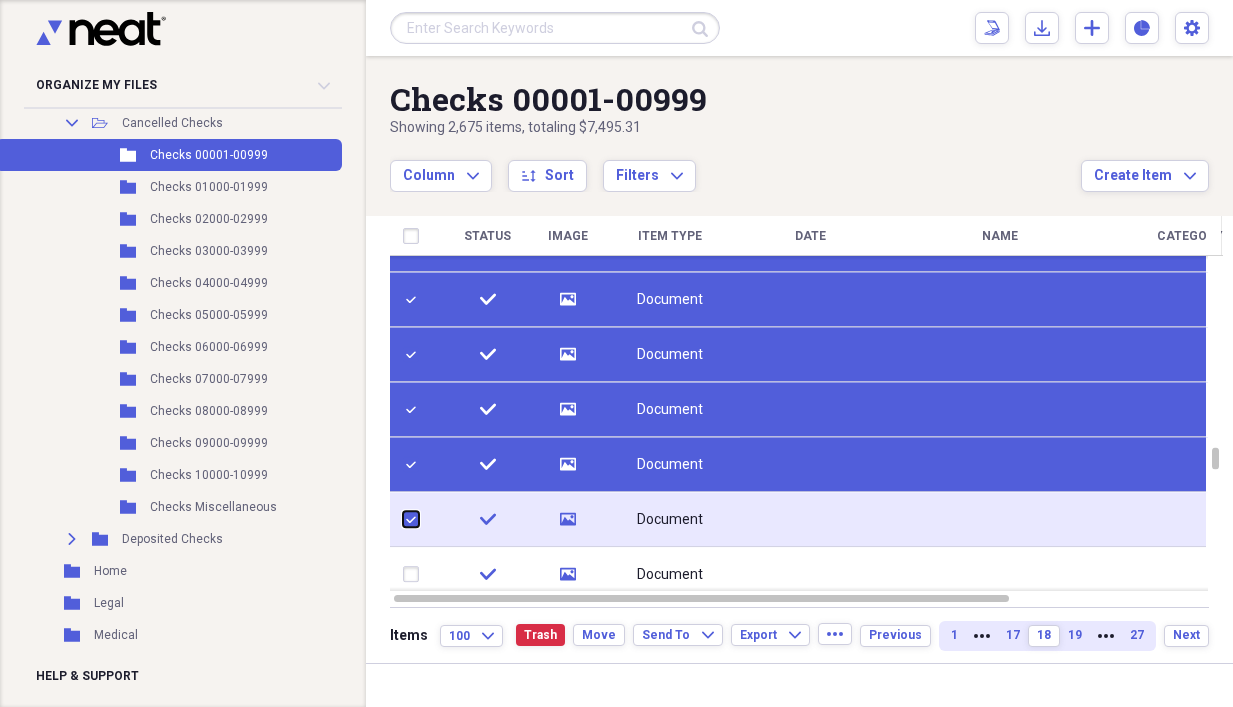 checkbox on "true" 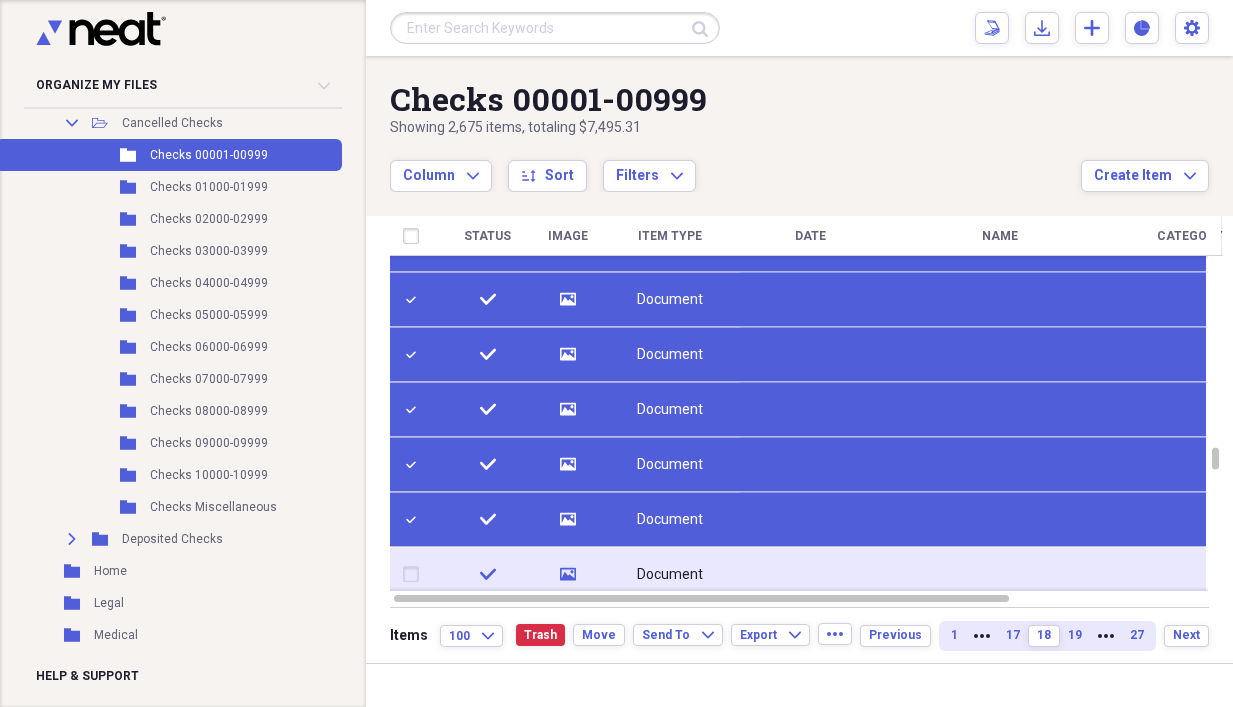click at bounding box center (415, 575) 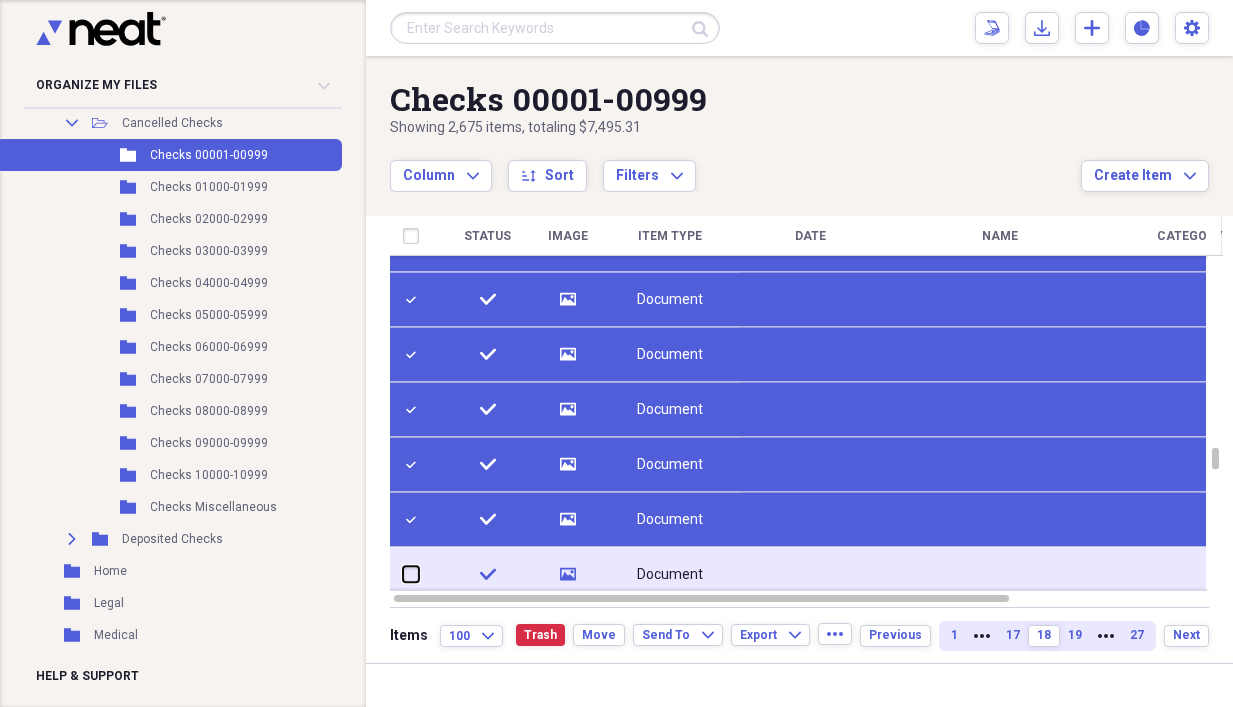 click at bounding box center [403, 574] 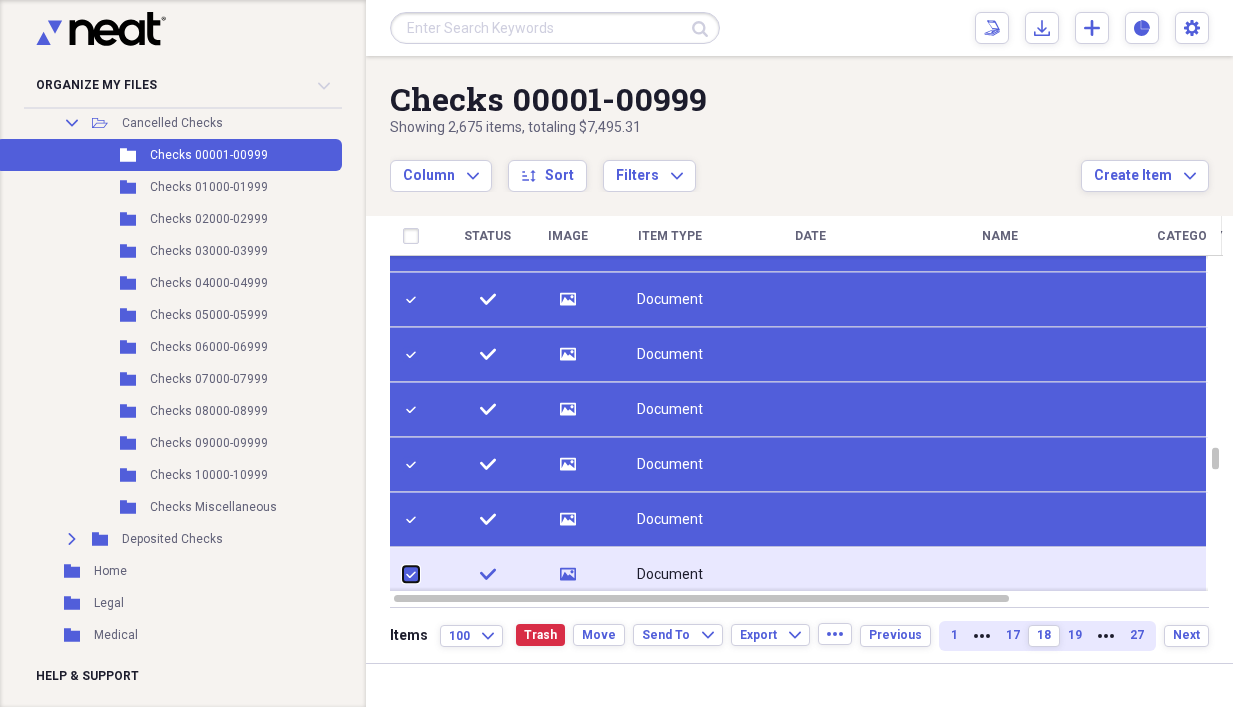checkbox on "true" 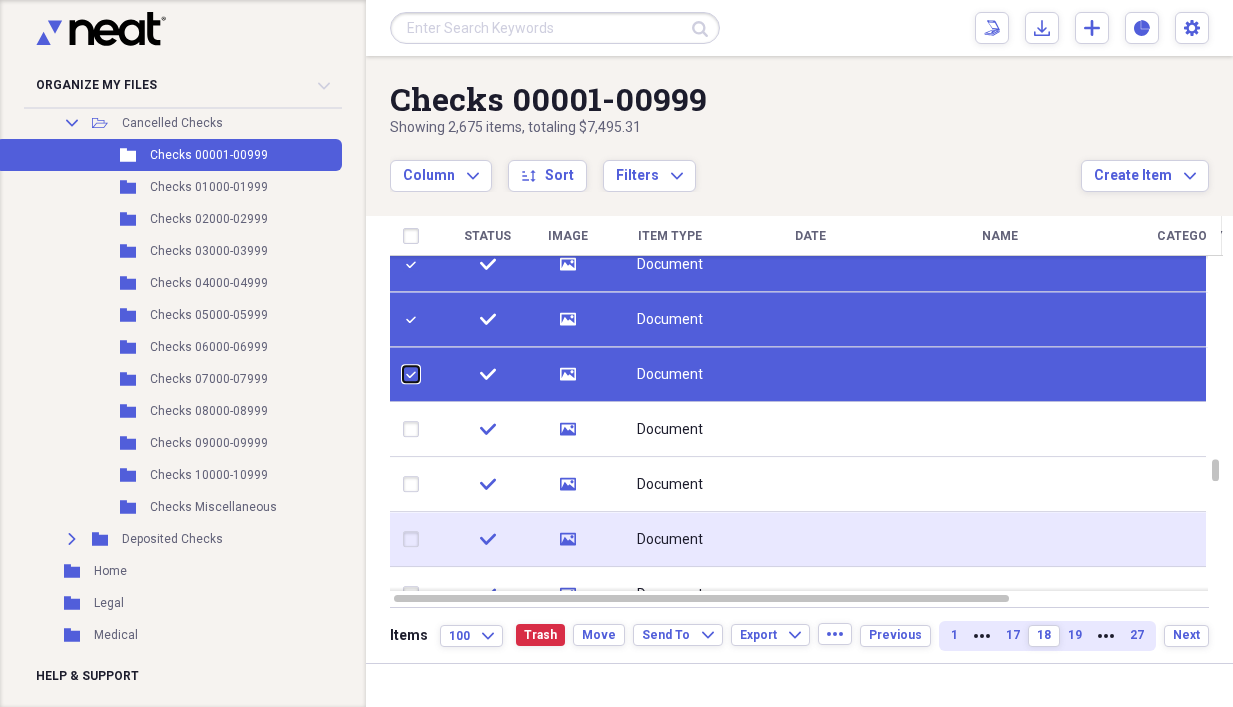 checkbox on "false" 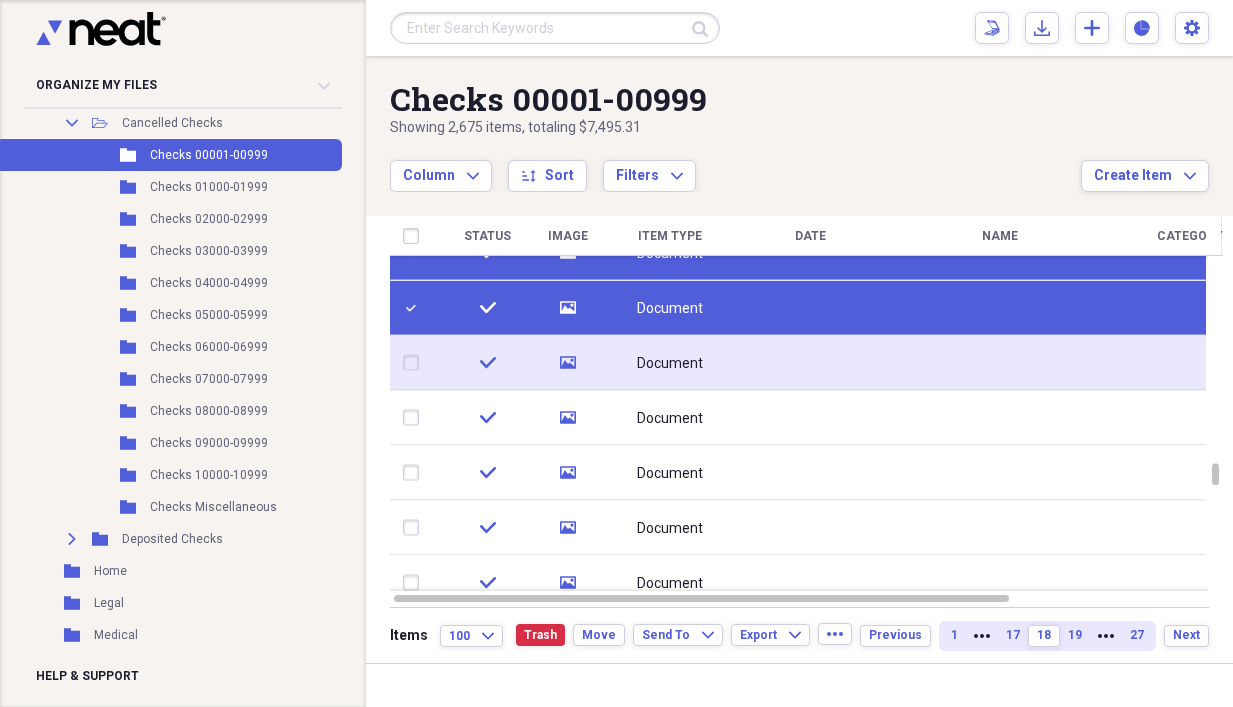 click at bounding box center [415, 363] 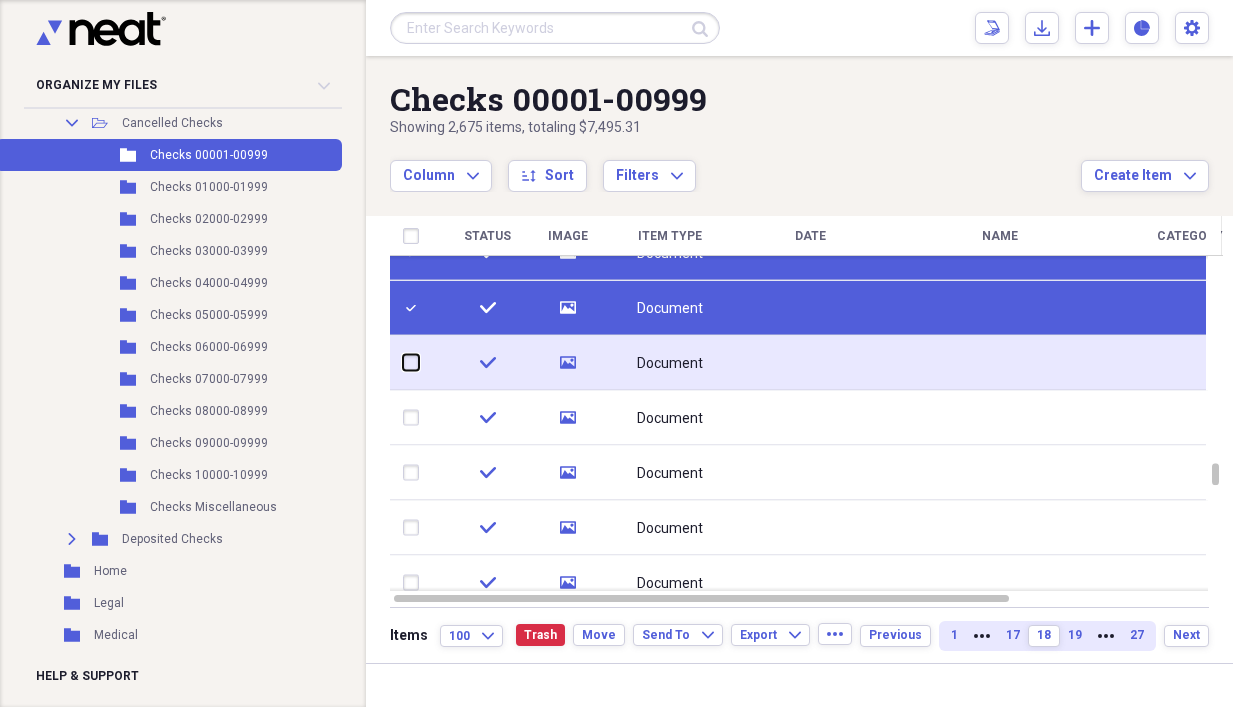 click at bounding box center (403, 362) 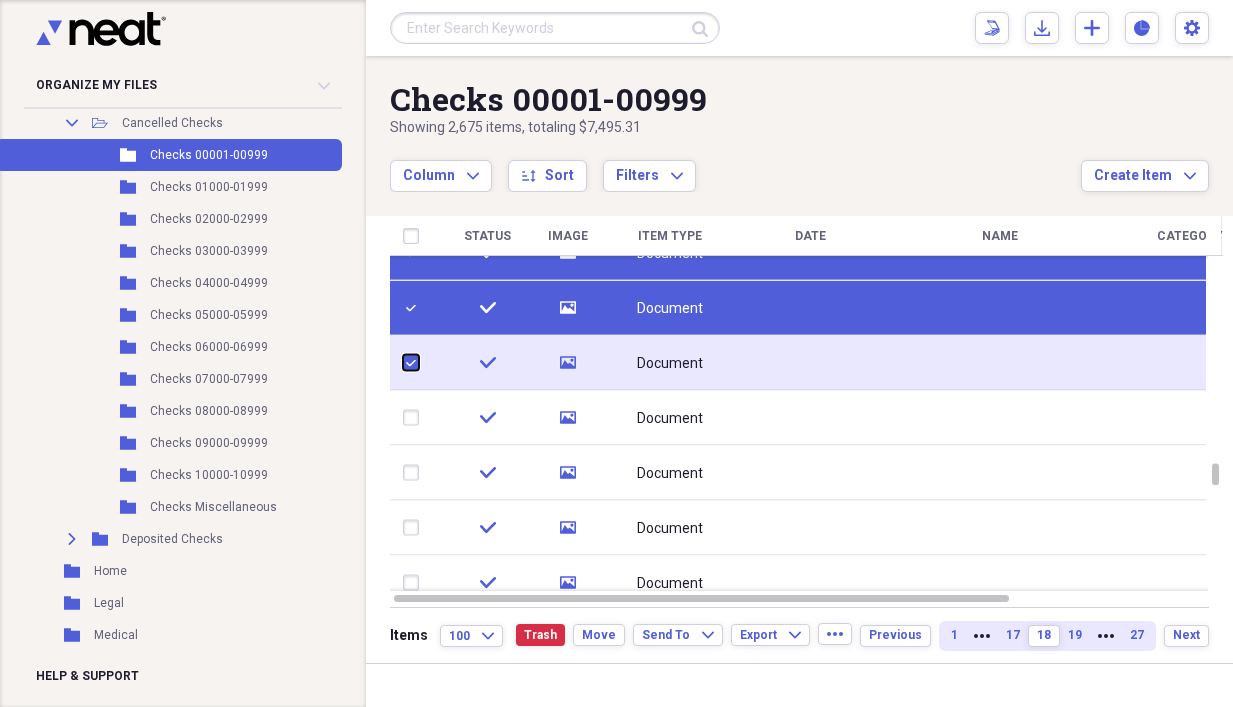 checkbox on "true" 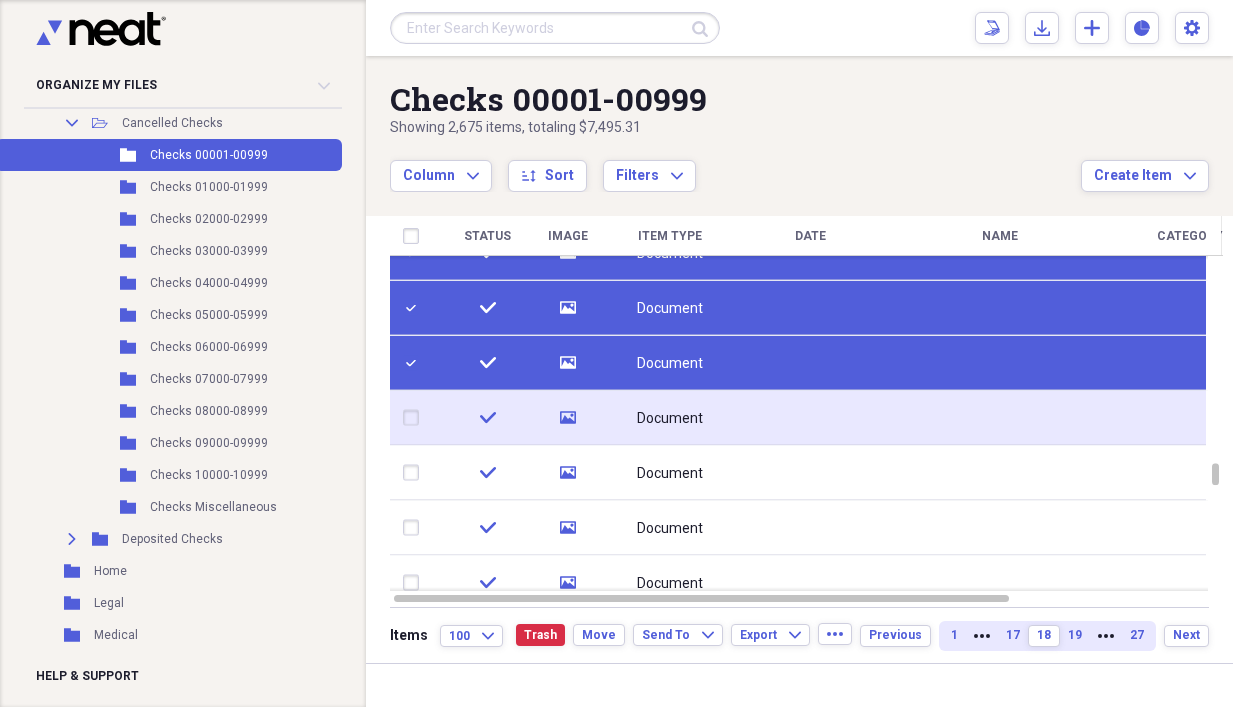 click at bounding box center [415, 418] 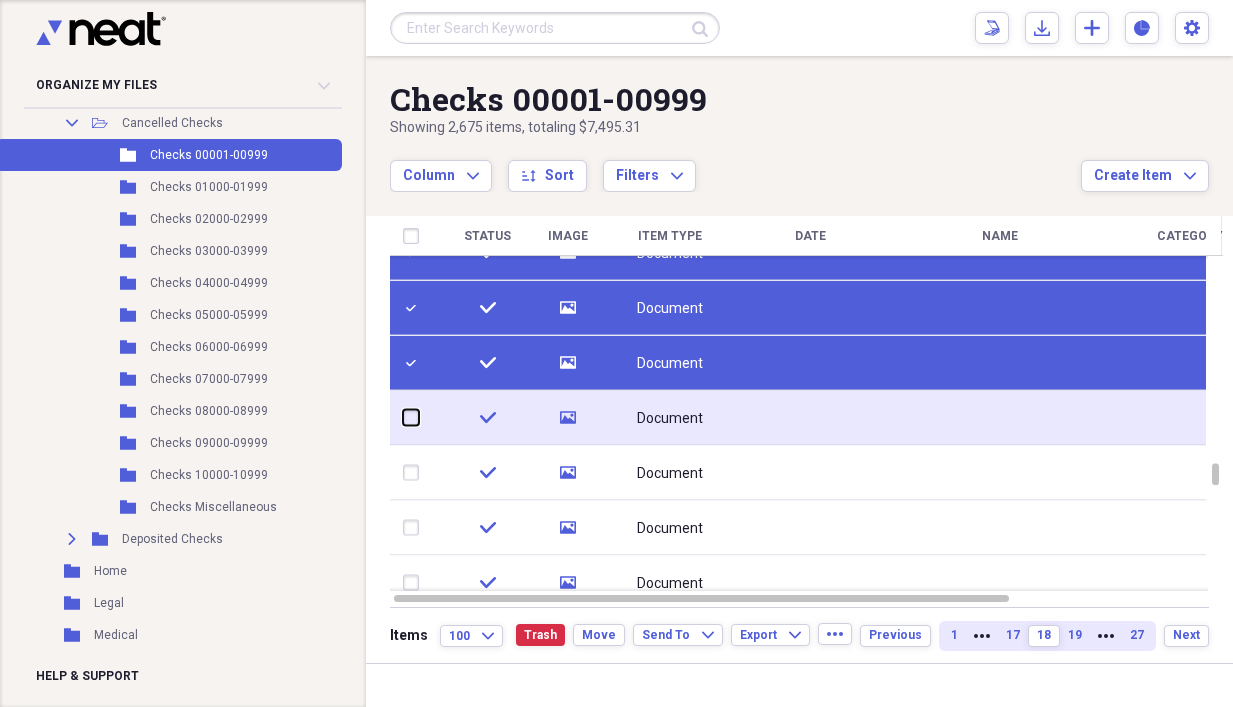 click at bounding box center [403, 417] 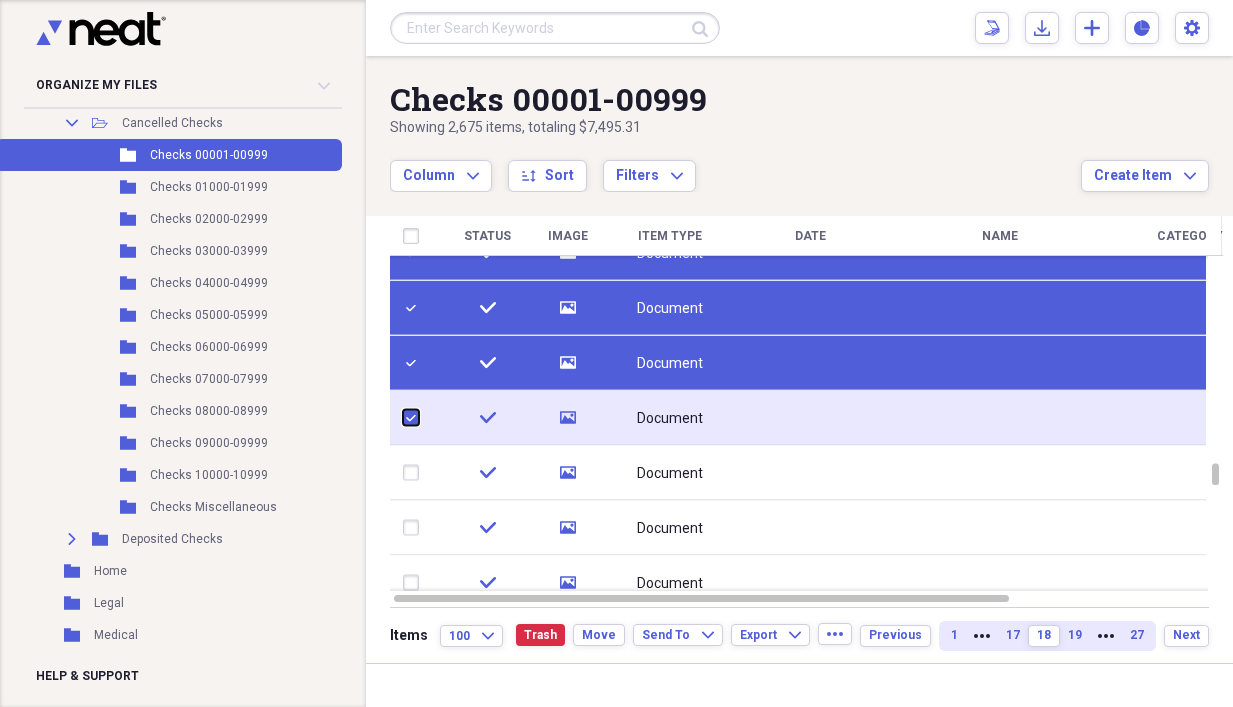 checkbox on "true" 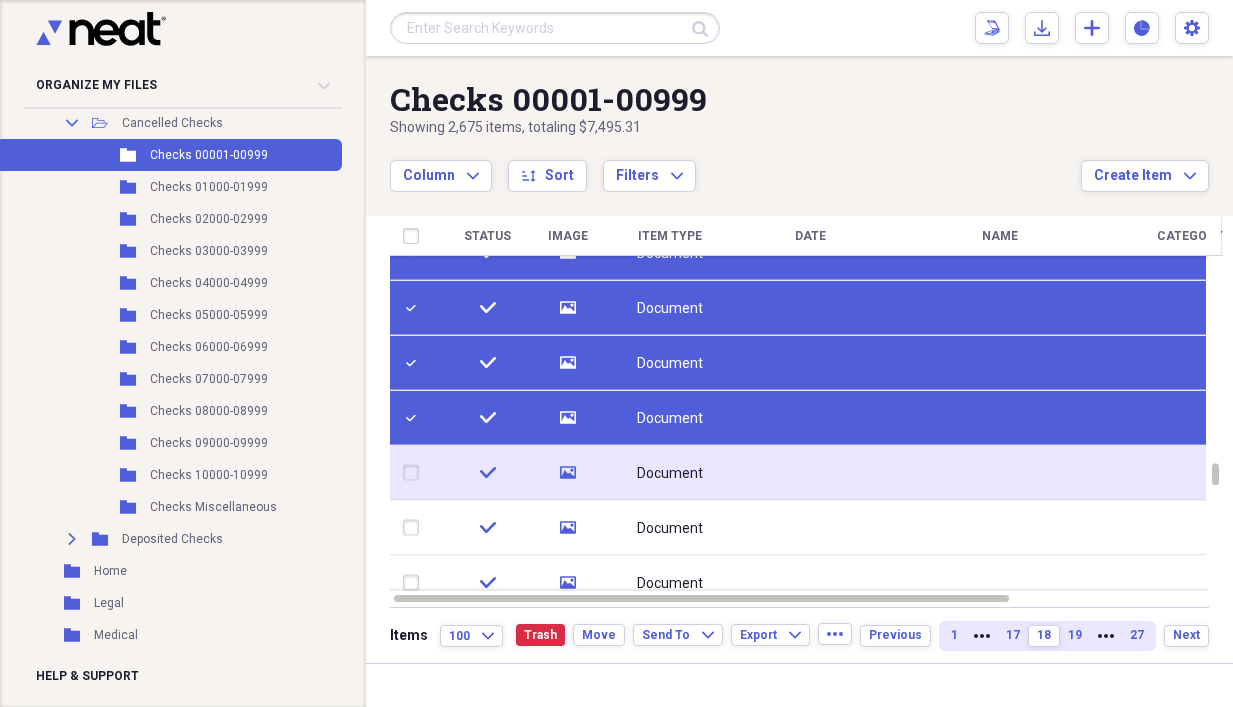 click at bounding box center (415, 473) 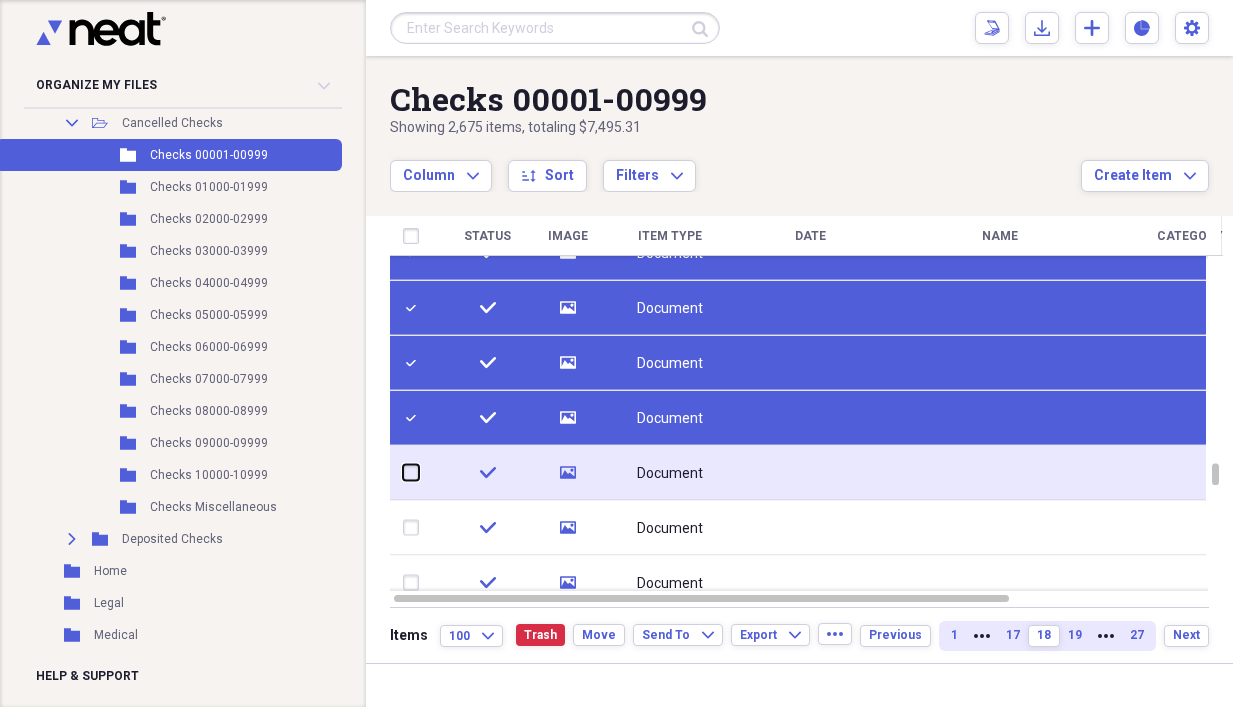 click at bounding box center [403, 472] 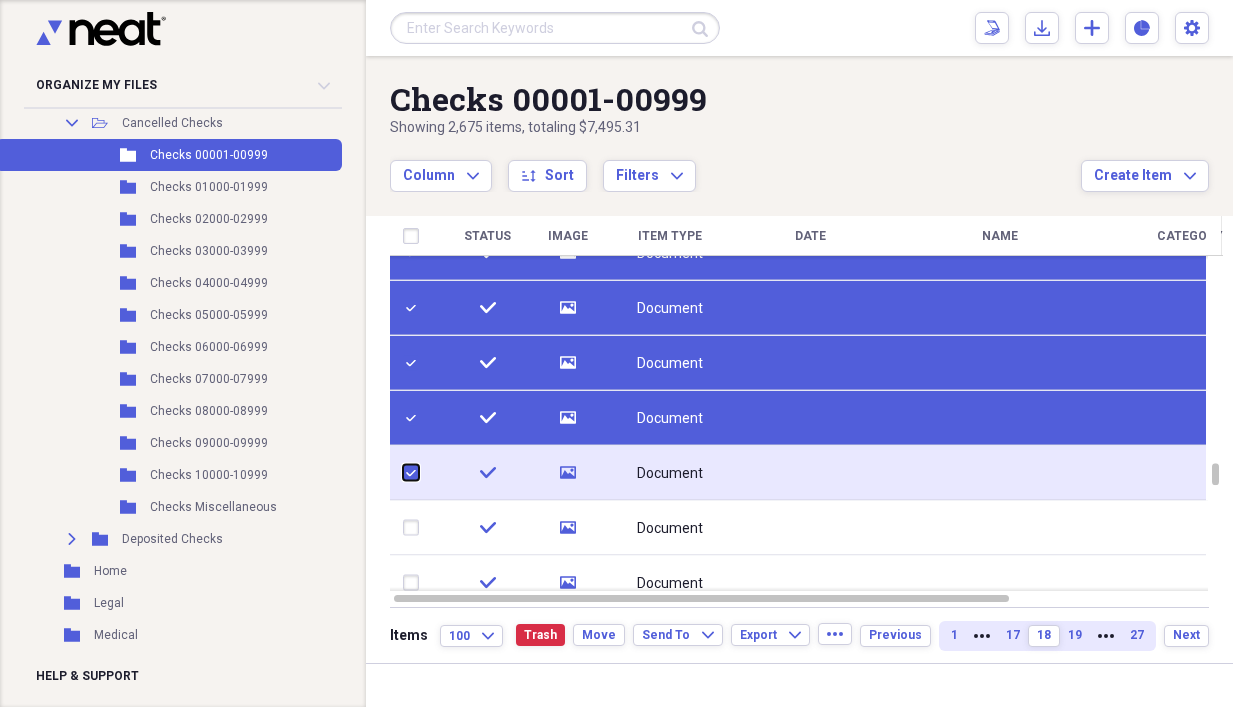 checkbox on "true" 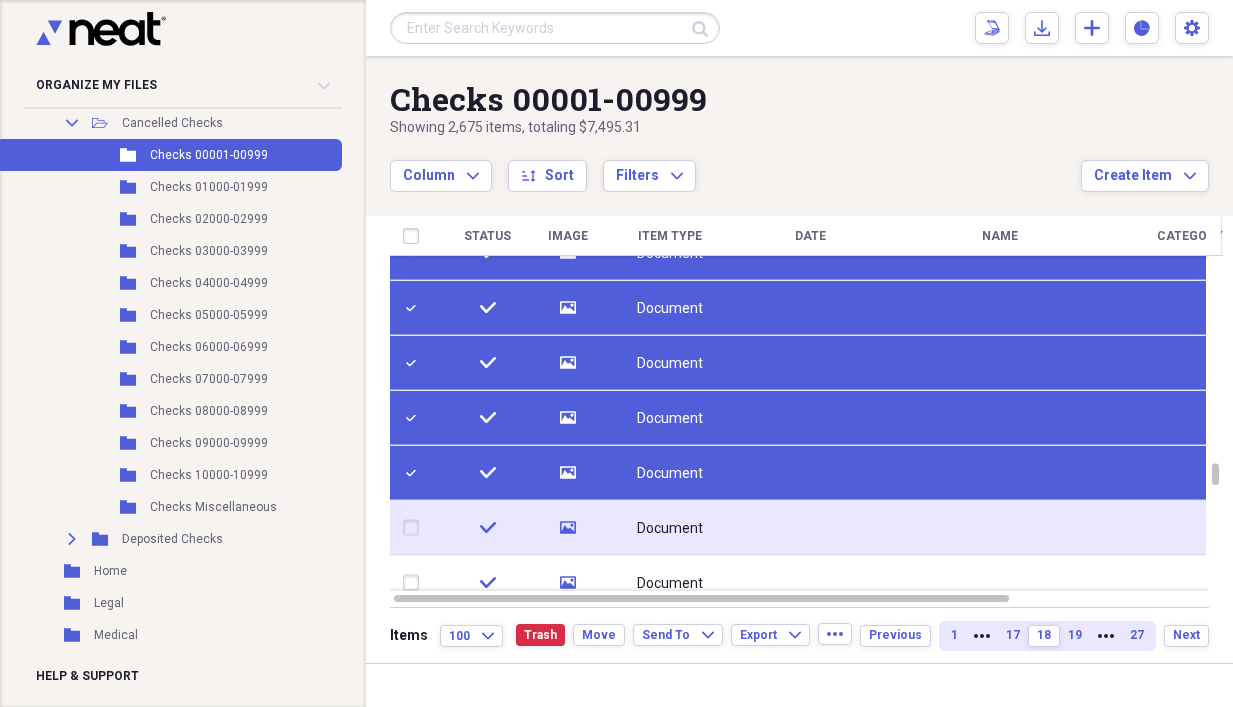 click at bounding box center (415, 528) 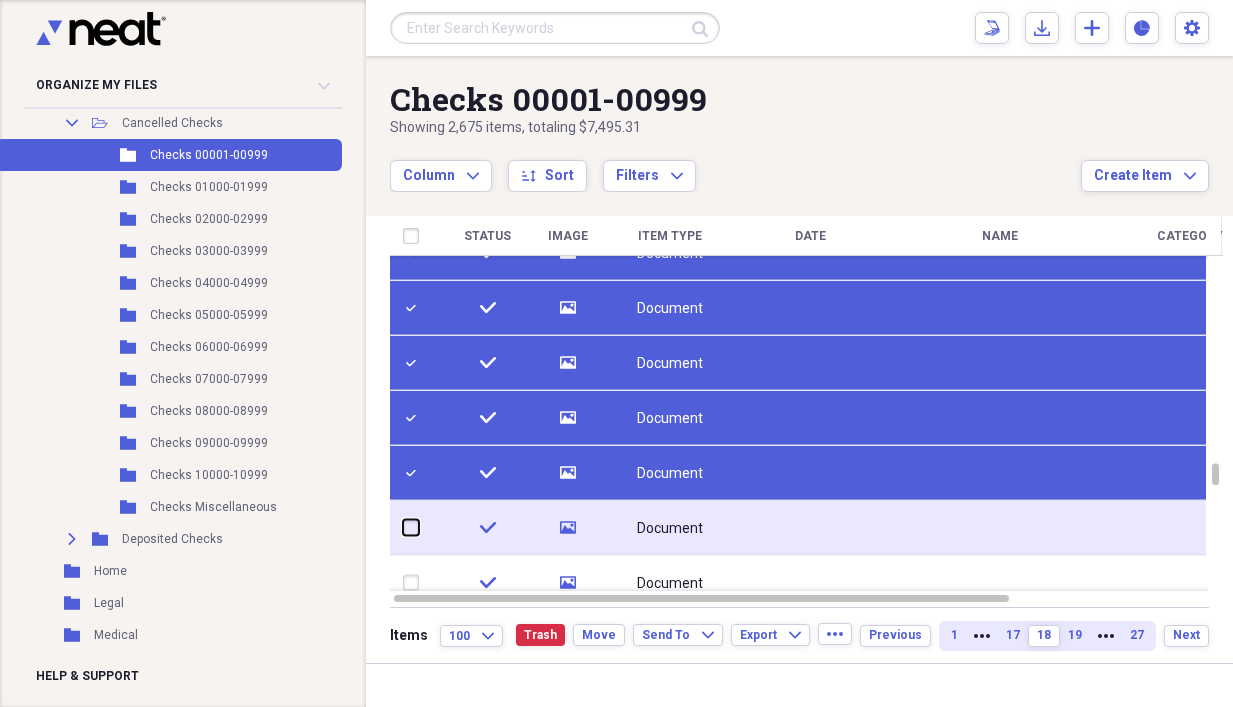click at bounding box center (403, 527) 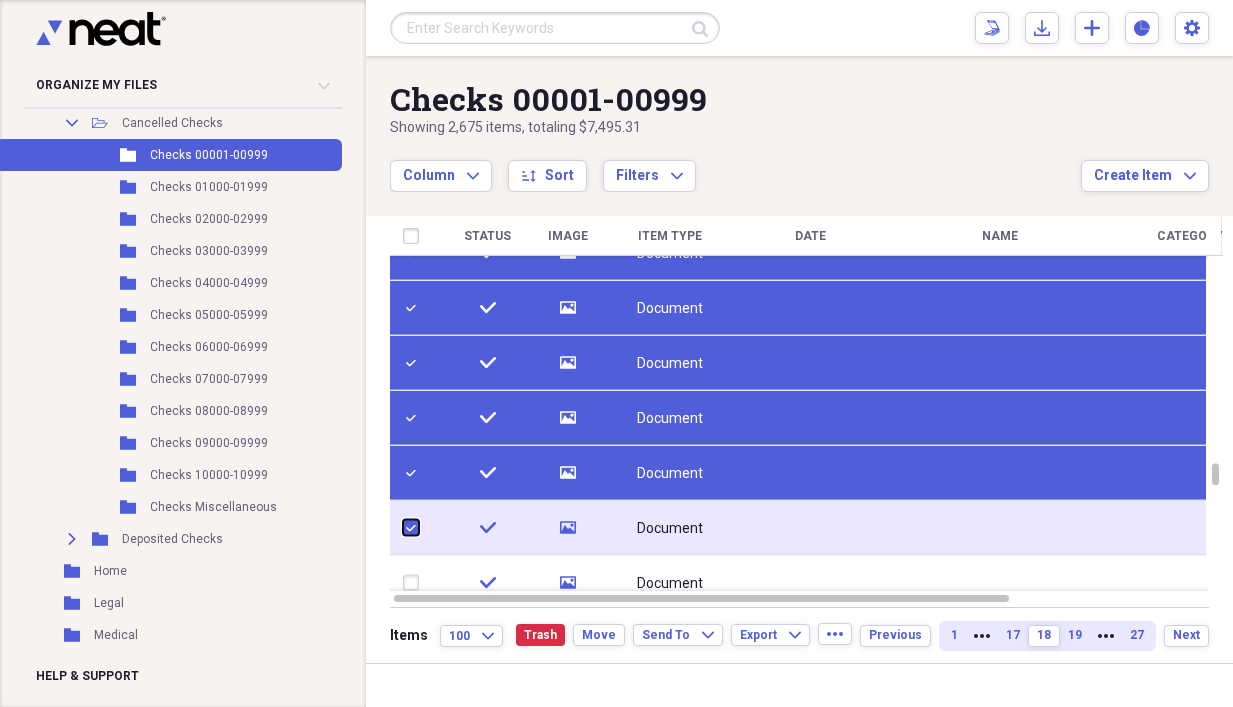 checkbox on "true" 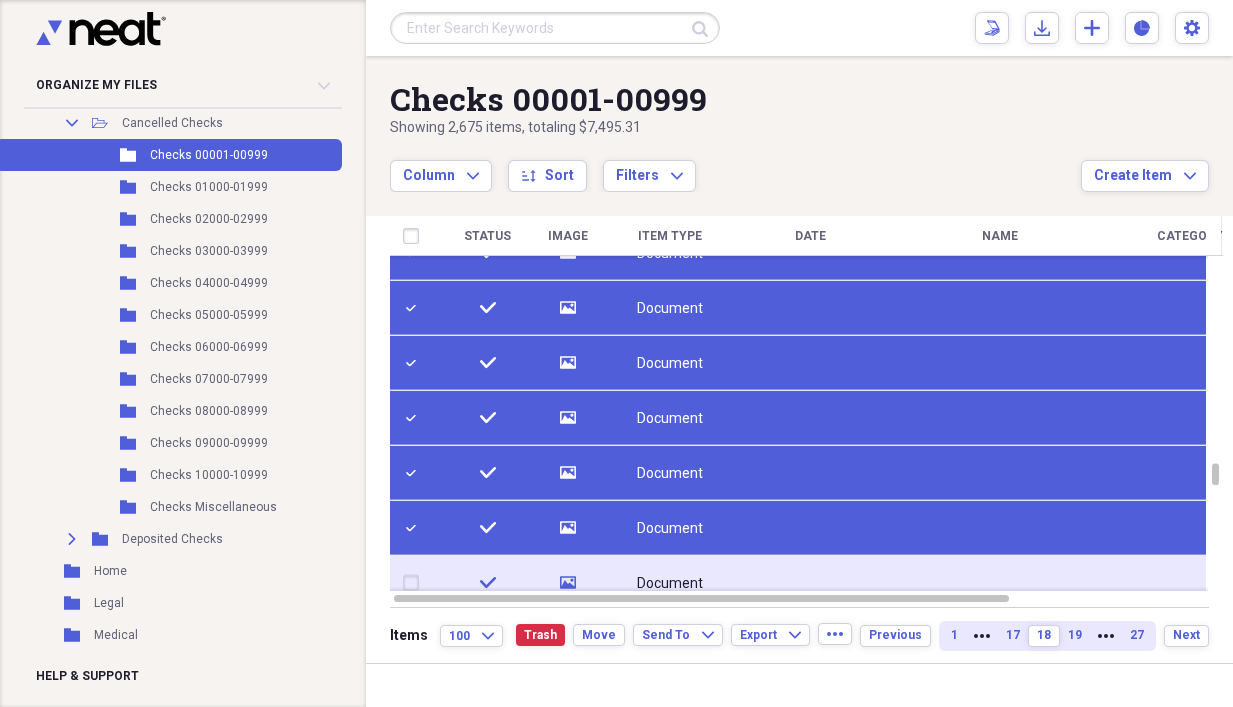 click at bounding box center [415, 583] 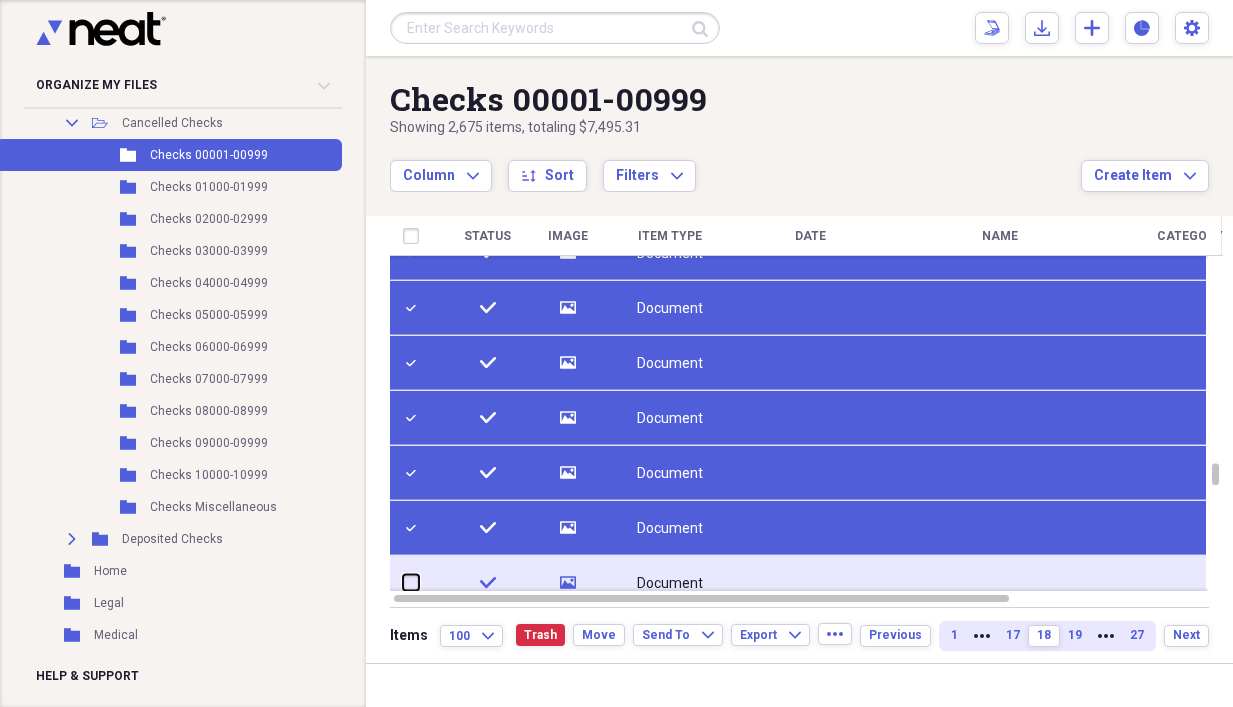 click at bounding box center (403, 582) 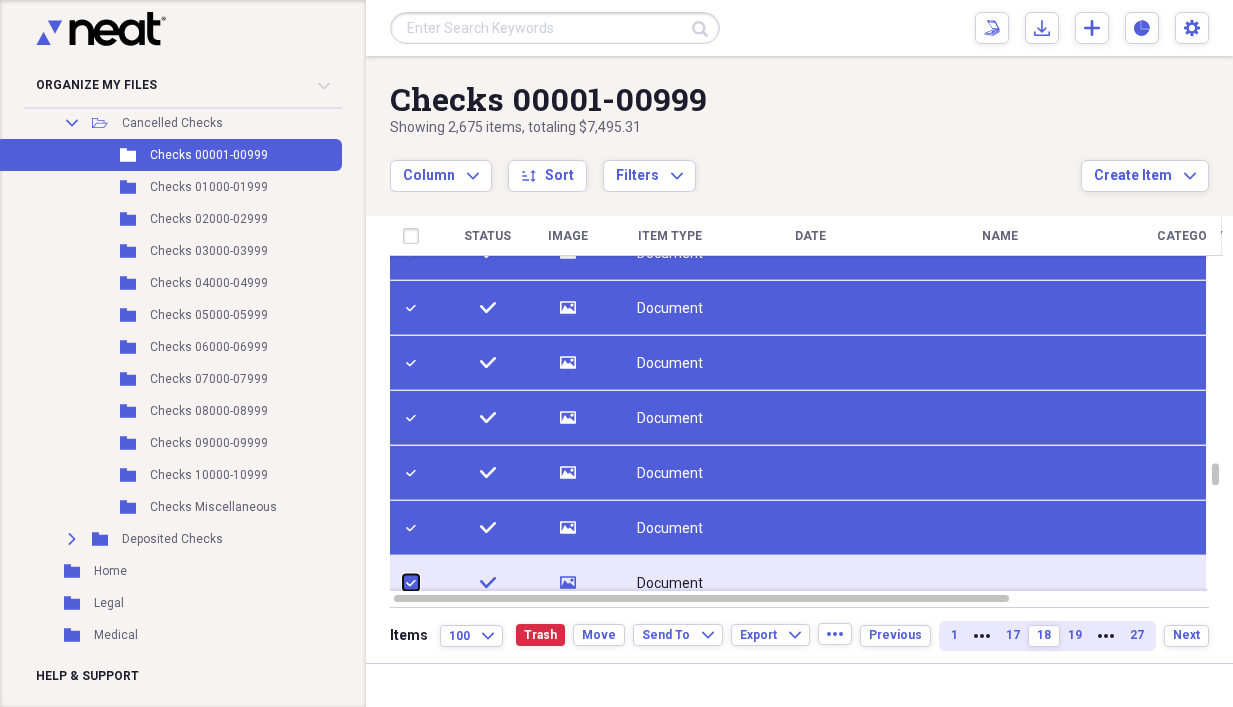 checkbox on "true" 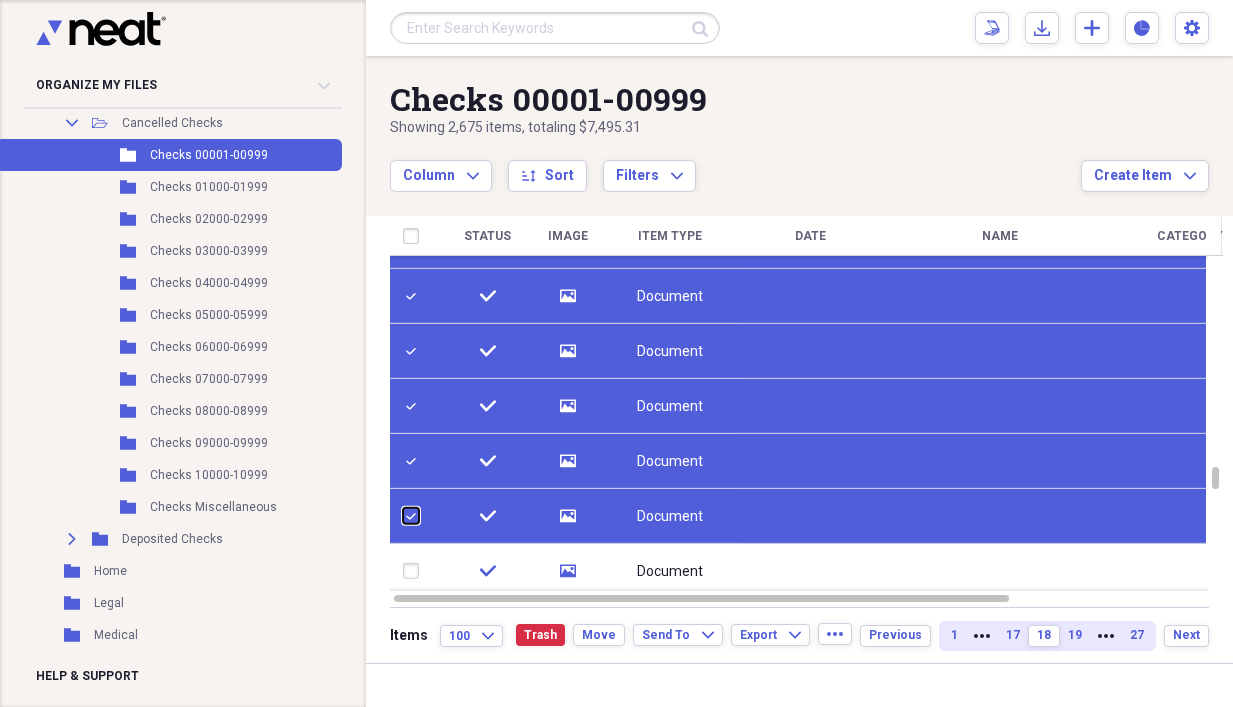 checkbox on "false" 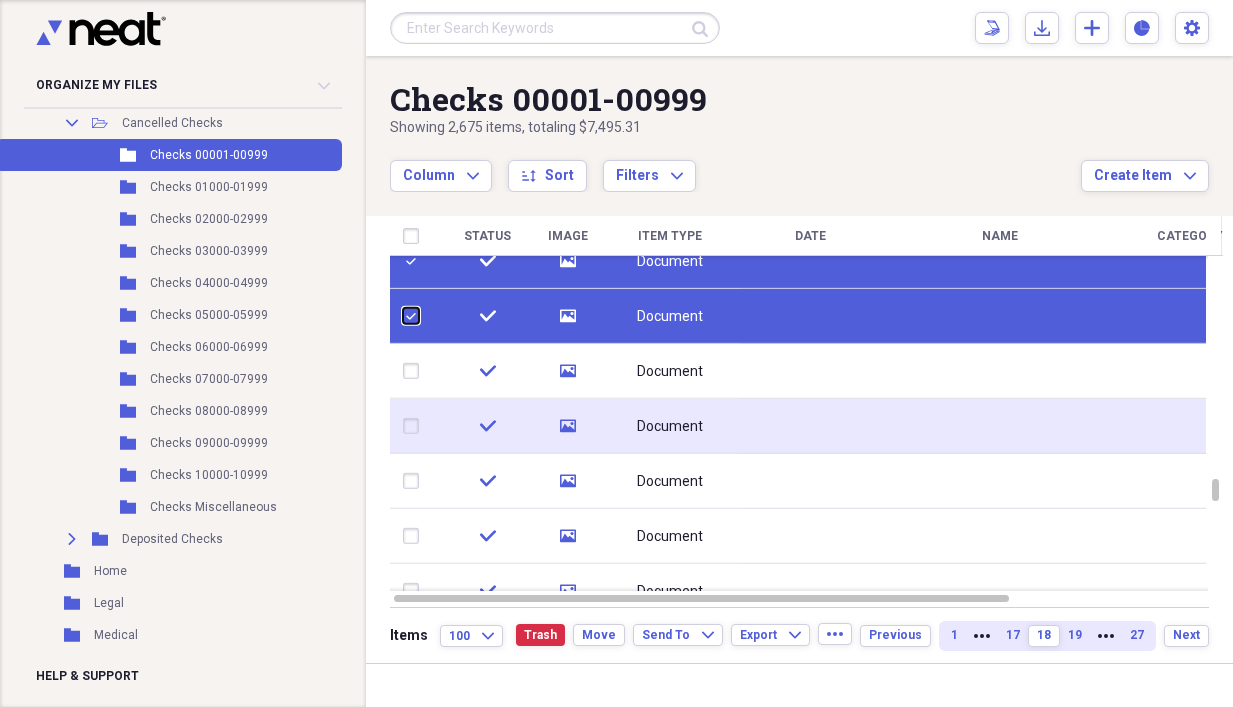 checkbox on "false" 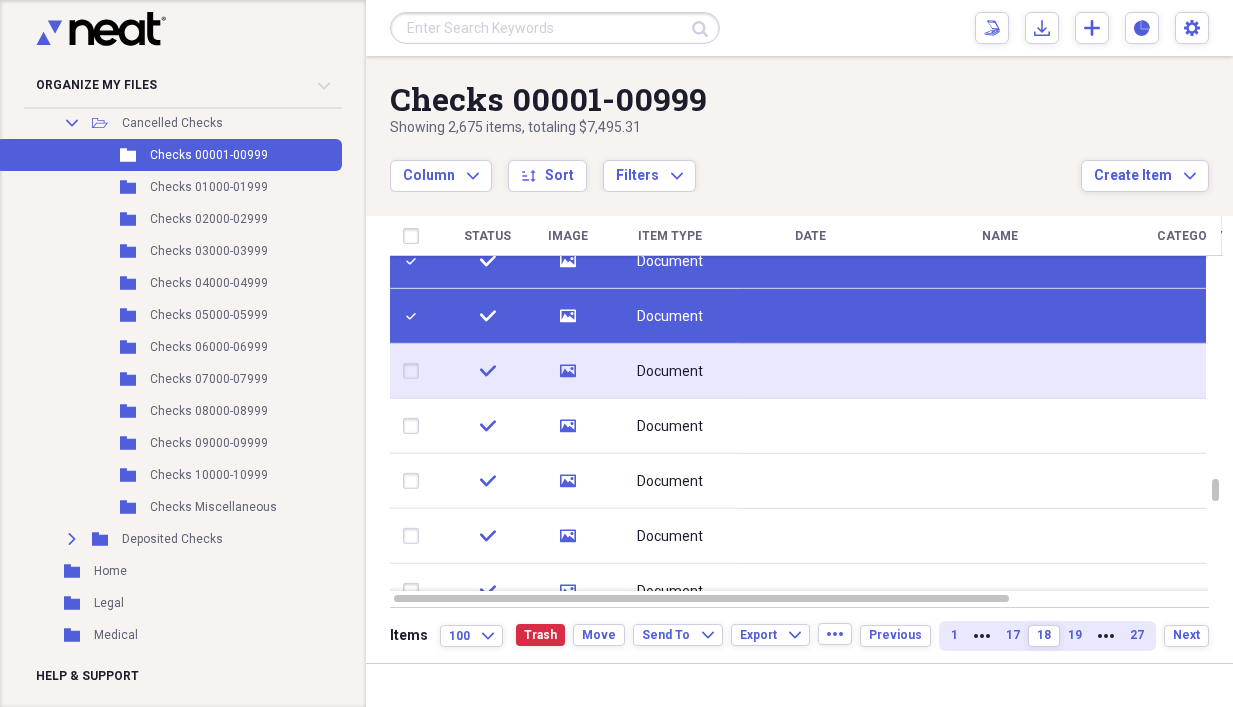 click at bounding box center (415, 371) 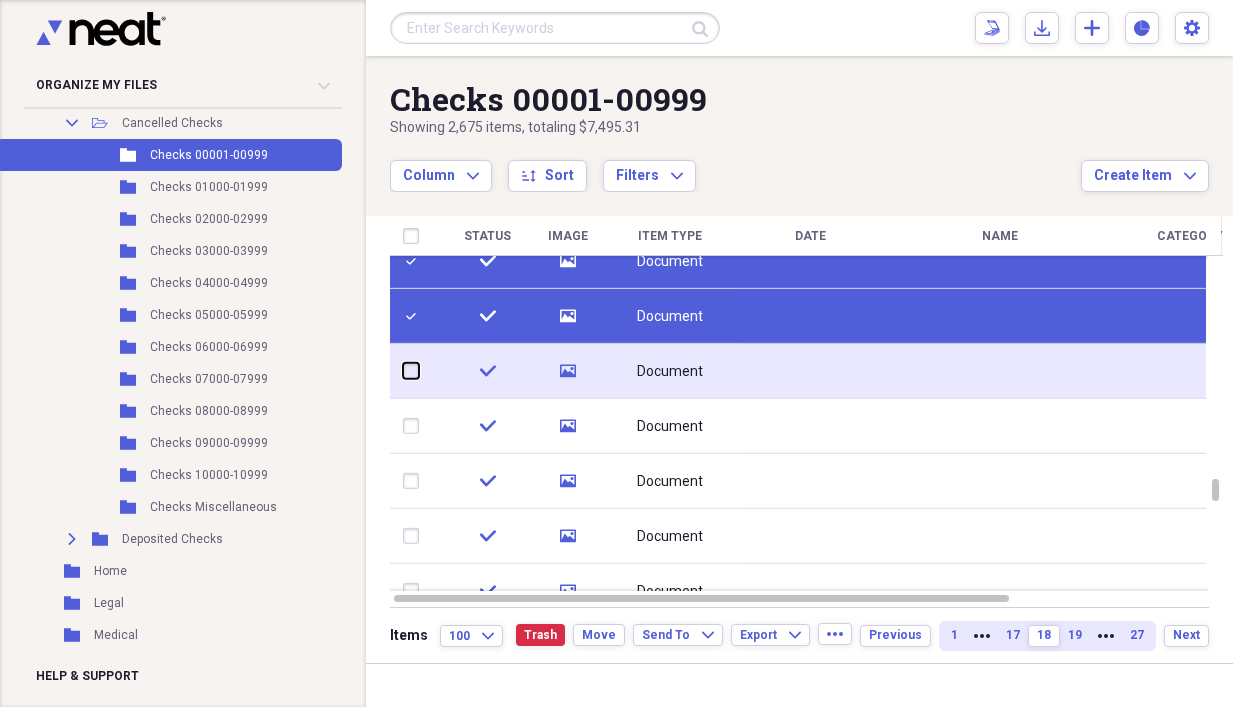 click at bounding box center [403, 371] 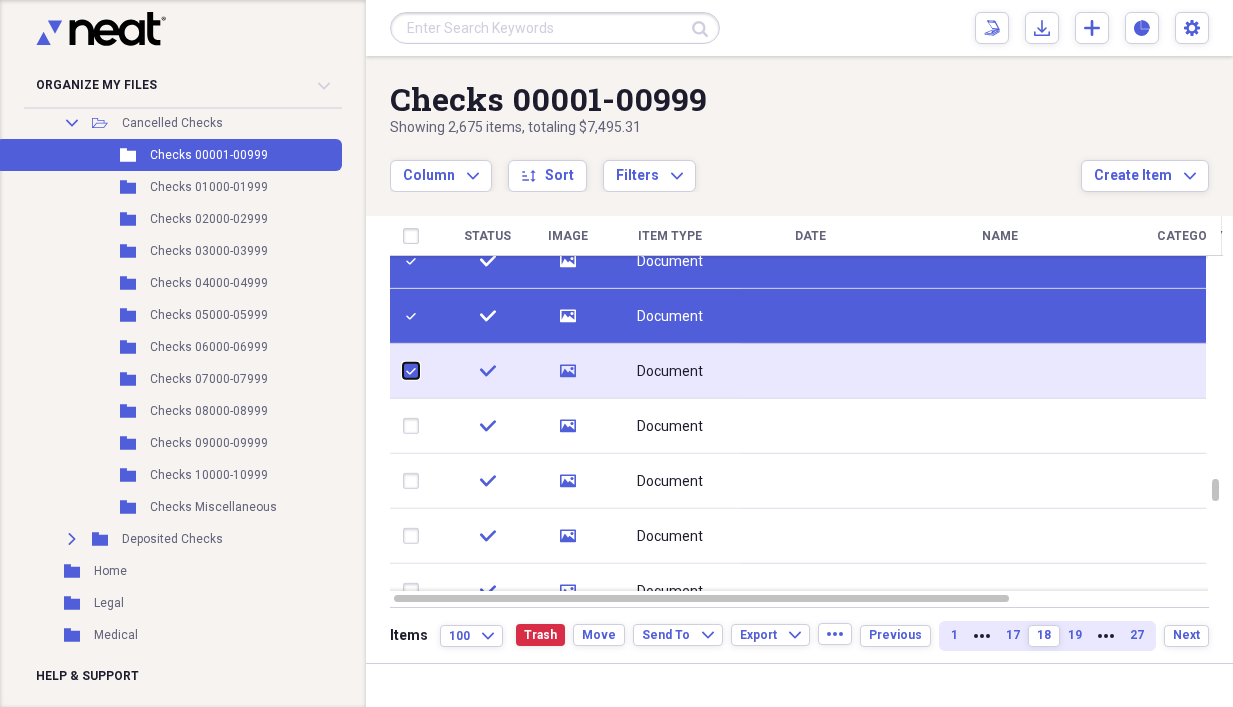 checkbox on "true" 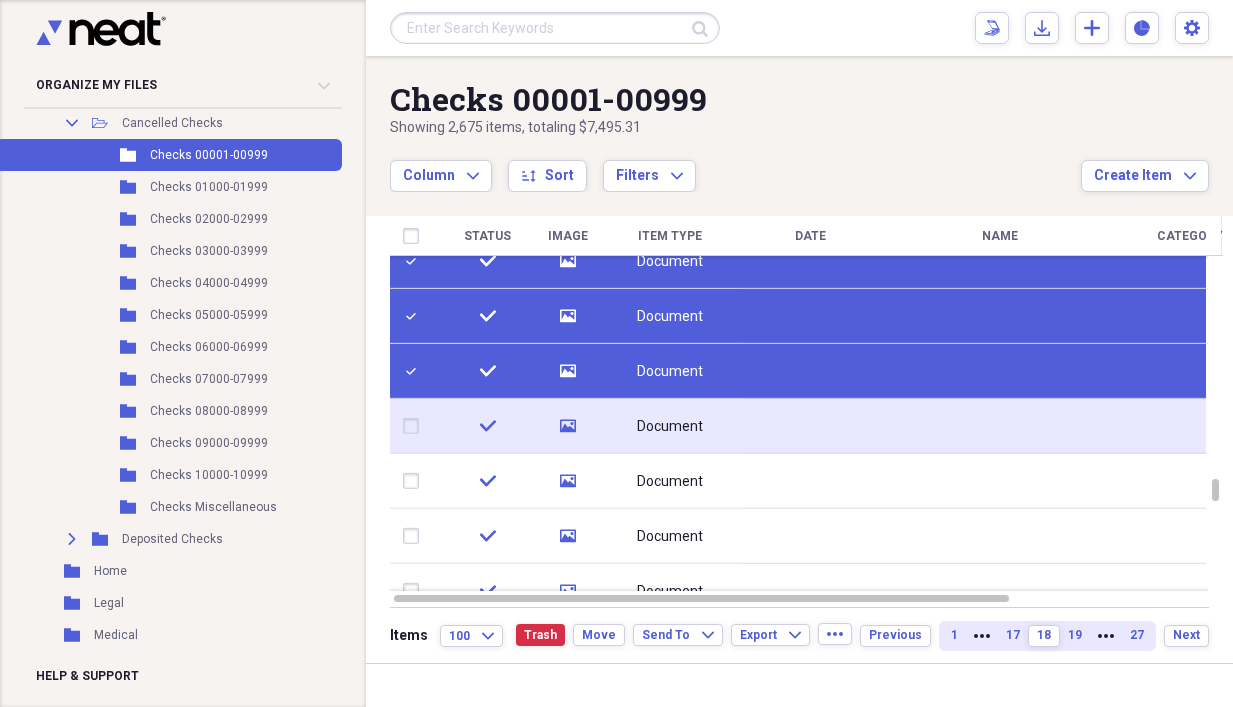 click at bounding box center [415, 426] 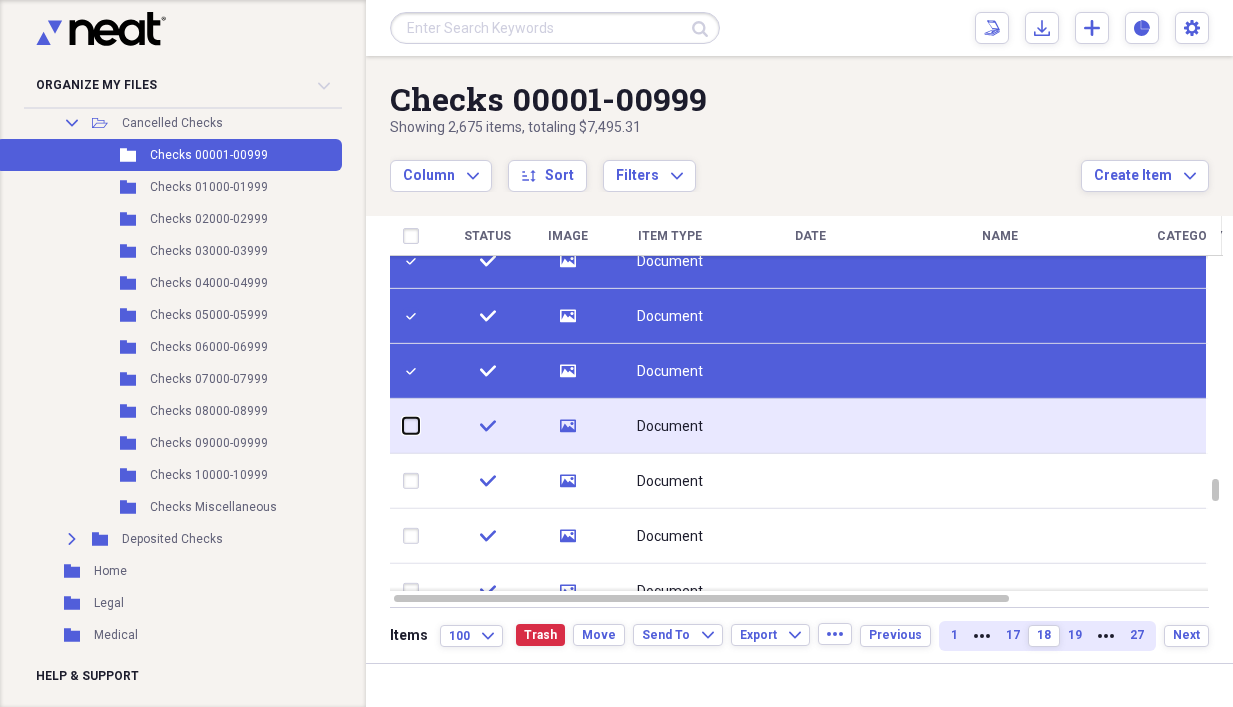 click at bounding box center (403, 426) 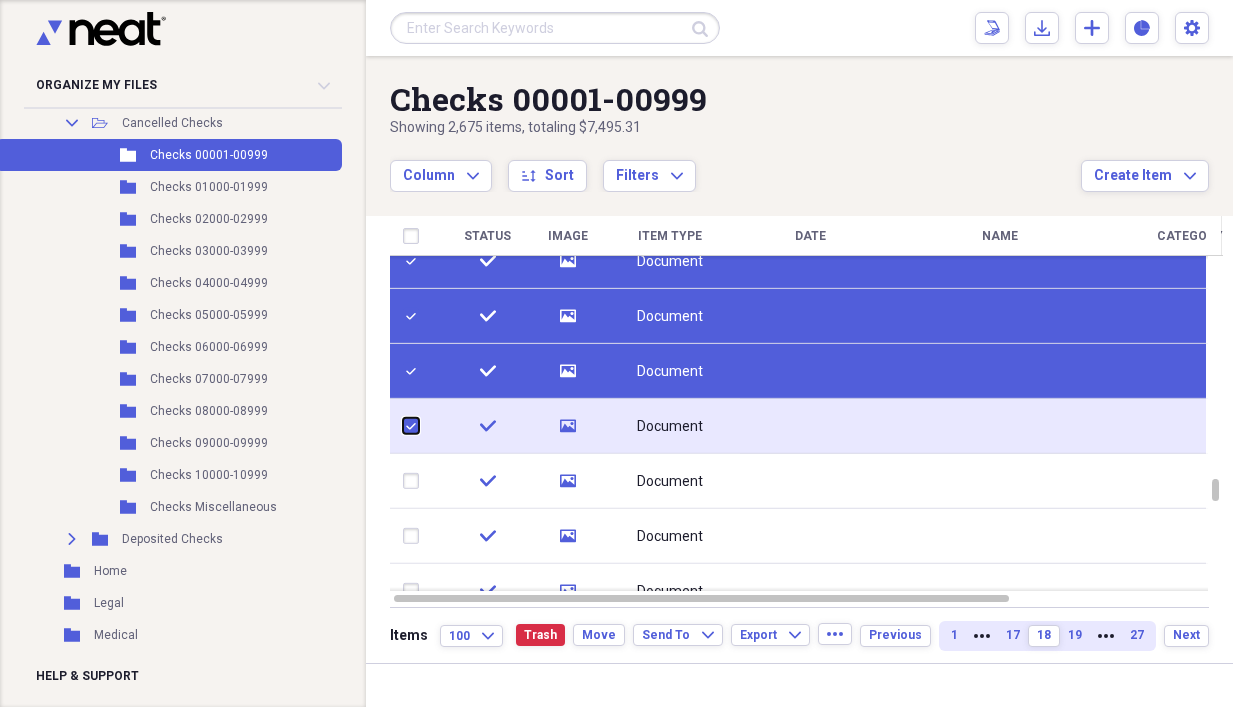checkbox on "true" 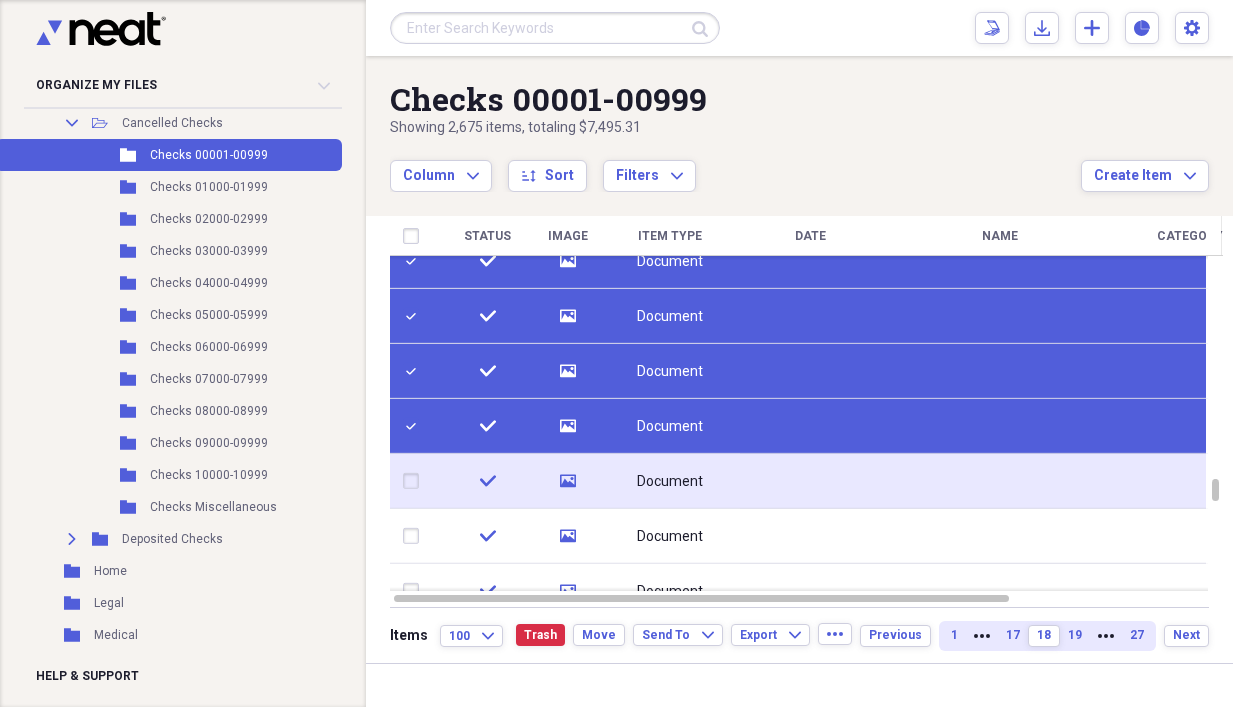 click at bounding box center (415, 481) 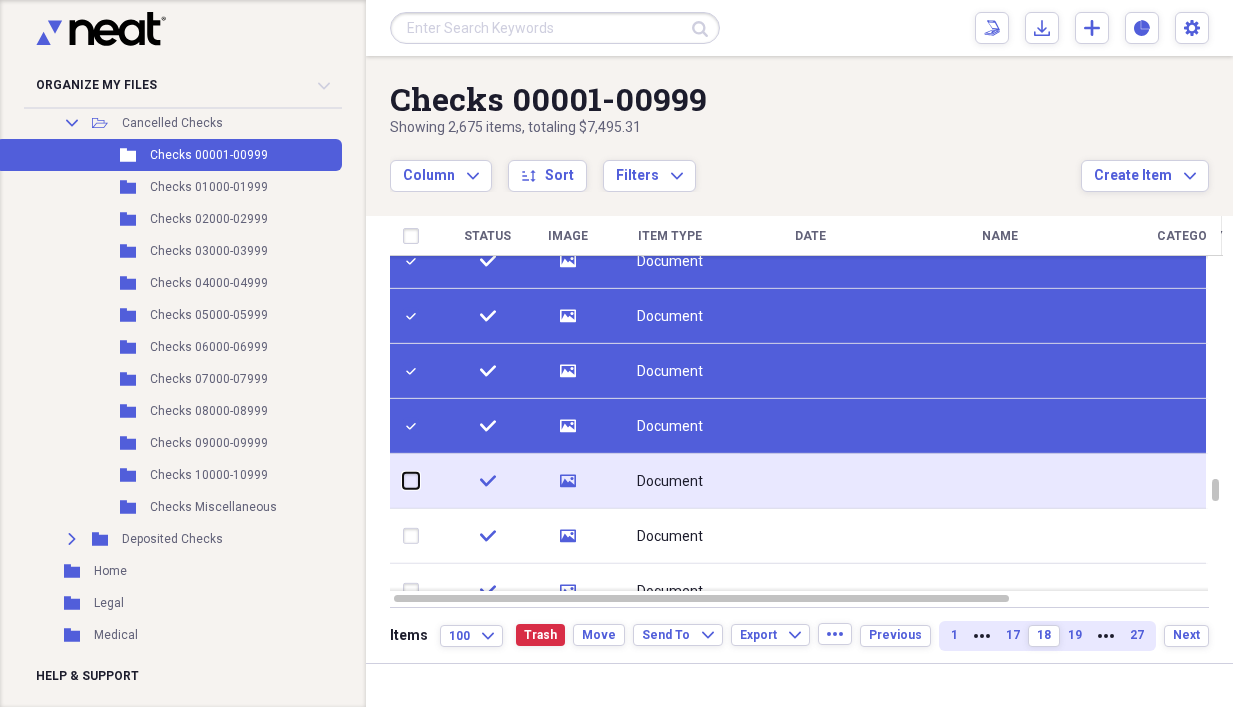 click at bounding box center (403, 481) 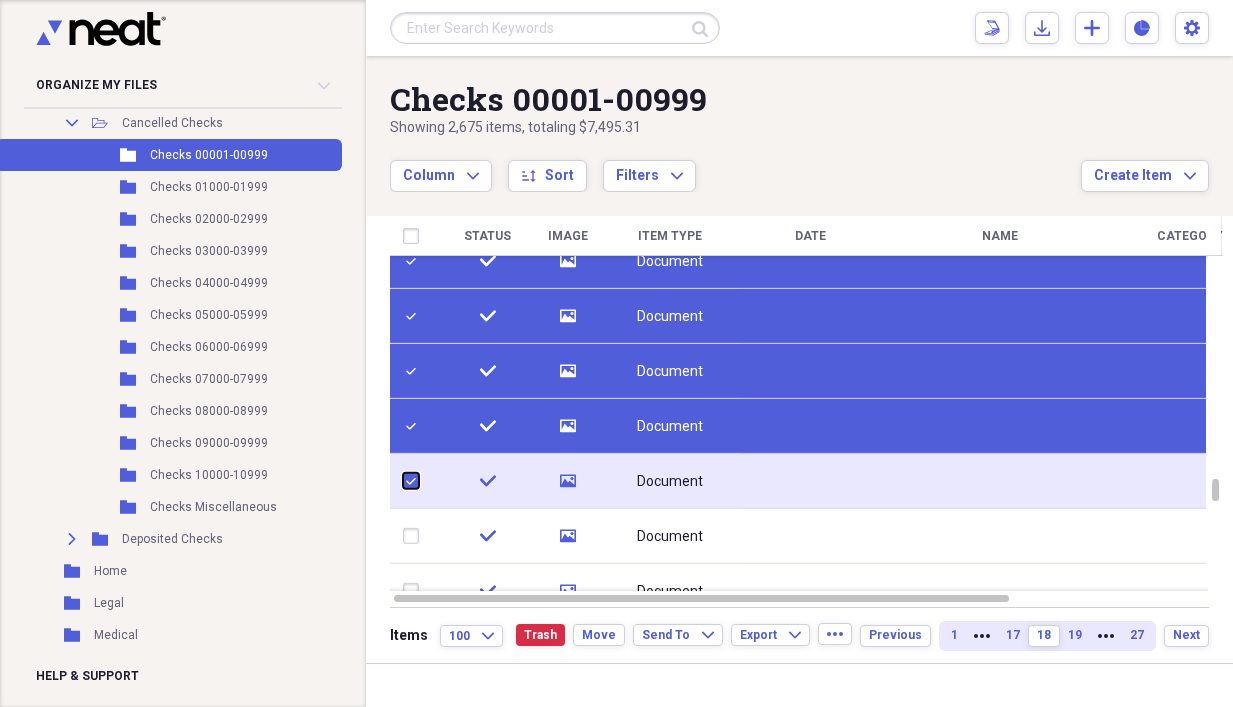 checkbox on "true" 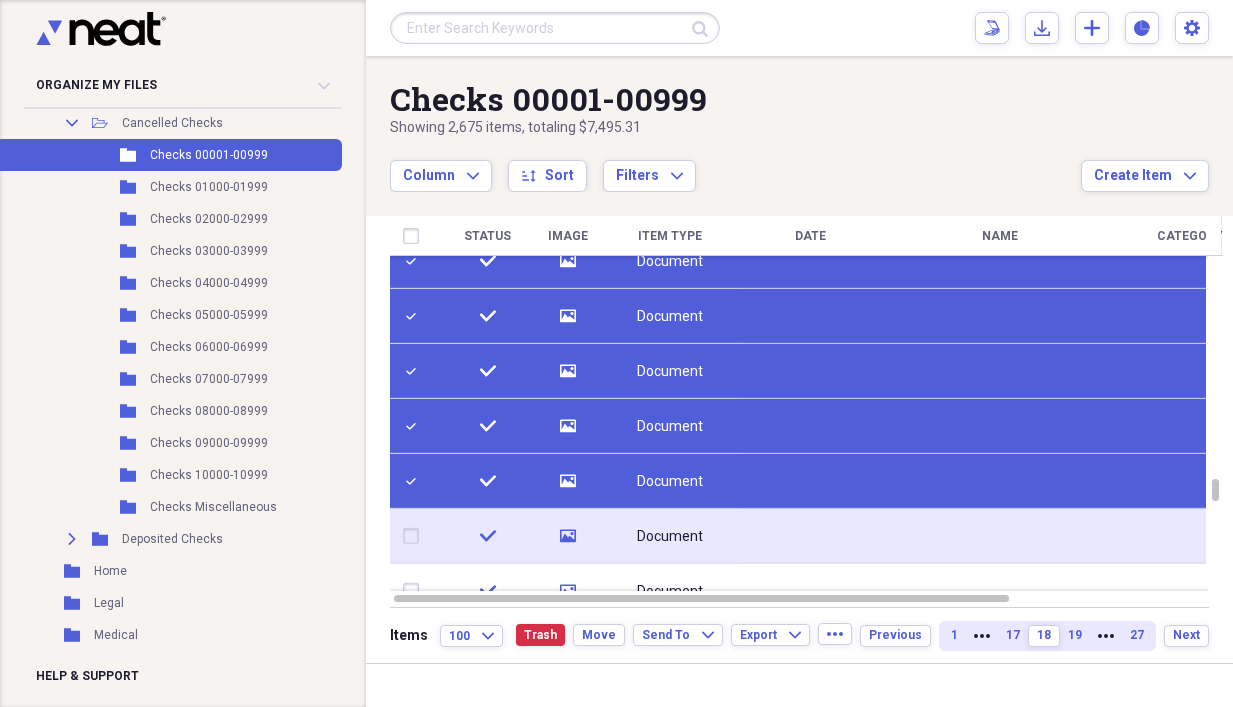 click at bounding box center [415, 536] 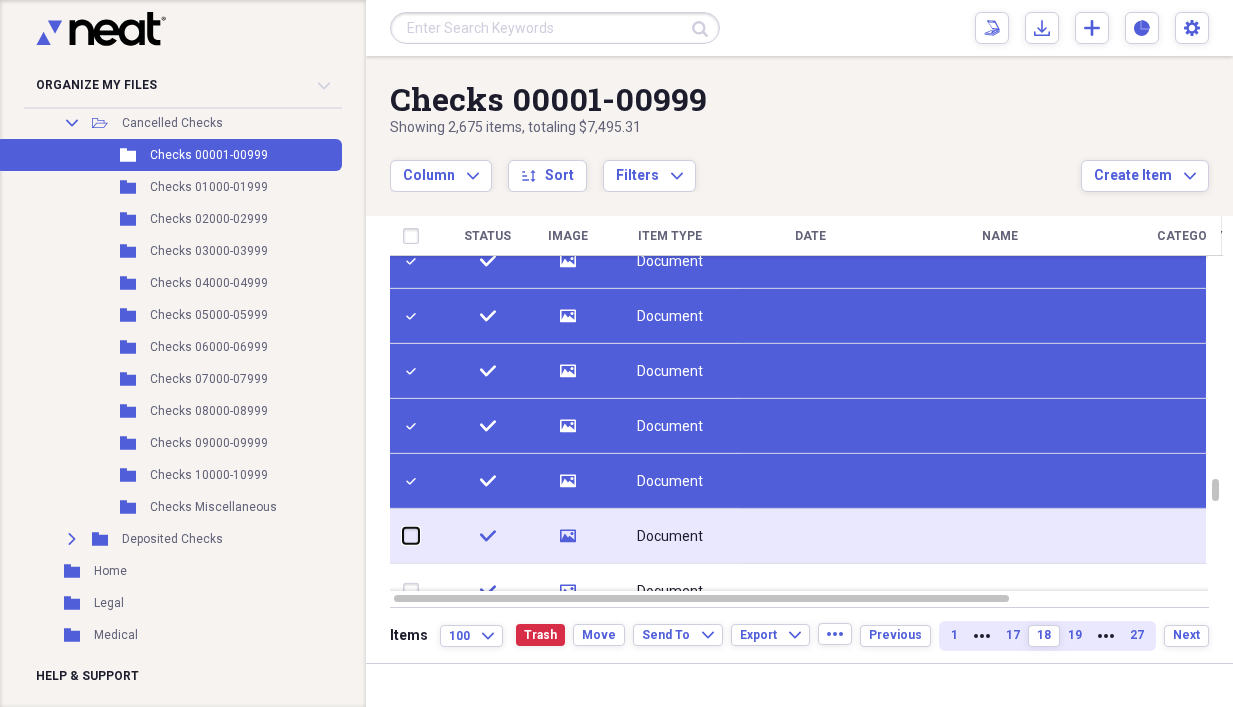 click at bounding box center (403, 536) 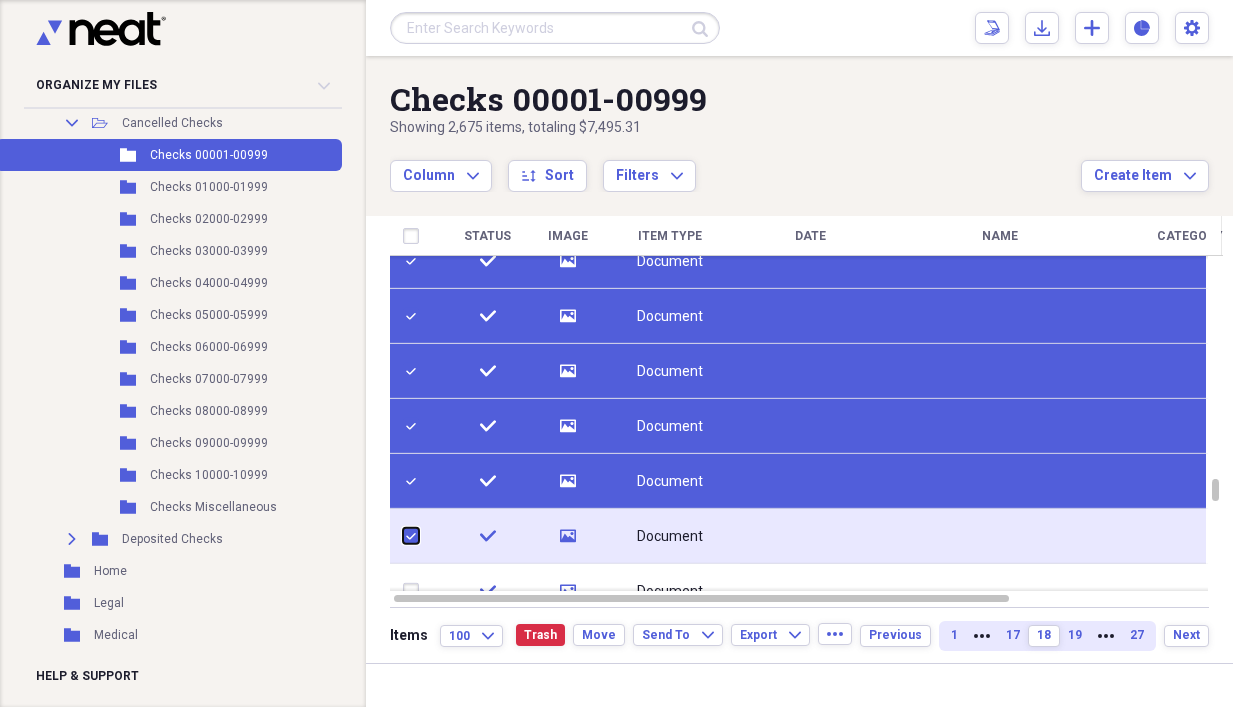 checkbox on "true" 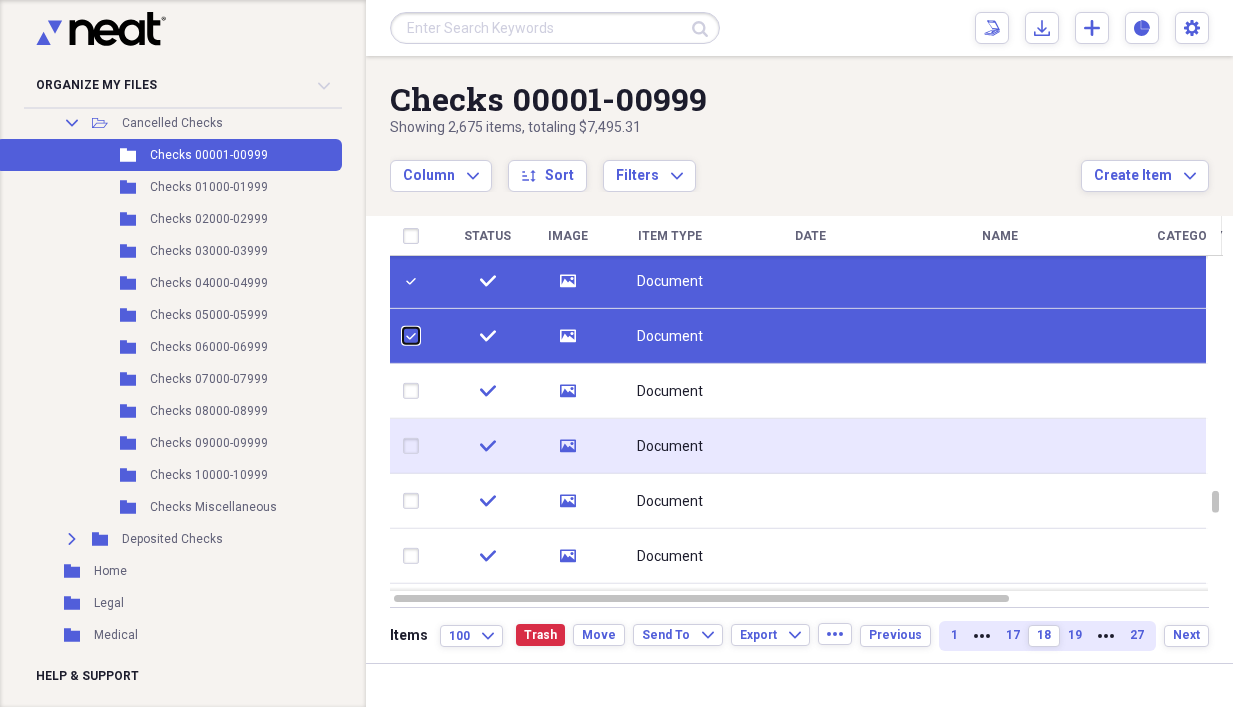 checkbox on "false" 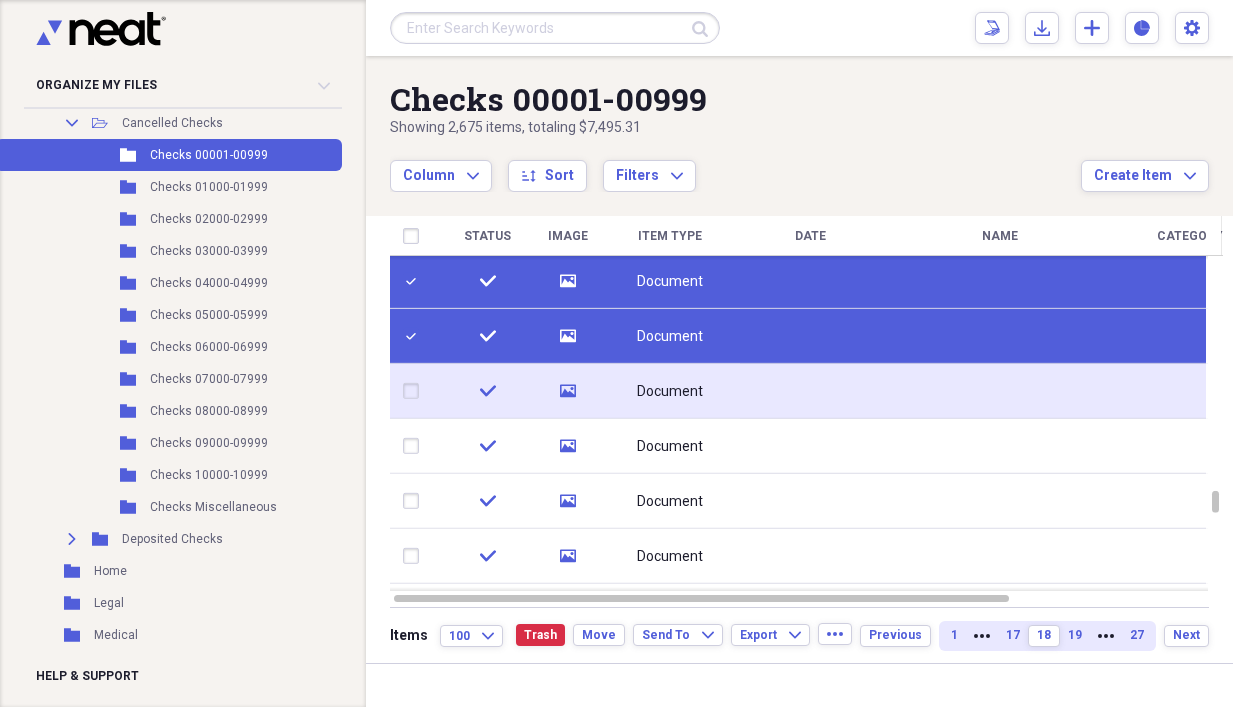 click at bounding box center (415, 391) 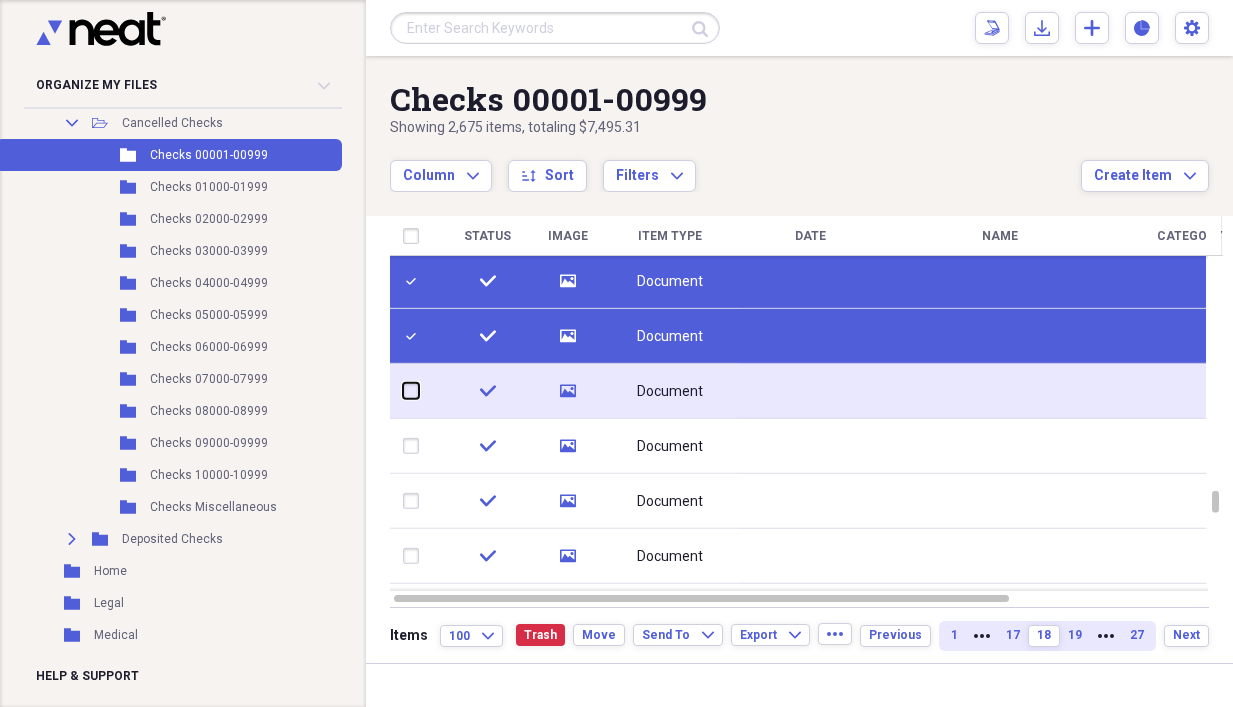 click at bounding box center (403, 391) 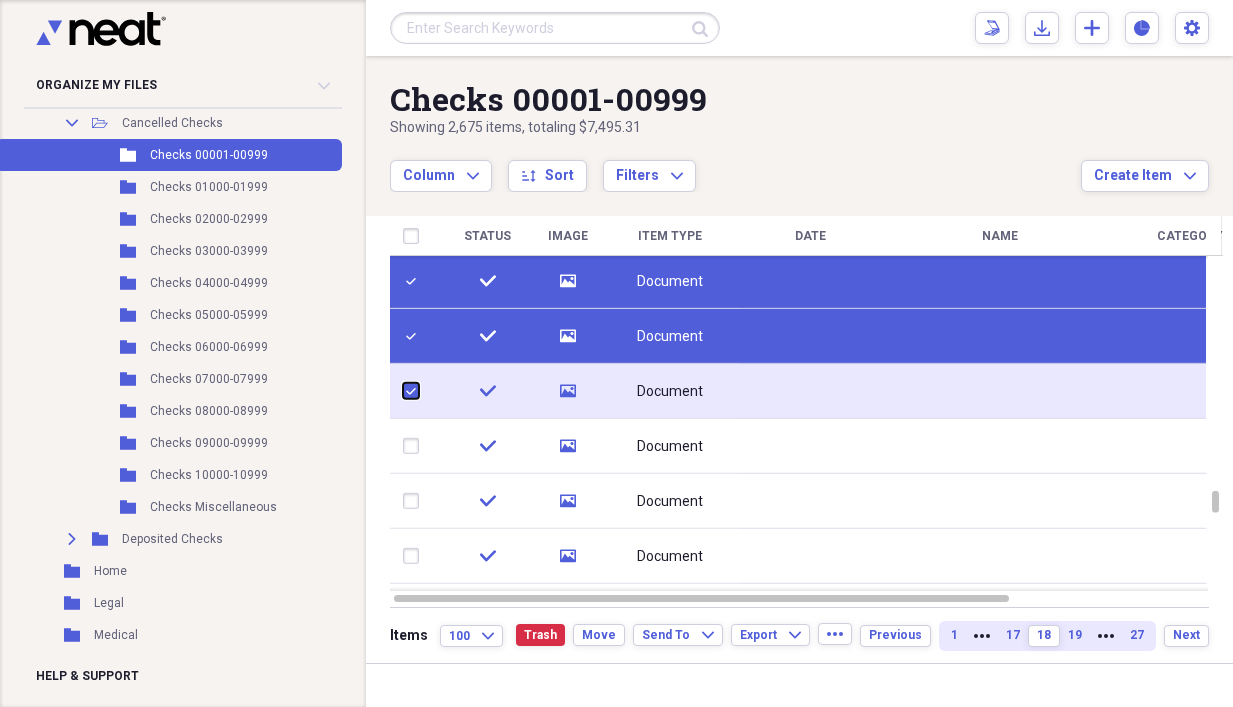 checkbox on "true" 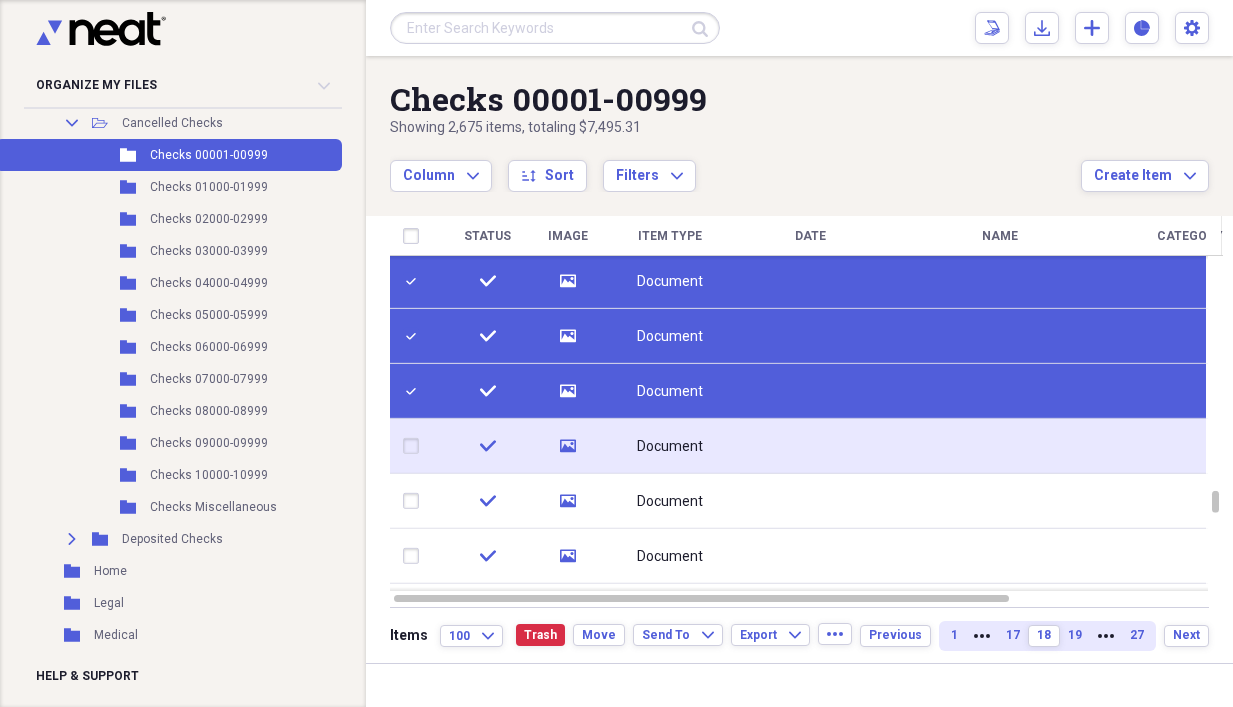 click at bounding box center (415, 446) 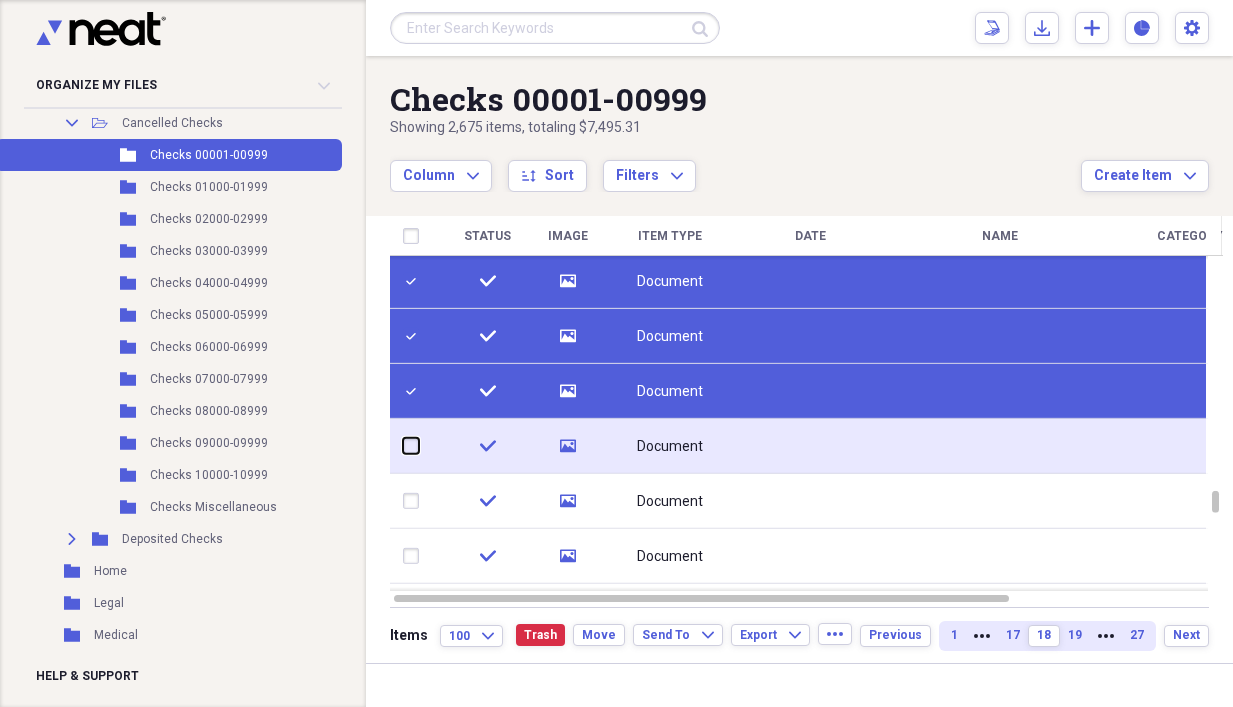 click at bounding box center [403, 446] 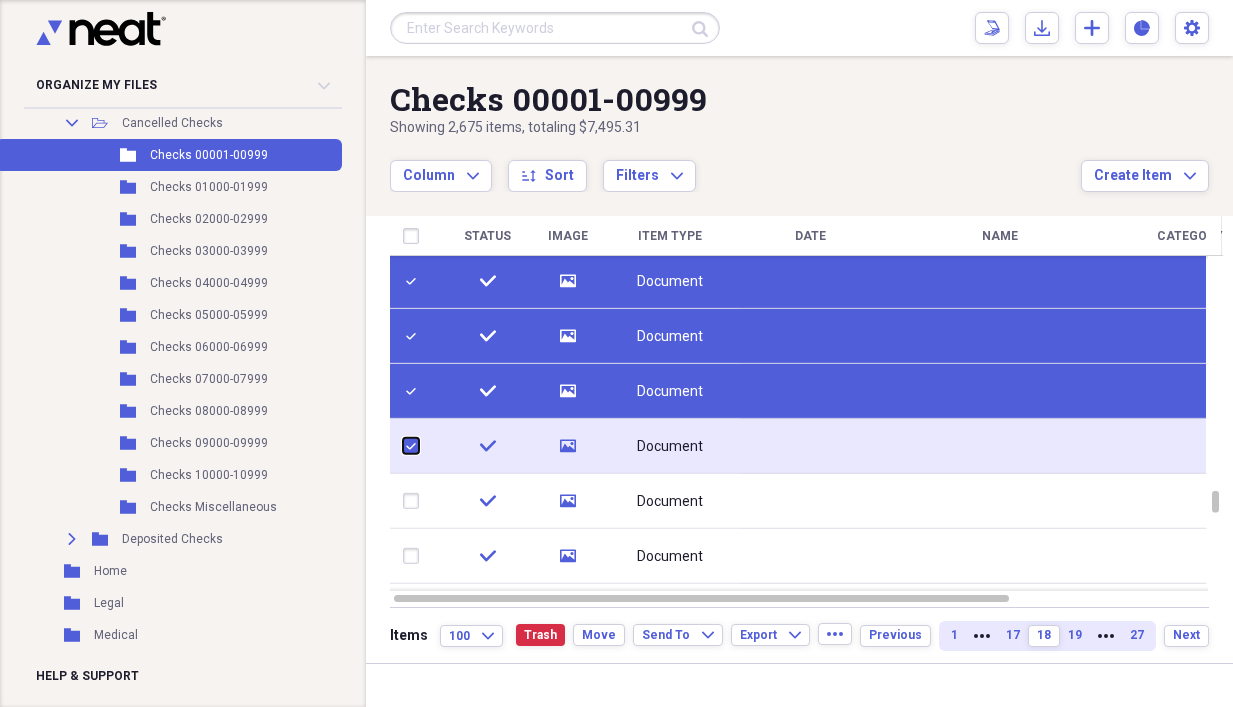 checkbox on "true" 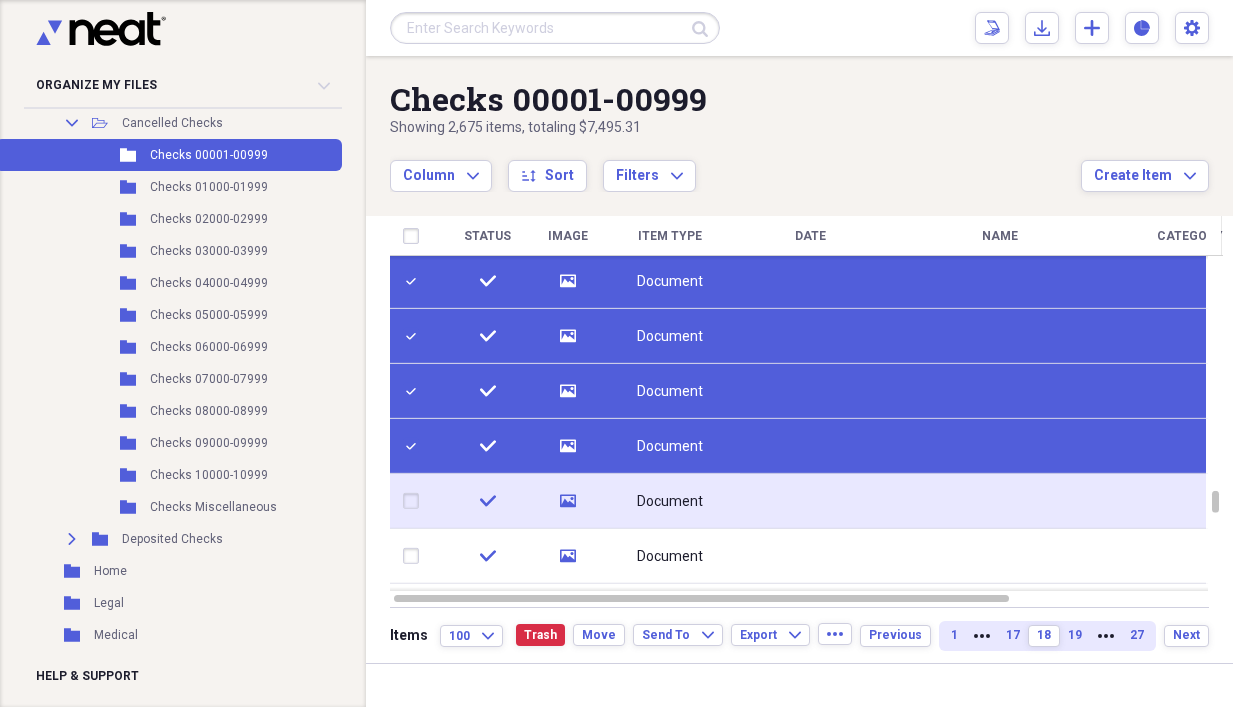 click at bounding box center [415, 501] 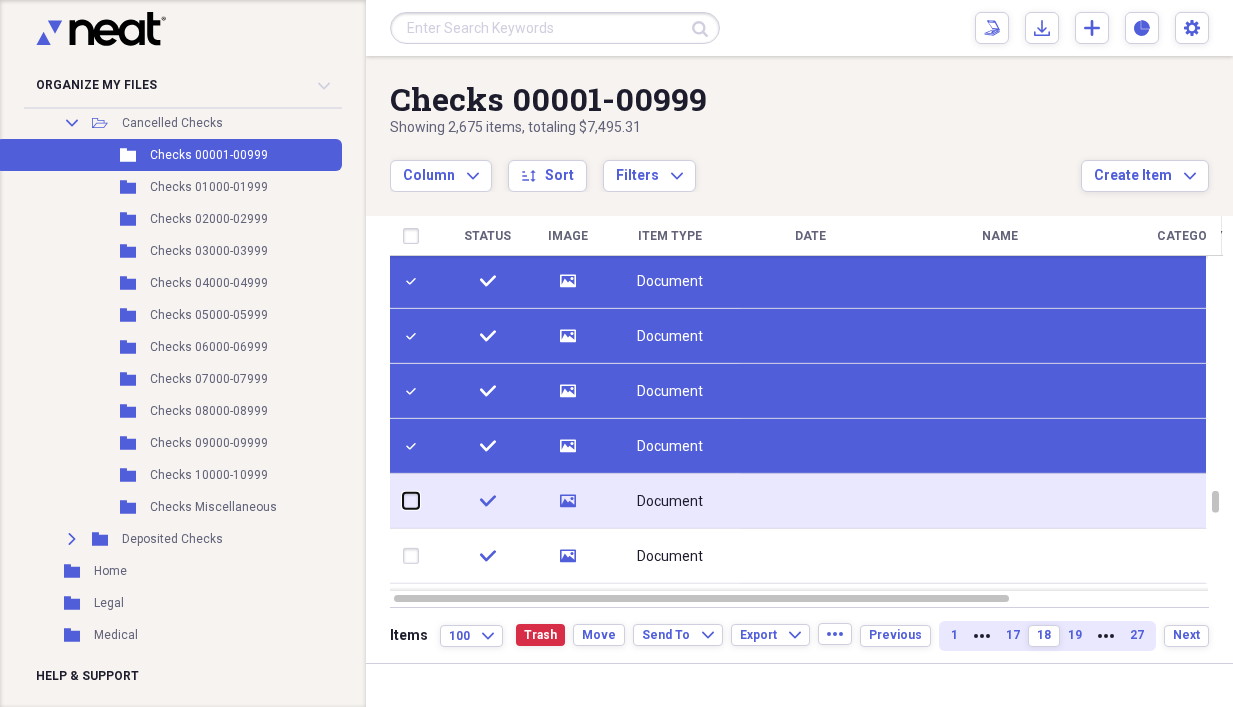 click at bounding box center [403, 501] 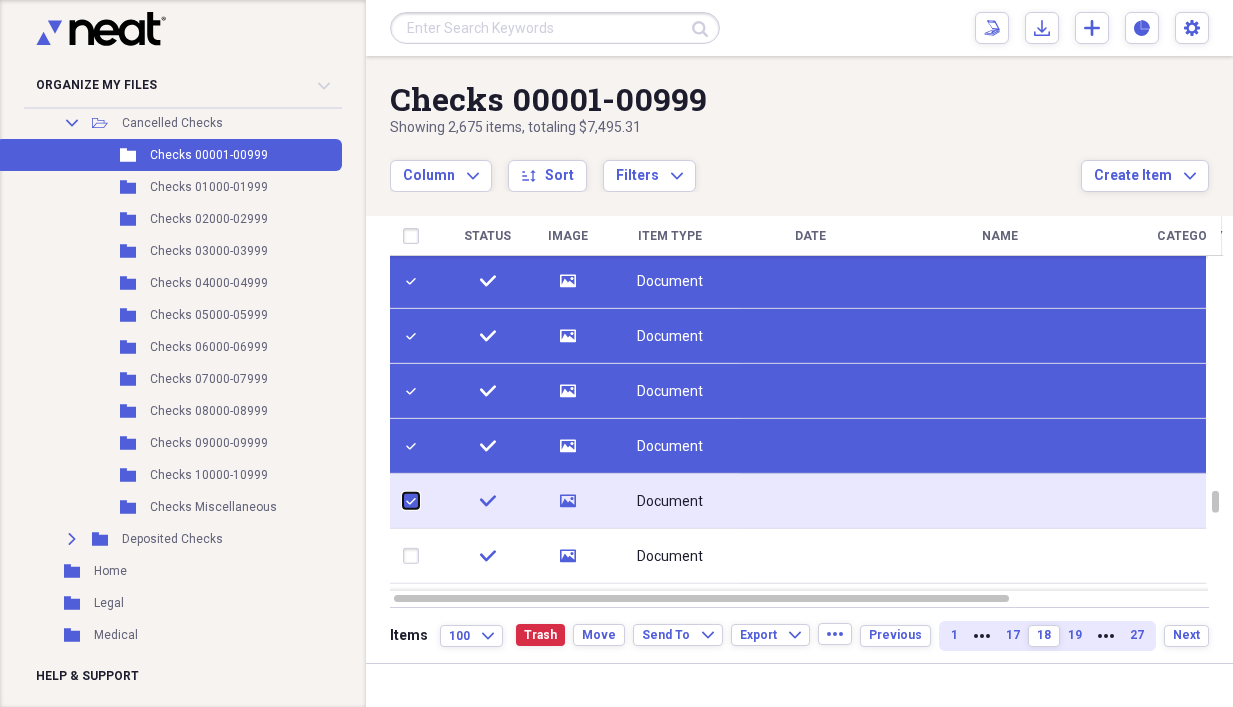 checkbox on "true" 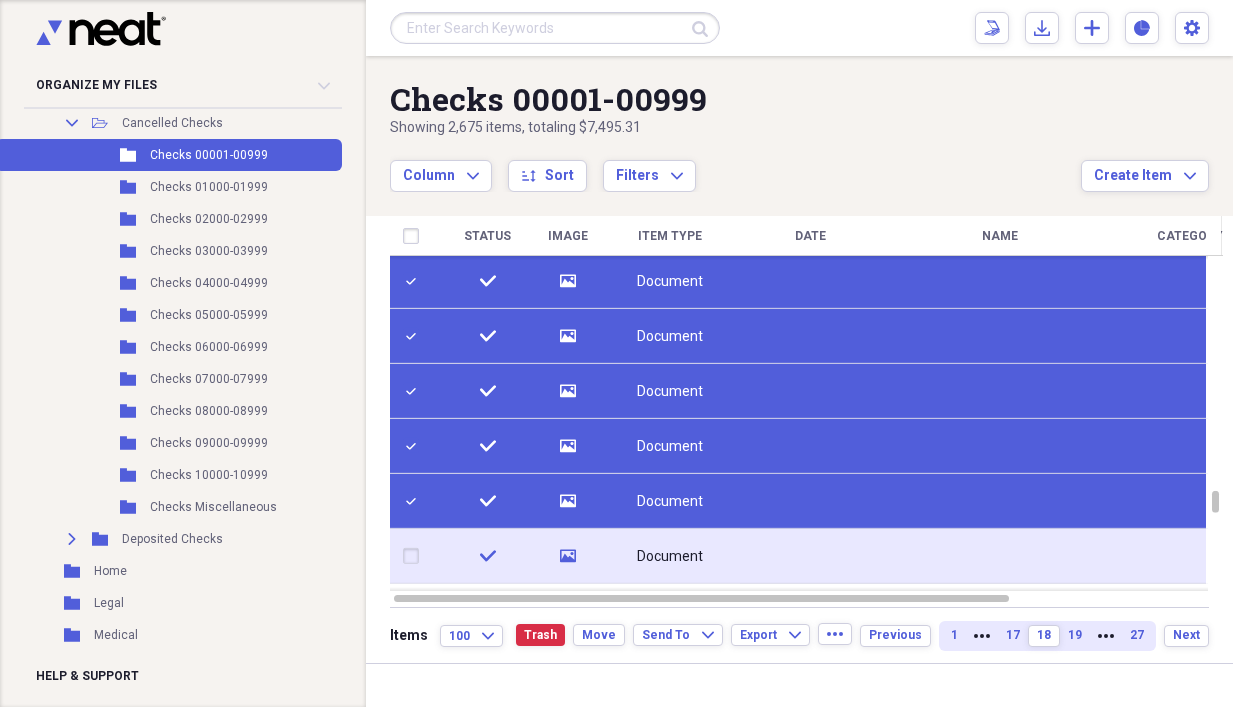 click at bounding box center (415, 556) 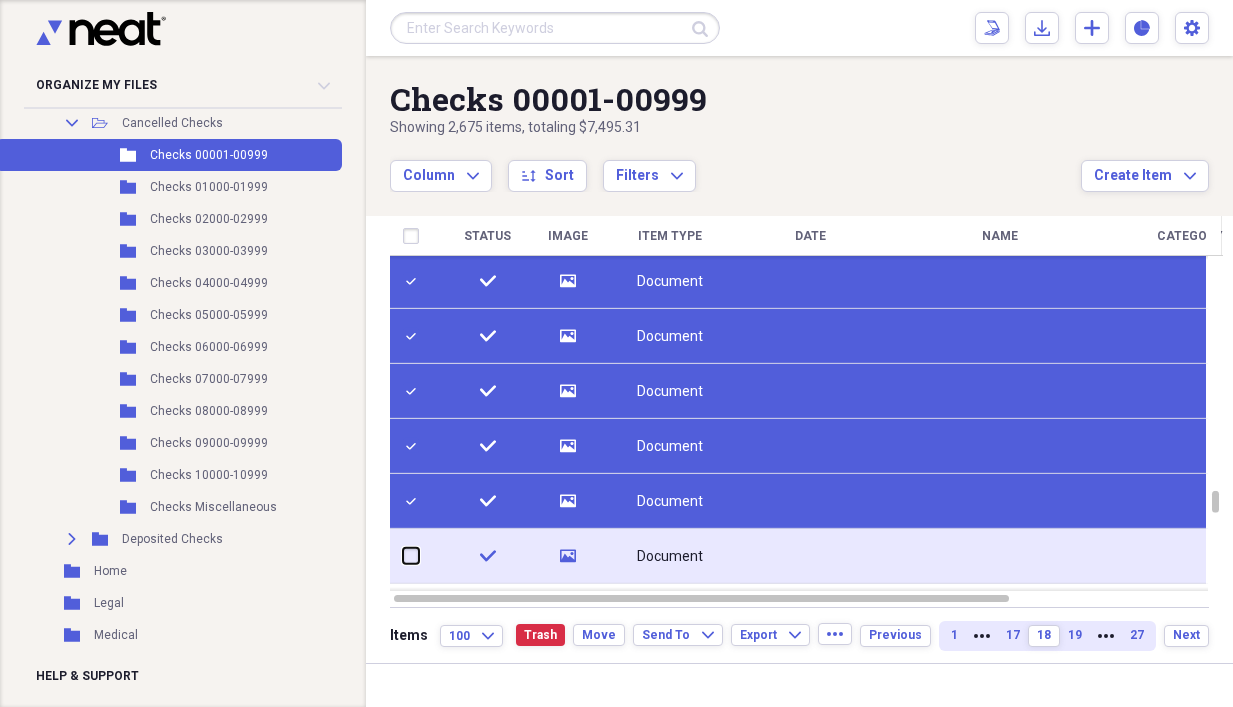 click at bounding box center (403, 556) 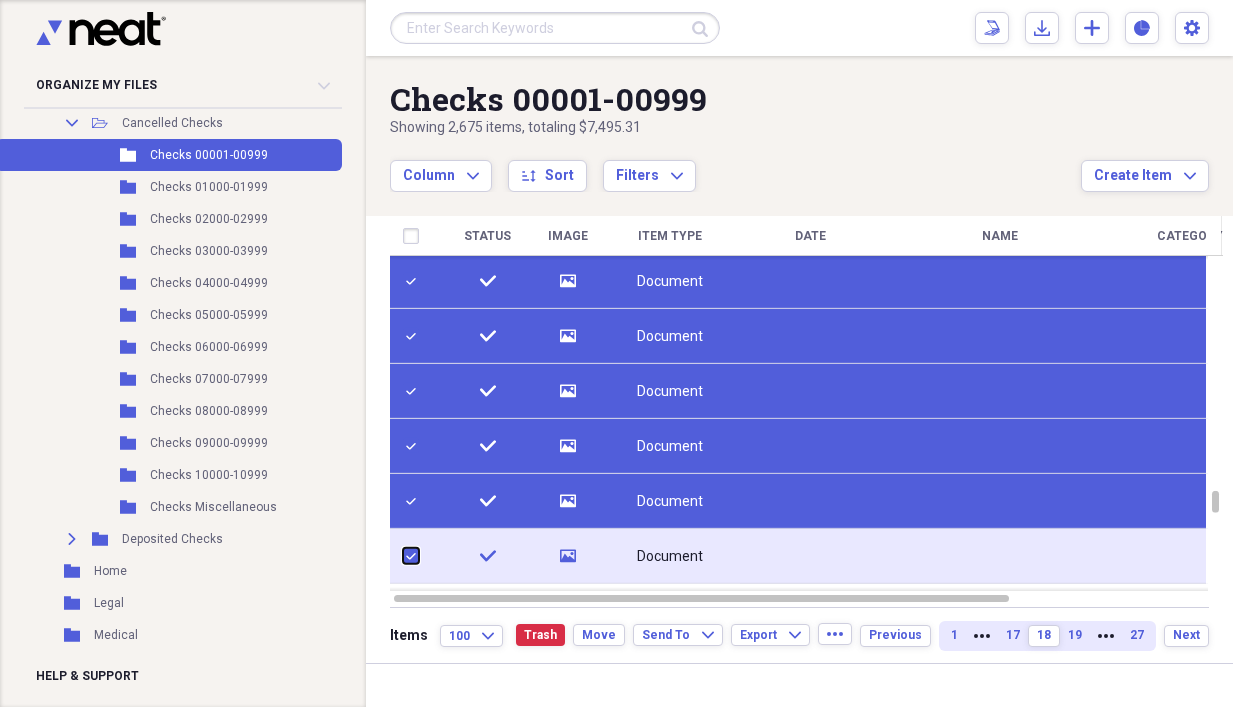 checkbox on "true" 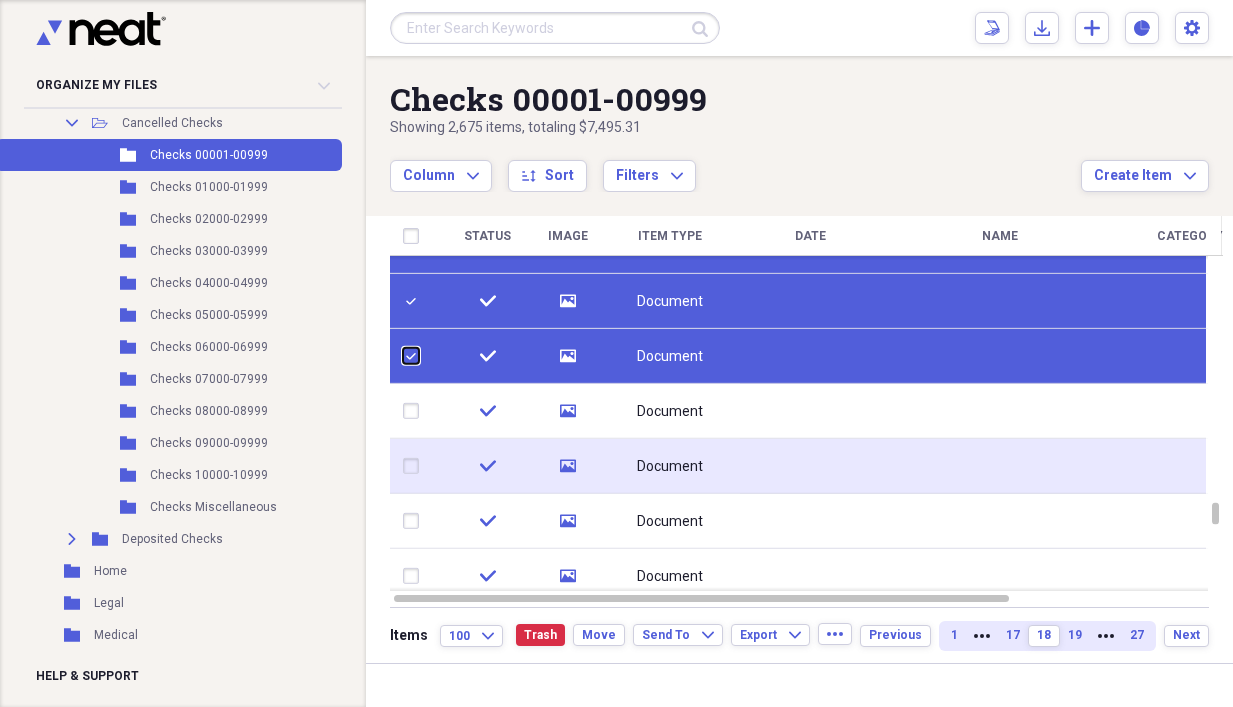 checkbox on "false" 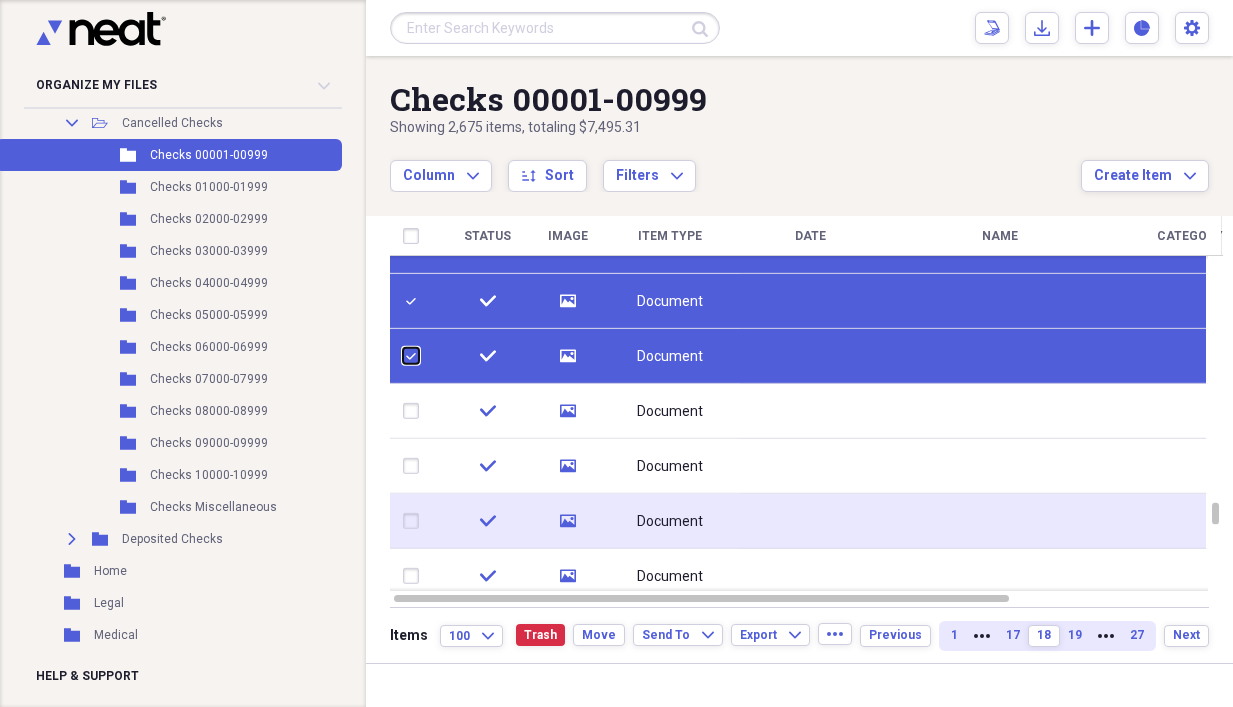 checkbox on "false" 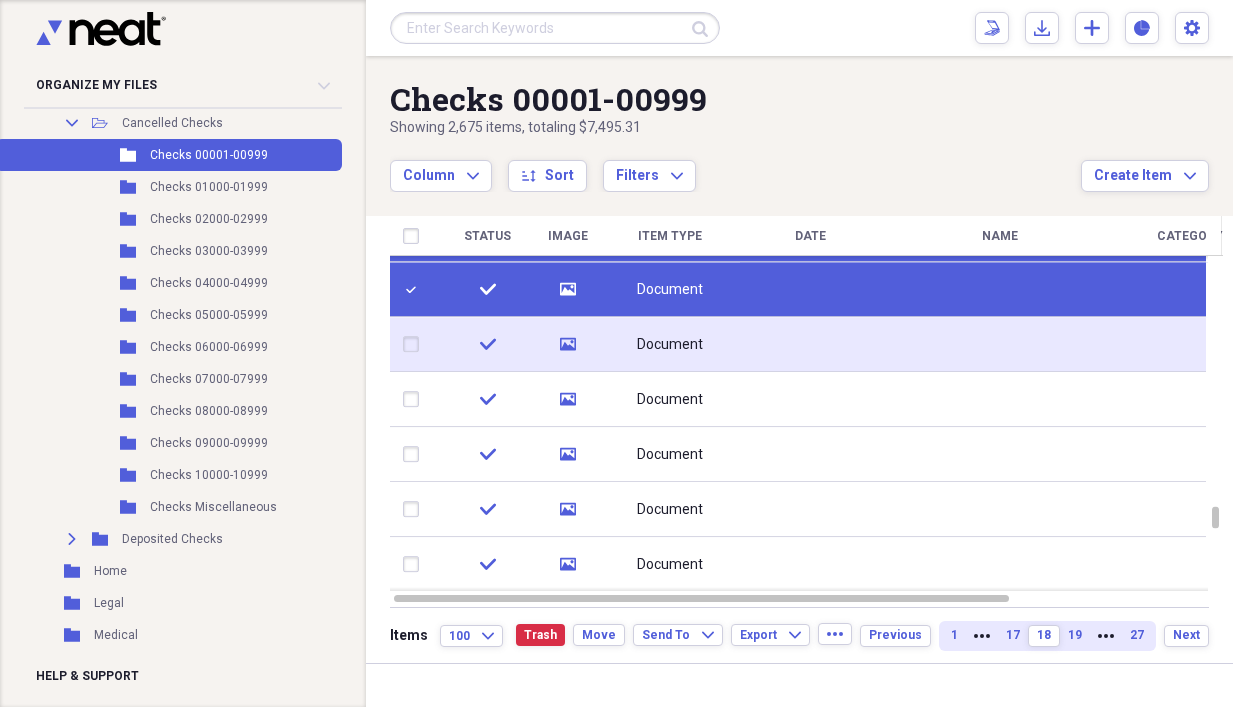 click at bounding box center (415, 345) 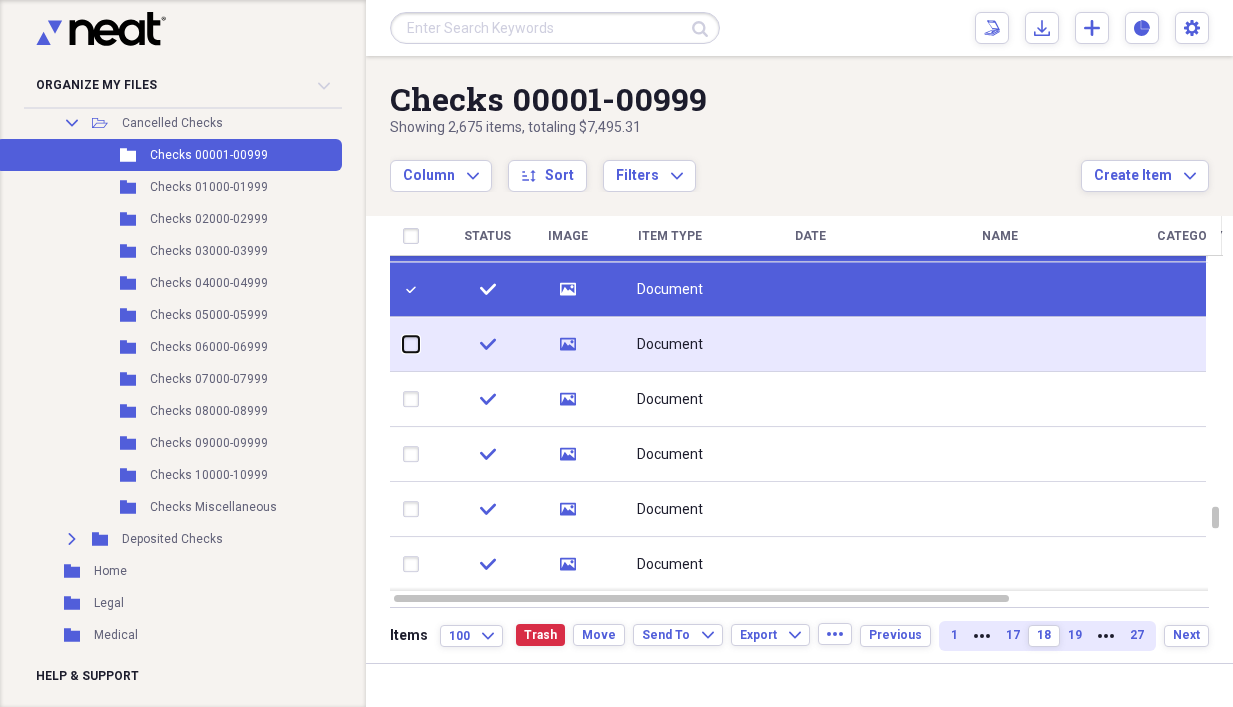 click at bounding box center (403, 344) 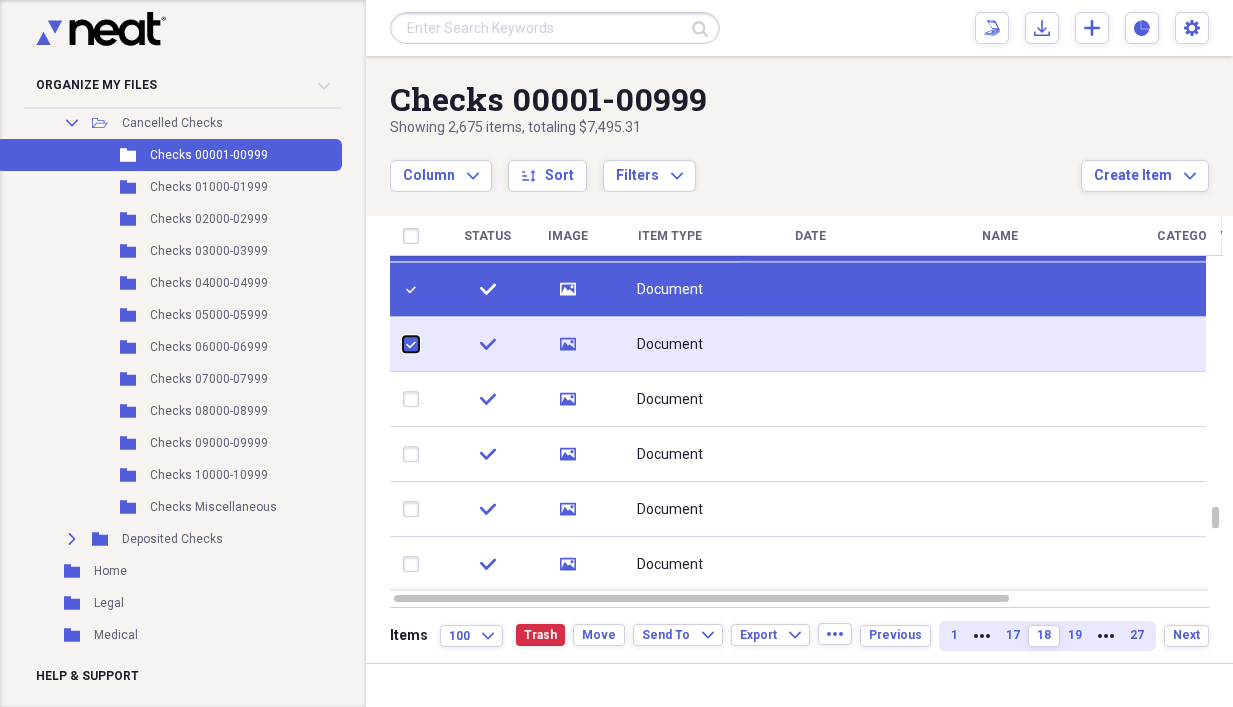 checkbox on "true" 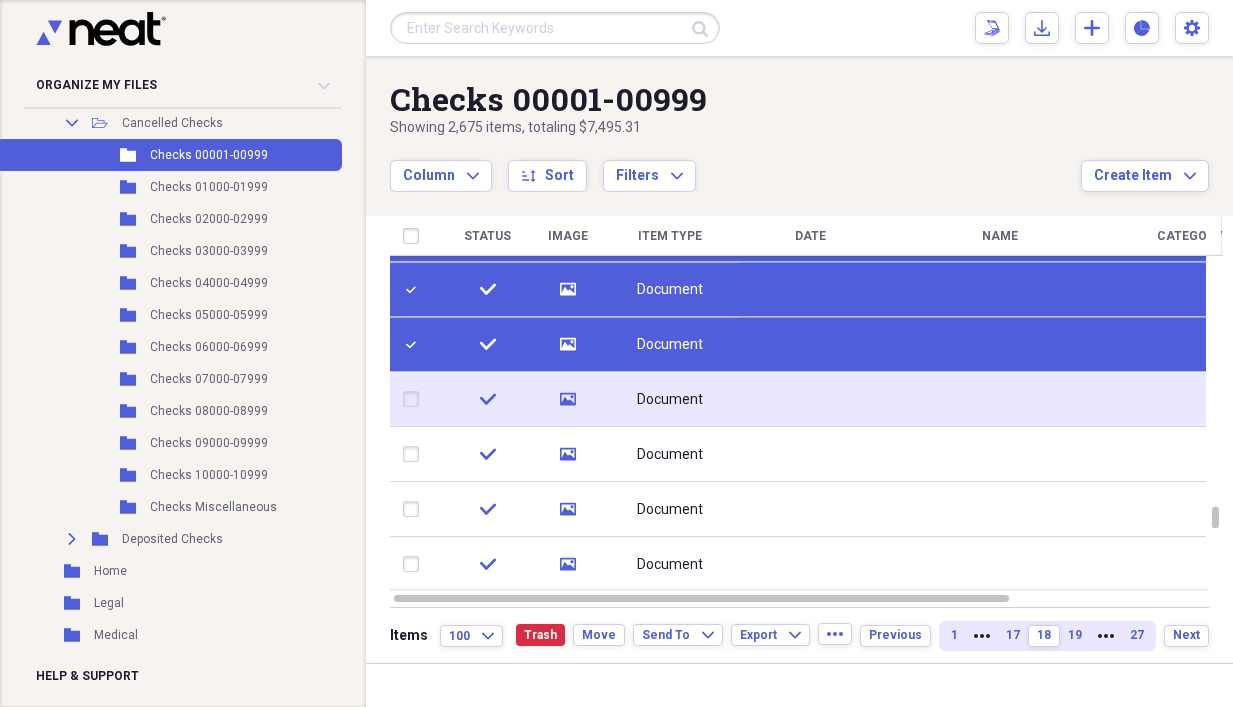 click at bounding box center (415, 400) 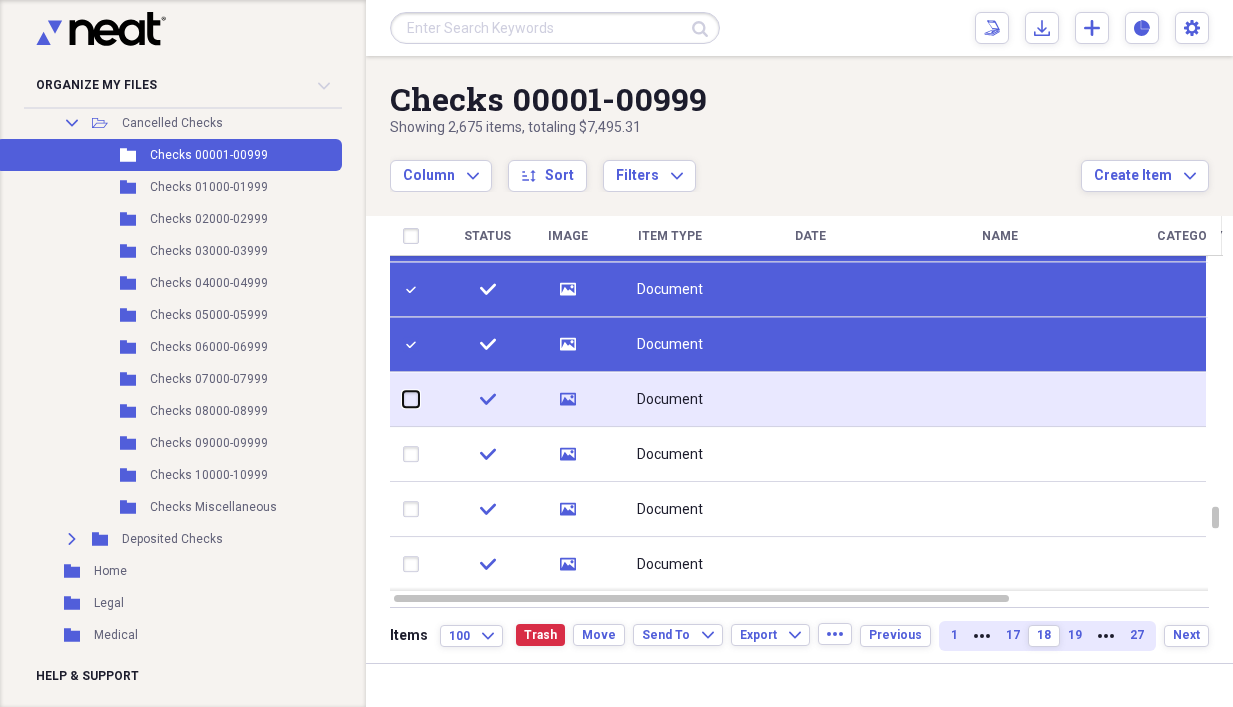 click at bounding box center [403, 399] 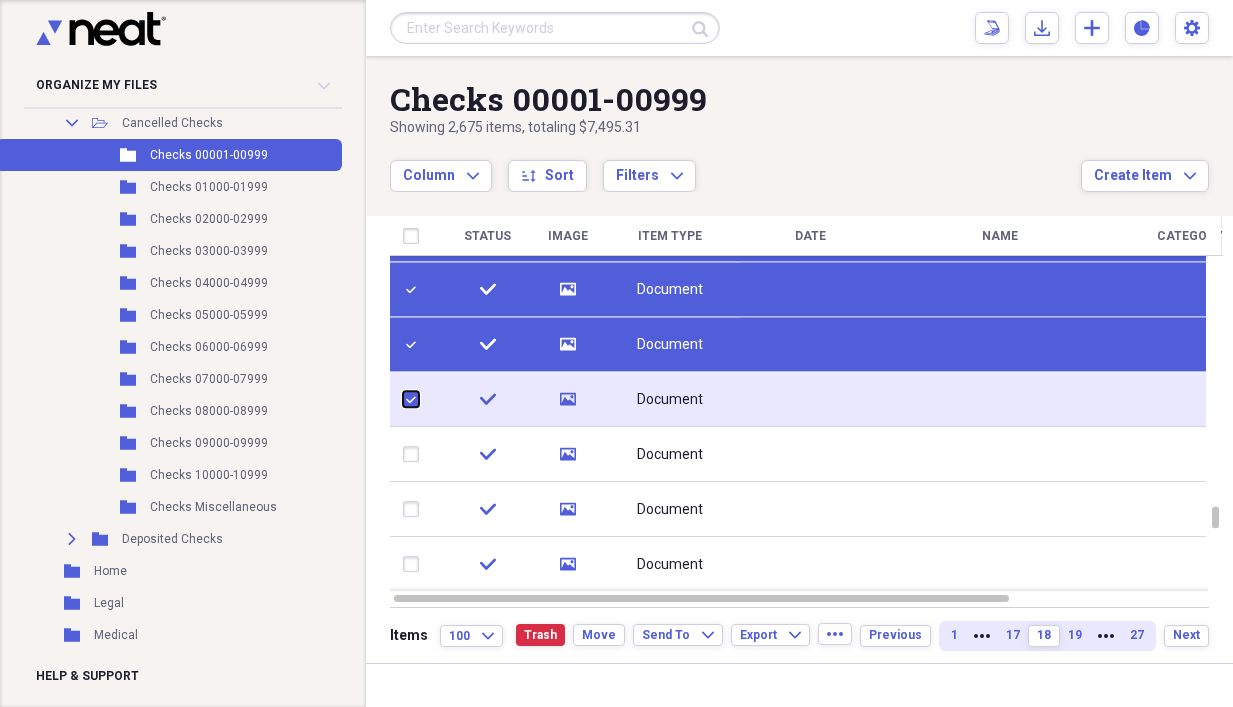 checkbox on "true" 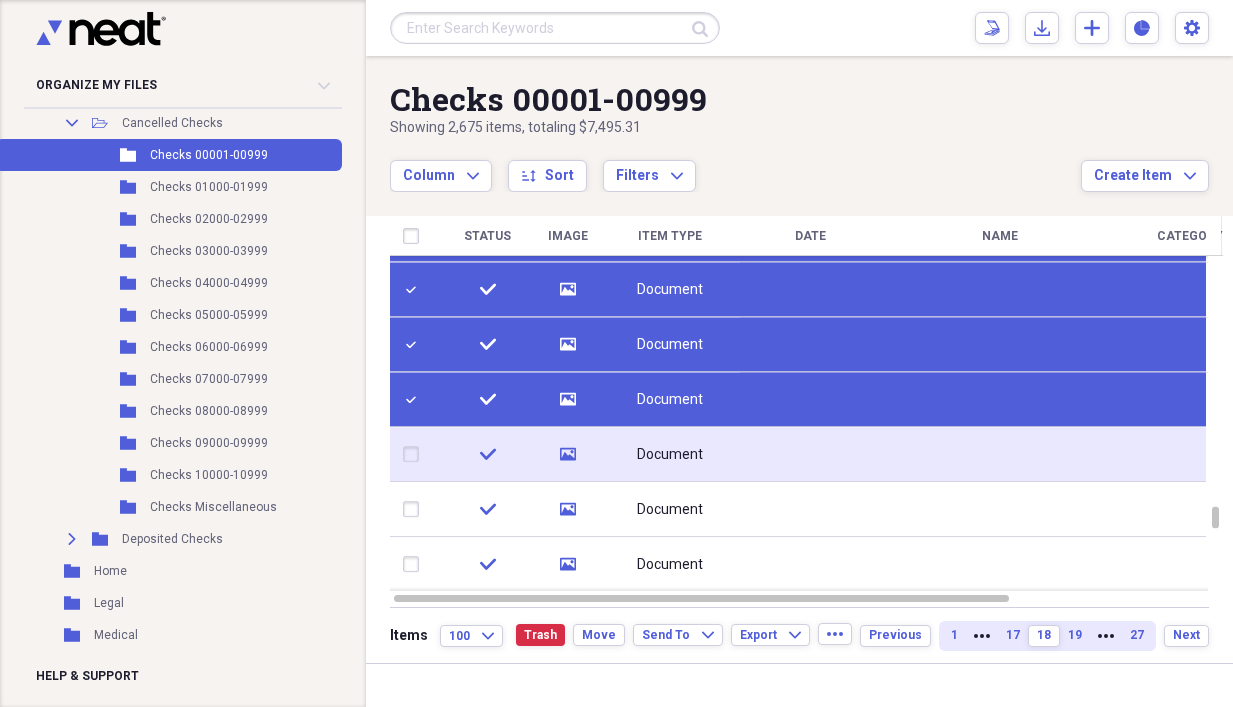 click at bounding box center [415, 455] 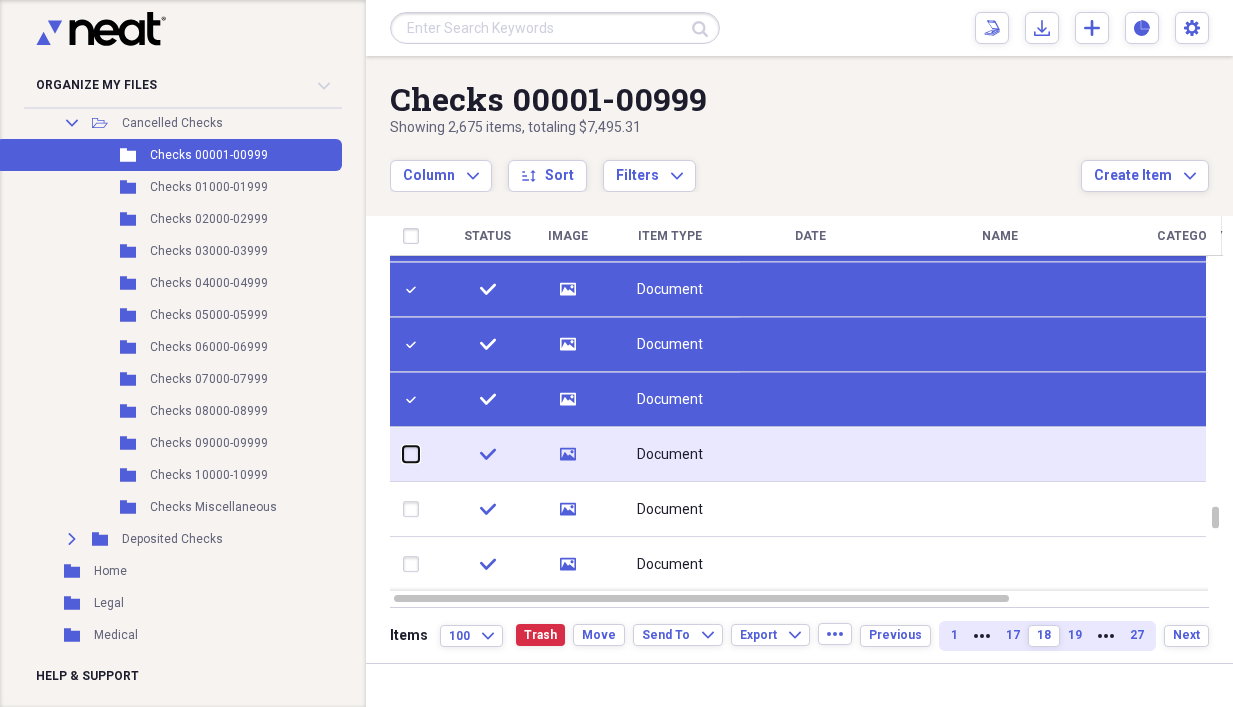 click at bounding box center [403, 454] 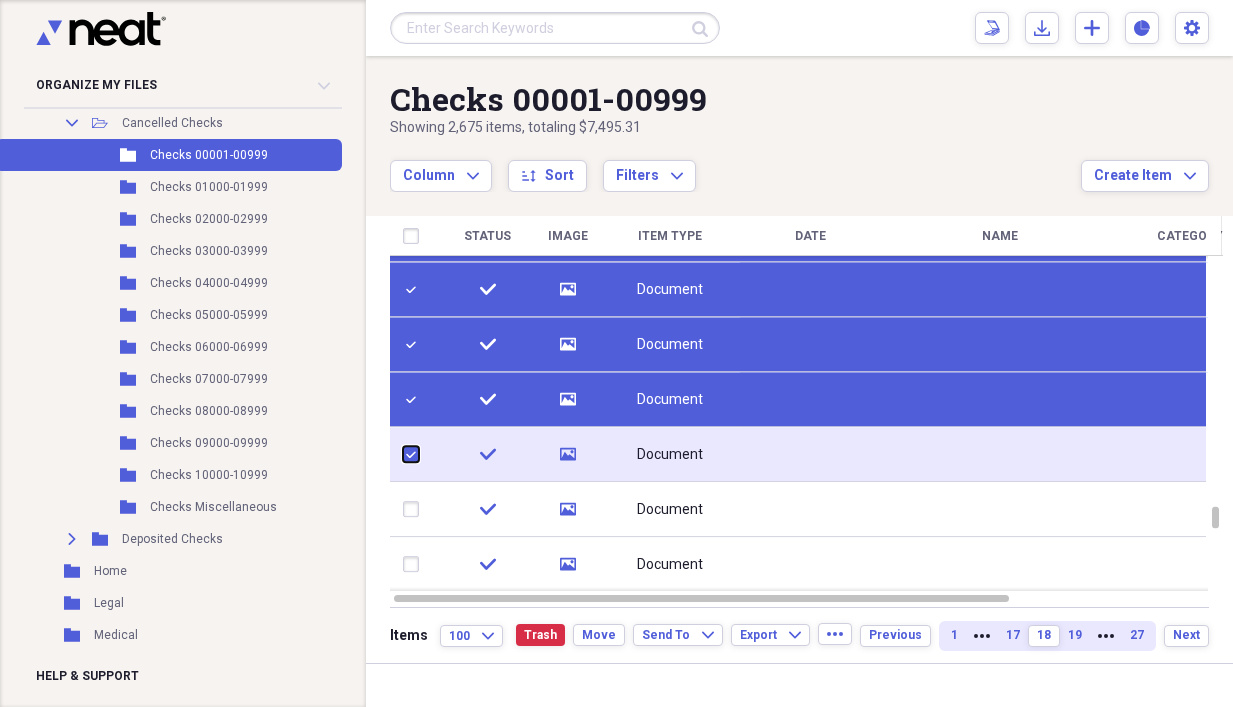 checkbox on "true" 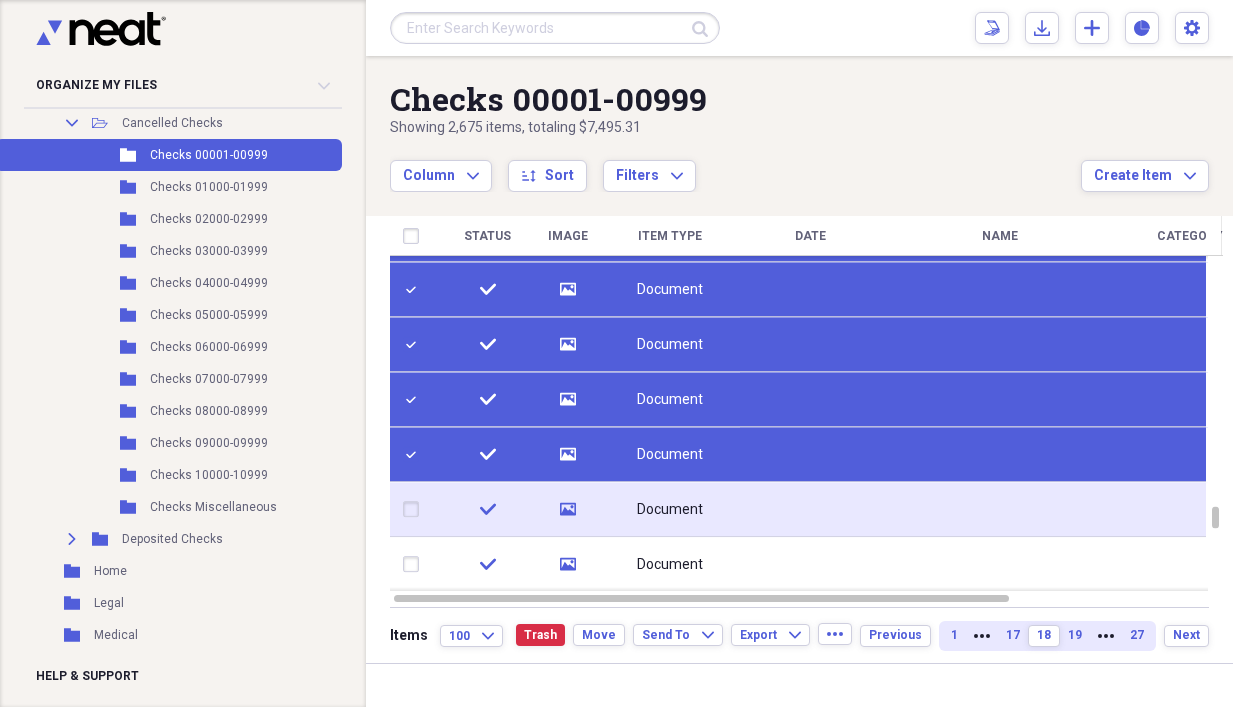 click at bounding box center [415, 510] 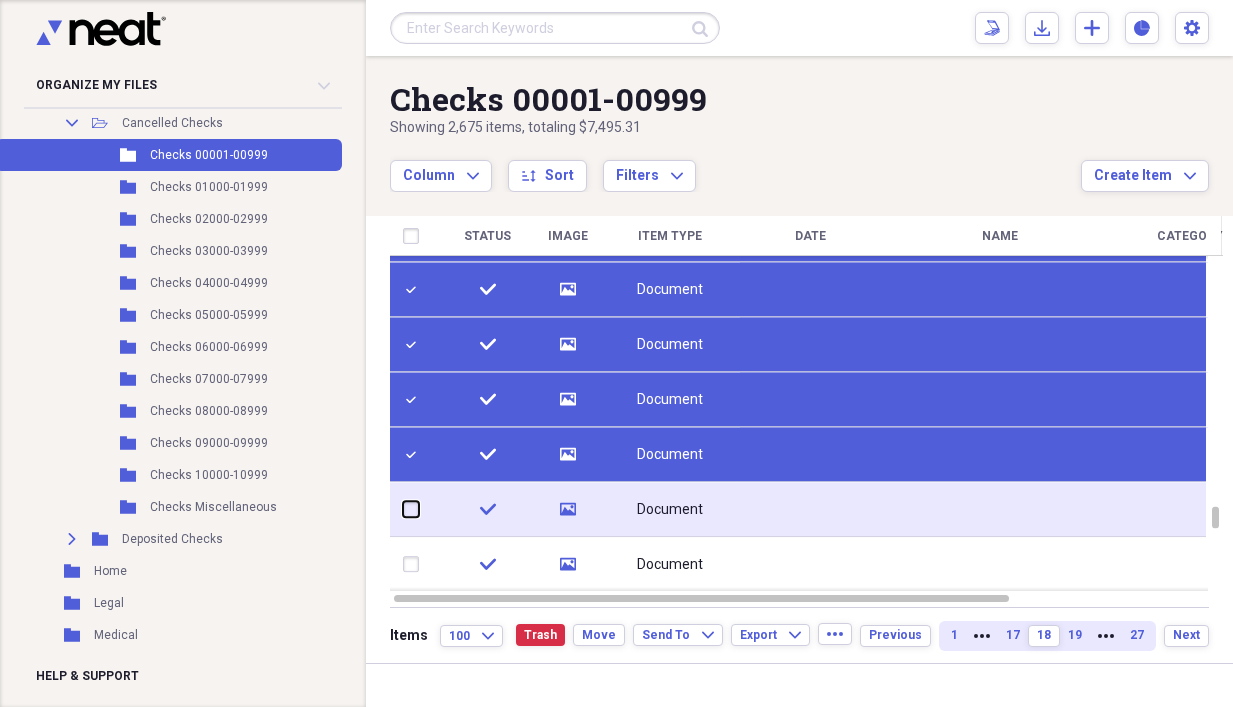 click at bounding box center [403, 509] 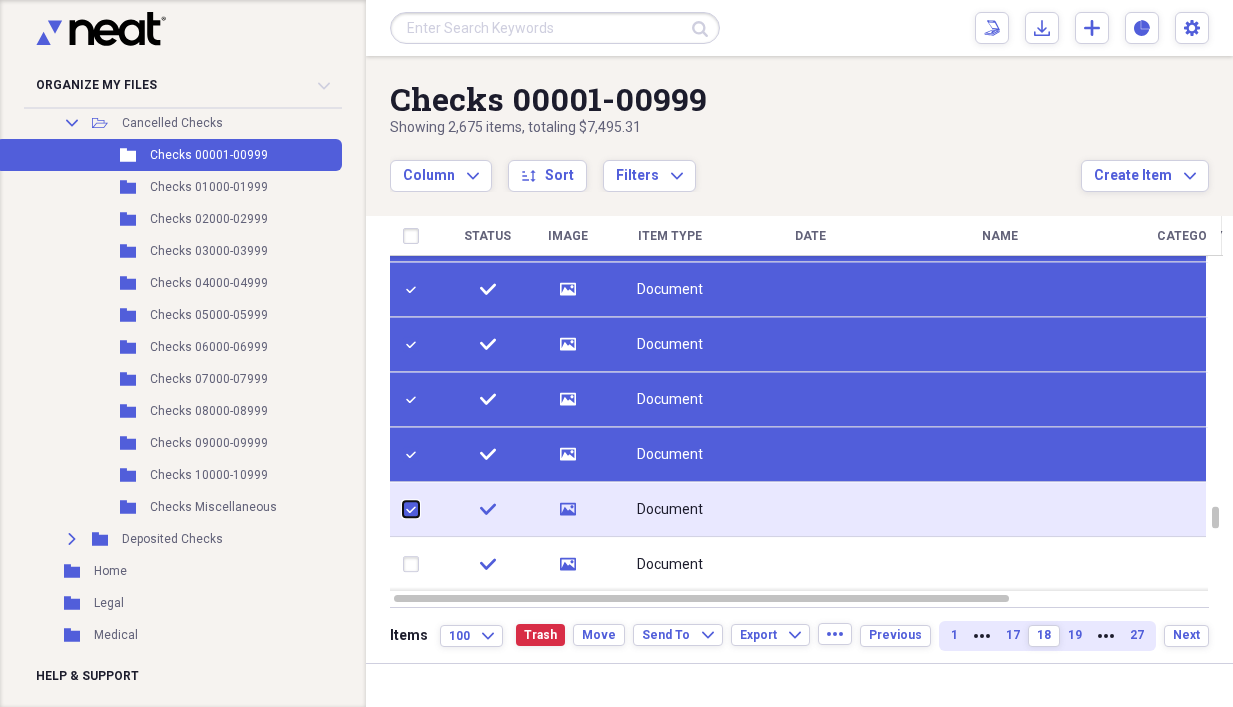 checkbox on "true" 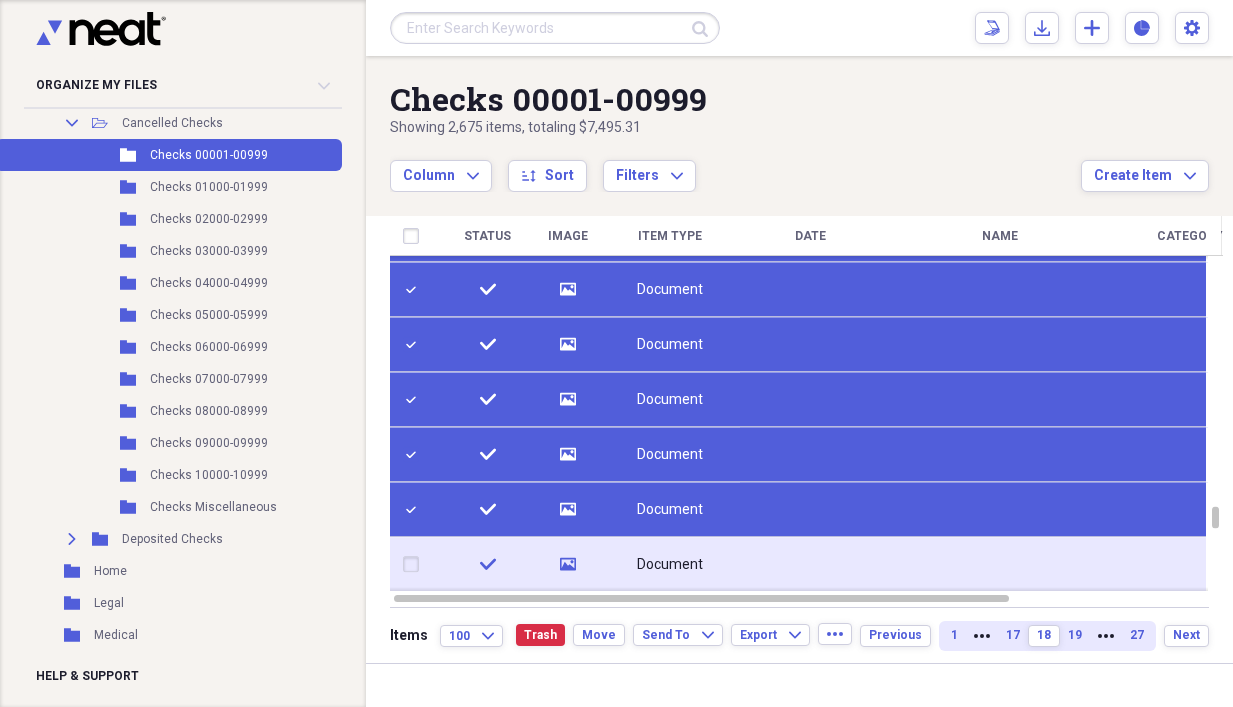 click at bounding box center (415, 565) 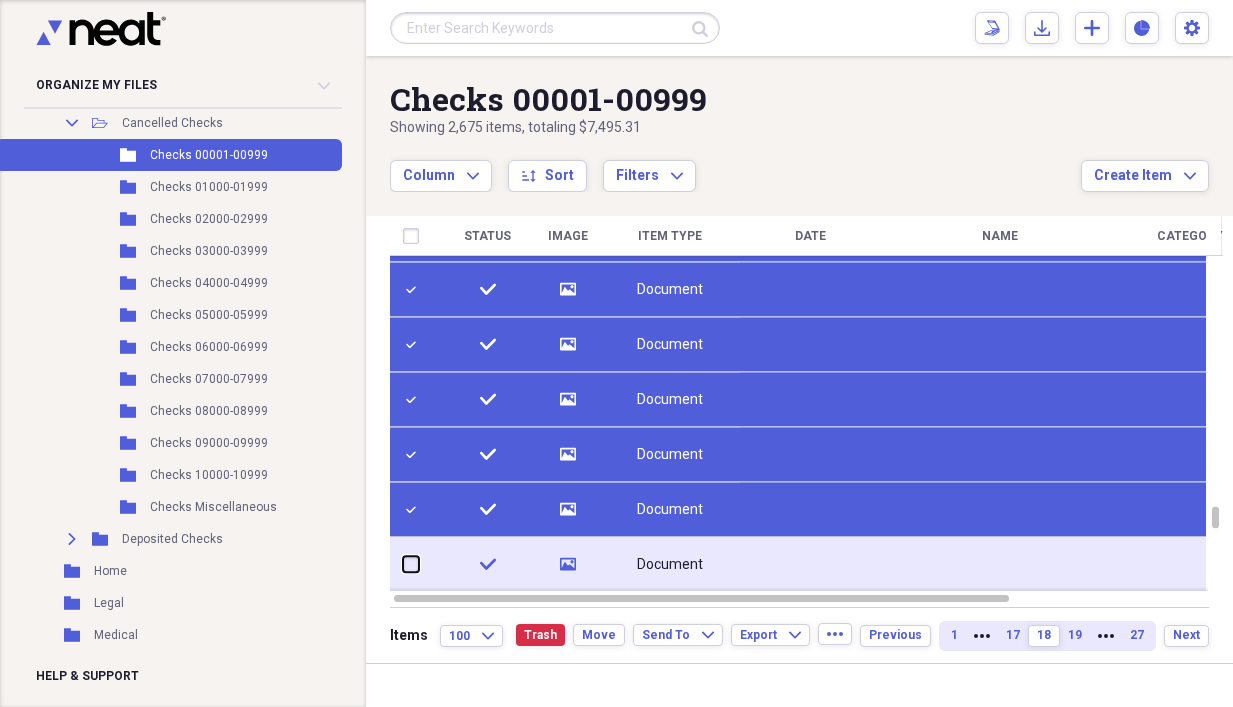 click at bounding box center [403, 564] 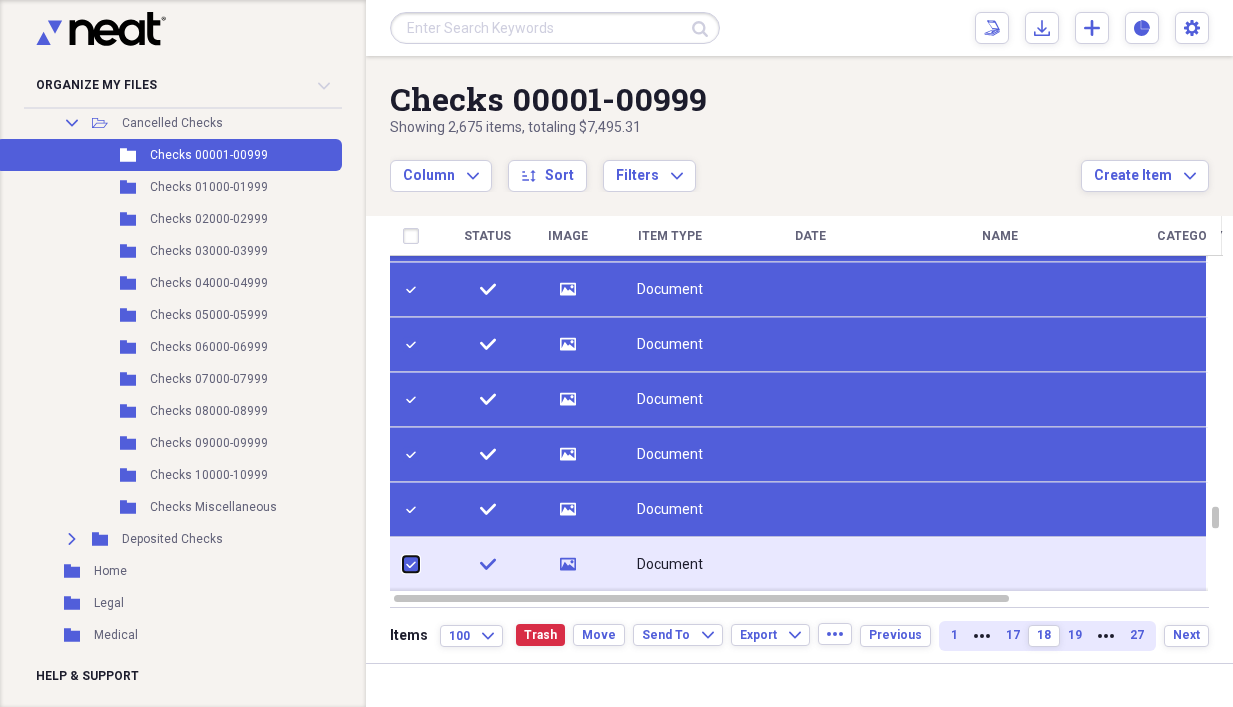 checkbox on "true" 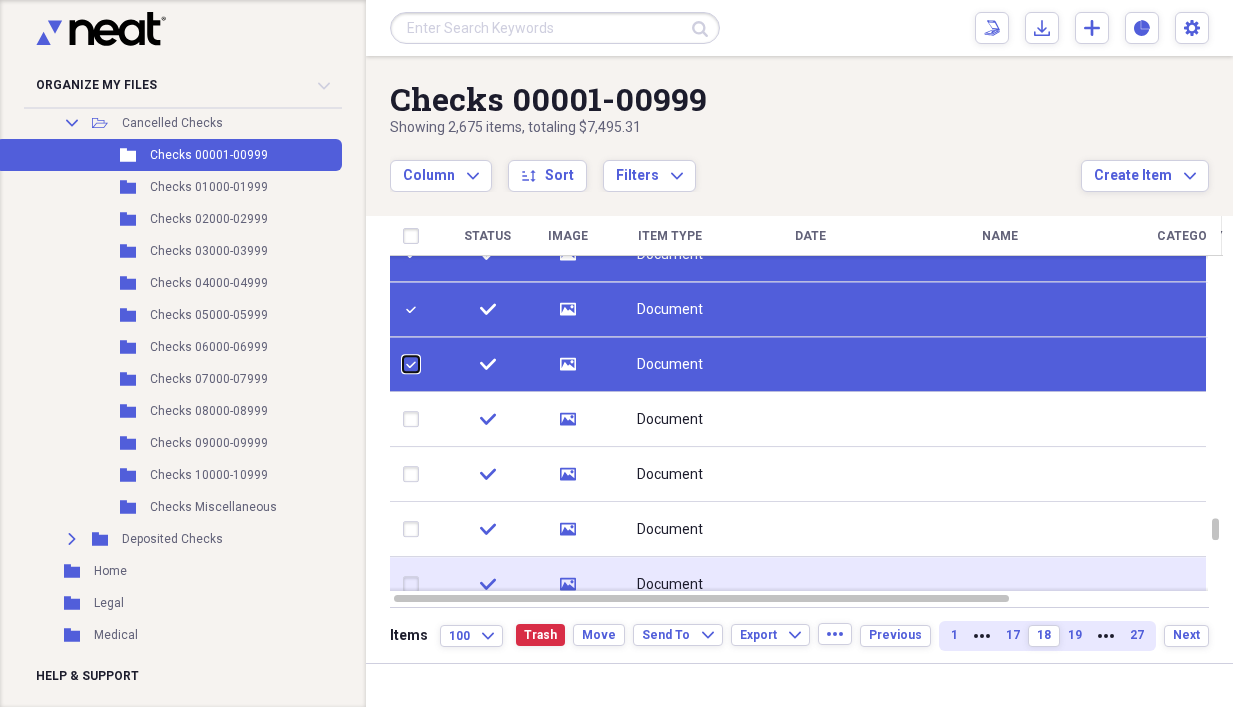 checkbox on "false" 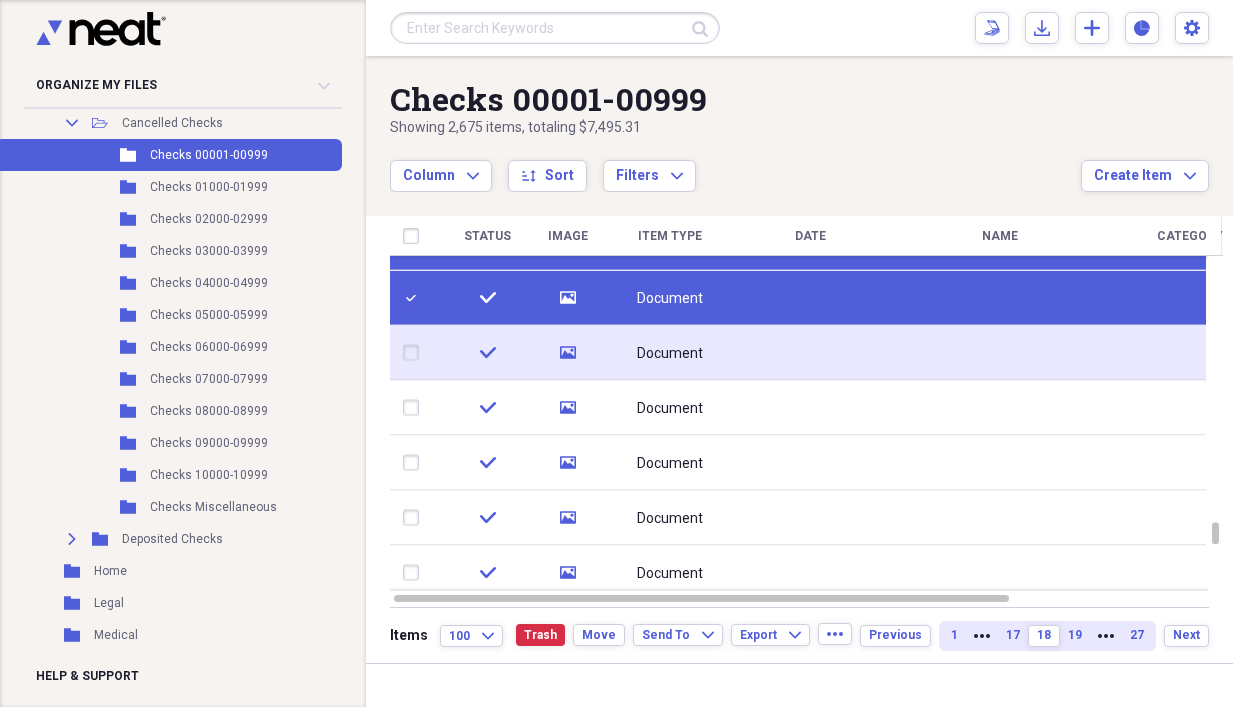 click at bounding box center (415, 353) 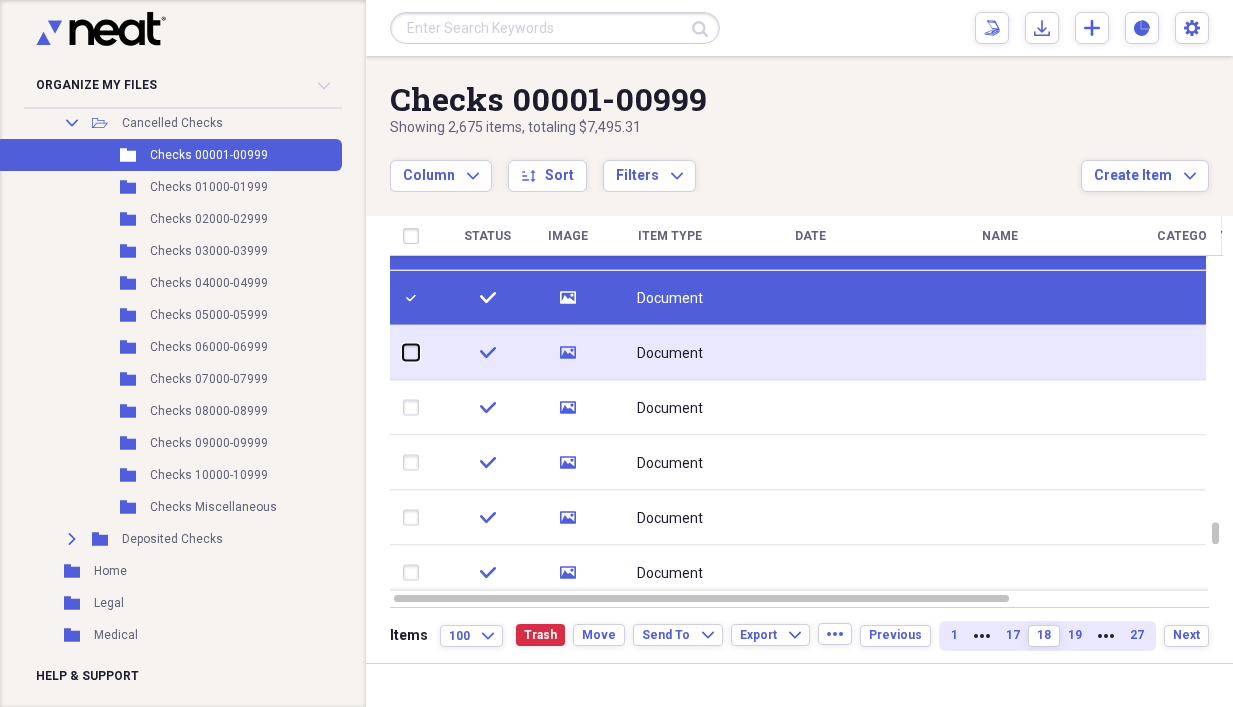 click at bounding box center [403, 352] 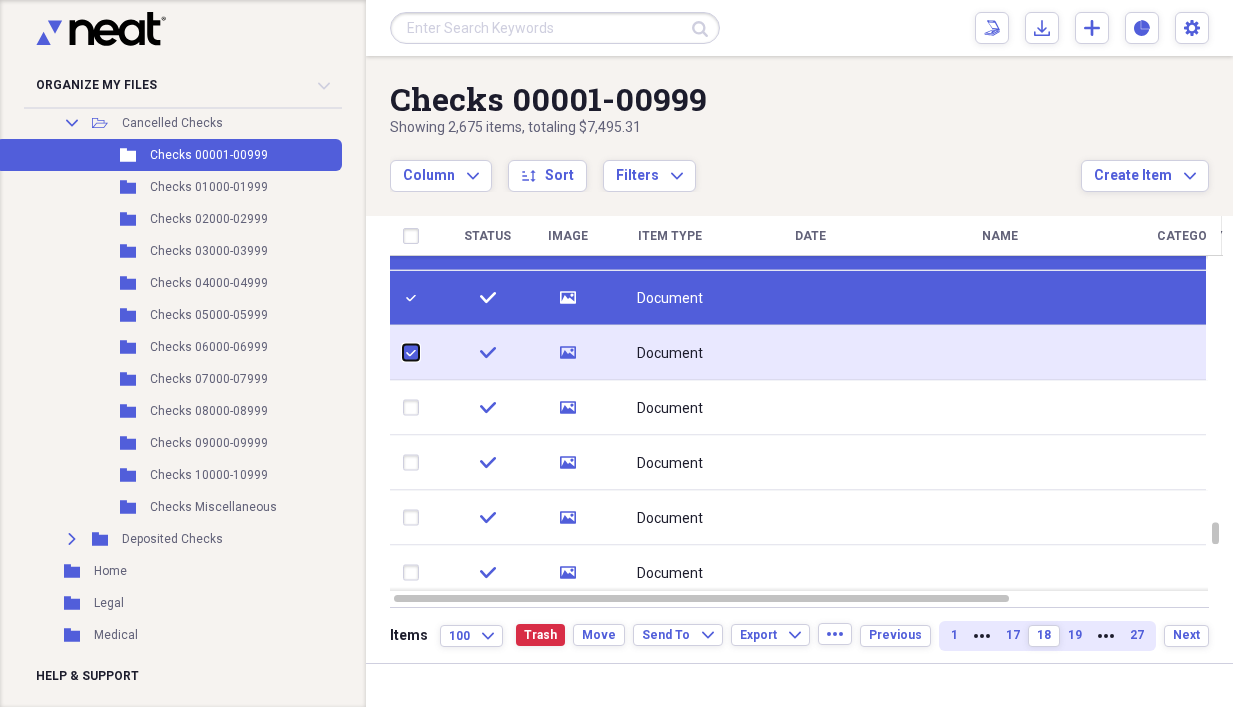 checkbox on "true" 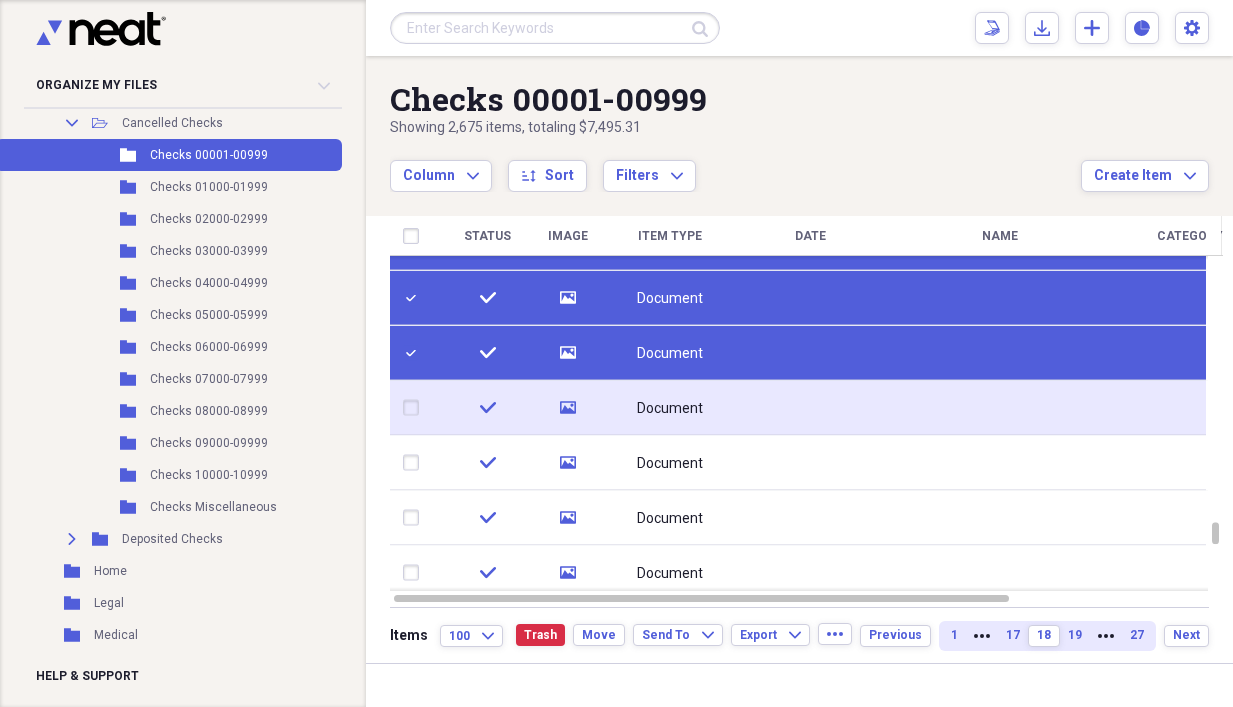 click at bounding box center [415, 408] 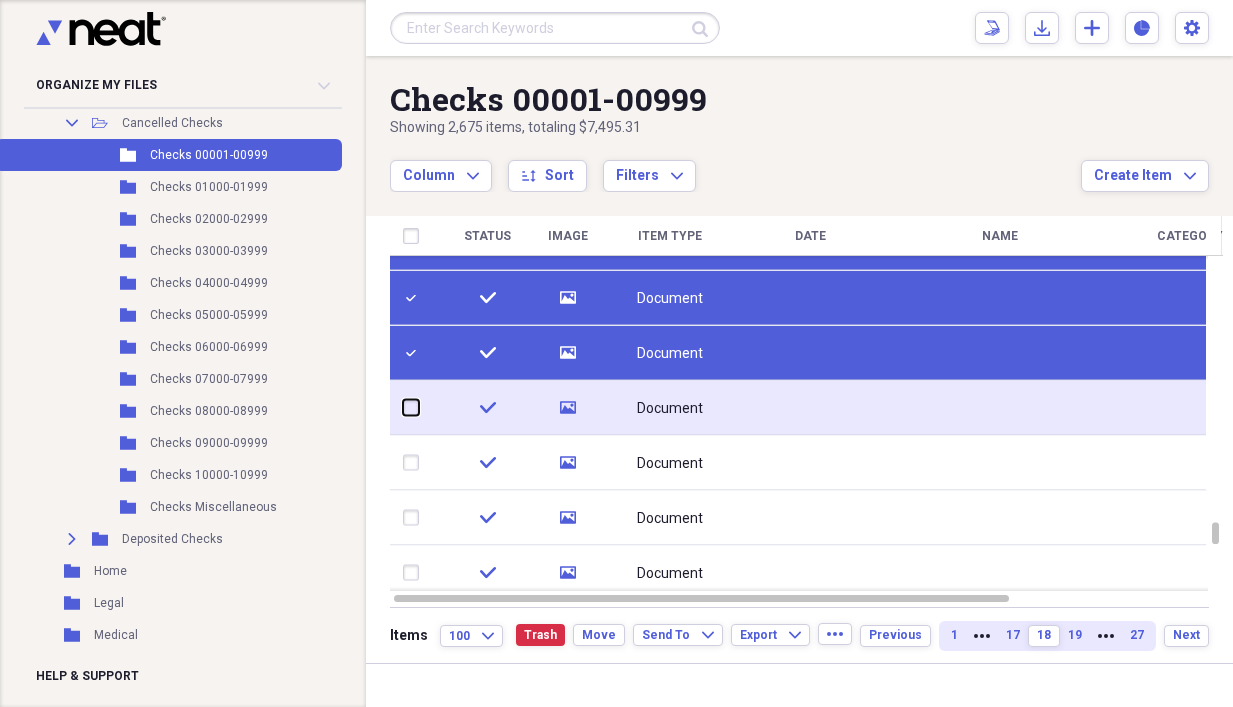 click at bounding box center [403, 407] 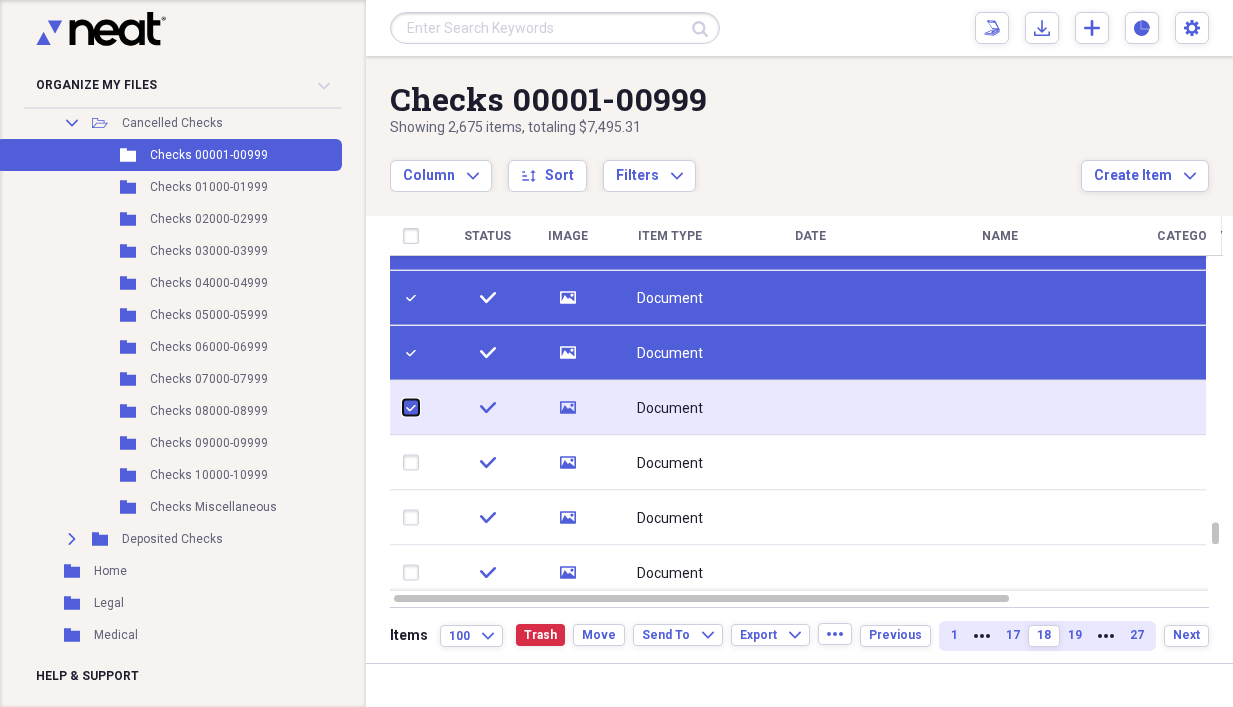 checkbox on "true" 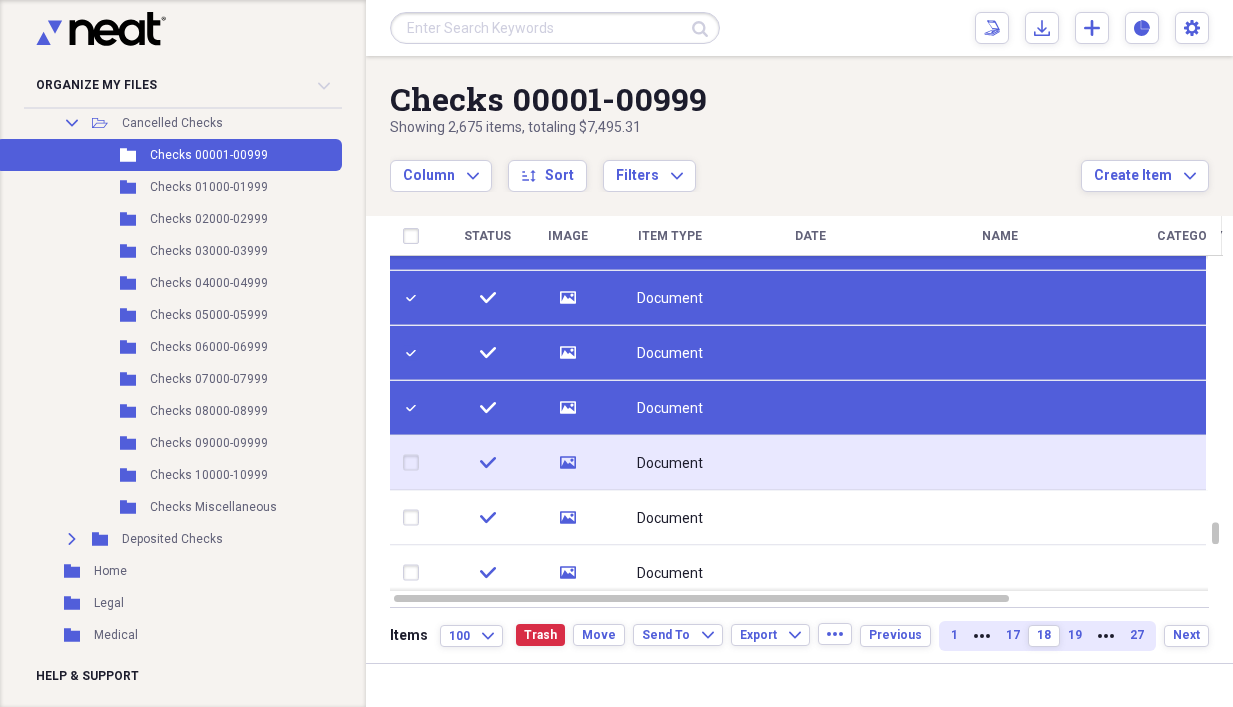 click at bounding box center (415, 463) 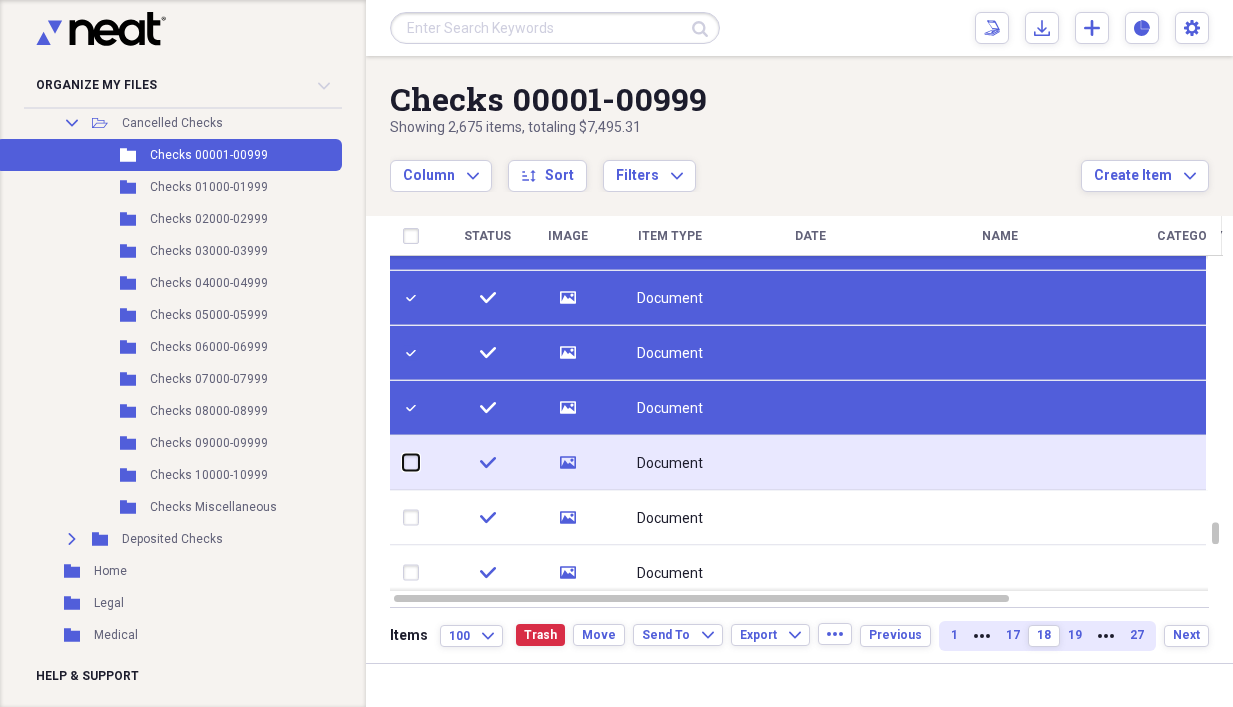 click at bounding box center [403, 462] 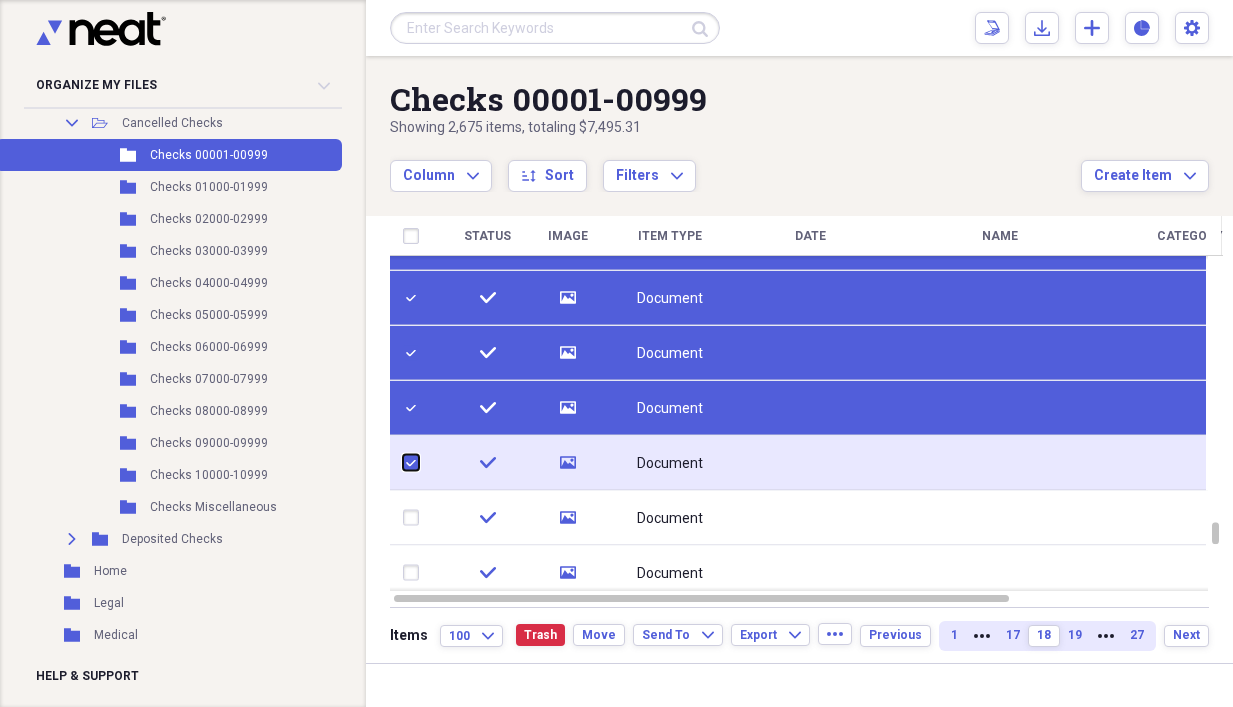 checkbox on "true" 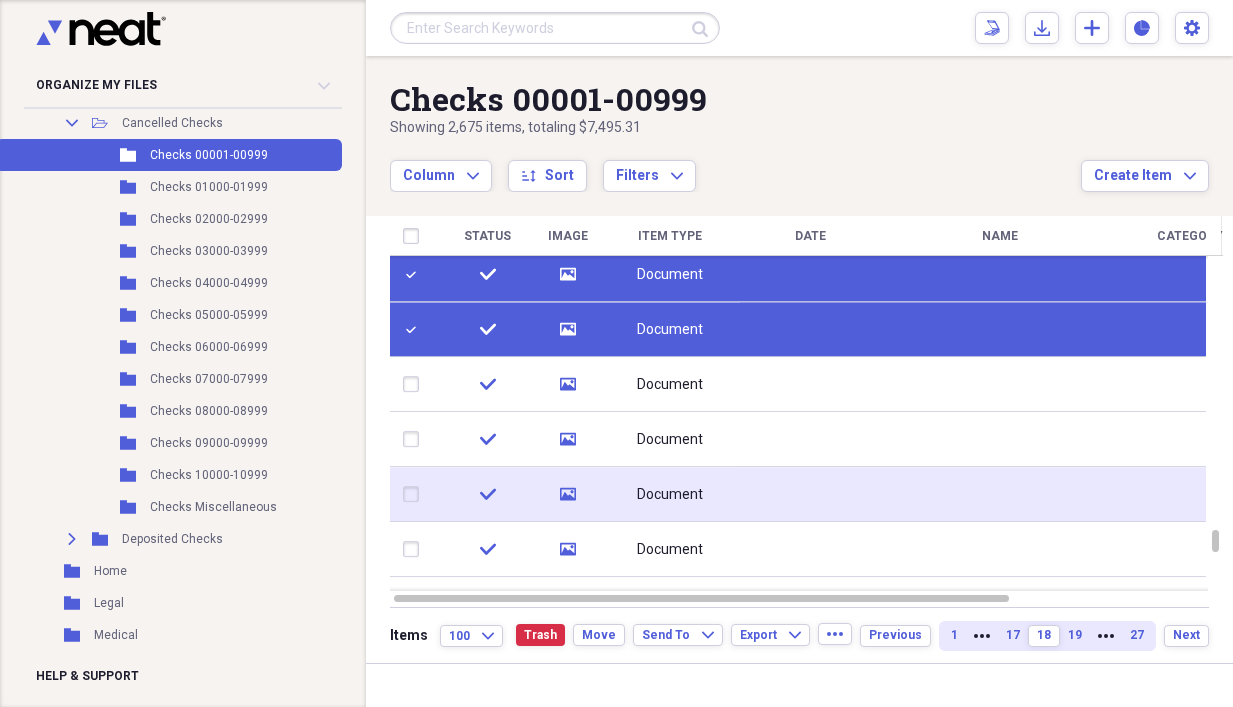 checkbox on "false" 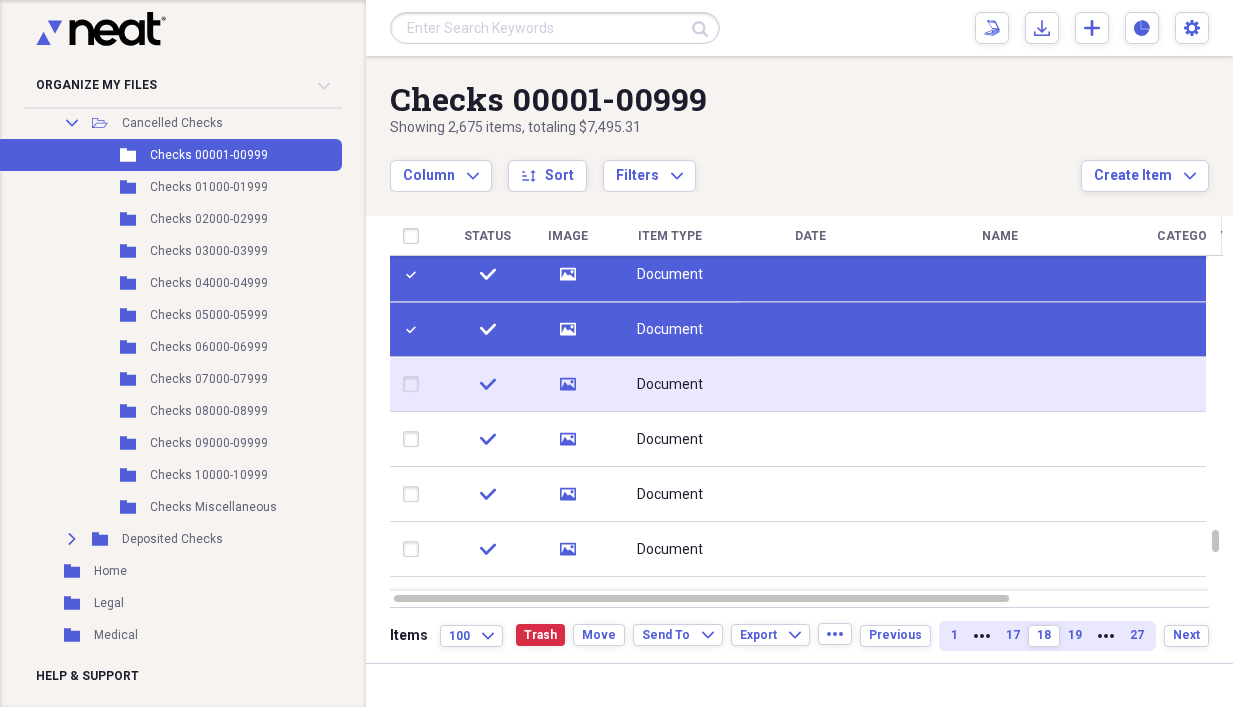 click at bounding box center (415, 385) 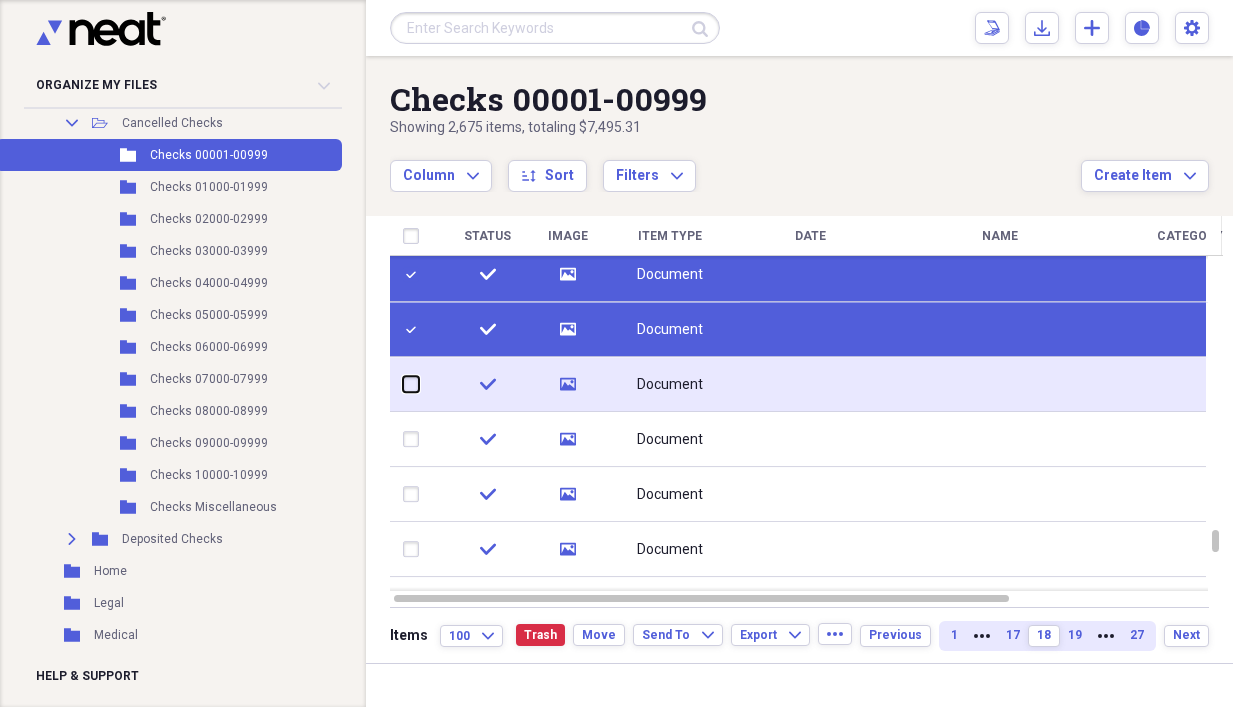 click at bounding box center [403, 384] 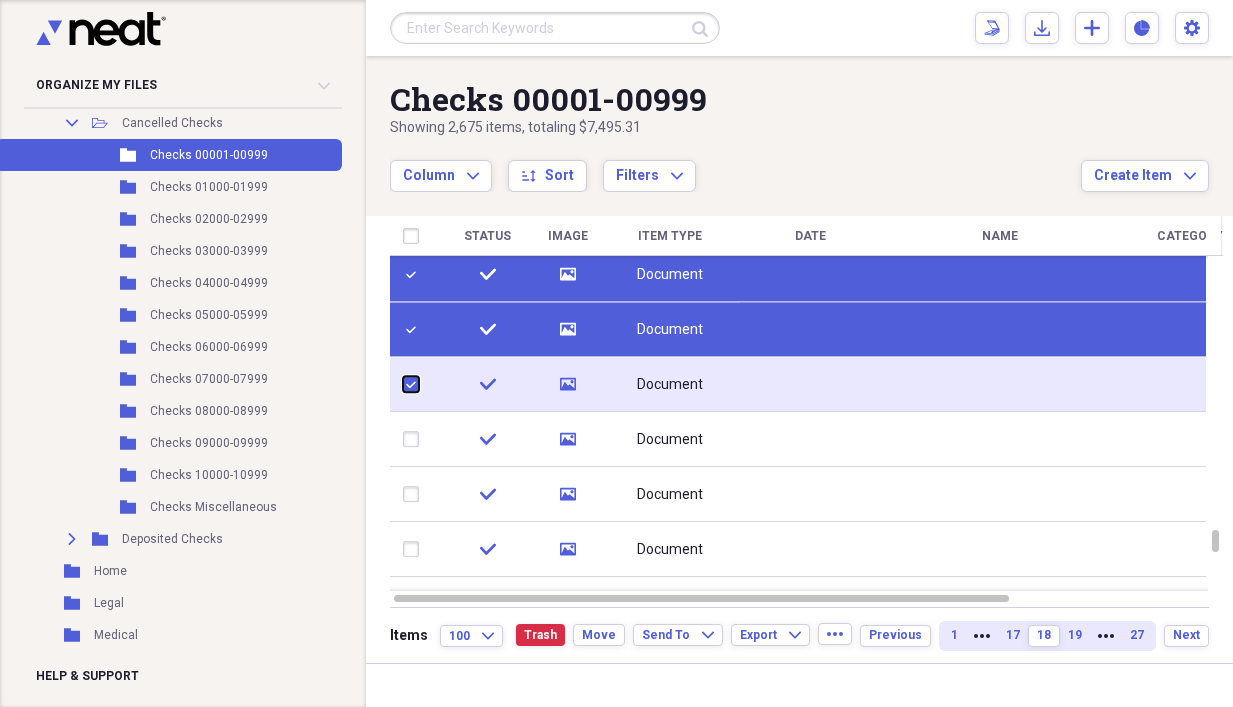 checkbox on "true" 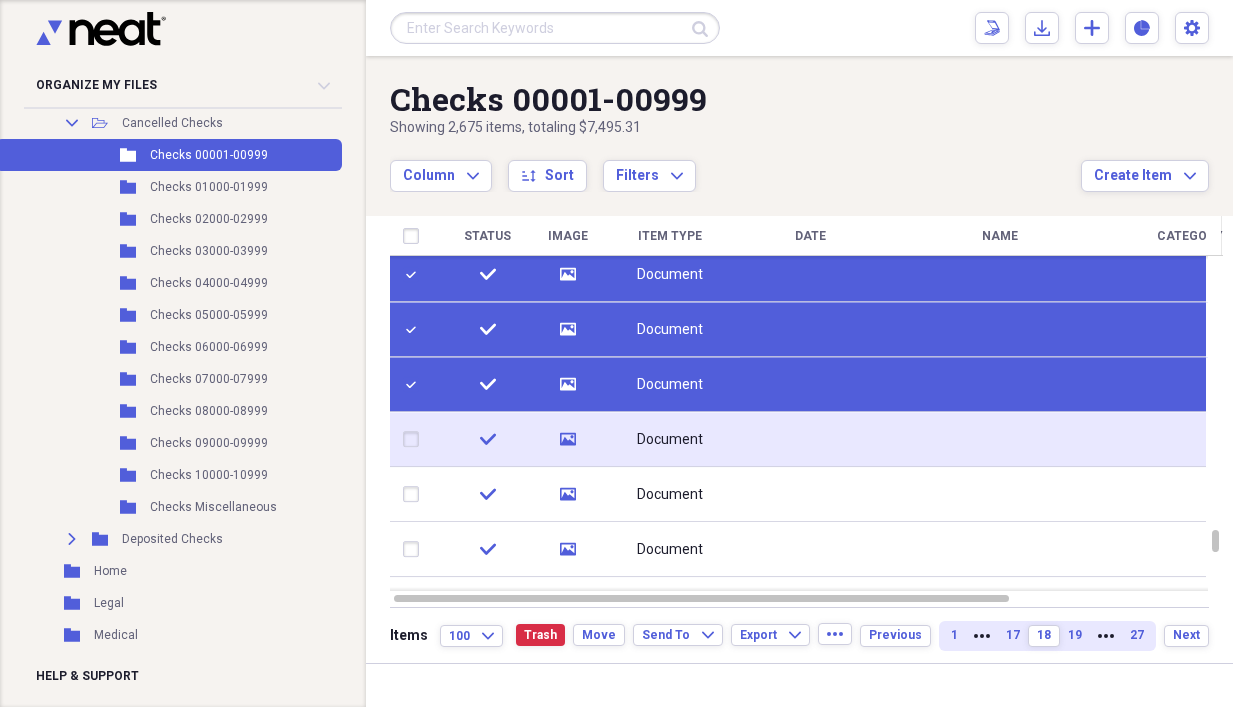 click at bounding box center (415, 440) 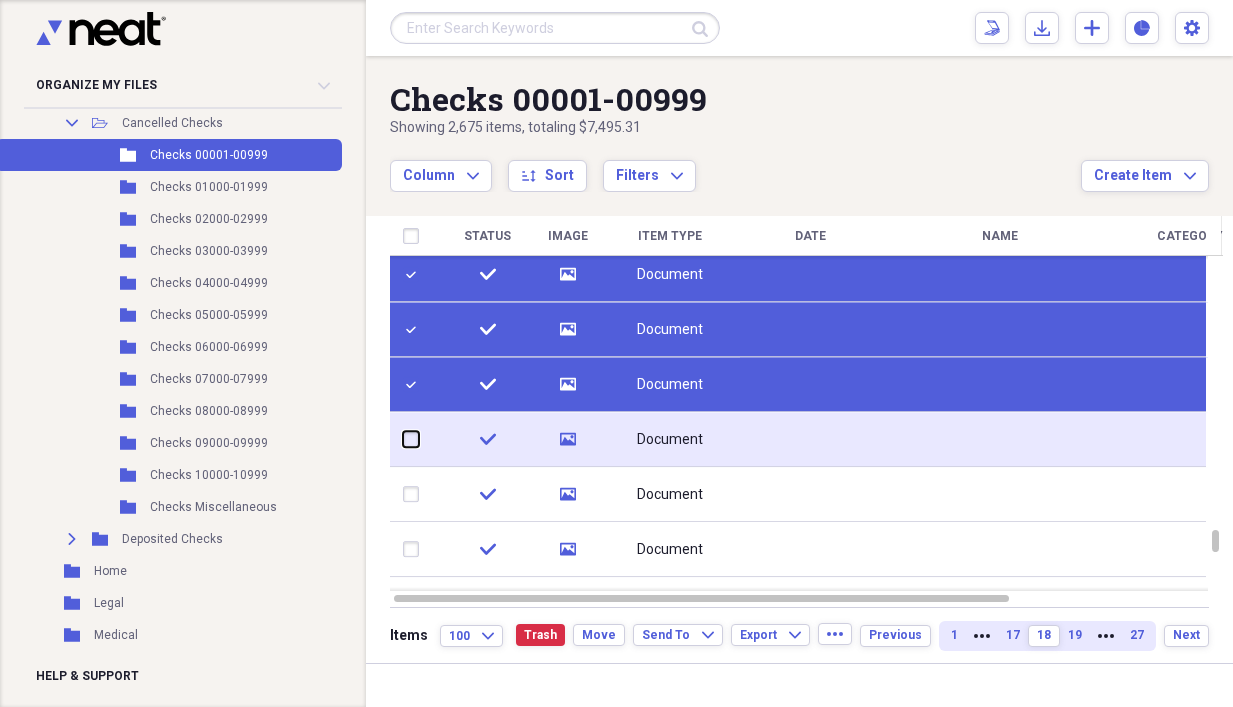 click at bounding box center [403, 439] 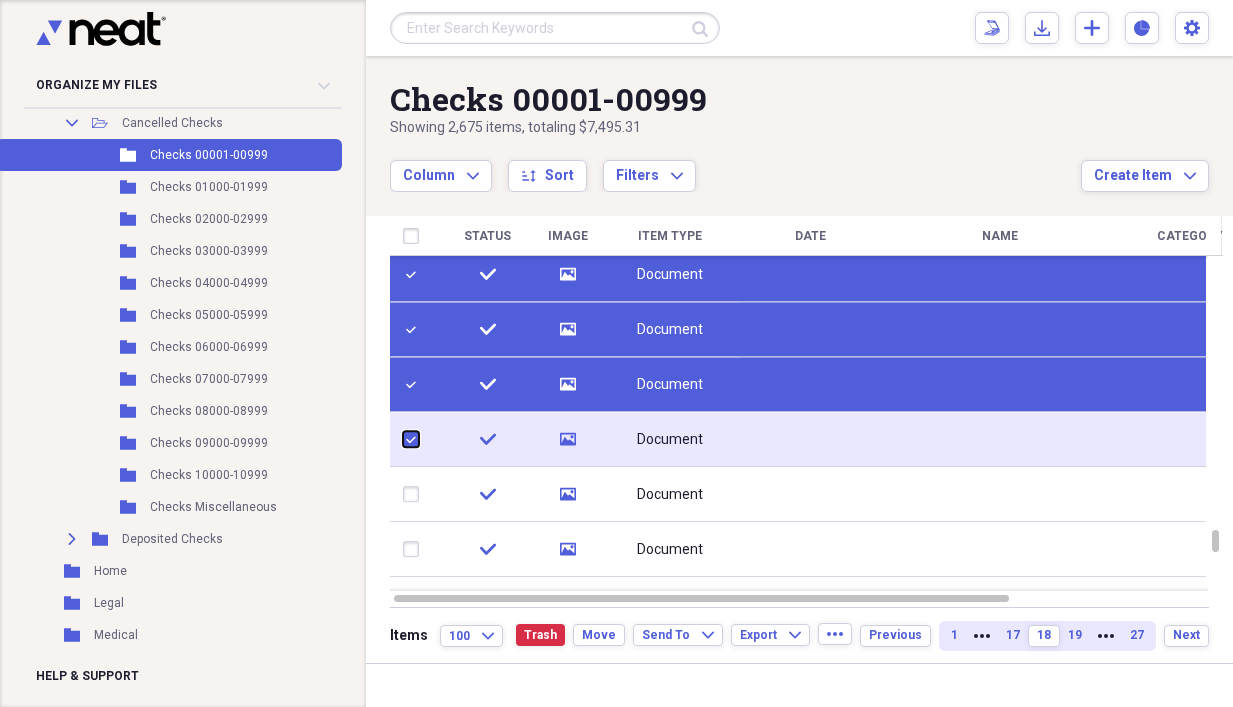 checkbox on "true" 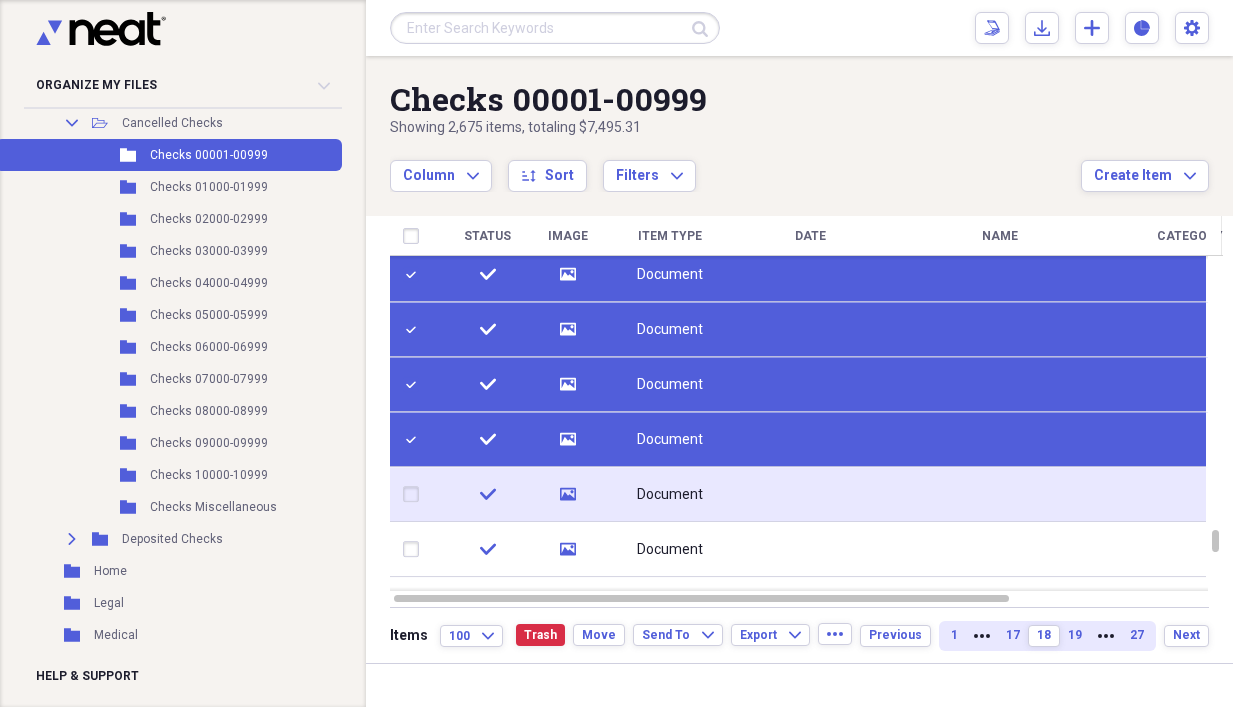 click at bounding box center [415, 495] 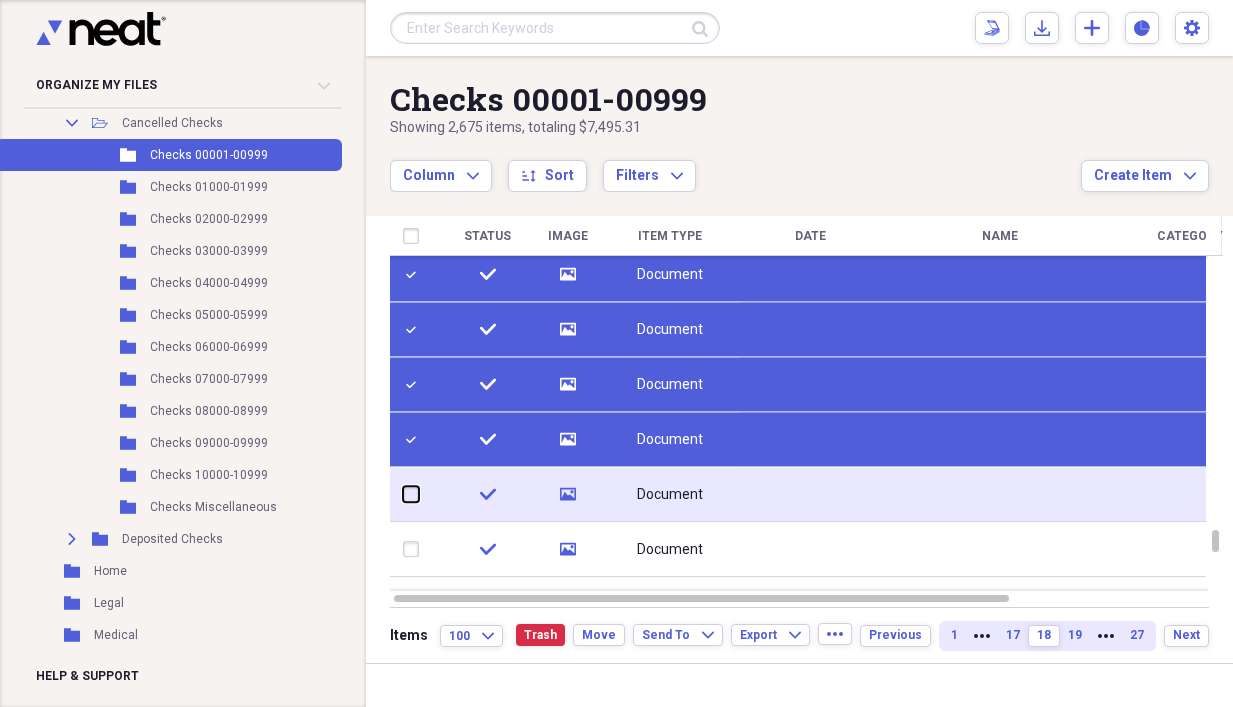 click at bounding box center (403, 494) 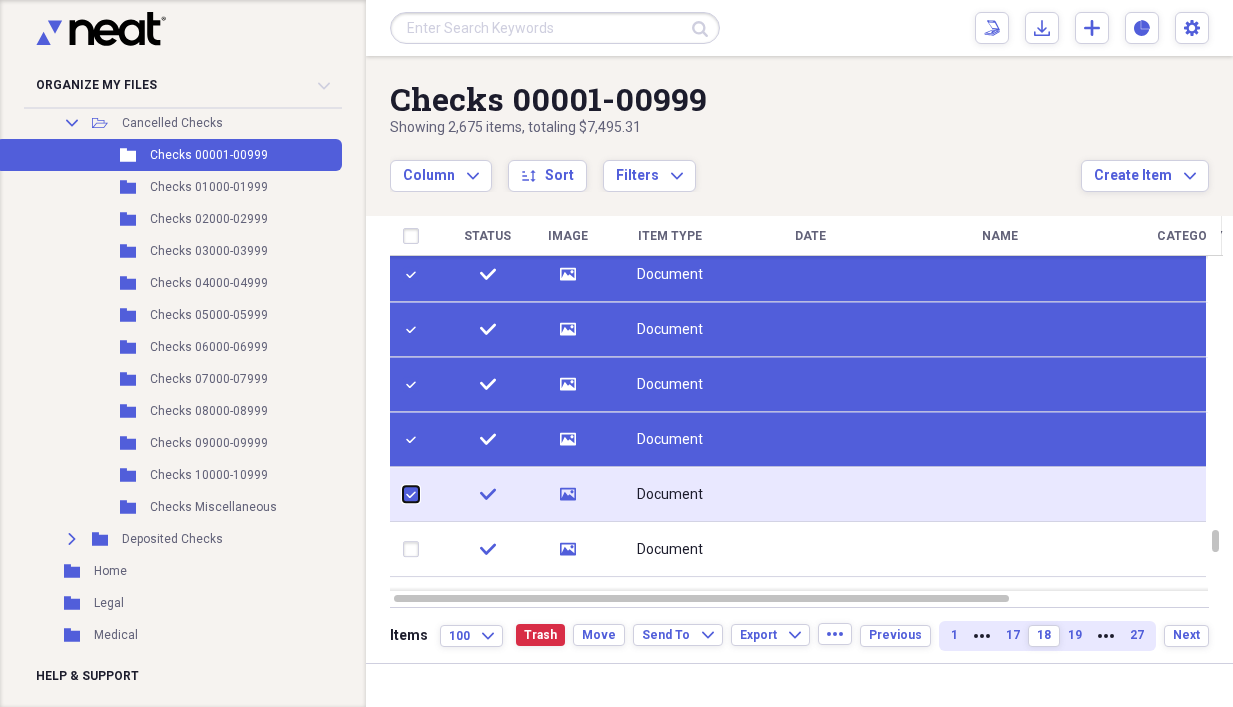 checkbox on "true" 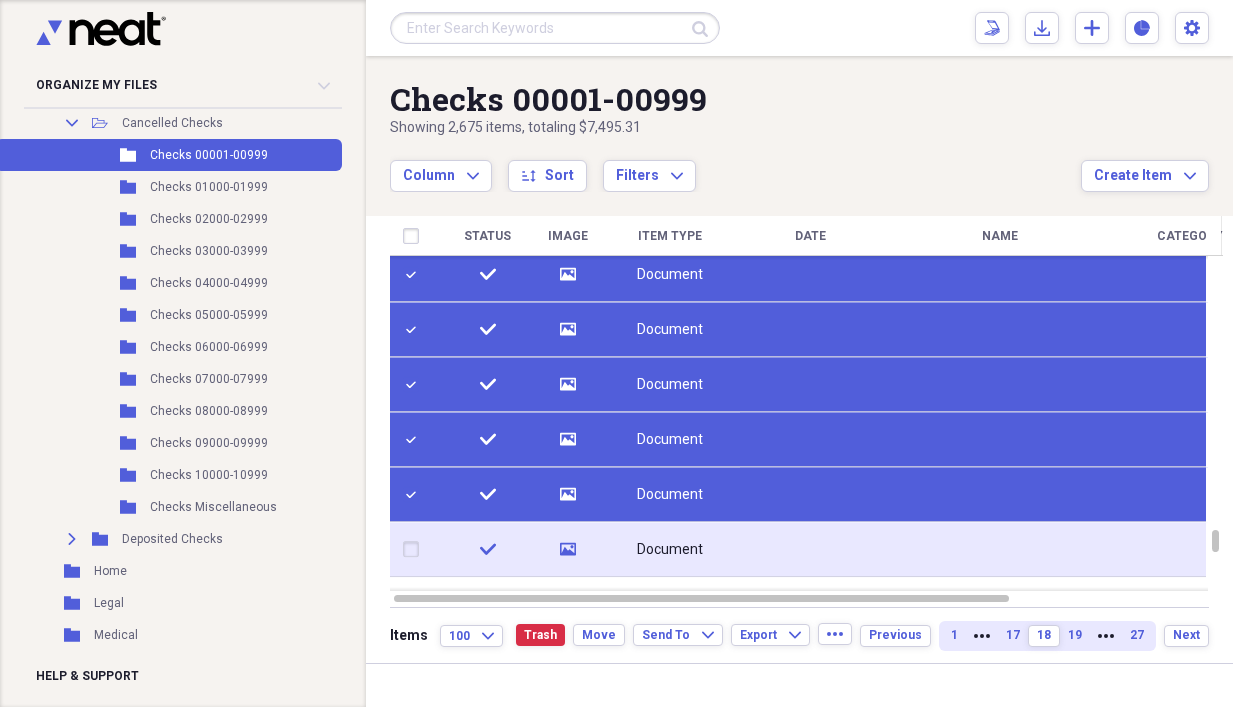 click at bounding box center [415, 550] 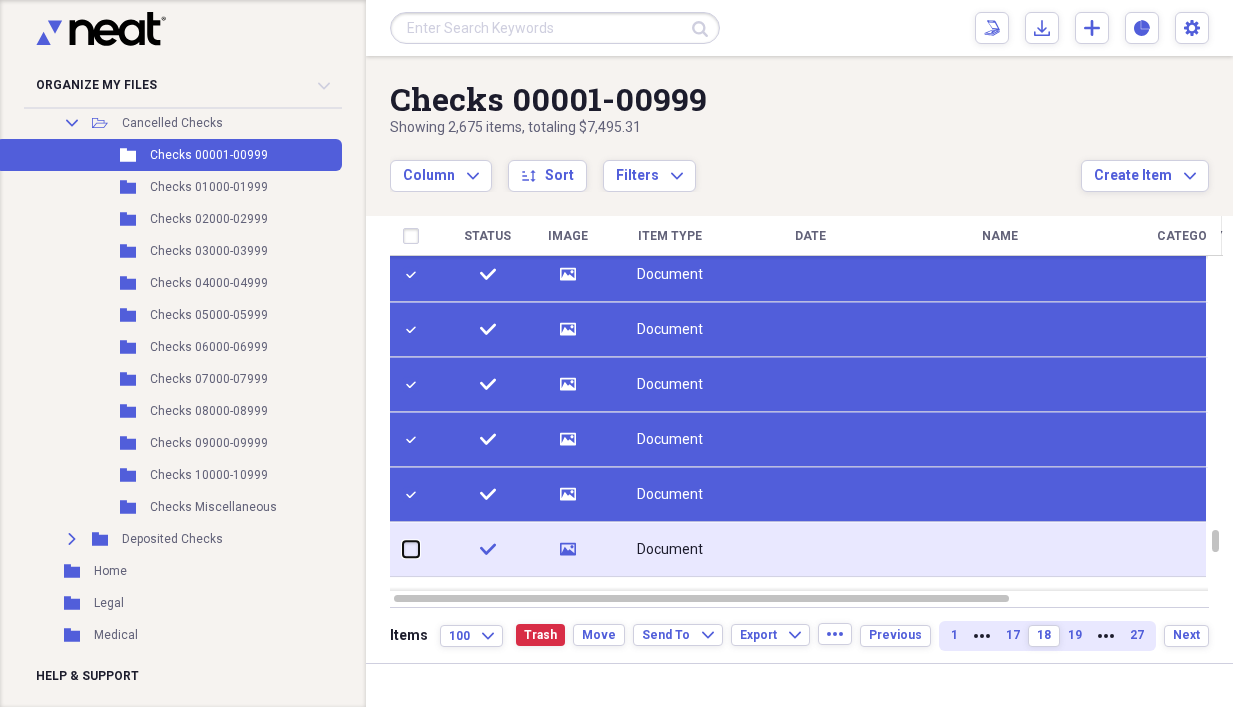click at bounding box center [403, 549] 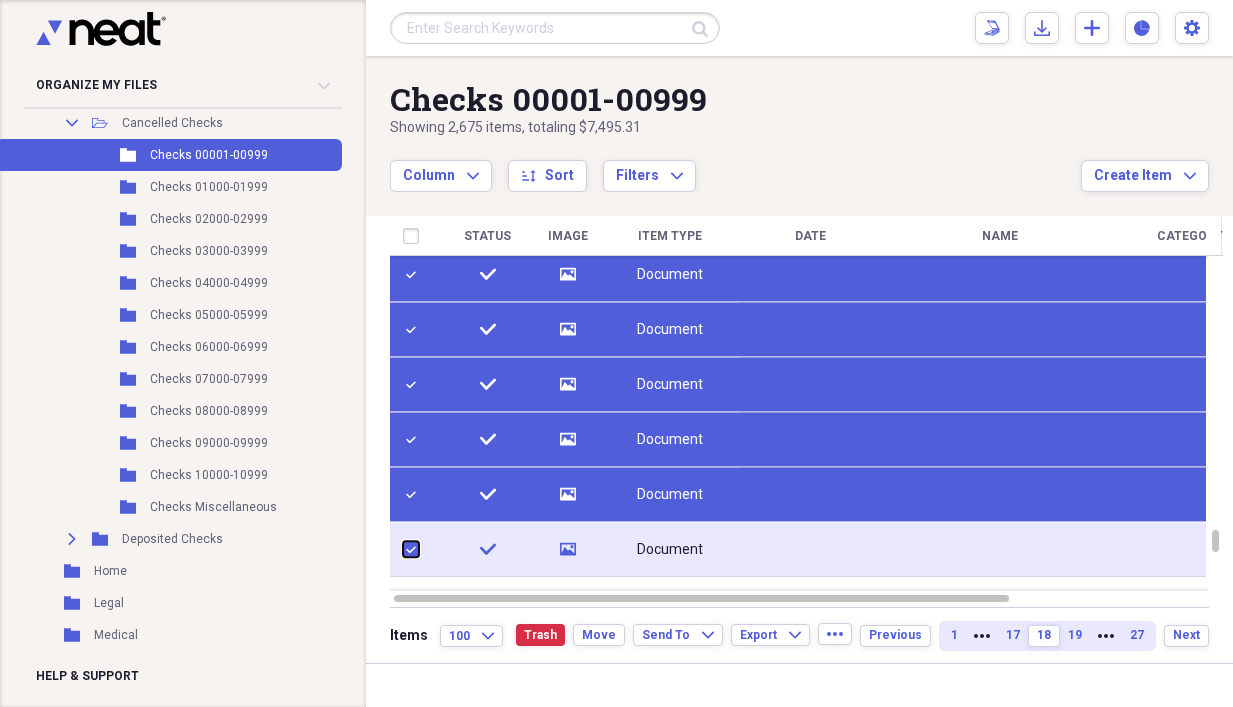 checkbox on "true" 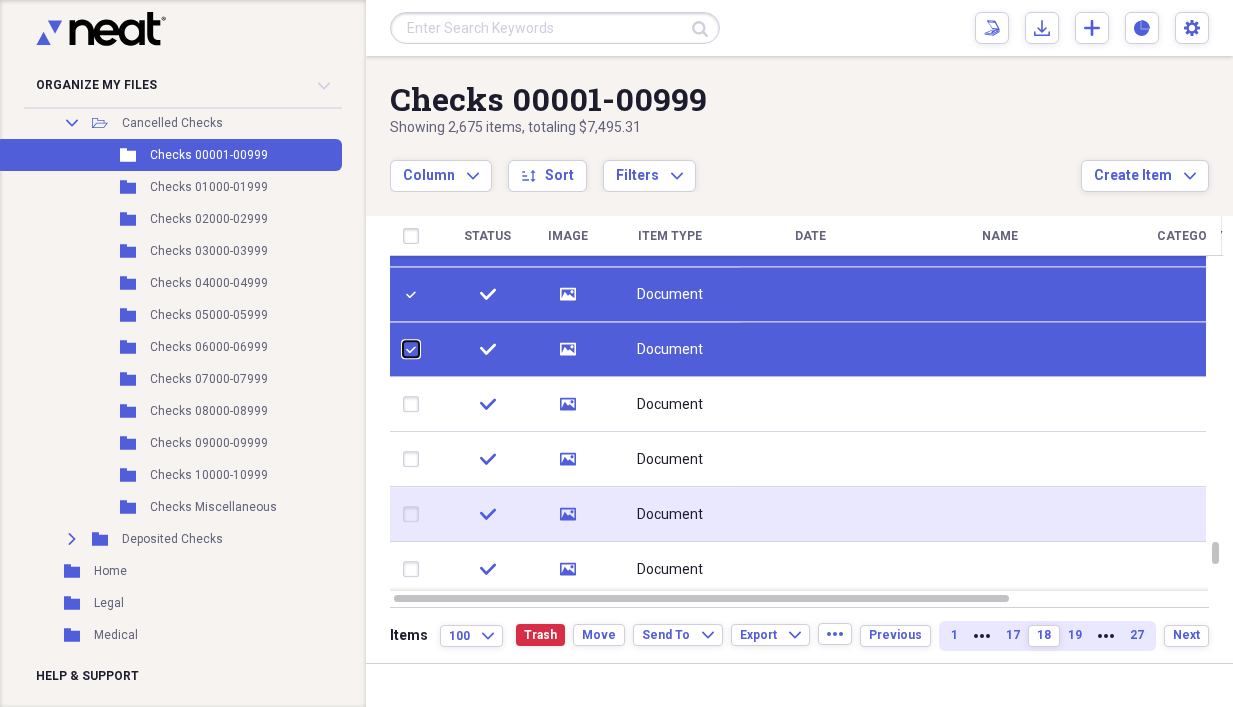 checkbox on "false" 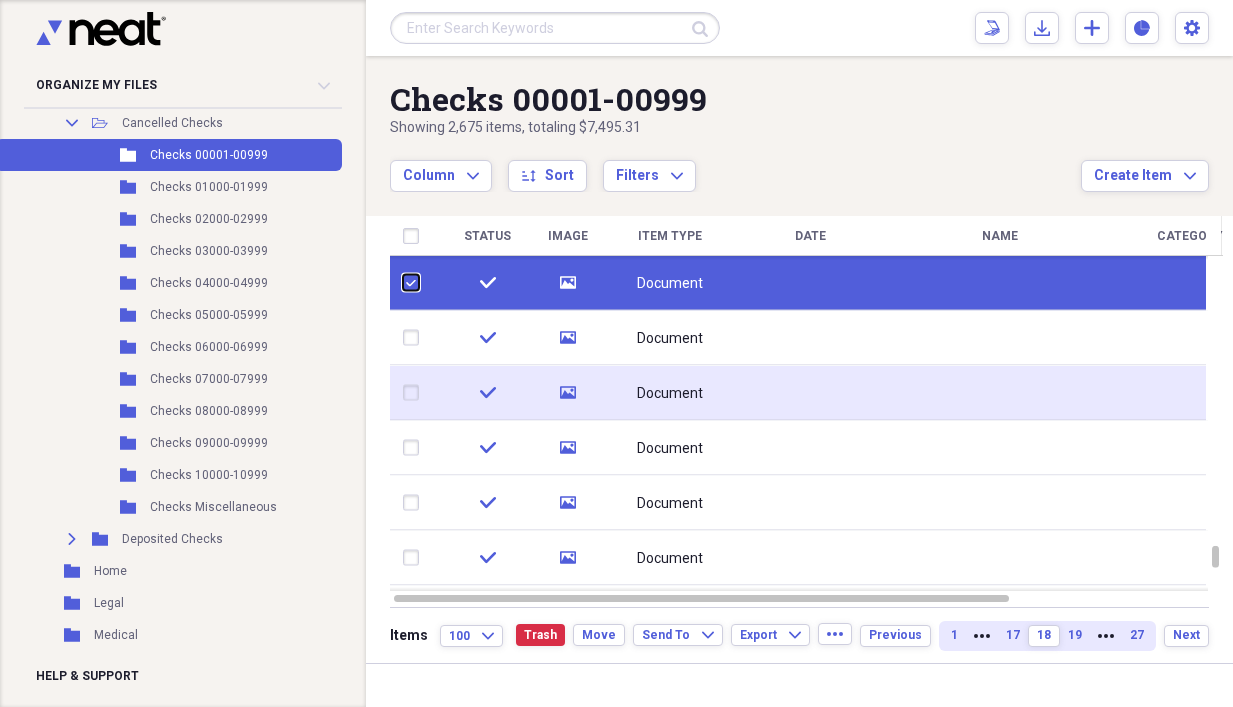 checkbox on "false" 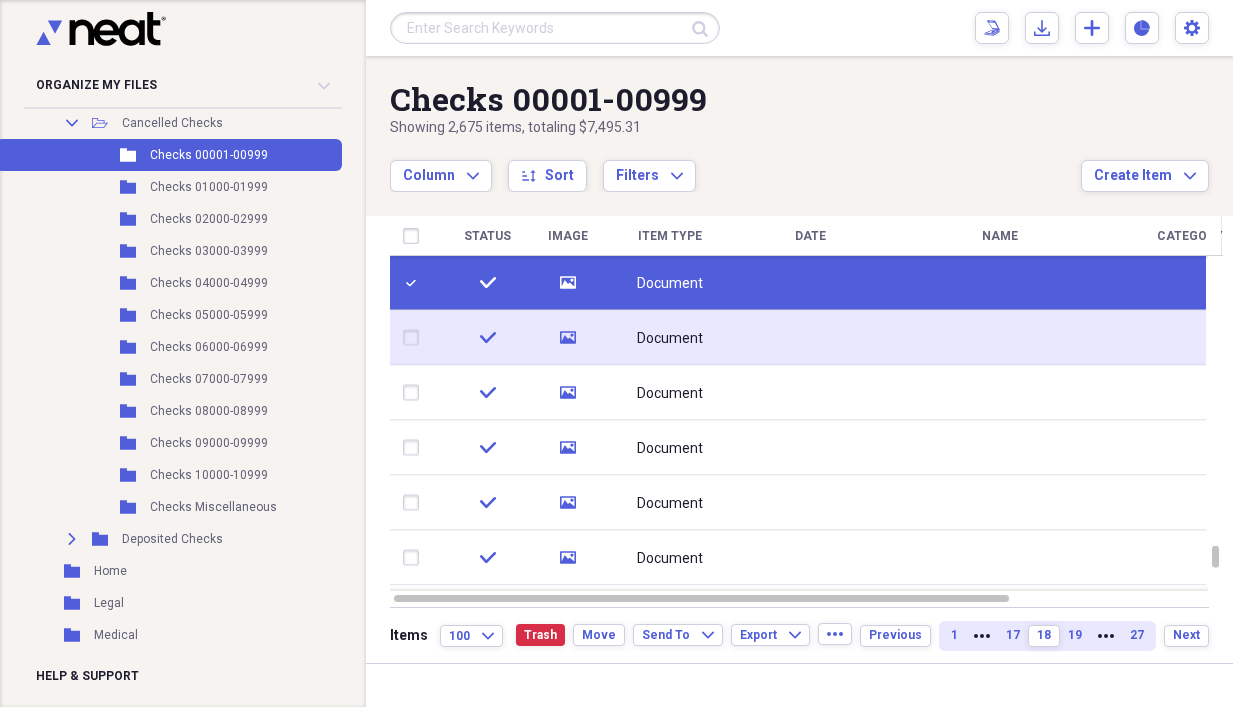 click at bounding box center [415, 338] 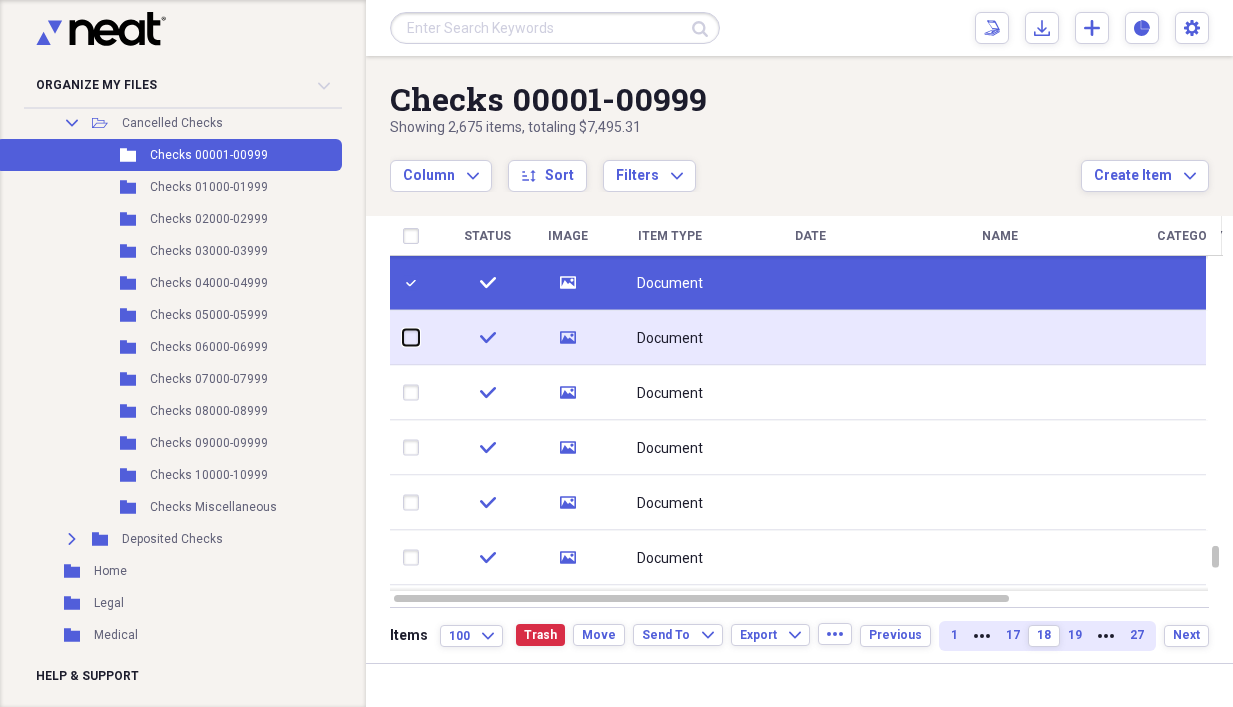 click at bounding box center (403, 337) 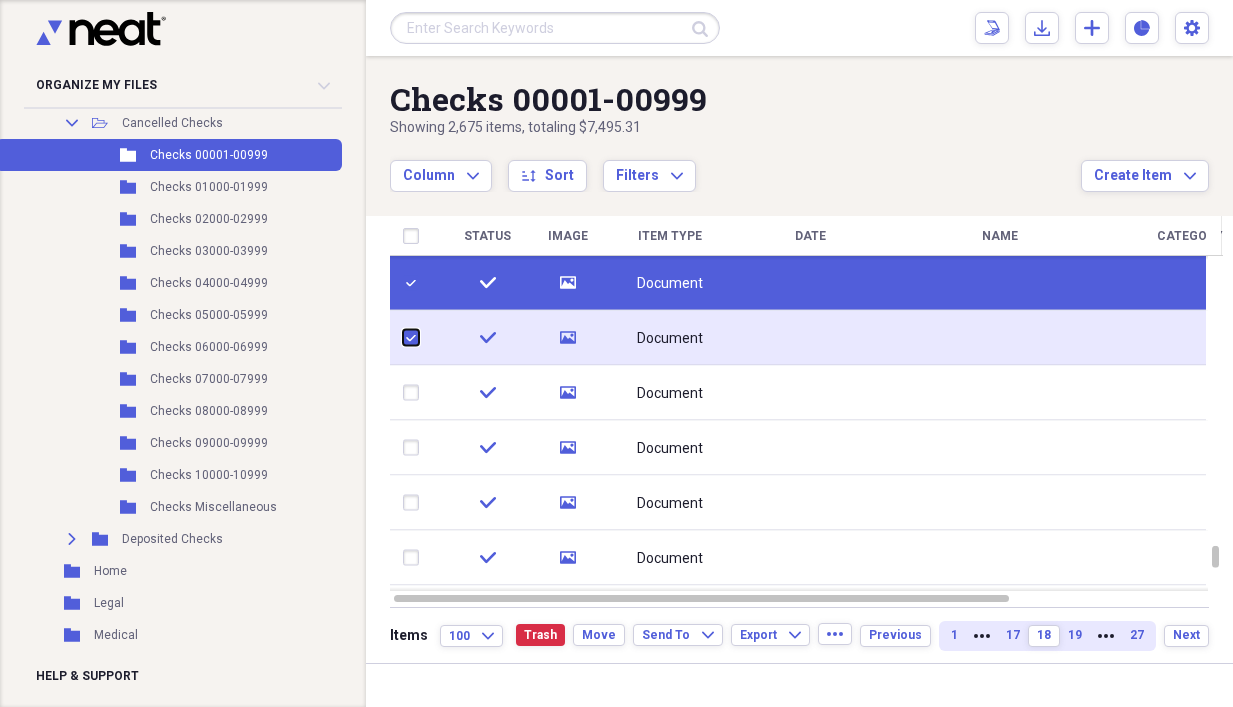 checkbox on "true" 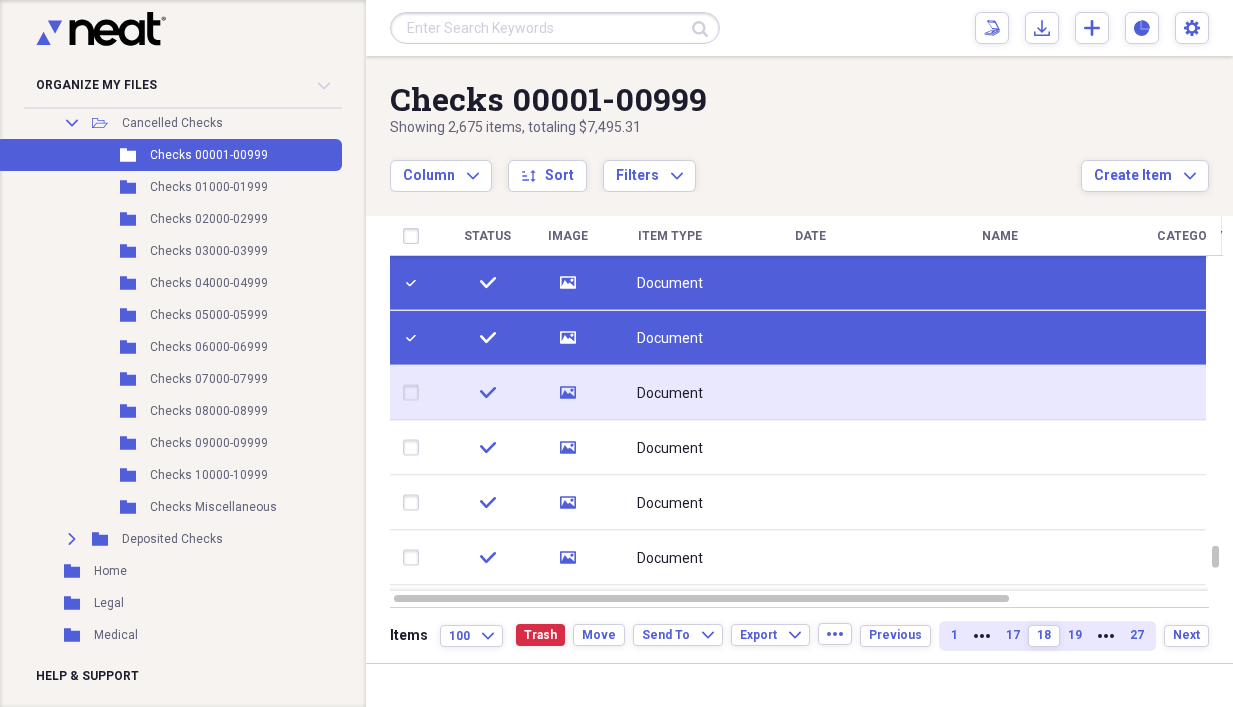 click at bounding box center [415, 393] 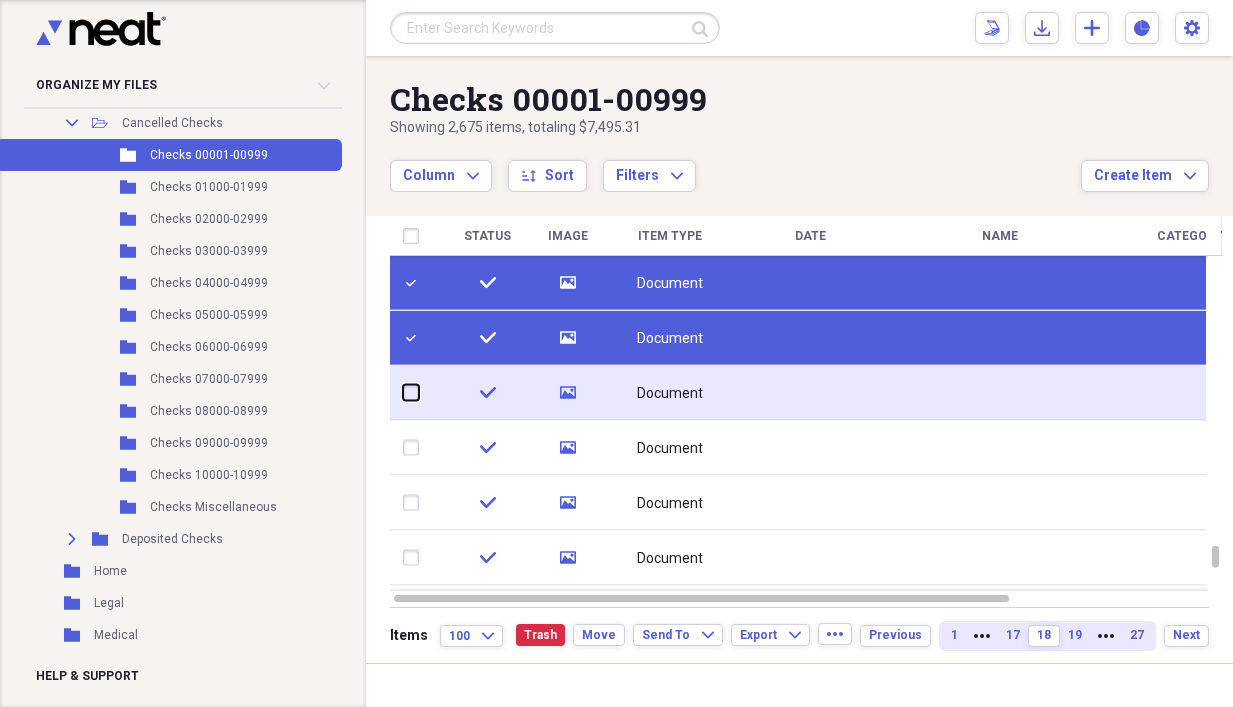click at bounding box center [403, 392] 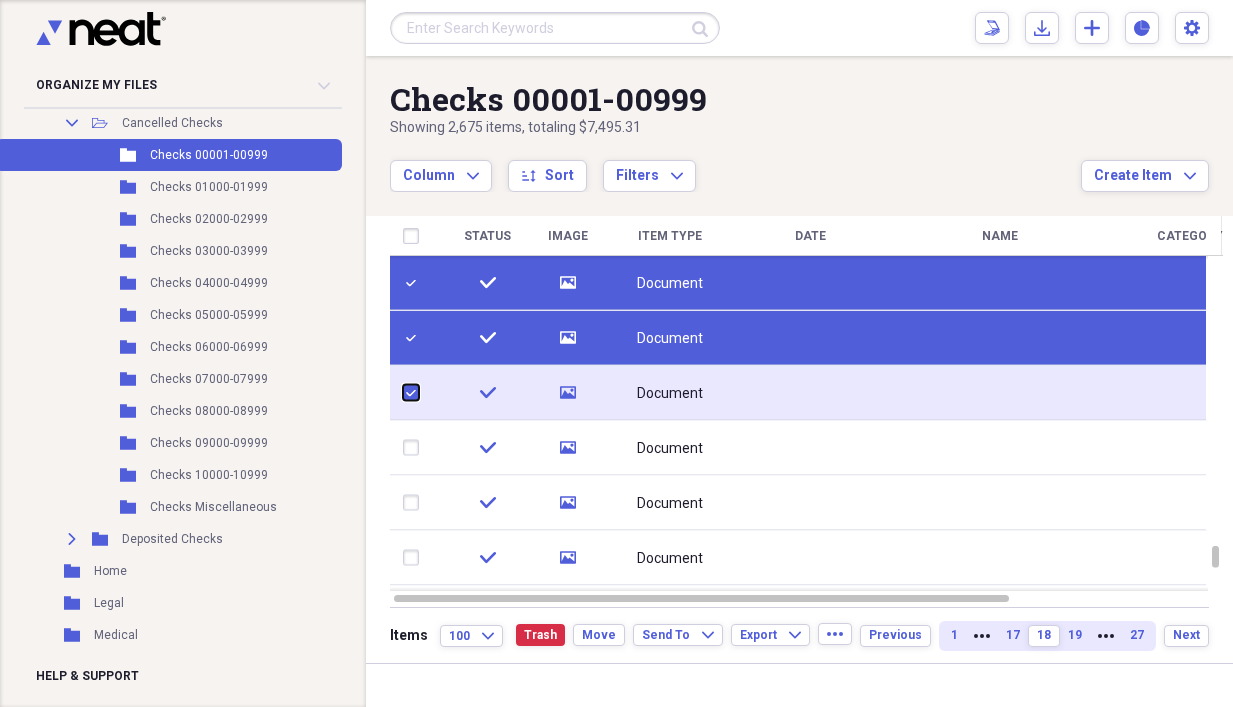 checkbox on "true" 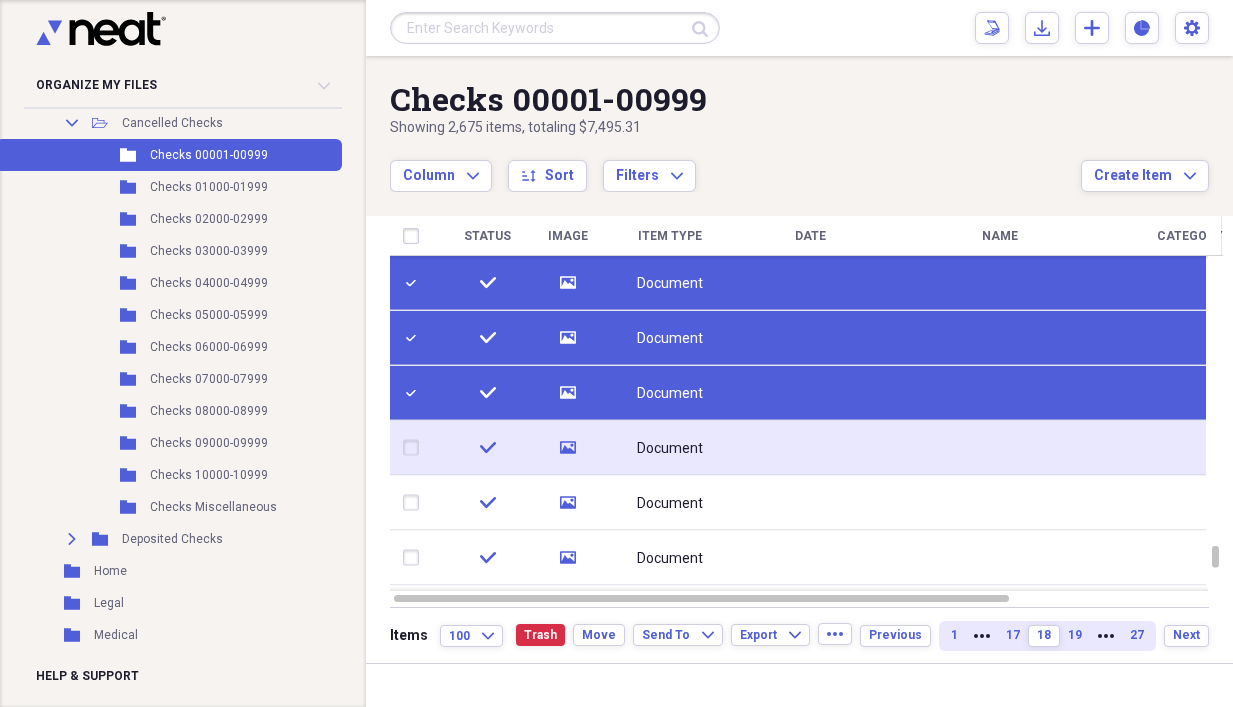 click at bounding box center [415, 448] 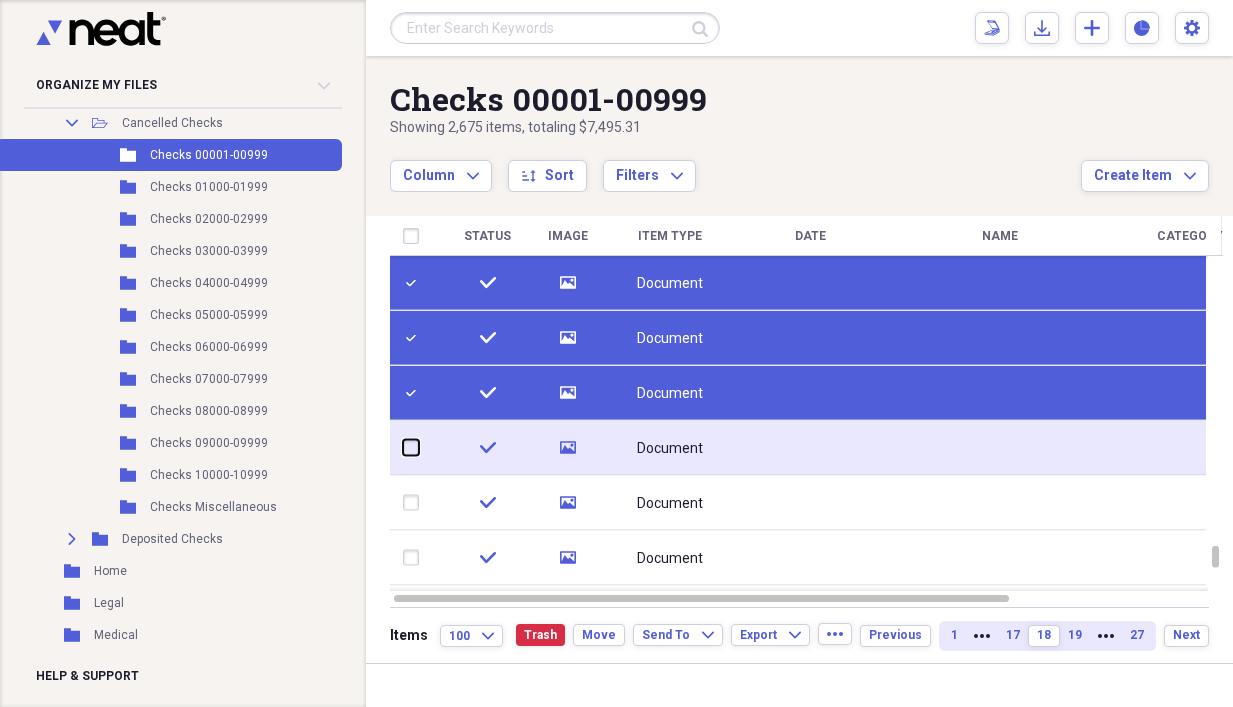 click at bounding box center [403, 447] 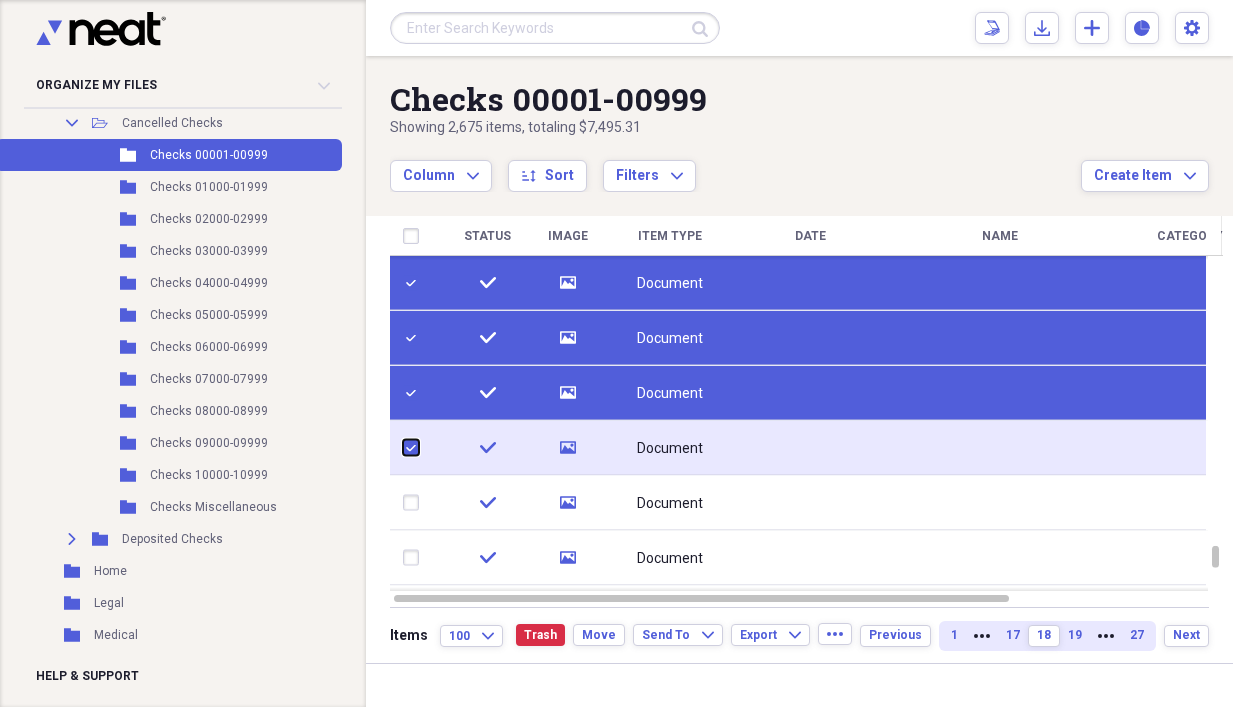 checkbox on "true" 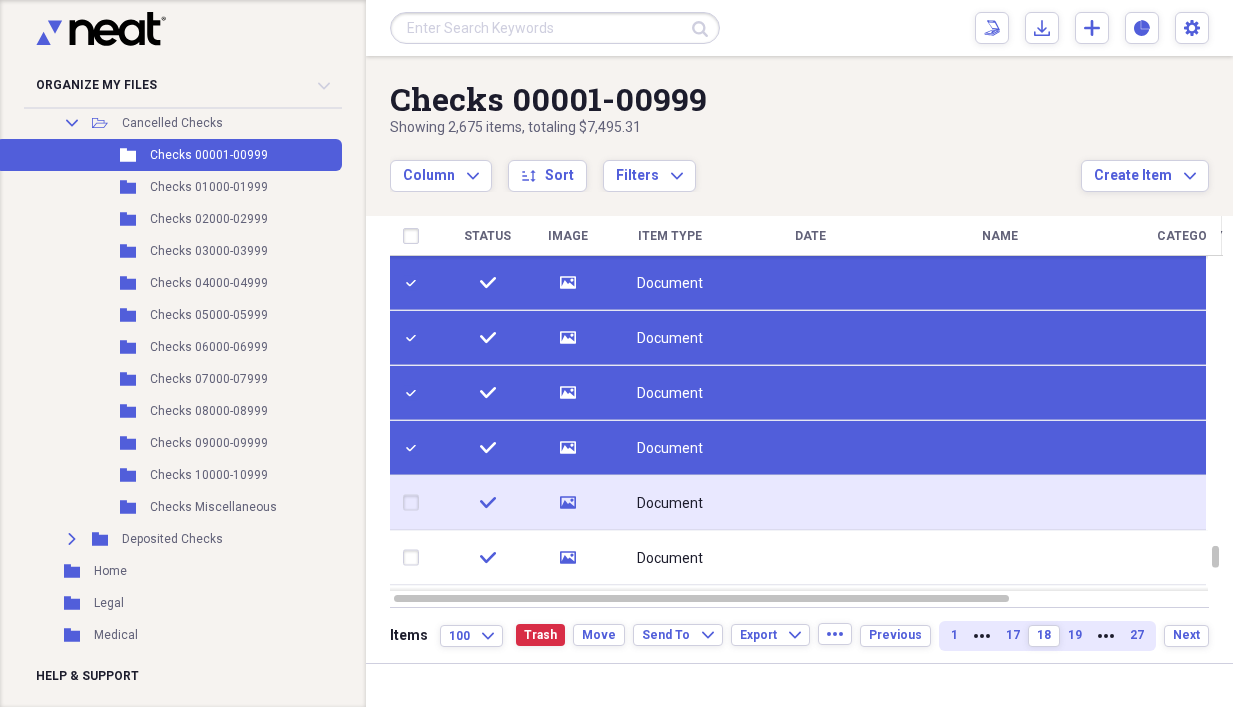 click at bounding box center (415, 503) 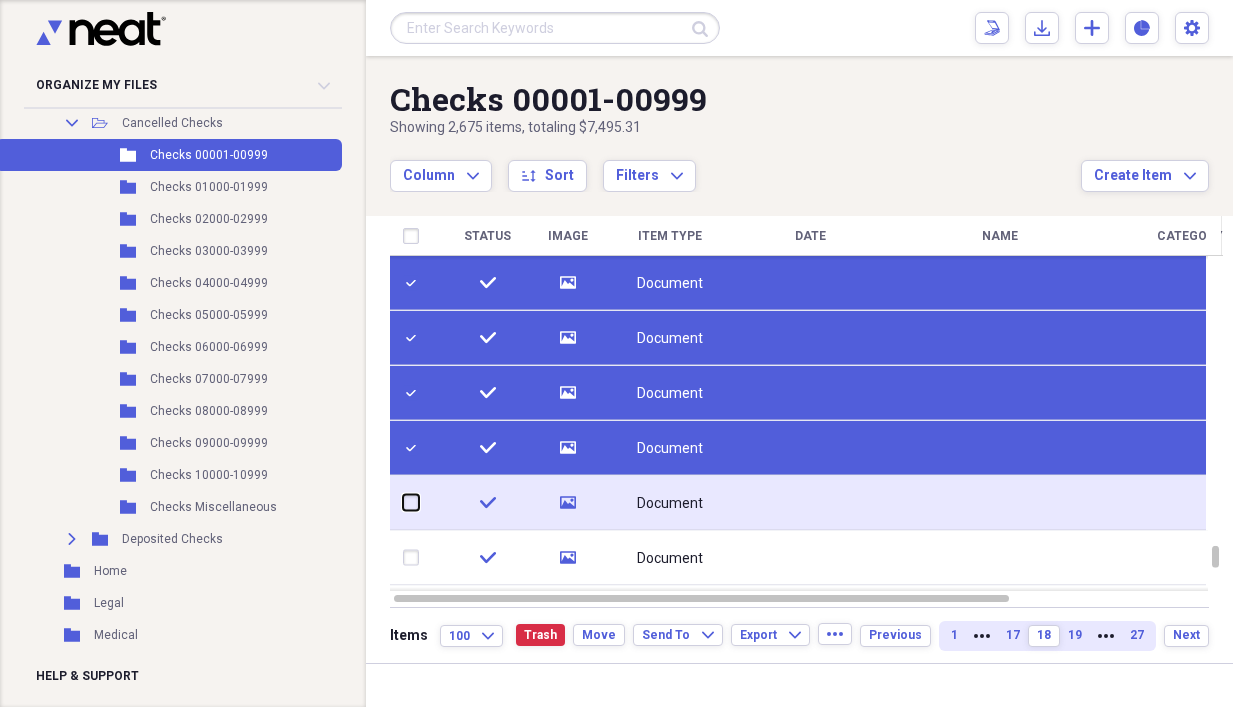 click at bounding box center [403, 502] 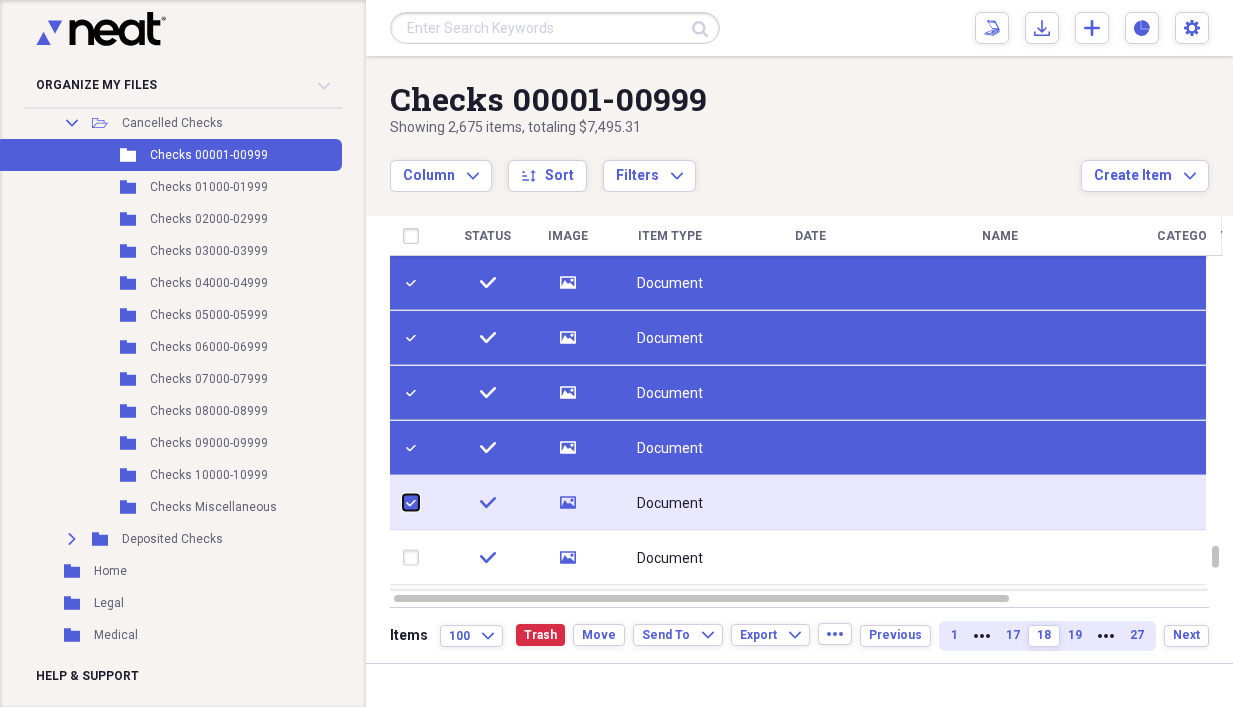 checkbox on "true" 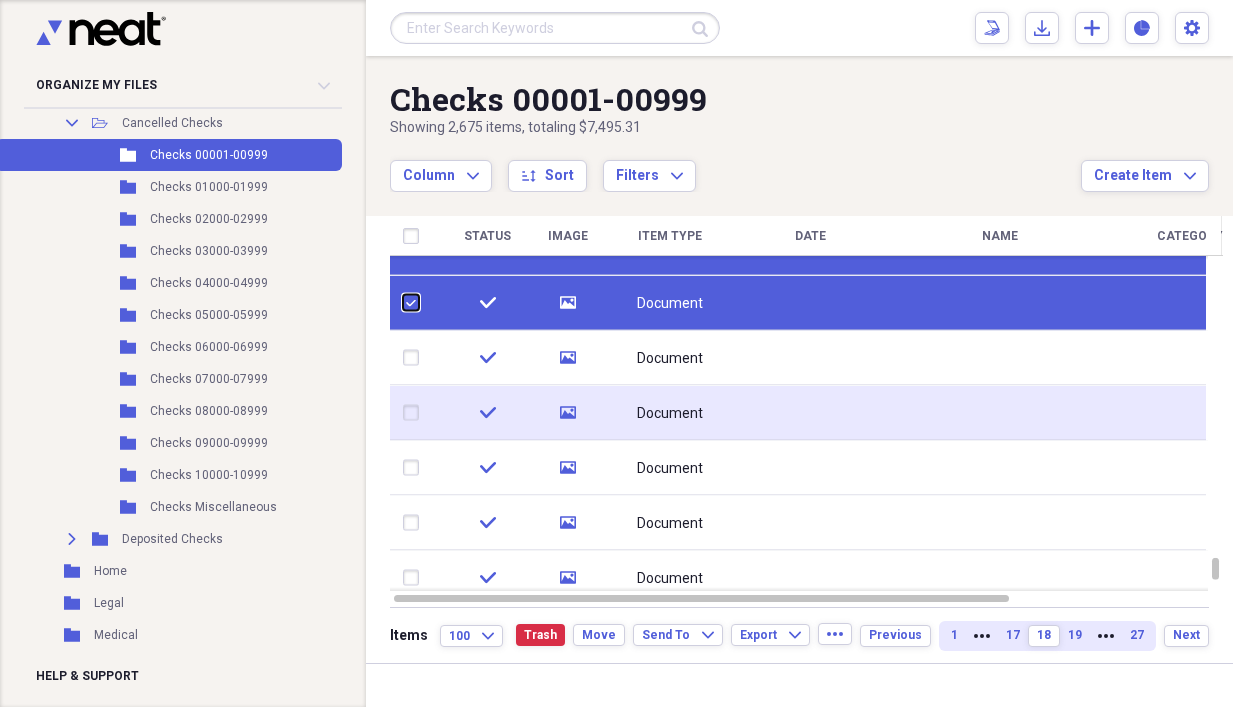 checkbox on "false" 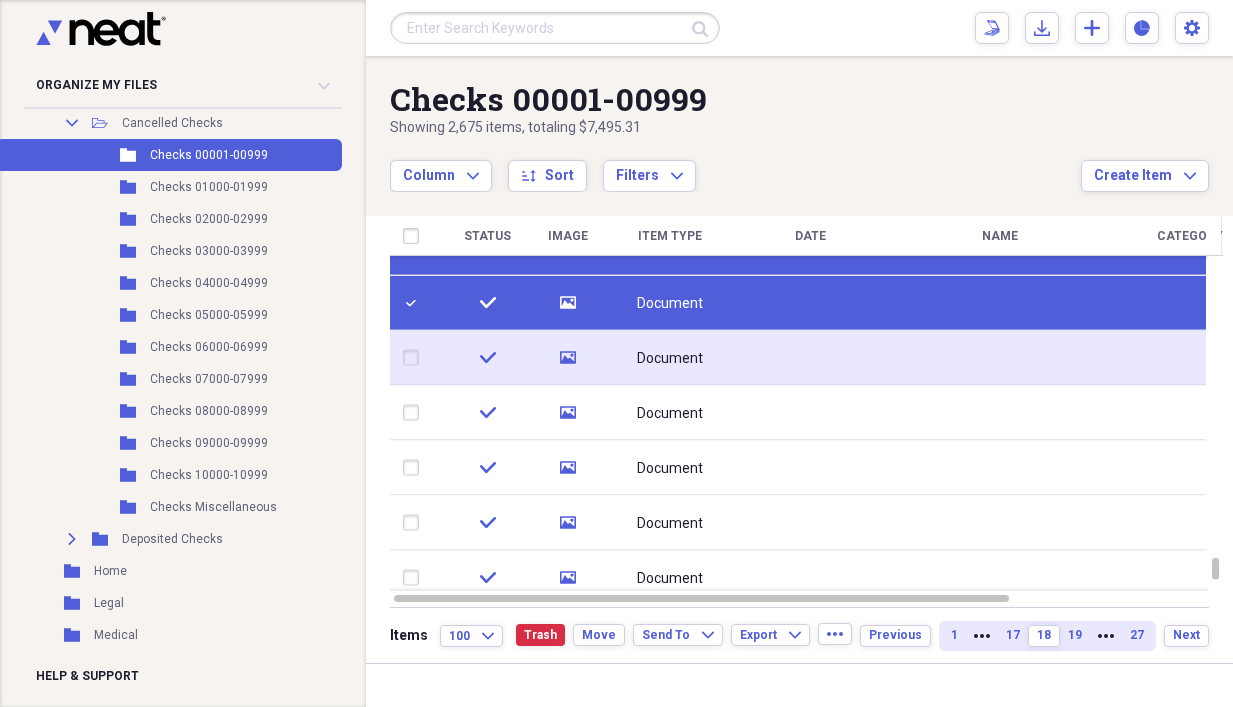 click at bounding box center [415, 358] 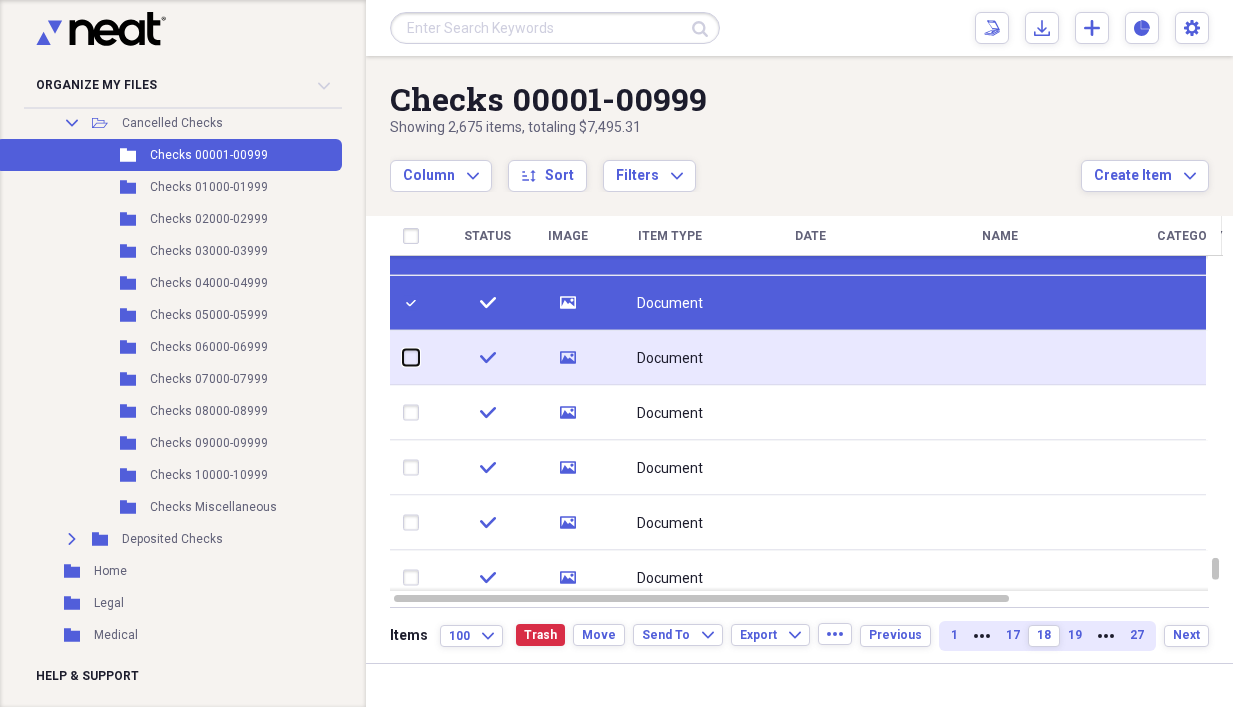 click at bounding box center [403, 357] 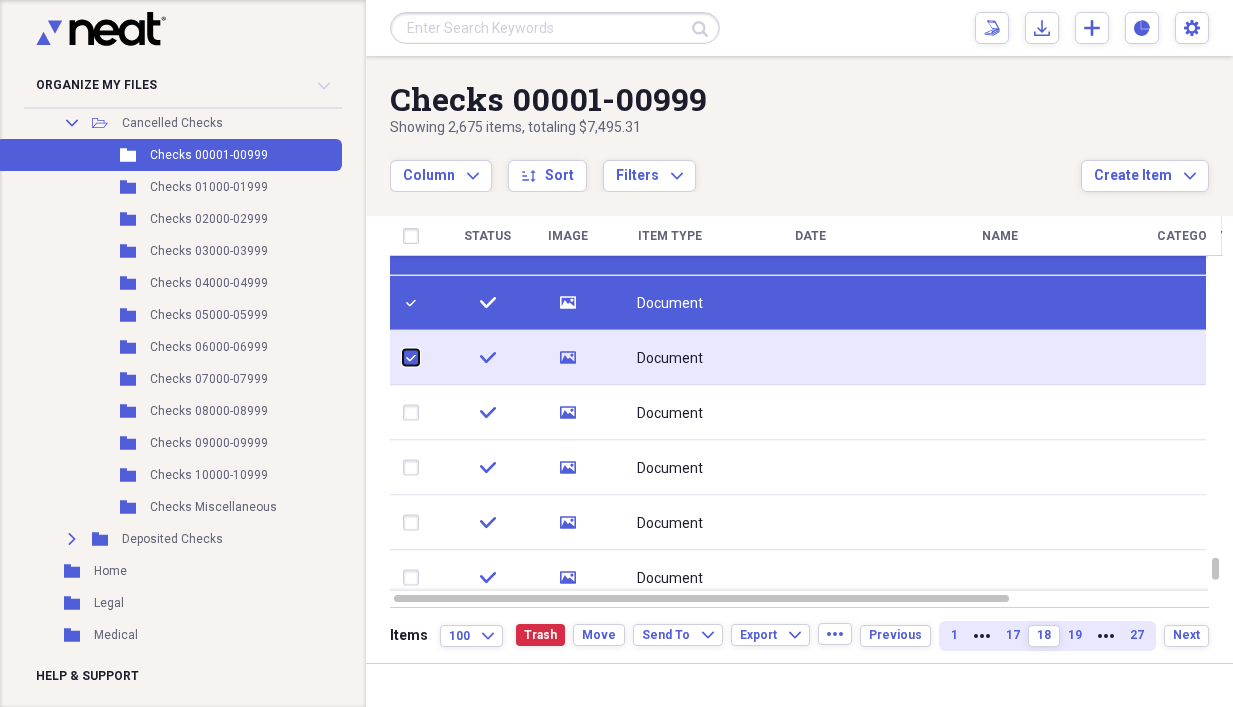 checkbox on "true" 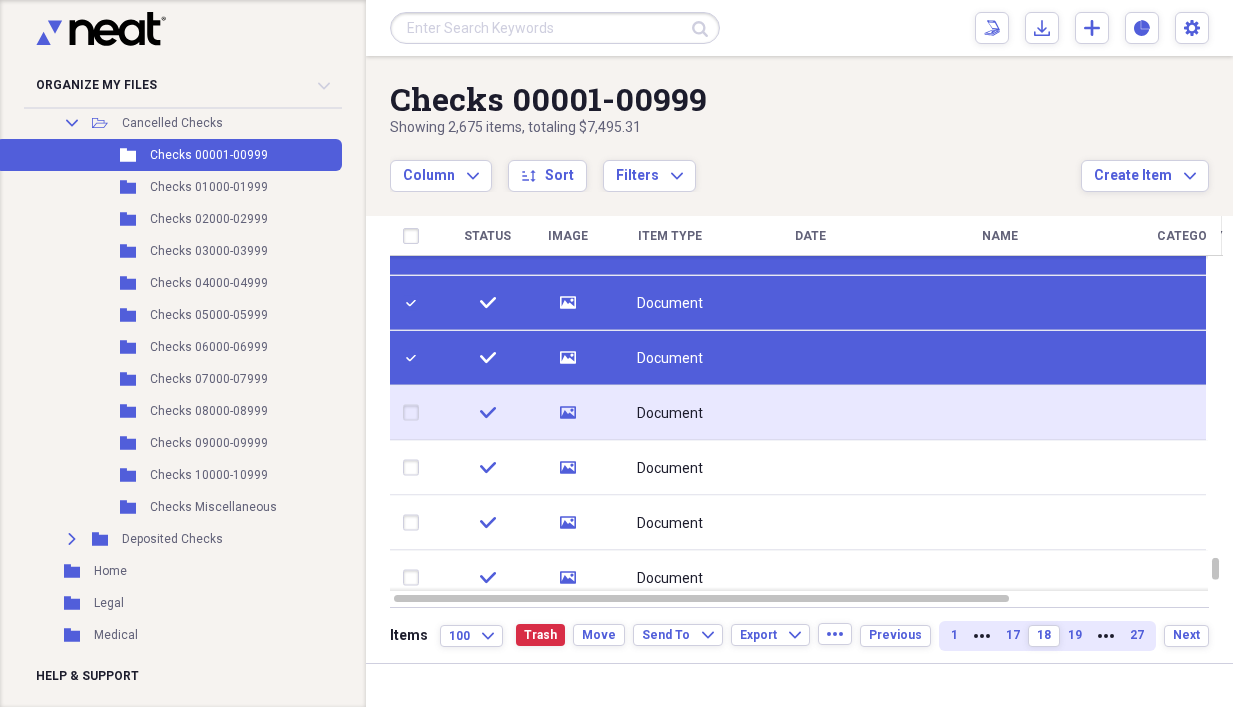 click at bounding box center (415, 413) 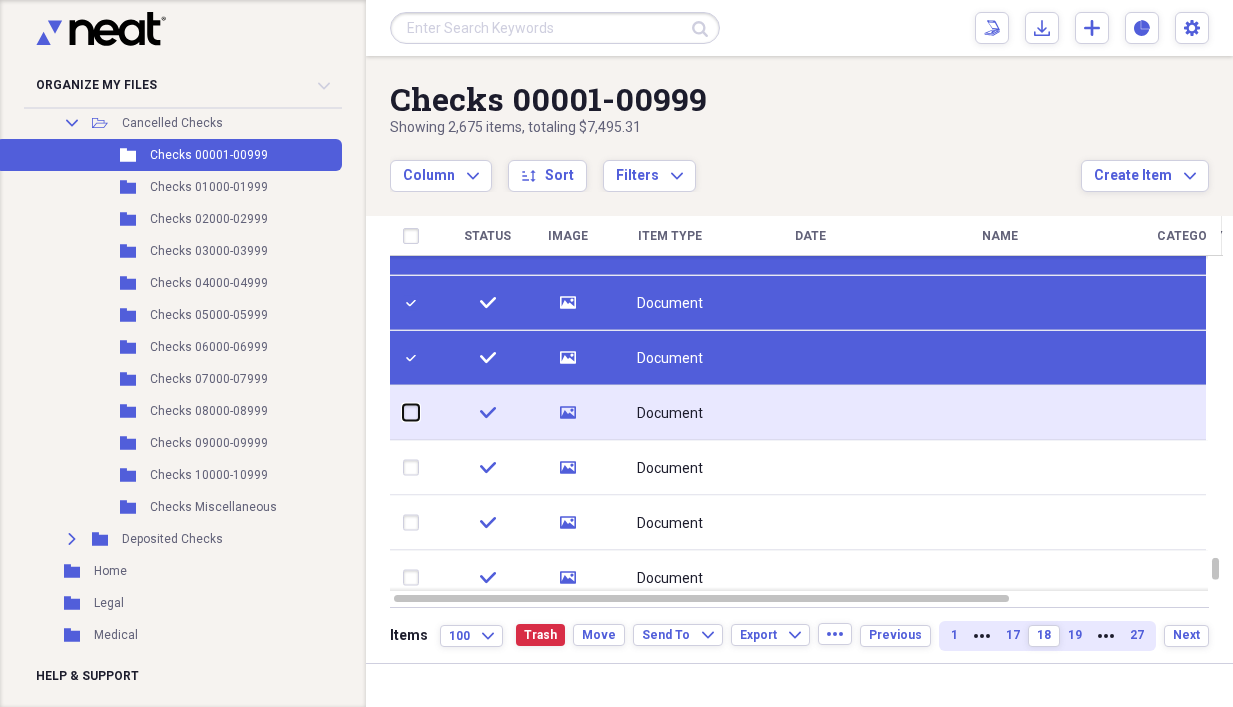 click at bounding box center (403, 412) 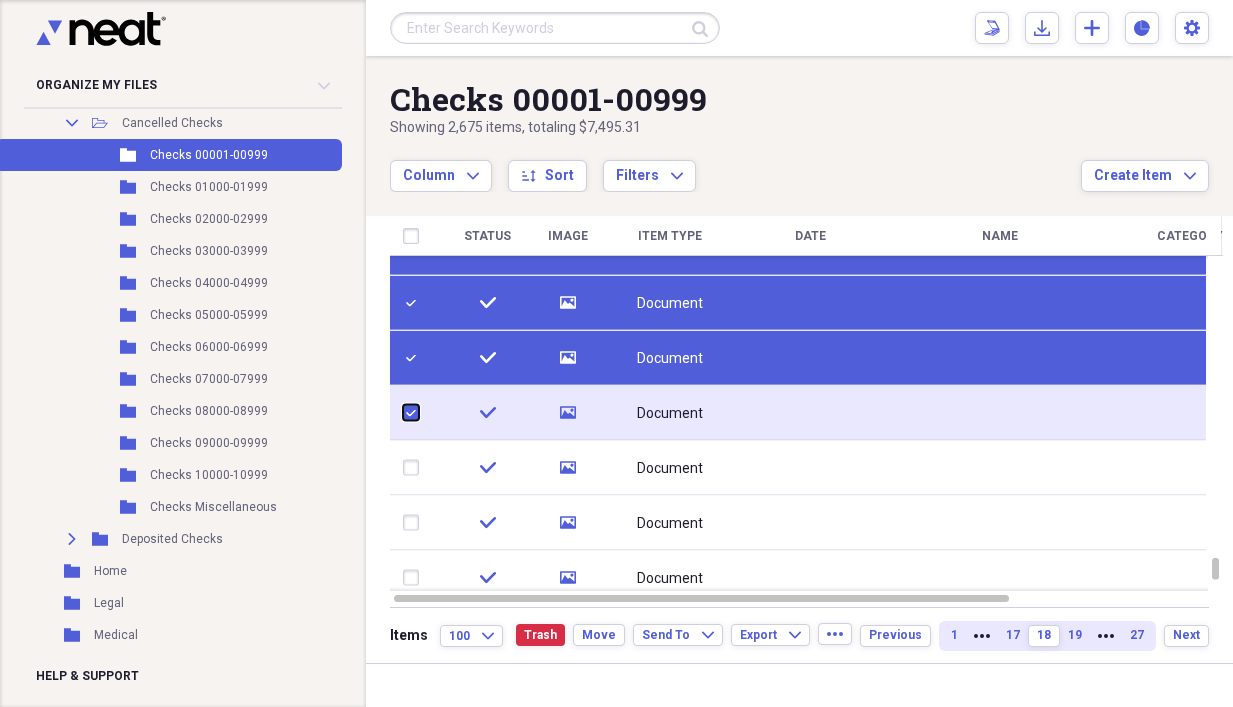 checkbox on "true" 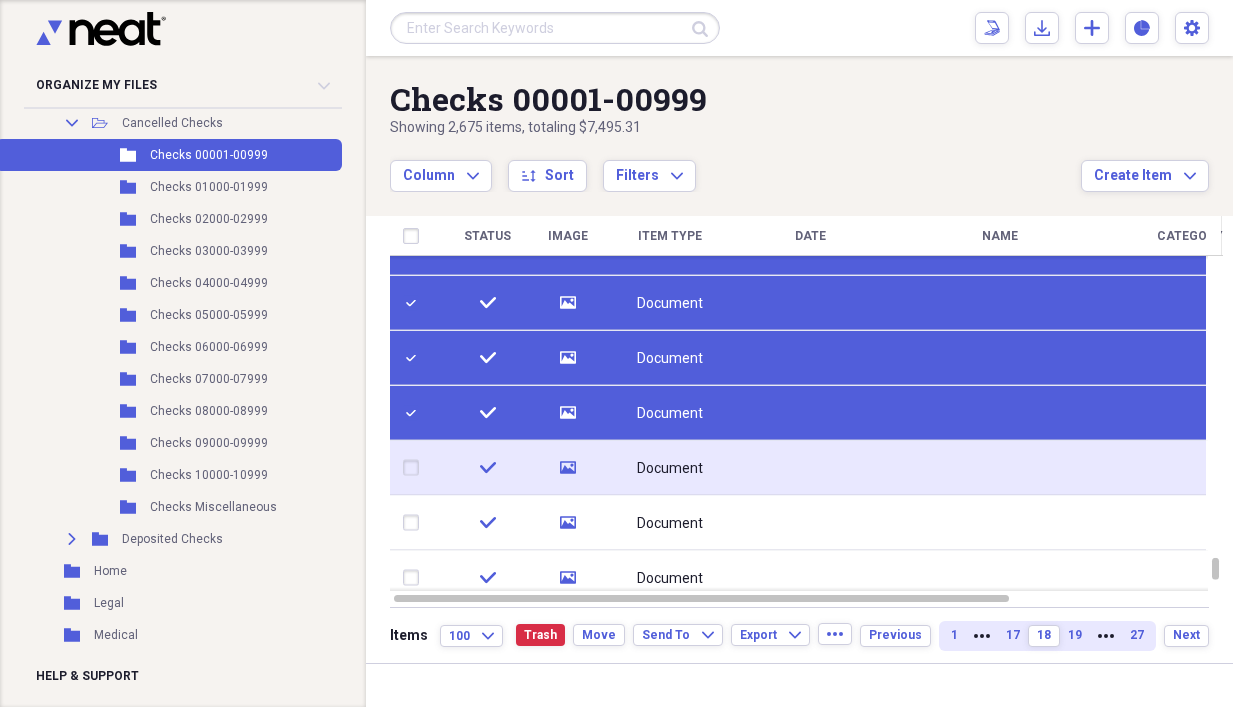click at bounding box center (415, 468) 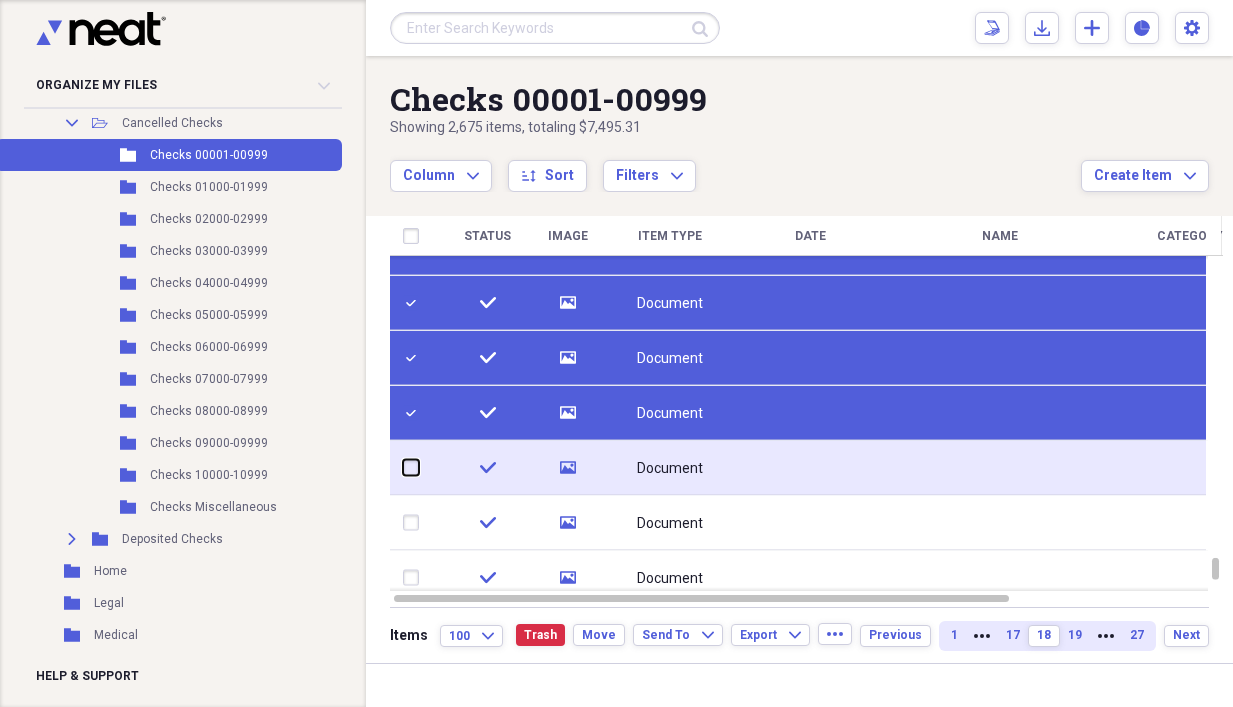 click at bounding box center [403, 467] 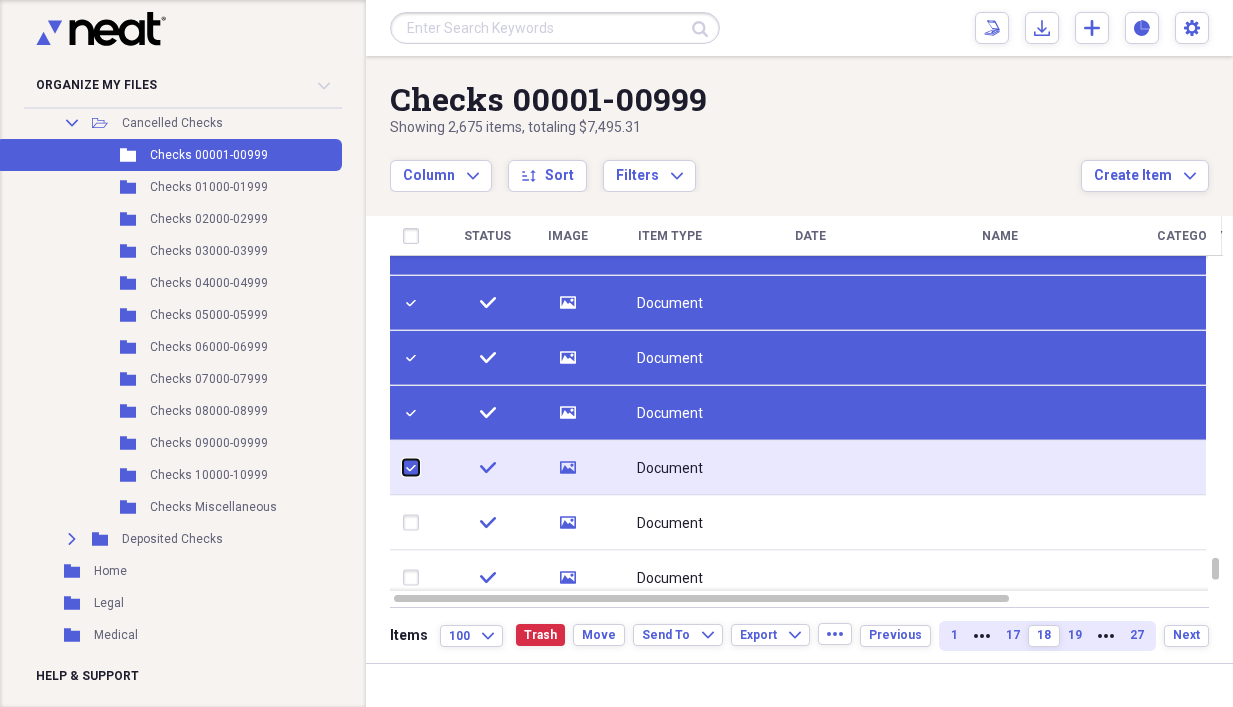 checkbox on "true" 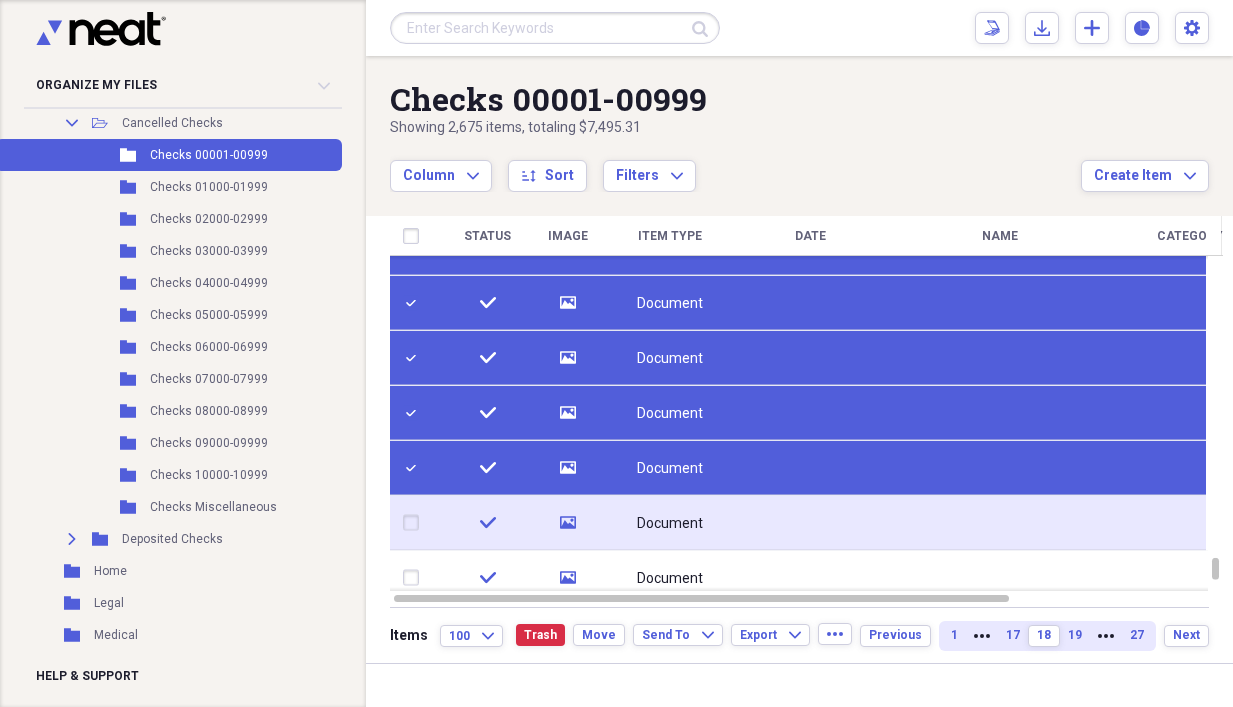 click at bounding box center (415, 523) 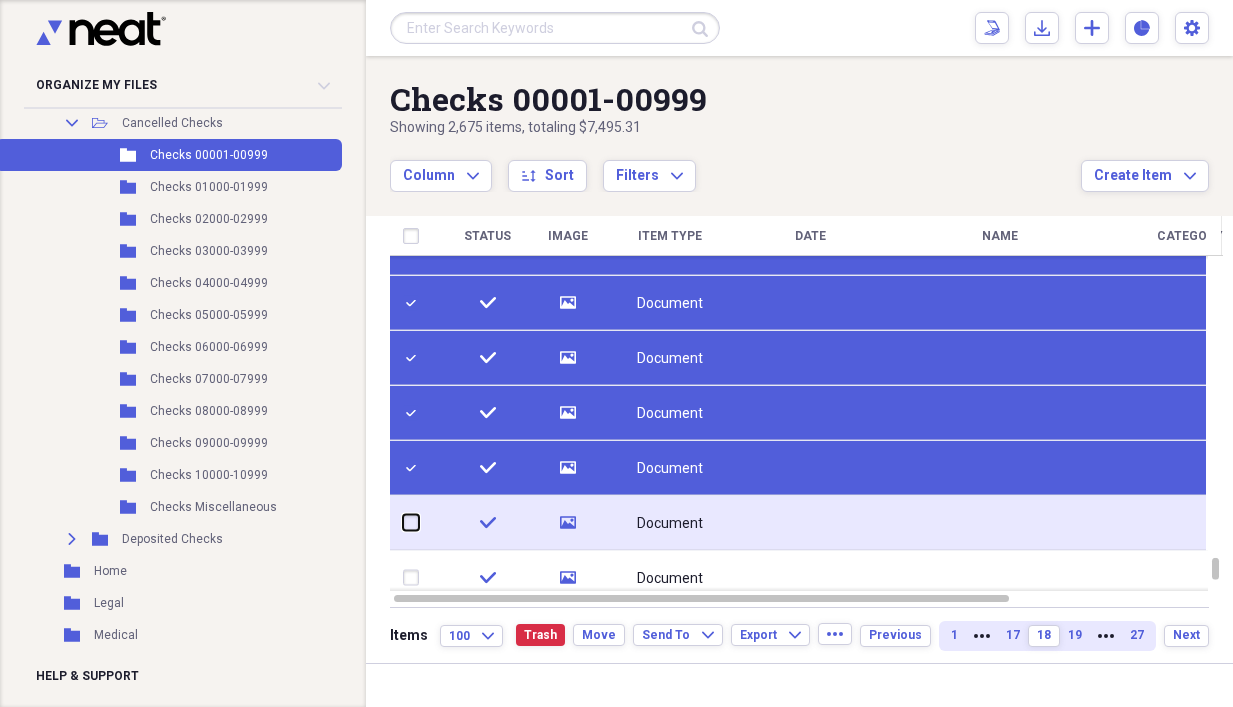click at bounding box center (403, 522) 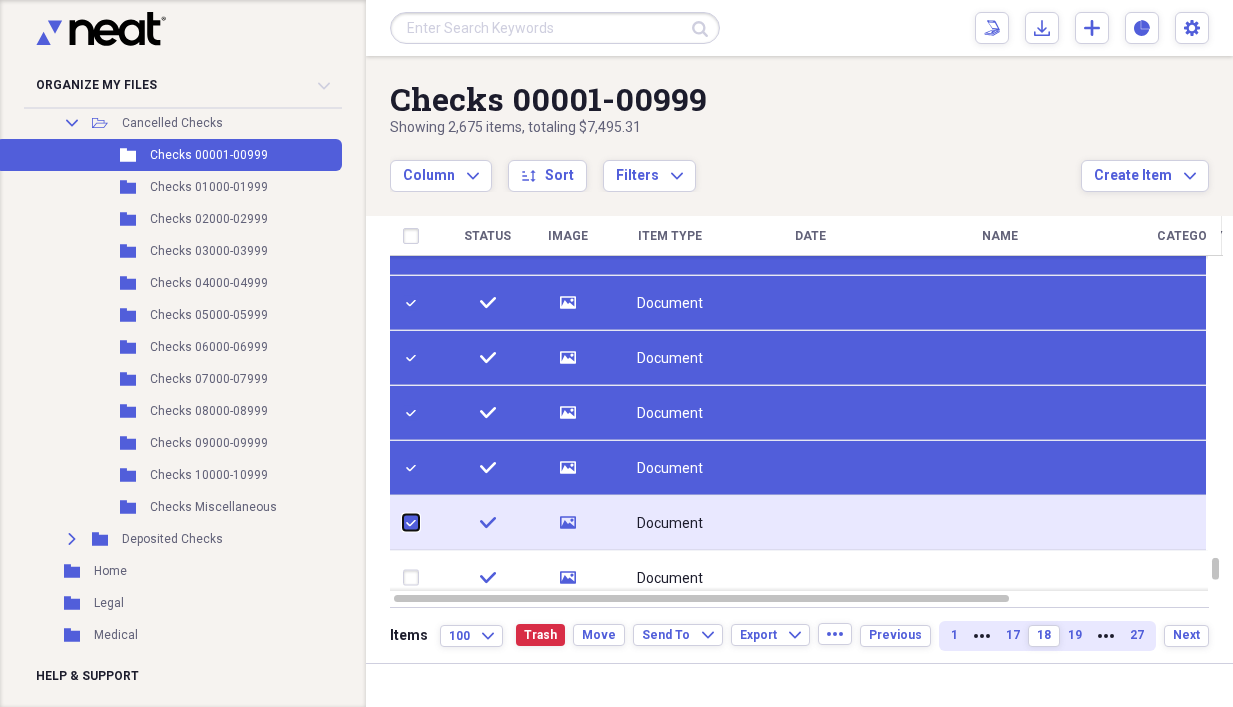 checkbox on "true" 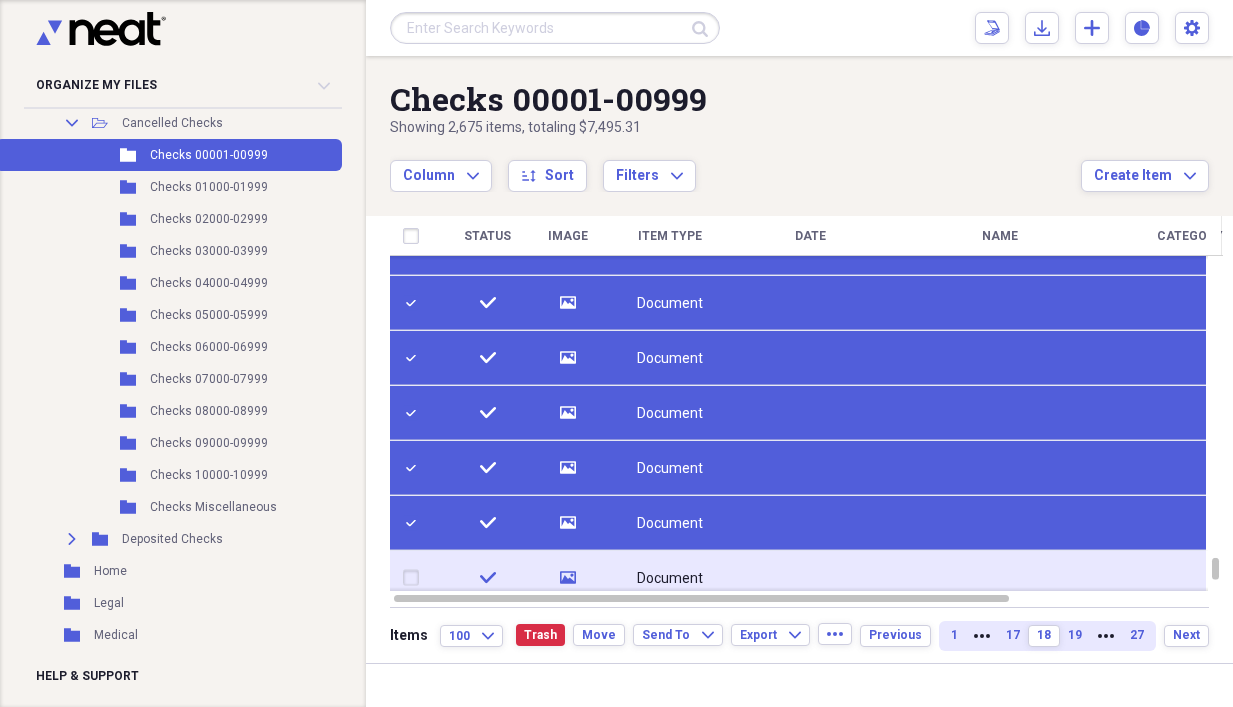 click at bounding box center (415, 578) 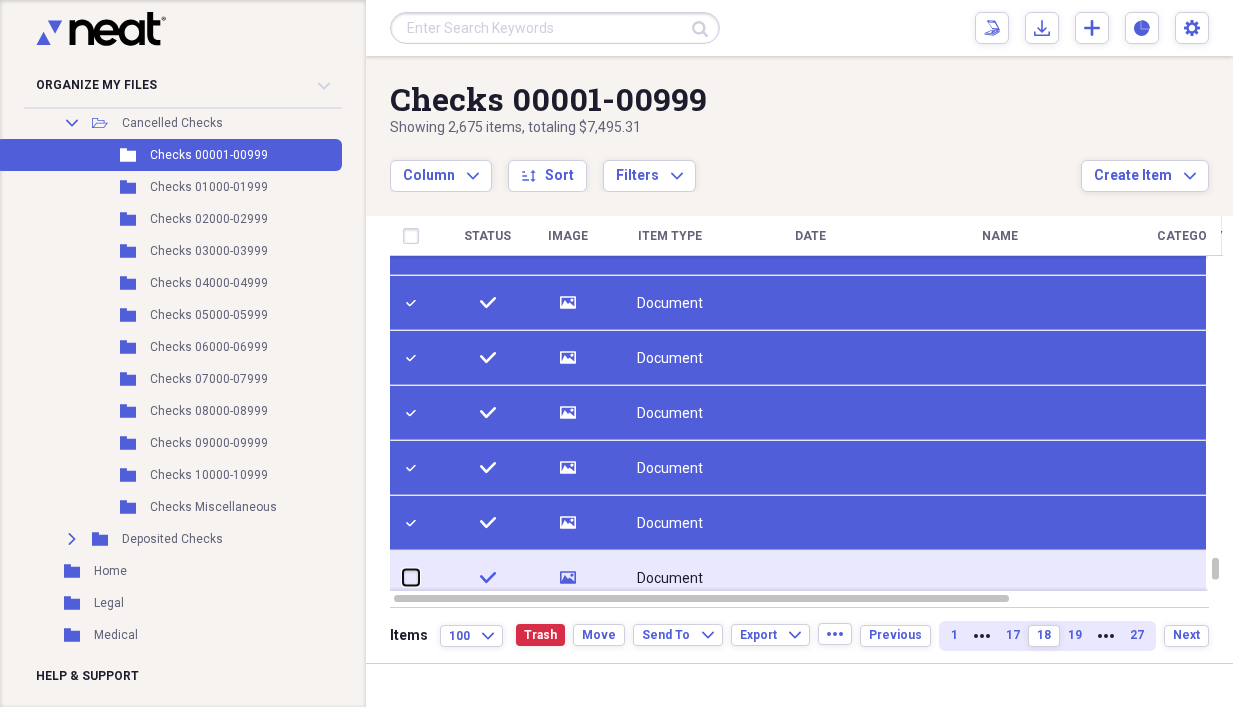 click at bounding box center (403, 577) 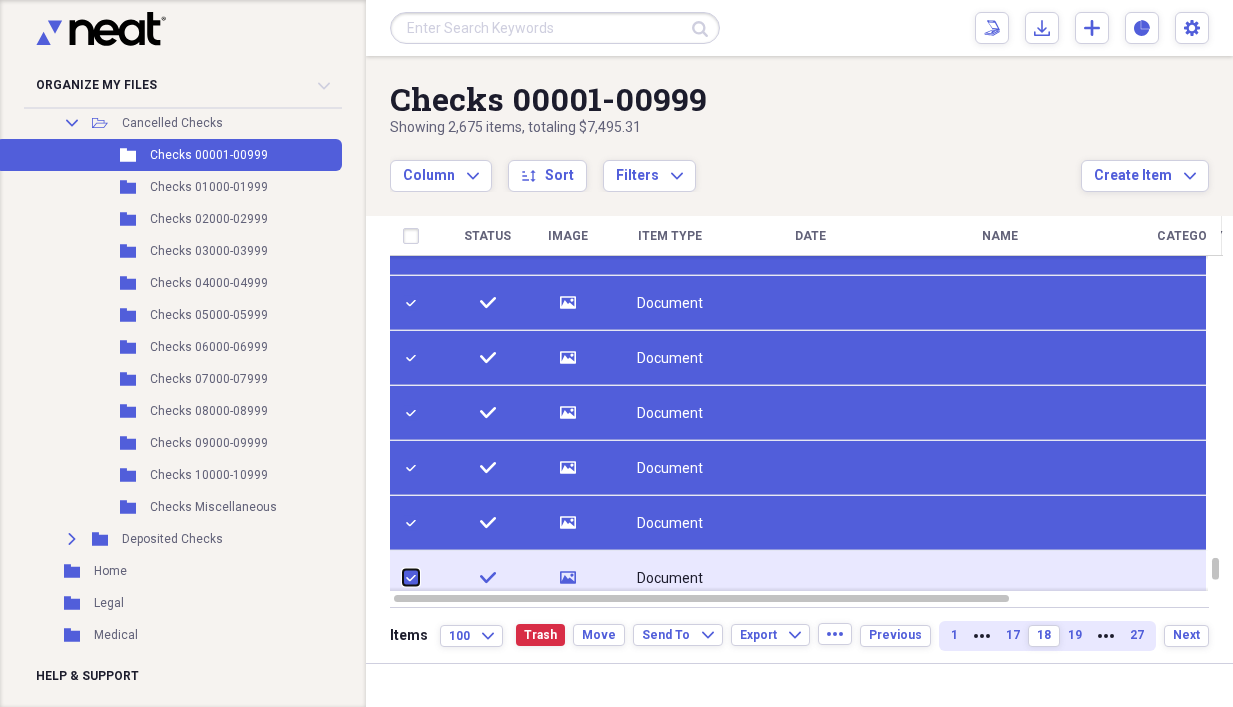checkbox on "true" 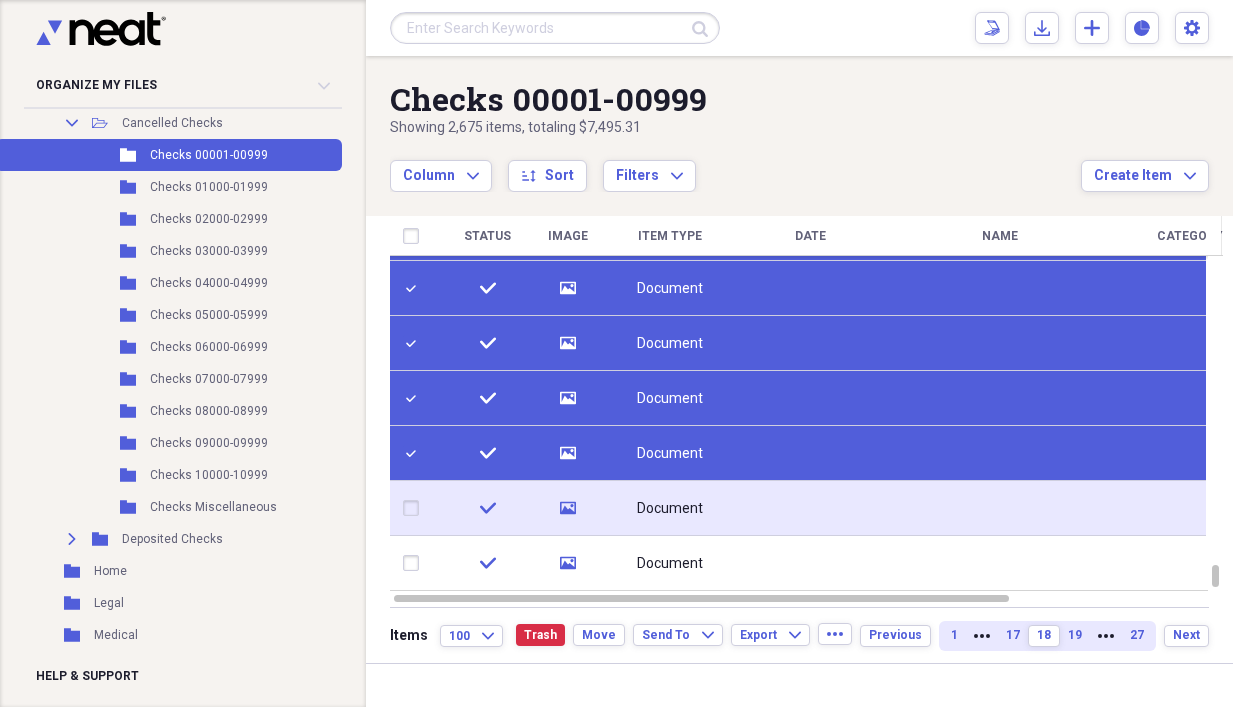 click at bounding box center [415, 508] 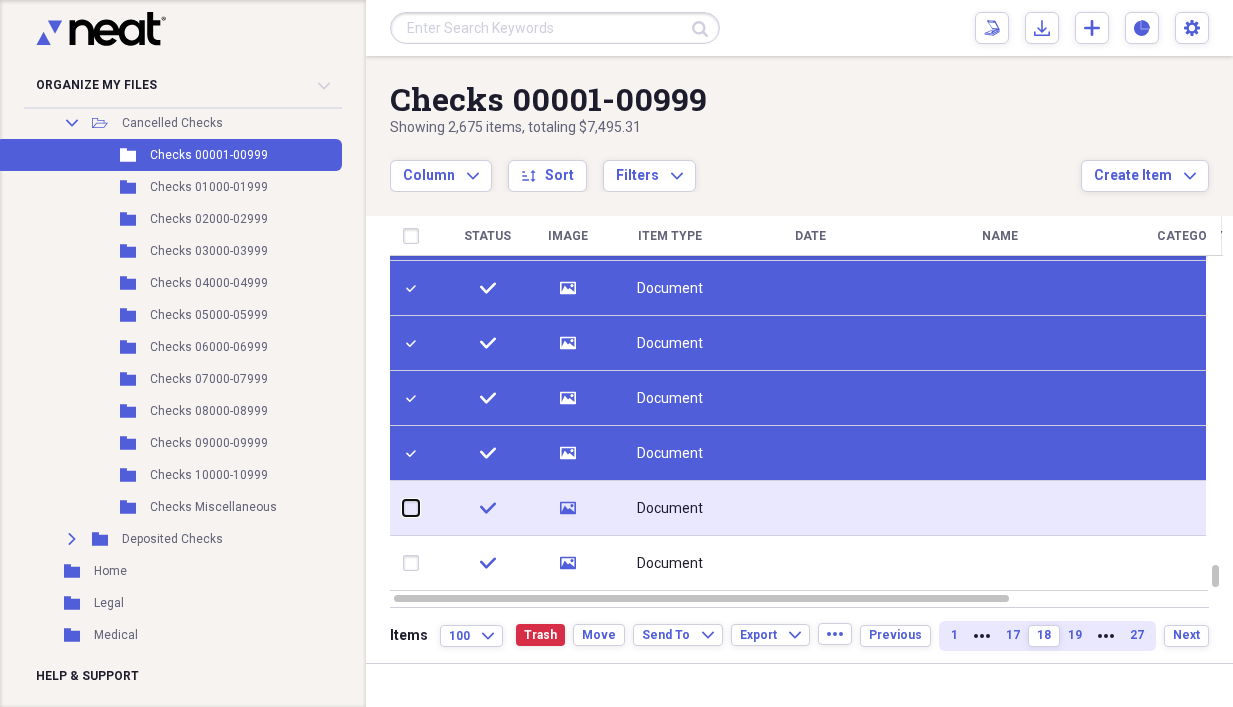 click at bounding box center [403, 508] 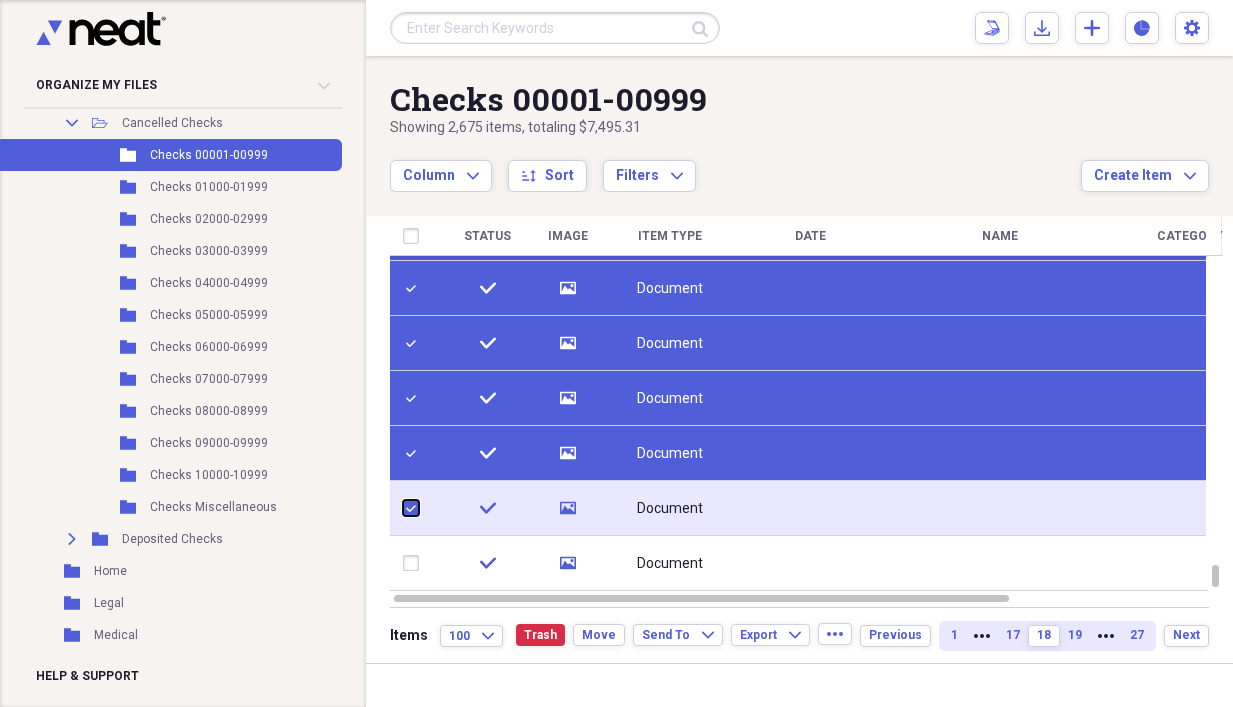 checkbox on "true" 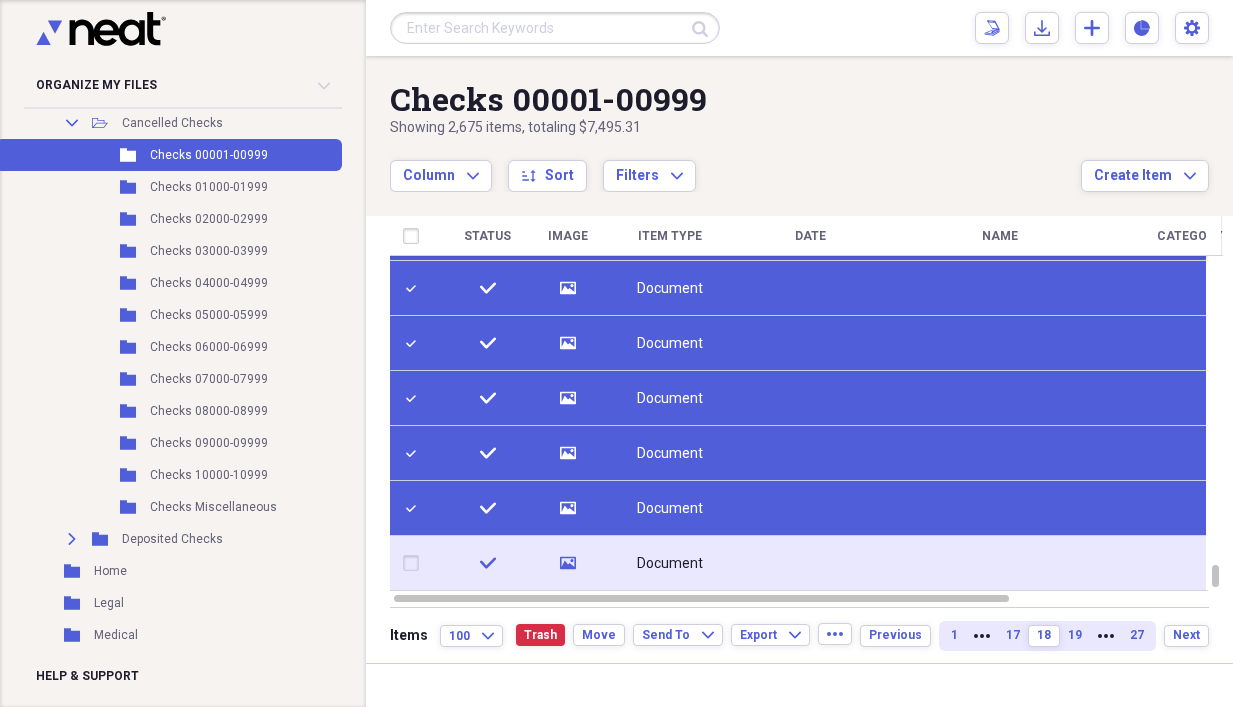 click at bounding box center [415, 563] 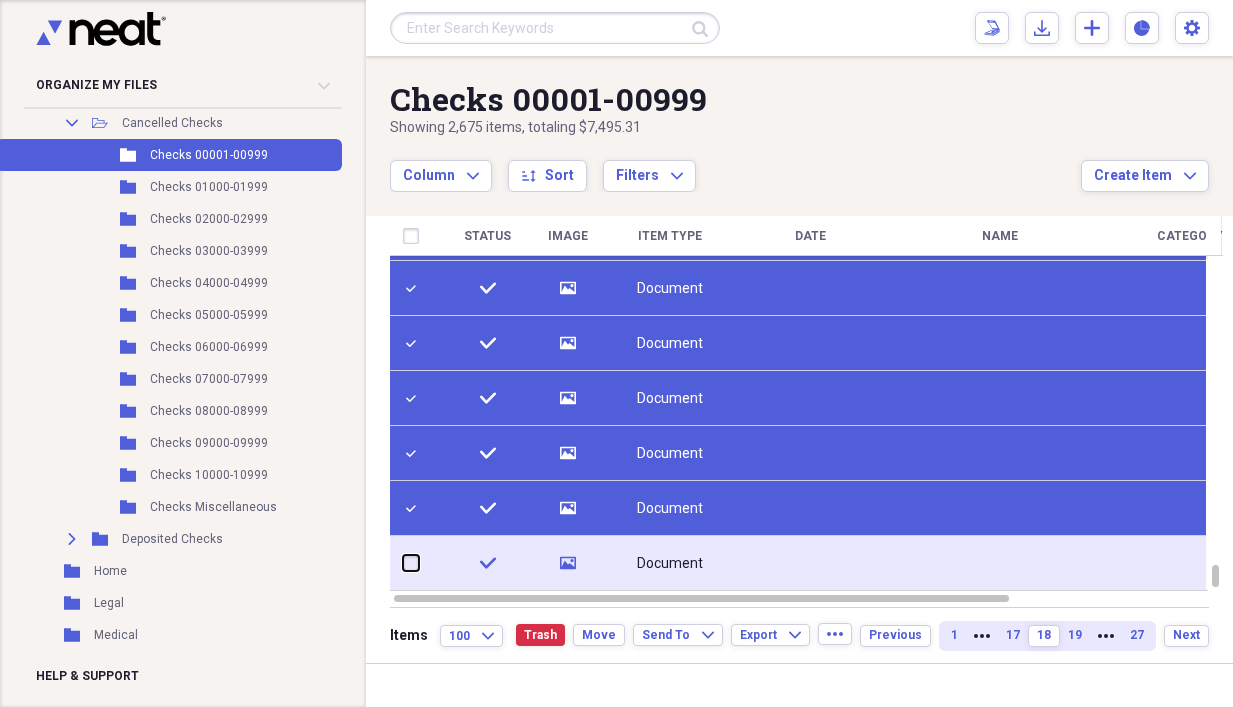 click at bounding box center (403, 563) 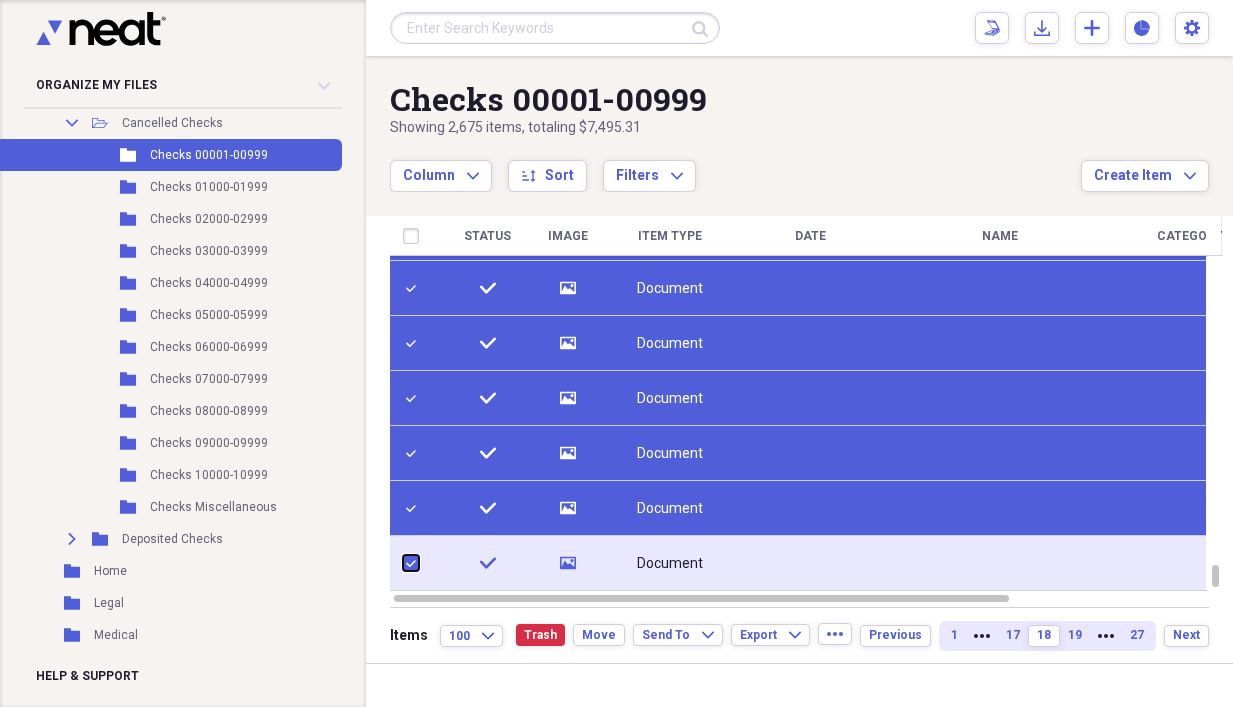 checkbox on "true" 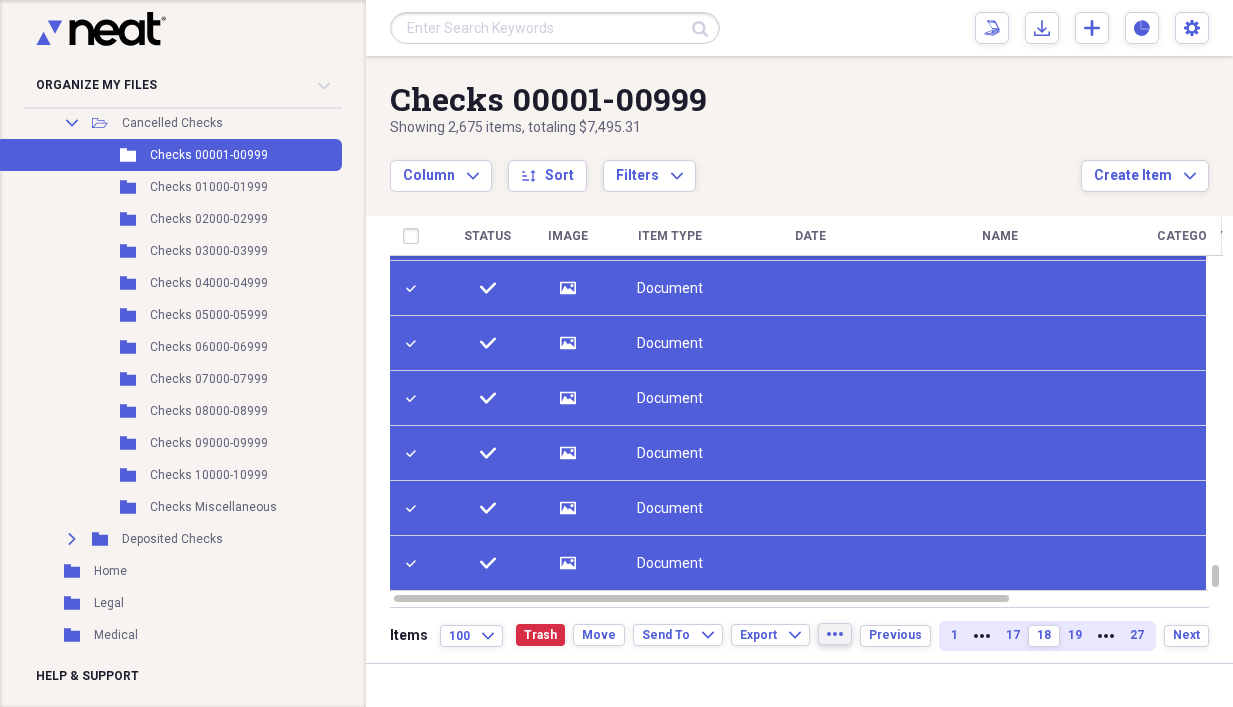click on "more" 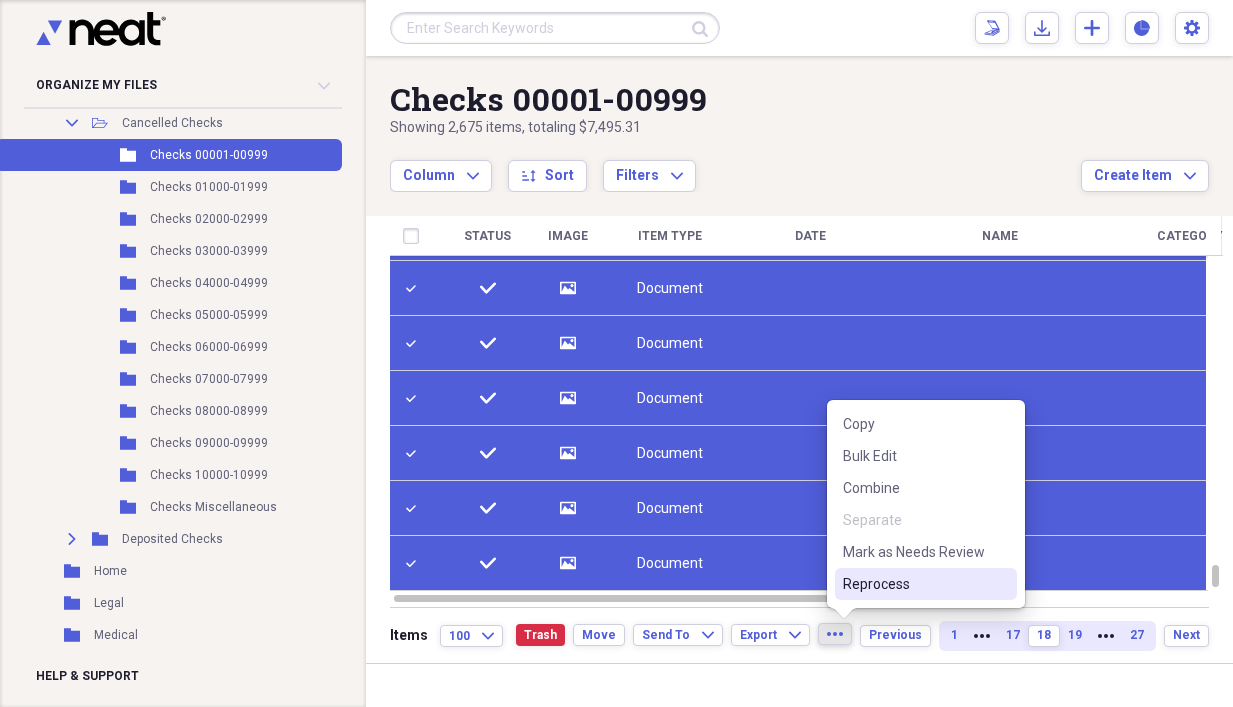 click on "Reprocess" at bounding box center [914, 584] 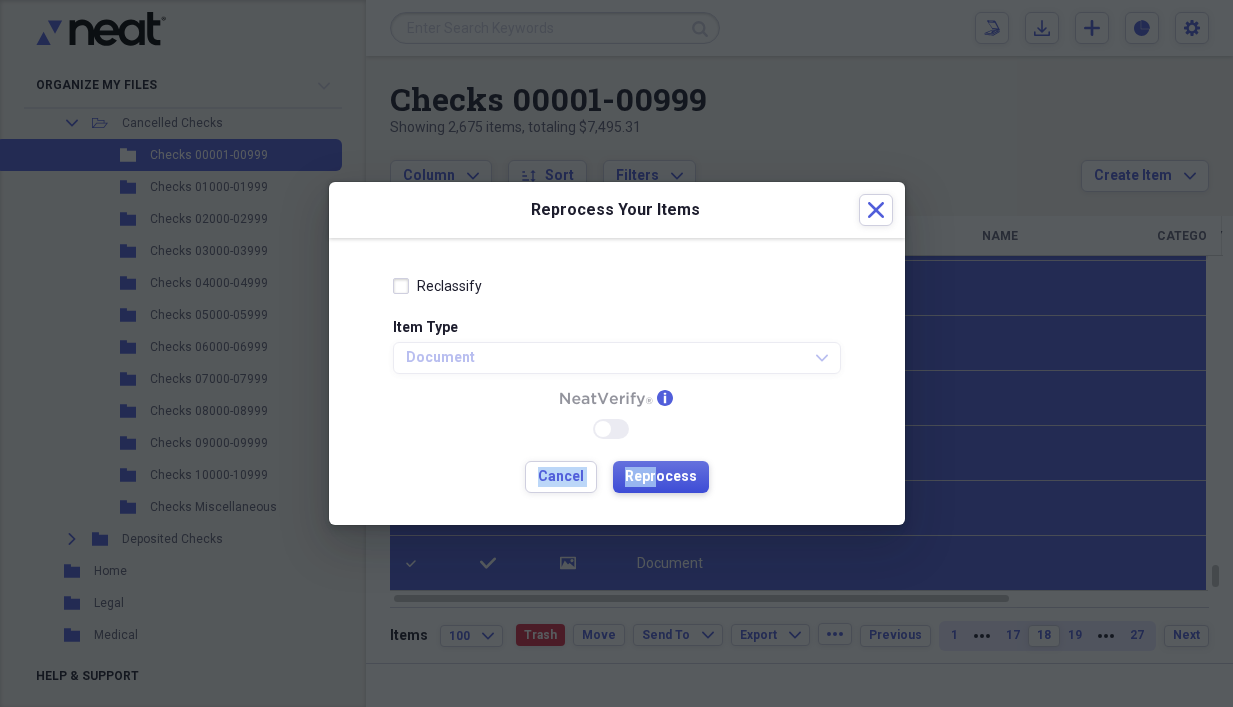 drag, startPoint x: 653, startPoint y: 479, endPoint x: 852, endPoint y: 456, distance: 200.32474 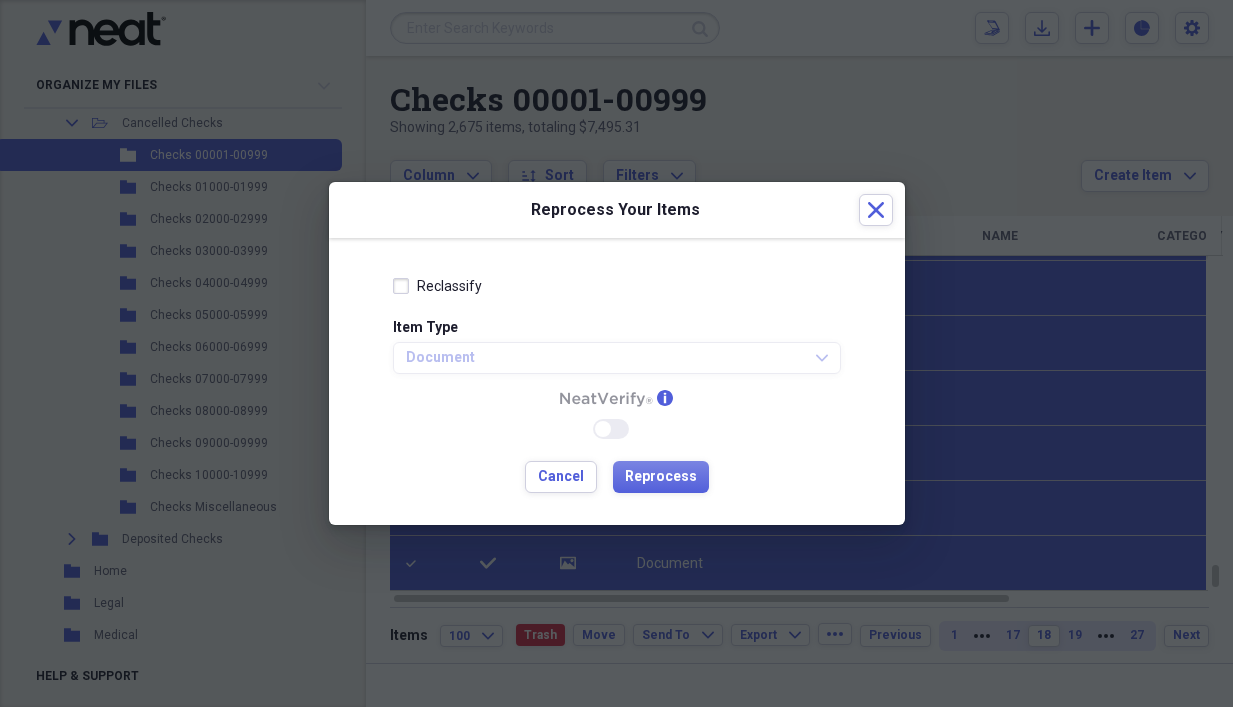 click on "Reclassify" at bounding box center [437, 286] 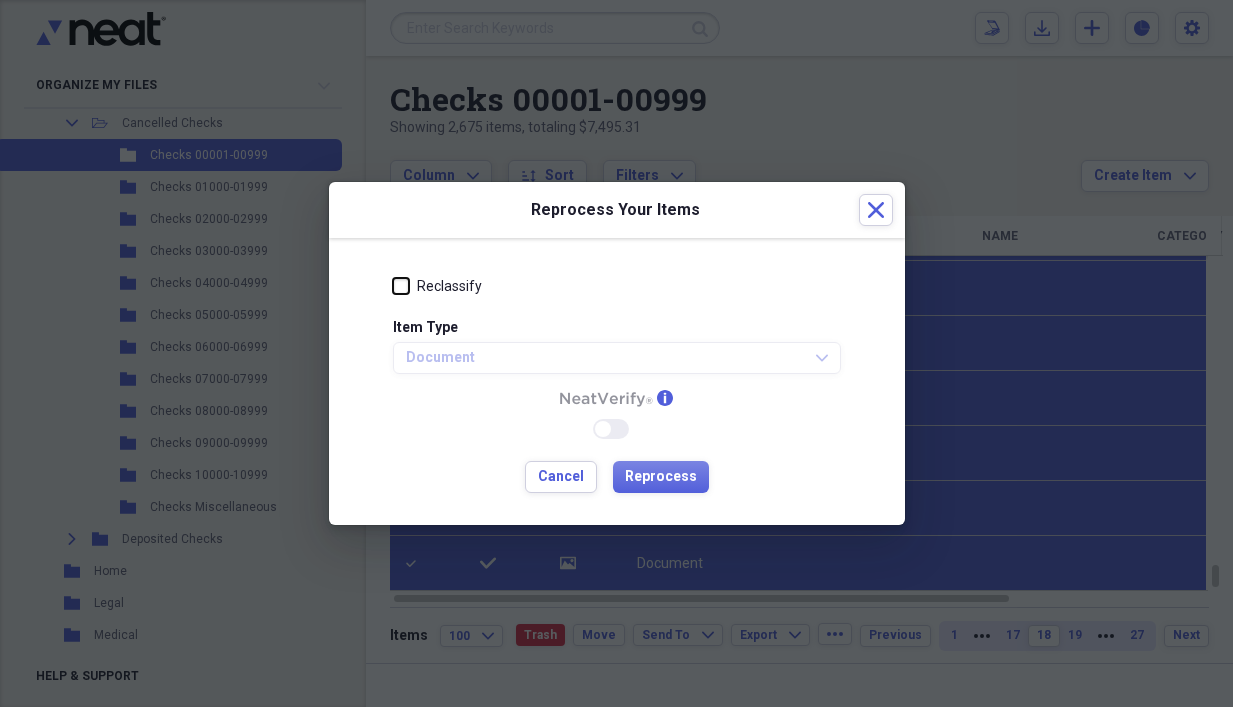 click on "Reclassify" at bounding box center (393, 286) 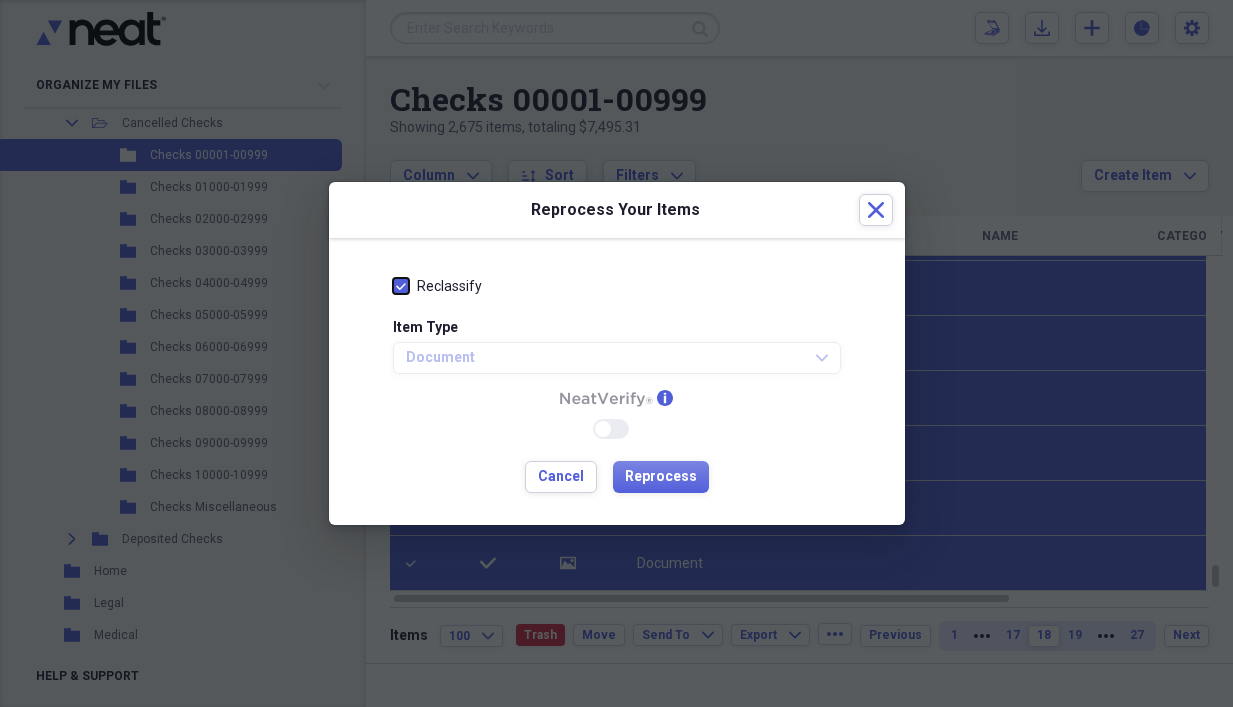 checkbox on "true" 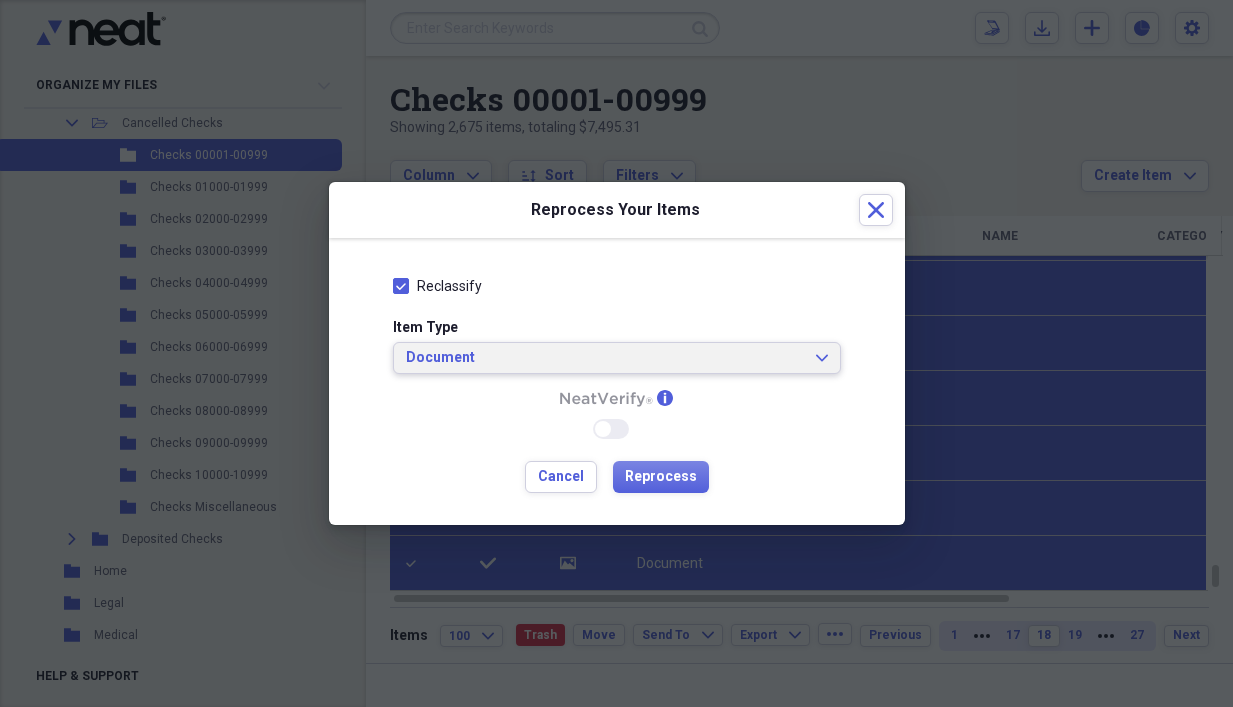click on "Expand" 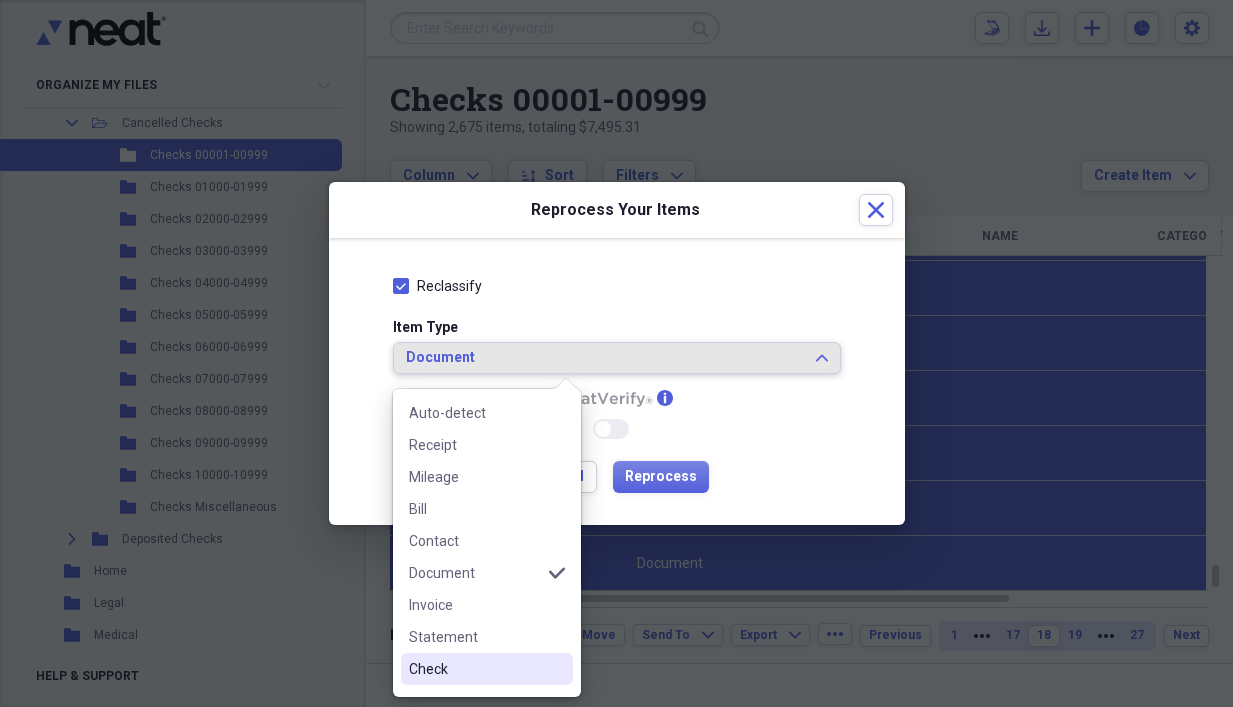 click on "Check" at bounding box center [475, 669] 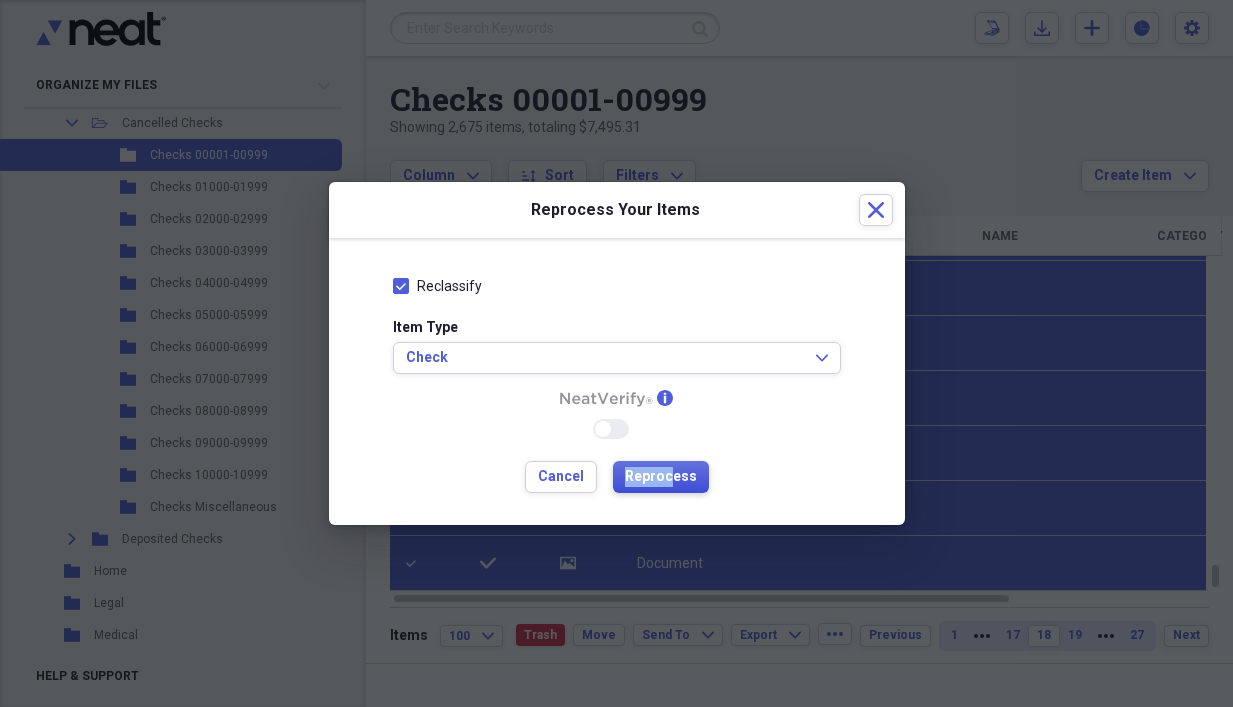 drag, startPoint x: 674, startPoint y: 473, endPoint x: 656, endPoint y: 457, distance: 24.083189 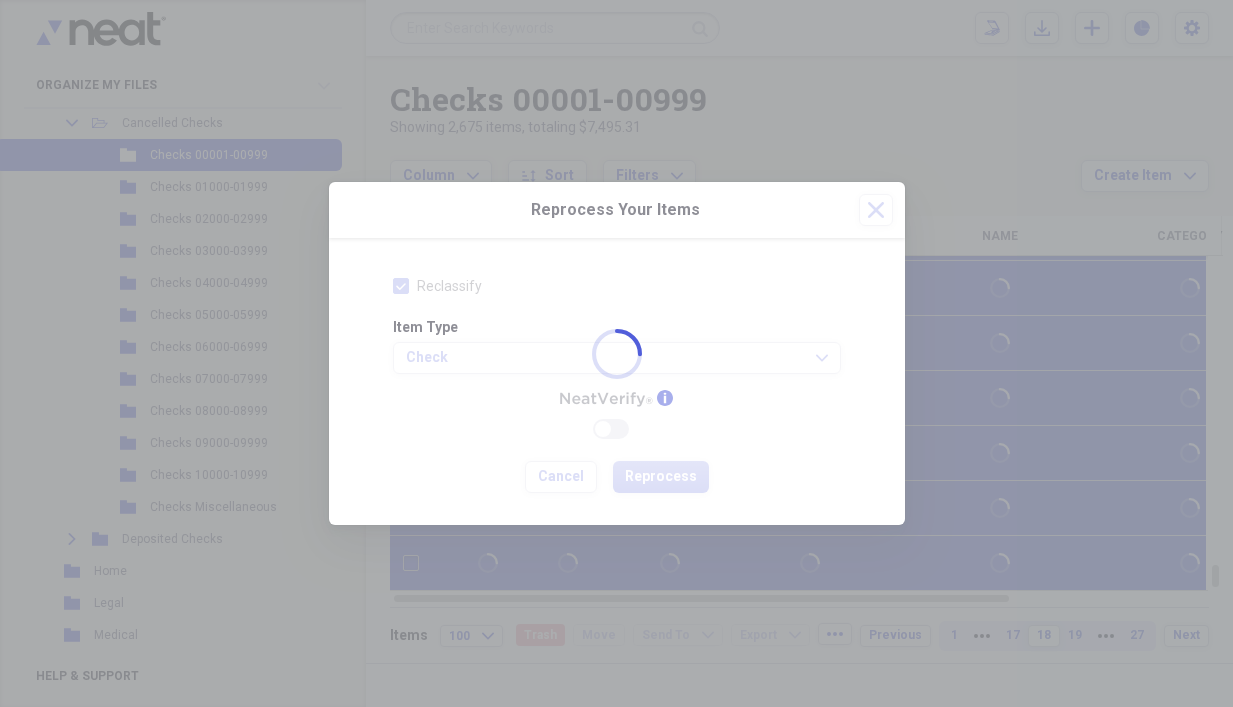 checkbox on "false" 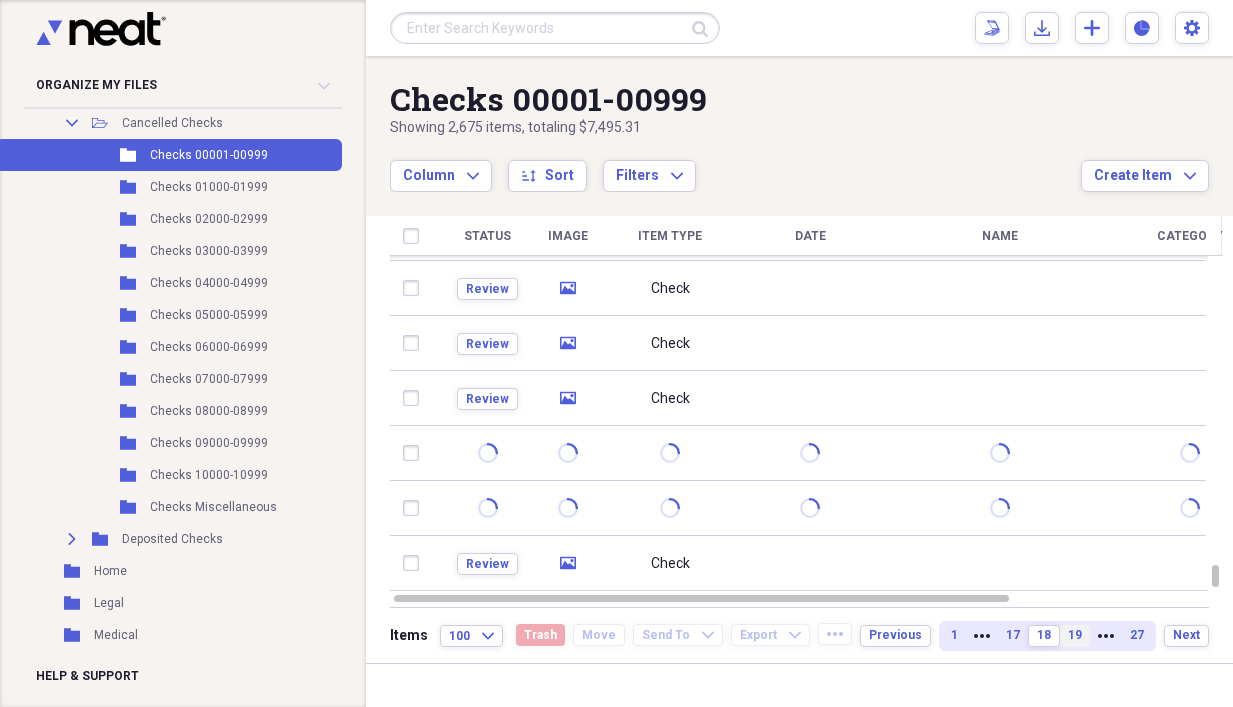 click on "19" at bounding box center [1075, 635] 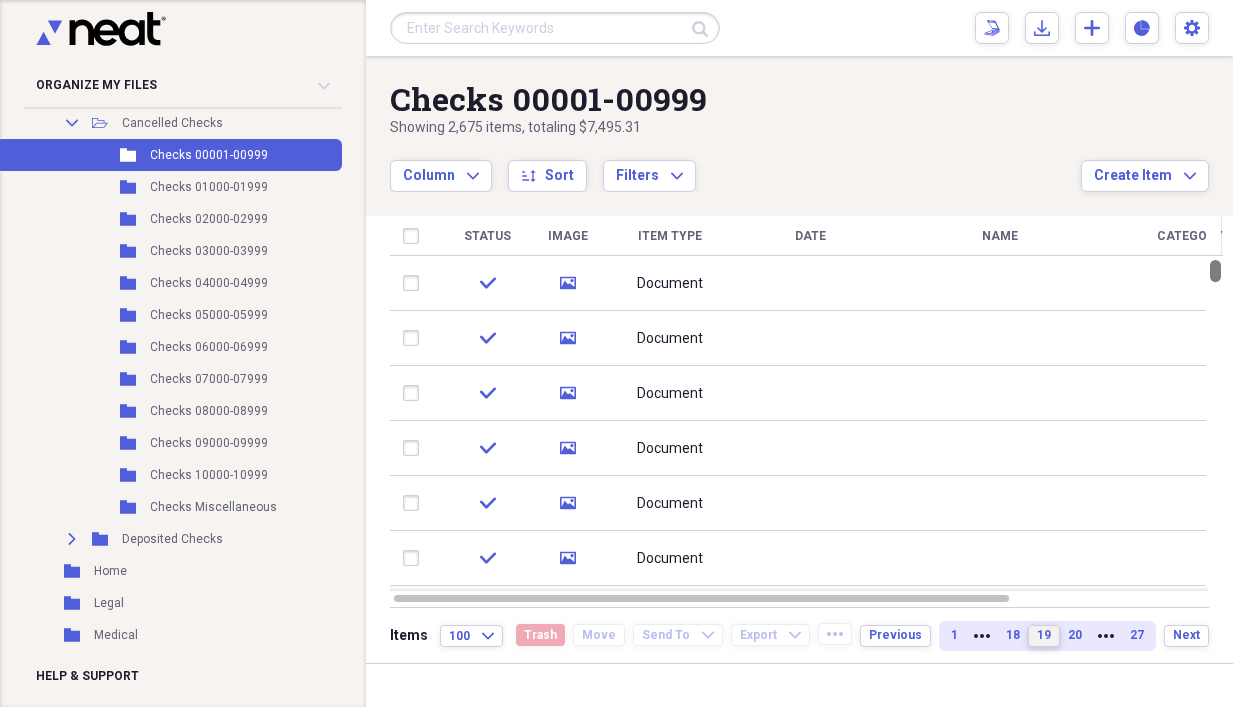 drag, startPoint x: 1224, startPoint y: 322, endPoint x: 1206, endPoint y: 215, distance: 108.503456 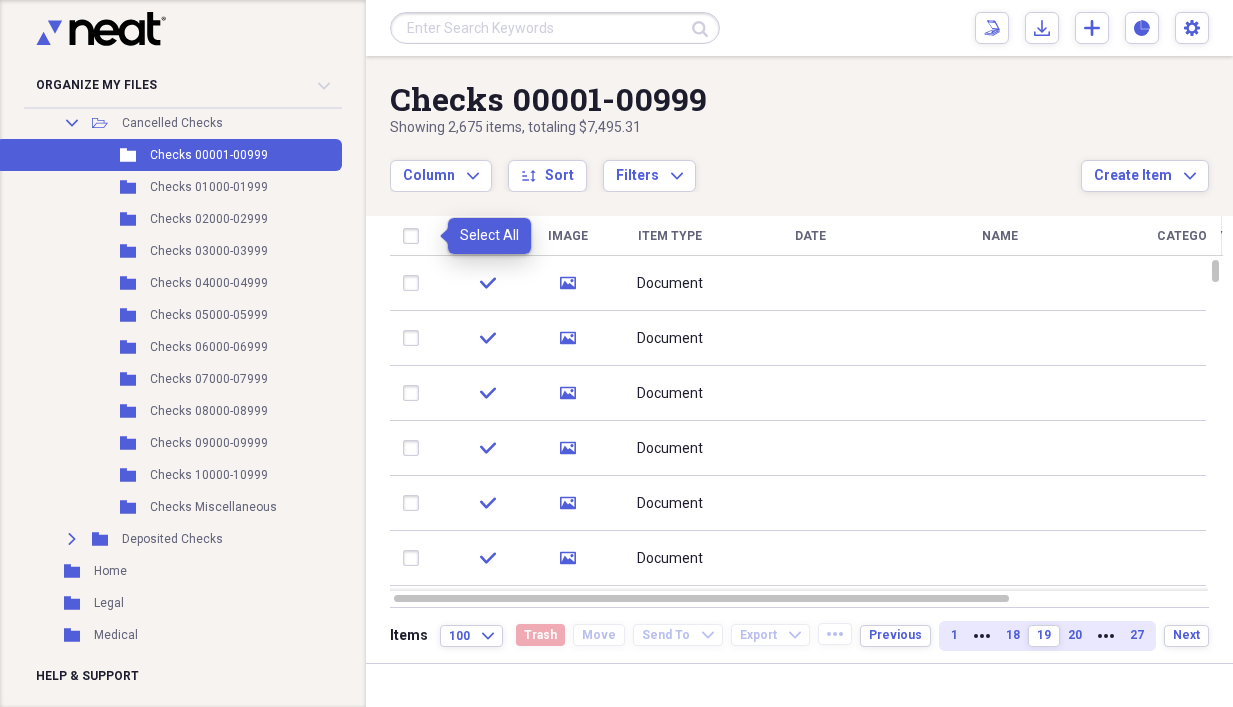 click at bounding box center (415, 236) 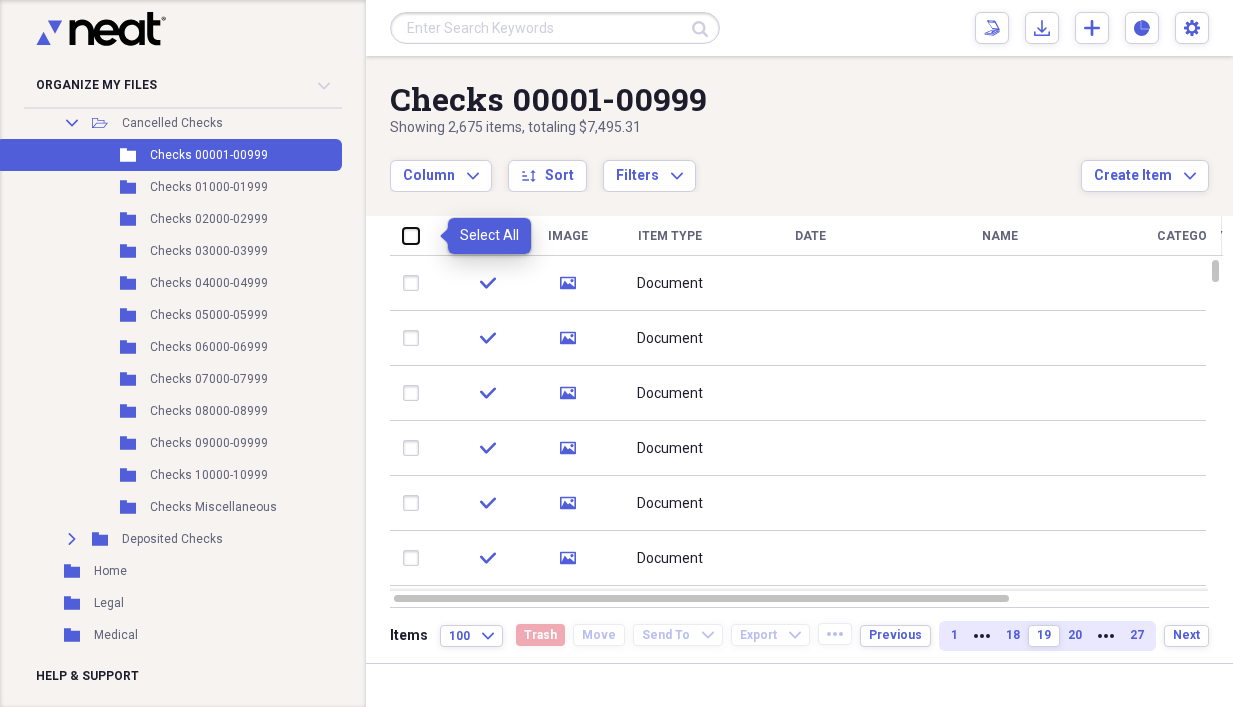 click at bounding box center (403, 235) 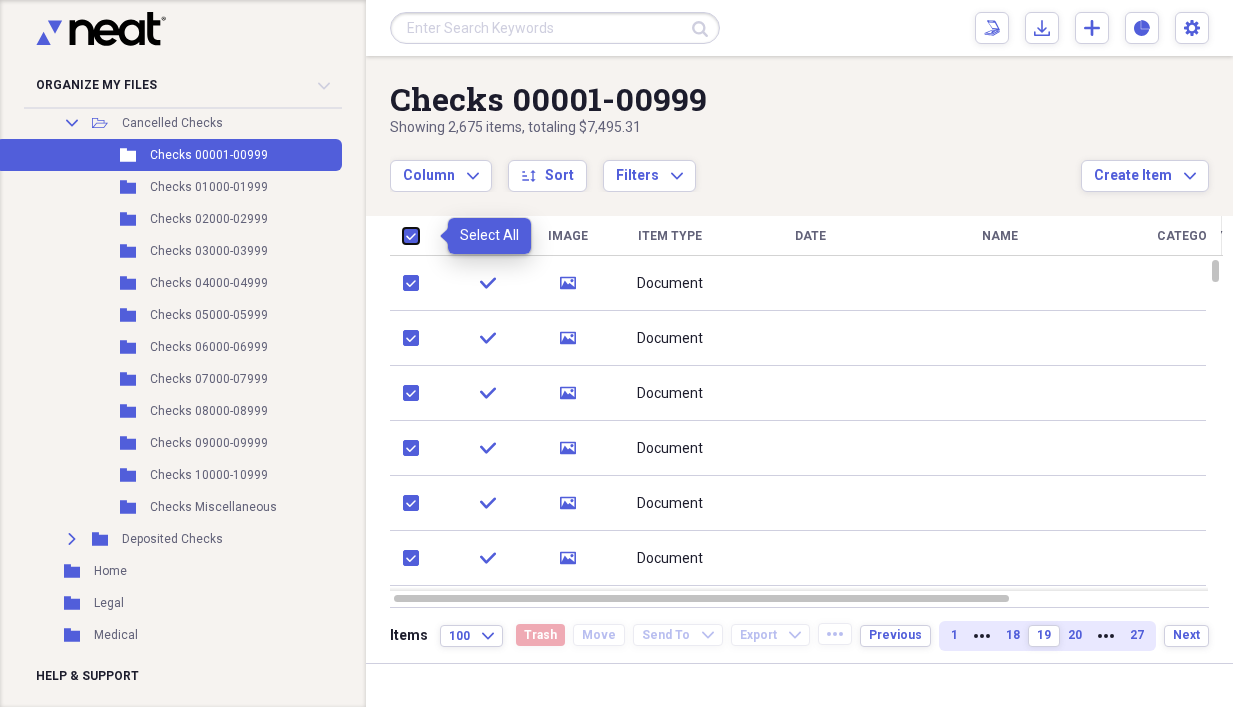 checkbox on "true" 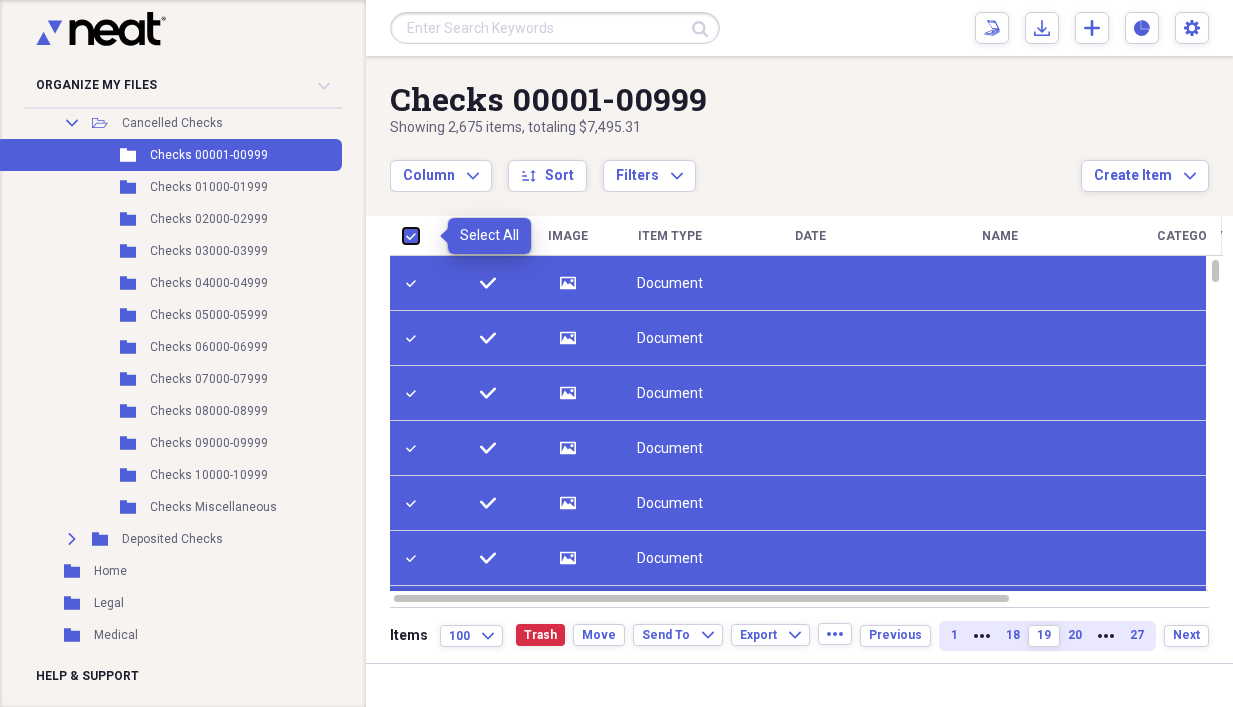 checkbox on "true" 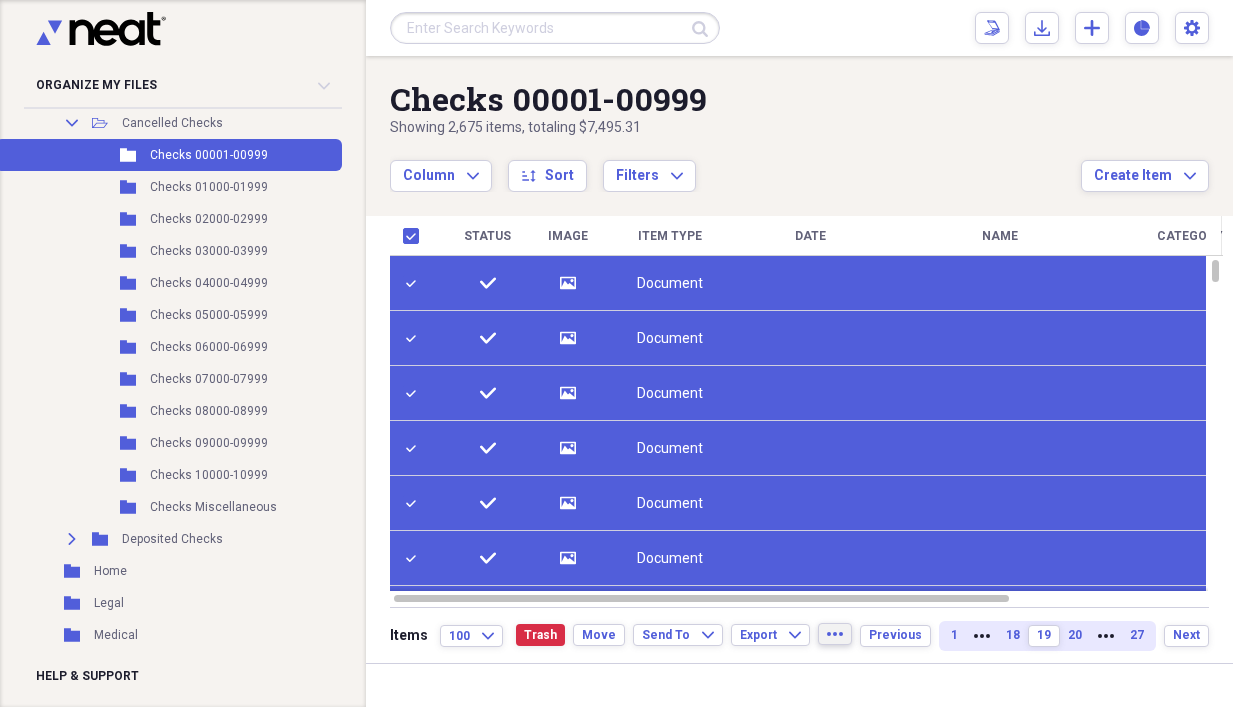 click on "more" 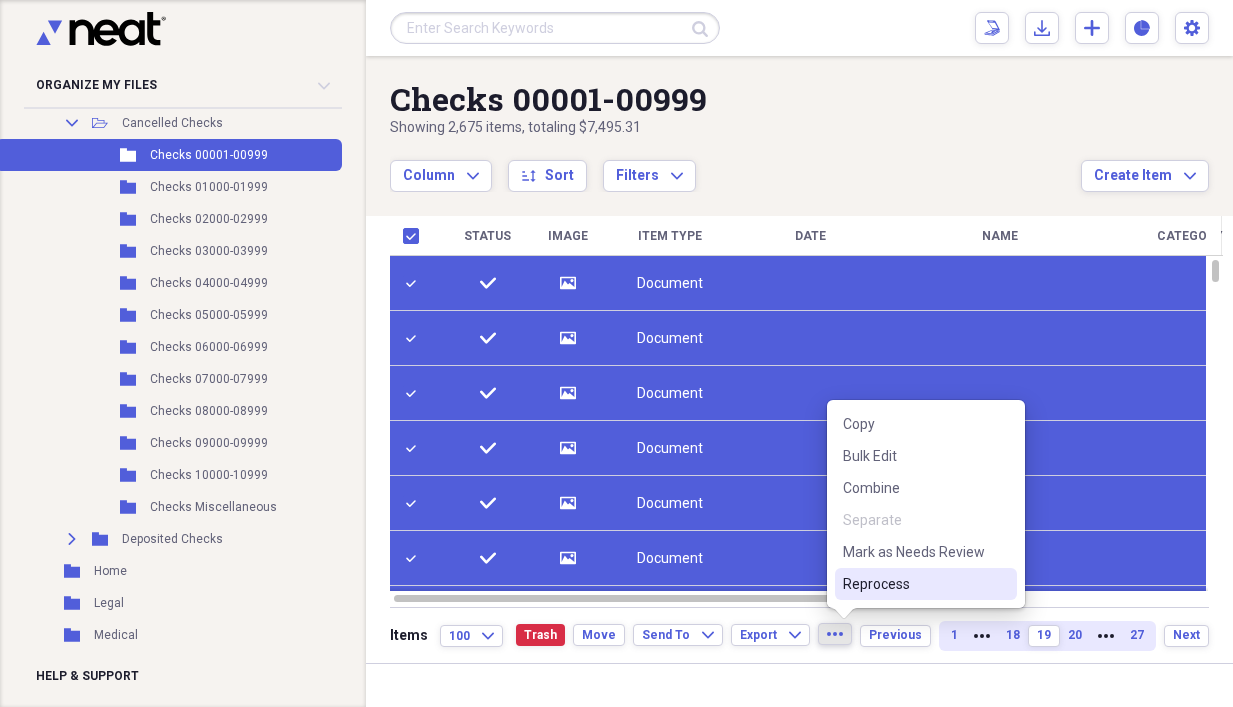 click on "Reprocess" at bounding box center (914, 584) 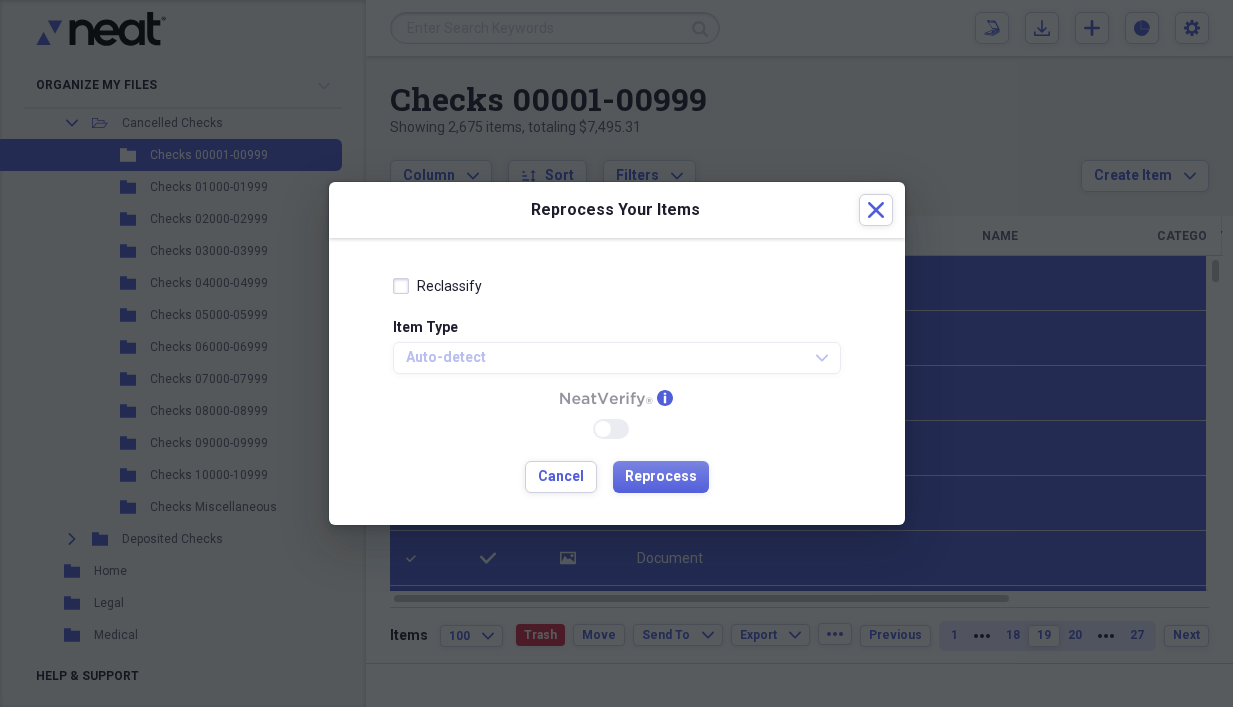 click on "Reclassify" at bounding box center [437, 286] 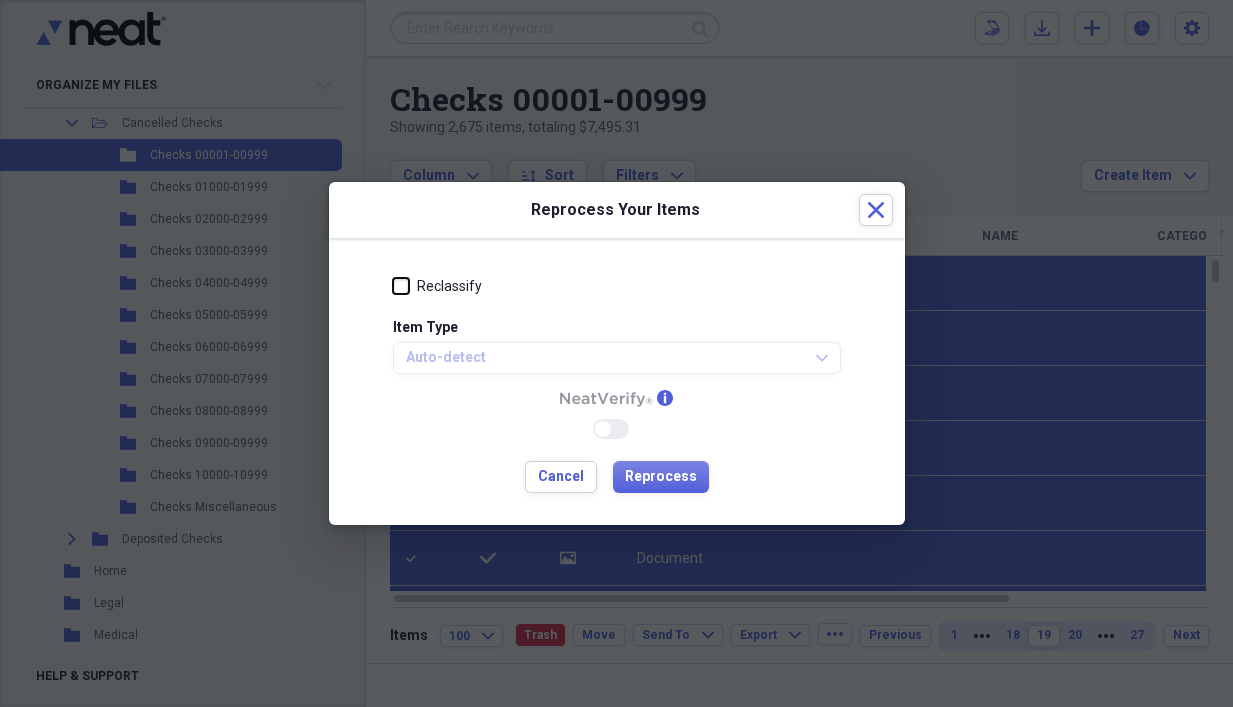 click on "Reclassify" at bounding box center (393, 286) 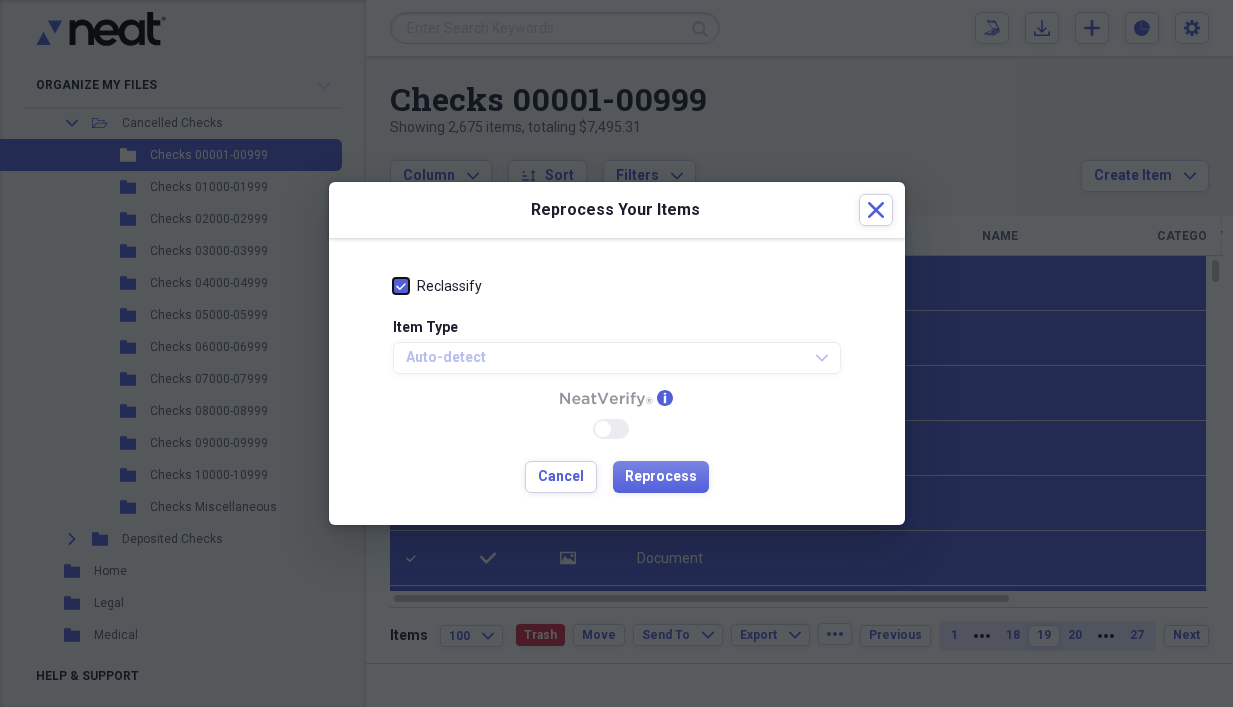 checkbox on "true" 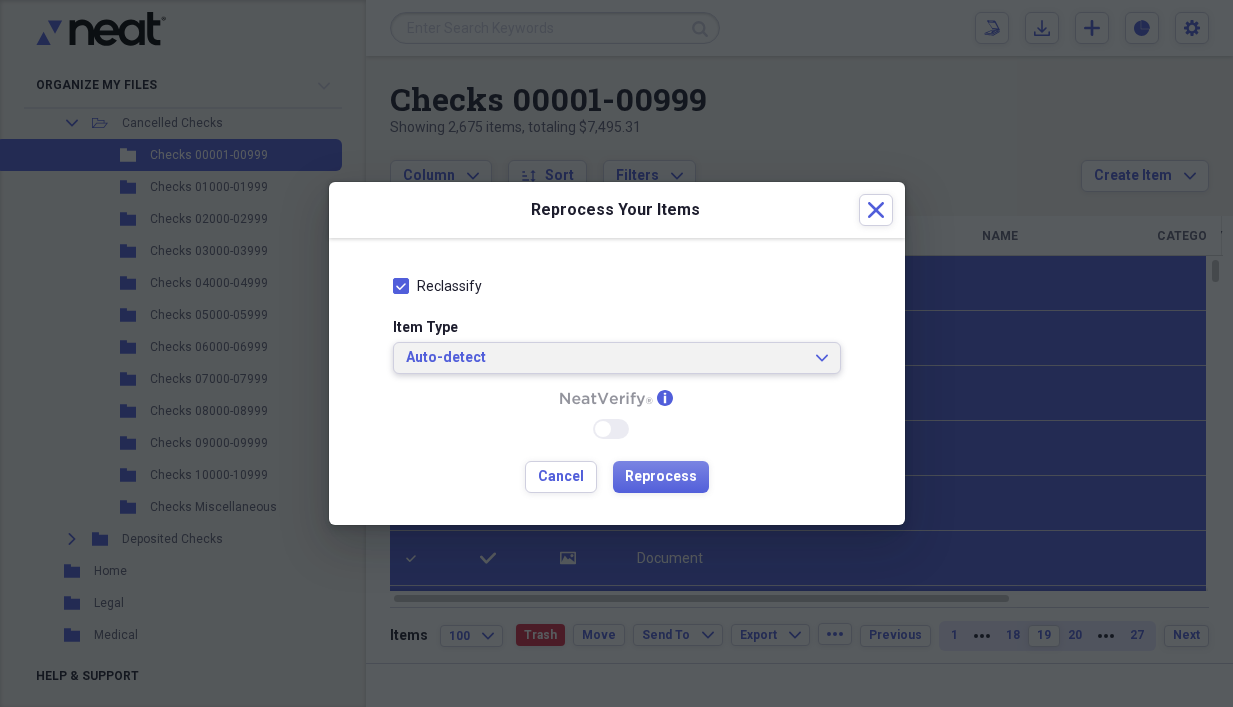 click on "Auto-detect Expand" at bounding box center (617, 358) 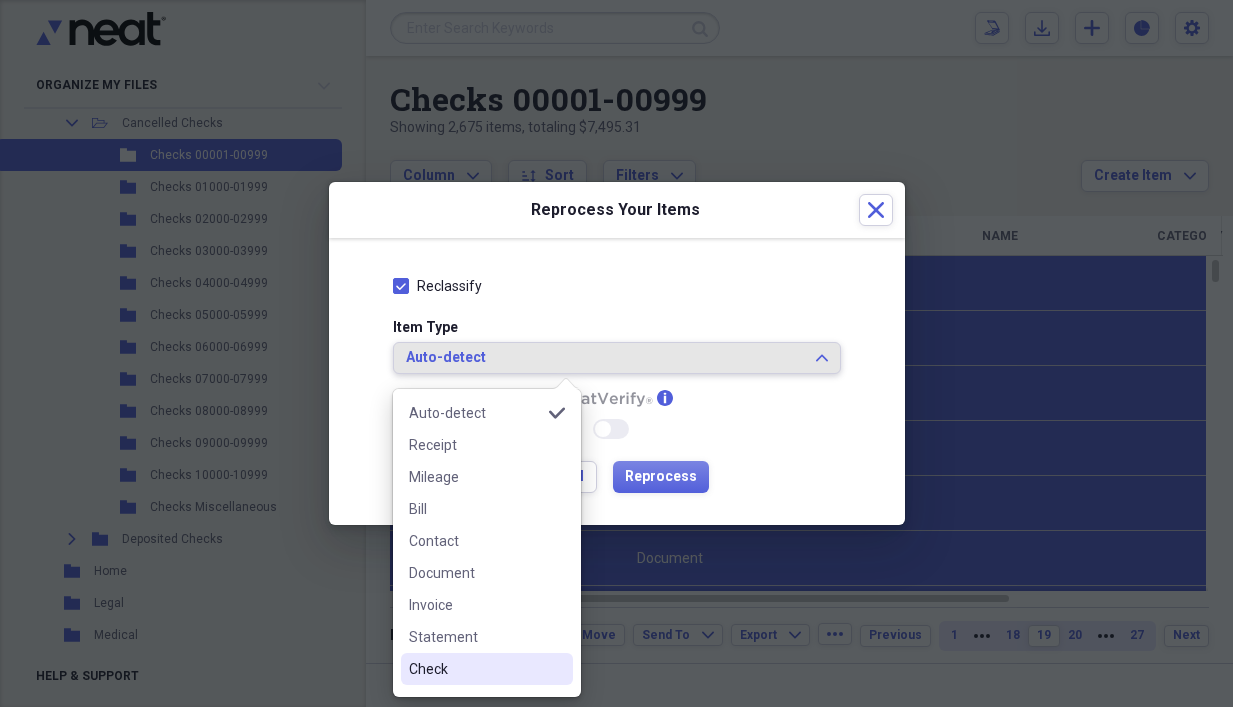 click on "Check" at bounding box center (475, 669) 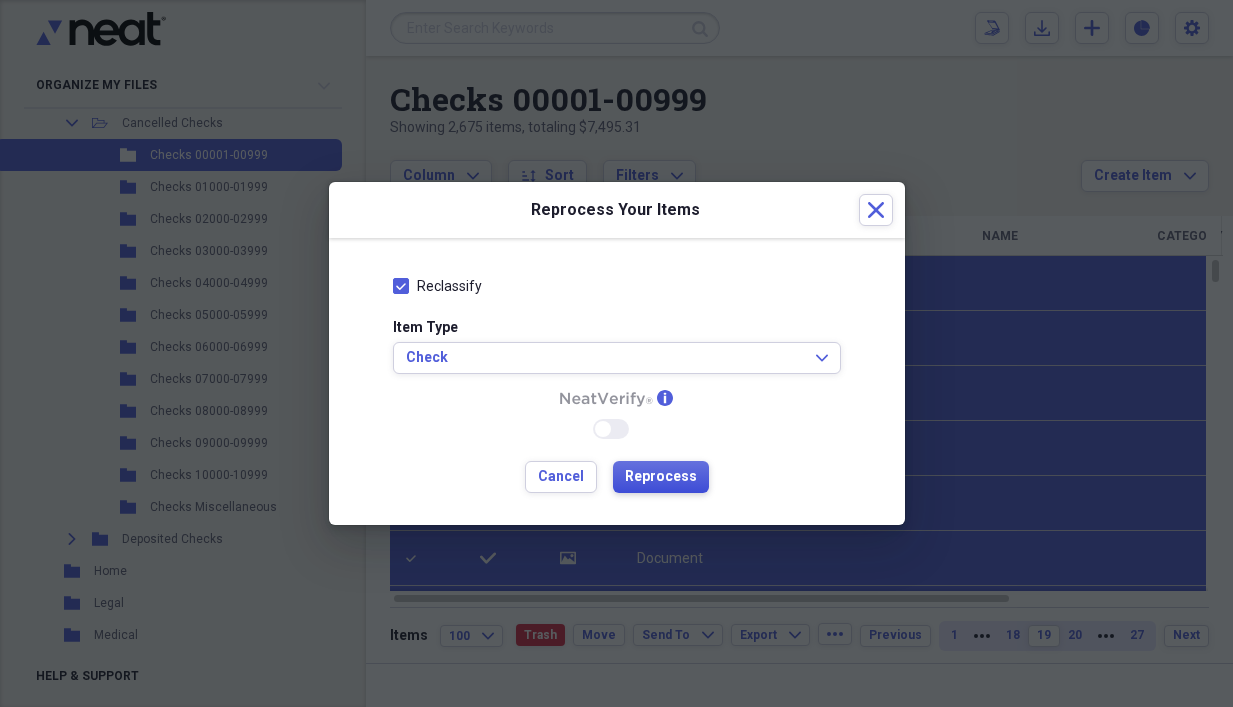 click on "Reprocess" at bounding box center [661, 477] 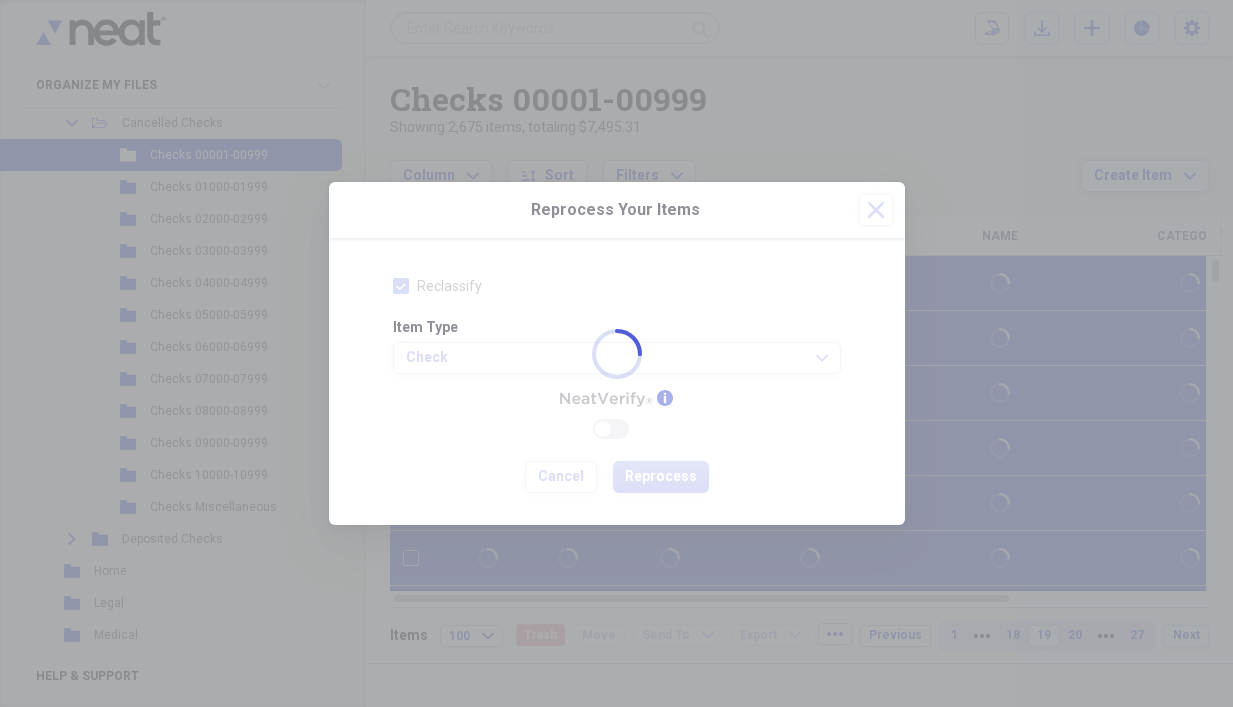 checkbox on "false" 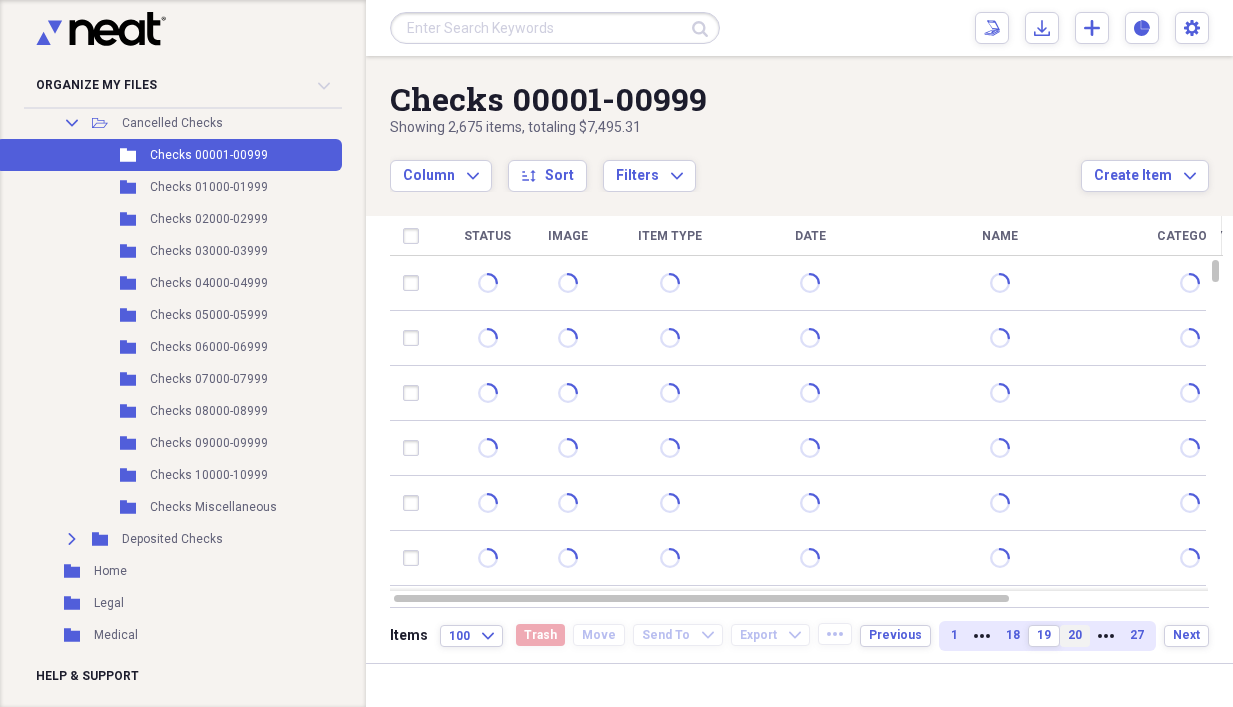 click on "20" at bounding box center [1075, 635] 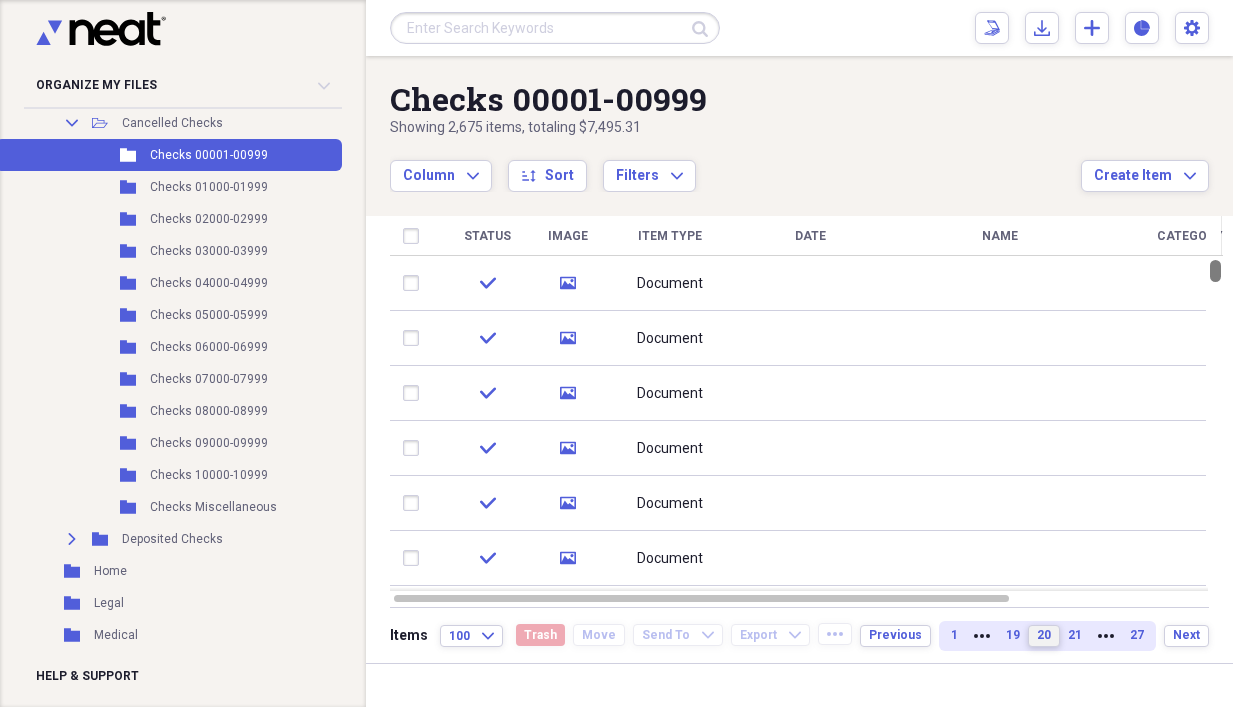 drag, startPoint x: 1226, startPoint y: 269, endPoint x: 1203, endPoint y: 226, distance: 48.76474 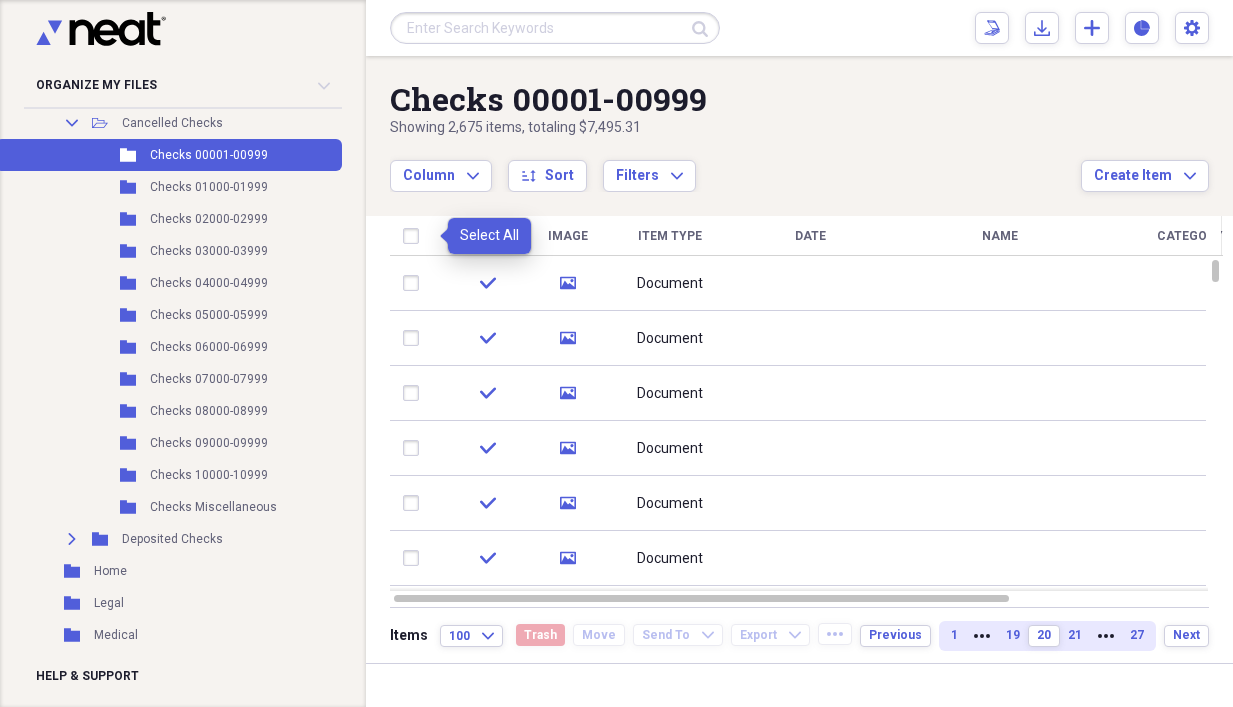 click at bounding box center [415, 236] 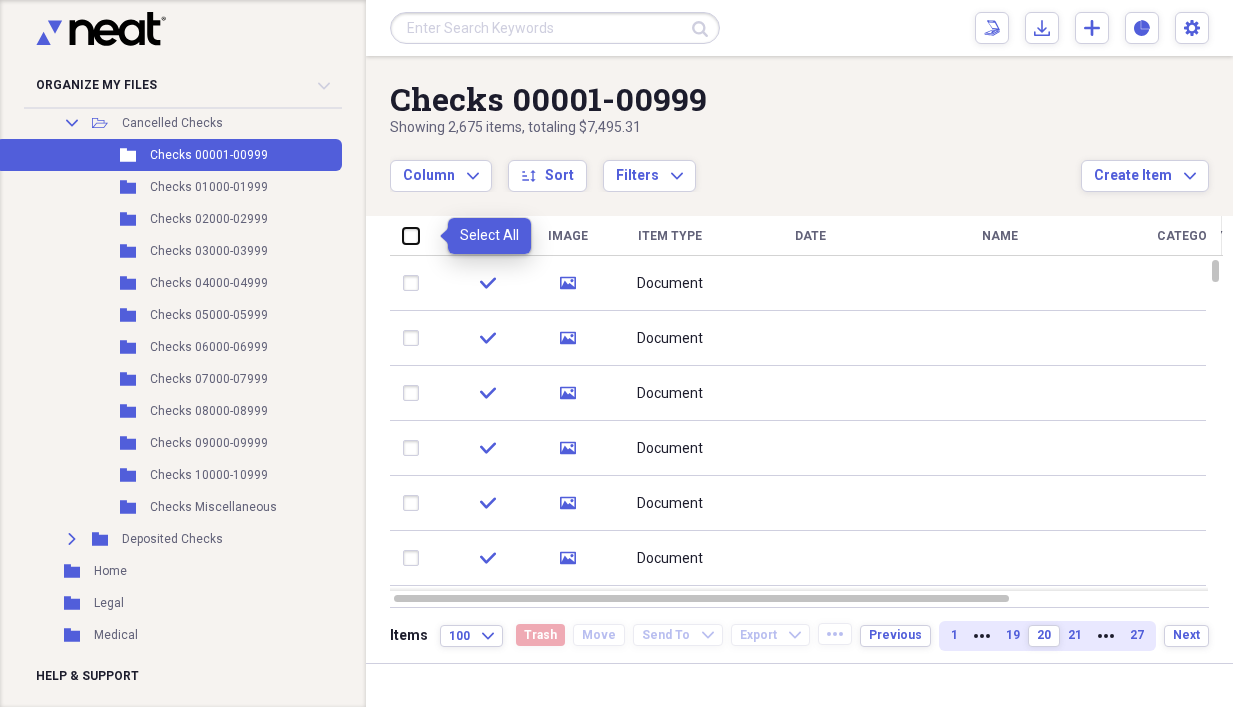 click at bounding box center (403, 235) 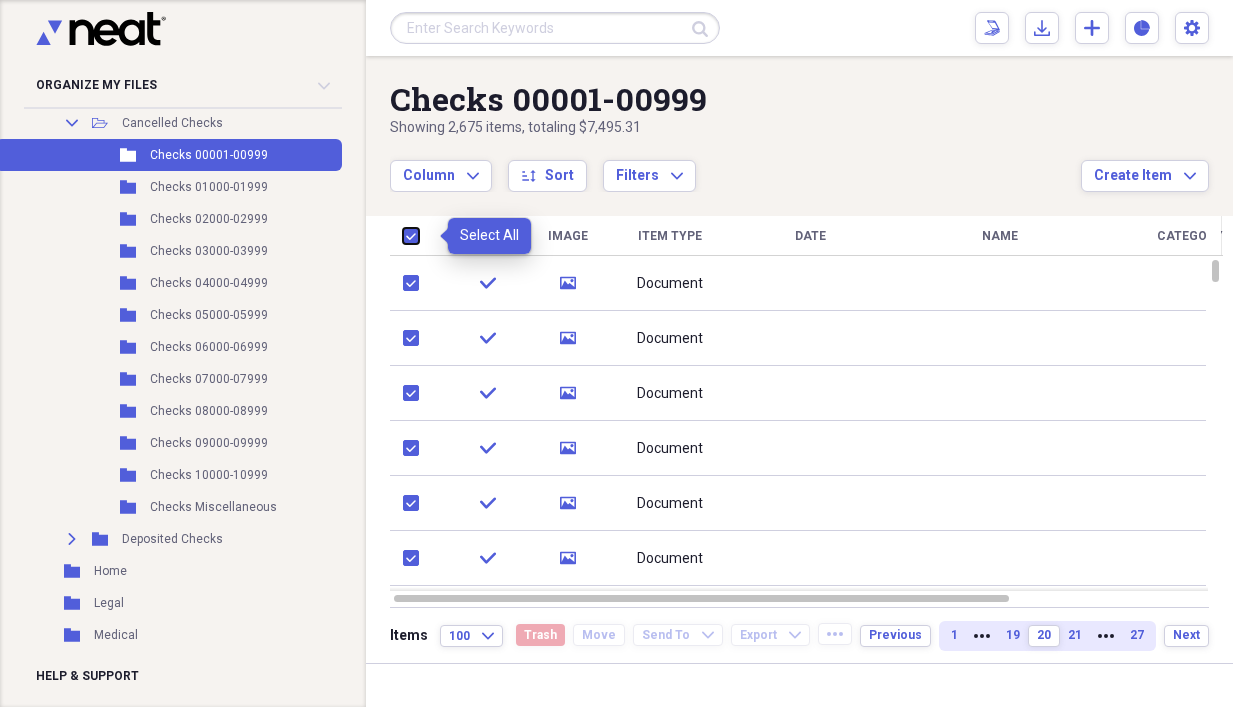 checkbox on "true" 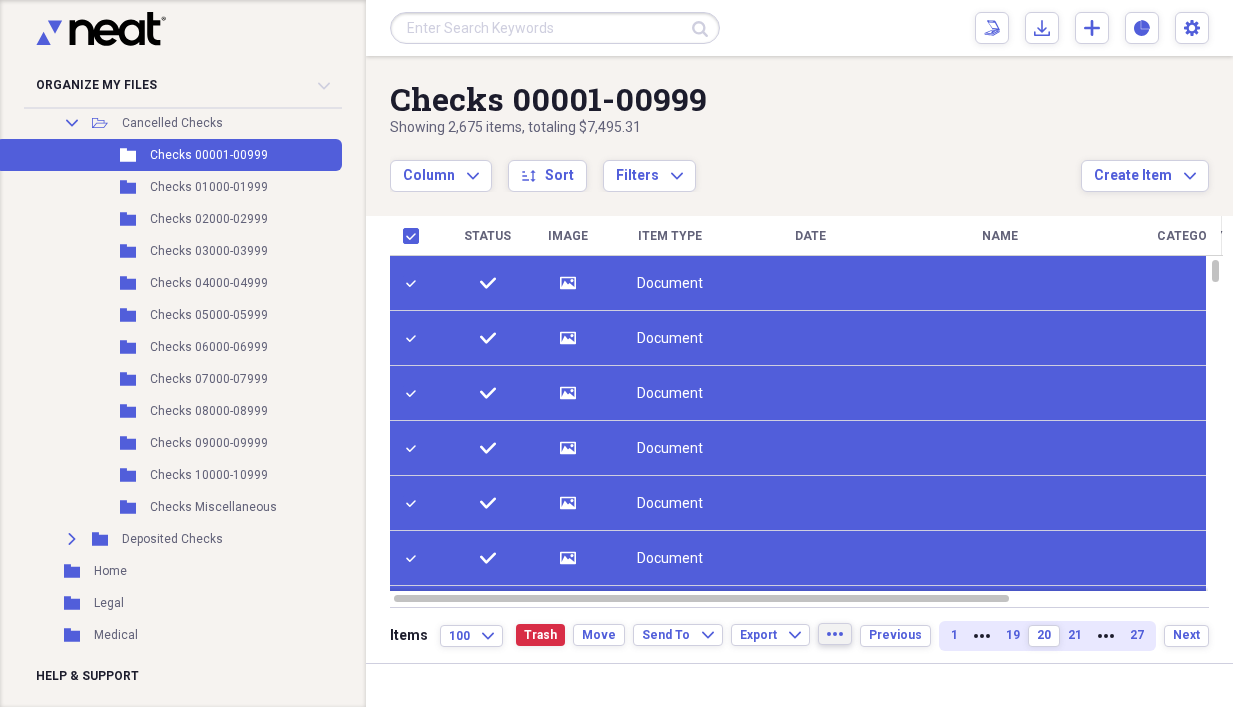 click 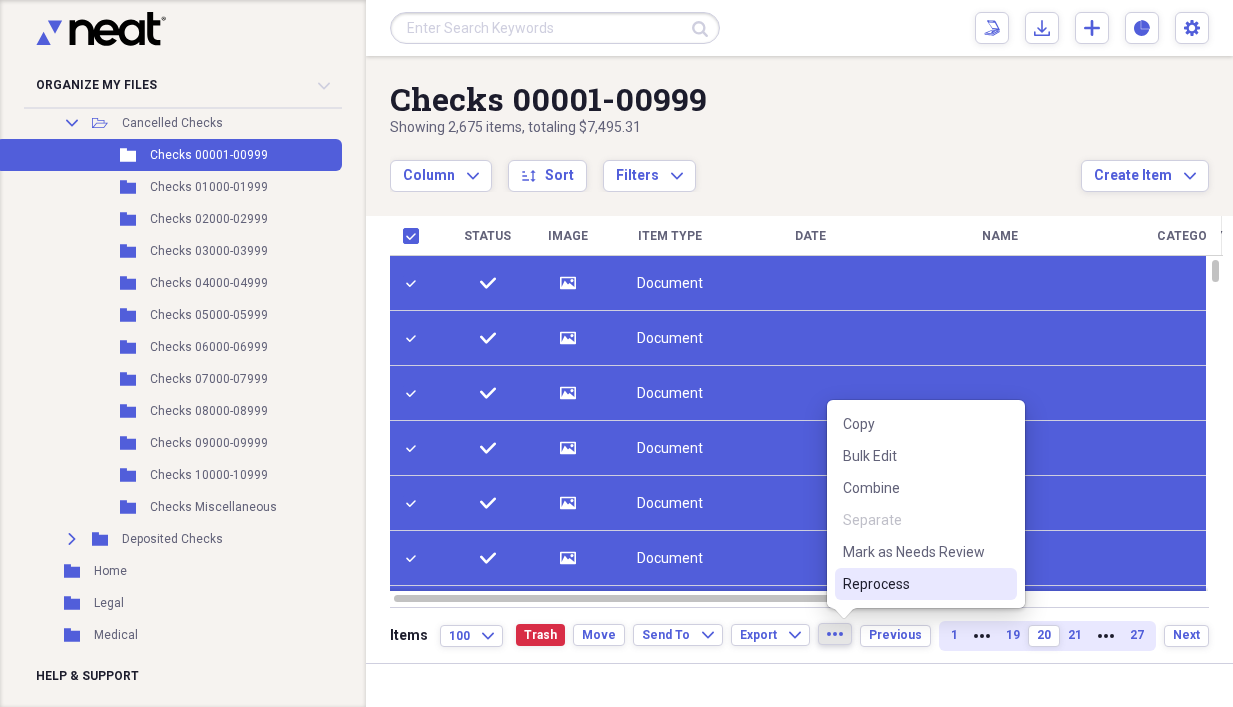 click on "Reprocess" at bounding box center [914, 584] 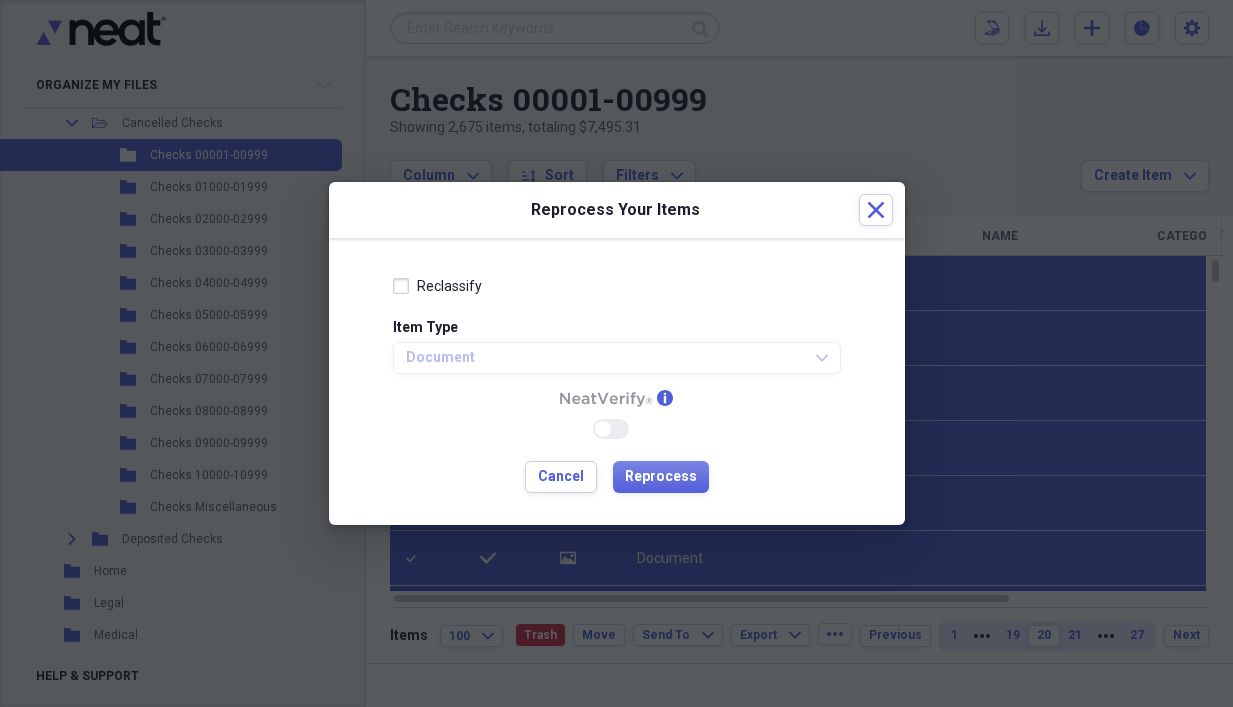 click on "Reclassify" at bounding box center [437, 286] 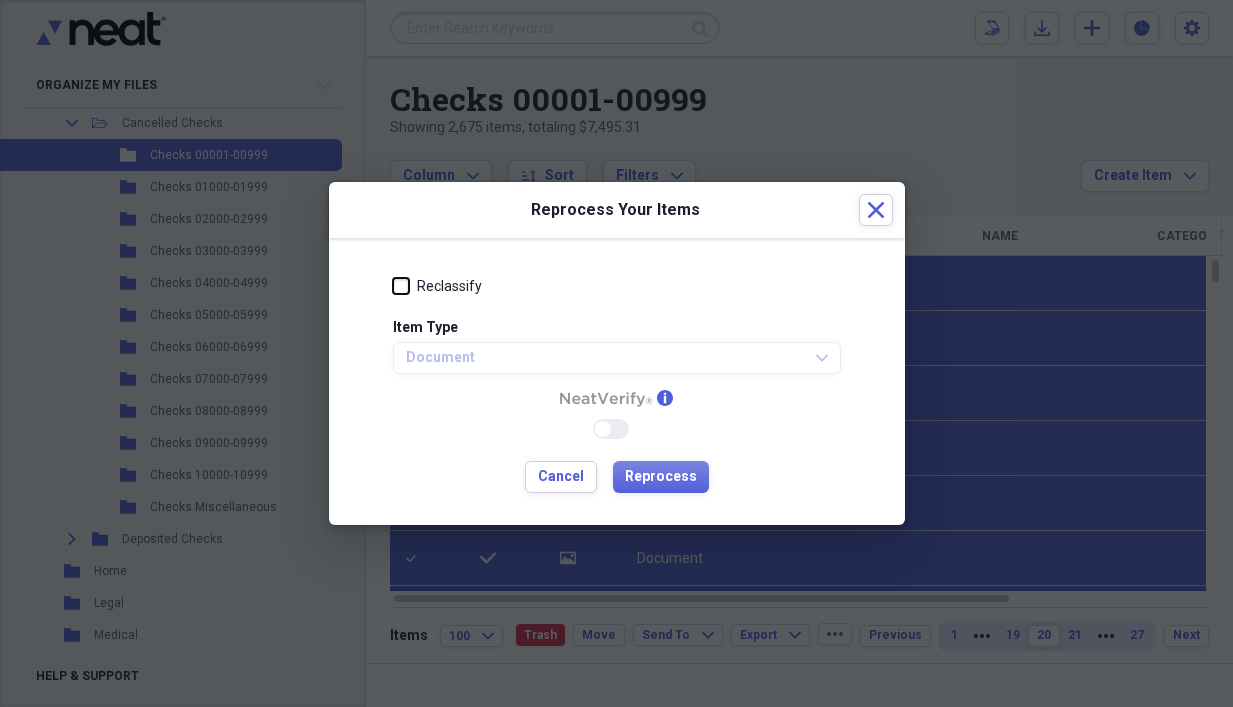 click on "Reclassify" at bounding box center (393, 286) 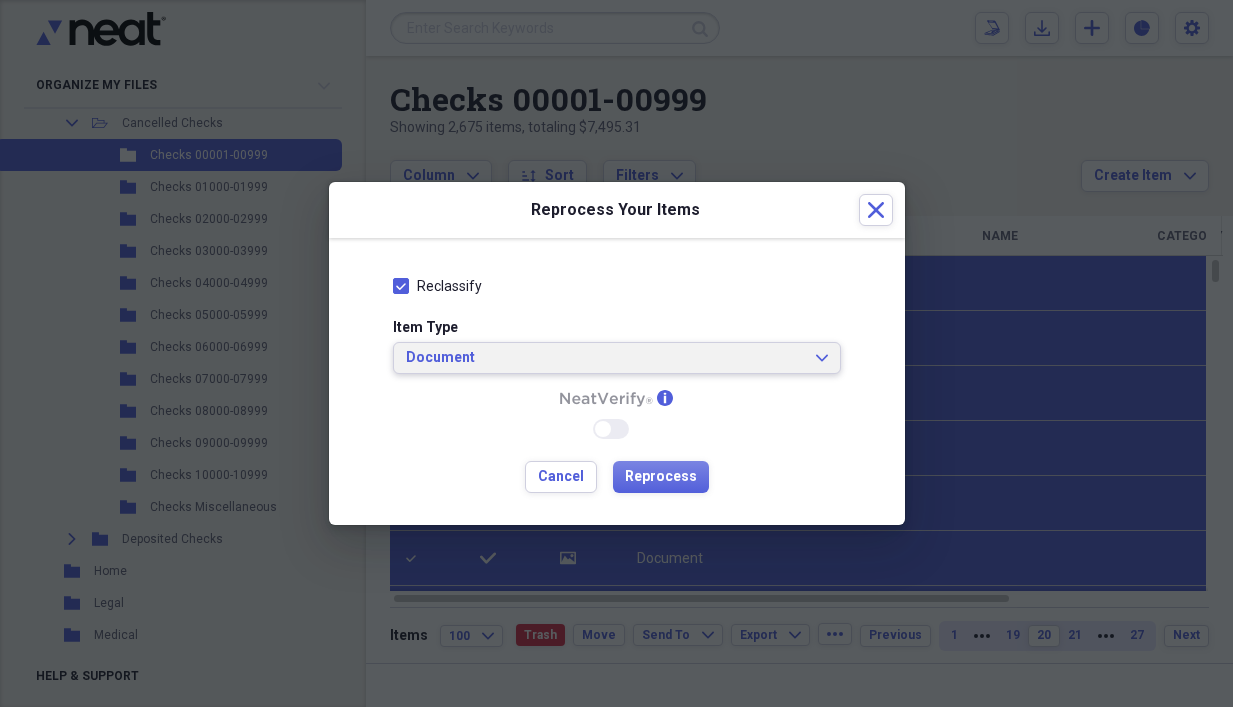 click on "Expand" 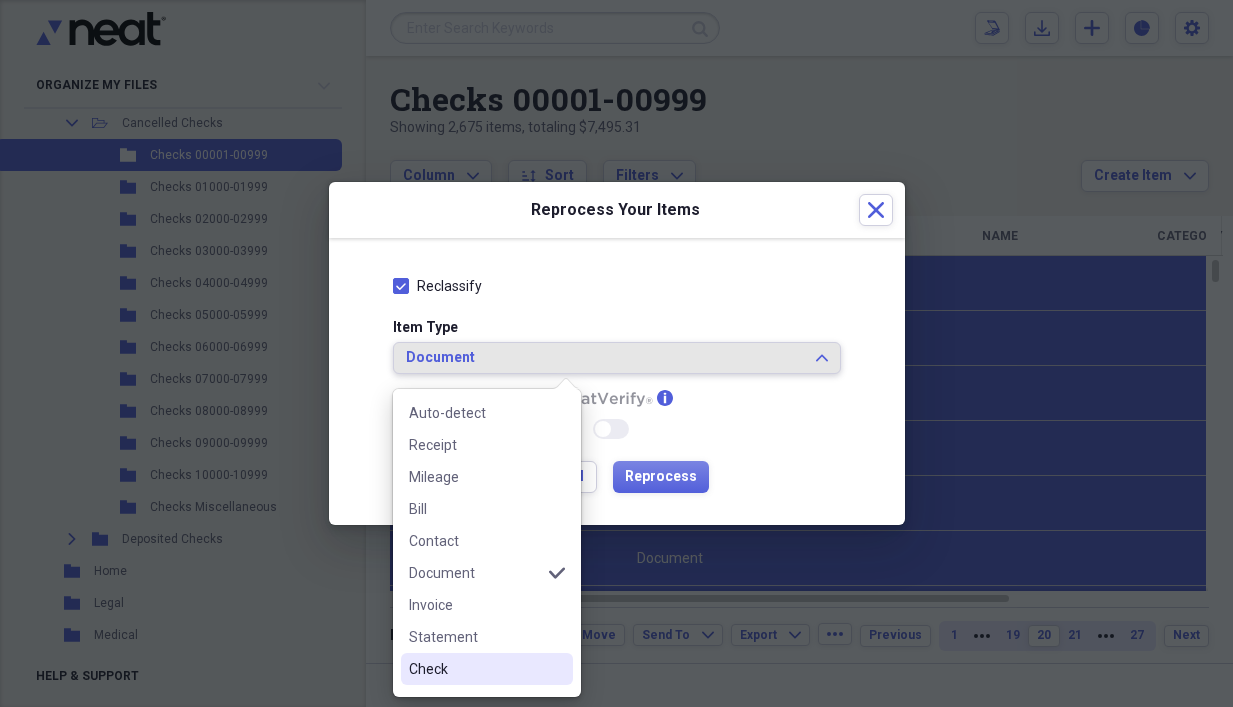 click on "Check" at bounding box center (475, 669) 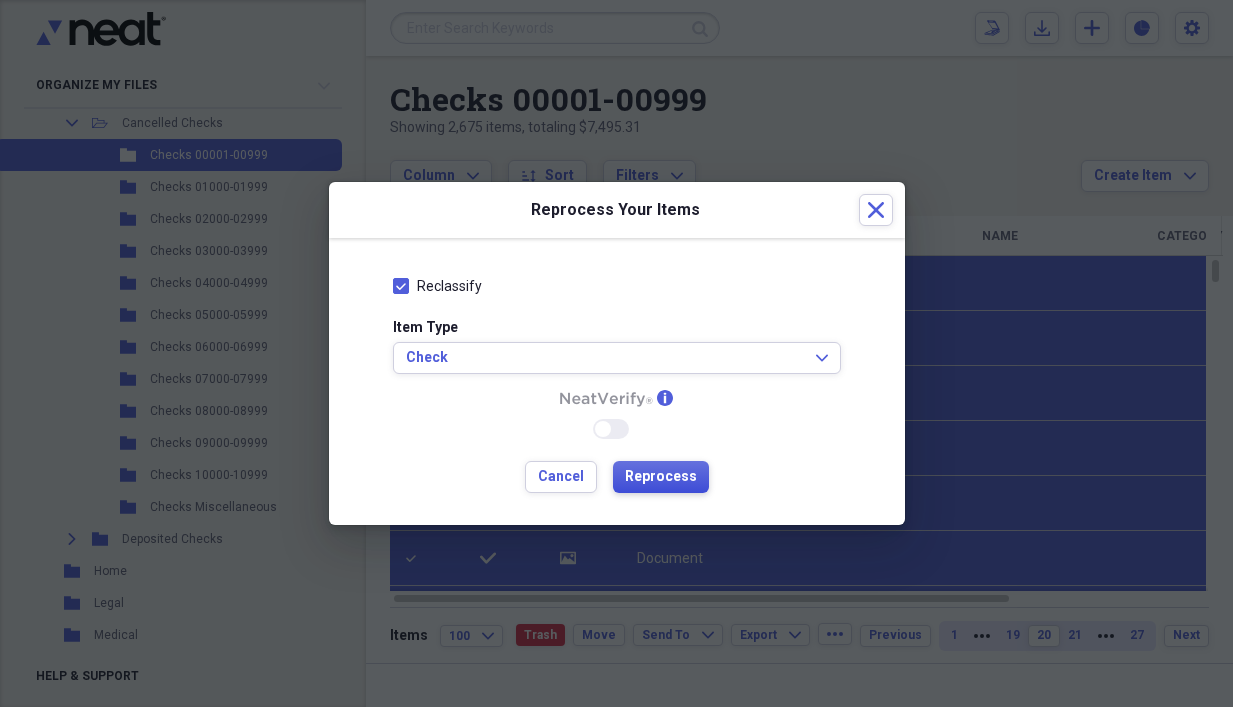 click on "Reprocess" at bounding box center (661, 477) 